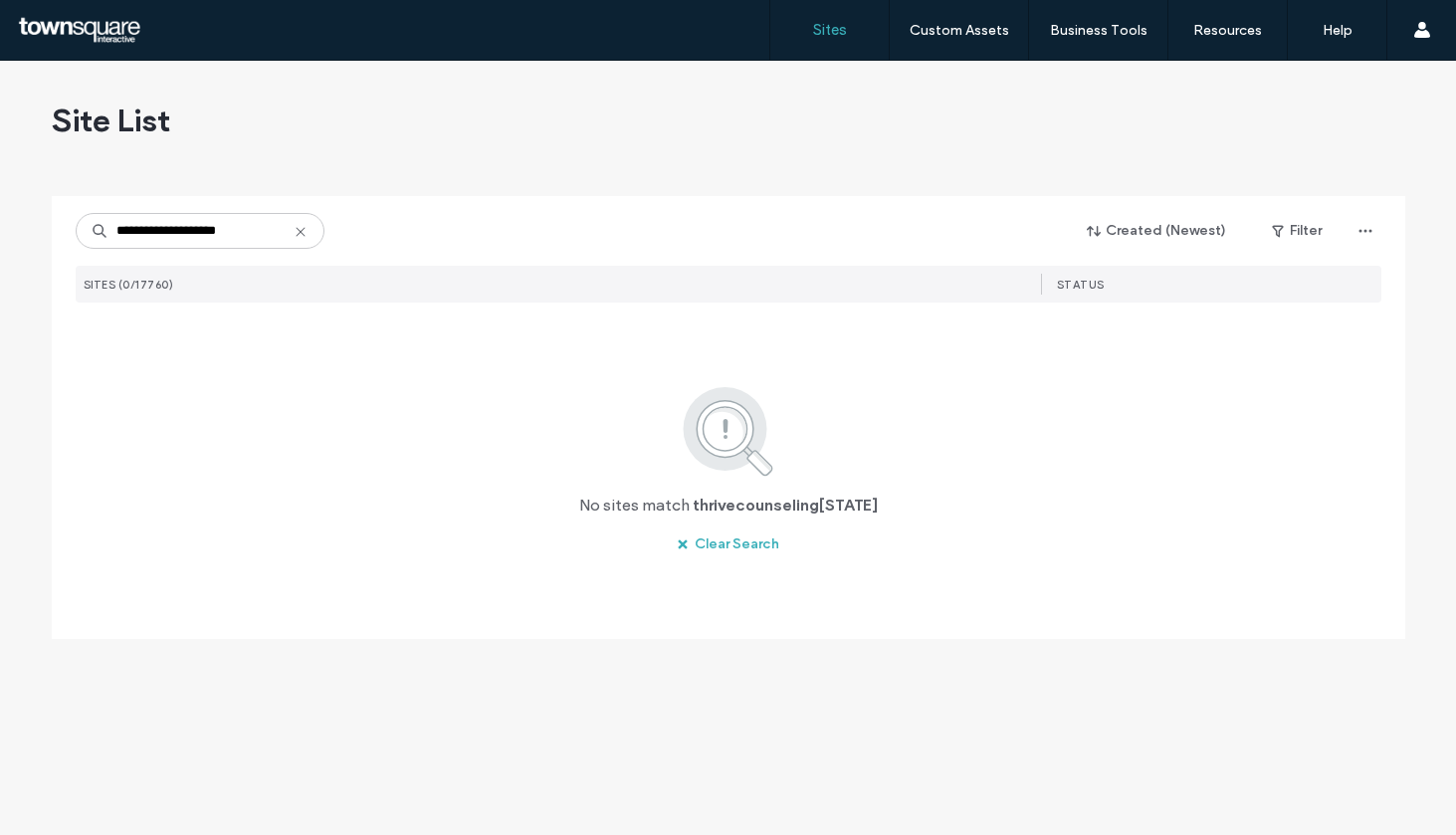 scroll, scrollTop: 0, scrollLeft: 0, axis: both 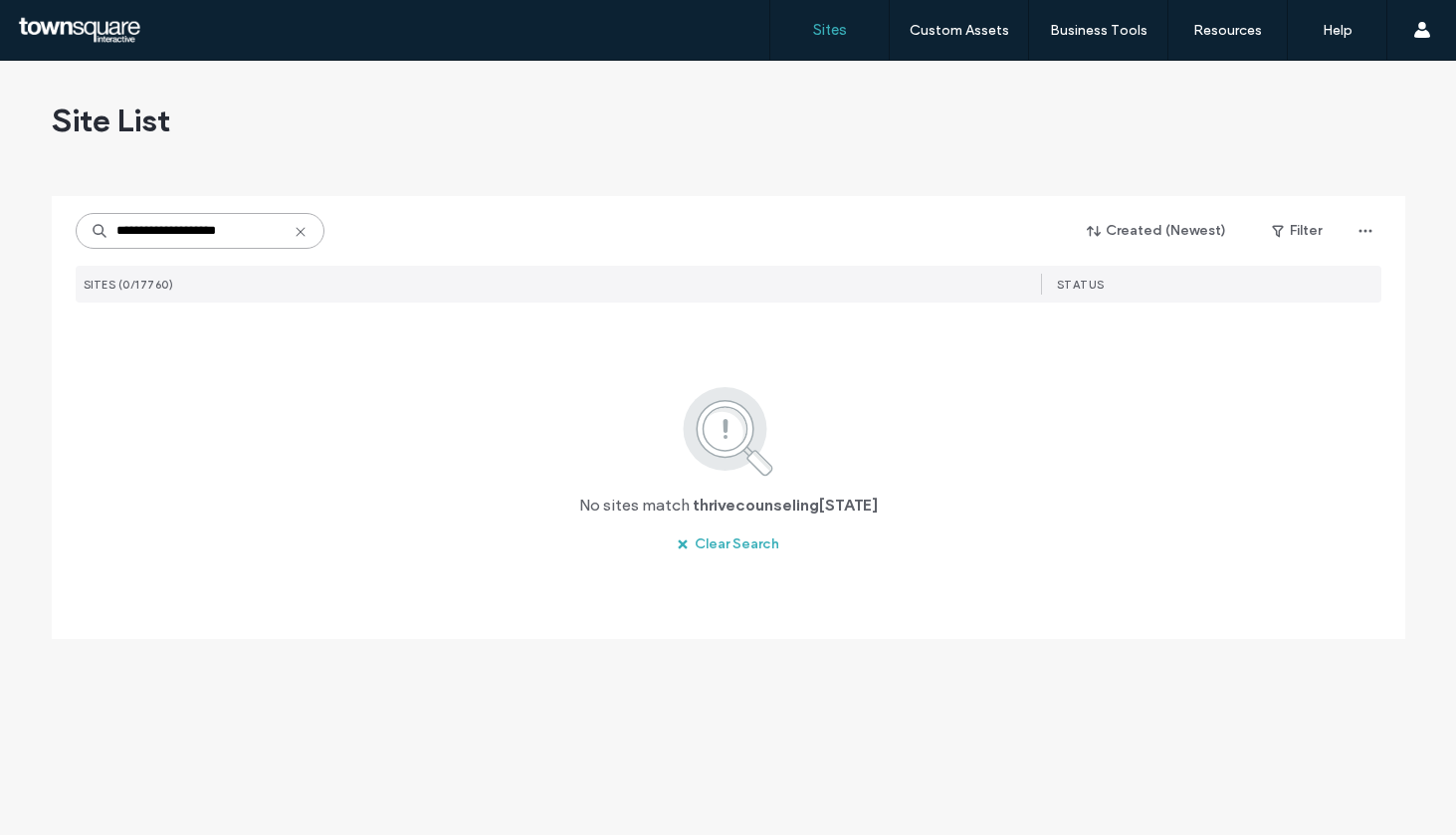paste 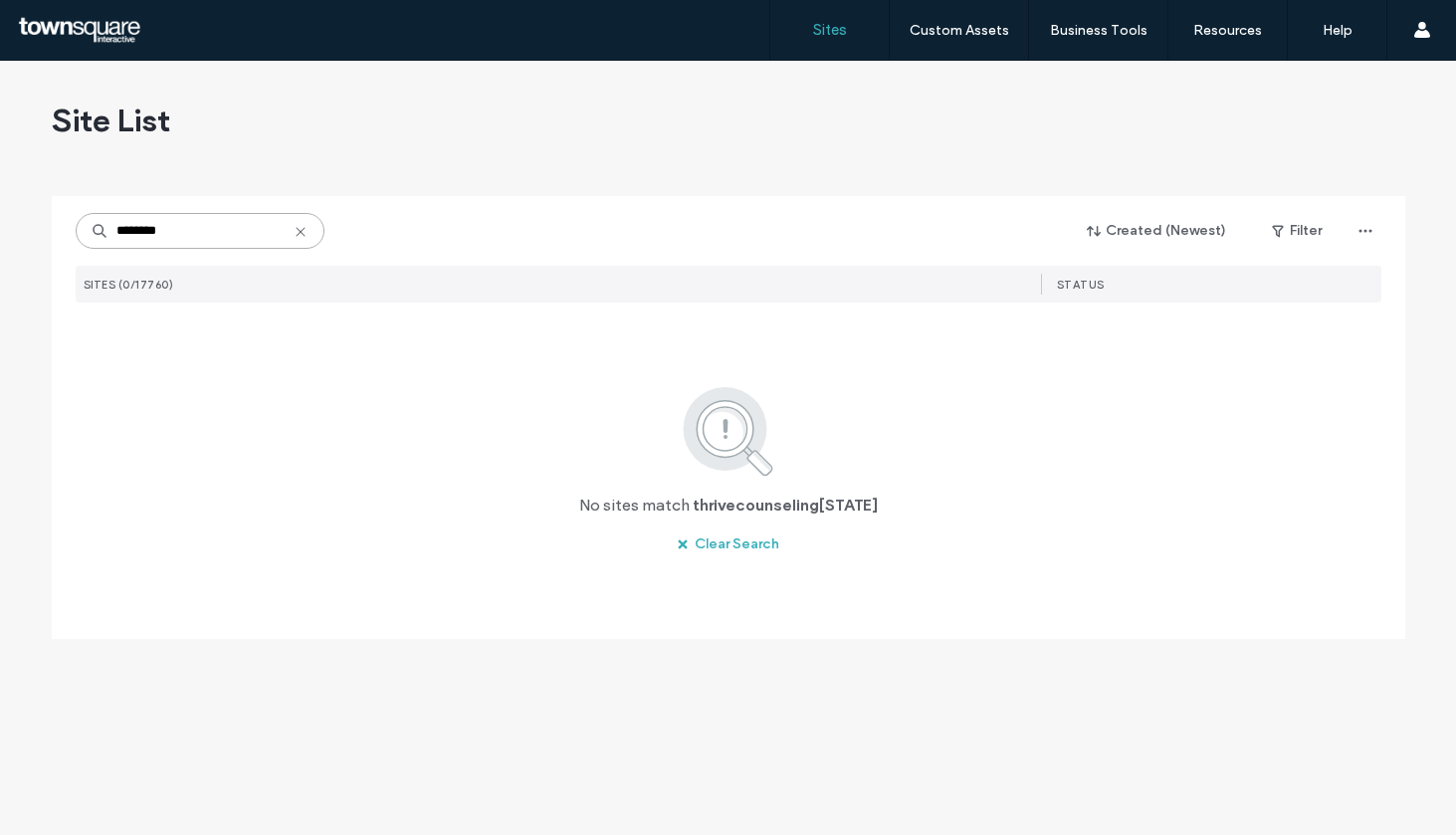 type on "********" 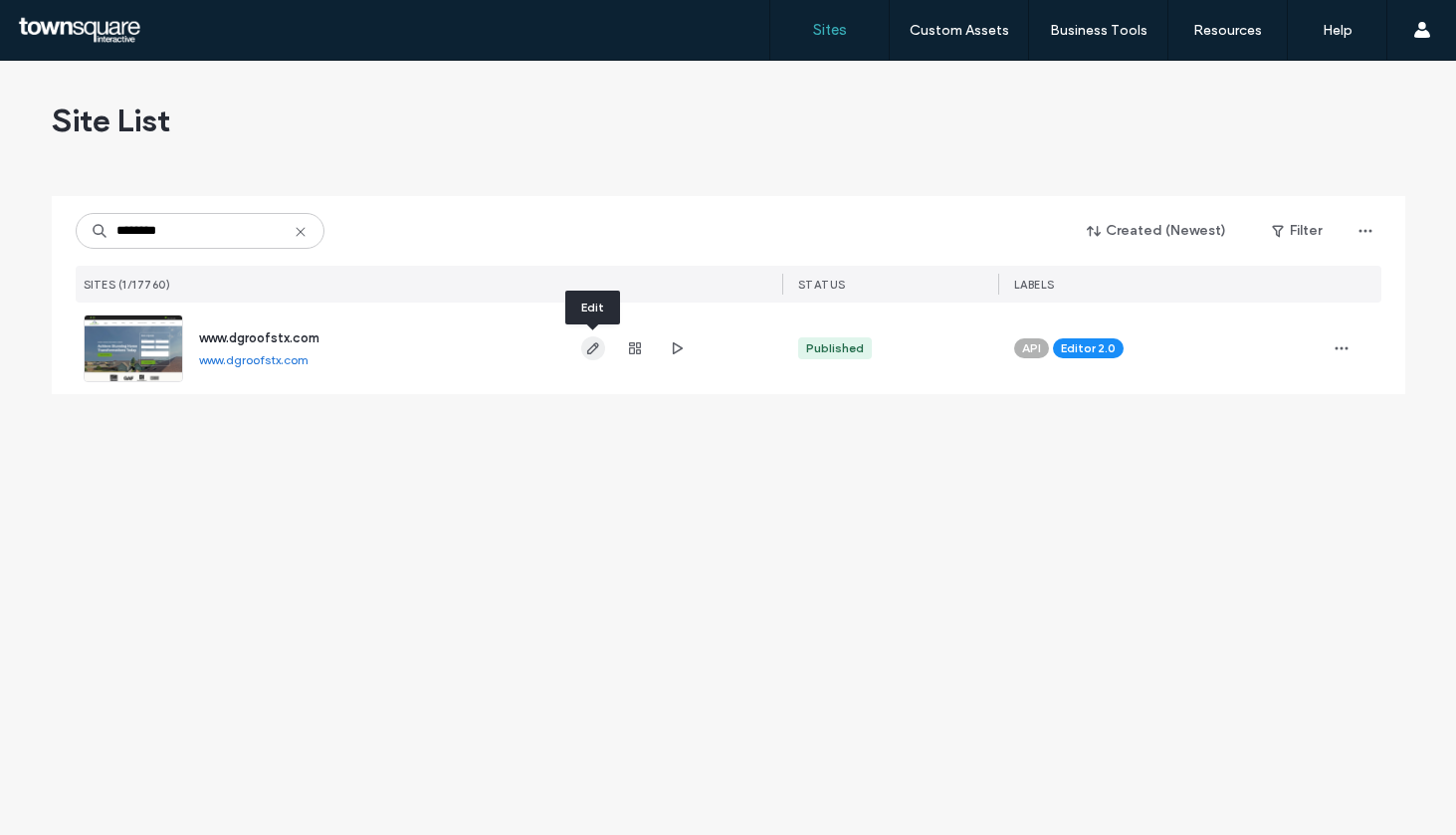 click 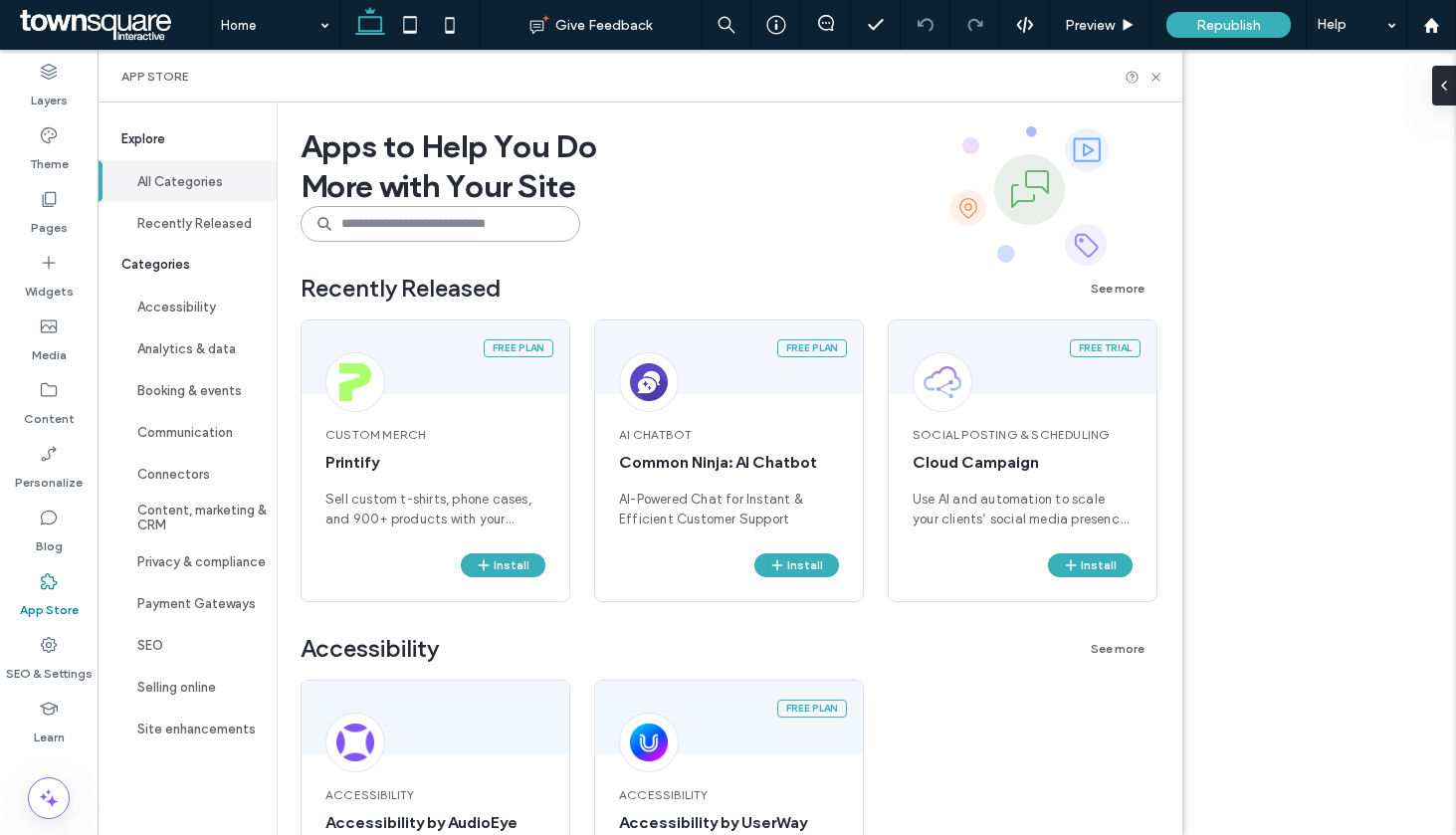 click at bounding box center (440, 224) 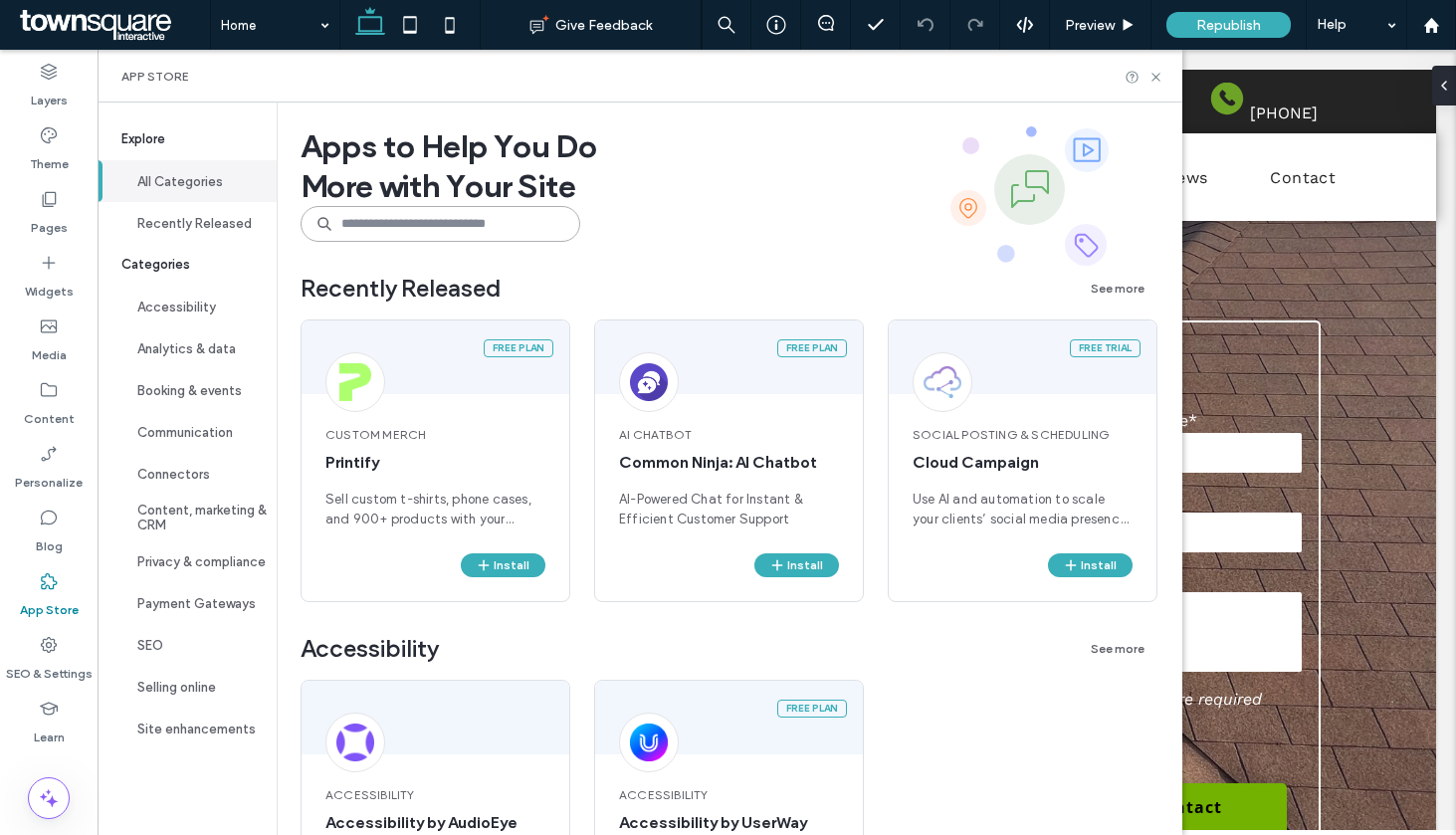 scroll, scrollTop: 0, scrollLeft: 0, axis: both 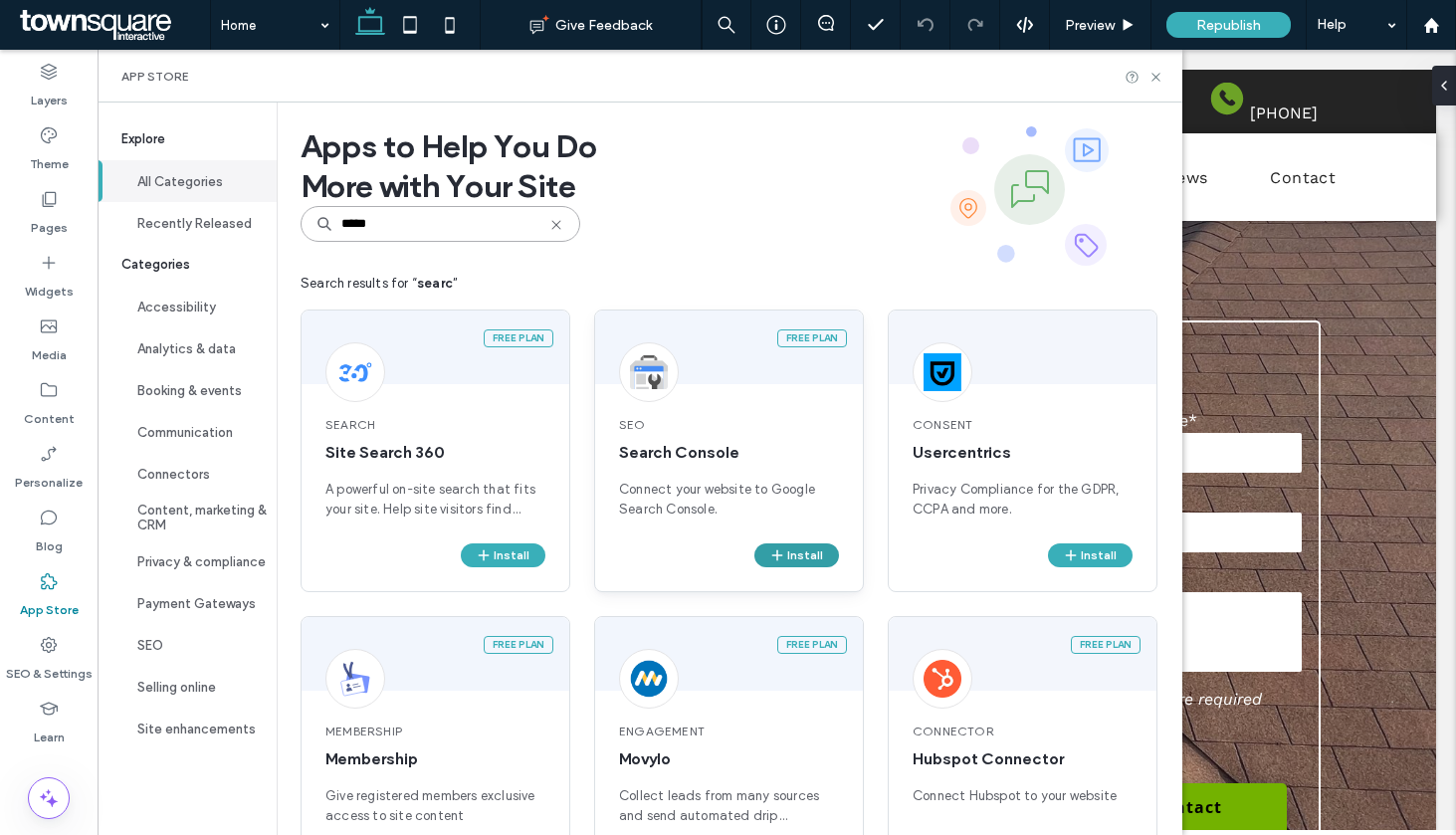 type on "*****" 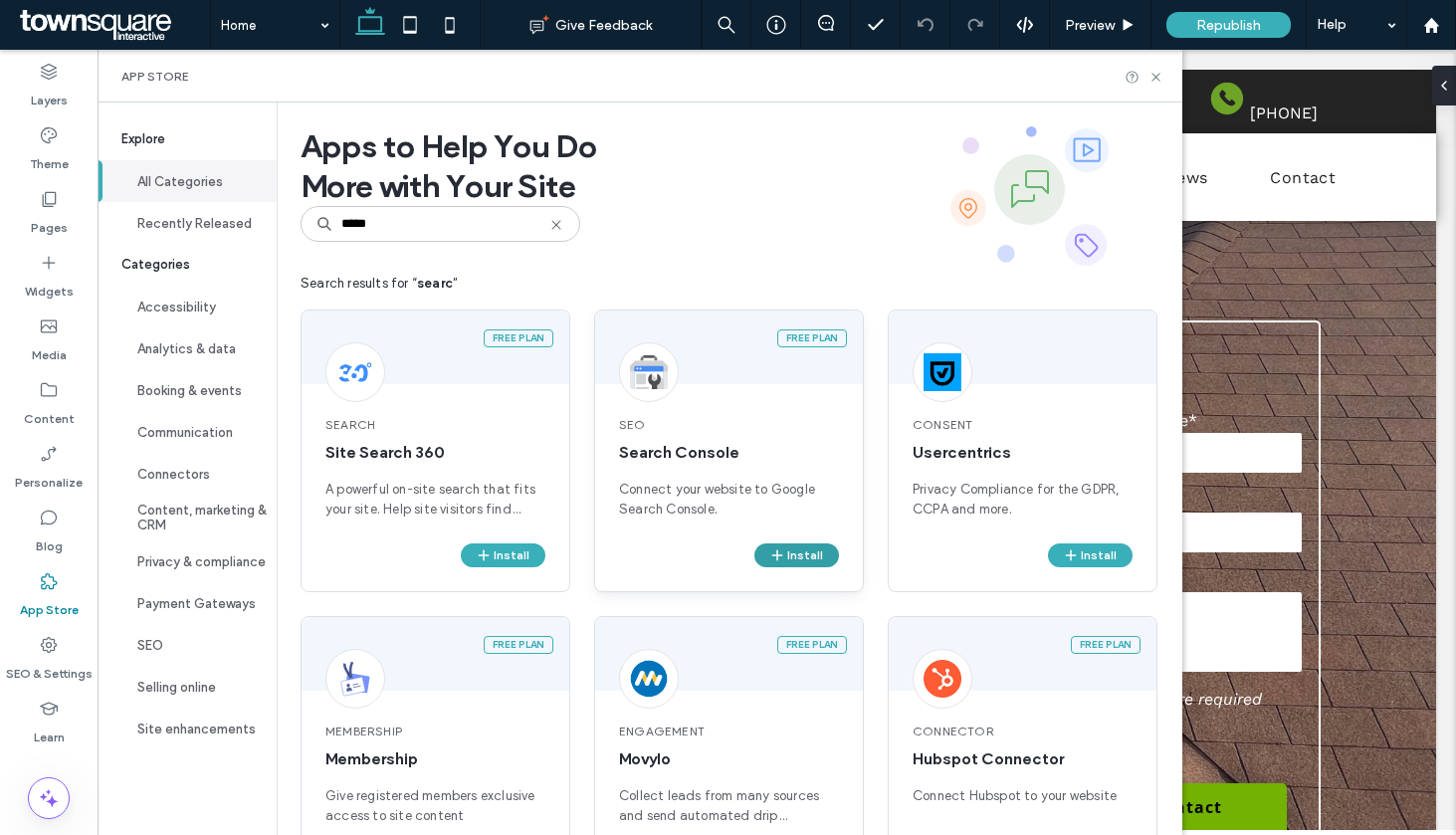 click on "Install" at bounding box center (796, 555) 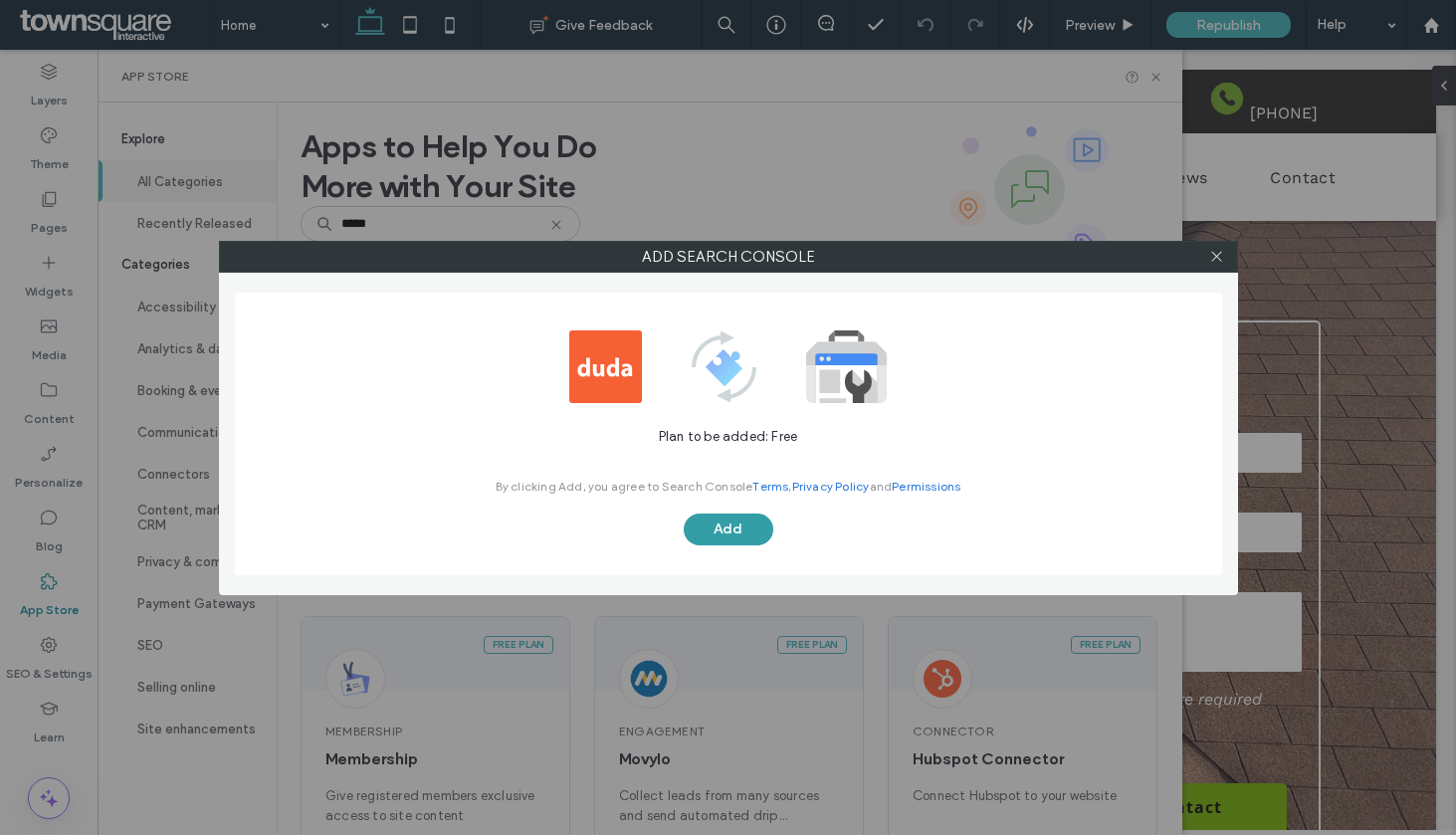 click on "Add" at bounding box center (728, 529) 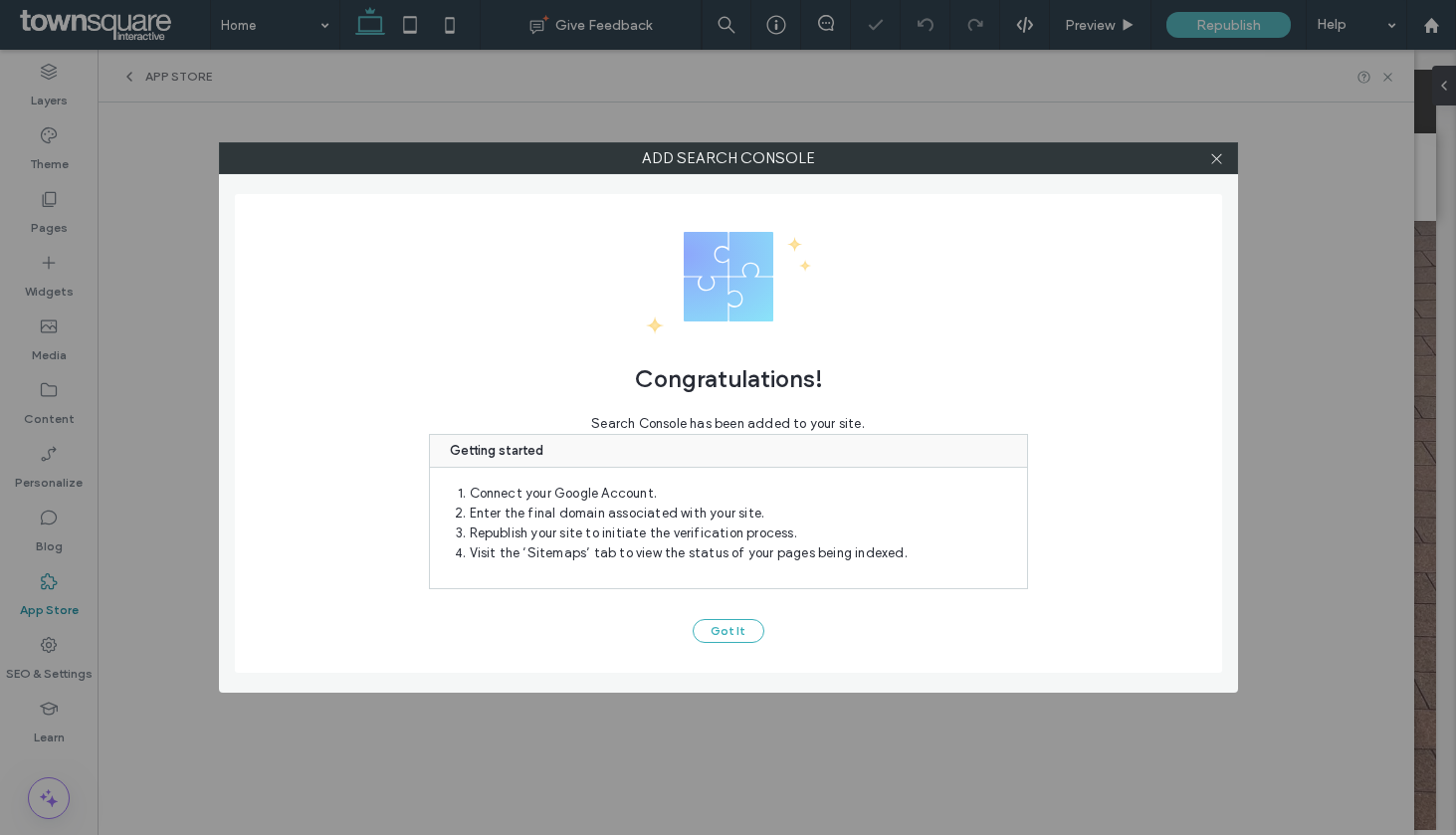 scroll, scrollTop: 0, scrollLeft: 0, axis: both 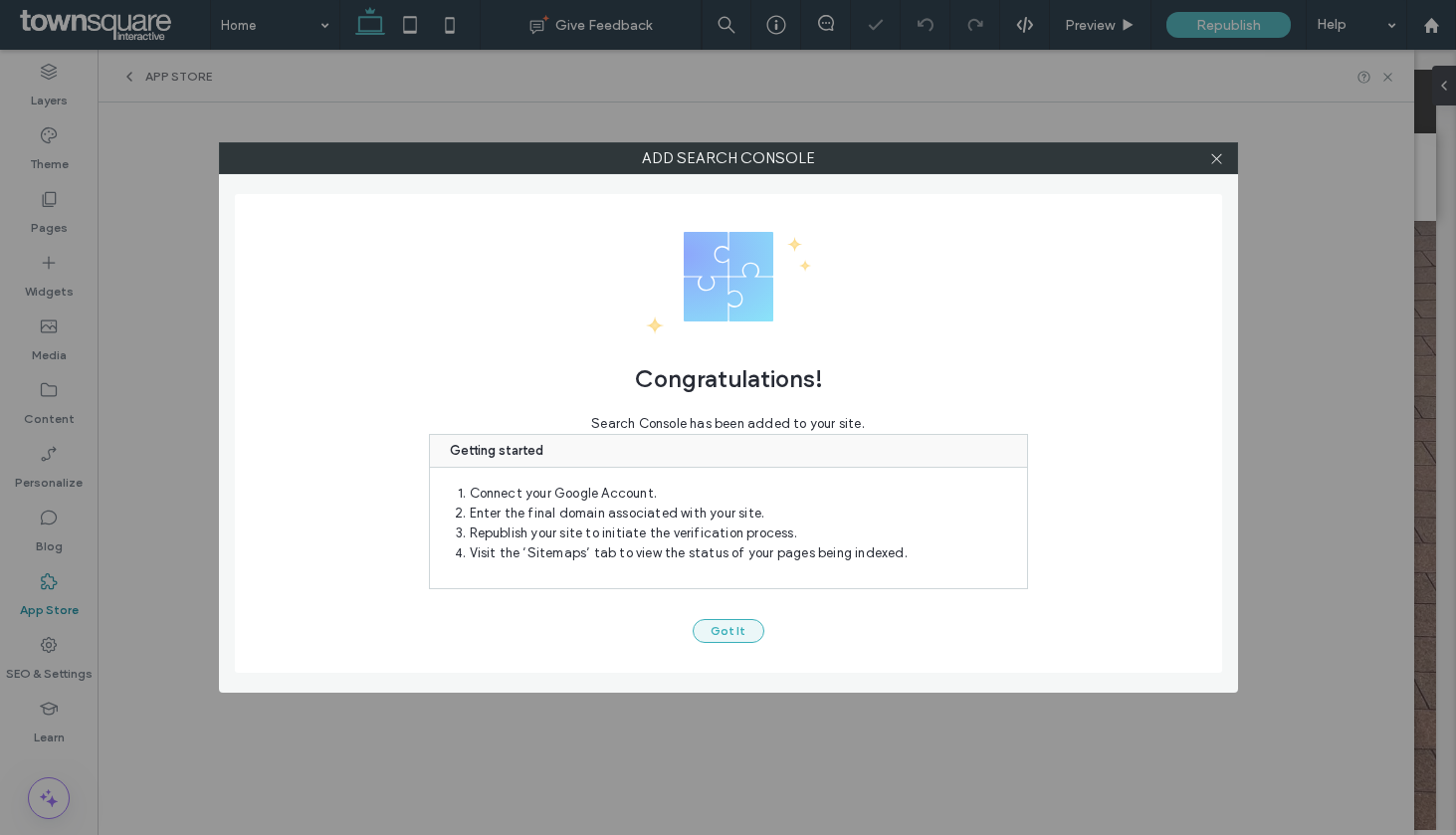 click on "Got It" at bounding box center [728, 631] 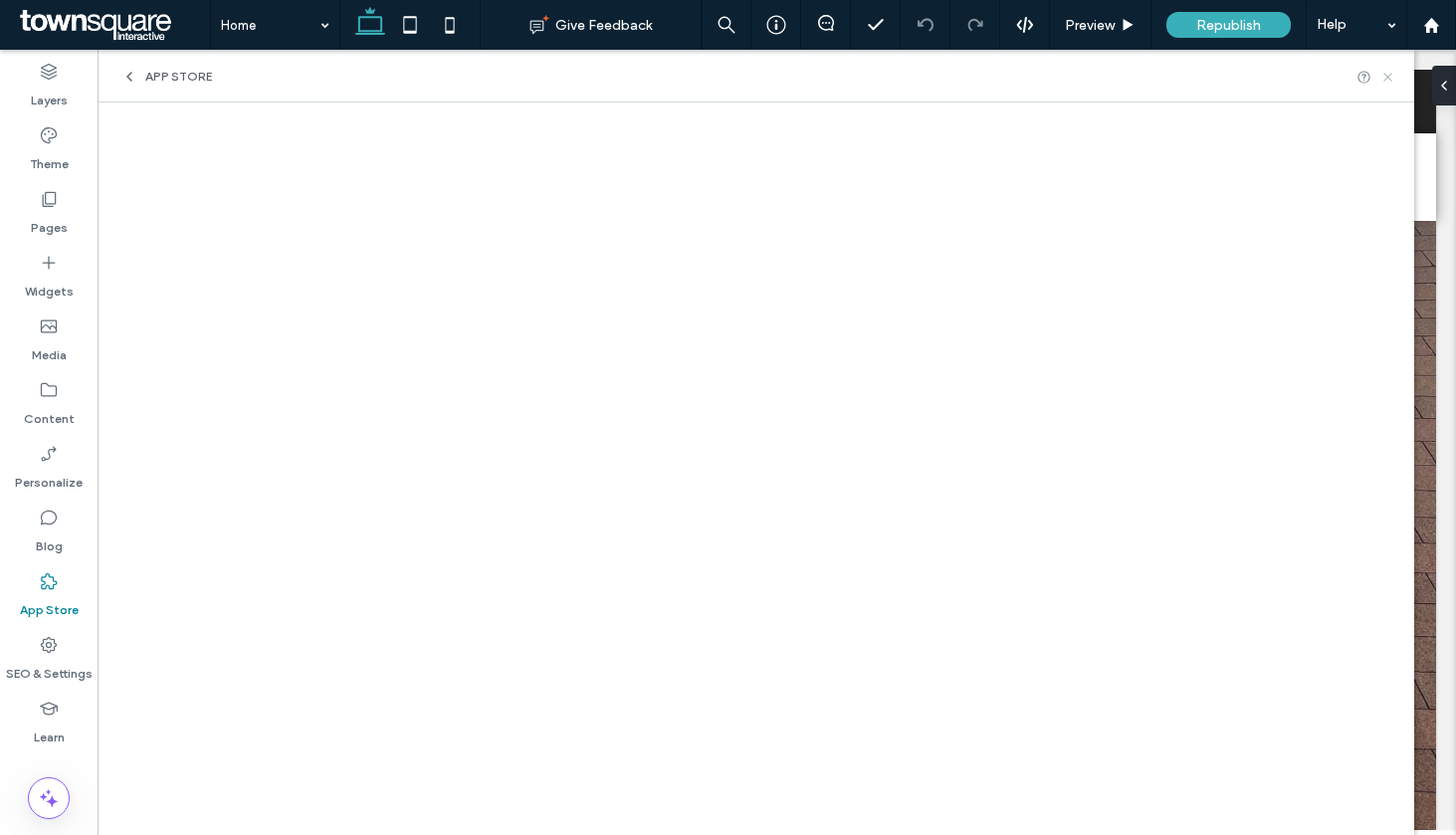 click 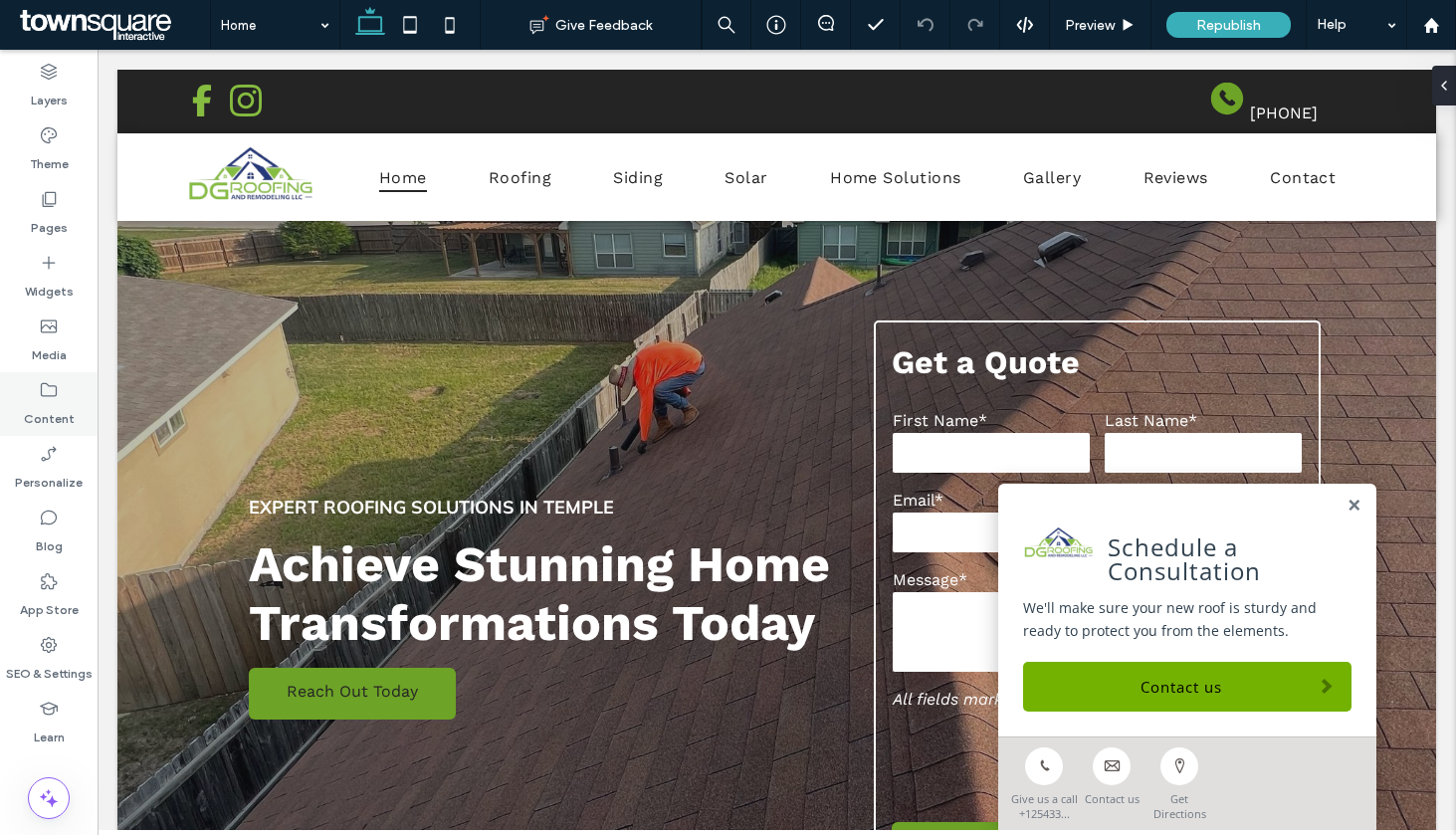 click on "Content" at bounding box center (49, 404) 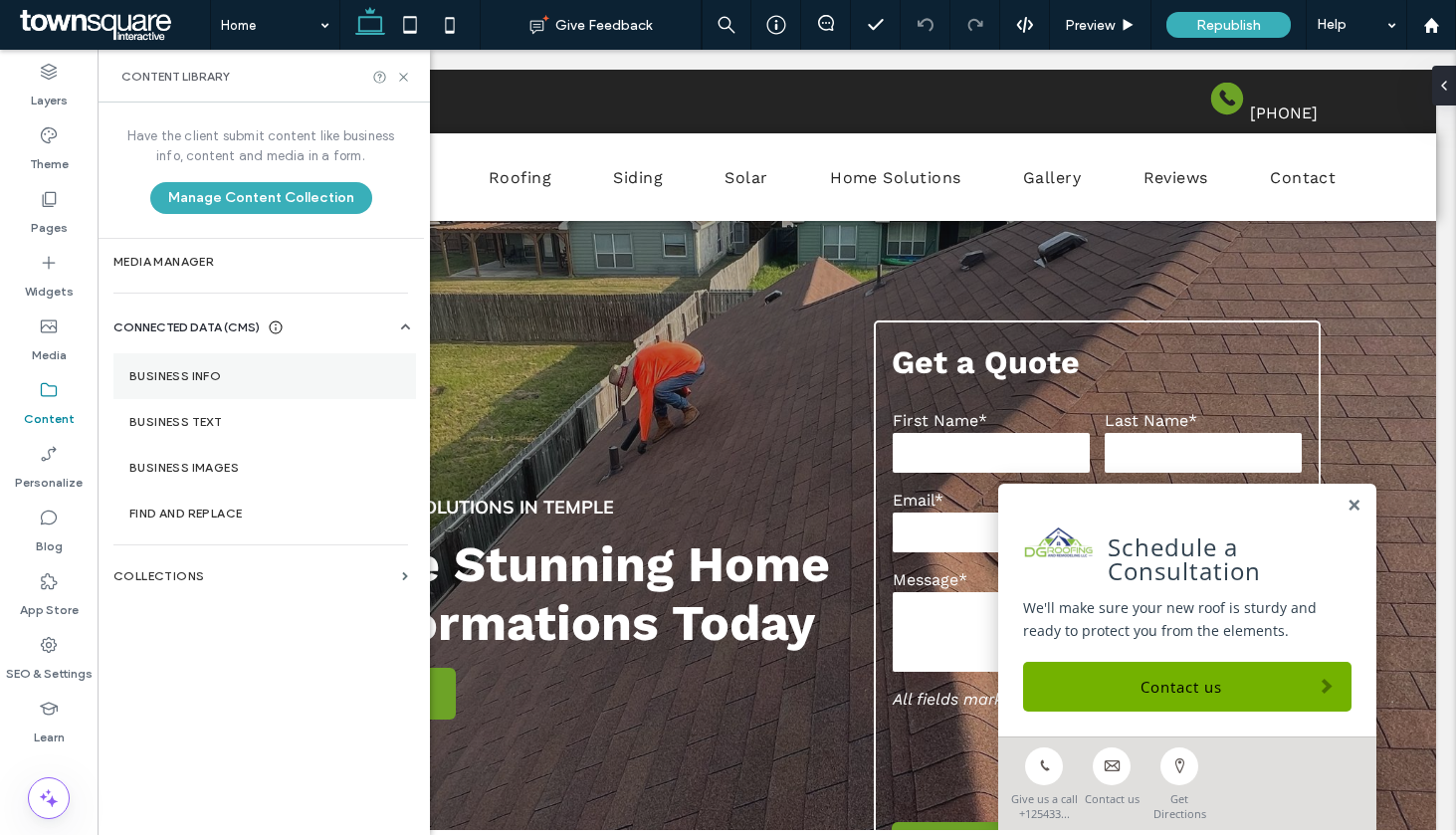 click on "Business Info" at bounding box center [265, 376] 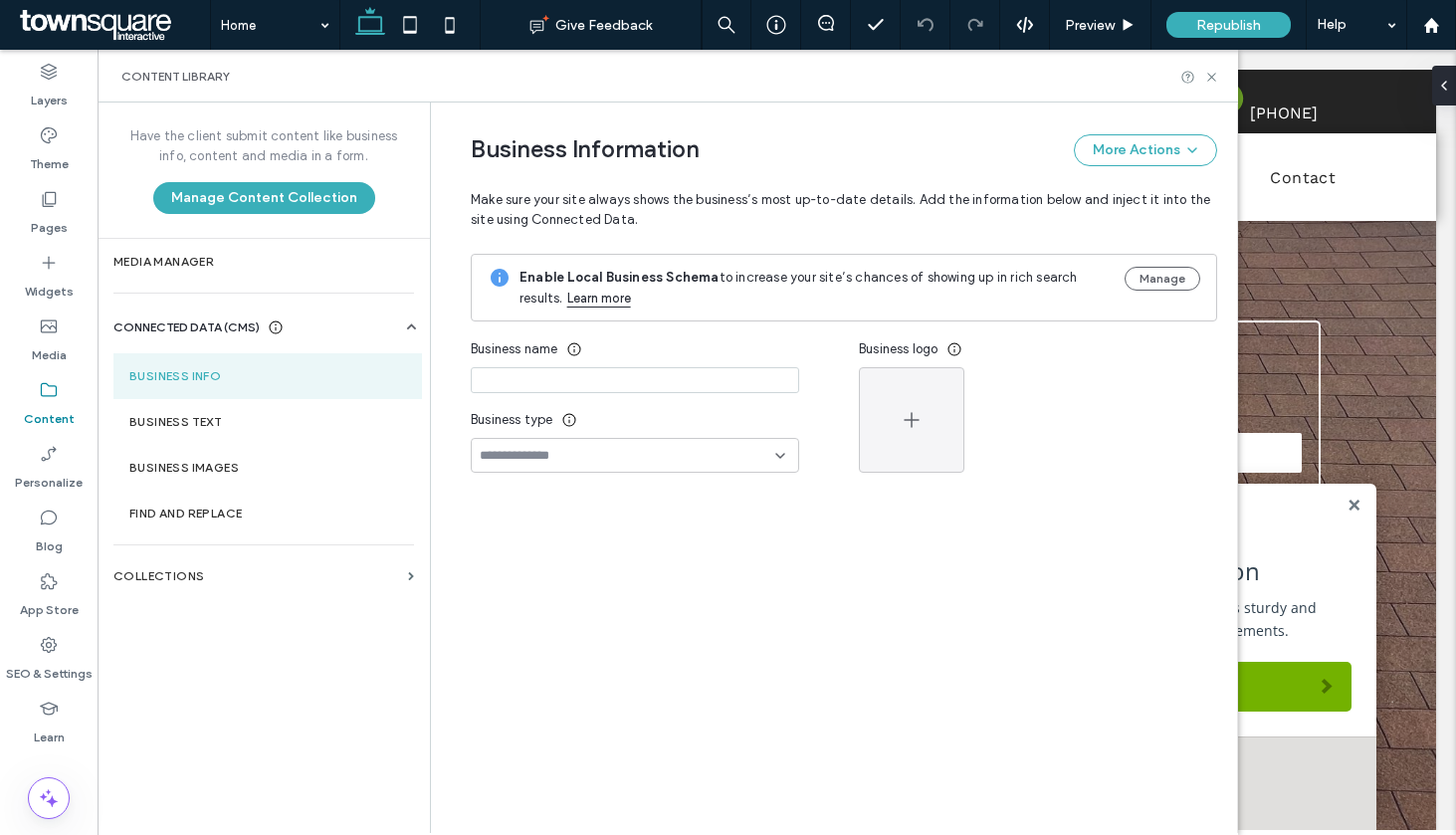 type on "**********" 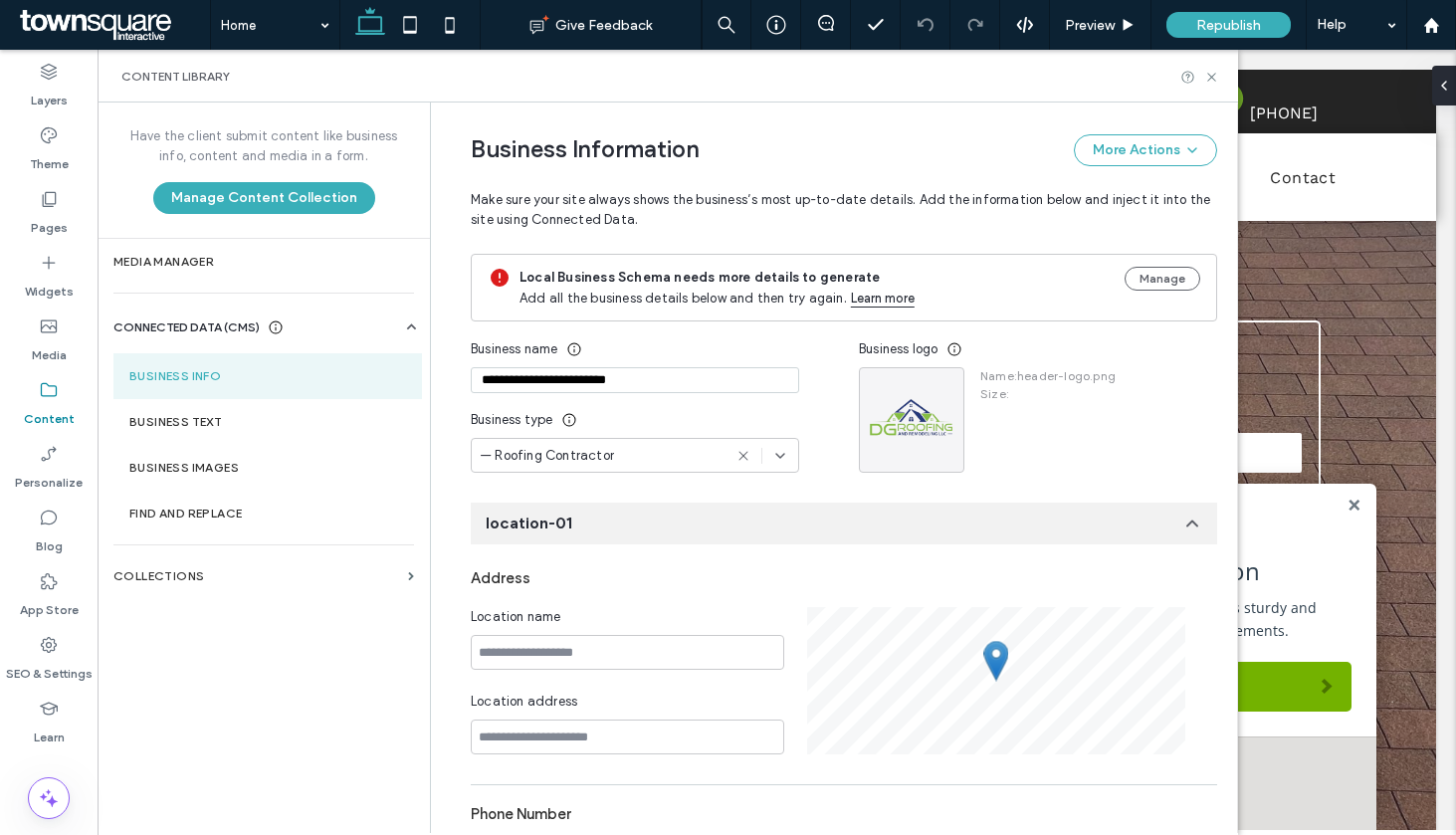 scroll, scrollTop: 148, scrollLeft: 0, axis: vertical 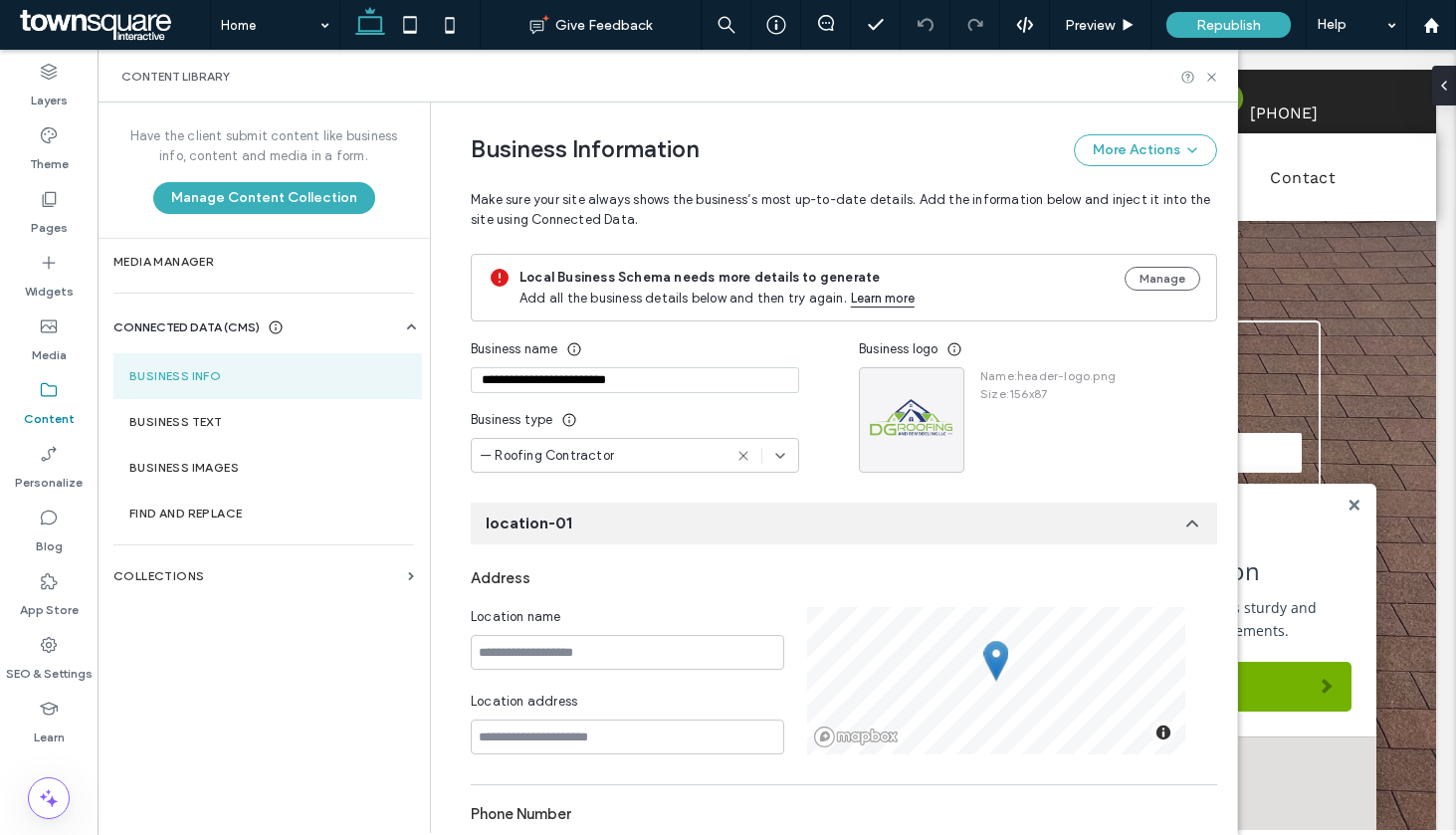 click on "**********" at bounding box center [635, 384] 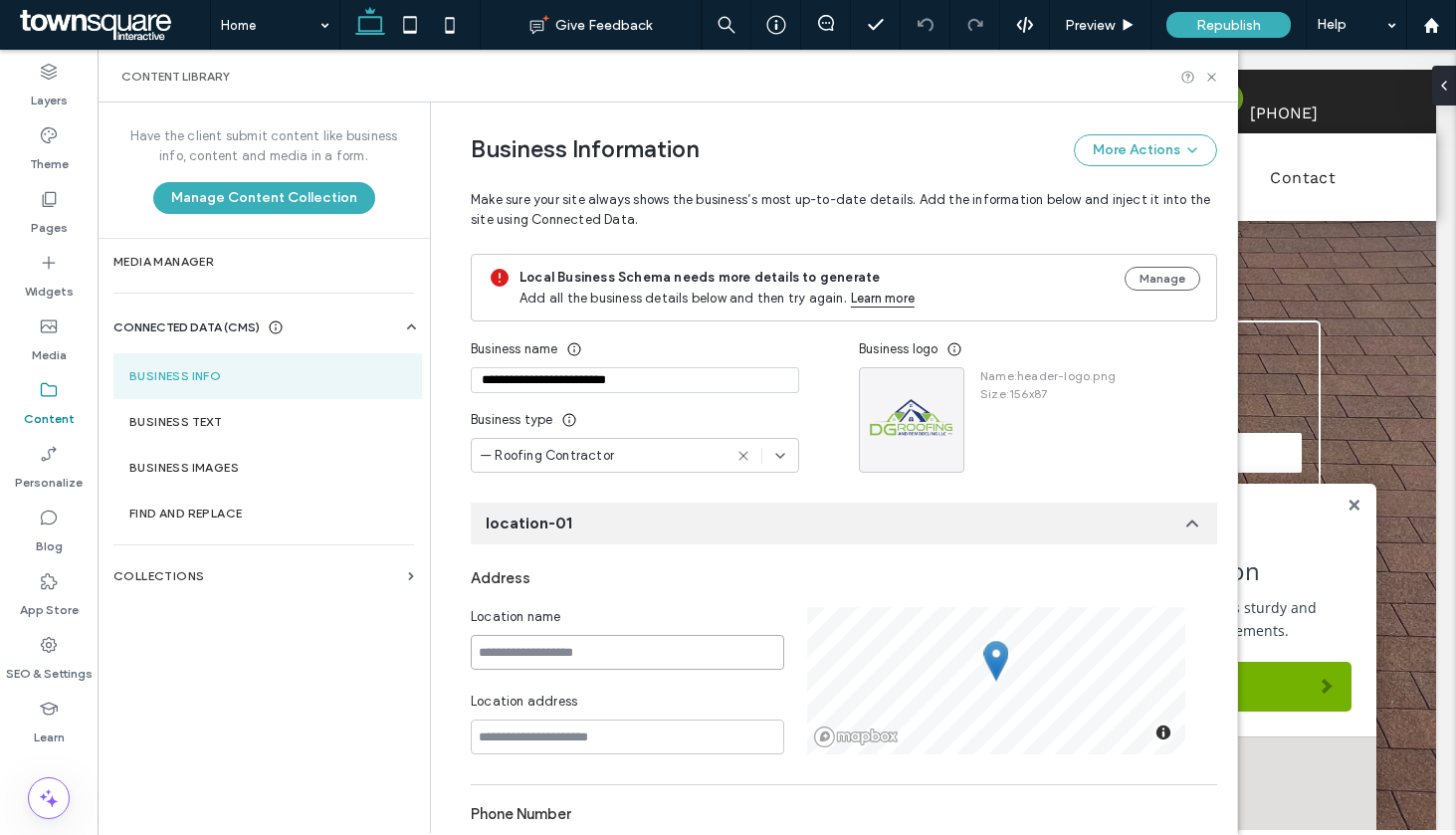 click at bounding box center [627, 652] 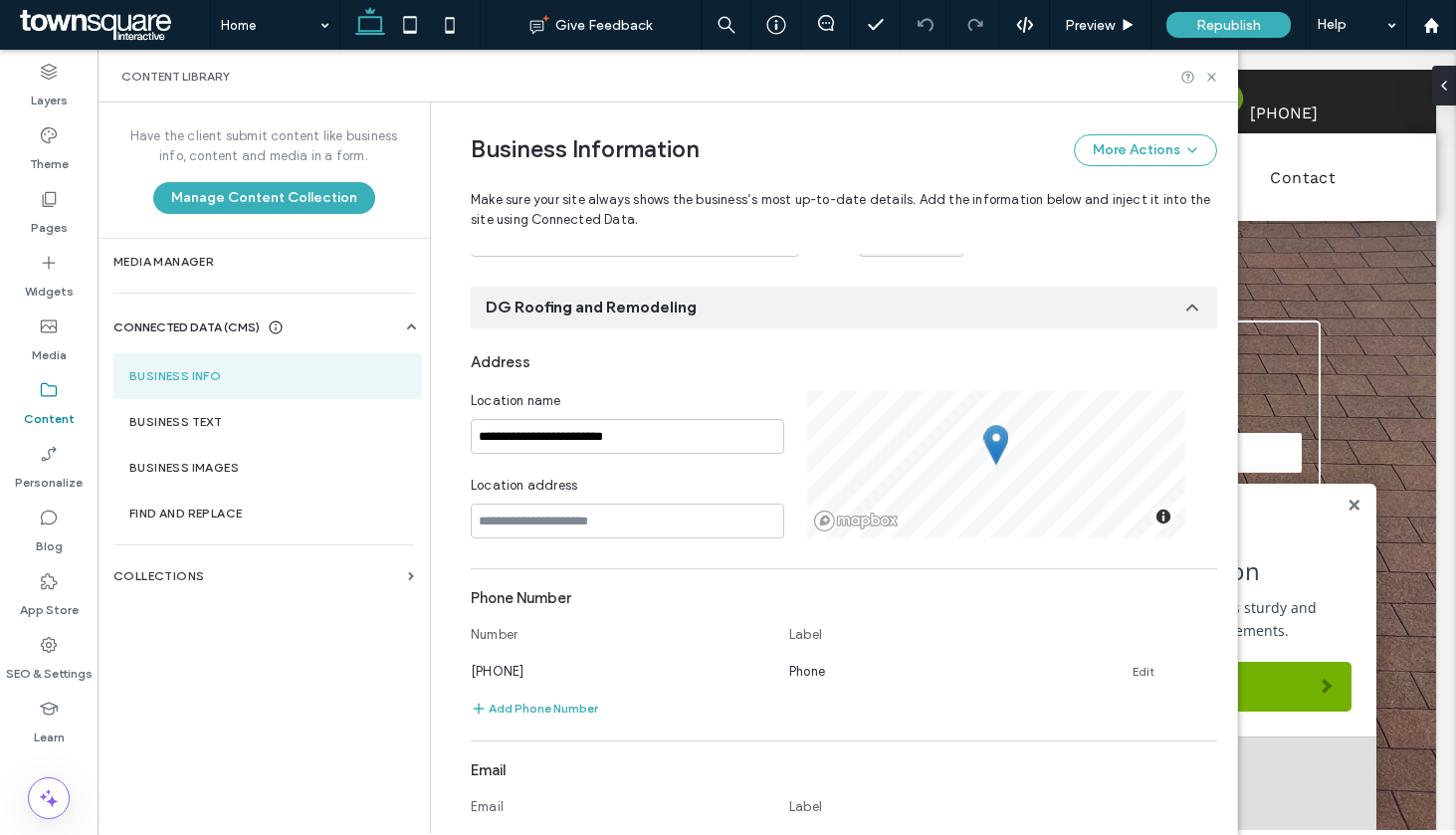 scroll, scrollTop: 217, scrollLeft: 0, axis: vertical 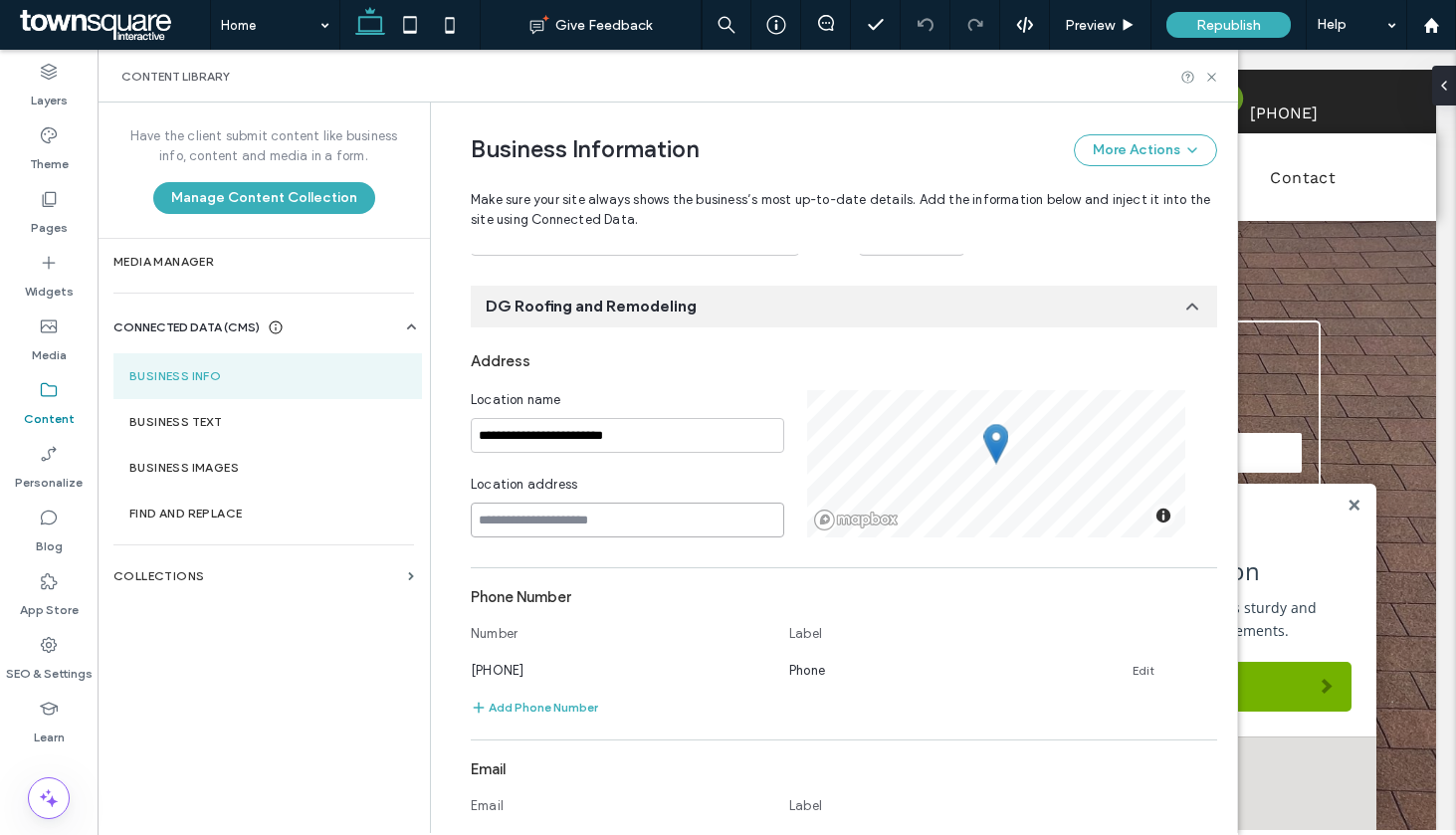 click at bounding box center [627, 520] 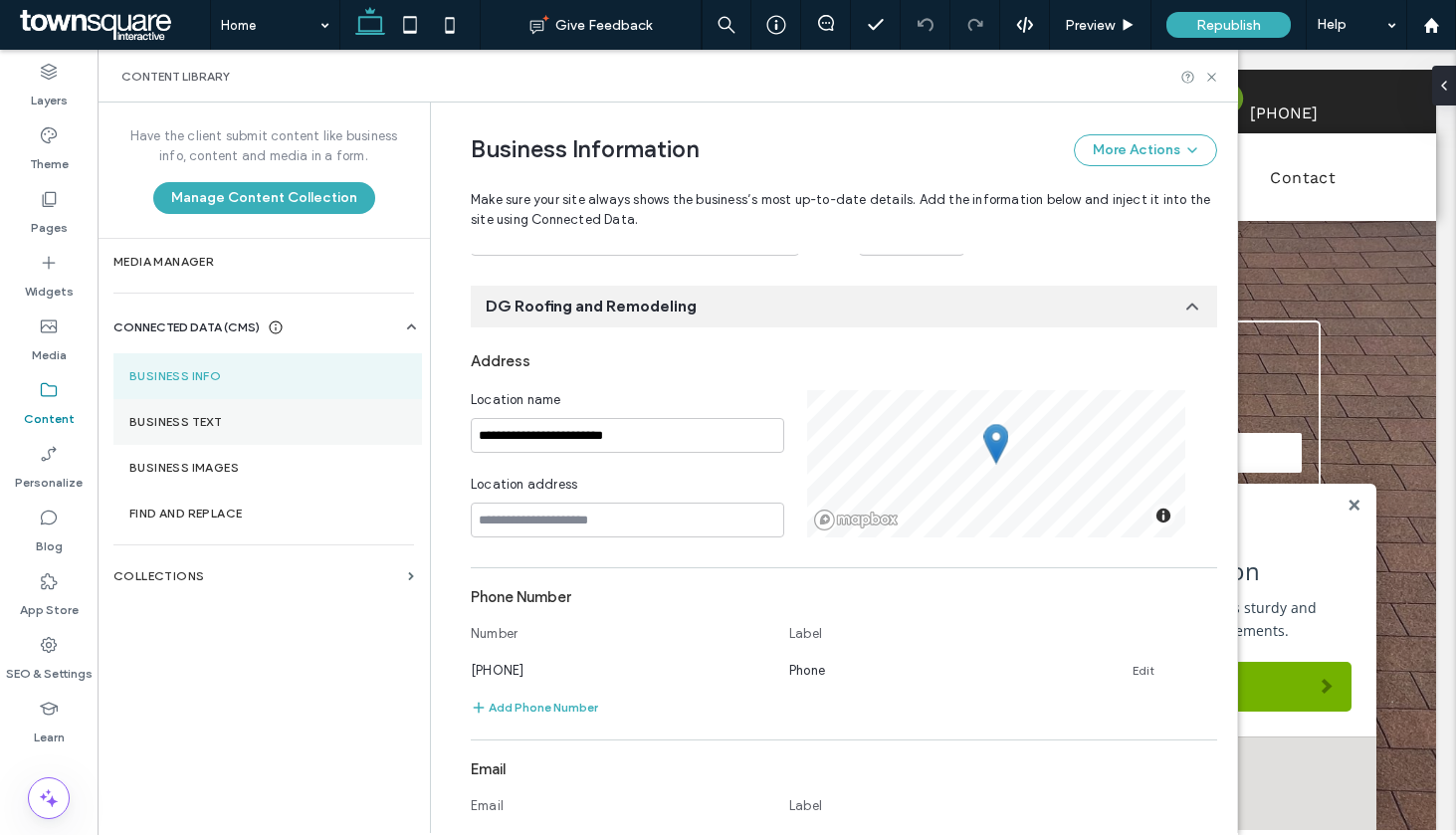 click on "Business Text" at bounding box center (268, 422) 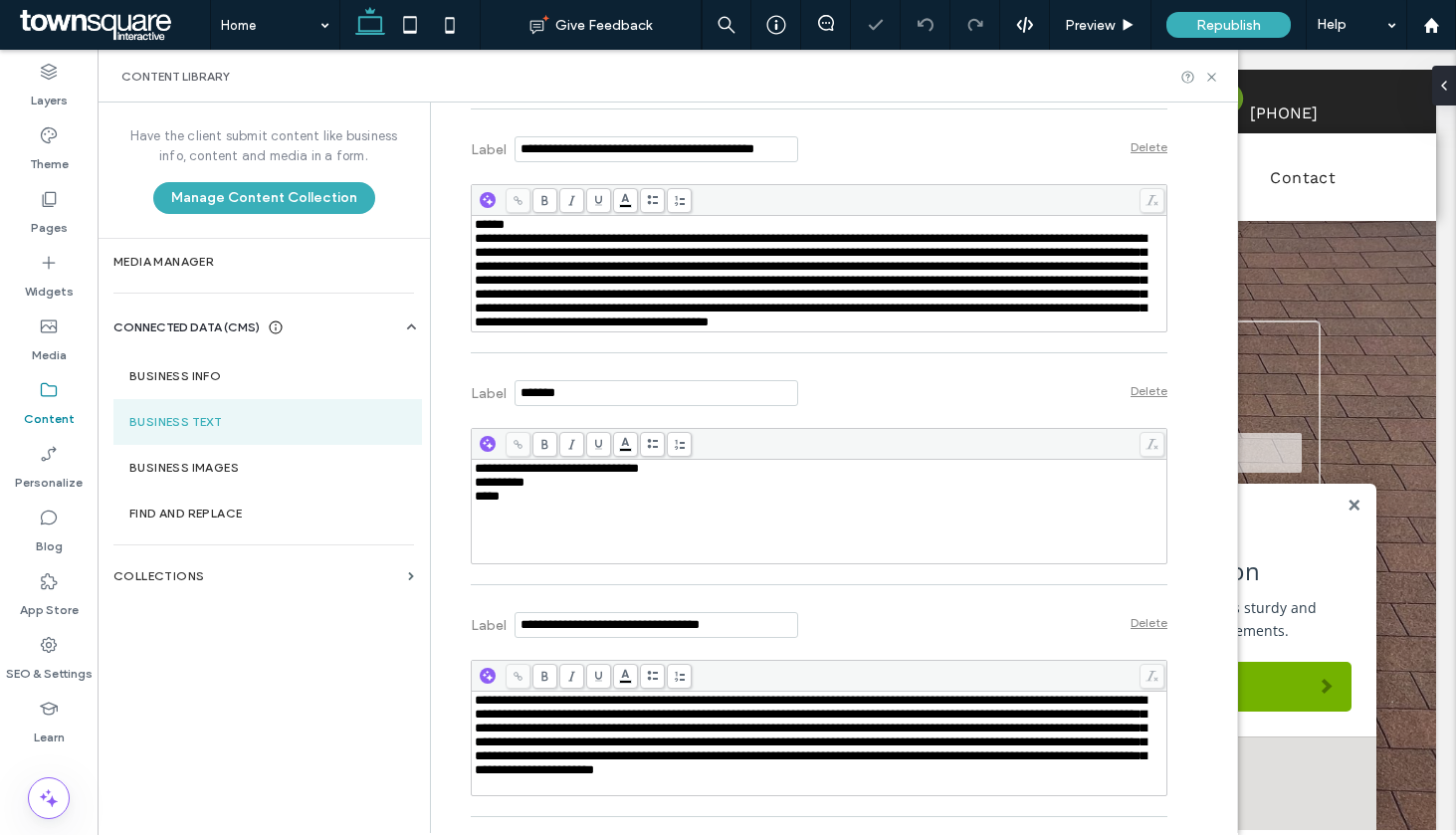 scroll, scrollTop: 0, scrollLeft: 0, axis: both 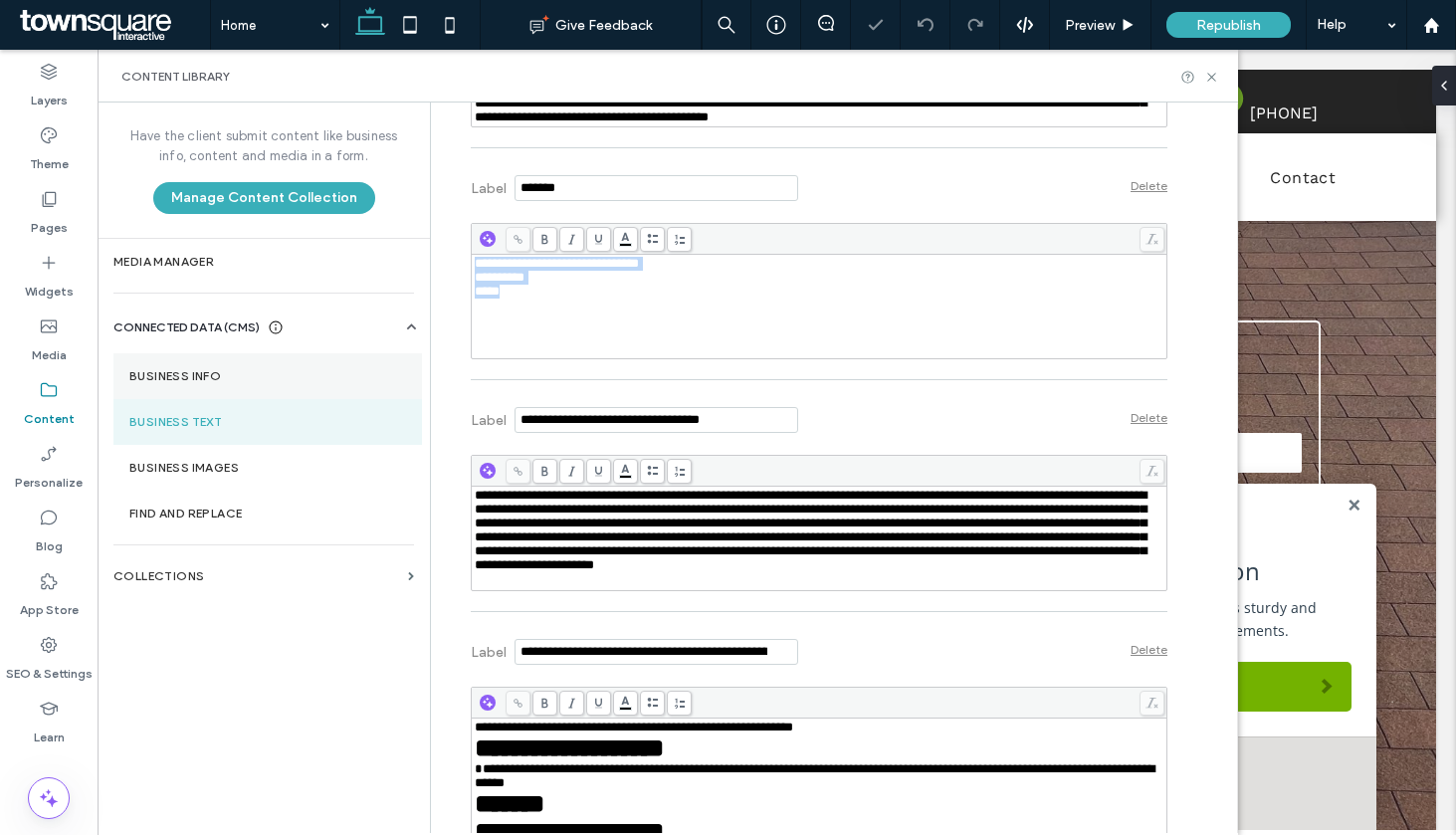 drag, startPoint x: 575, startPoint y: 458, endPoint x: 385, endPoint y: 391, distance: 201.46712 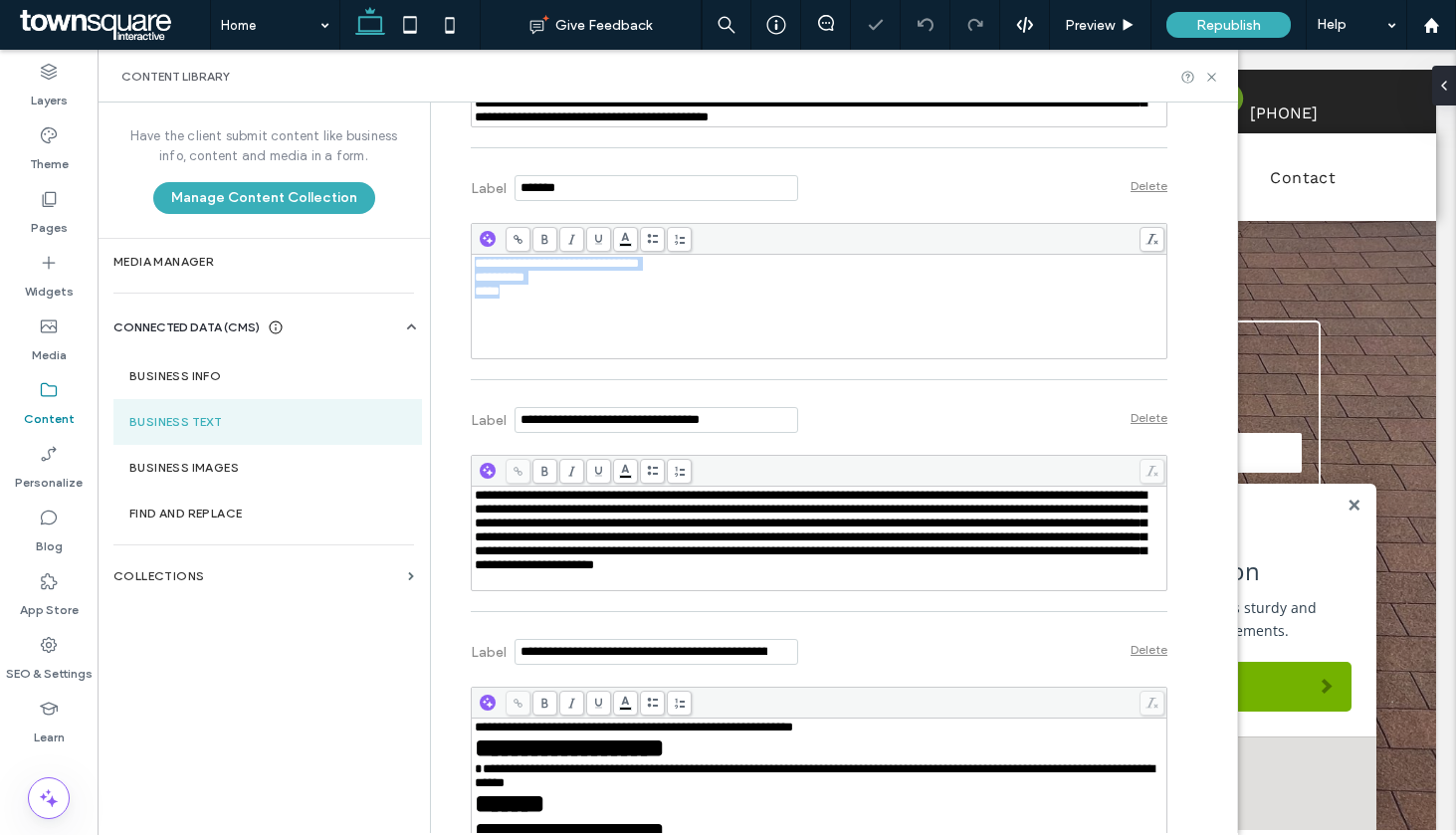 copy on "**********" 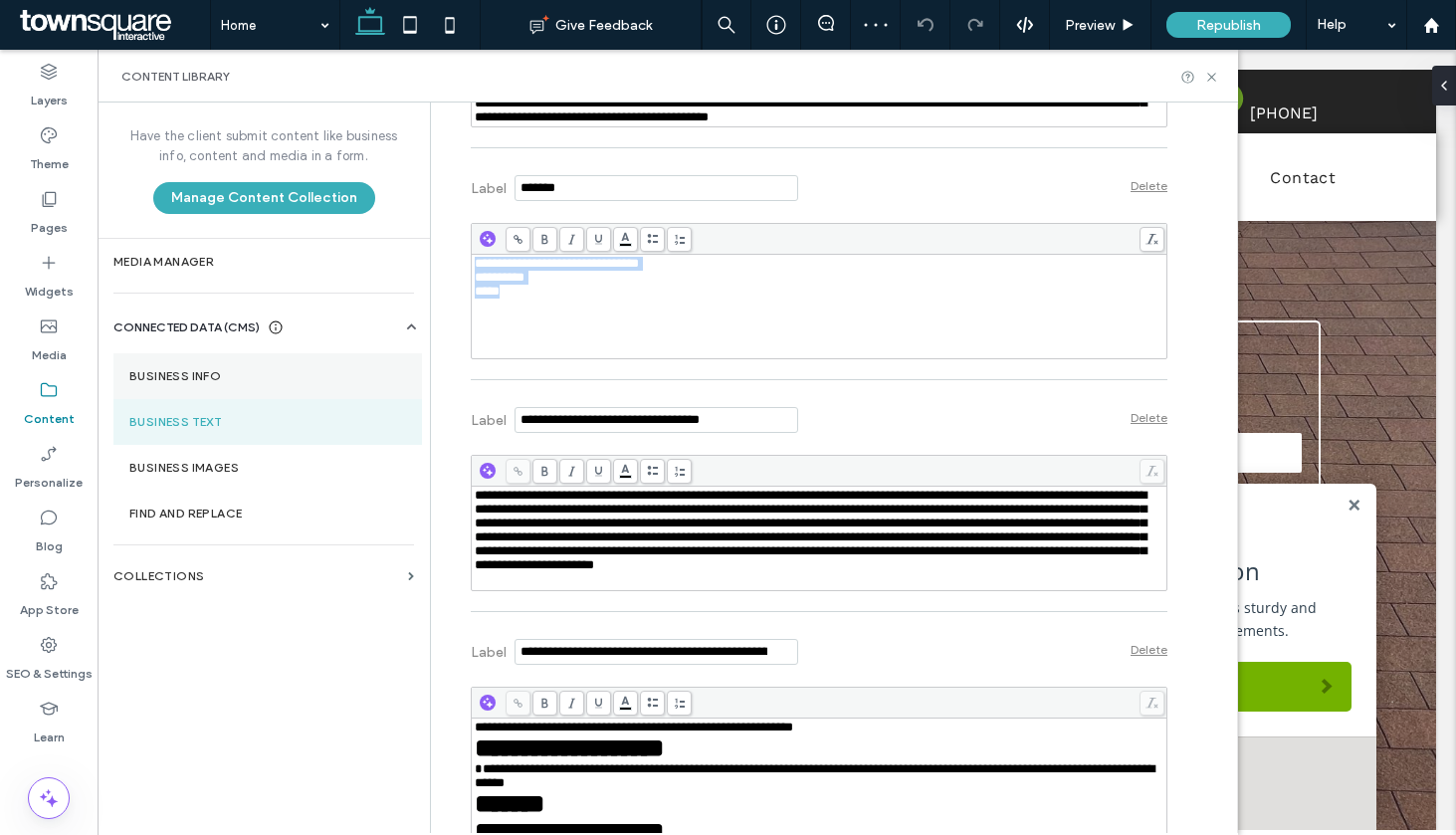 click on "Business Info" at bounding box center (268, 376) 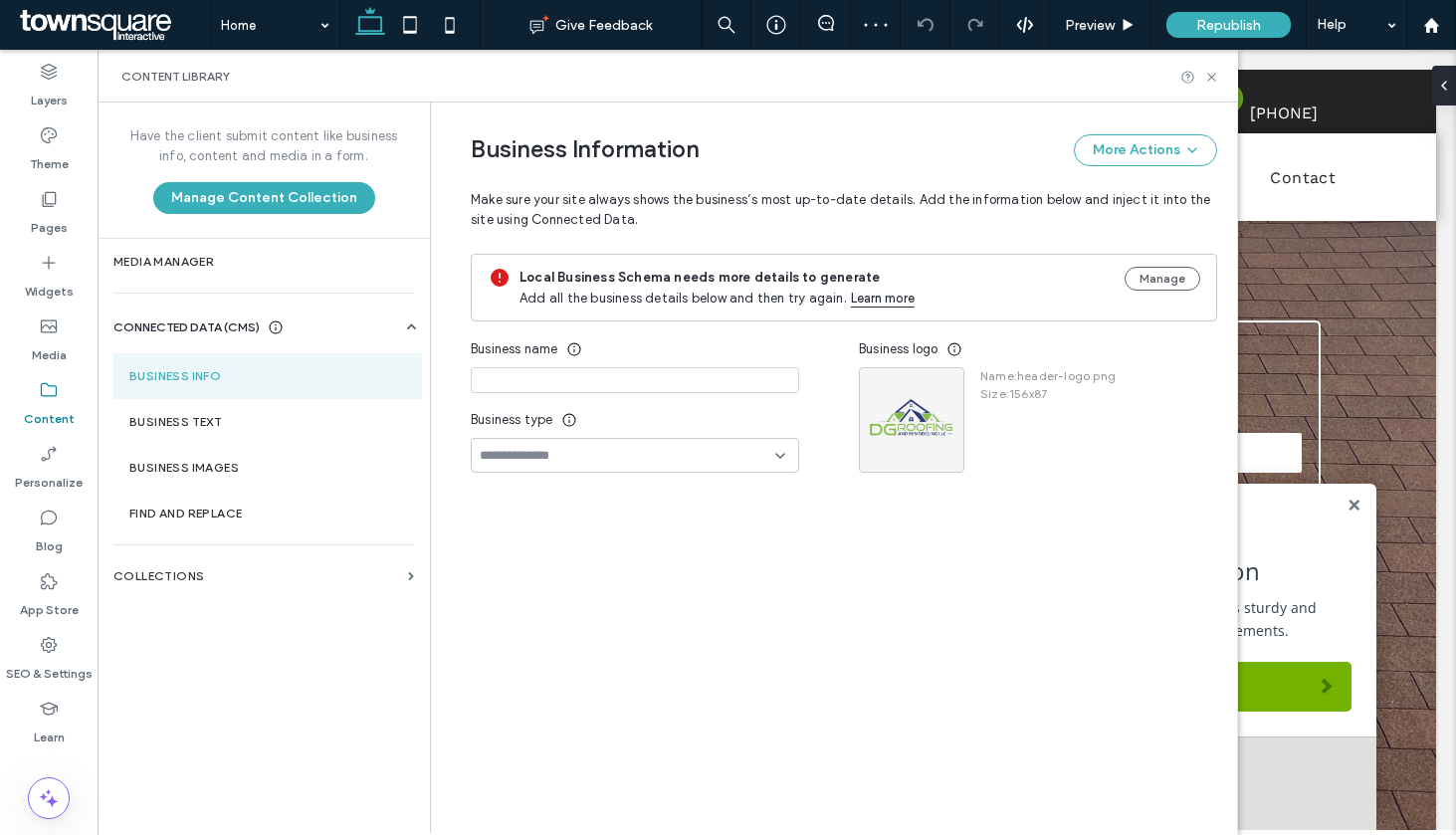type on "**********" 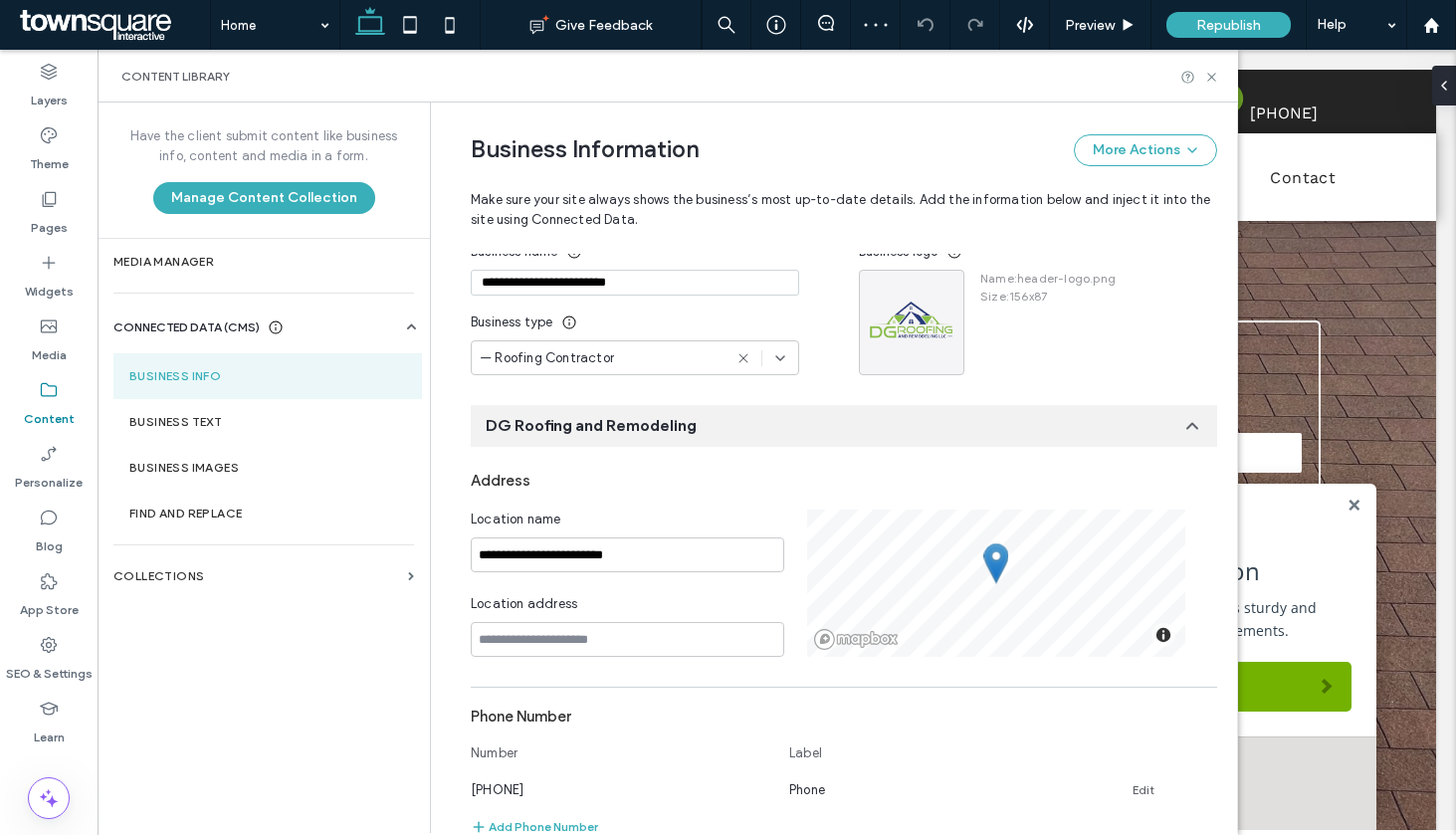 scroll, scrollTop: 217, scrollLeft: 0, axis: vertical 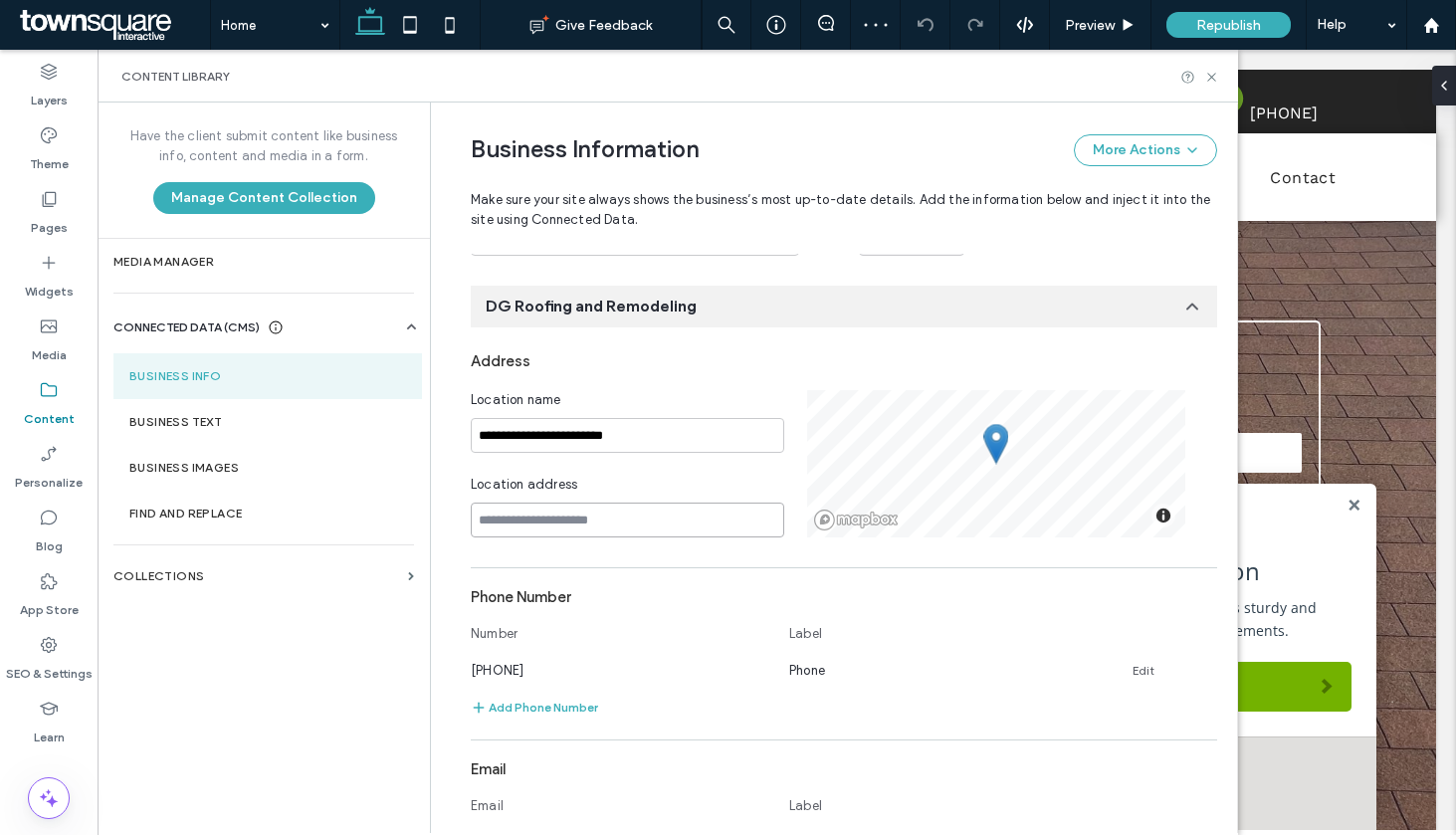 click at bounding box center (627, 520) 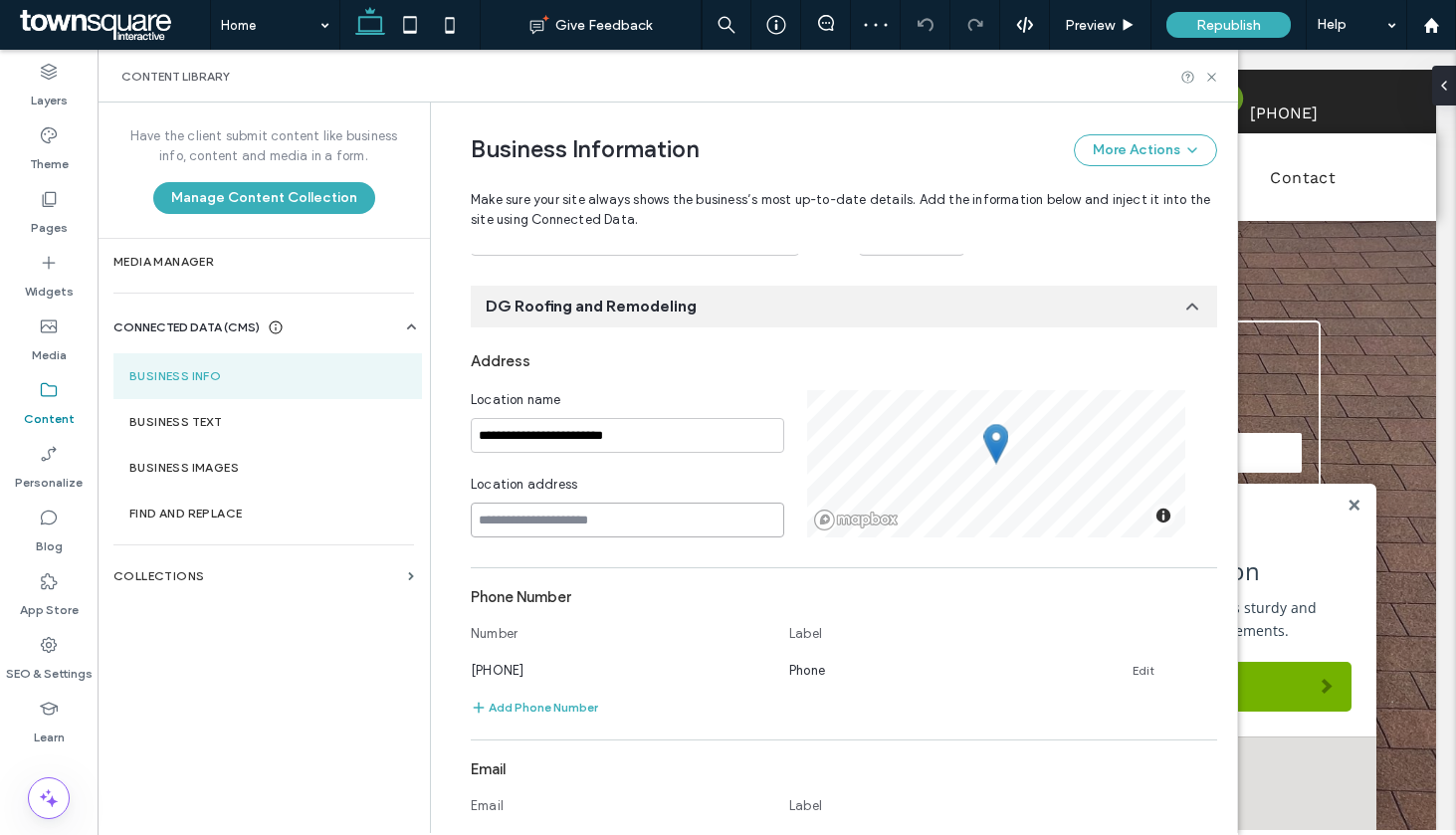 paste on "**********" 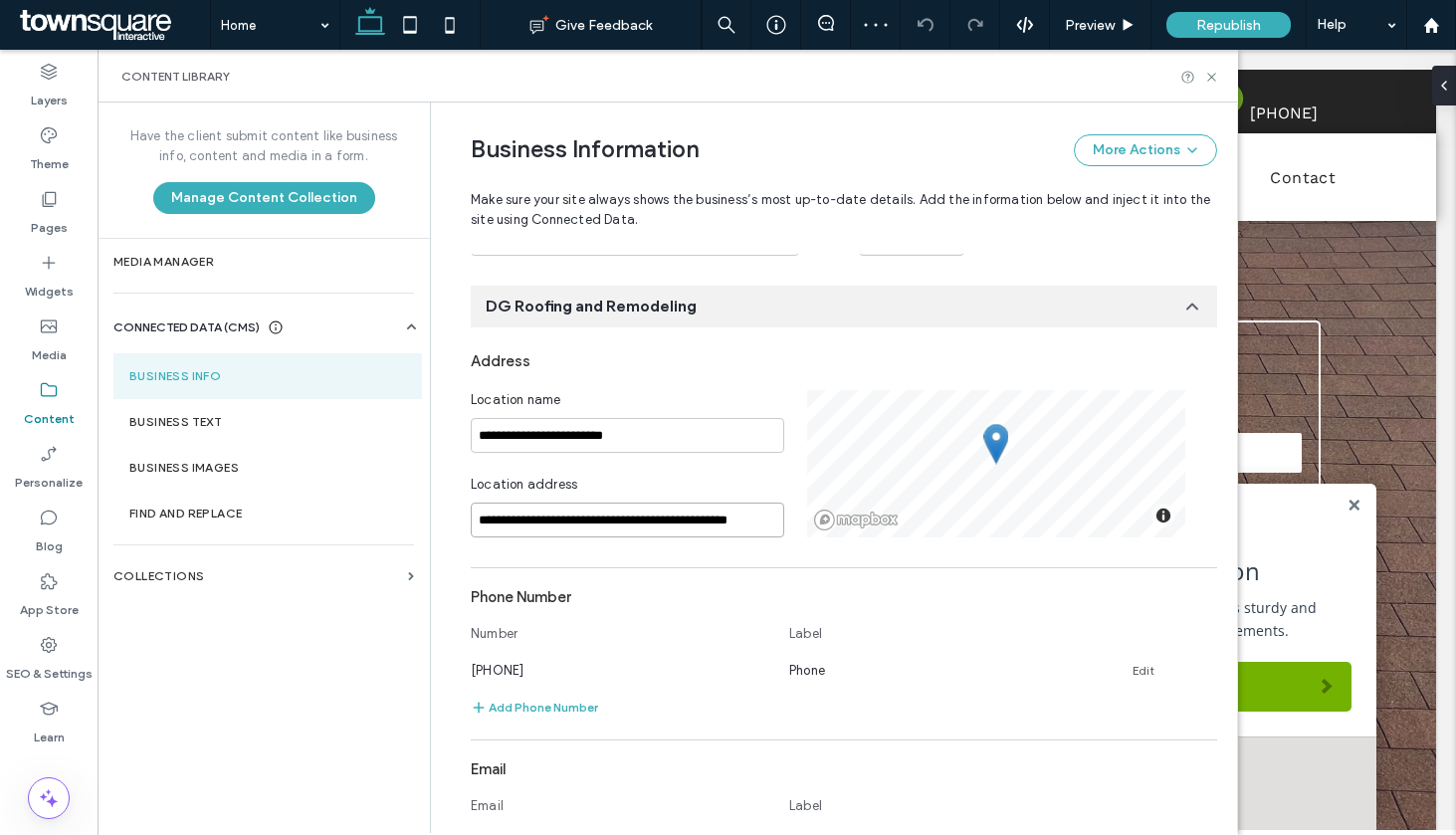 scroll, scrollTop: 0, scrollLeft: 12, axis: horizontal 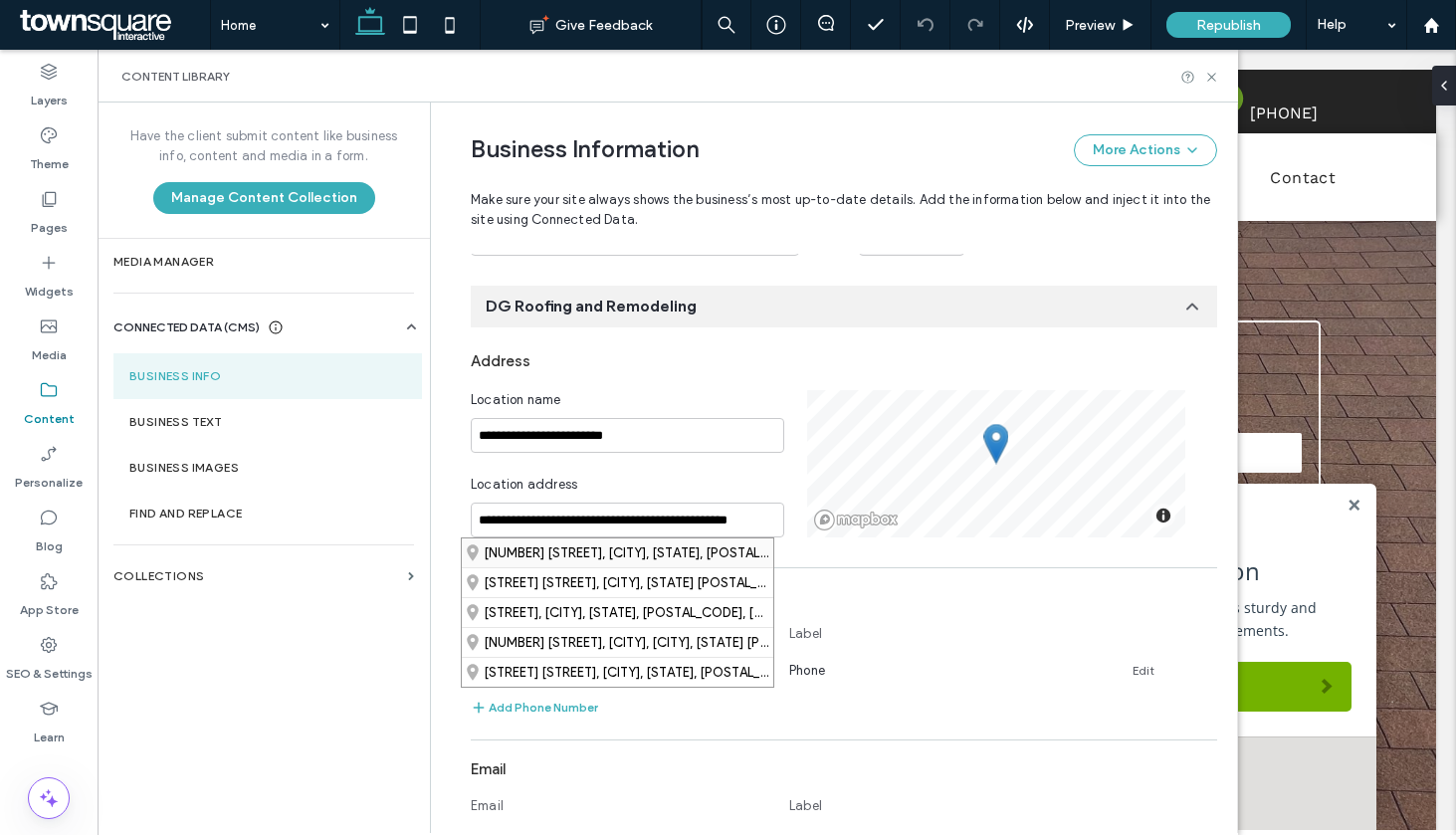 click on "5106 South General Bruce Drive, Temple, Texas 76502, United States" at bounding box center [617, 552] 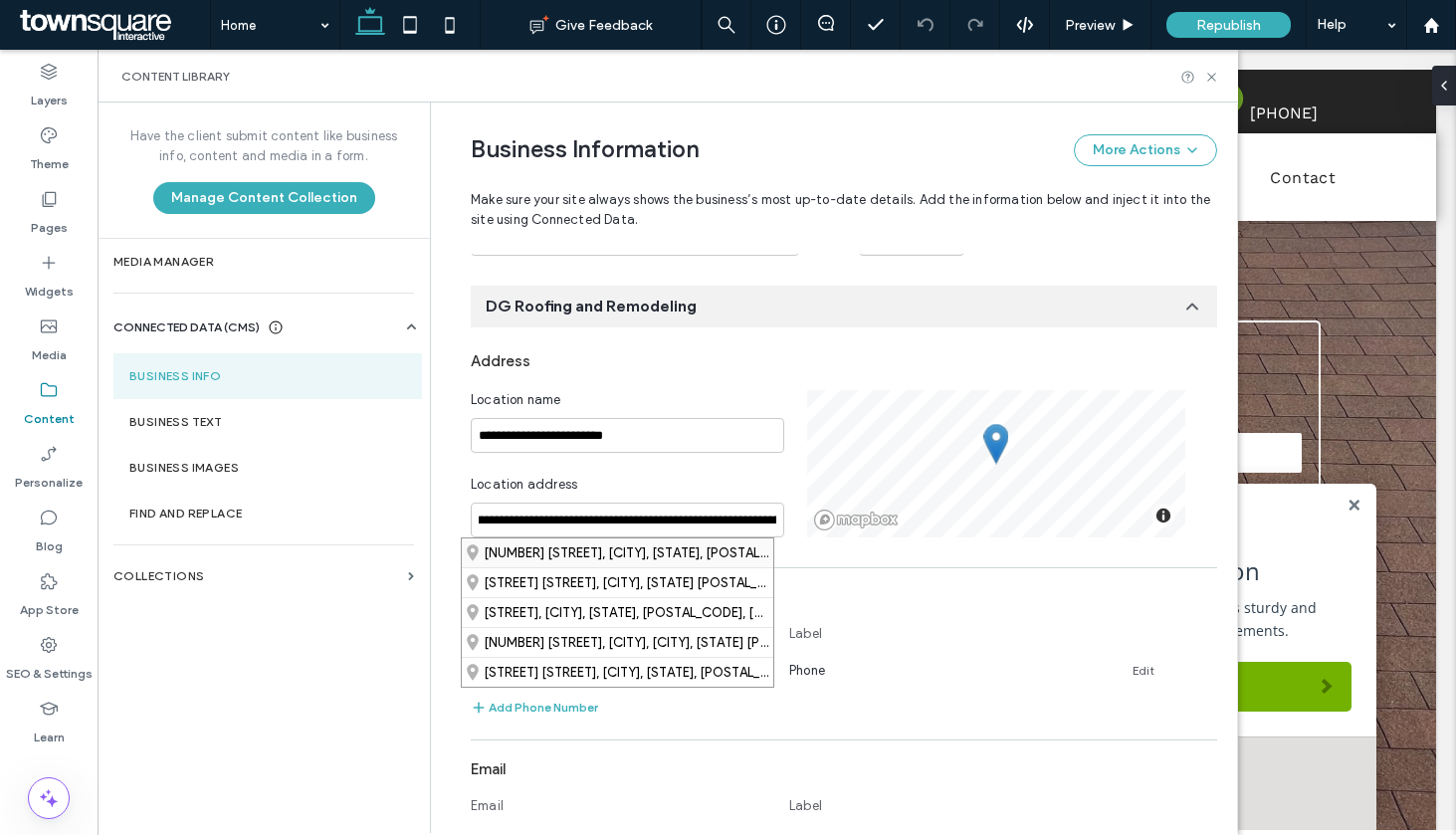 scroll, scrollTop: 0, scrollLeft: 0, axis: both 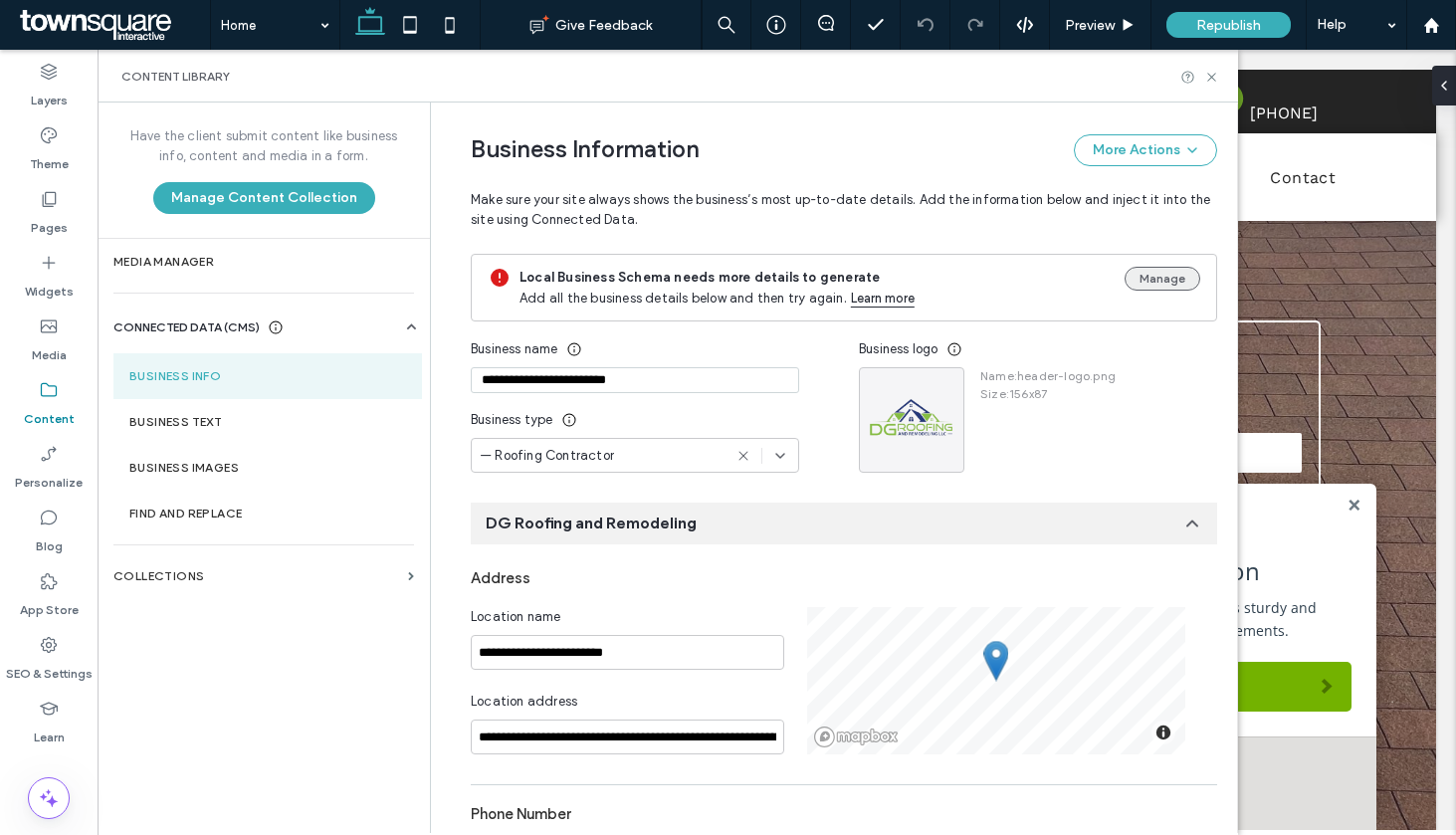 click on "Manage" at bounding box center [1162, 279] 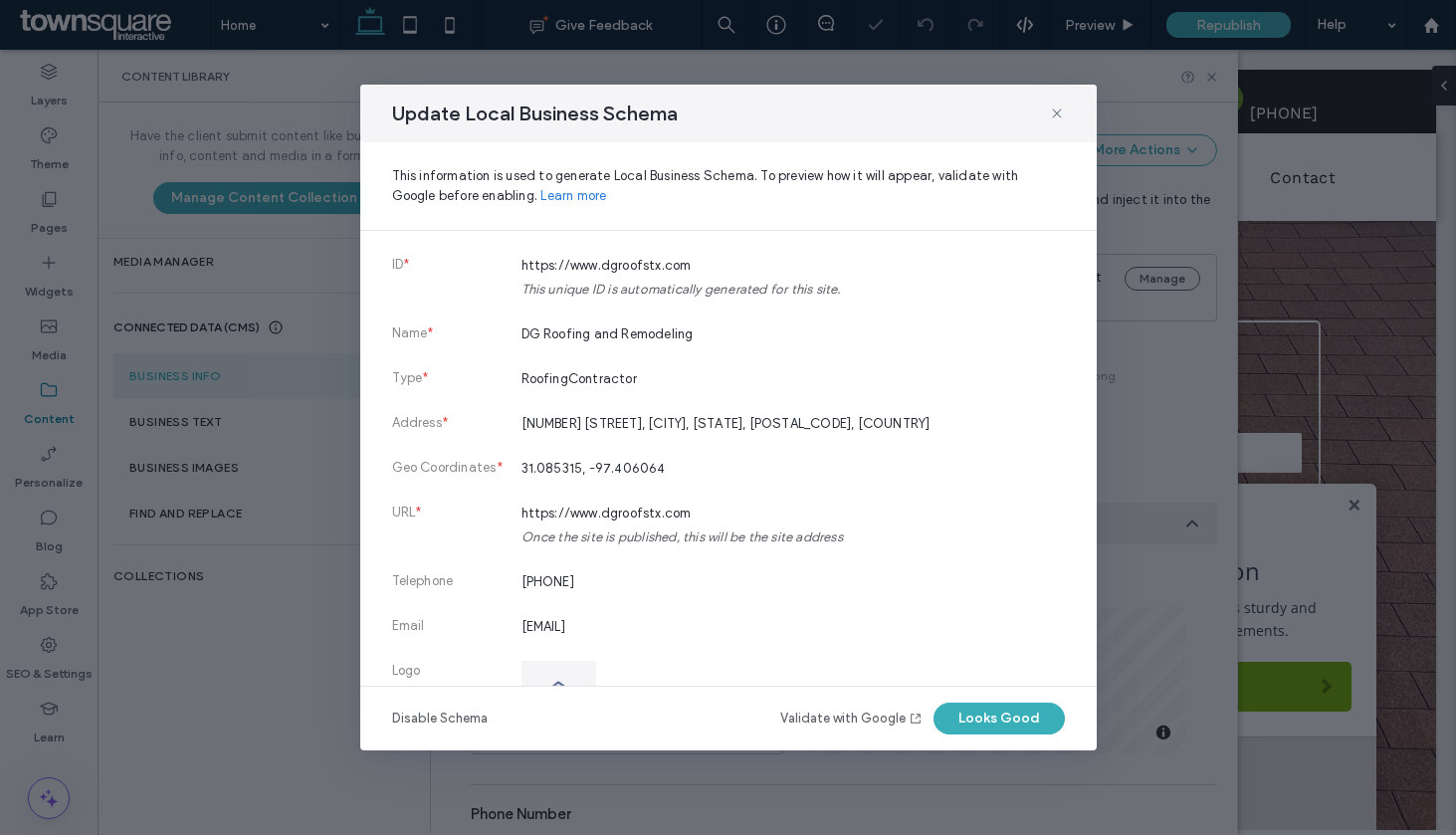 click on "Update Local Business Schema This information is used to generate Local Business Schema. To preview how it will appear, validate with Google before enabling.   Learn more ID  * https://www.dgroofstx.com This unique ID is automatically generated for this site. Name  * DG Roofing and Remodeling Type  * RoofingContractor Address  * 5106 South General Bruce Drive, Temple, Texas, 76502, US Geo Coordinates  * 31.085315, -97.406064 URL  * https://www.dgroofstx.com Once the site is published, this will be the site address Telephone (254) 339-8688 Email dg_roofing@icloud.com Logo Social Networks https://facebook.com/ DG-Roofing-and-Remodeling-LLC-111505456919471 https://instagram.com/ dg_roofing Business Hours Monday, Wednesday, Tuesday, Thursday, Friday 09:00-17:00 Images For best Schema results, add images to the Business Images section Price range This is a recommended field. Additional supported fields:  Description. Disable Schema Validate with Google Looks Good" at bounding box center [728, 417] 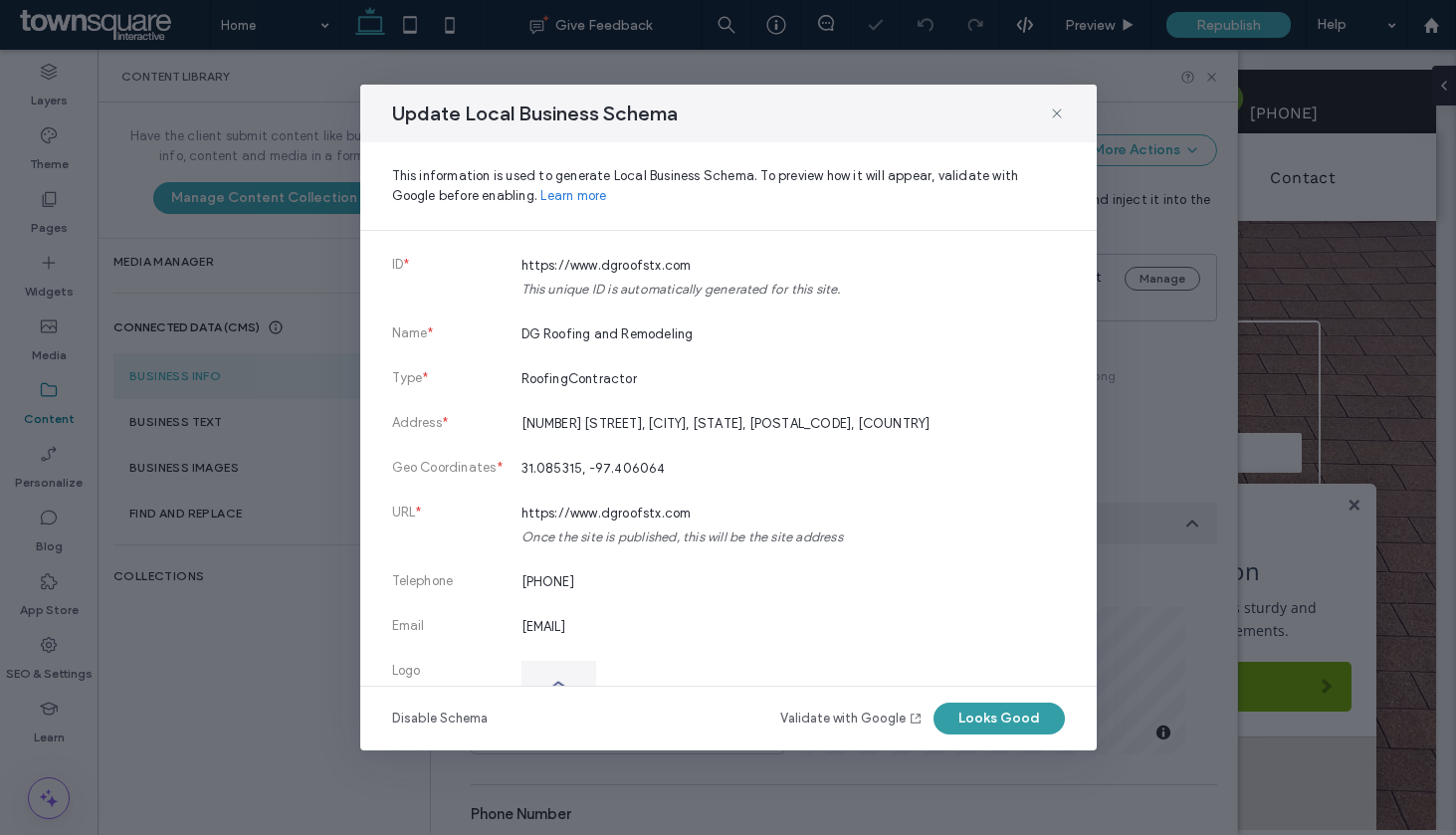 click on "Looks Good" at bounding box center [999, 719] 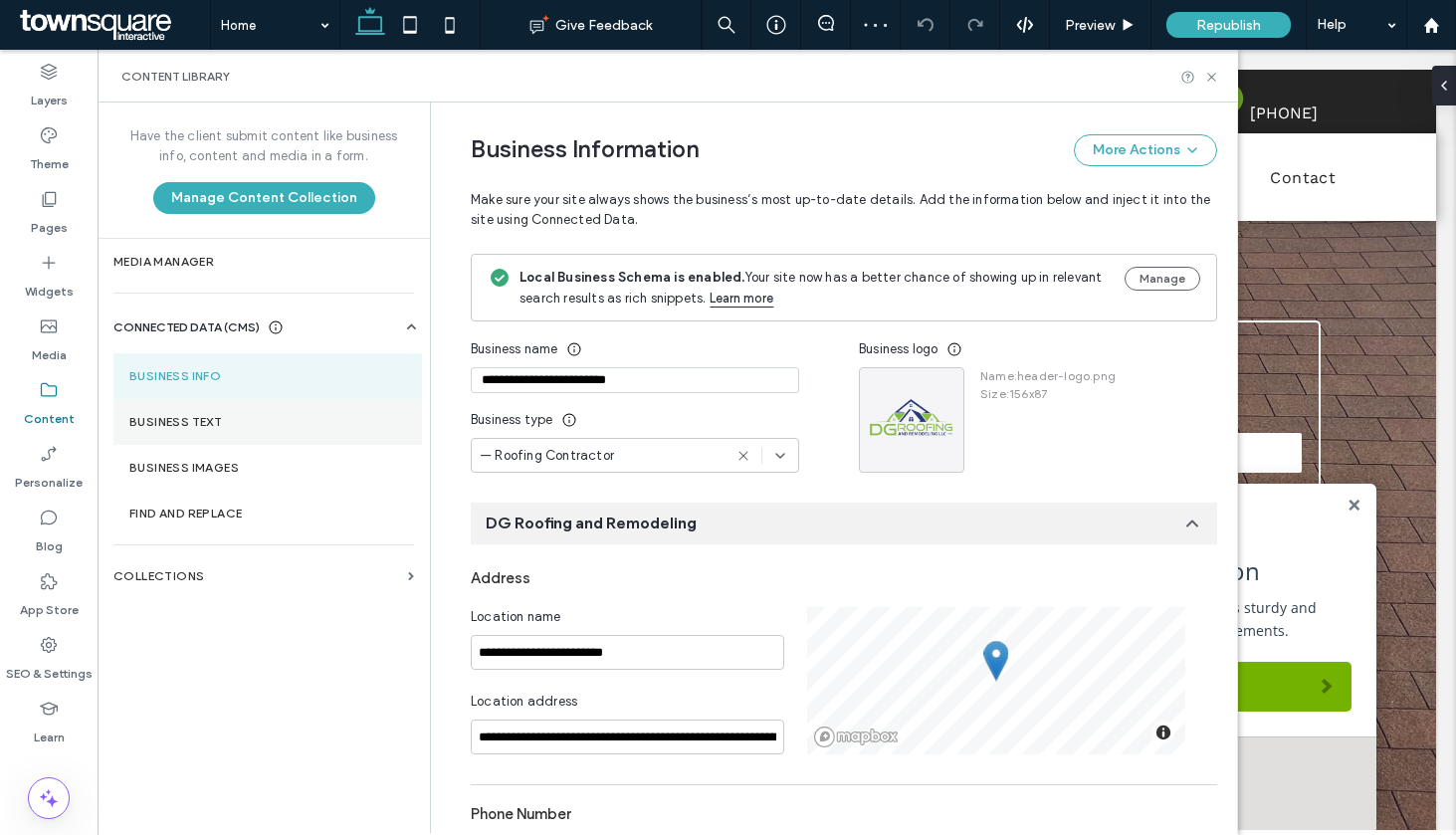 click on "Business Text" at bounding box center (268, 422) 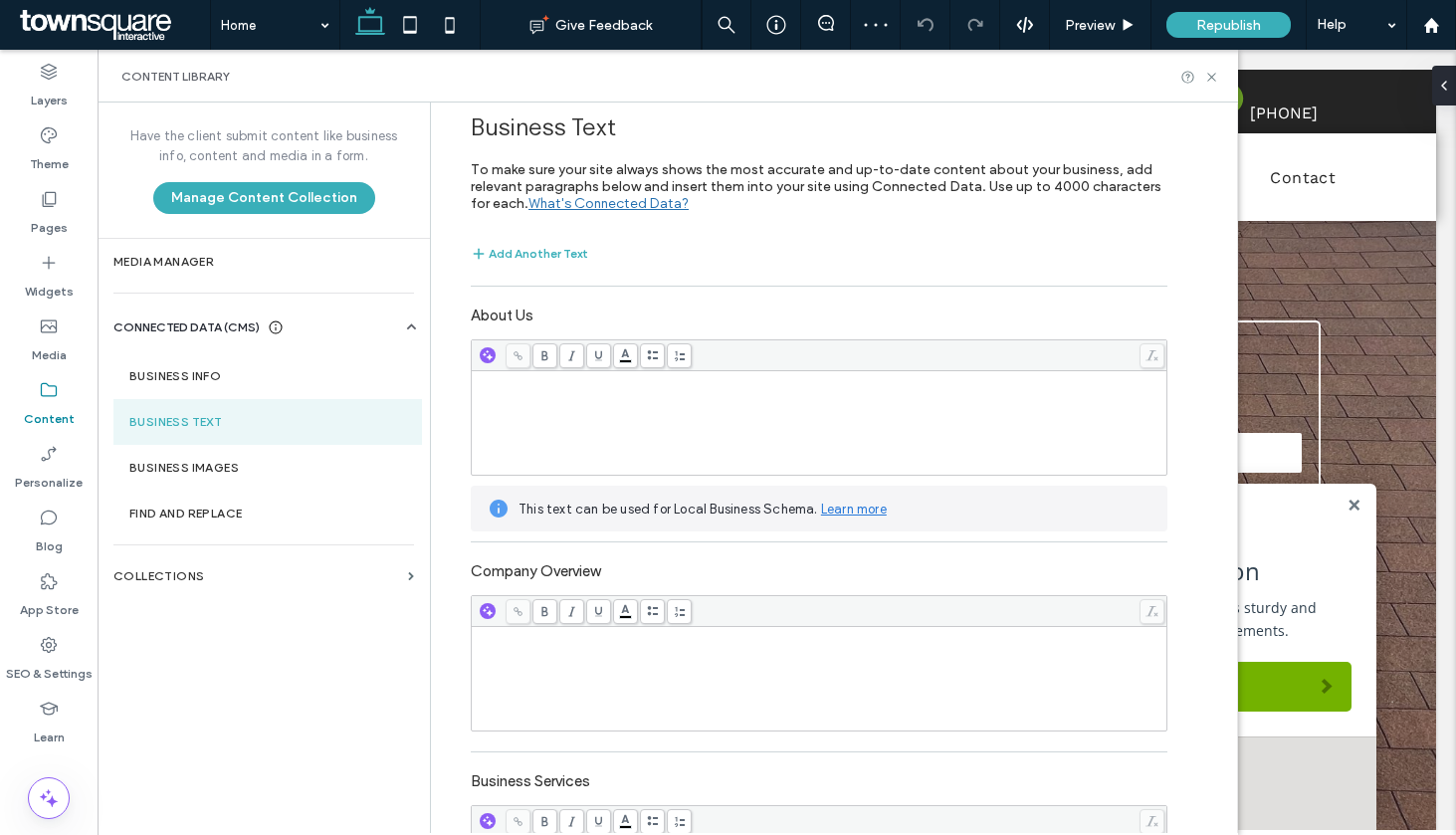 scroll, scrollTop: 0, scrollLeft: 0, axis: both 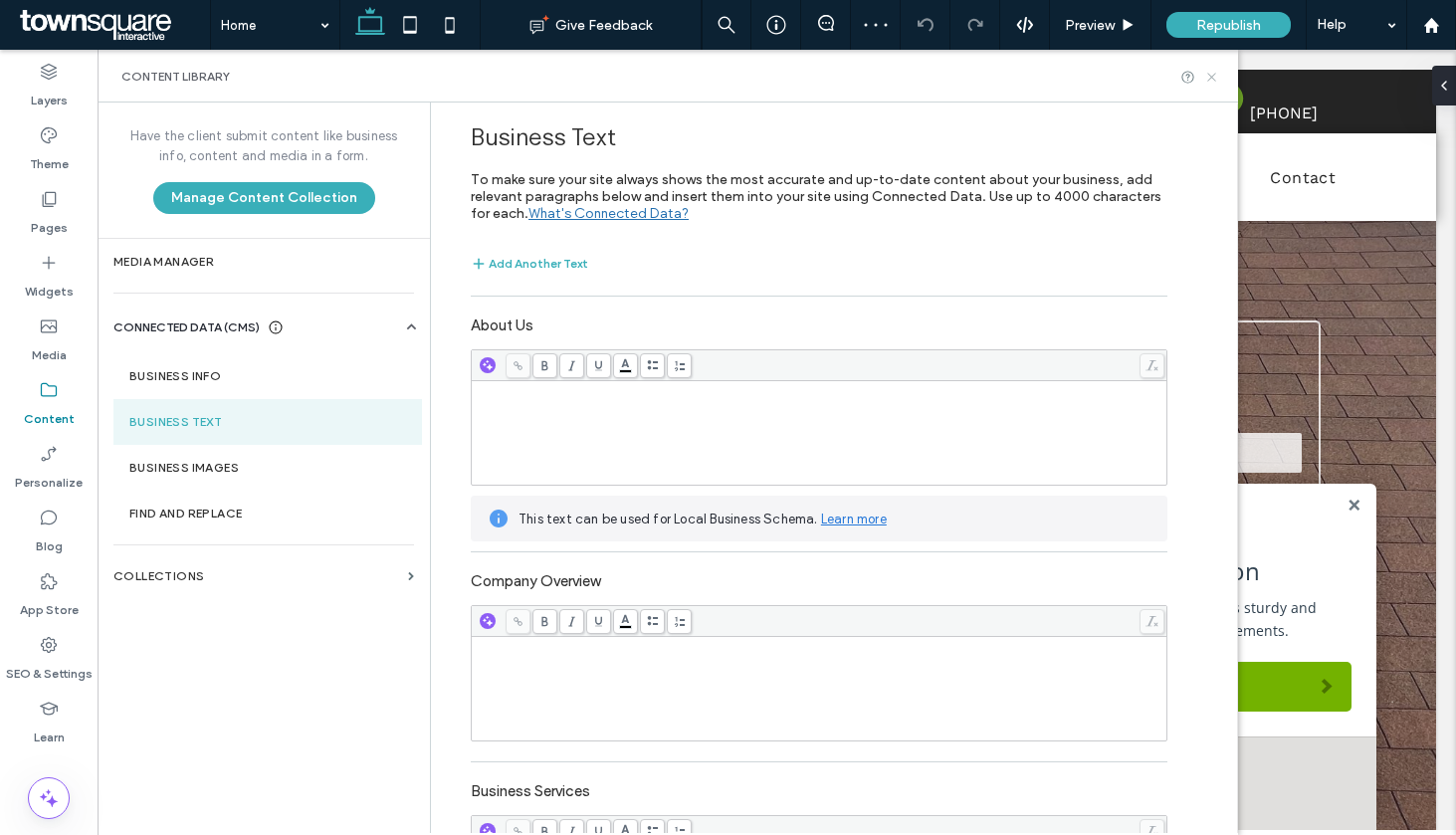 click 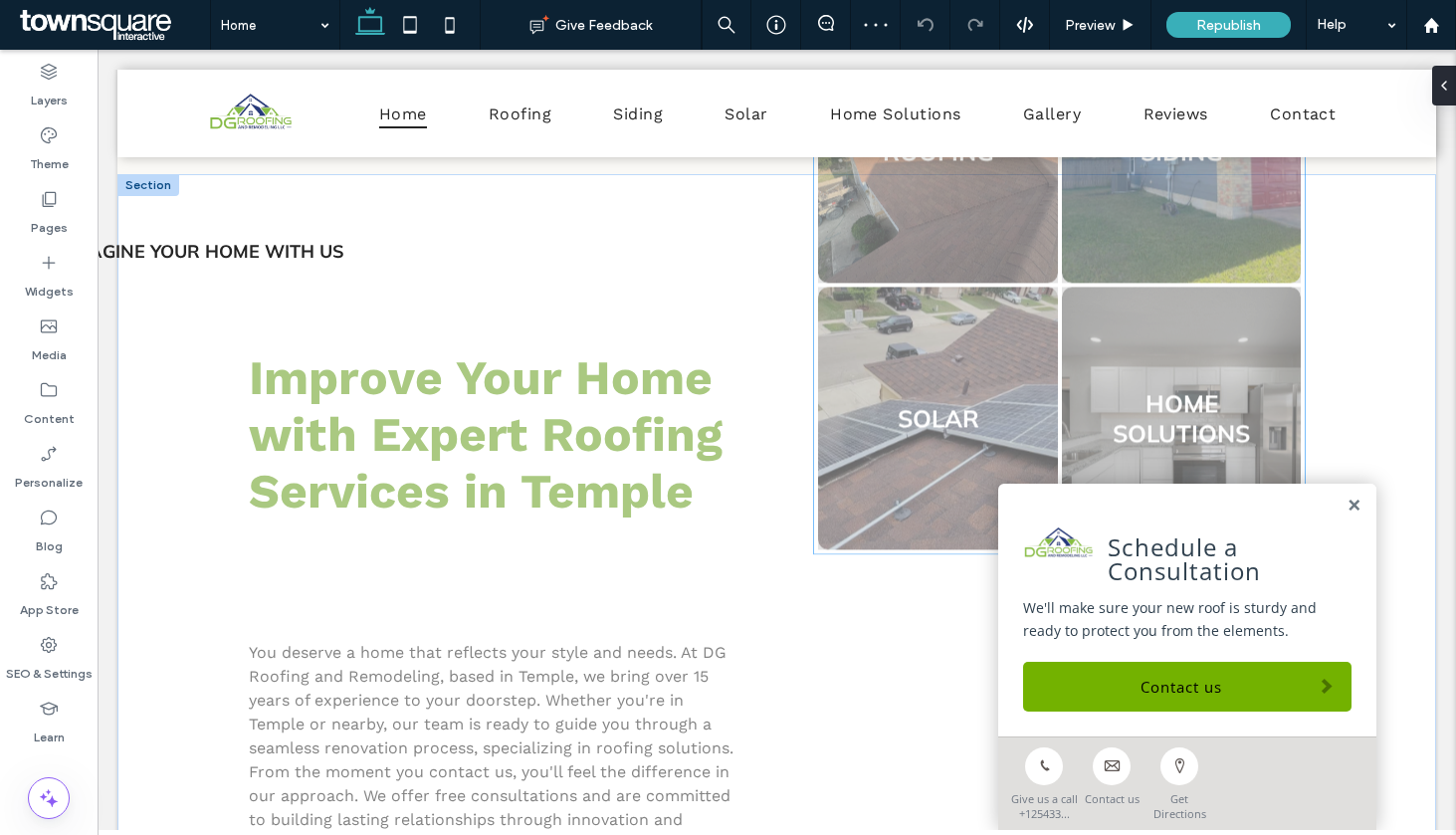 scroll, scrollTop: 1115, scrollLeft: 0, axis: vertical 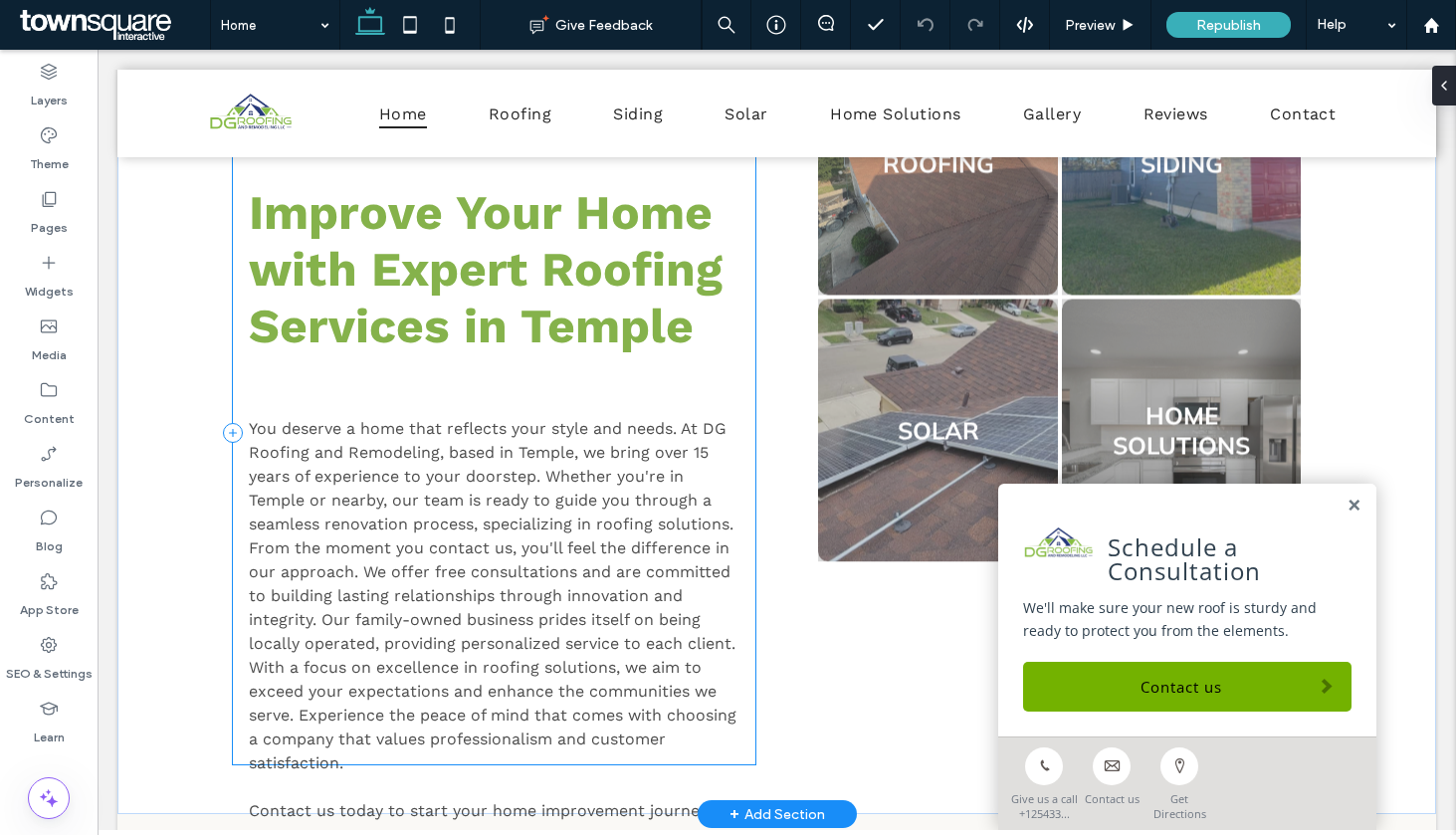 click on "You deserve a home that reflects your style and needs. At DG Roofing and Remodeling, based in Temple, we bring over 15 years of experience to your doorstep. Whether you're in Temple or nearby, our team is ready to guide you through a seamless renovation process, specializing in roofing solutions. From the moment you contact us, you'll feel the difference in our approach. We offer free consultations and are committed to building lasting relationships through innovation and integrity. Our family-owned business prides itself on being locally operated, providing personalized service to each client. With a focus on excellence in roofing solutions, we aim to exceed your expectations and enhance the communities we serve. Experience the peace of mind that comes with choosing a company that values professionalism and customer satisfaction." at bounding box center [493, 595] 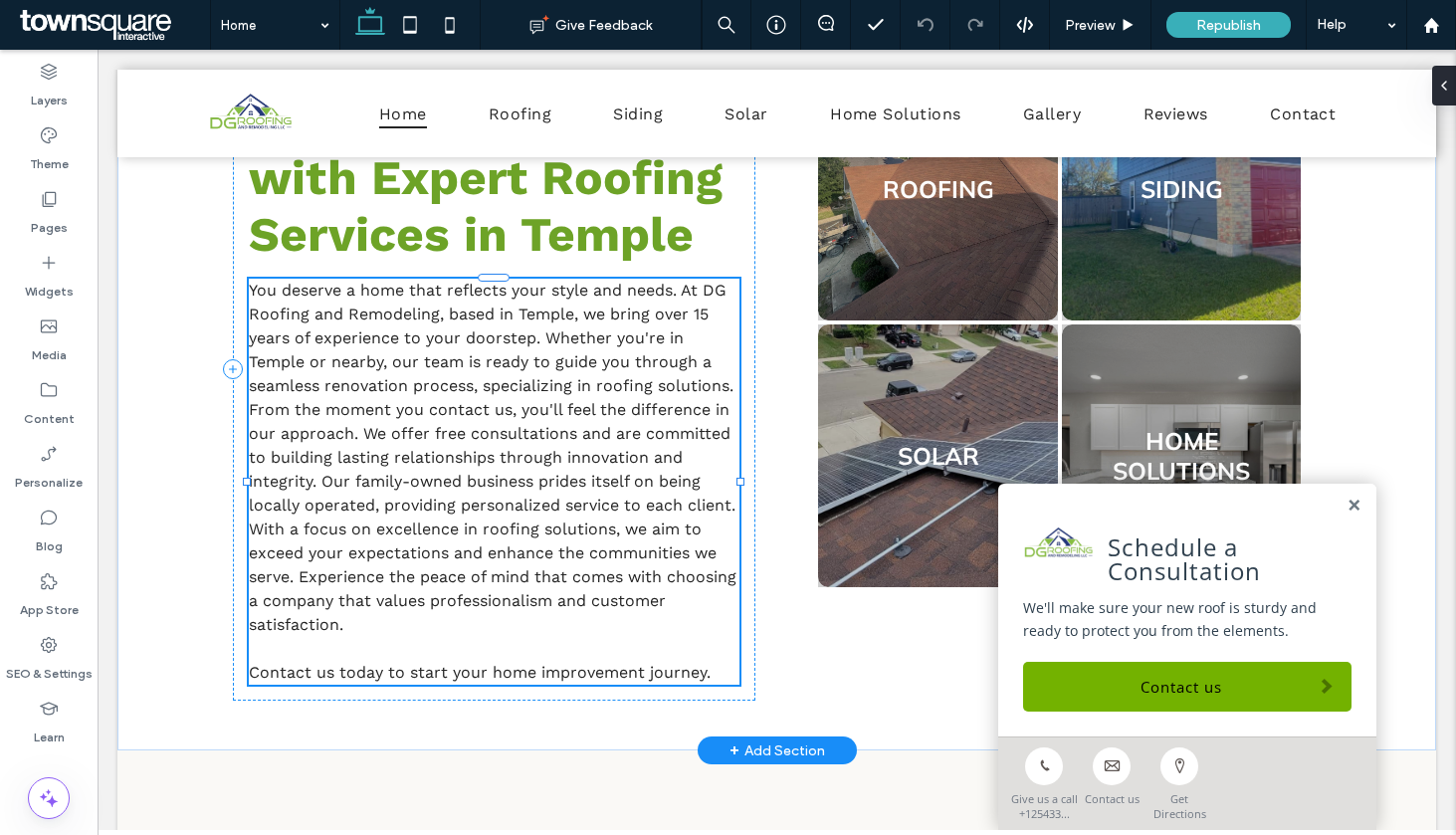 click on "You deserve a home that reflects your style and needs. At DG Roofing and Remodeling, based in Temple, we bring over 15 years of experience to your doorstep. Whether you're in Temple or nearby, our team is ready to guide you through a seamless renovation process, specializing in roofing solutions. From the moment you contact us, you'll feel the difference in our approach. We offer free consultations and are committed to building lasting relationships through innovation and integrity. Our family-owned business prides itself on being locally operated, providing personalized service to each client. With a focus on excellence in roofing solutions, we aim to exceed your expectations and enhance the communities we serve. Experience the peace of mind that comes with choosing a company that values professionalism and customer satisfaction. Contact us today to start your home improvement journey." at bounding box center (494, 482) 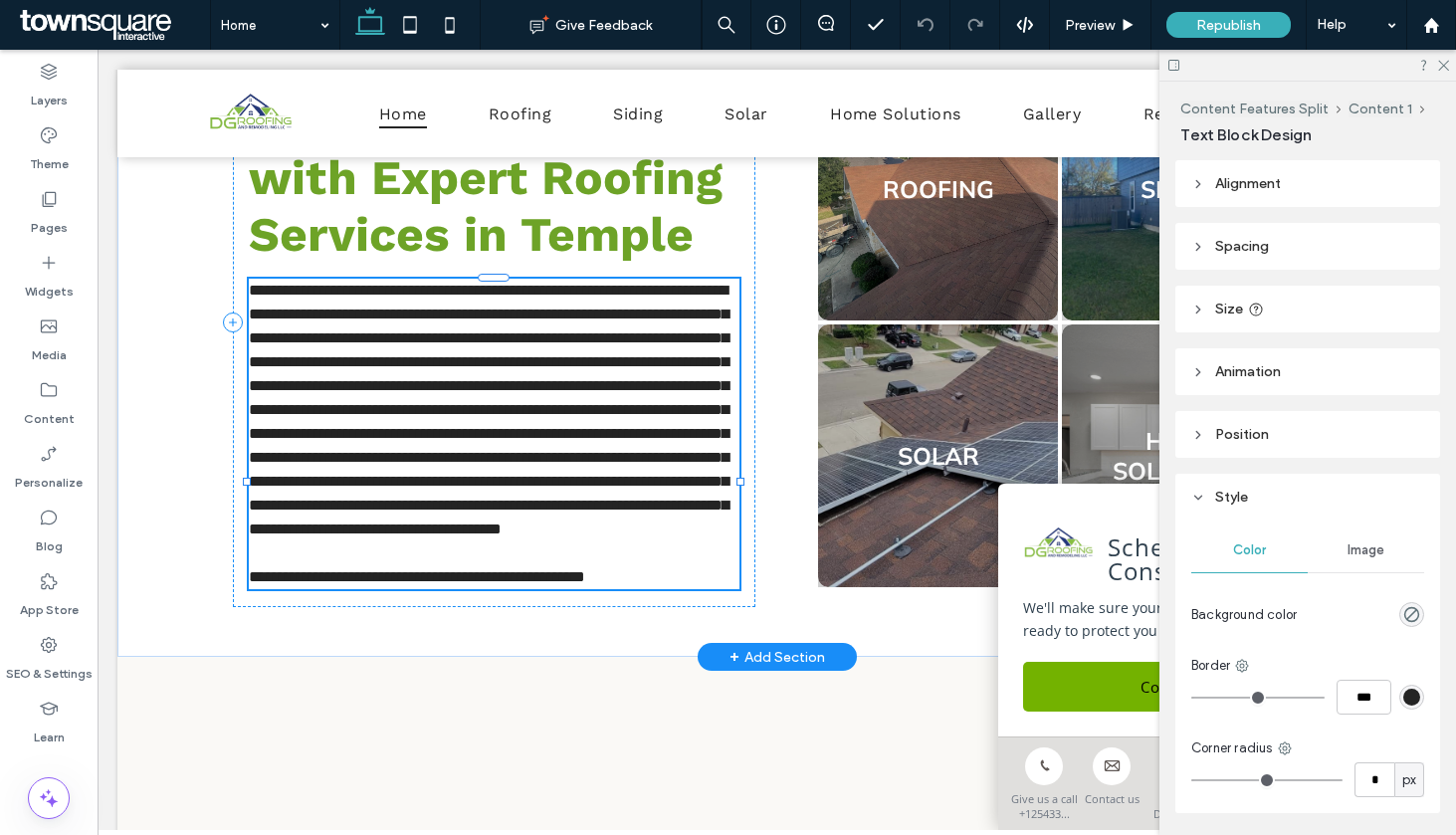 type on "*********" 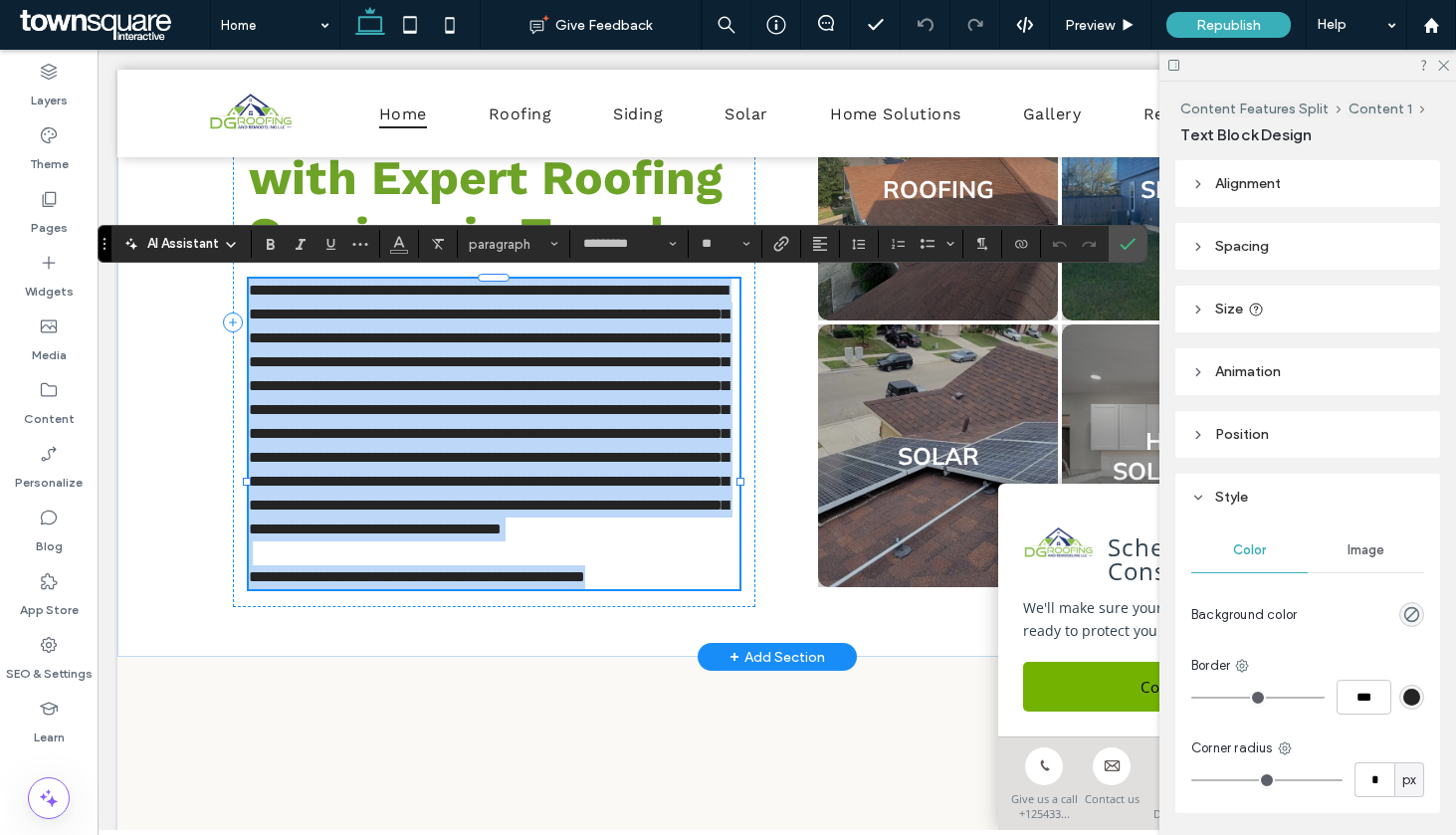 click on "**********" at bounding box center [489, 409] 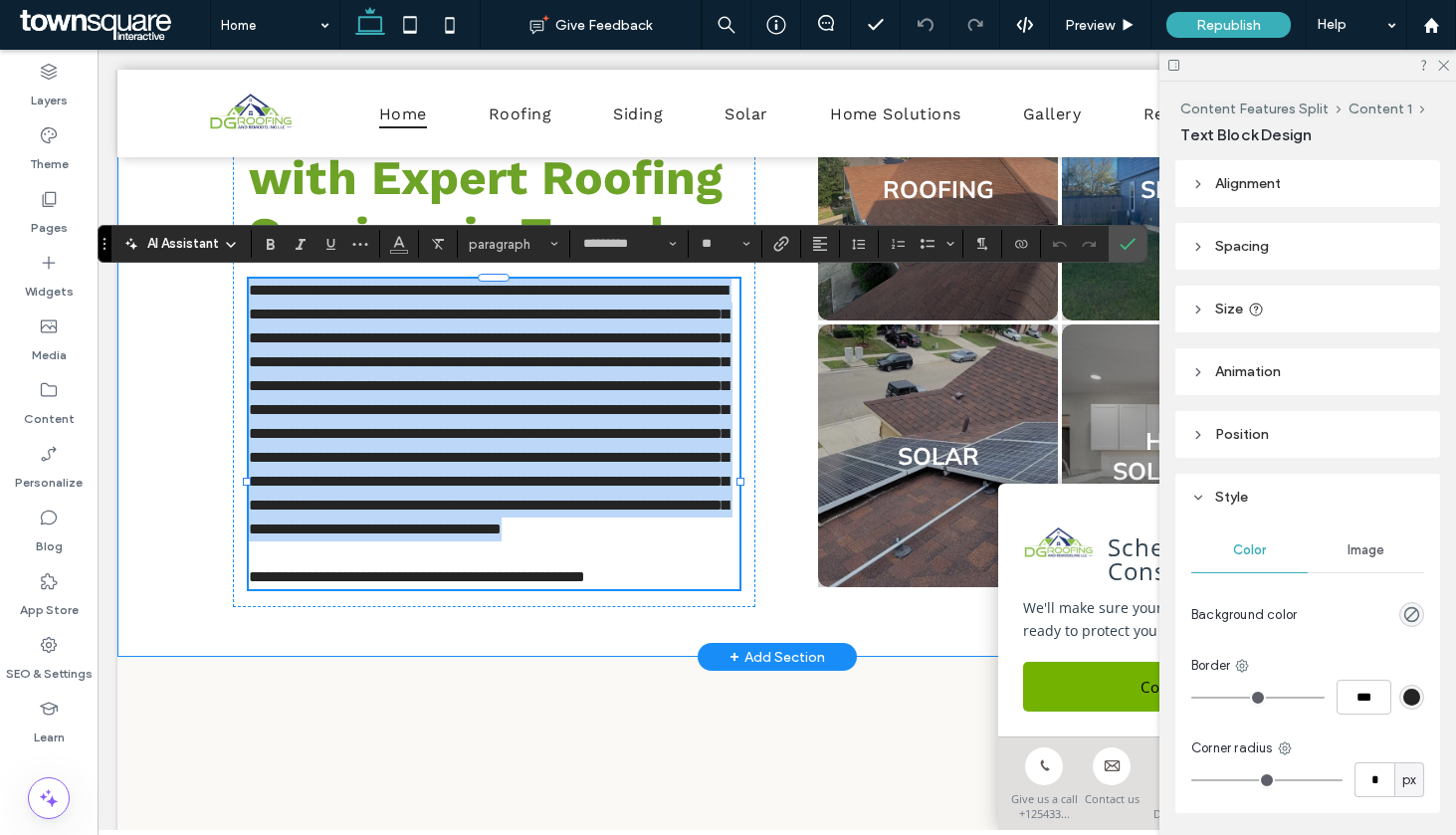 copy on "**********" 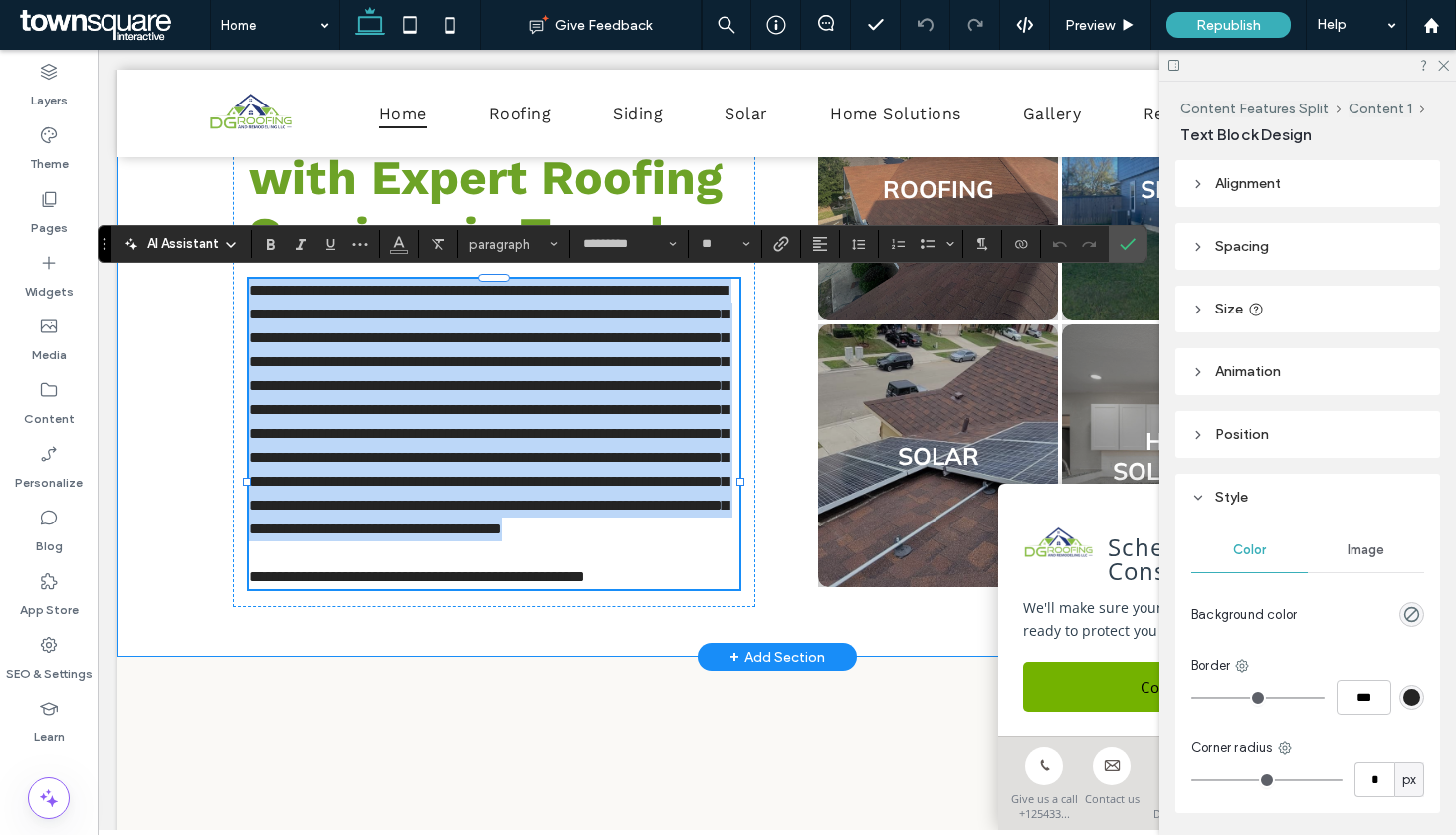 drag, startPoint x: 479, startPoint y: 632, endPoint x: 214, endPoint y: 296, distance: 427.9264 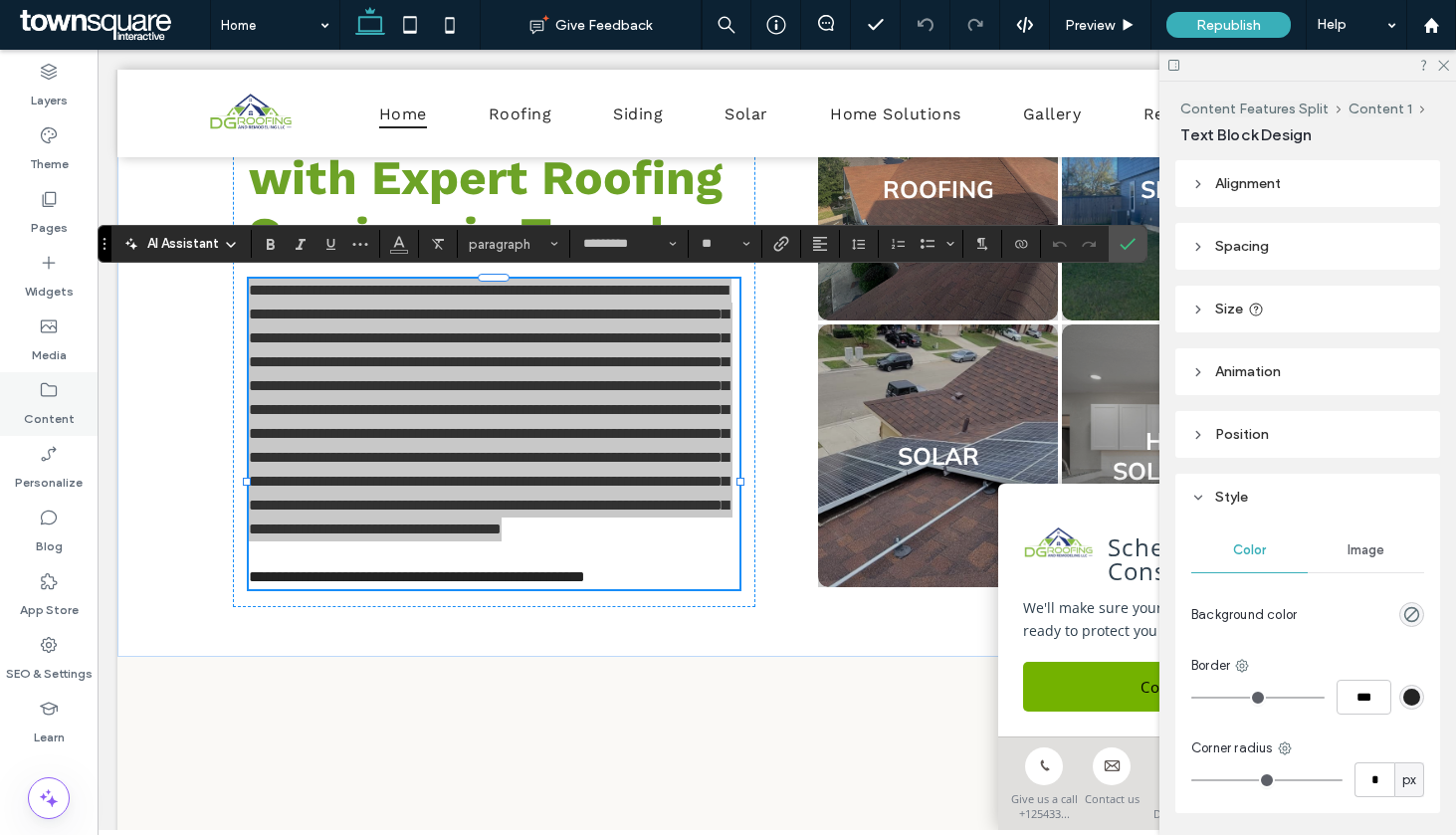 click 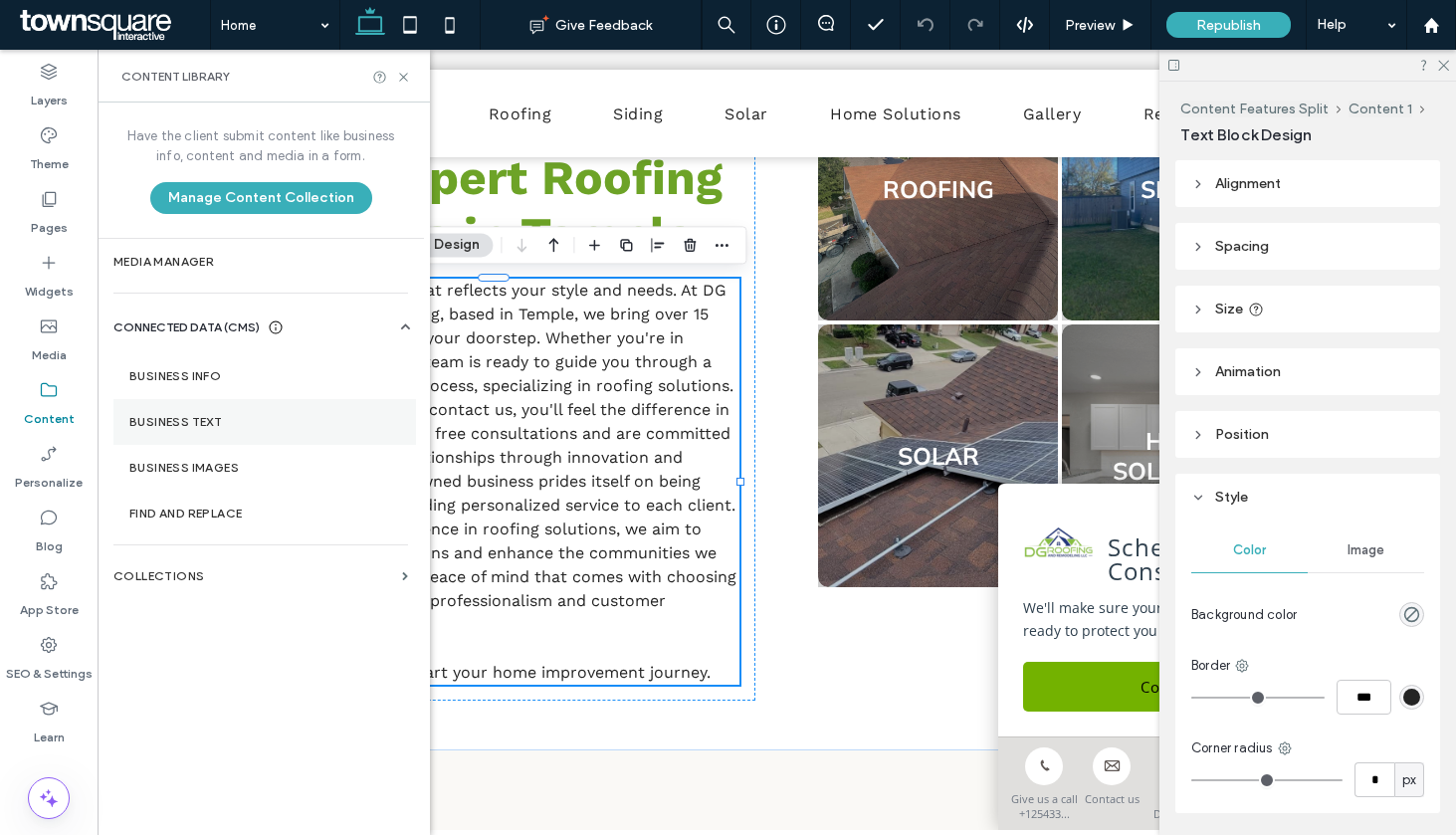click on "Business Text" at bounding box center (265, 422) 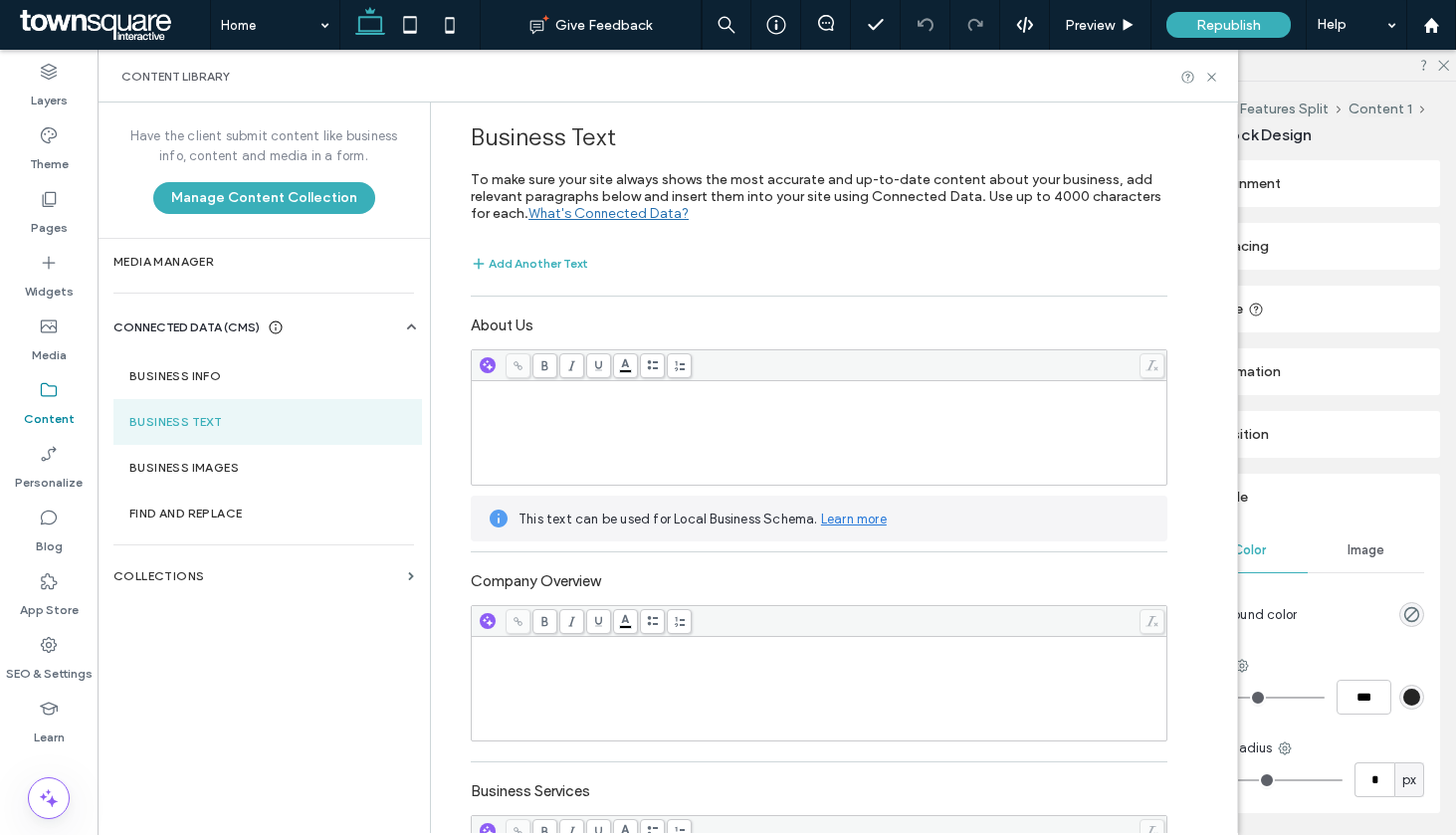 click at bounding box center [819, 390] 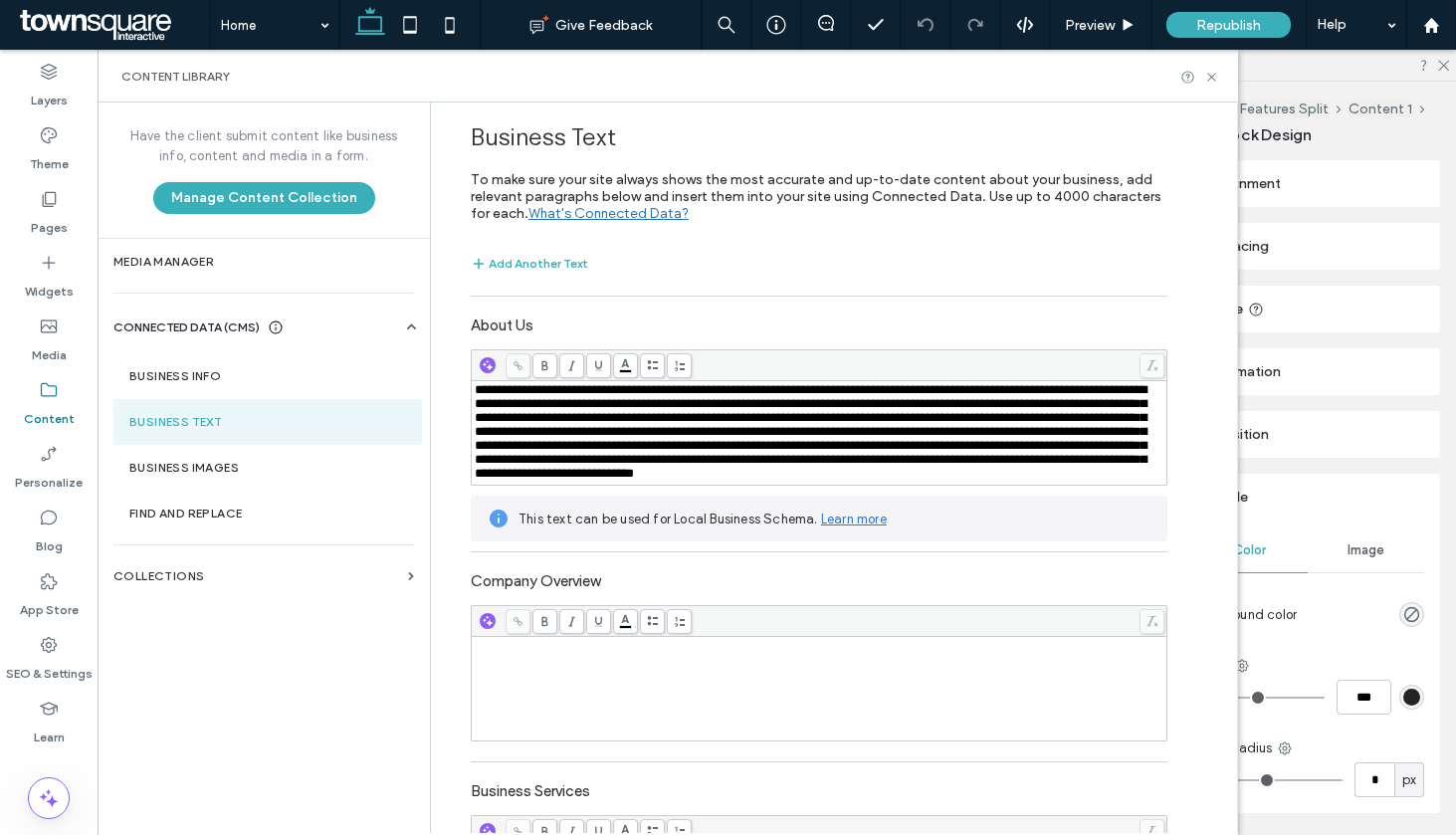 click on "Business Info Business Text Business Images Find and Replace" at bounding box center [268, 437] 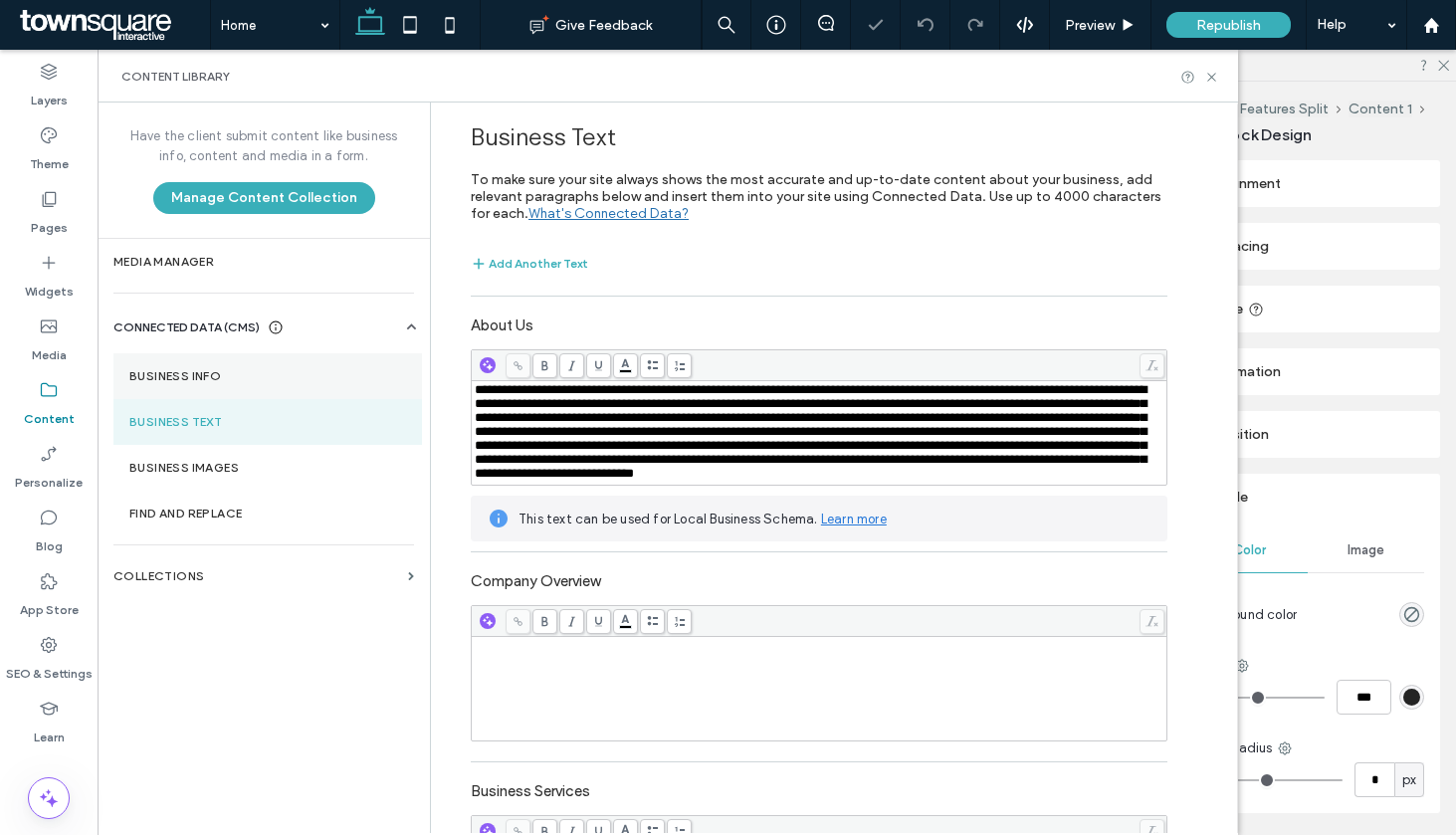 click on "Business Info" at bounding box center (268, 376) 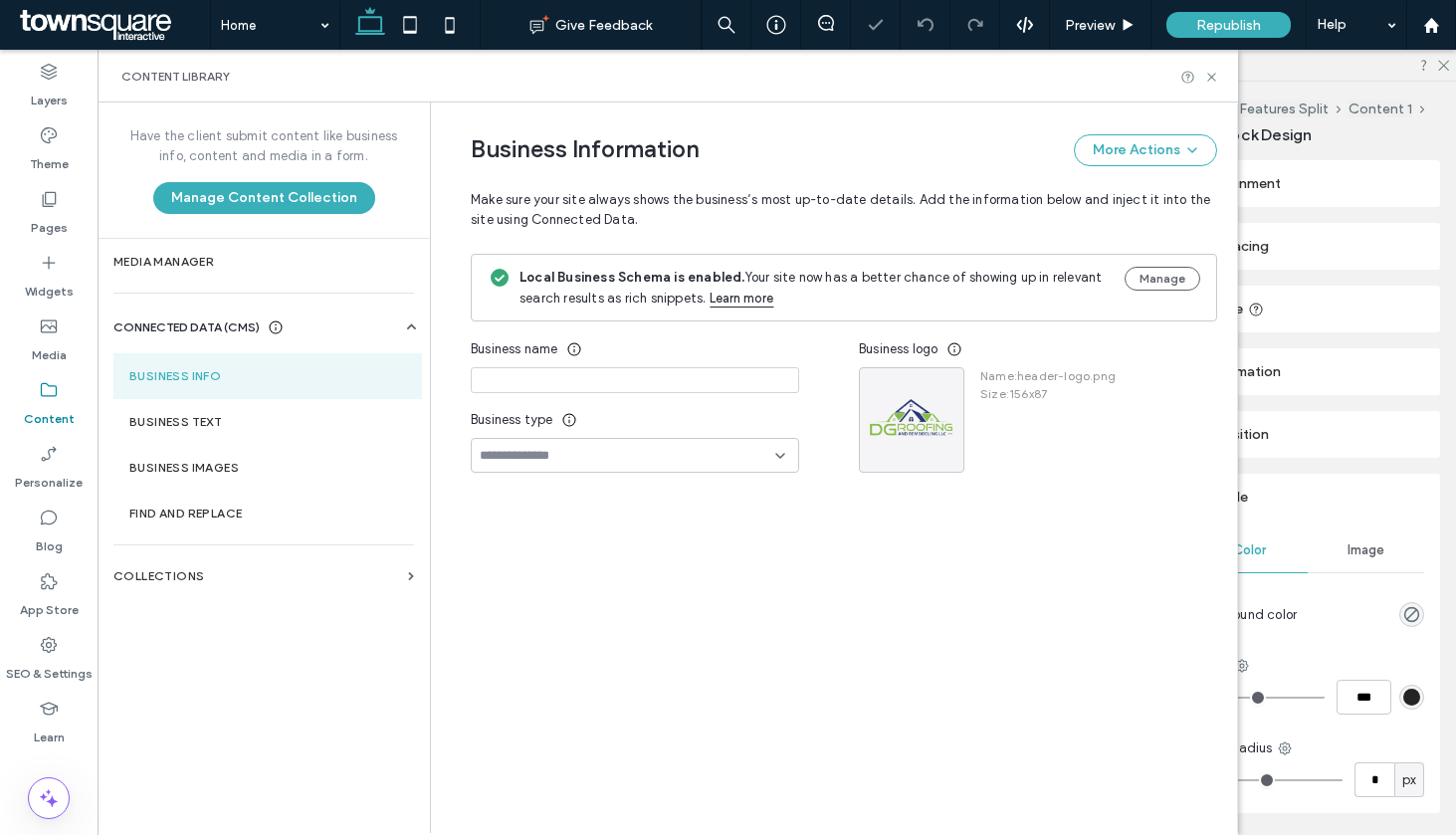 type on "**********" 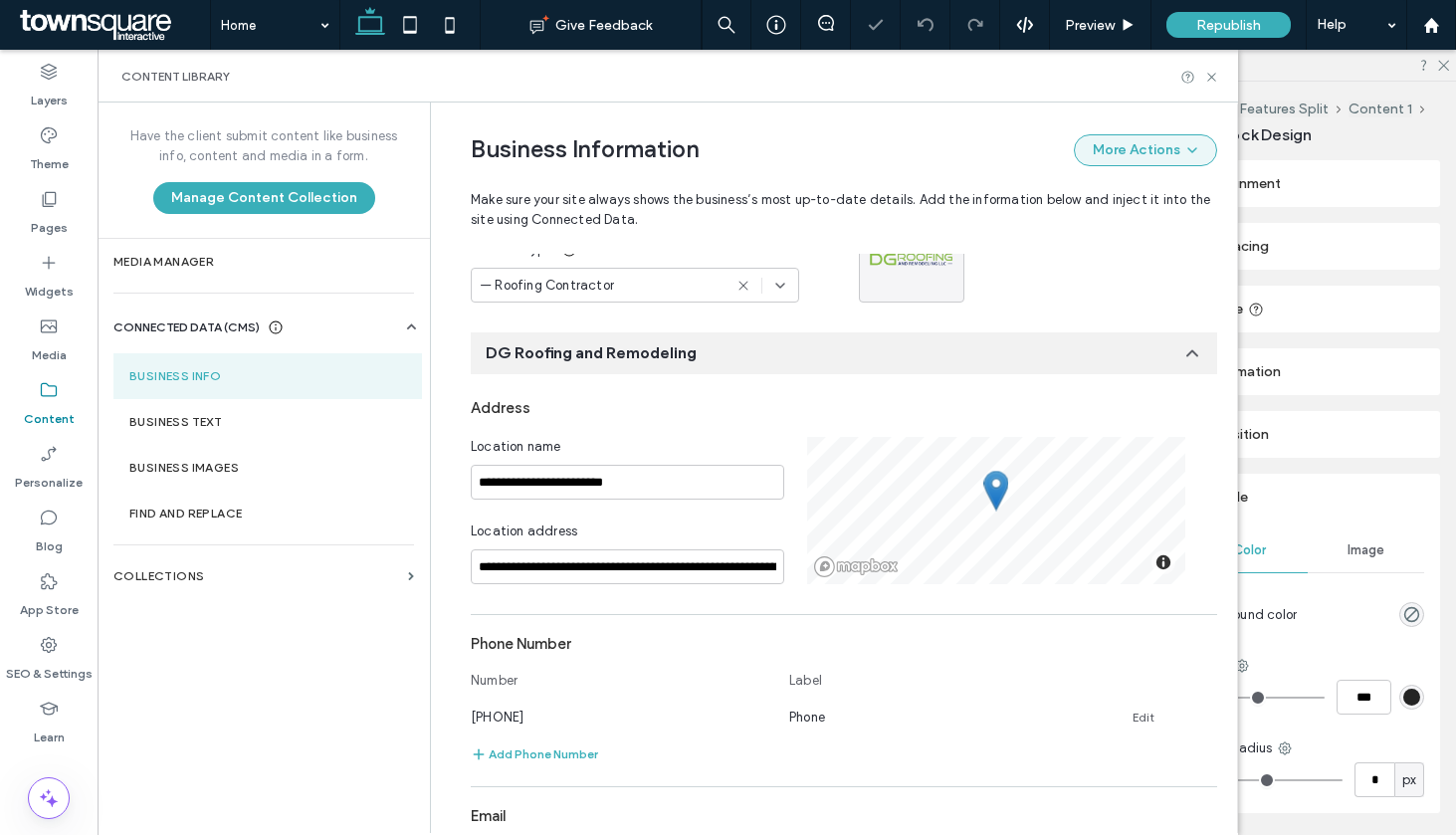 scroll, scrollTop: 217, scrollLeft: 0, axis: vertical 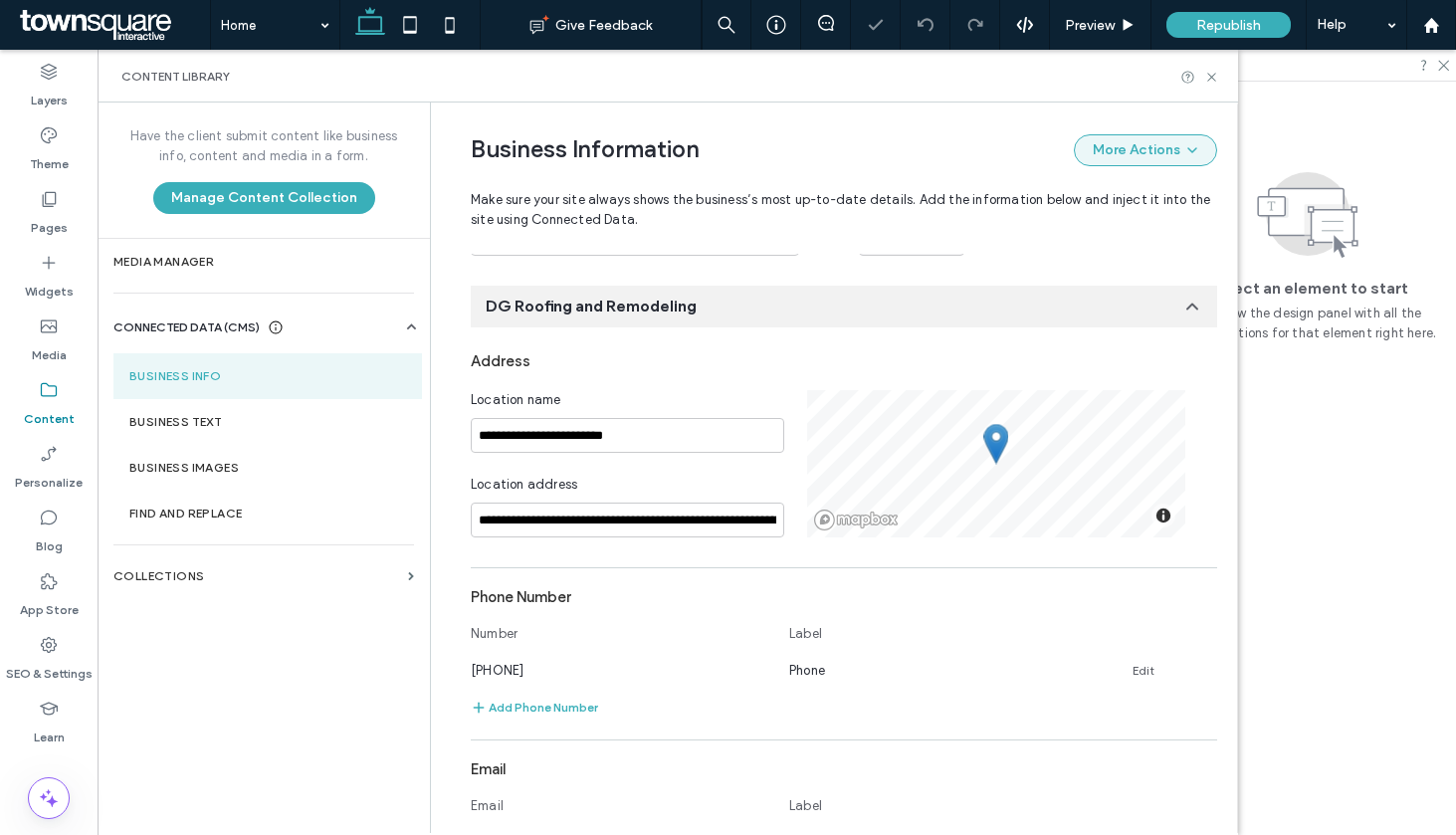 drag, startPoint x: 1165, startPoint y: 145, endPoint x: 1162, endPoint y: 157, distance: 12.369317 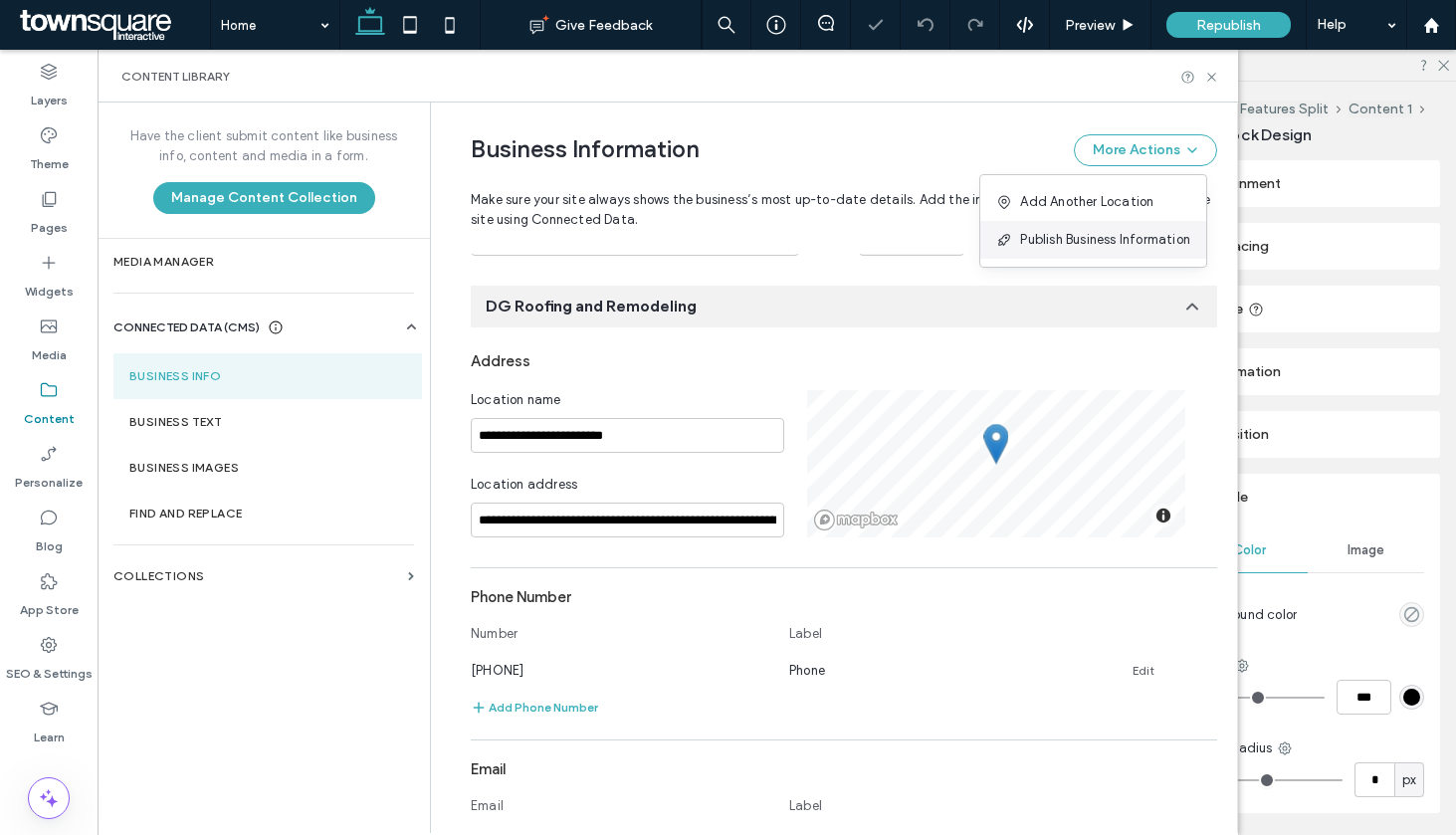 click on "Publish Business Information" at bounding box center (1093, 240) 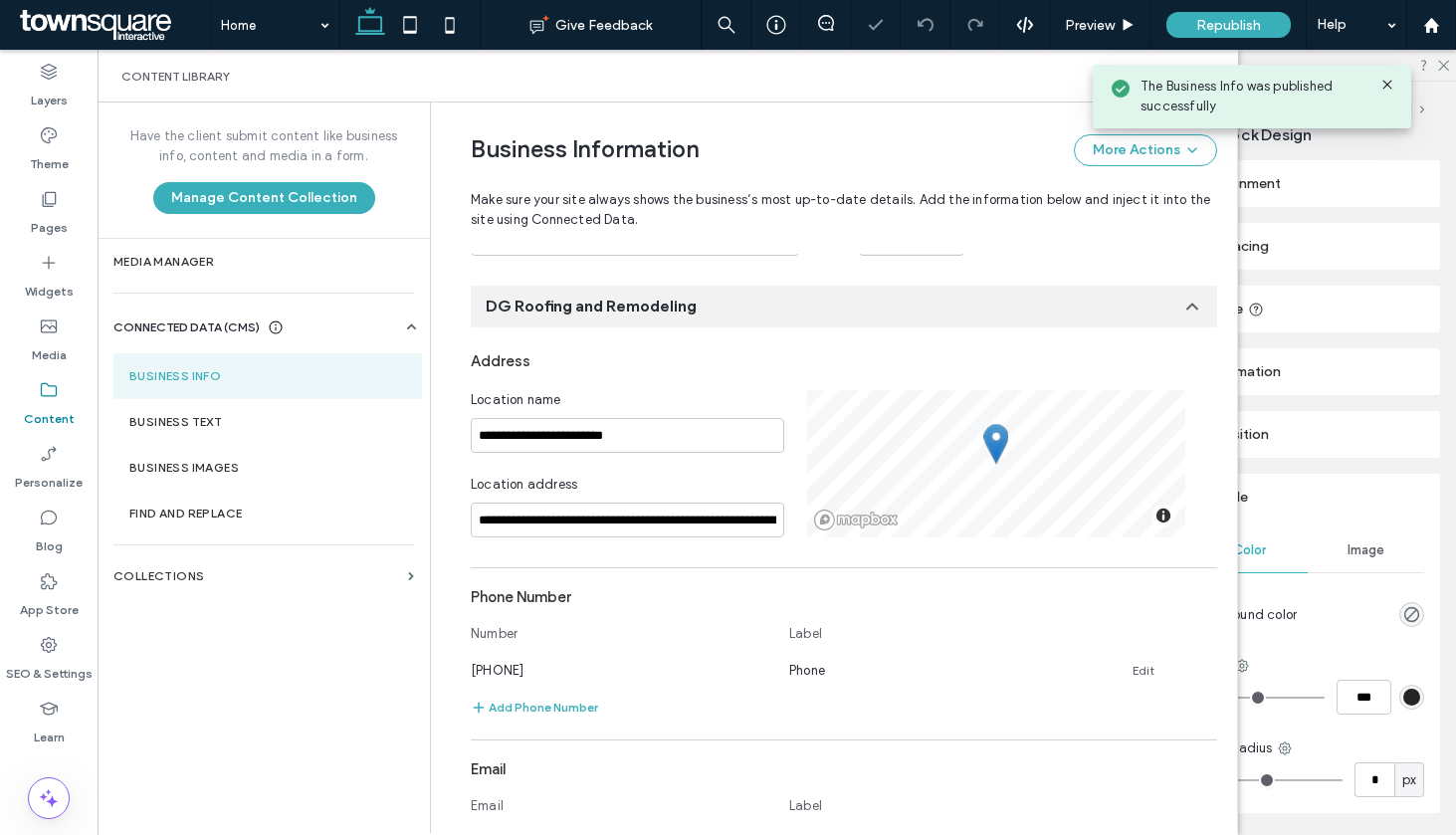 scroll, scrollTop: 1227, scrollLeft: 0, axis: vertical 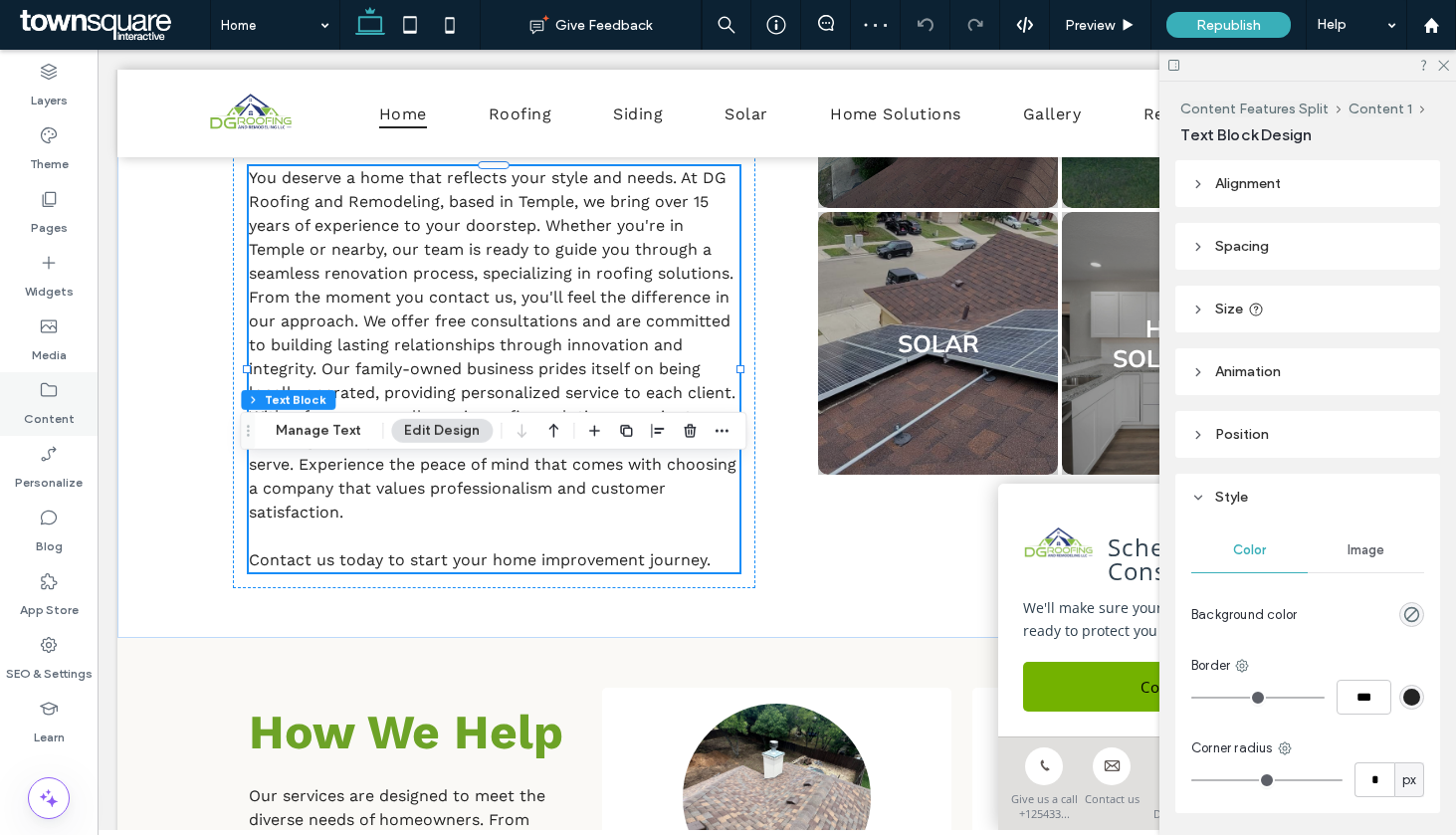 click on "Content" at bounding box center [49, 414] 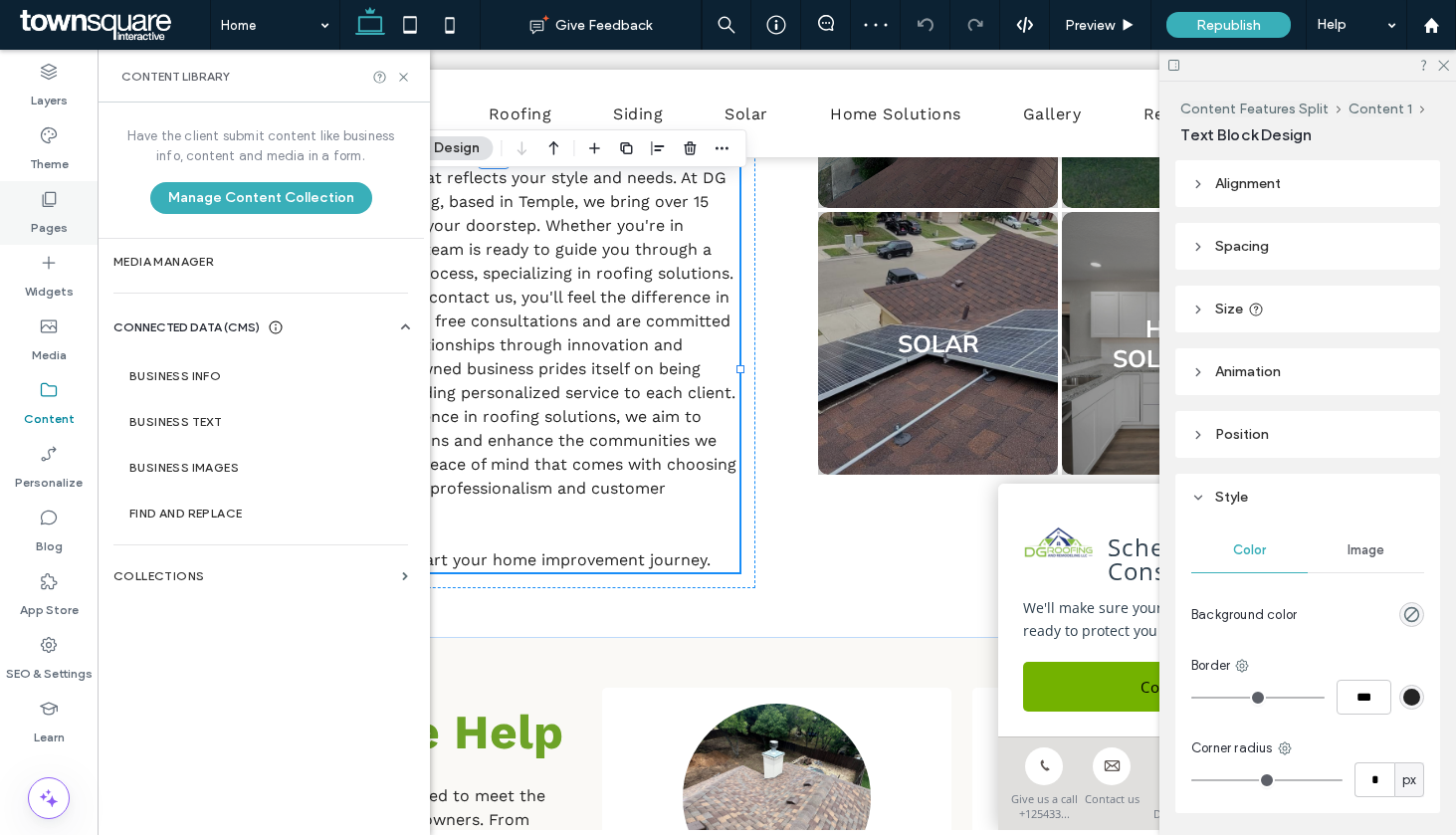 click 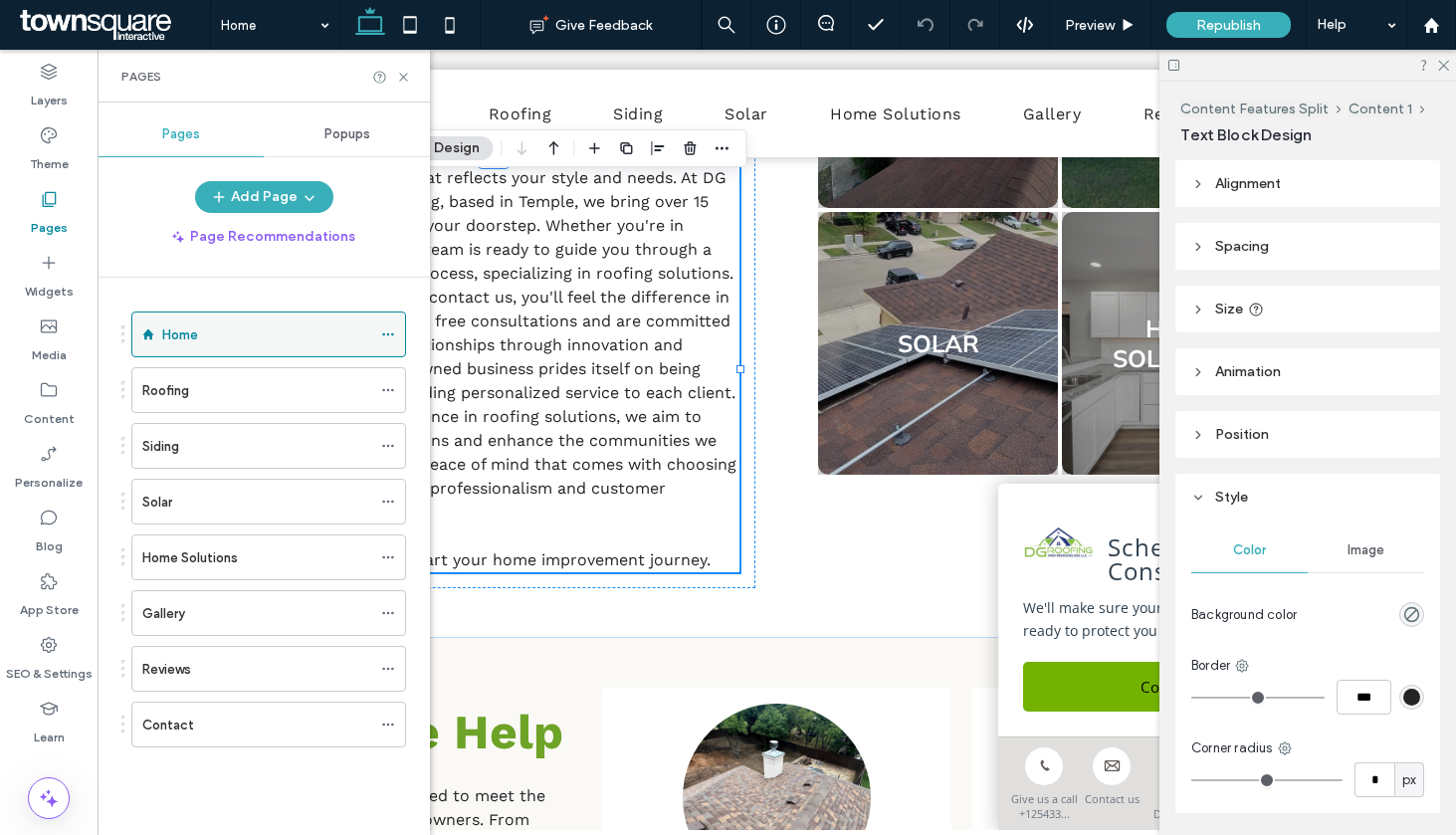 click 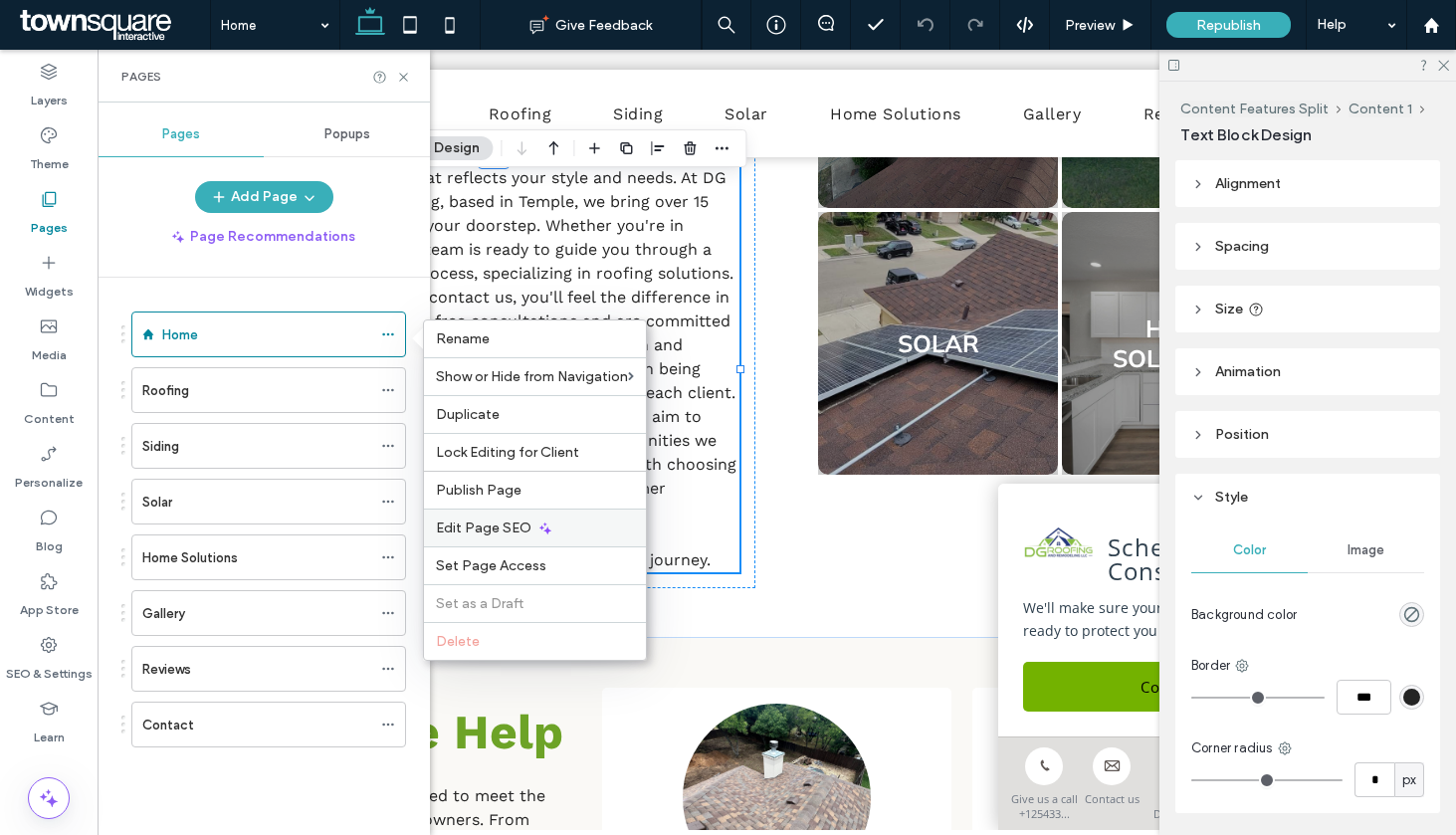 click on "Edit Page SEO" at bounding box center [534, 527] 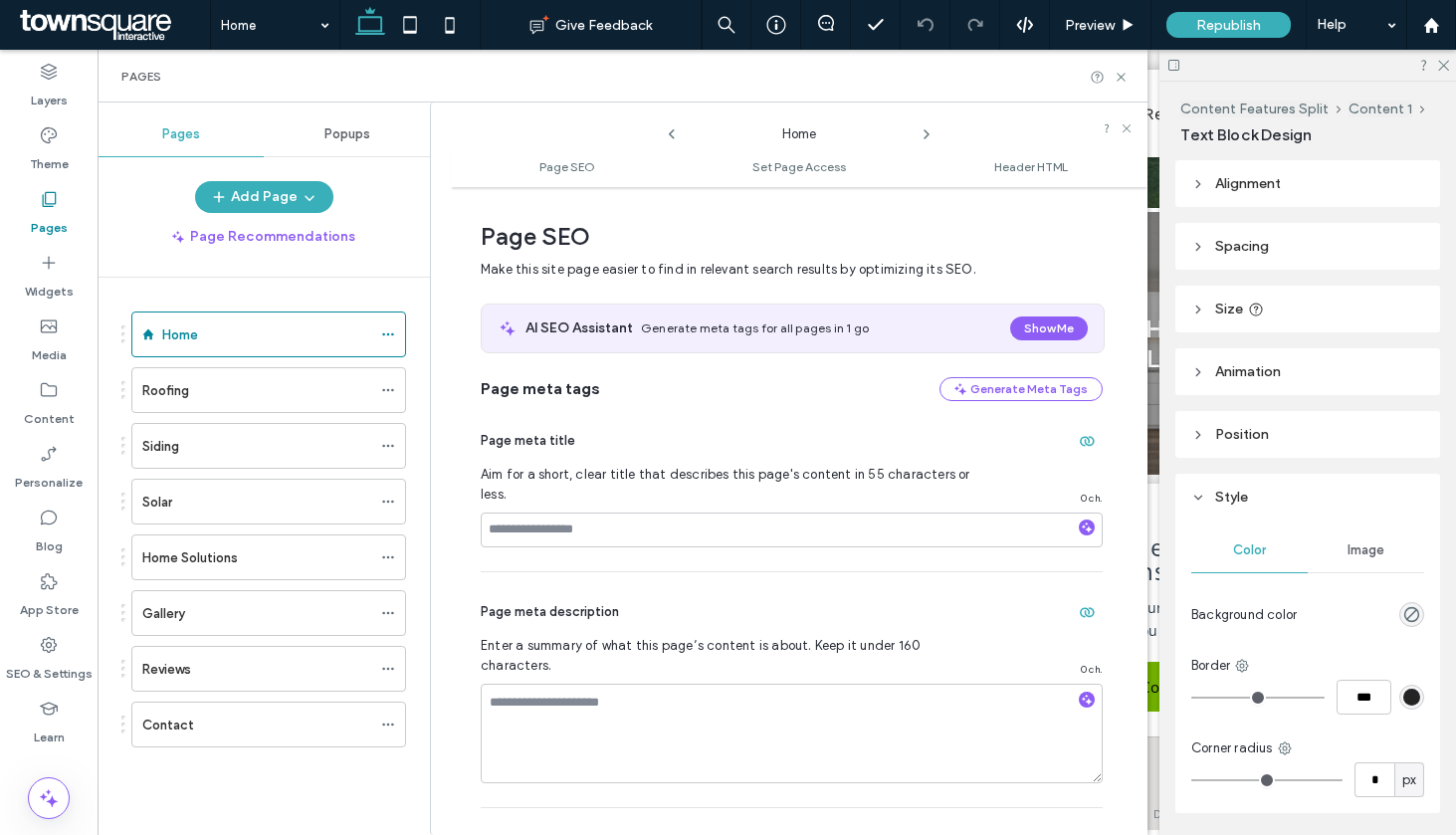 scroll, scrollTop: 10, scrollLeft: 0, axis: vertical 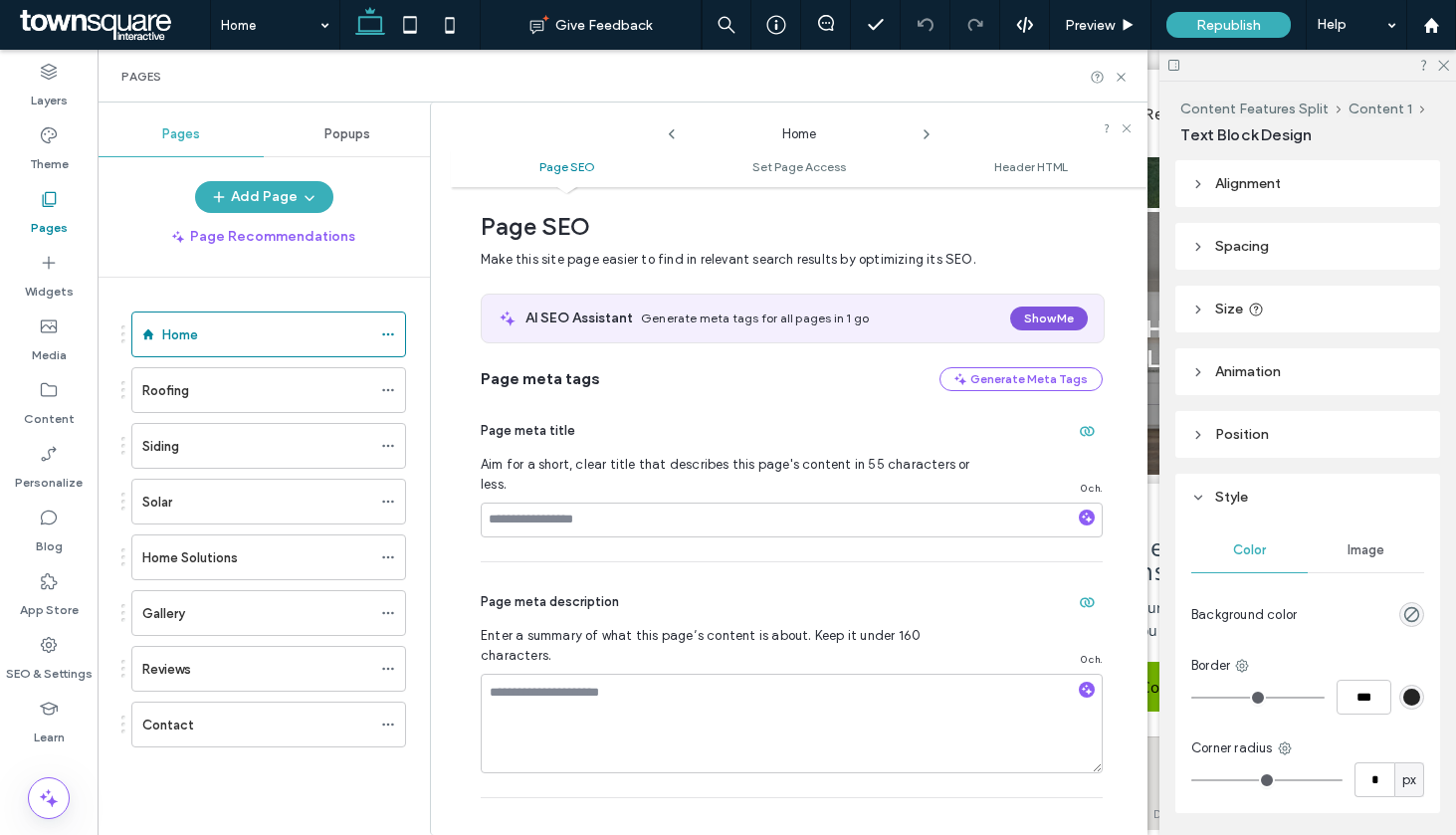 click on "Show Me" at bounding box center (1049, 318) 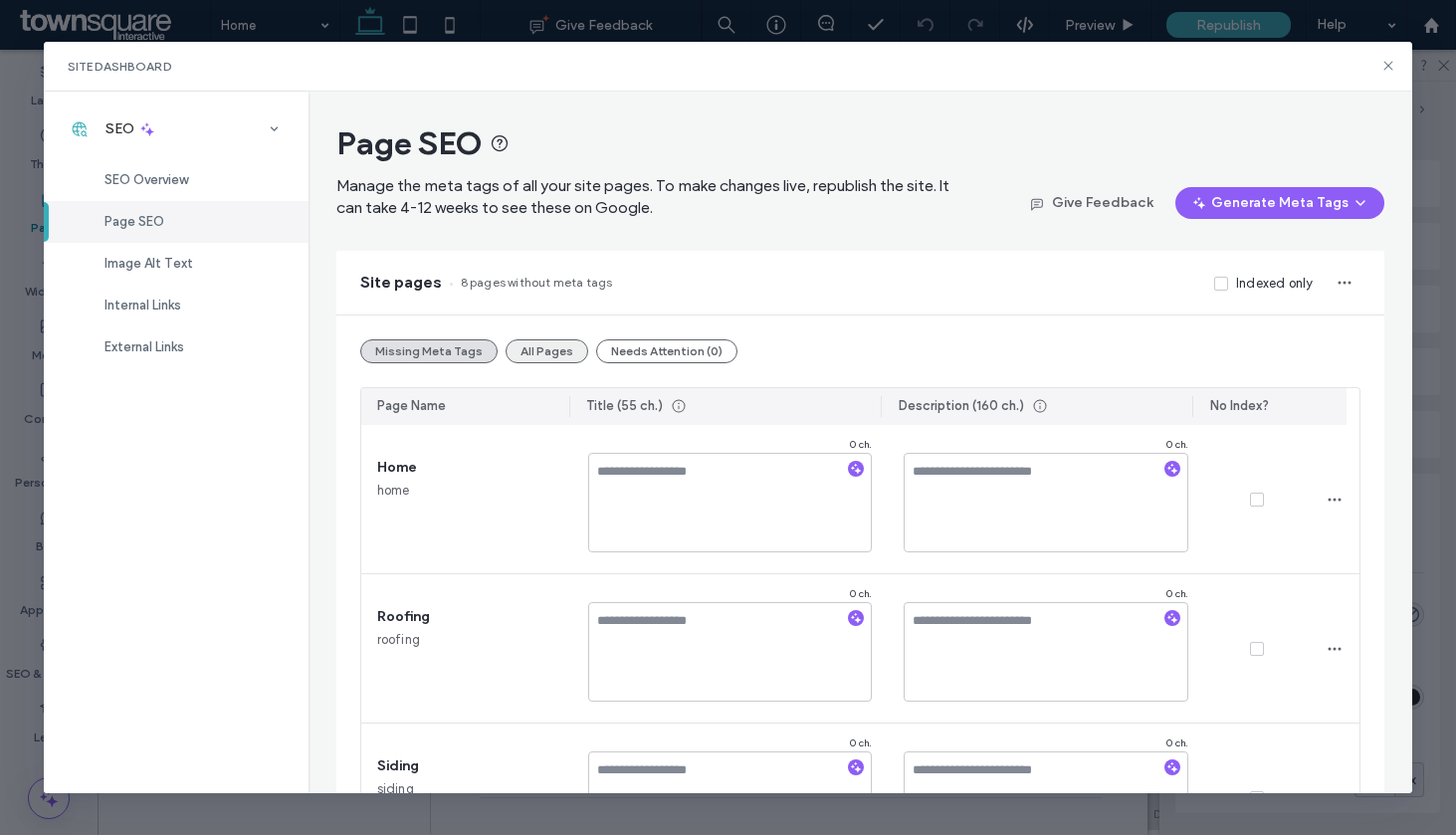 click on "All Pages" at bounding box center [546, 351] 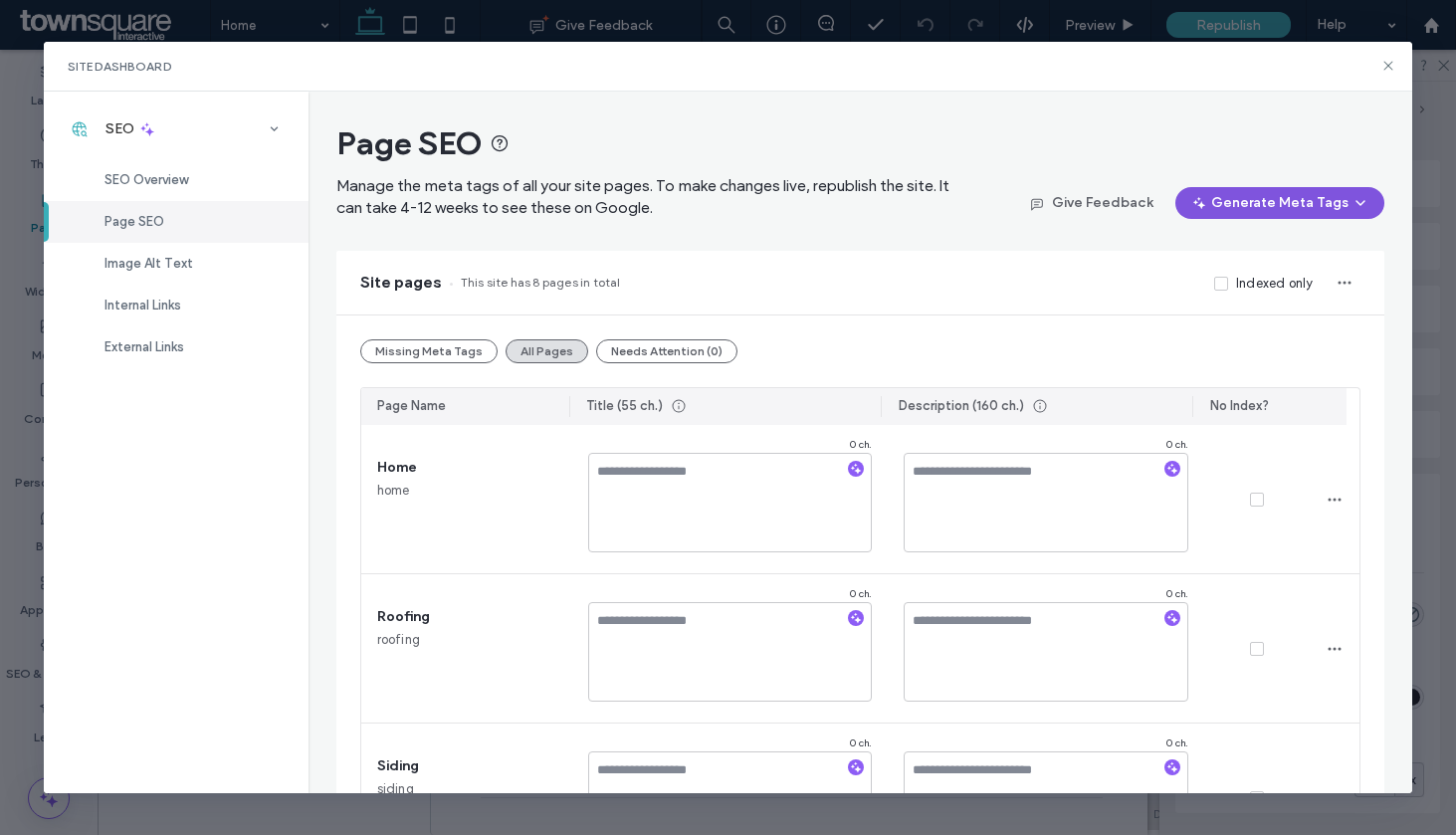 click on "Generate Meta Tags" at bounding box center [1280, 203] 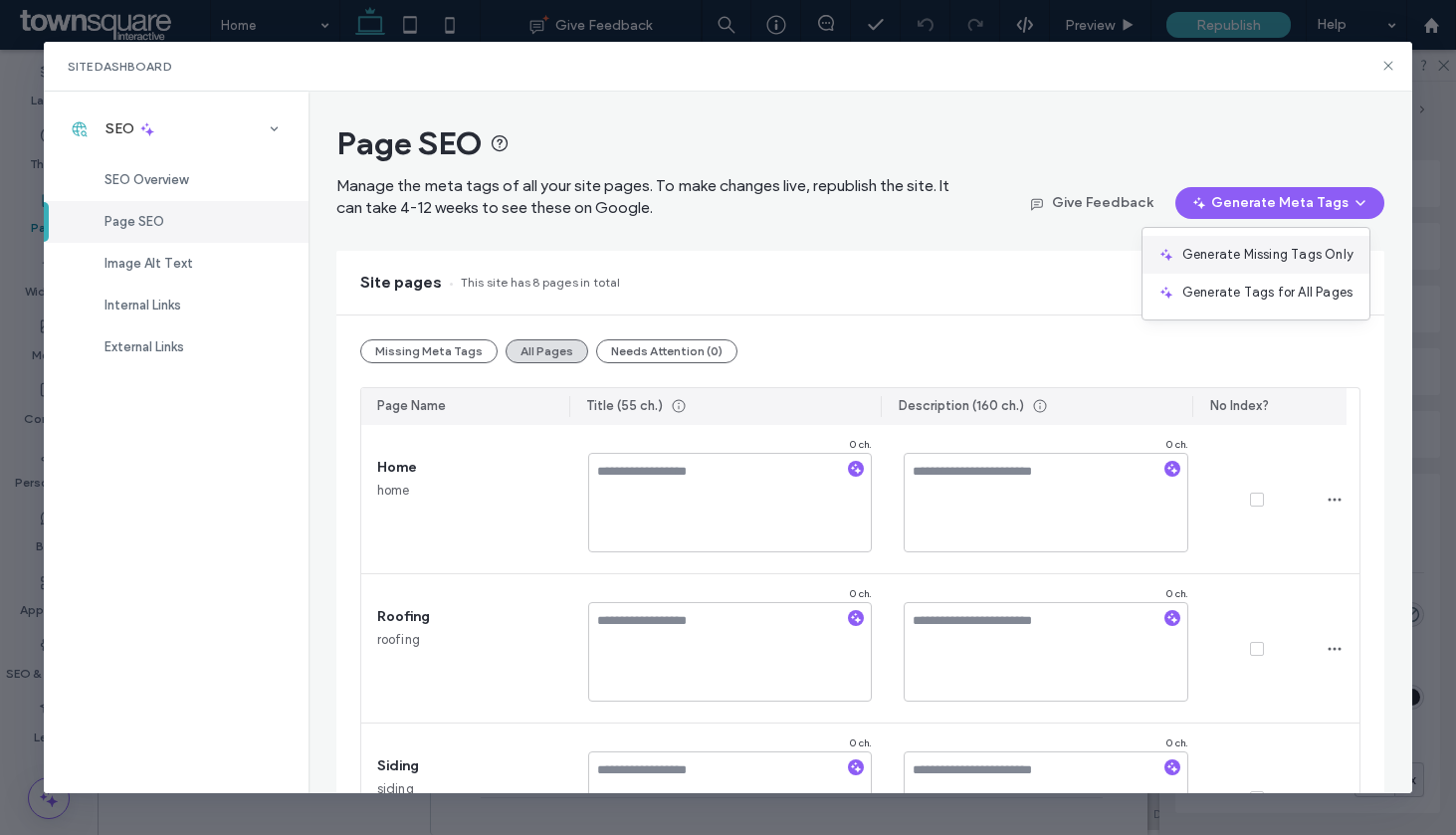 click on "Generate Missing Tags Only" at bounding box center (1268, 255) 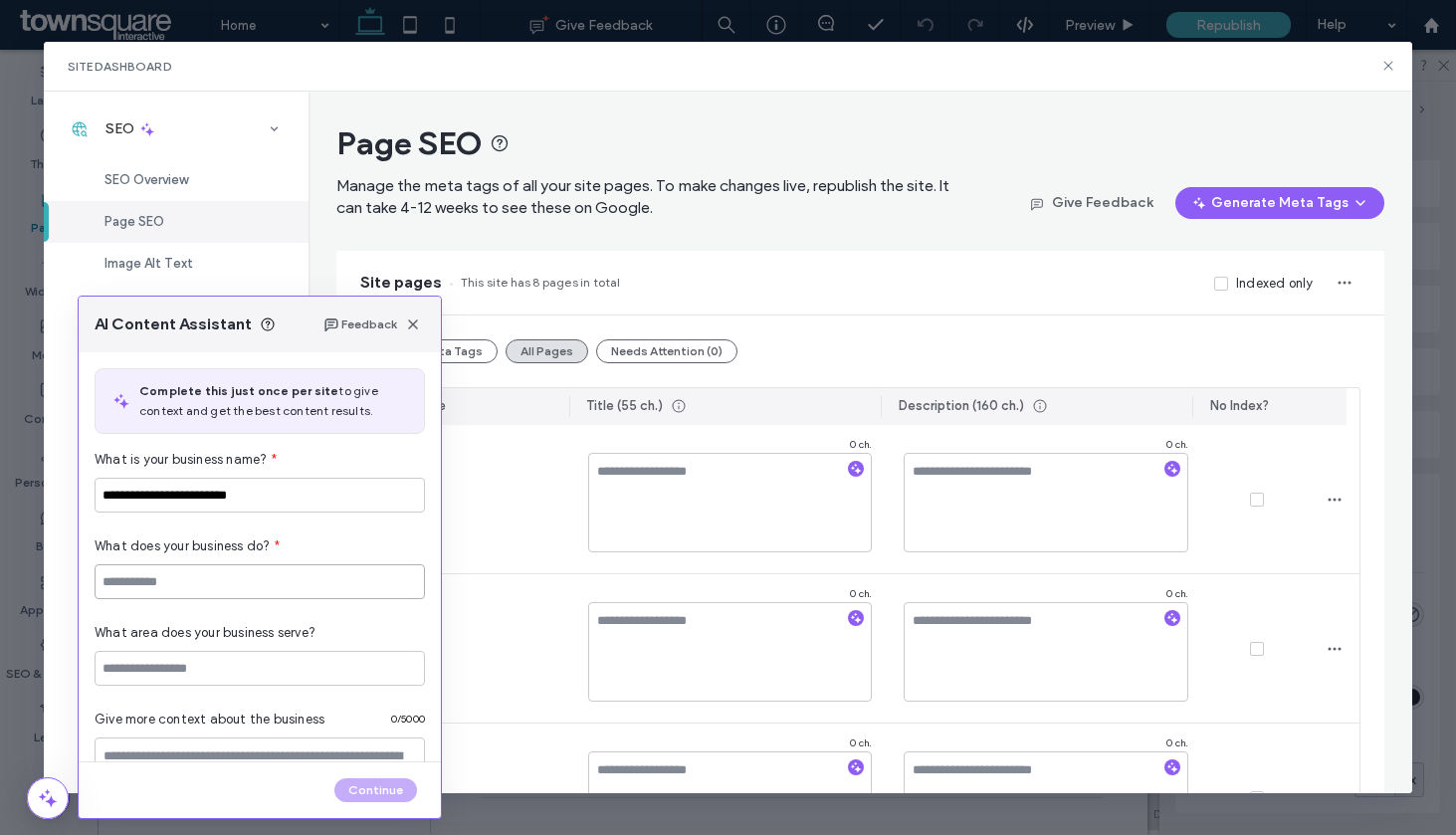click at bounding box center (260, 581) 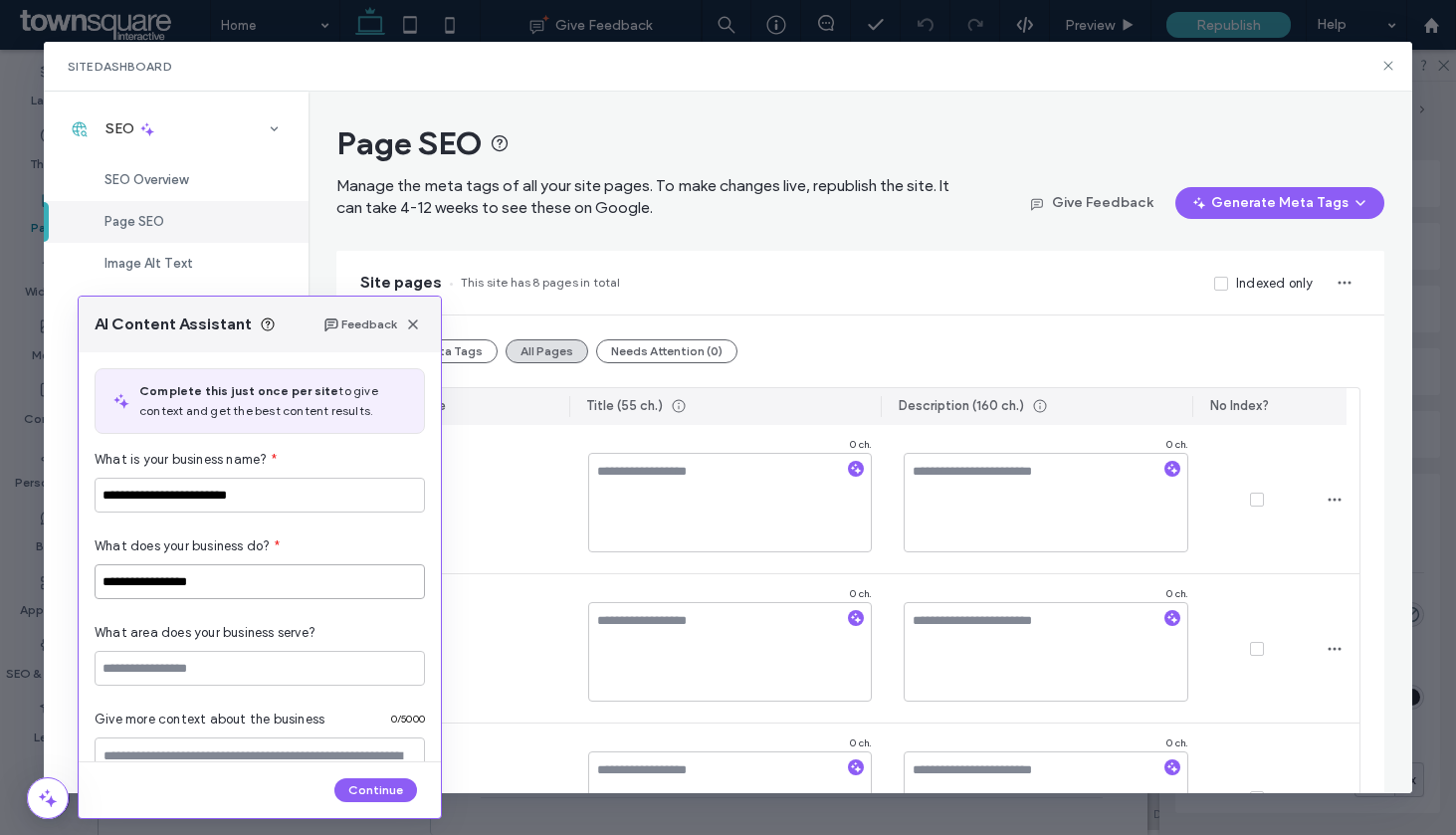 type on "**********" 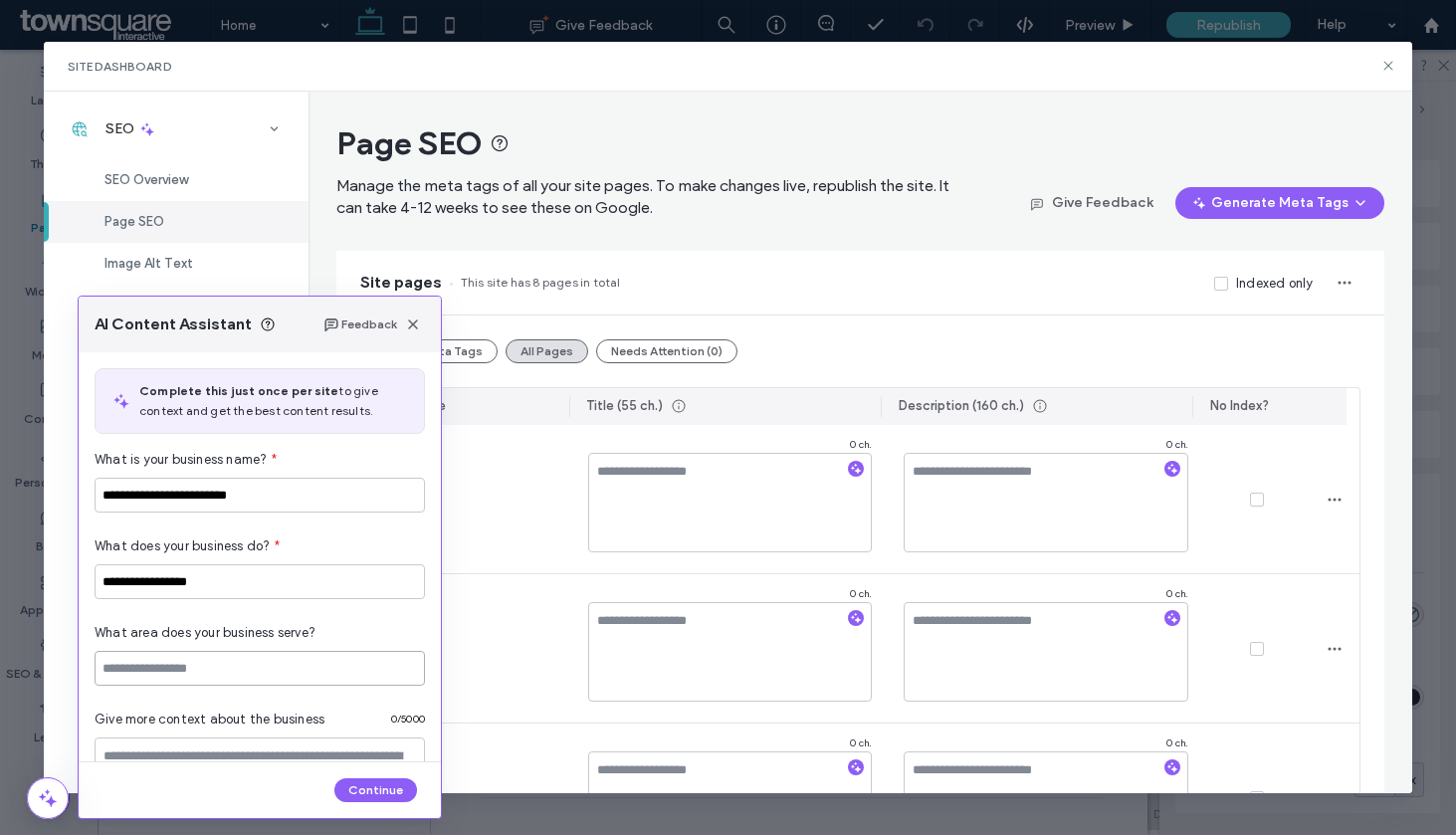 click at bounding box center (260, 668) 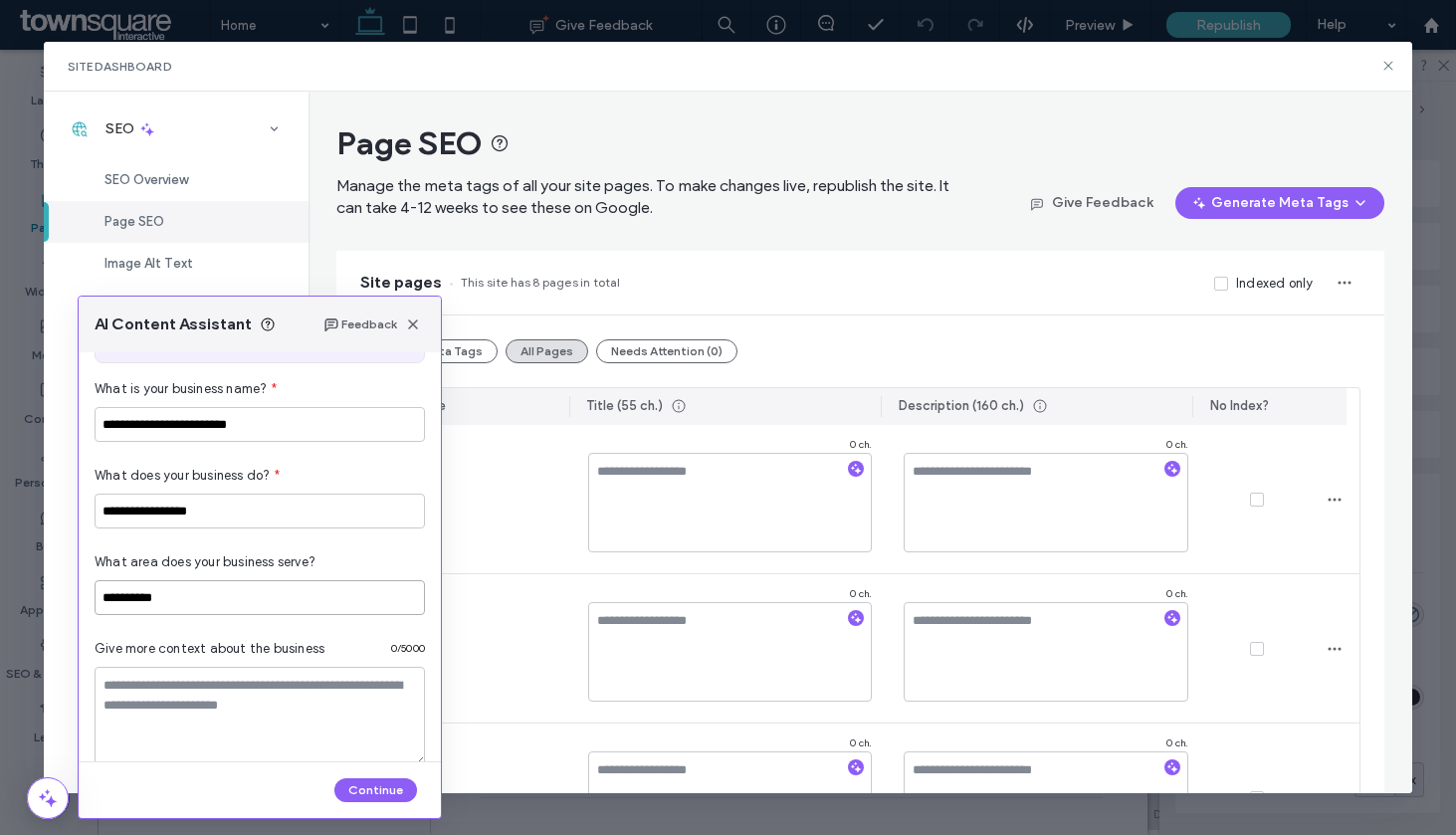 scroll, scrollTop: 223, scrollLeft: 0, axis: vertical 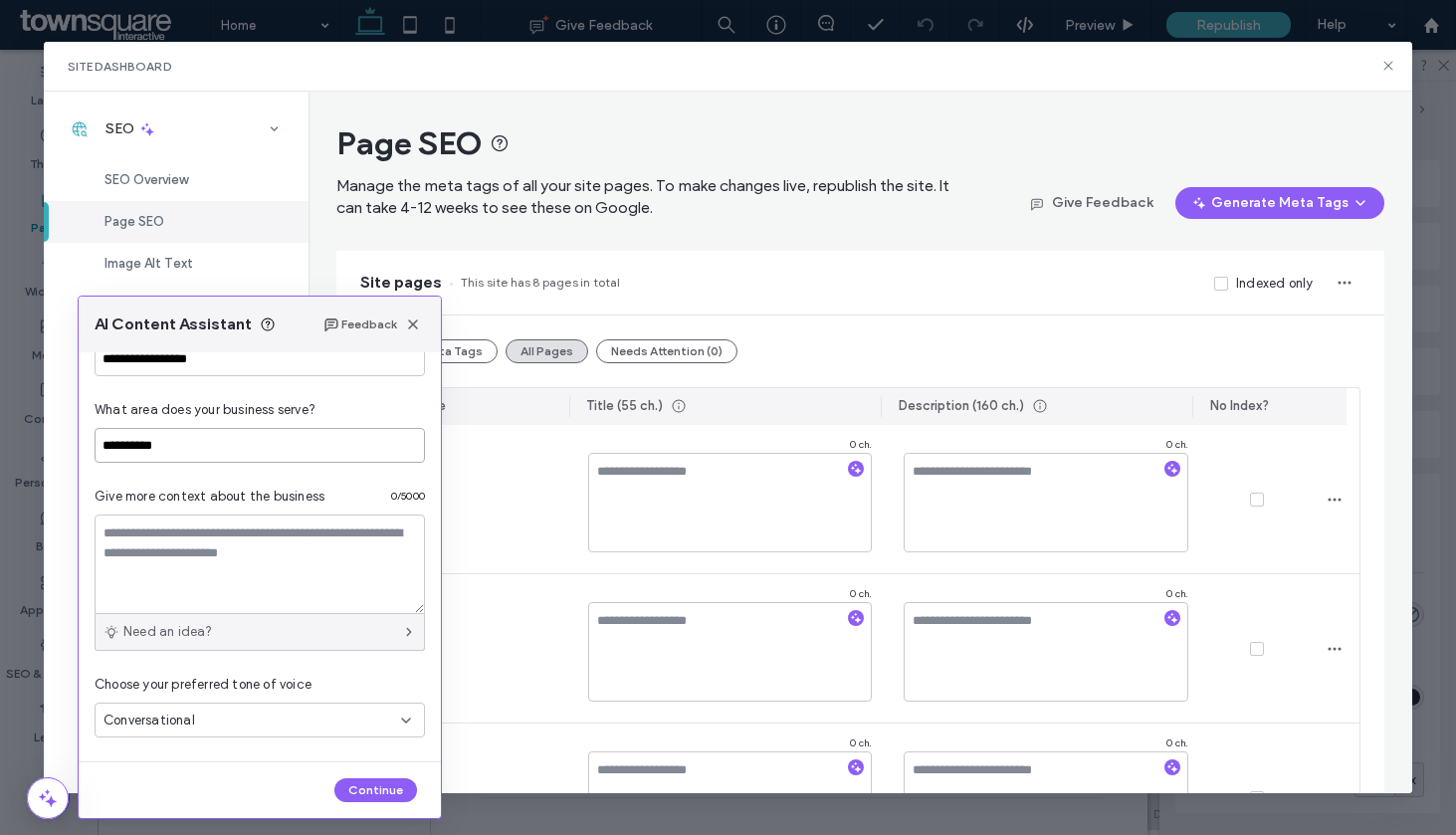 type on "**********" 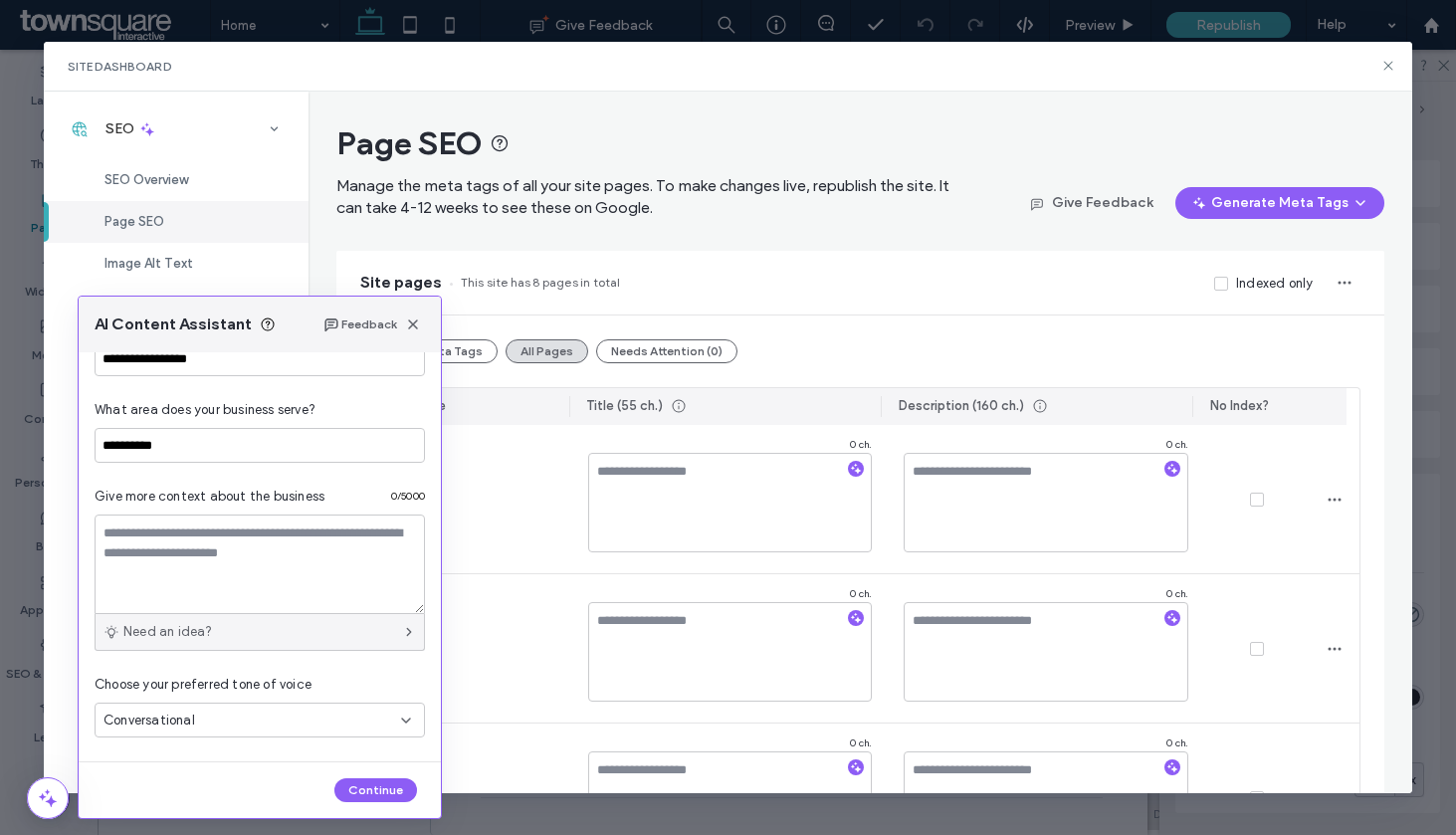 click on "Need an idea?" at bounding box center (260, 632) 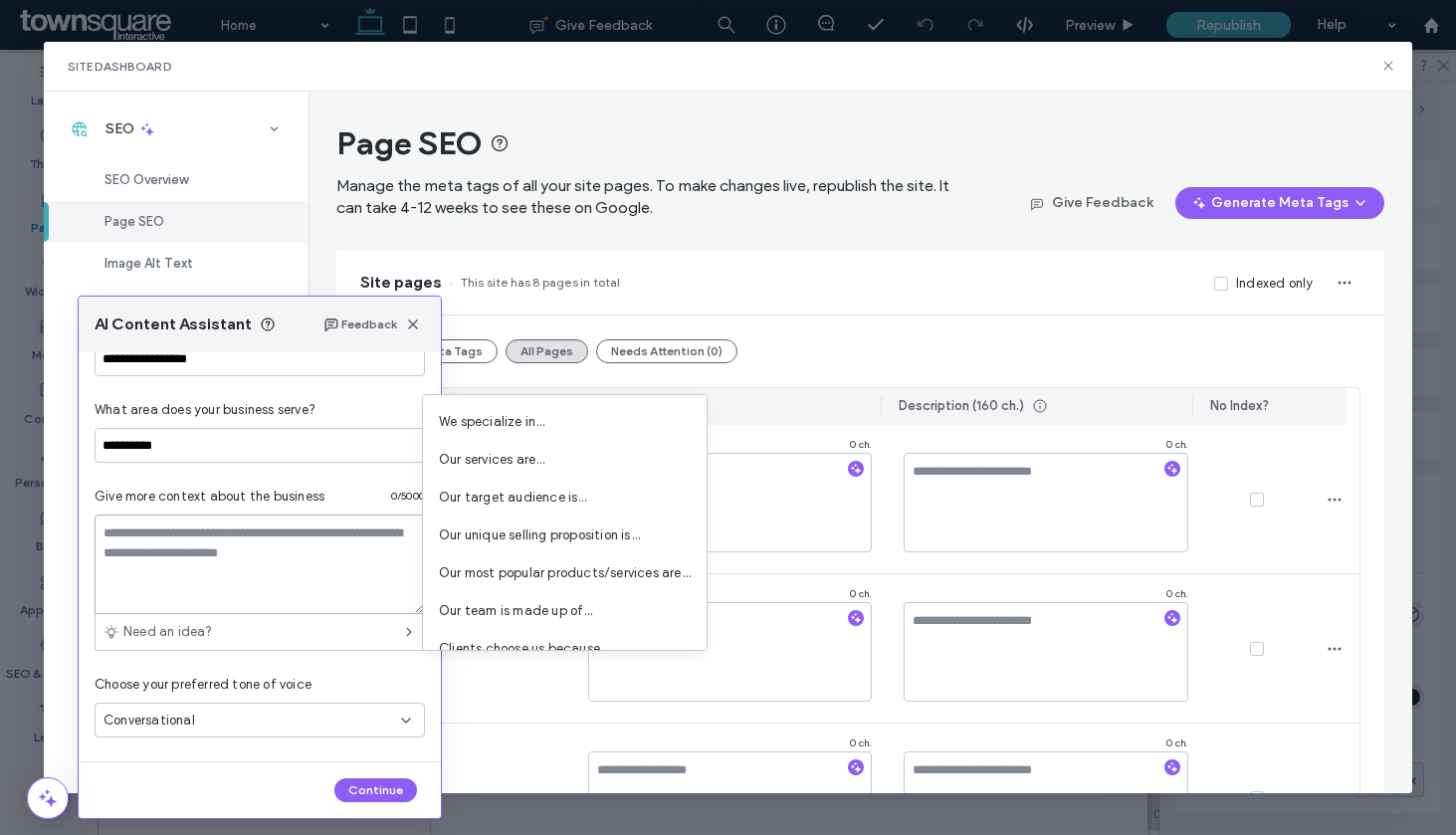 click at bounding box center (260, 564) 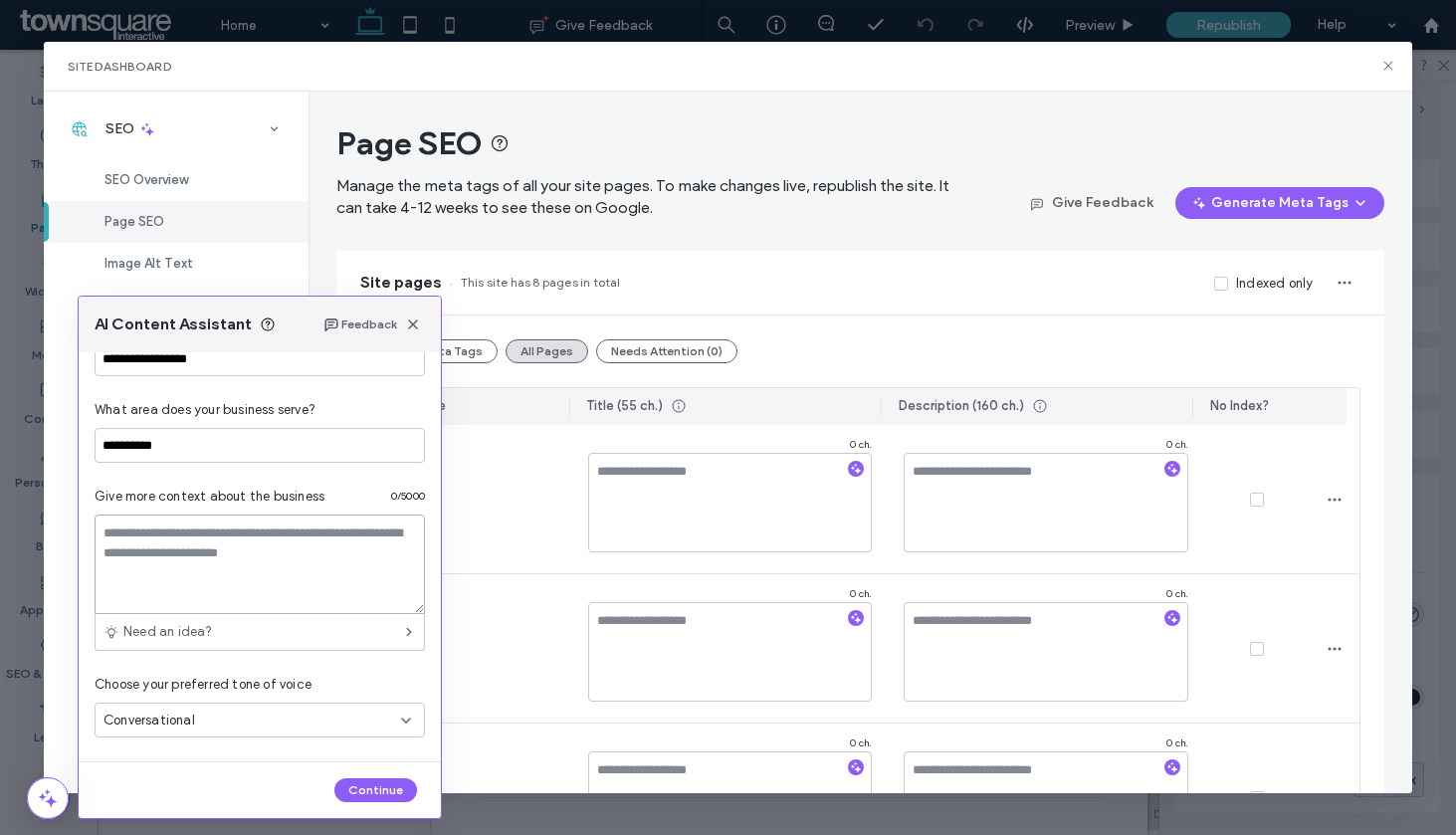 paste on "**********" 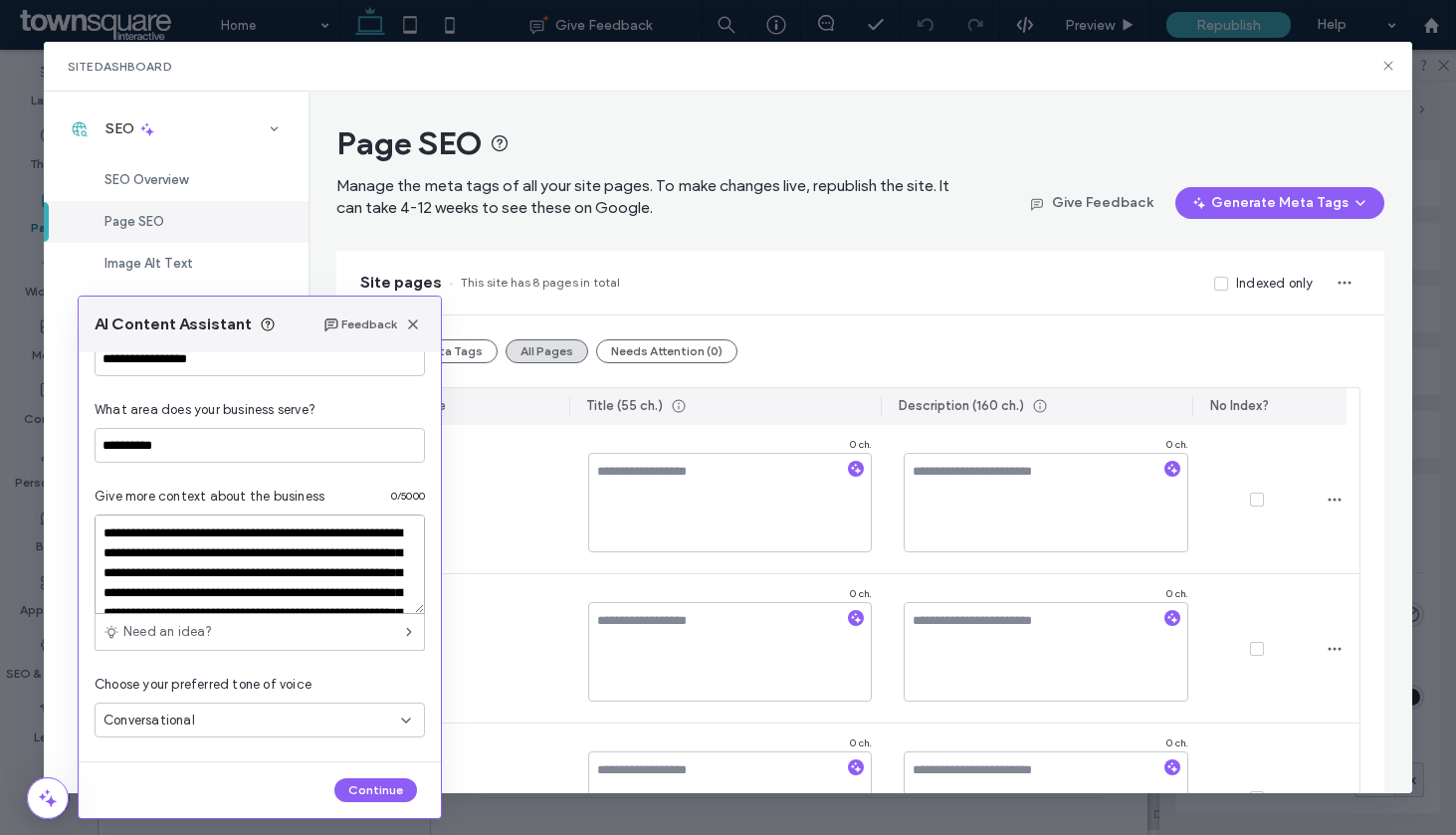 scroll, scrollTop: 286, scrollLeft: 0, axis: vertical 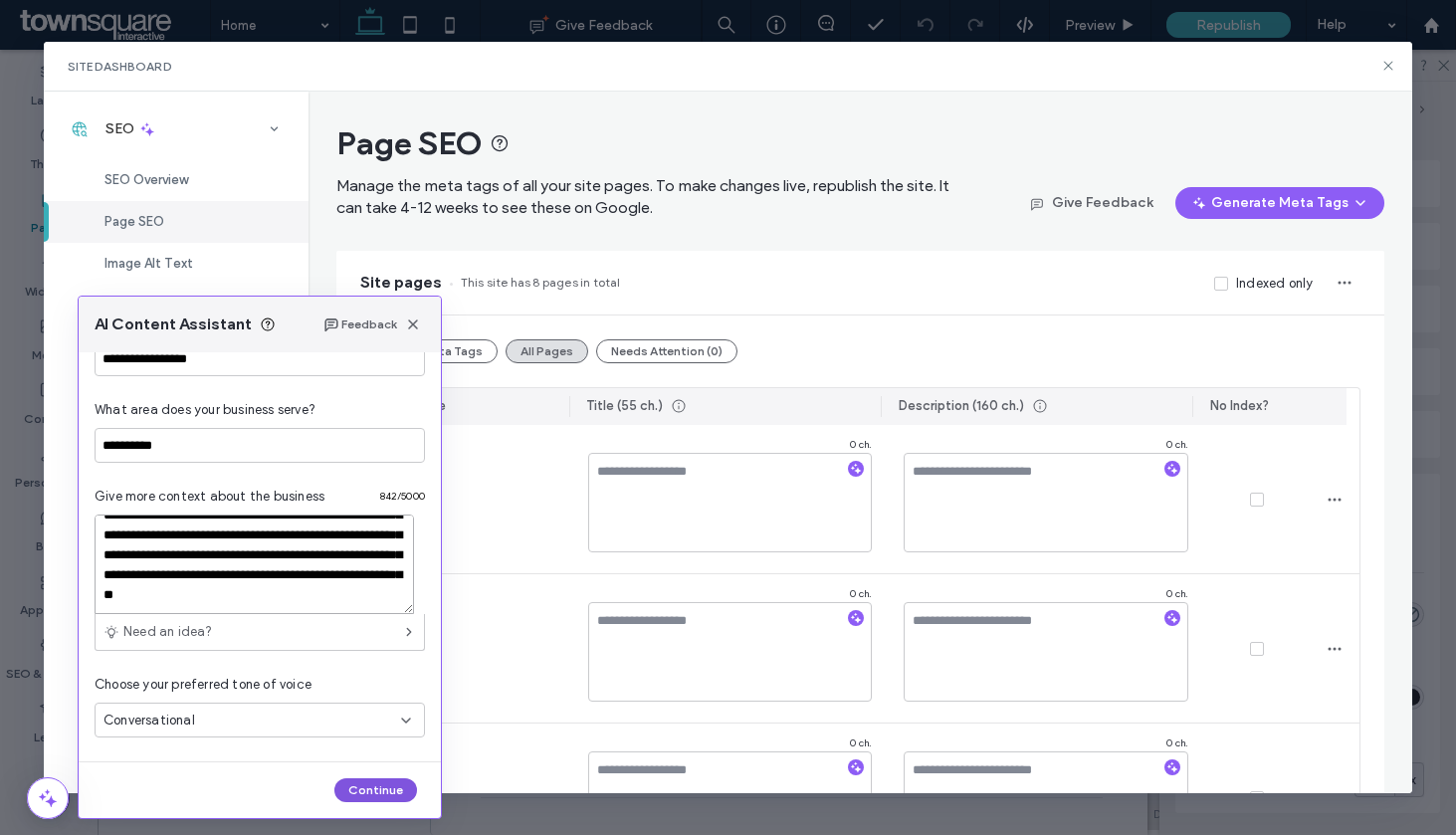 type on "**********" 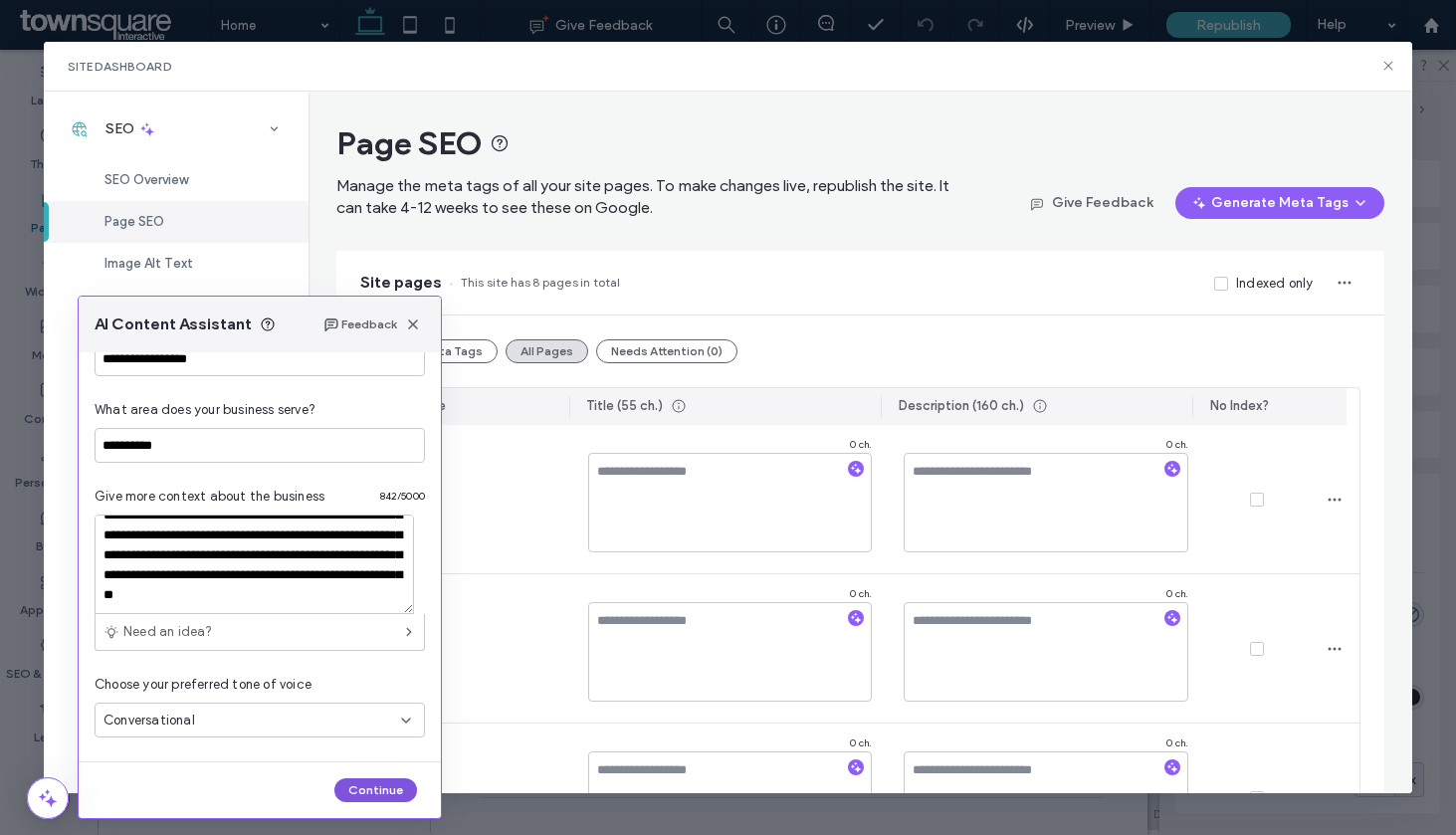 click on "Continue" at bounding box center [375, 790] 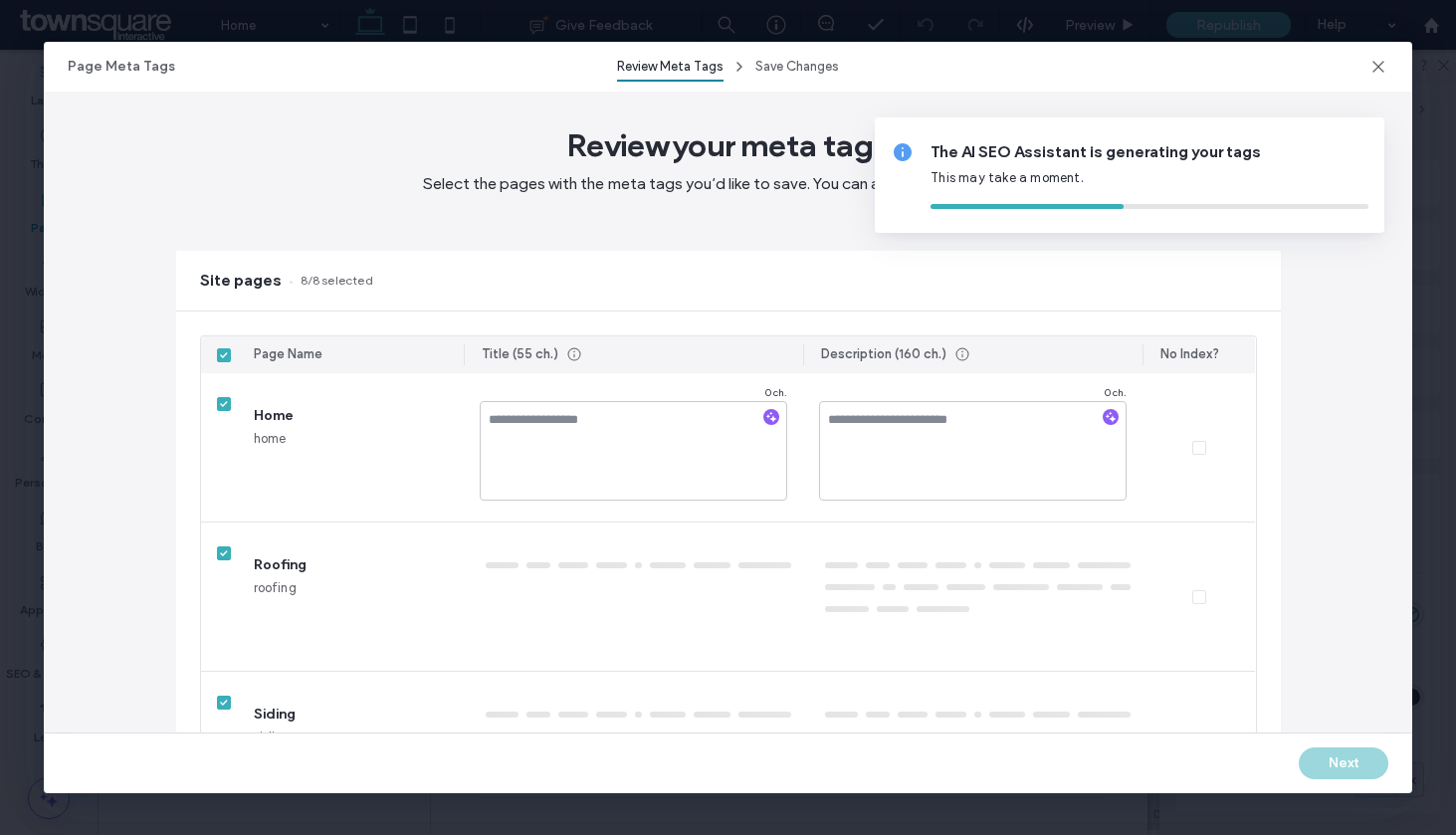 type on "*" 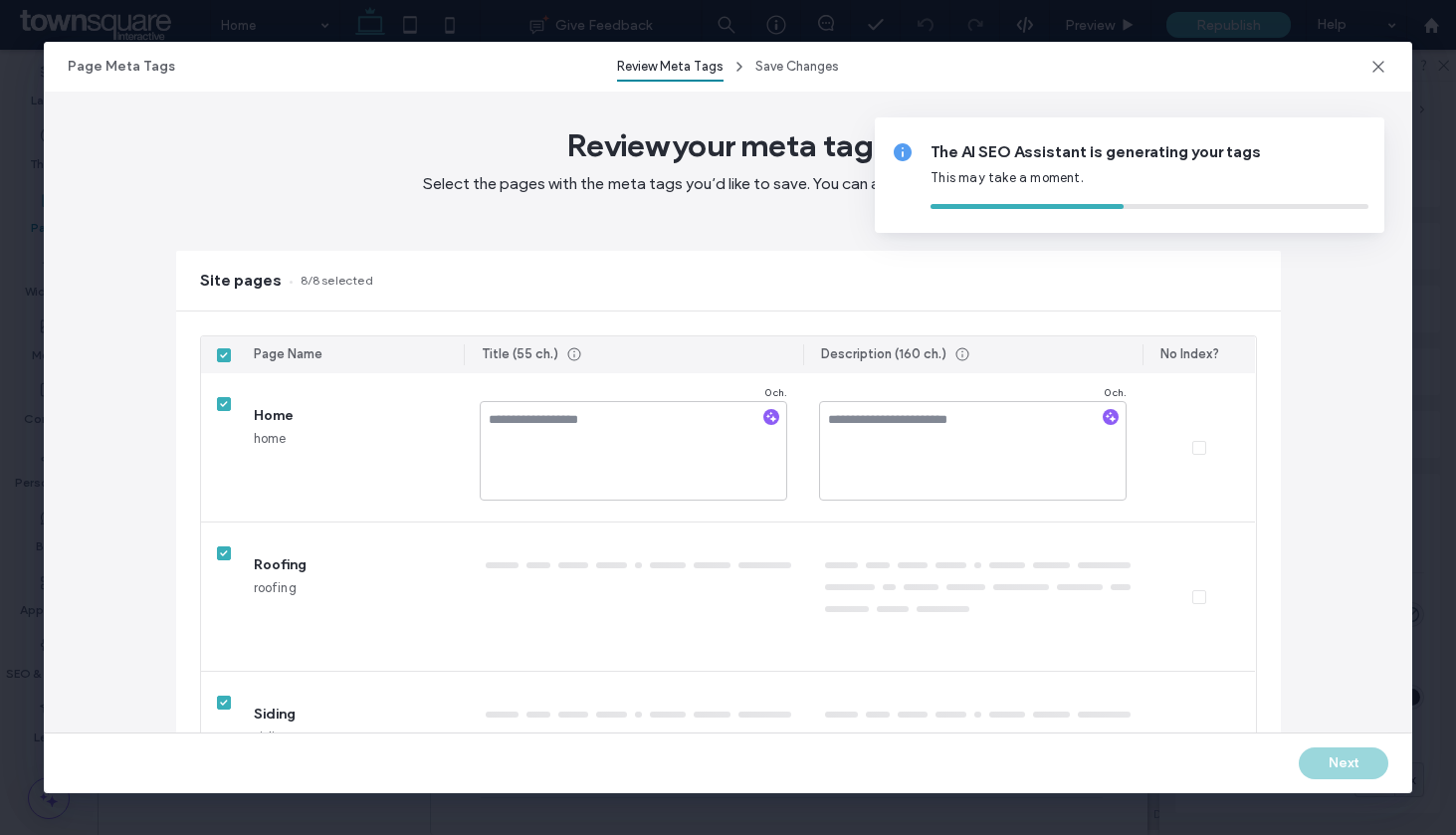 type on "*" 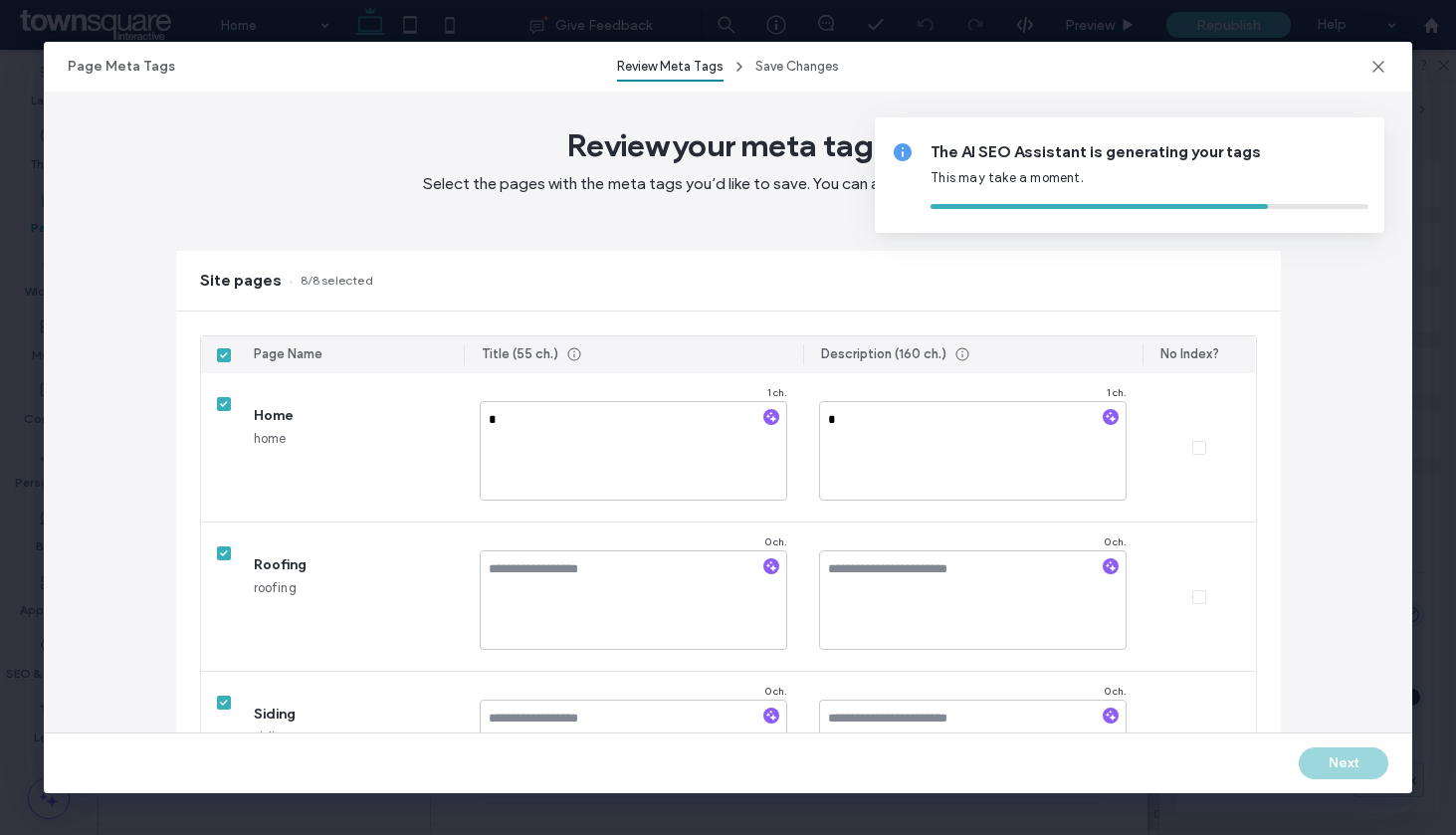 type on "**" 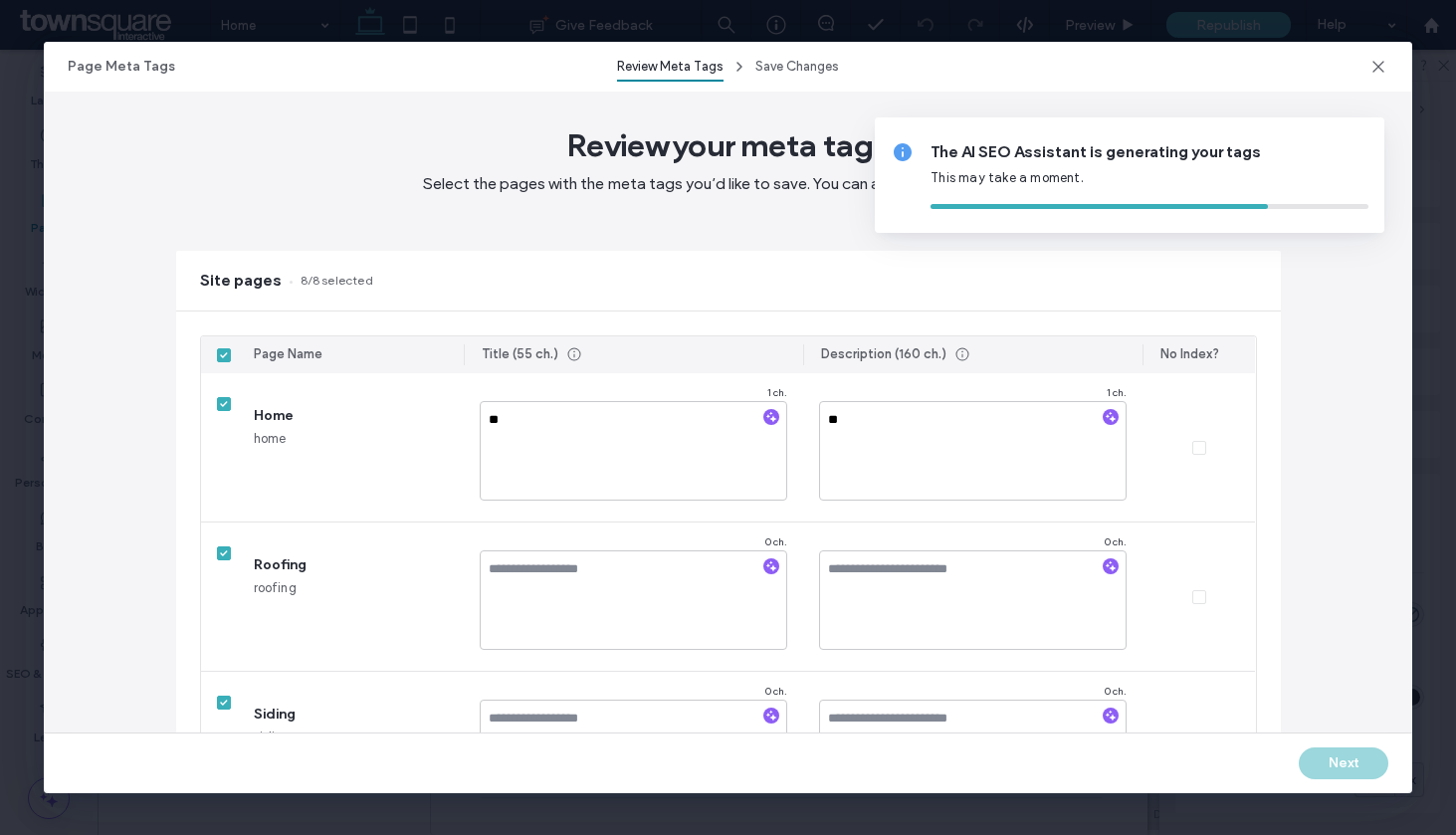 type on "*" 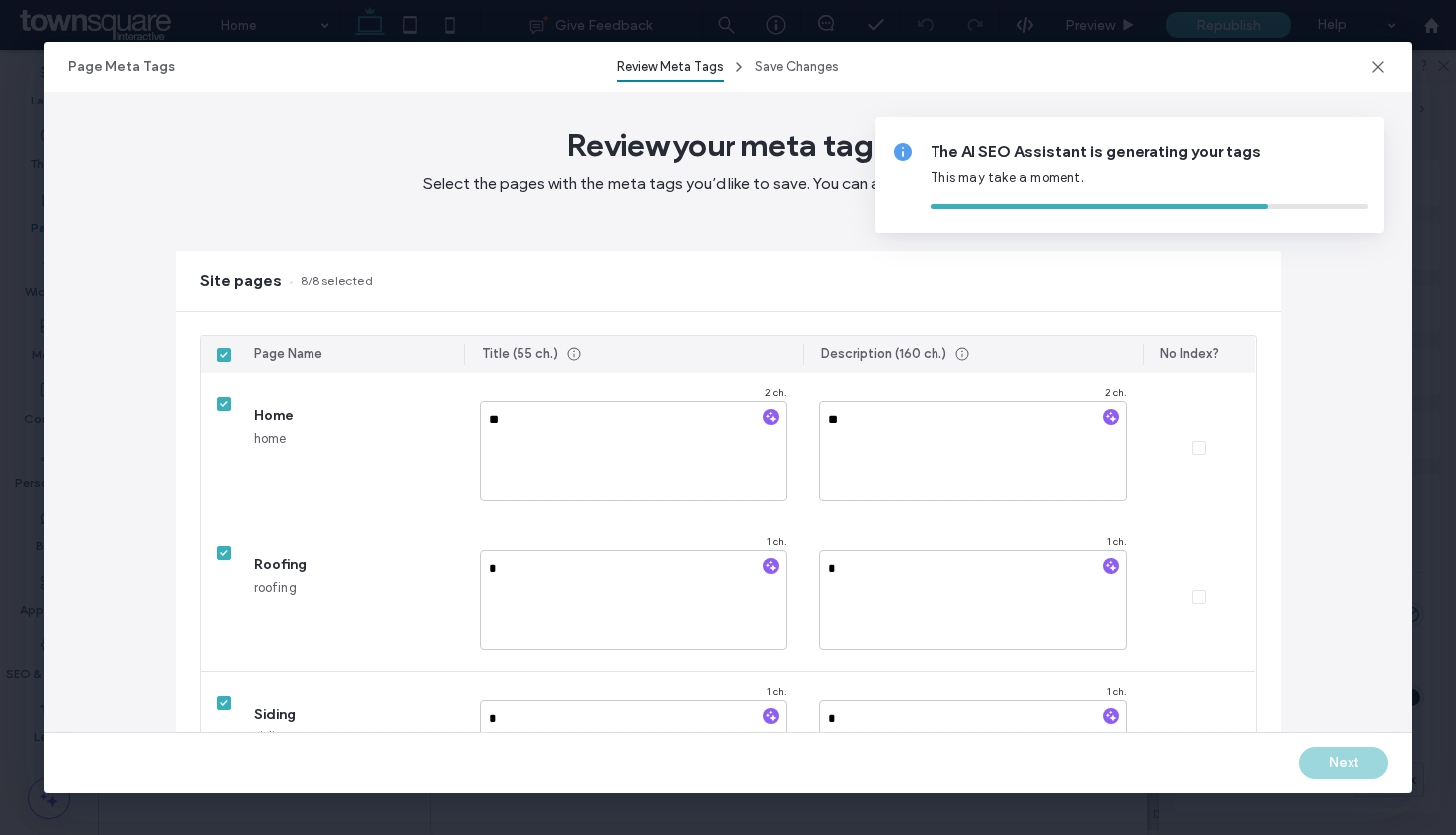 type on "***" 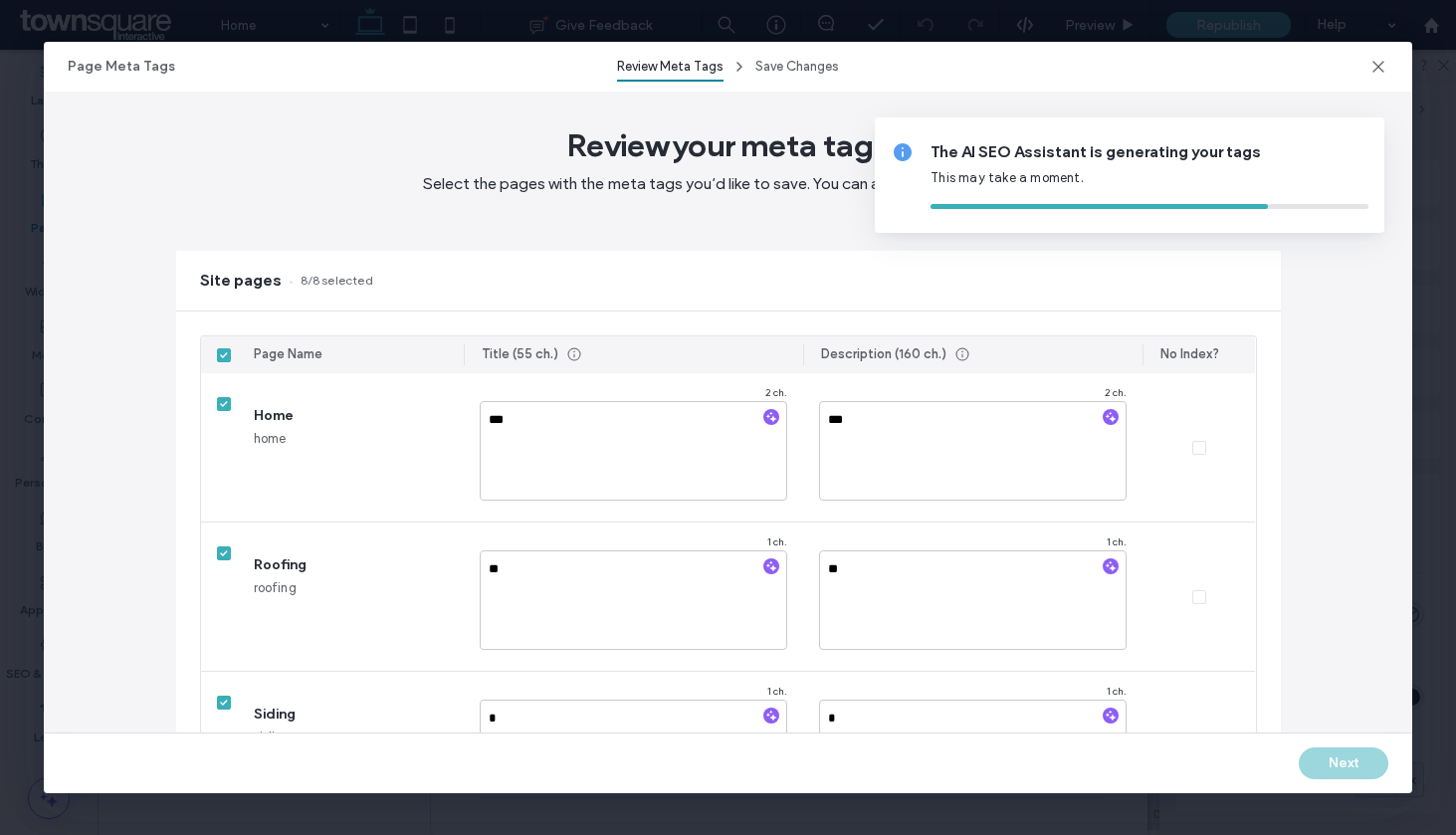 type on "**" 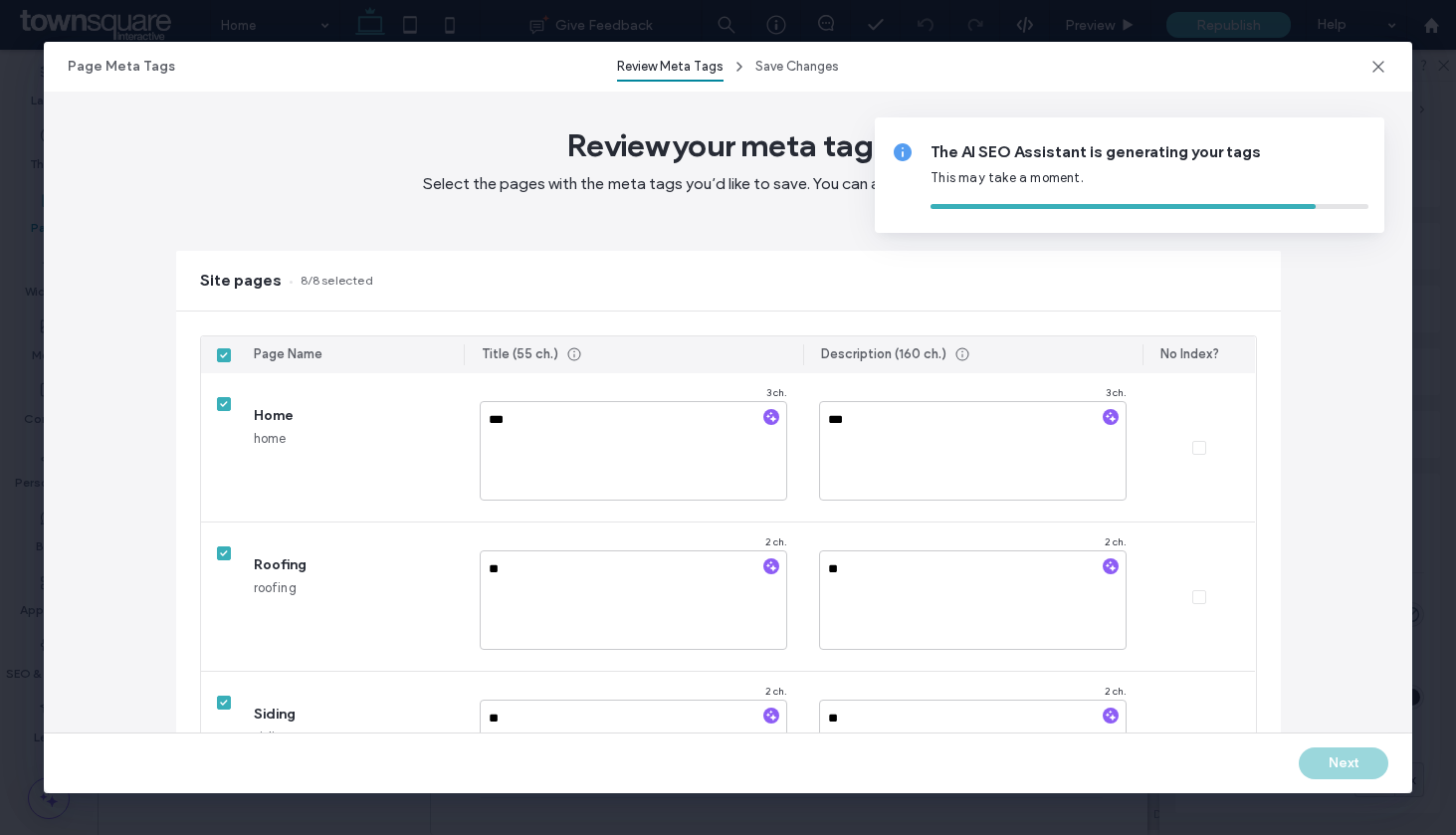 type on "****" 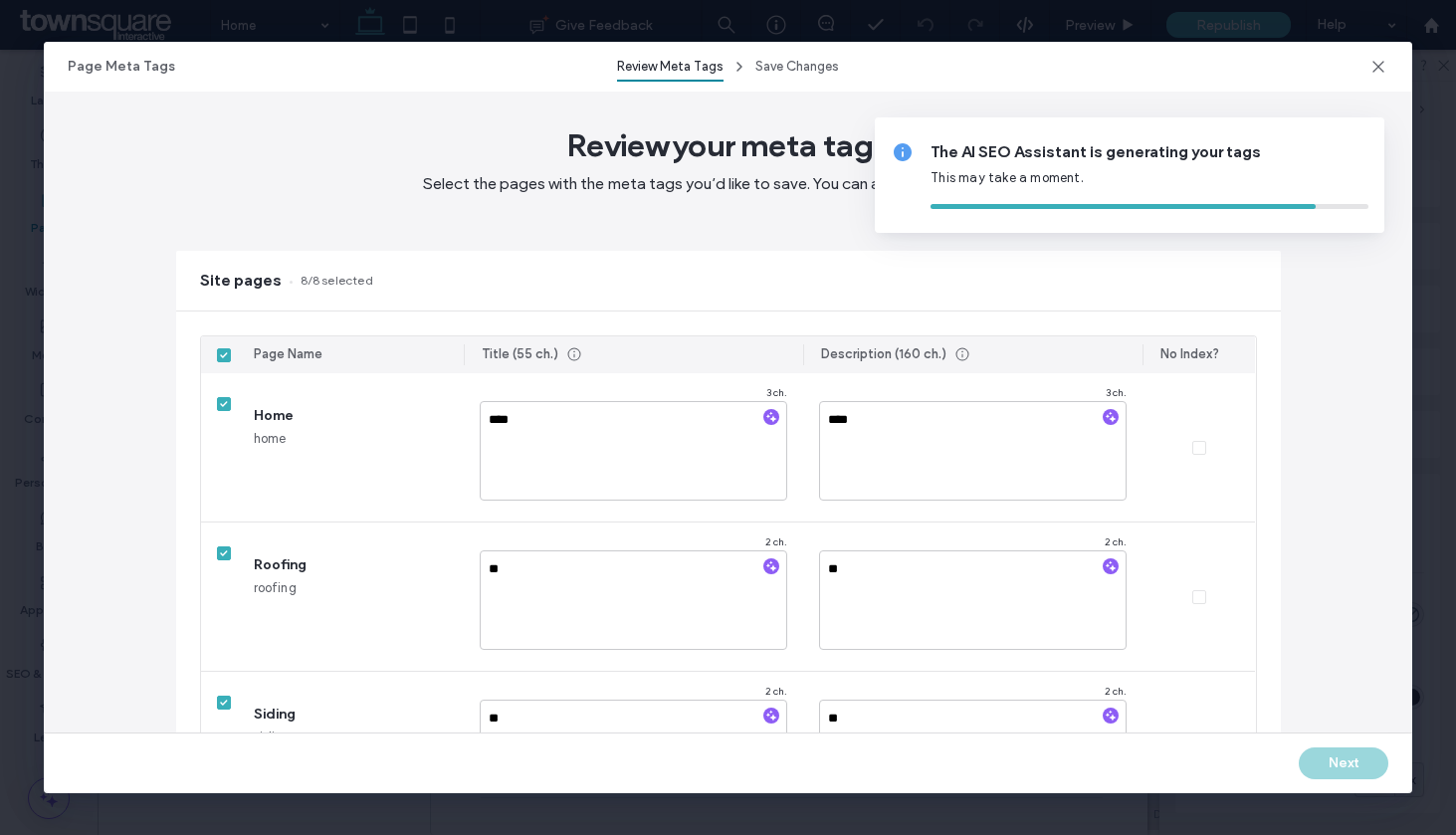 type on "****" 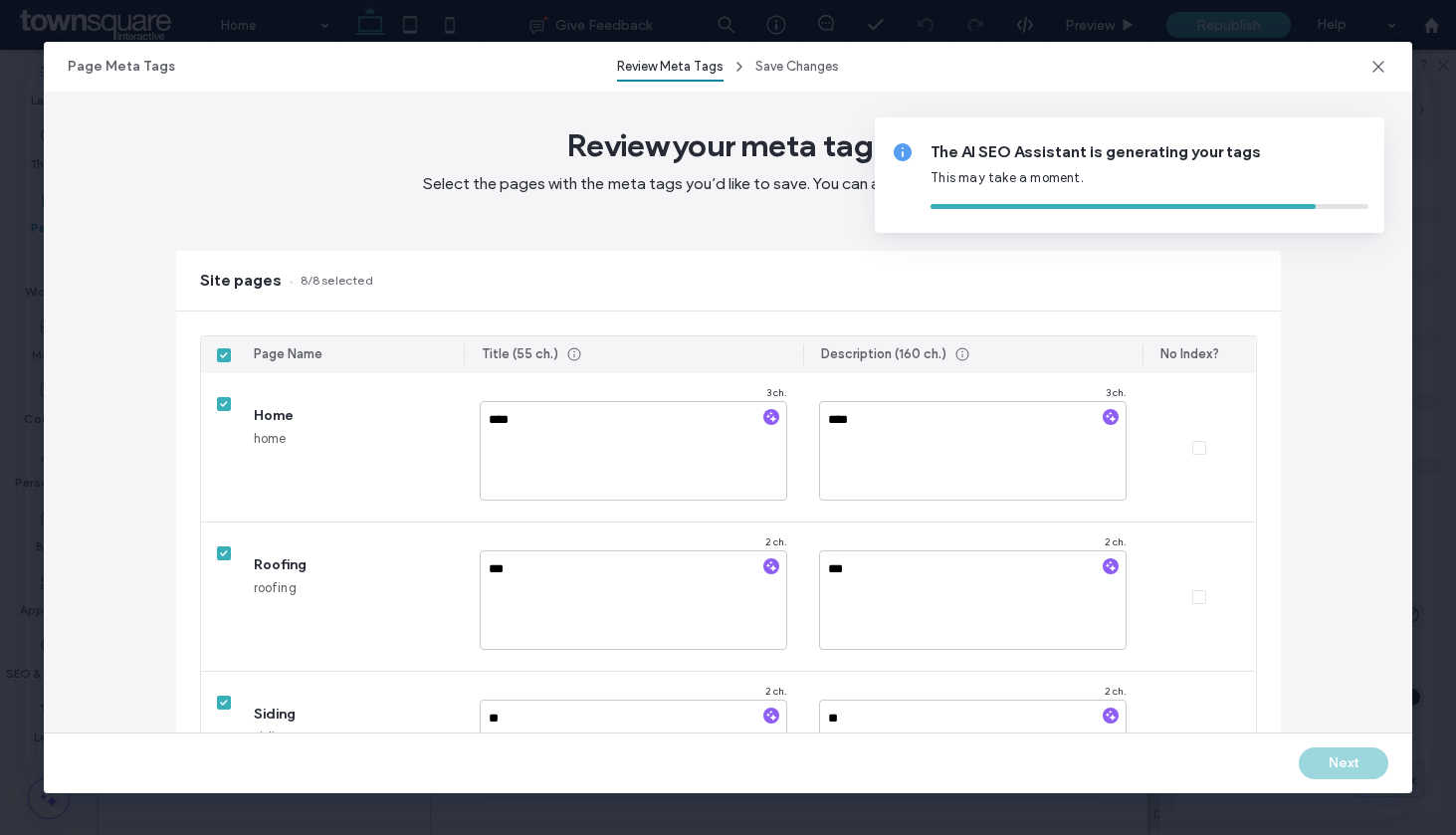 type on "****" 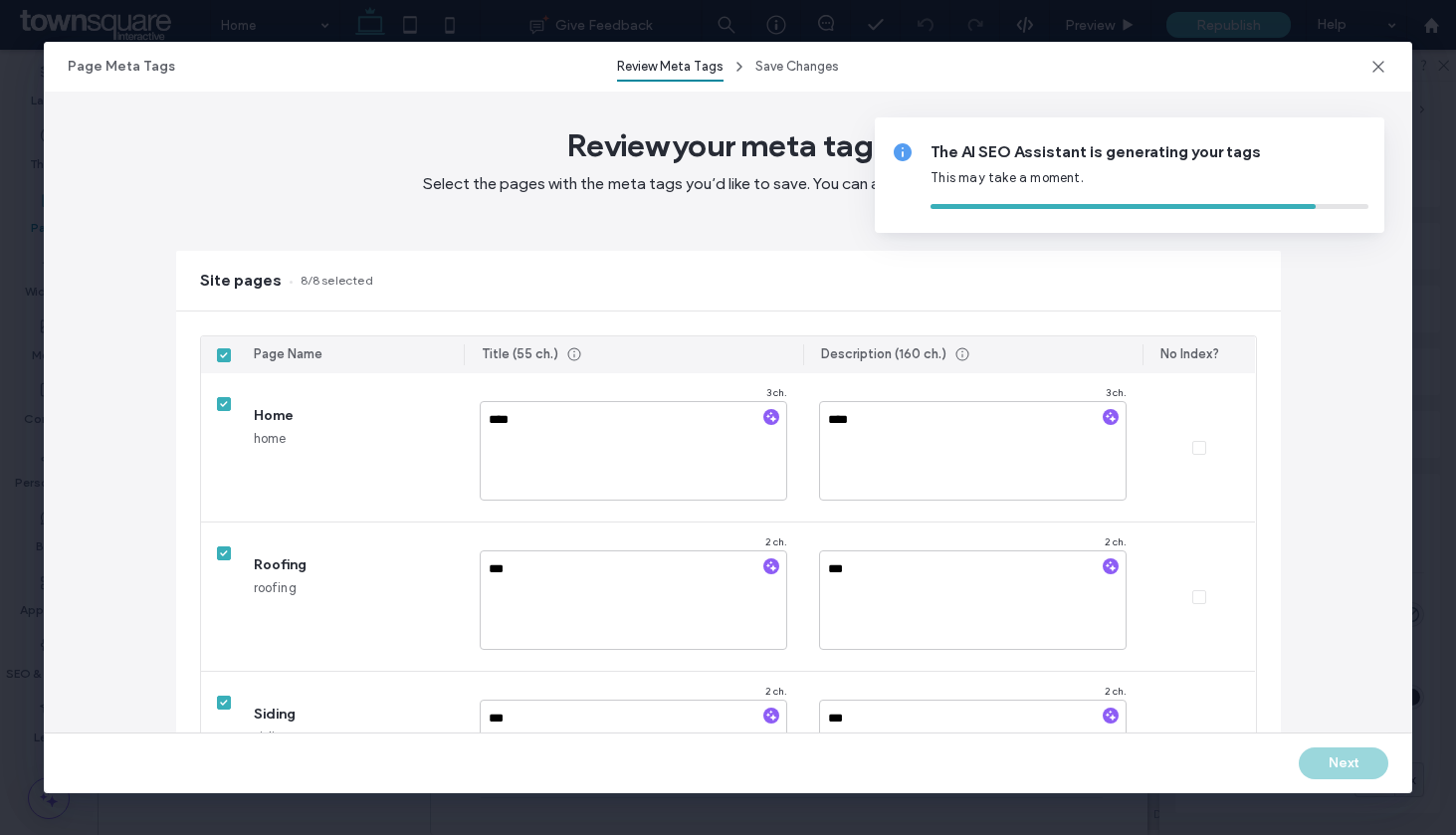 type on "*" 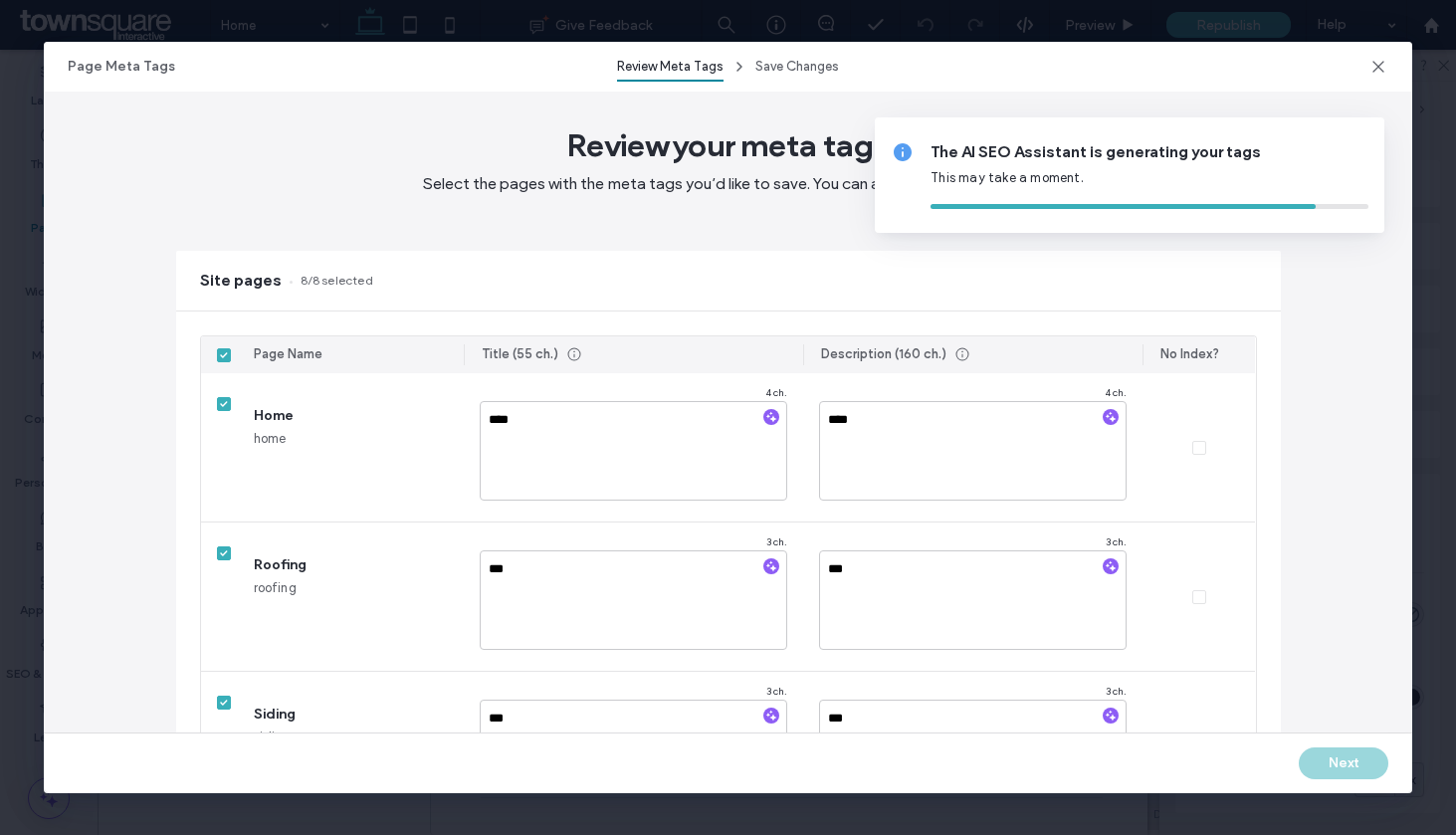 type on "*****" 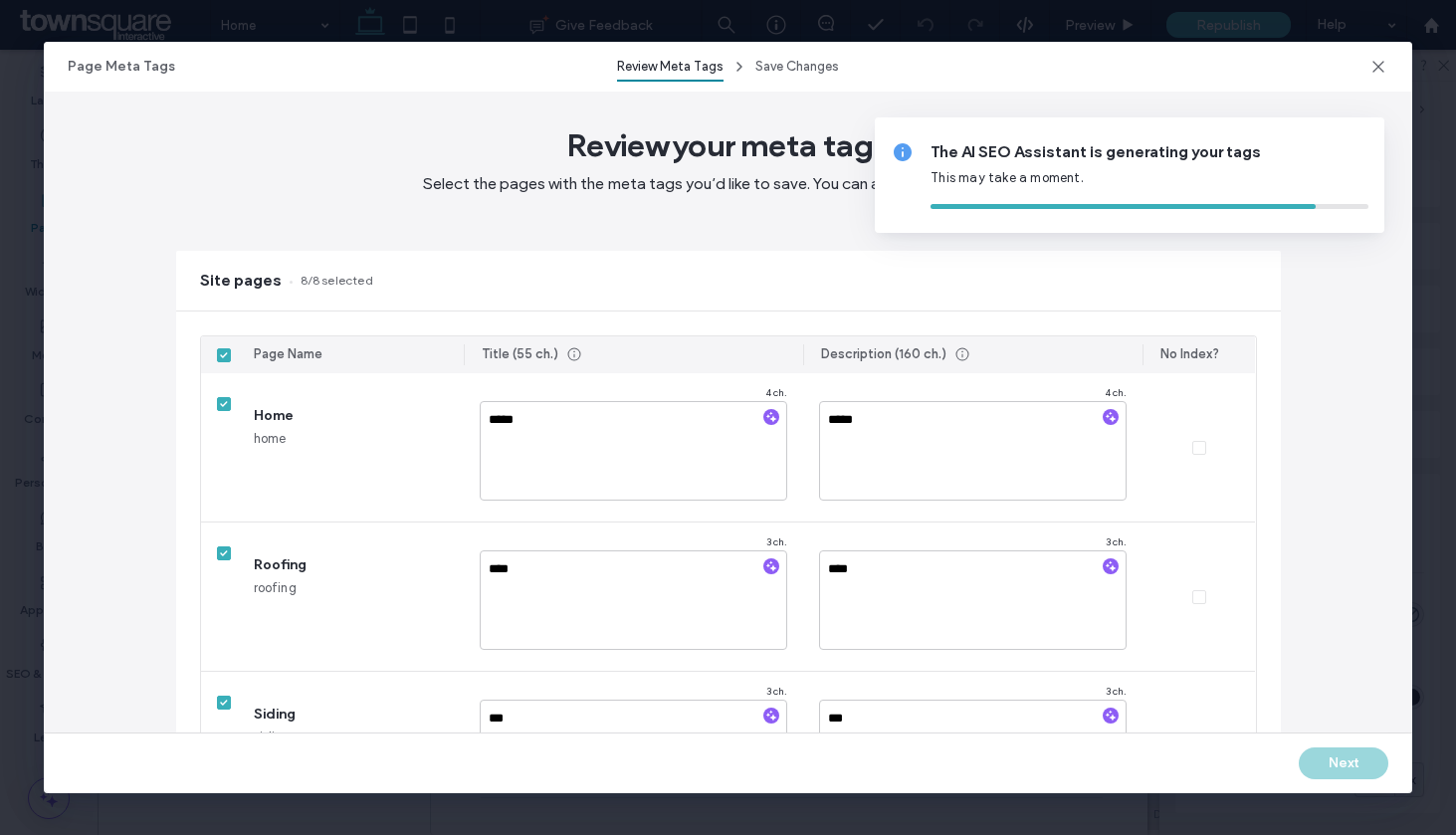 type on "*****" 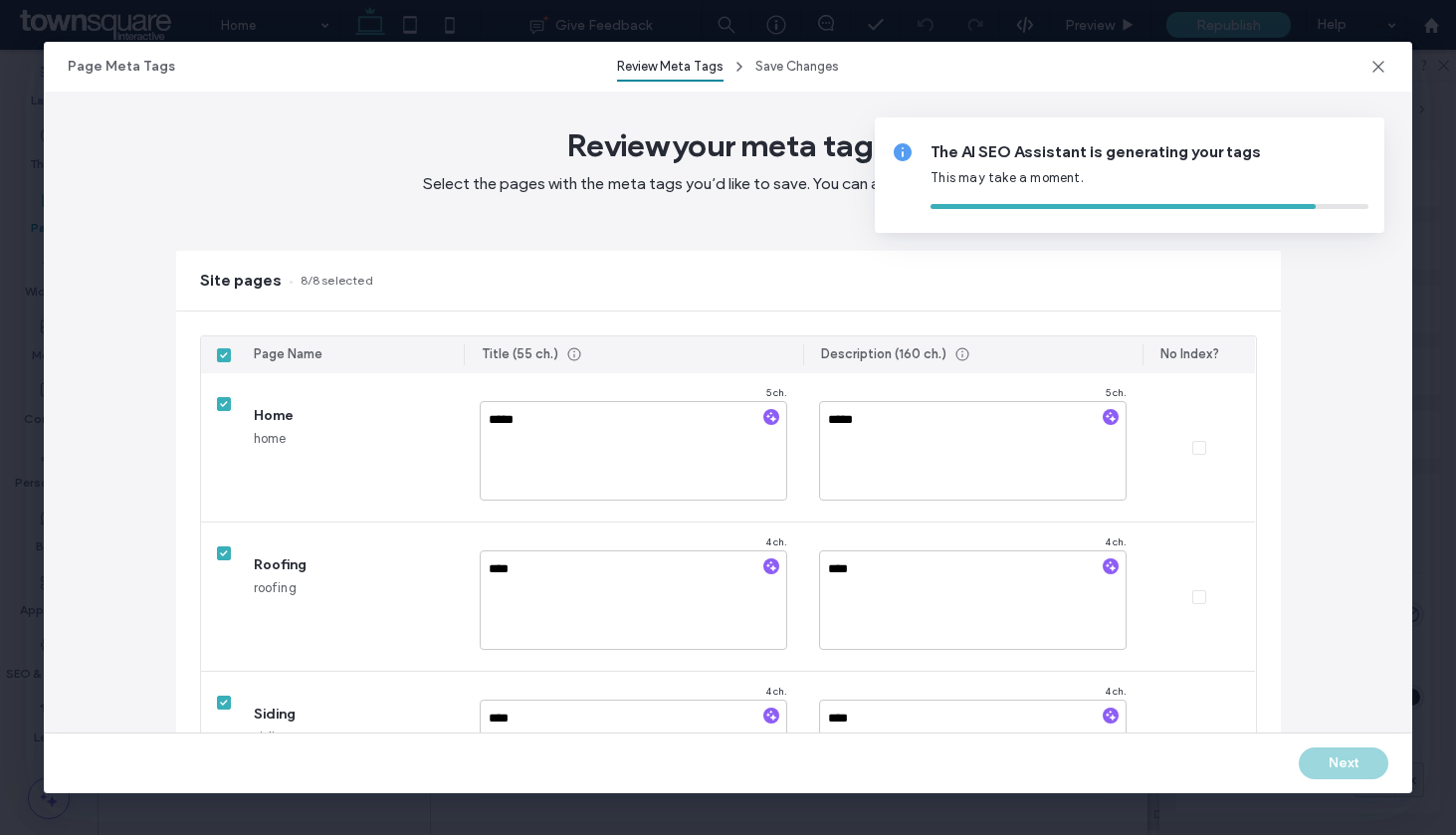 type on "******" 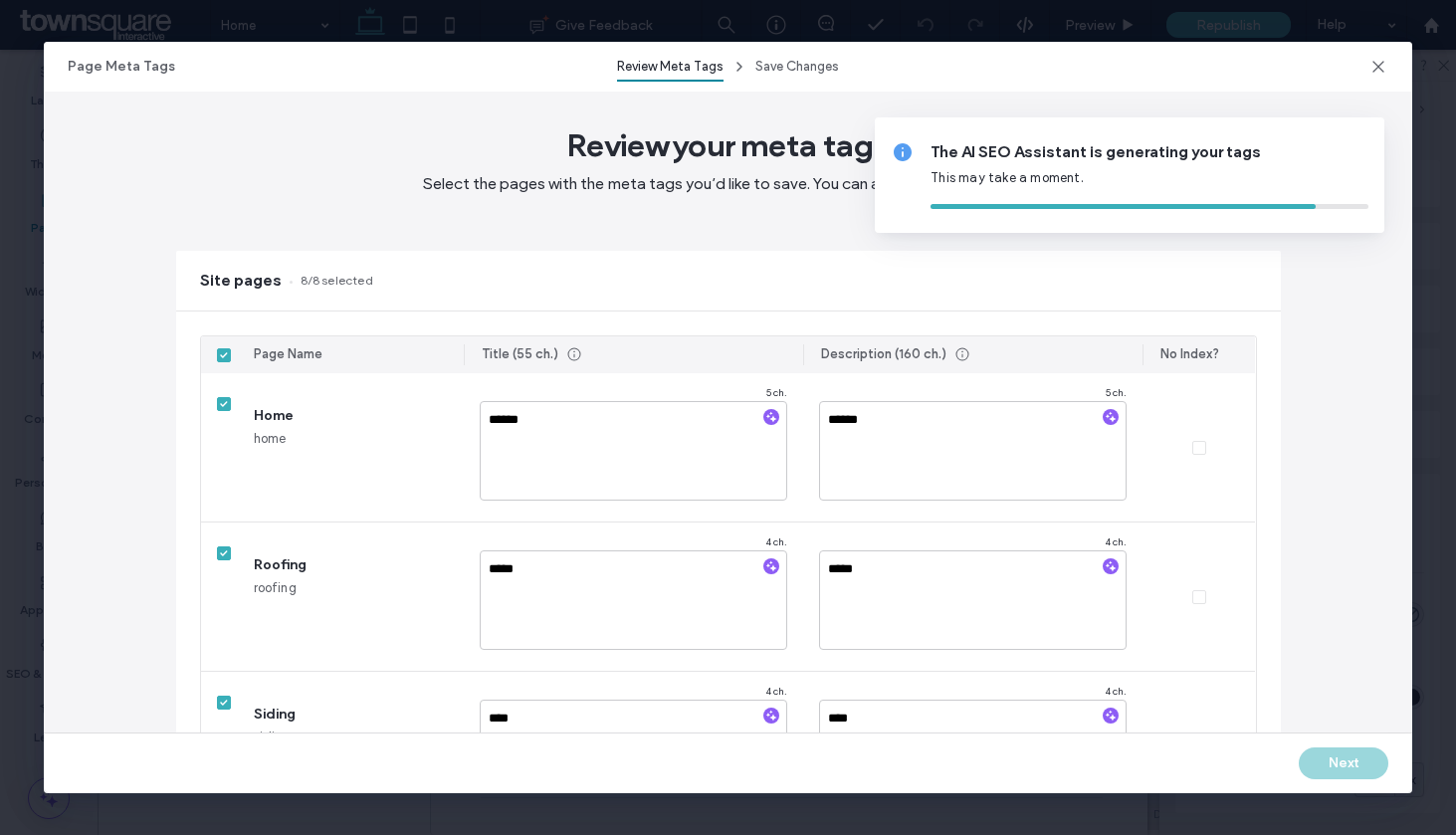 type on "******" 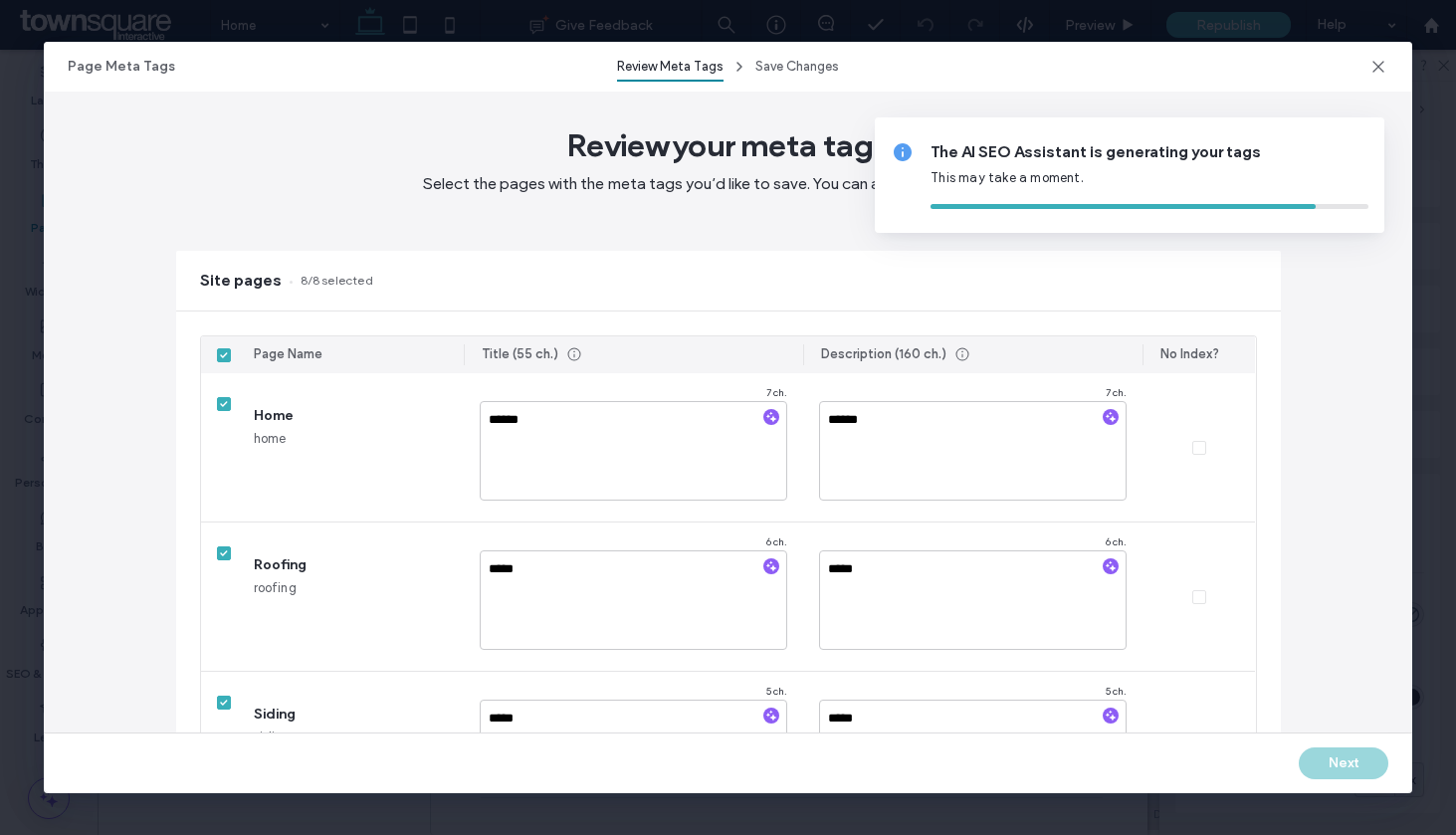 type on "*******" 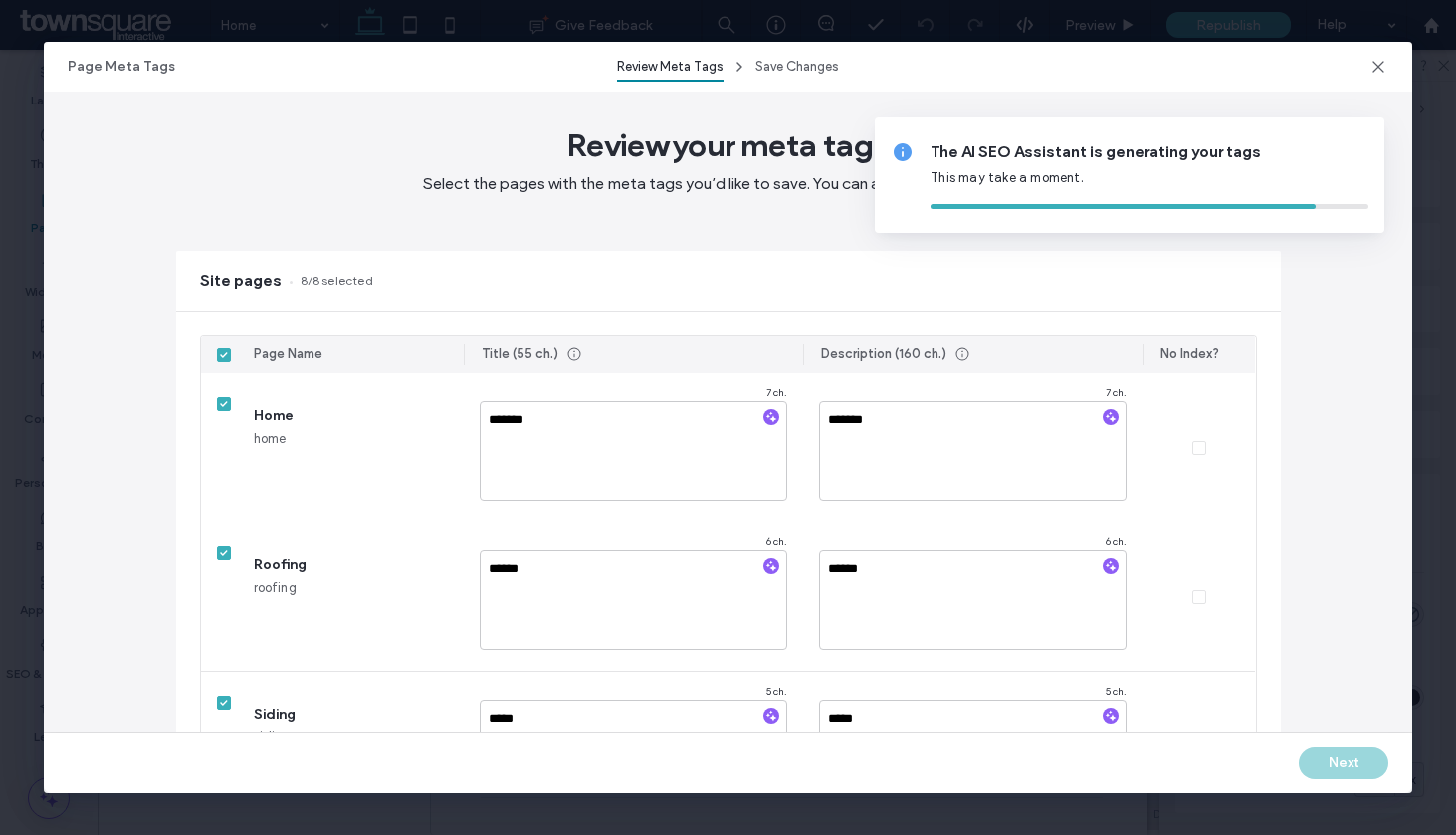type on "*******" 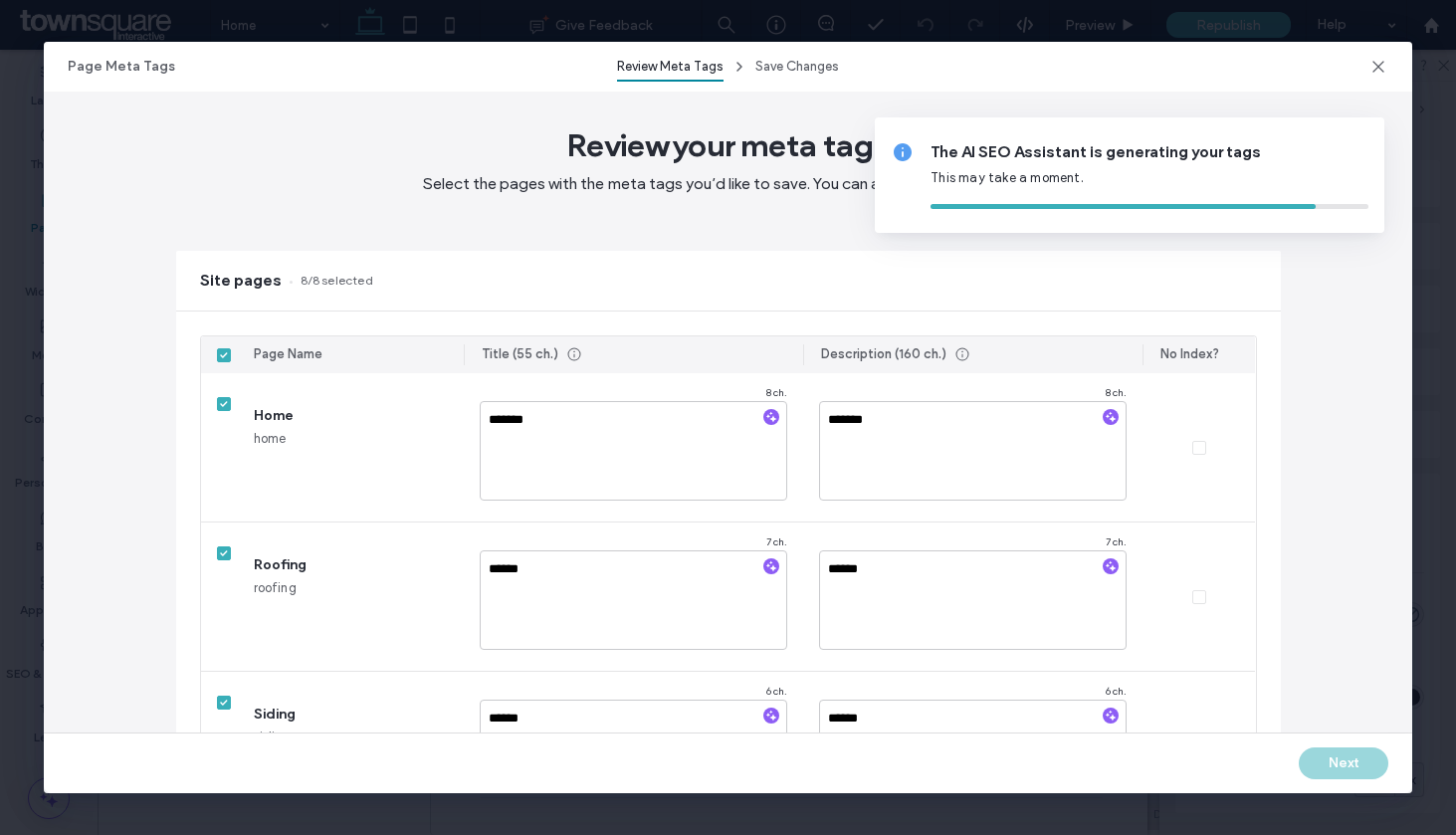 type on "*******" 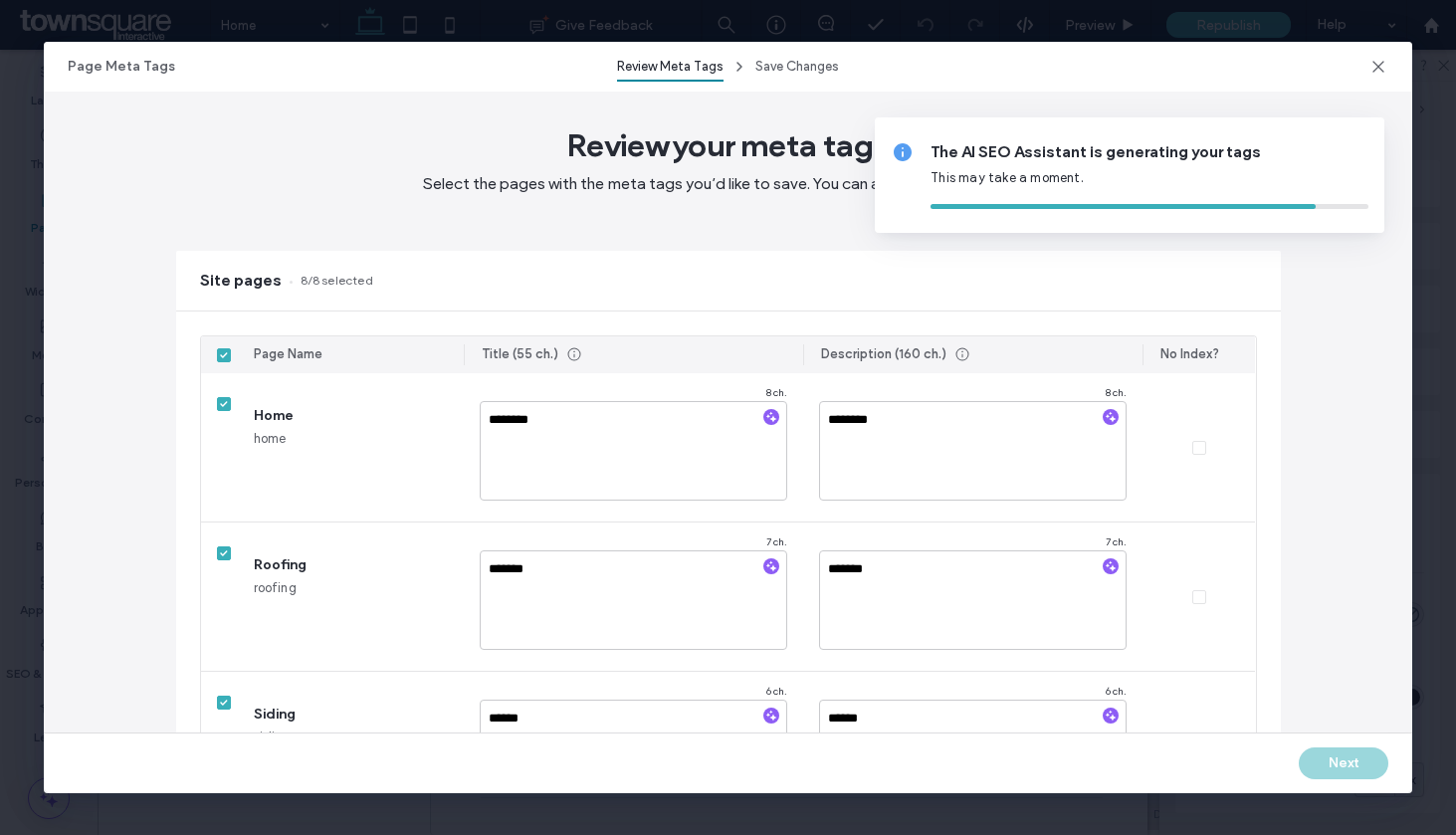 type on "********" 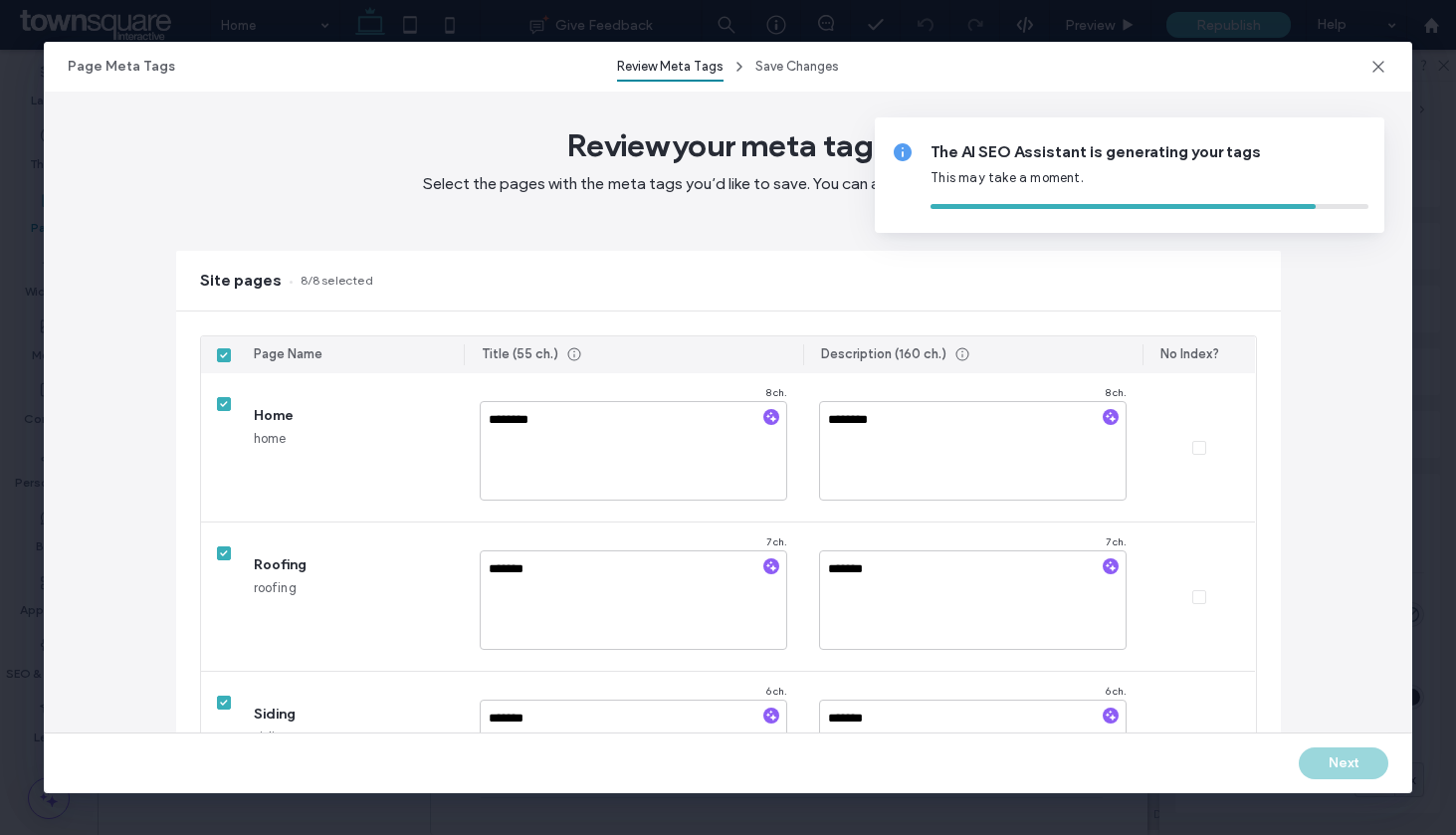 type on "*********" 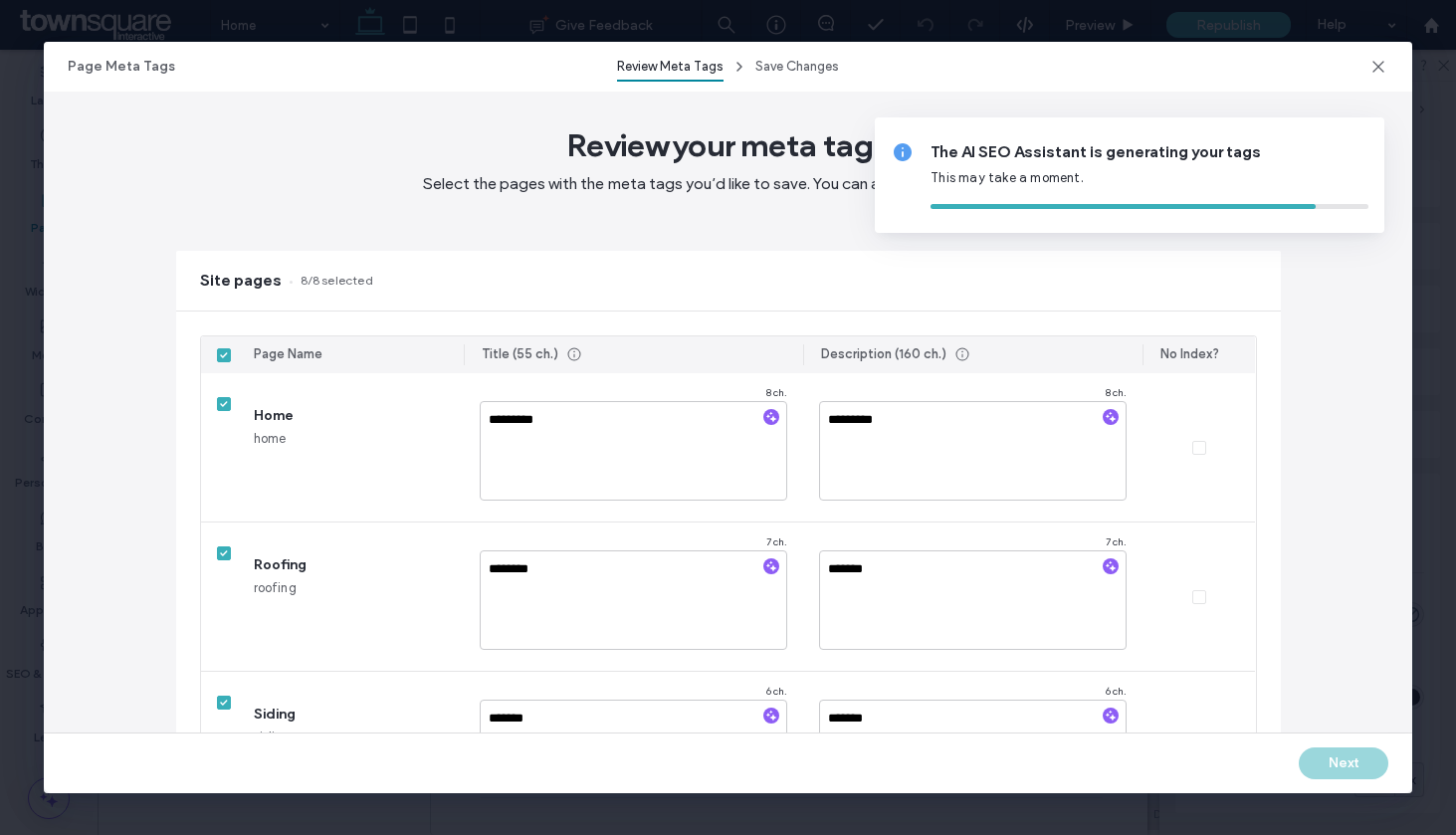 type on "********" 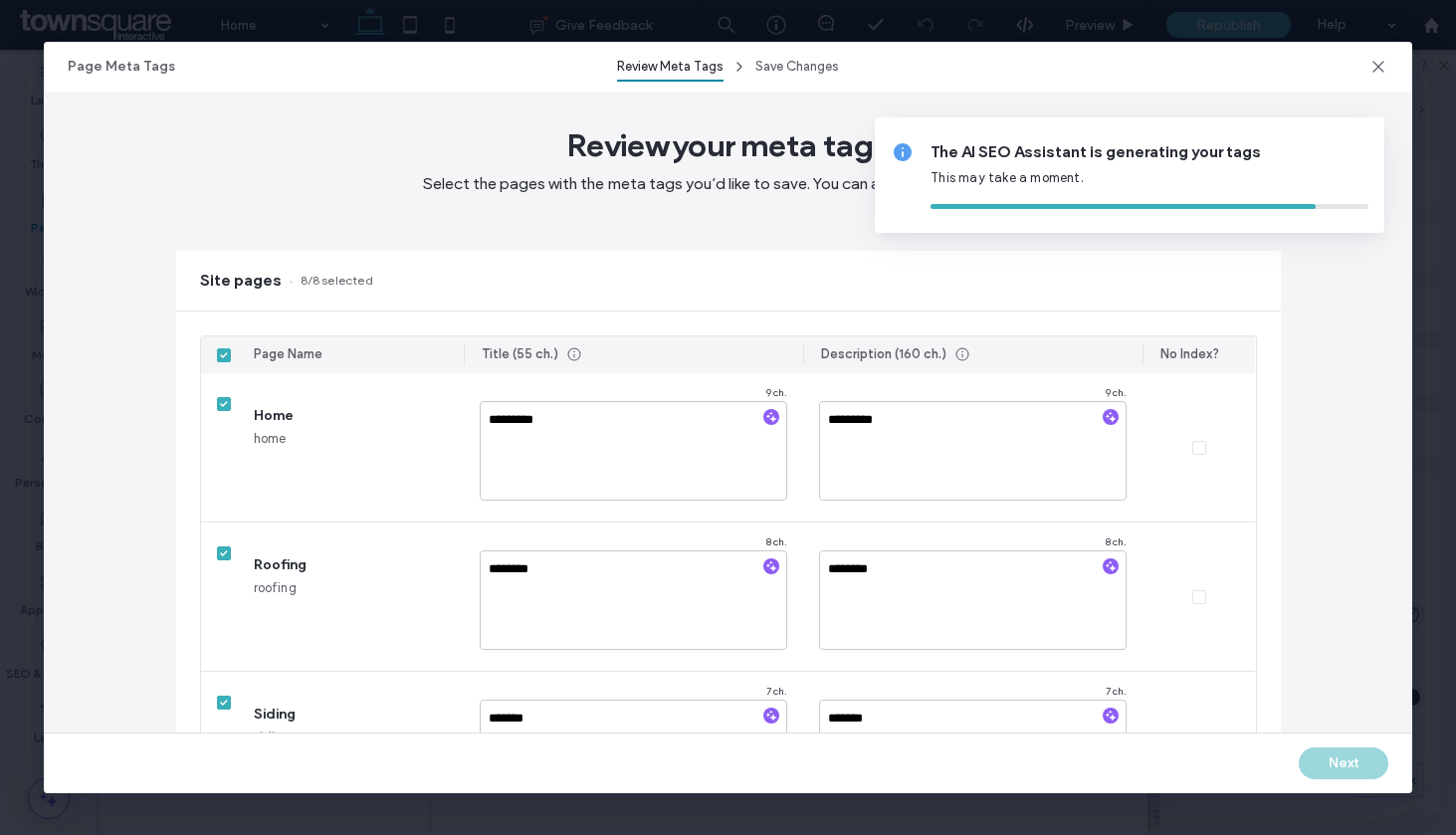 type on "*********" 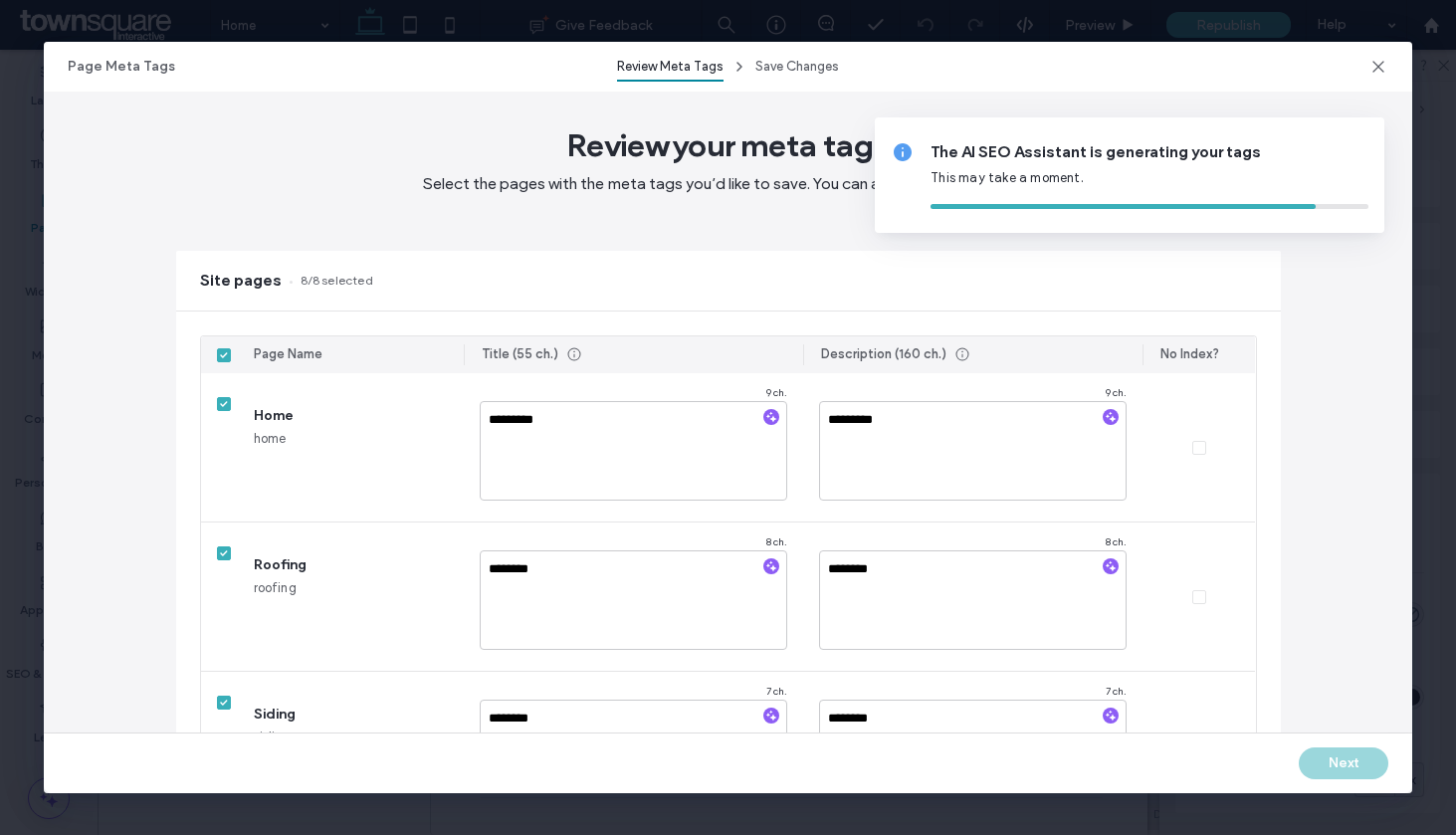 type on "**********" 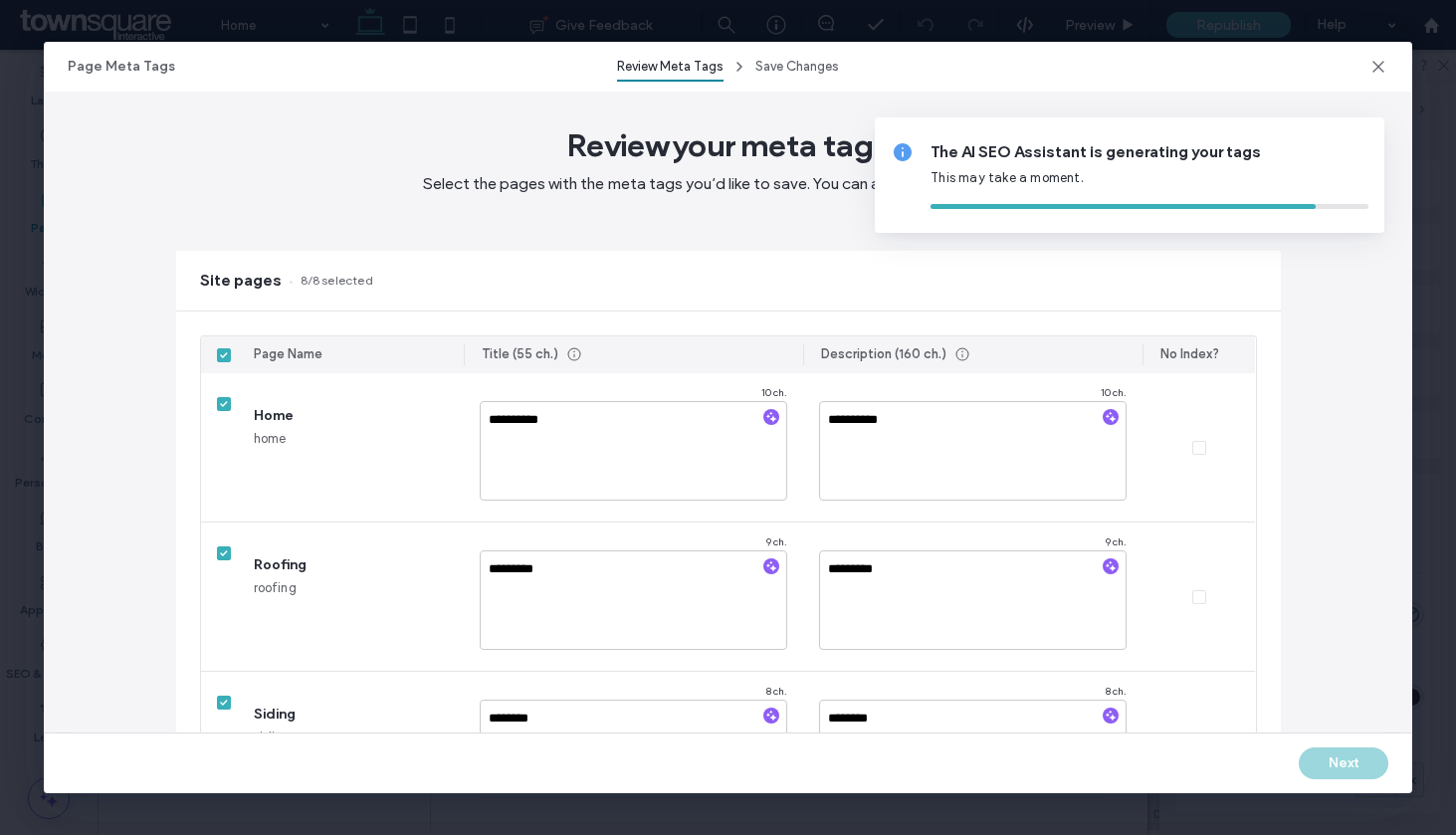 type on "**********" 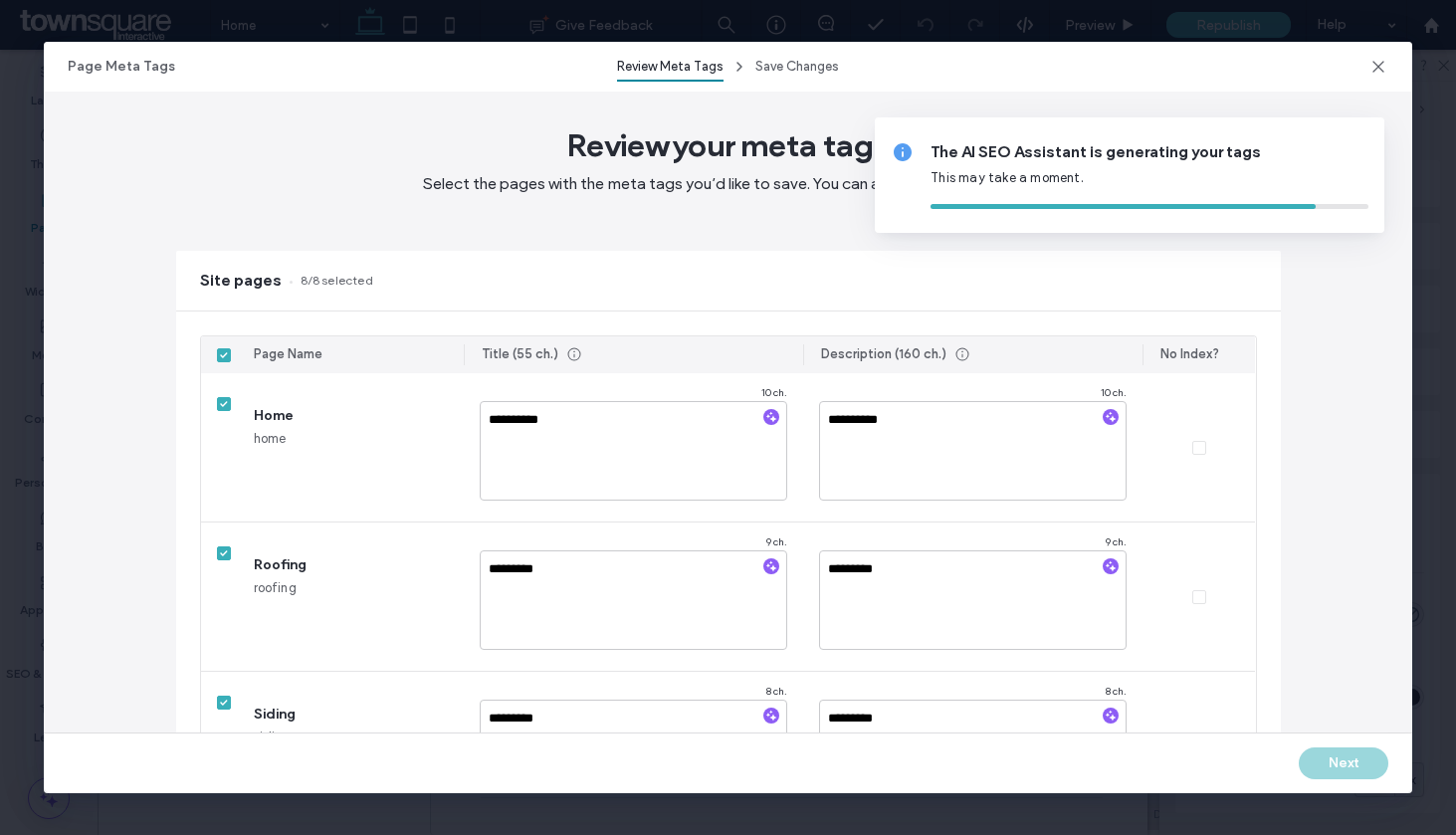 type on "**********" 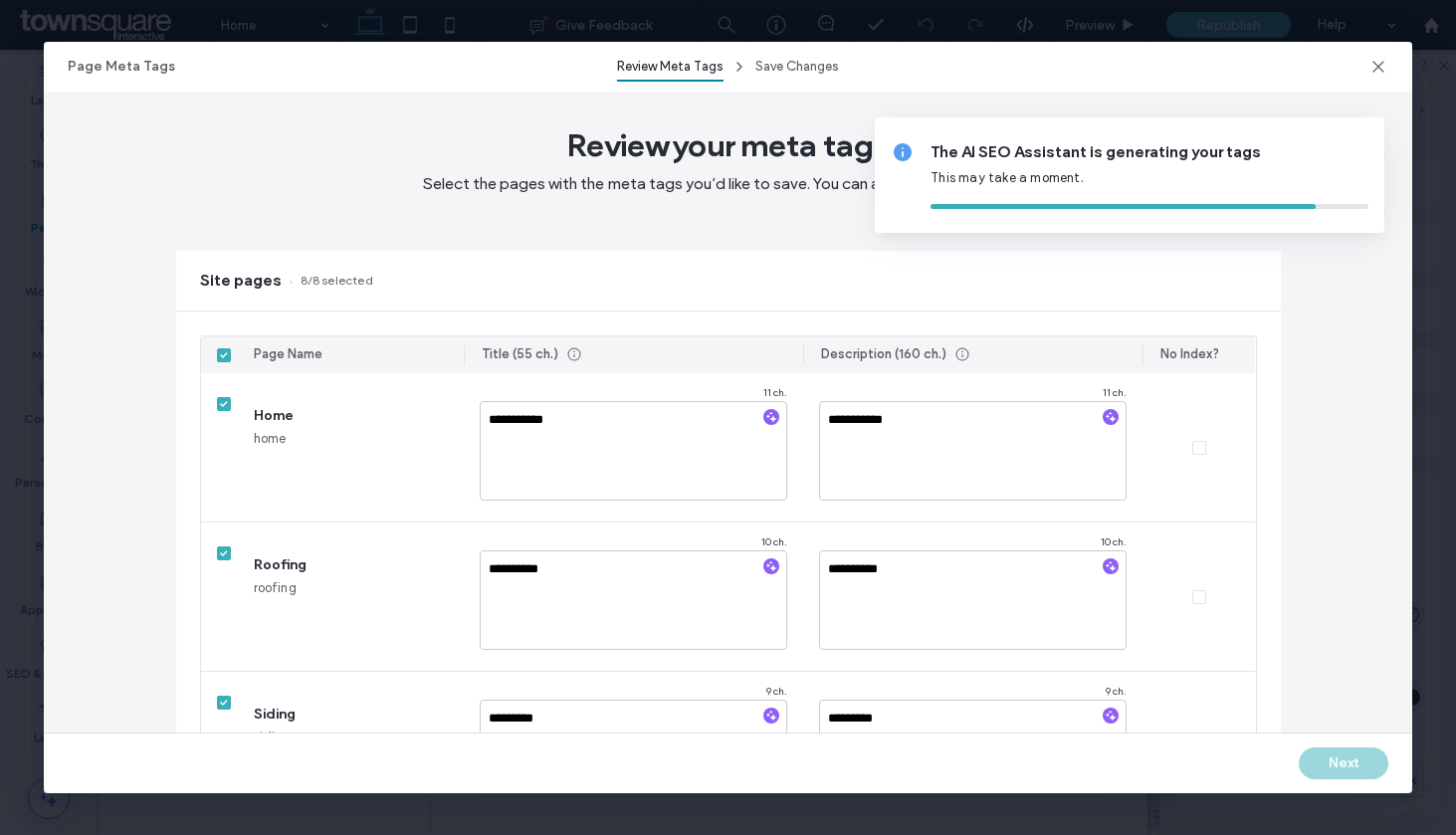type on "**********" 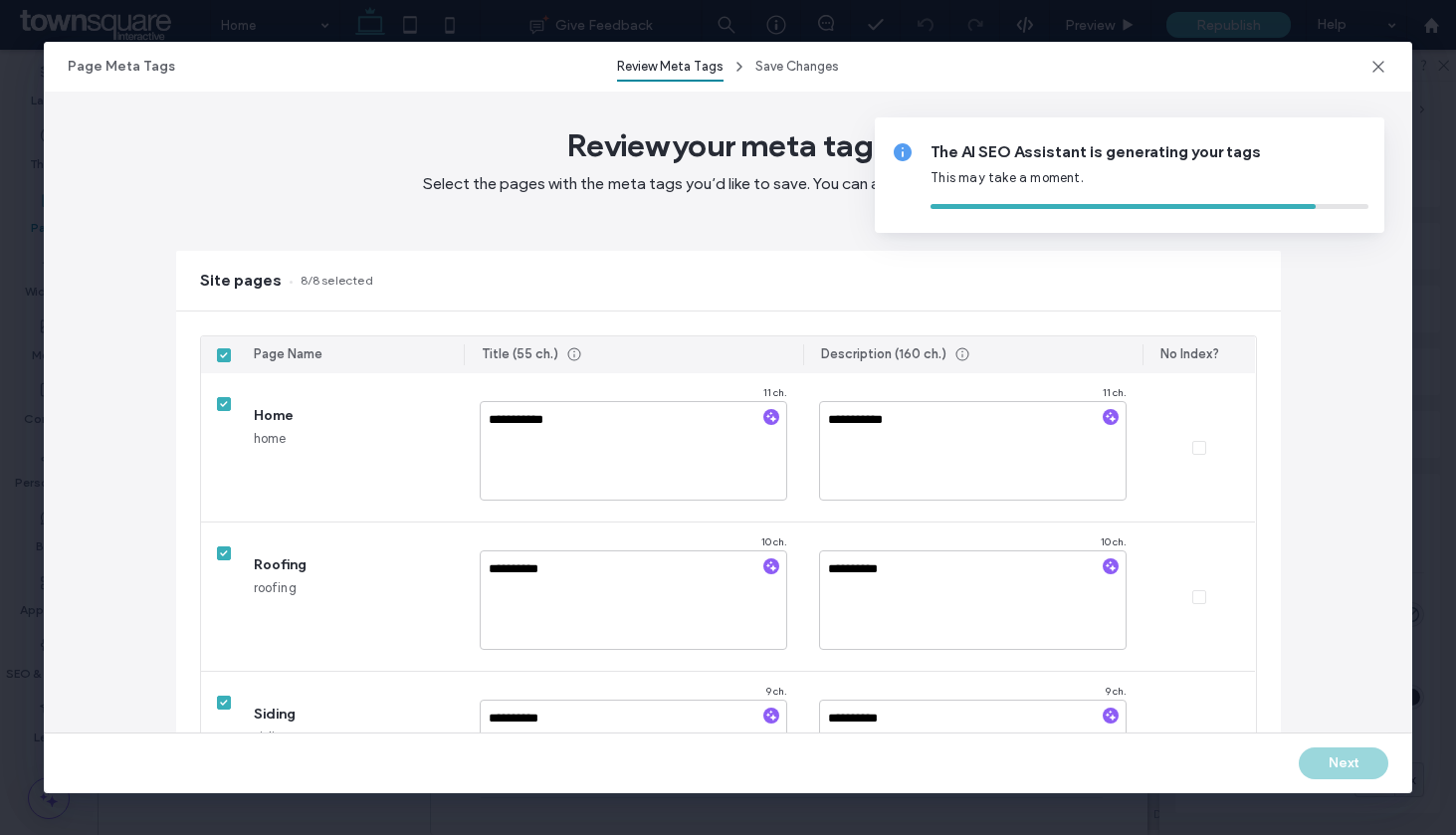 type on "**********" 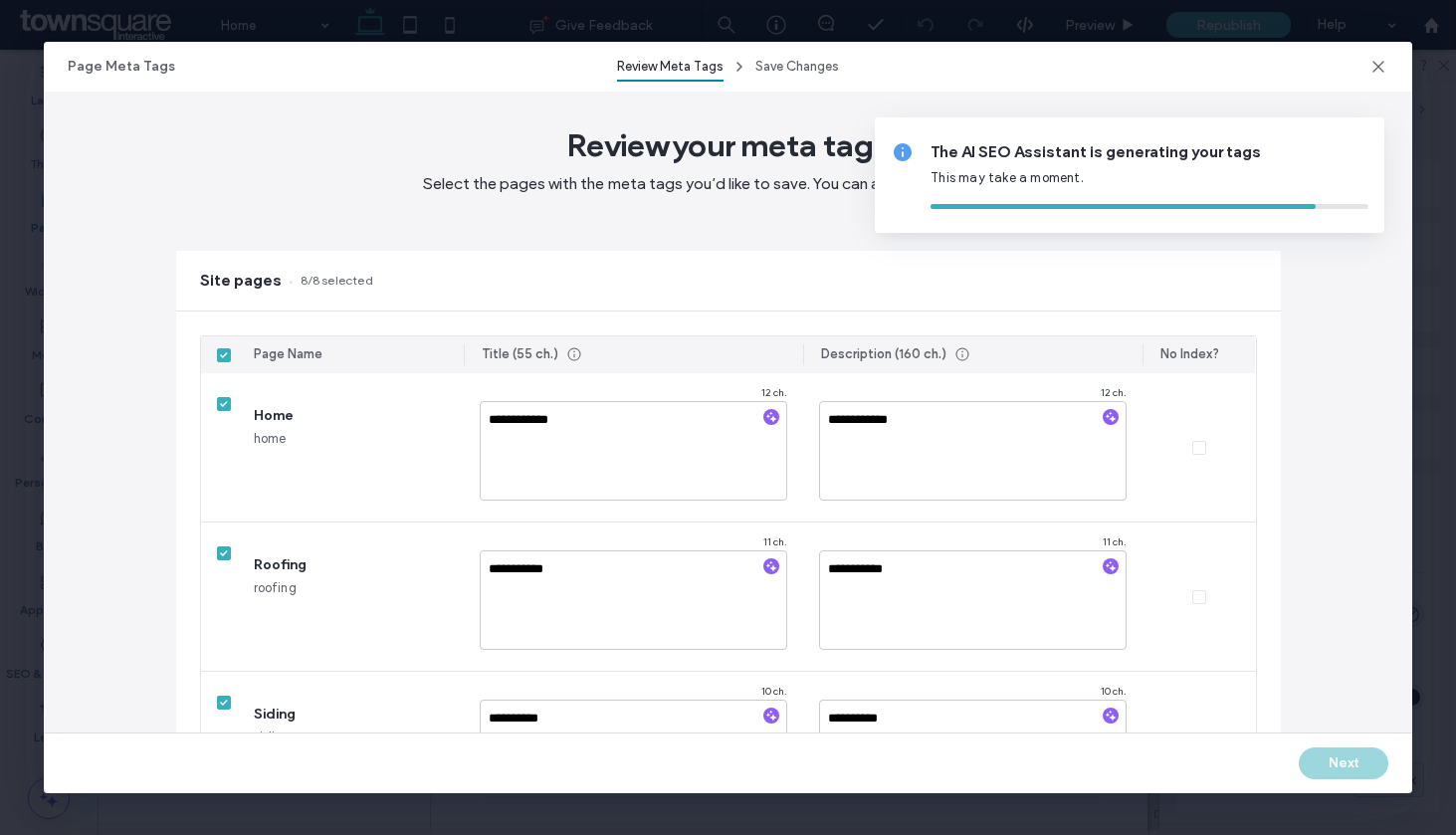 type on "**********" 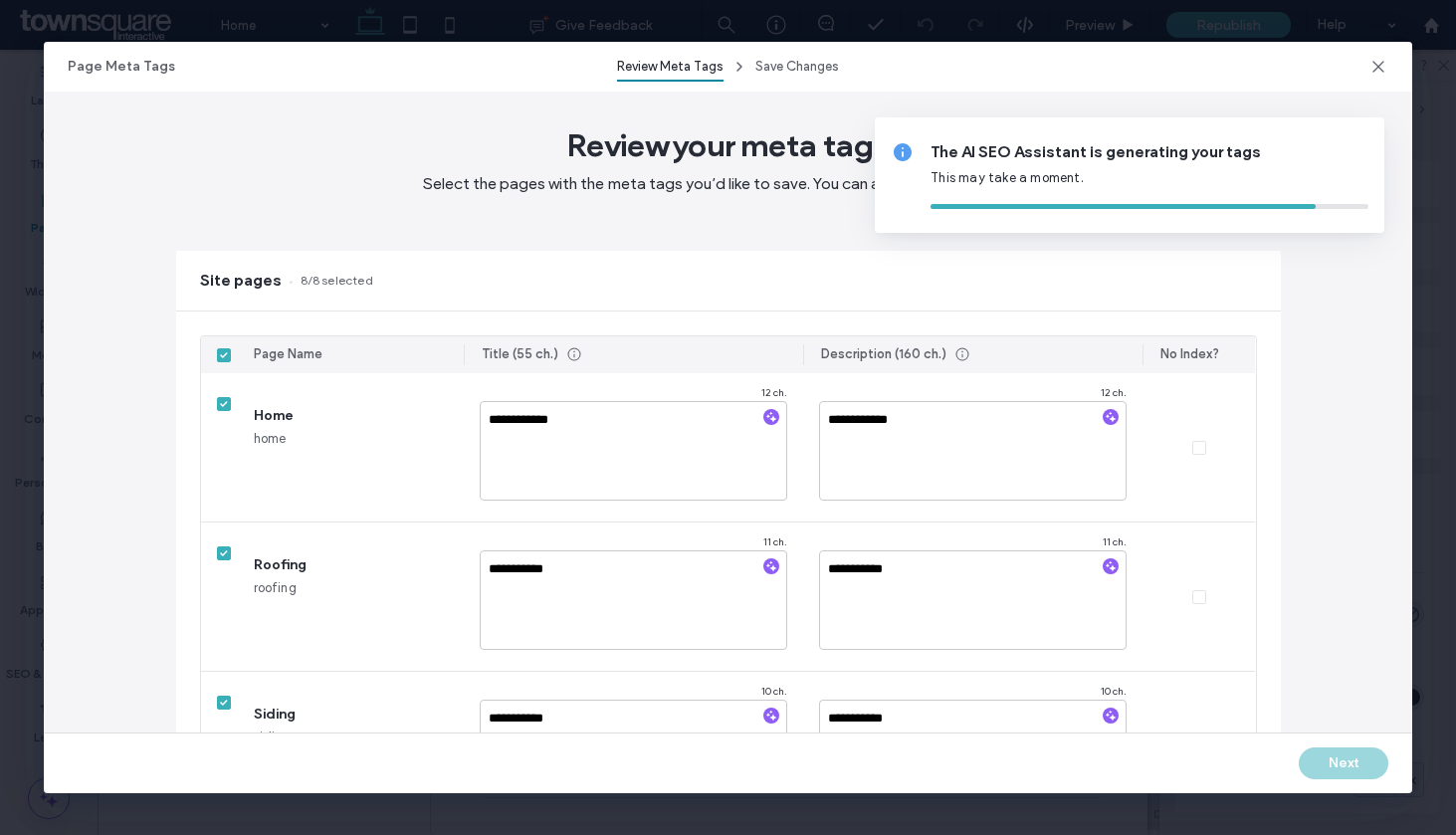 type on "**********" 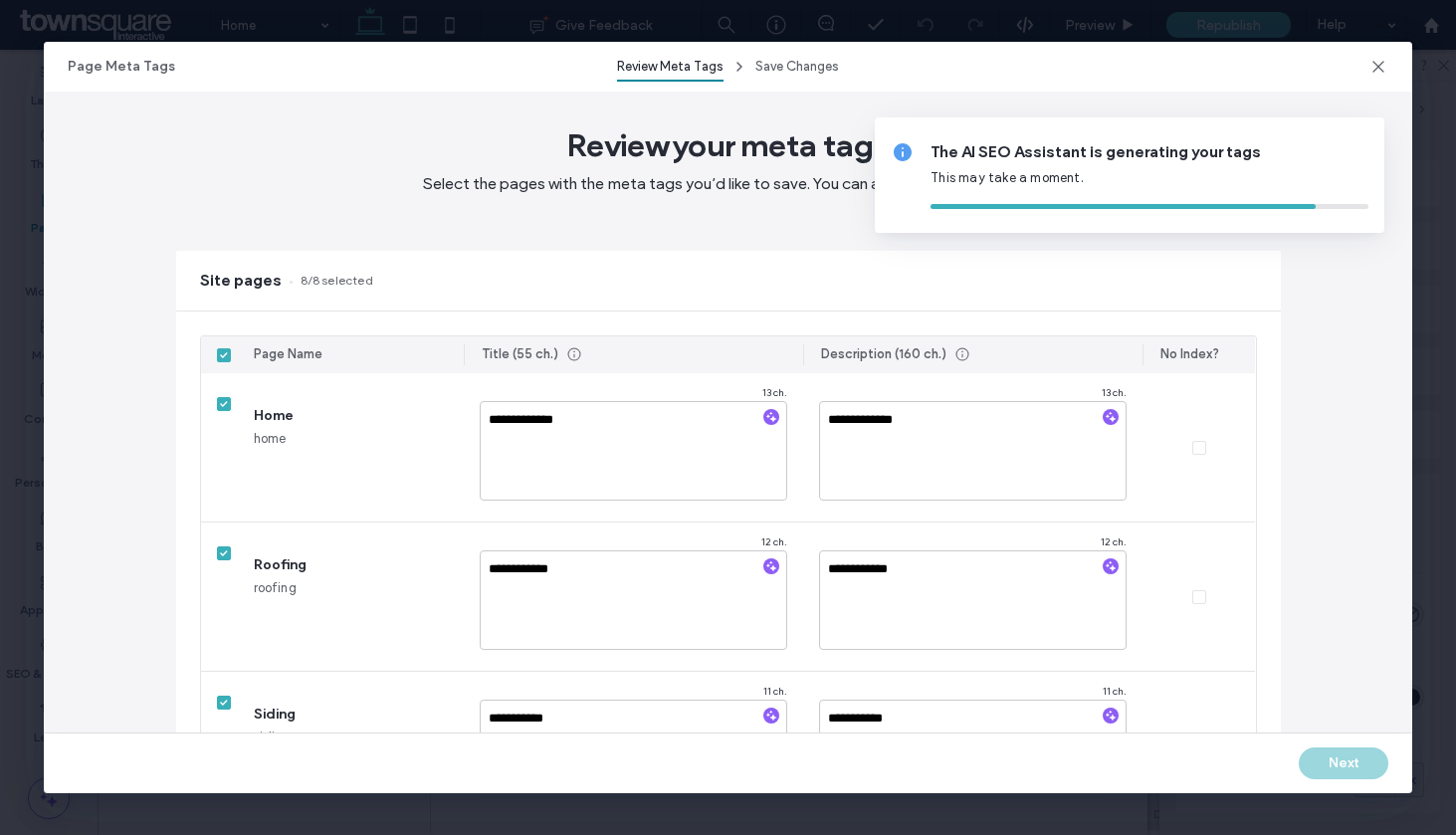 type on "**********" 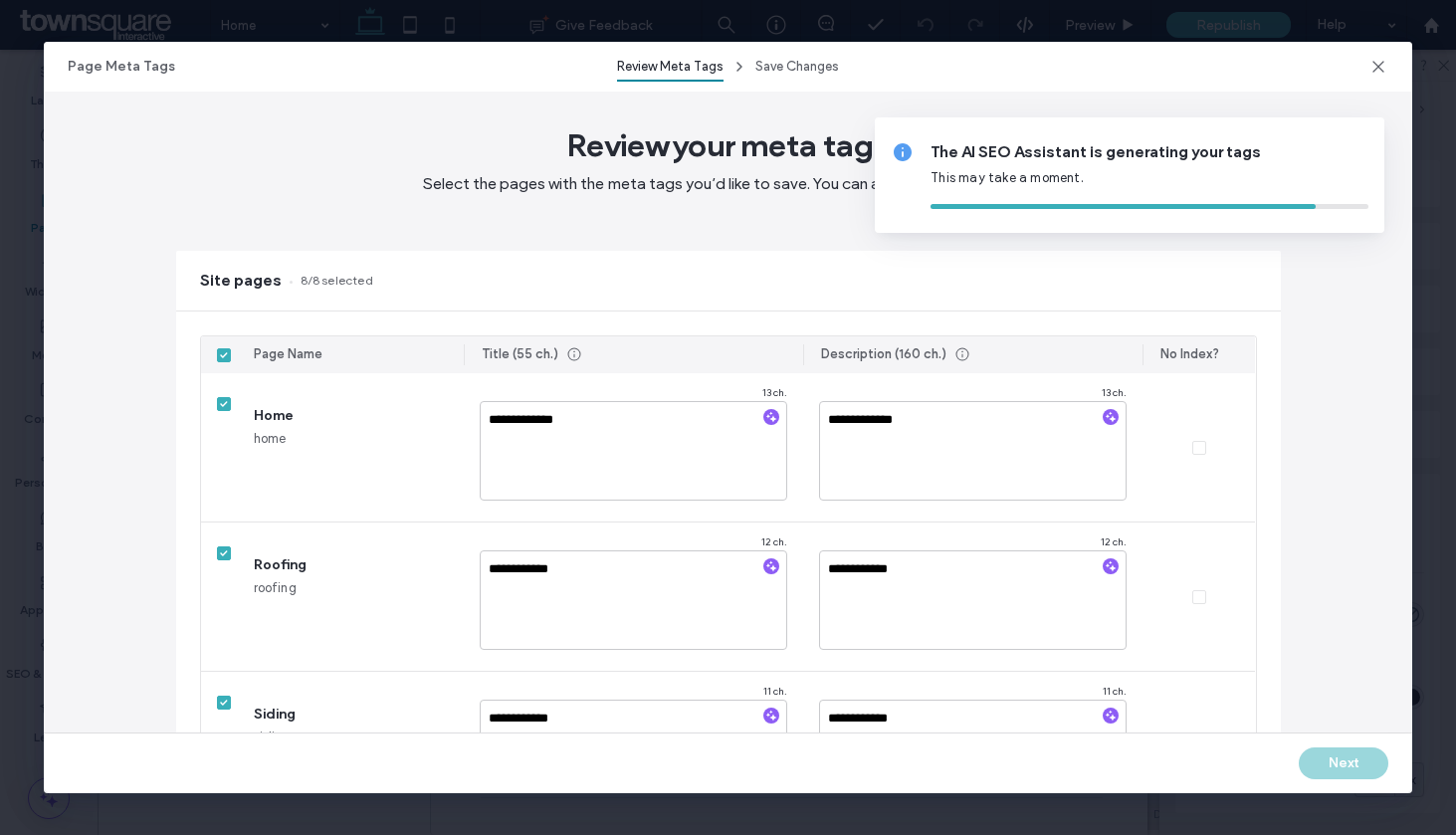 type on "**********" 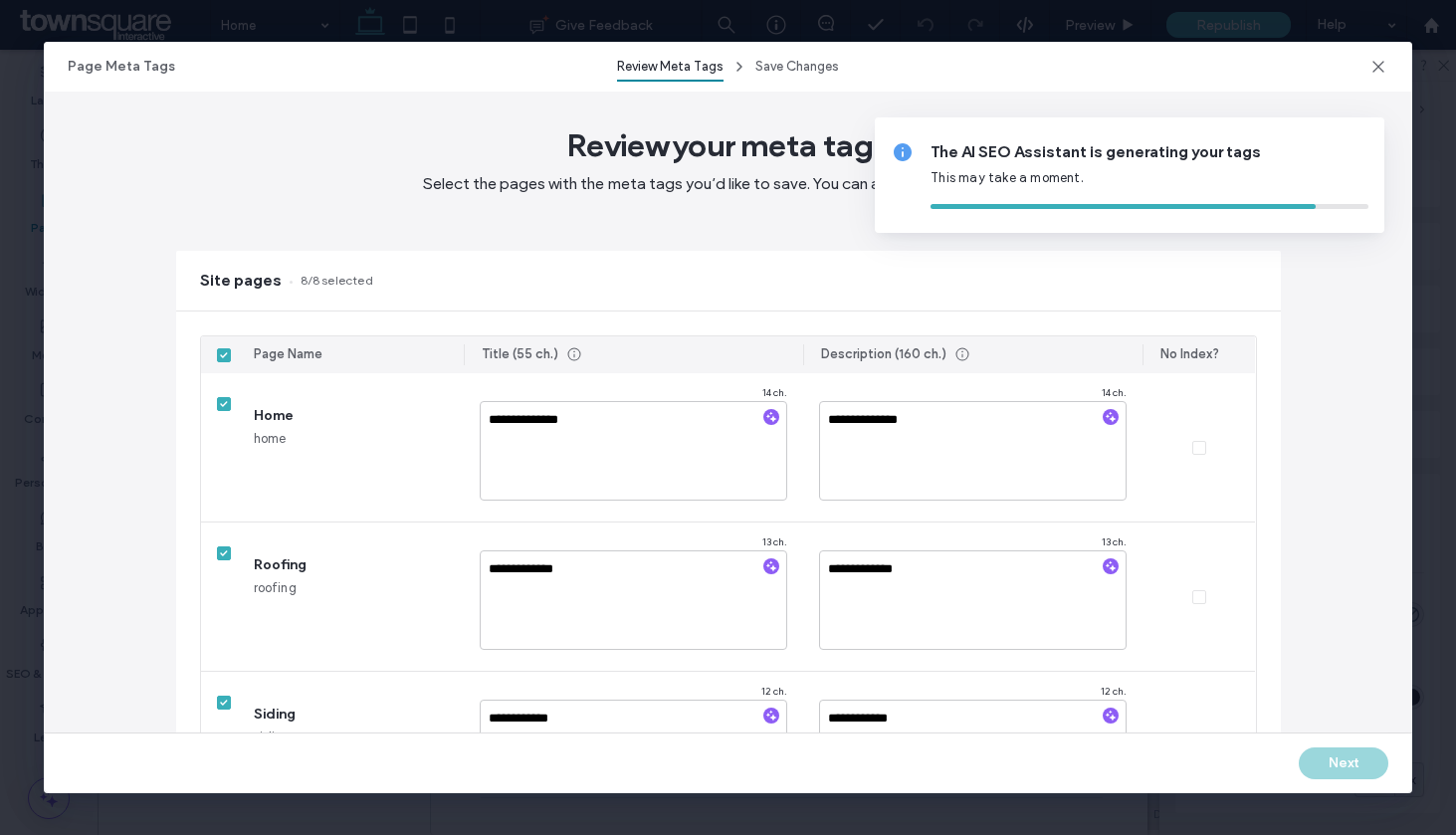 type on "**********" 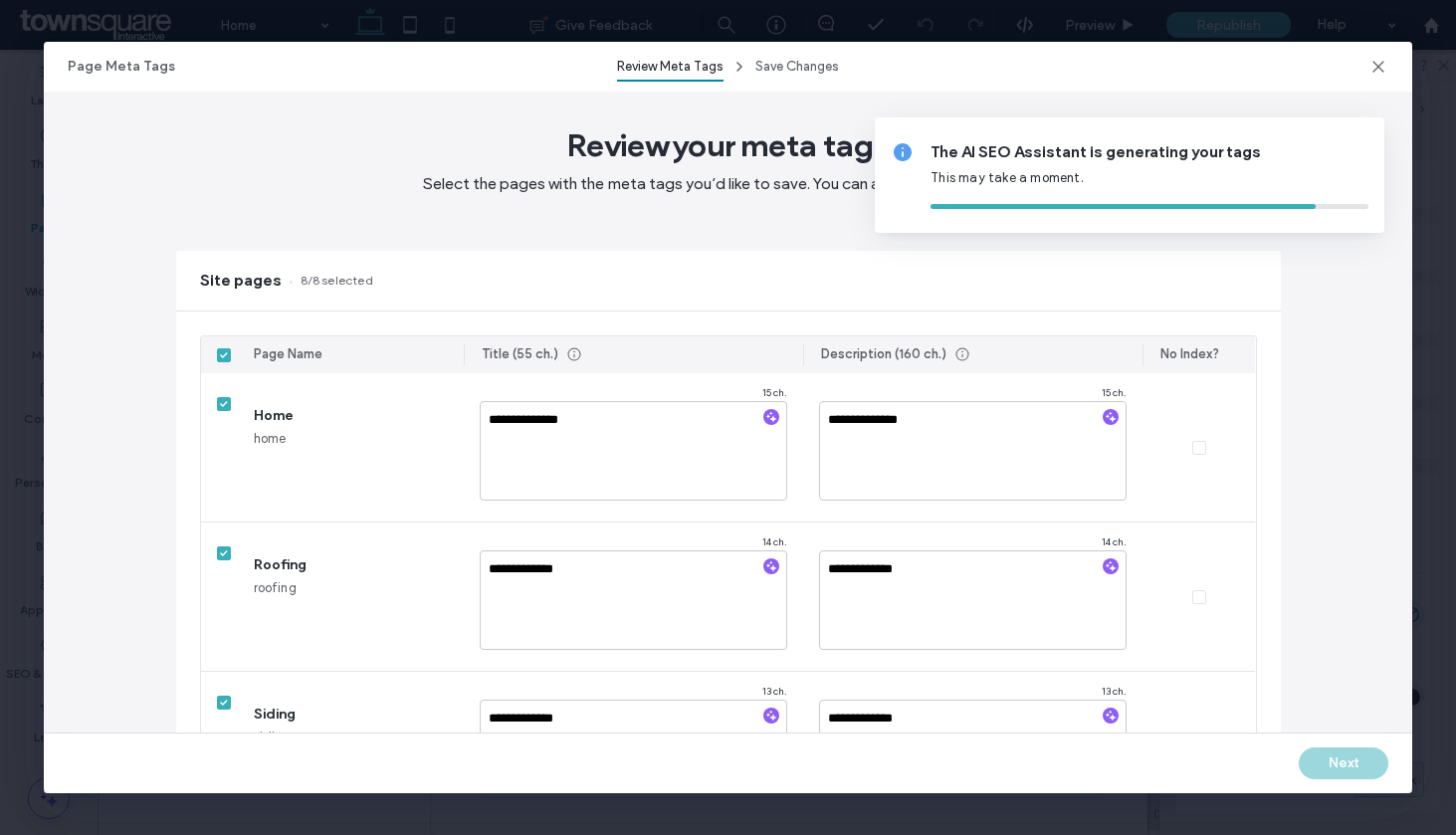 type on "**********" 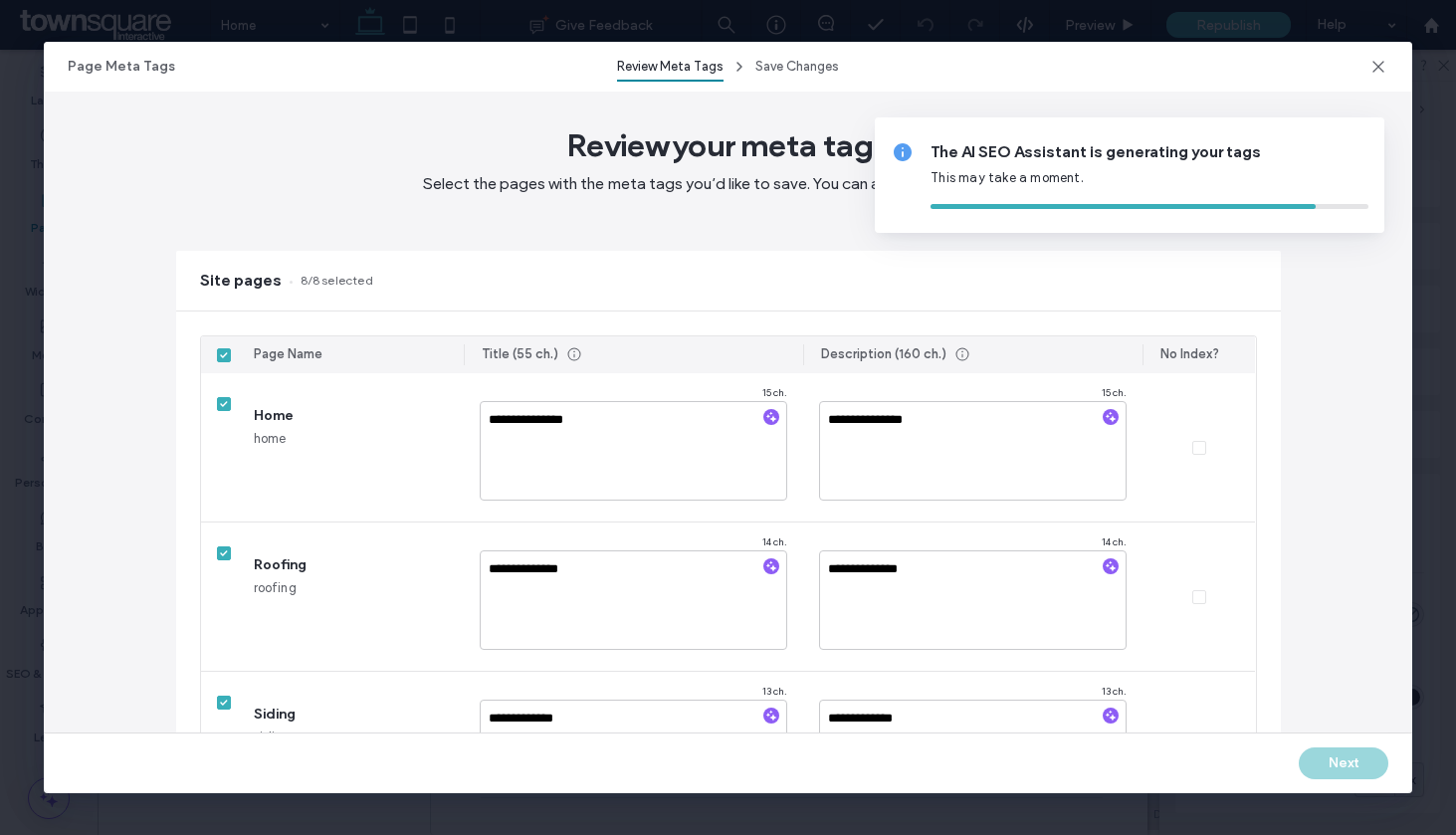 type on "**********" 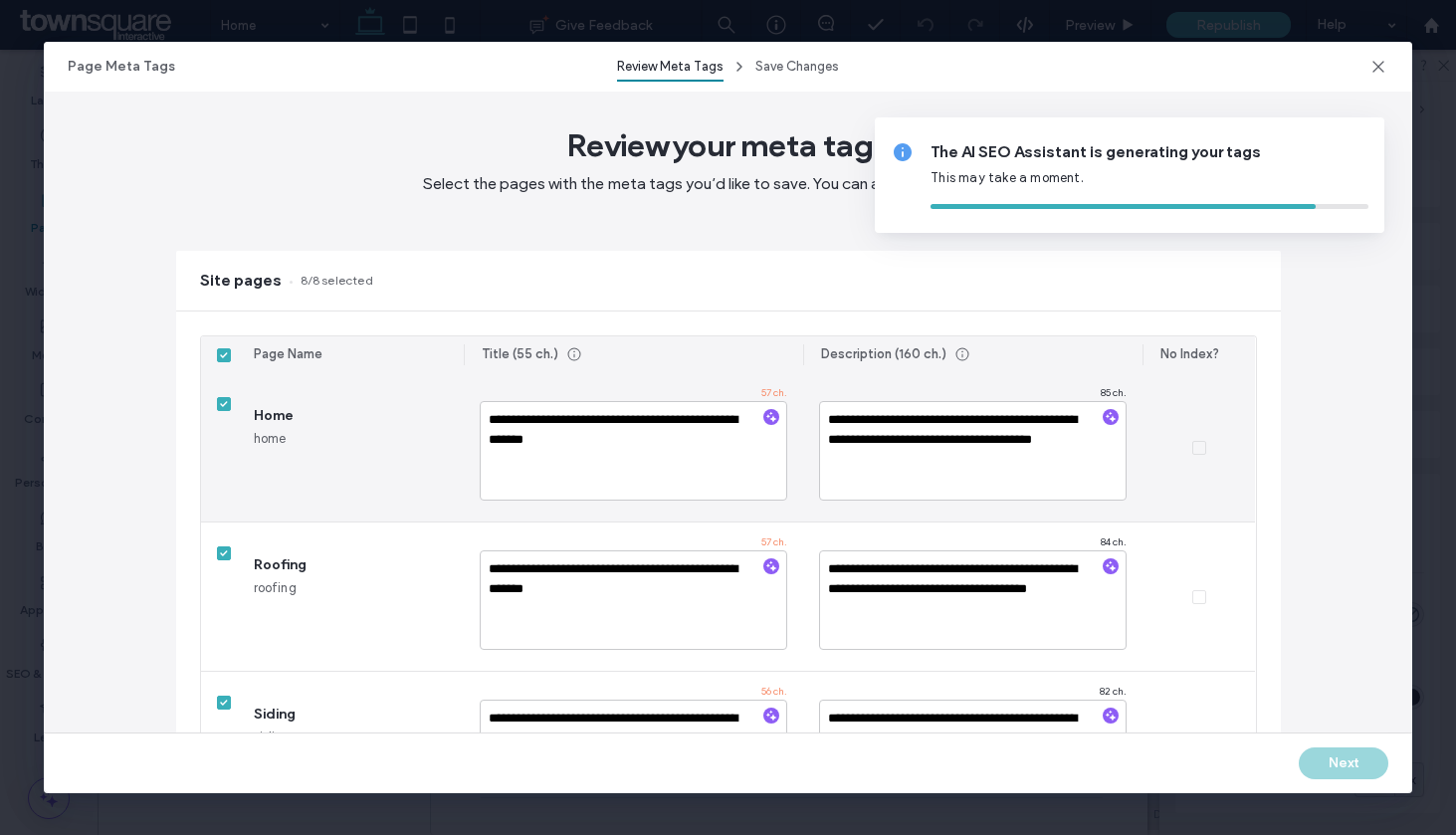 scroll, scrollTop: 4, scrollLeft: 0, axis: vertical 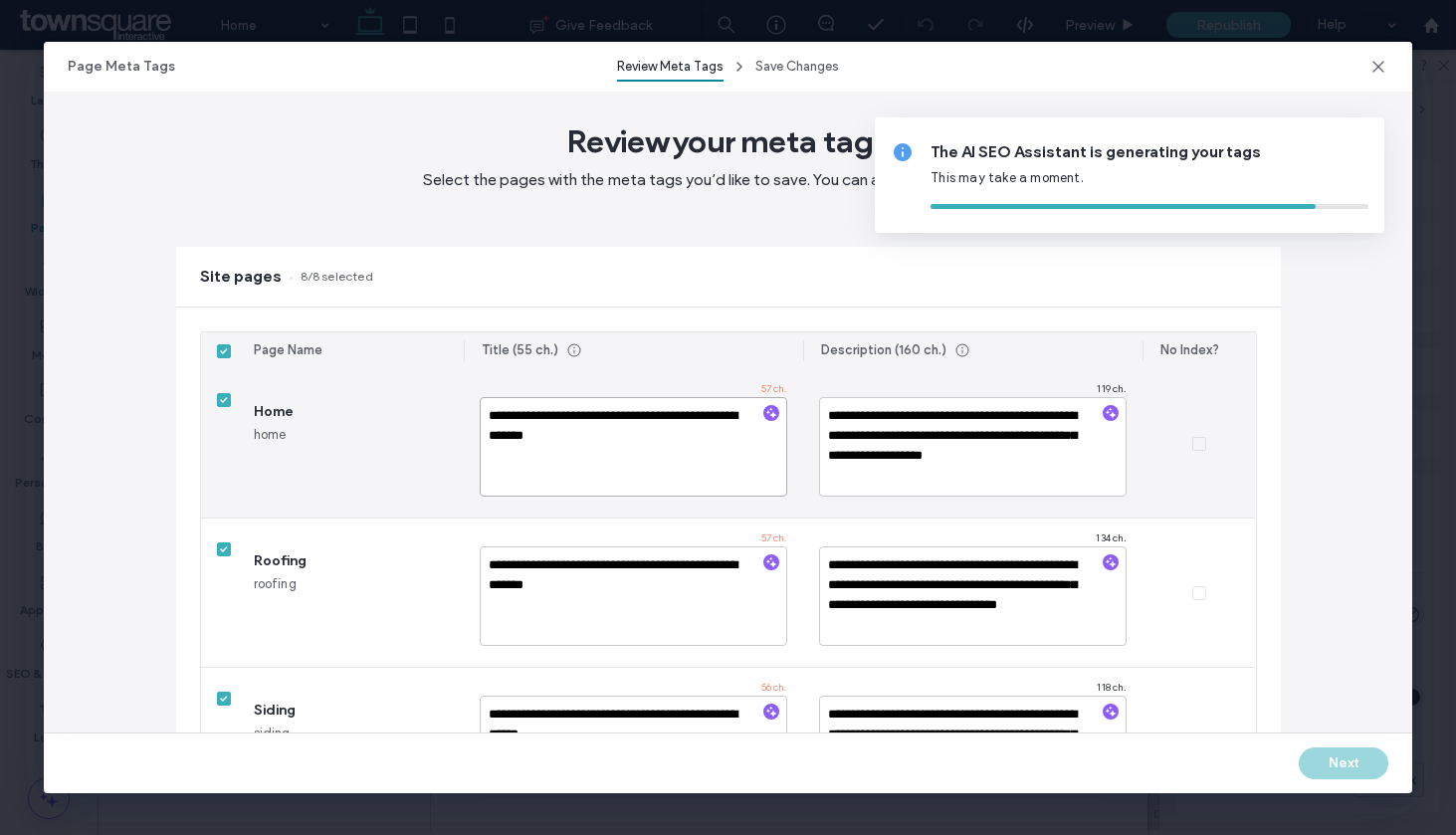 click on "**********" at bounding box center (633, 447) 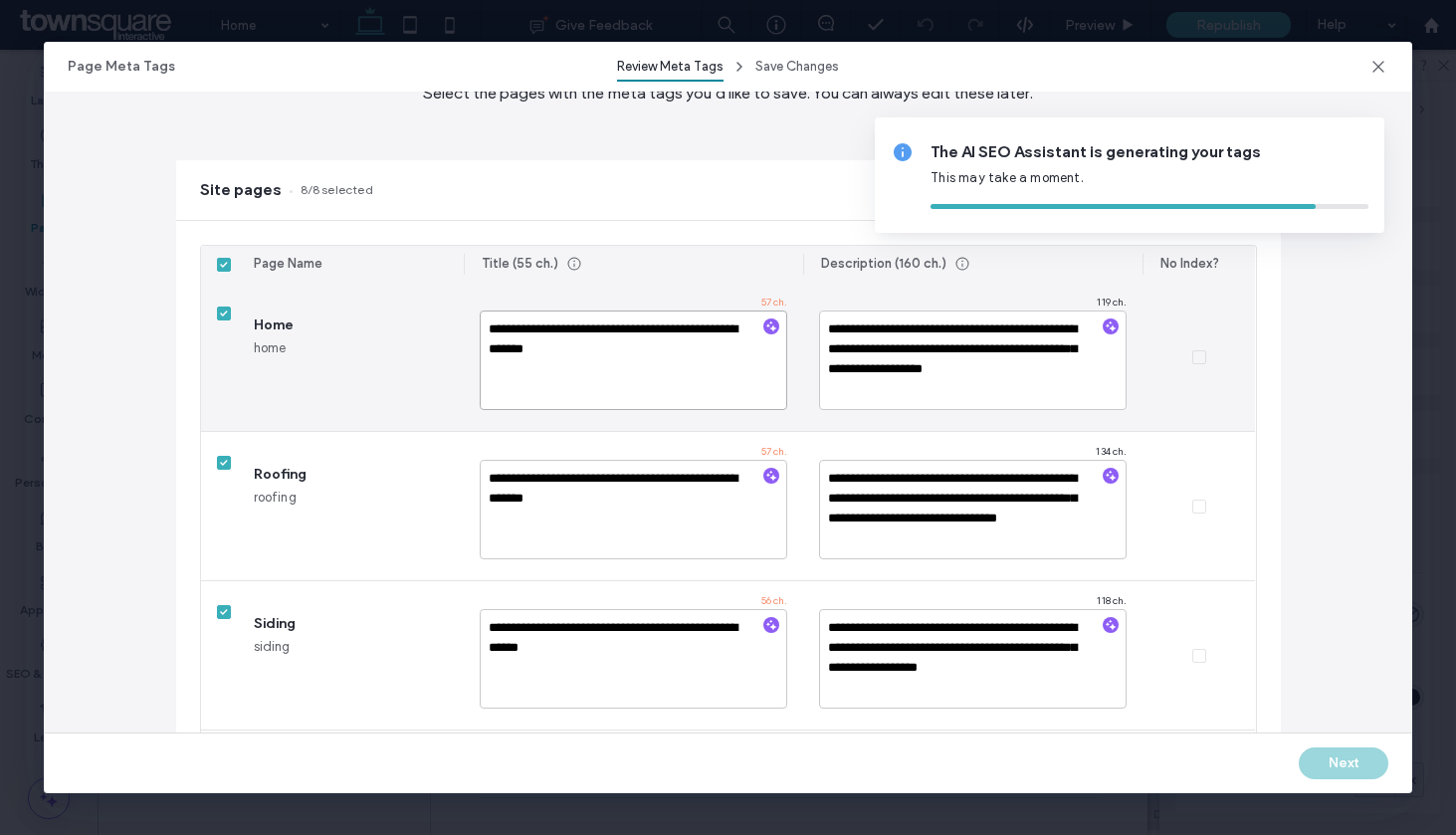 scroll, scrollTop: 0, scrollLeft: 0, axis: both 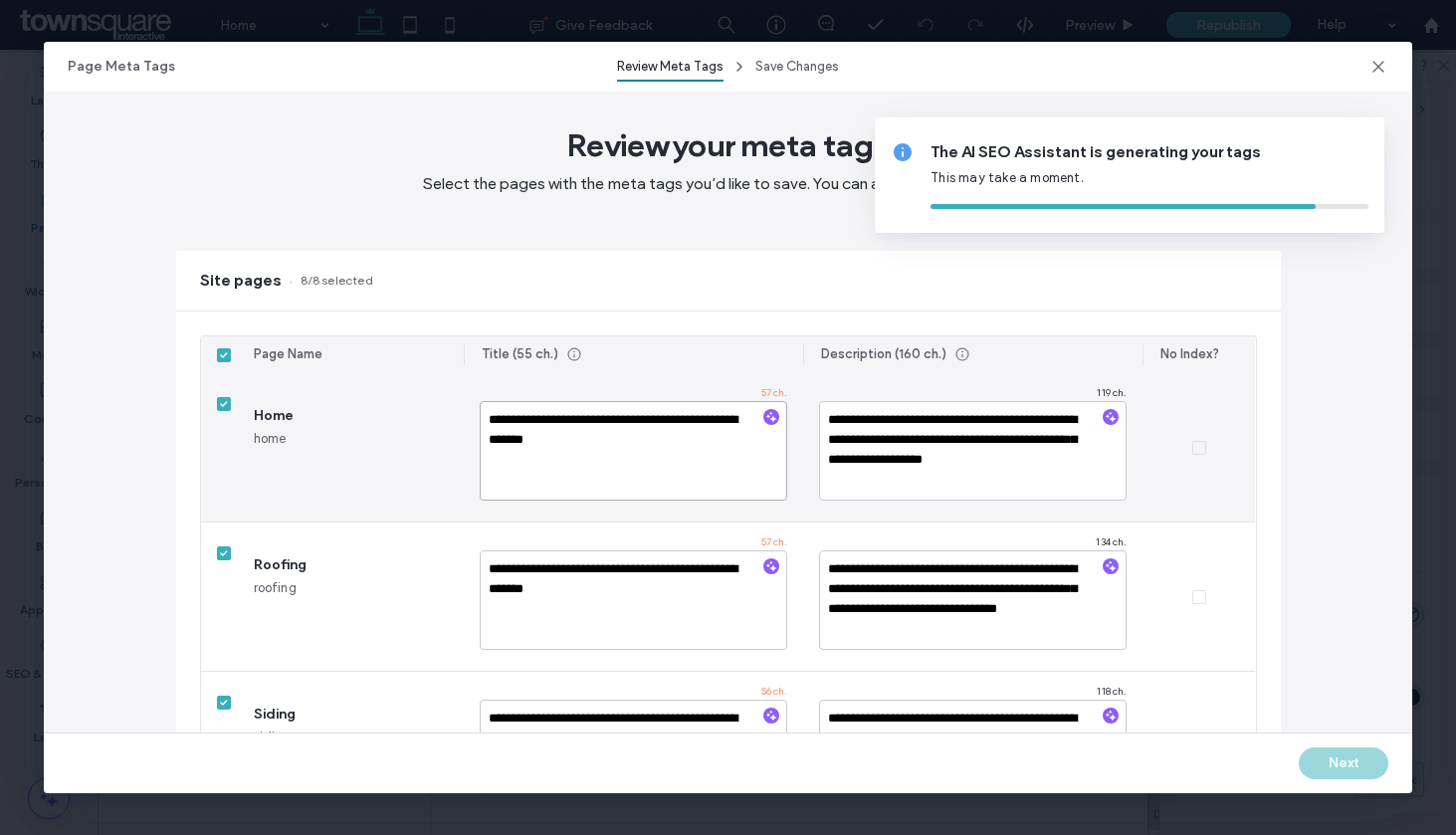drag, startPoint x: 532, startPoint y: 420, endPoint x: 448, endPoint y: 415, distance: 84.148678 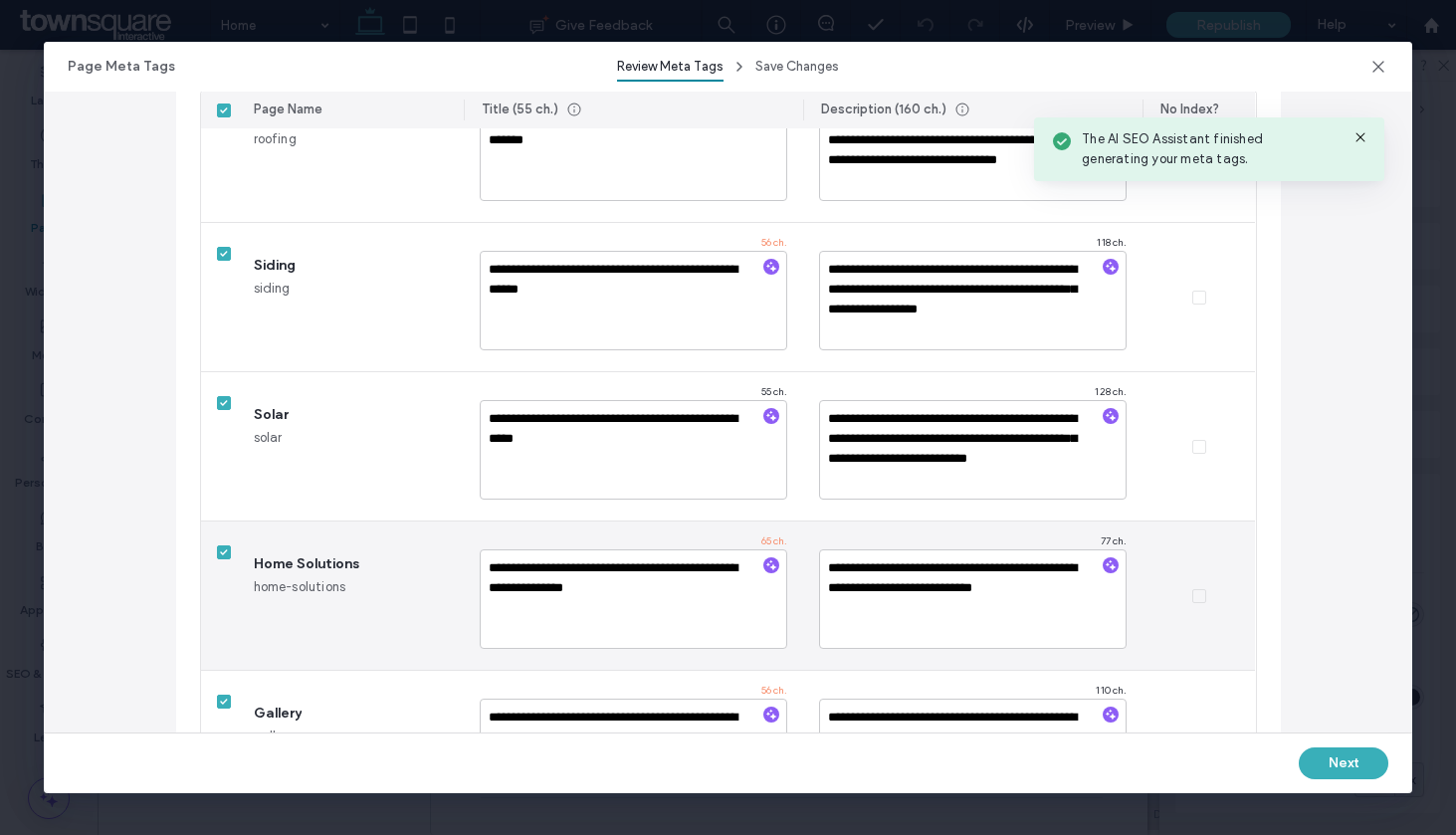 scroll, scrollTop: 671, scrollLeft: 0, axis: vertical 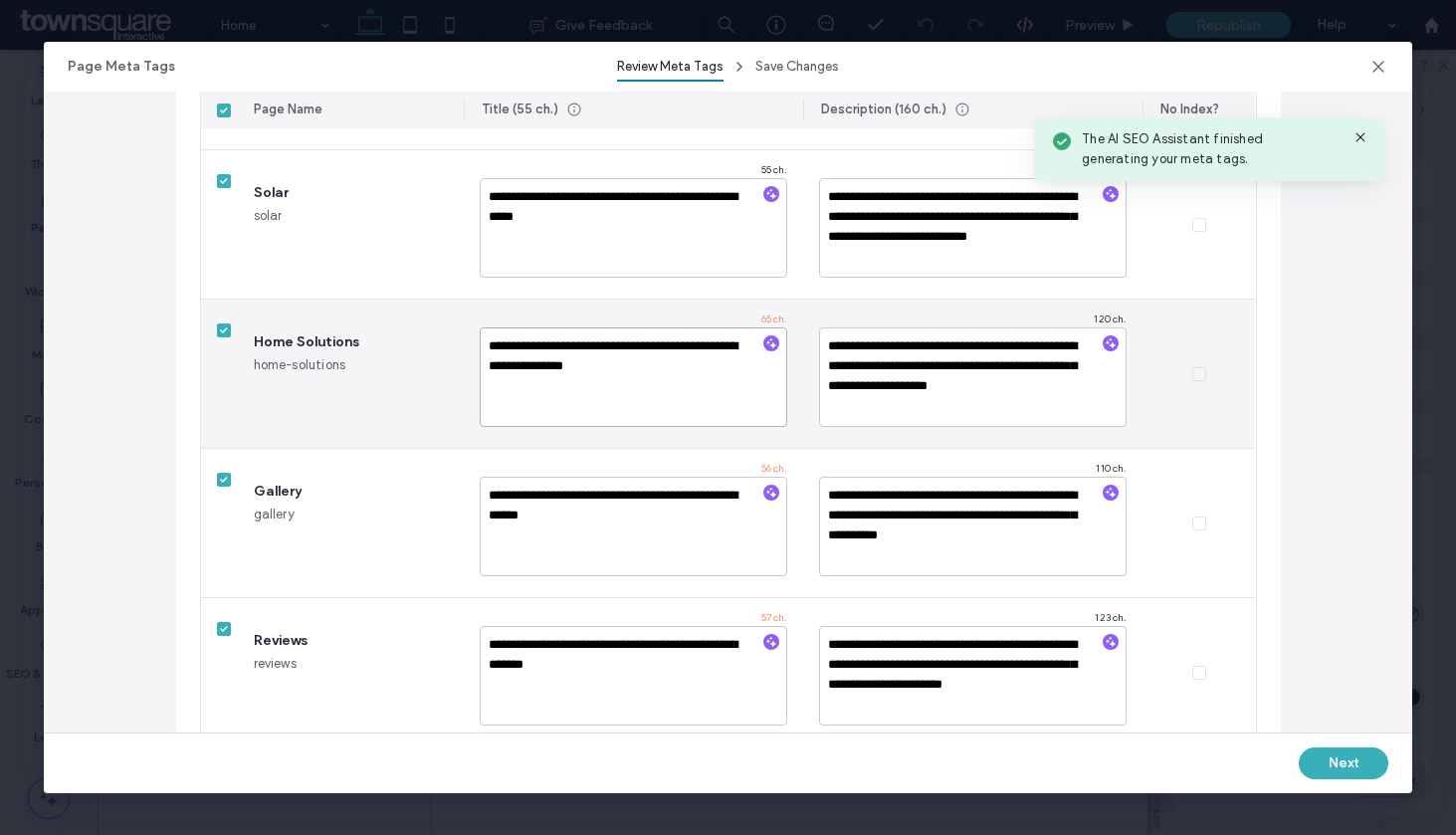 drag, startPoint x: 560, startPoint y: 345, endPoint x: 521, endPoint y: 343, distance: 39.051248 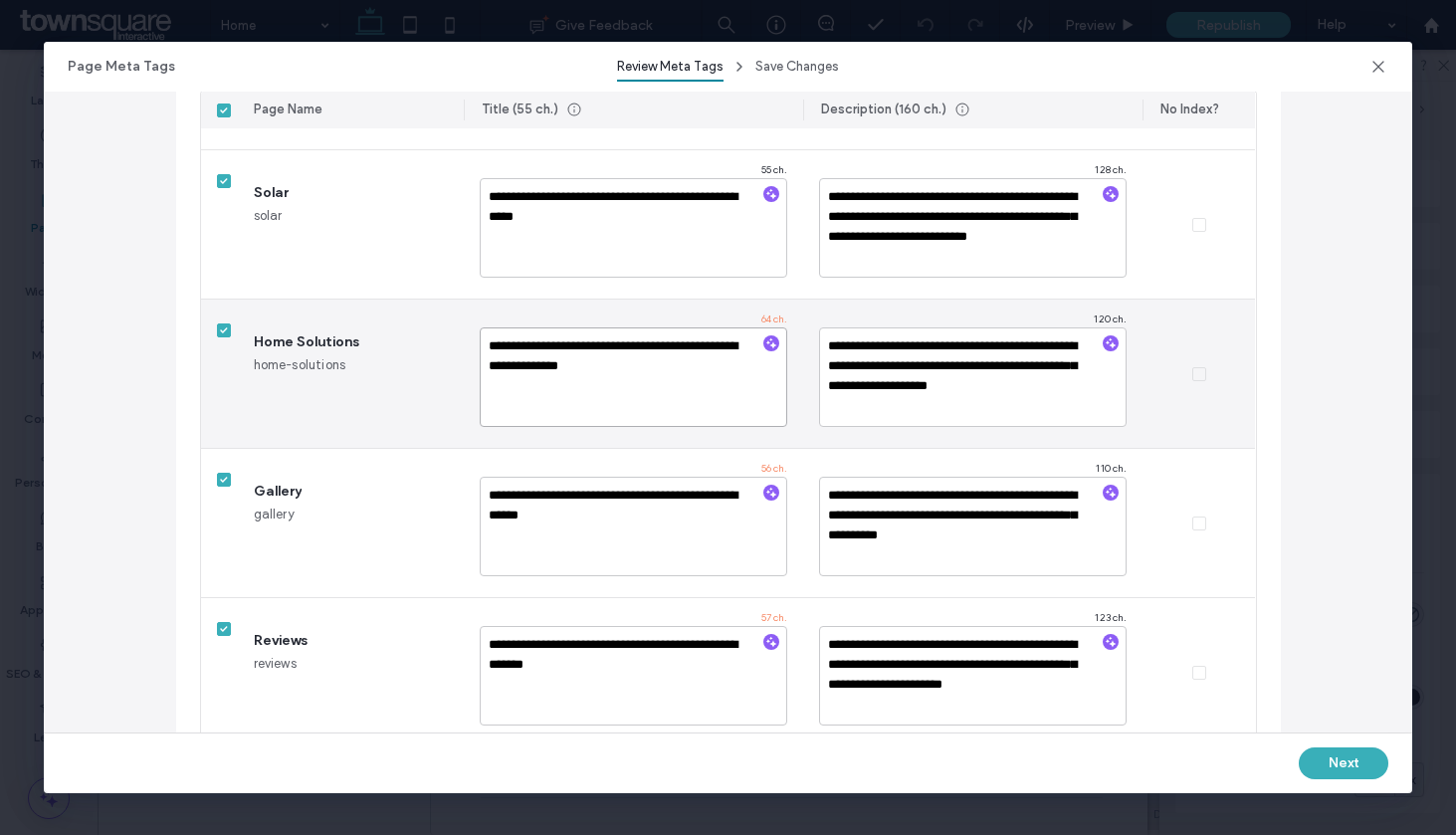 drag, startPoint x: 633, startPoint y: 345, endPoint x: 586, endPoint y: 346, distance: 47.010637 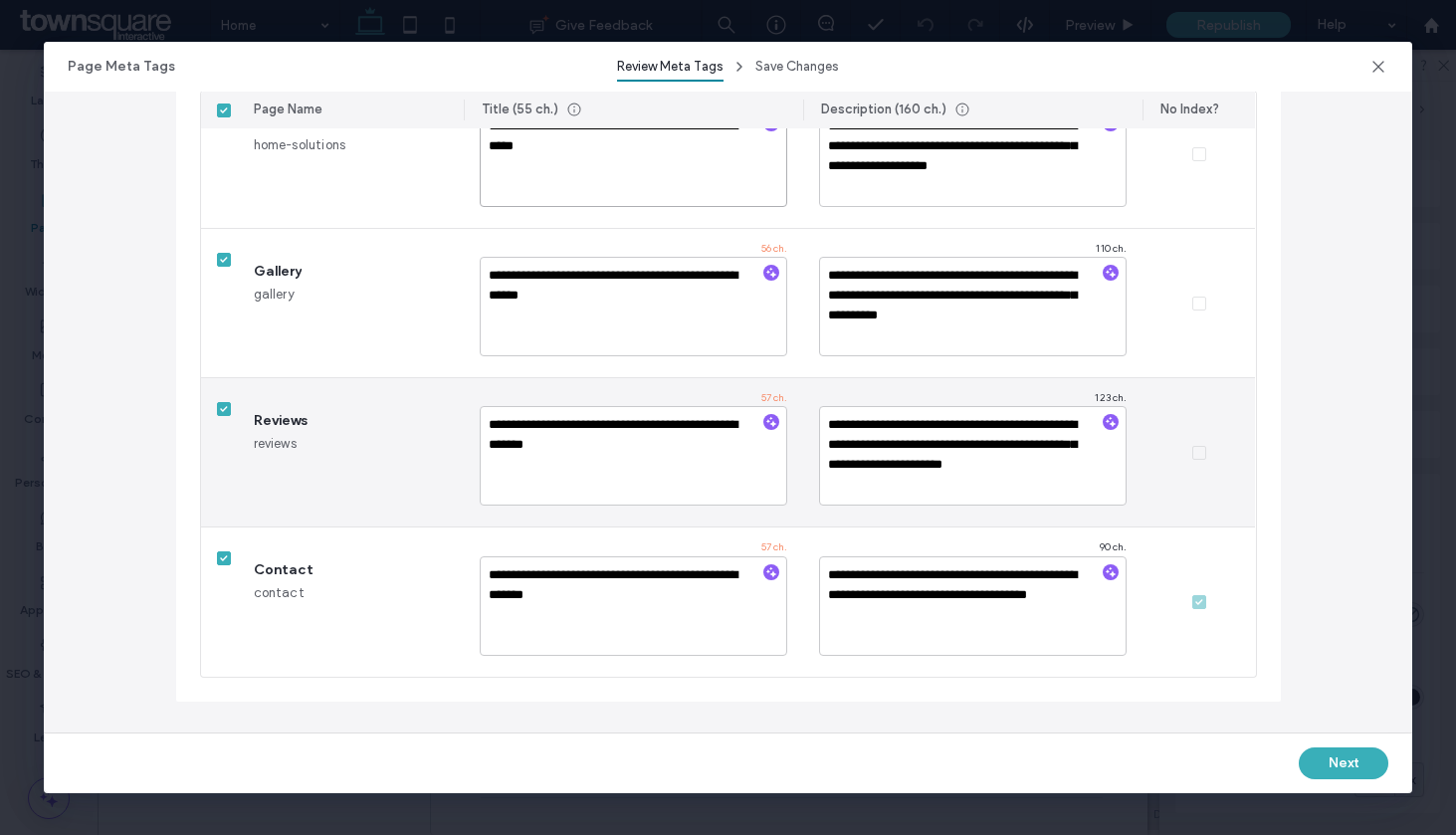 scroll, scrollTop: 892, scrollLeft: 0, axis: vertical 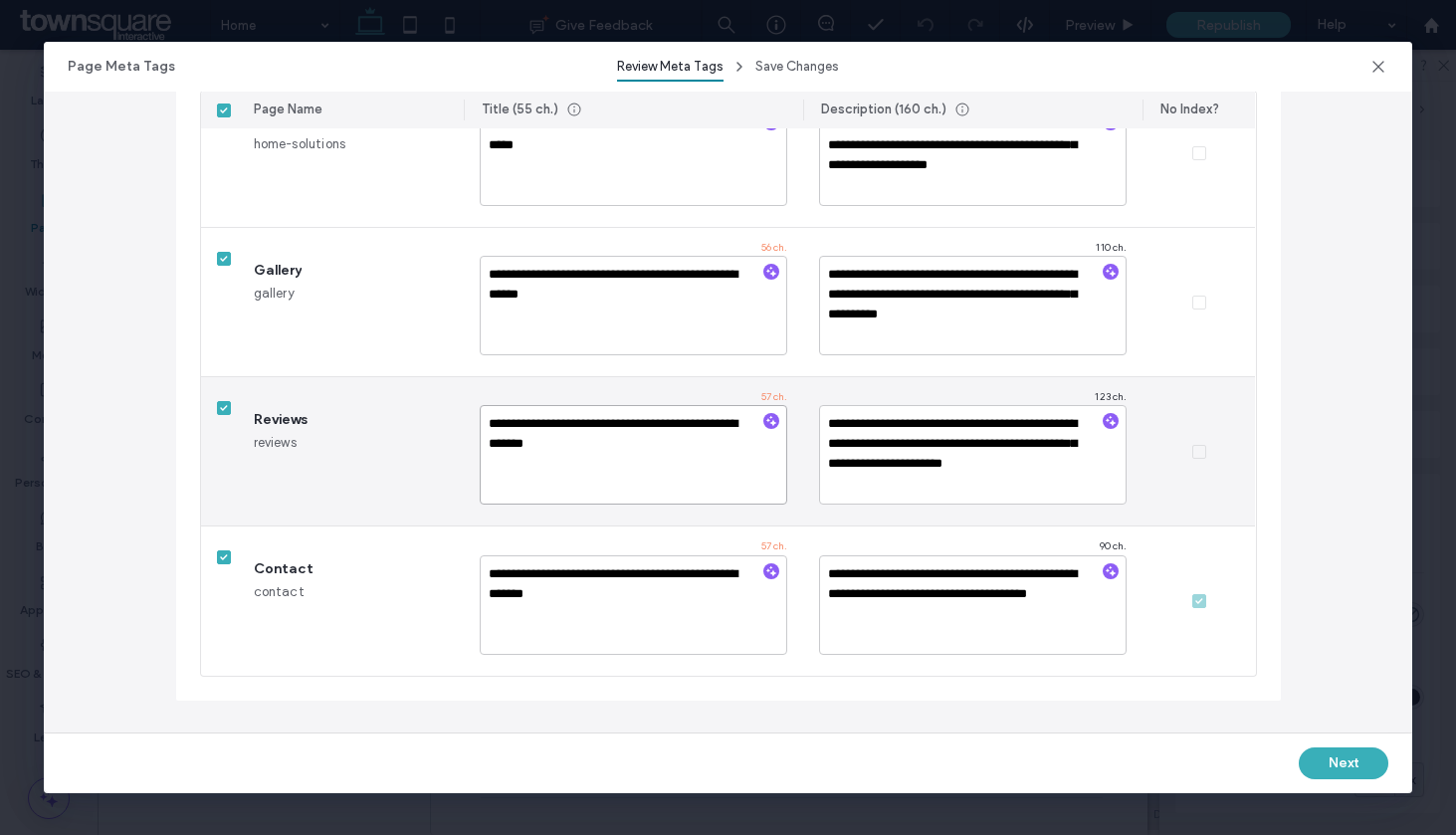 drag, startPoint x: 585, startPoint y: 423, endPoint x: 533, endPoint y: 421, distance: 52.03845 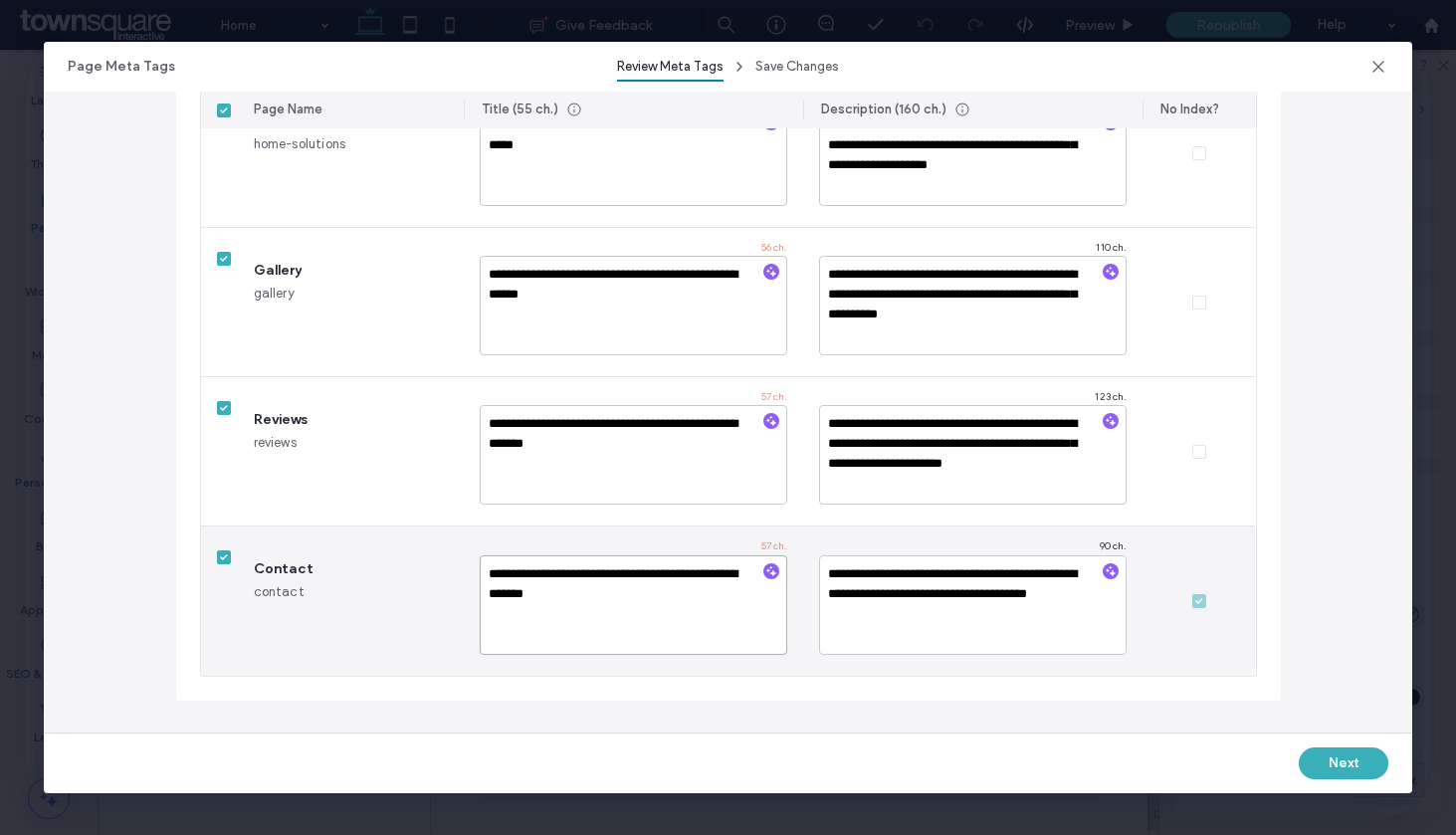 click on "**********" at bounding box center (633, 605) 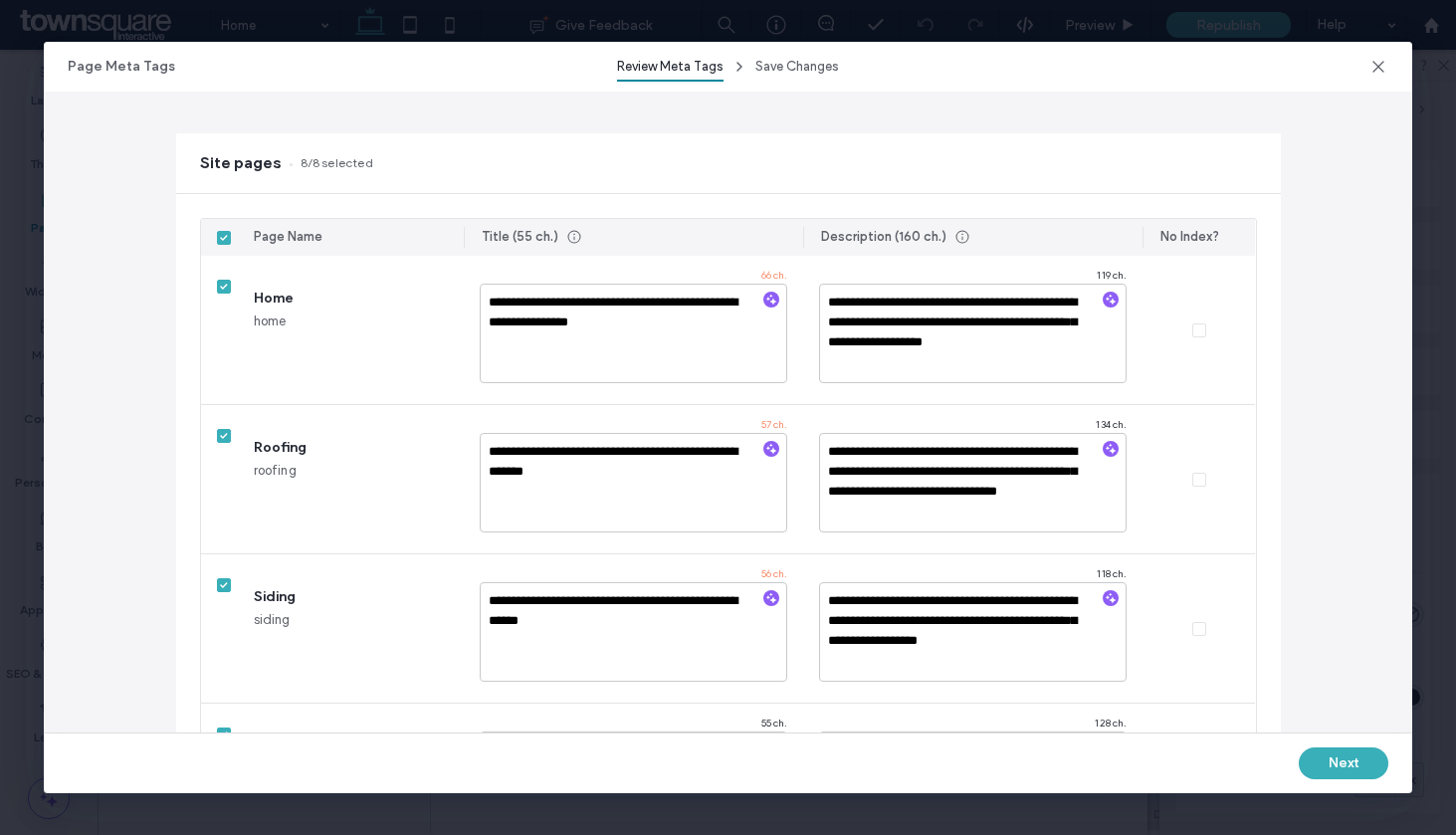 scroll, scrollTop: 0, scrollLeft: 0, axis: both 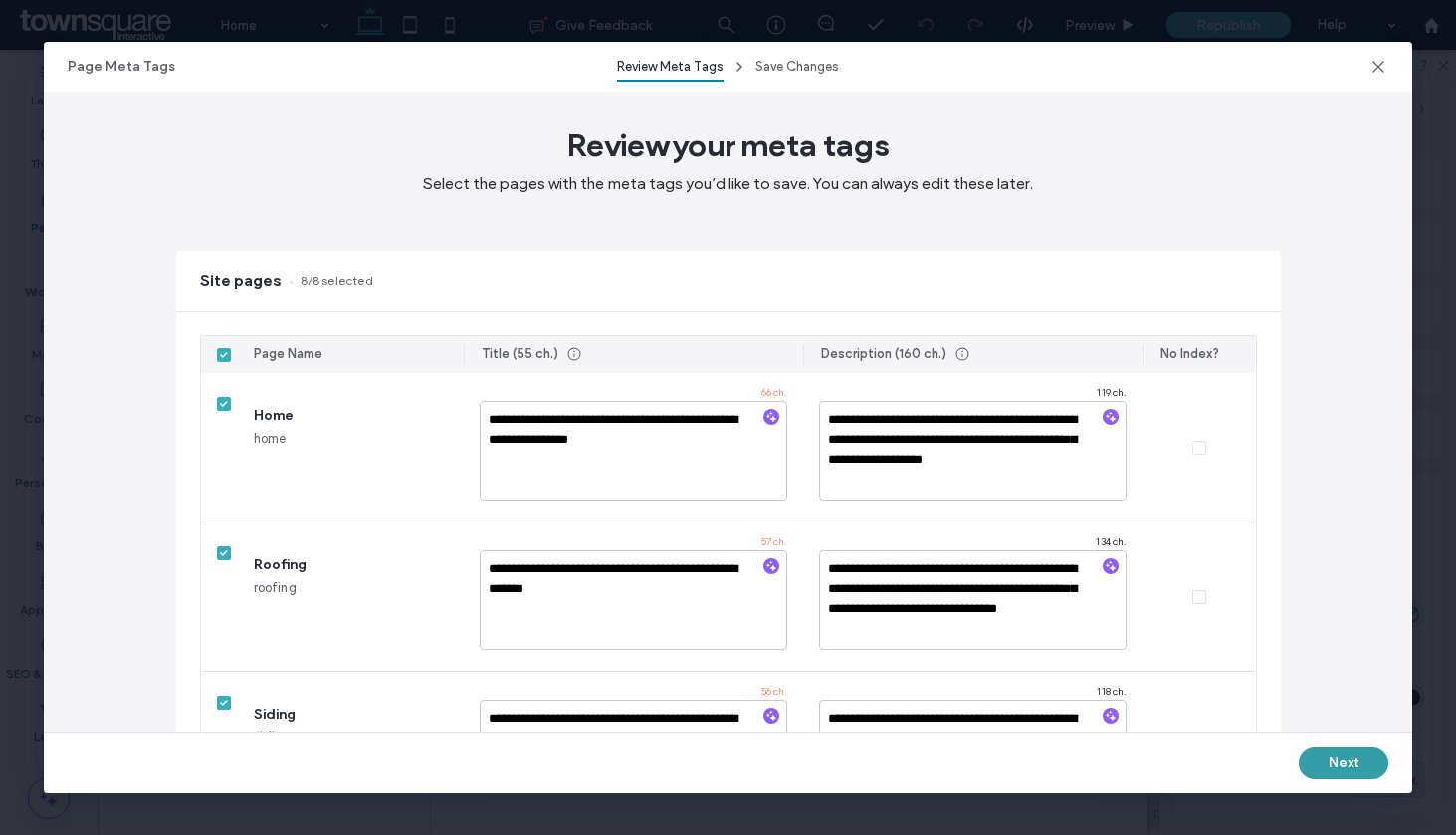 click on "Next" at bounding box center [1344, 763] 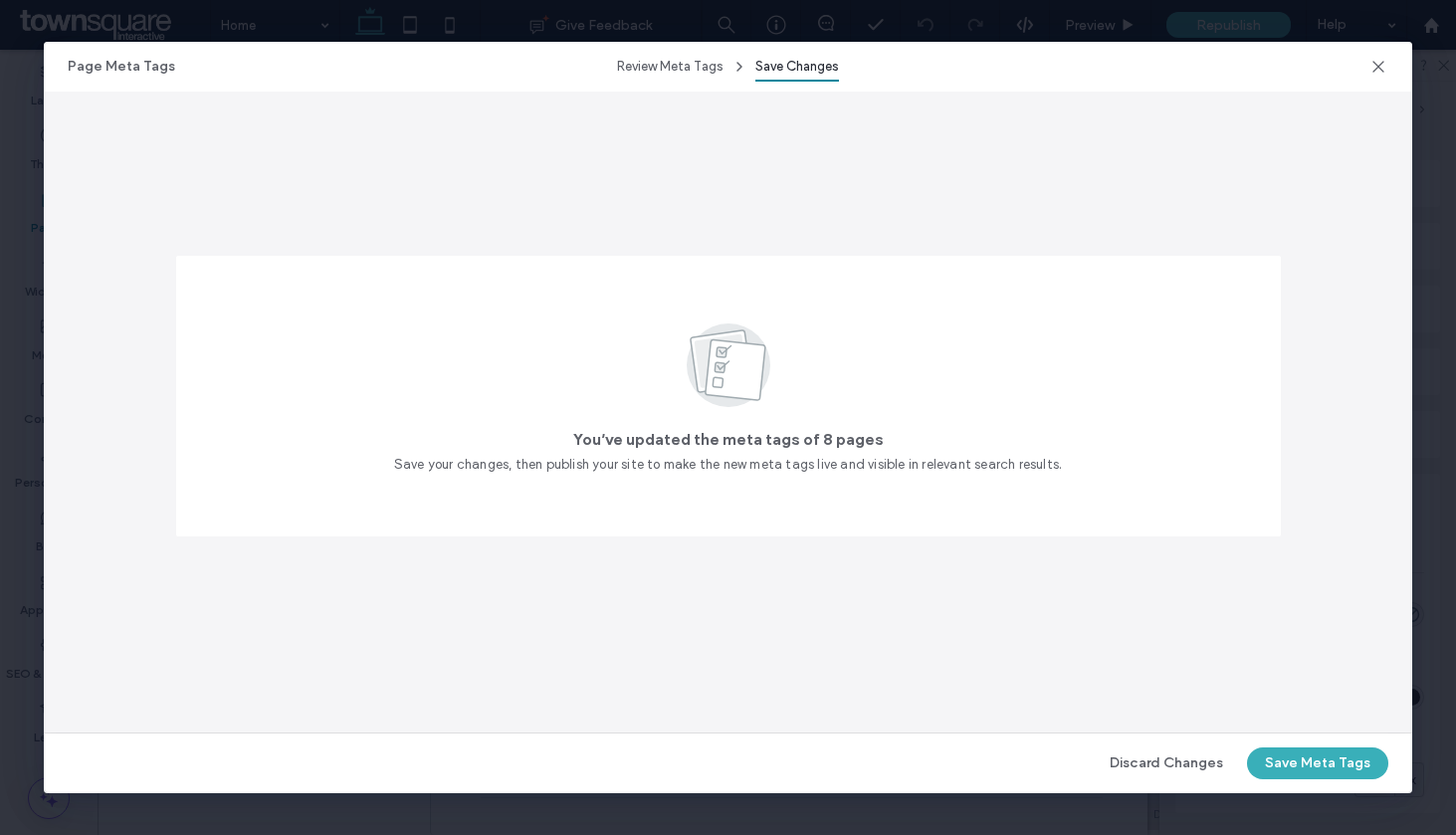 click on "Save Meta Tags" at bounding box center [1318, 763] 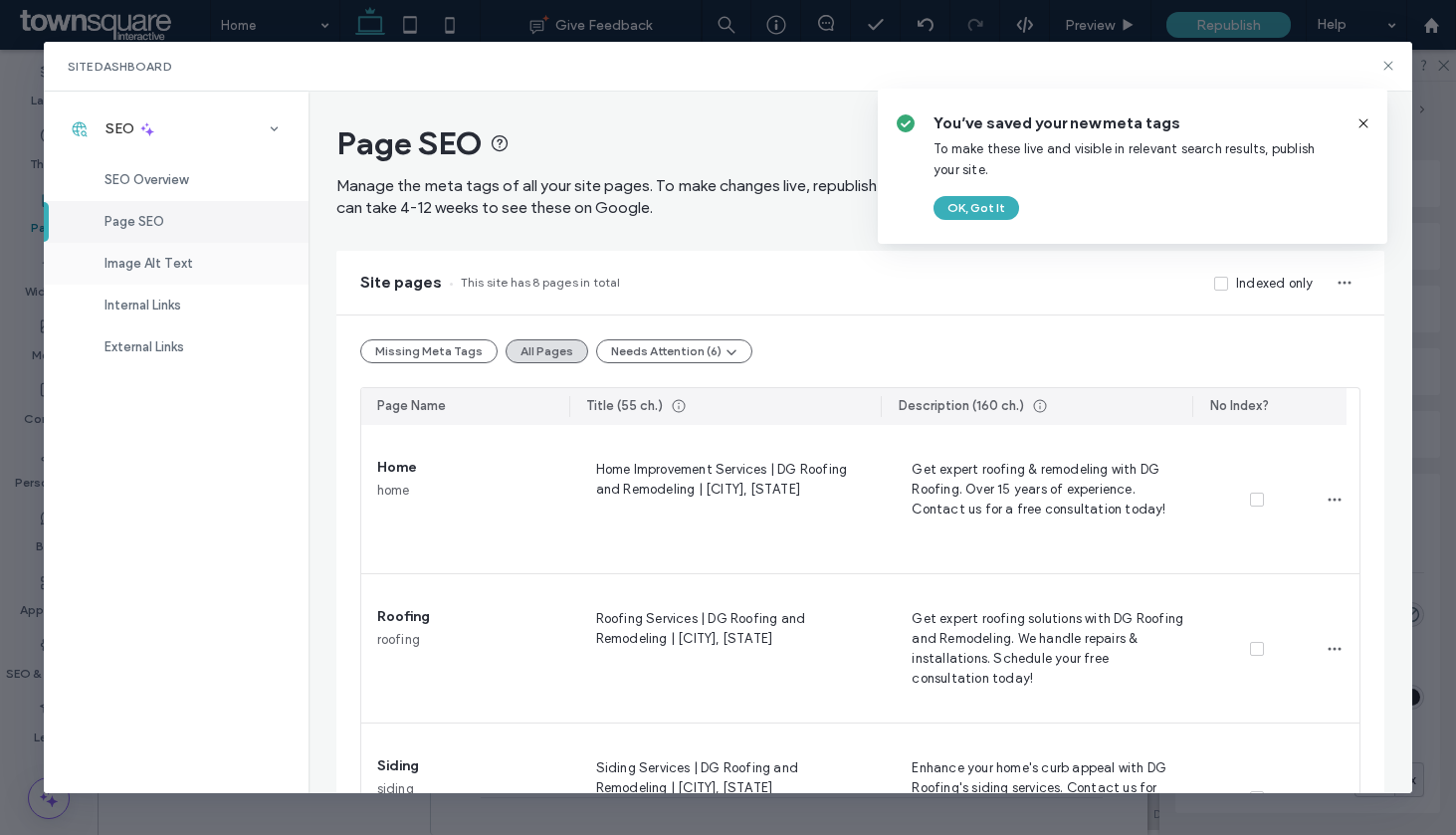 click on "Image Alt Text" at bounding box center [148, 263] 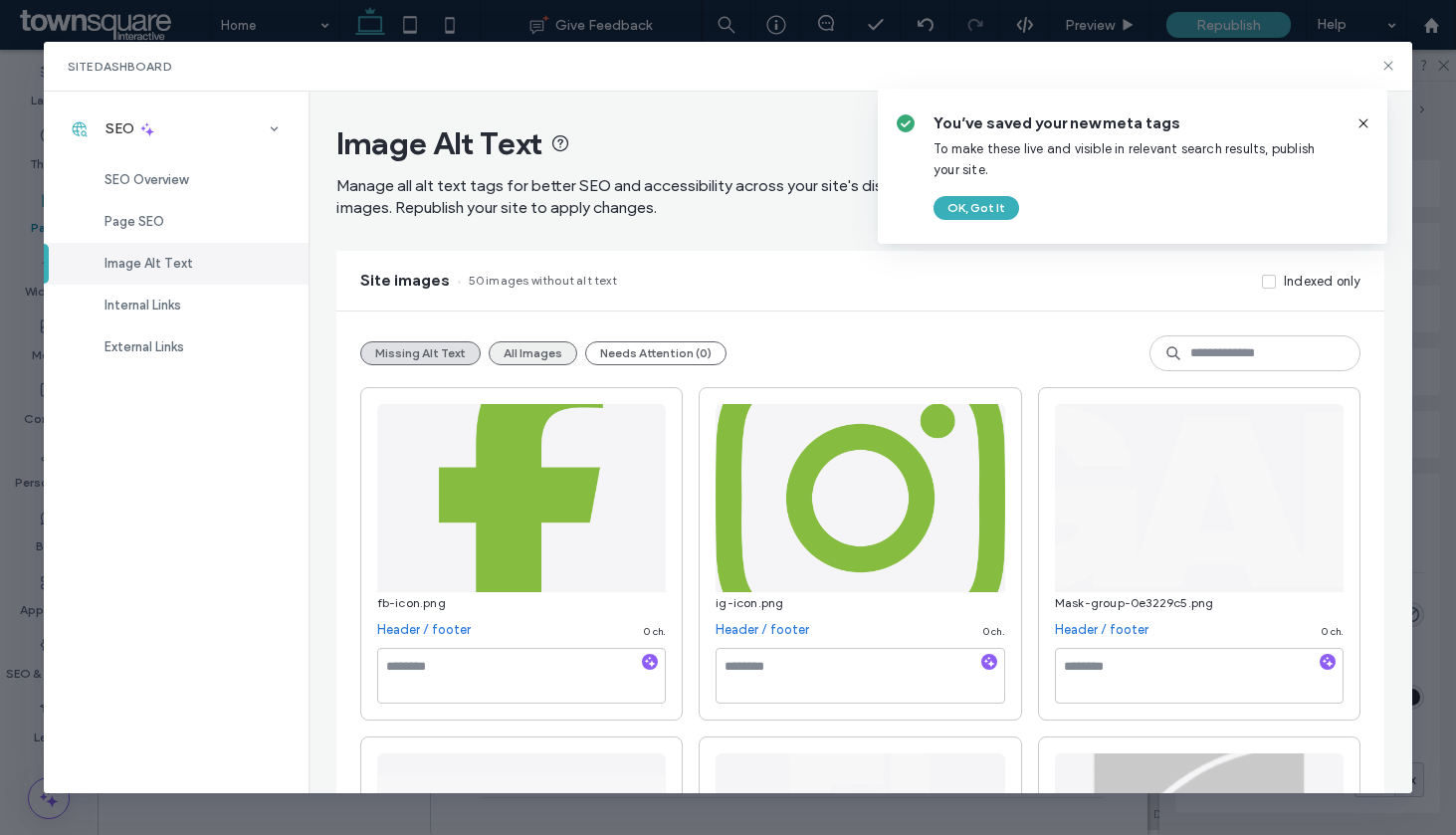 click on "All Images" at bounding box center (532, 353) 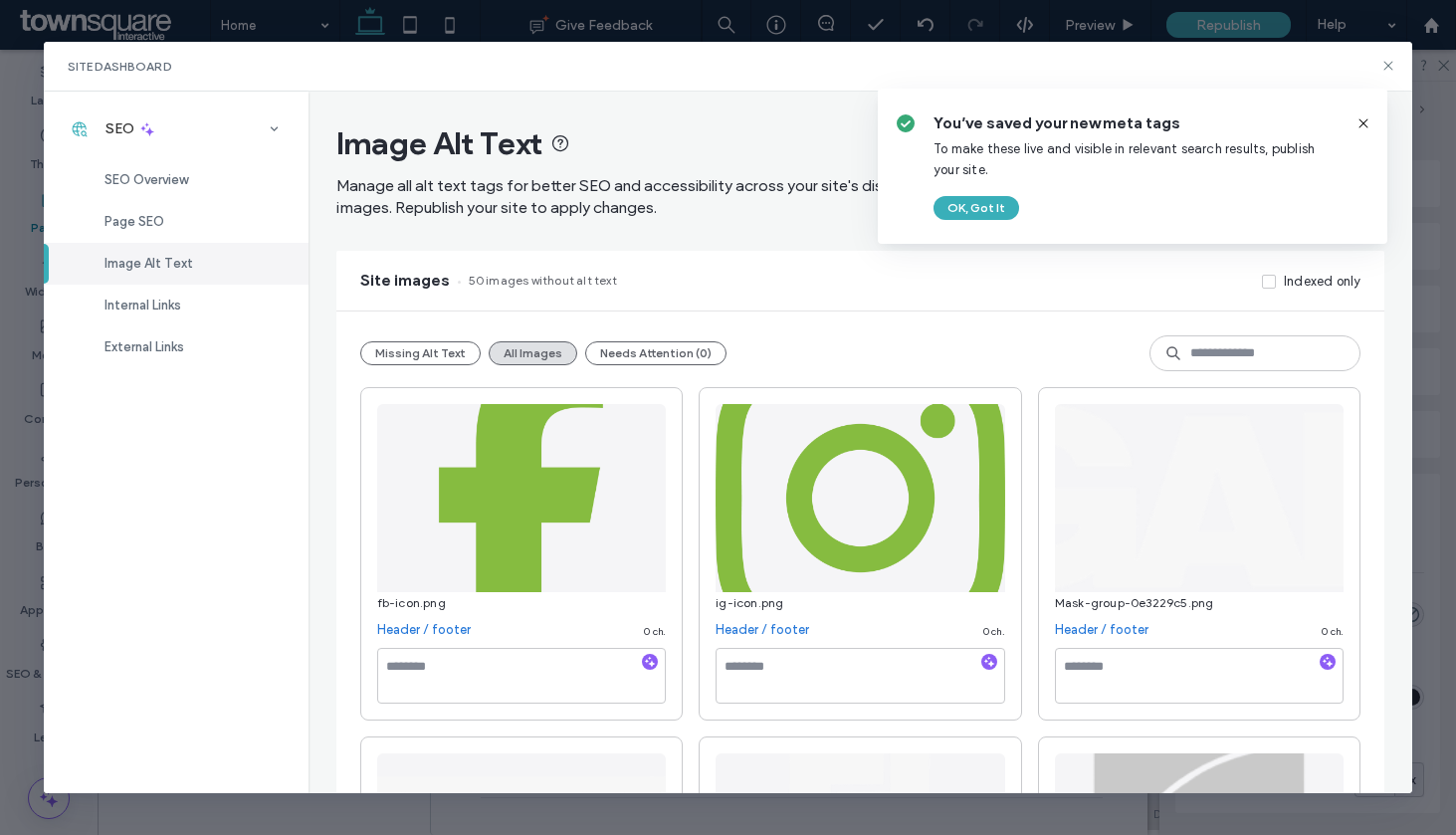 drag, startPoint x: 984, startPoint y: 204, endPoint x: 1248, endPoint y: 257, distance: 269.26752 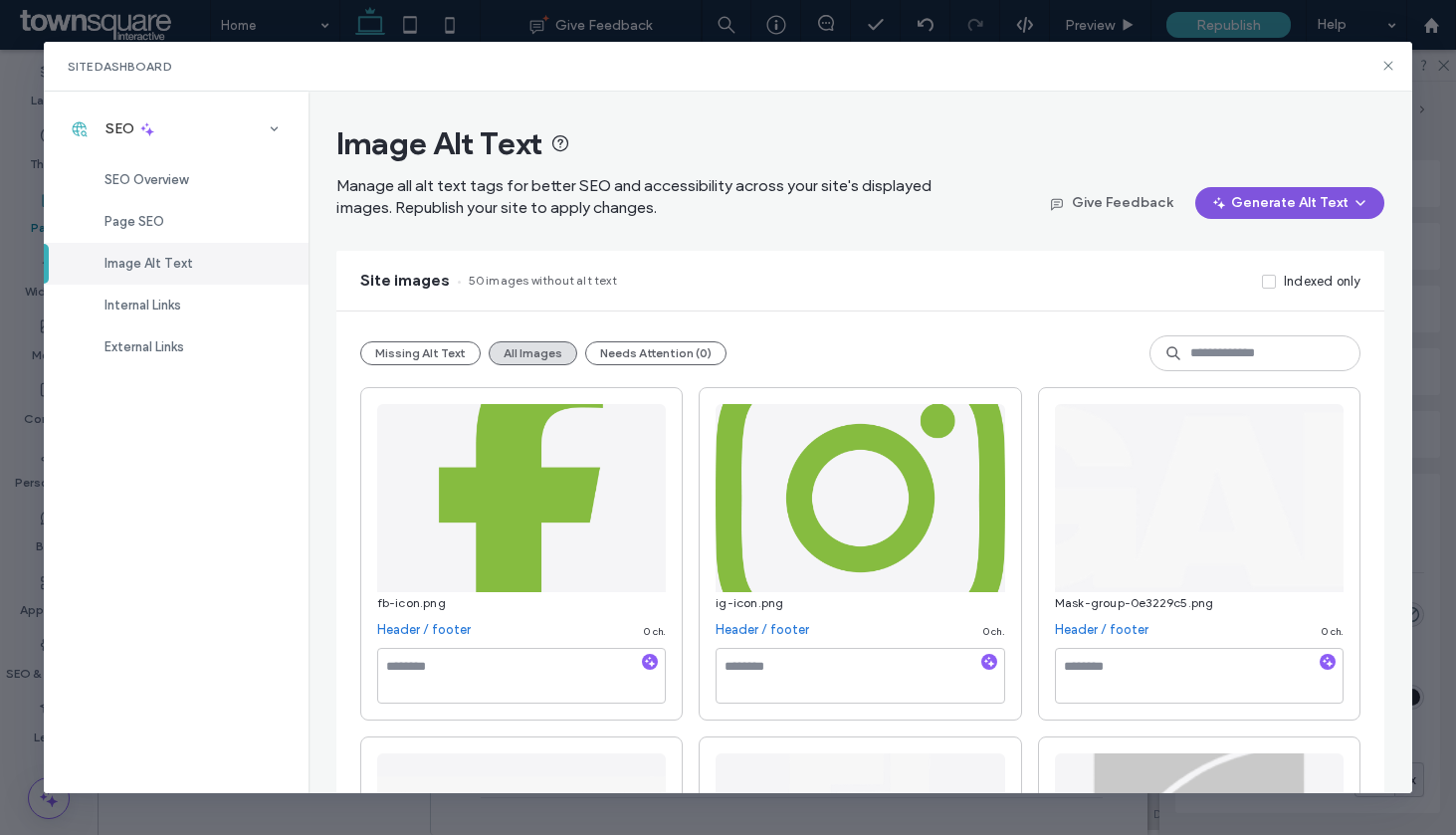 click on "Generate Alt Text" at bounding box center (1290, 203) 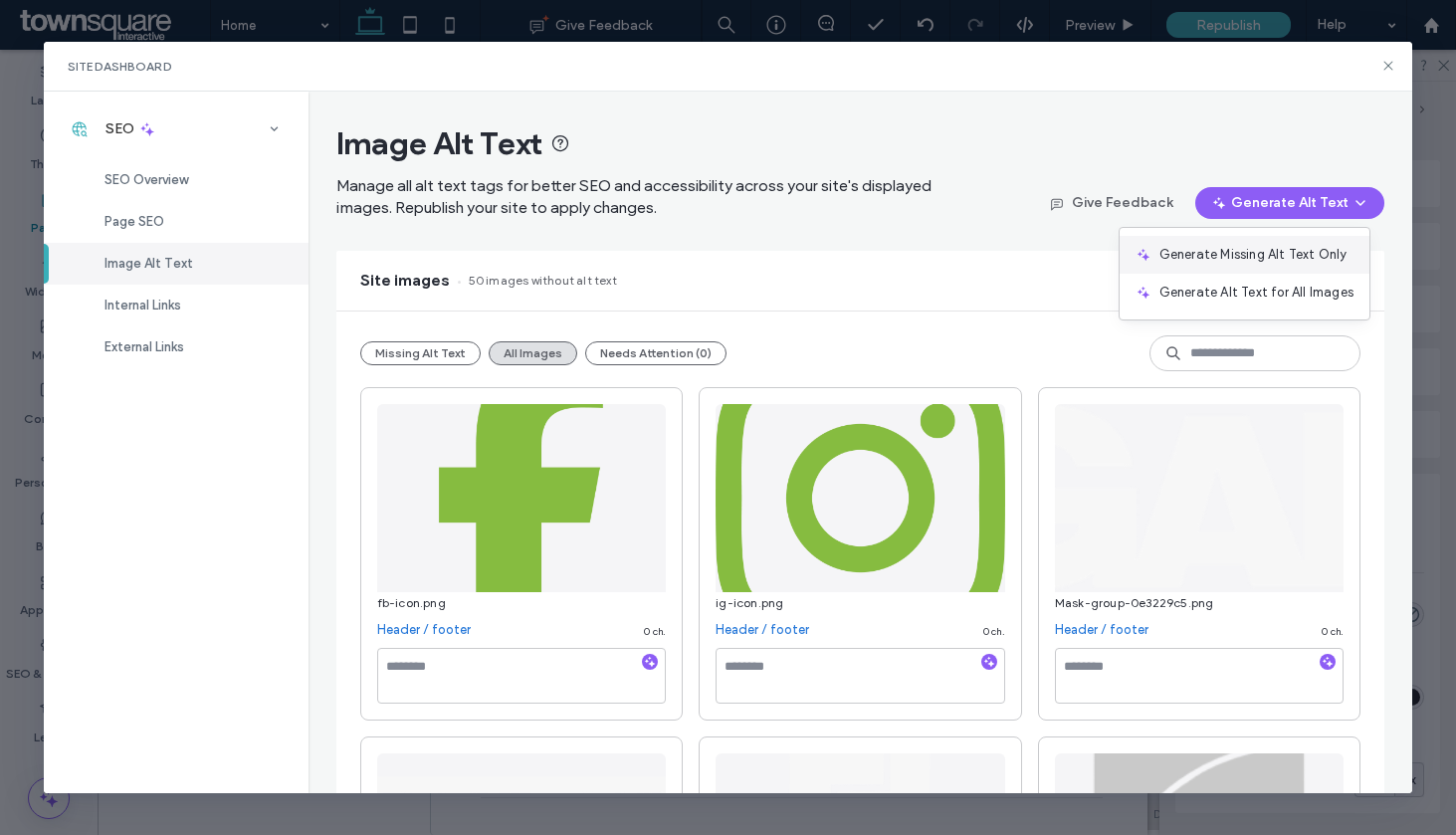 click on "Generate Missing Alt Text Only" at bounding box center [1244, 255] 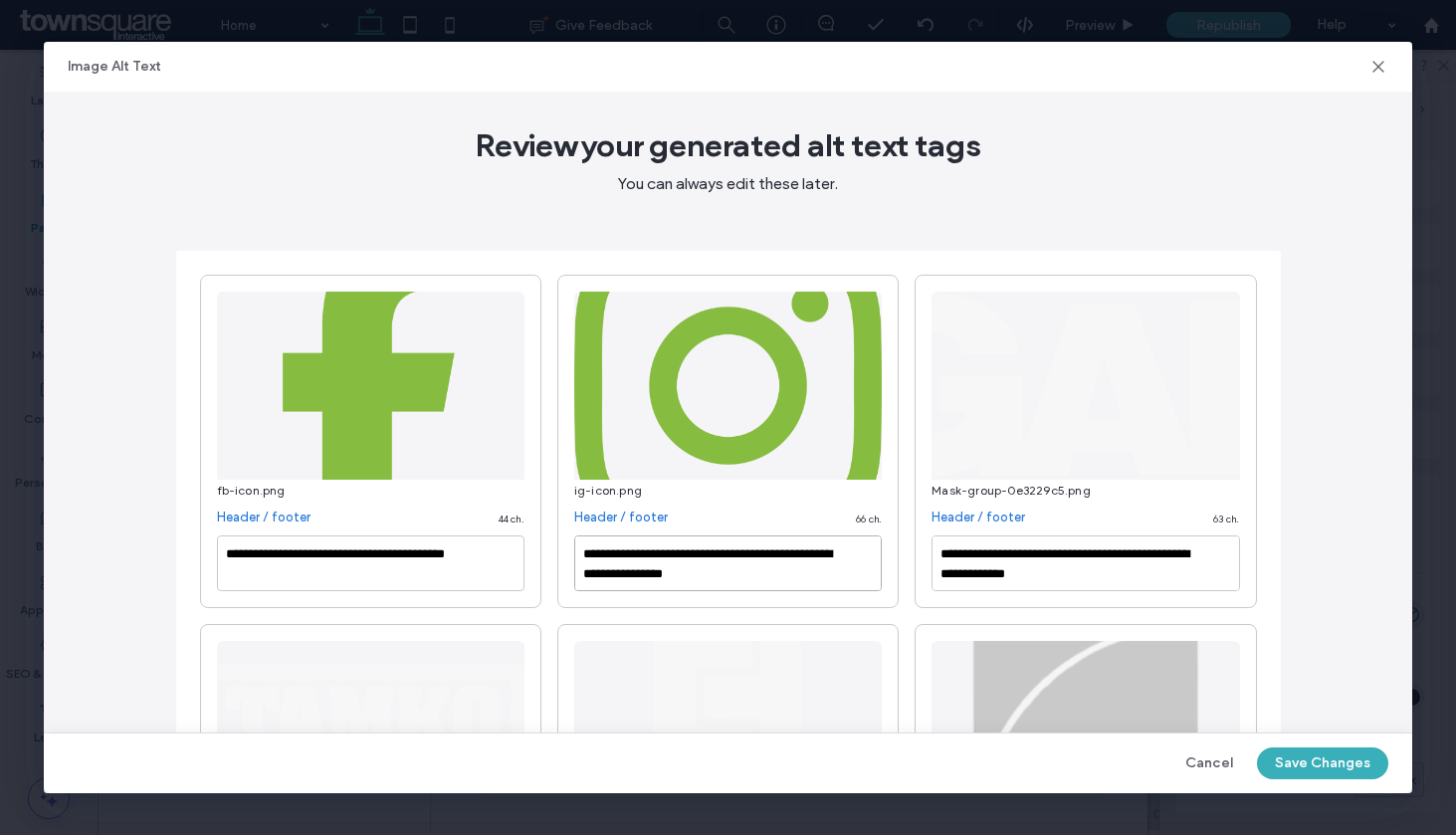 scroll, scrollTop: 0, scrollLeft: 0, axis: both 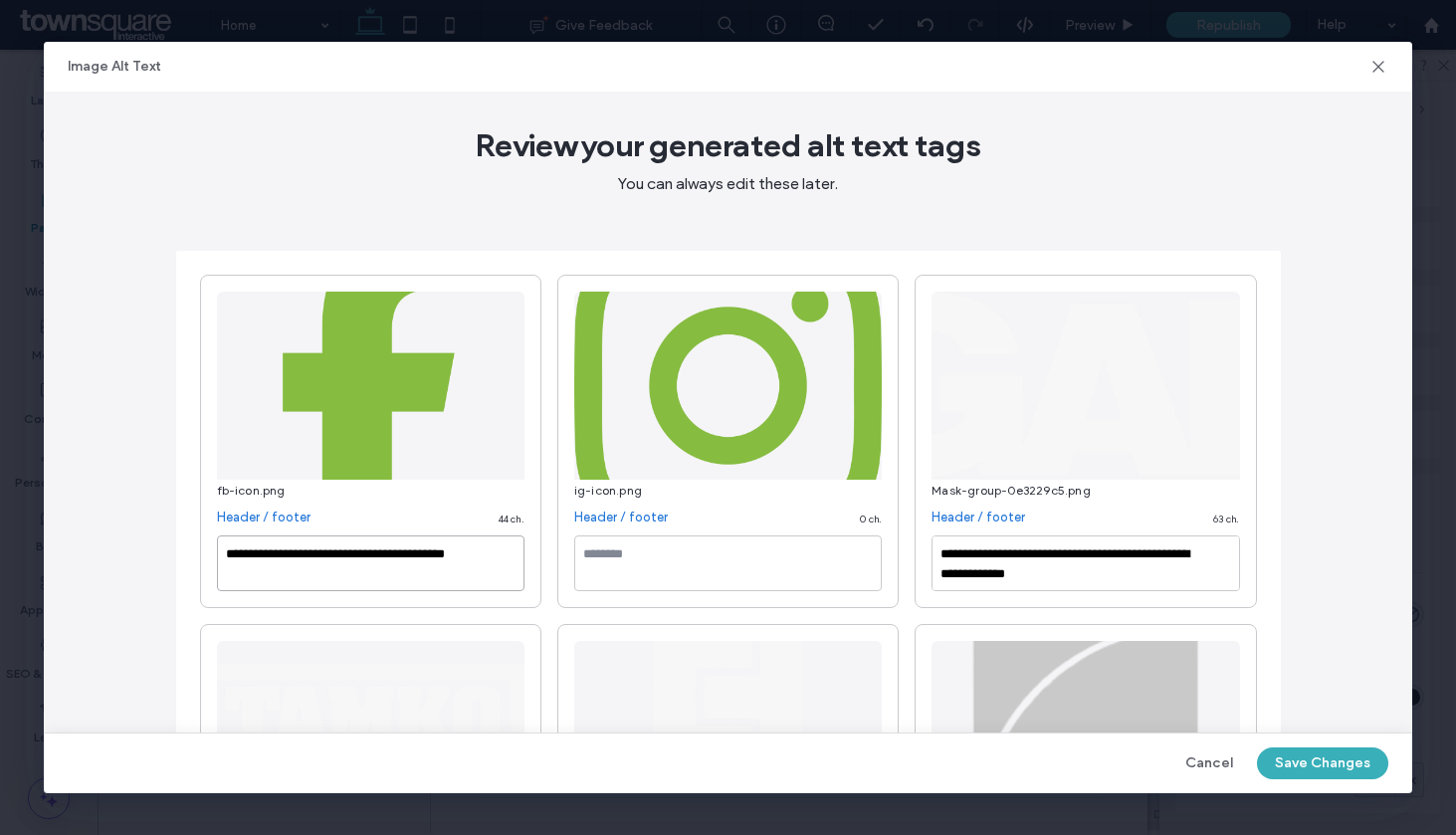 drag, startPoint x: 332, startPoint y: 572, endPoint x: 212, endPoint y: 527, distance: 128.16006 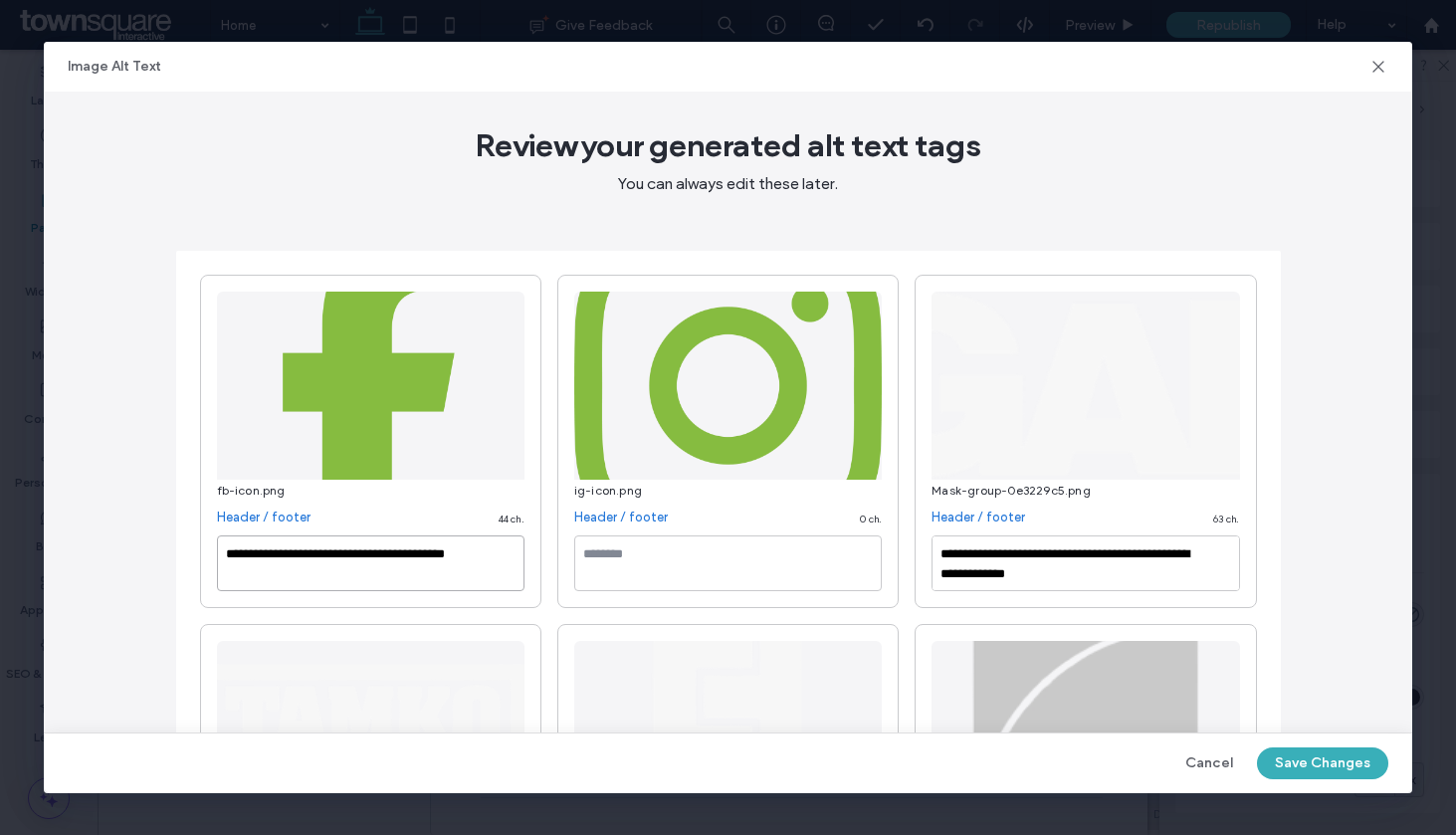 click on "**********" at bounding box center [370, 563] 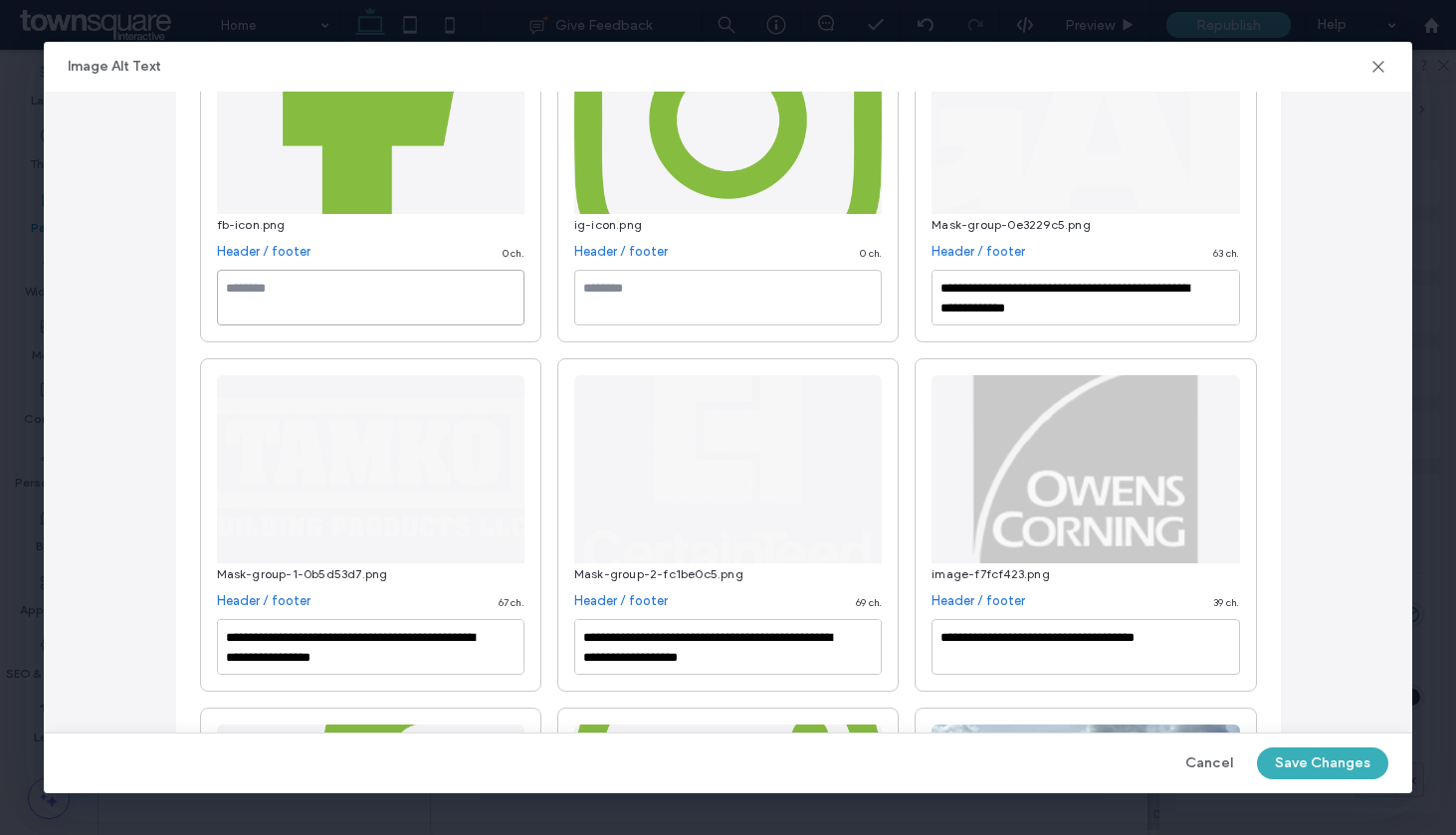 scroll, scrollTop: 69, scrollLeft: 0, axis: vertical 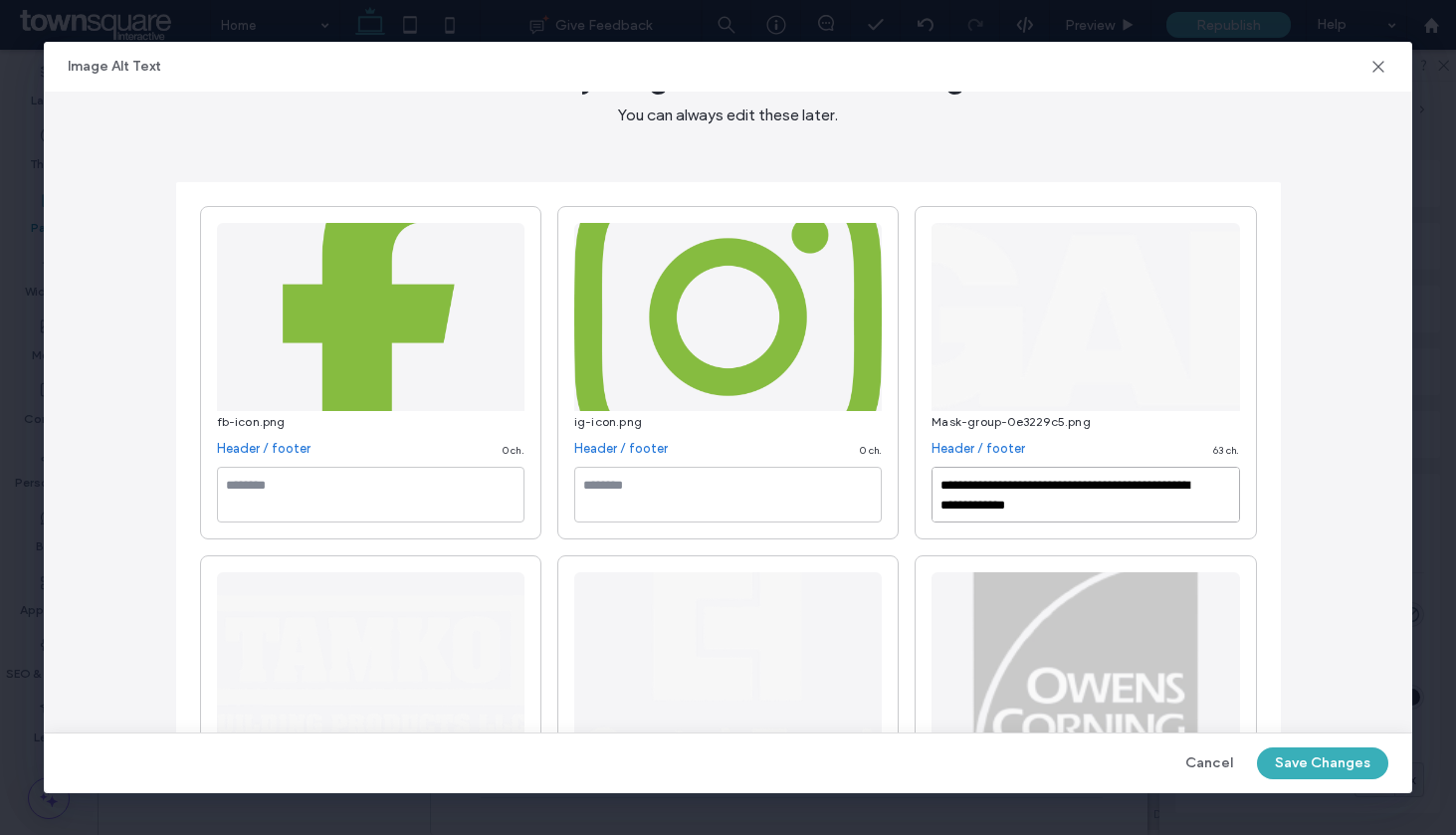 click on "**********" at bounding box center (1085, 495) 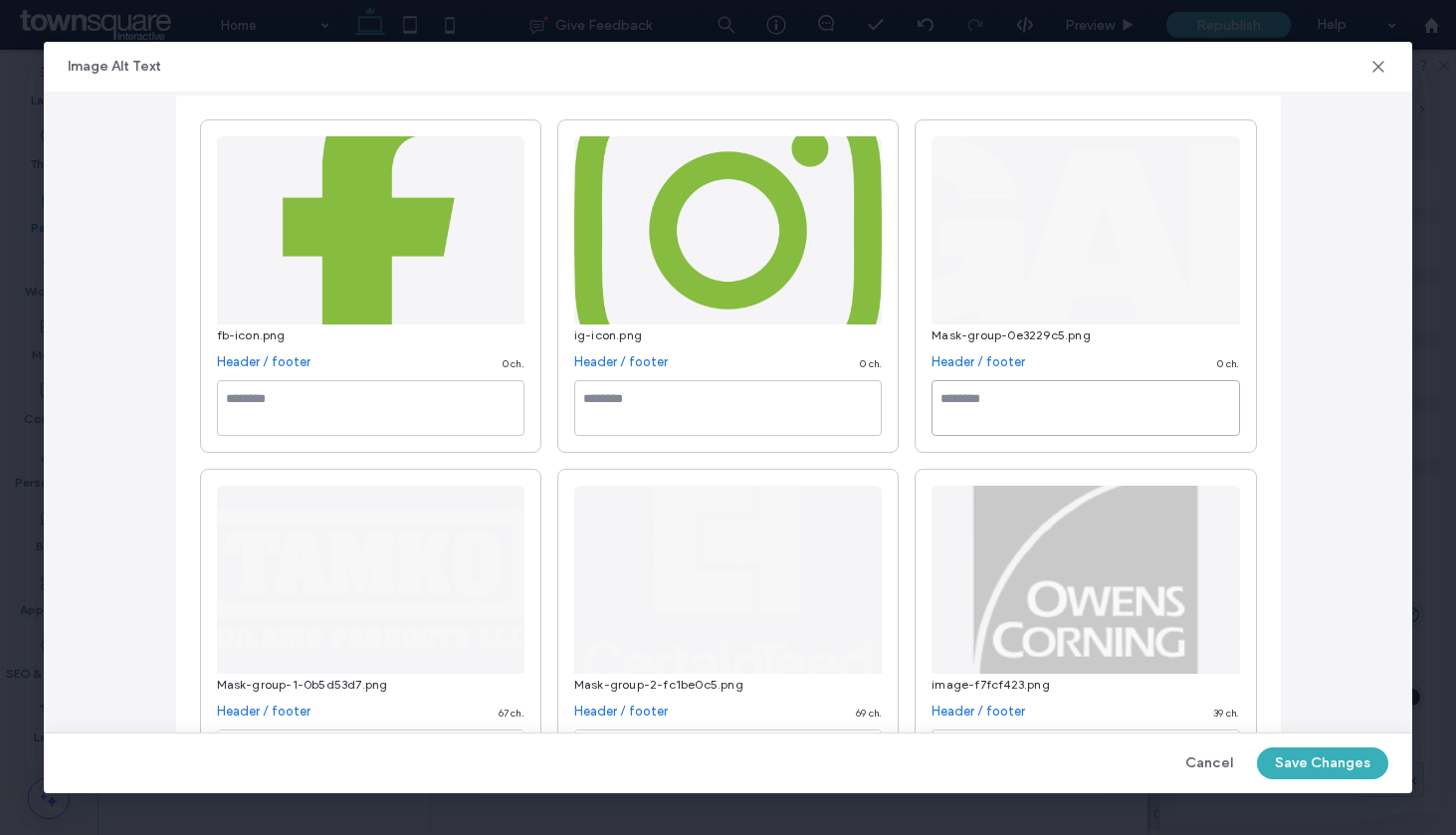 scroll, scrollTop: 481, scrollLeft: 0, axis: vertical 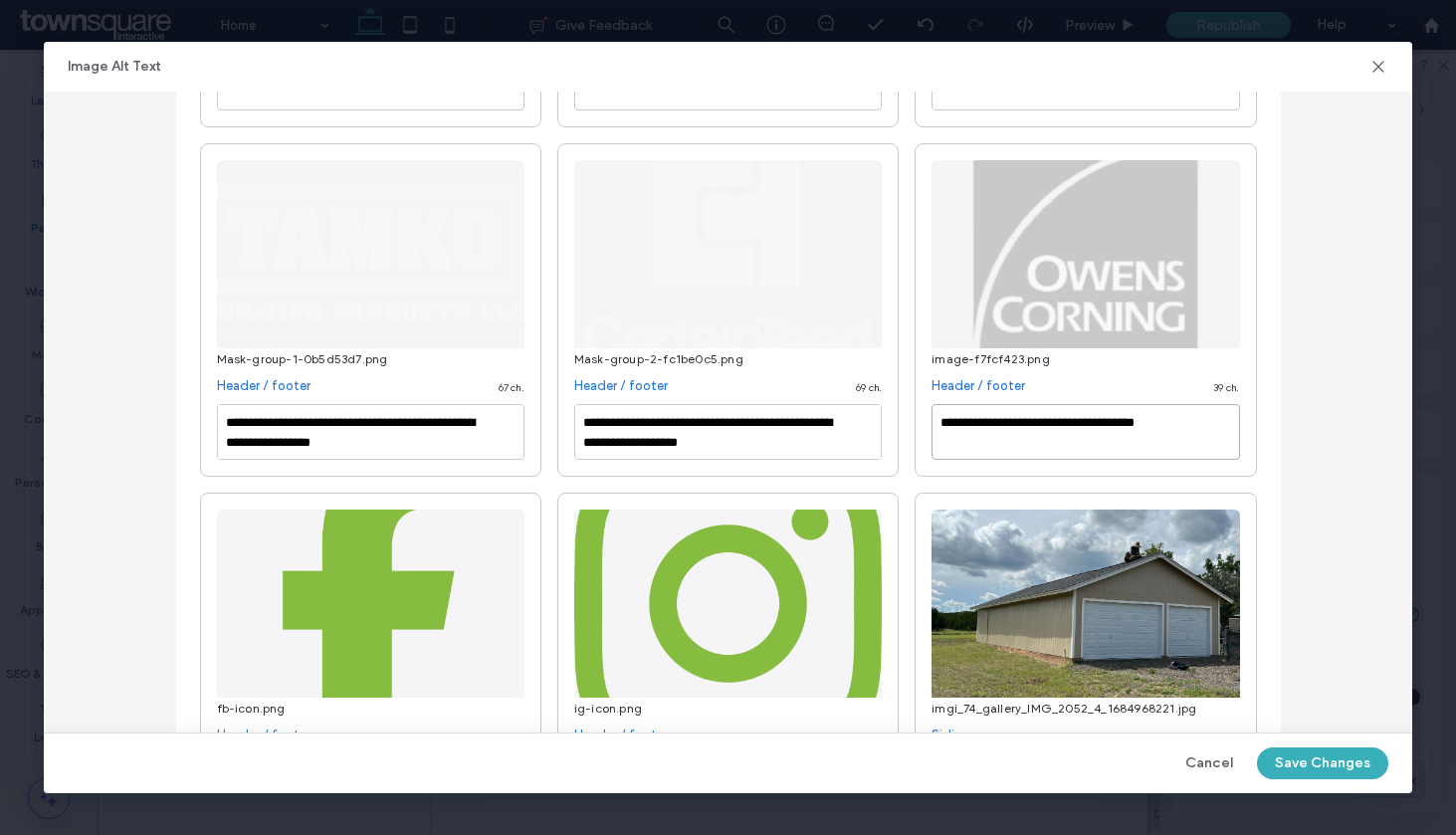 drag, startPoint x: 1148, startPoint y: 455, endPoint x: 819, endPoint y: 414, distance: 331.5449 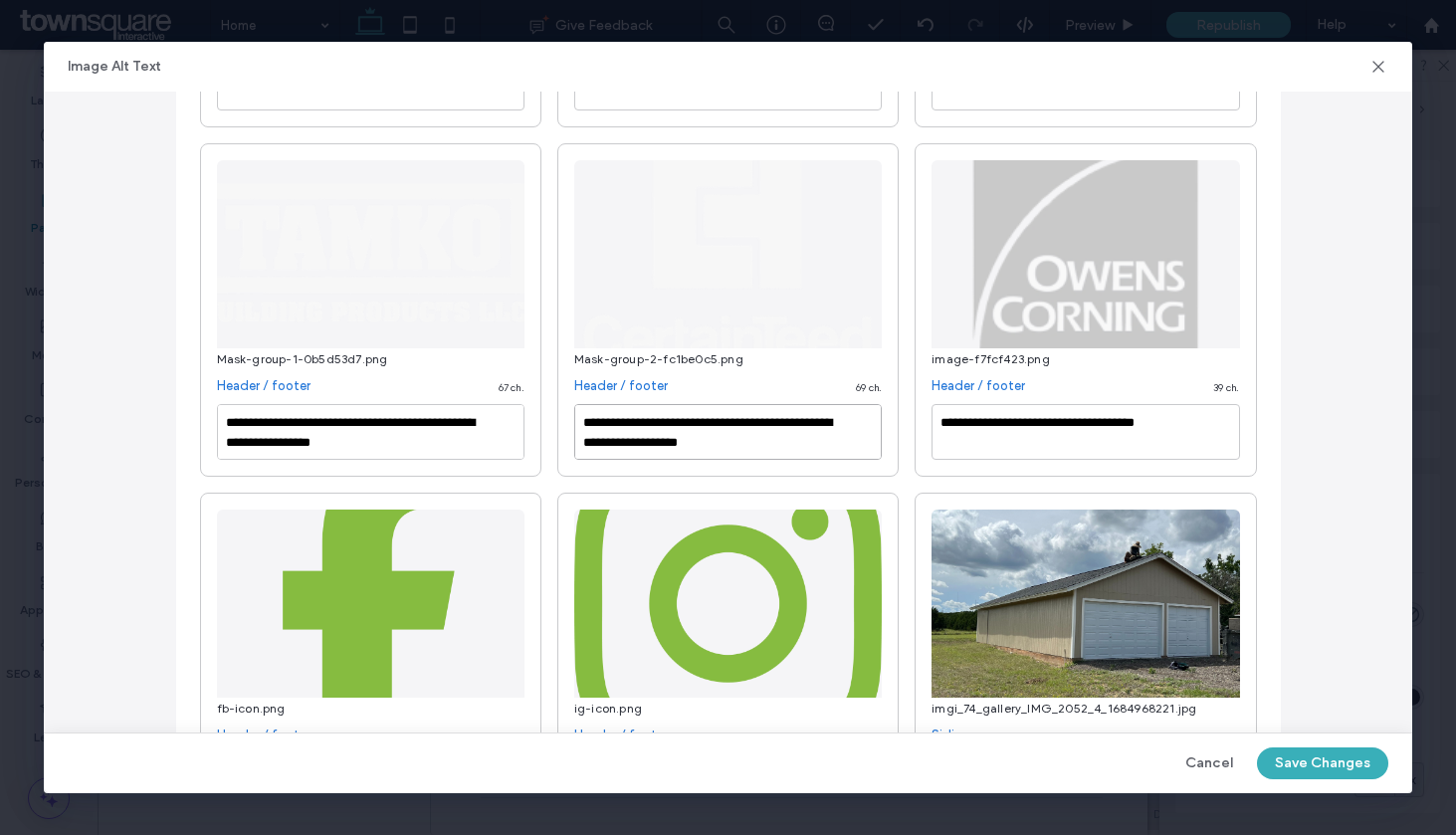 drag, startPoint x: 819, startPoint y: 446, endPoint x: 381, endPoint y: 358, distance: 446.7527 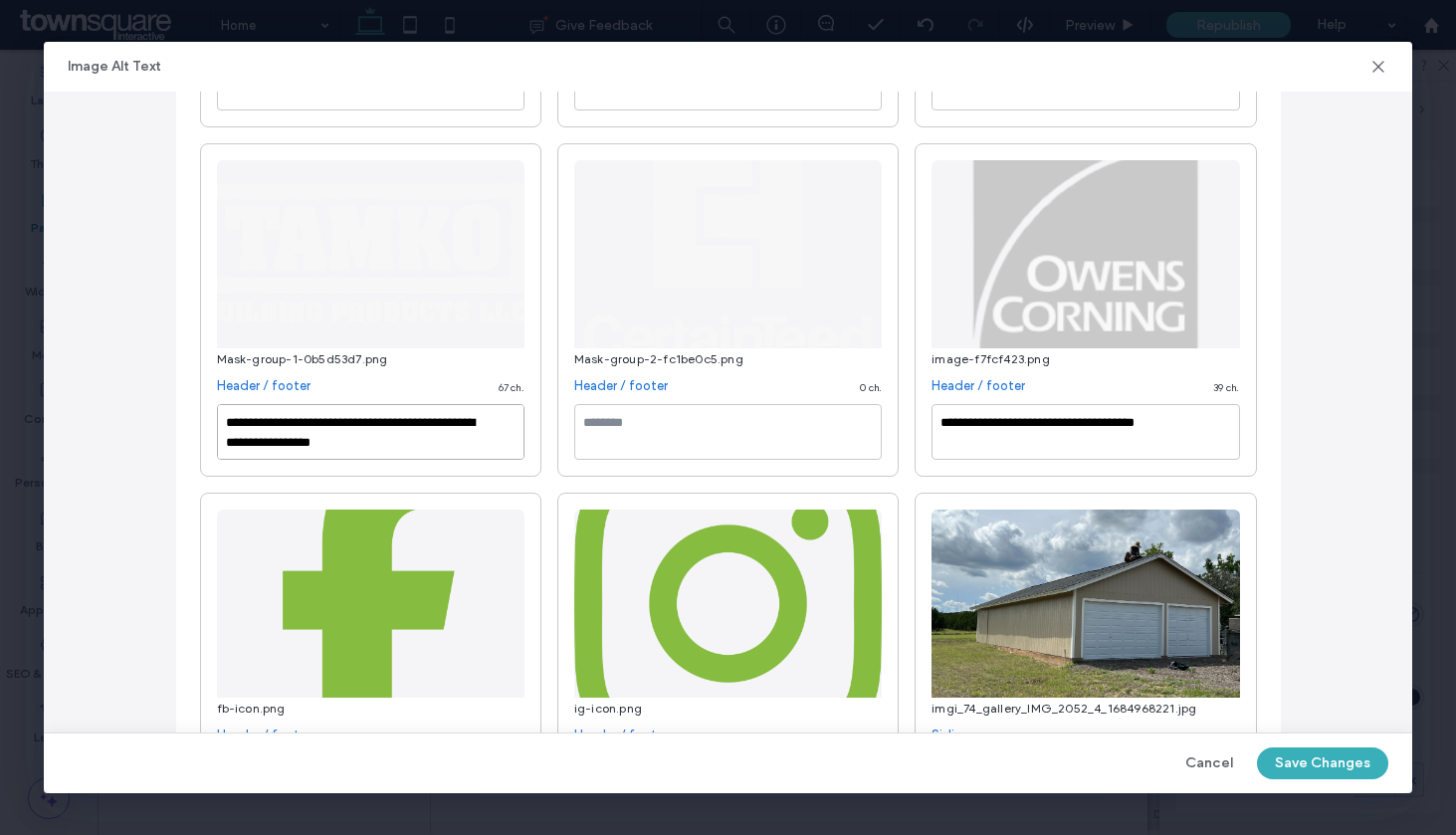 drag, startPoint x: 423, startPoint y: 439, endPoint x: 178, endPoint y: 364, distance: 256.22256 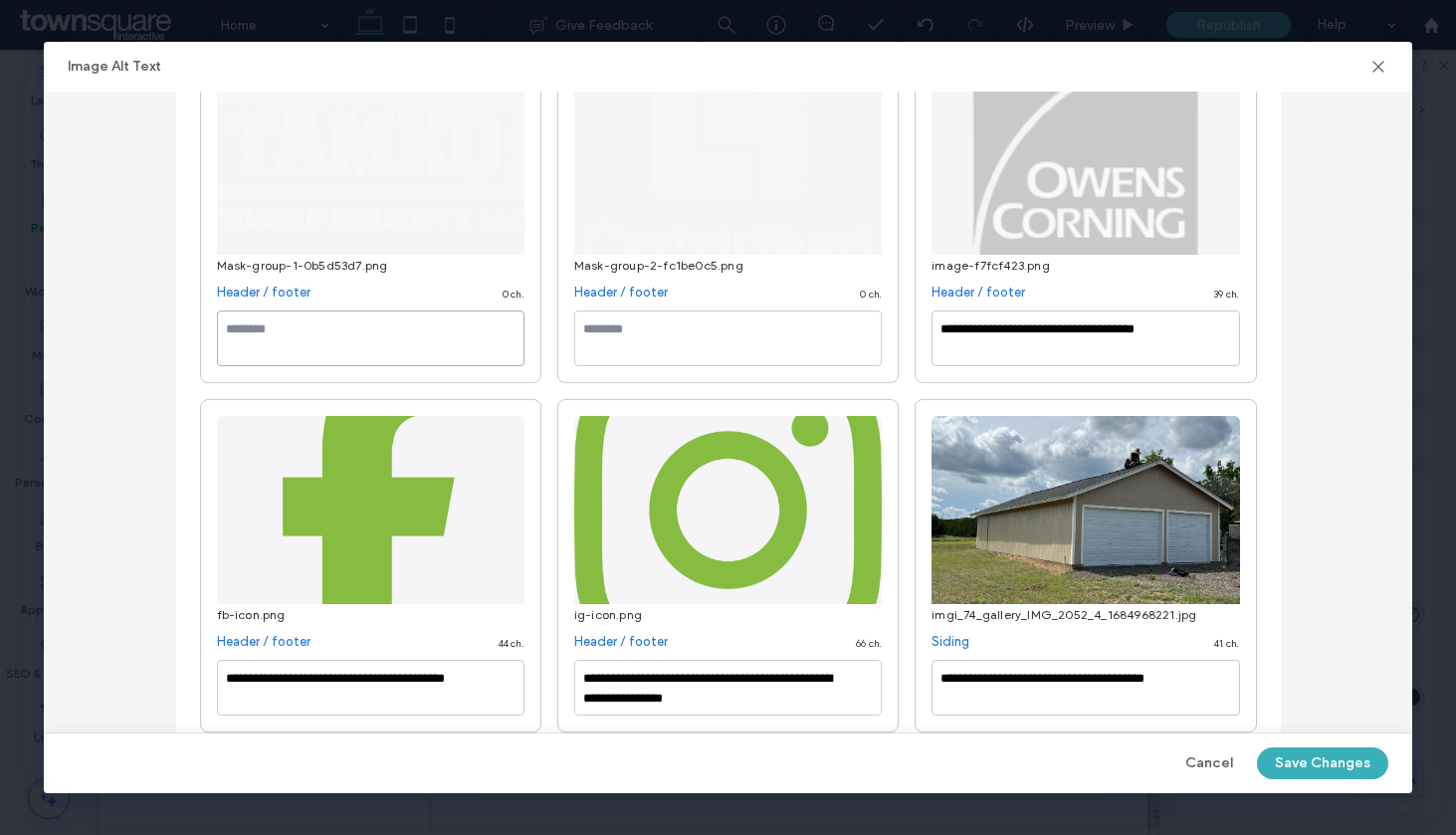 scroll, scrollTop: 688, scrollLeft: 0, axis: vertical 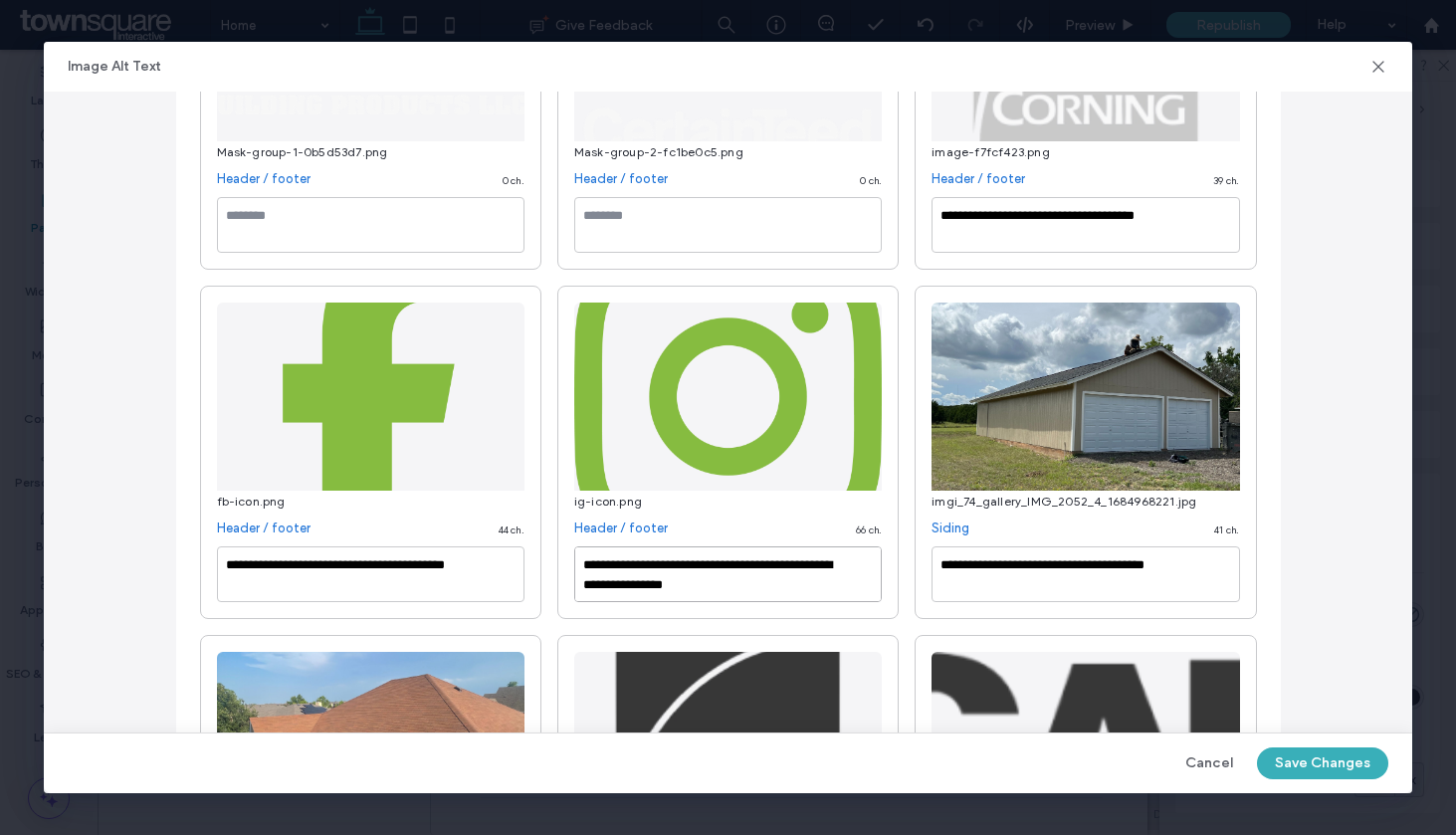 drag, startPoint x: 769, startPoint y: 580, endPoint x: 368, endPoint y: 453, distance: 420.6305 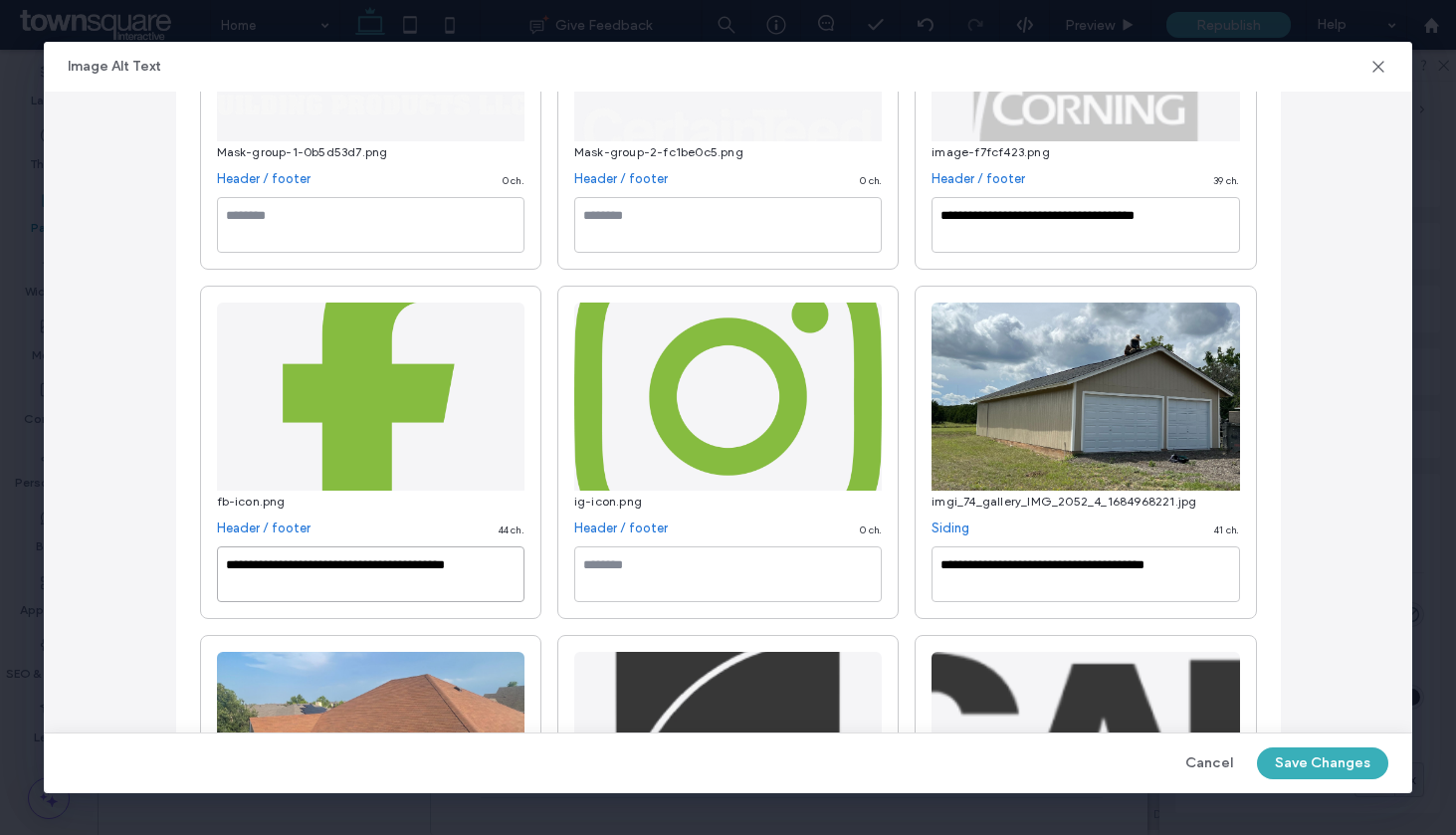 click on "**********" at bounding box center (728, 2560) 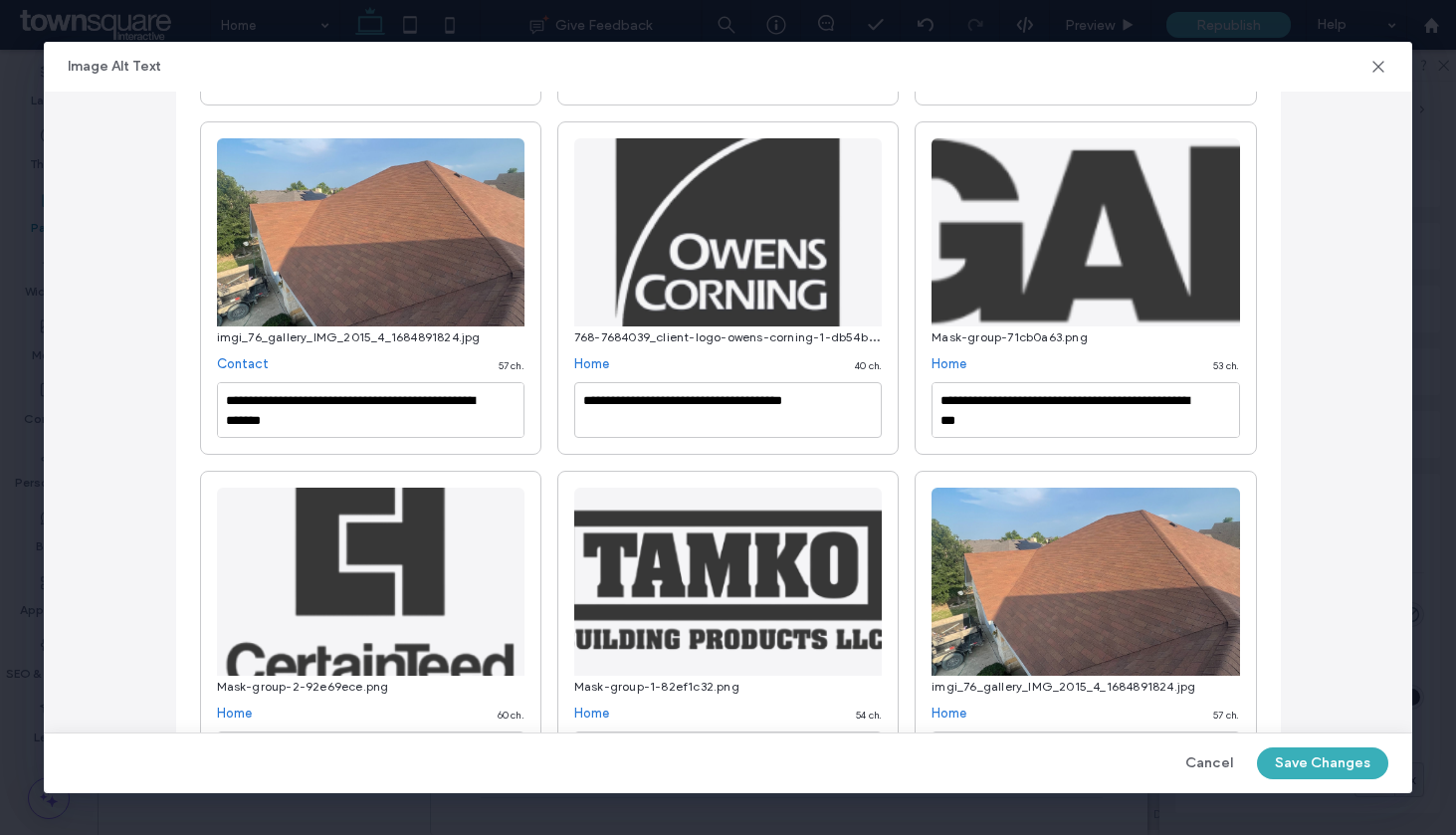 scroll, scrollTop: 1342, scrollLeft: 0, axis: vertical 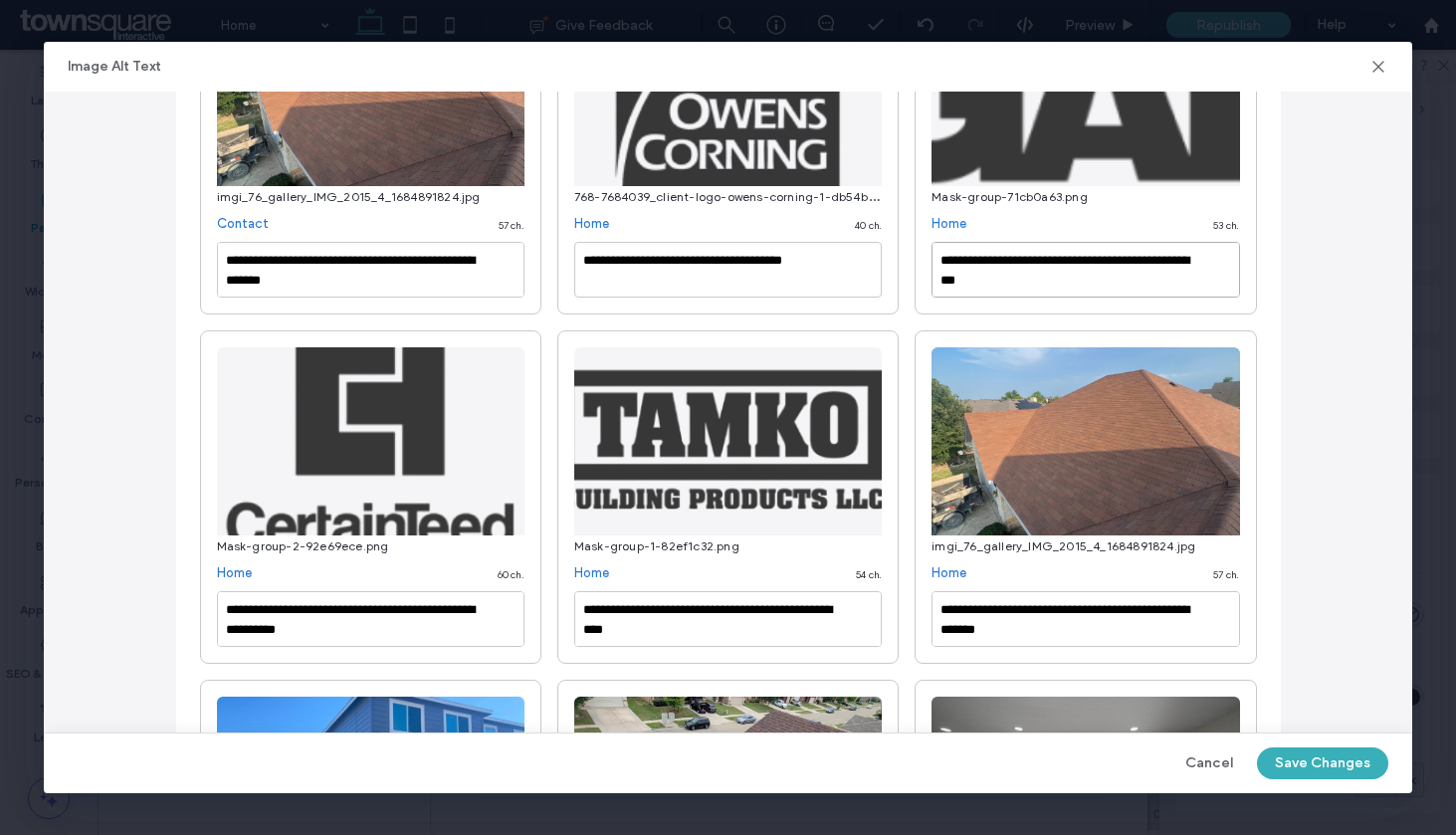 click on "**********" at bounding box center [1085, 270] 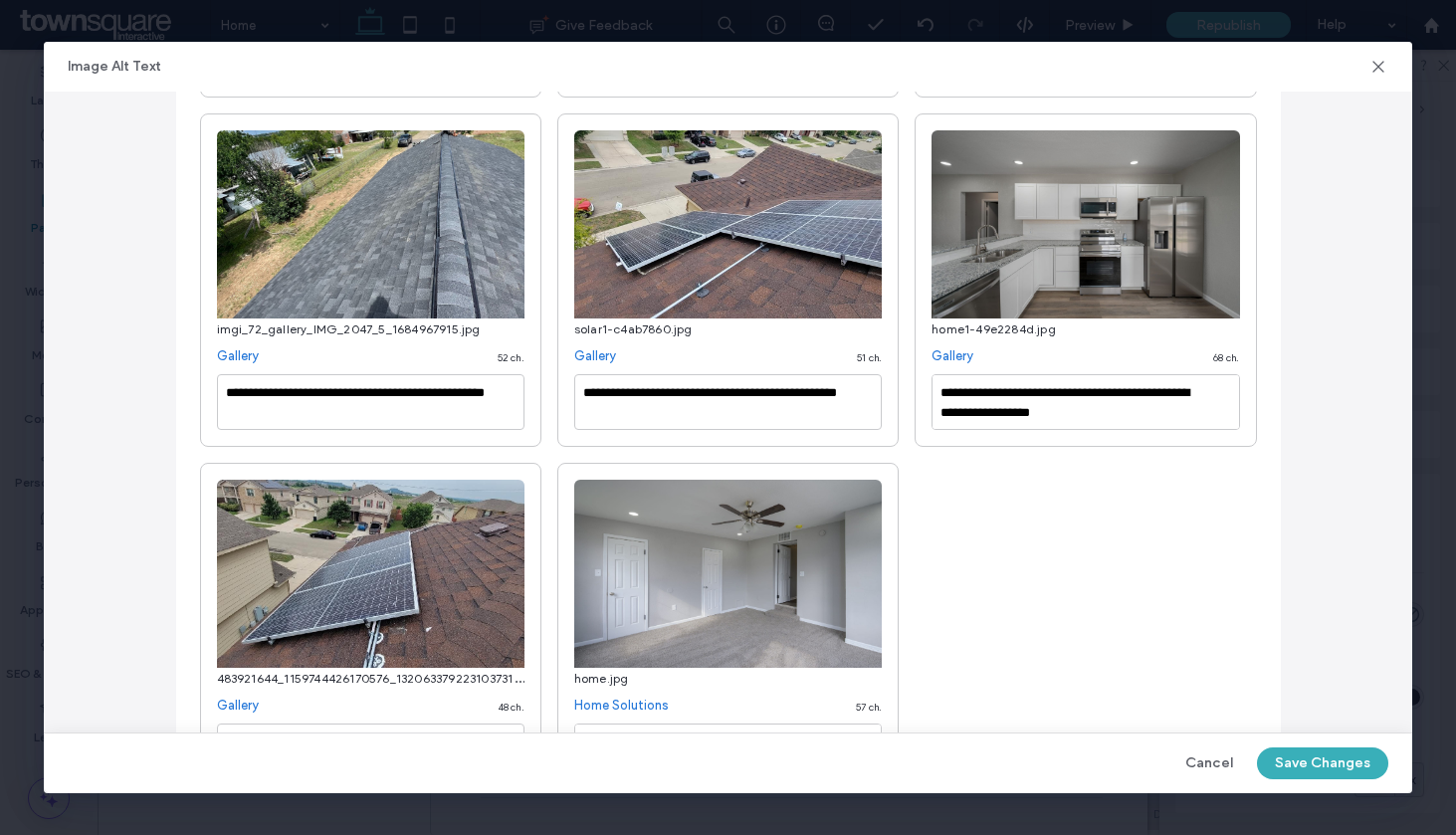 scroll, scrollTop: 5513, scrollLeft: 0, axis: vertical 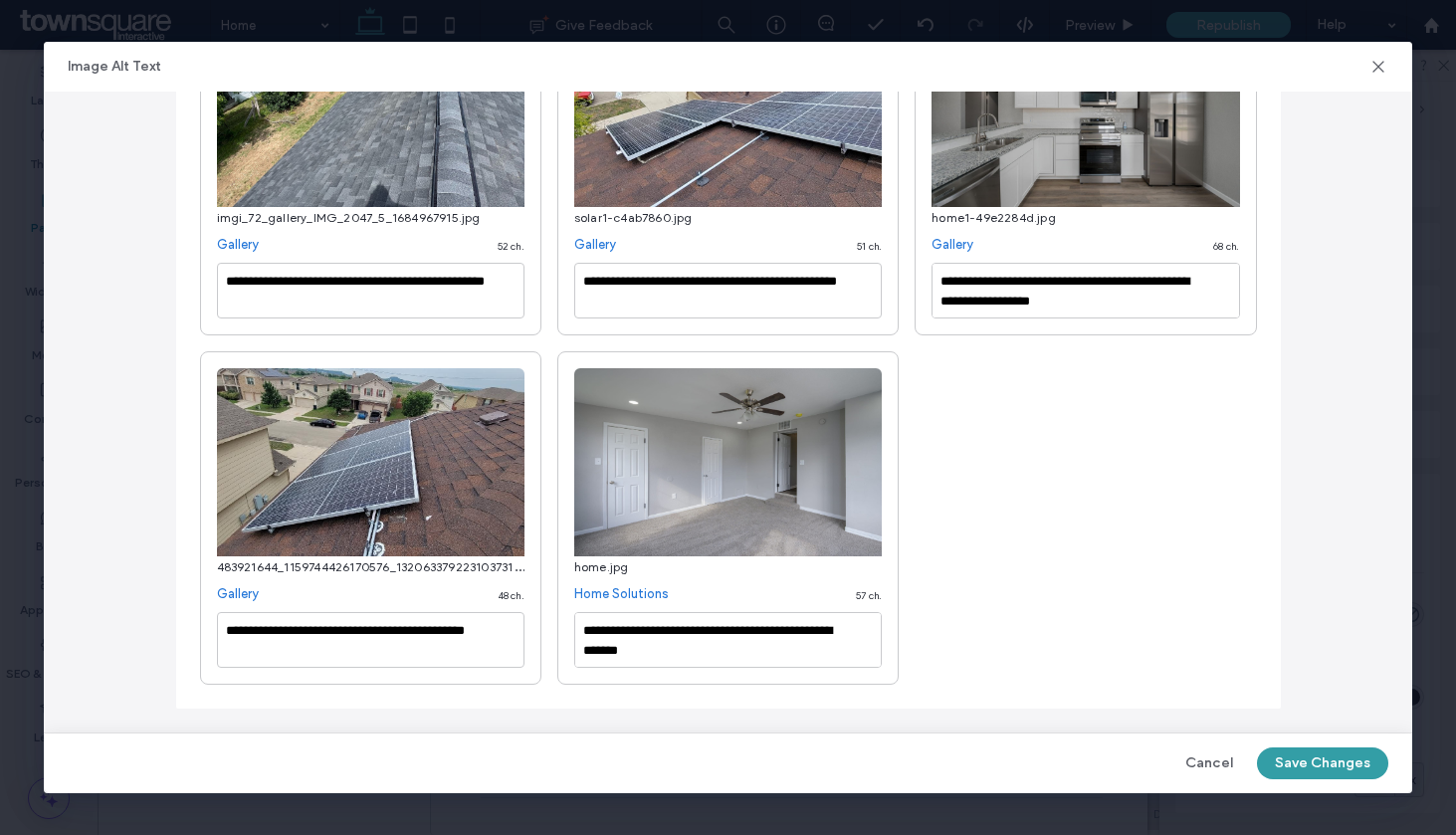 click on "Save Changes" at bounding box center [1323, 763] 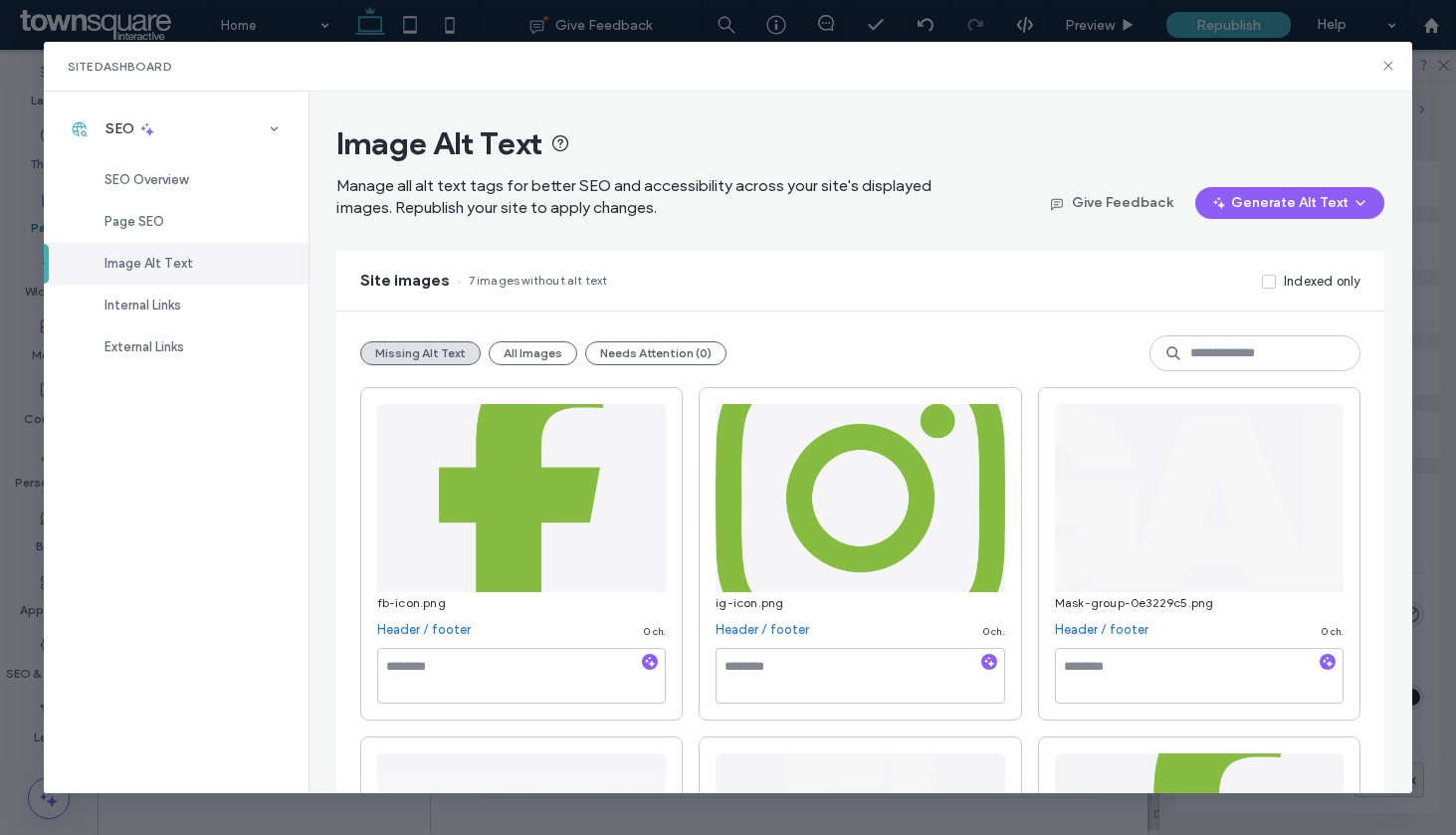 click 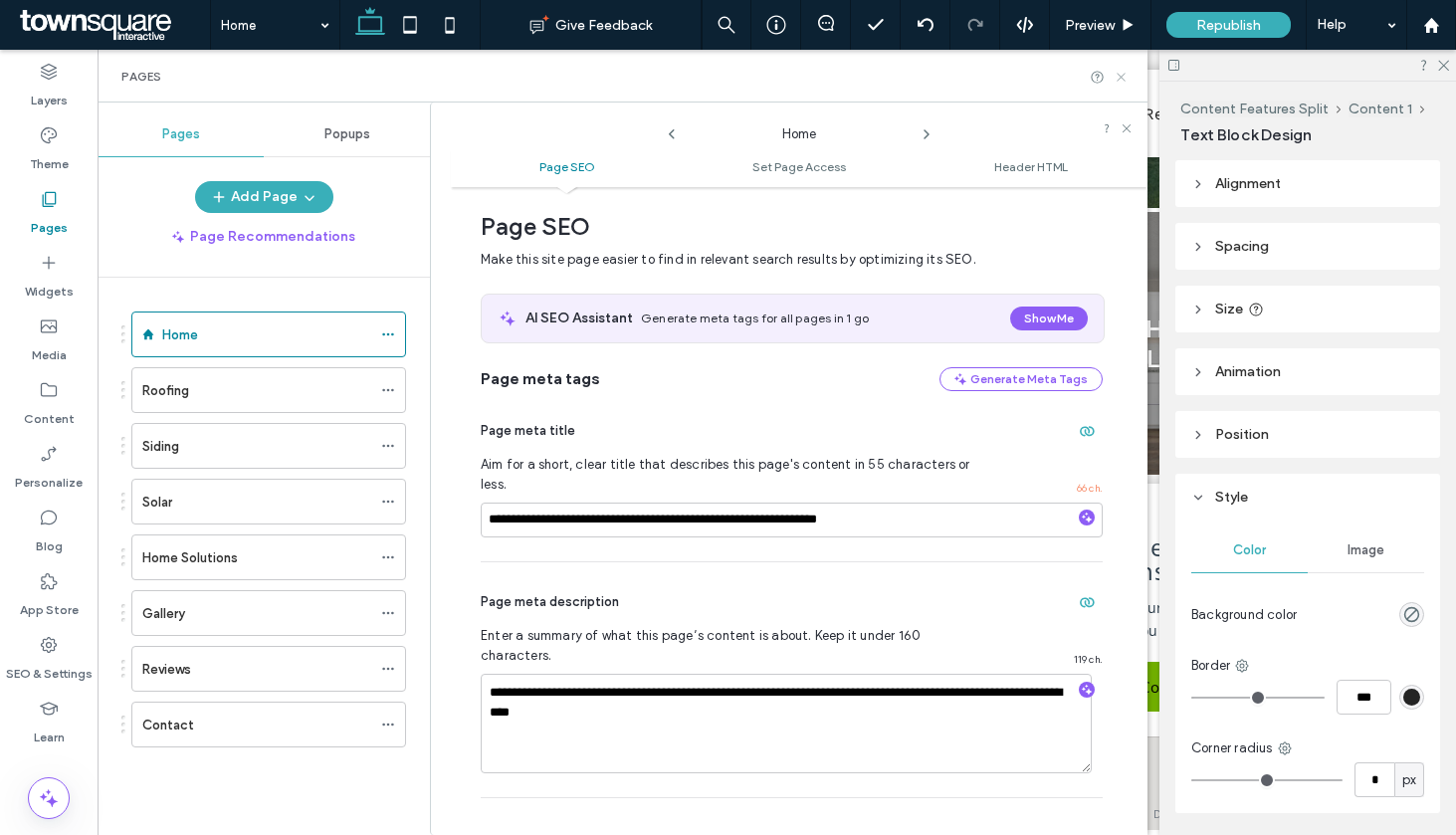 click 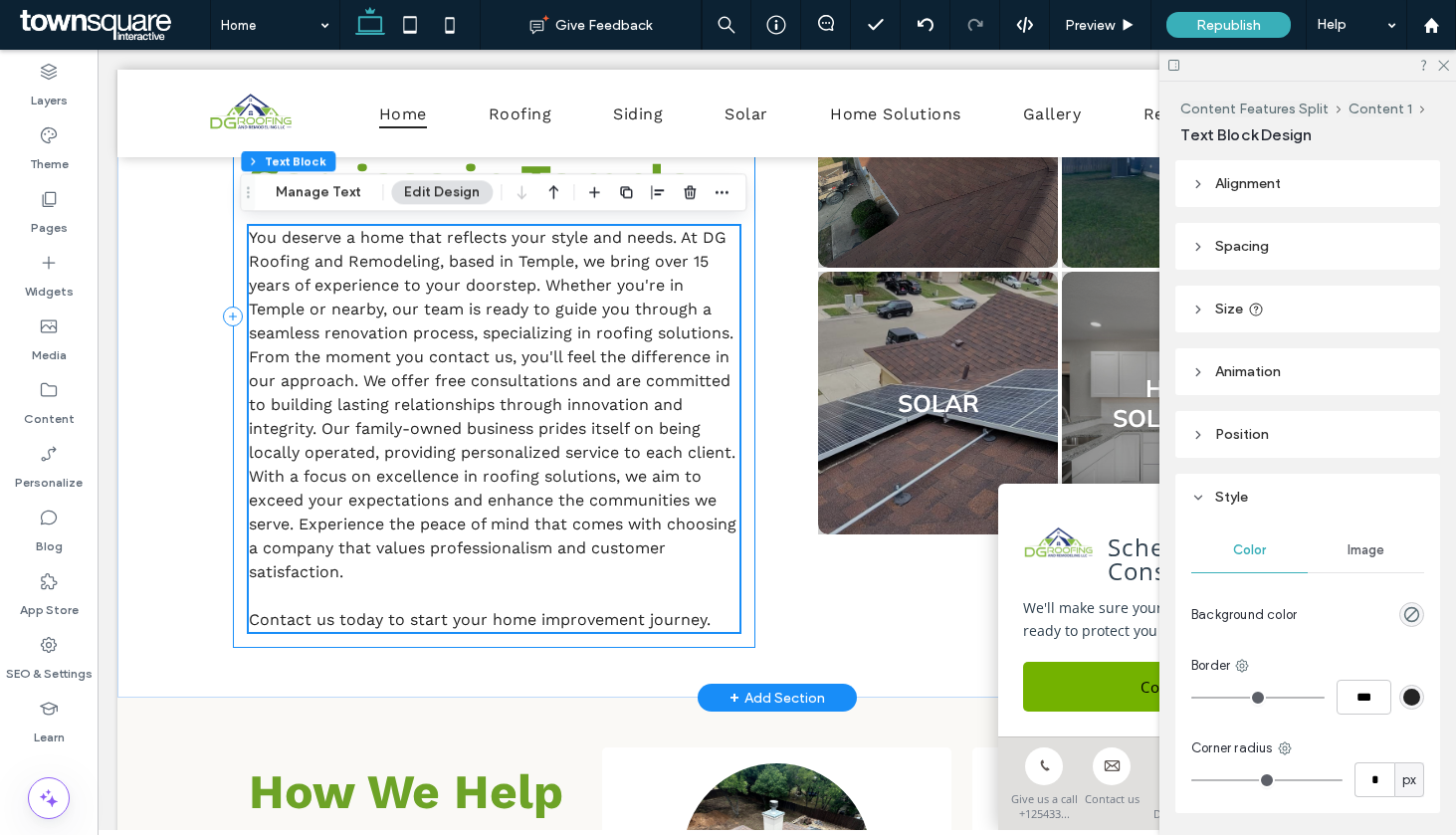 scroll, scrollTop: 1042, scrollLeft: 0, axis: vertical 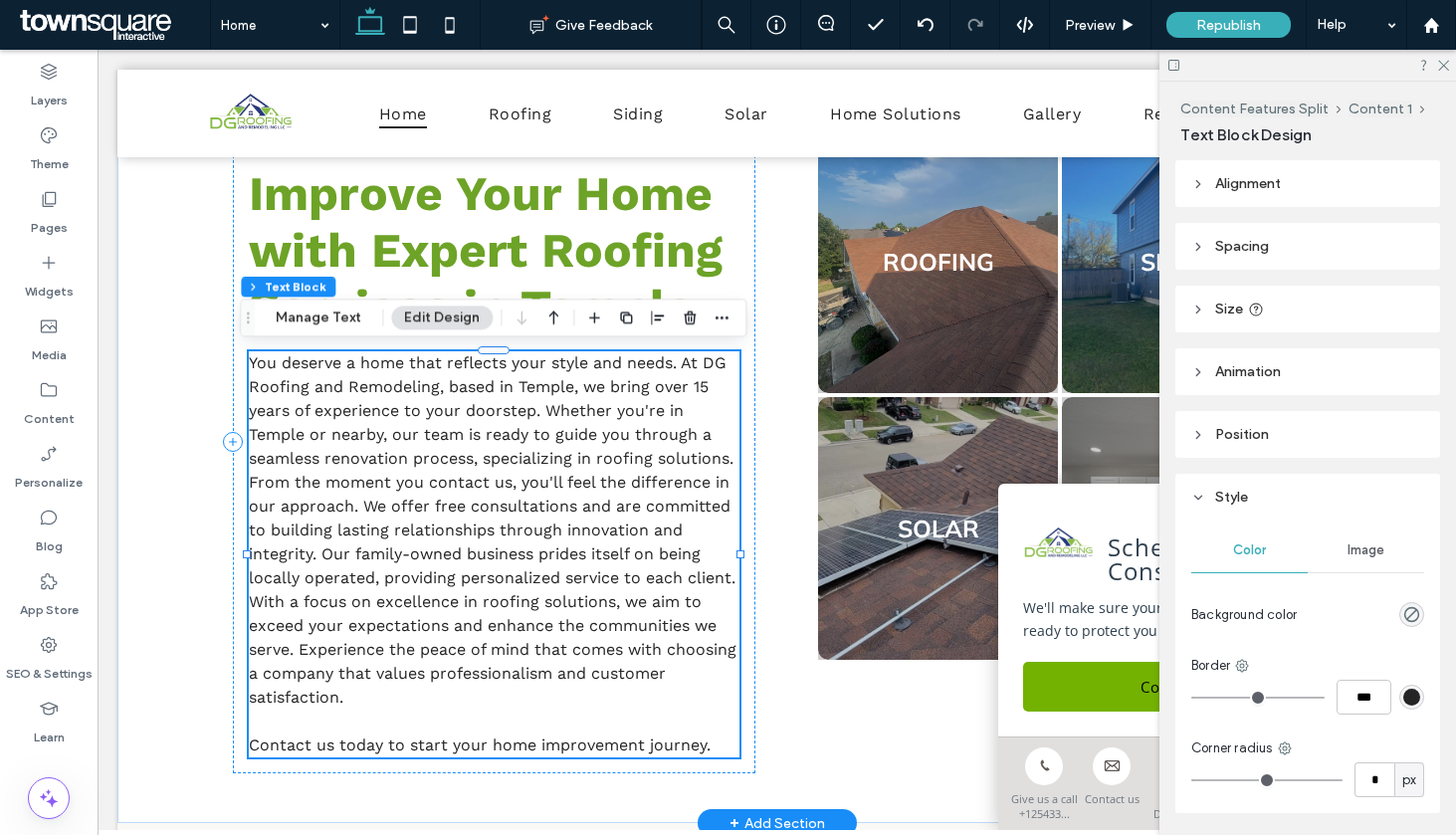 click on "You deserve a home that reflects your style and needs. At DG Roofing and Remodeling, based in Temple, we bring over 15 years of experience to your doorstep. Whether you're in Temple or nearby, our team is ready to guide you through a seamless renovation process, specializing in roofing solutions. From the moment you contact us, you'll feel the difference in our approach. We offer free consultations and are committed to building lasting relationships through innovation and integrity. Our family-owned business prides itself on being locally operated, providing personalized service to each client. With a focus on excellence in roofing solutions, we aim to exceed your expectations and enhance the communities we serve. Experience the peace of mind that comes with choosing a company that values professionalism and customer satisfaction." at bounding box center (493, 529) 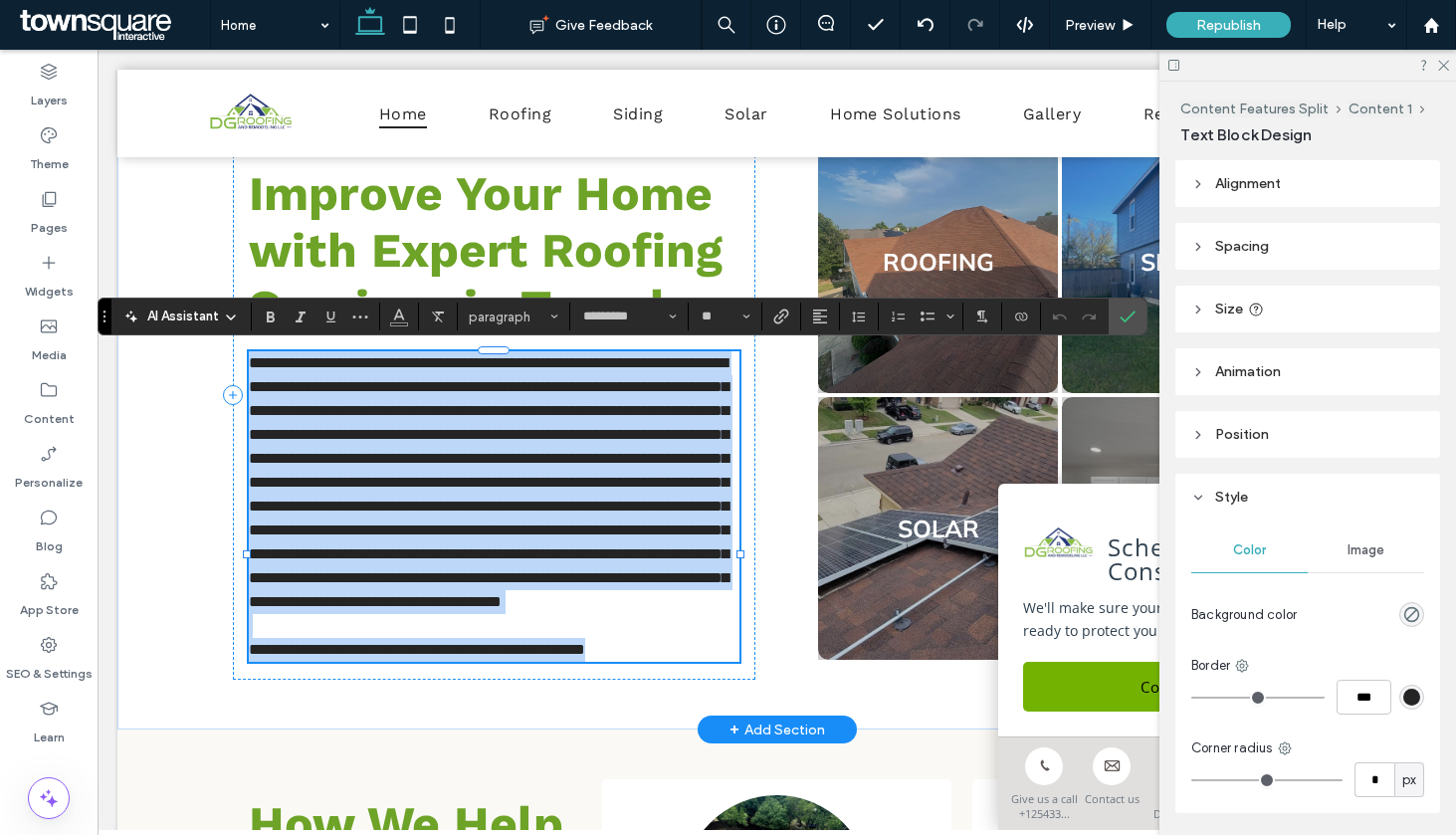 click on "**********" at bounding box center (489, 482) 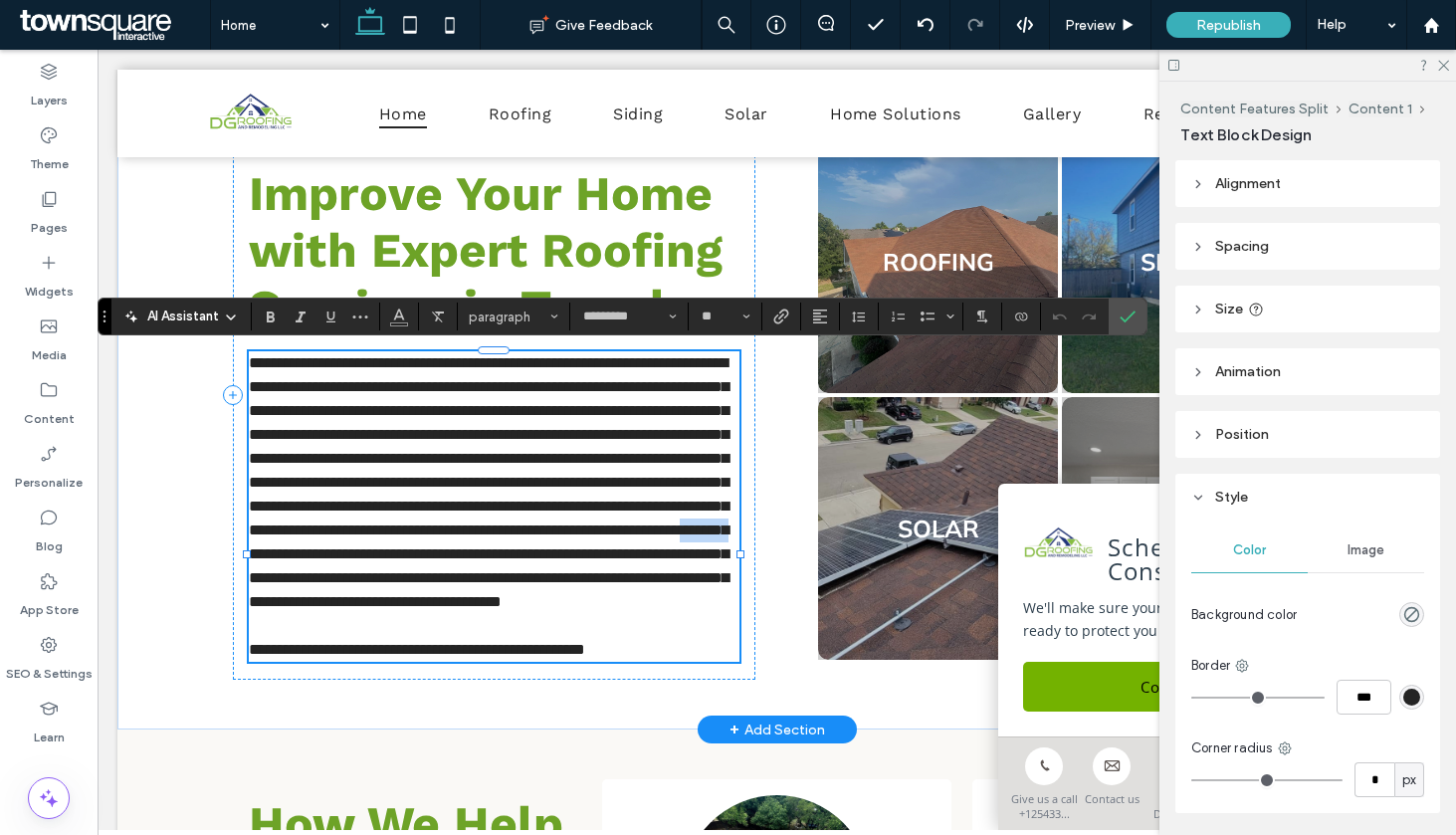 drag, startPoint x: 527, startPoint y: 603, endPoint x: 477, endPoint y: 605, distance: 50.04 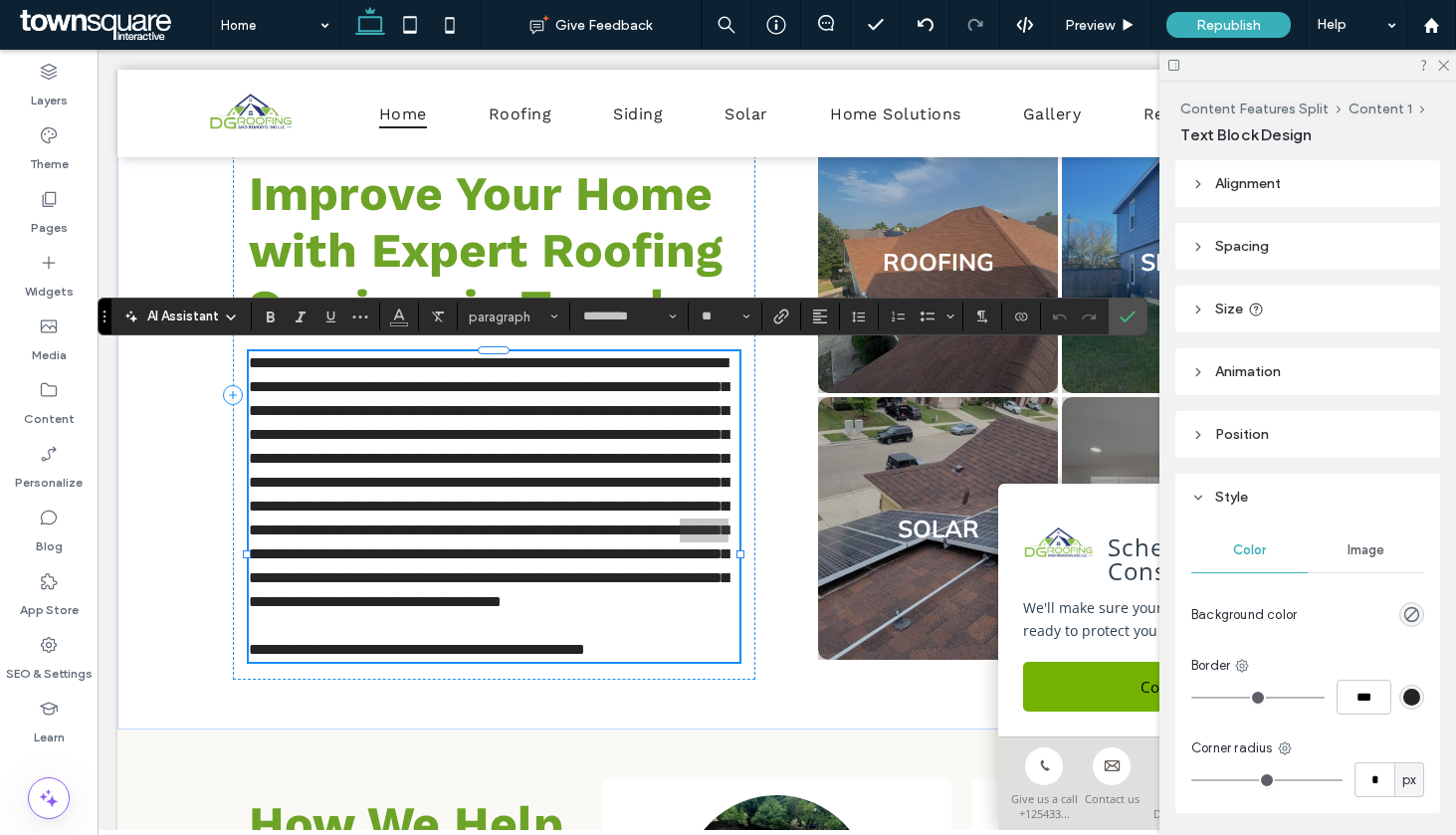 click at bounding box center [781, 316] 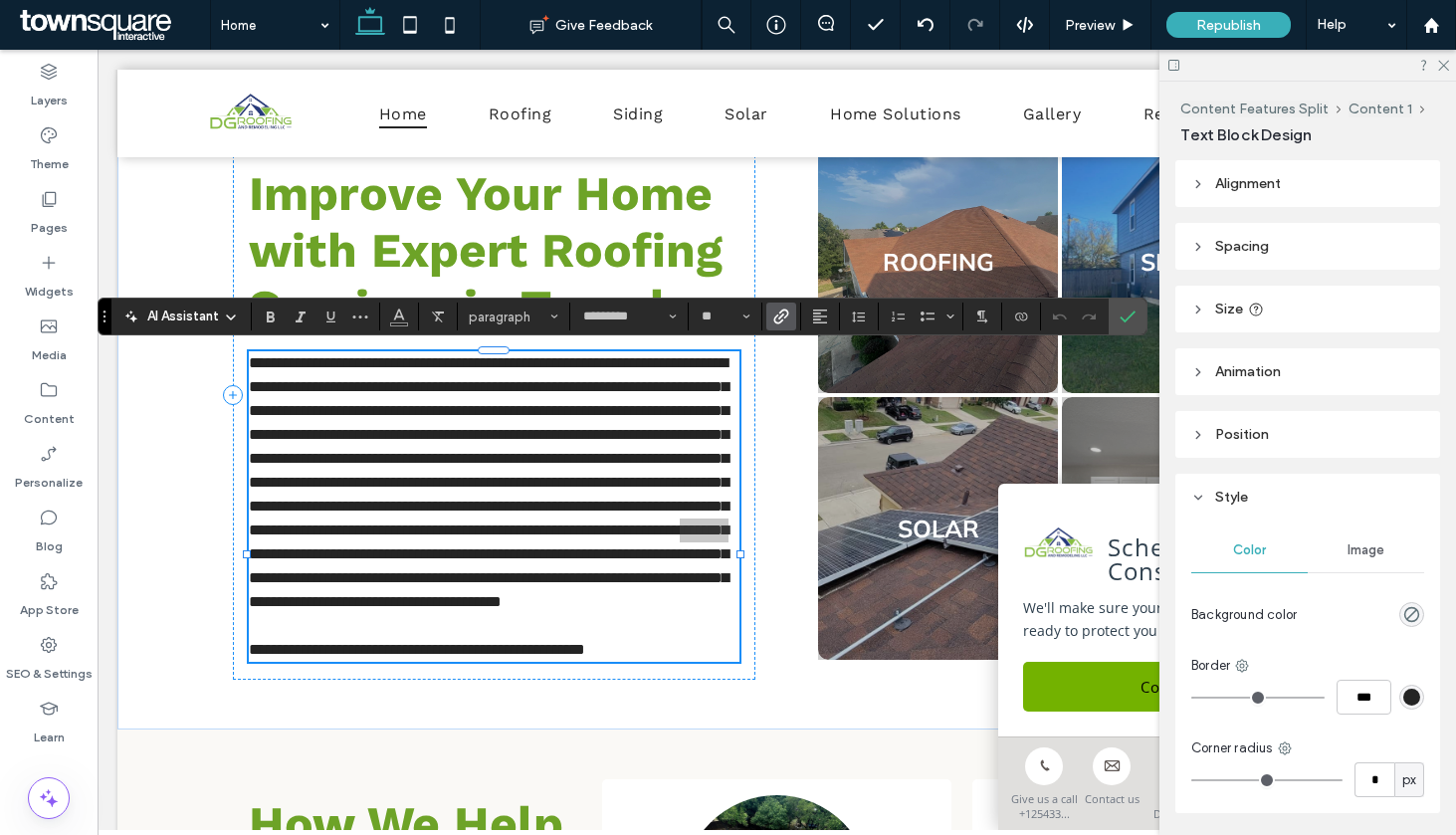click at bounding box center (781, 316) 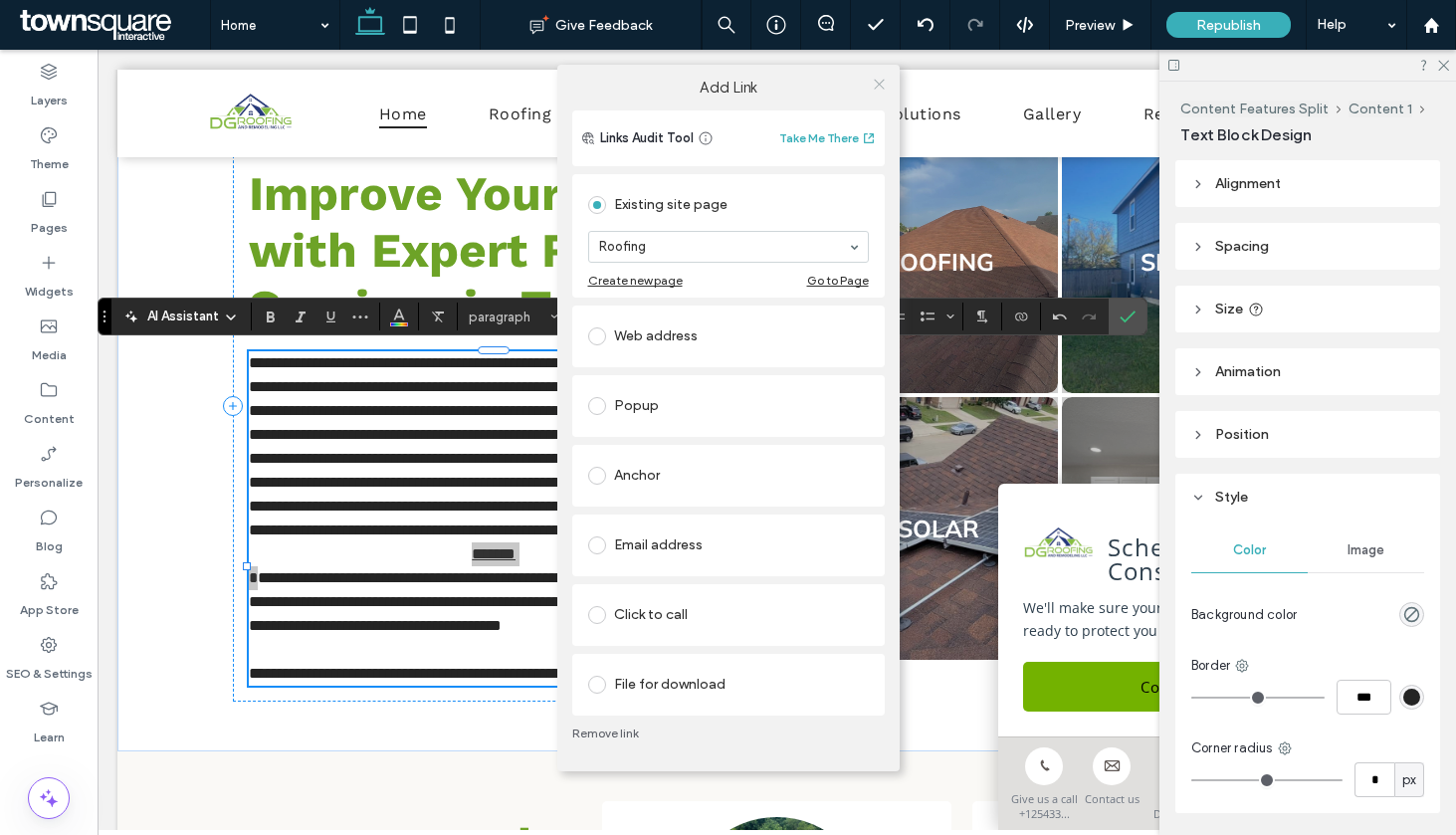 click 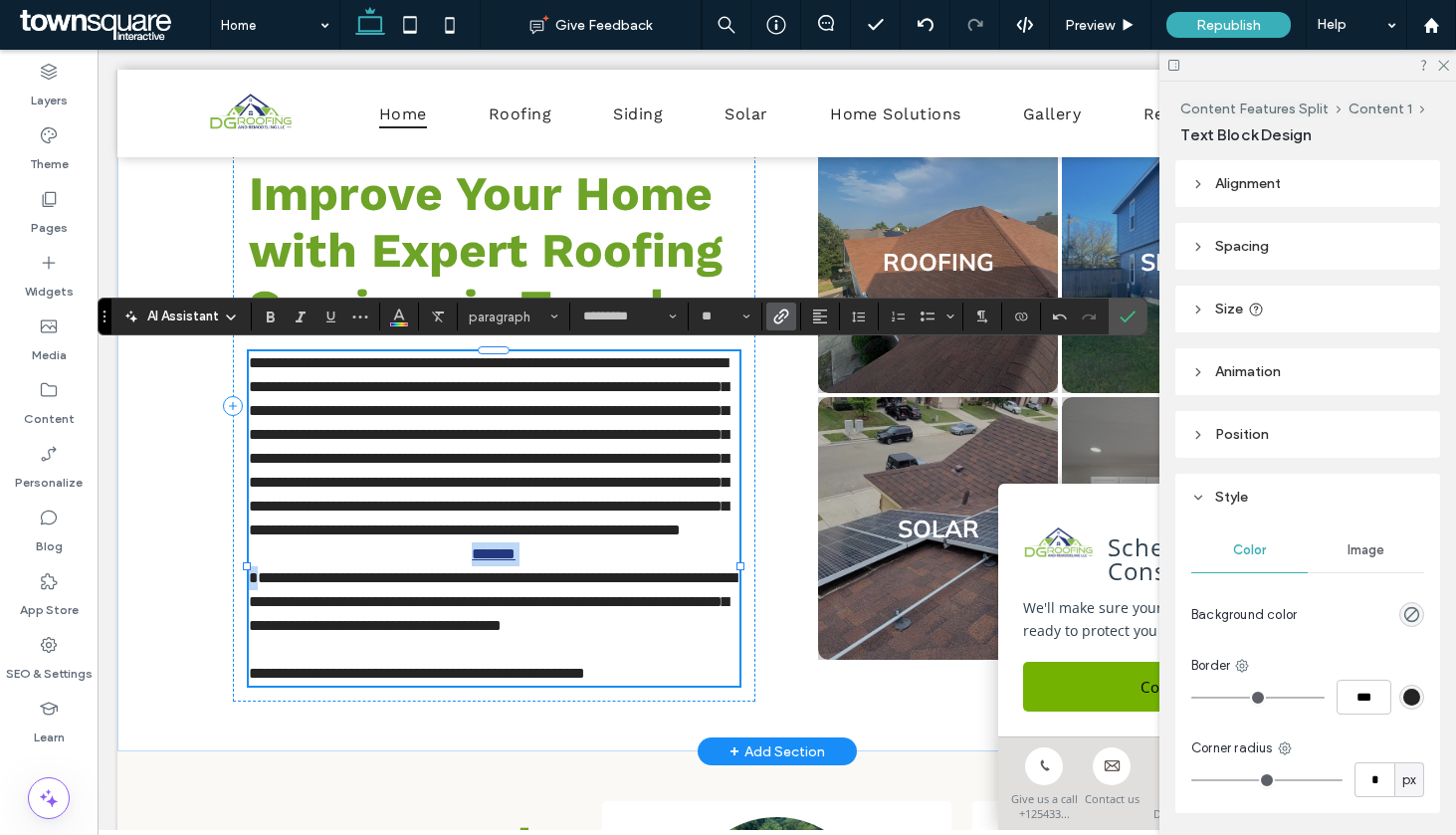 click on "**********" at bounding box center [493, 601] 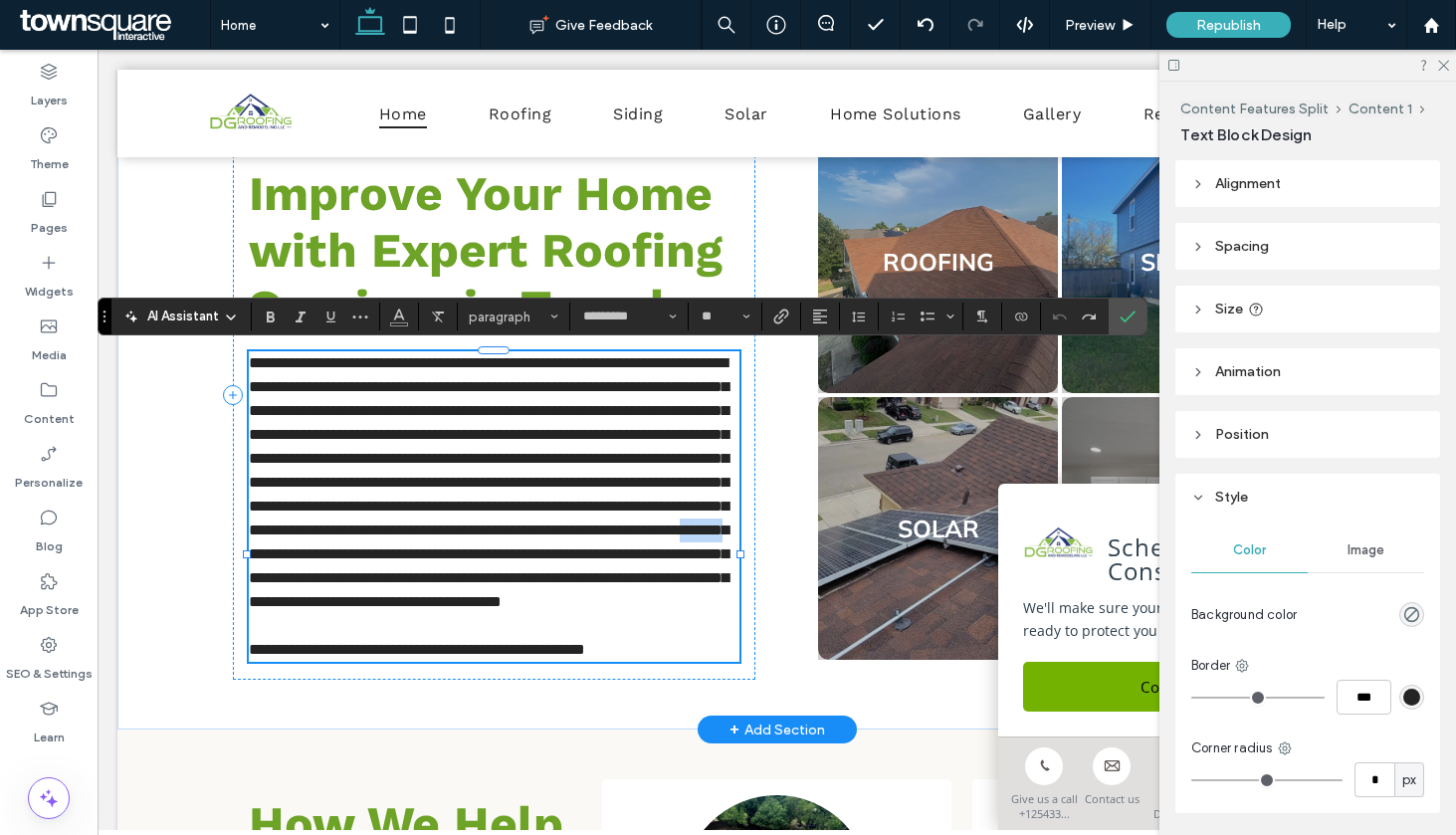 drag, startPoint x: 476, startPoint y: 602, endPoint x: 528, endPoint y: 604, distance: 52.038447 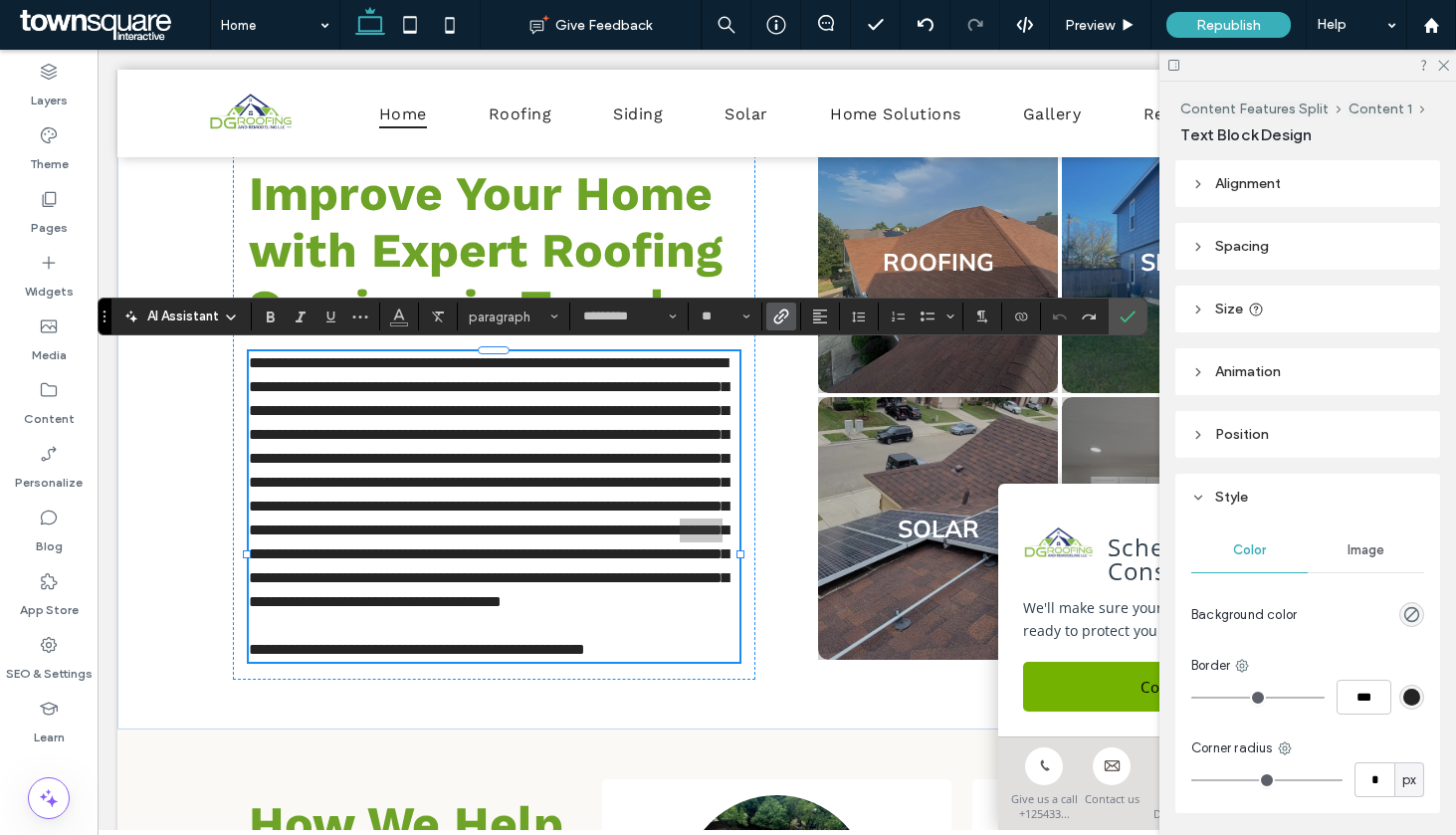 click at bounding box center (781, 316) 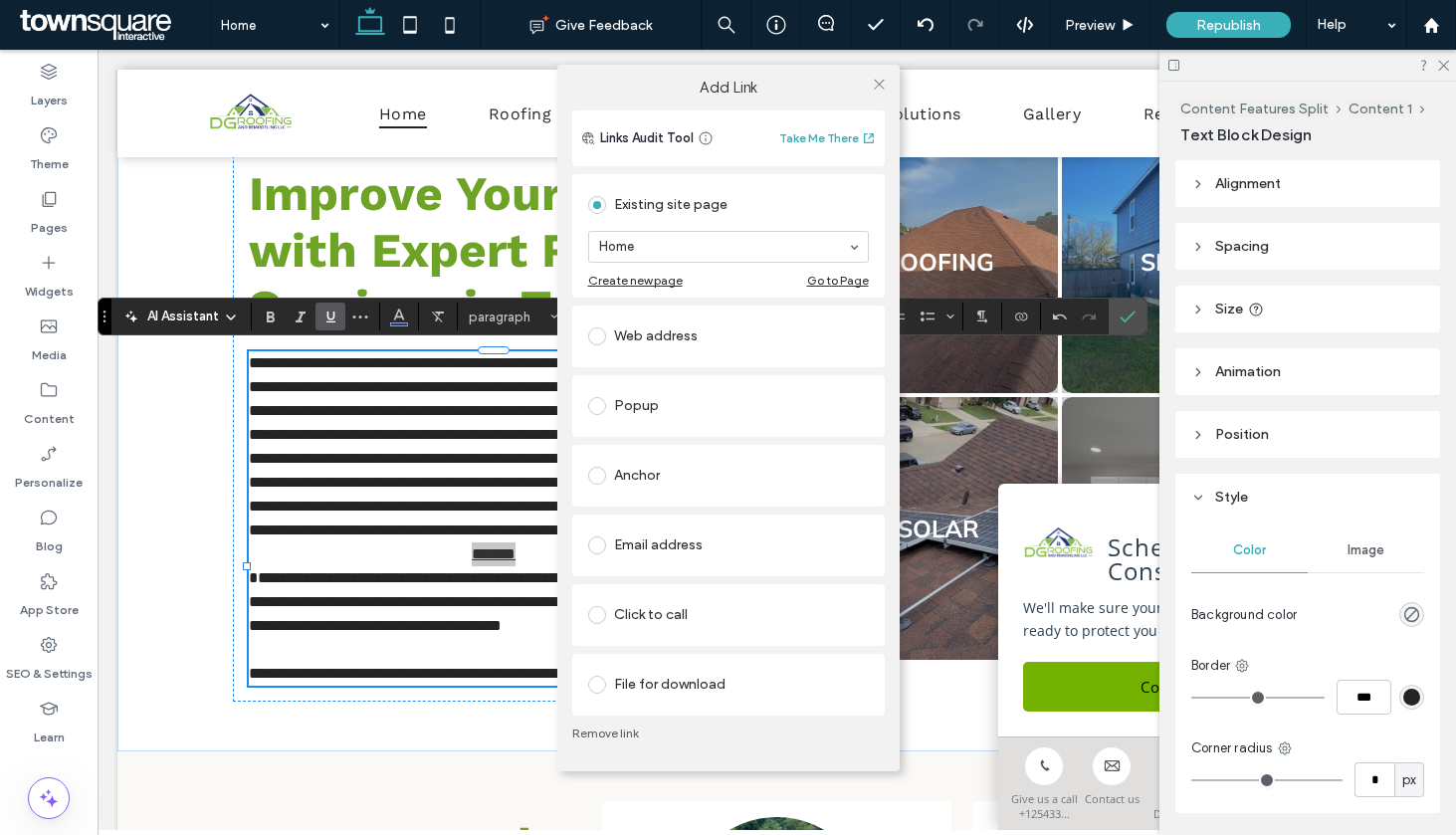 click on "Remove link" at bounding box center [728, 733] 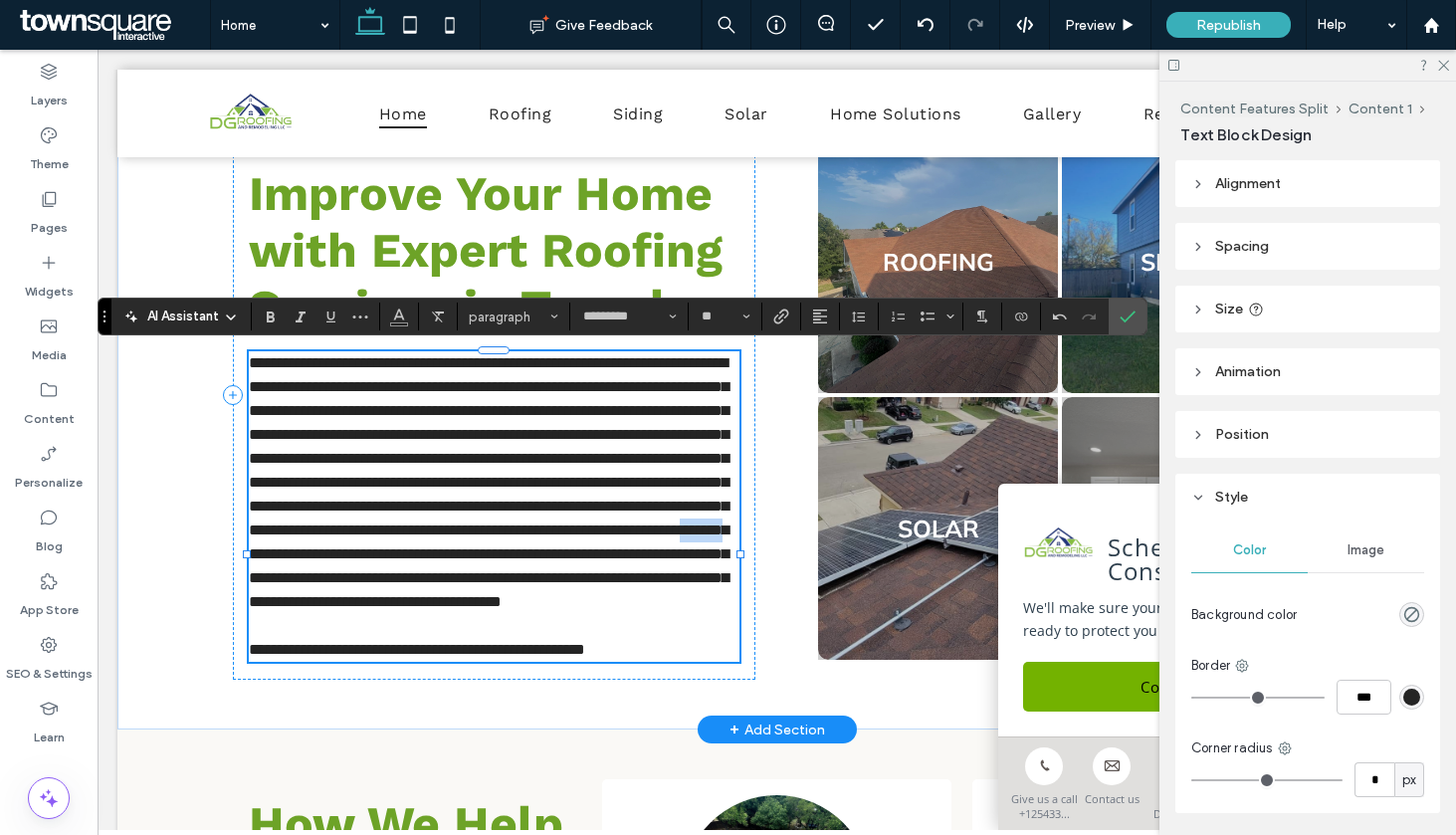 click on "**********" at bounding box center (489, 482) 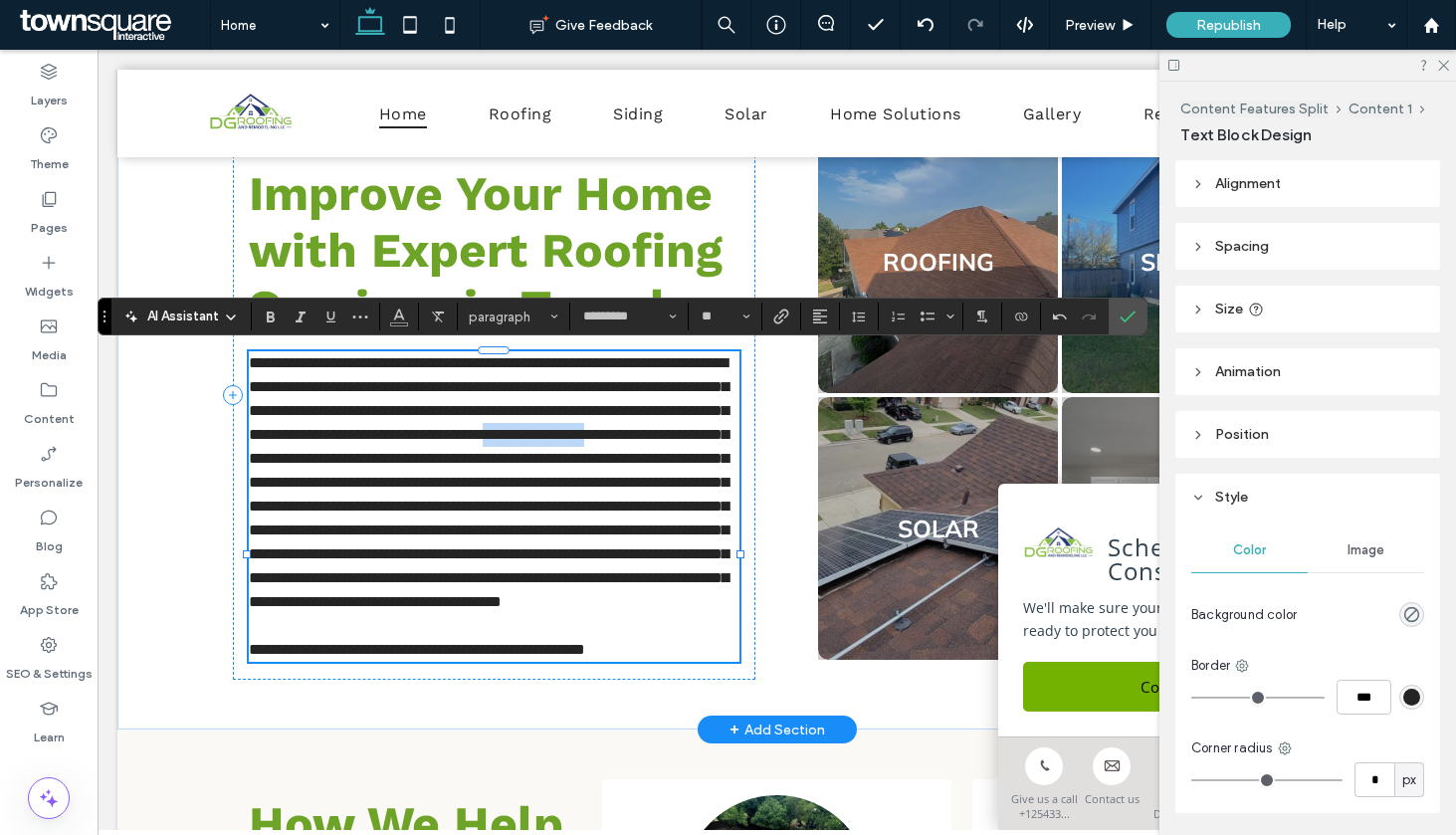 drag, startPoint x: 592, startPoint y: 459, endPoint x: 719, endPoint y: 454, distance: 127.09839 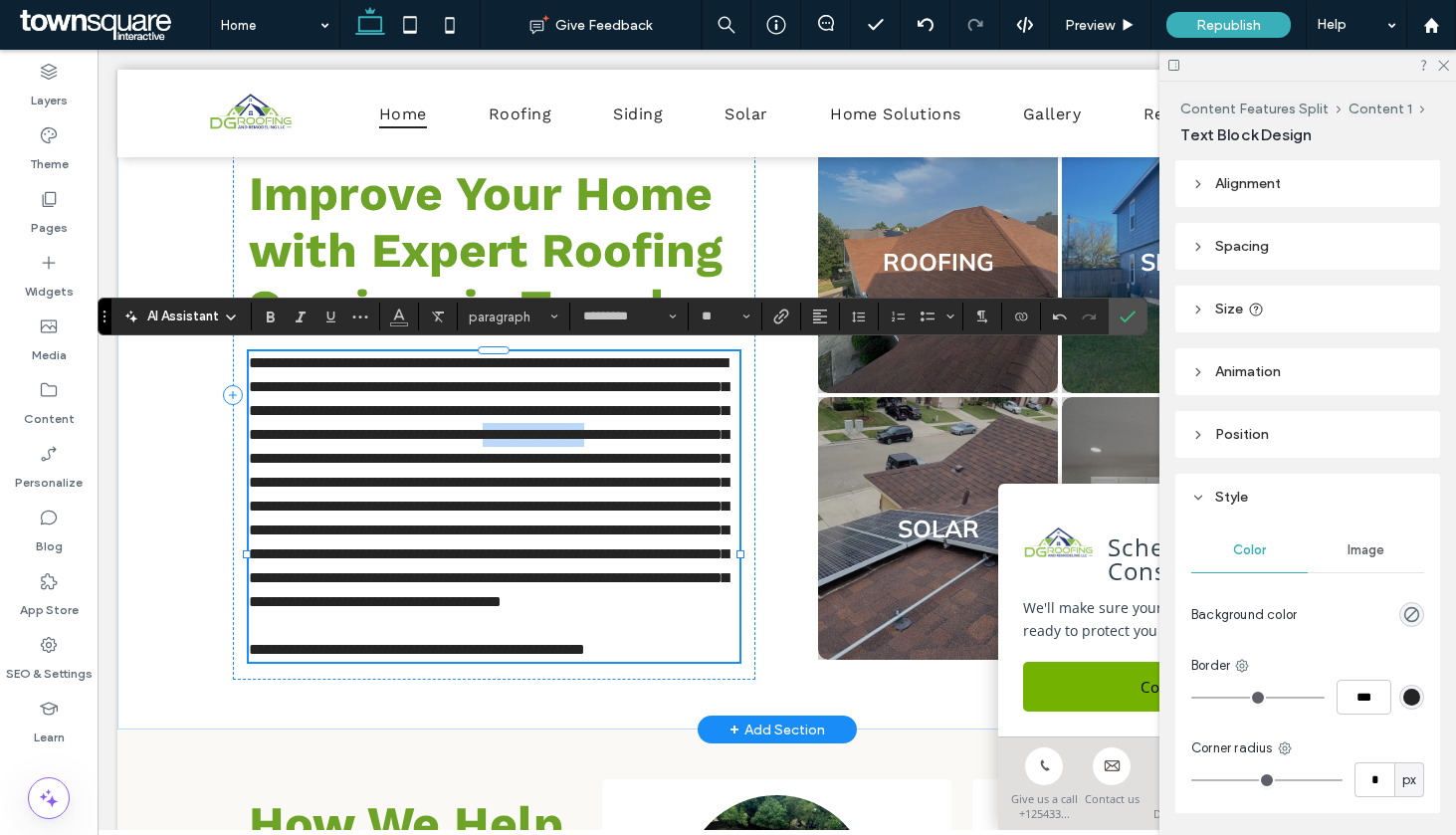 click on "**********" at bounding box center (489, 482) 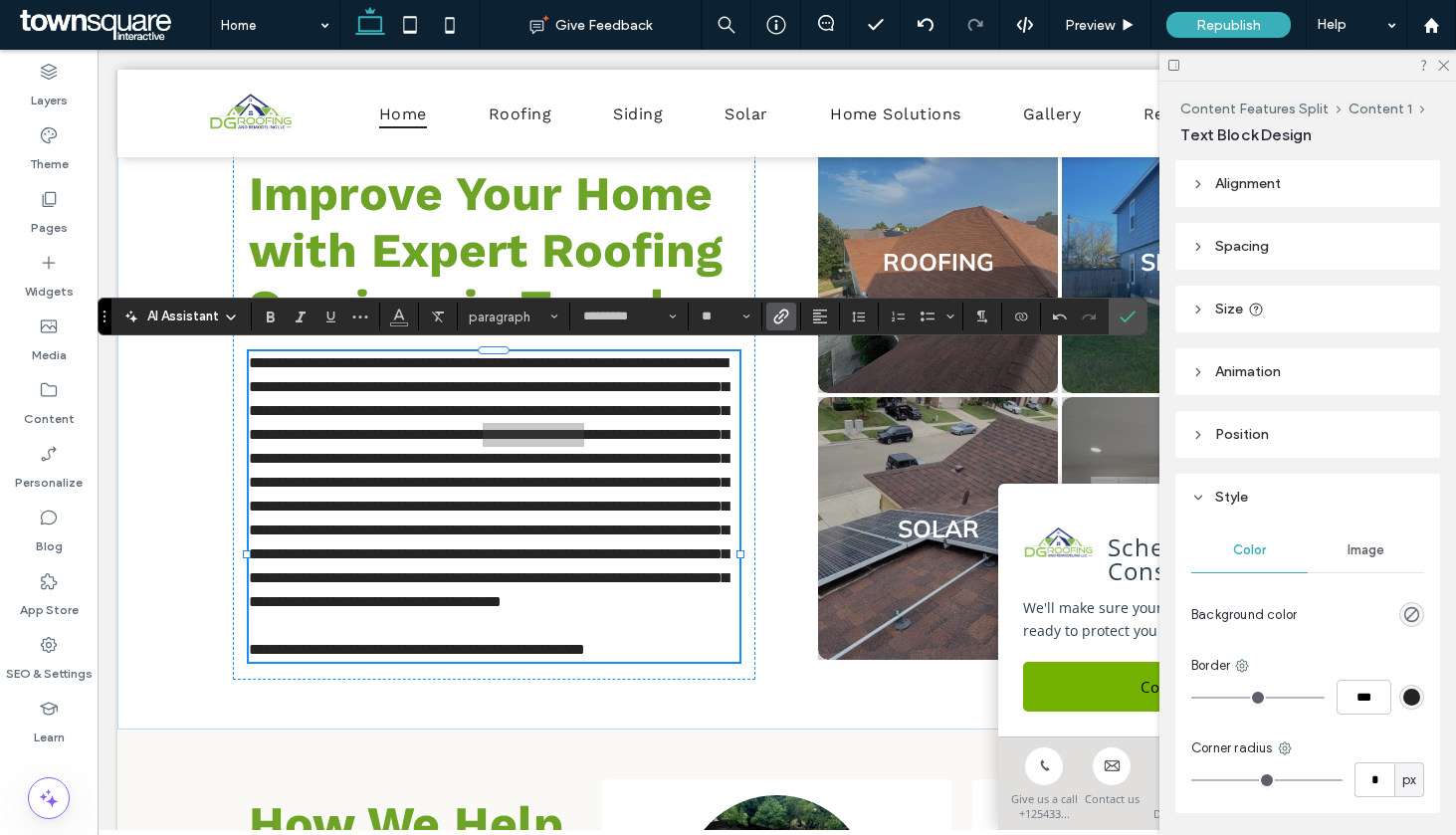 click 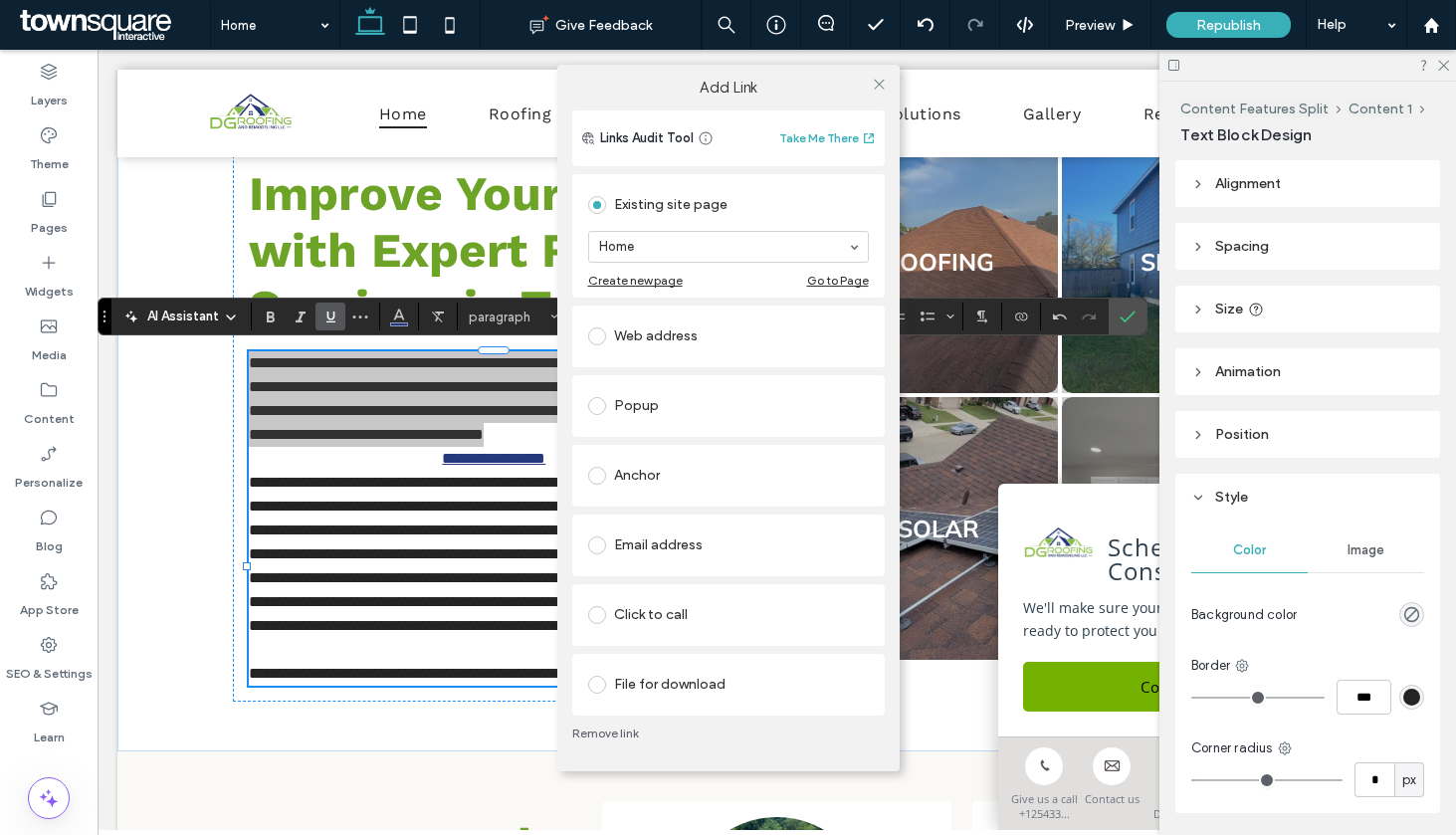 click on "Add Link Links Audit Tool Take Me There Existing site page Home Create new page Go to Page Web address Popup Anchor Email address Click to call File for download Remove link" at bounding box center [728, 417] 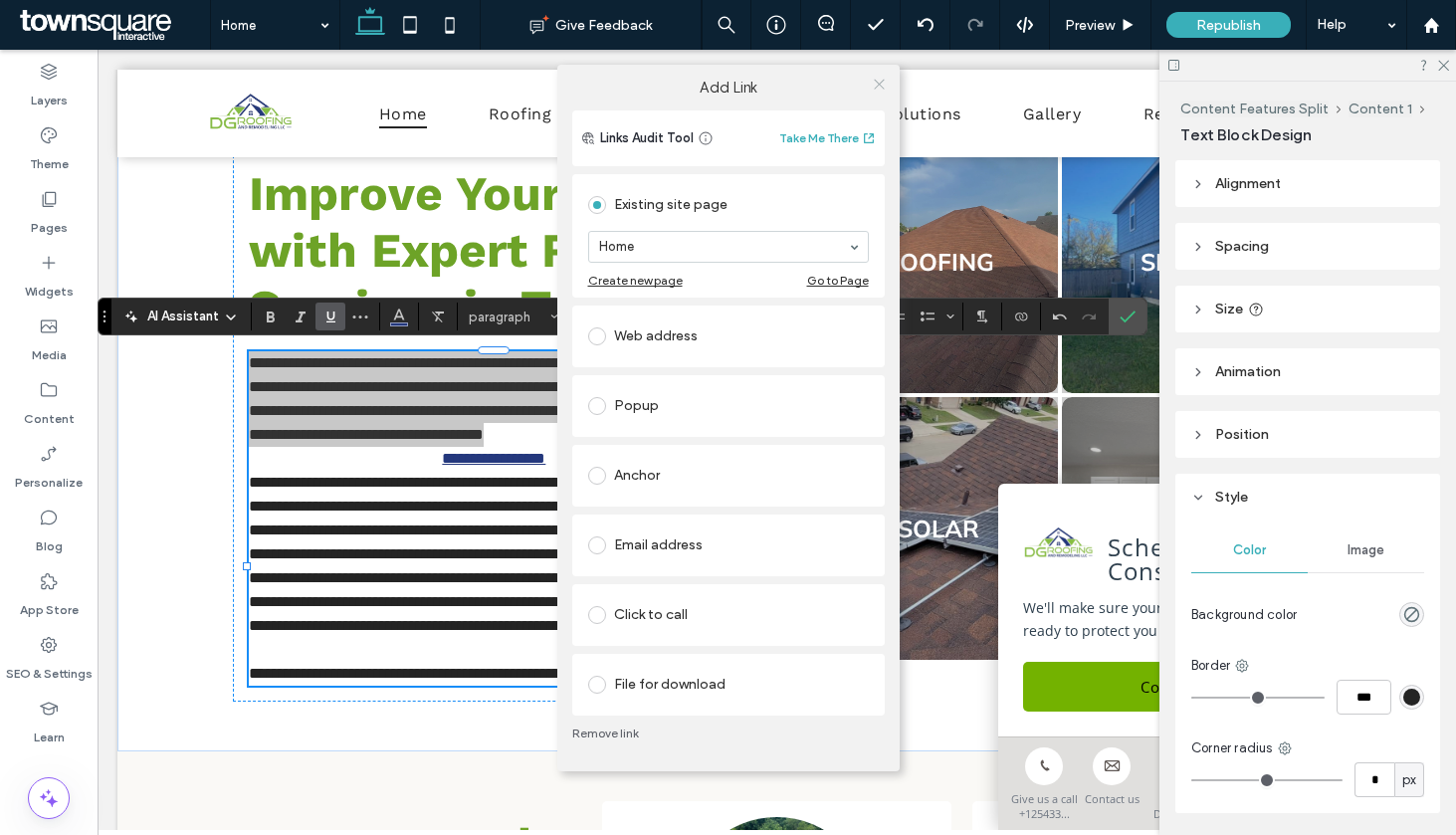 click 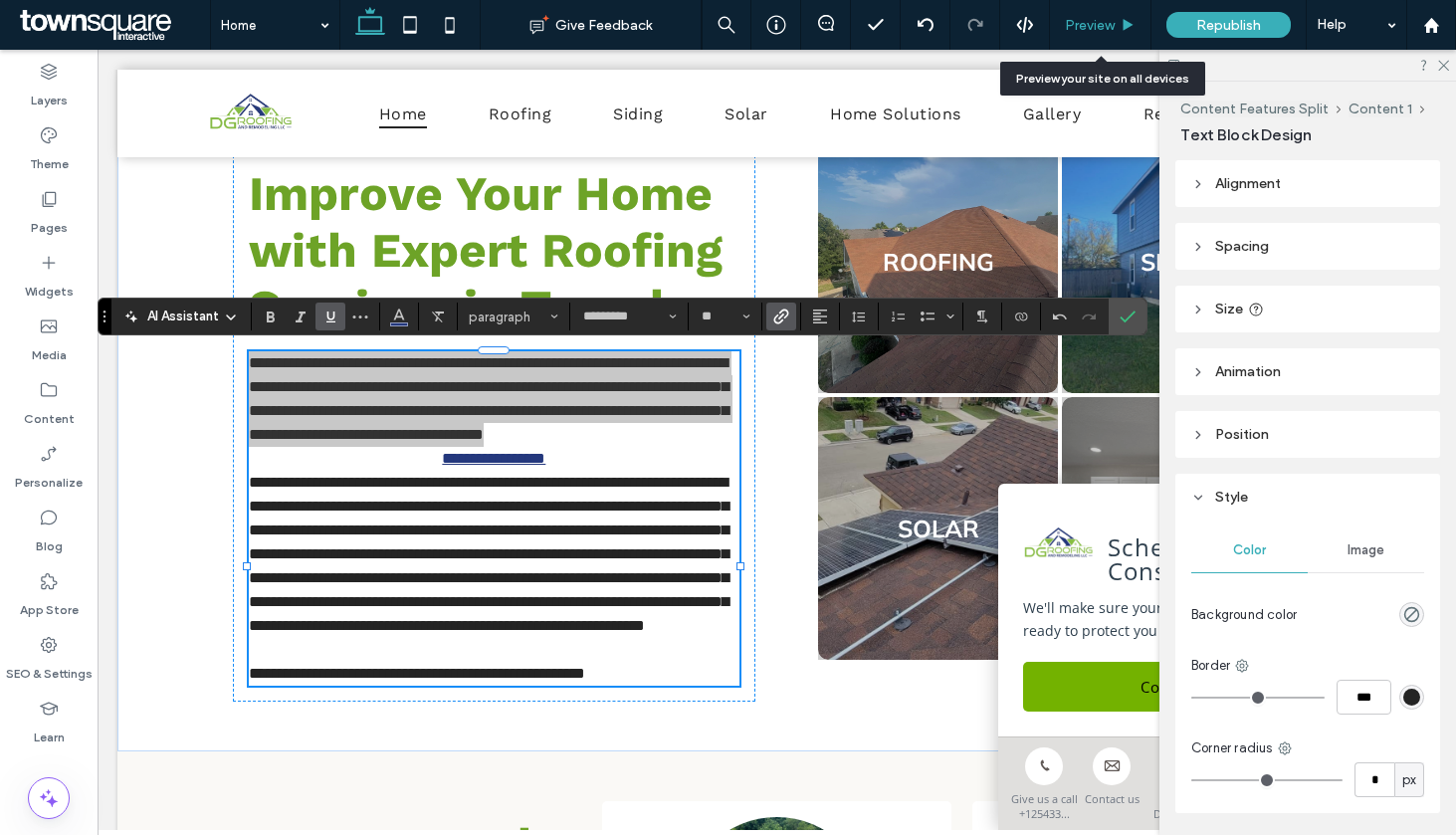 click on "Preview" at bounding box center (1101, 25) 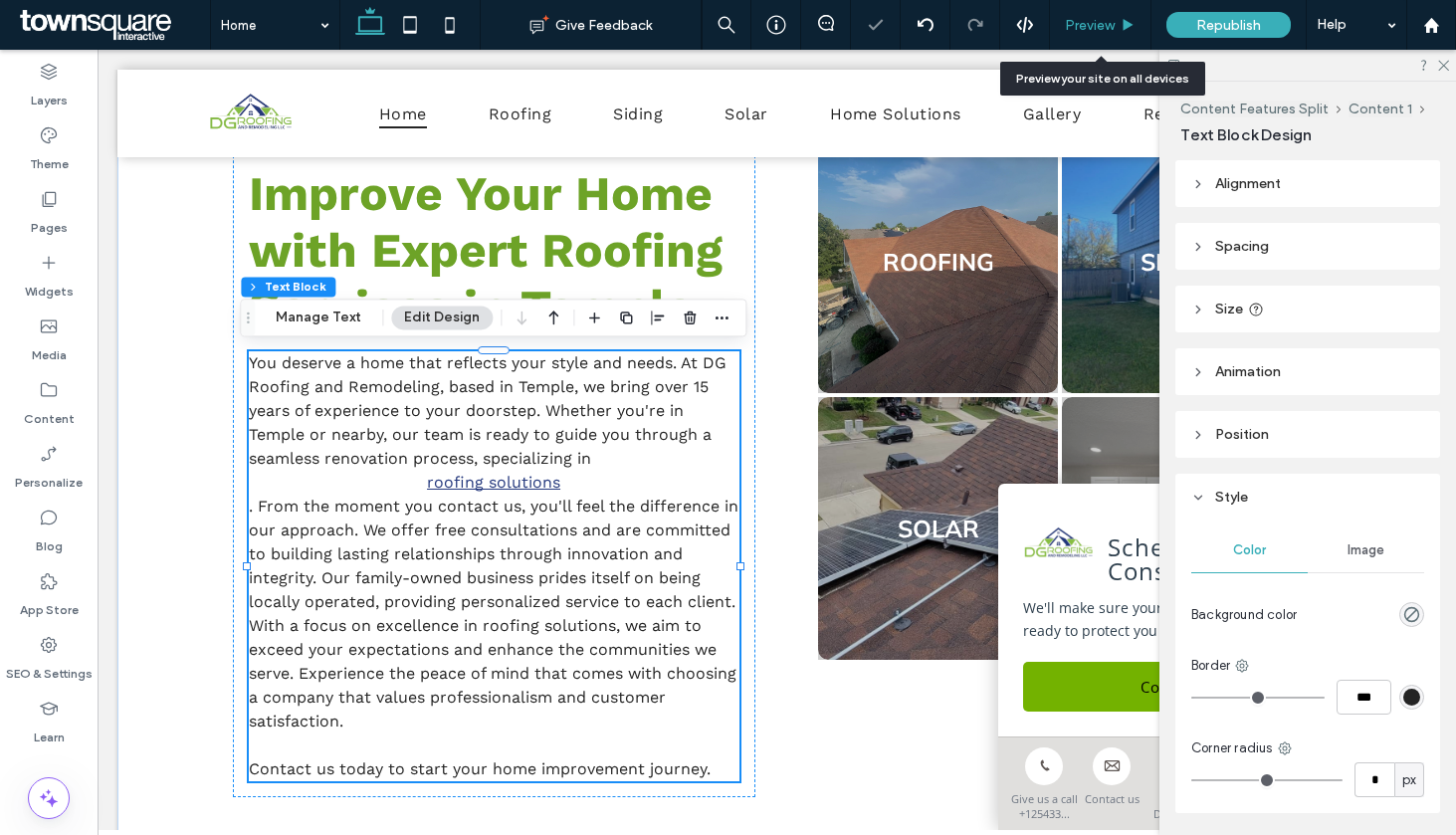 click on "Preview" at bounding box center (1090, 25) 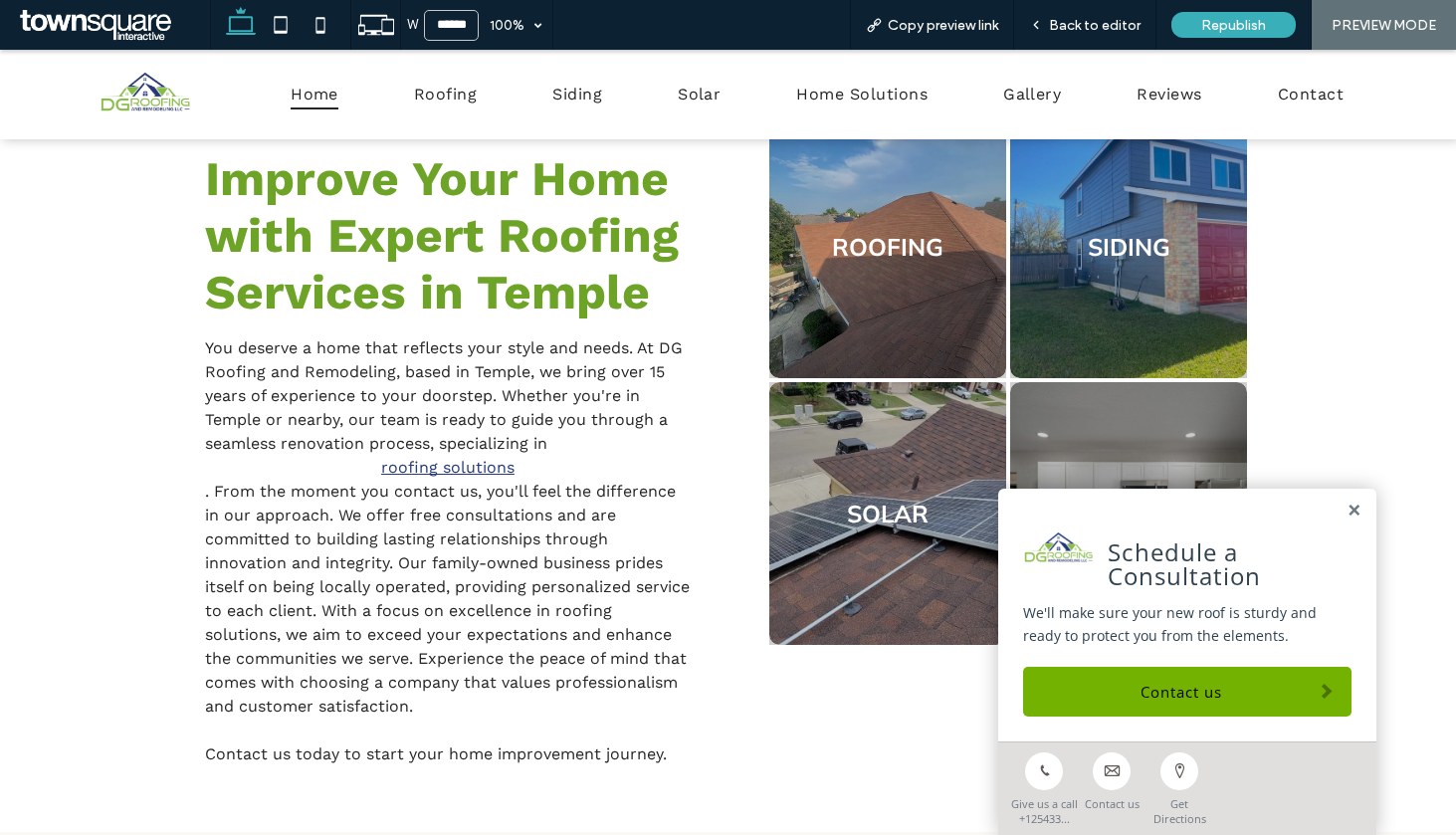 scroll, scrollTop: 1045, scrollLeft: 0, axis: vertical 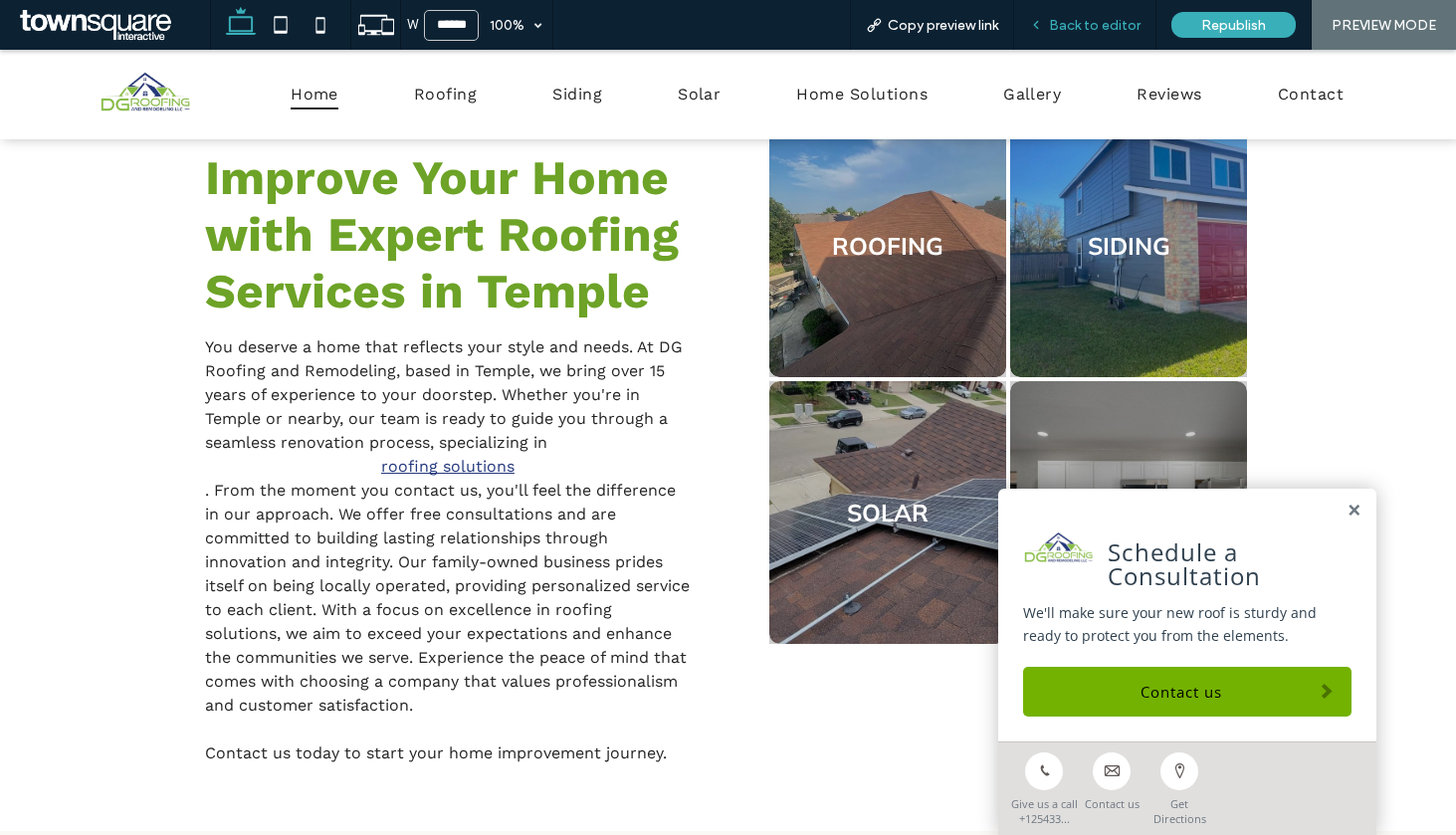 click on "Back to editor" at bounding box center [1095, 25] 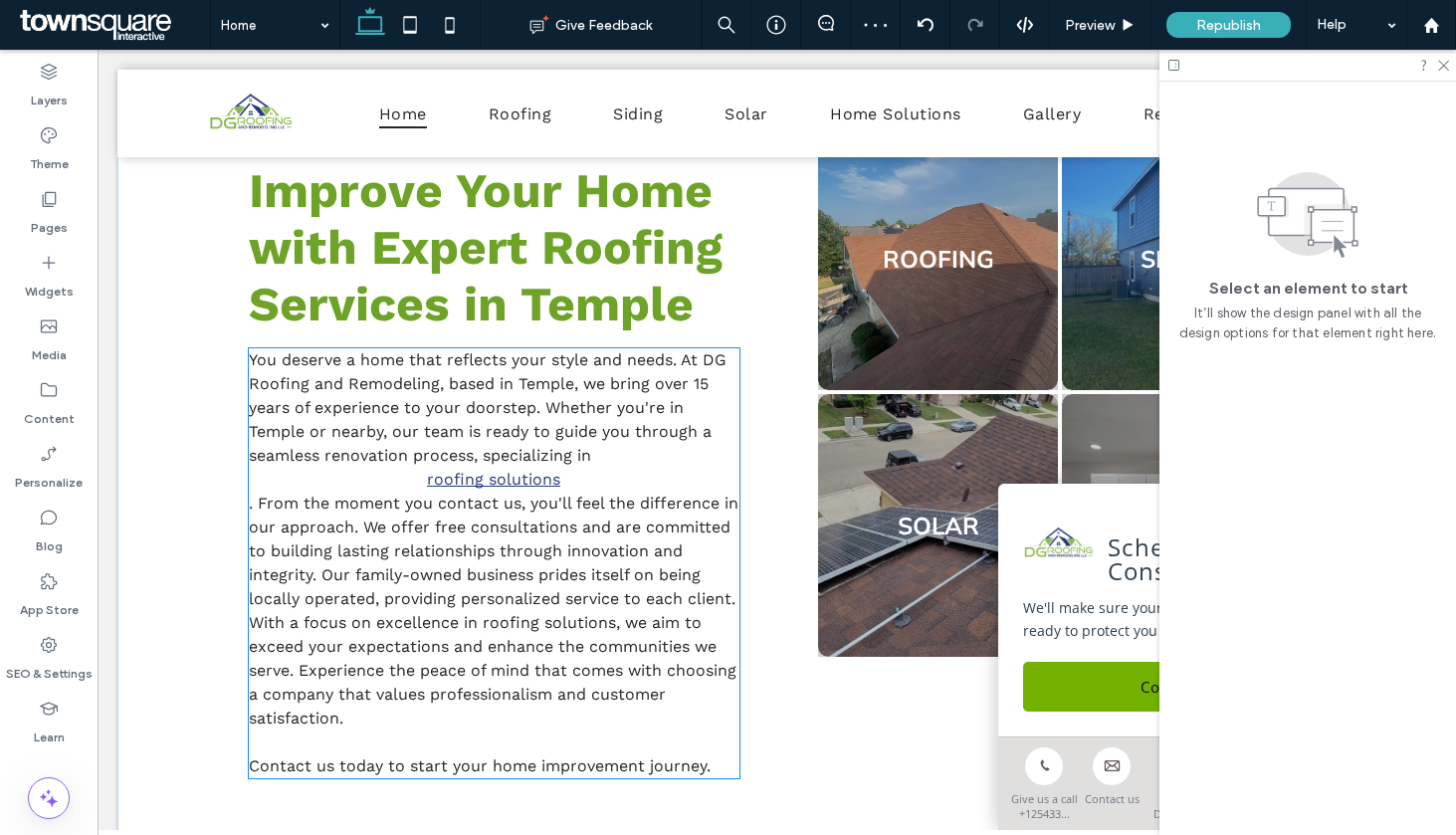 click on ". From the moment you contact us, you'll feel the difference in our approach. We offer free consultations and are committed to building lasting relationships through innovation and integrity. Our family-owned business prides itself on being locally operated, providing personalized service to each client. With a focus on excellence in roofing solutions, we aim to exceed your expectations and enhance the communities we serve. Experience the peace of mind that comes with choosing a company that values professionalism and customer satisfaction." at bounding box center (494, 610) 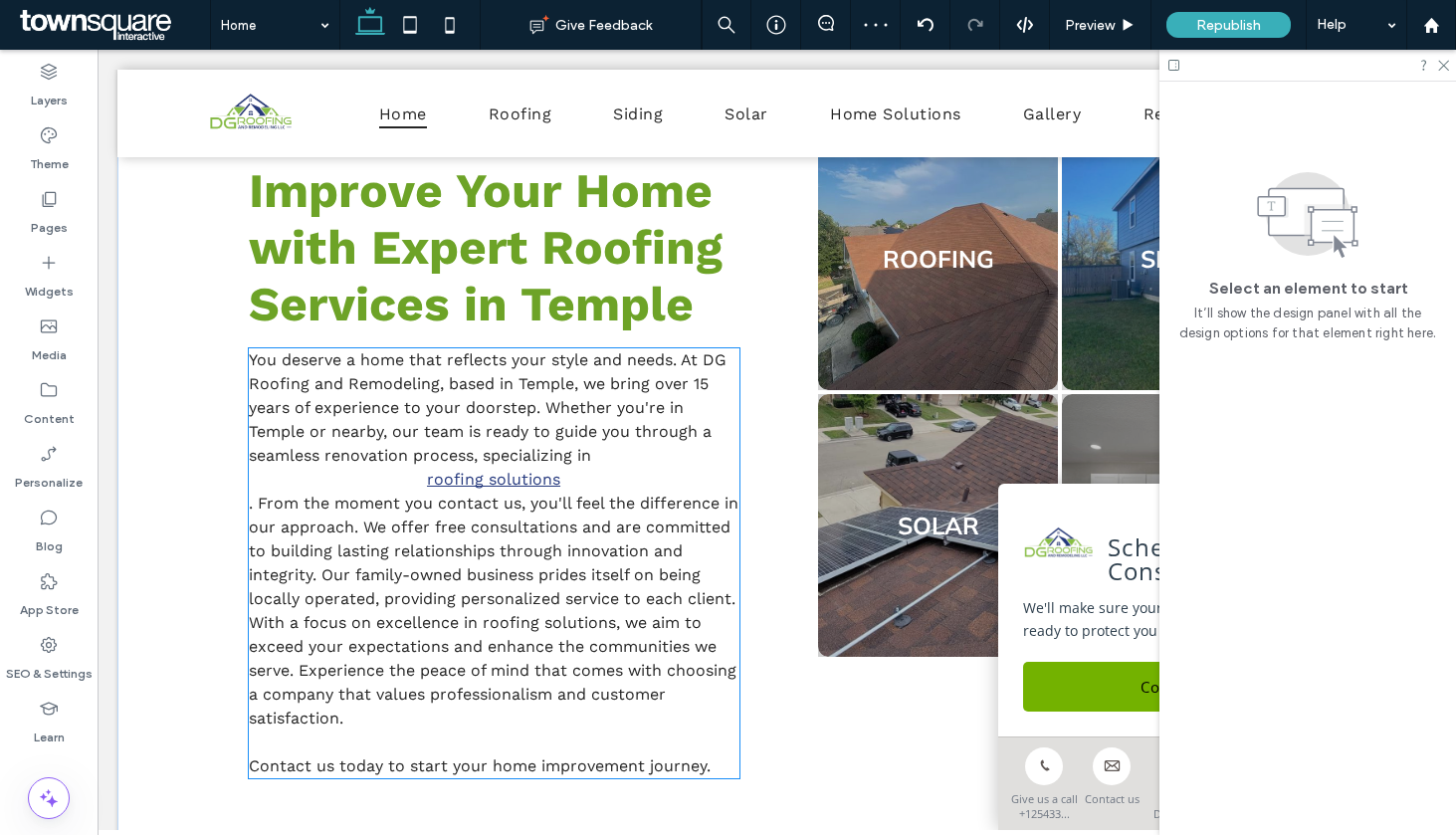 click on "You deserve a home that reflects your style and needs. At DG Roofing and Remodeling, based in Temple, we bring over 15 years of experience to your doorstep. Whether you're in Temple or nearby, our team is ready to guide you through a seamless renovation process, specializing in  roofing solutions . From the moment you contact us, you'll feel the difference in our approach. We offer free consultations and are committed to building lasting relationships through innovation and integrity. Our family-owned business prides itself on being locally operated, providing personalized service to each client. With a focus on excellence in roofing solutions, we aim to exceed your expectations and enhance the communities we serve. Experience the peace of mind that comes with choosing a company that values professionalism and customer satisfaction. Contact us today to start your home improvement journey." at bounding box center [494, 563] 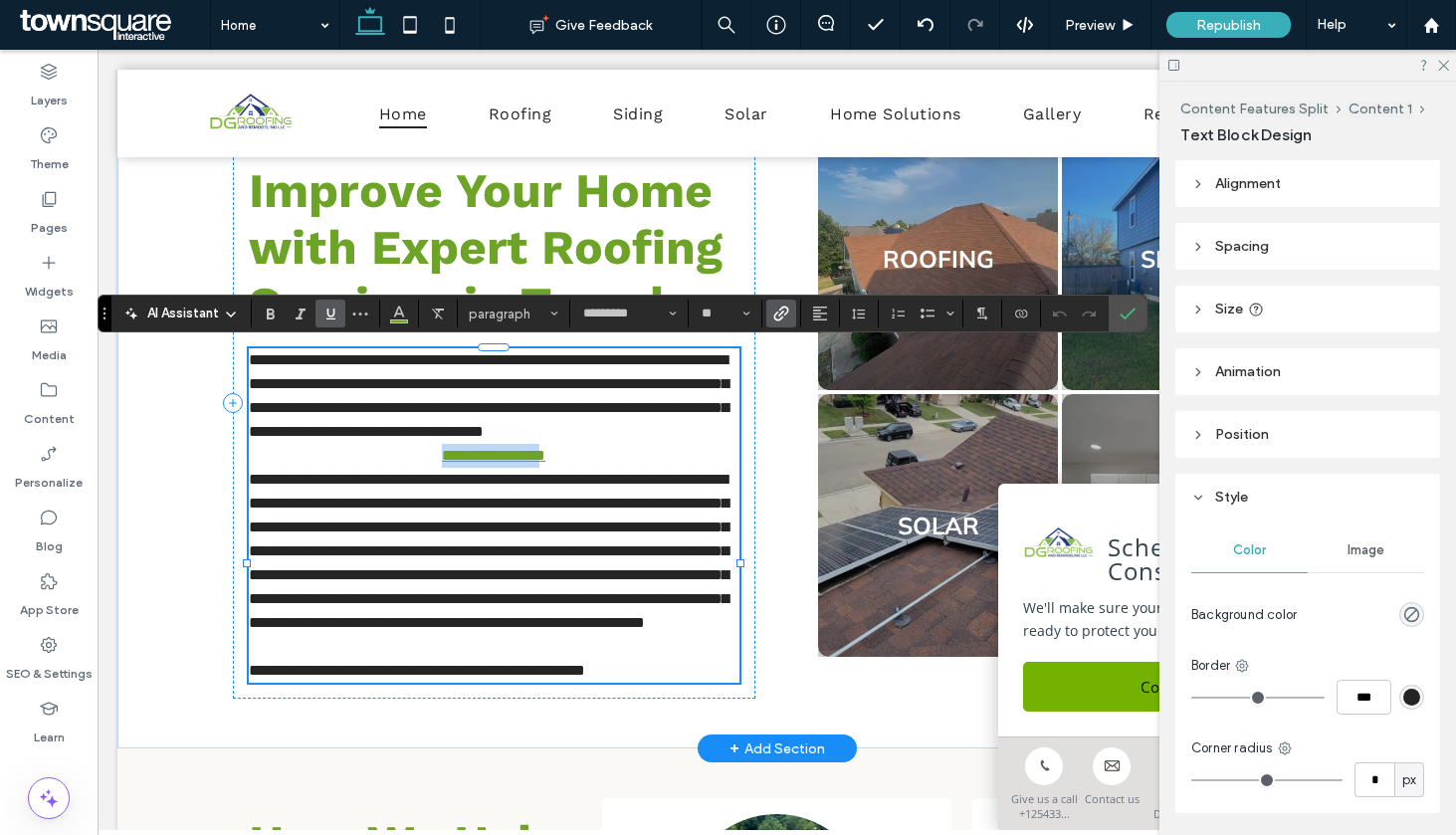 click on "**********" at bounding box center [495, 456] 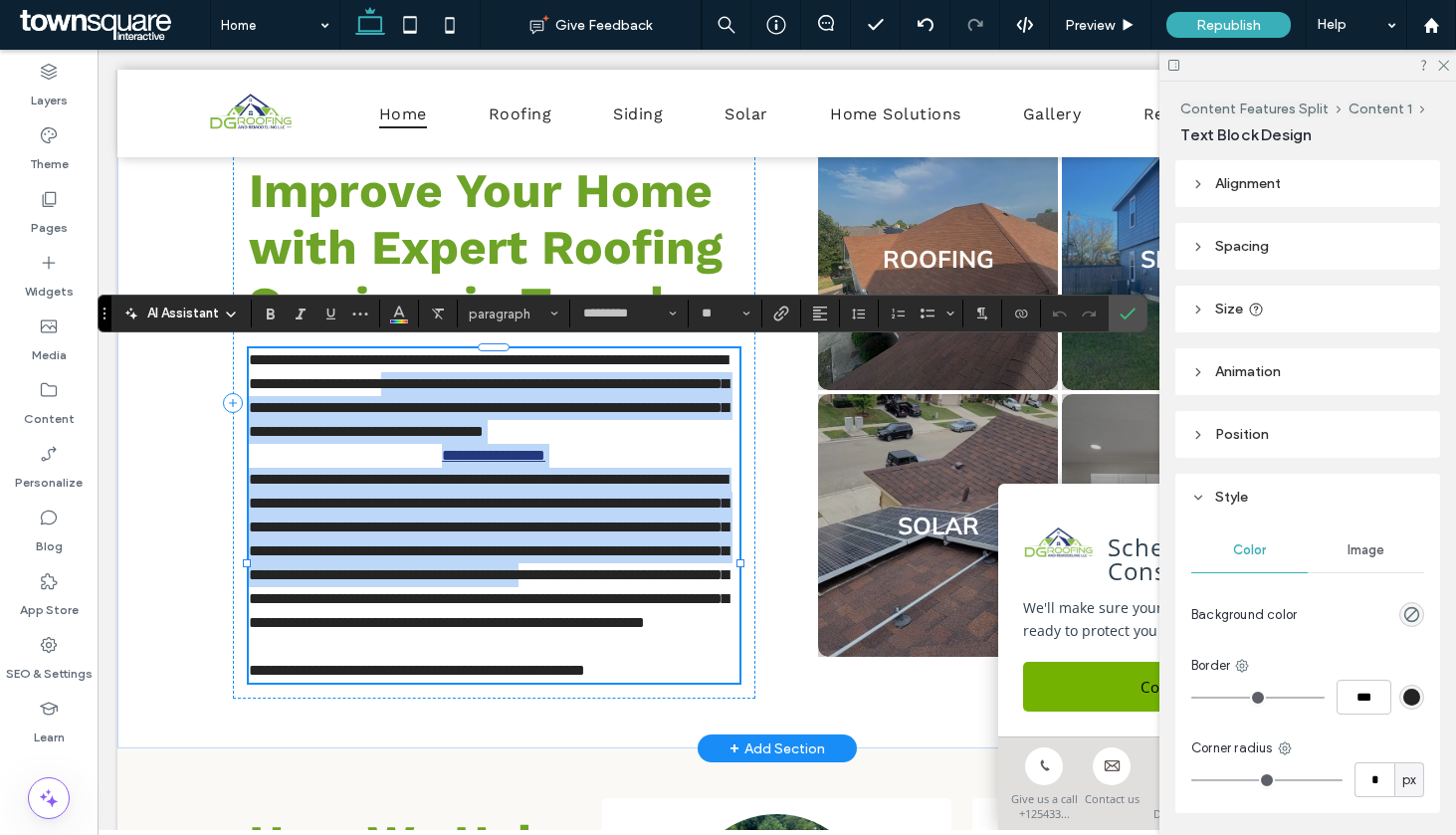 drag, startPoint x: 576, startPoint y: 373, endPoint x: 750, endPoint y: 624, distance: 305.4128 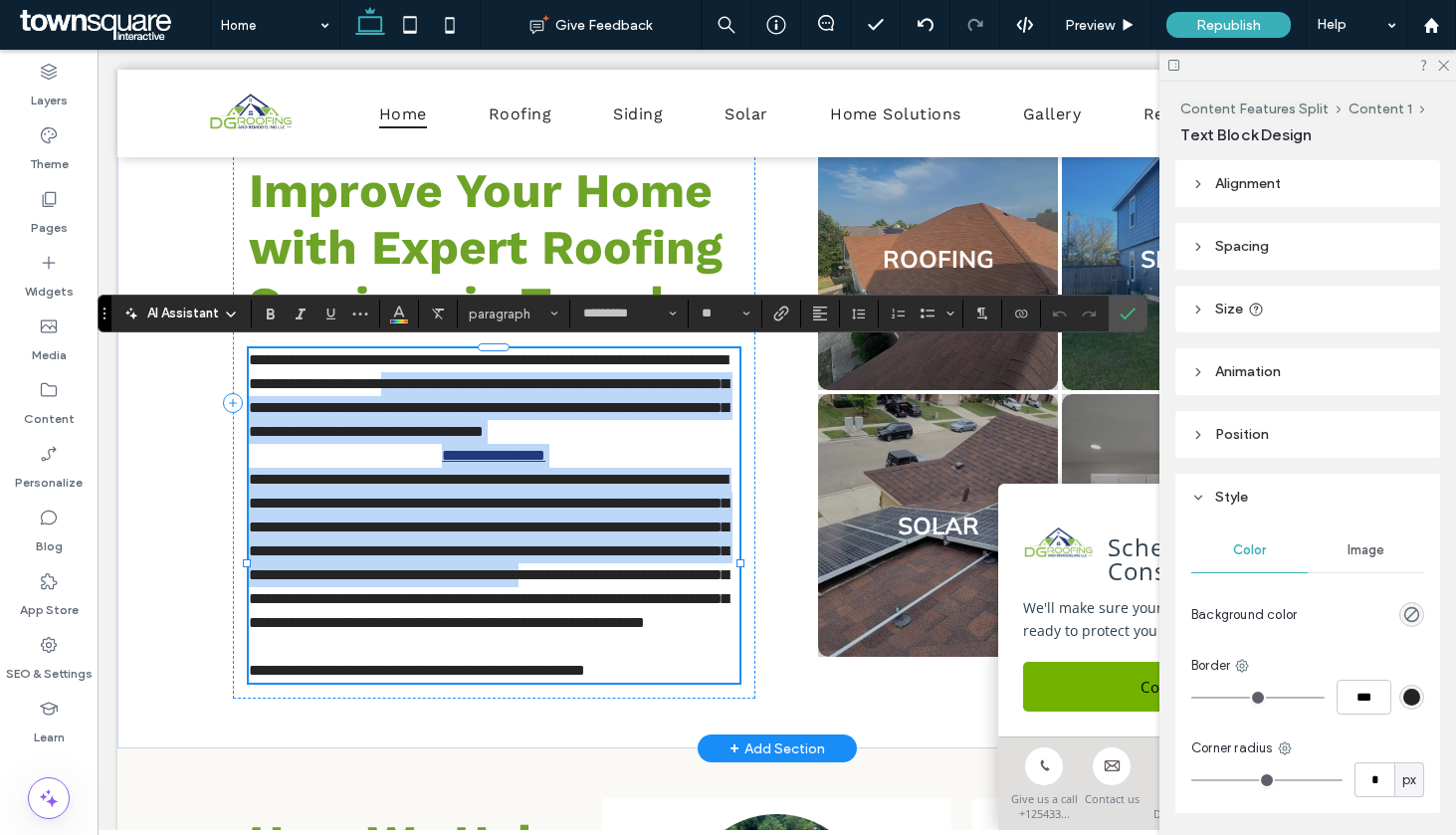 click on "**********" at bounding box center (494, 403) 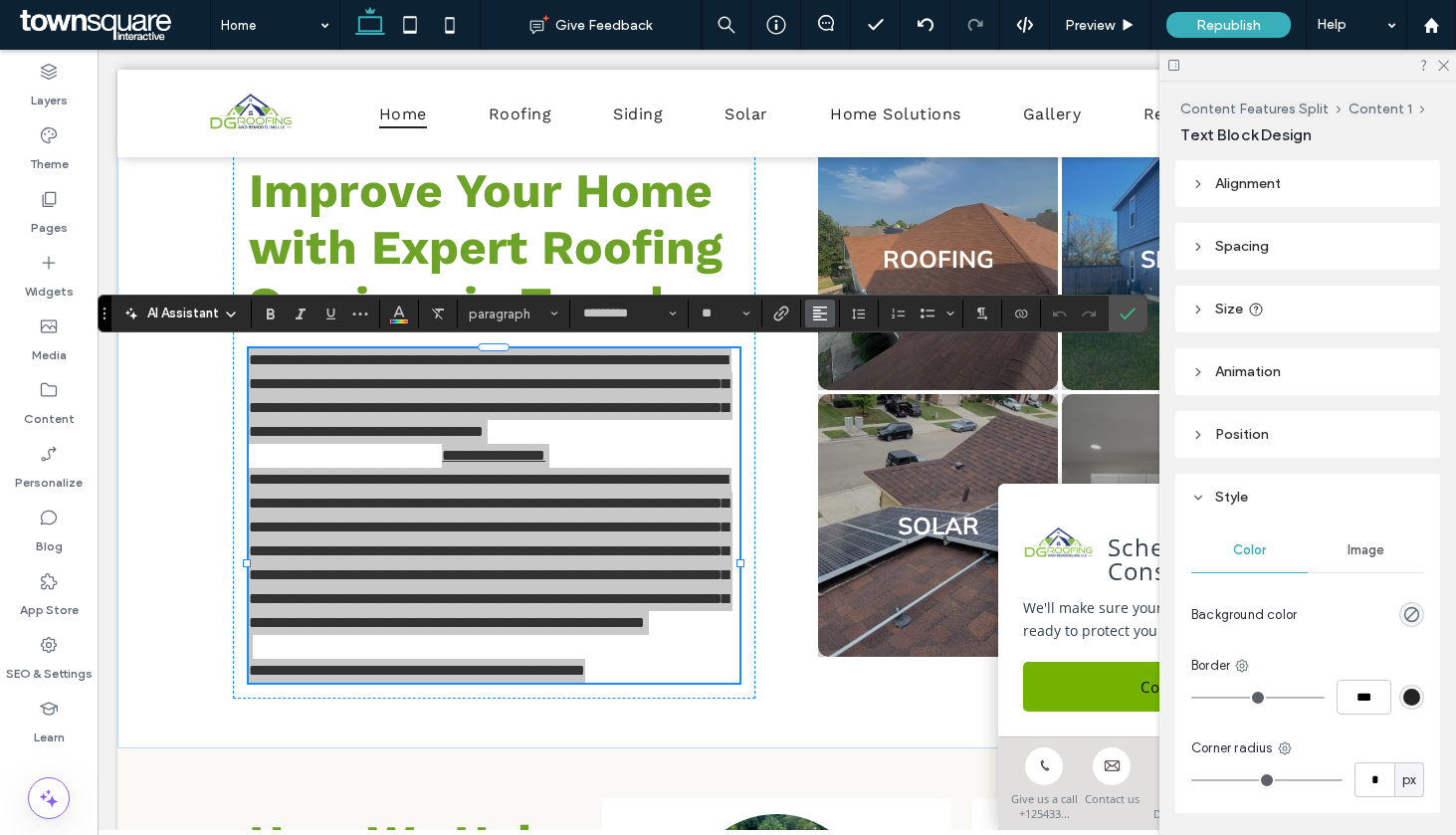 click 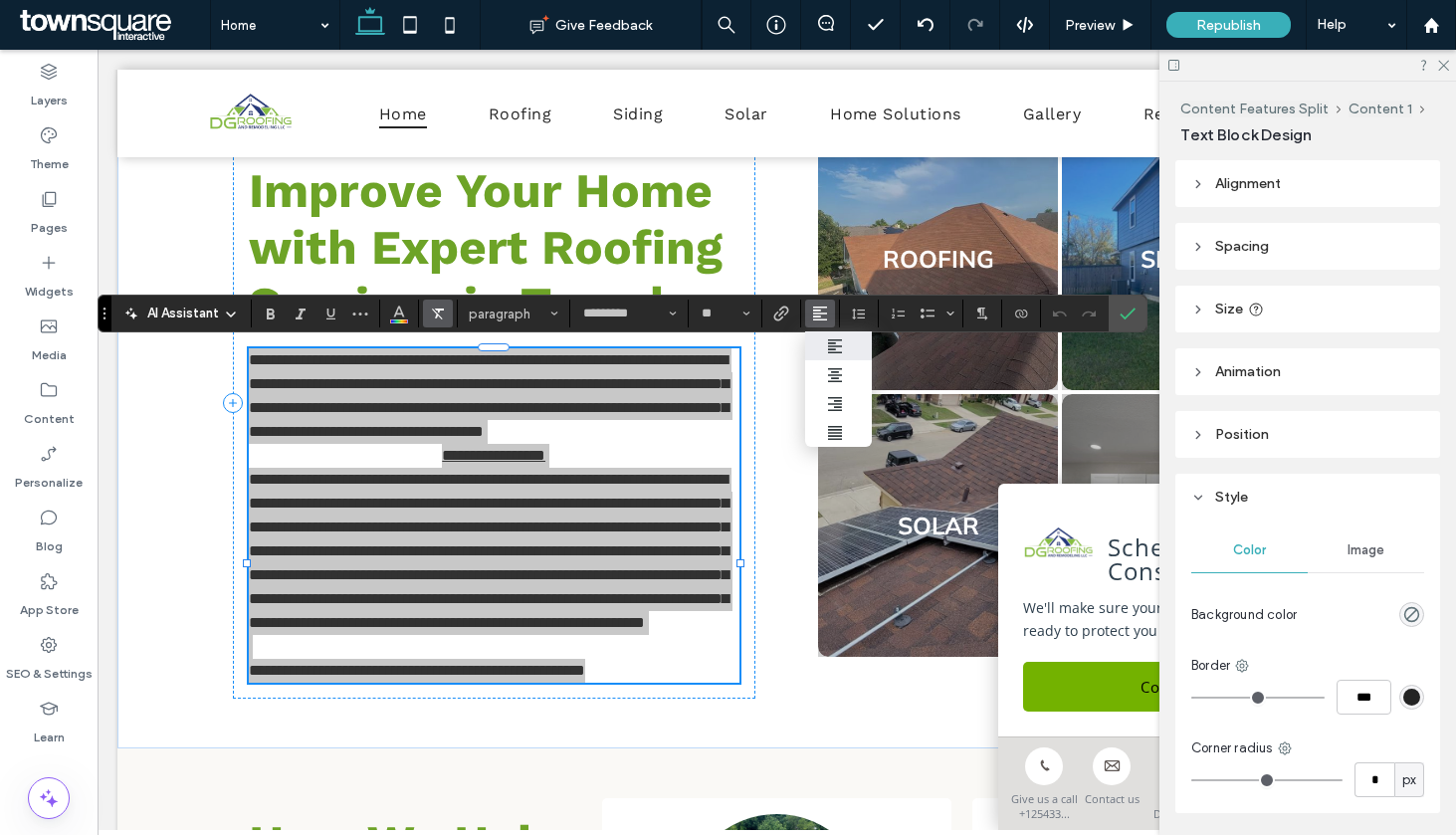 click at bounding box center [438, 313] 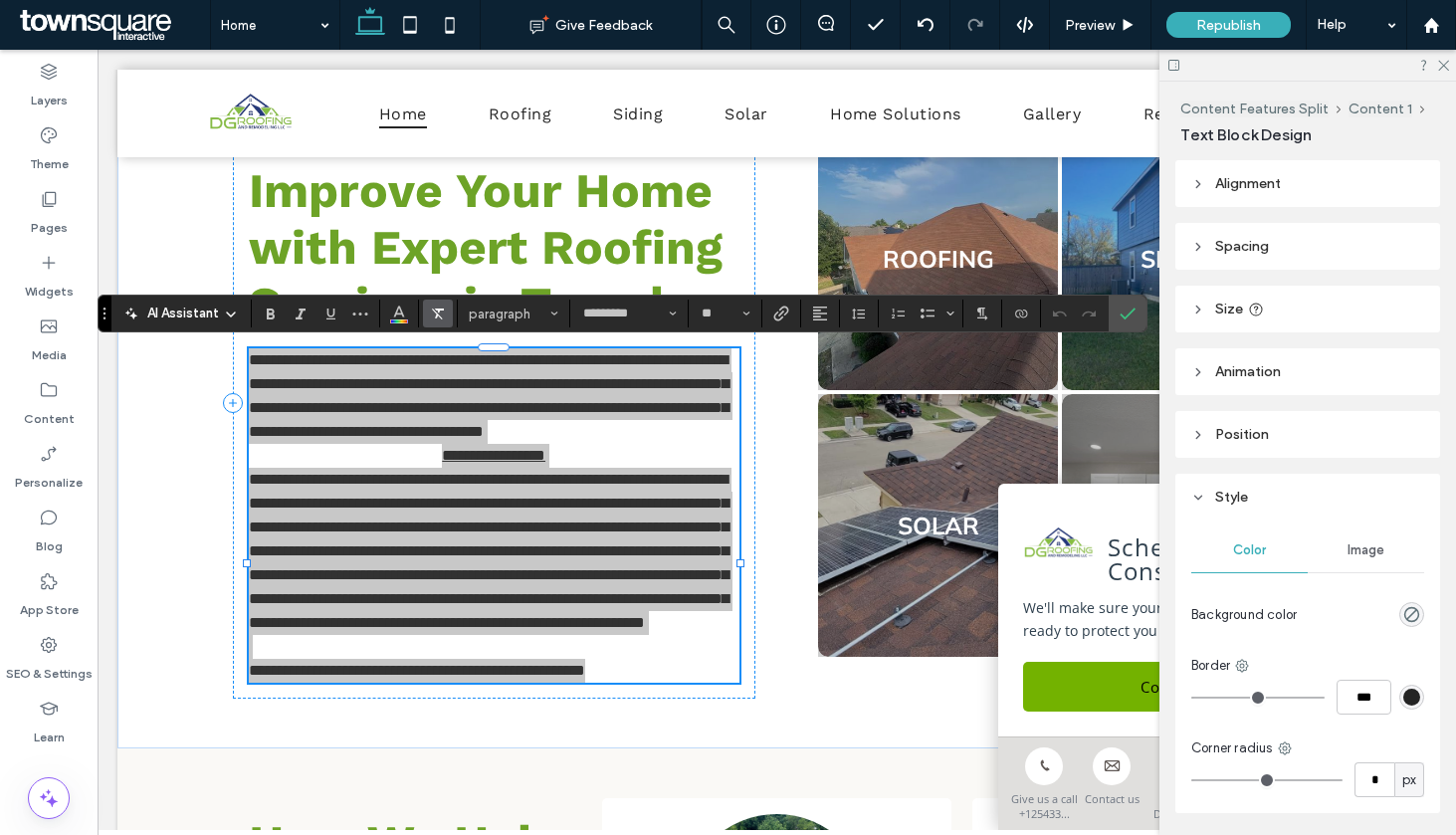 click 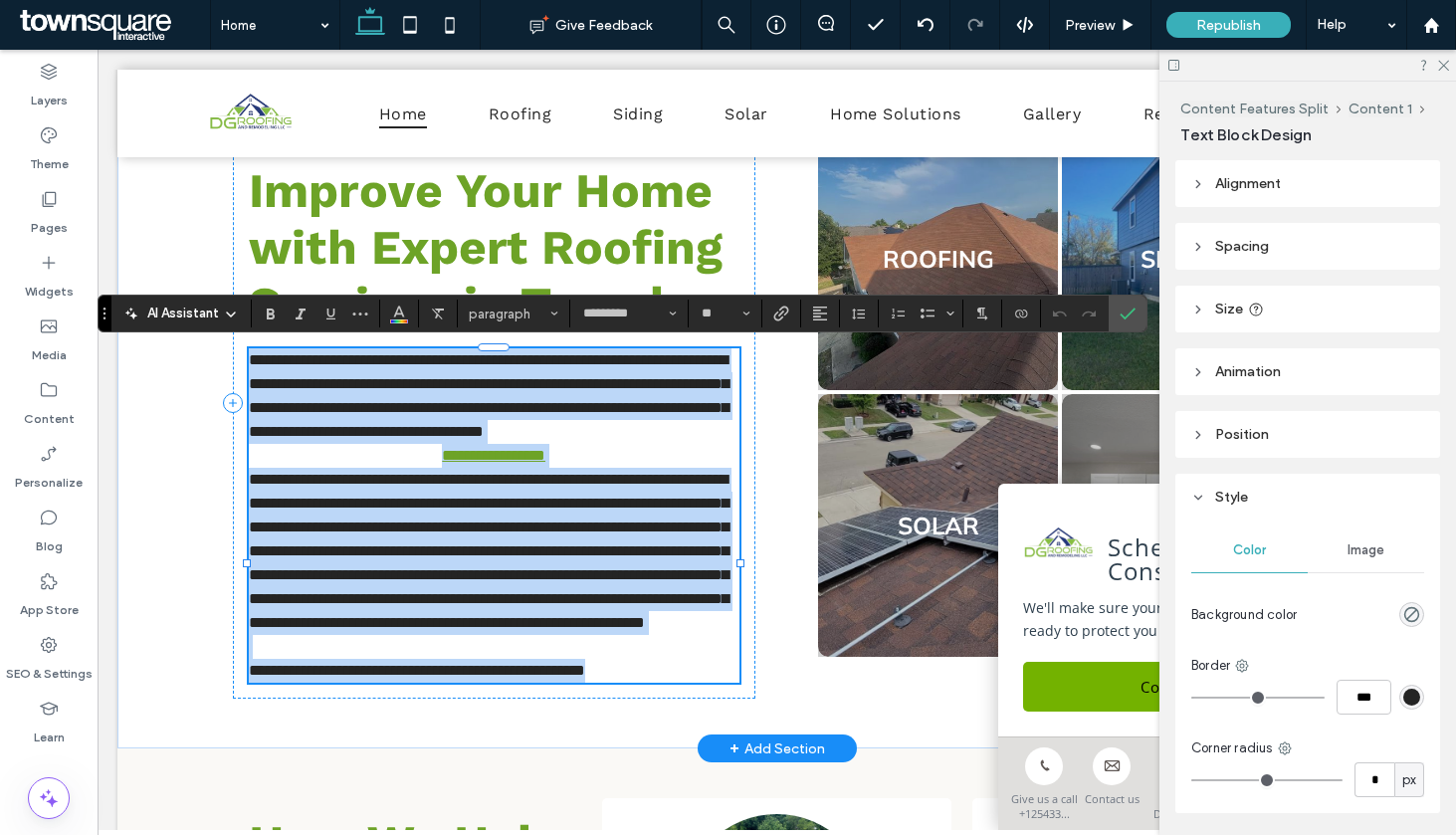 click on "**********" at bounding box center [495, 456] 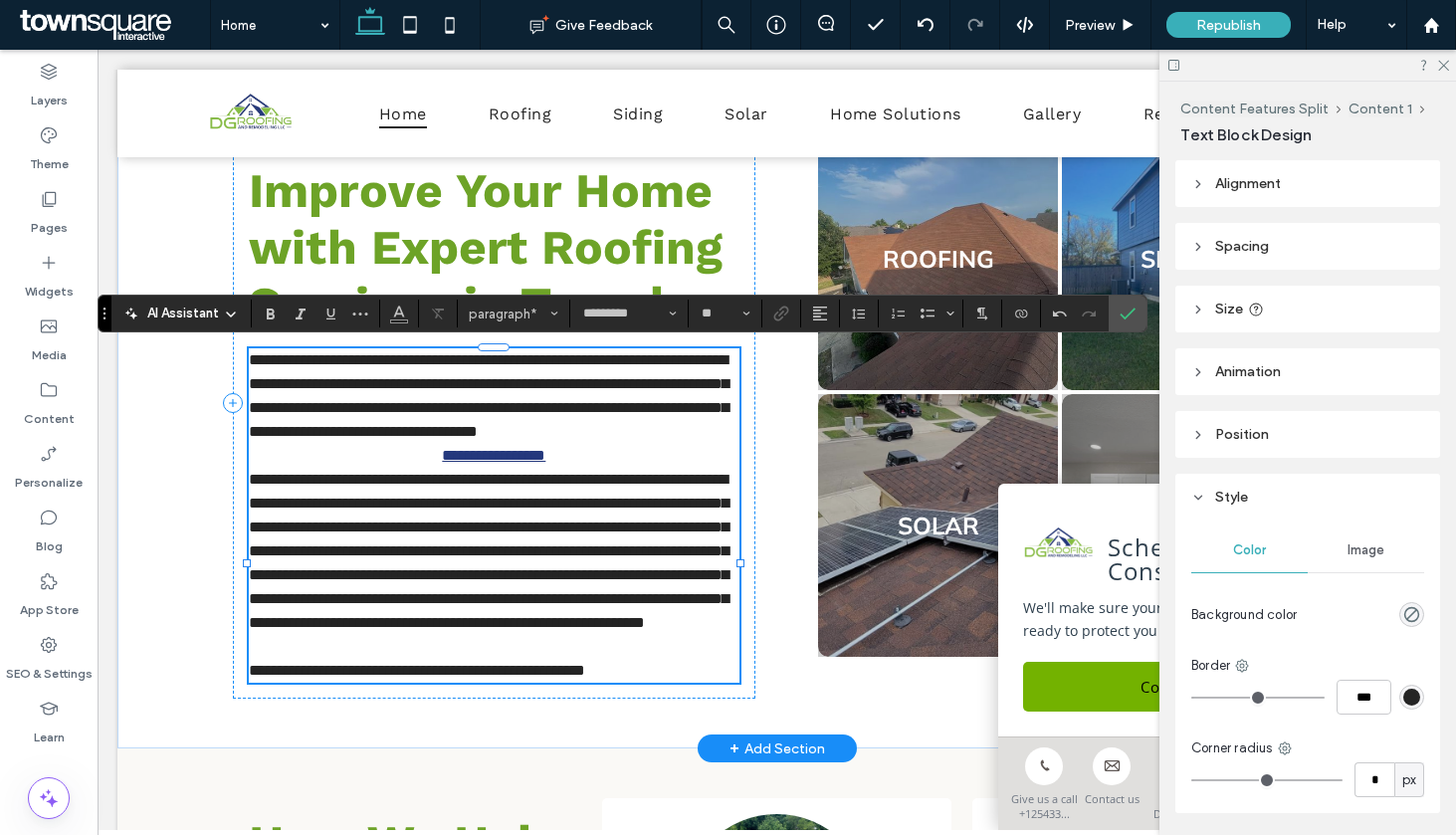 click on "**********" at bounding box center [489, 550] 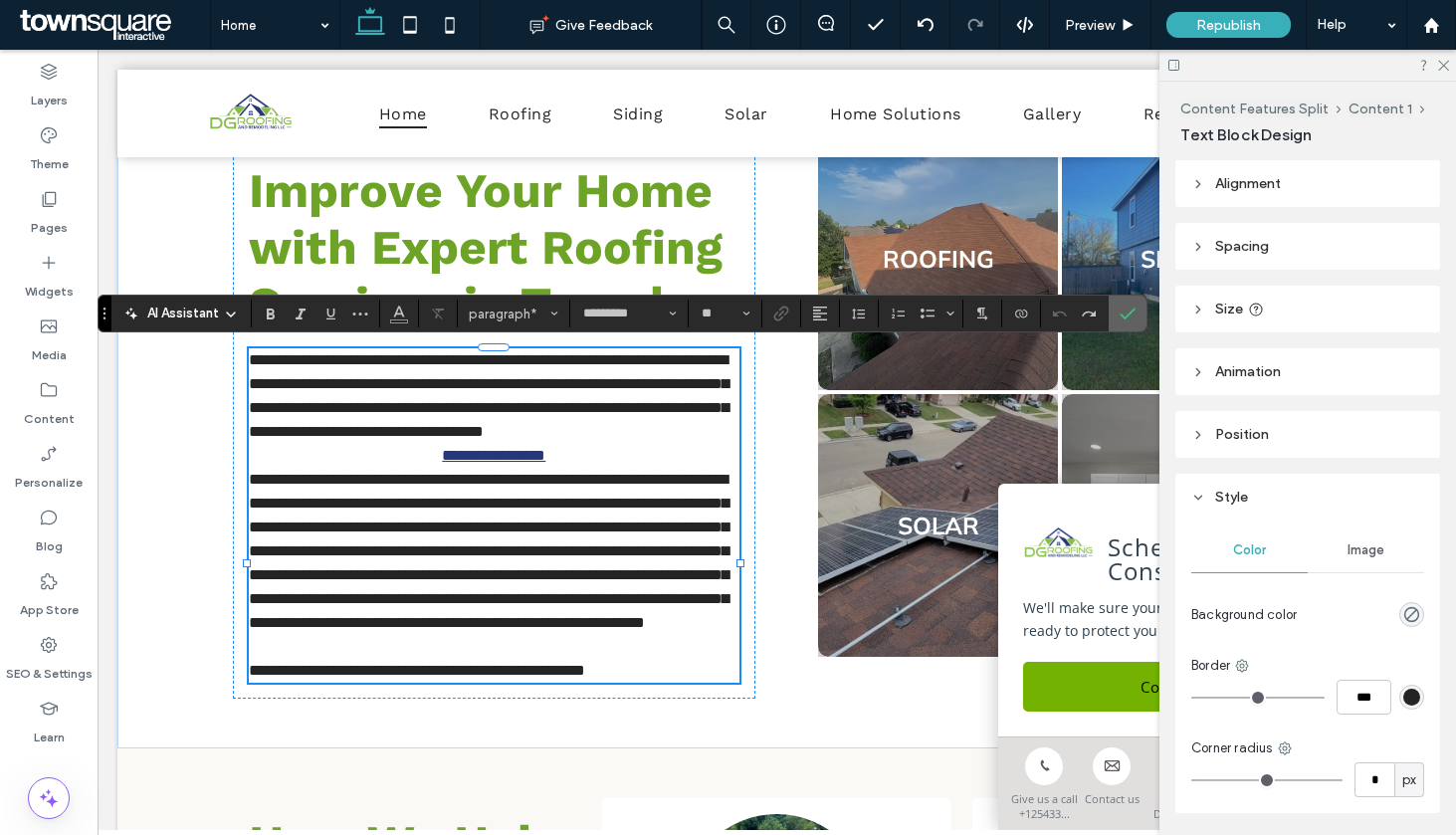click 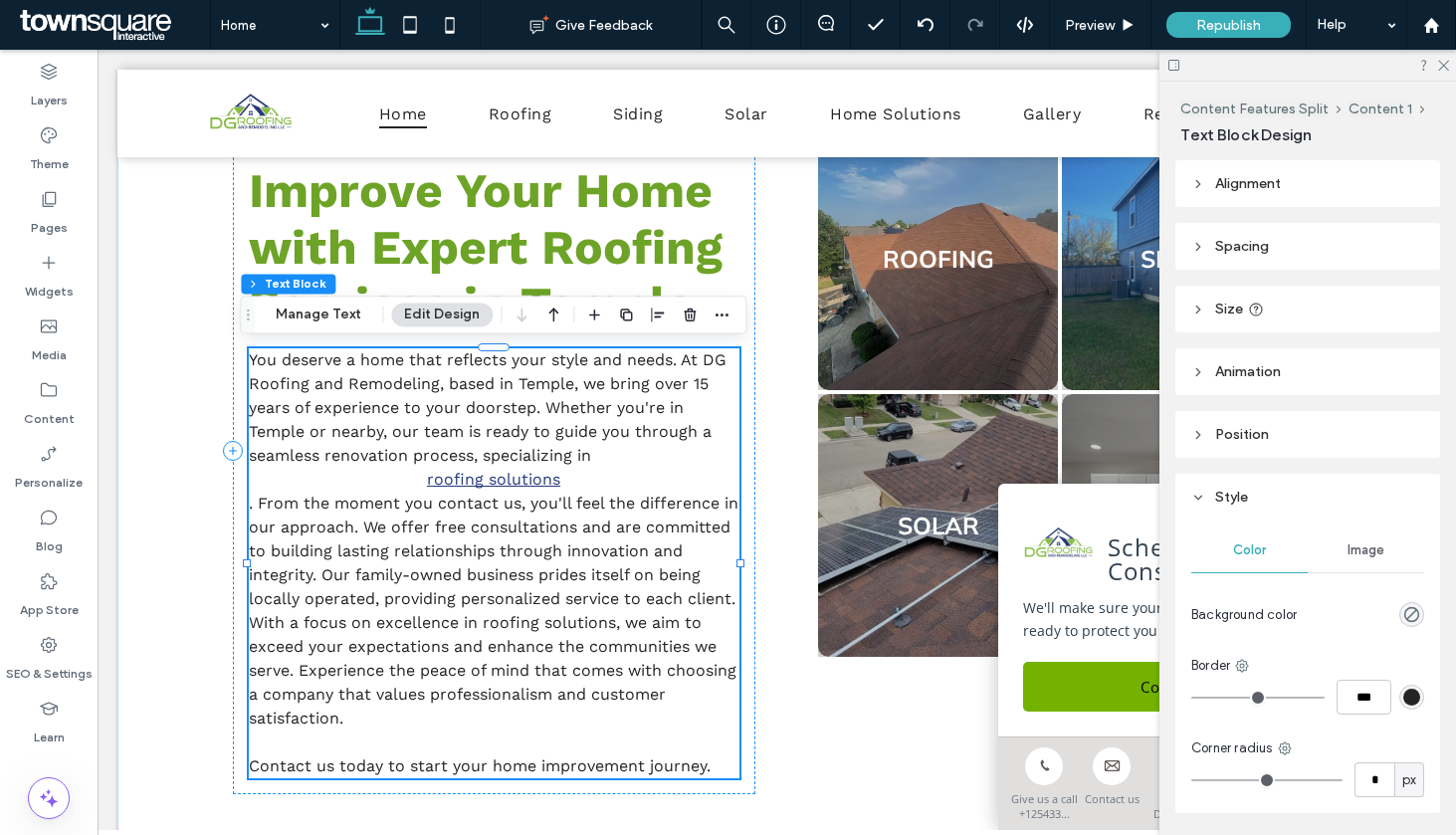 click on "You deserve a home that reflects your style and needs. At DG Roofing and Remodeling, based in Temple, we bring over 15 years of experience to your doorstep. Whether you're in Temple or nearby, our team is ready to guide you through a seamless renovation process, specializing in" at bounding box center [488, 407] 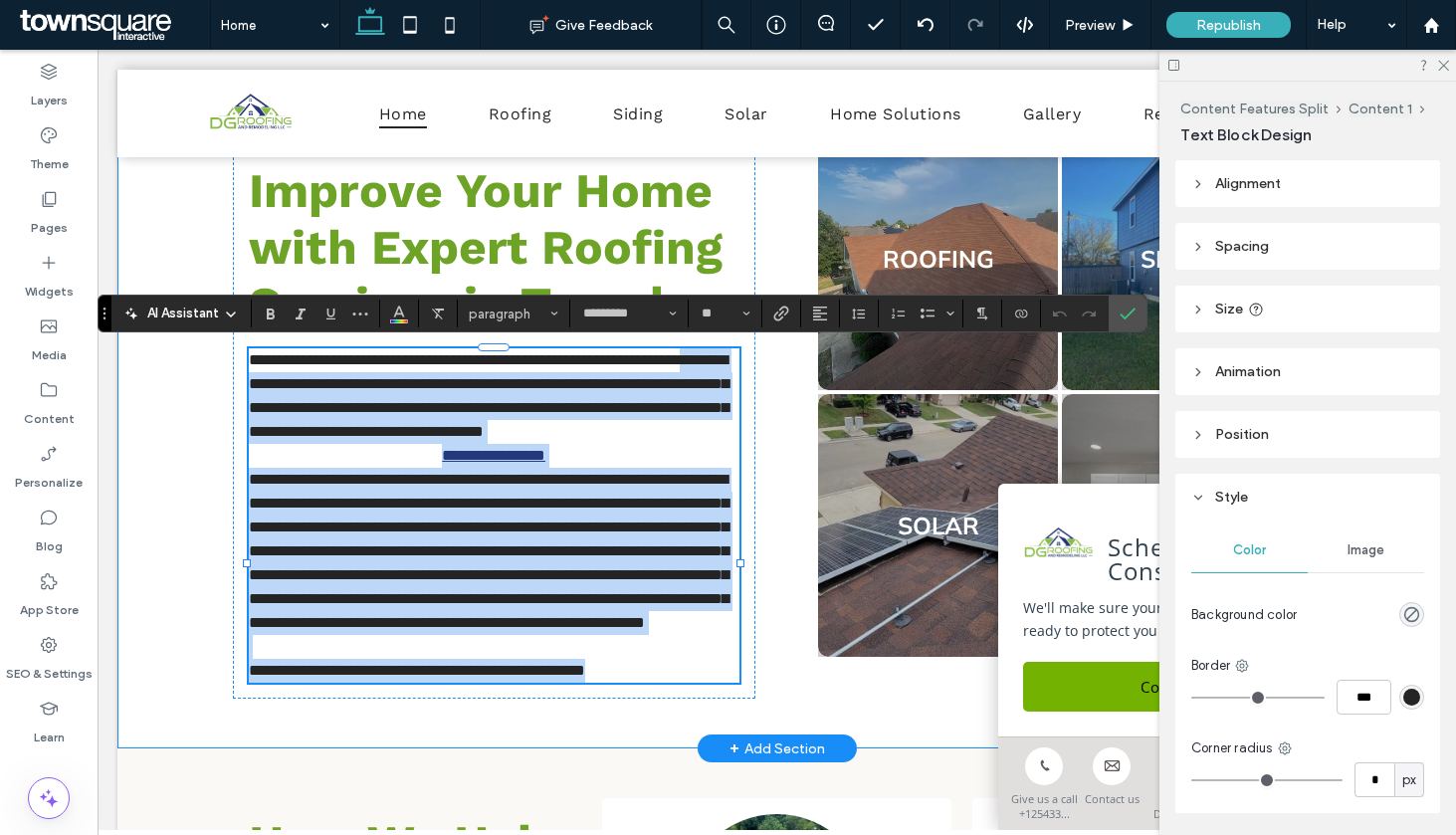 drag, startPoint x: 334, startPoint y: 374, endPoint x: 807, endPoint y: 782, distance: 624.6543 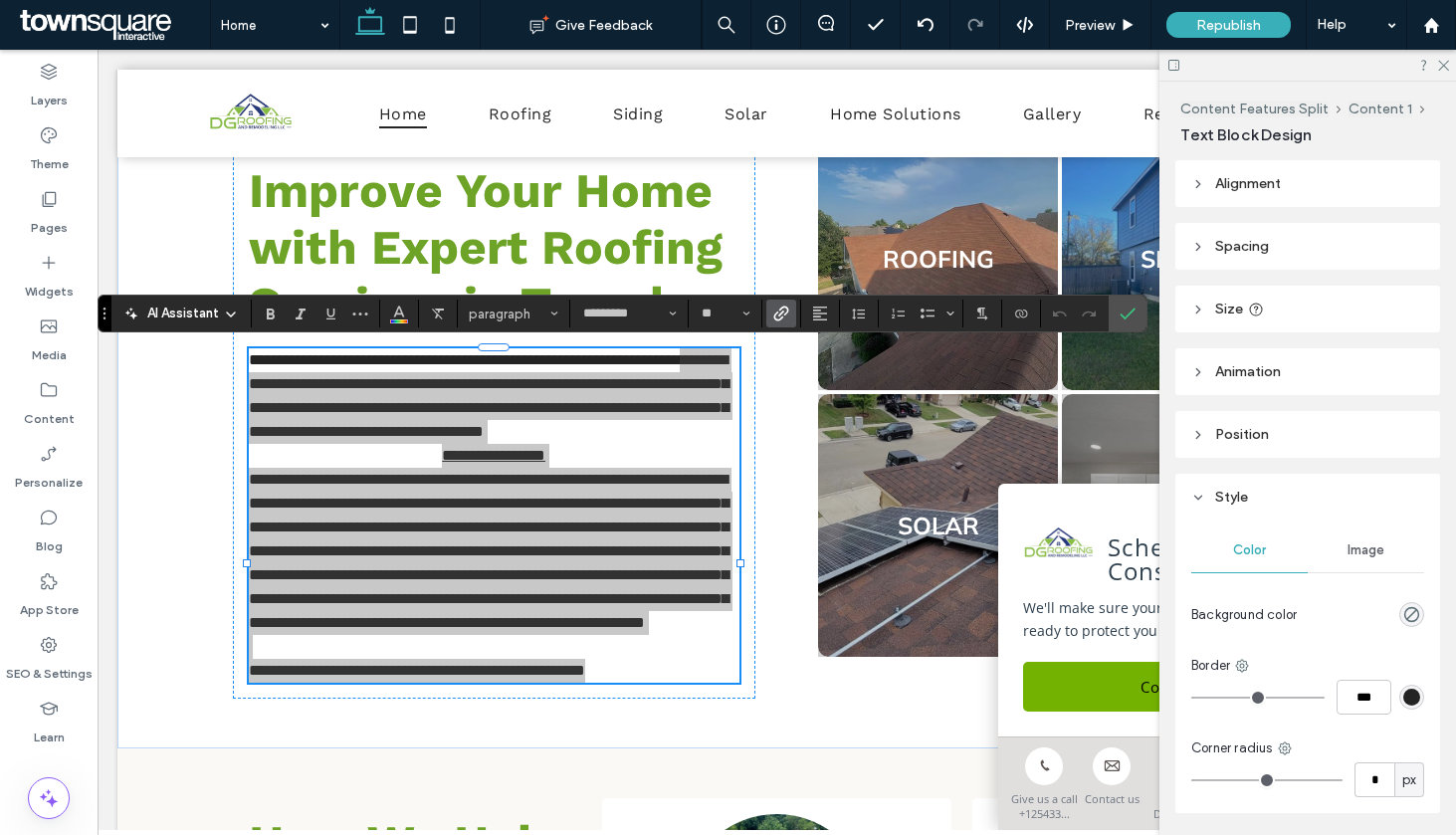 click at bounding box center [781, 313] 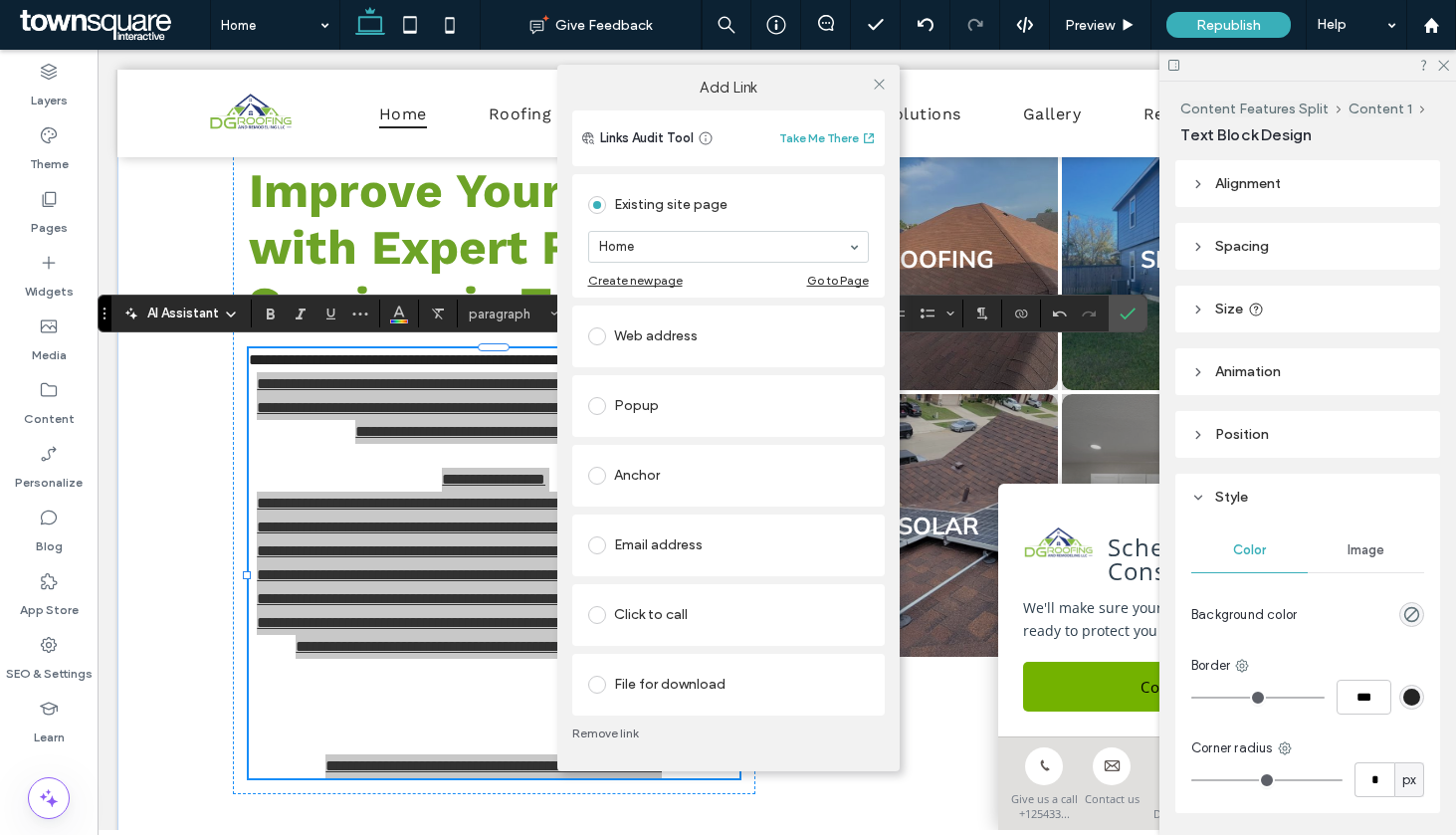 click on "Remove link" at bounding box center (728, 733) 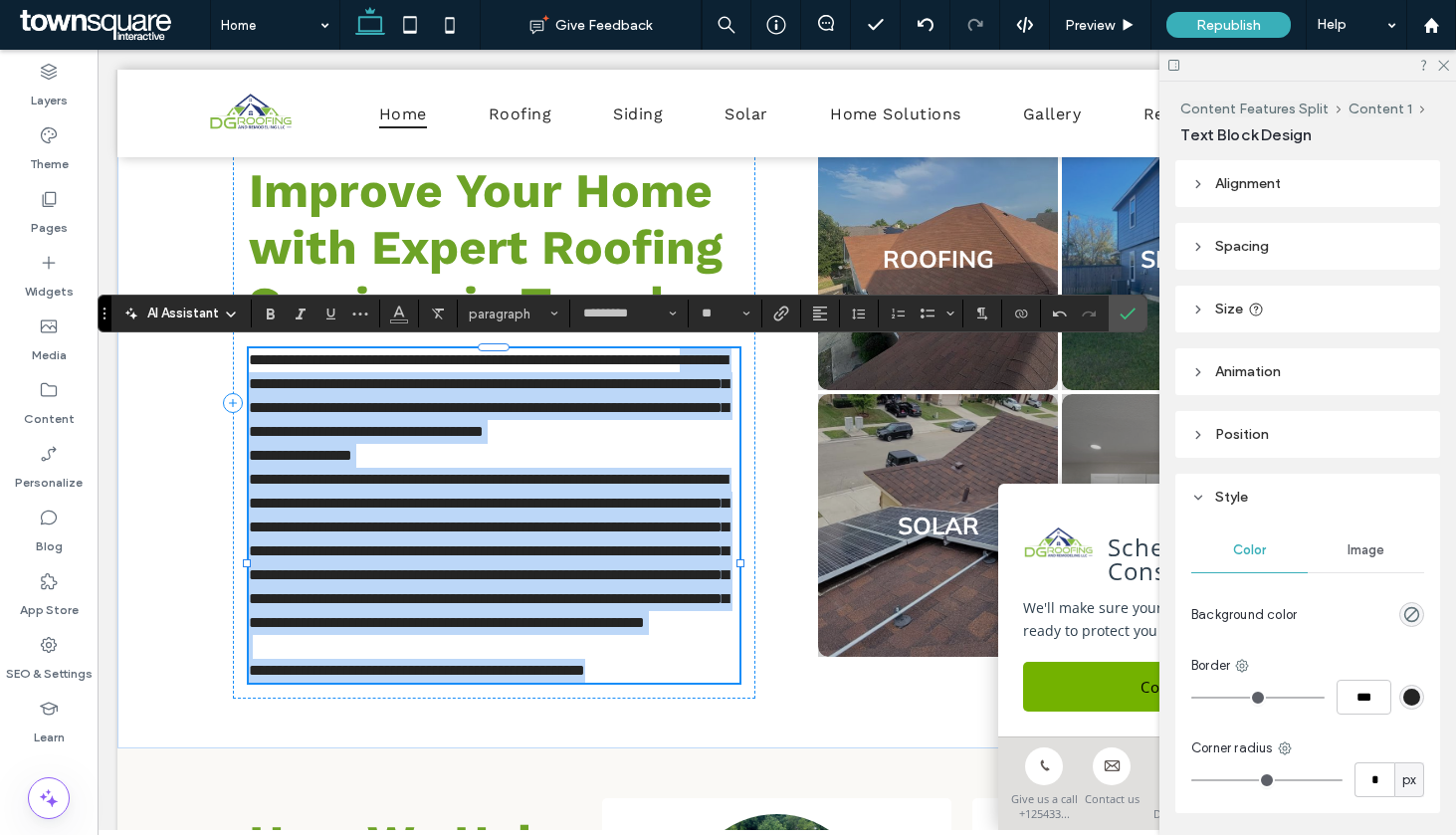 click on "**********" at bounding box center (489, 550) 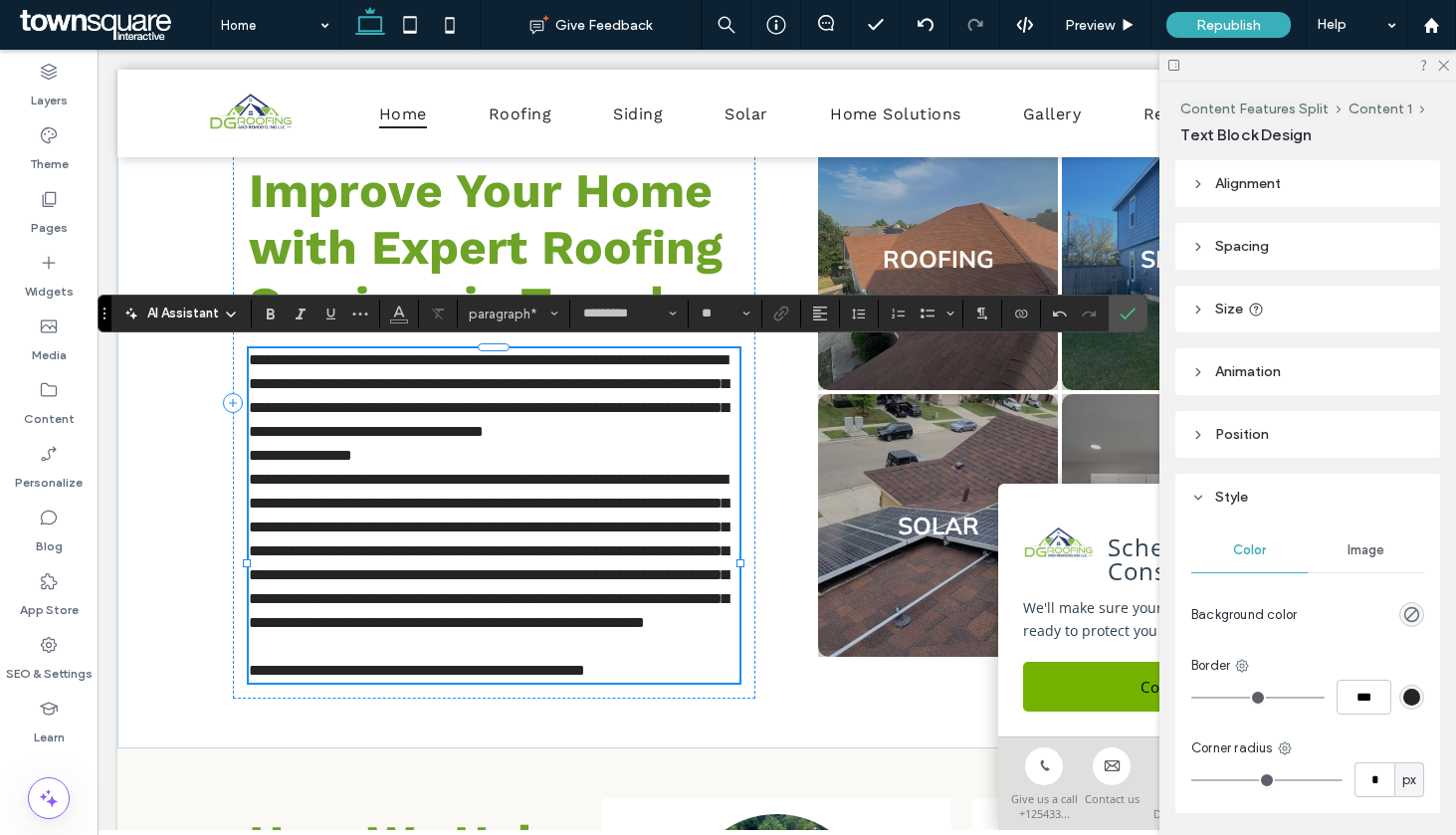 click on "**********" at bounding box center [489, 550] 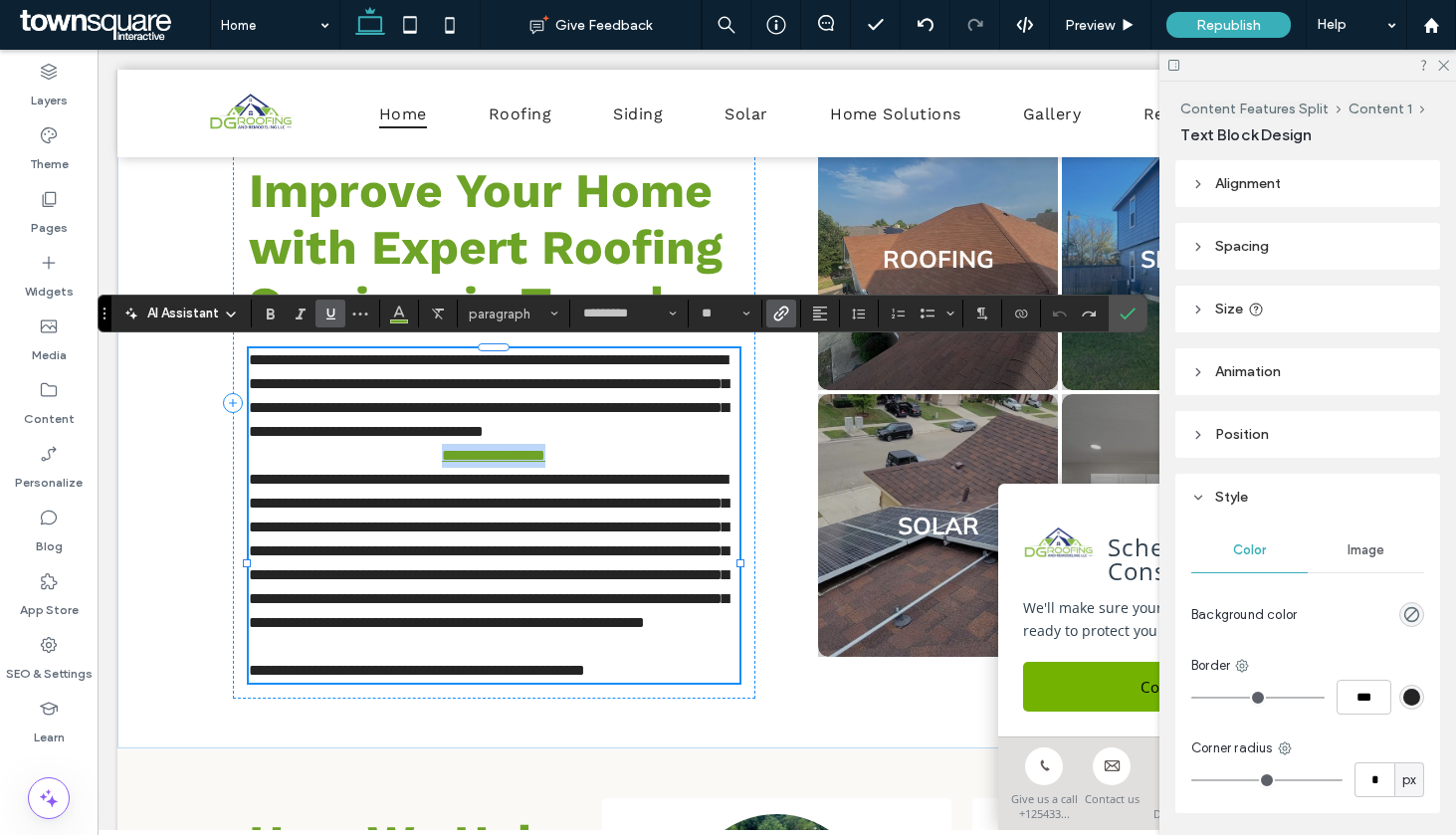 drag, startPoint x: 526, startPoint y: 482, endPoint x: 589, endPoint y: 480, distance: 63.03174 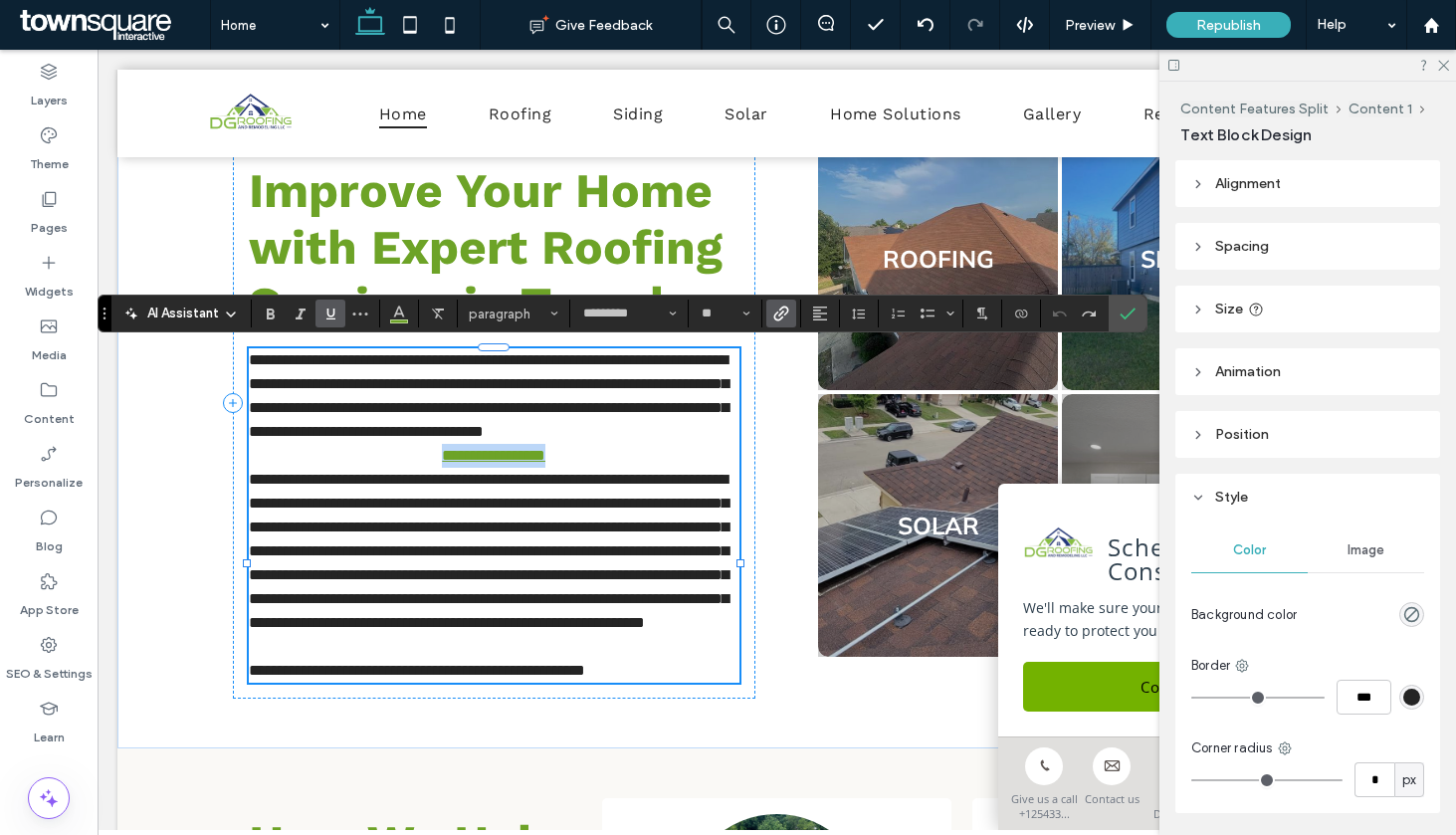 click on "**********" at bounding box center (495, 456) 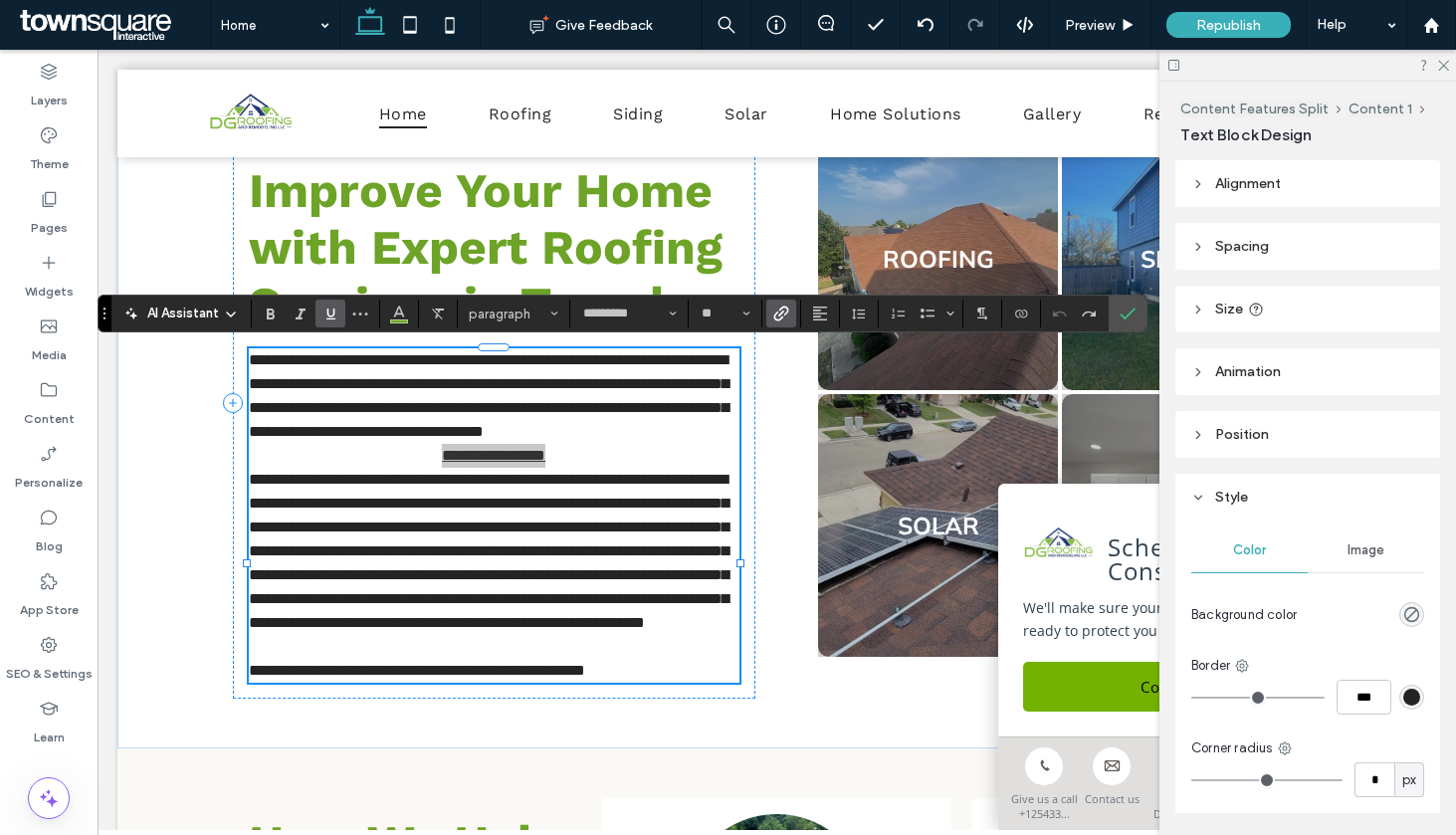 click 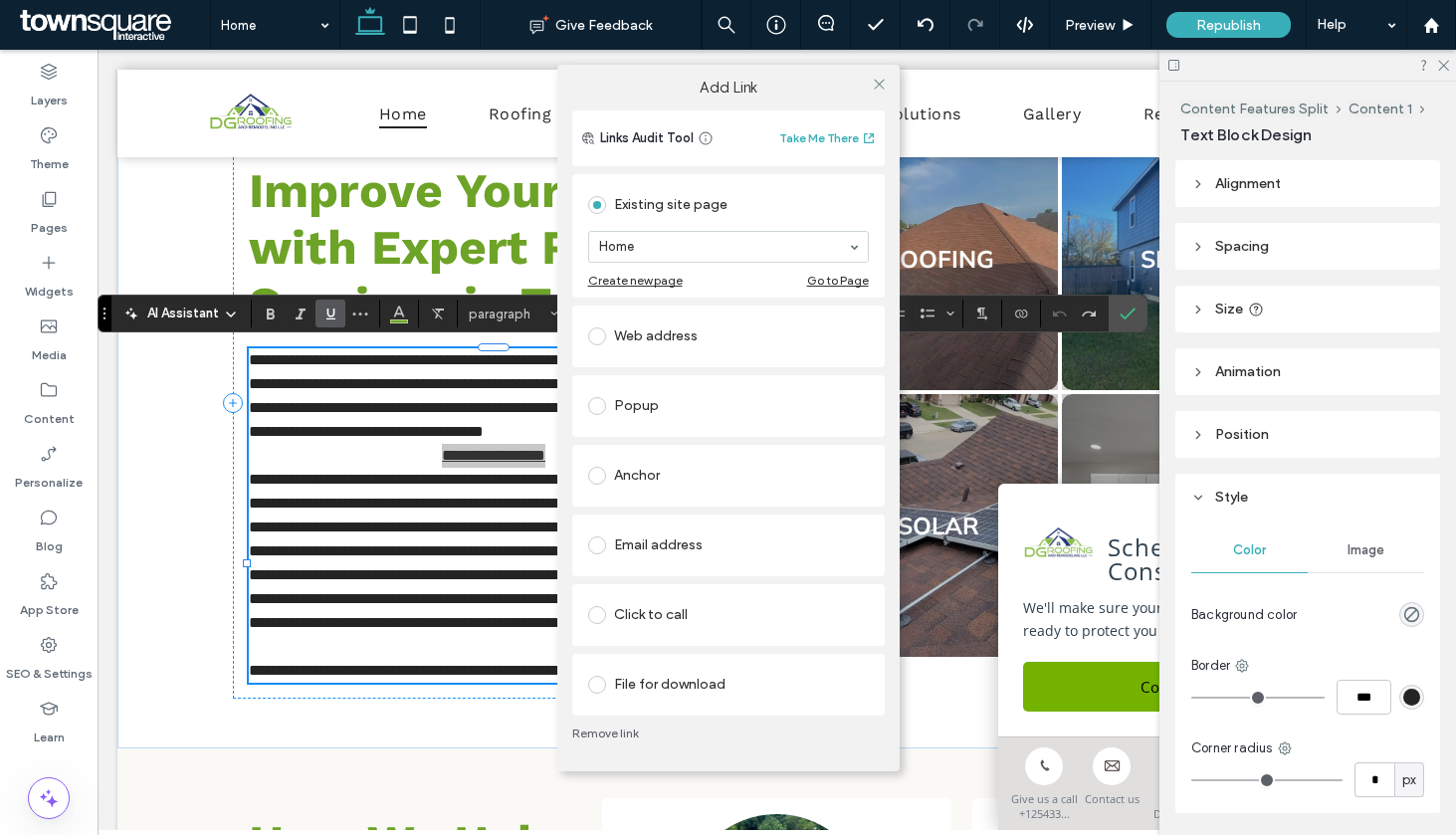 click on "Remove link" at bounding box center (728, 733) 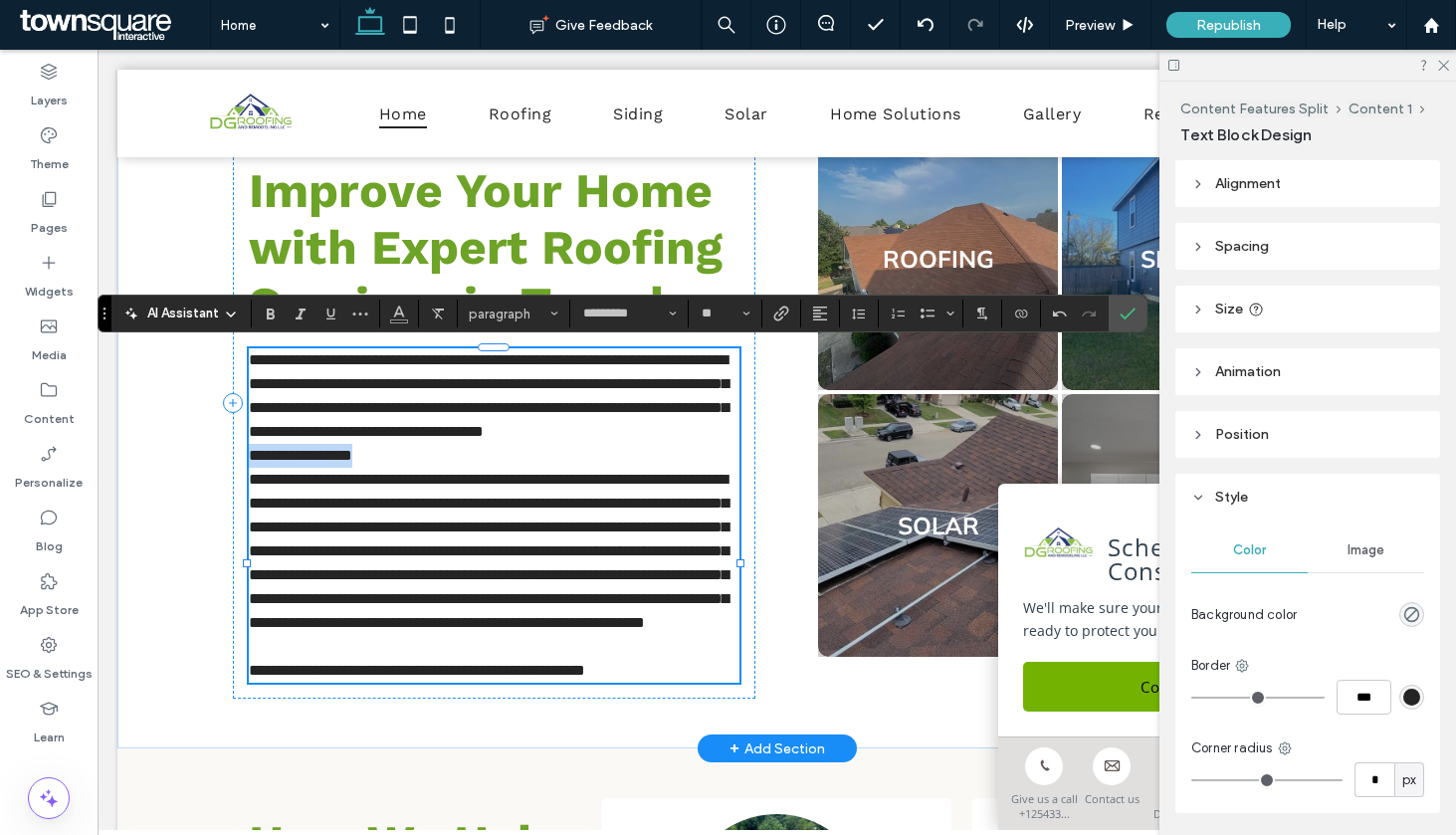 click on "**********" at bounding box center (494, 551) 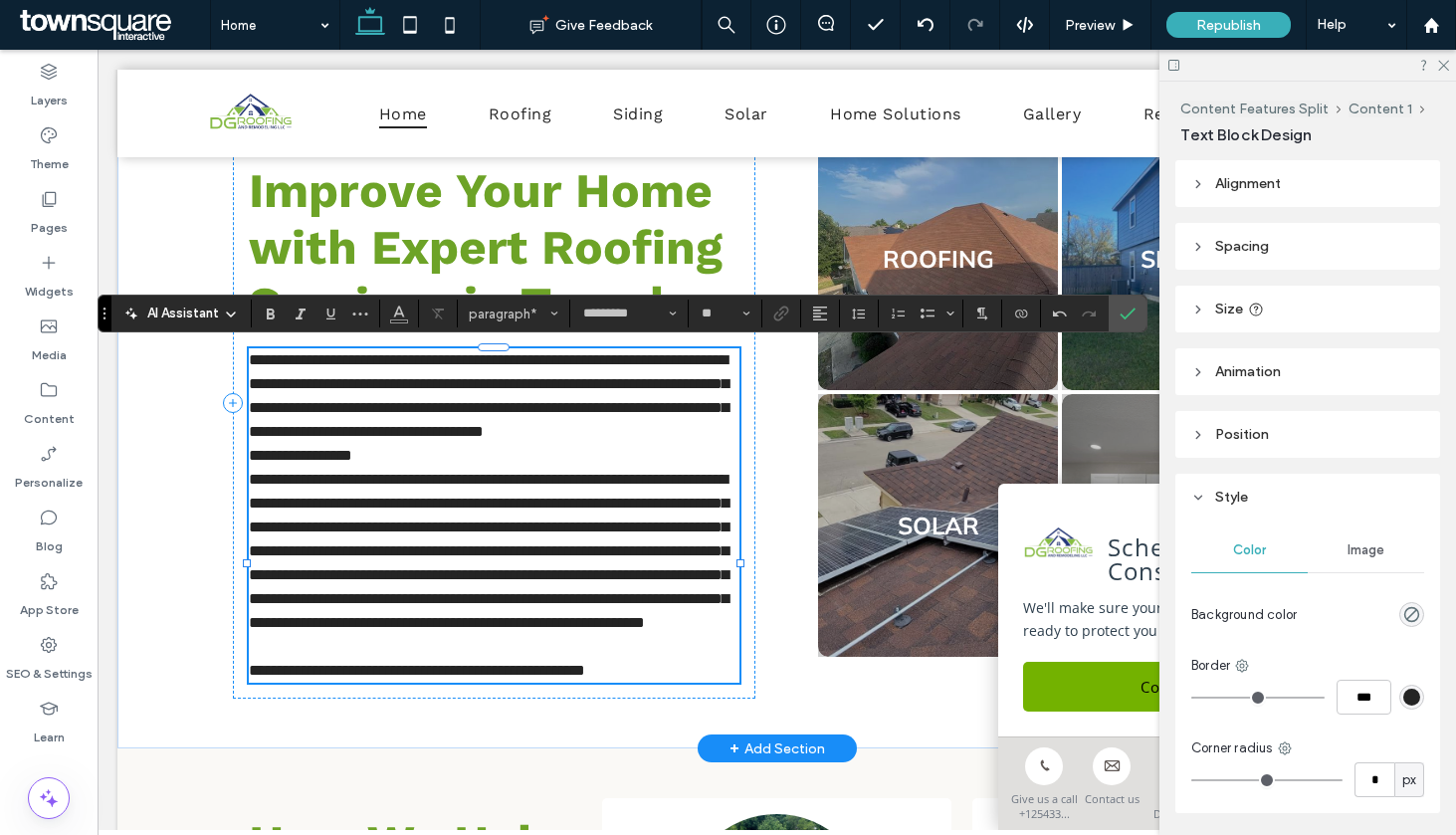 click at bounding box center [247, 563] 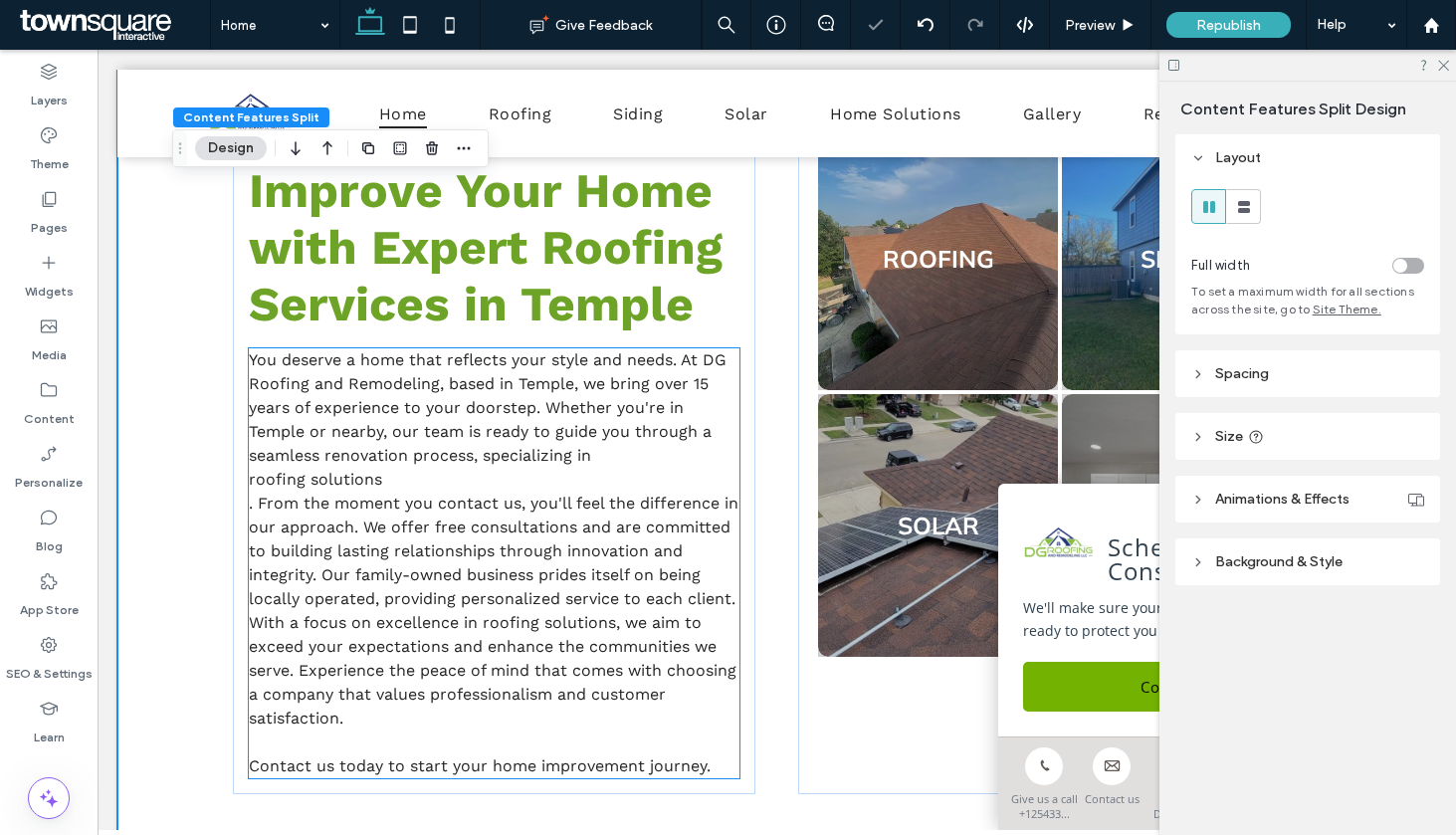click on "roofing solutions" at bounding box center (315, 479) 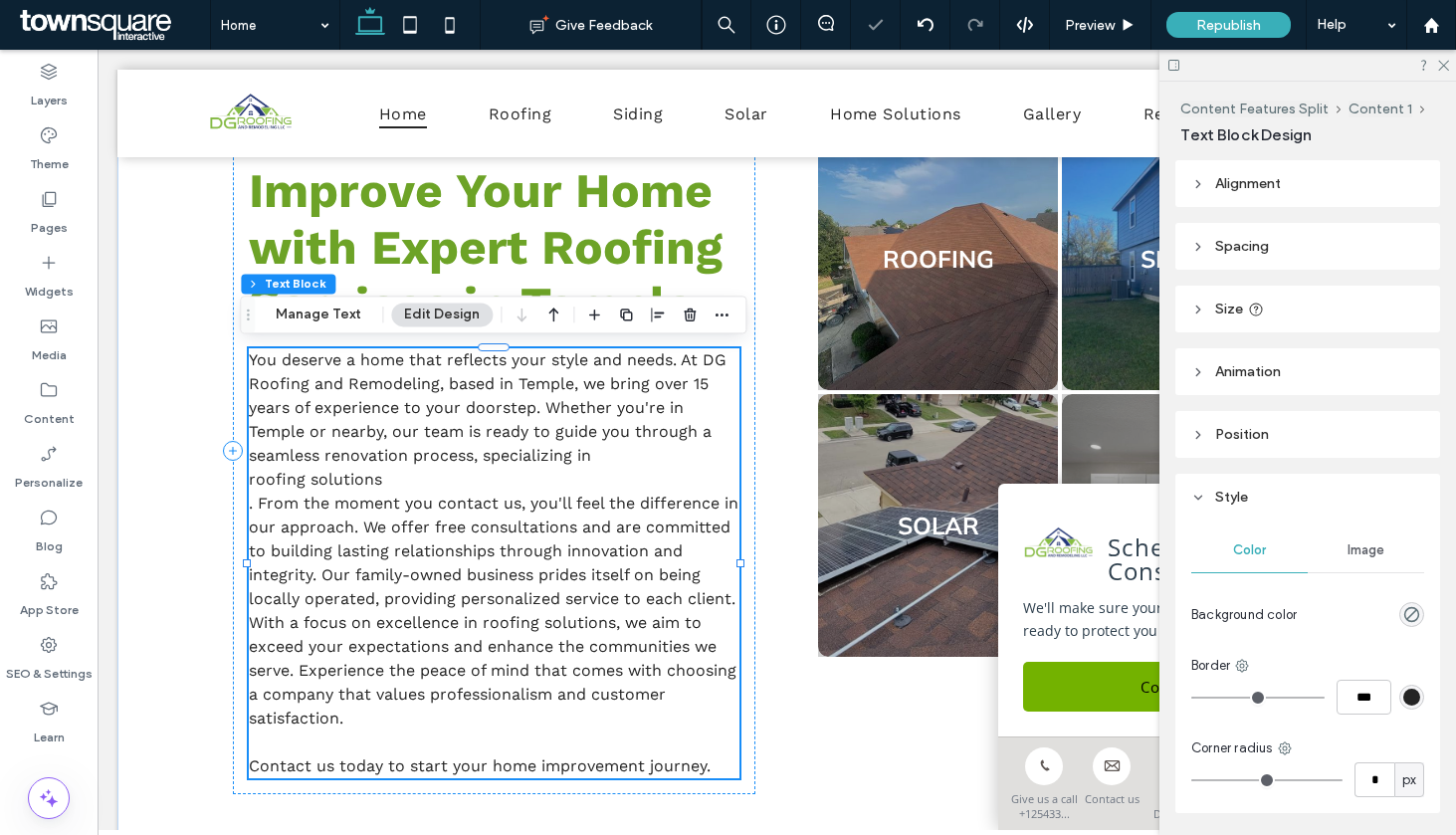 click on "roofing solutions" at bounding box center [315, 479] 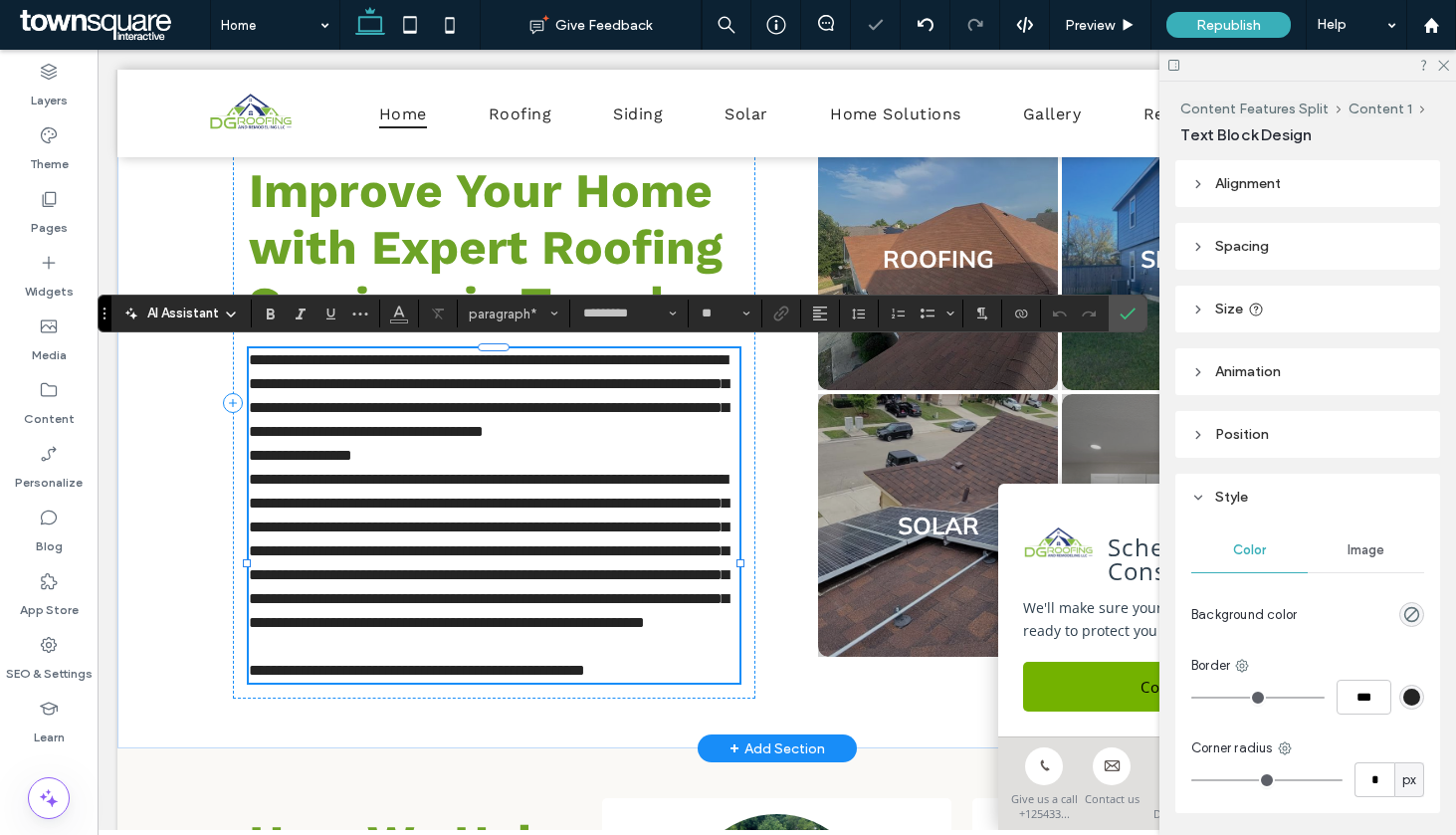 click on "**********" at bounding box center [301, 455] 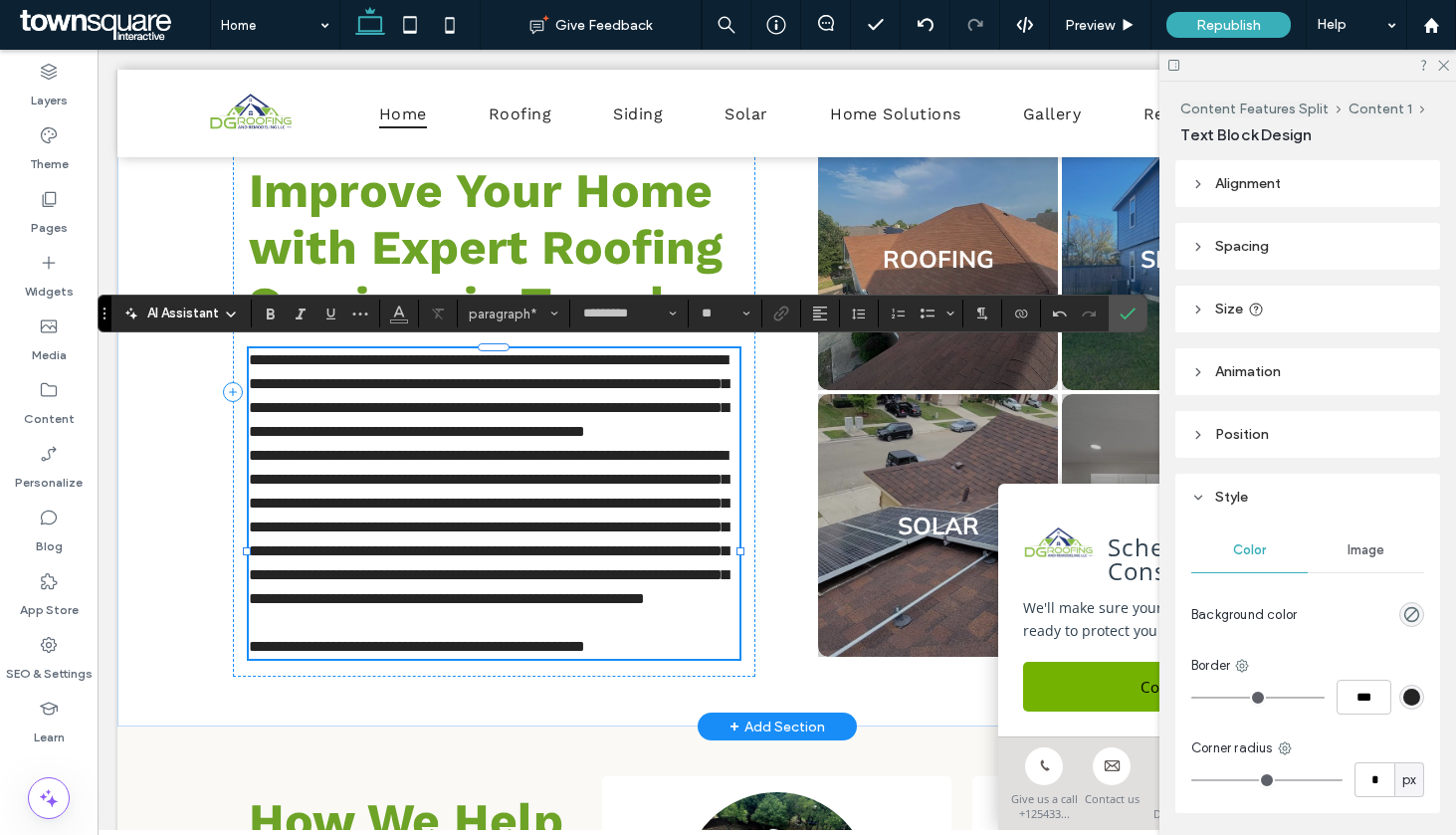 click on "**********" at bounding box center [489, 526] 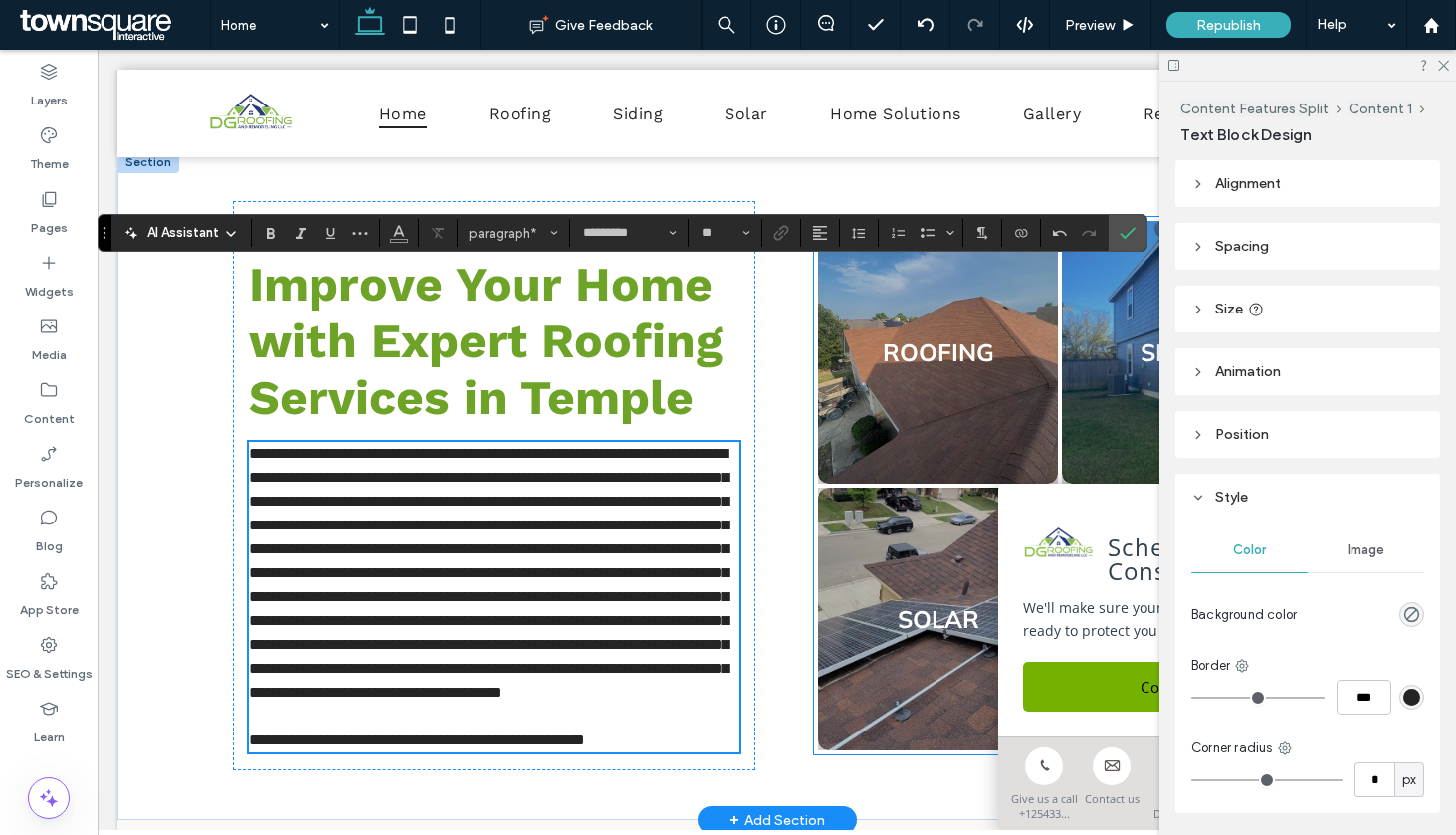scroll, scrollTop: 946, scrollLeft: 0, axis: vertical 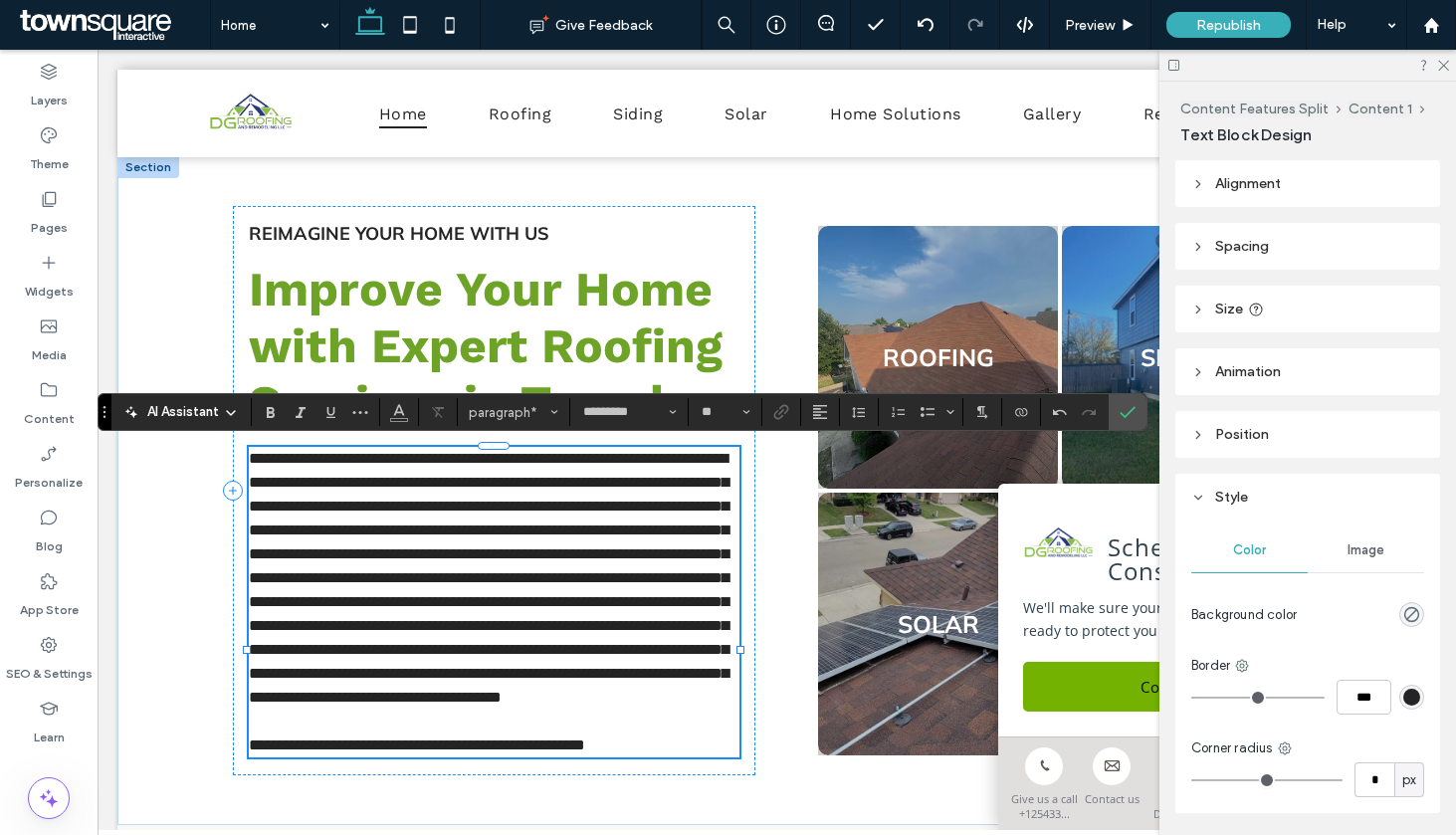 click on "**********" at bounding box center (489, 577) 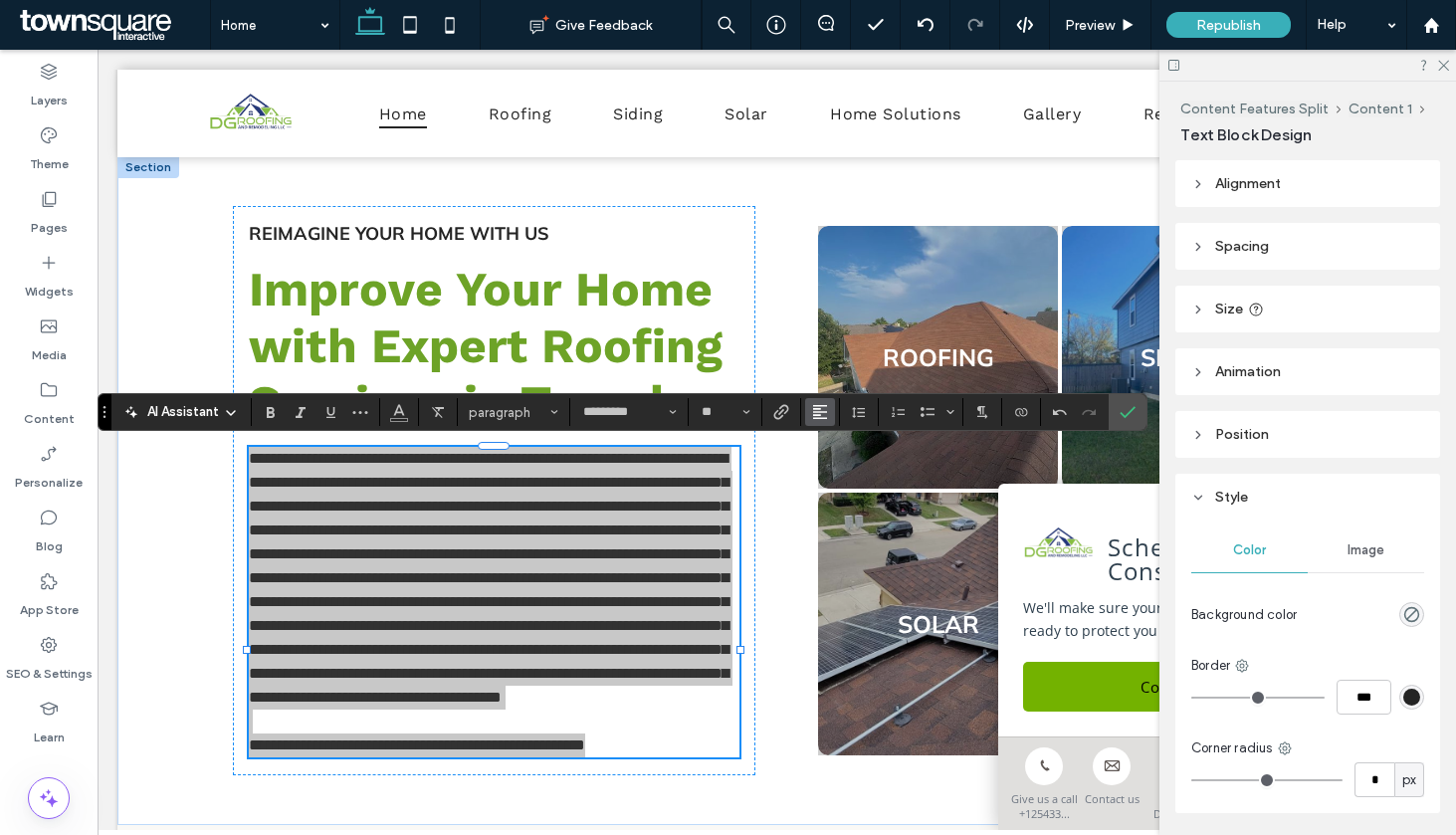 click 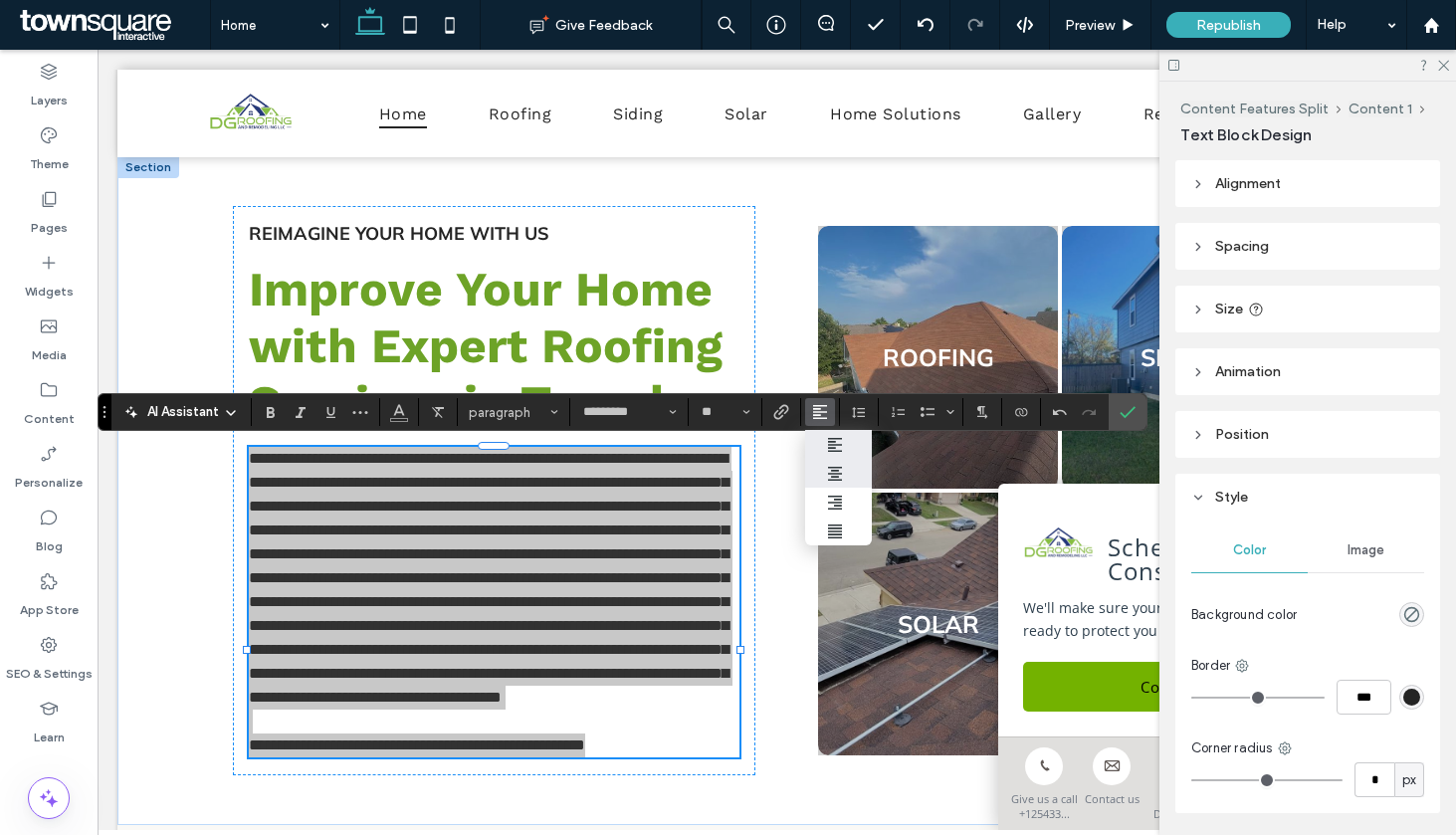 click at bounding box center [838, 474] 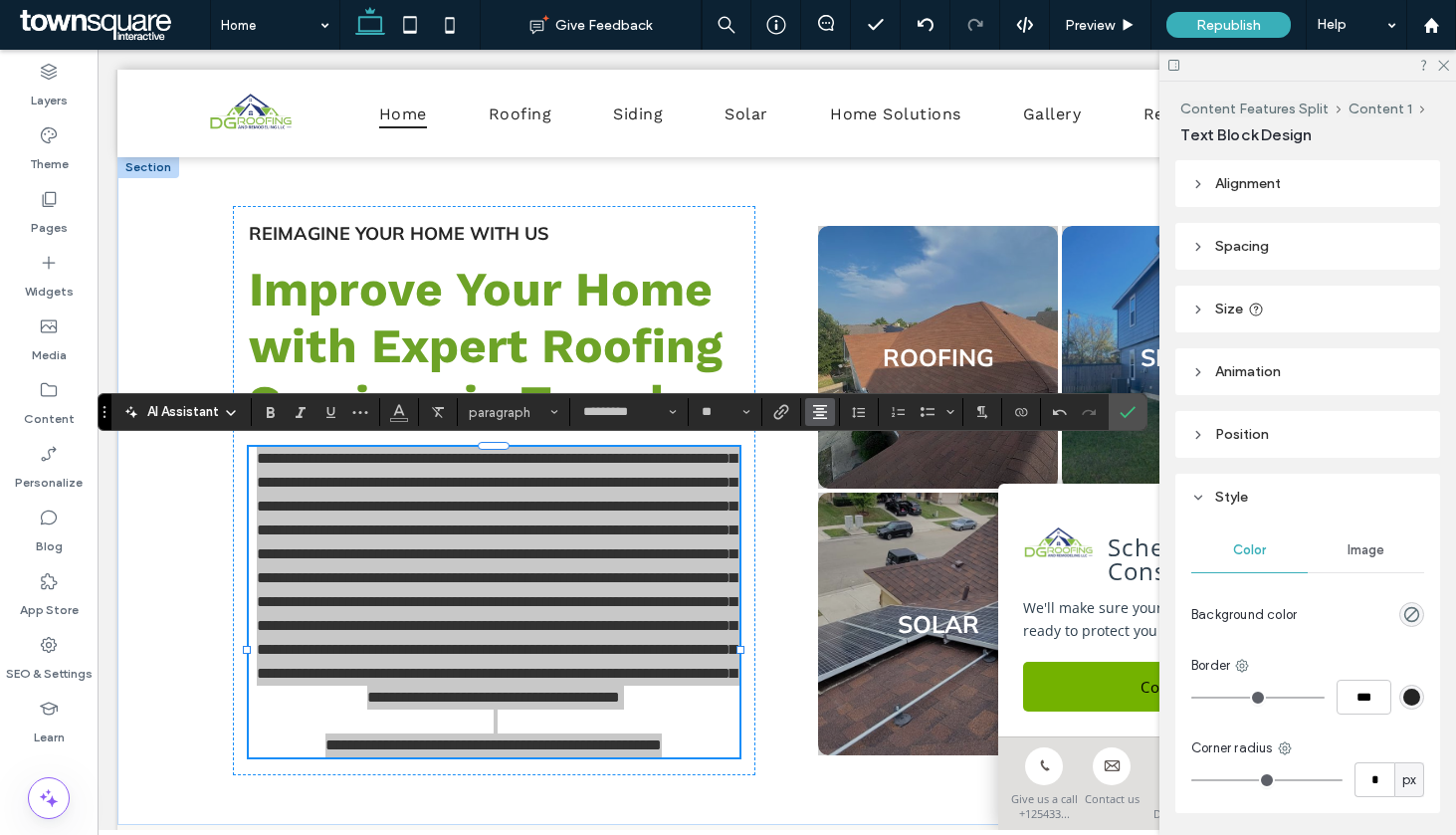 click at bounding box center [820, 412] 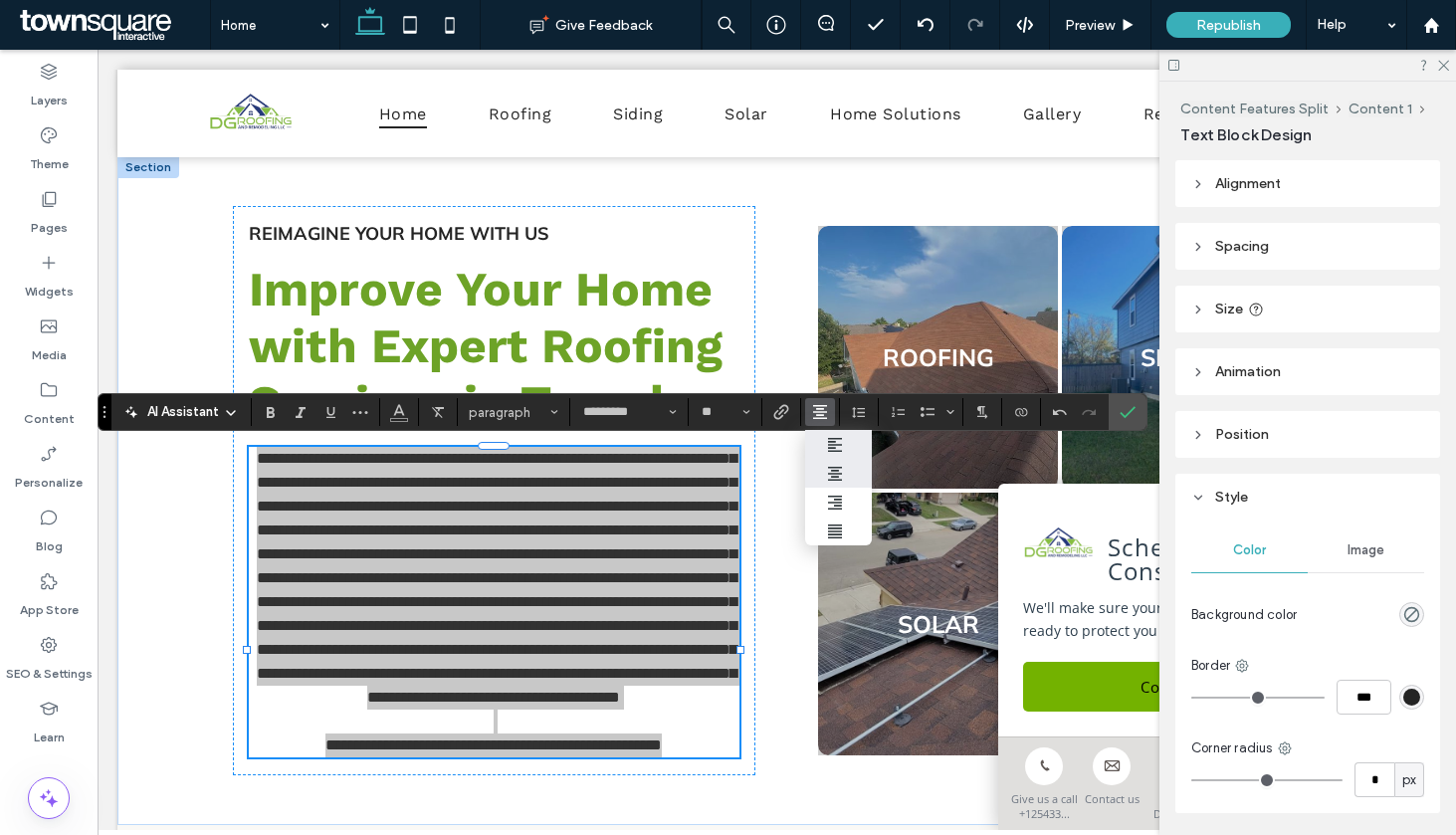 drag, startPoint x: 829, startPoint y: 440, endPoint x: 728, endPoint y: 395, distance: 110.57124 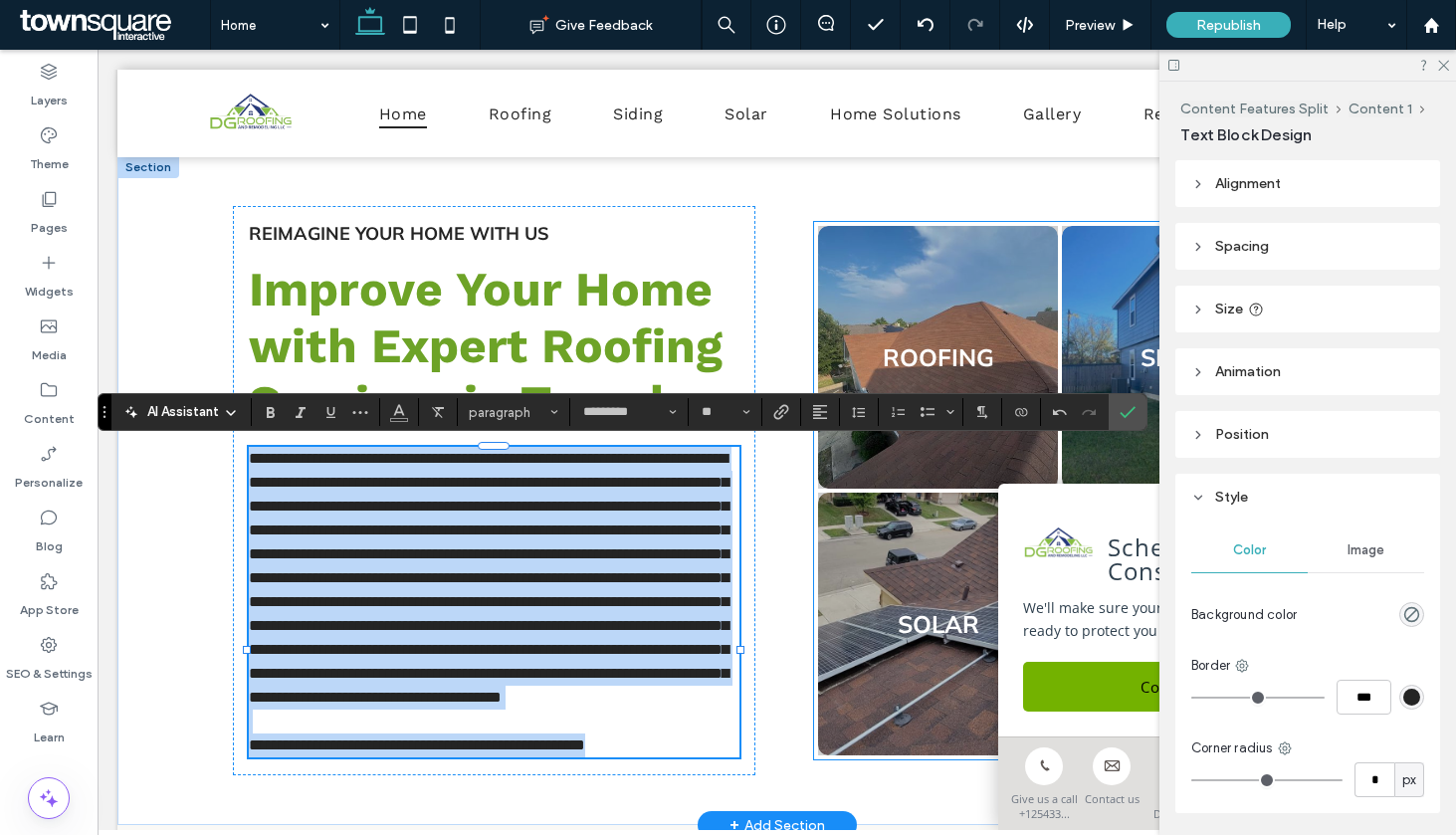 click on "**********" at bounding box center (489, 577) 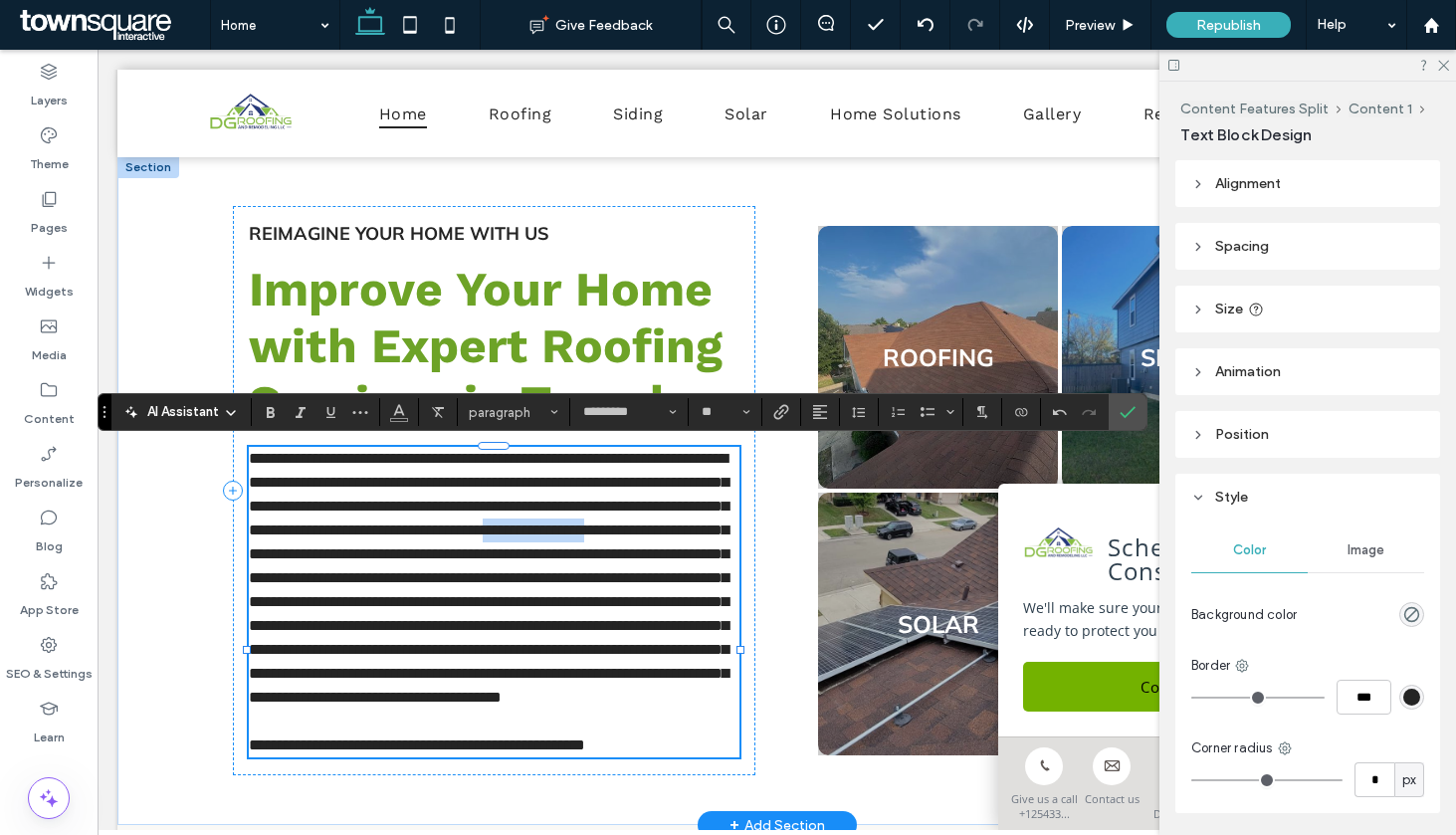 drag, startPoint x: 592, startPoint y: 556, endPoint x: 722, endPoint y: 557, distance: 130.00385 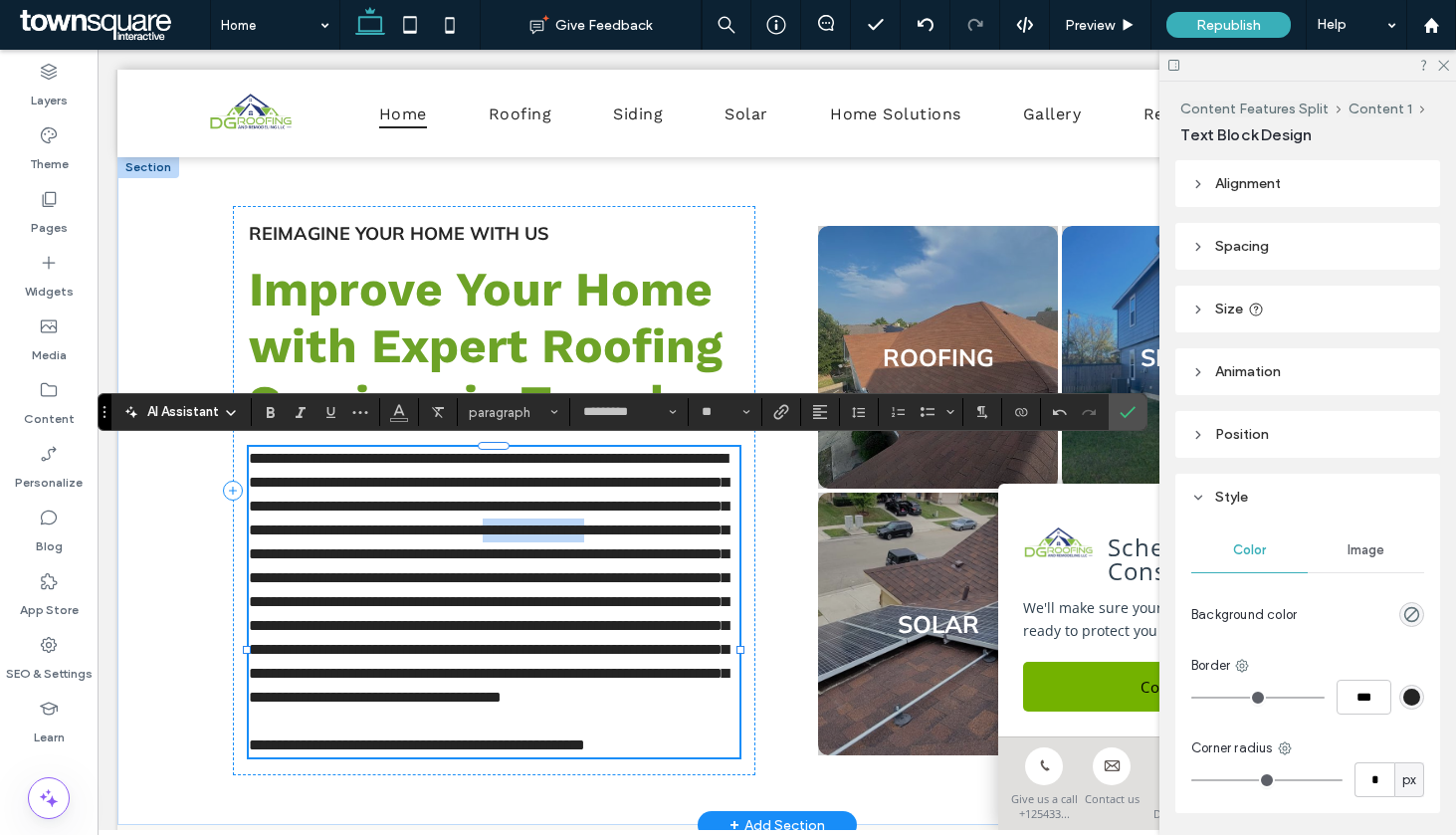 click on "**********" at bounding box center (489, 577) 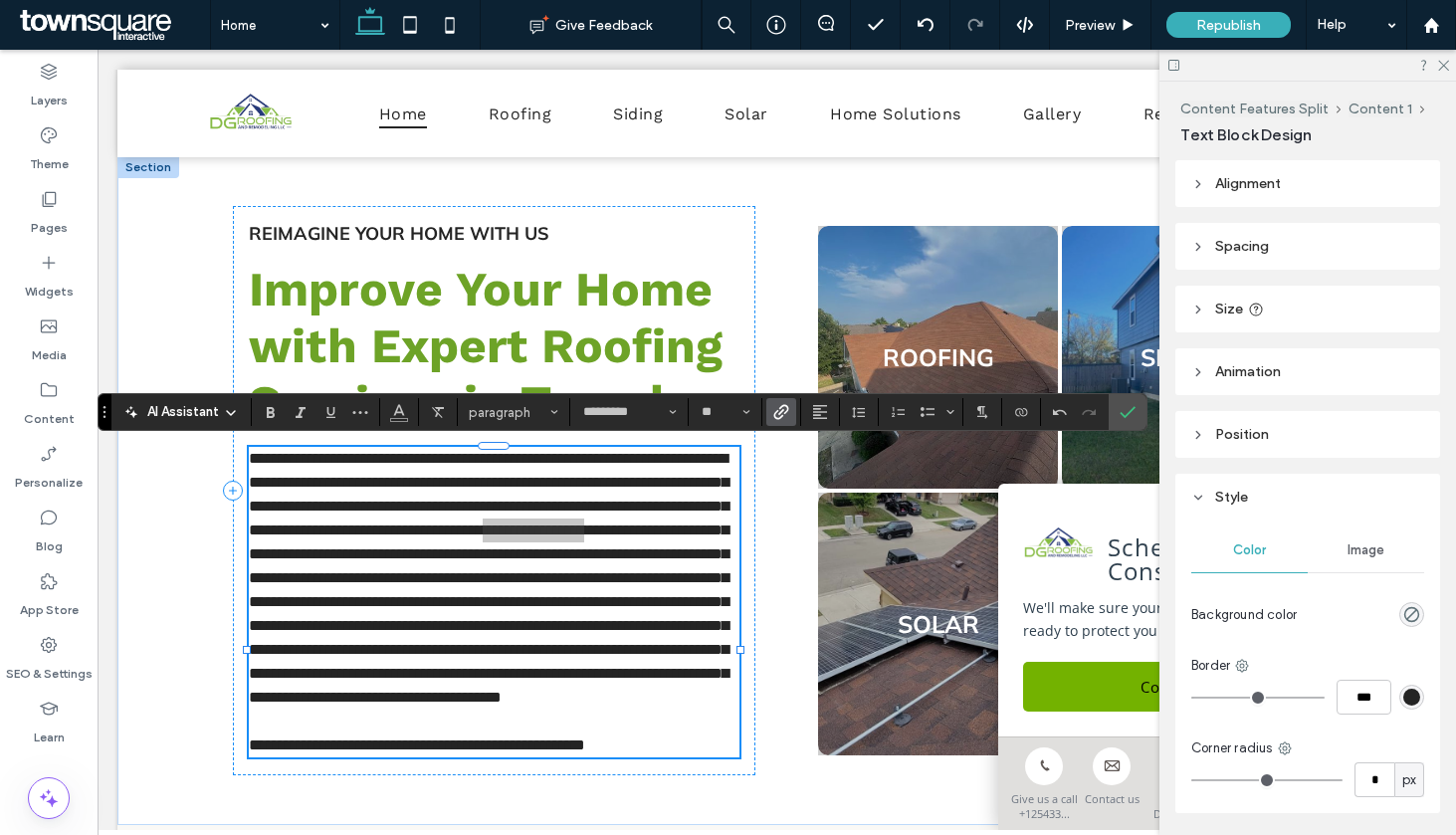 click 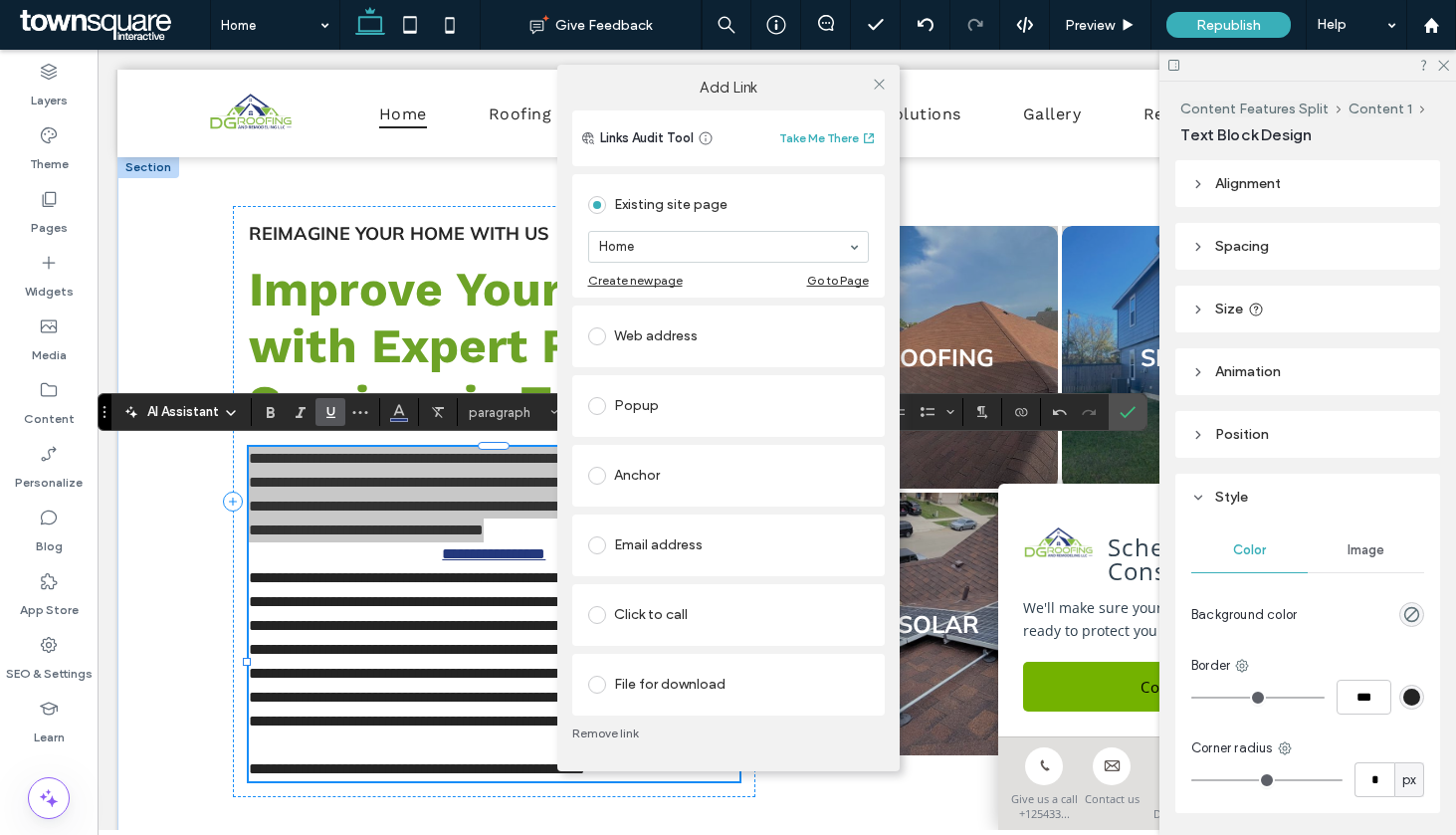 click on "Add Link Links Audit Tool Take Me There Existing site page Home Create new page Go to Page Web address Popup Anchor Email address Click to call File for download Remove link" at bounding box center [728, 417] 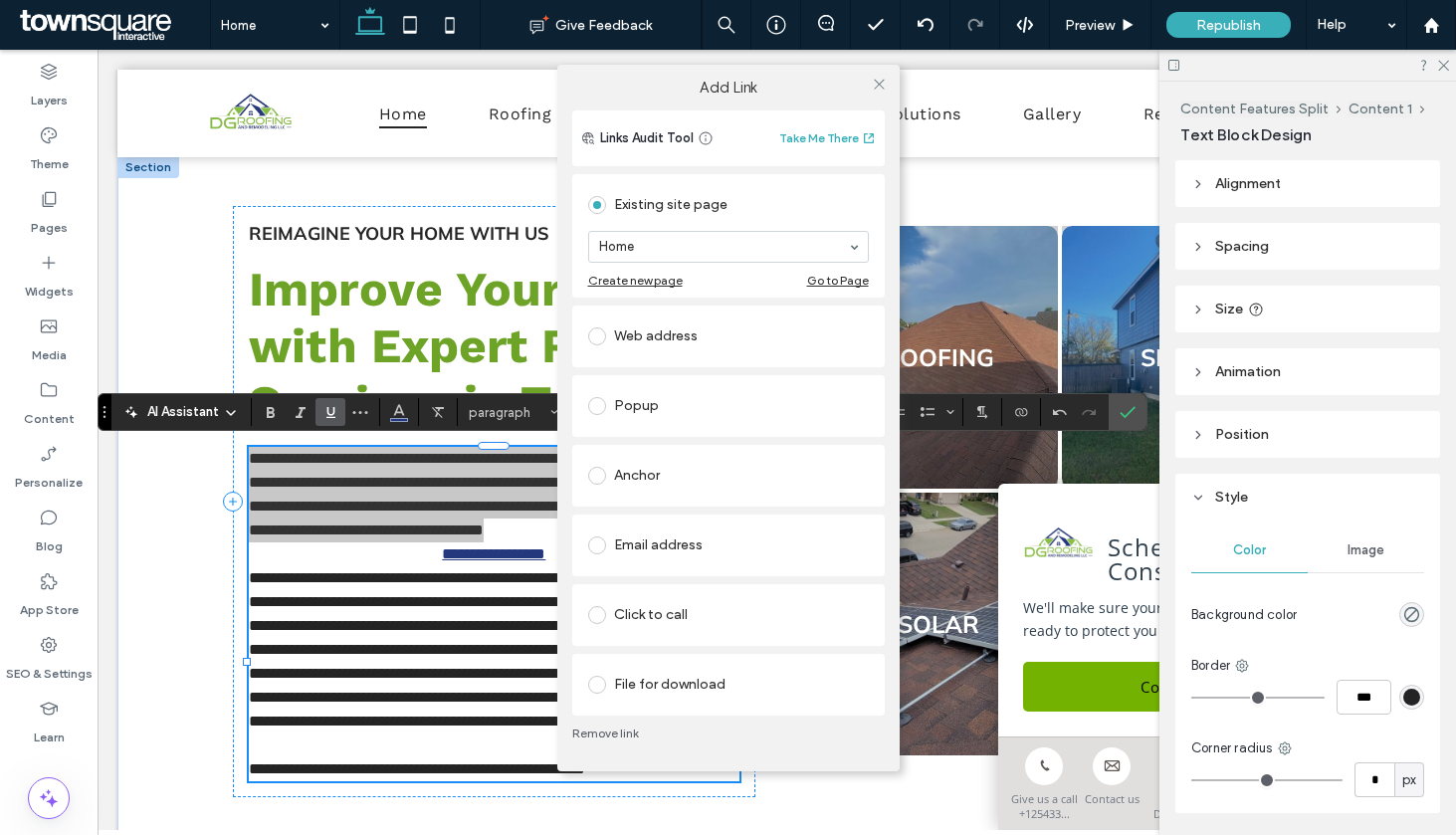 click on "Add Link Links Audit Tool Take Me There Existing site page Home Create new page Go to Page Web address Popup Anchor Email address Click to call File for download Remove link" at bounding box center (728, 417) 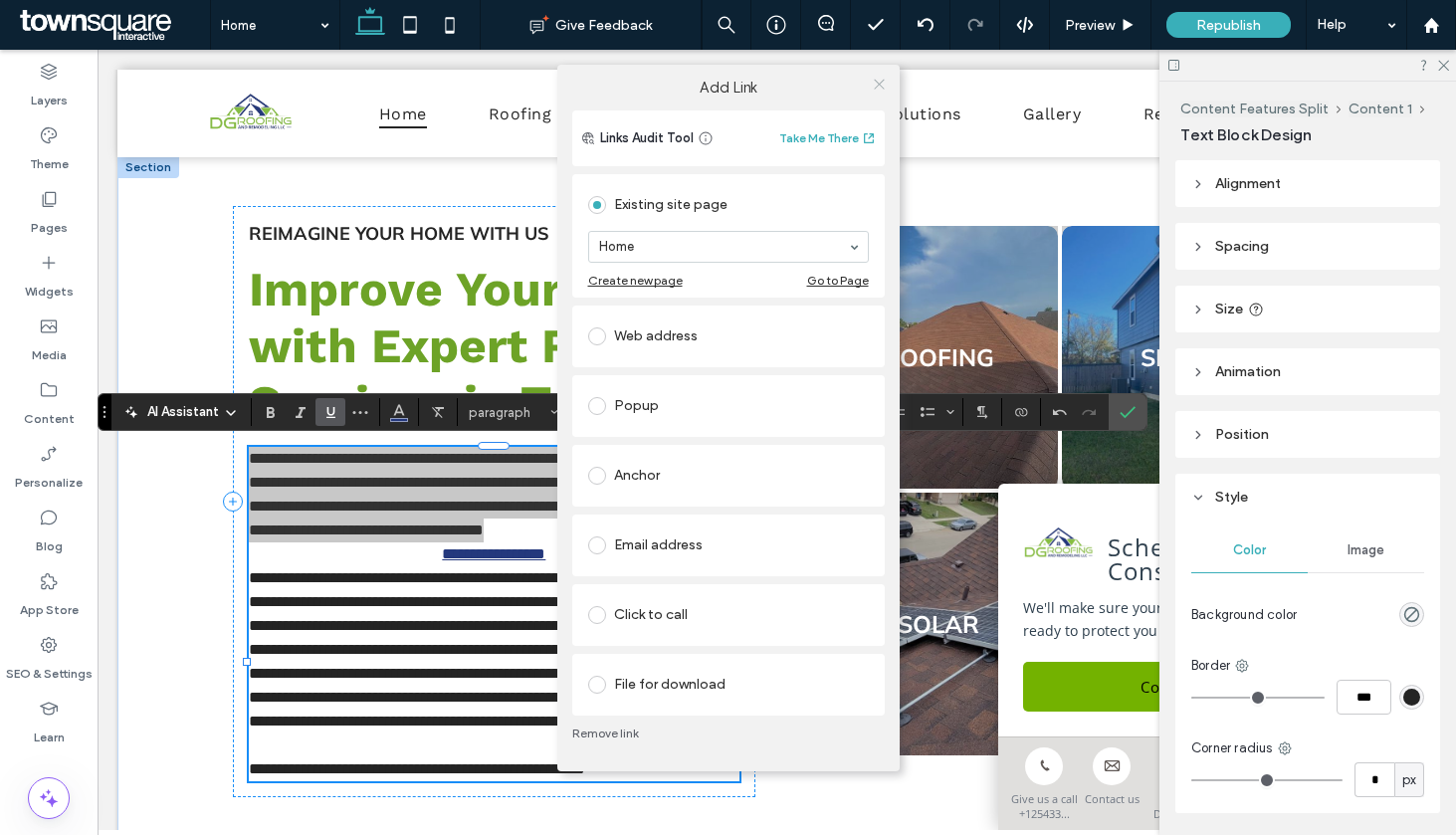 click 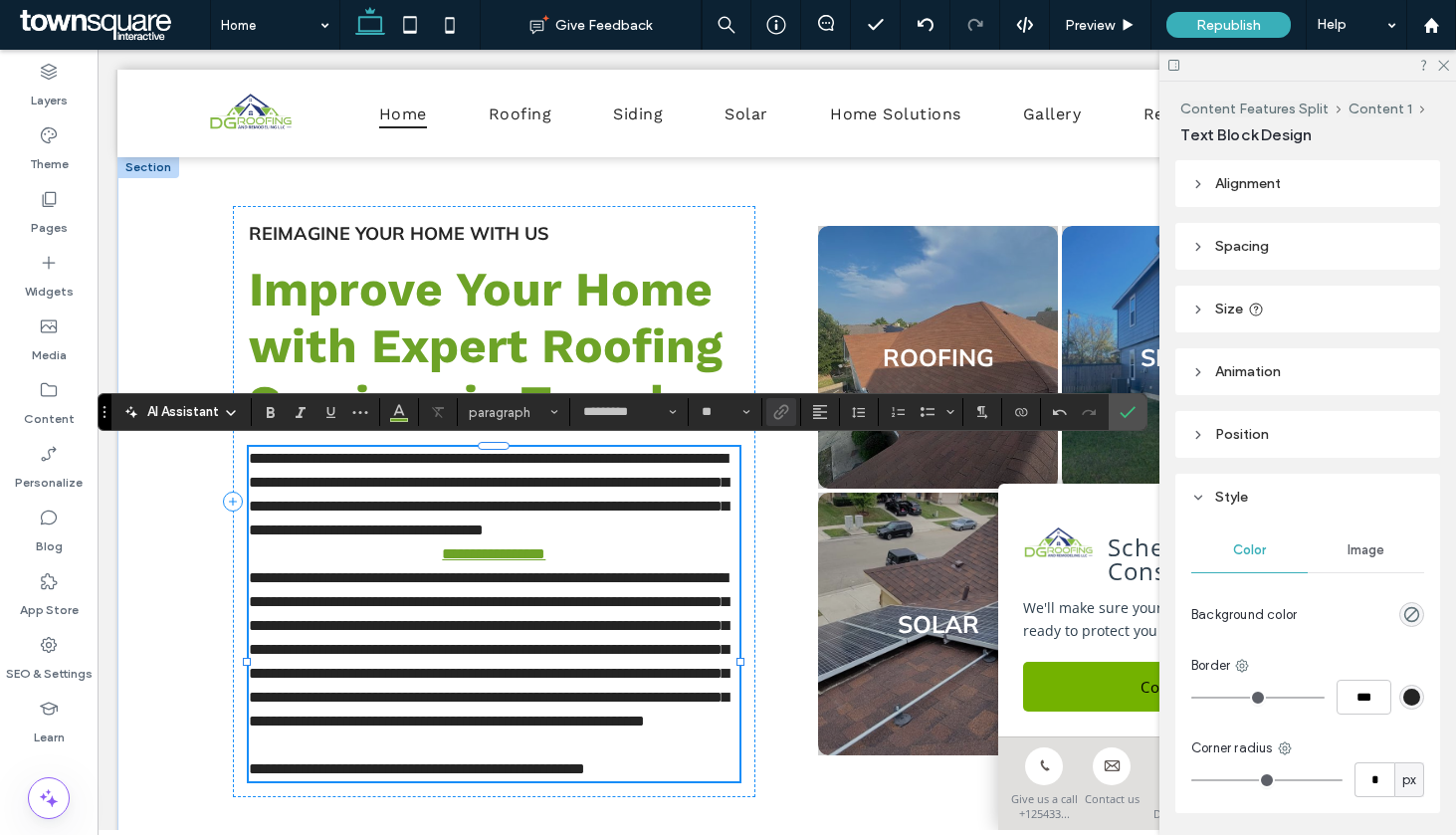 click on "**********" at bounding box center (495, 554) 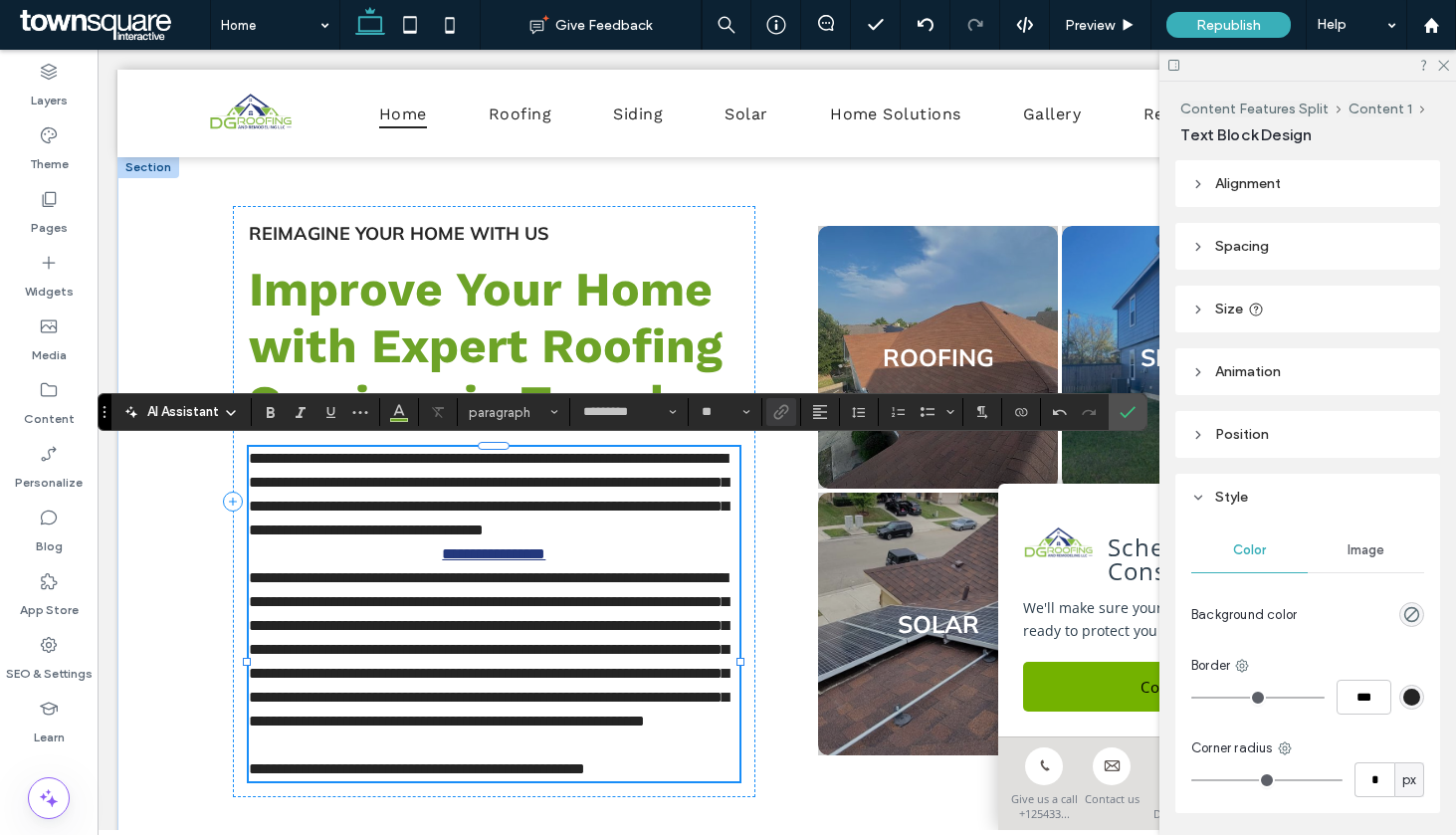 click on "**********" at bounding box center (489, 649) 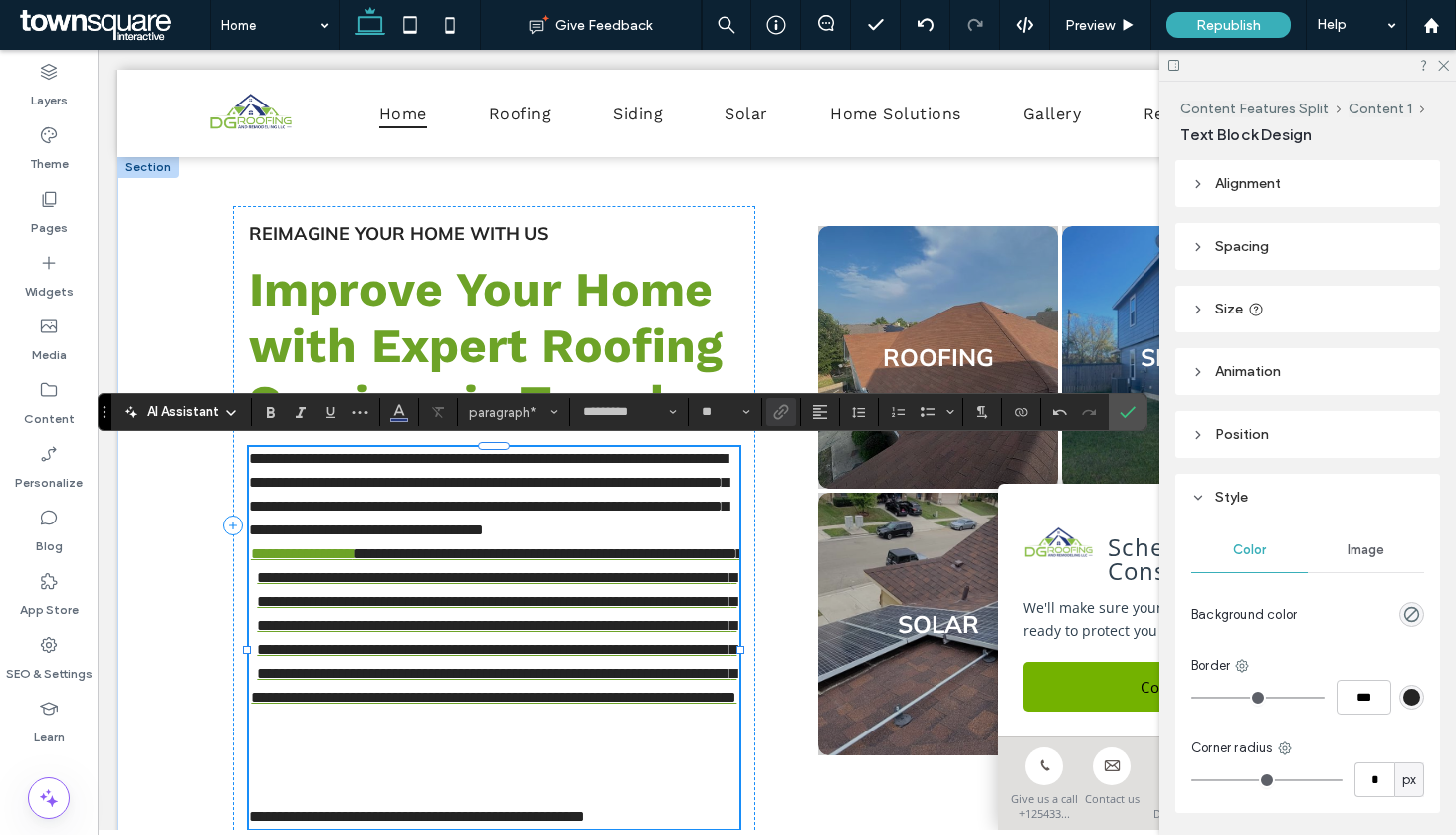 click on "**********" at bounding box center [495, 662] 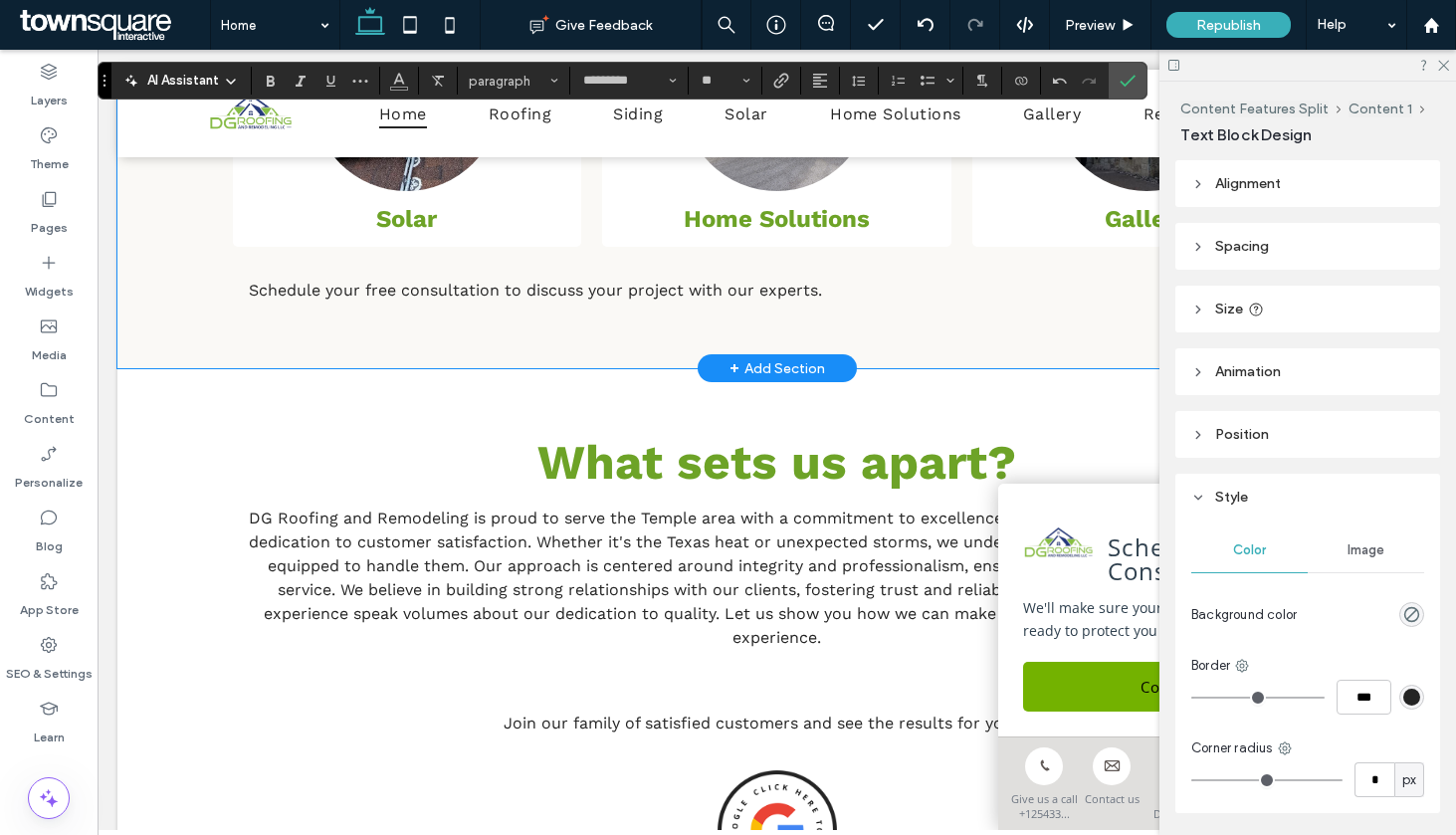 drag, startPoint x: 244, startPoint y: 578, endPoint x: 588, endPoint y: 404, distance: 385.5023 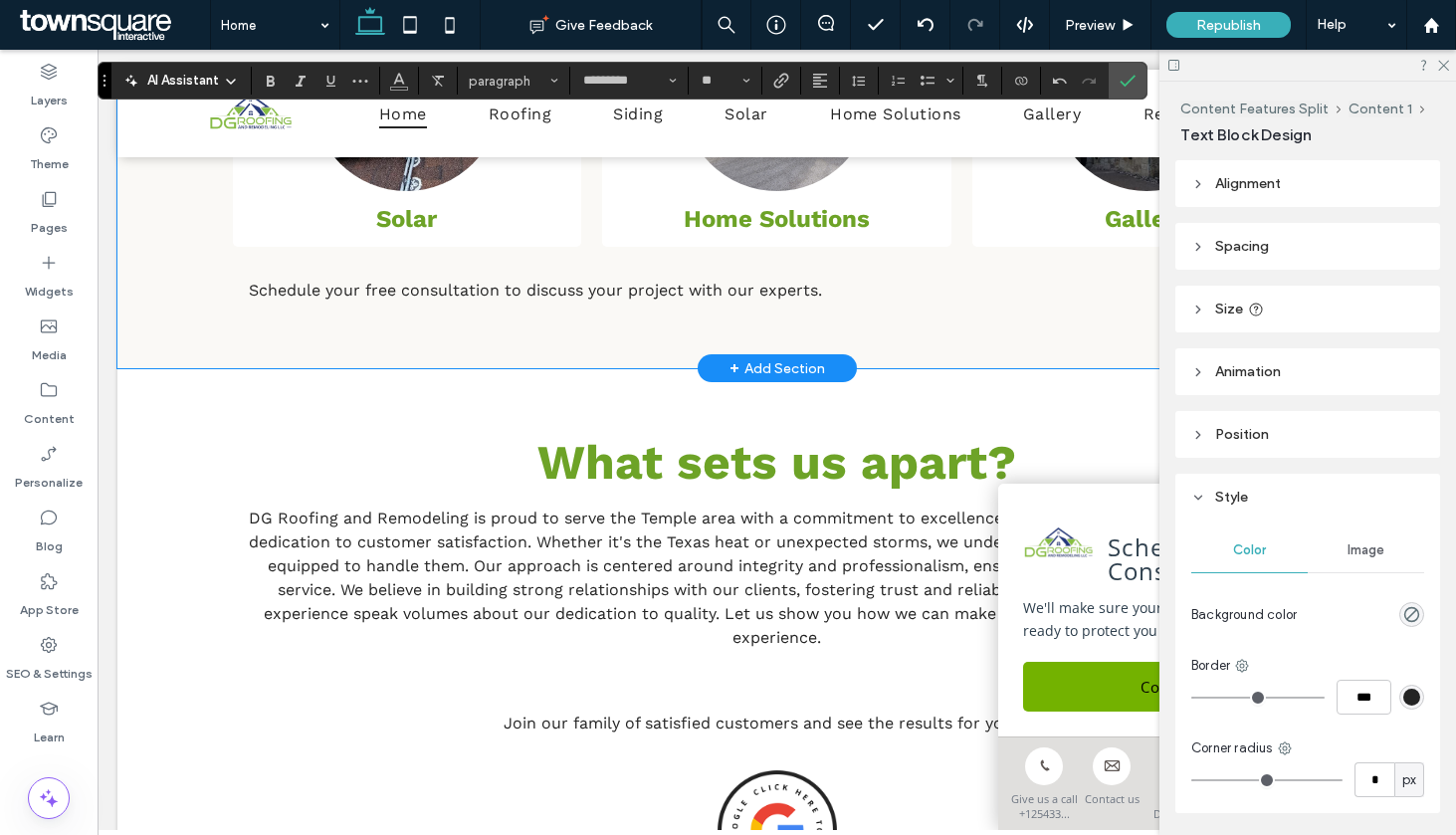click on "**********" at bounding box center [776, -97] 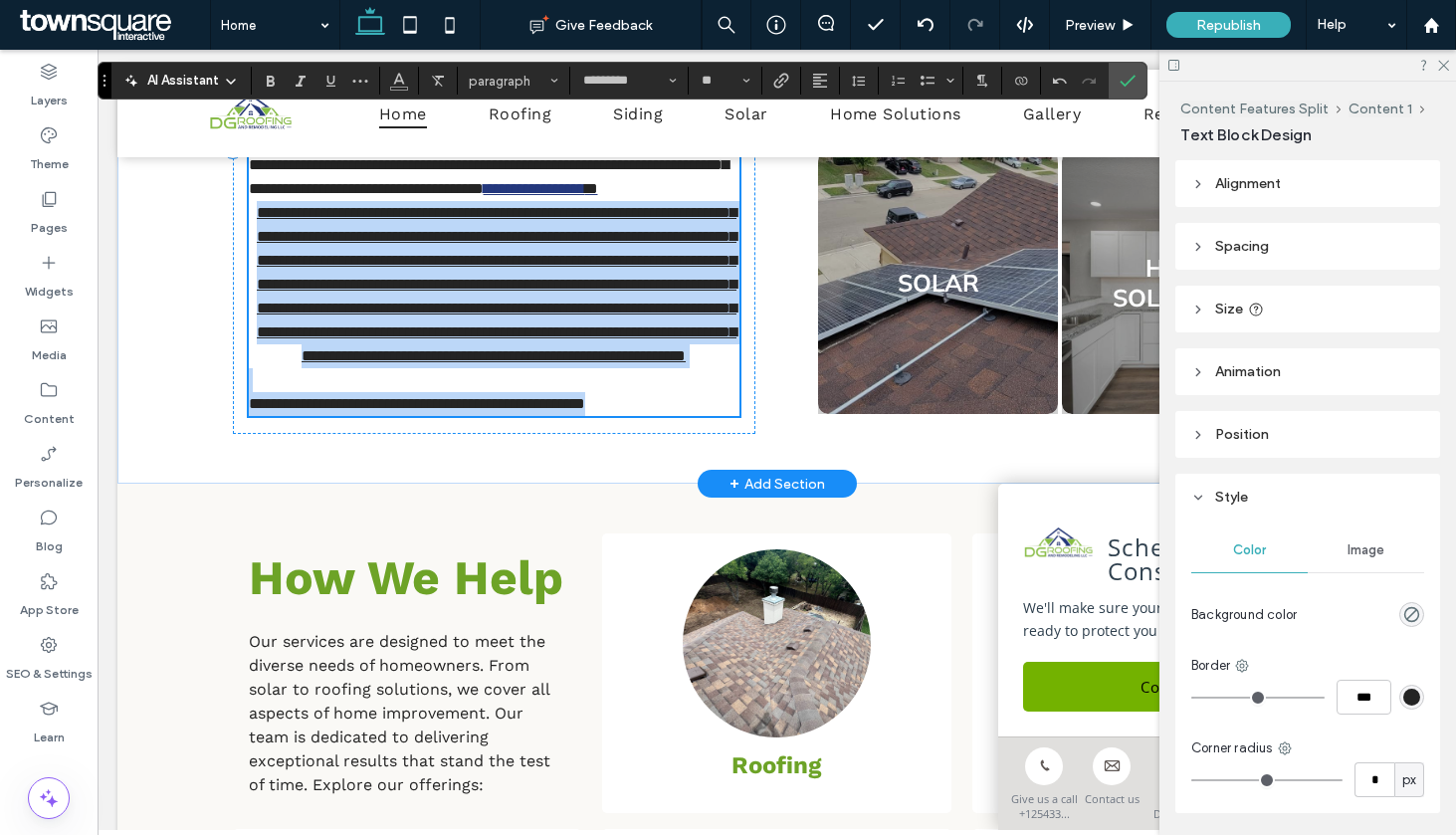 scroll, scrollTop: 1187, scrollLeft: 0, axis: vertical 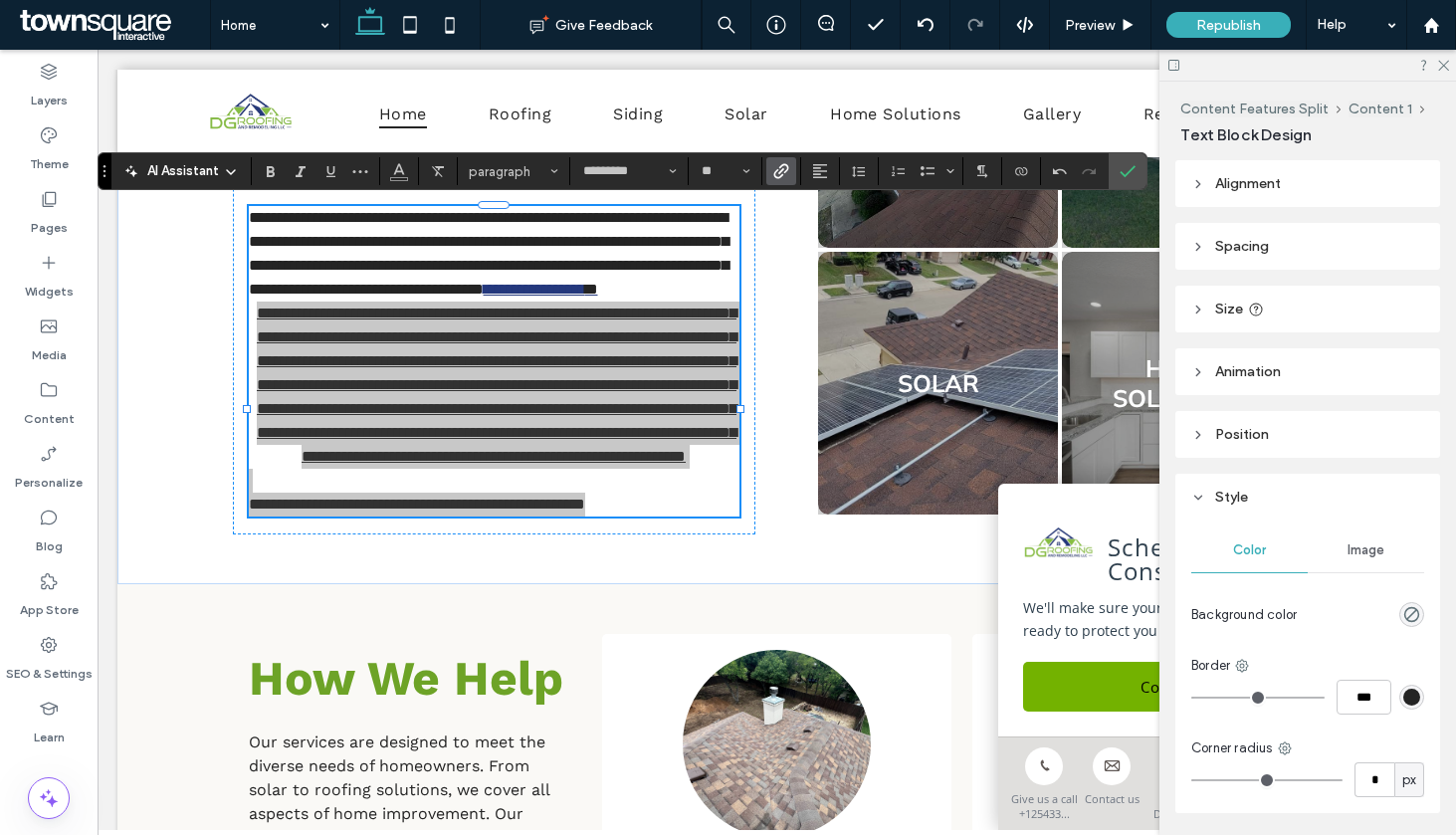 click at bounding box center (781, 171) 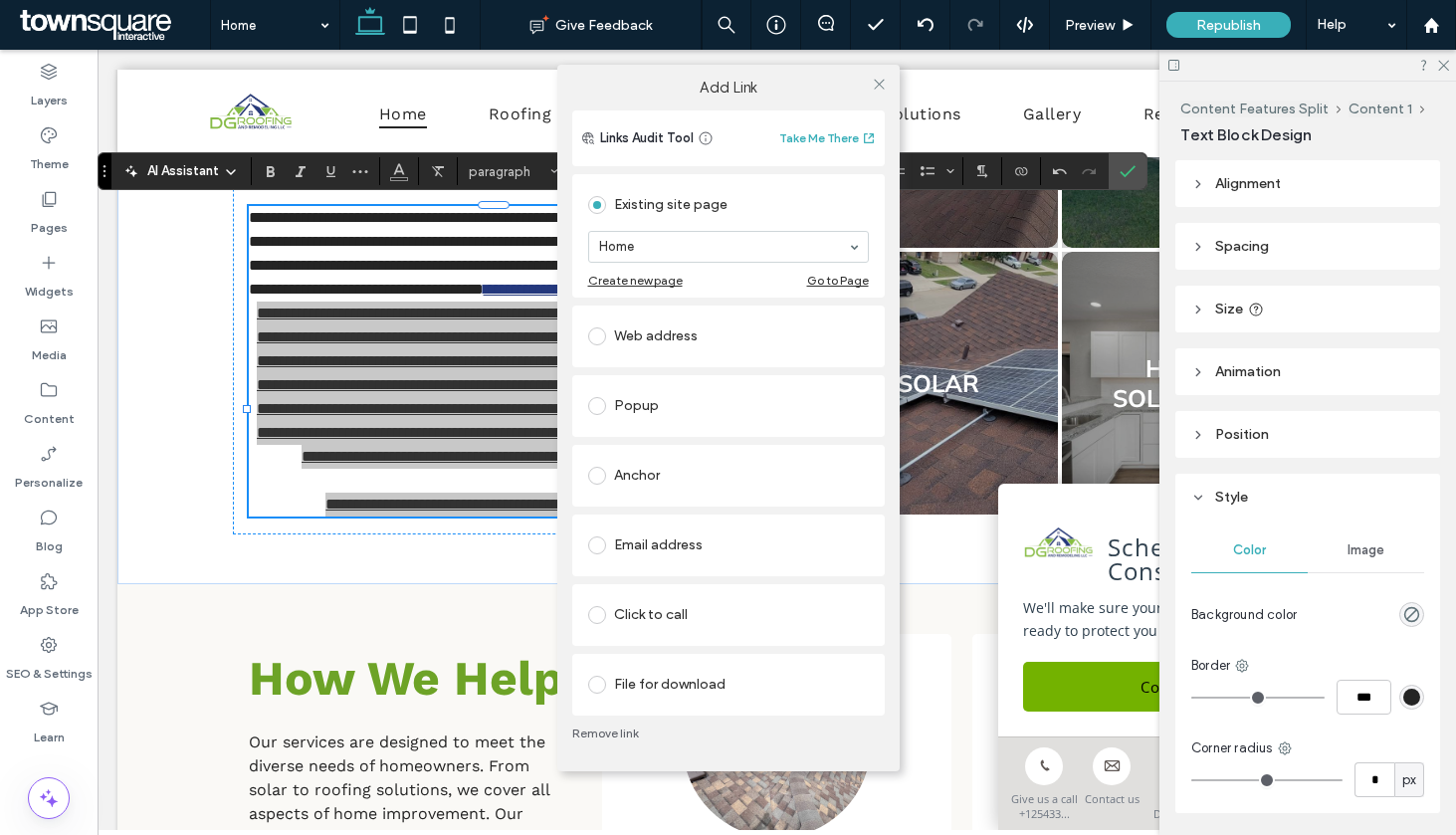 click on "Existing site page Home Create new page Go to Page" at bounding box center [728, 236] 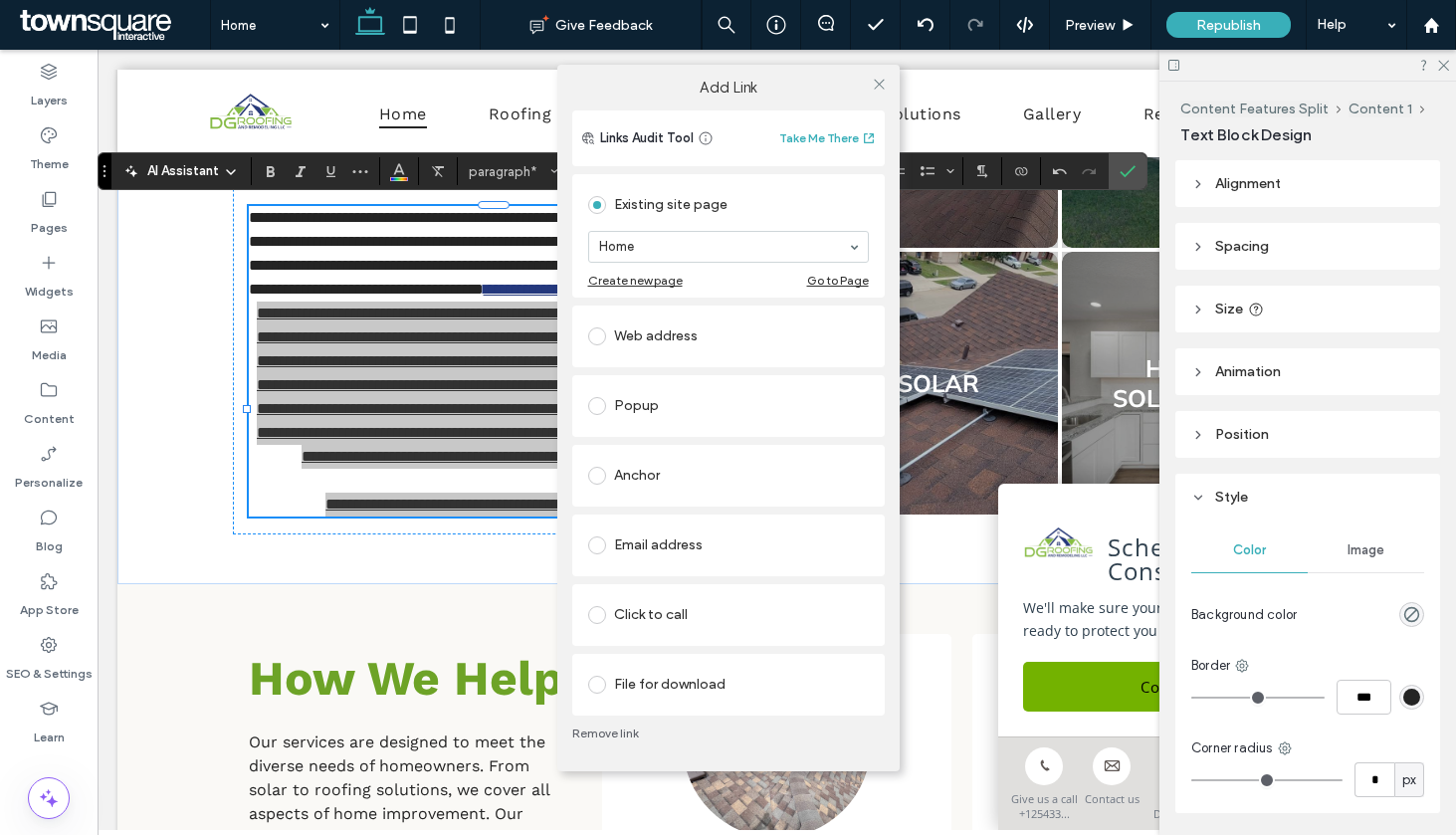 click on "Remove link" at bounding box center (728, 733) 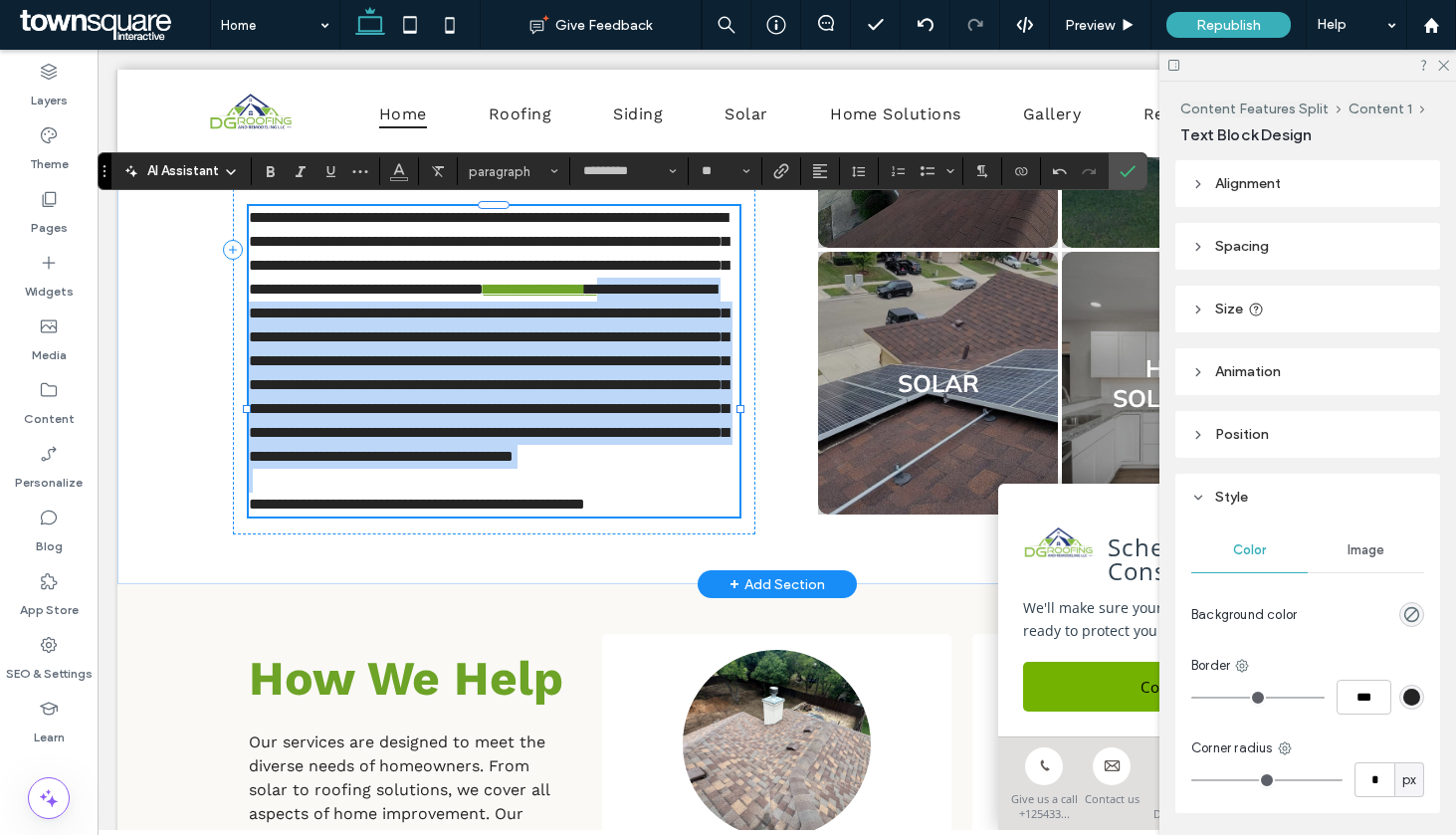 click on "**********" at bounding box center [540, 289] 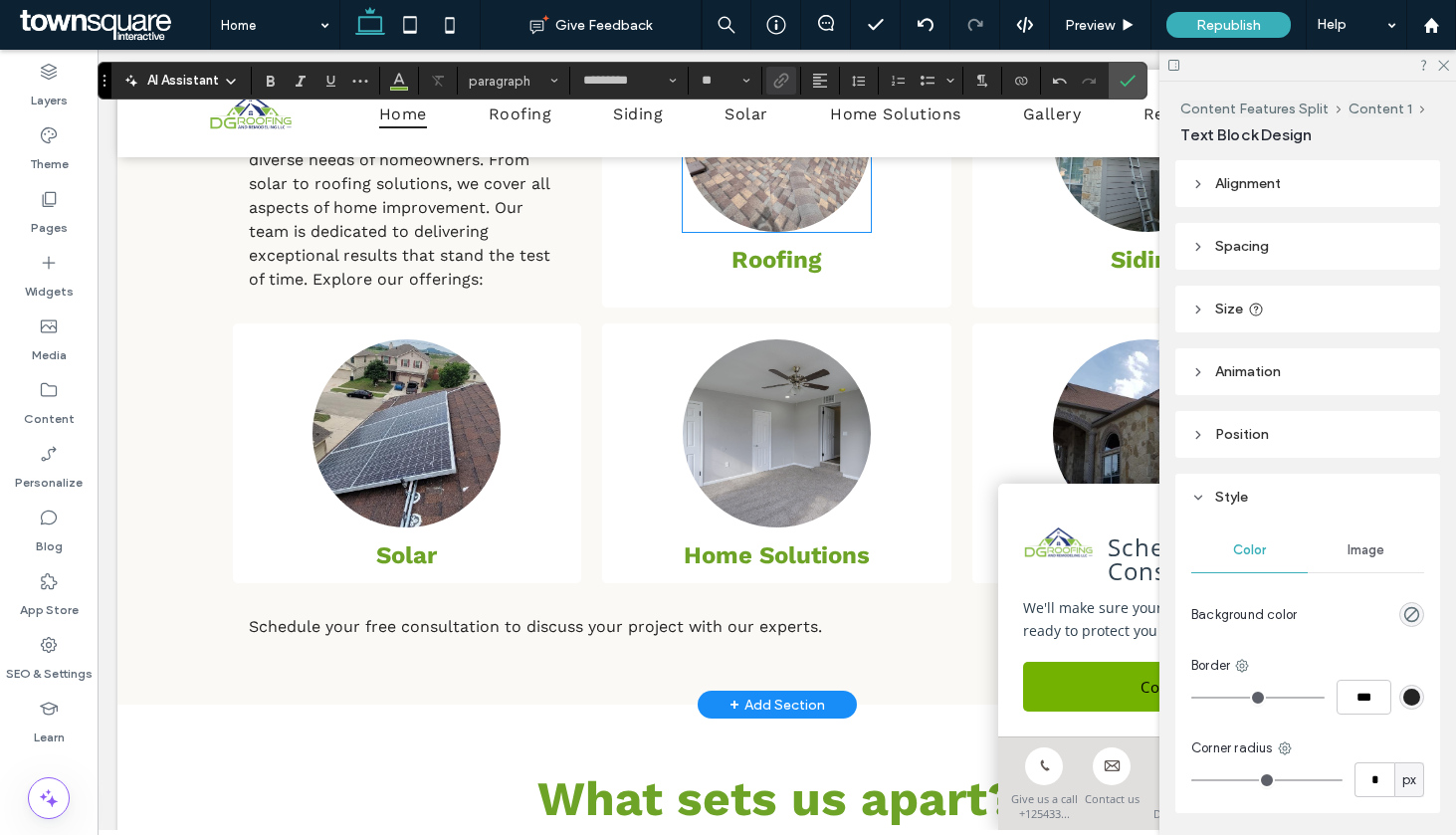 scroll, scrollTop: 1715, scrollLeft: 0, axis: vertical 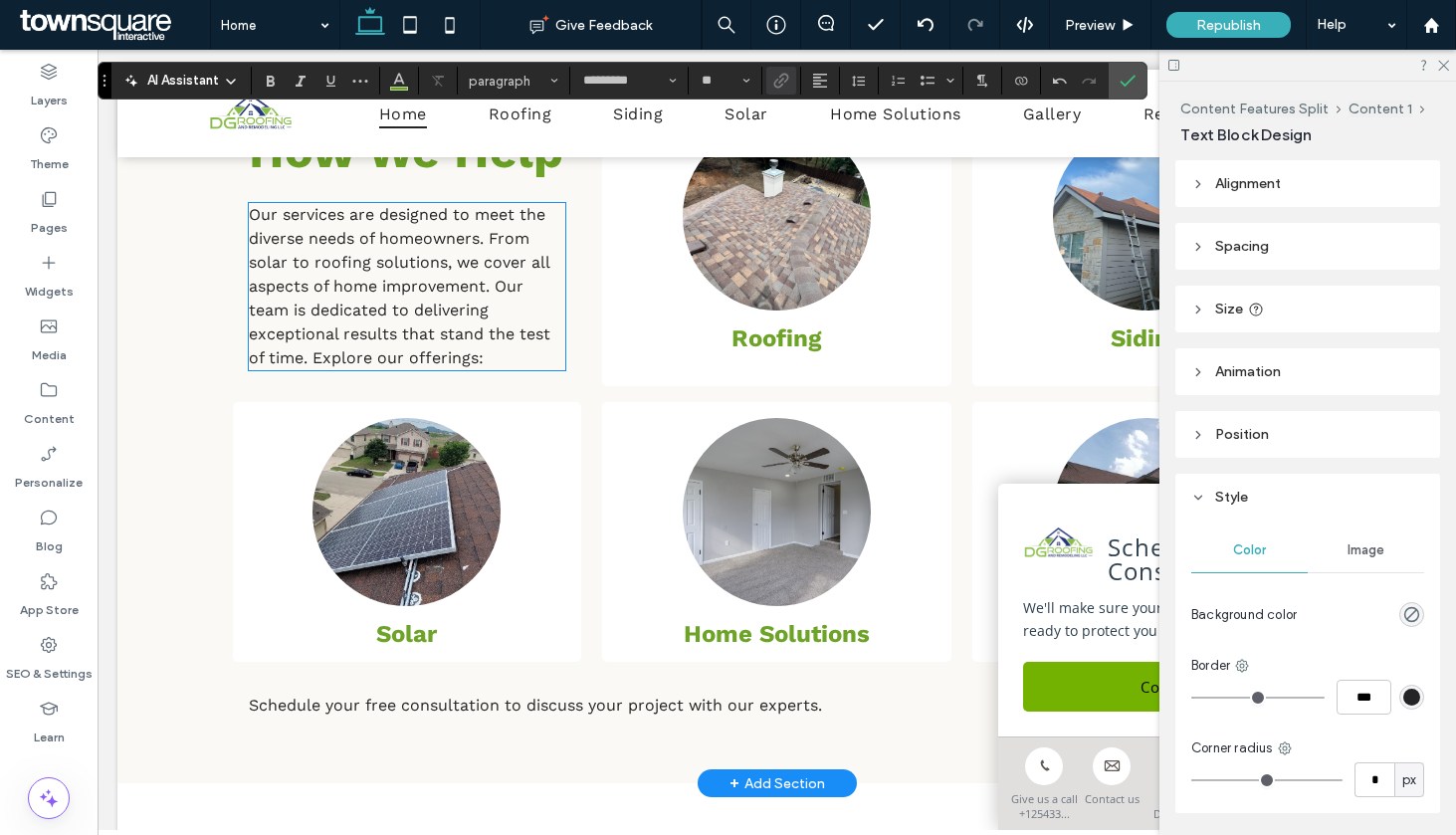 click on "Our services are designed to meet the diverse needs of homeowners. From solar to roofing solutions, we cover all aspects of home improvement. Our team is dedicated to delivering exceptional results that stand the test of time. Explore our offerings:" at bounding box center [407, 287] 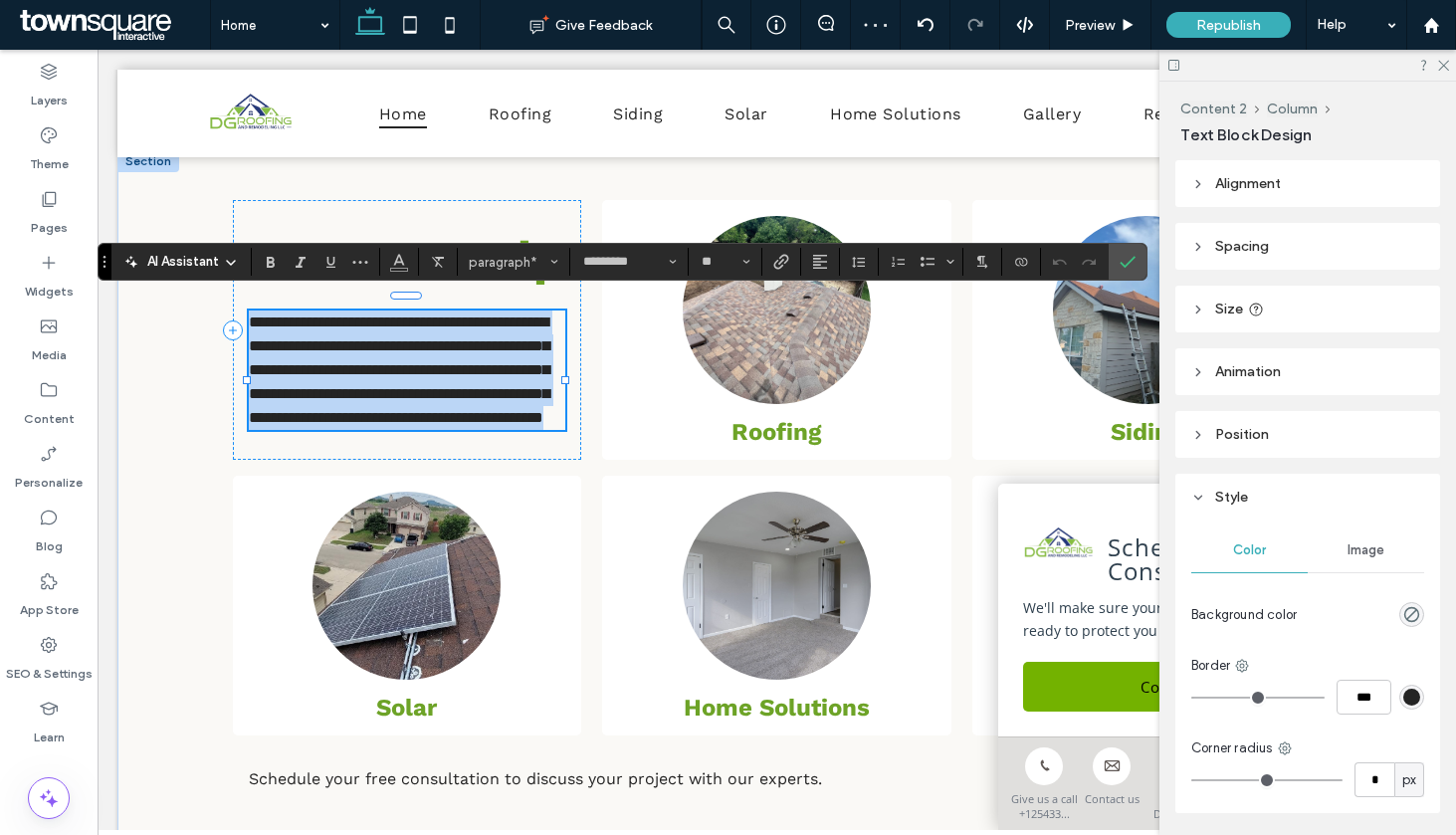 click on "**********" at bounding box center (399, 369) 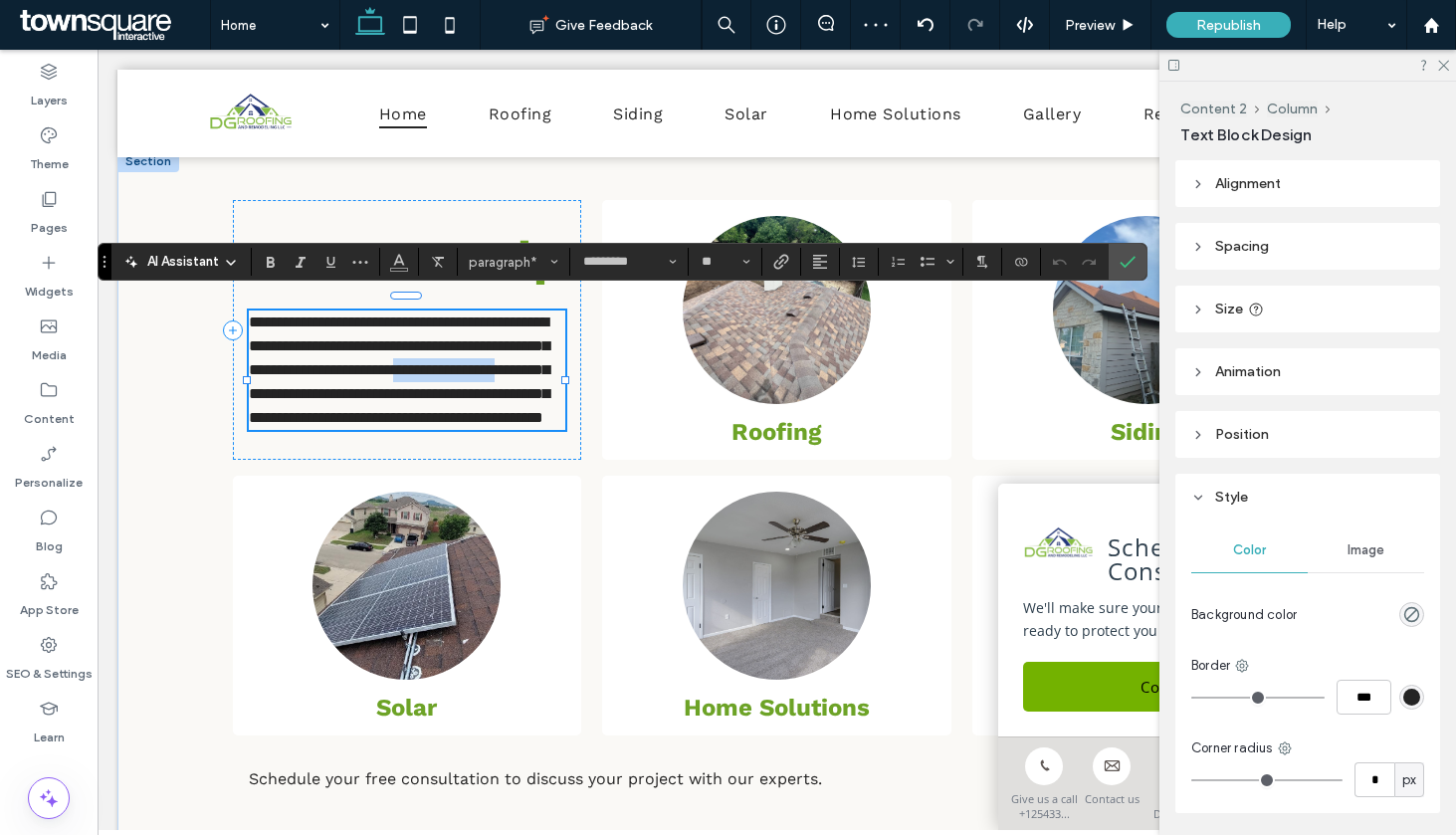 drag, startPoint x: 478, startPoint y: 377, endPoint x: 339, endPoint y: 386, distance: 139.29106 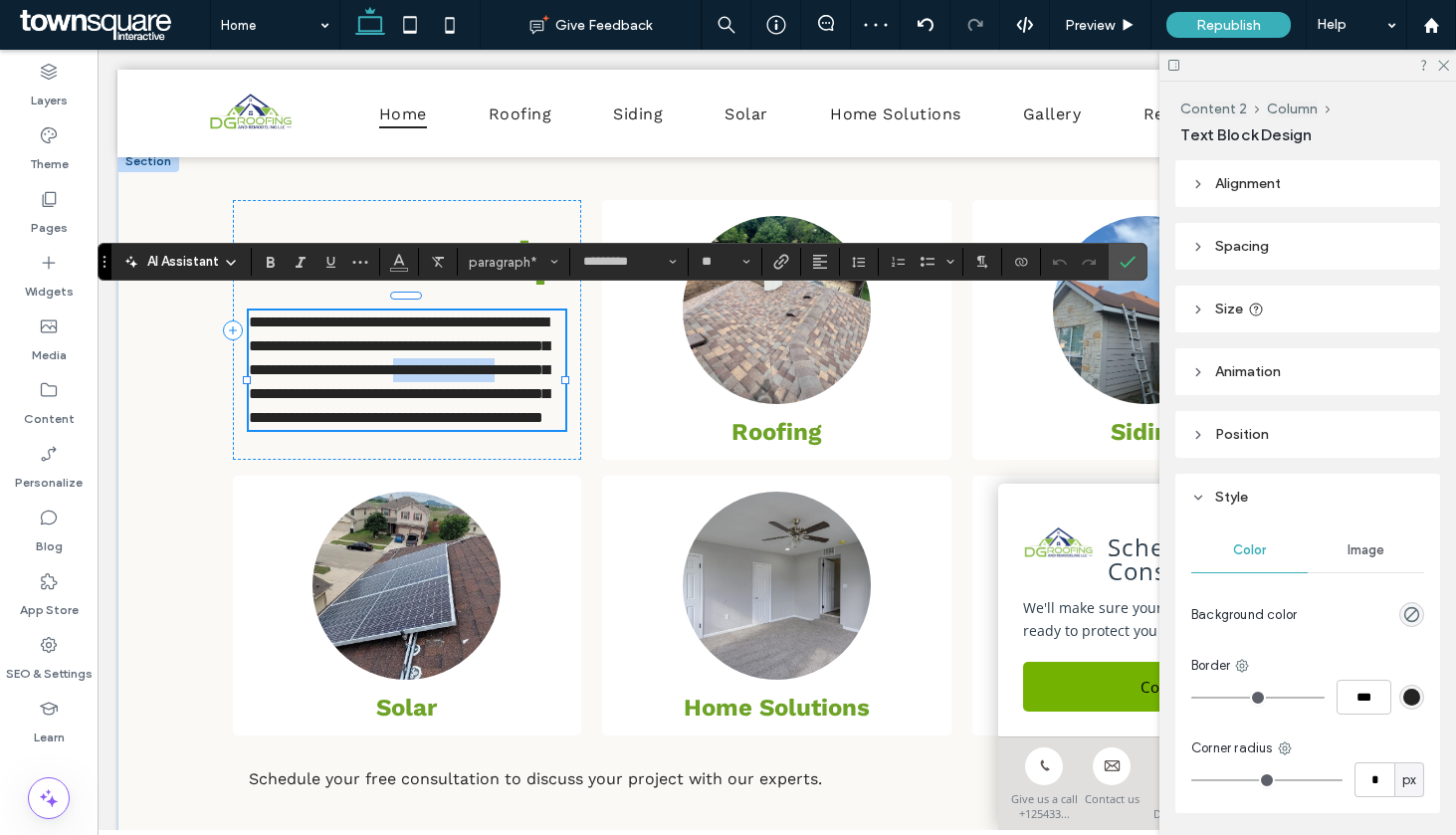 click on "**********" at bounding box center [399, 369] 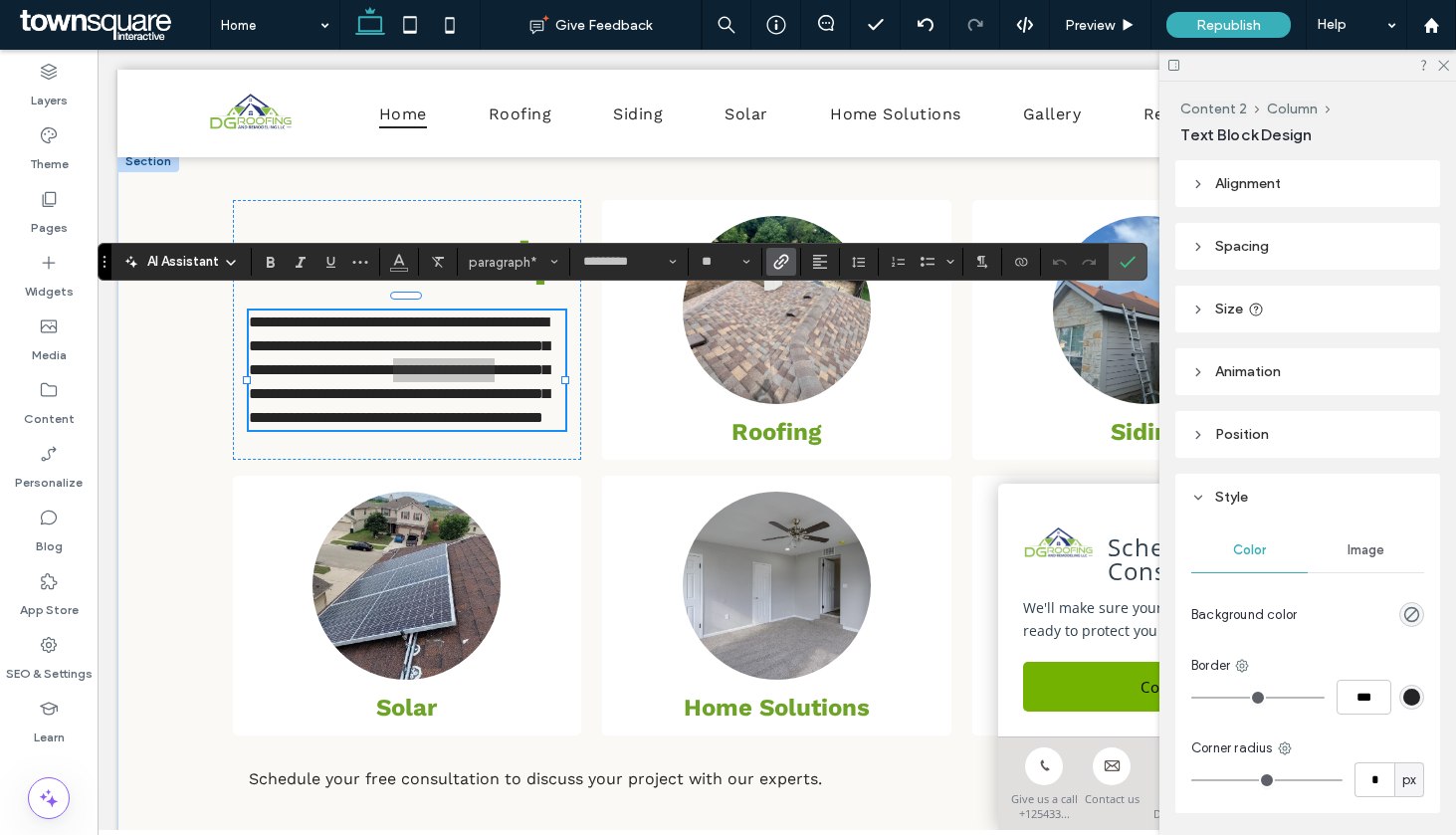 click 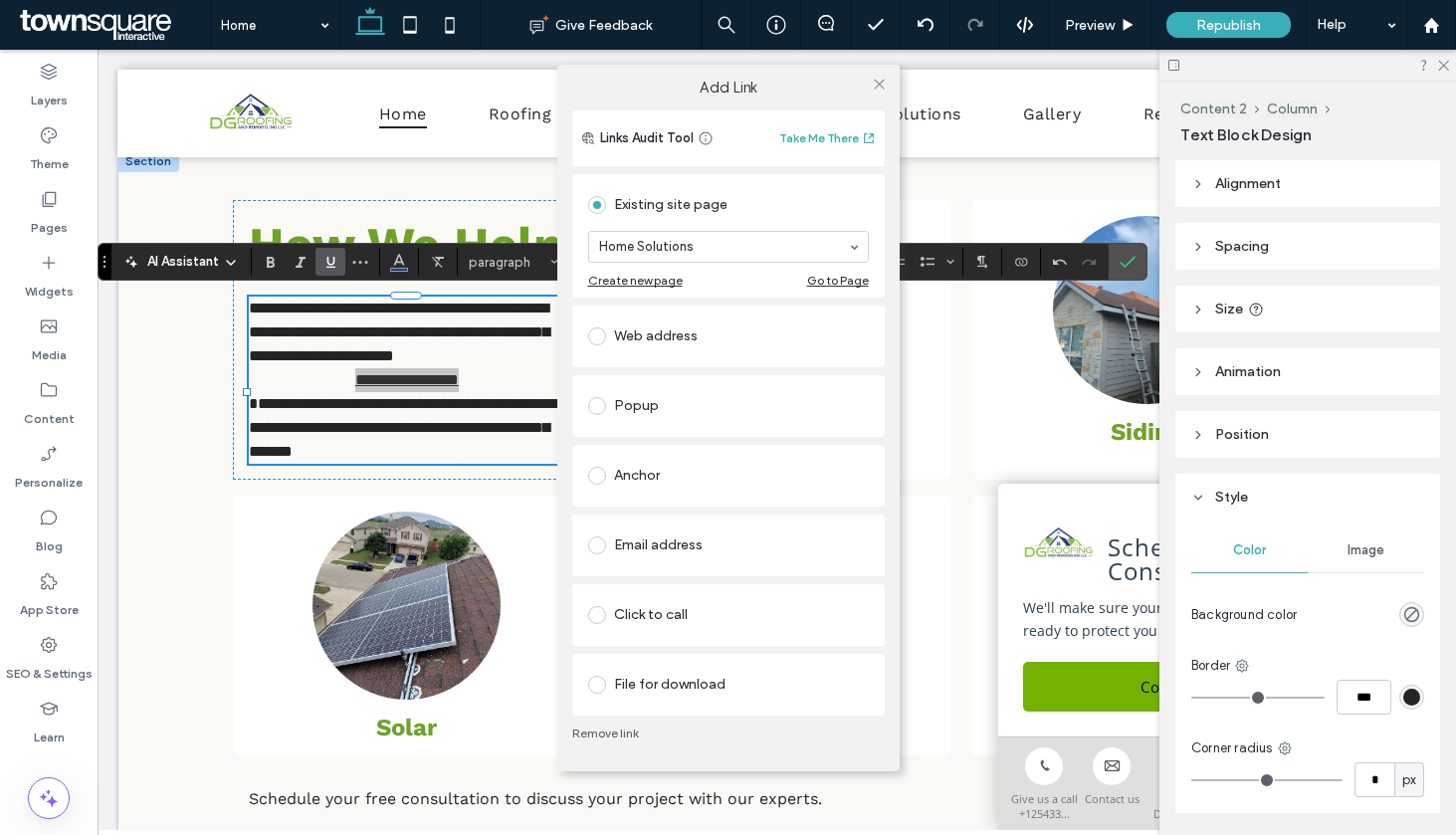 click on "Add Link Links Audit Tool Take Me There Existing site page Home Solutions Create new page Go to Page Web address Popup Anchor Email address Click to call File for download Remove link" at bounding box center (728, 417) 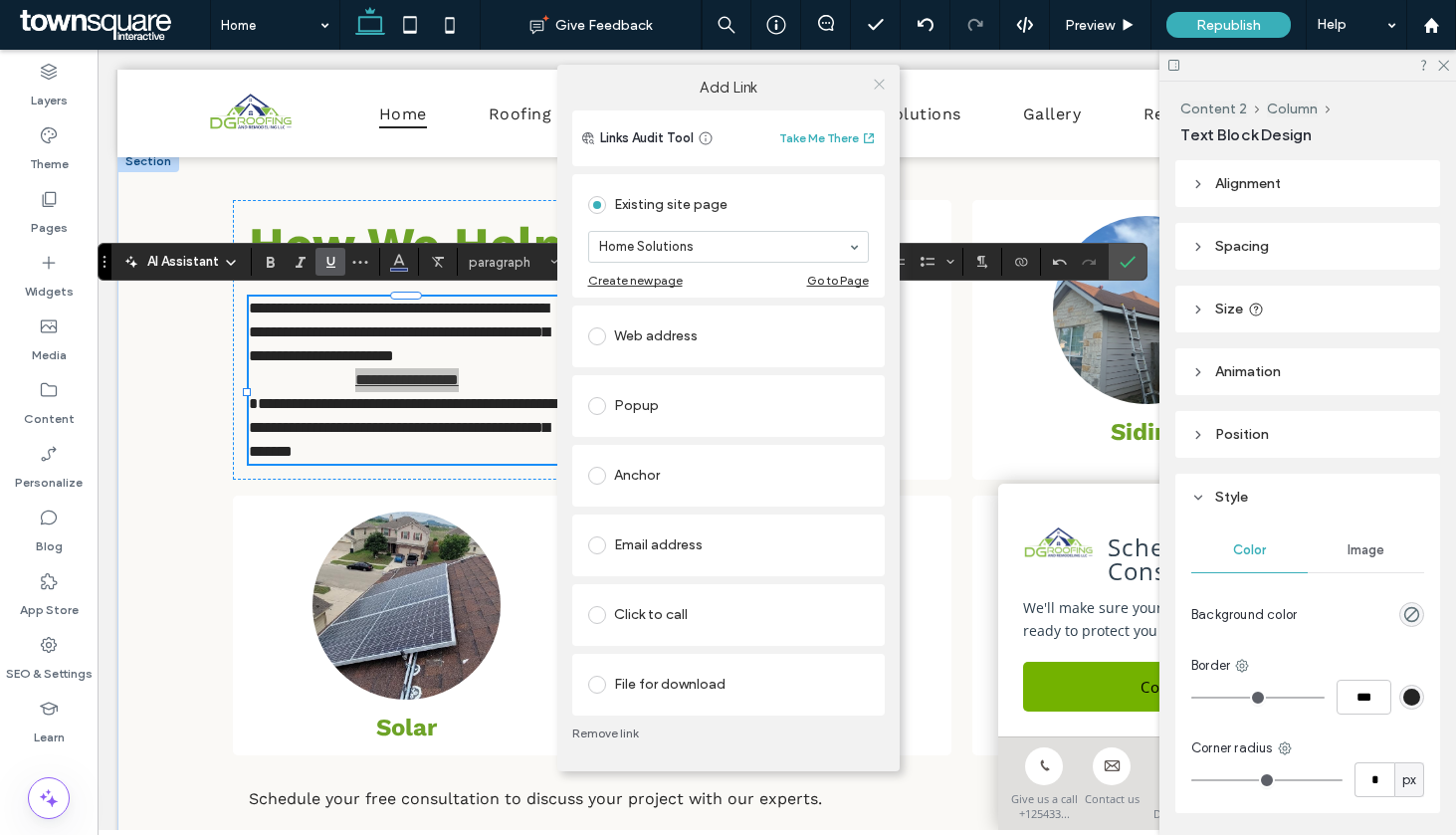 click 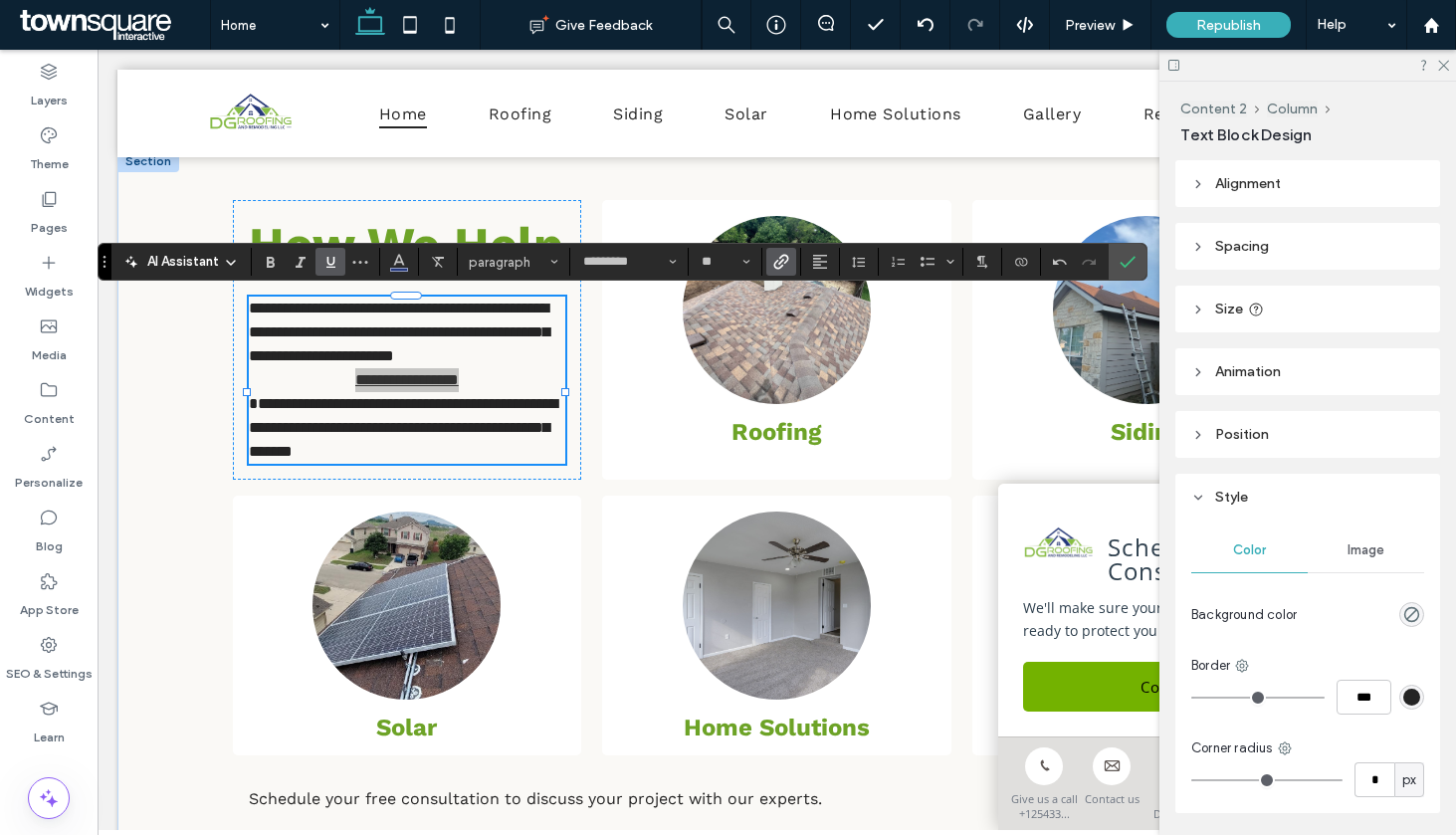 click 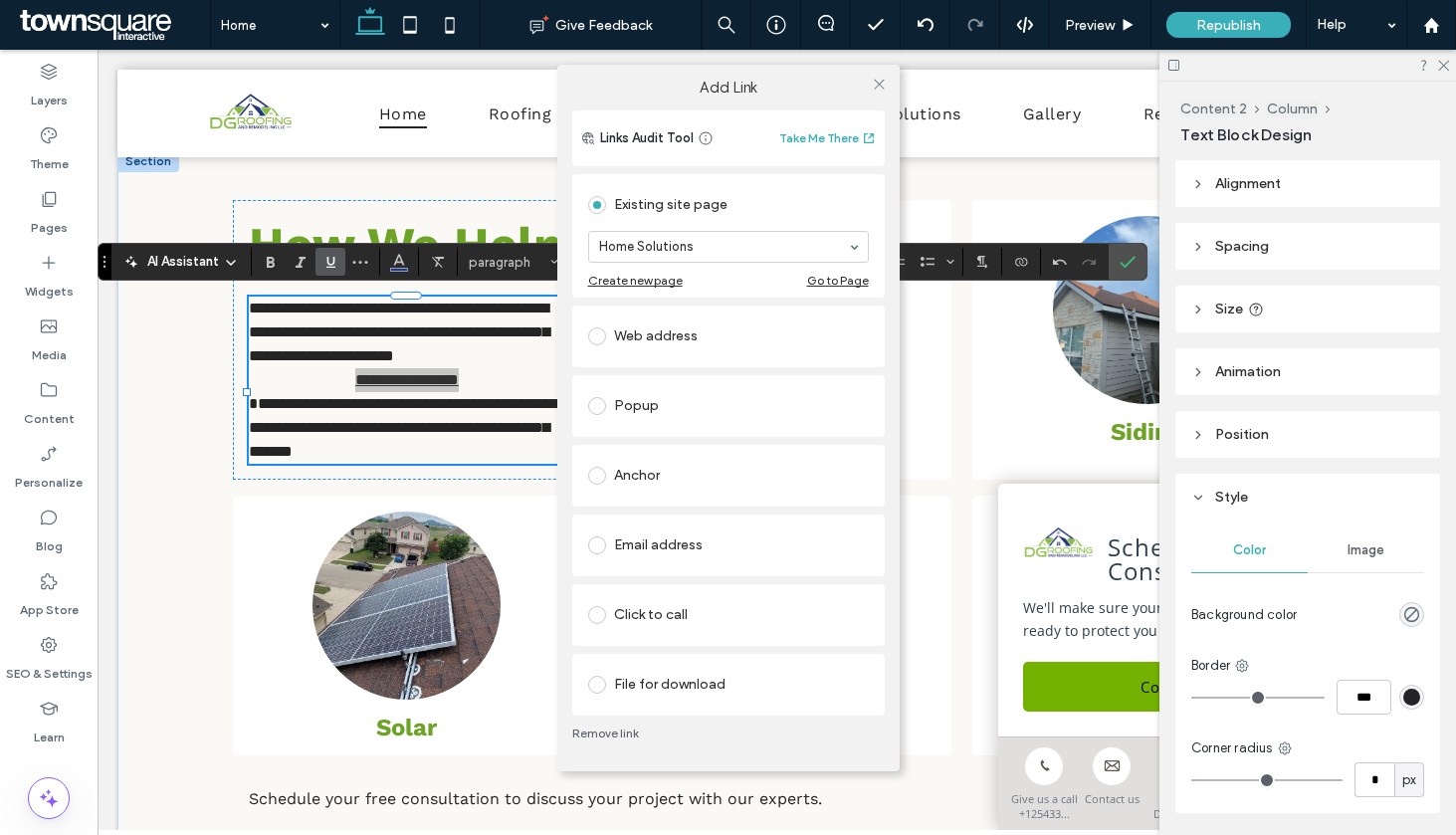 click on "Remove link" at bounding box center (728, 733) 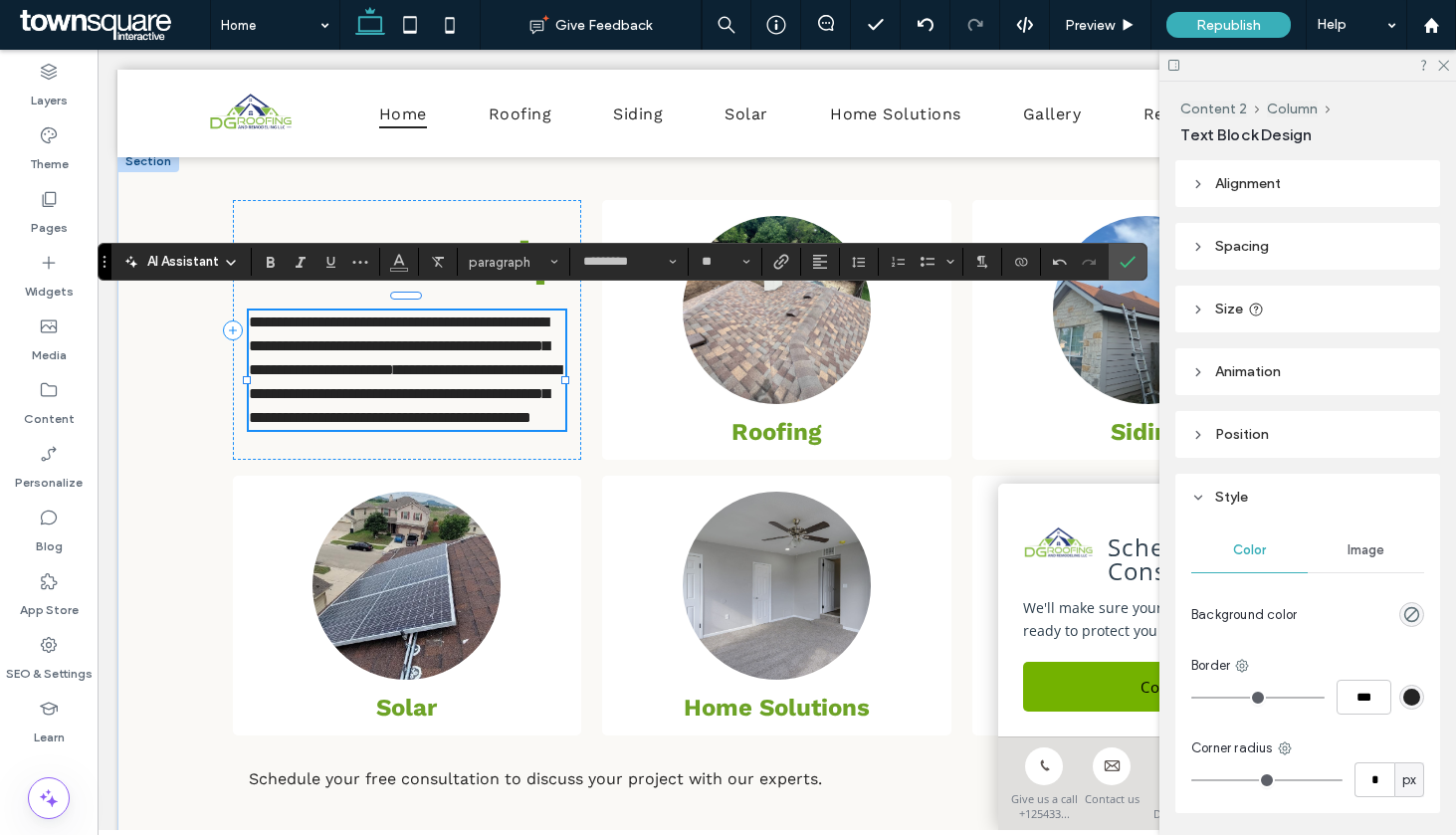 click on "Roofing" at bounding box center [776, 329] 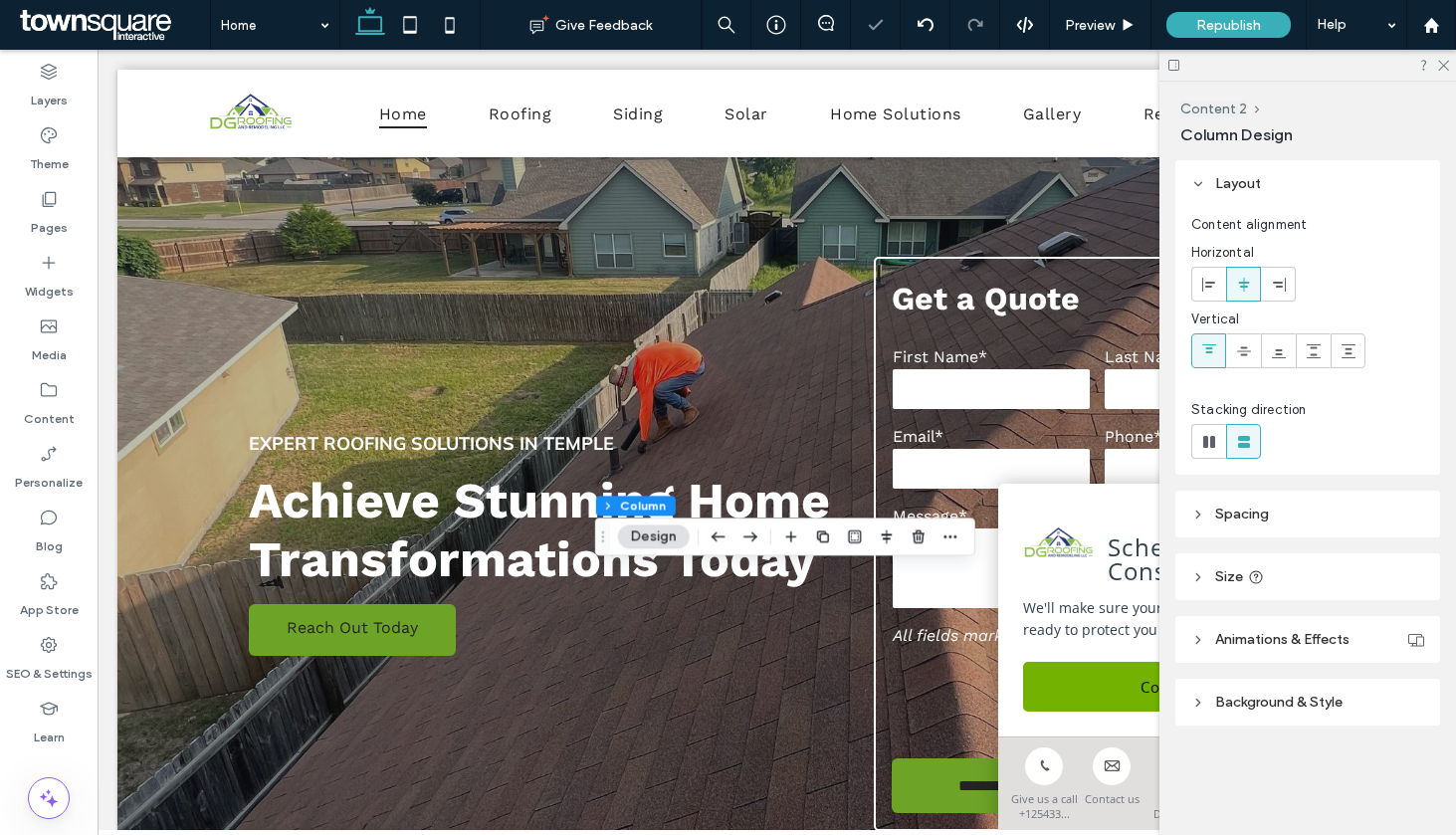 scroll, scrollTop: 1055, scrollLeft: 0, axis: vertical 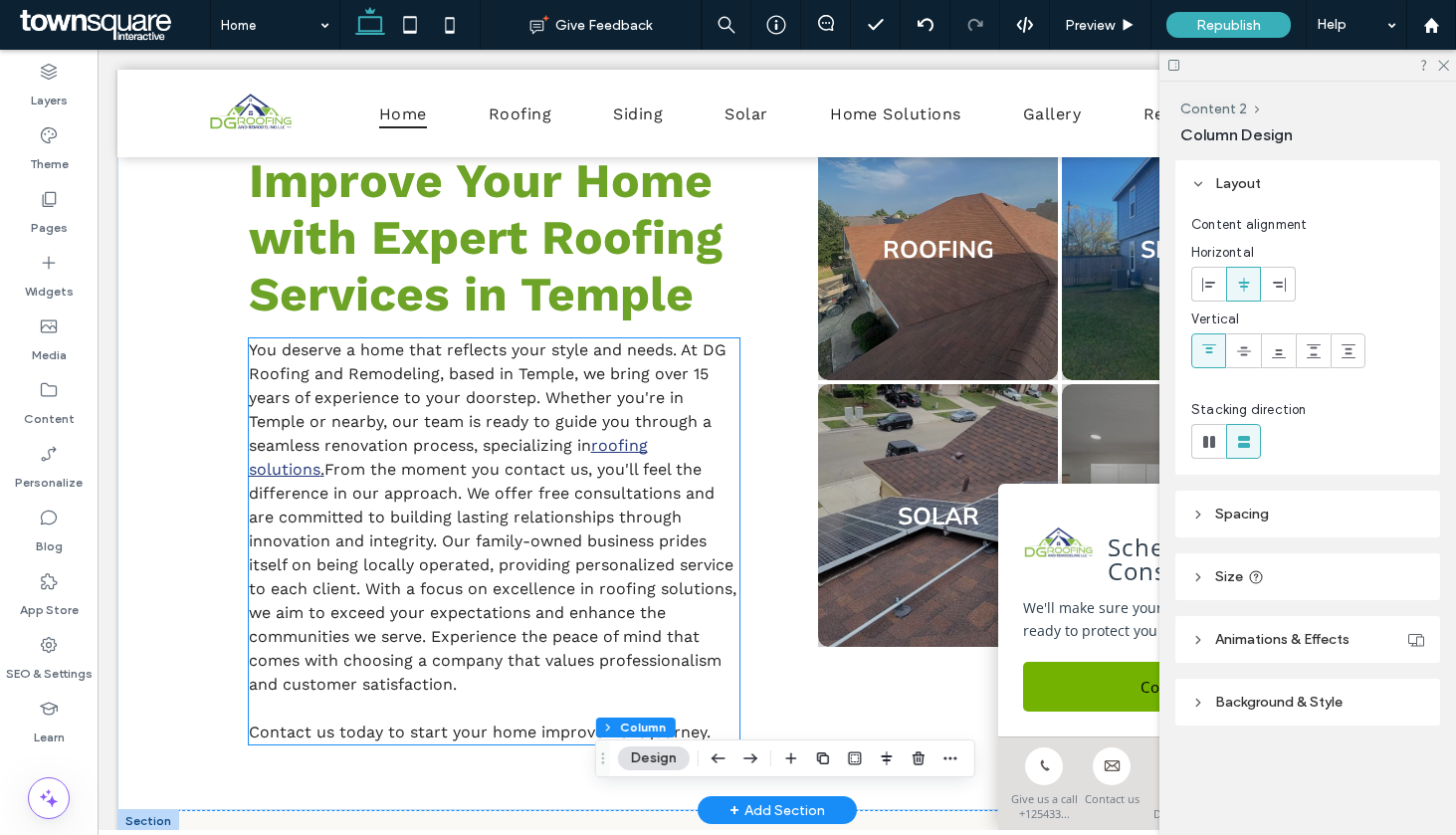 click on "From the moment you contact us, you'll feel the difference in our approach. We offer free consultations and are committed to building lasting relationships through innovation and integrity. Our family-owned business prides itself on being locally operated, providing personalized service to each client. With a focus on excellence in roofing solutions, we aim to exceed your expectations and enhance the communities we serve. Experience the peace of mind that comes with choosing a company that values professionalism and customer satisfaction." at bounding box center (493, 576) 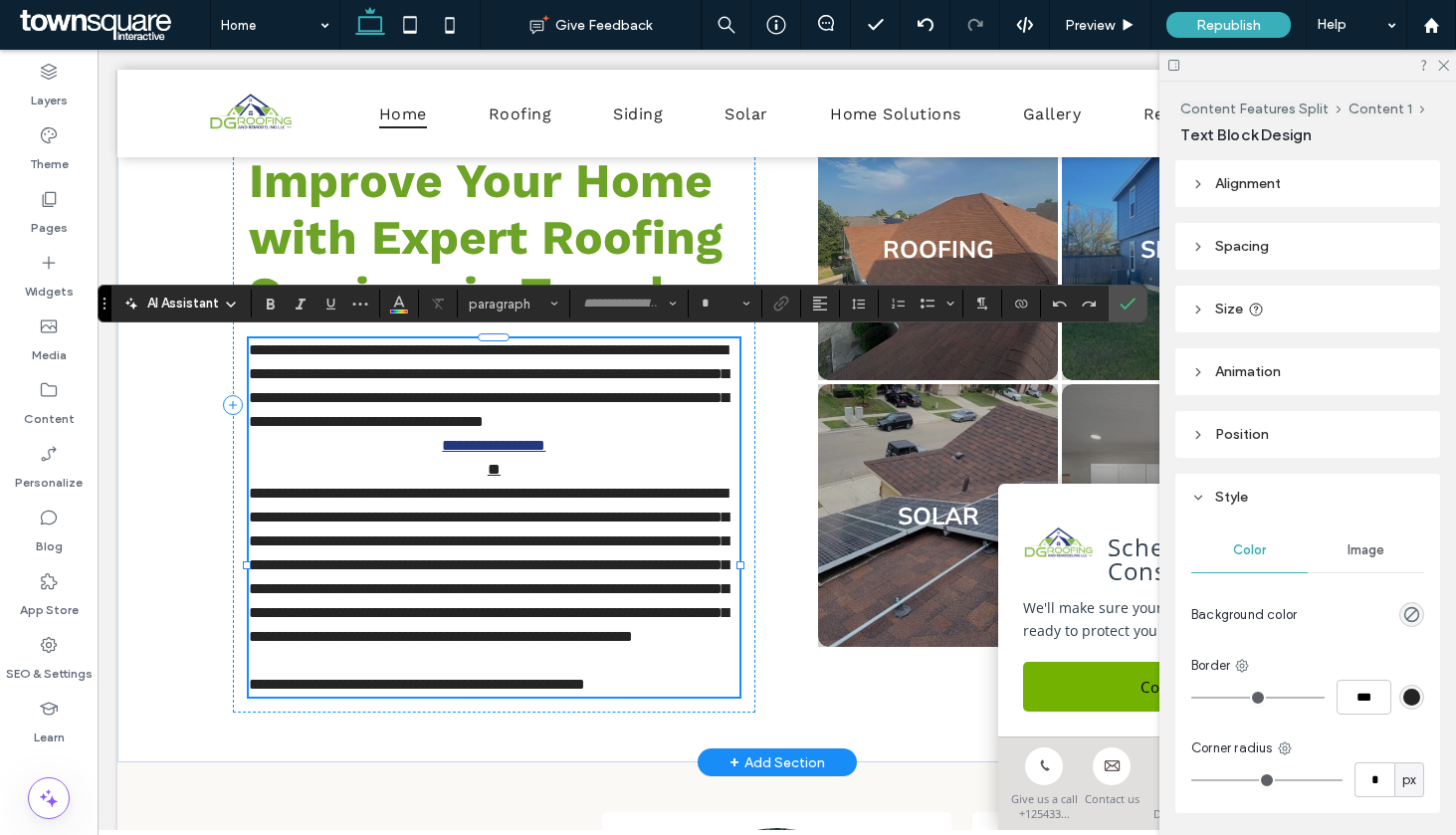 type on "*********" 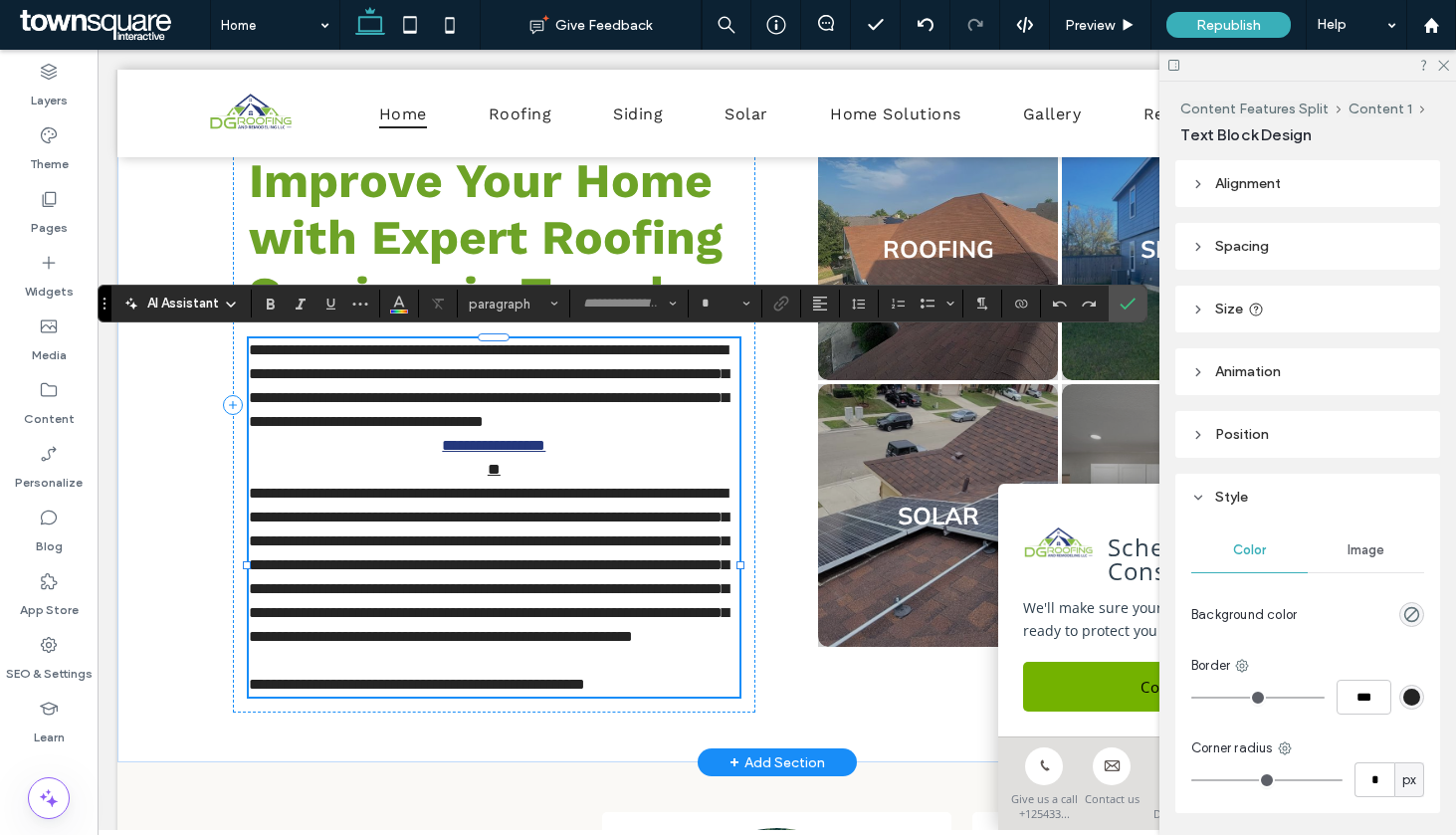 type on "**" 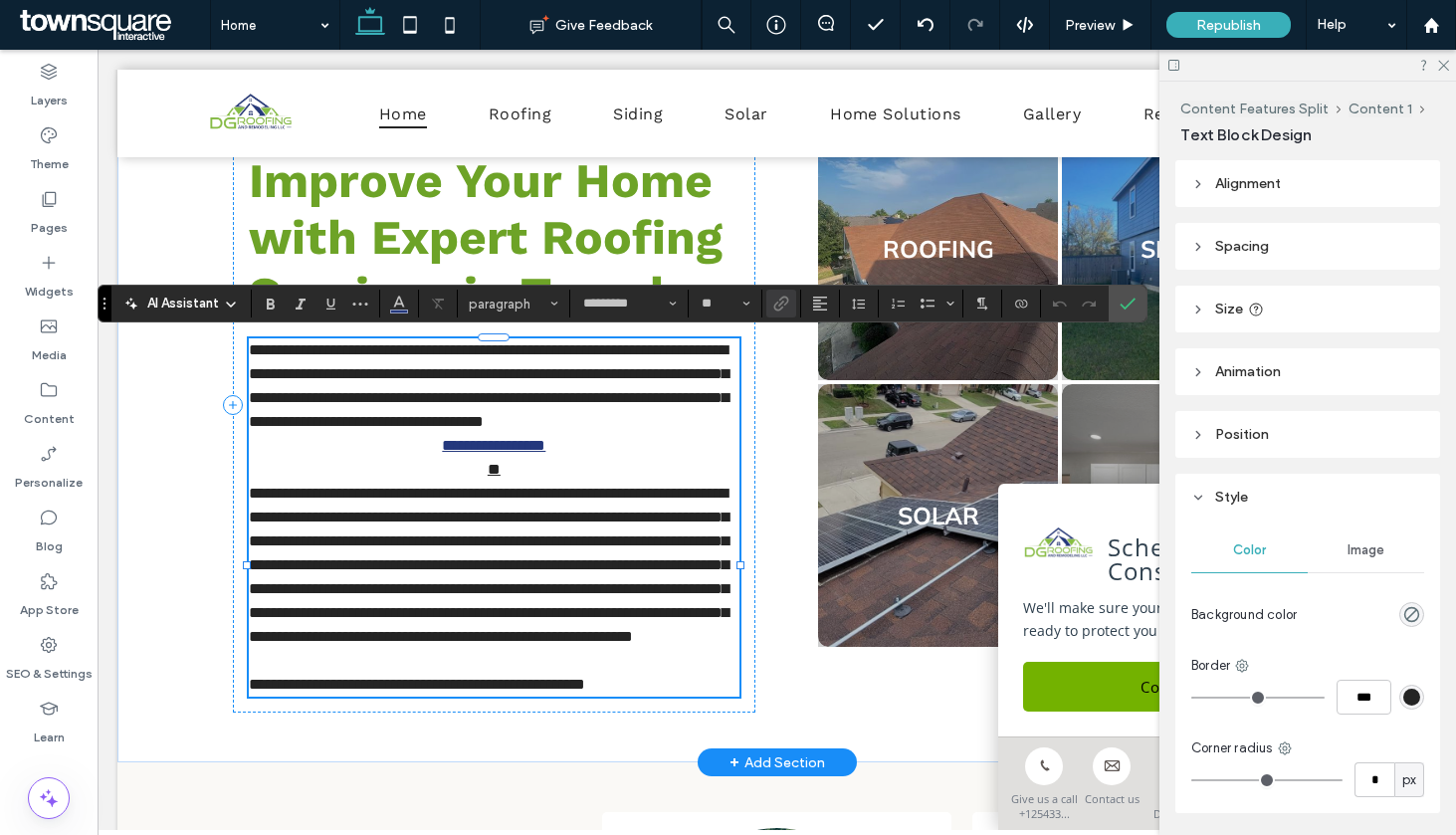 click on "*" at bounding box center (495, 470) 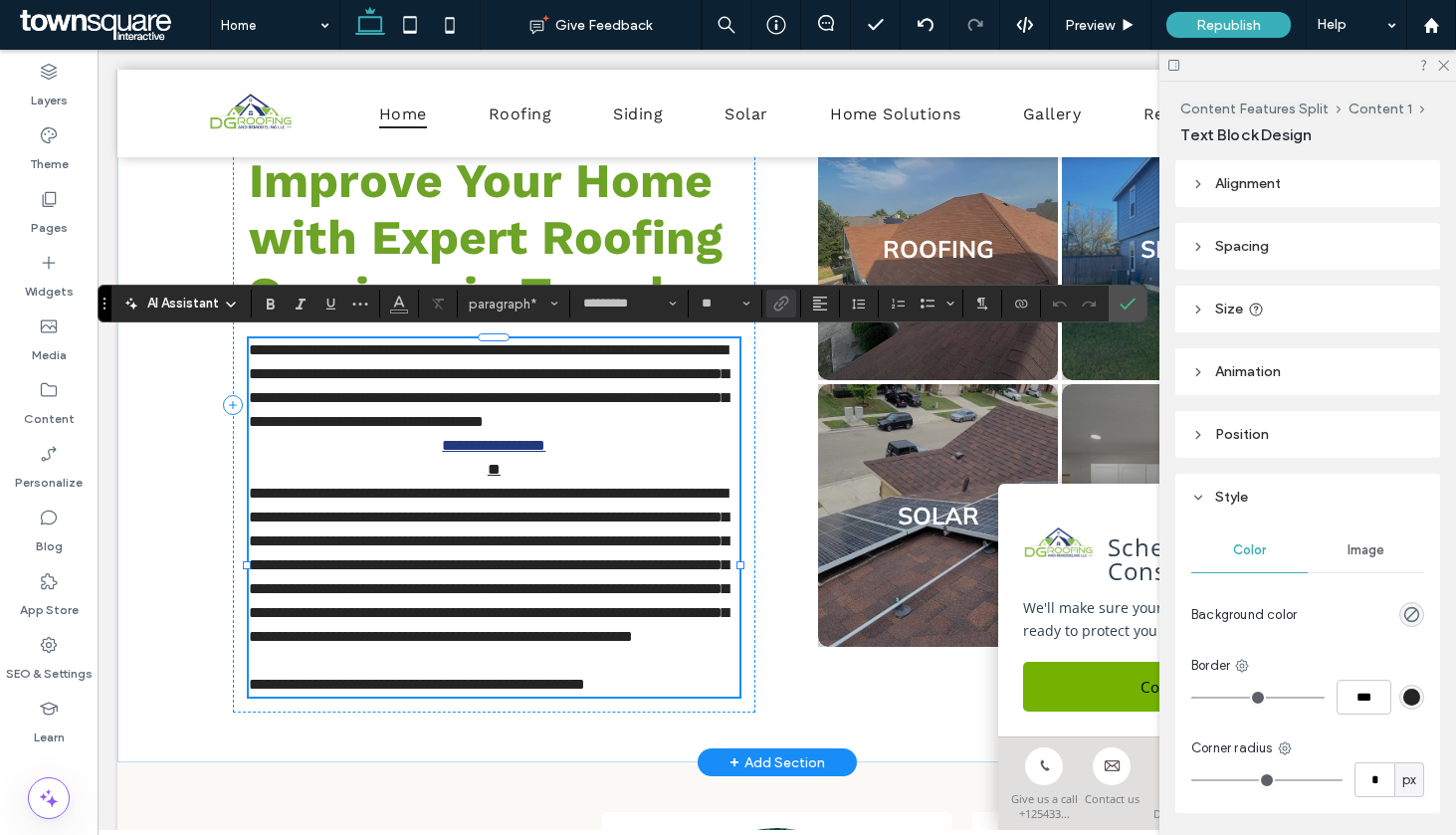 click on "*" at bounding box center [495, 470] 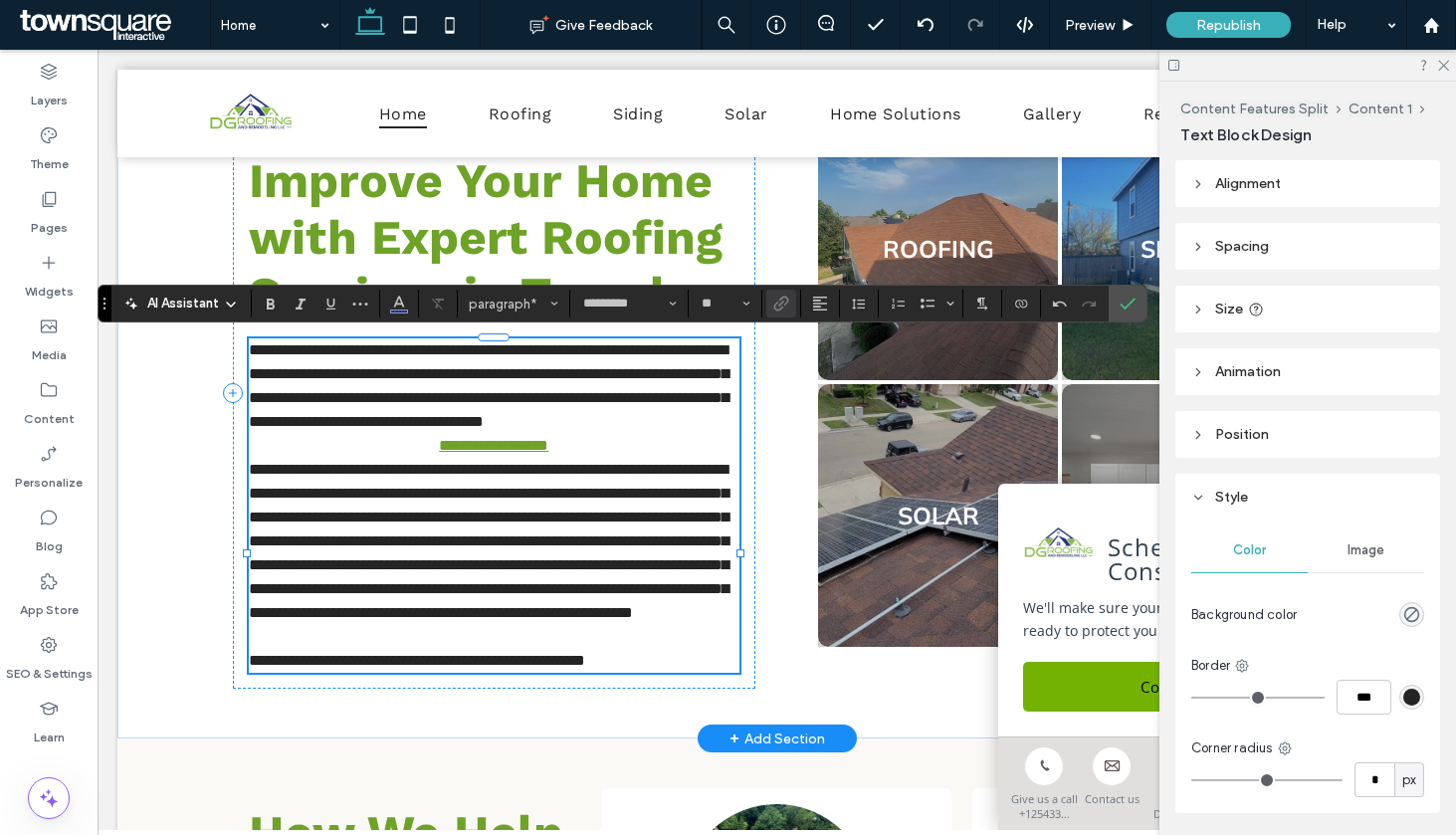 click on "**********" at bounding box center [495, 446] 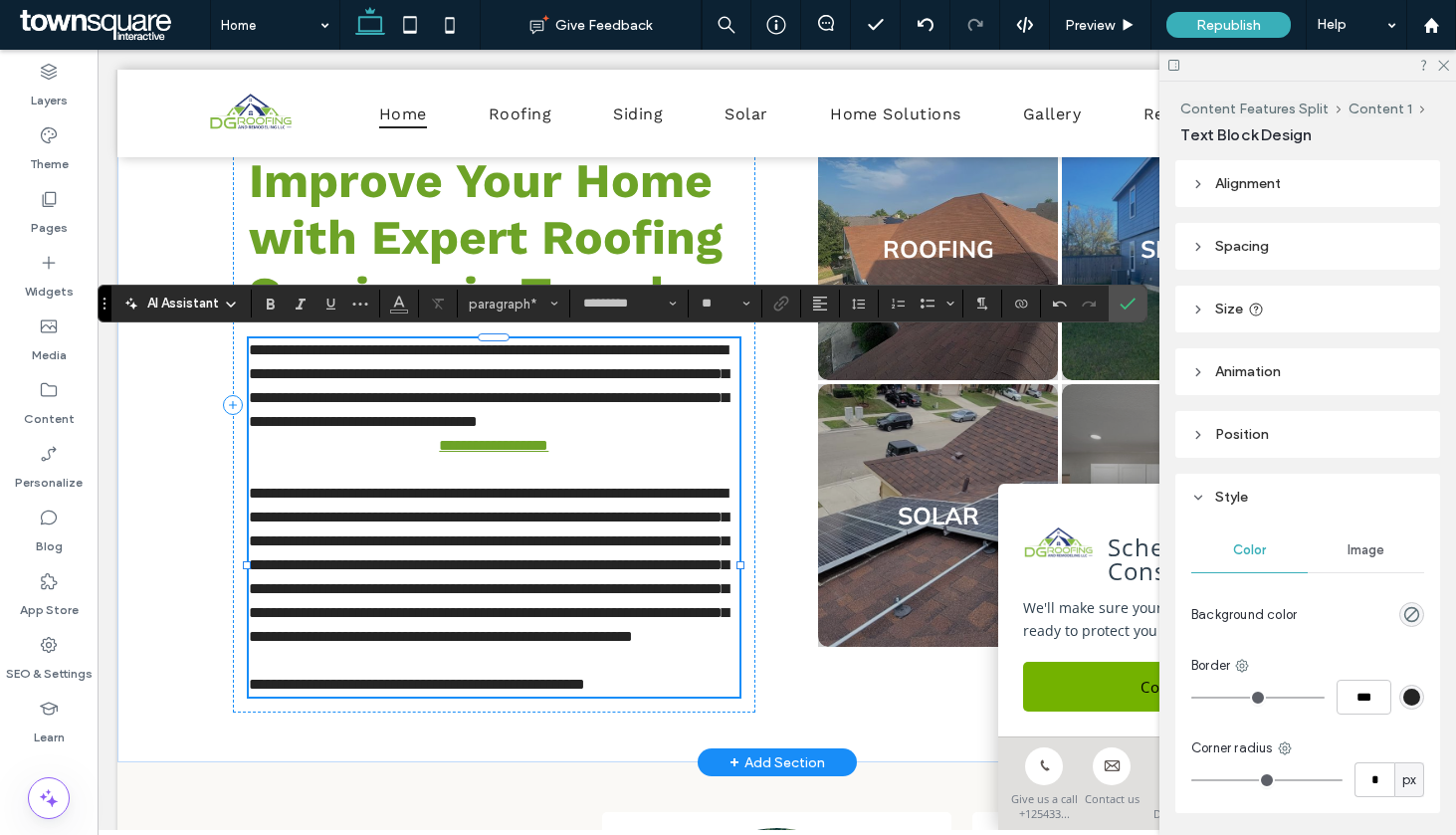 click on "**********" at bounding box center (495, 446) 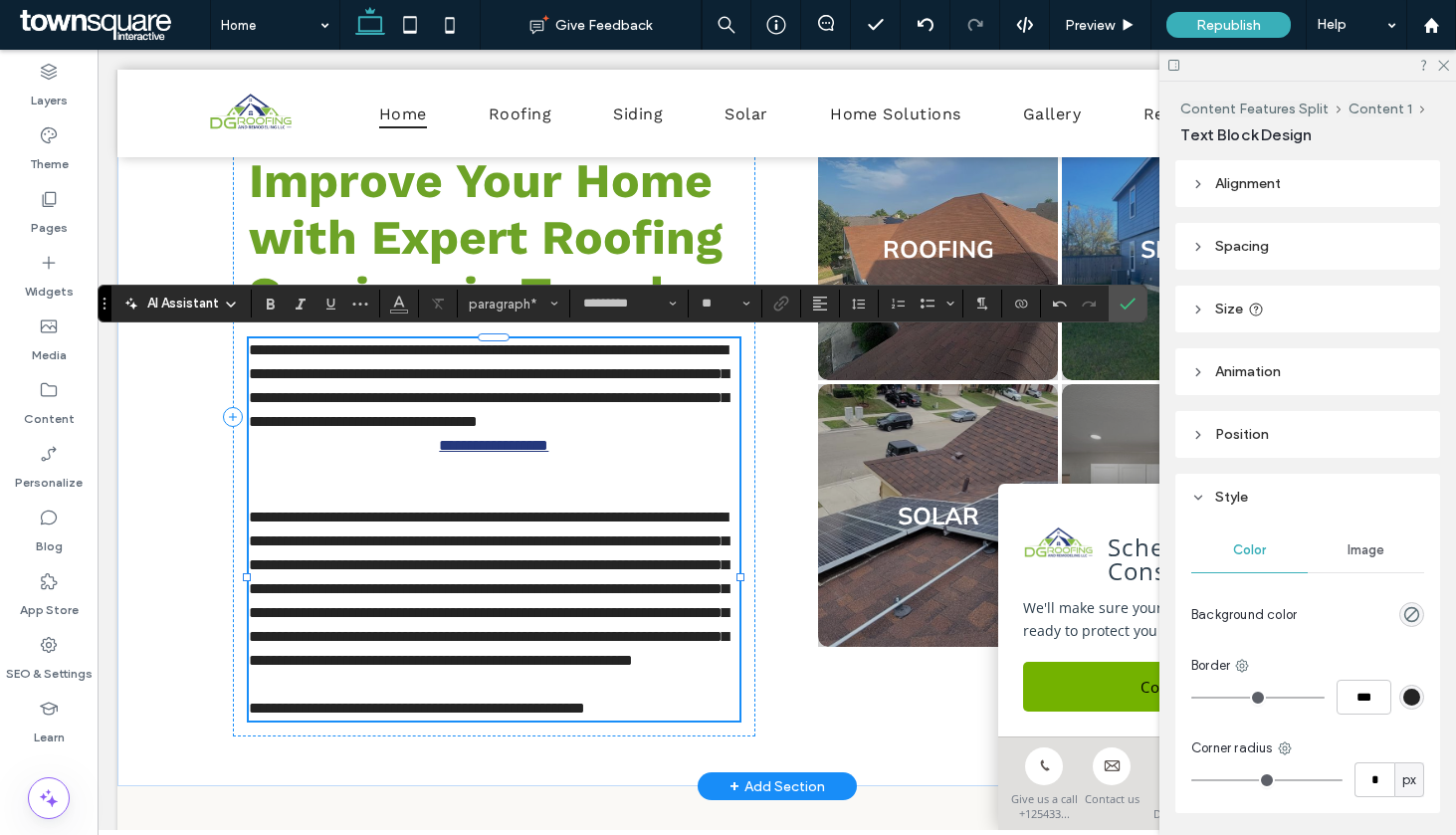 click on "**********" at bounding box center [494, 506] 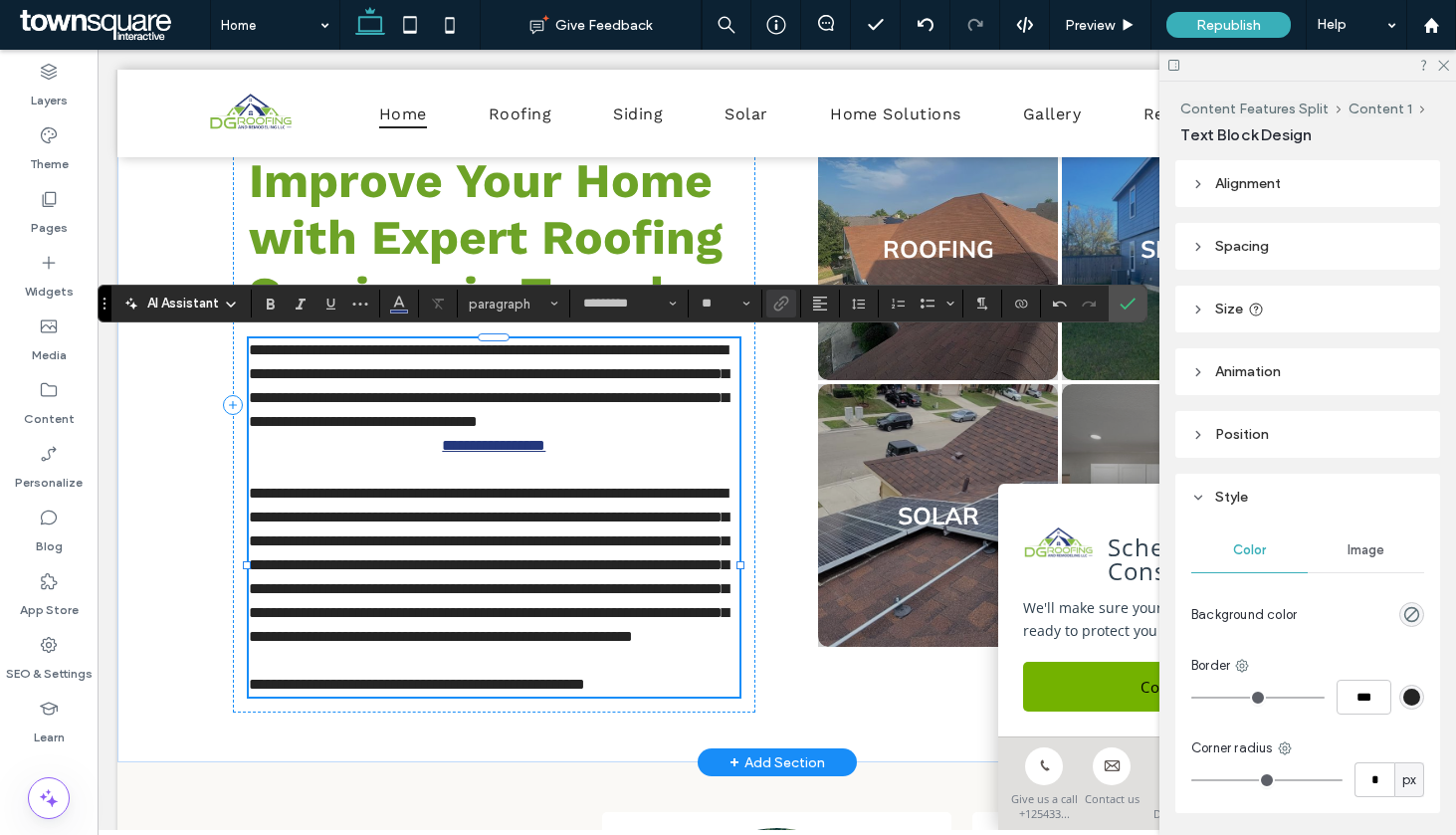 click on "**********" at bounding box center (494, 494) 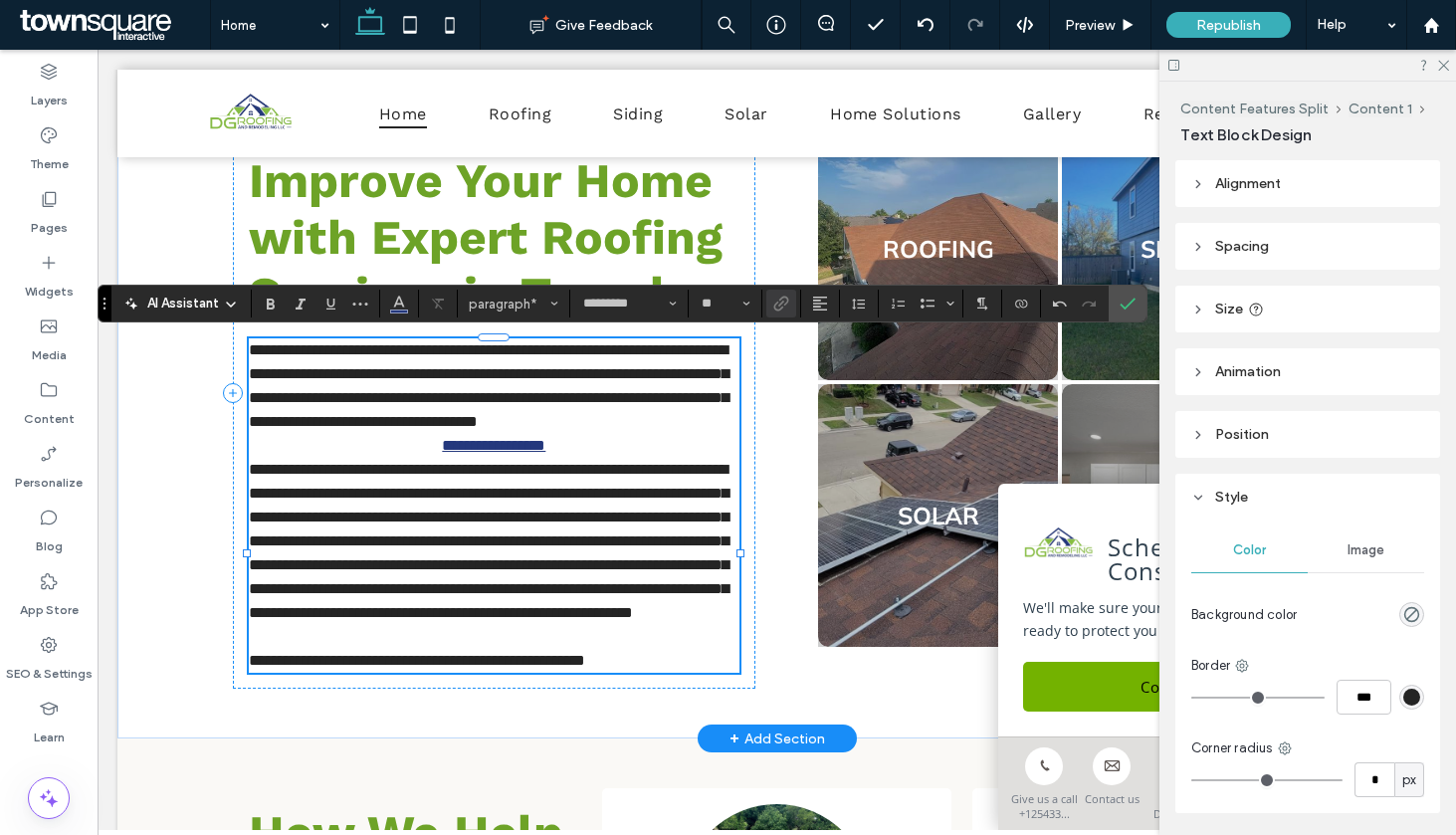 click on "**********" at bounding box center [489, 540] 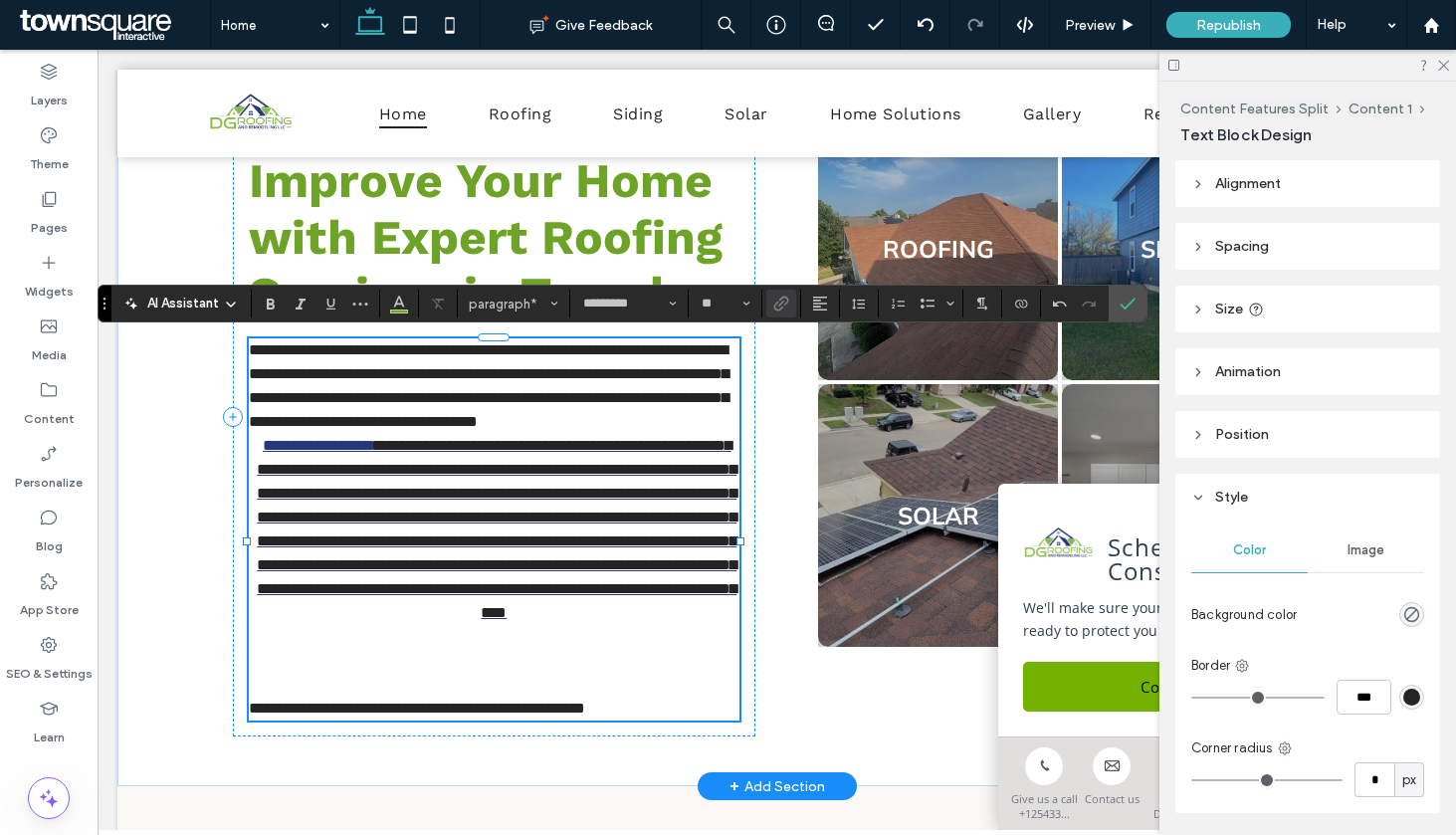 click on "**********" at bounding box center (494, 506) 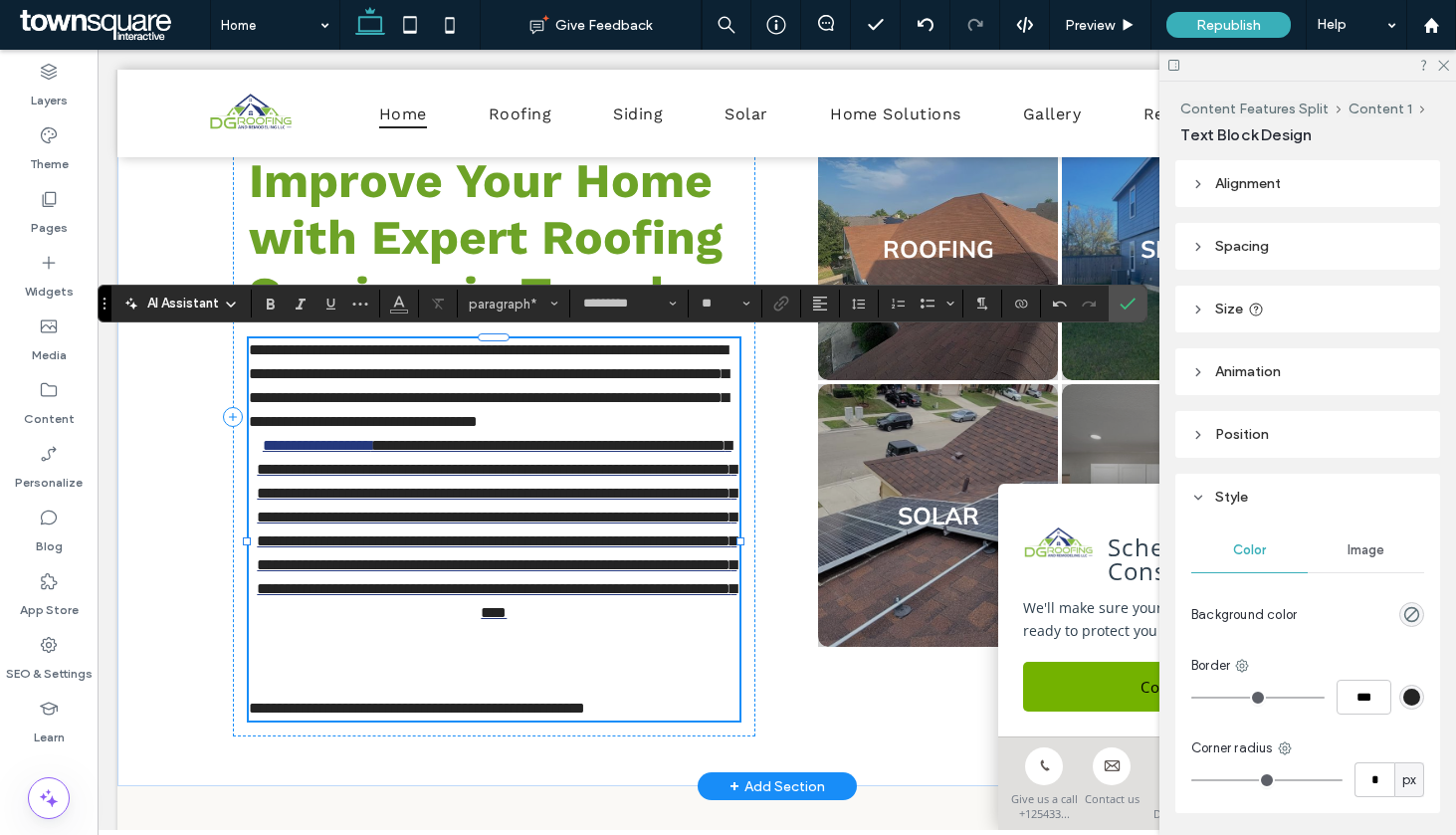drag, startPoint x: 659, startPoint y: 445, endPoint x: 687, endPoint y: 449, distance: 28.284271 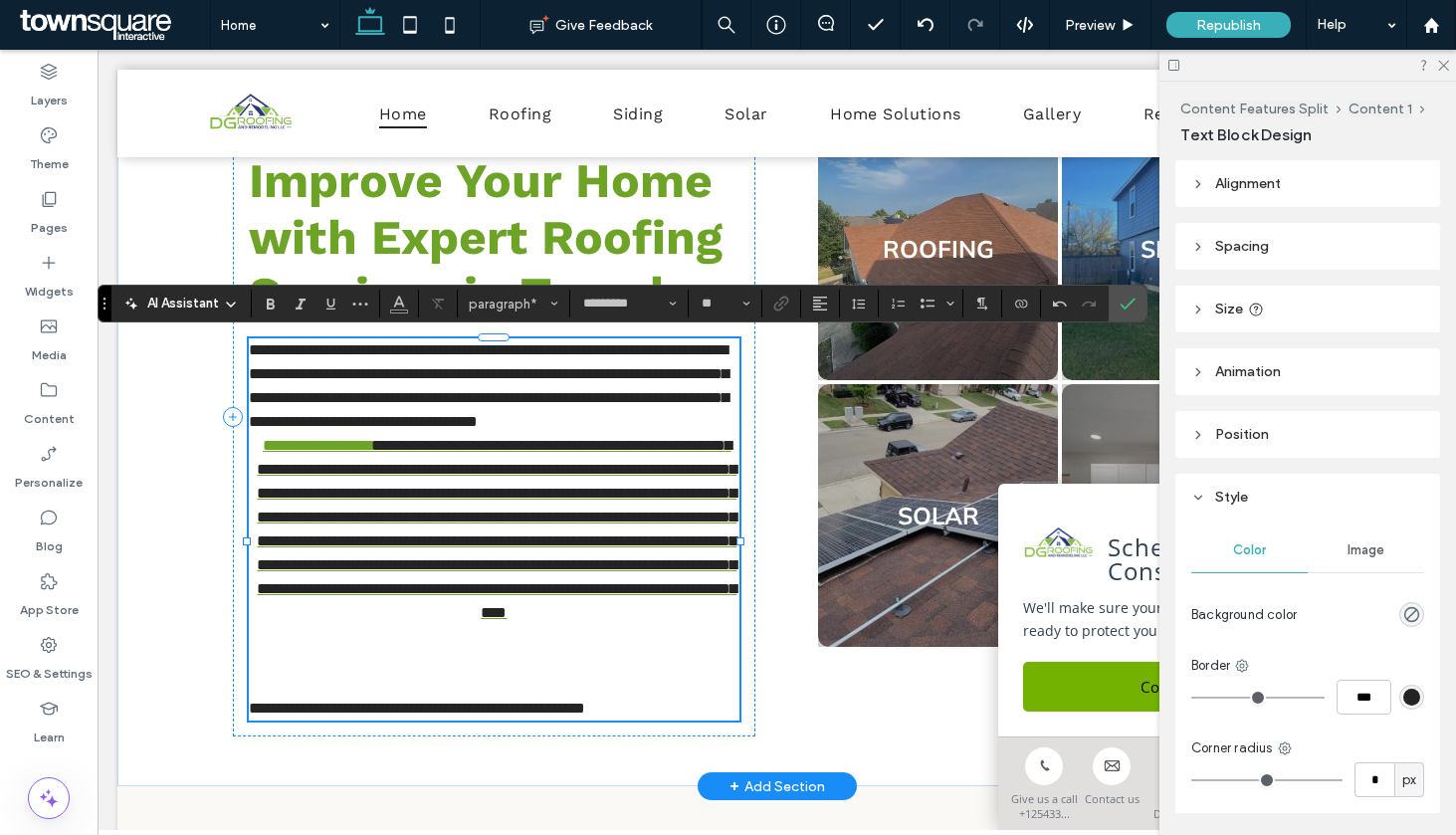 click on "**********" at bounding box center (495, 553) 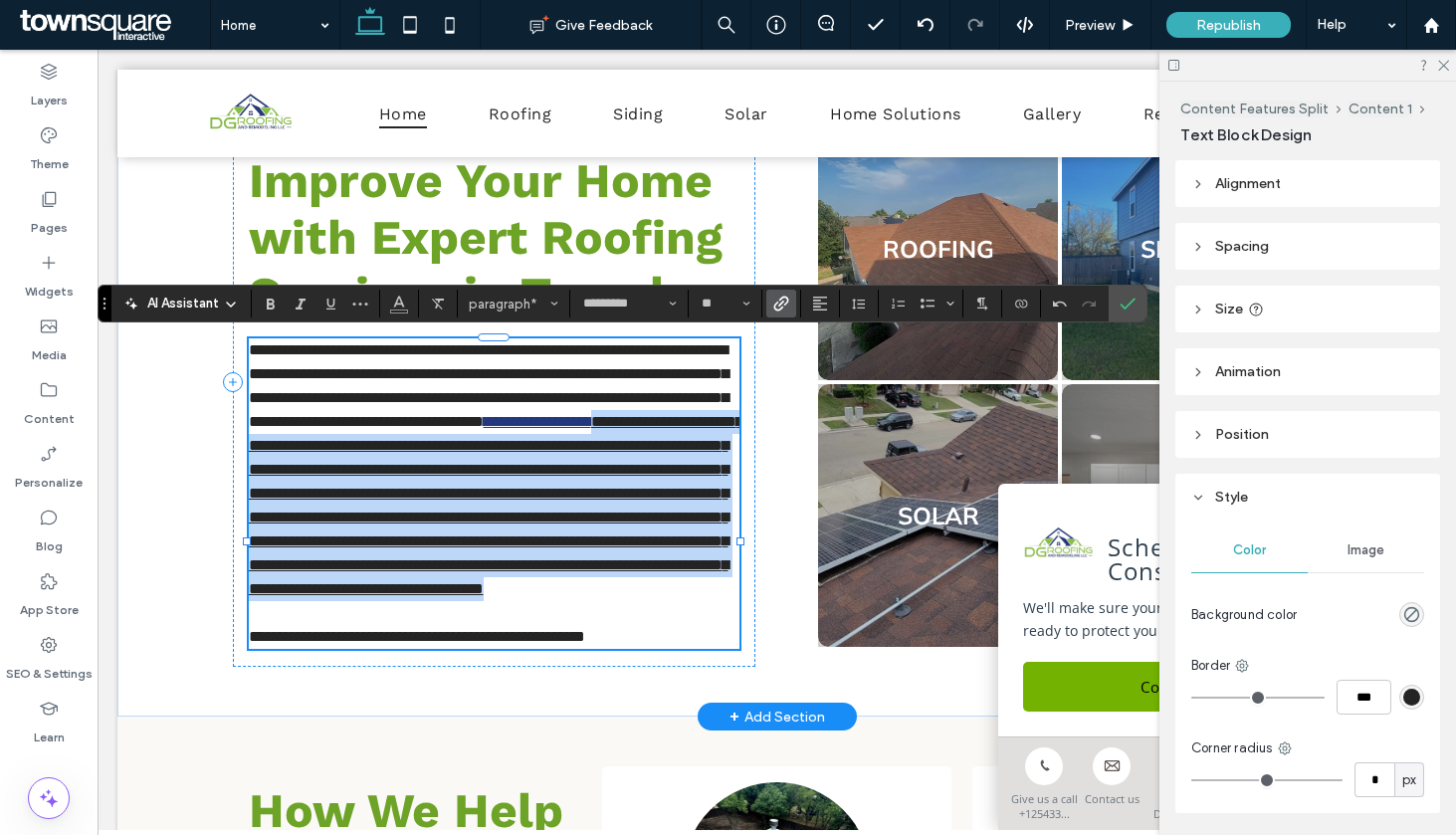 drag, startPoint x: 241, startPoint y: 469, endPoint x: 640, endPoint y: 692, distance: 457.08861 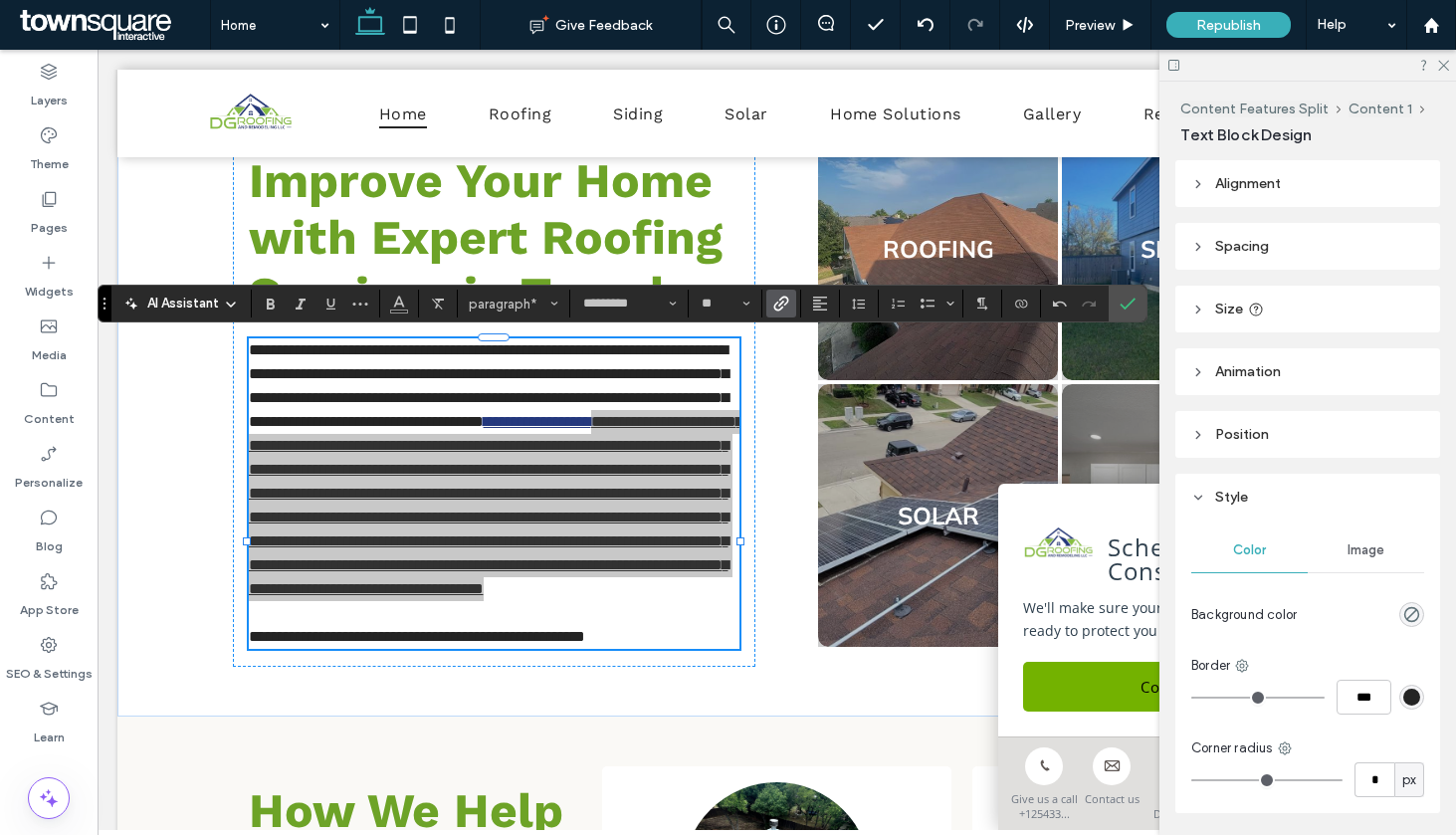 click 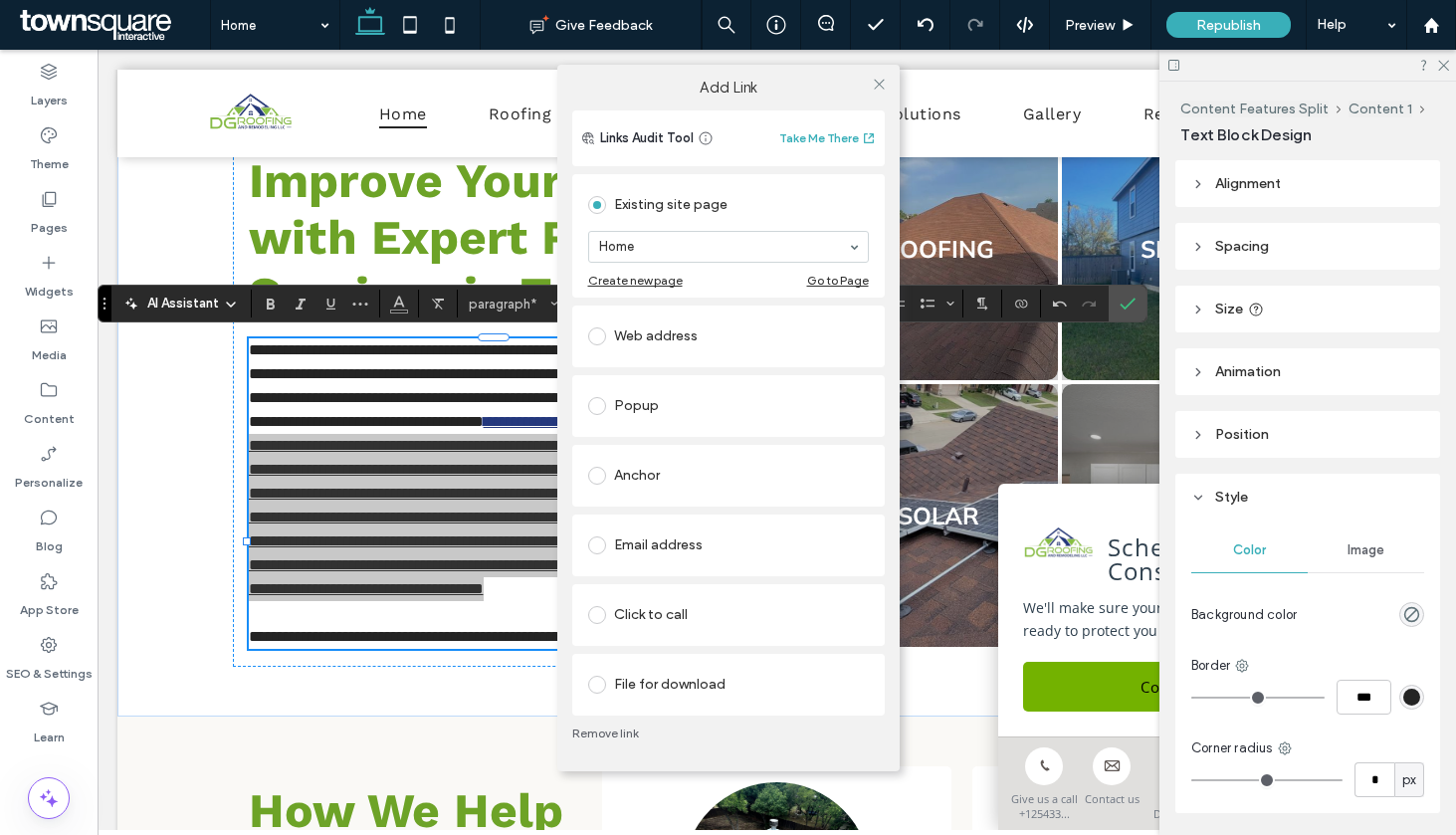 click on "Remove link" at bounding box center [728, 733] 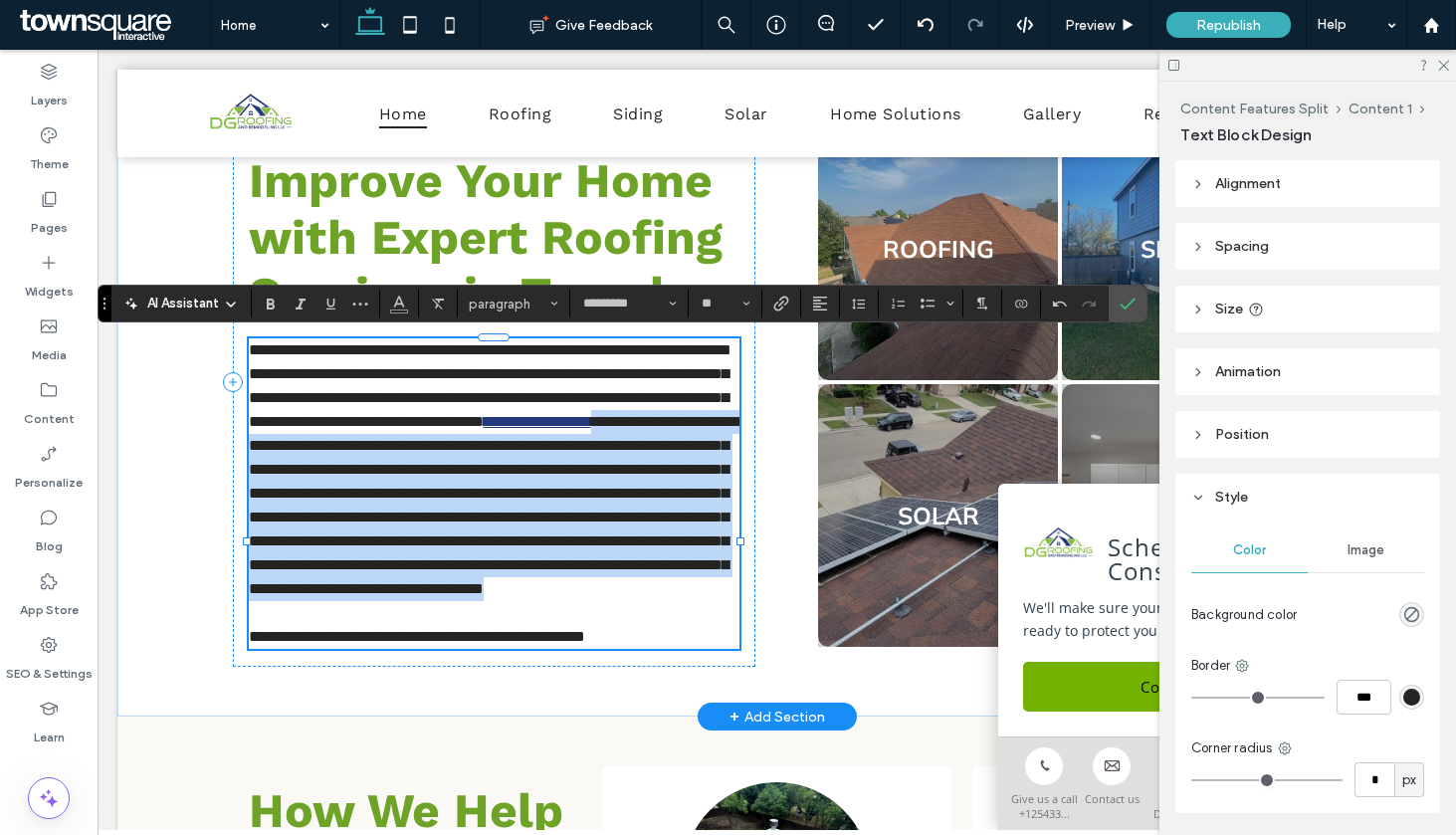 click on "**********" at bounding box center (494, 470) 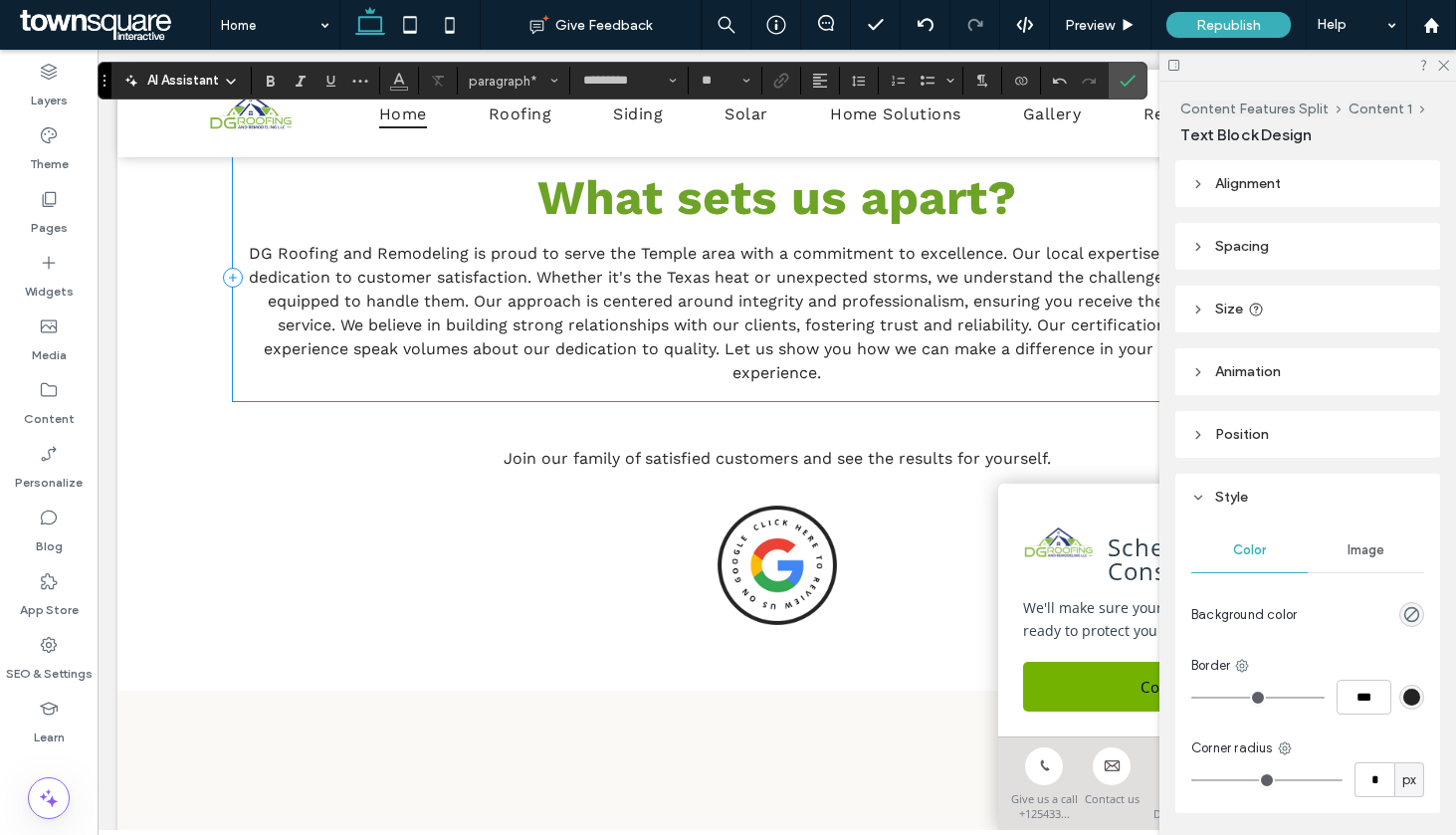 scroll, scrollTop: 2418, scrollLeft: 0, axis: vertical 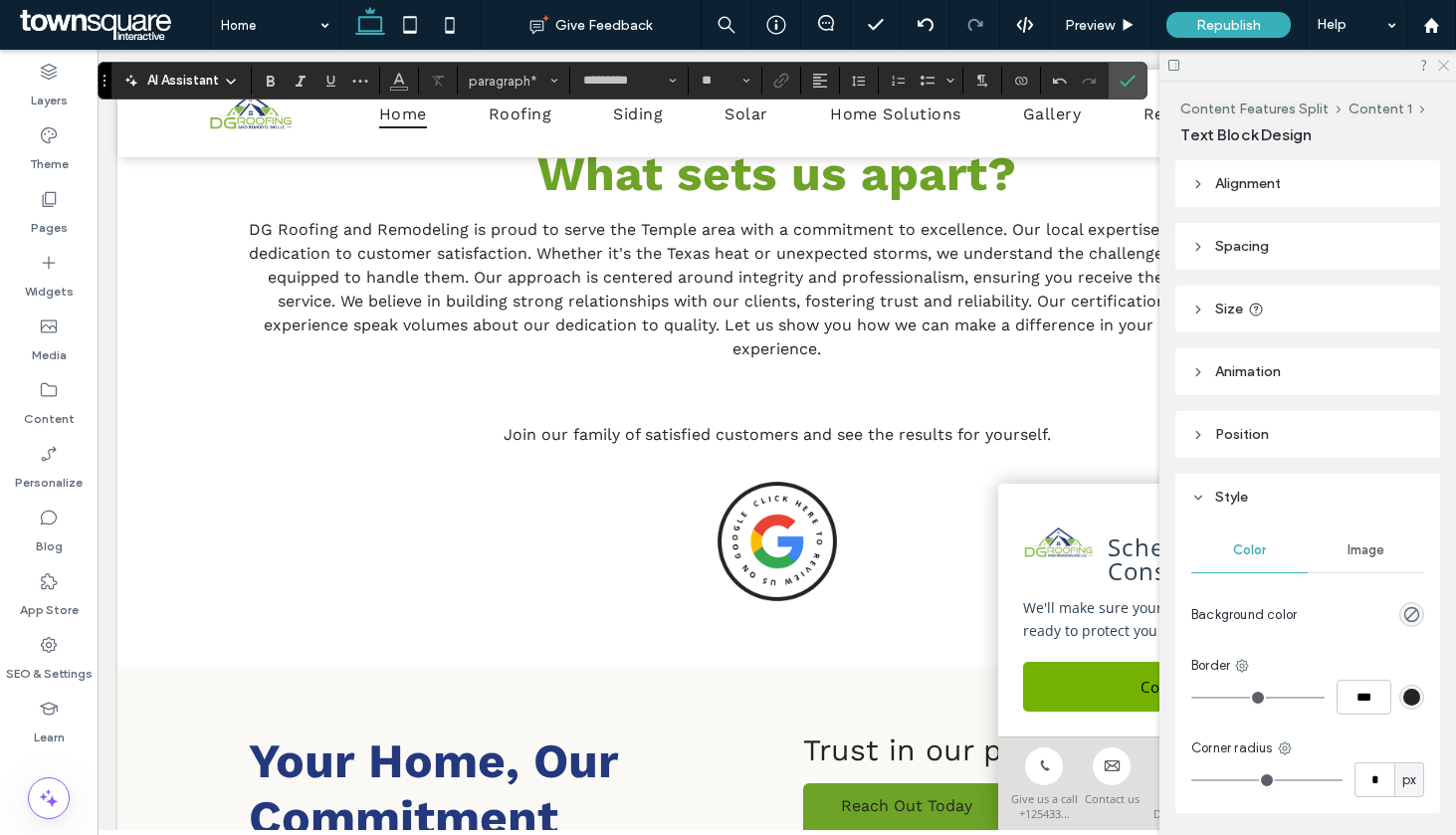 click 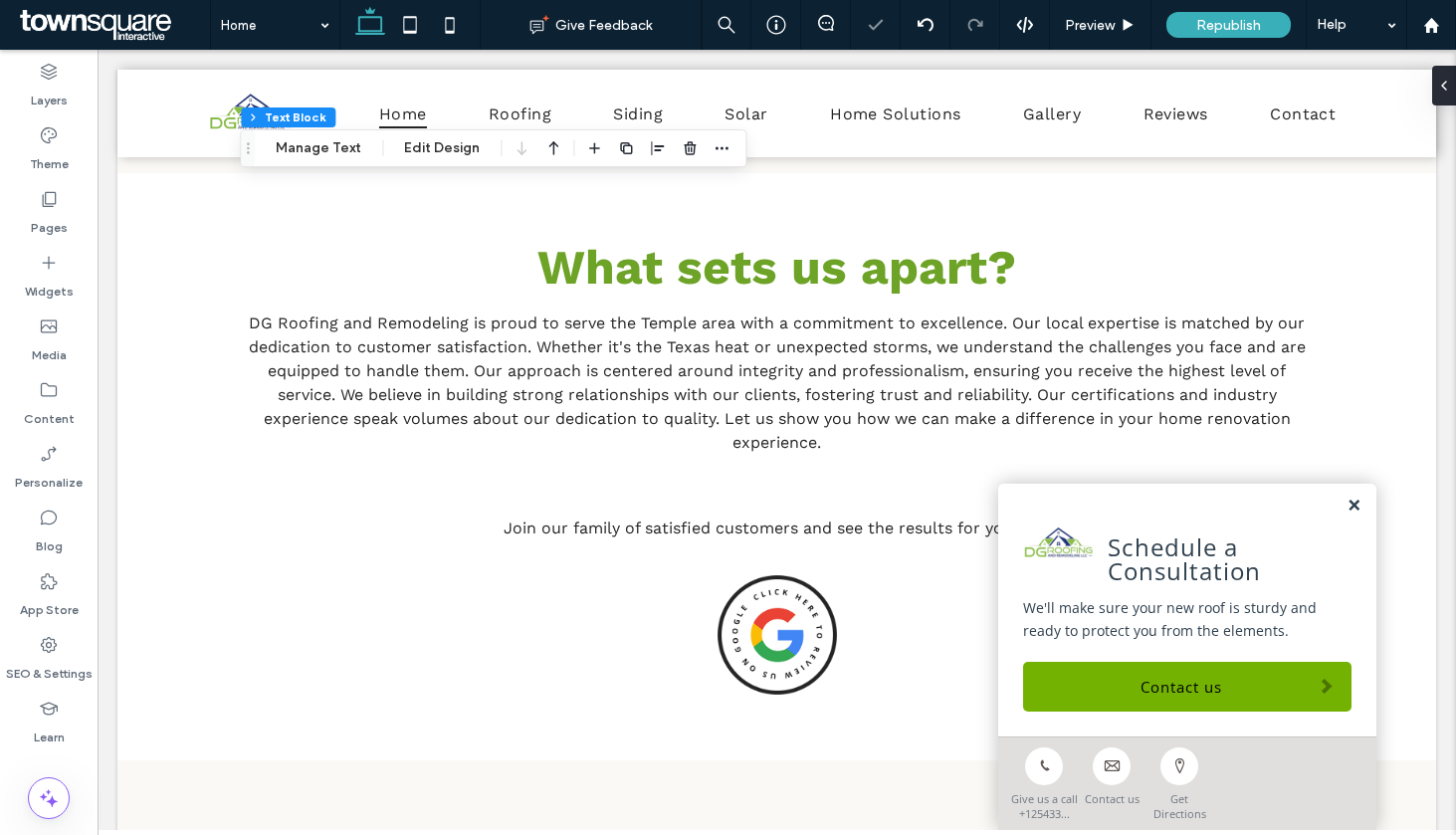 click at bounding box center [1353, 506] 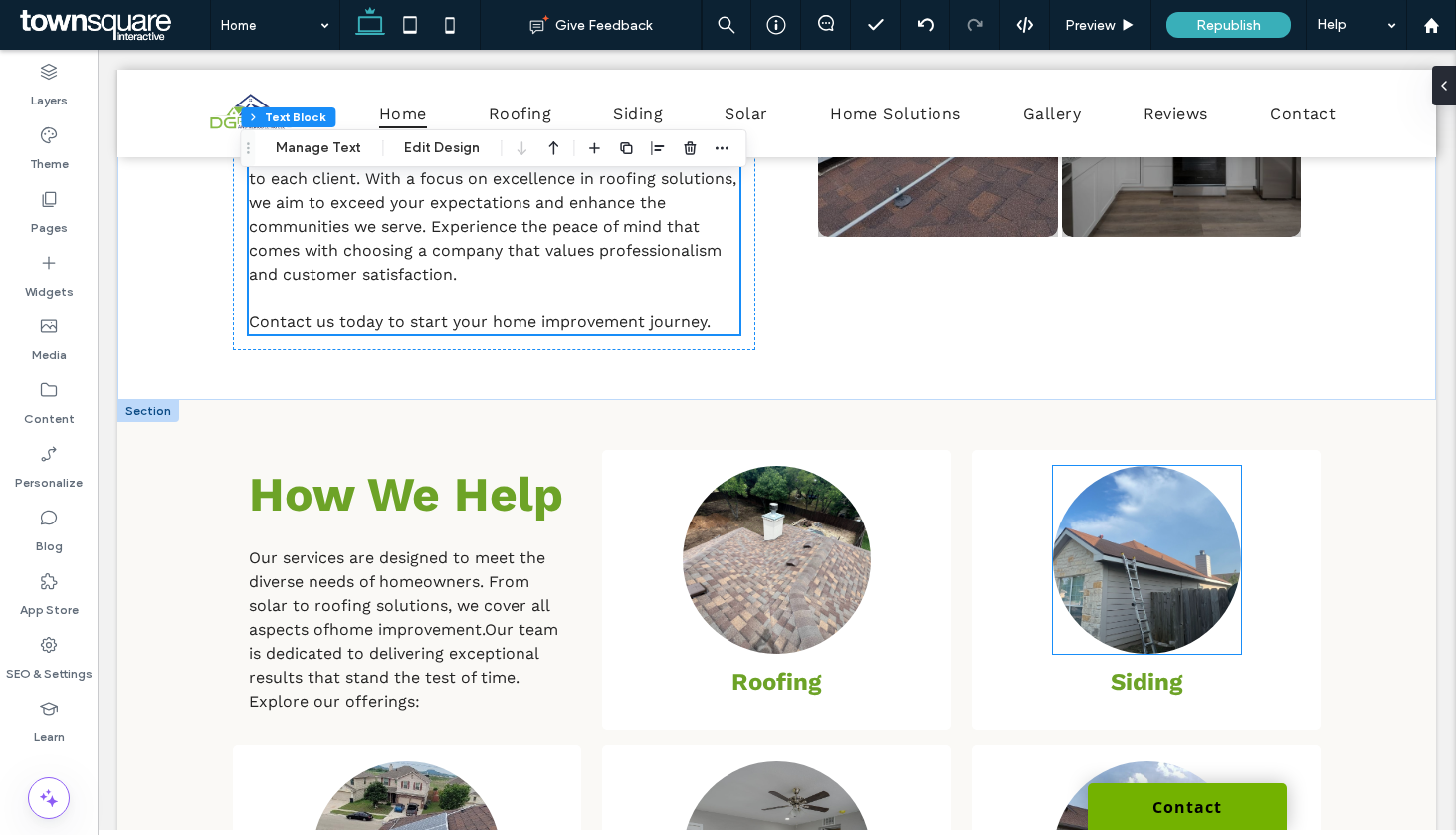 scroll, scrollTop: 1730, scrollLeft: 0, axis: vertical 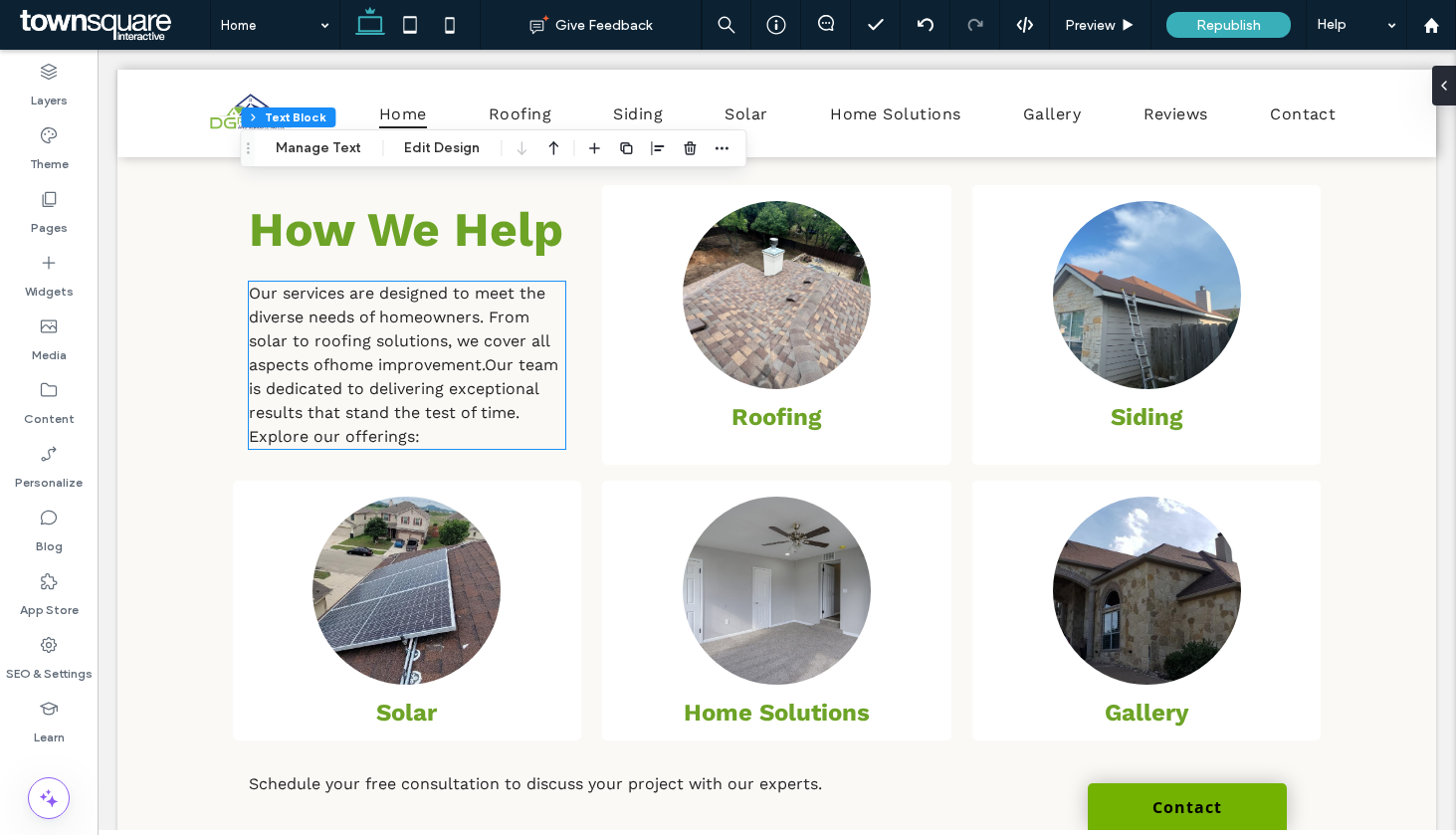 click on "Our team is dedicated to delivering exceptional results that stand the test of time. Explore our offerings:" at bounding box center (403, 400) 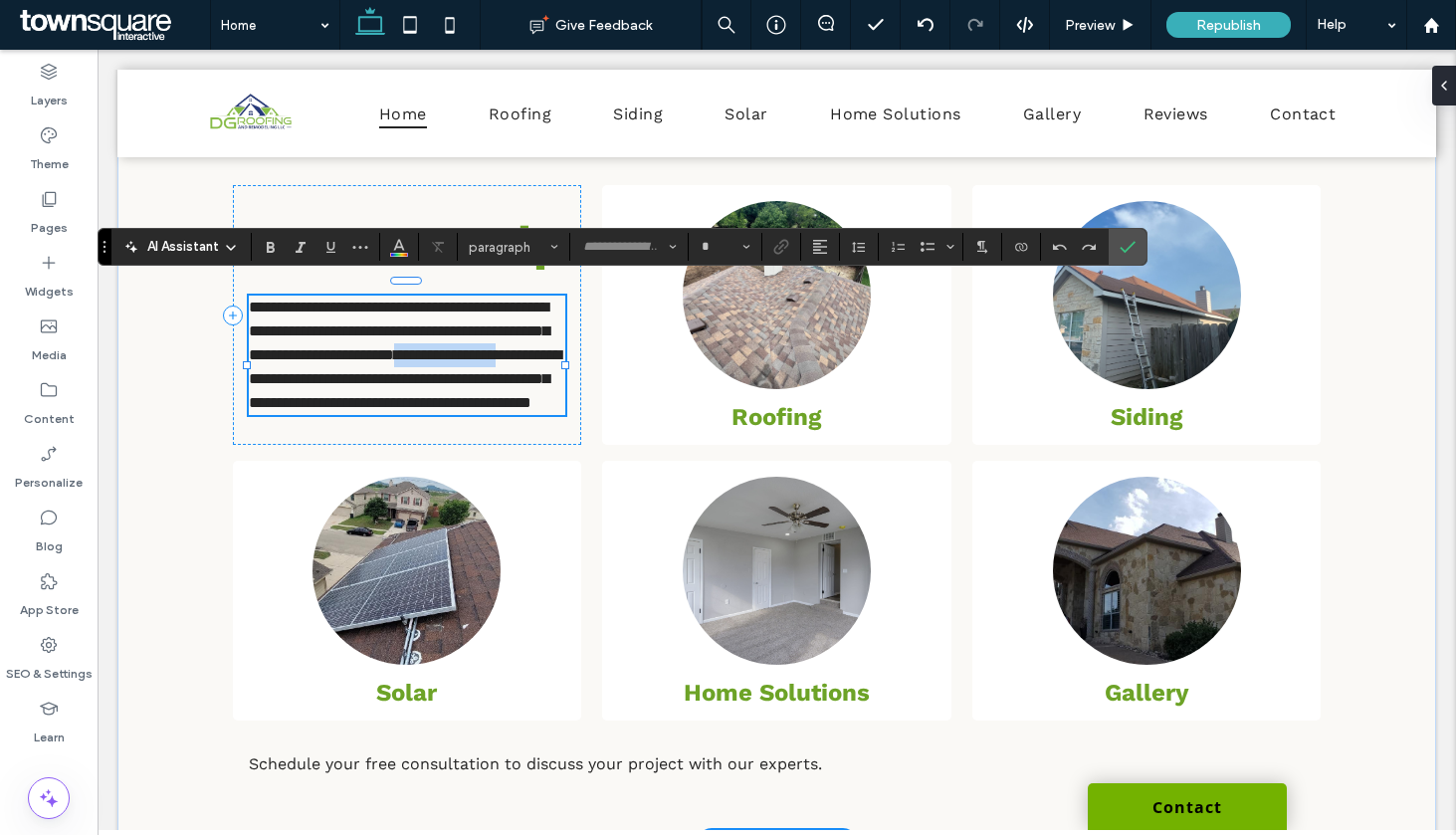type on "*********" 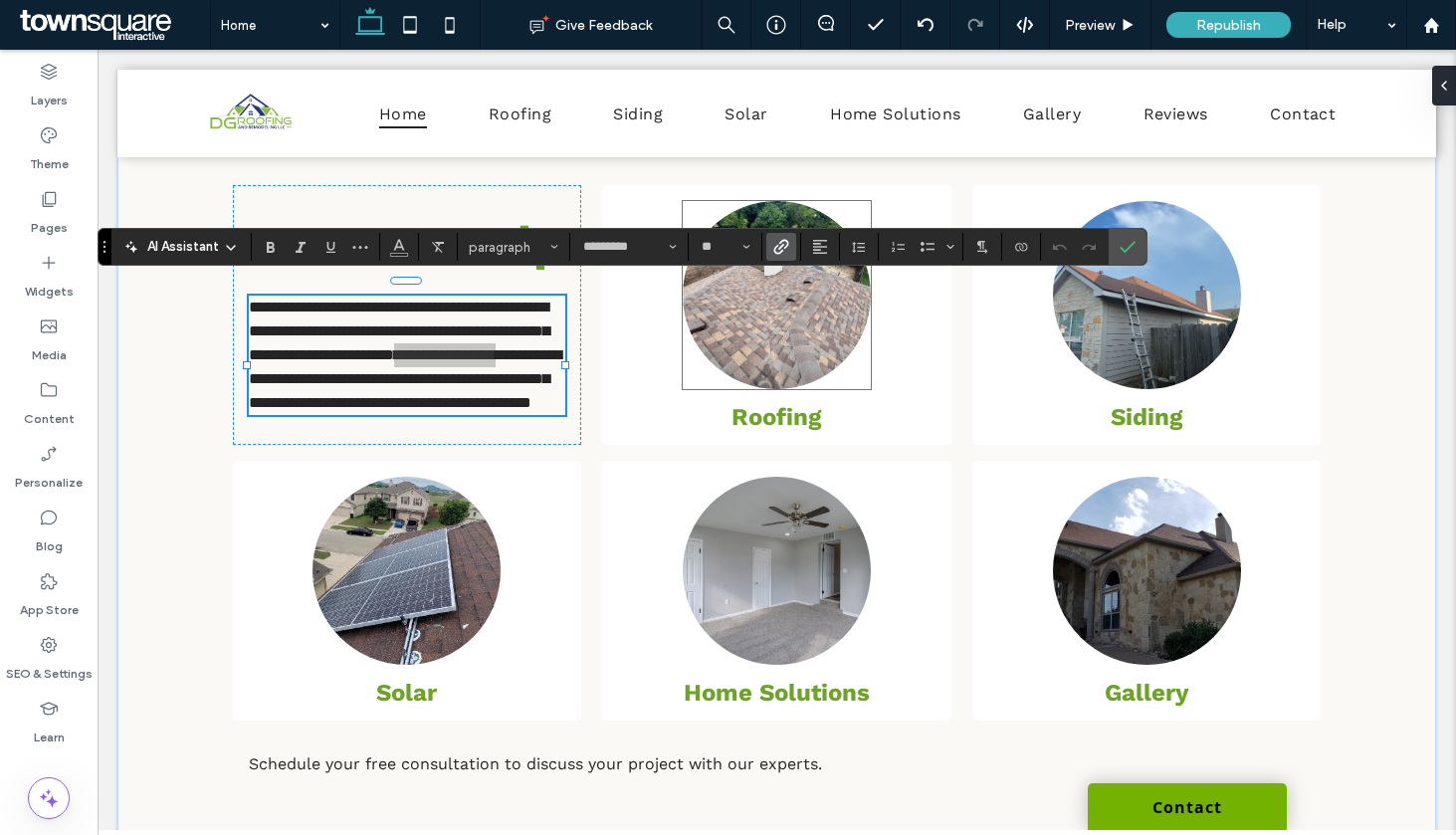 click at bounding box center [781, 247] 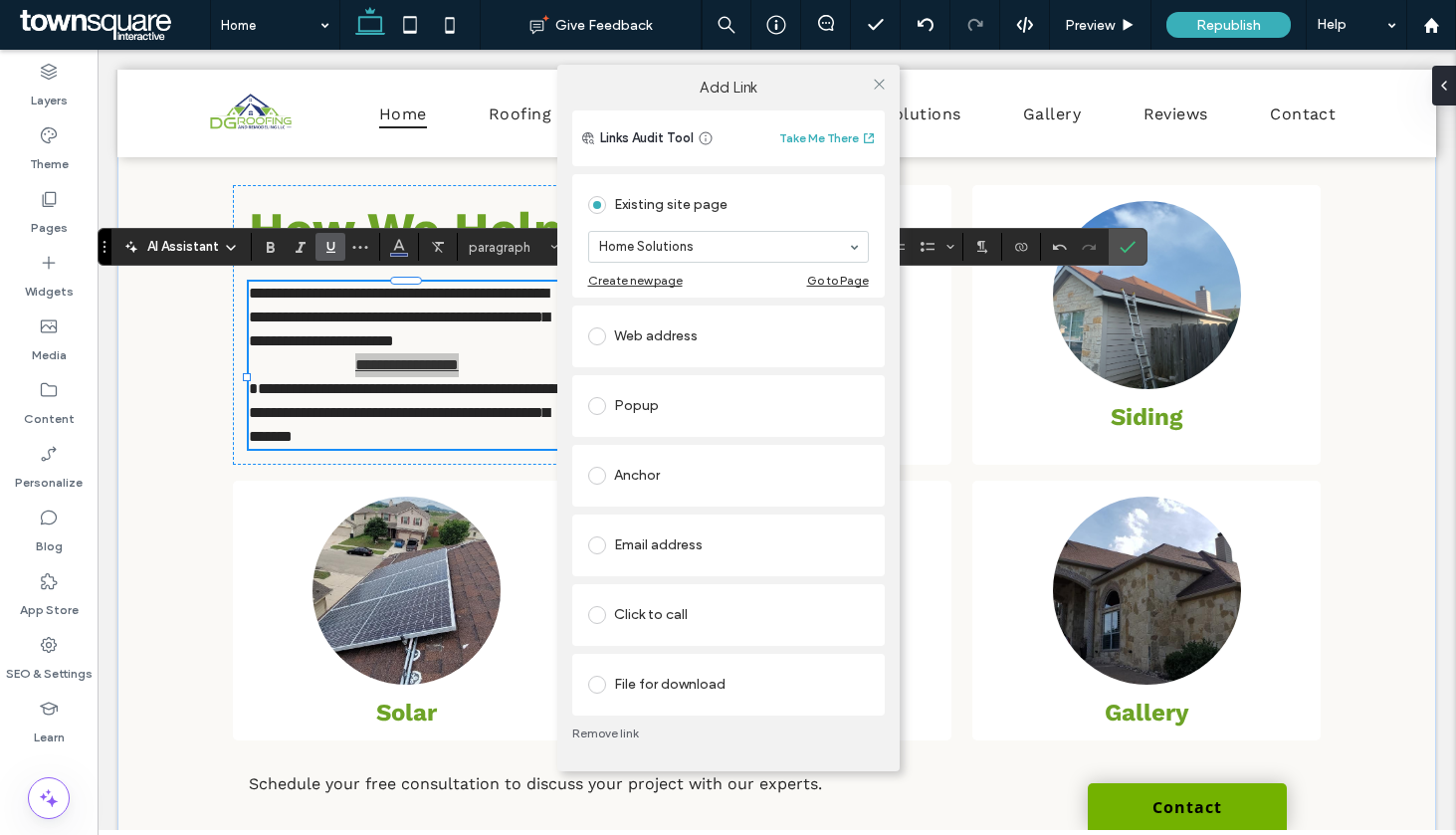 click on "Add Link Links Audit Tool Take Me There Existing site page Home Solutions Create new page Go to Page Web address Popup Anchor Email address Click to call File for download Remove link" at bounding box center (728, 417) 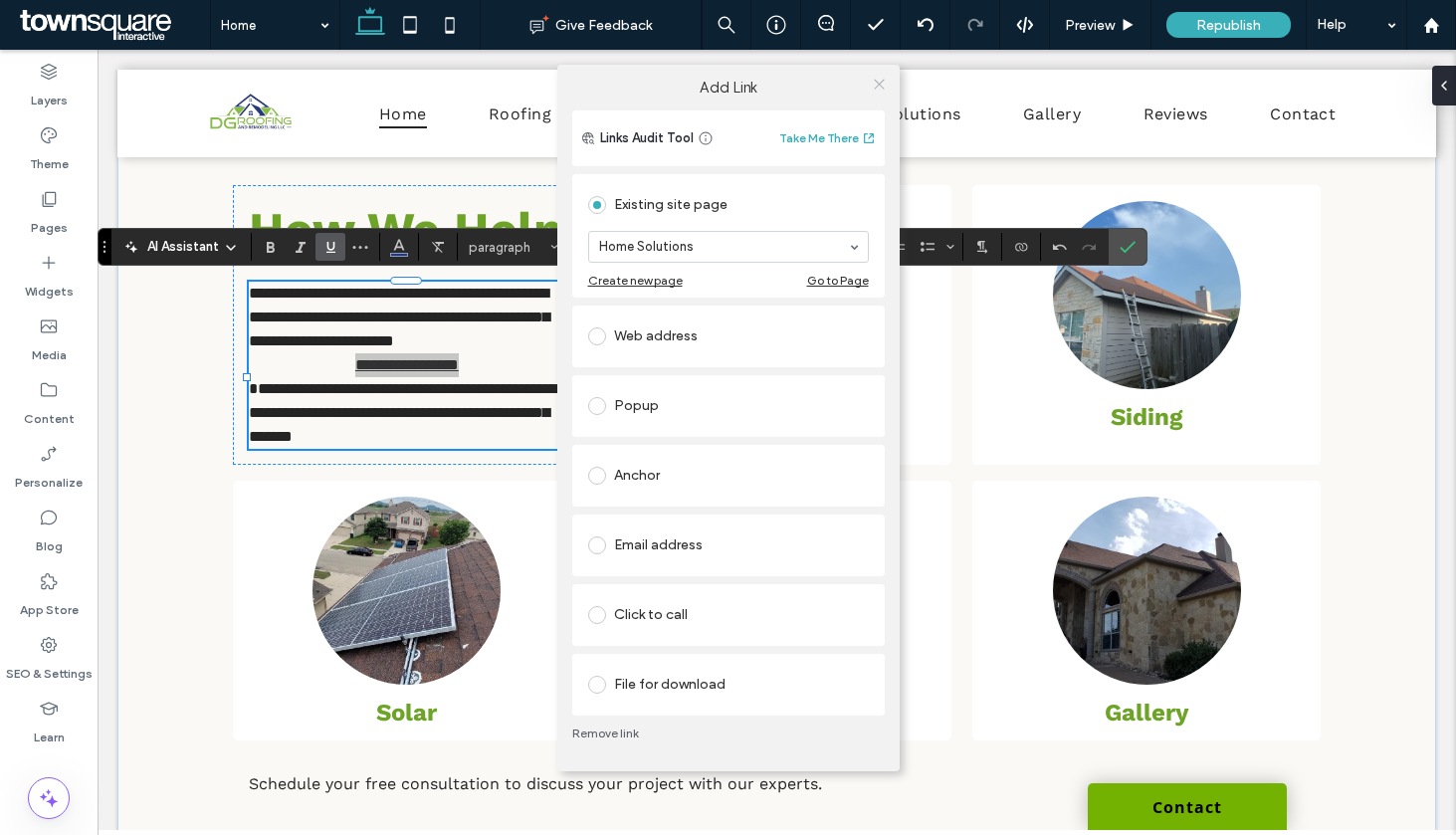 click 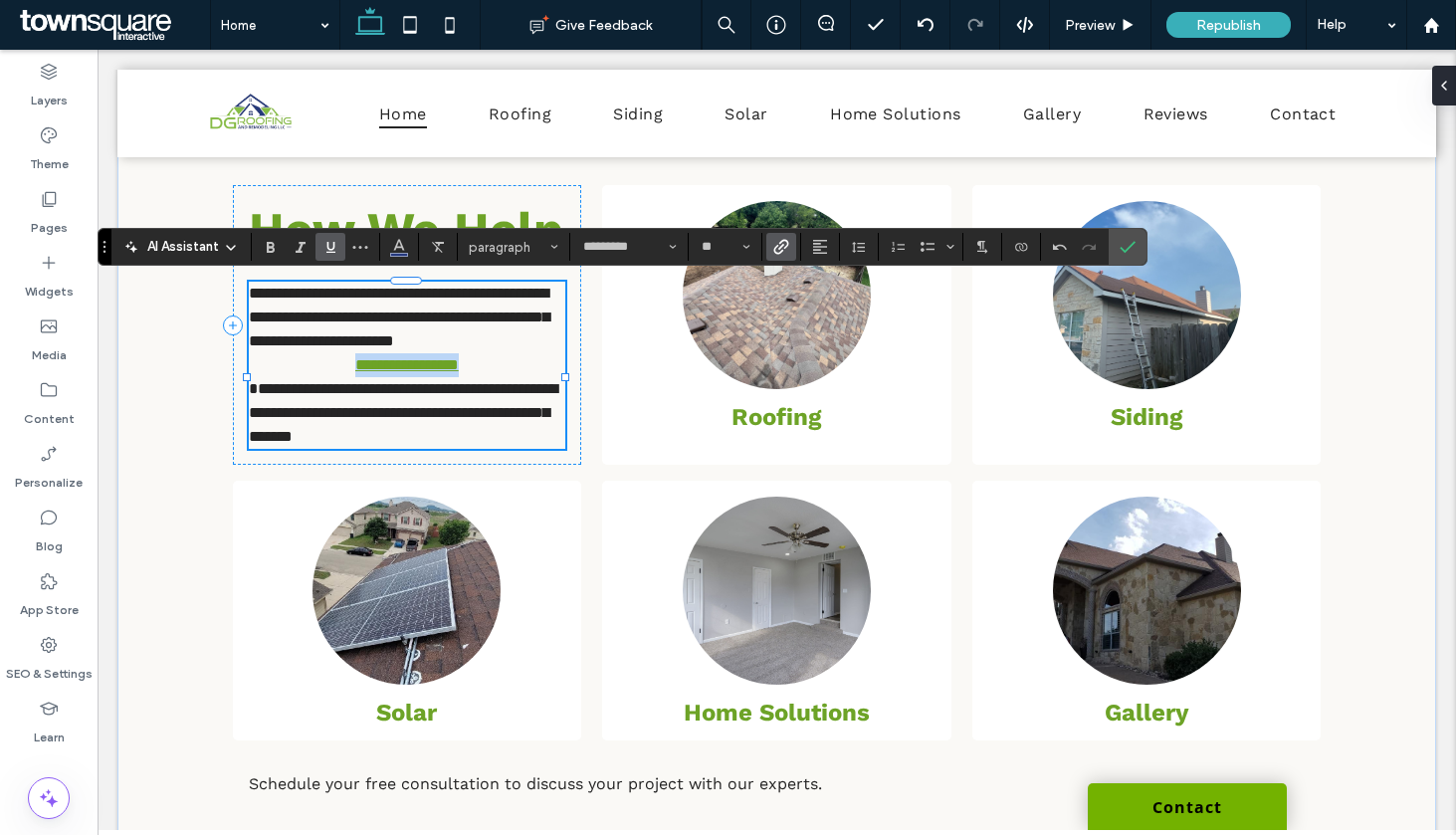 click on "**********" at bounding box center (407, 365) 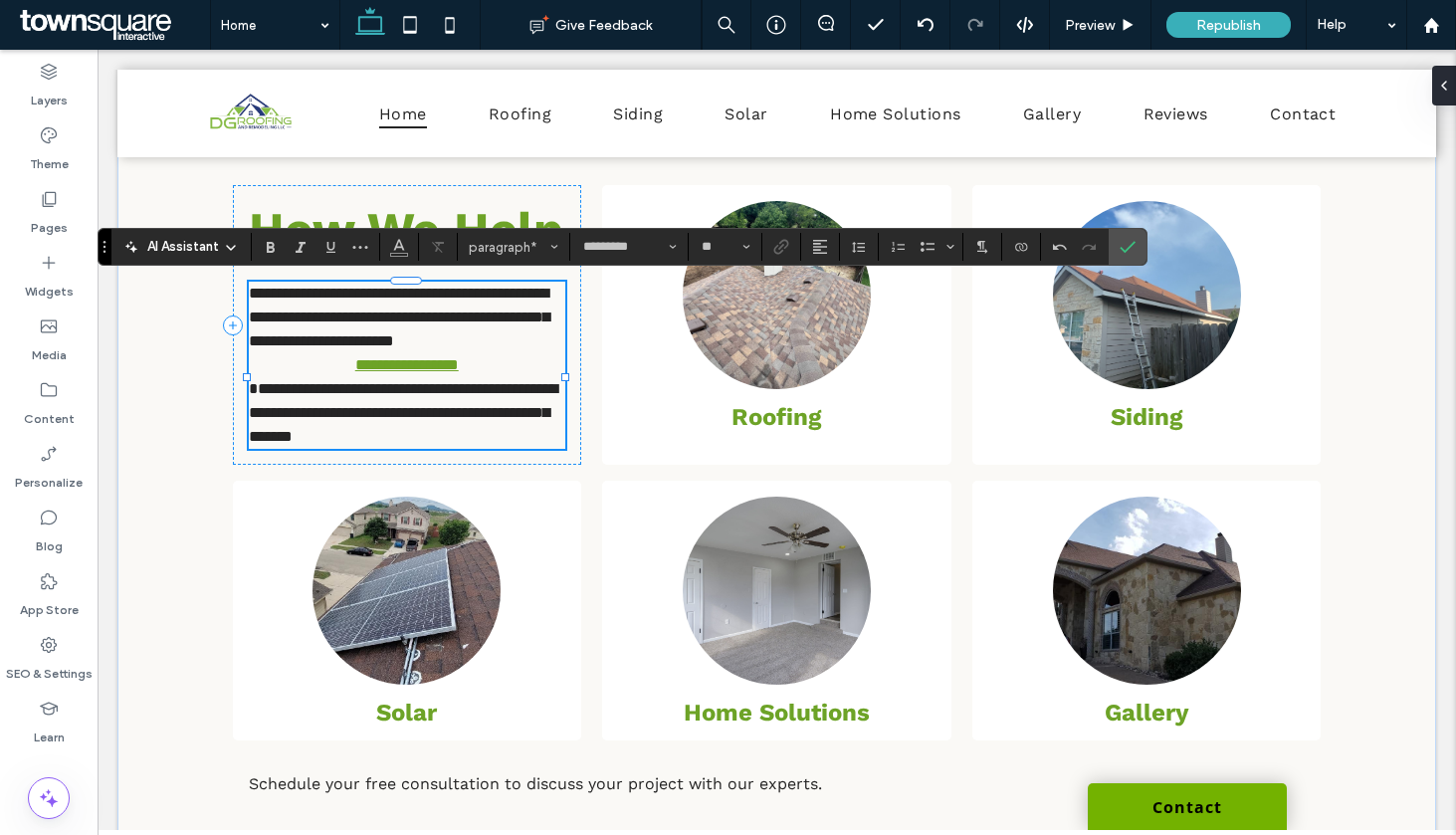 type 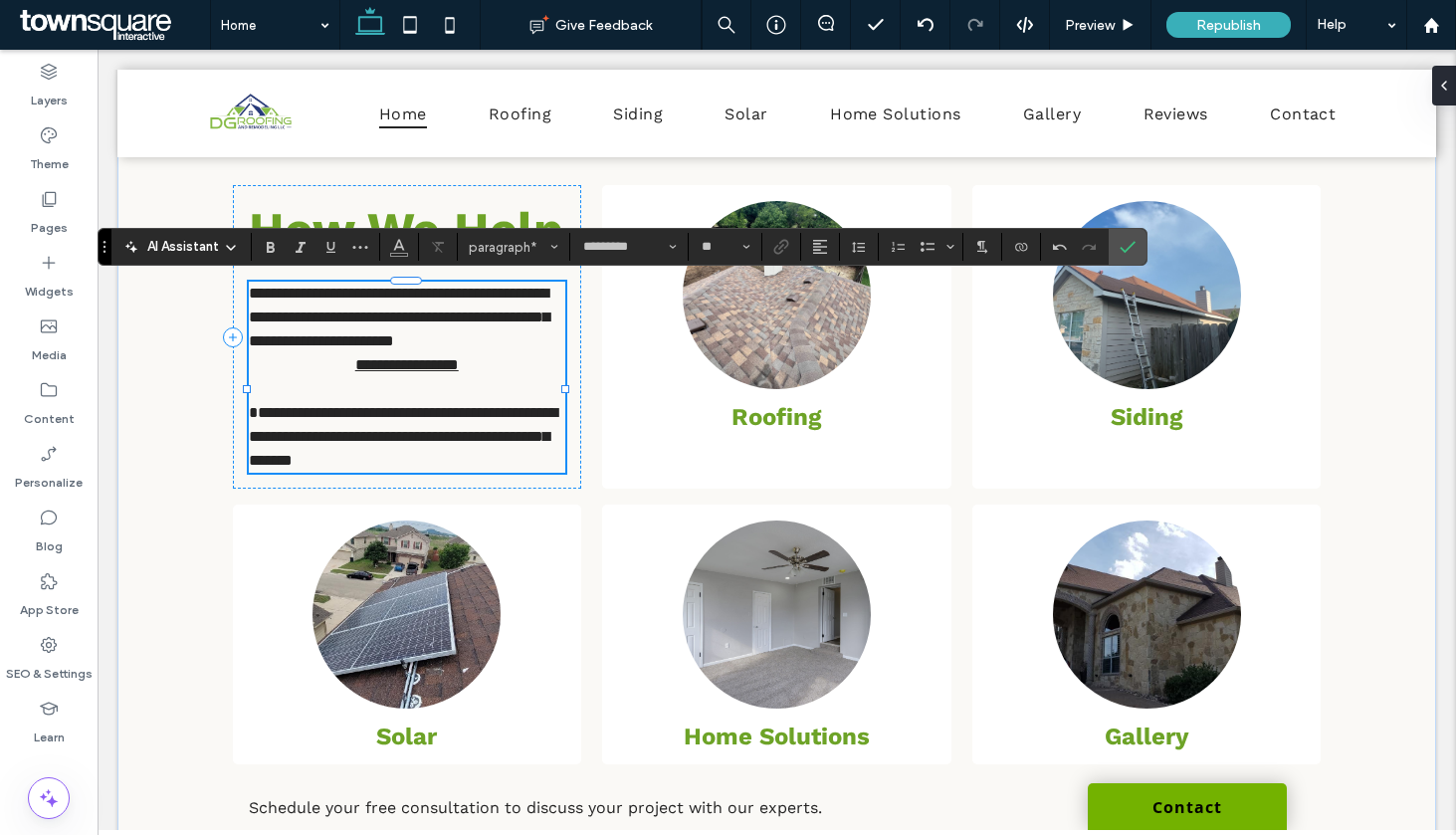 click on "**********" at bounding box center [403, 436] 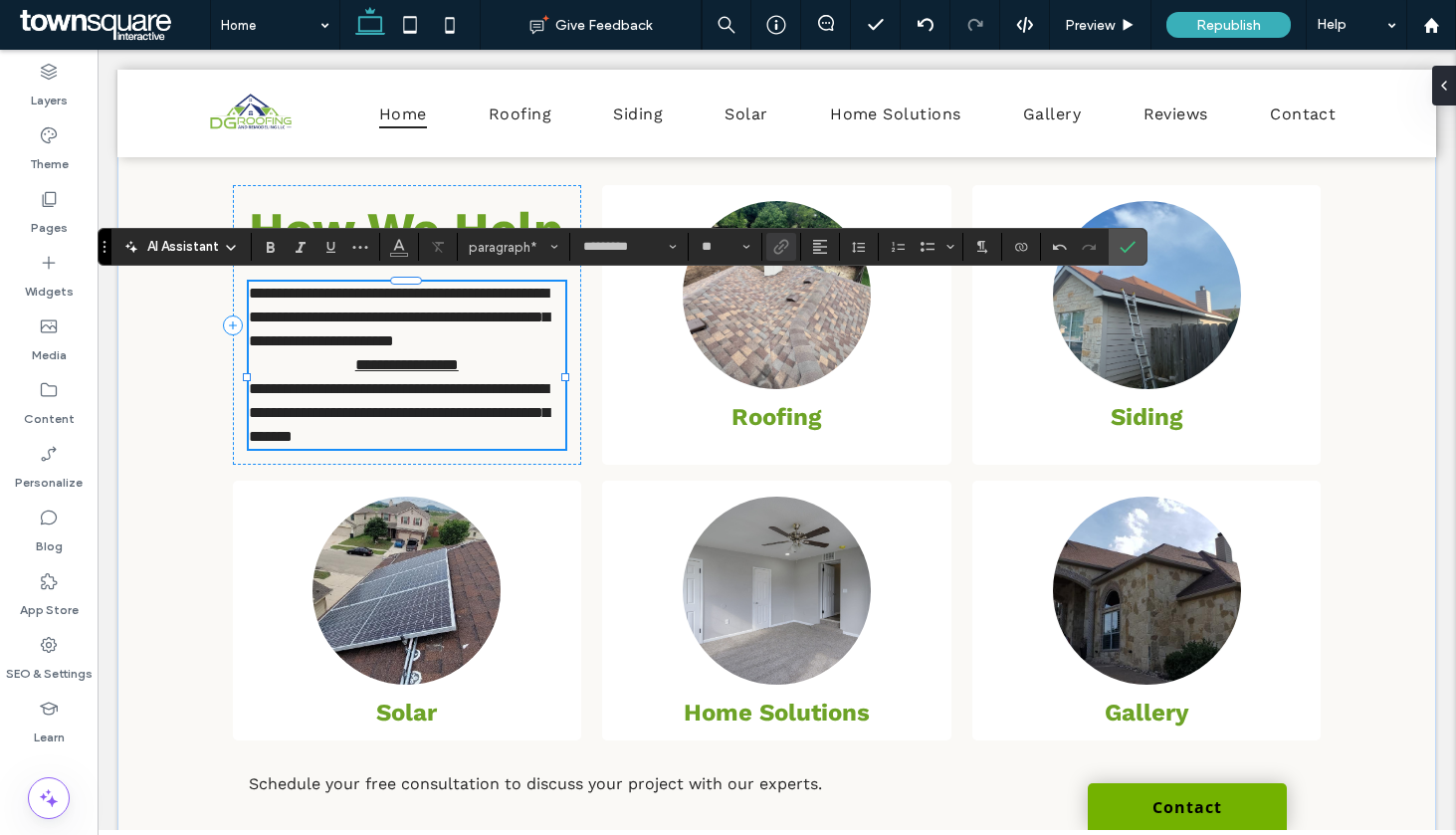 click on "**********" at bounding box center [399, 412] 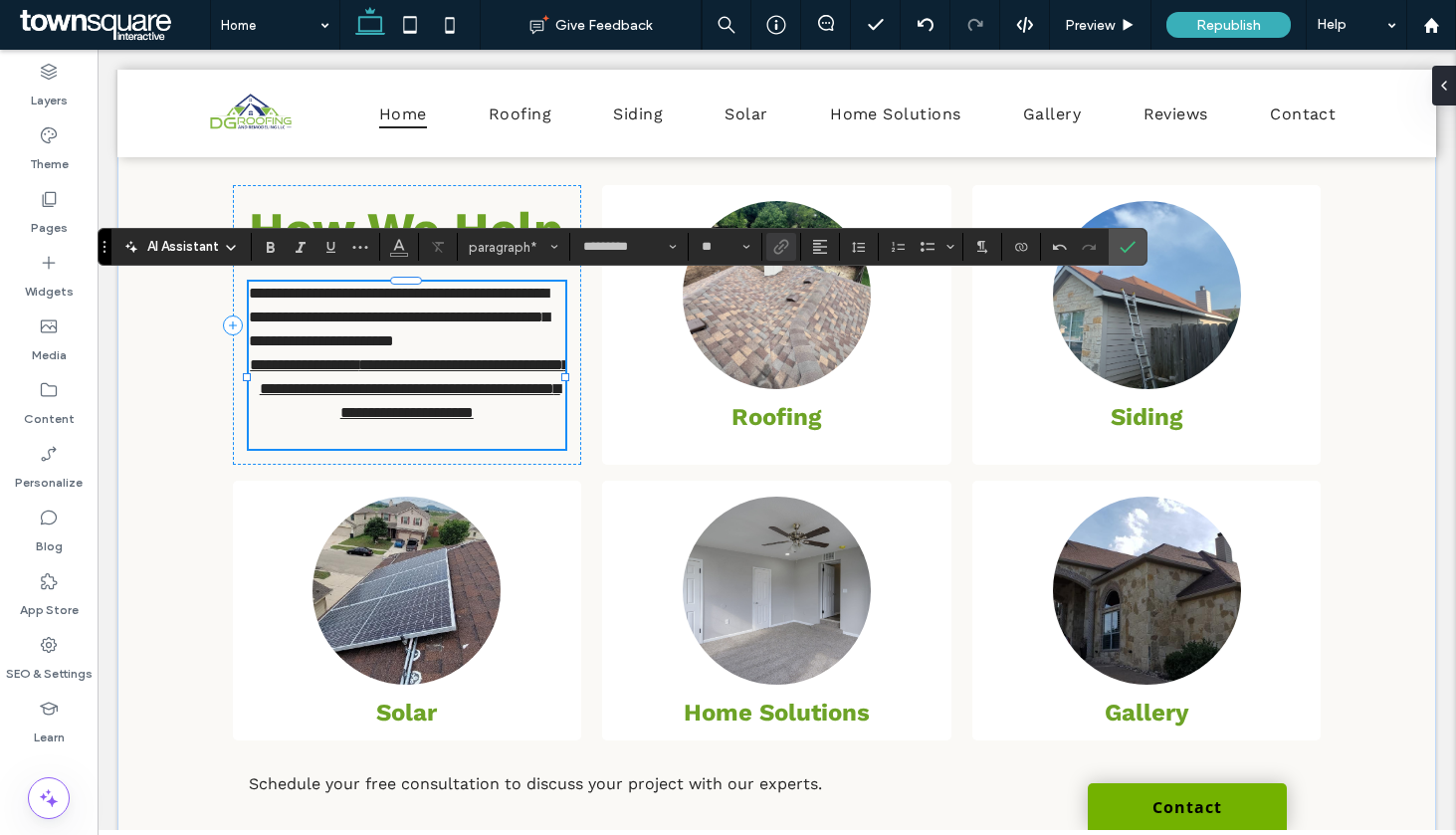 click on "**********" at bounding box center (407, 401) 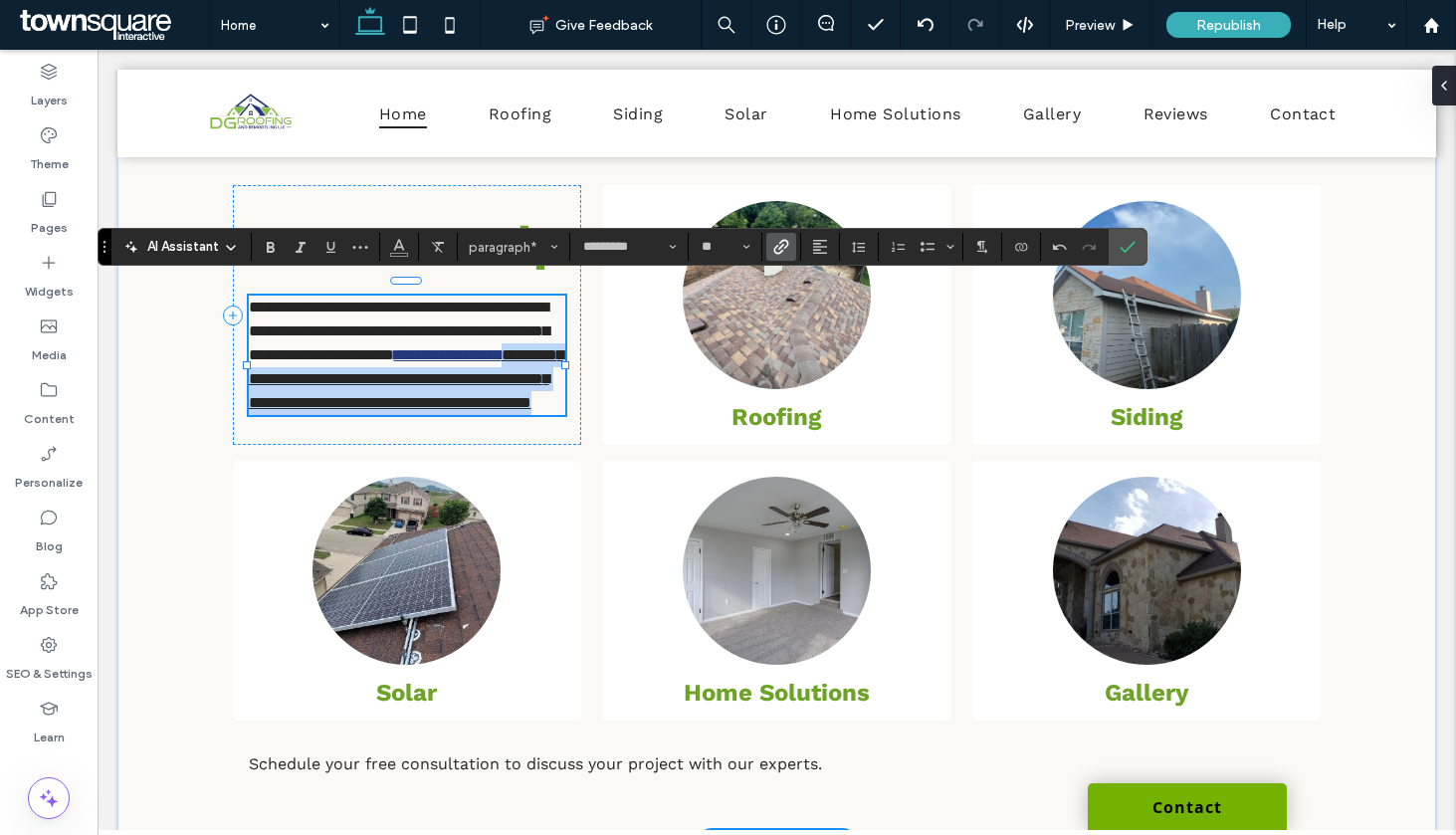 drag, startPoint x: 489, startPoint y: 365, endPoint x: 545, endPoint y: 438, distance: 92.00543 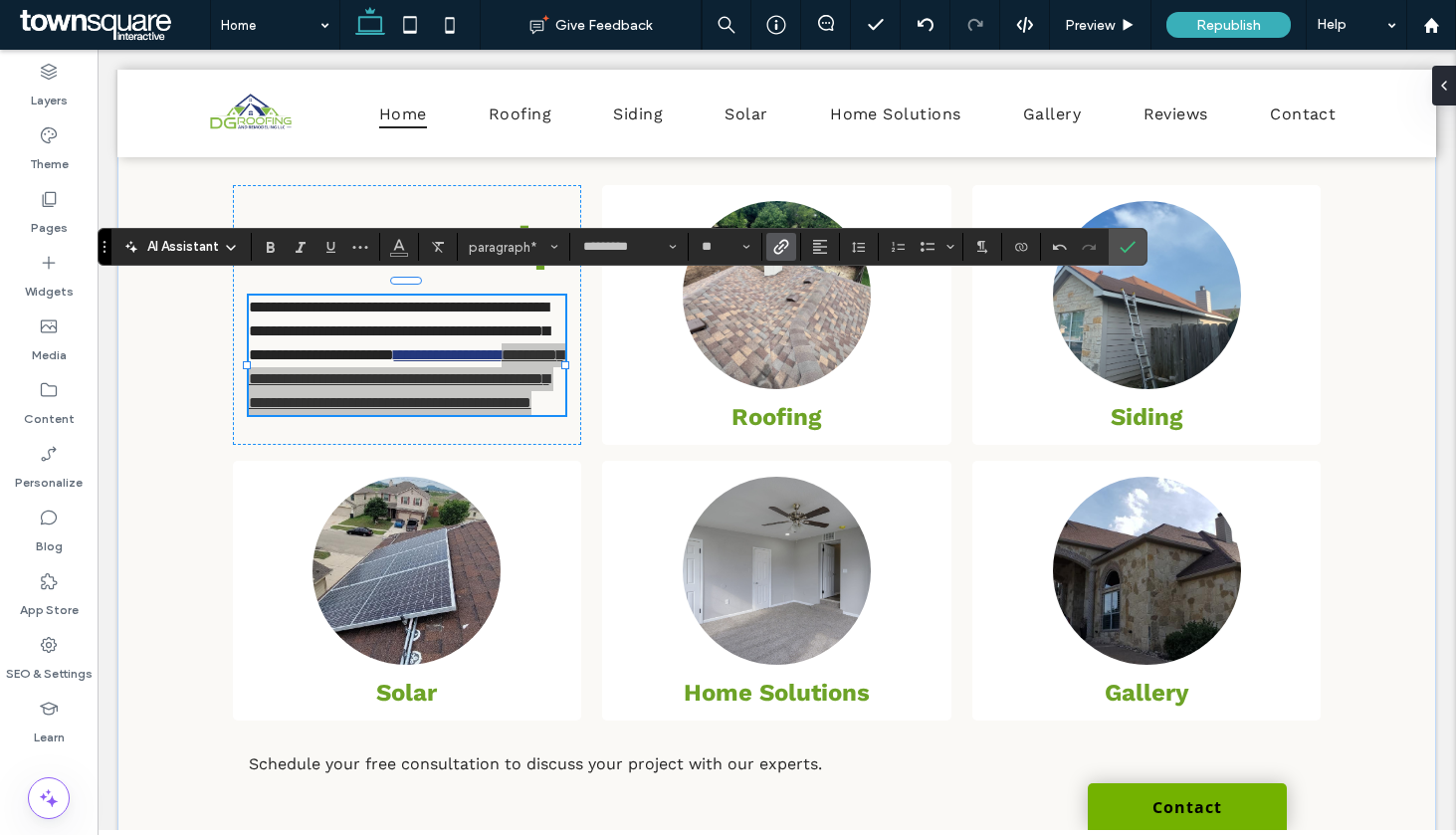 click 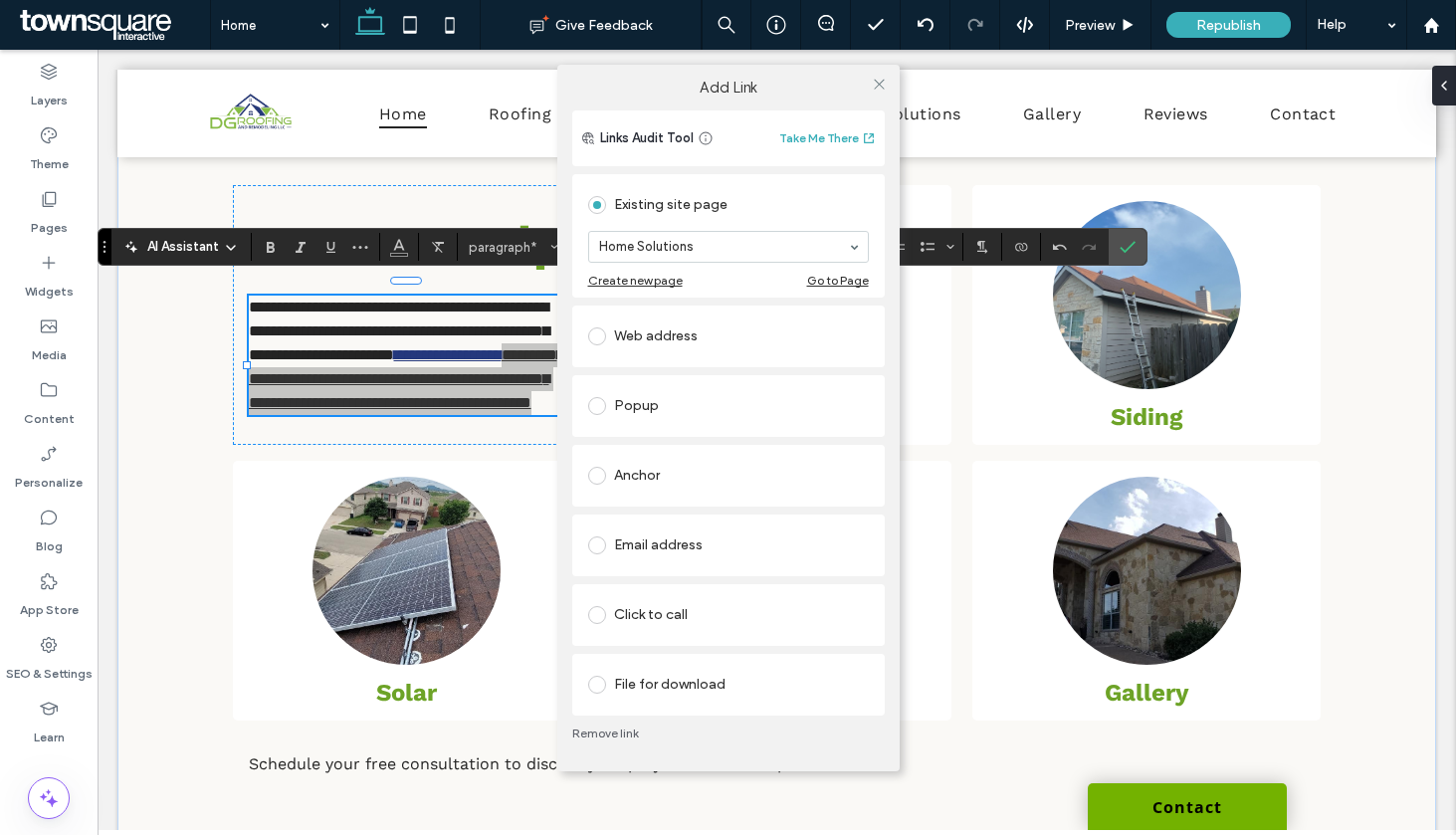 click on "Remove link" at bounding box center (728, 733) 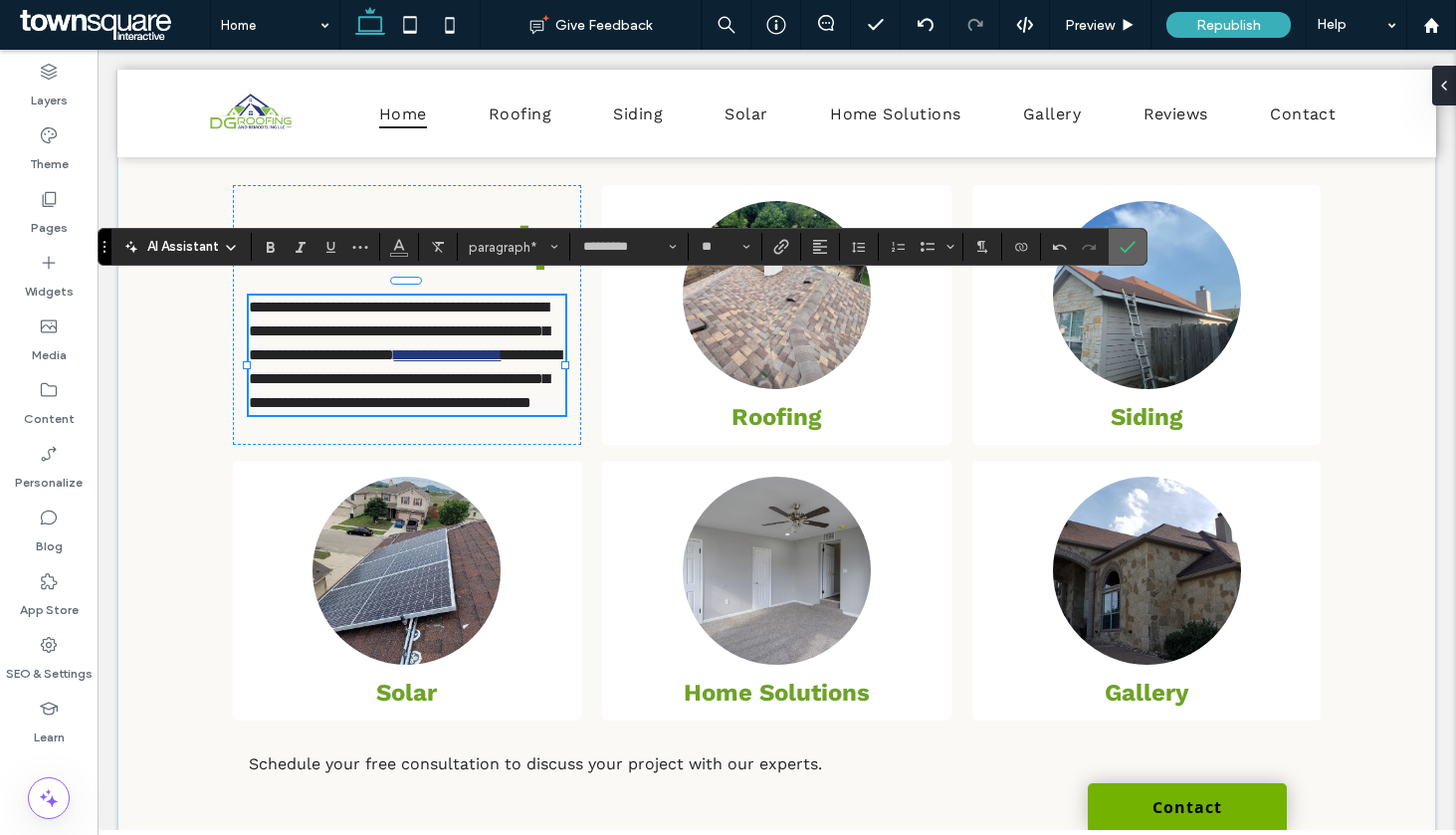 click 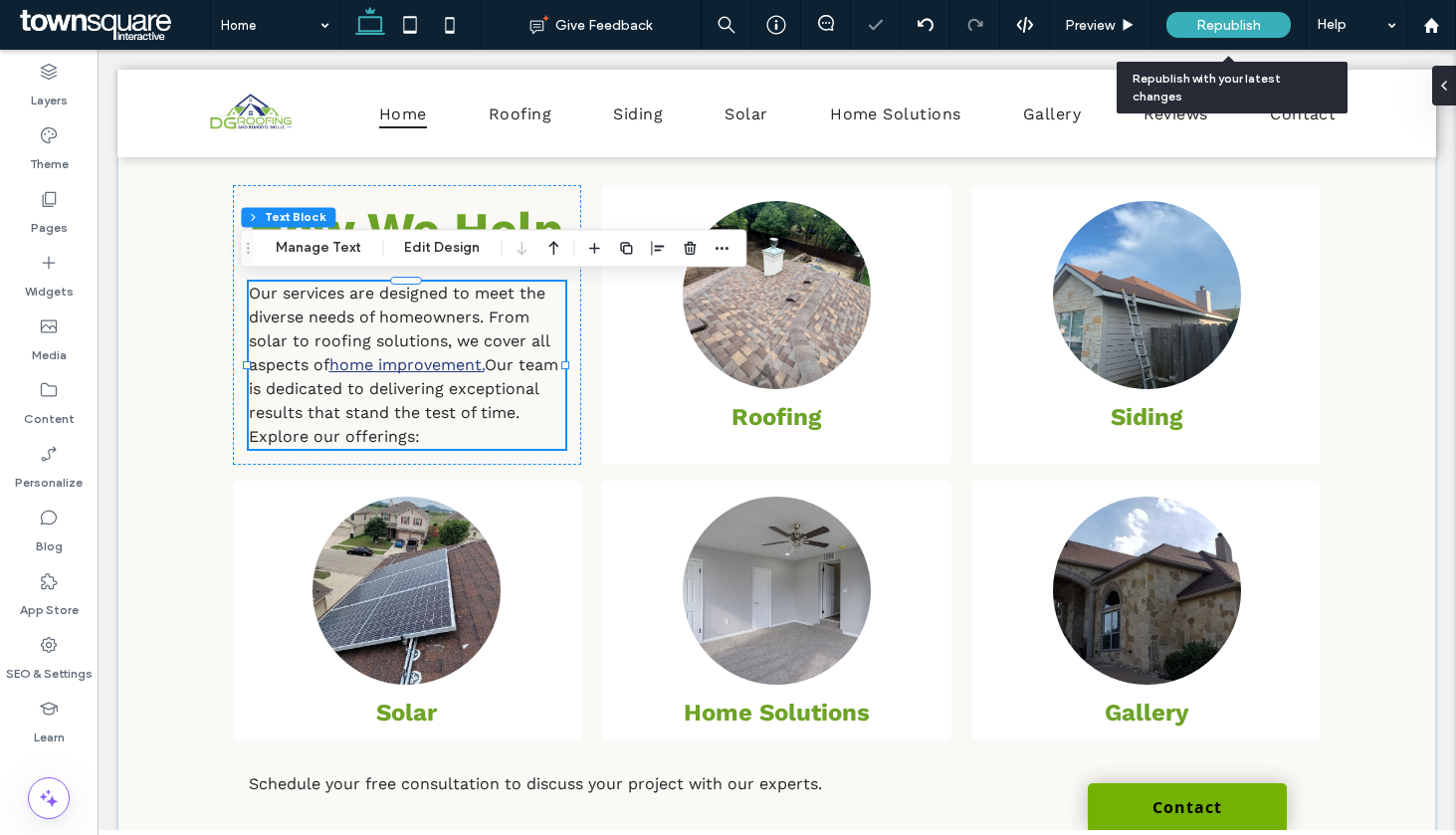 click on "Republish" at bounding box center (1228, 25) 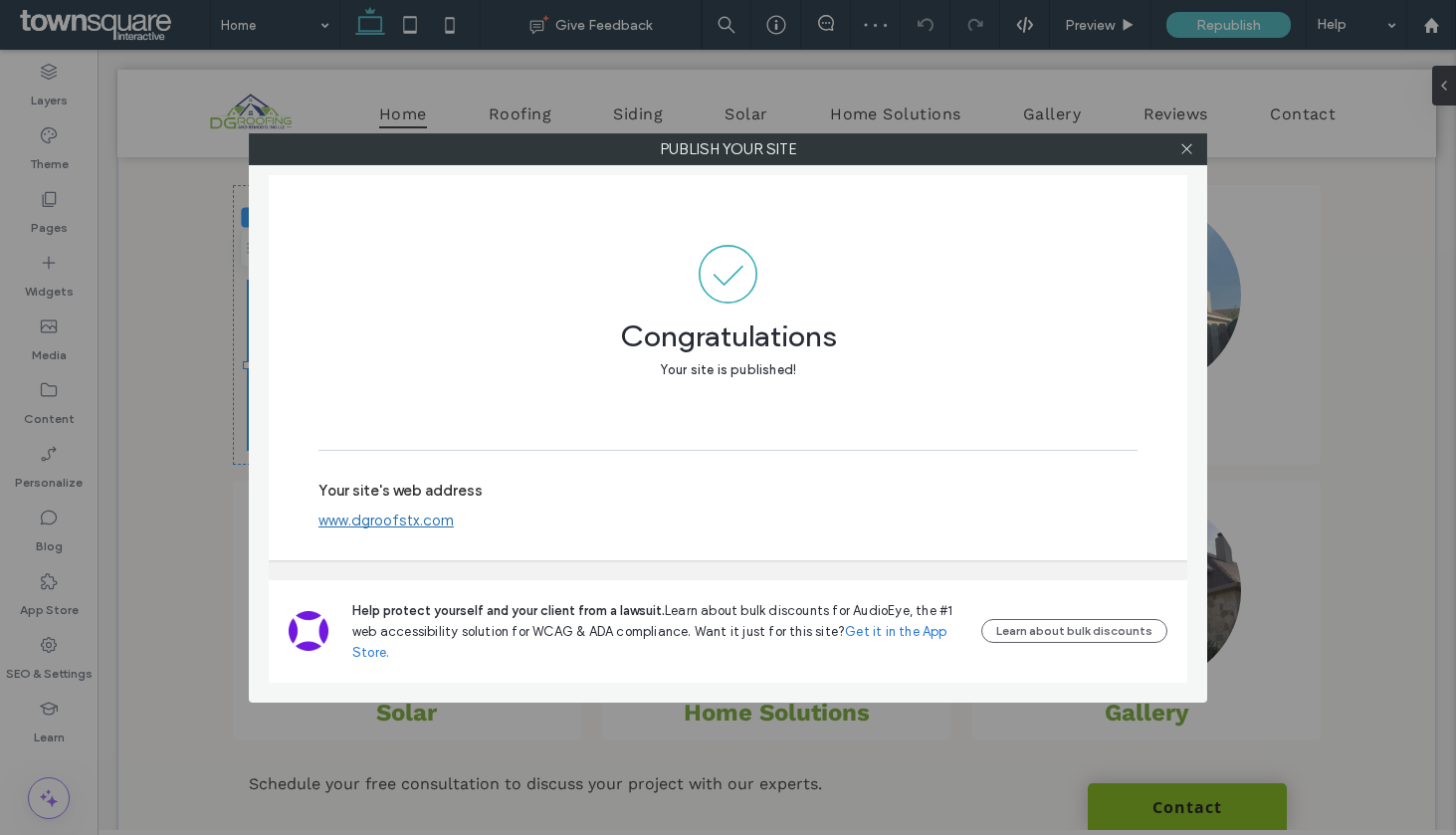 click at bounding box center [1186, 149] 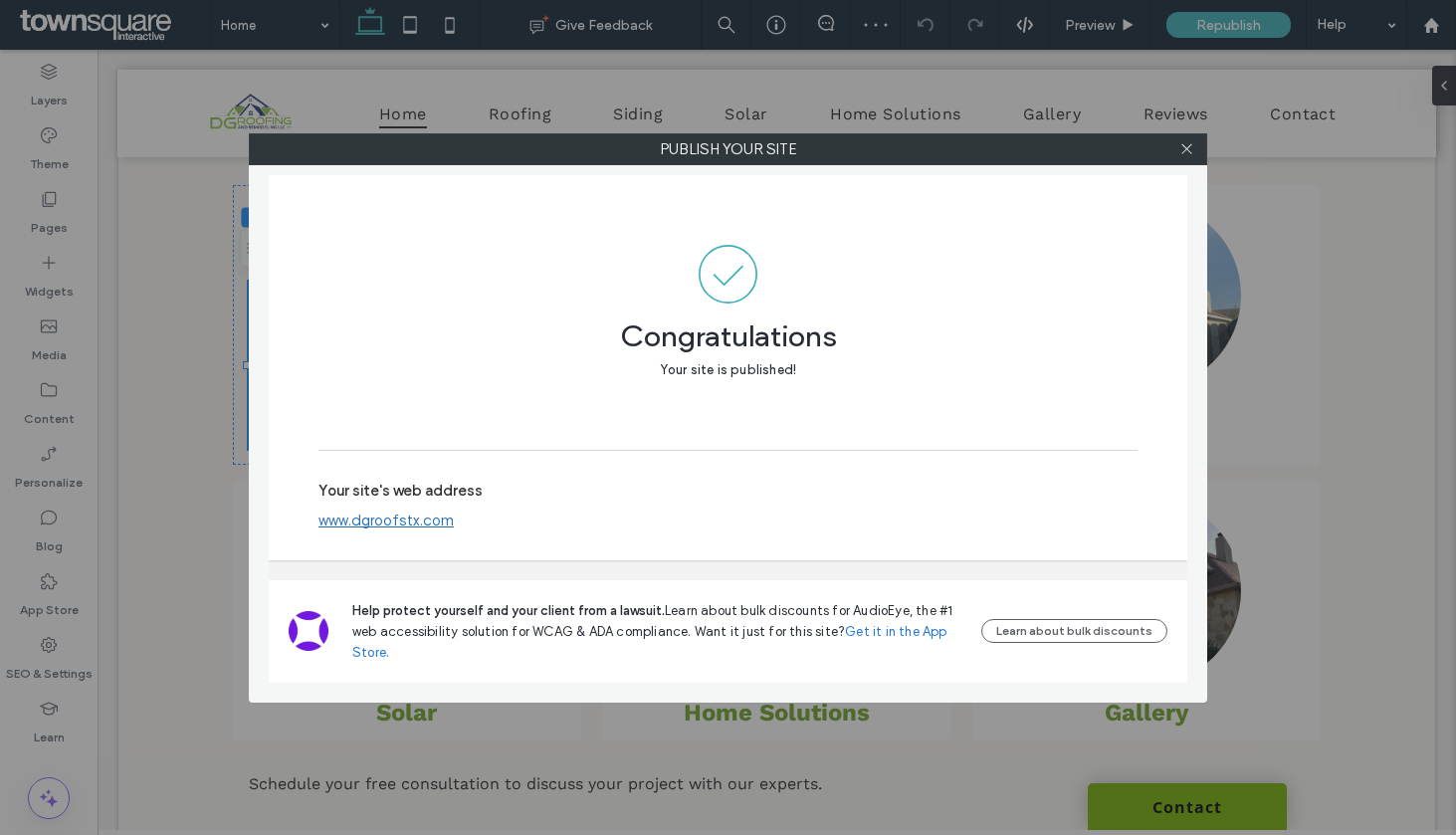 click 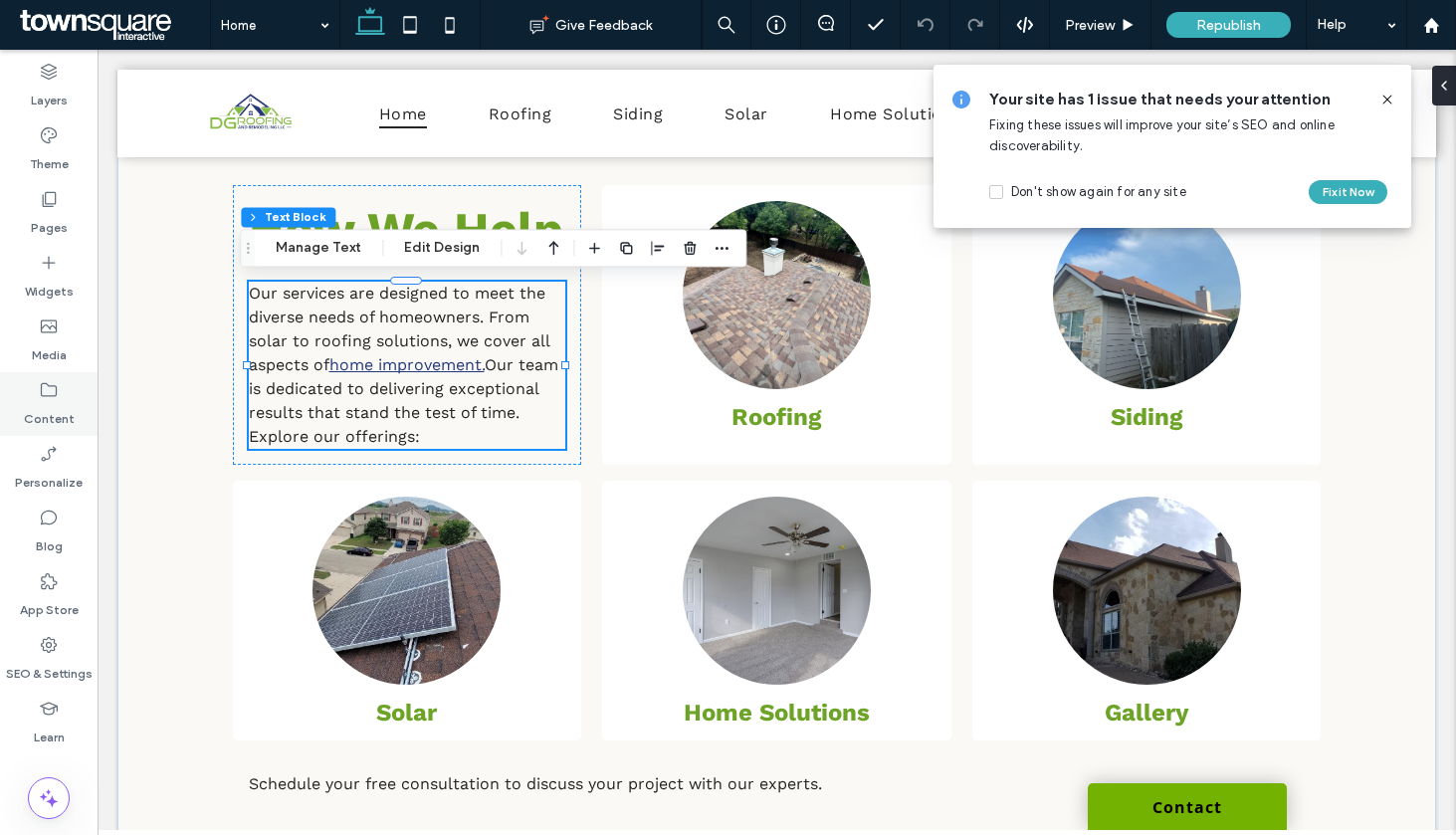 click on "Content" at bounding box center [49, 414] 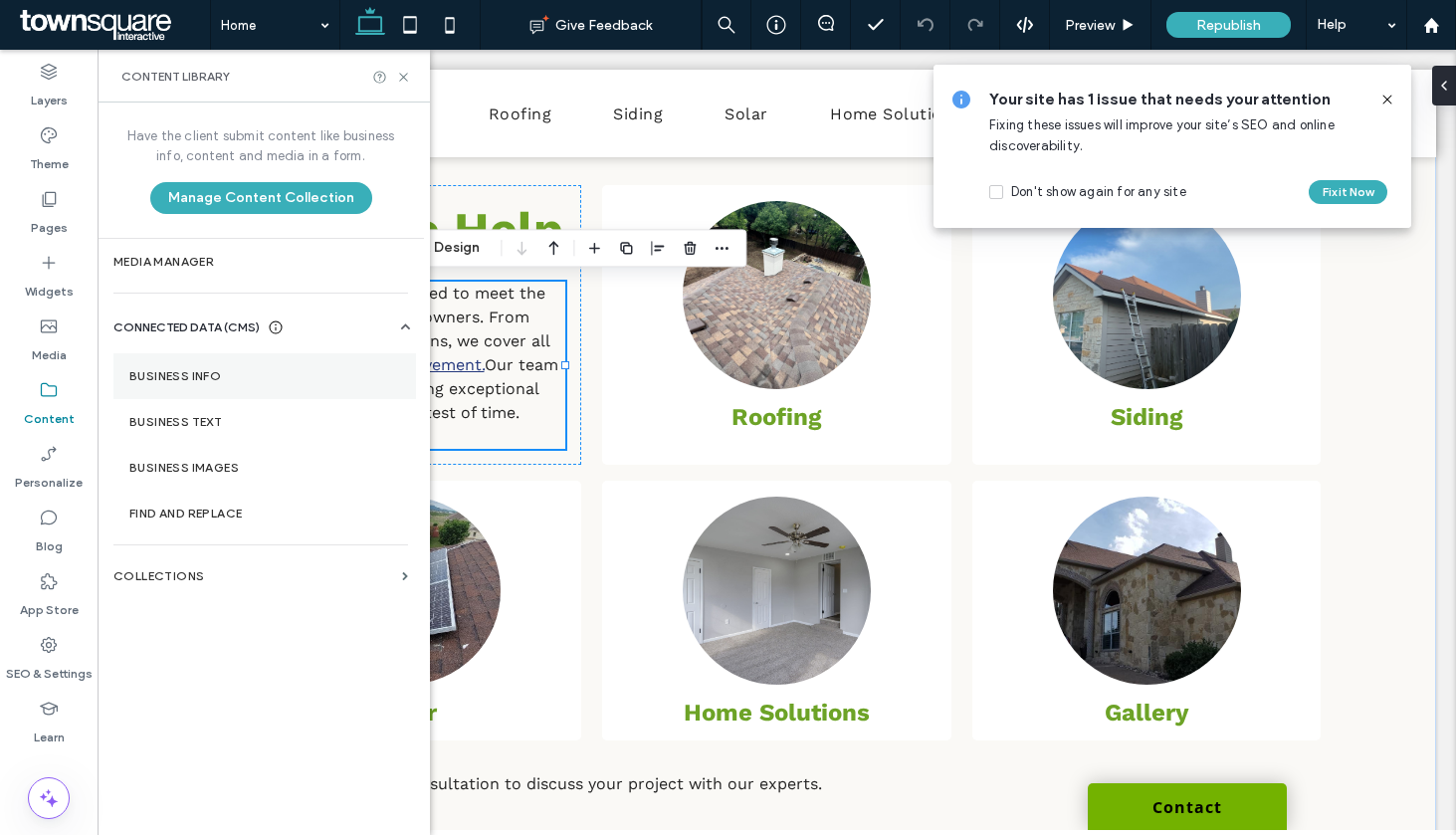 click on "Business Info" at bounding box center [265, 376] 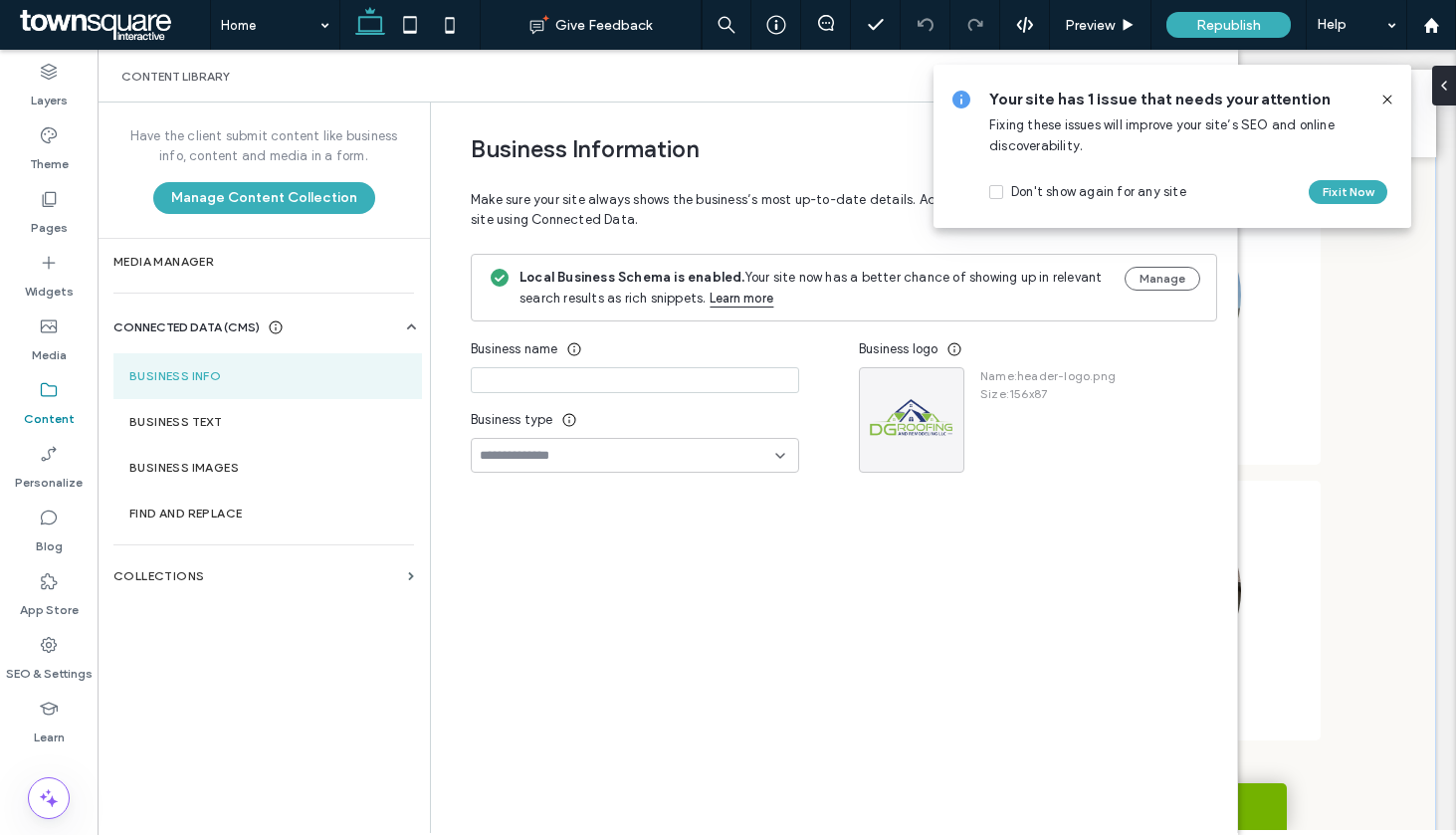 type on "**********" 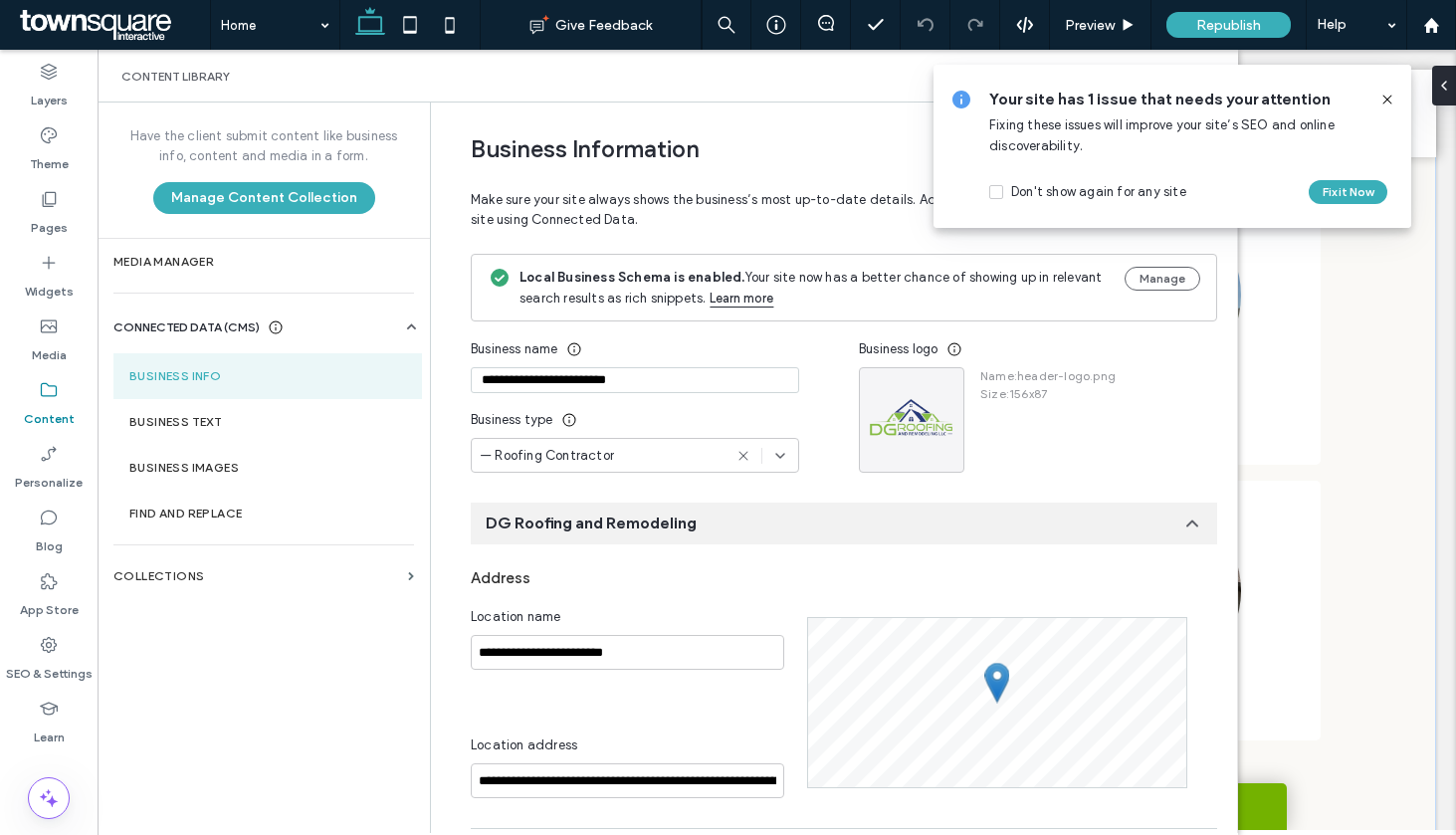 scroll, scrollTop: 239, scrollLeft: 0, axis: vertical 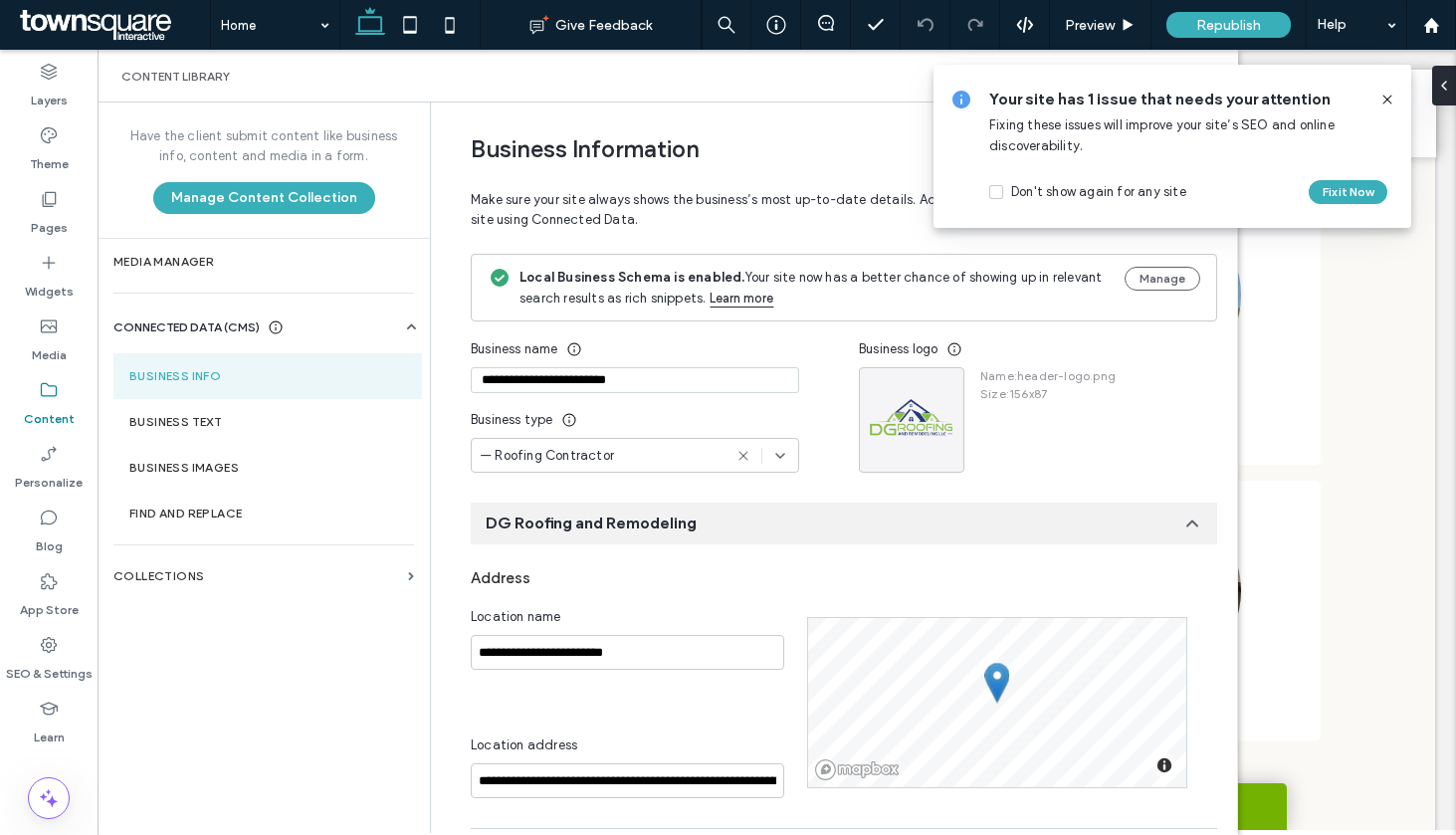 drag, startPoint x: 690, startPoint y: 380, endPoint x: 375, endPoint y: 350, distance: 316.42535 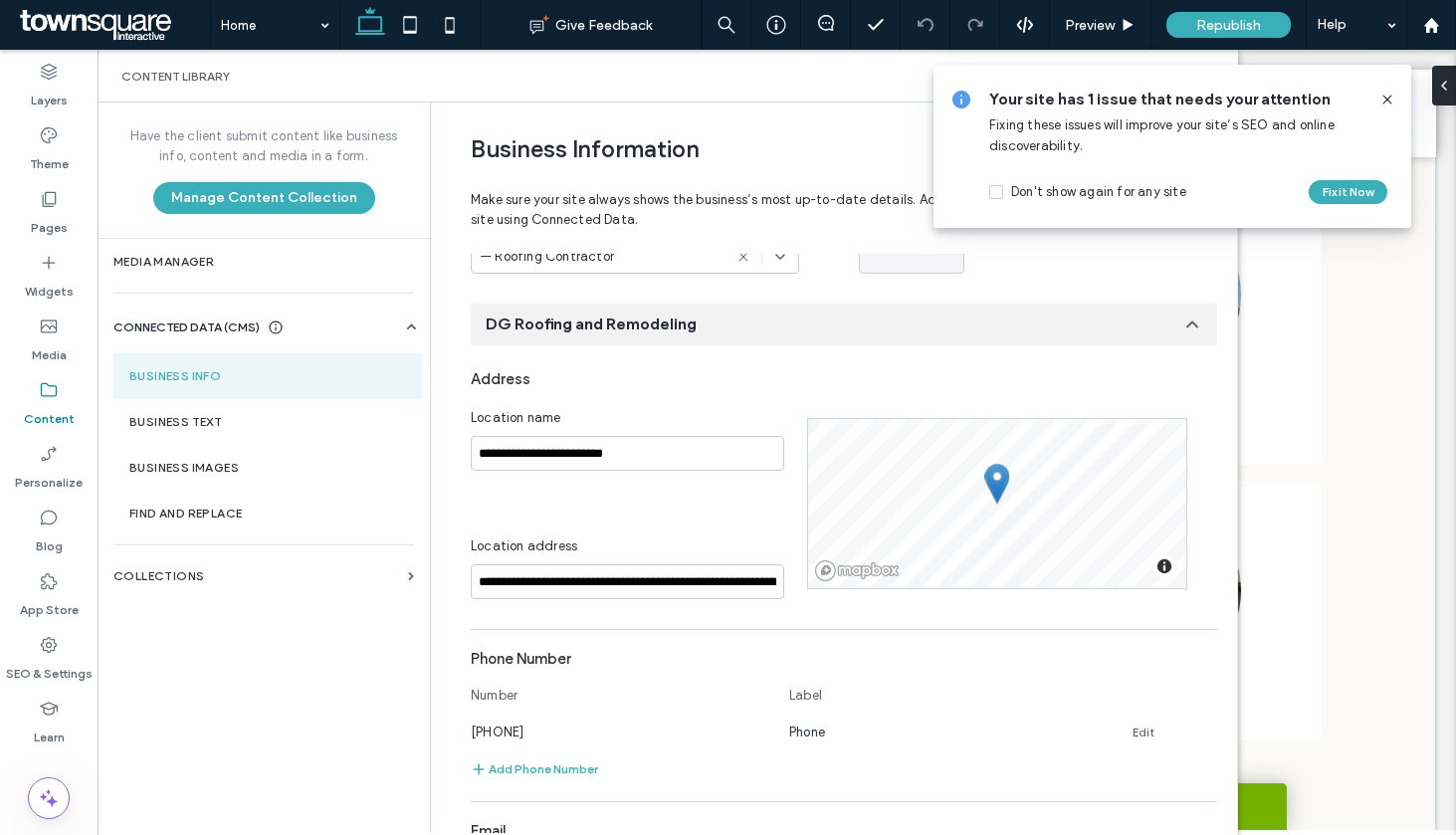 scroll, scrollTop: 206, scrollLeft: 0, axis: vertical 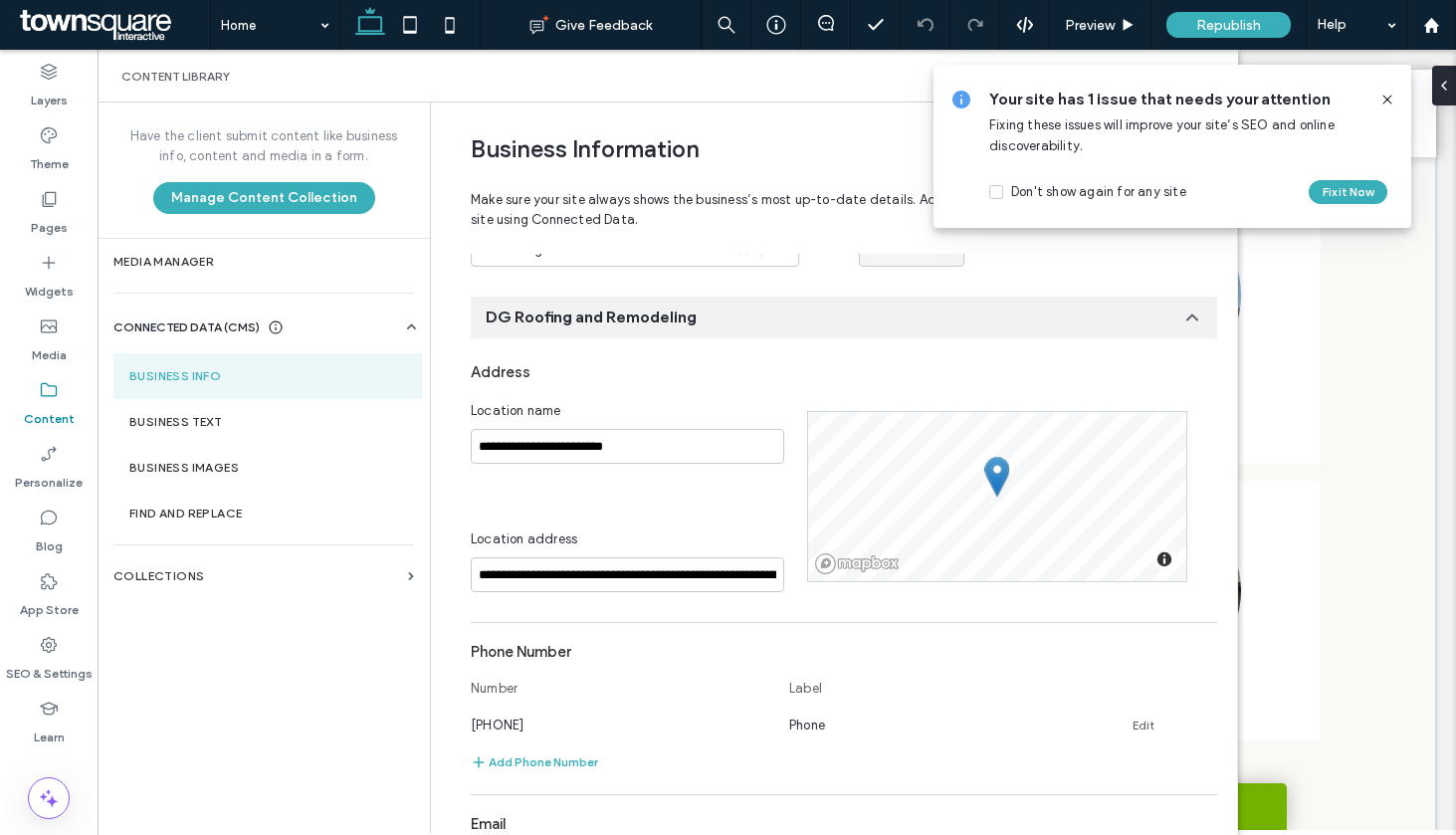 drag, startPoint x: 526, startPoint y: 727, endPoint x: 434, endPoint y: 726, distance: 92.00543 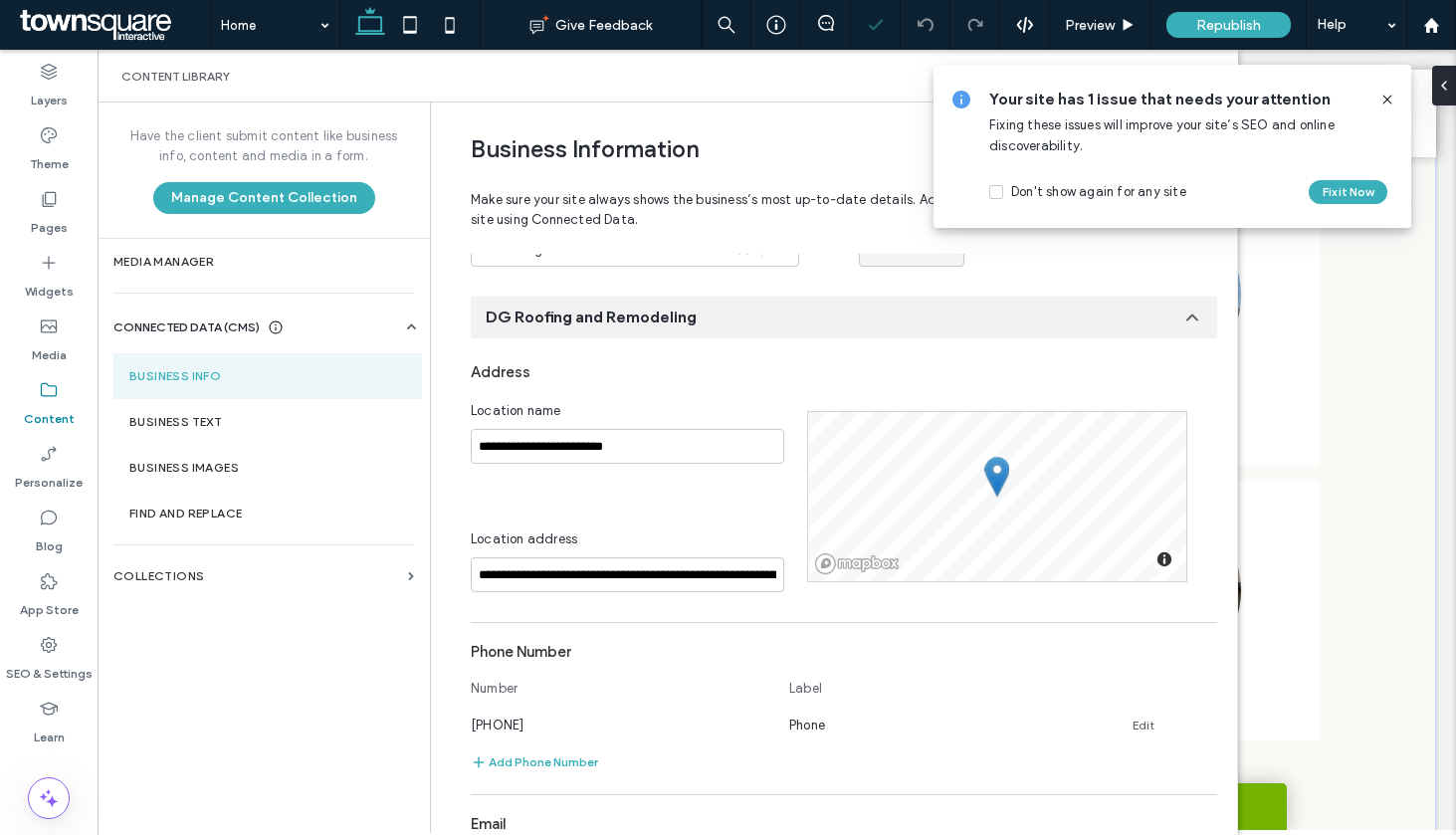 copy on "(254) 339-8688" 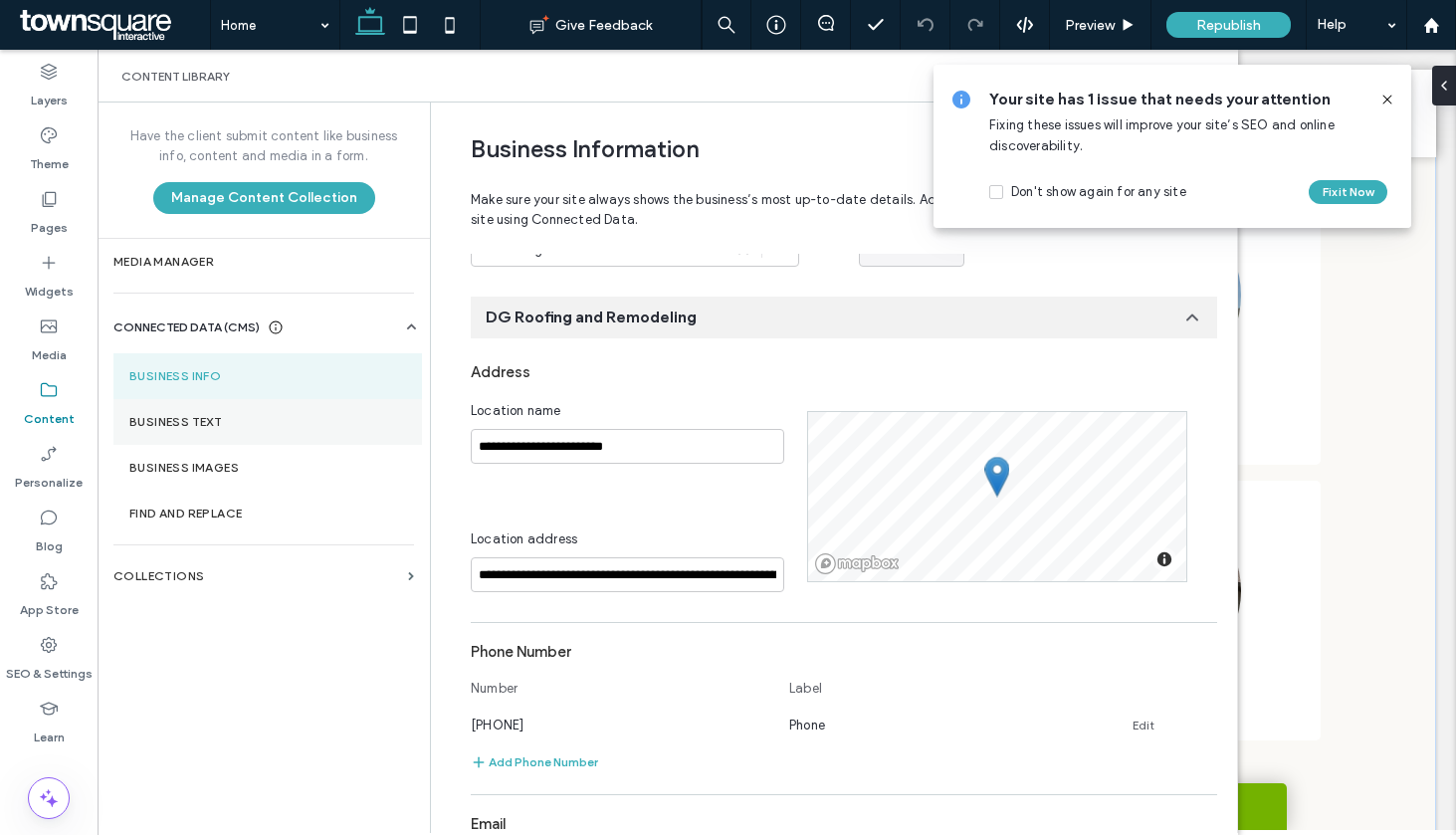 click on "Business Text" at bounding box center (268, 422) 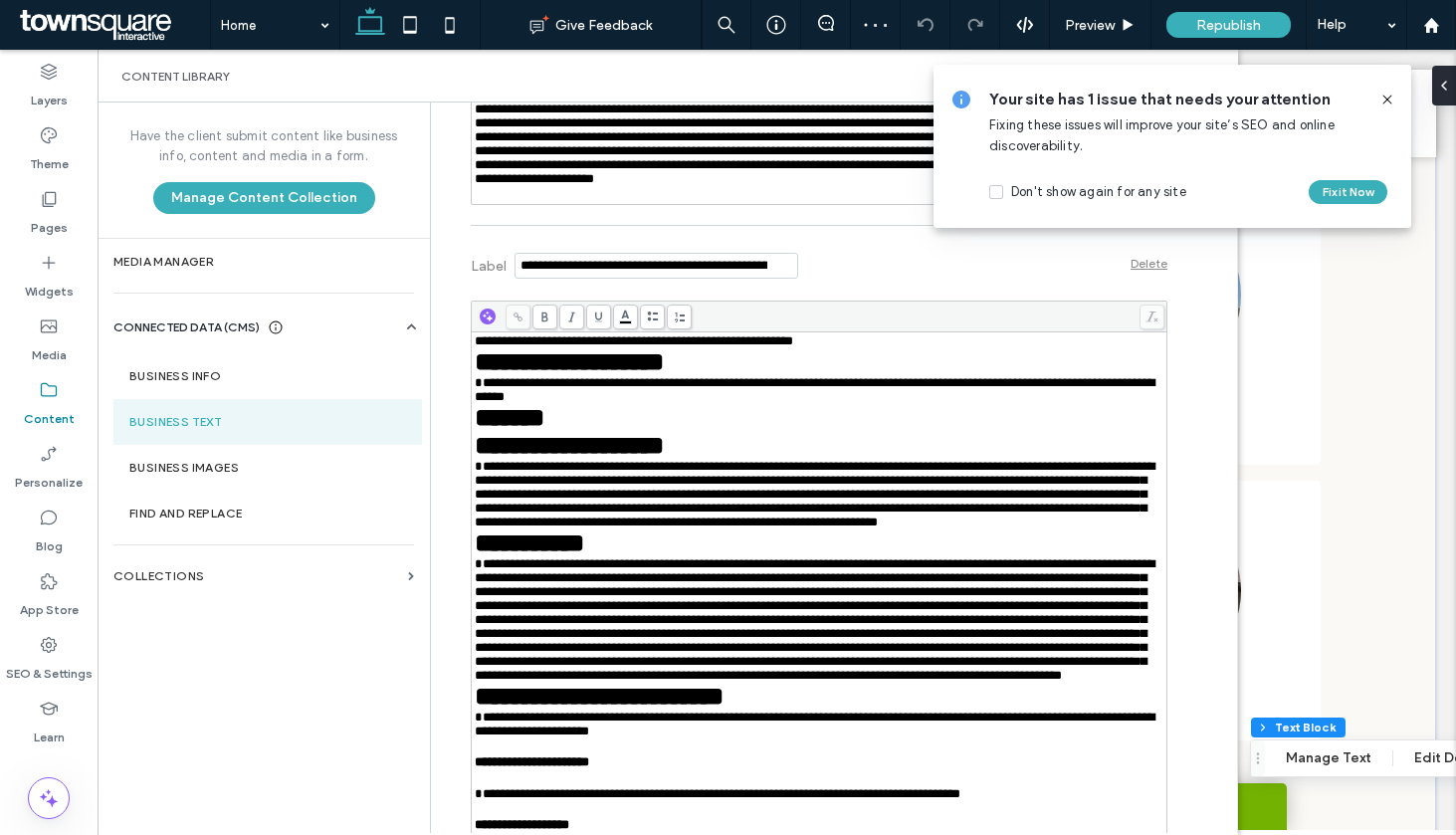 scroll, scrollTop: 1987, scrollLeft: 0, axis: vertical 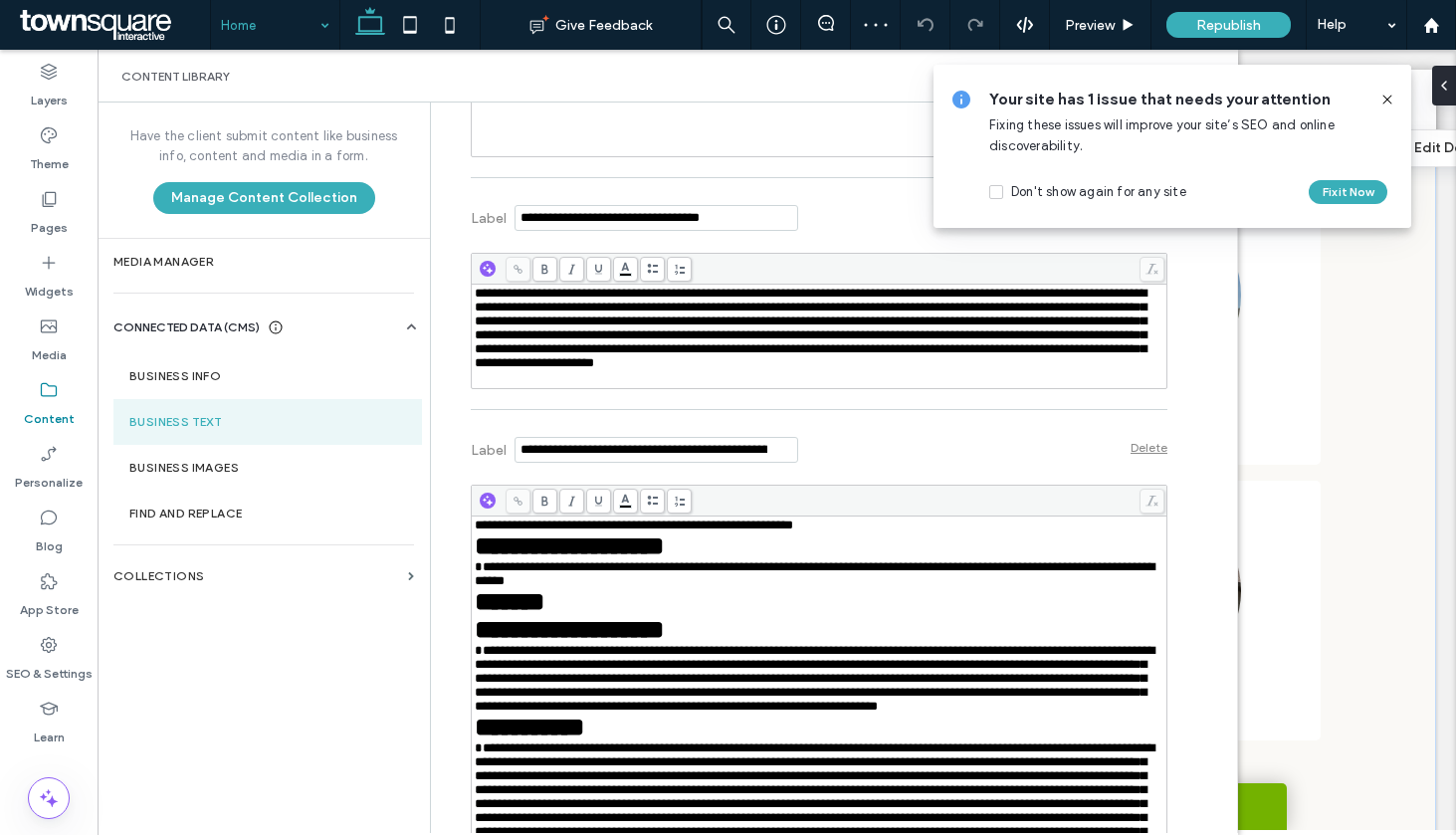 drag, startPoint x: 473, startPoint y: 225, endPoint x: 285, endPoint y: 37, distance: 265.87215 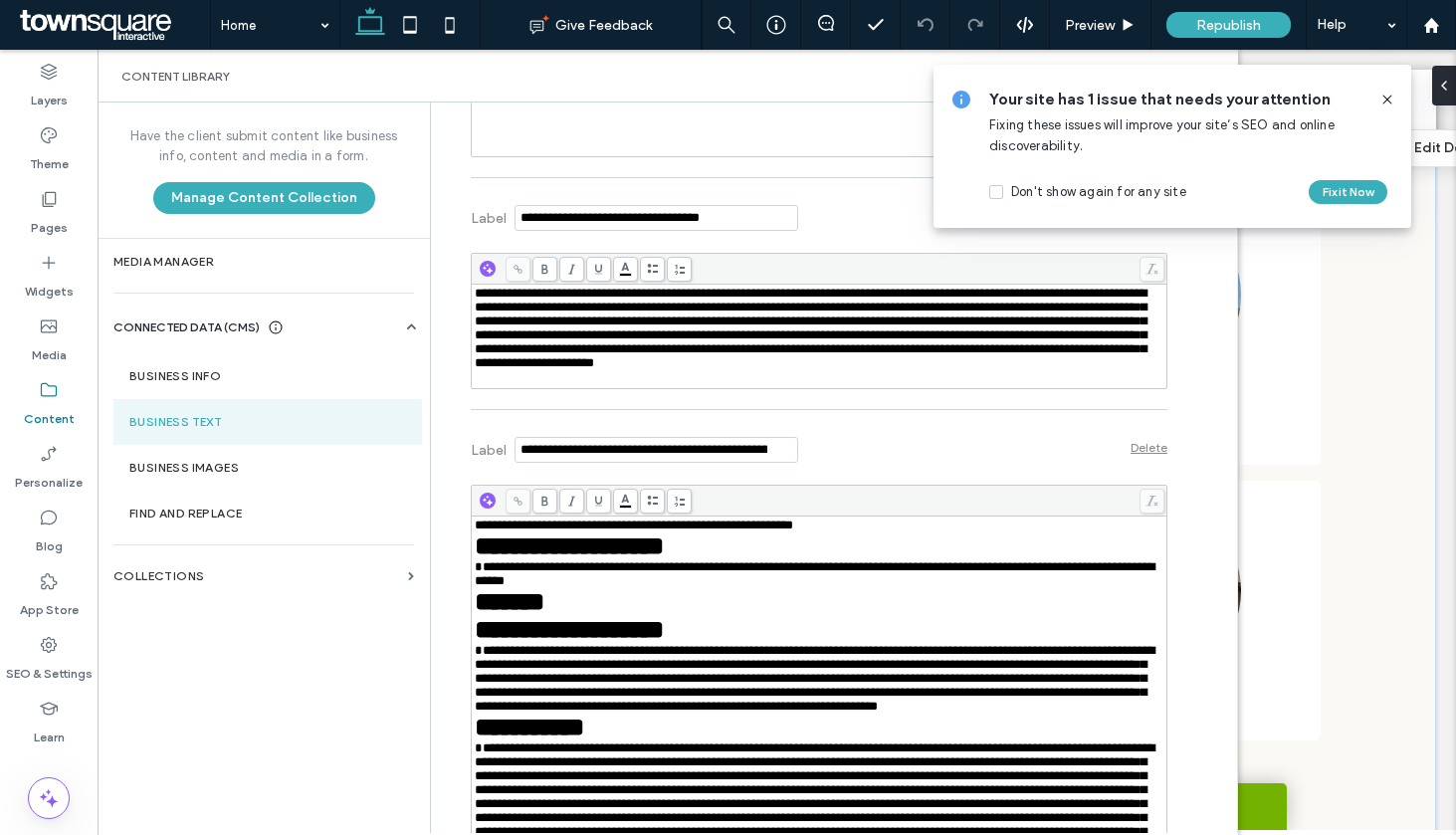 click at bounding box center (112, 25) 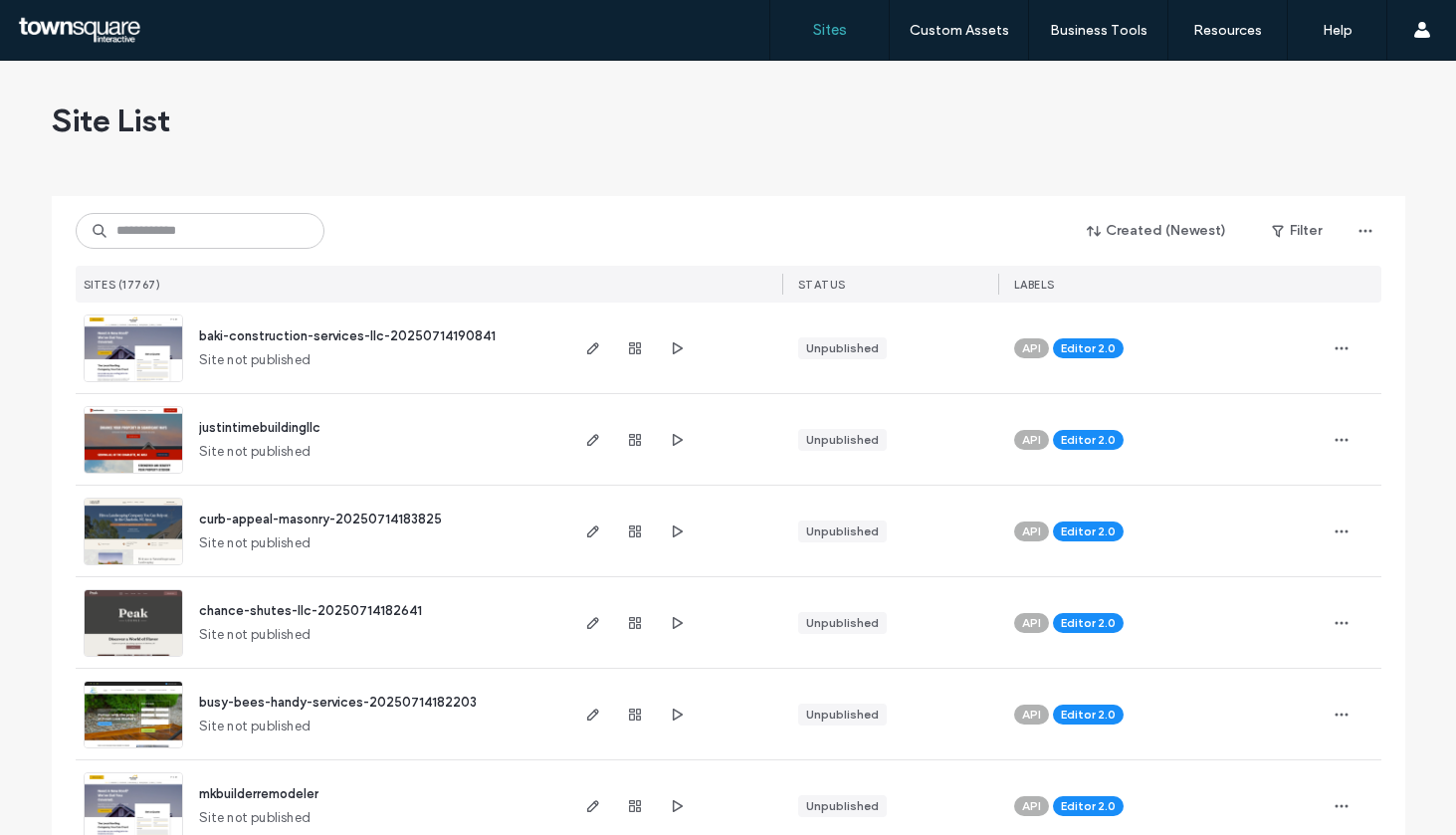 scroll, scrollTop: 0, scrollLeft: 0, axis: both 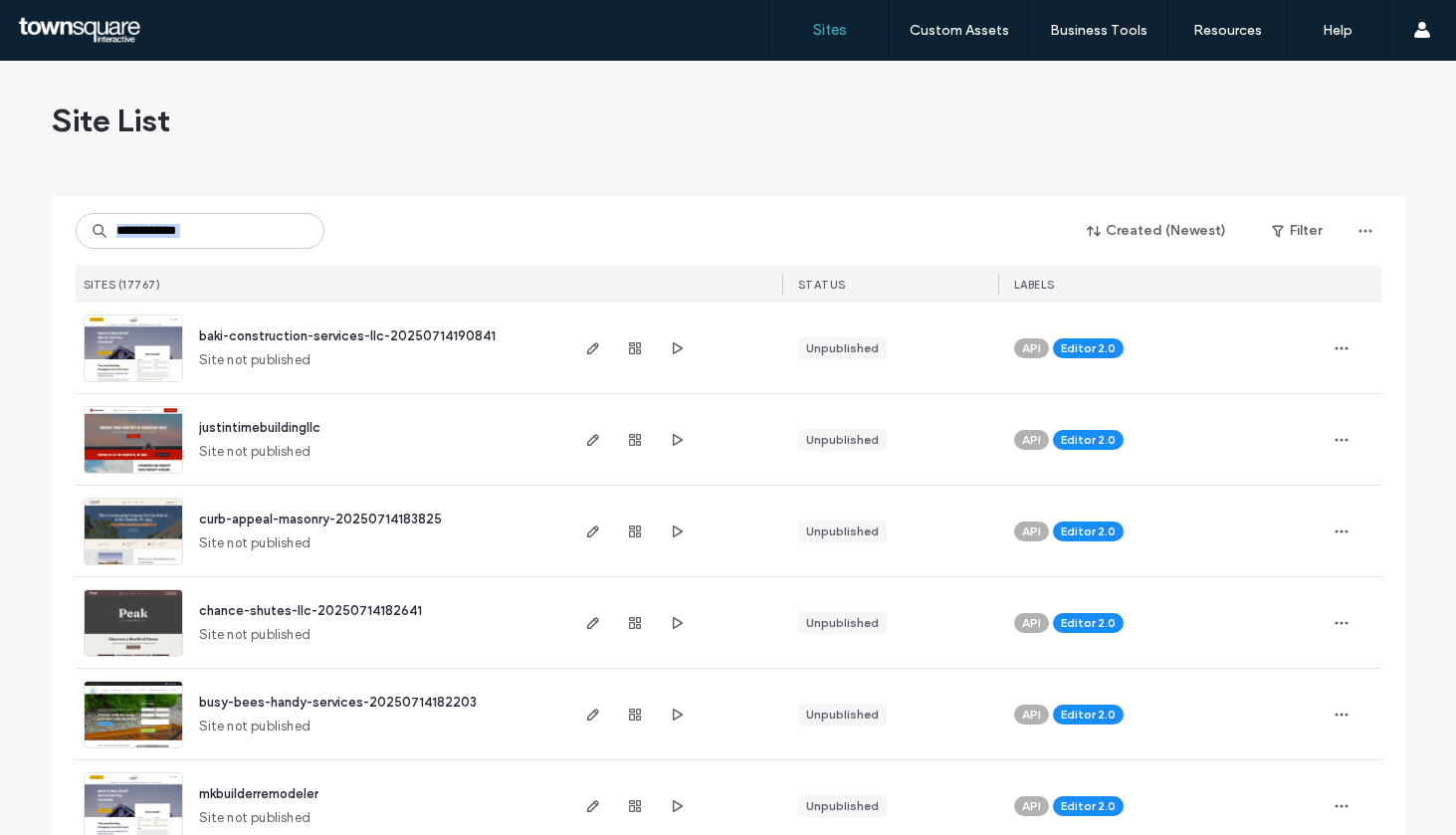 click on "Created (Newest) Filter SITES (17767) STATUS LABELS" at bounding box center (728, 249) 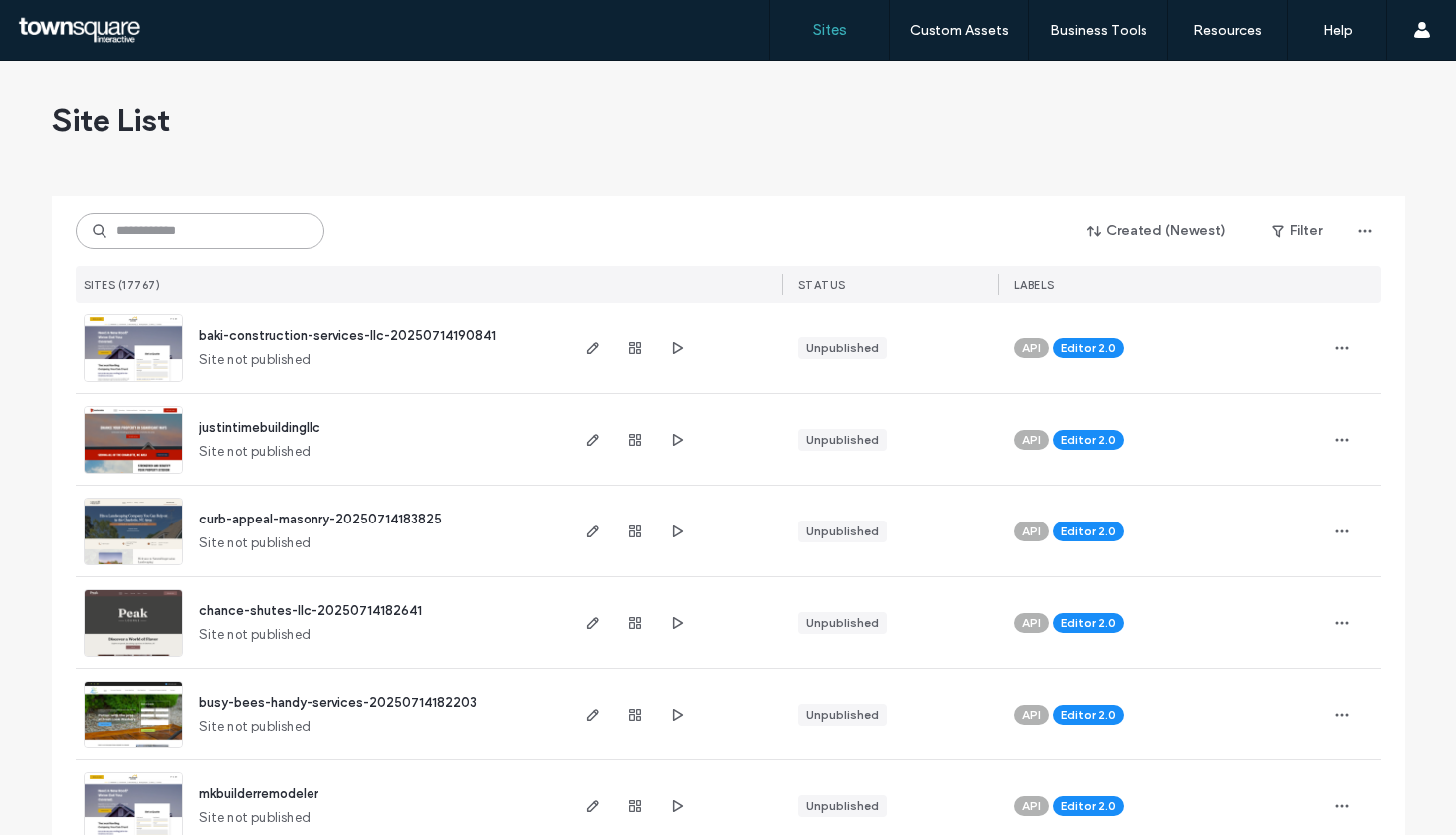 click at bounding box center [200, 231] 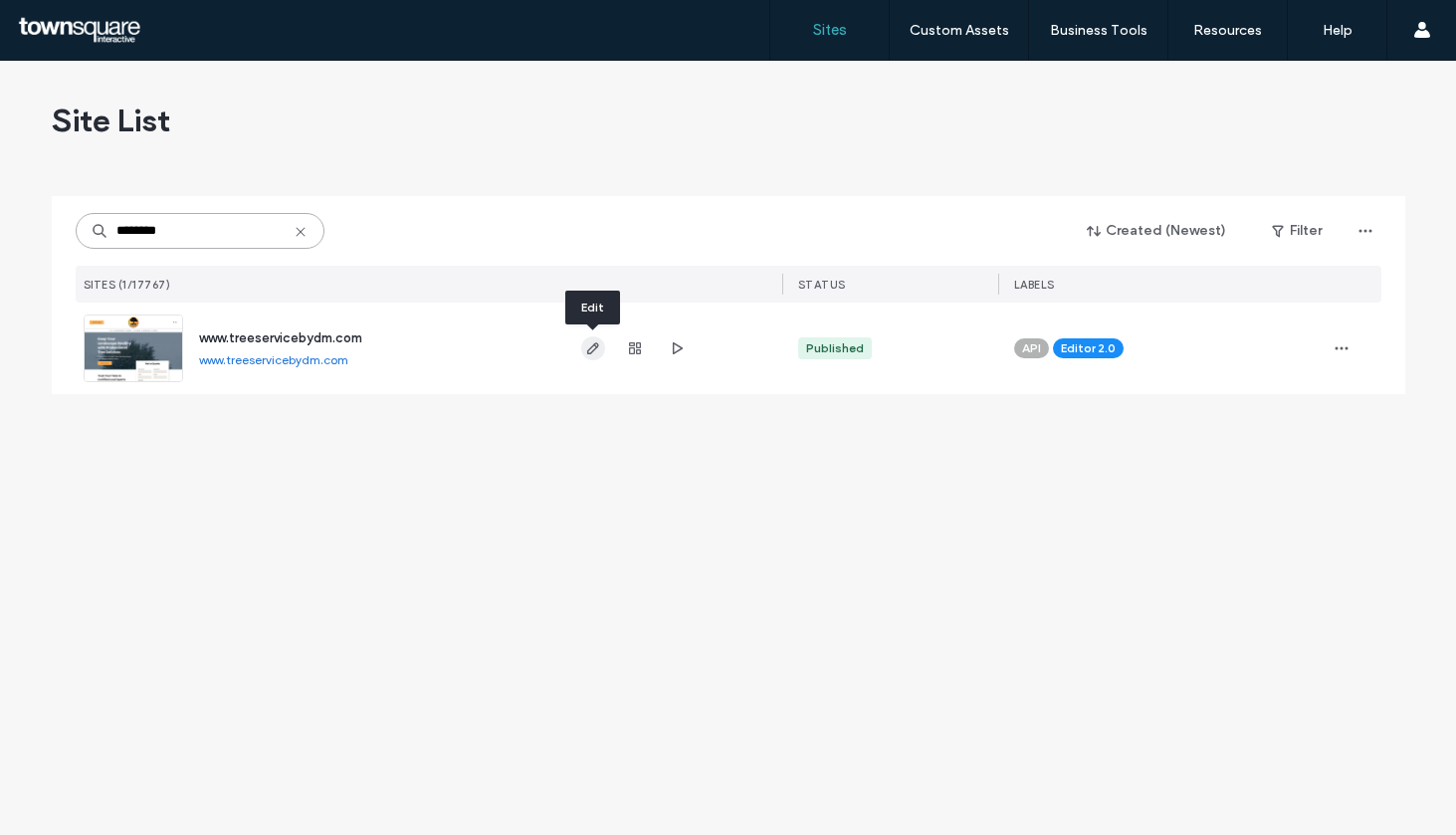 type on "********" 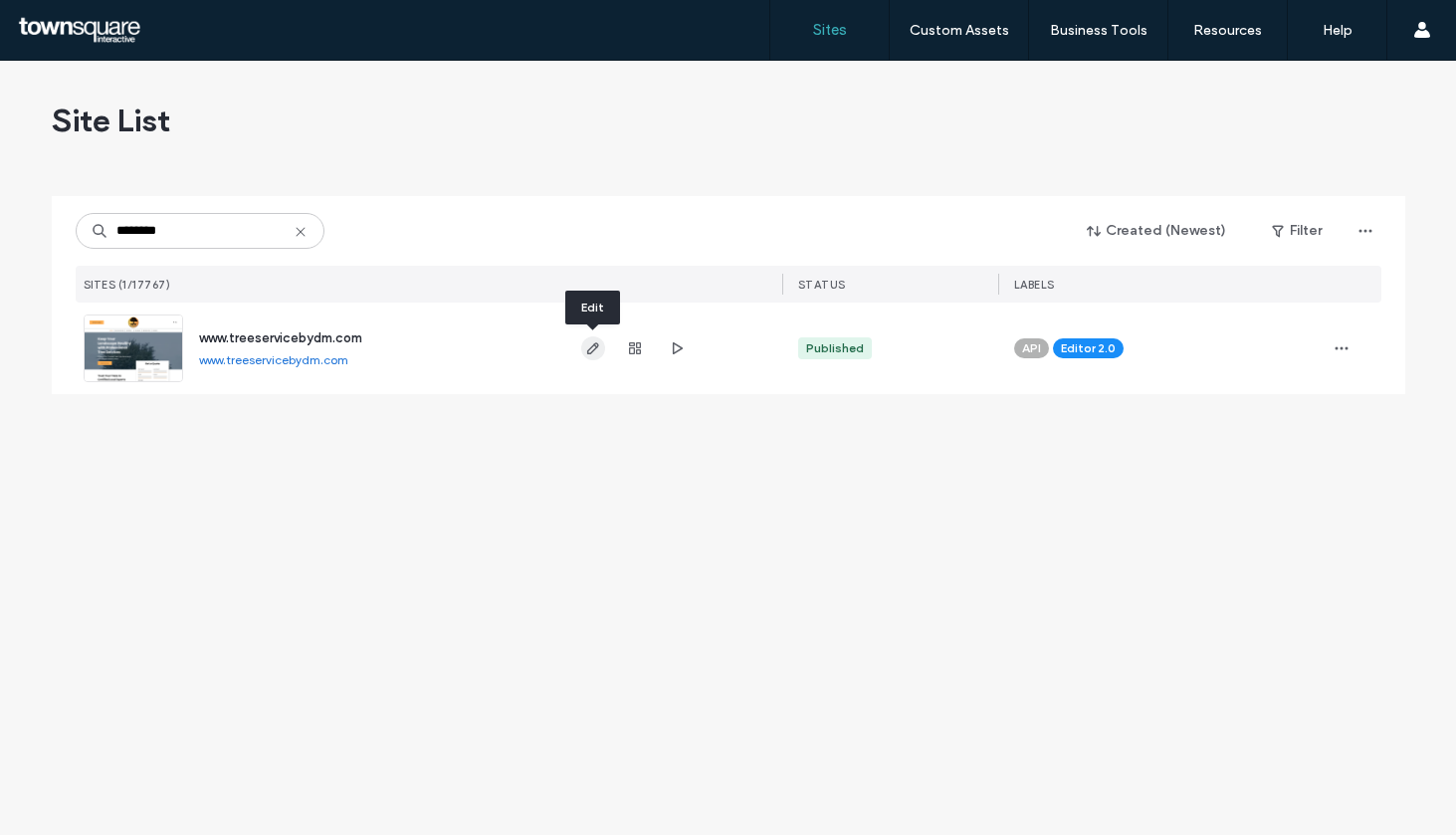 click 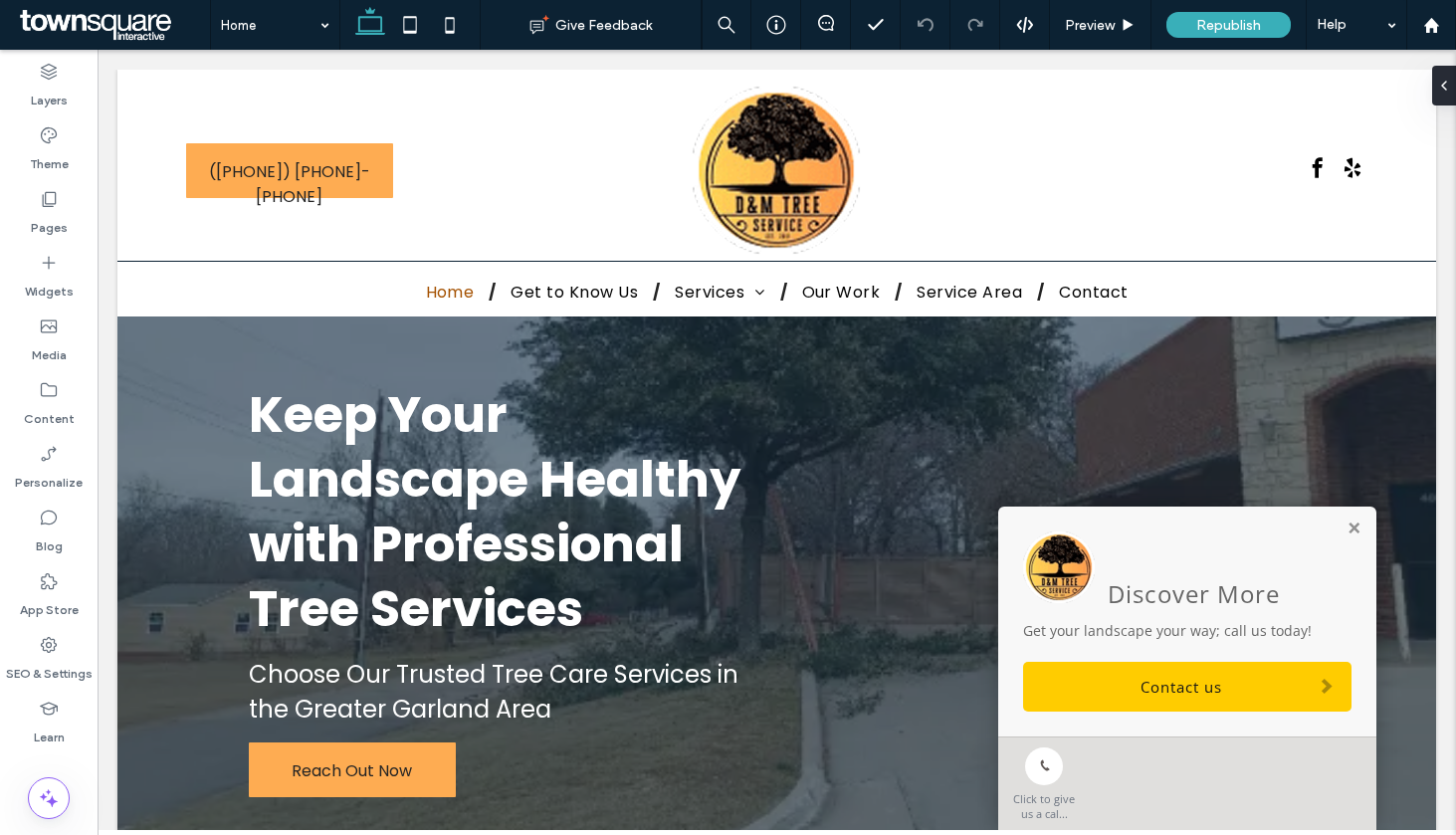 scroll, scrollTop: 0, scrollLeft: 0, axis: both 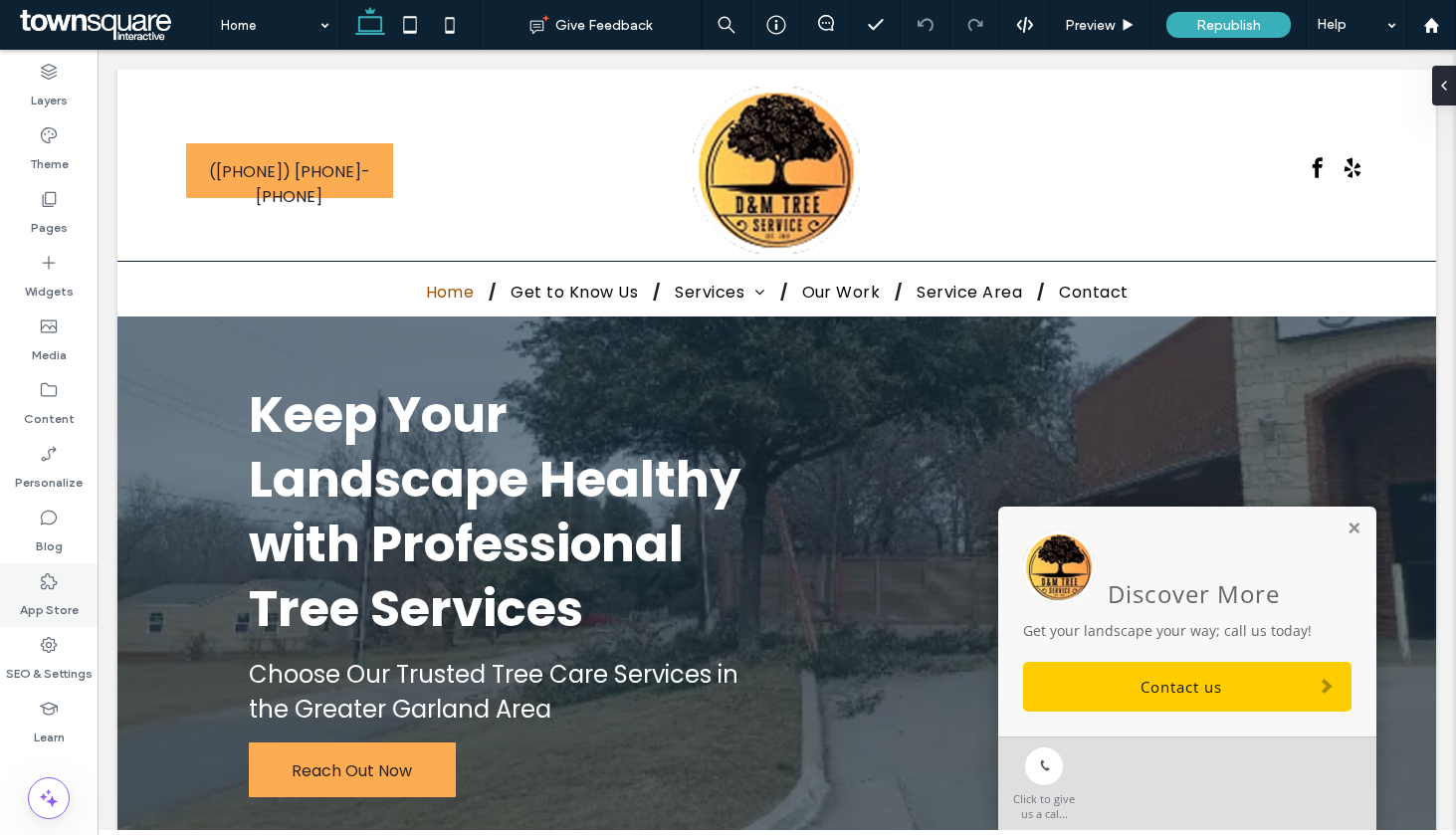click on "App Store" at bounding box center (49, 605) 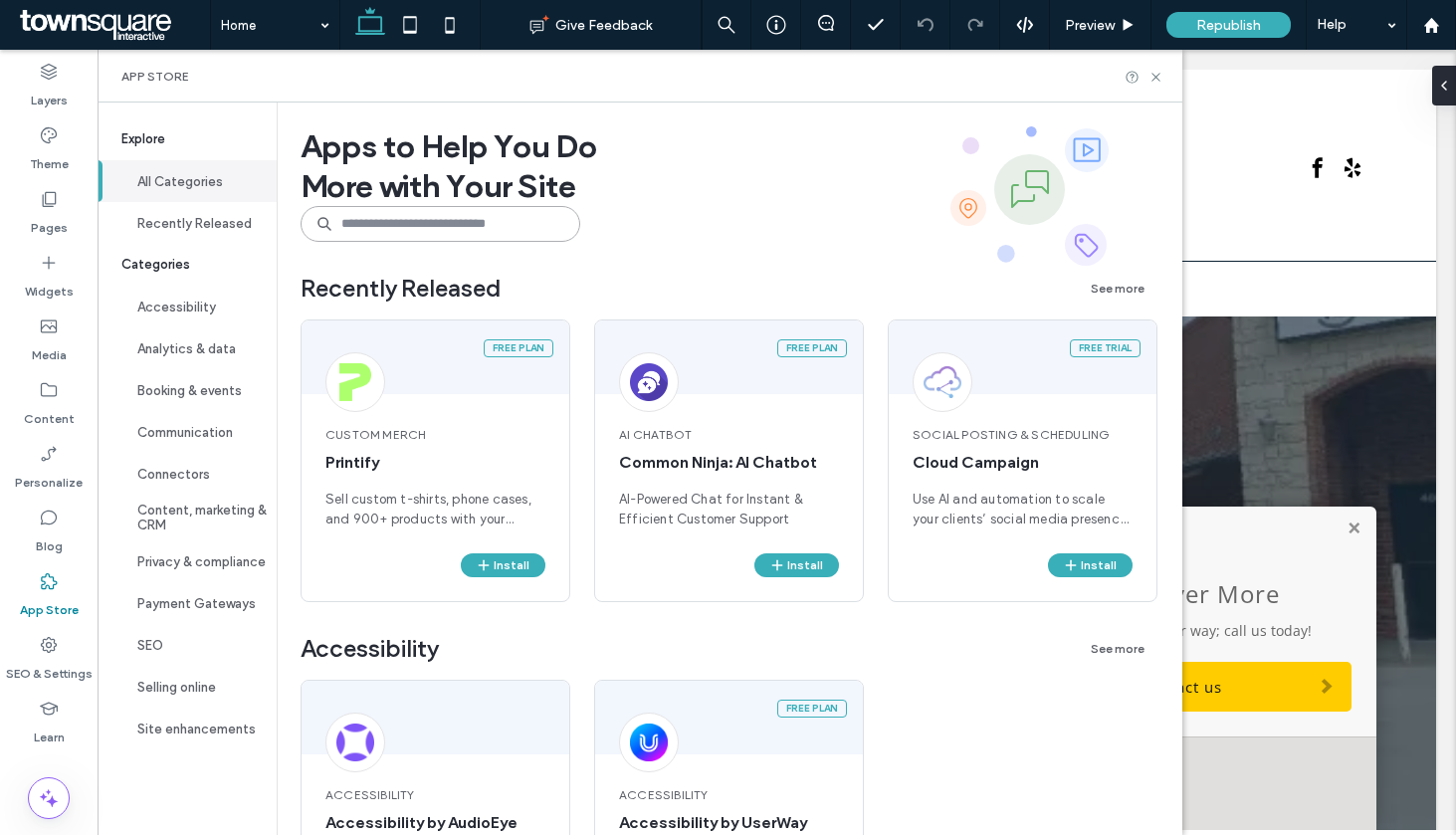 click at bounding box center [440, 224] 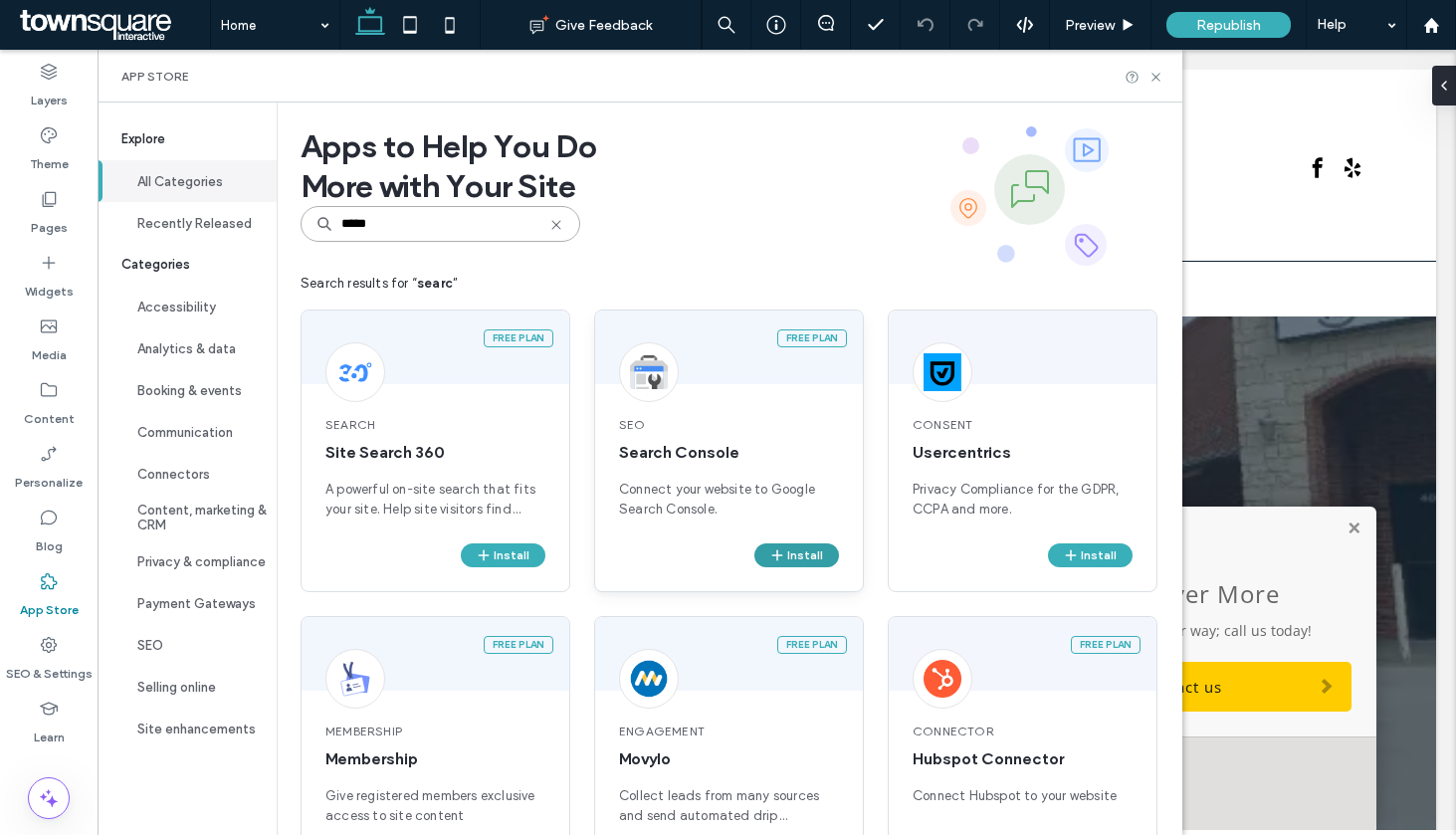 type on "*****" 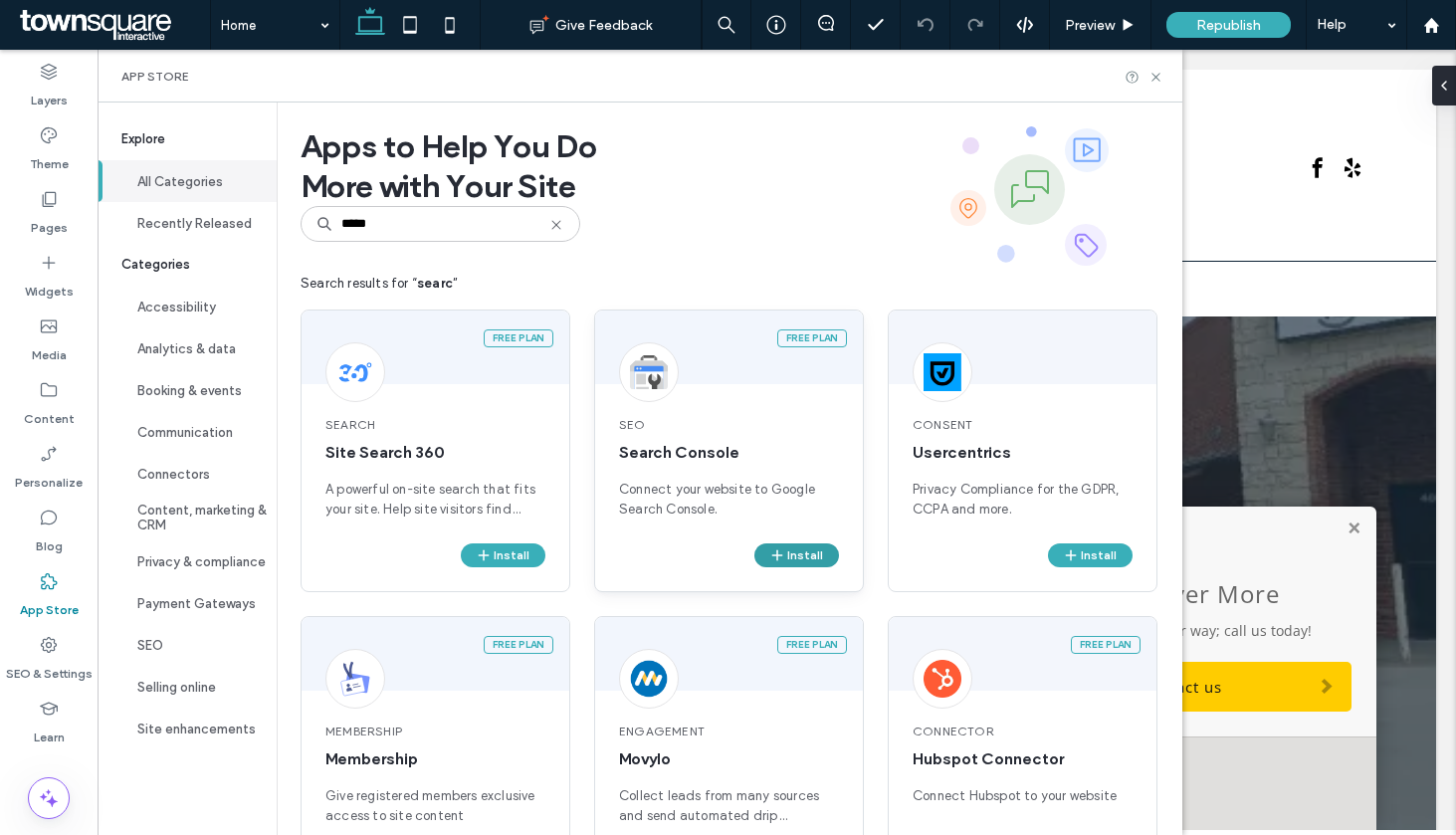 click on "Install" at bounding box center (796, 555) 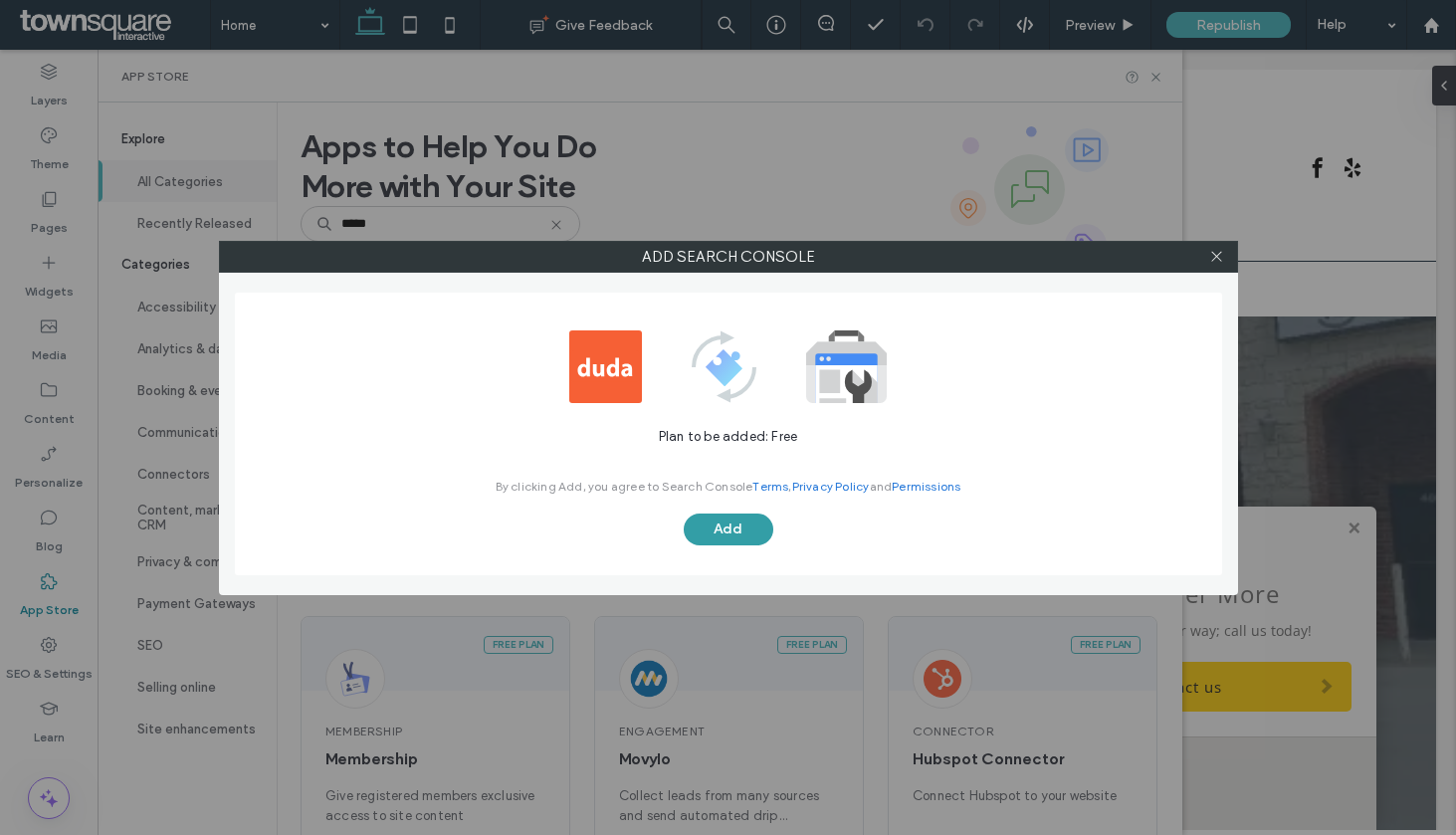 click on "Add" at bounding box center [728, 529] 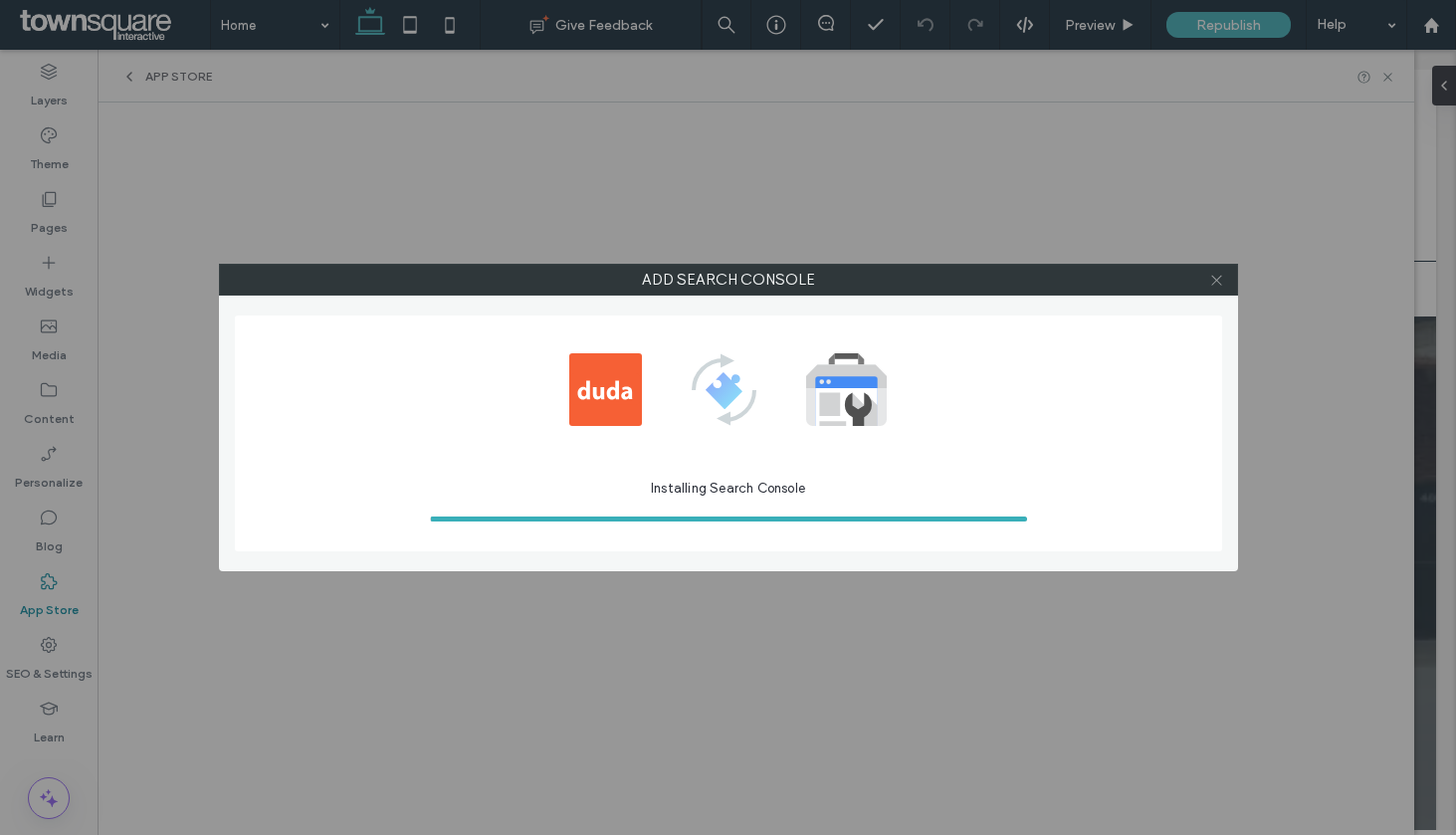 click 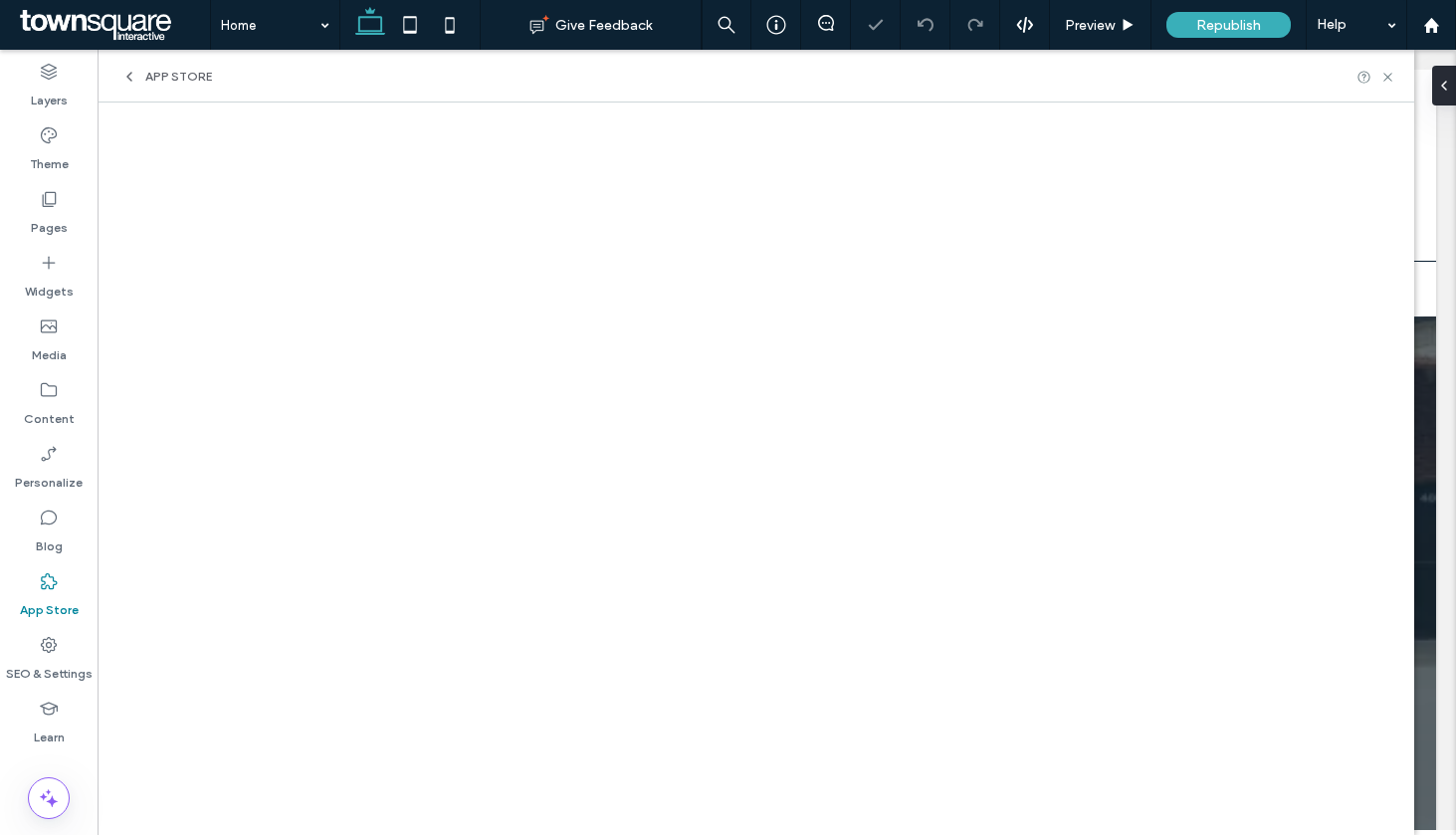 scroll, scrollTop: 0, scrollLeft: 0, axis: both 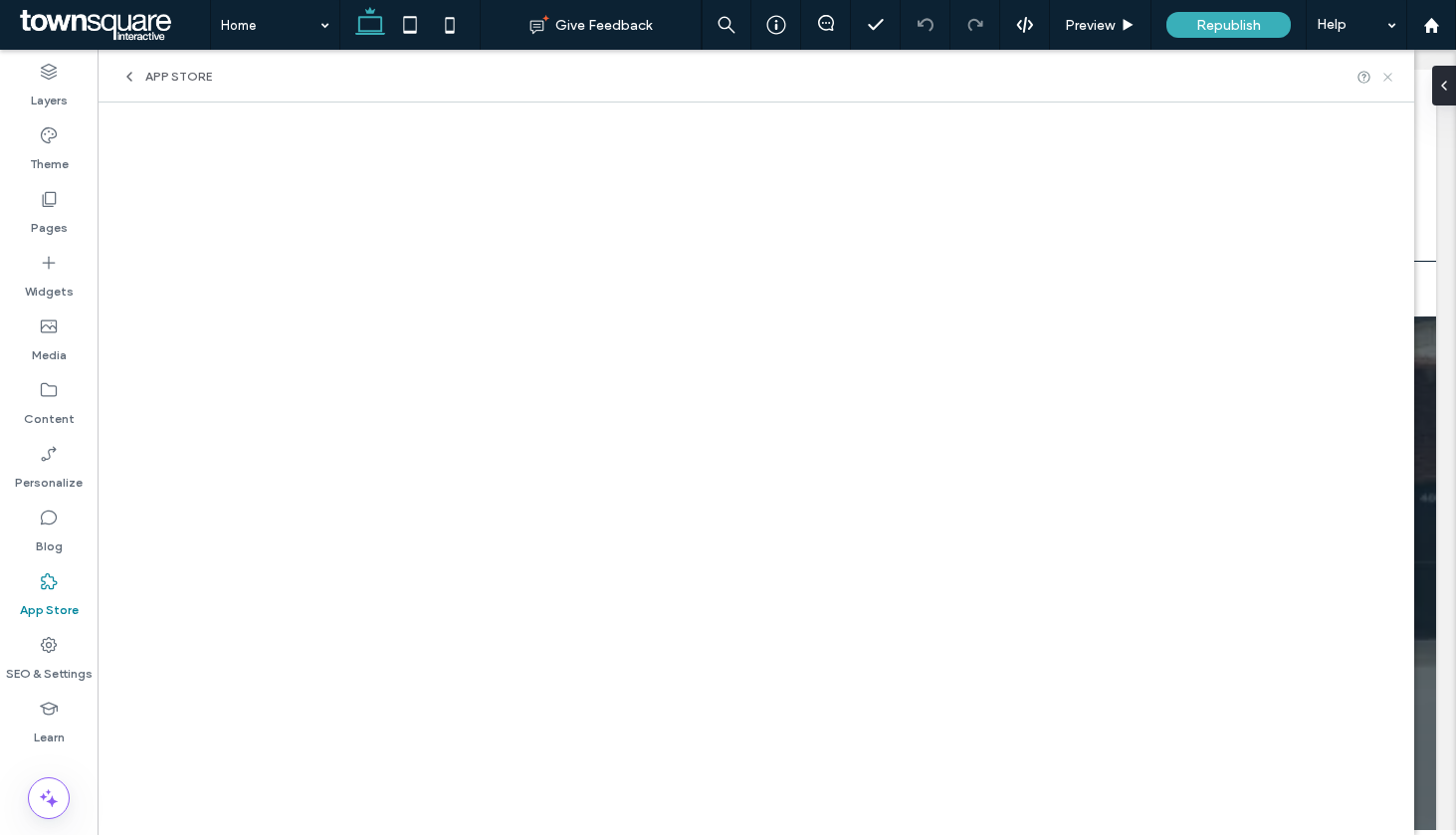 click 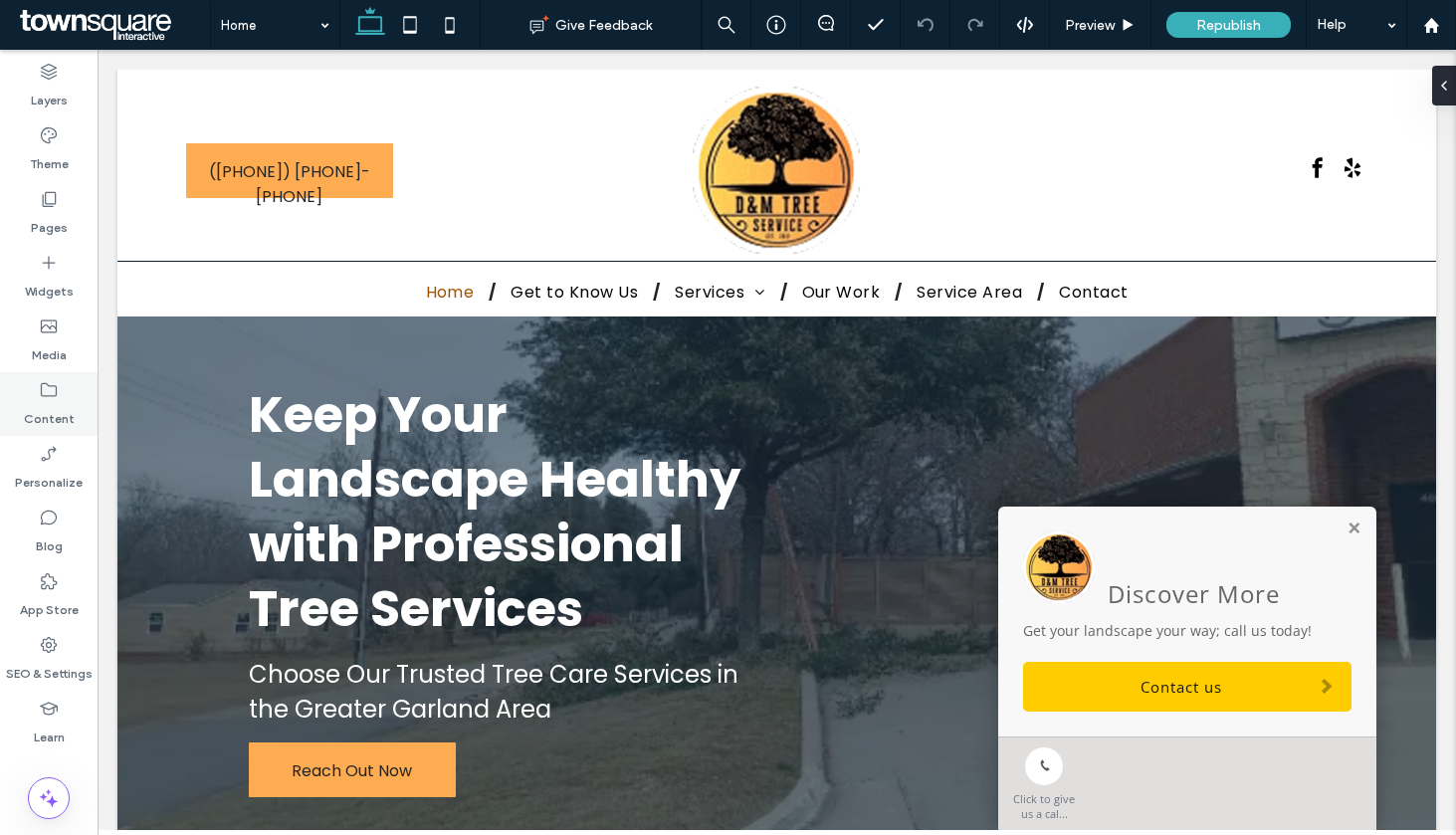 click 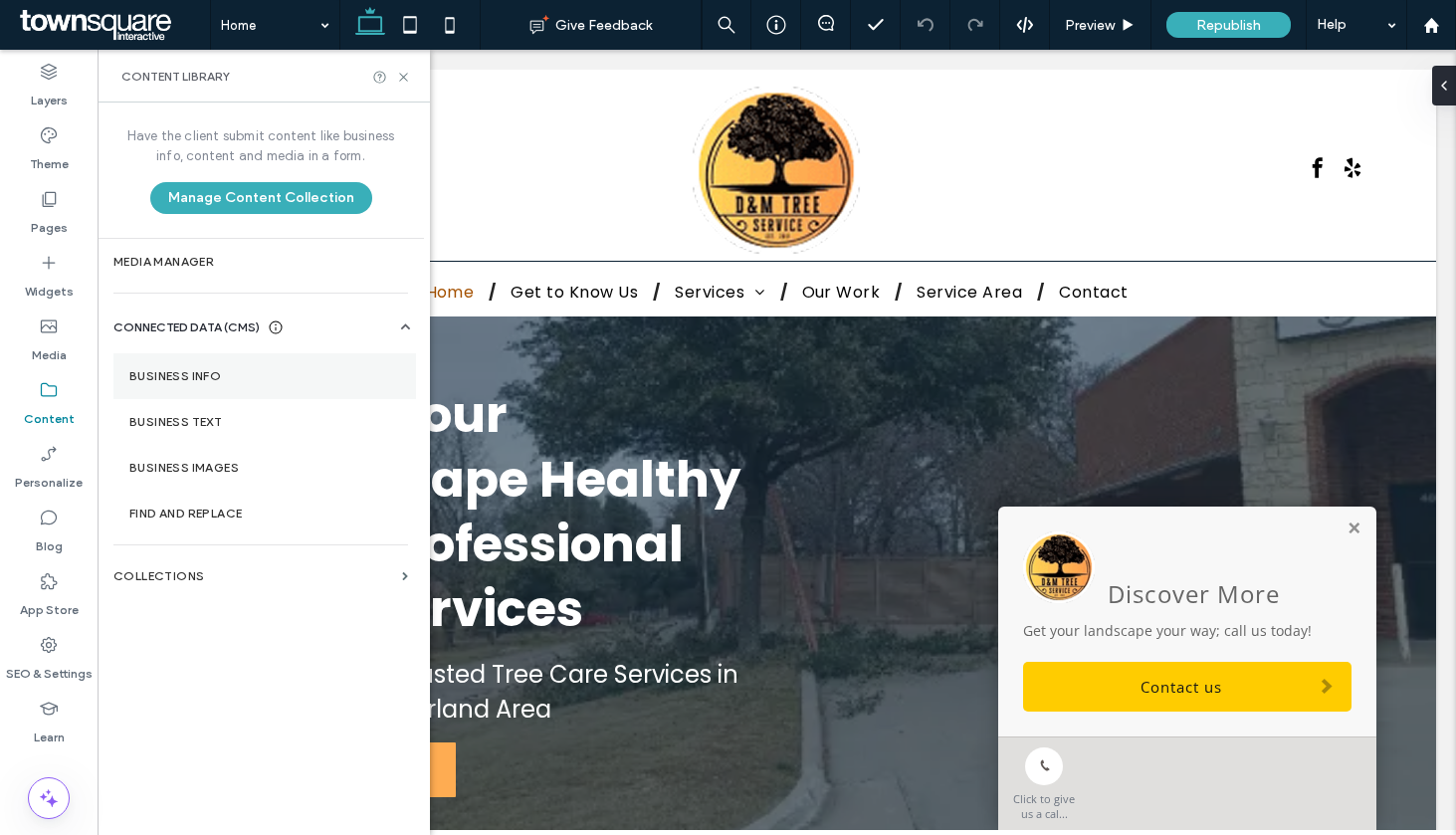 click on "Business Info" at bounding box center (265, 376) 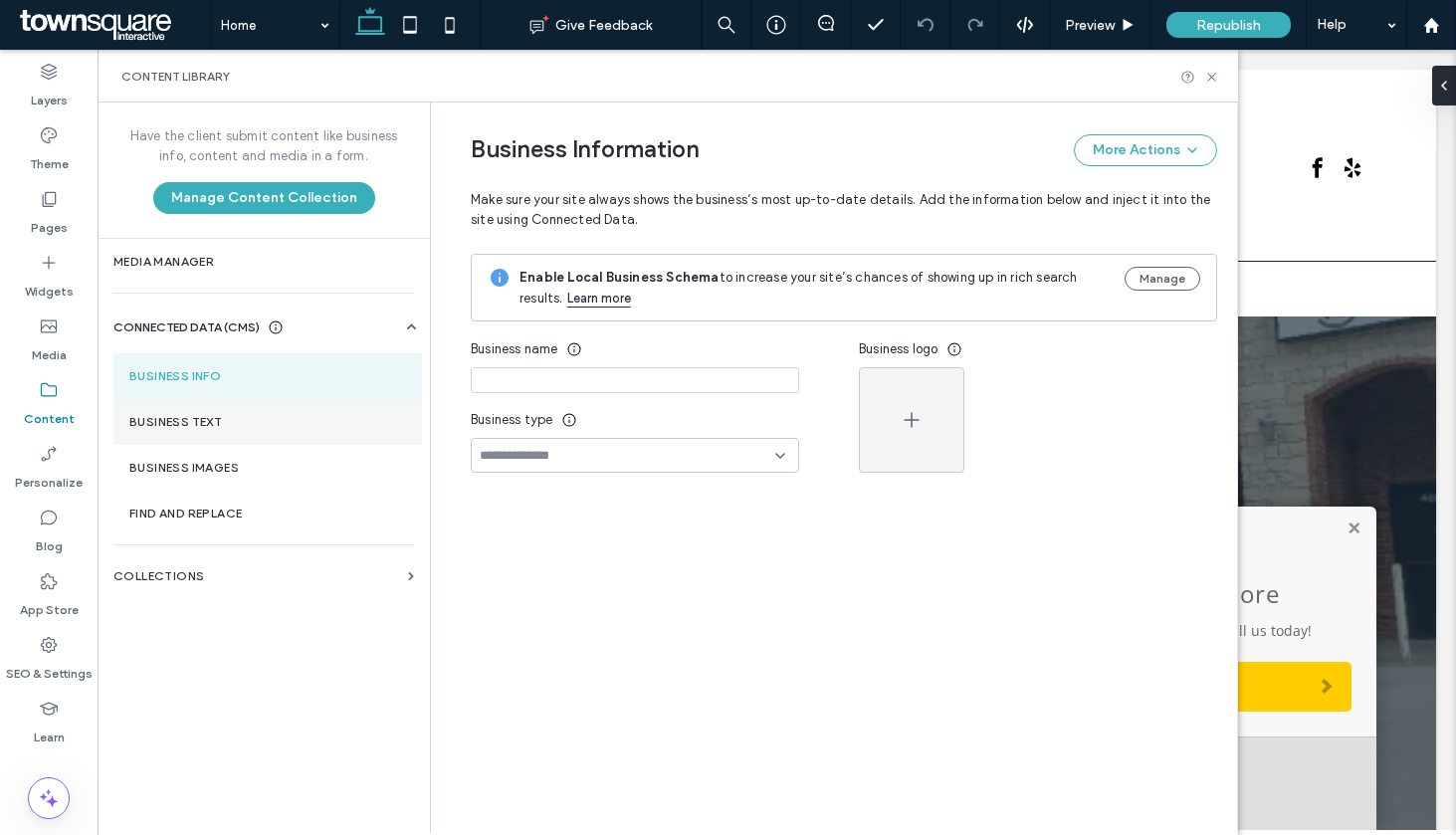 type on "**********" 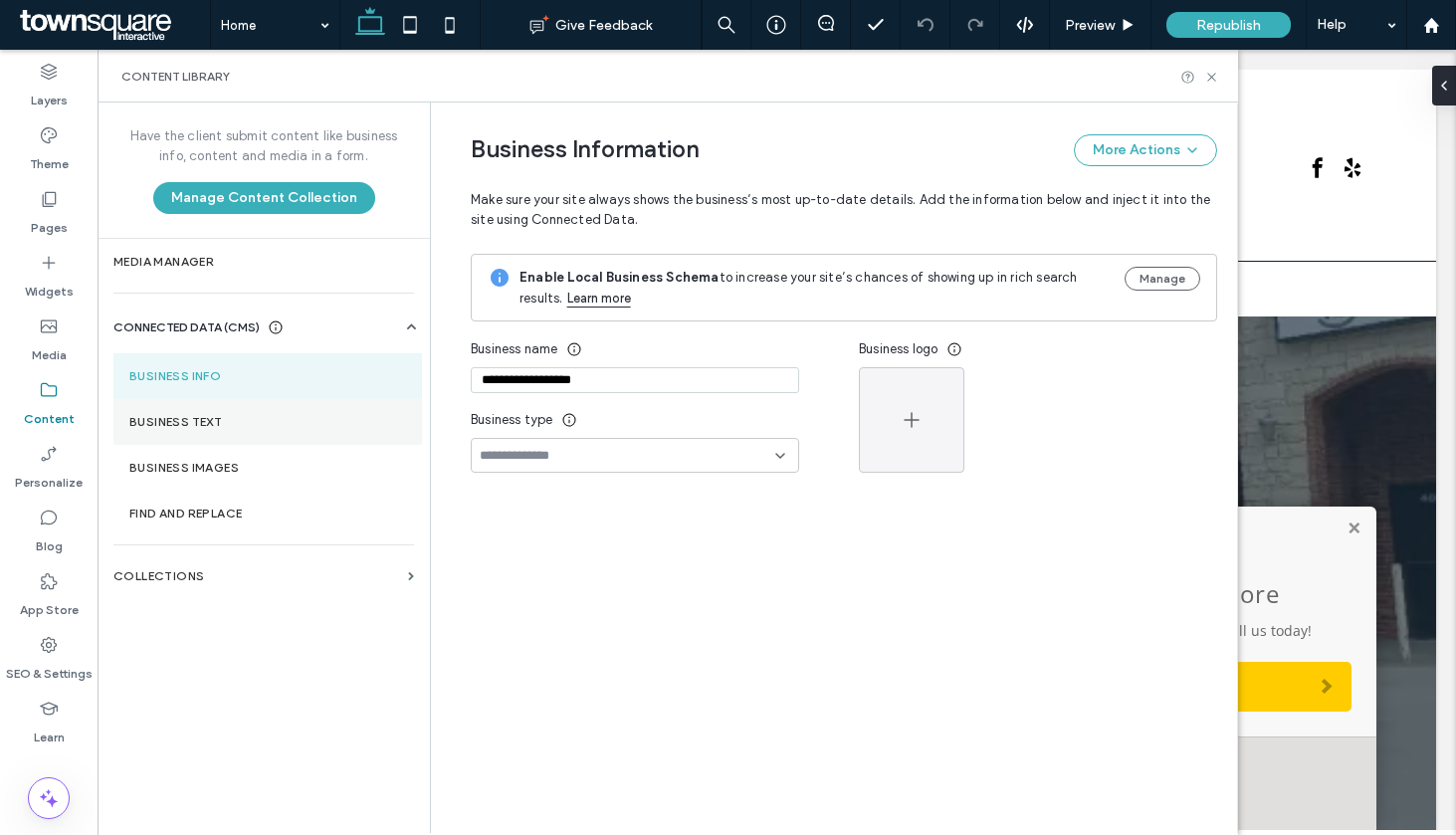 scroll, scrollTop: 124, scrollLeft: 0, axis: vertical 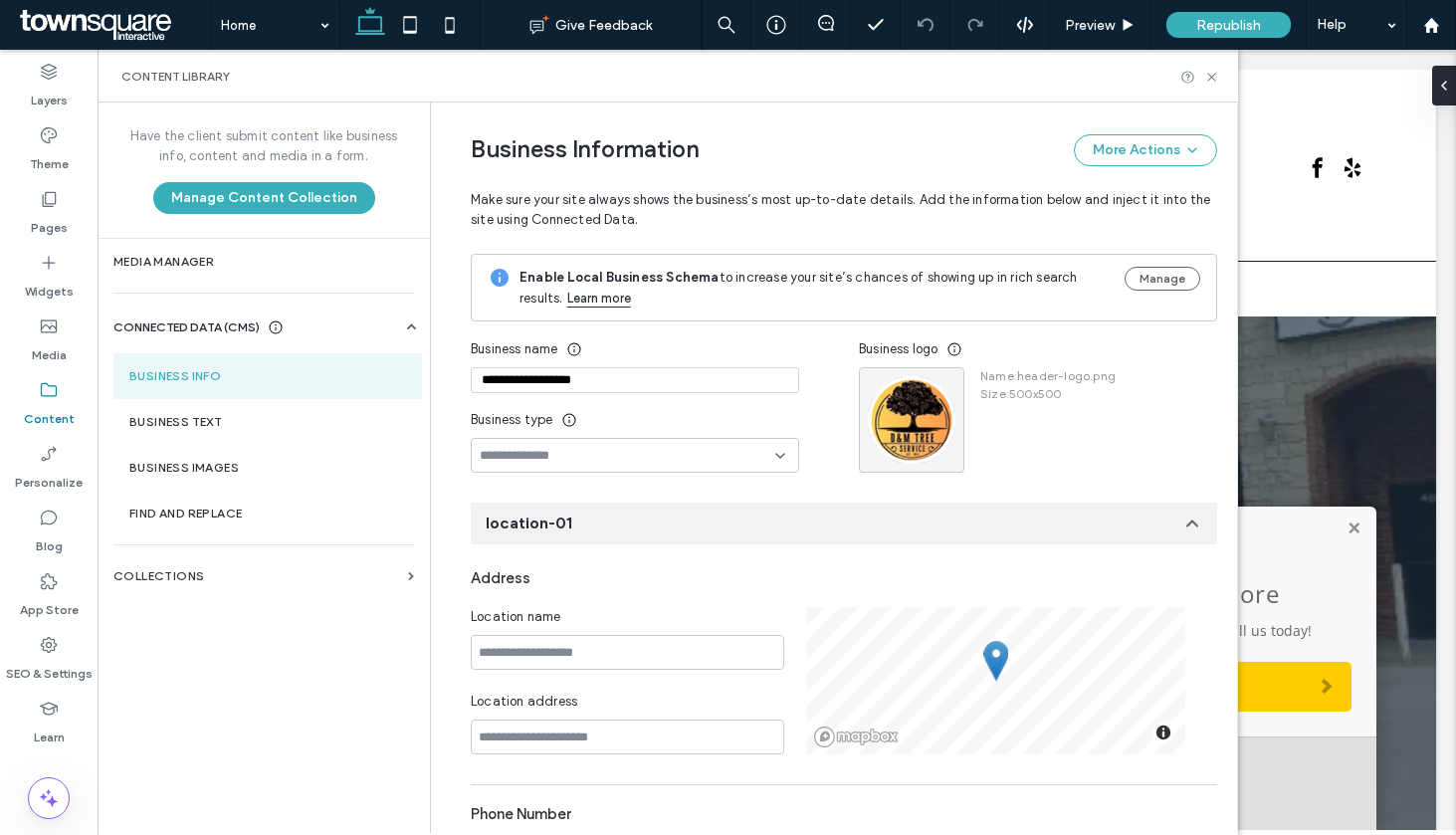 drag, startPoint x: 624, startPoint y: 386, endPoint x: 340, endPoint y: 371, distance: 284.39585 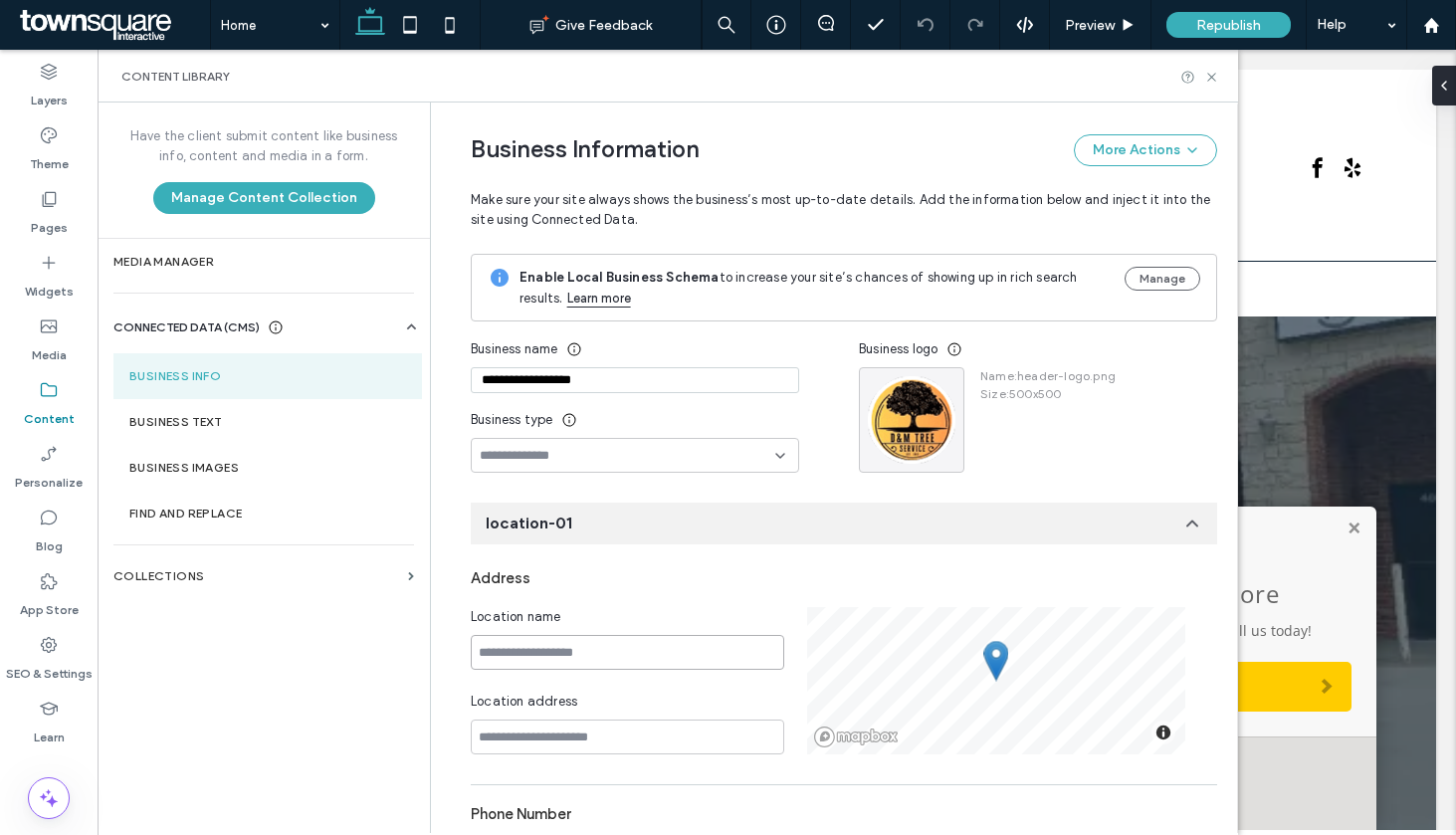 click at bounding box center [627, 652] 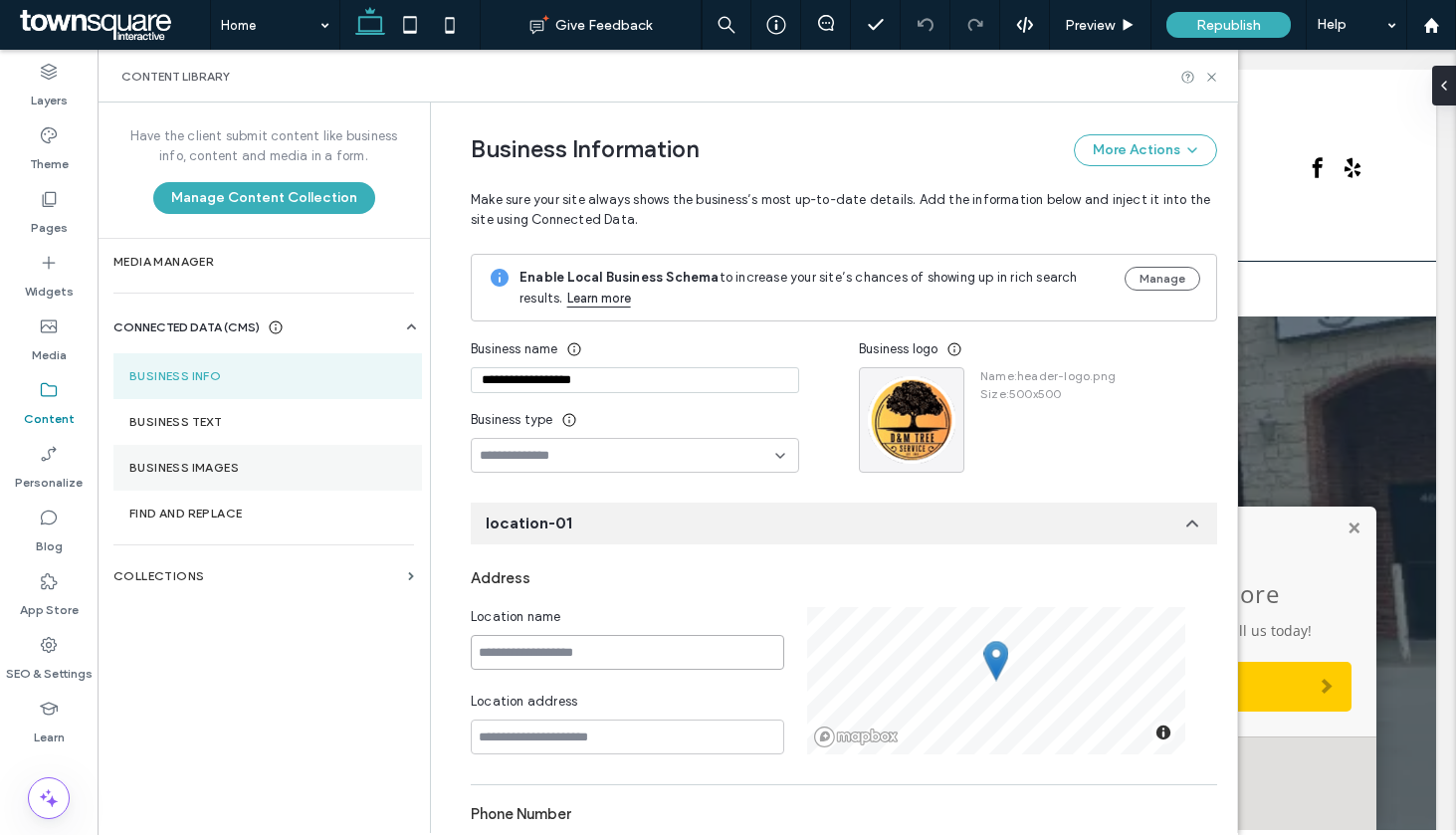paste on "**********" 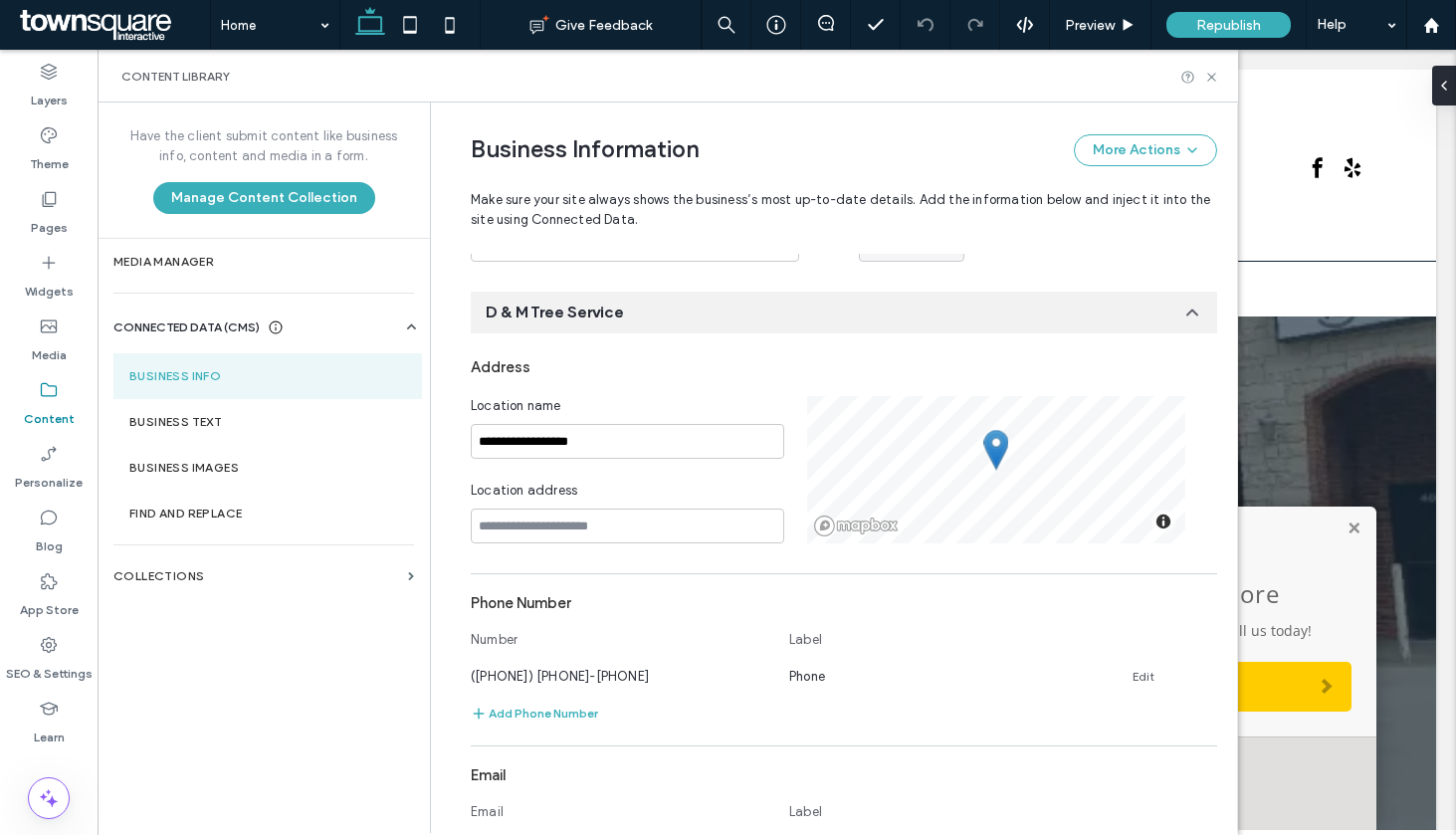 click on "**********" at bounding box center [627, 427] 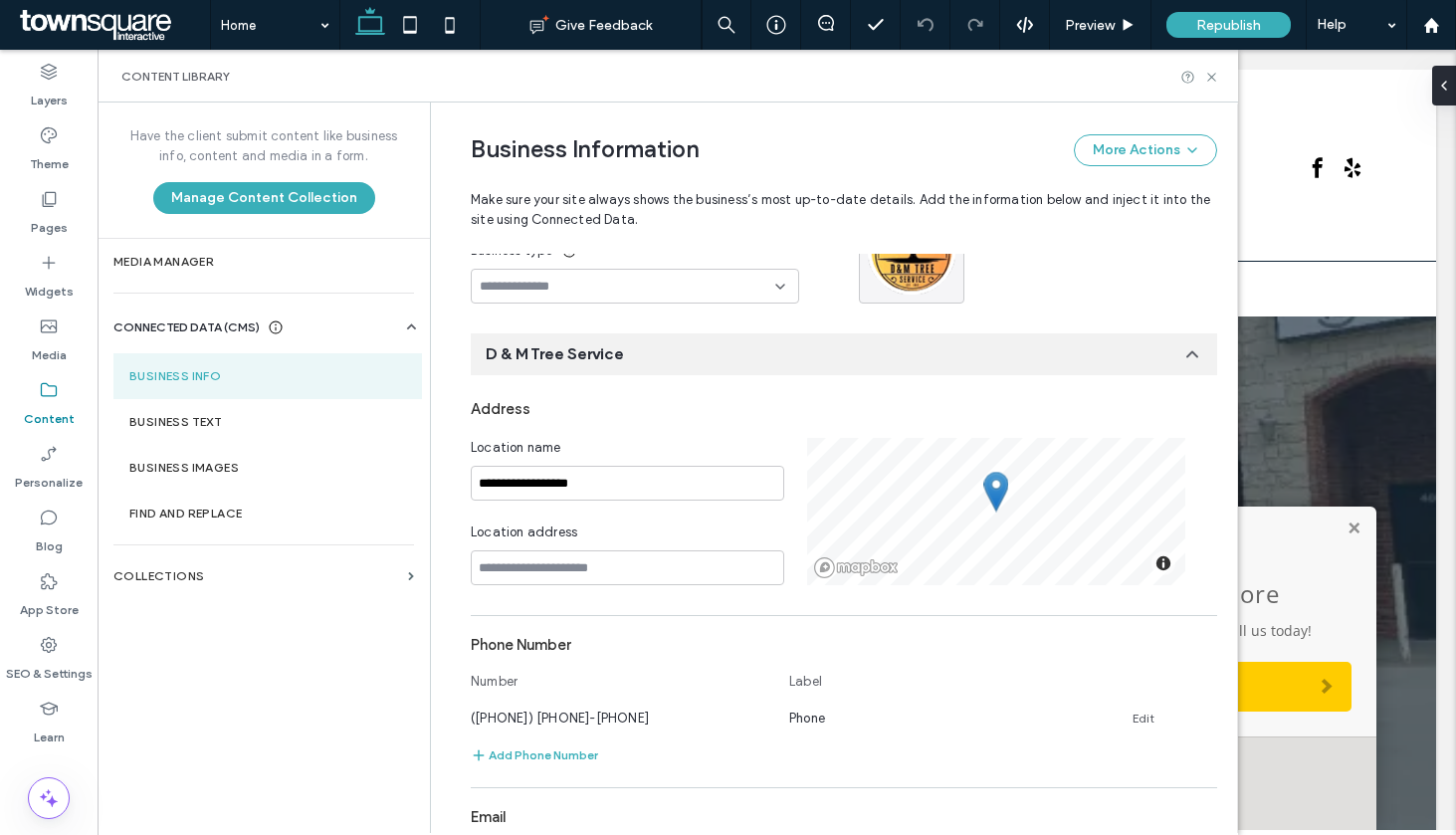 scroll, scrollTop: 13, scrollLeft: 0, axis: vertical 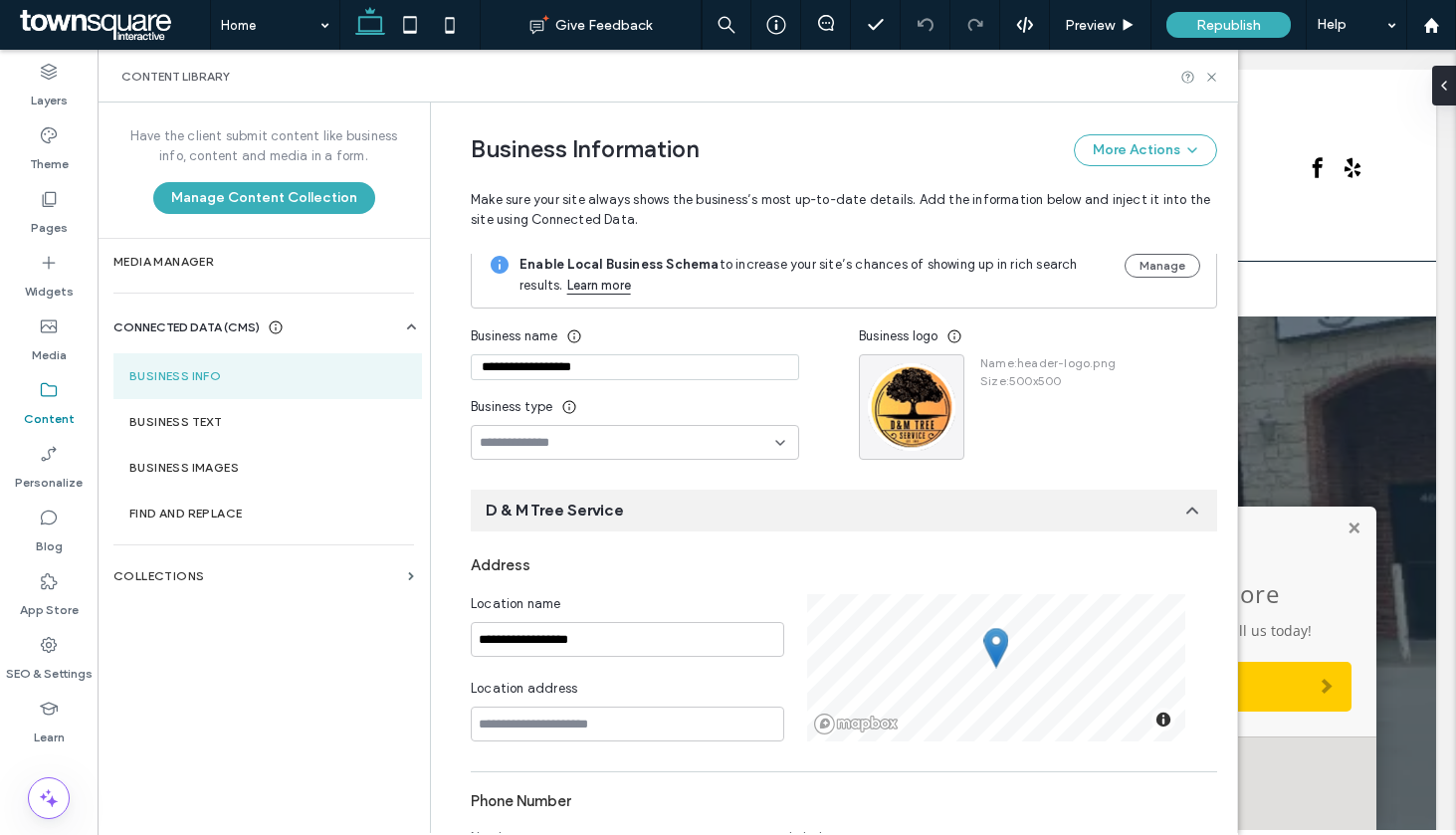 click at bounding box center [635, 442] 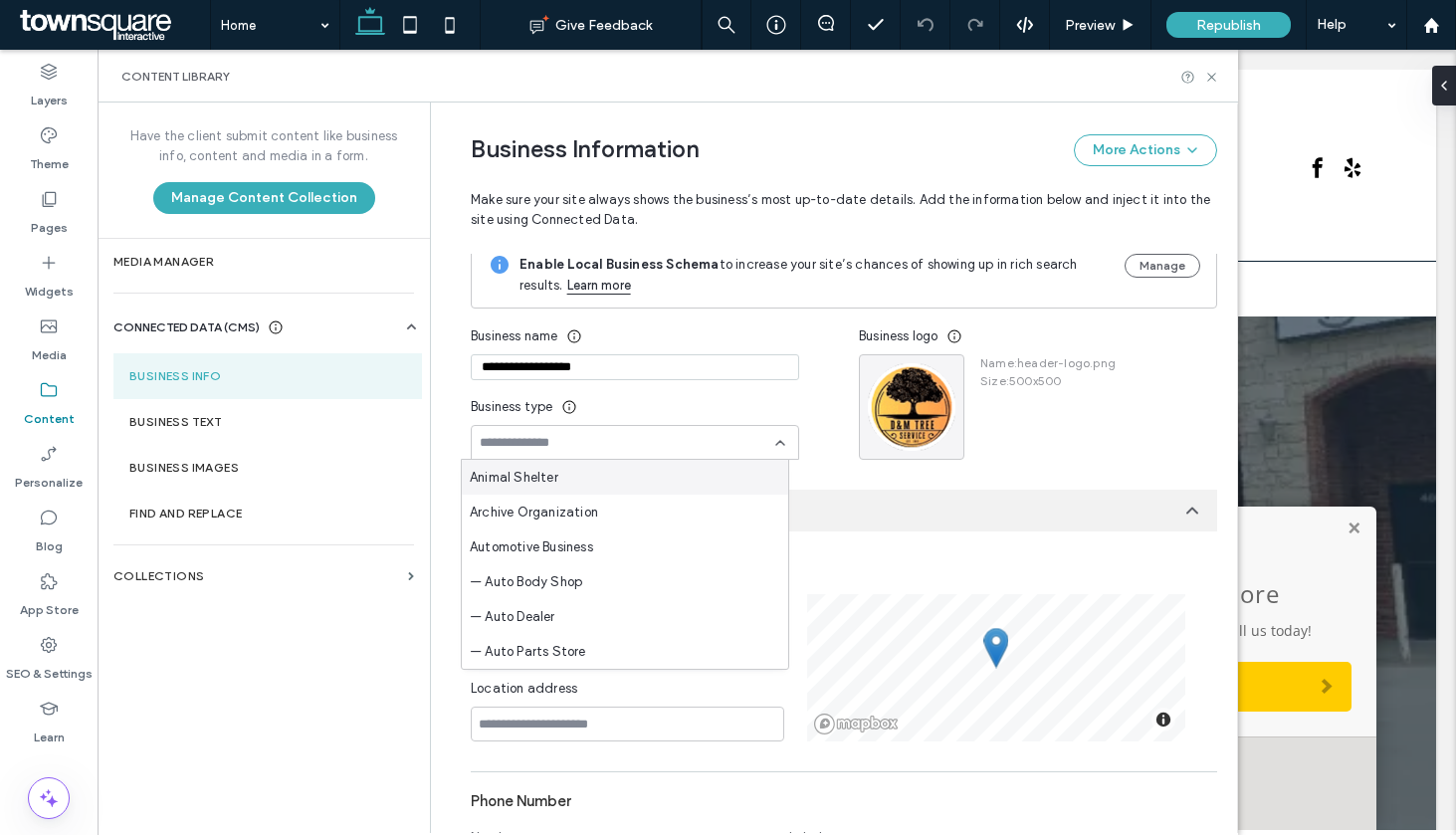 click at bounding box center [627, 443] 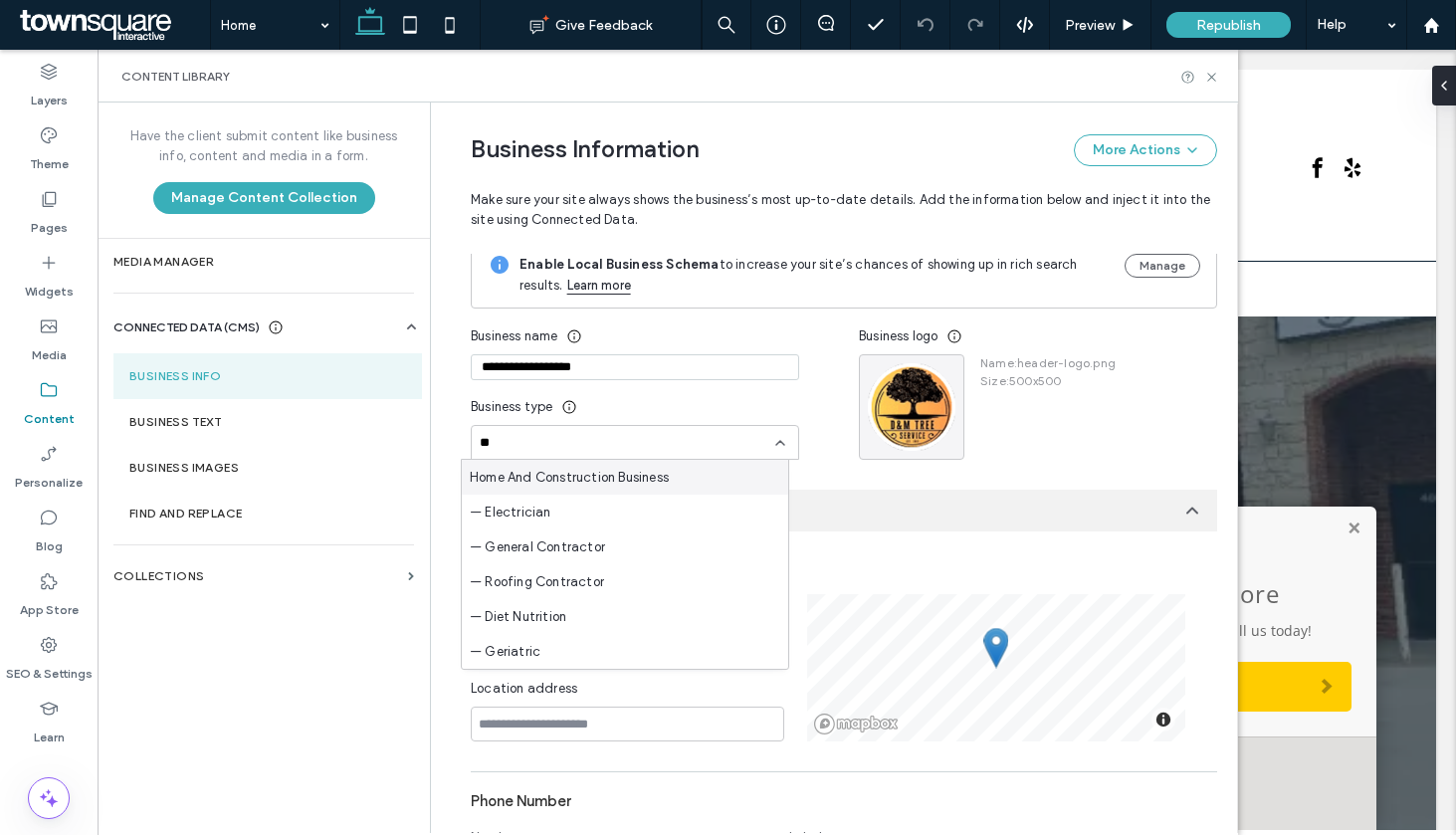 type on "*" 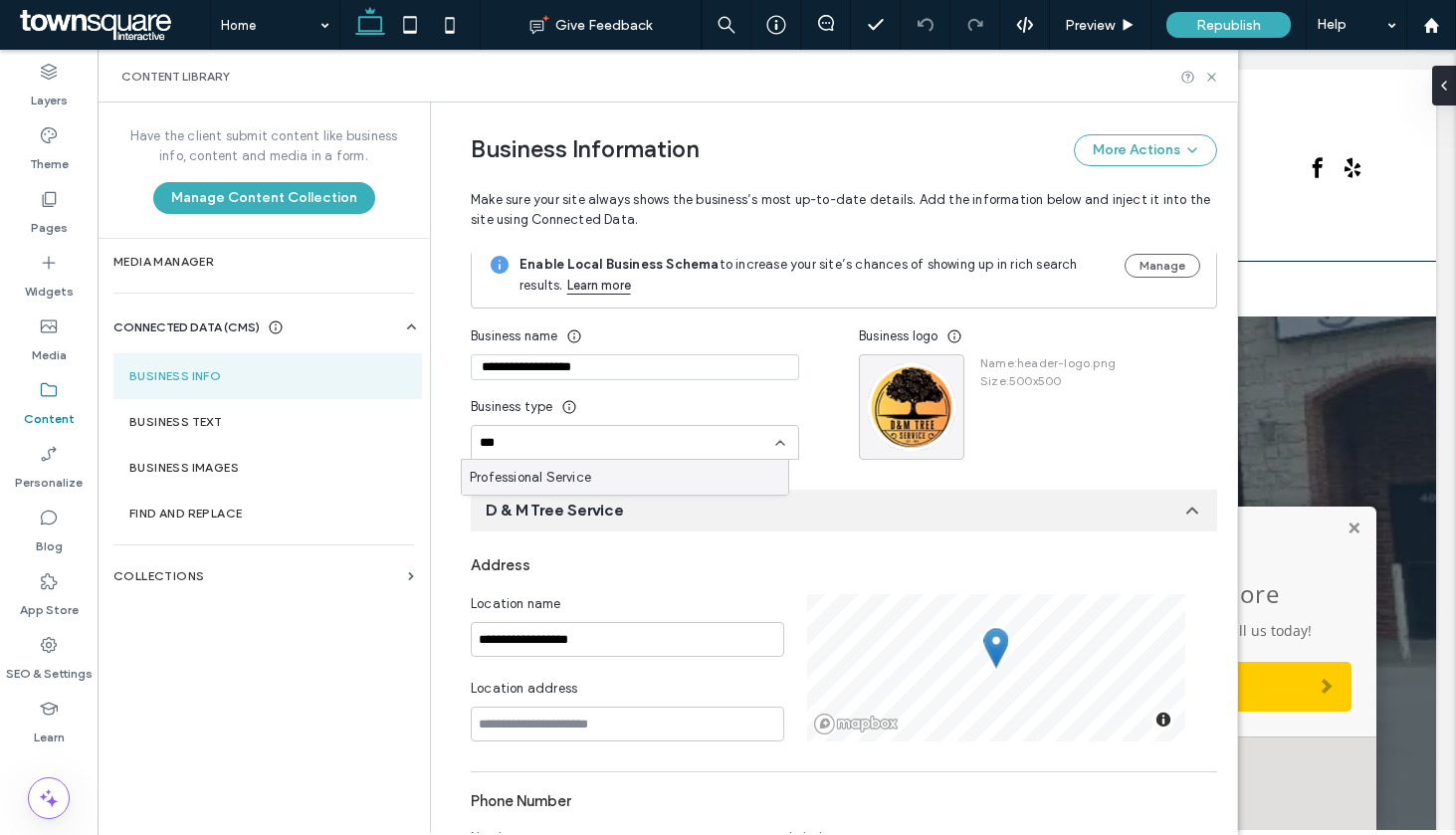 type on "***" 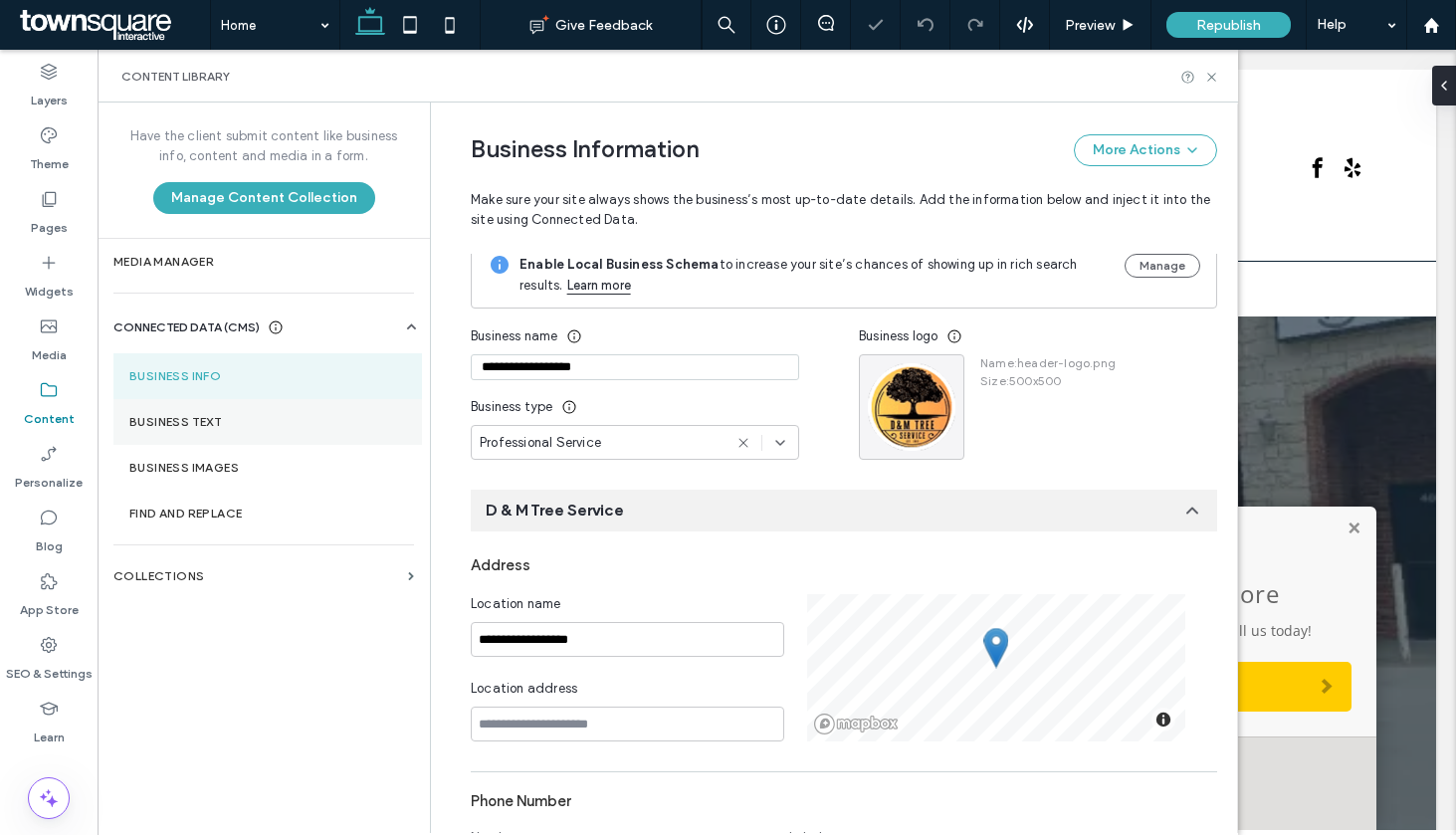 click on "Business Text" at bounding box center [268, 422] 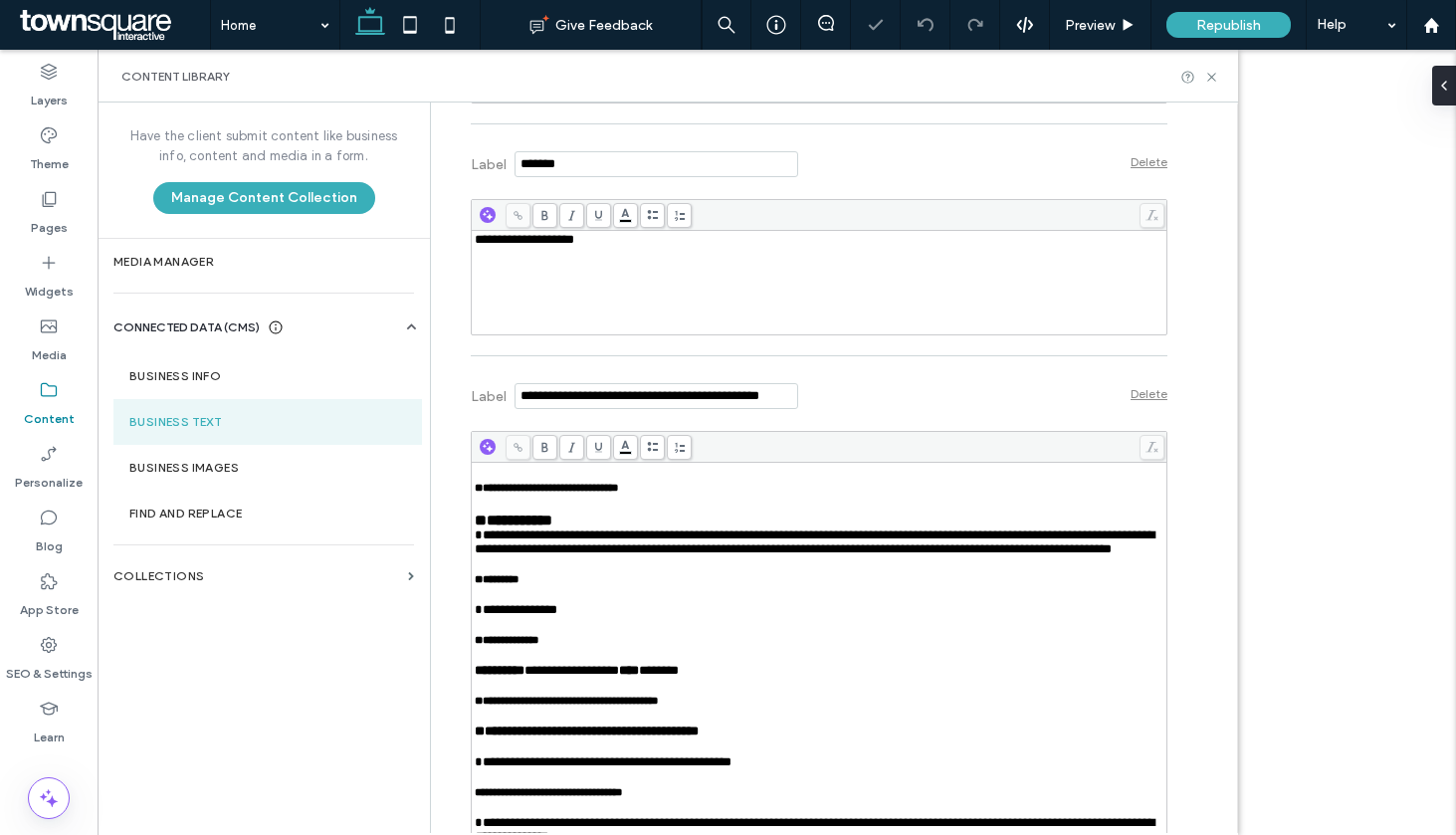 scroll, scrollTop: 2056, scrollLeft: 0, axis: vertical 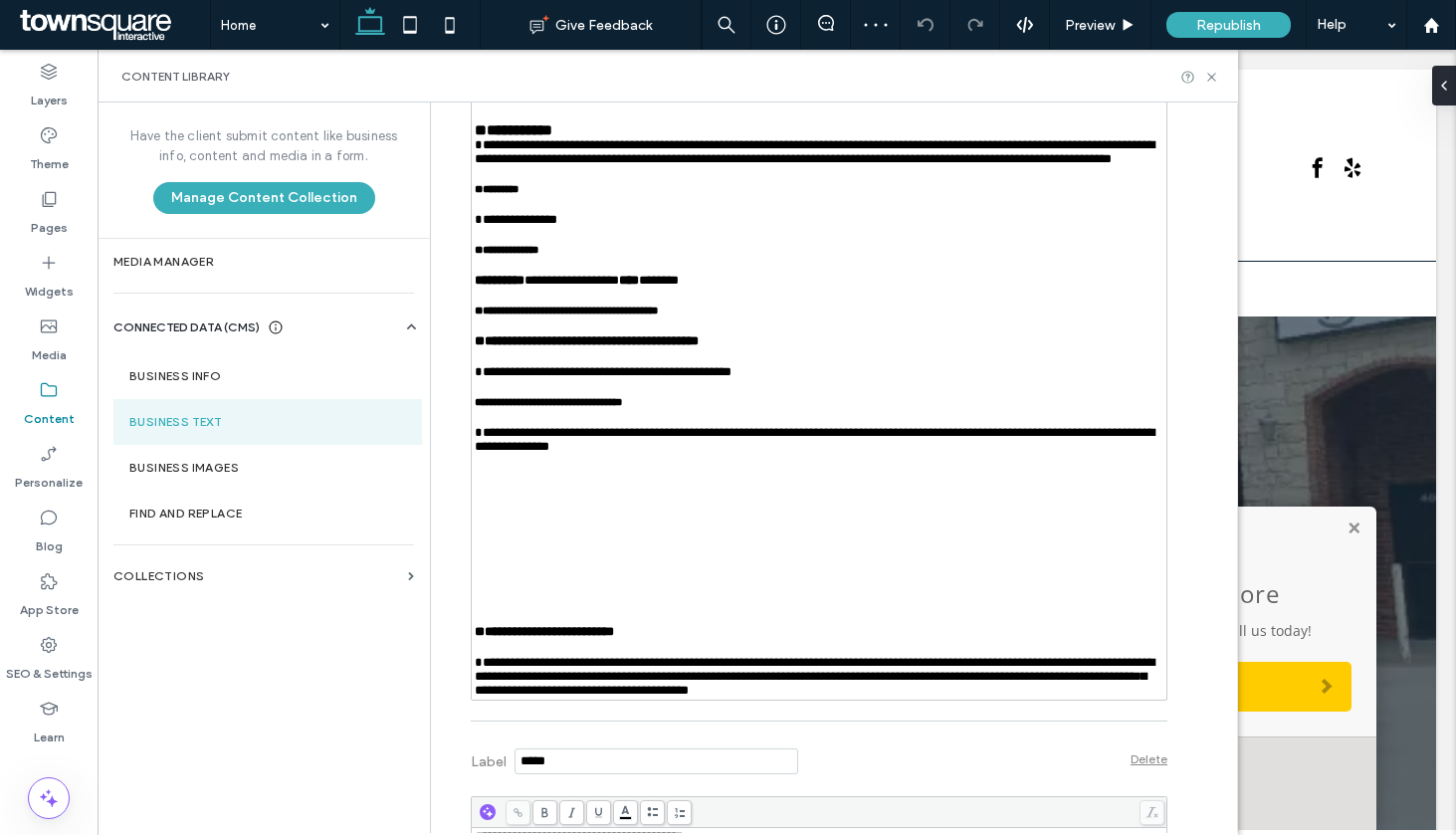 drag, startPoint x: 637, startPoint y: 209, endPoint x: 396, endPoint y: 160, distance: 245.93088 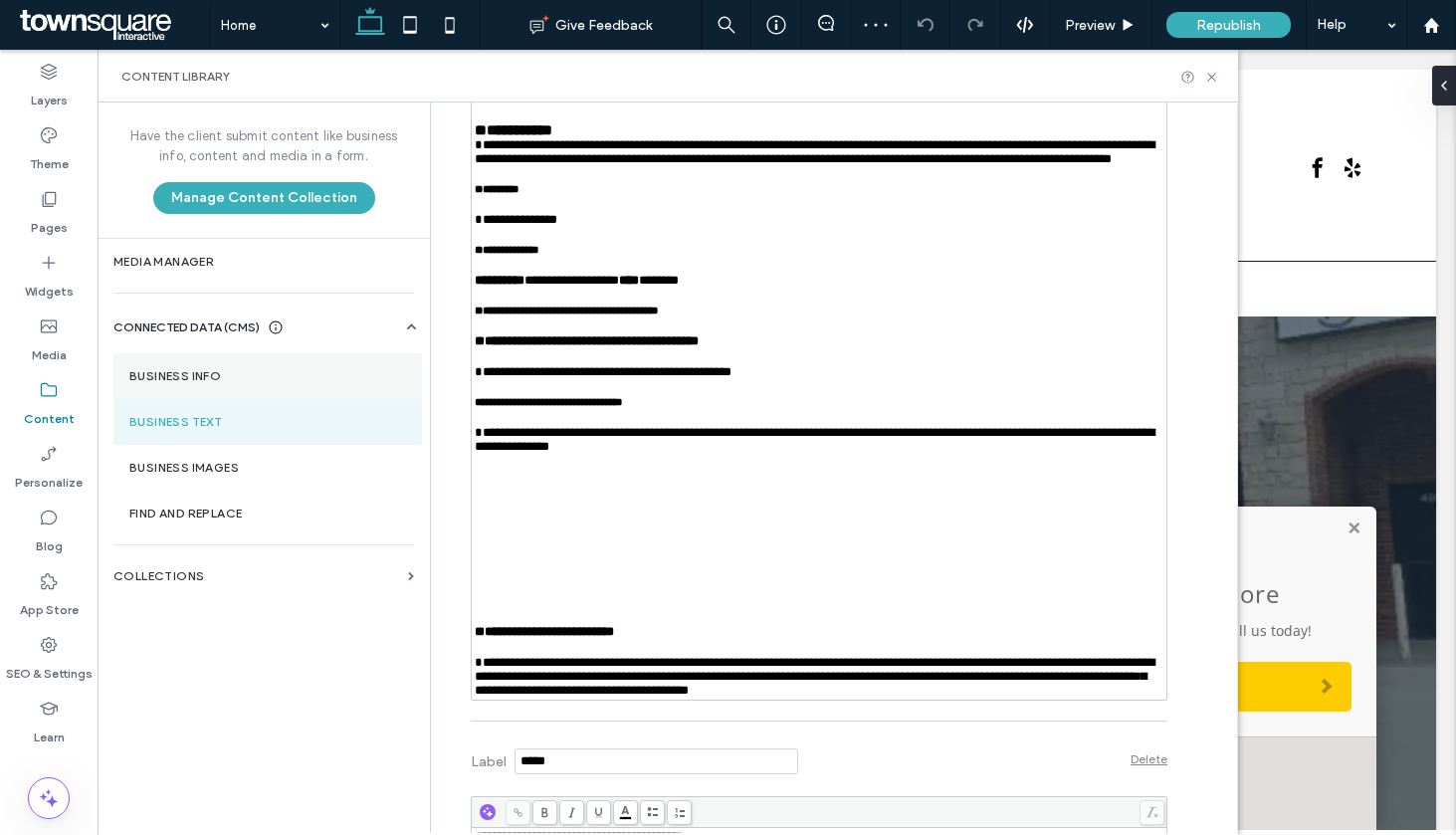 copy on "**********" 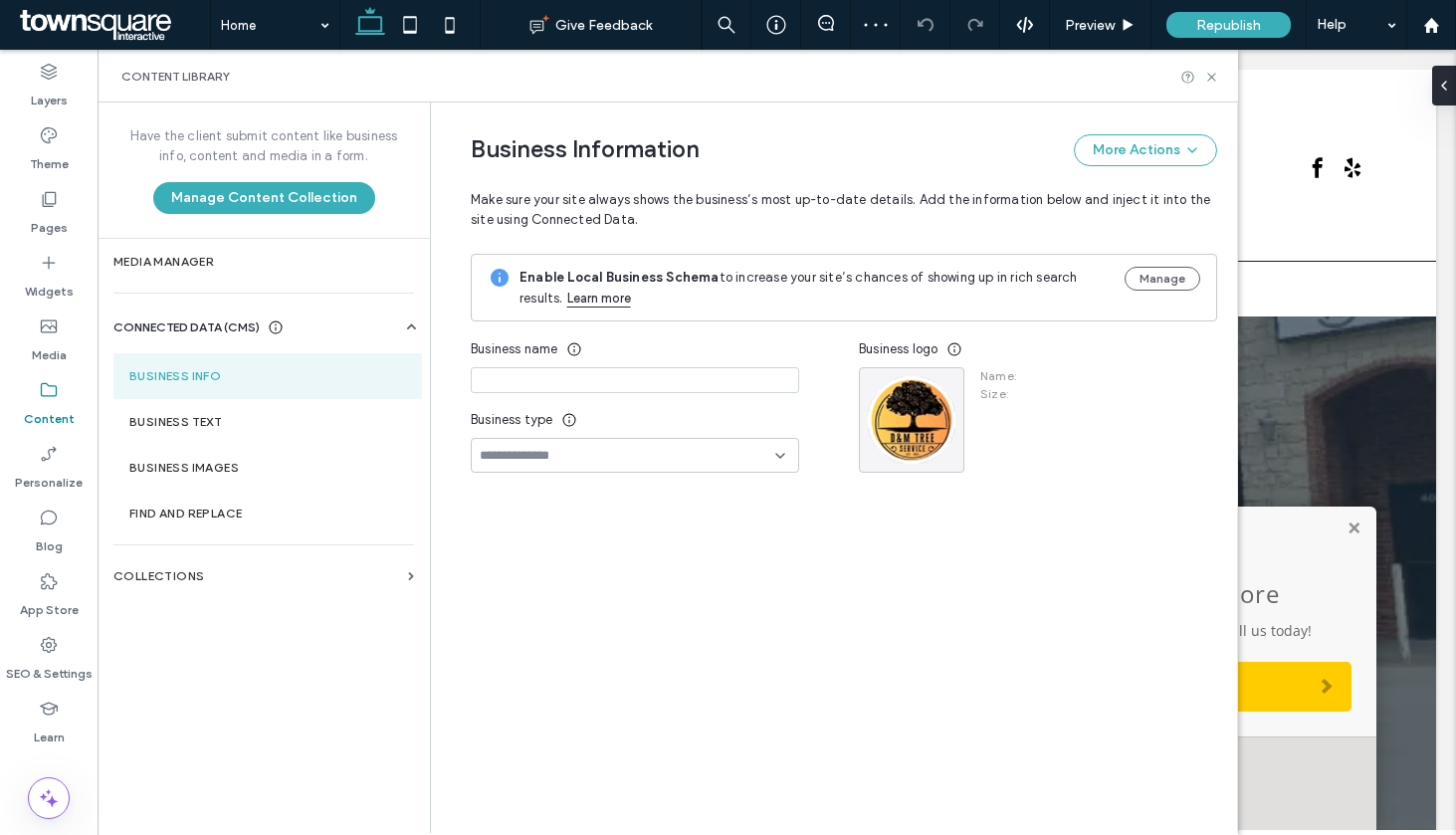 type on "**********" 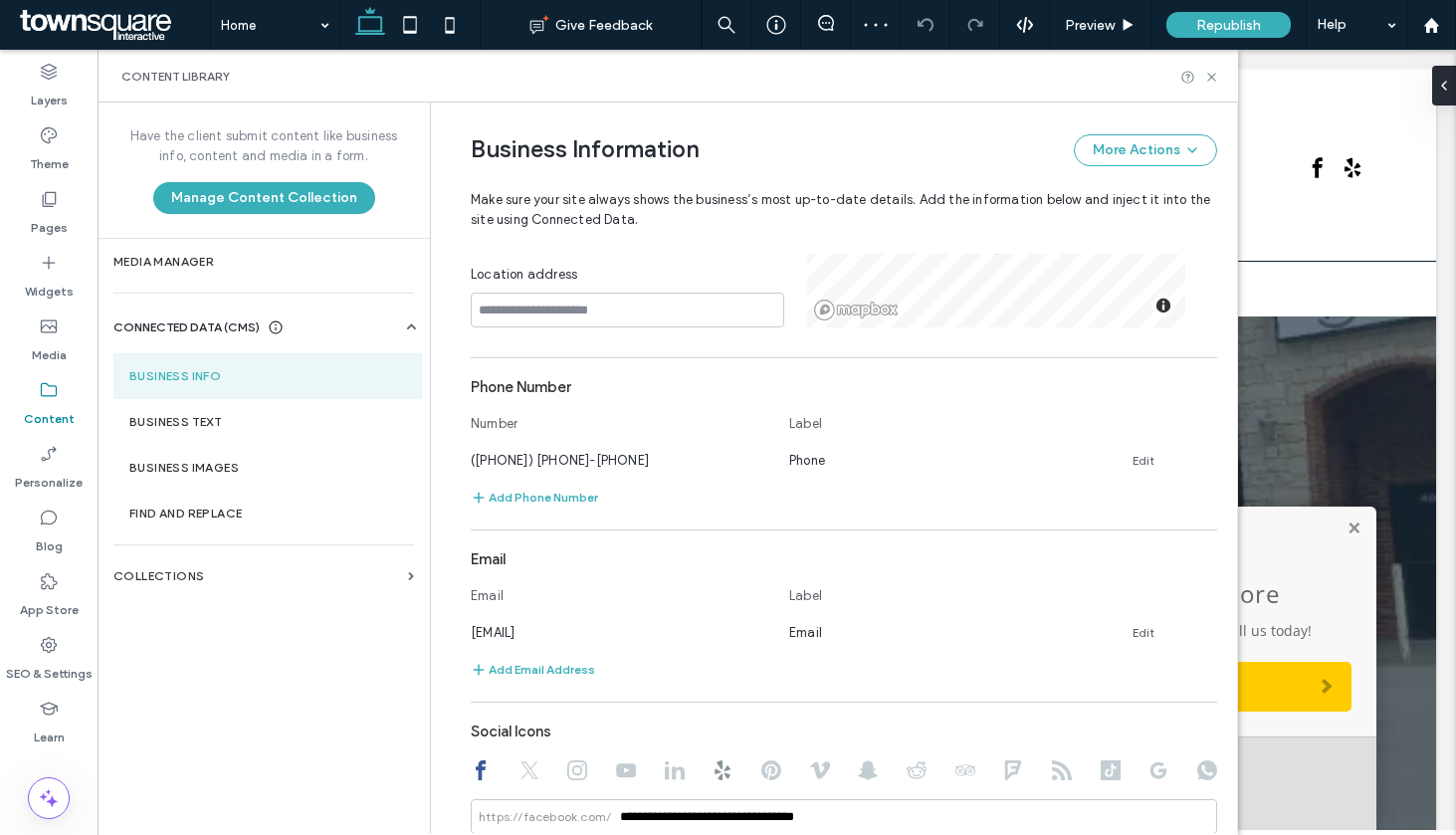 scroll, scrollTop: 429, scrollLeft: 0, axis: vertical 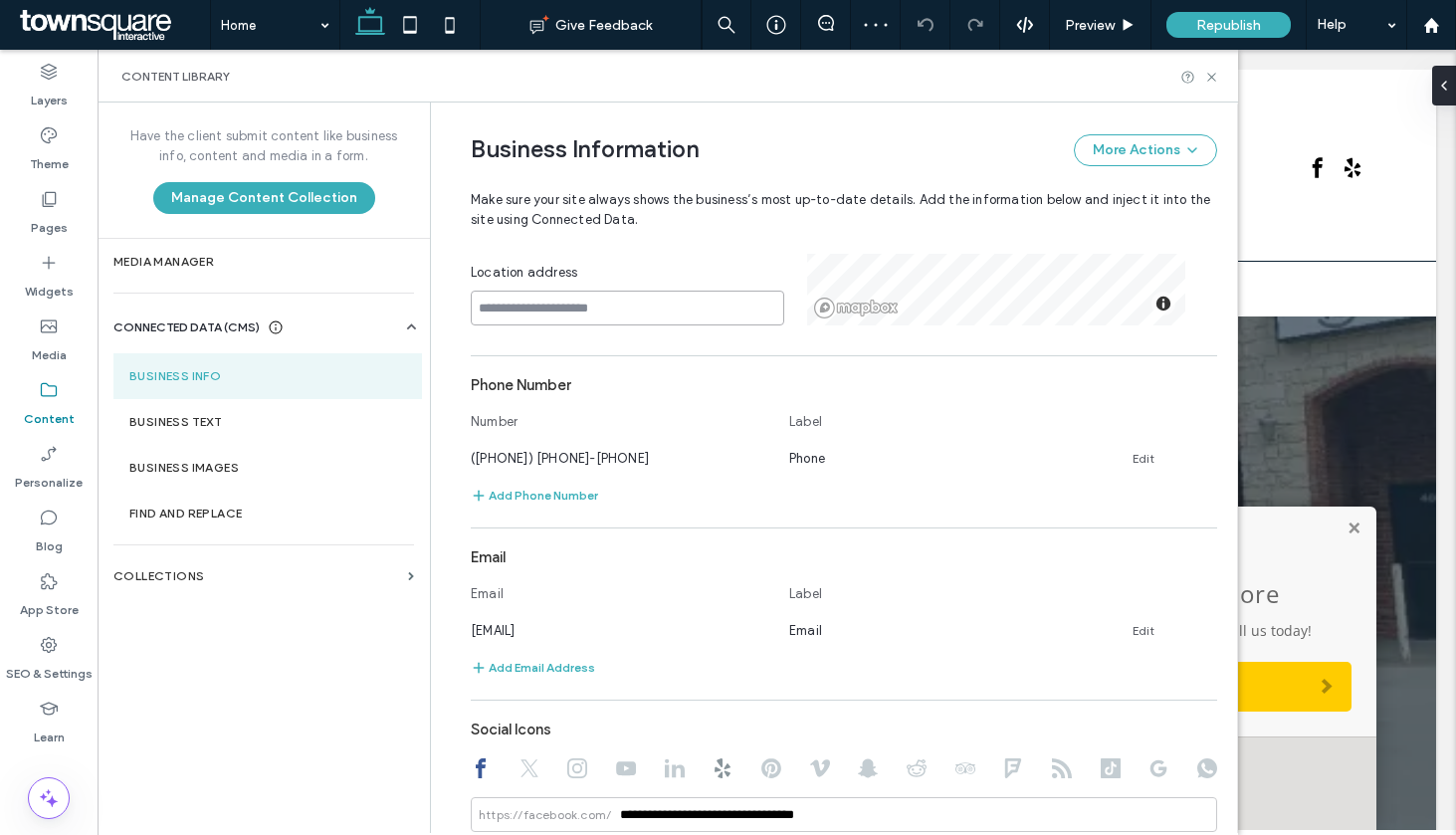 click at bounding box center (627, 308) 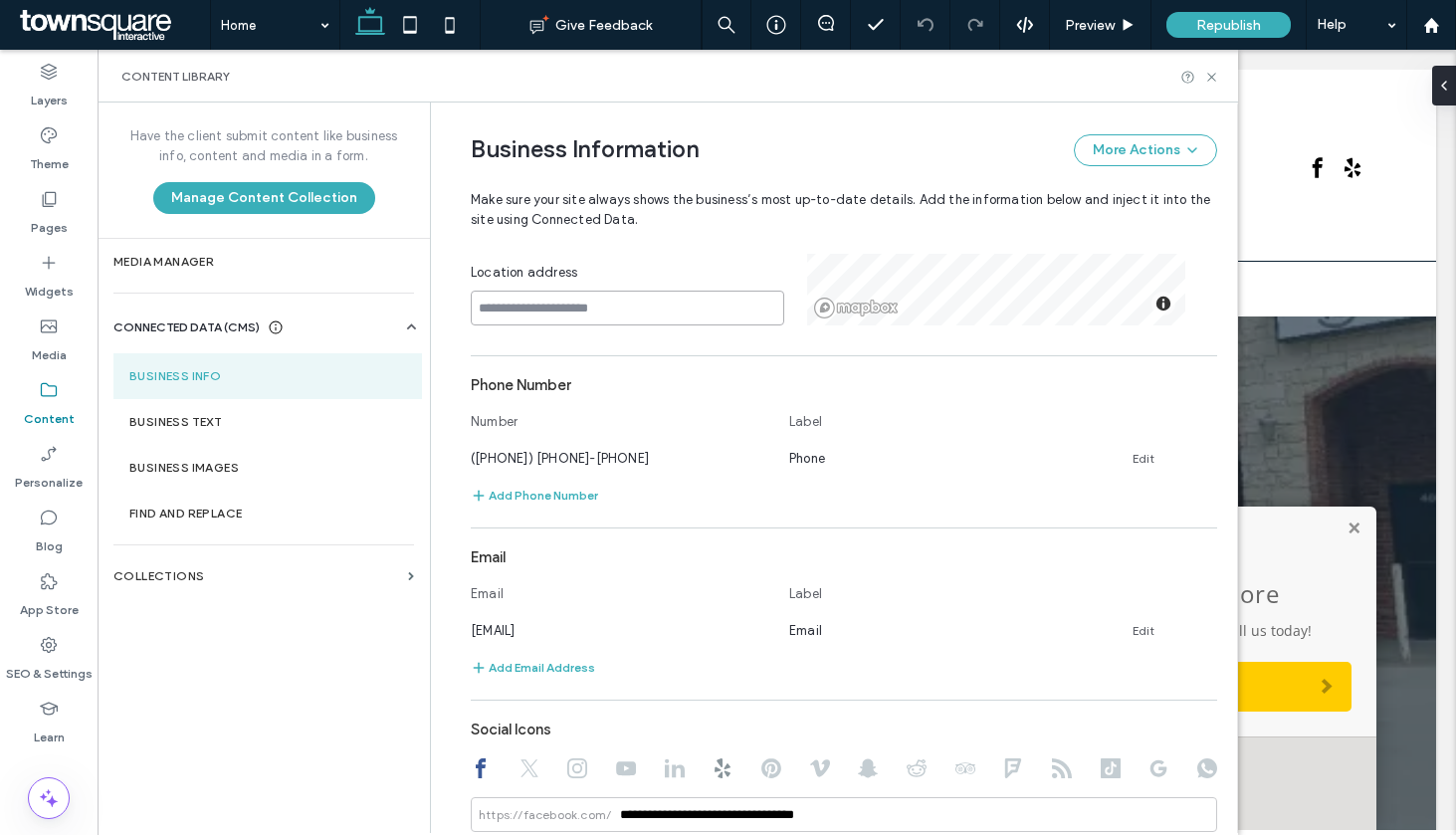 paste on "**********" 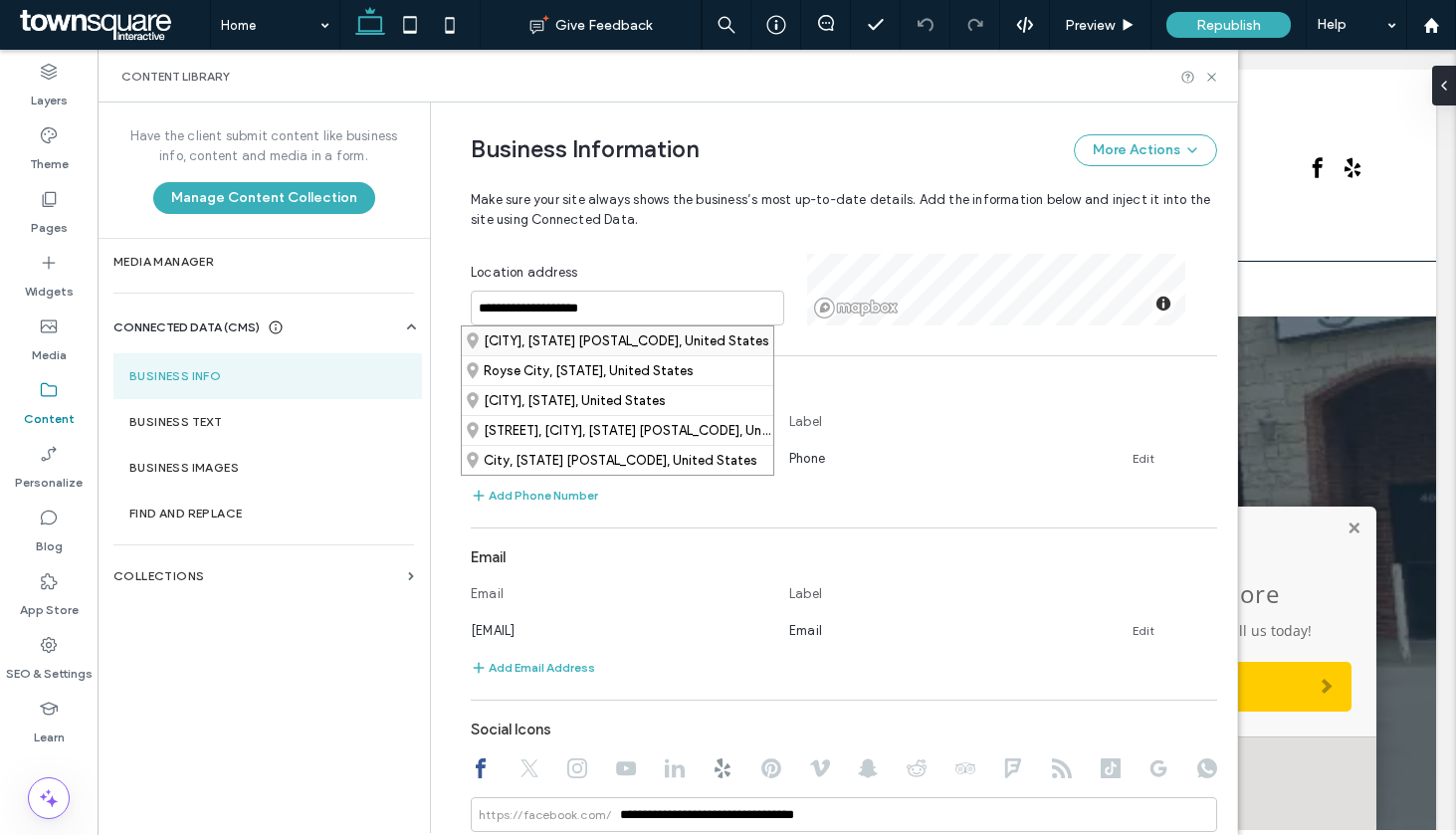 click on "Royse City, Texas 75189, United States" at bounding box center (617, 340) 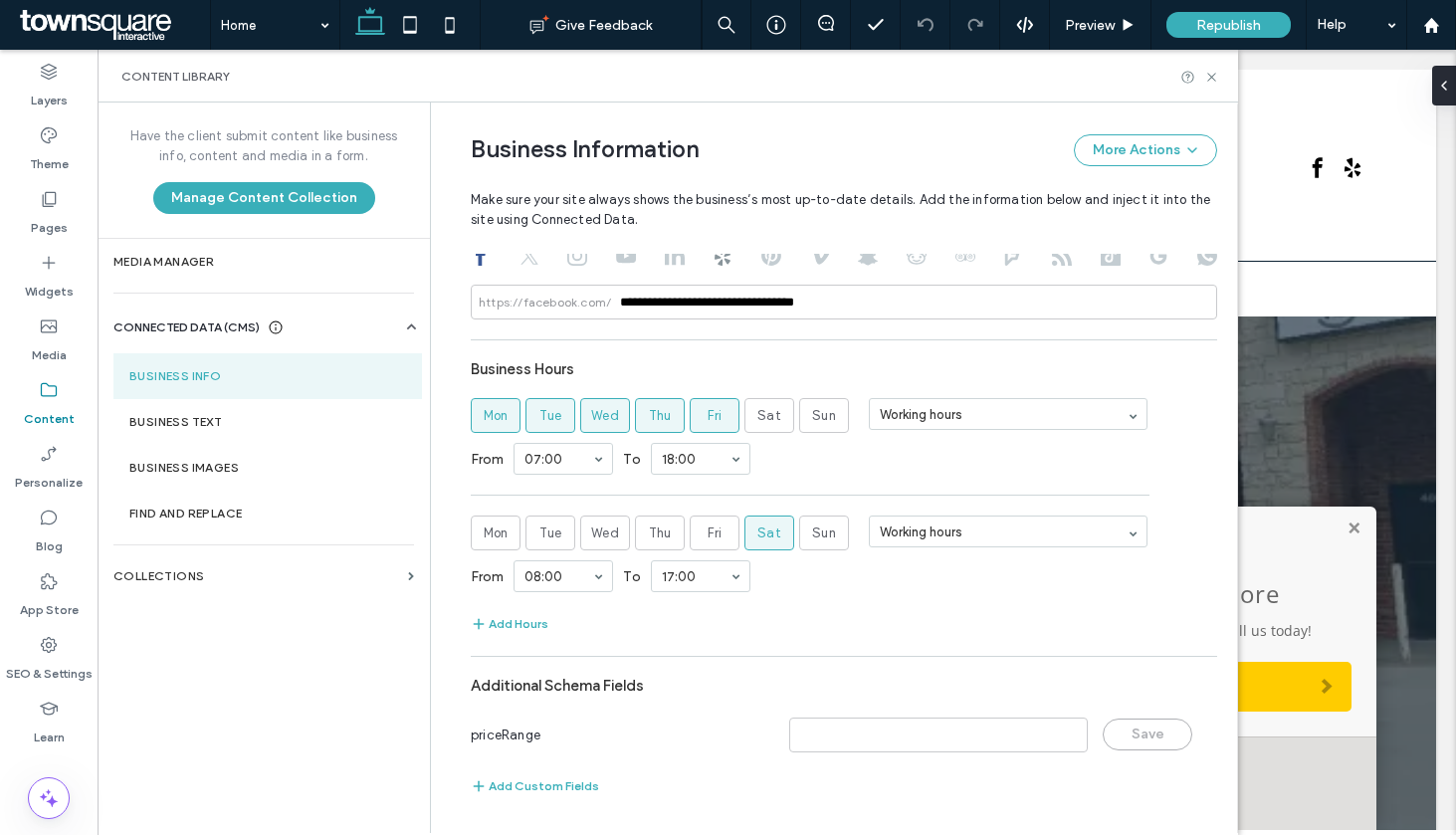 scroll, scrollTop: 938, scrollLeft: 0, axis: vertical 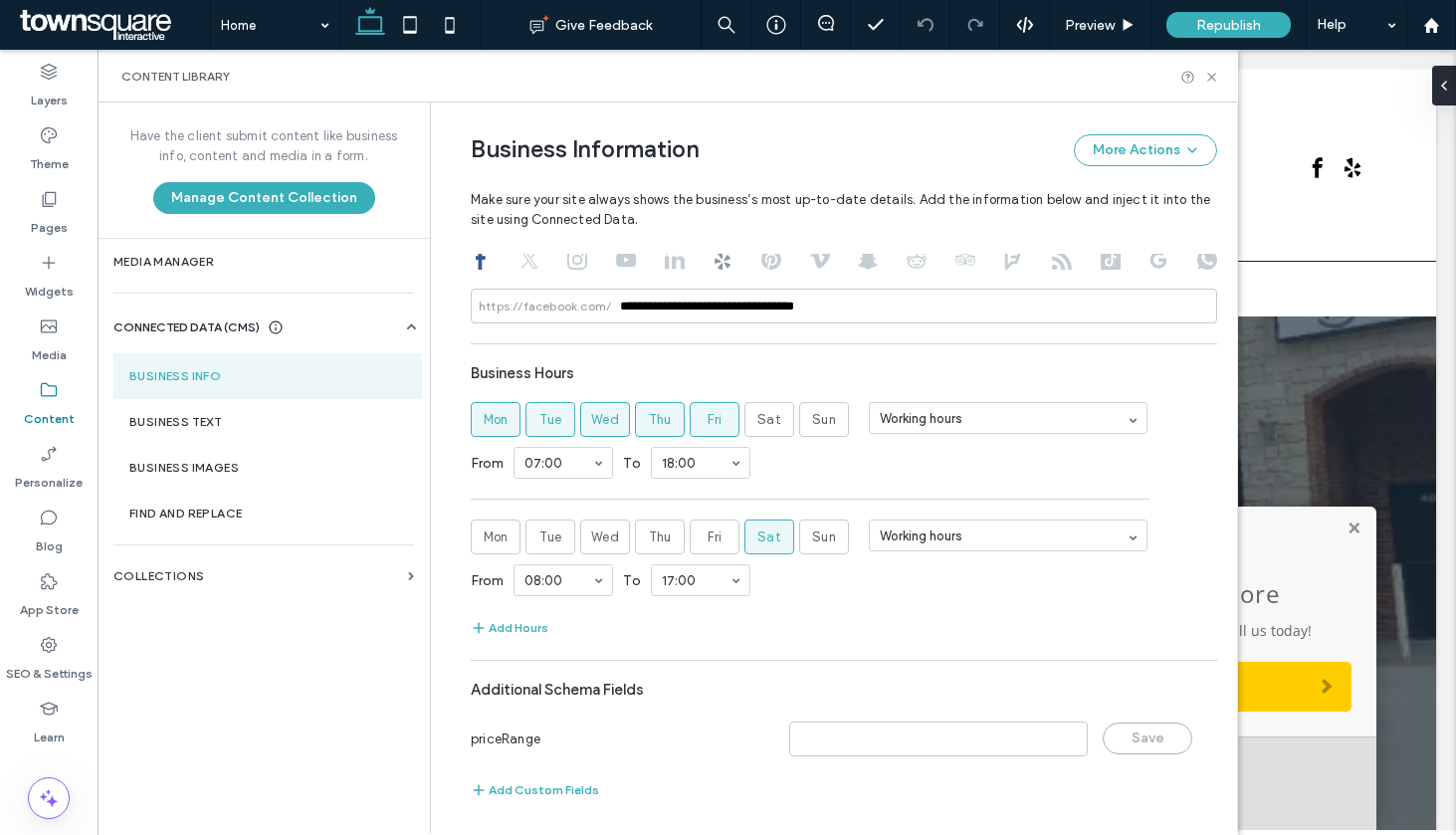 click 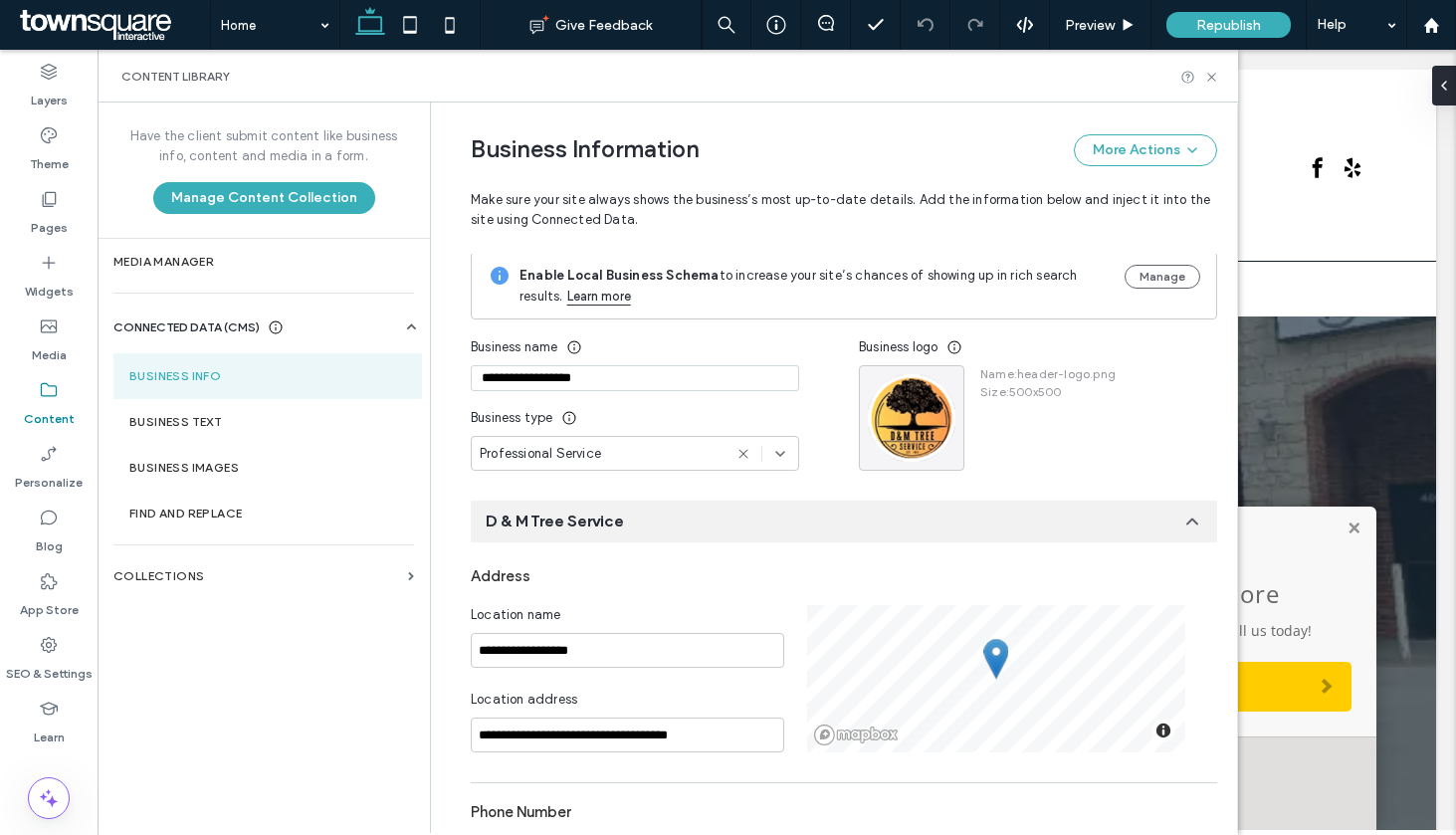 scroll, scrollTop: 0, scrollLeft: 0, axis: both 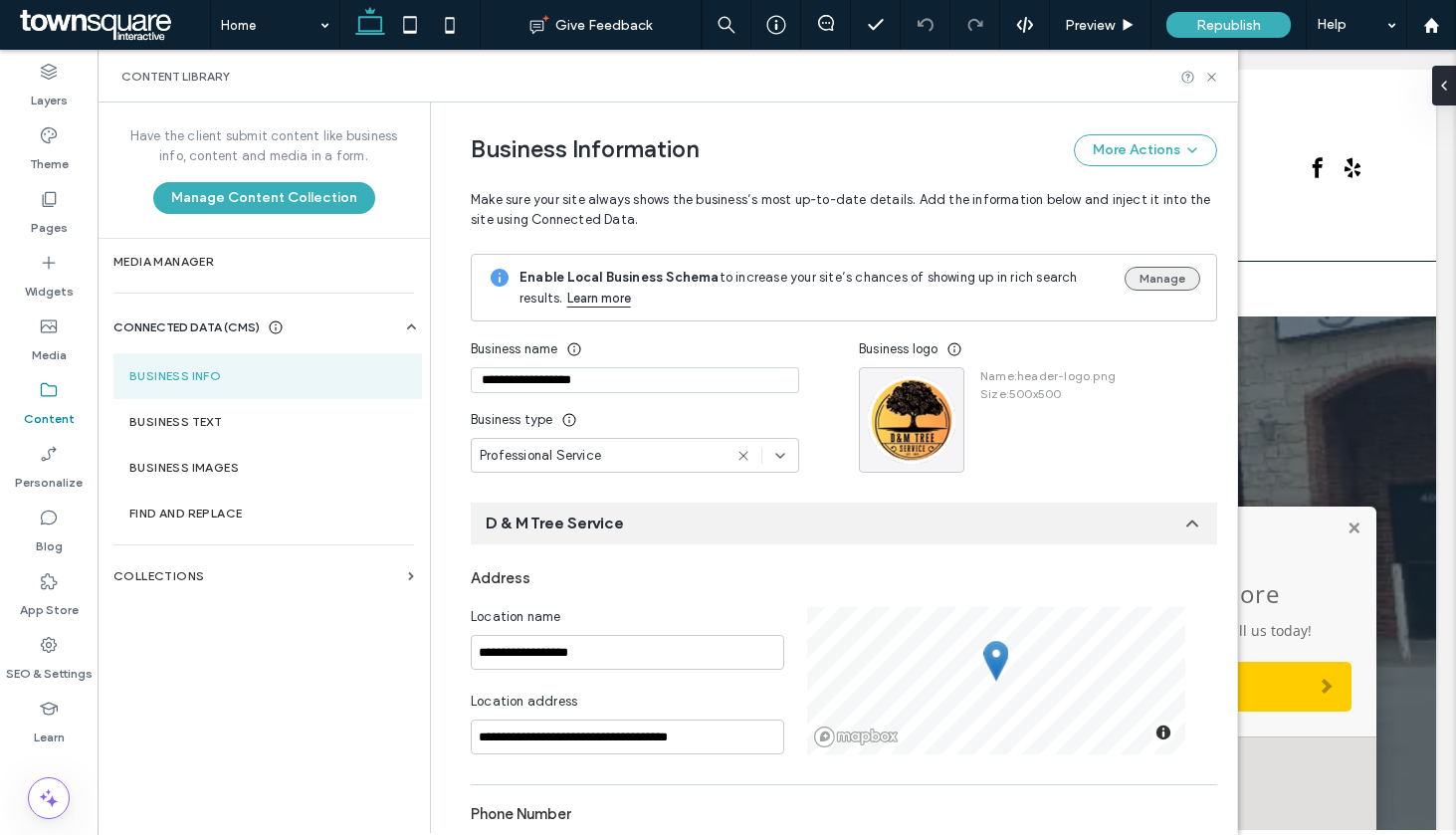 click on "Manage" at bounding box center (1162, 279) 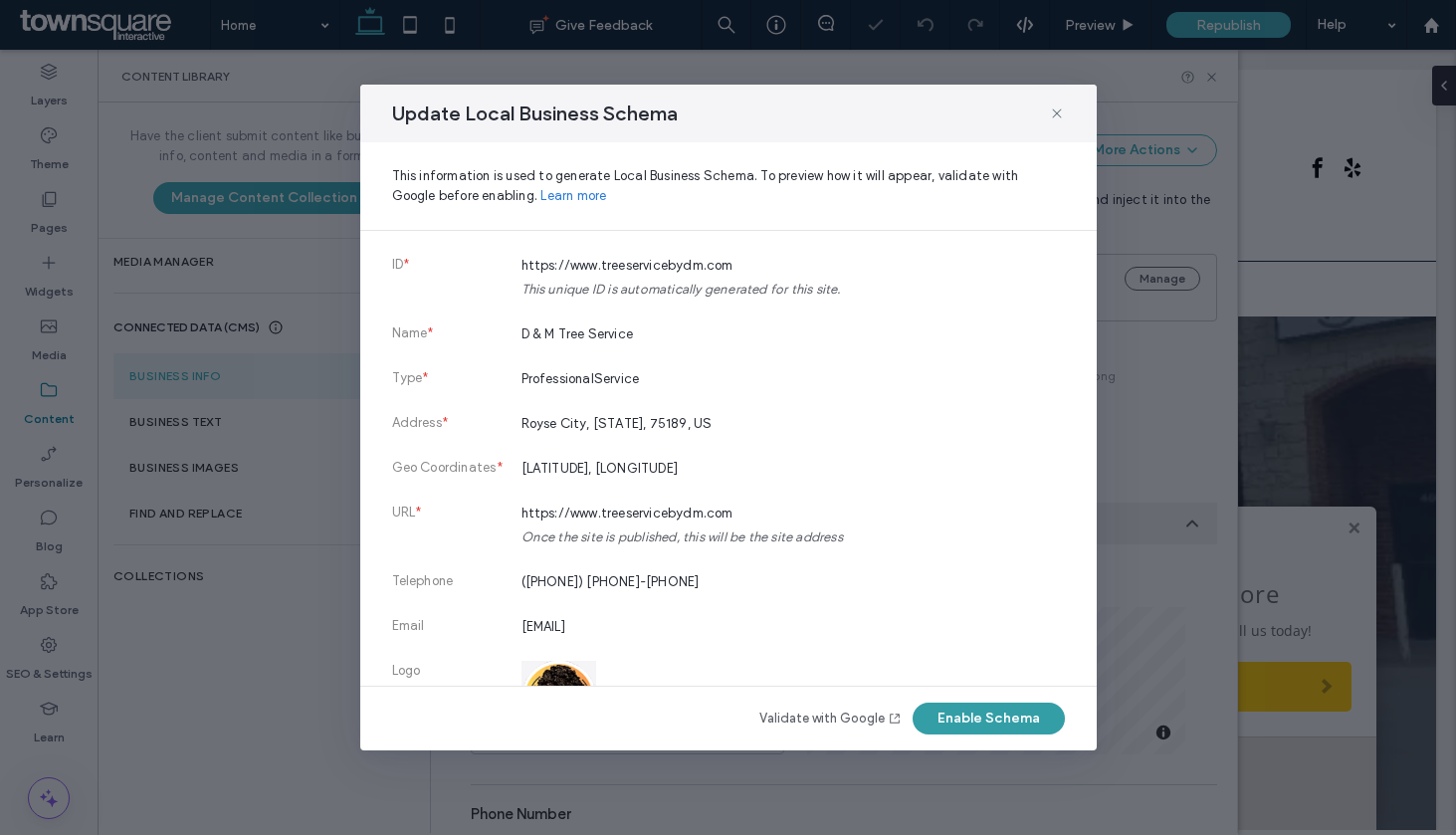 click on "Enable Schema" at bounding box center (988, 719) 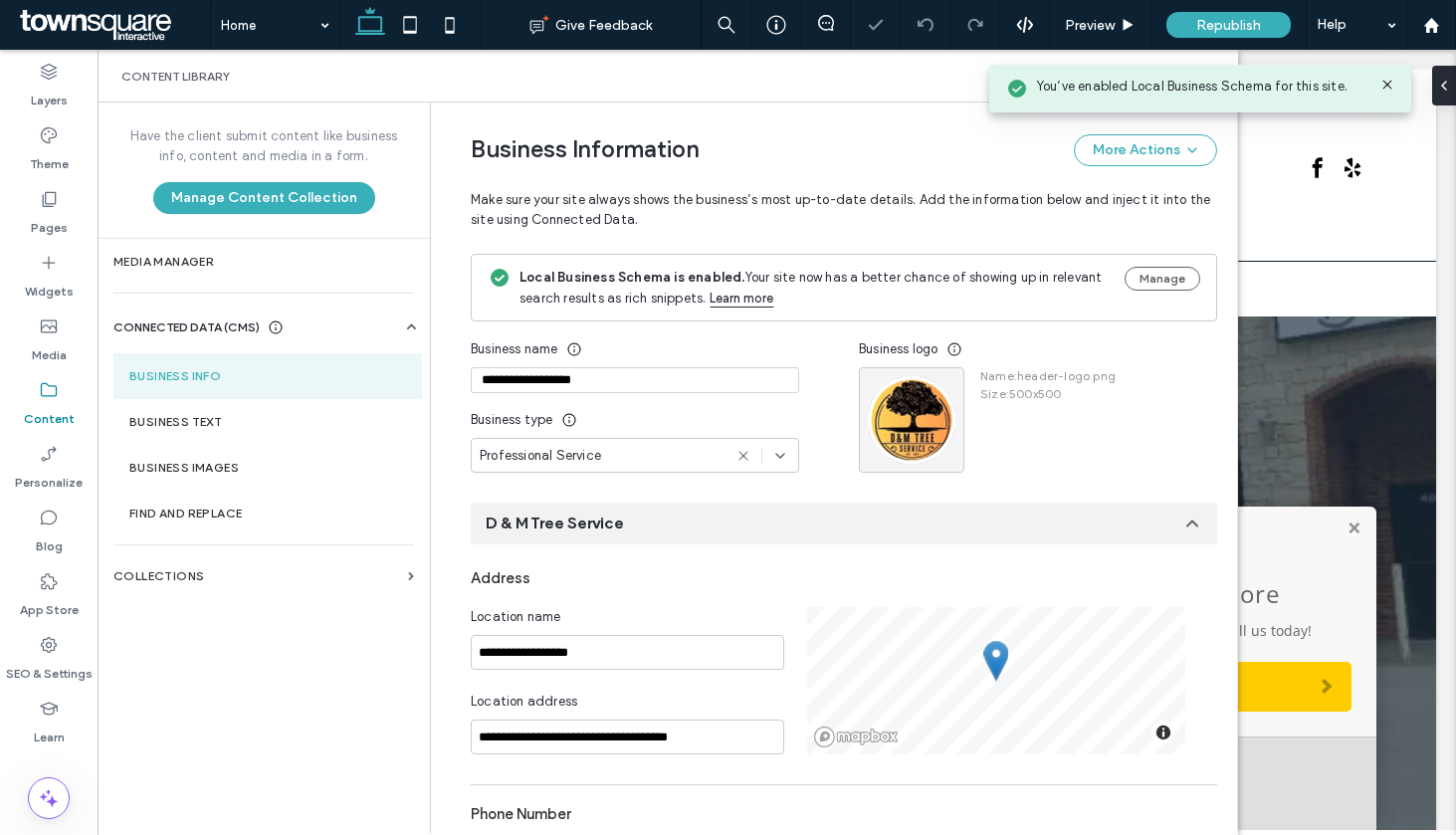 drag, startPoint x: 1290, startPoint y: 39, endPoint x: 1387, endPoint y: 89, distance: 109.12836 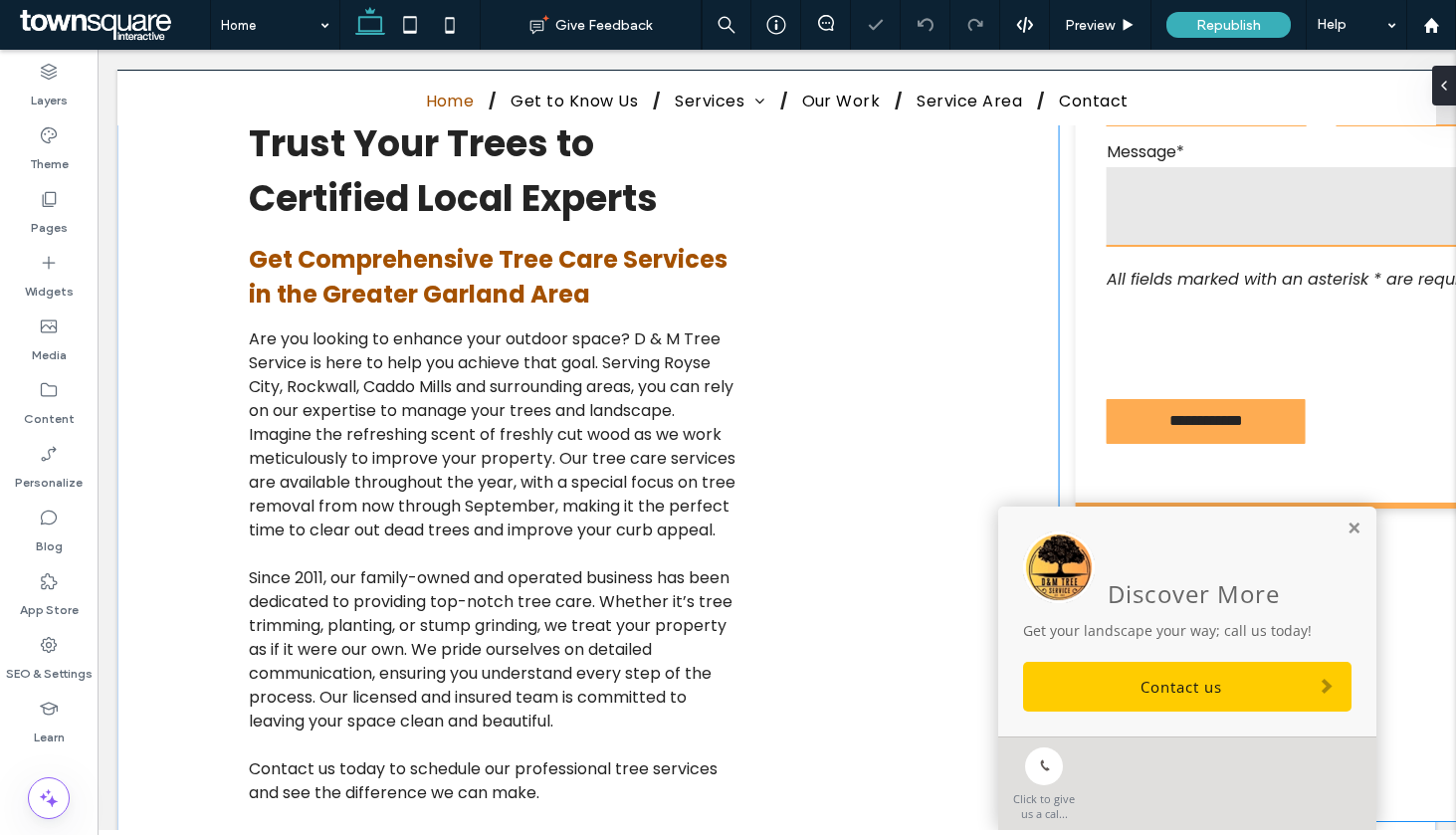 scroll, scrollTop: 619, scrollLeft: 0, axis: vertical 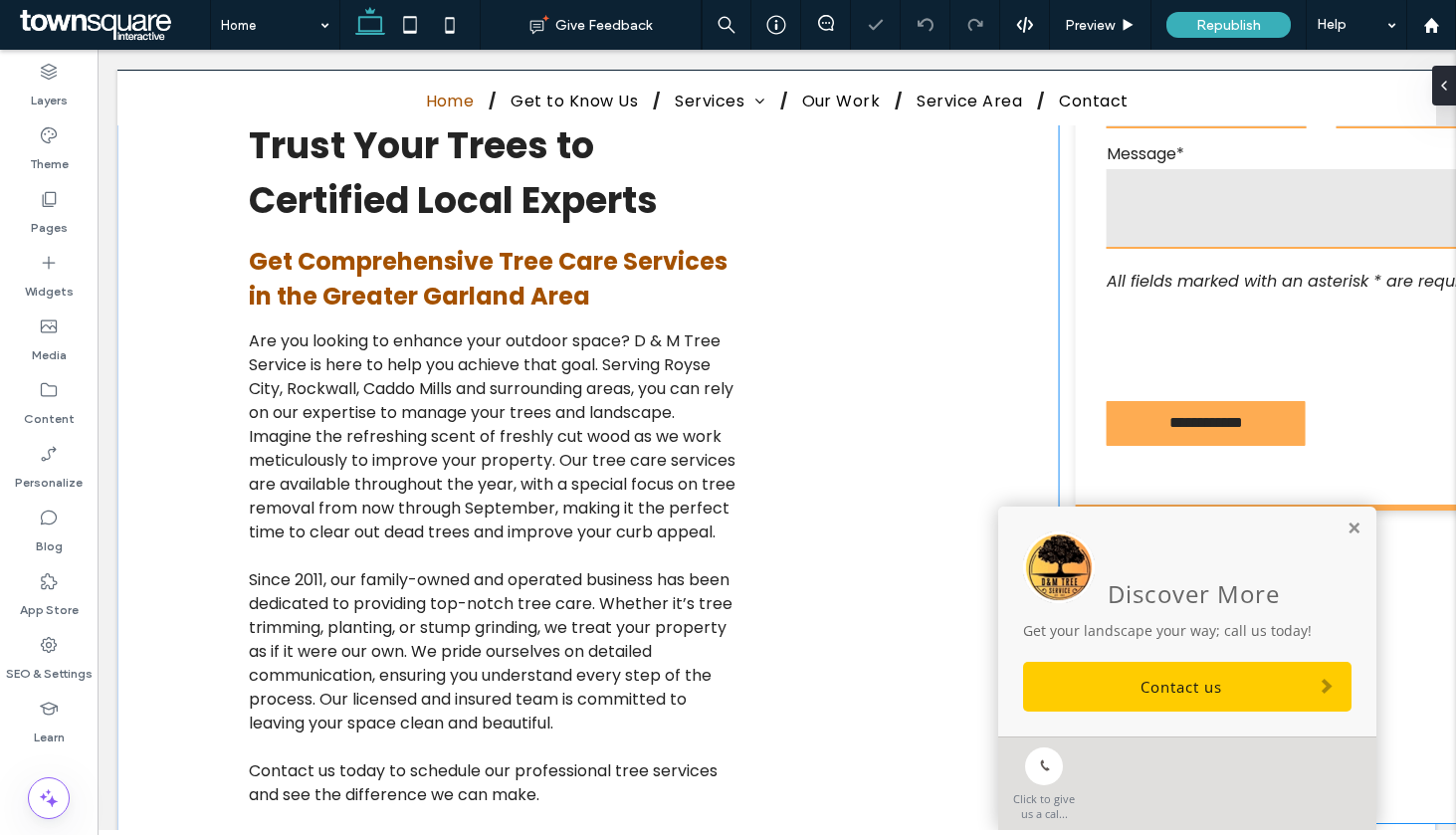 click on "Are you looking to enhance your outdoor space? D & M Tree Service is here to help you achieve that goal. Serving Royse City, Rockwall, Caddo Mills and surrounding areas, you can rely on our expertise to manage your trees and landscape. Imagine the refreshing scent of freshly cut wood as we work meticulously to improve your property. Our tree care services are available throughout the year, with a special focus on tree removal from now through September, making it the perfect time to clear out dead trees and improve your curb appeal." at bounding box center (492, 436) 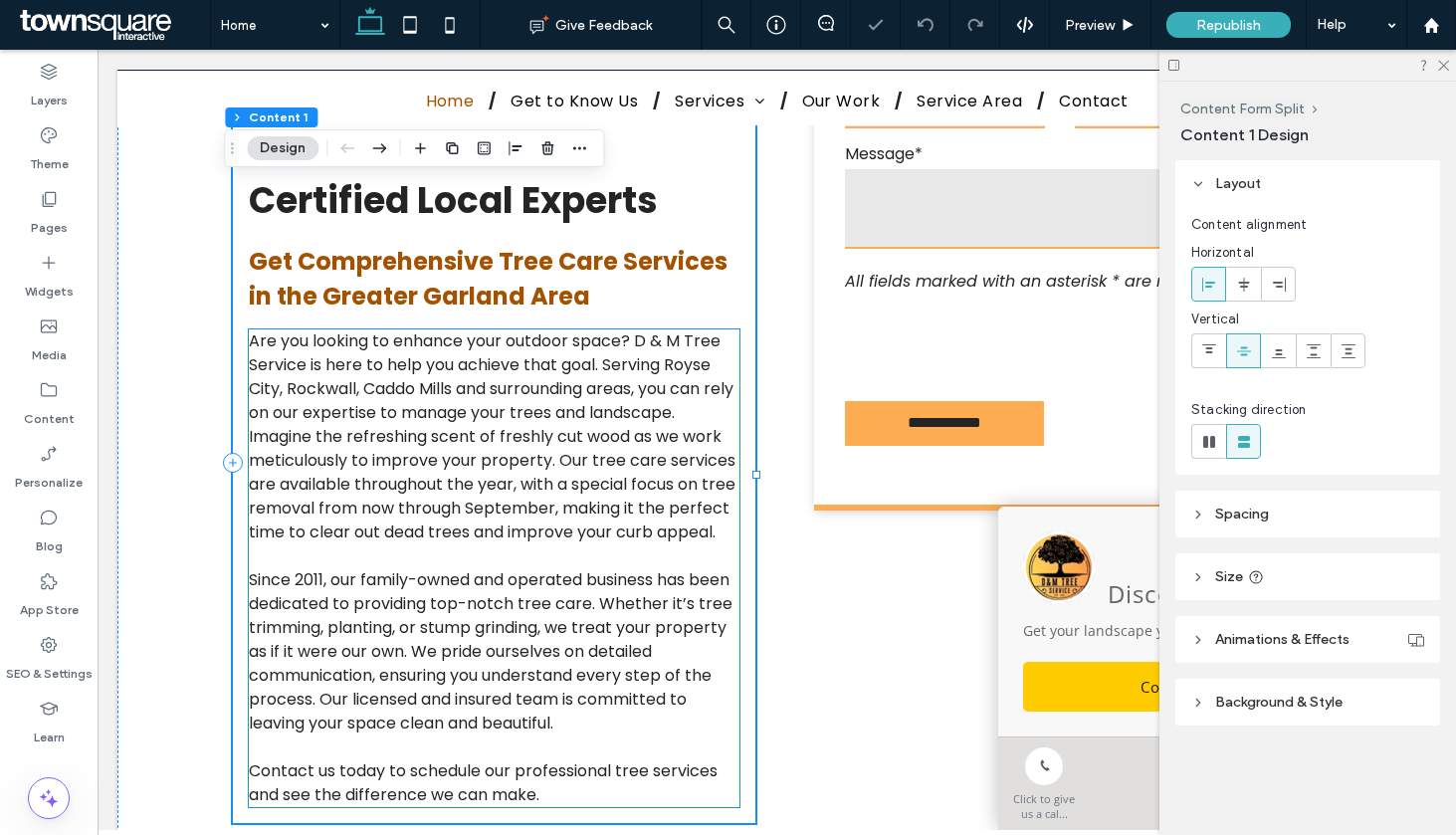 click on "Are you looking to enhance your outdoor space? D & M Tree Service is here to help you achieve that goal. Serving Royse City, Rockwall, Caddo Mills and surrounding areas, you can rely on our expertise to manage your trees and landscape. Imagine the refreshing scent of freshly cut wood as we work meticulously to improve your property. Our tree care services are available throughout the year, with a special focus on tree removal from now through September, making it the perfect time to clear out dead trees and improve your curb appeal." at bounding box center [494, 437] 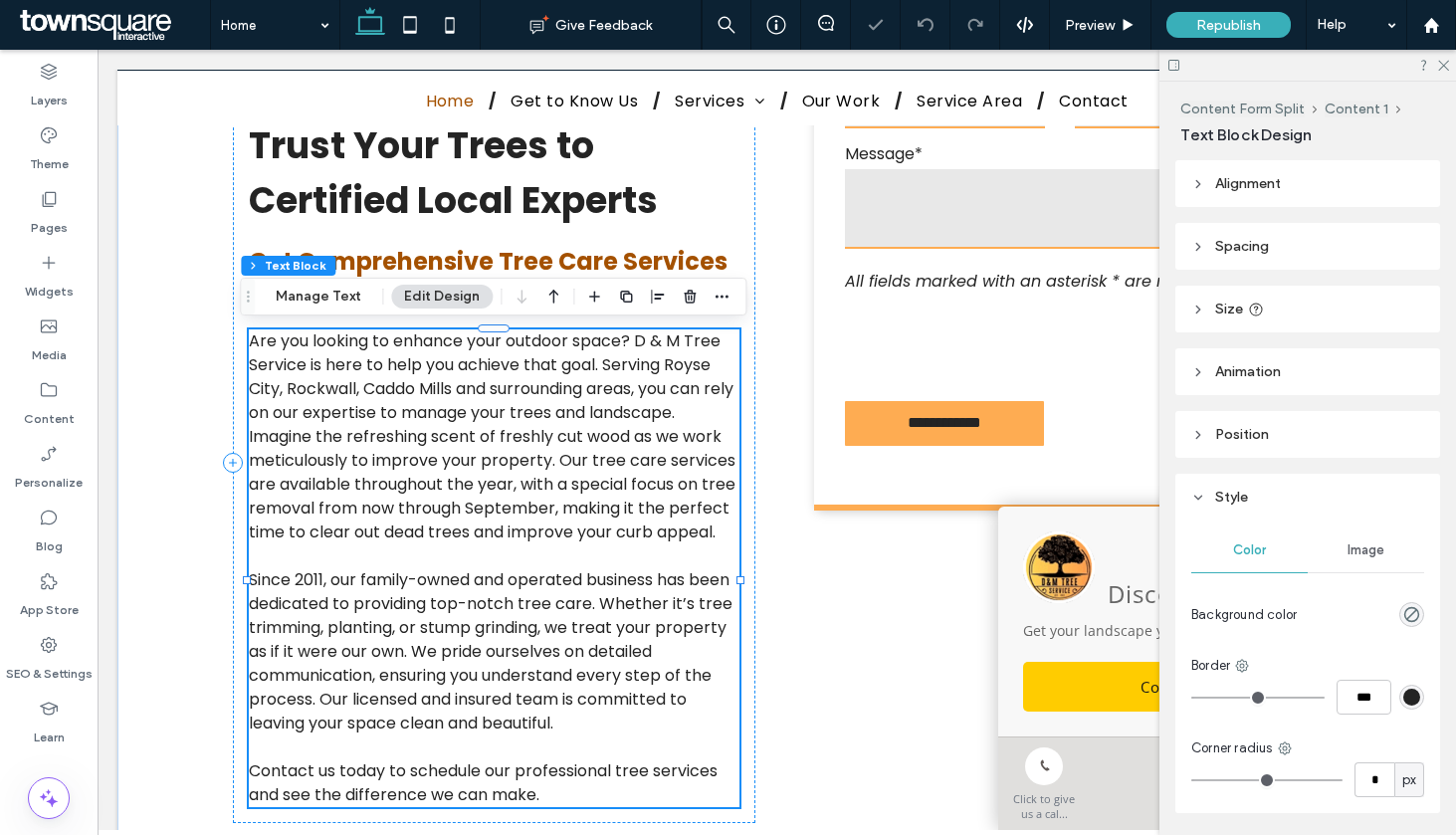 click on "Are you looking to enhance your outdoor space? D & M Tree Service is here to help you achieve that goal. Serving Royse City, Rockwall, Caddo Mills and surrounding areas, you can rely on our expertise to manage your trees and landscape. Imagine the refreshing scent of freshly cut wood as we work meticulously to improve your property. Our tree care services are available throughout the year, with a special focus on tree removal from now through September, making it the perfect time to clear out dead trees and improve your curb appeal." at bounding box center [494, 437] 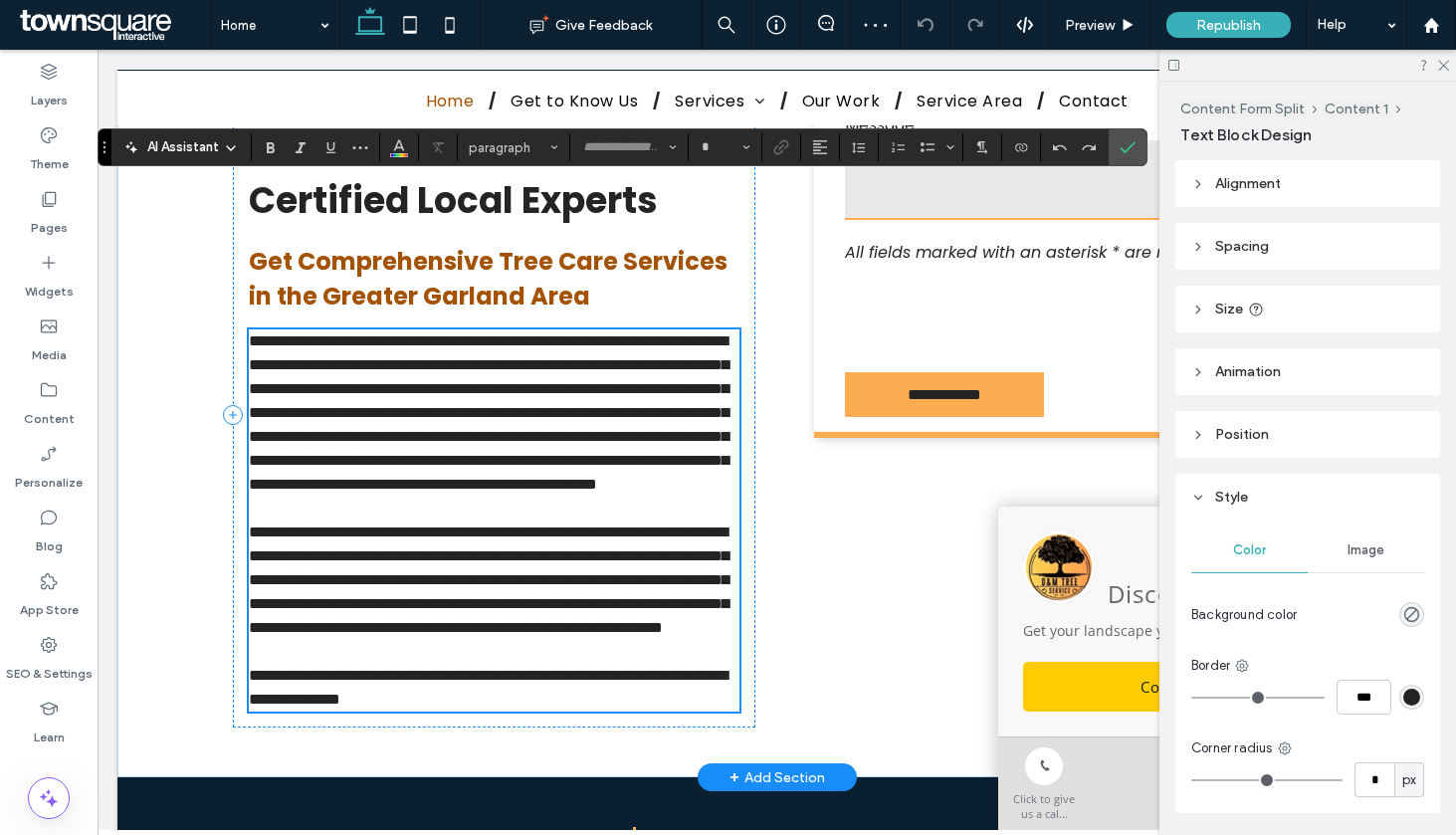 type on "*******" 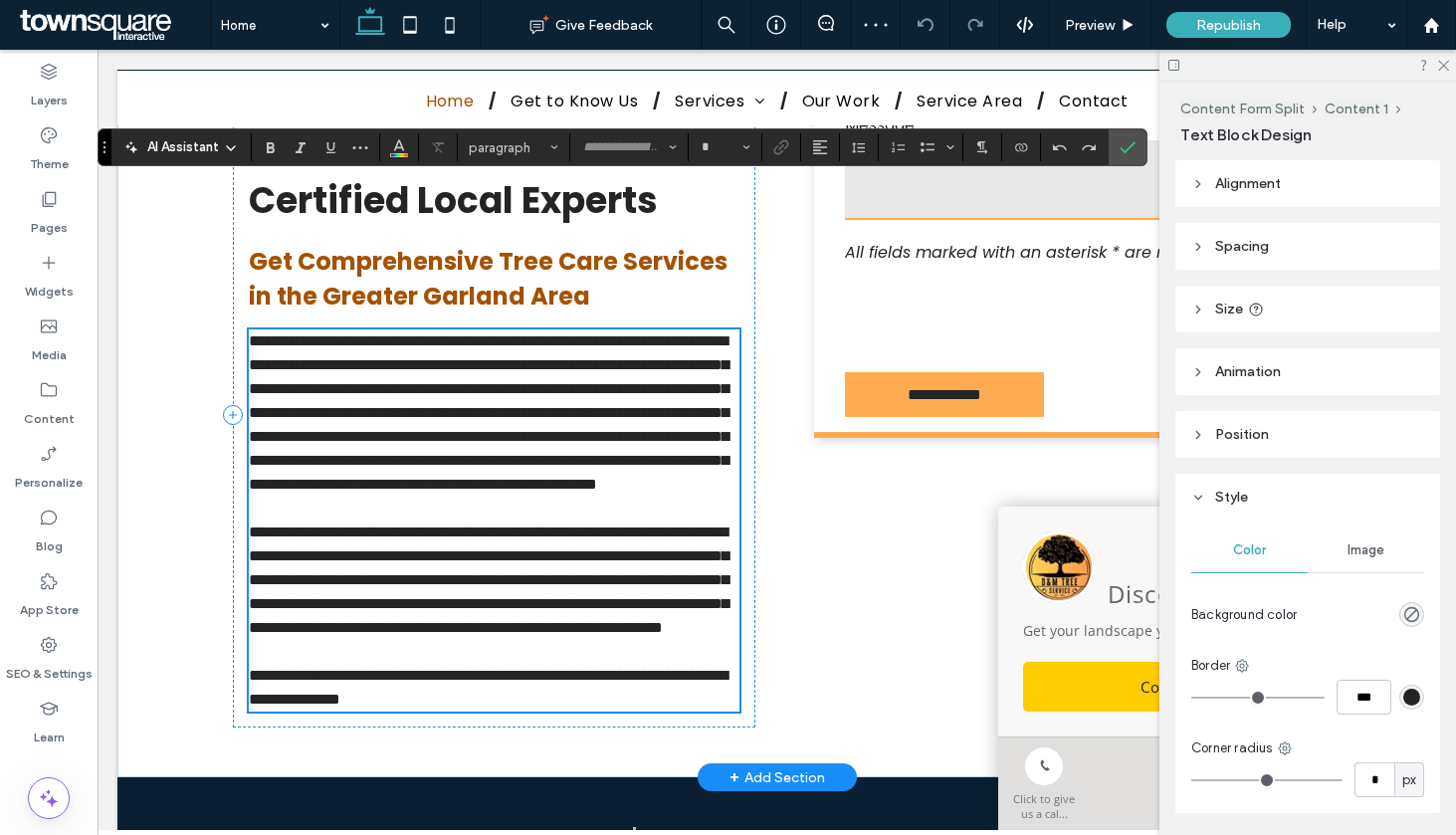type on "**" 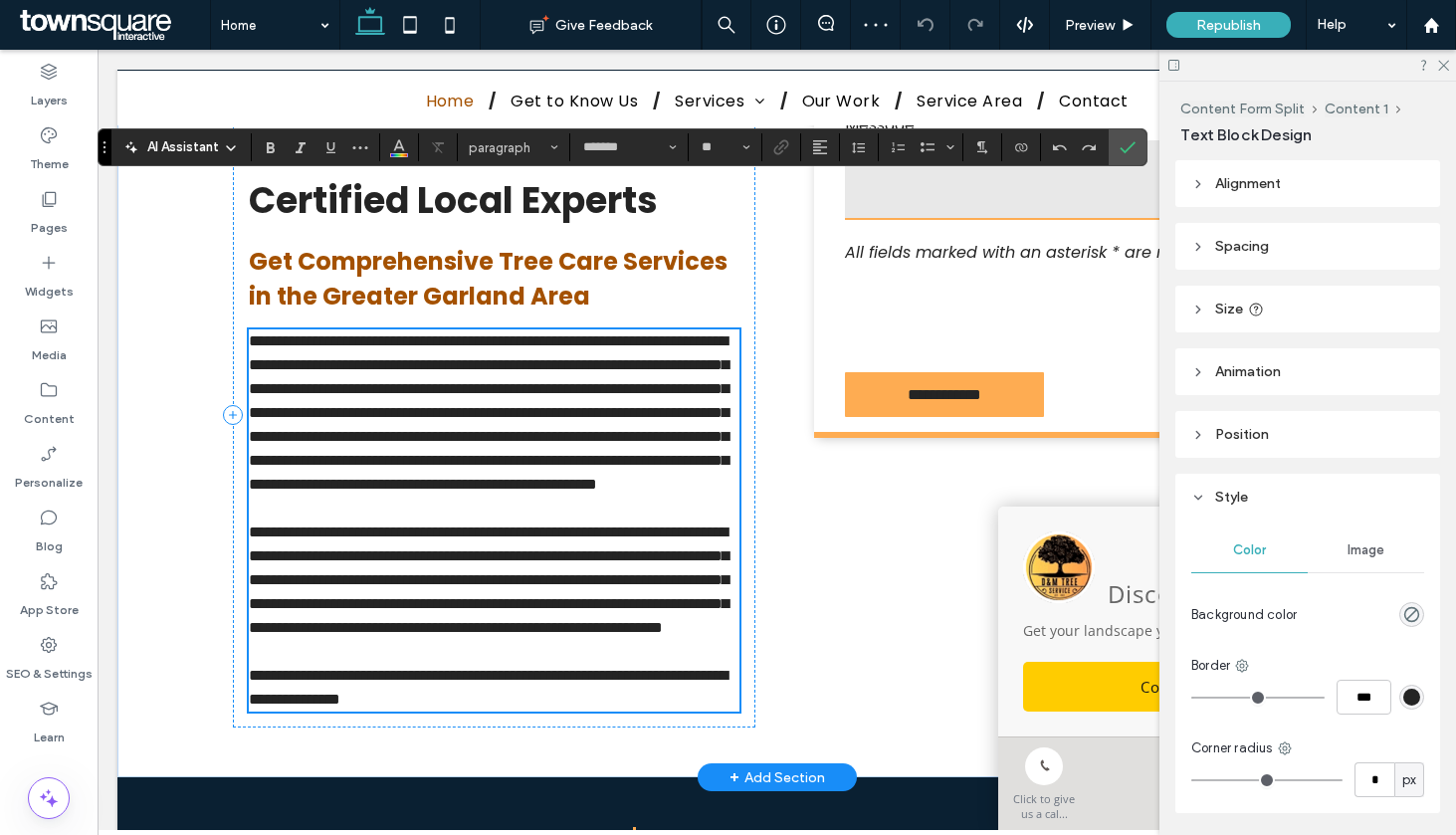 scroll, scrollTop: 767, scrollLeft: 0, axis: vertical 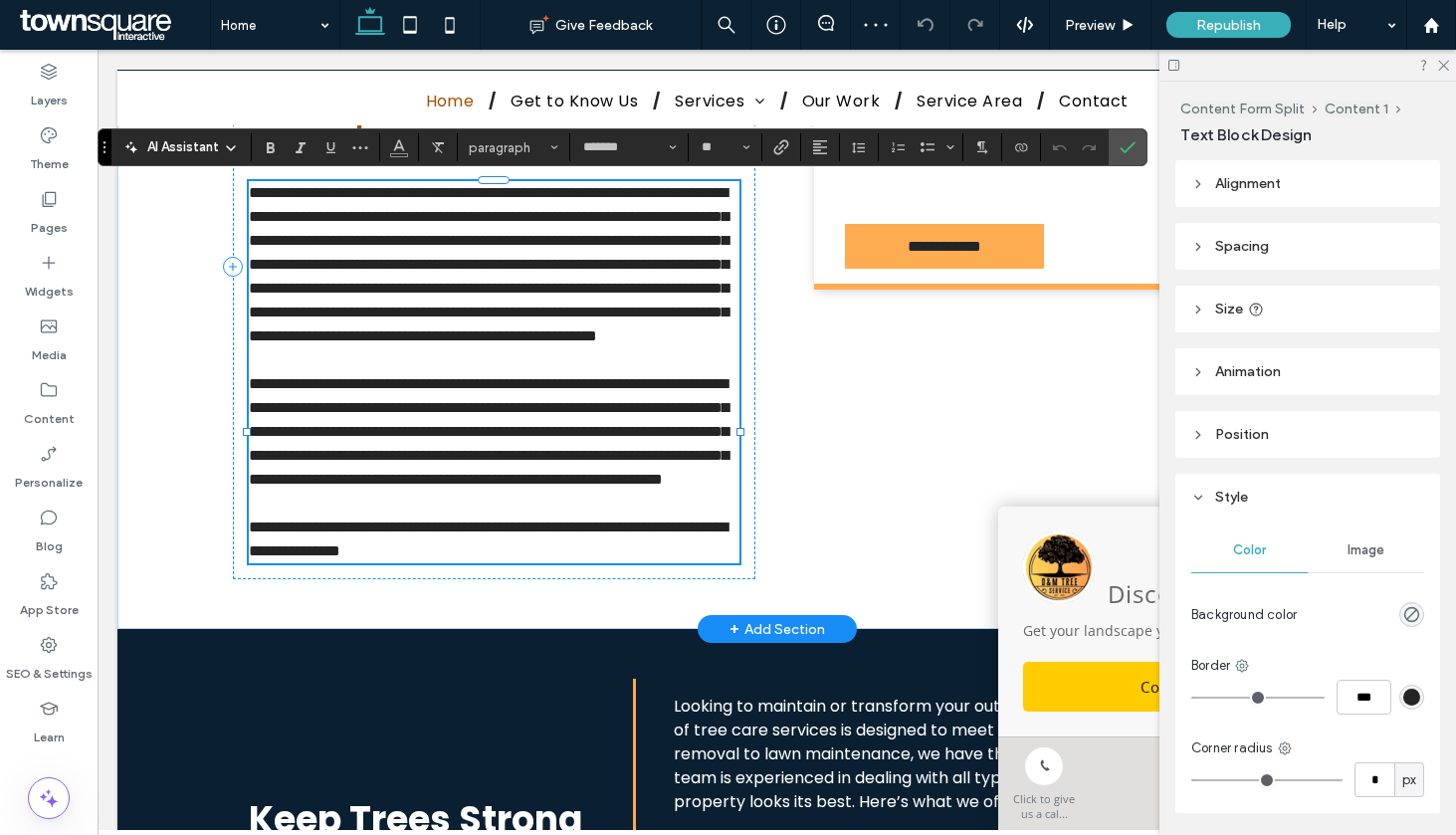 click on "**********" at bounding box center (494, 265) 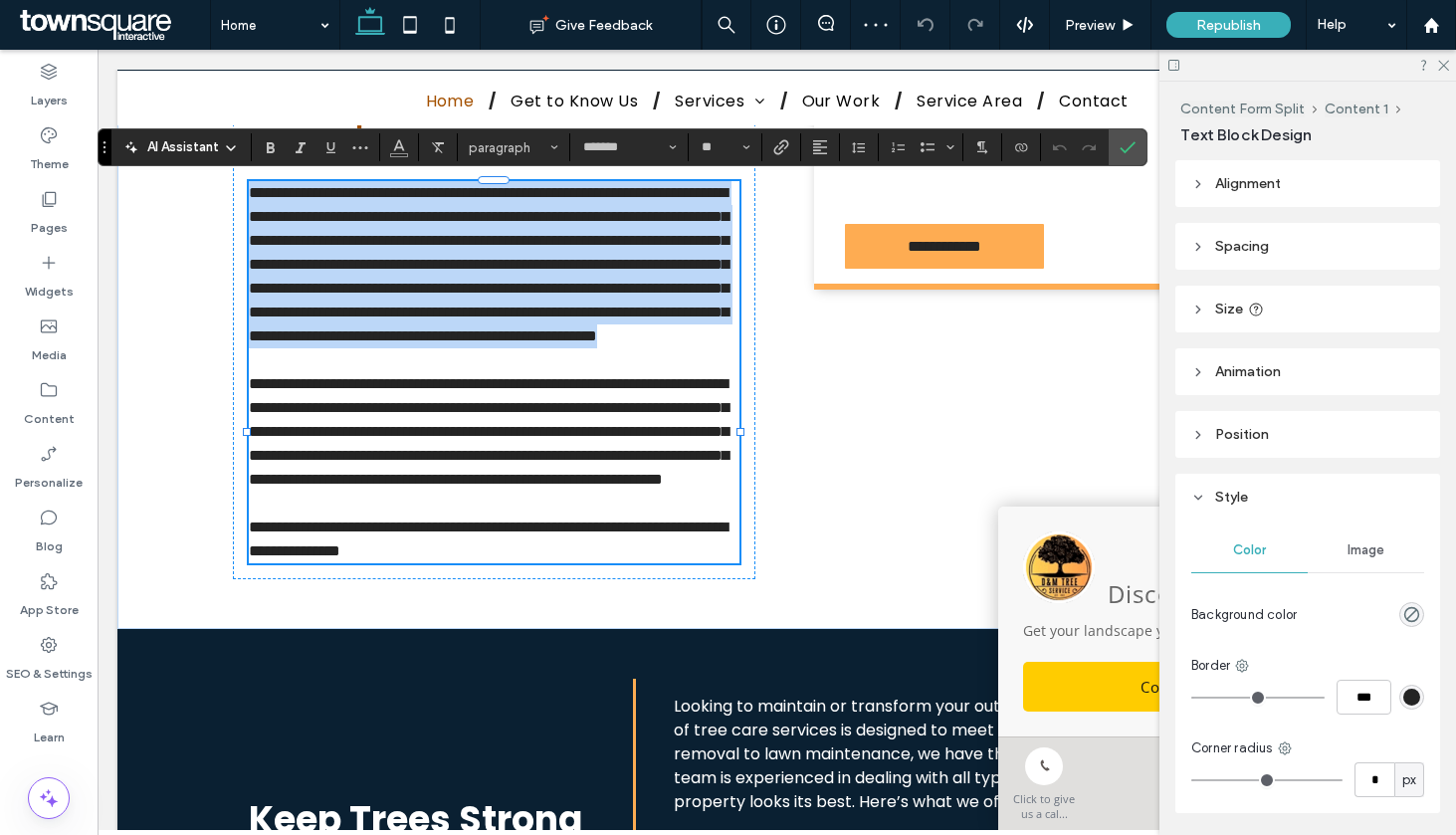 drag, startPoint x: 380, startPoint y: 412, endPoint x: 107, endPoint y: 174, distance: 362.17813 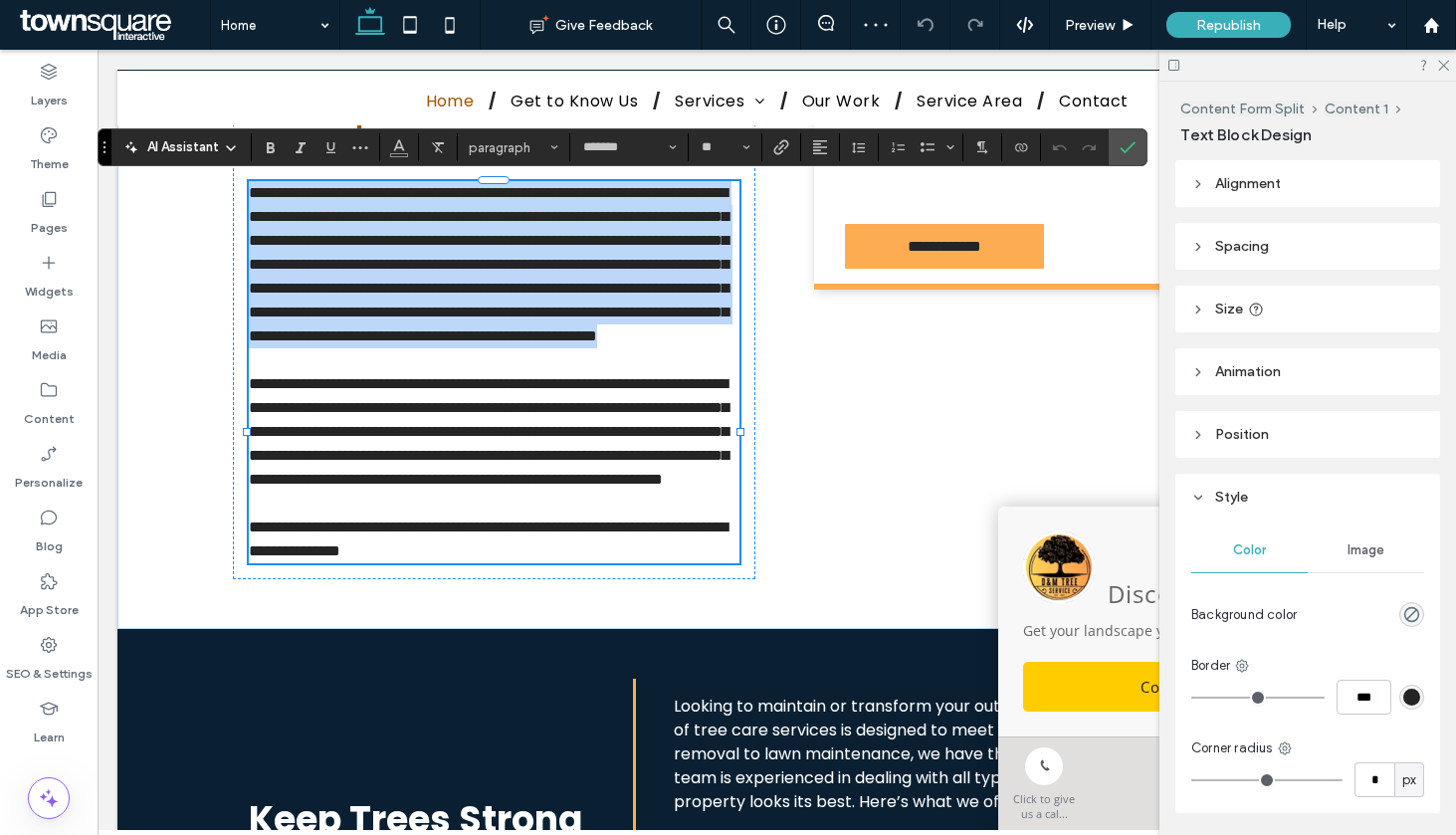 click on "(972) 979-6638
(972) 979-6638
Section
Home
Get to Know Us
Services
Tree Removal
Tree Trimming
Tree Planting
Stump Grinding
Tree Cabling & Bracing
Lawn Maintenance
Our Work
Service Area
Contact
Section
Basic Header
Section
Home
Get to Know Us
Services
Tree Removal
Tree Trimming
Tree Planting
Stump Grinding" at bounding box center (776, 1620) 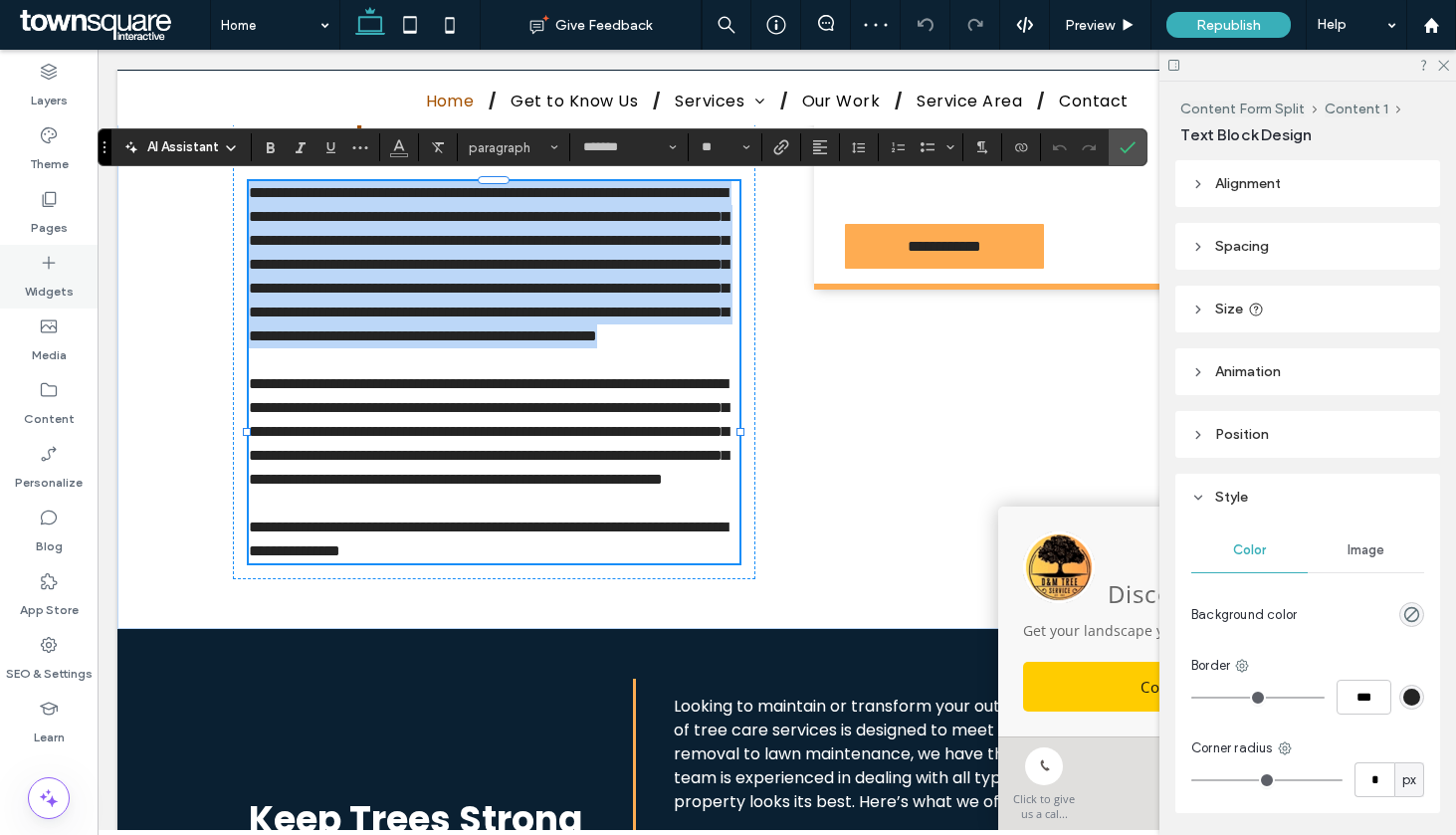 copy on "**********" 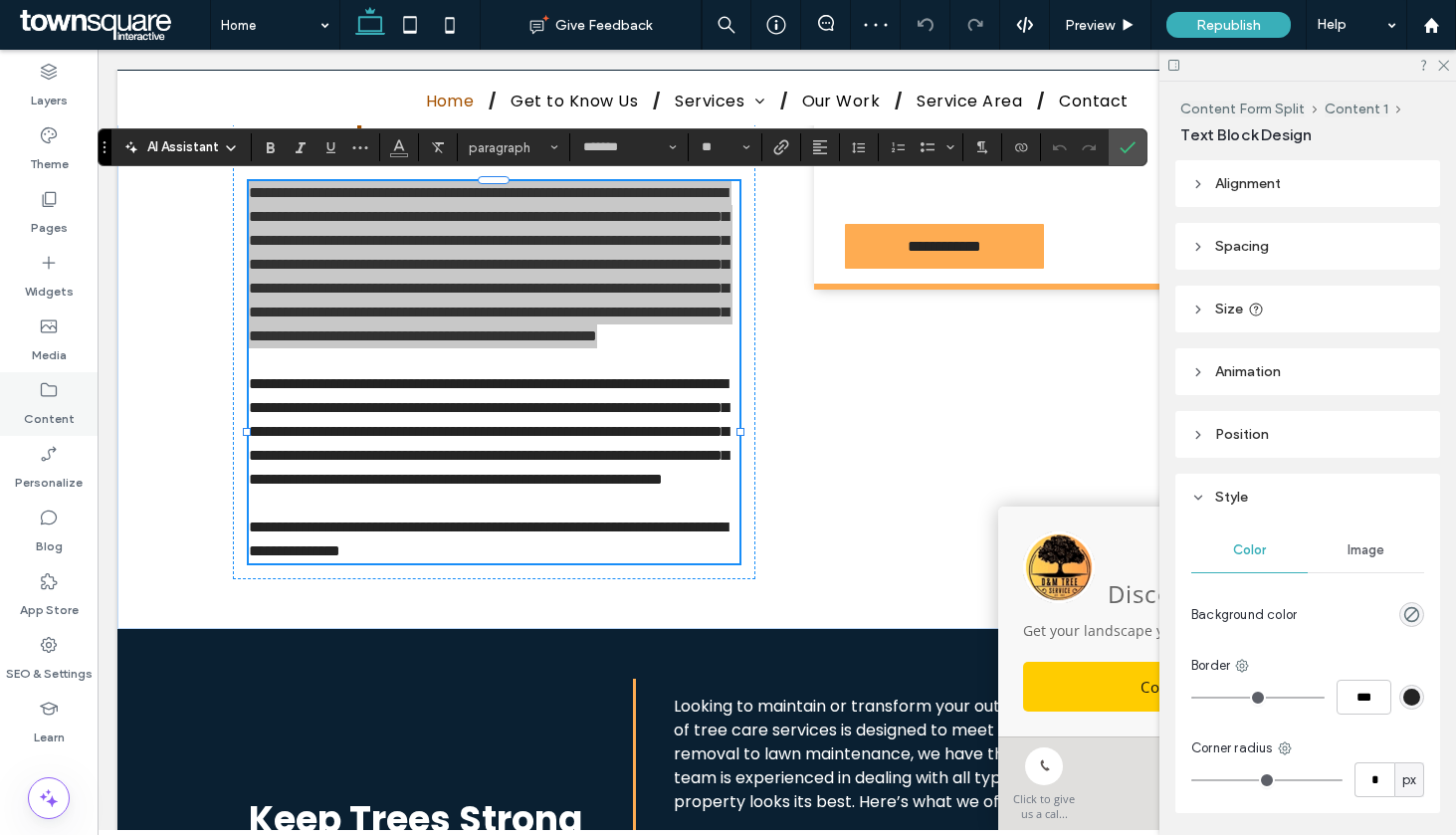 click on "Content" at bounding box center (49, 404) 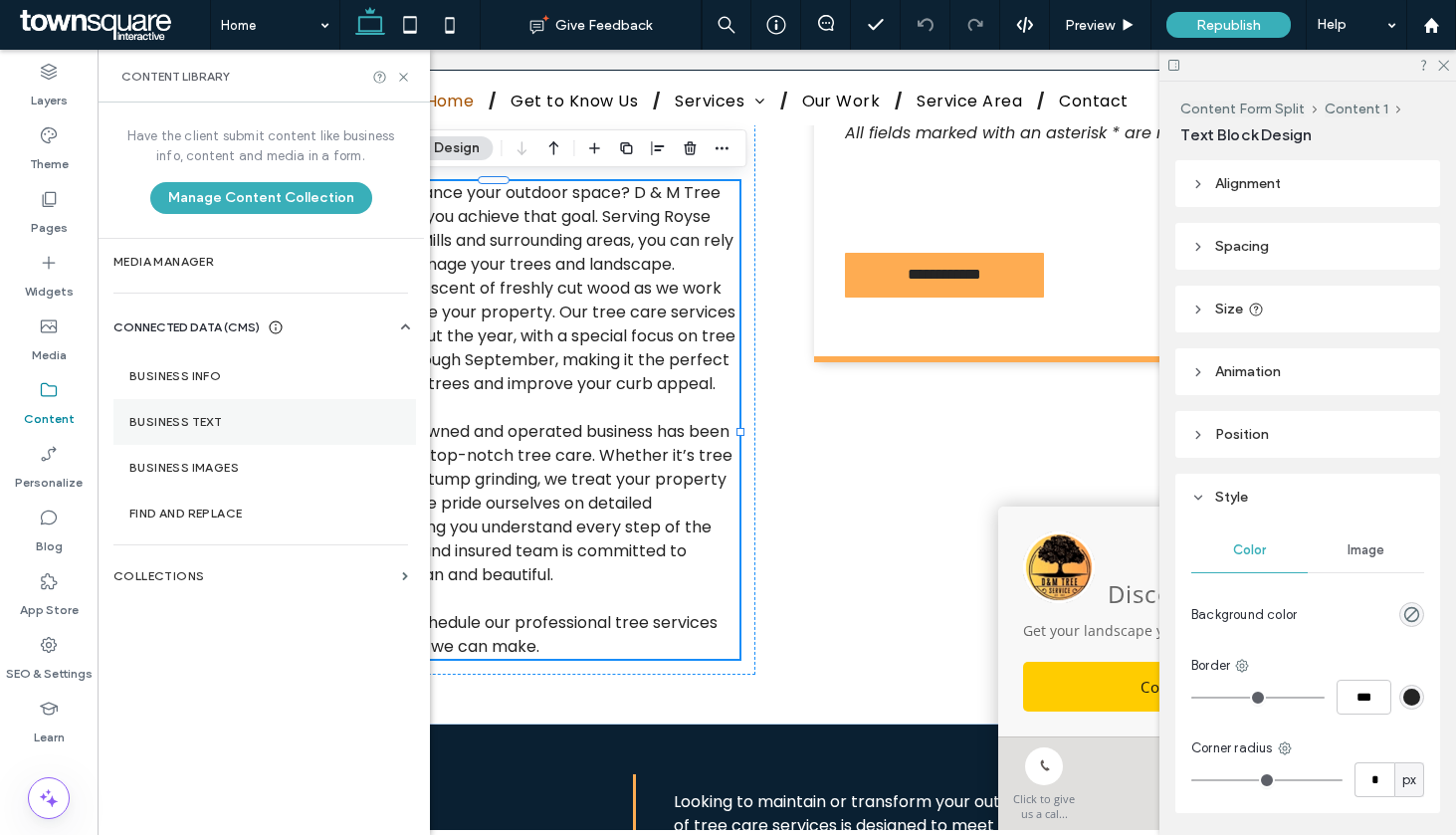 click on "Business Text" at bounding box center [265, 422] 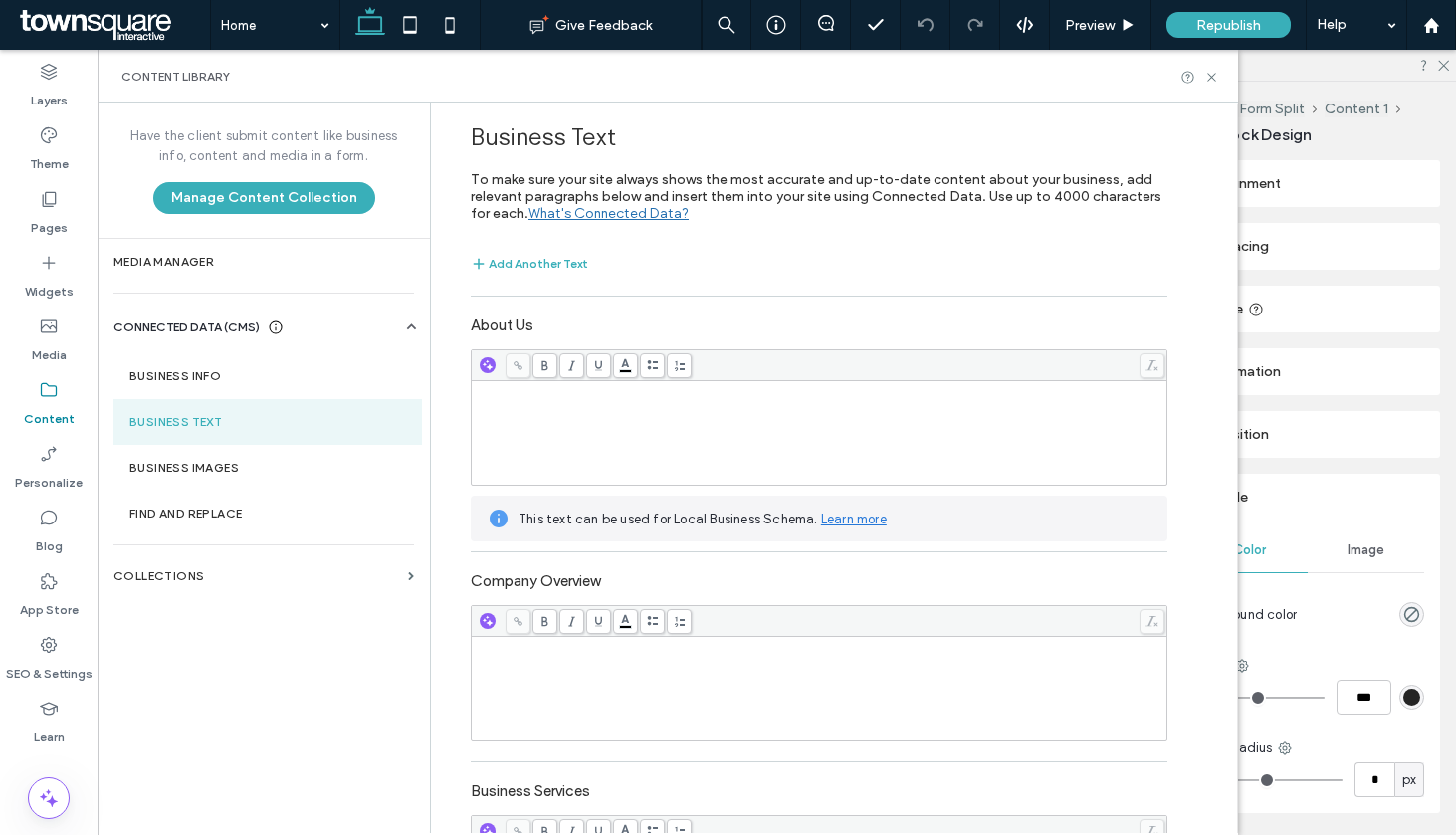 click at bounding box center [819, 433] 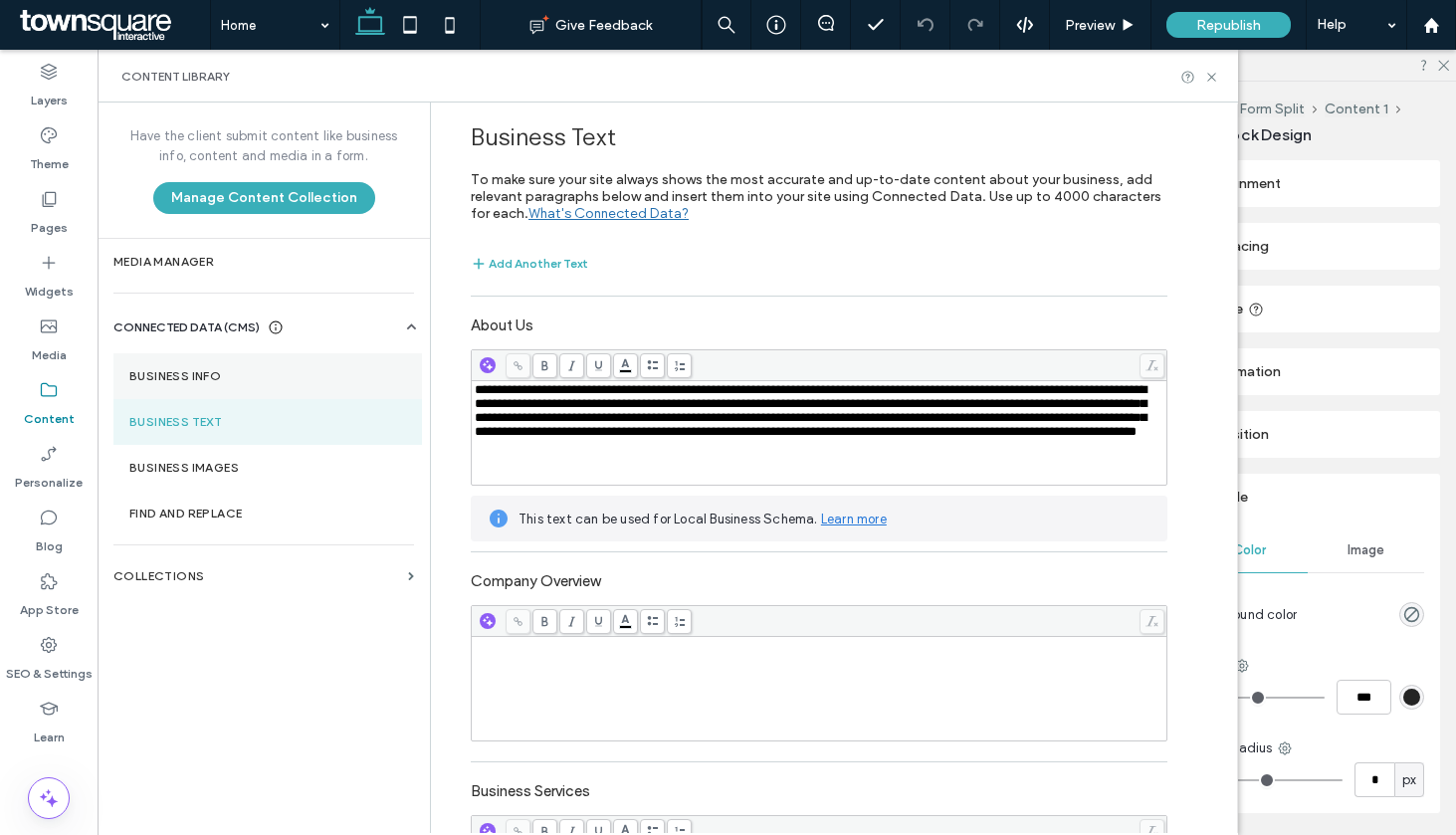 click on "Business Info" at bounding box center [268, 376] 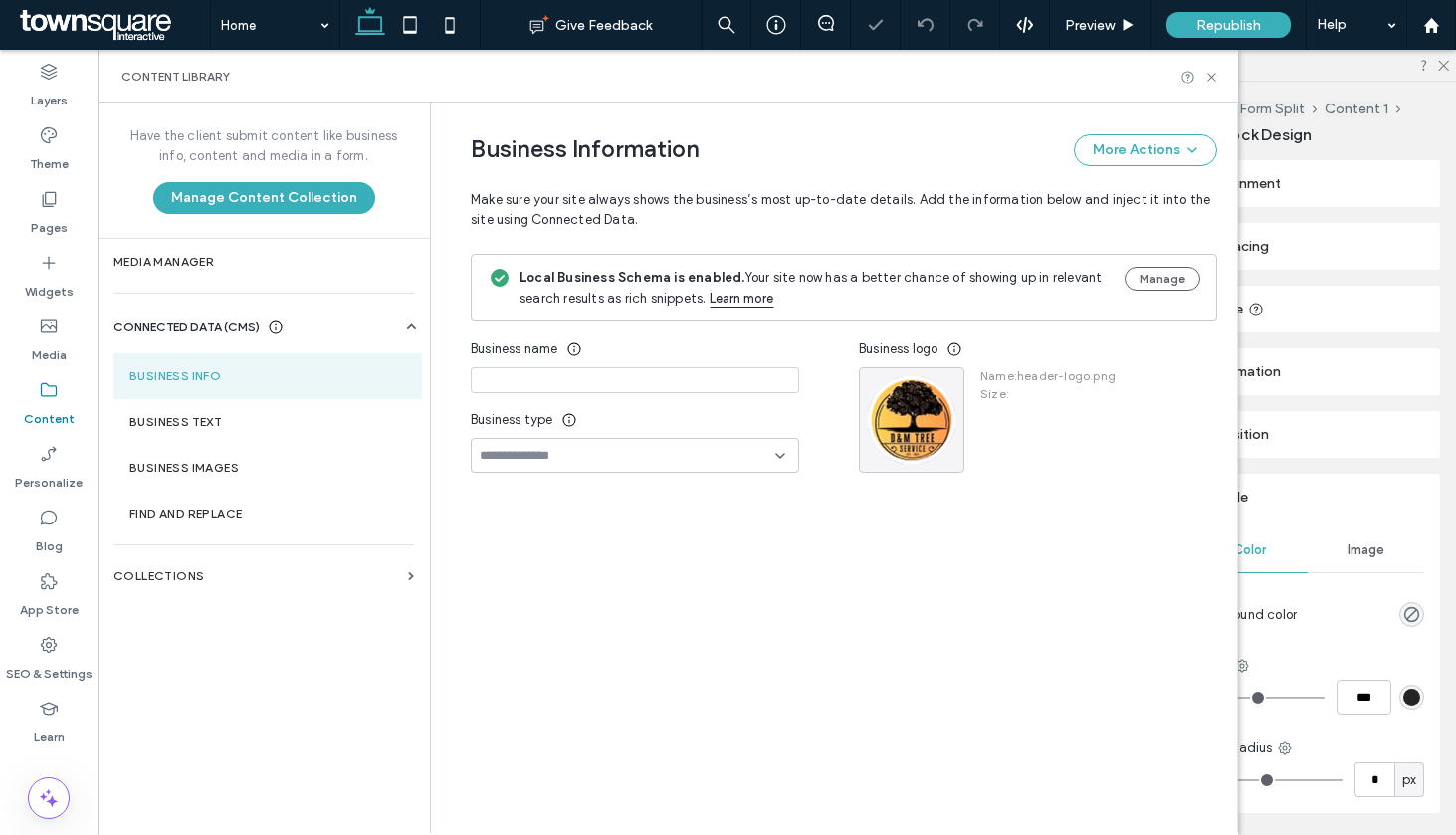type on "**********" 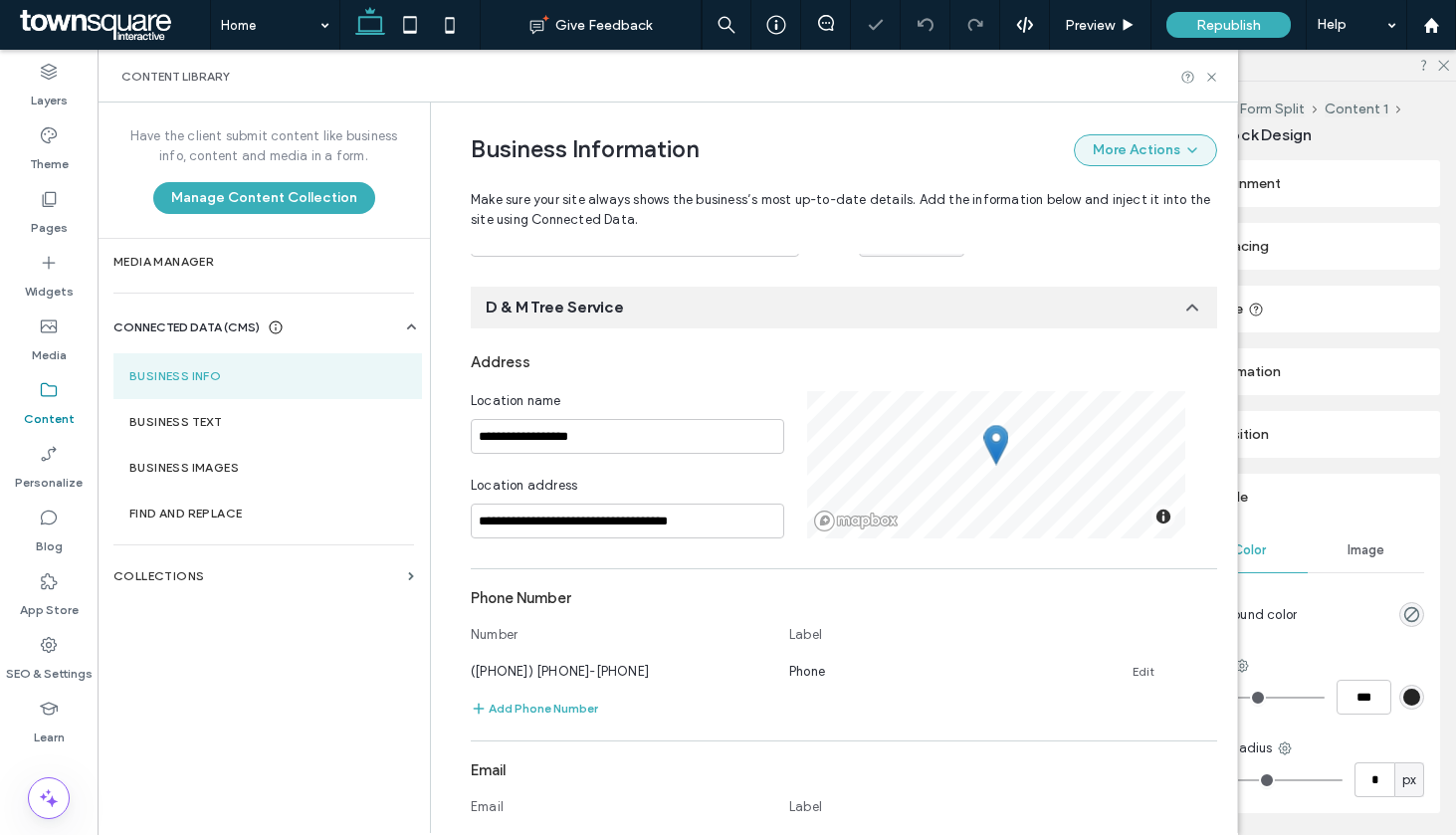 scroll, scrollTop: 217, scrollLeft: 0, axis: vertical 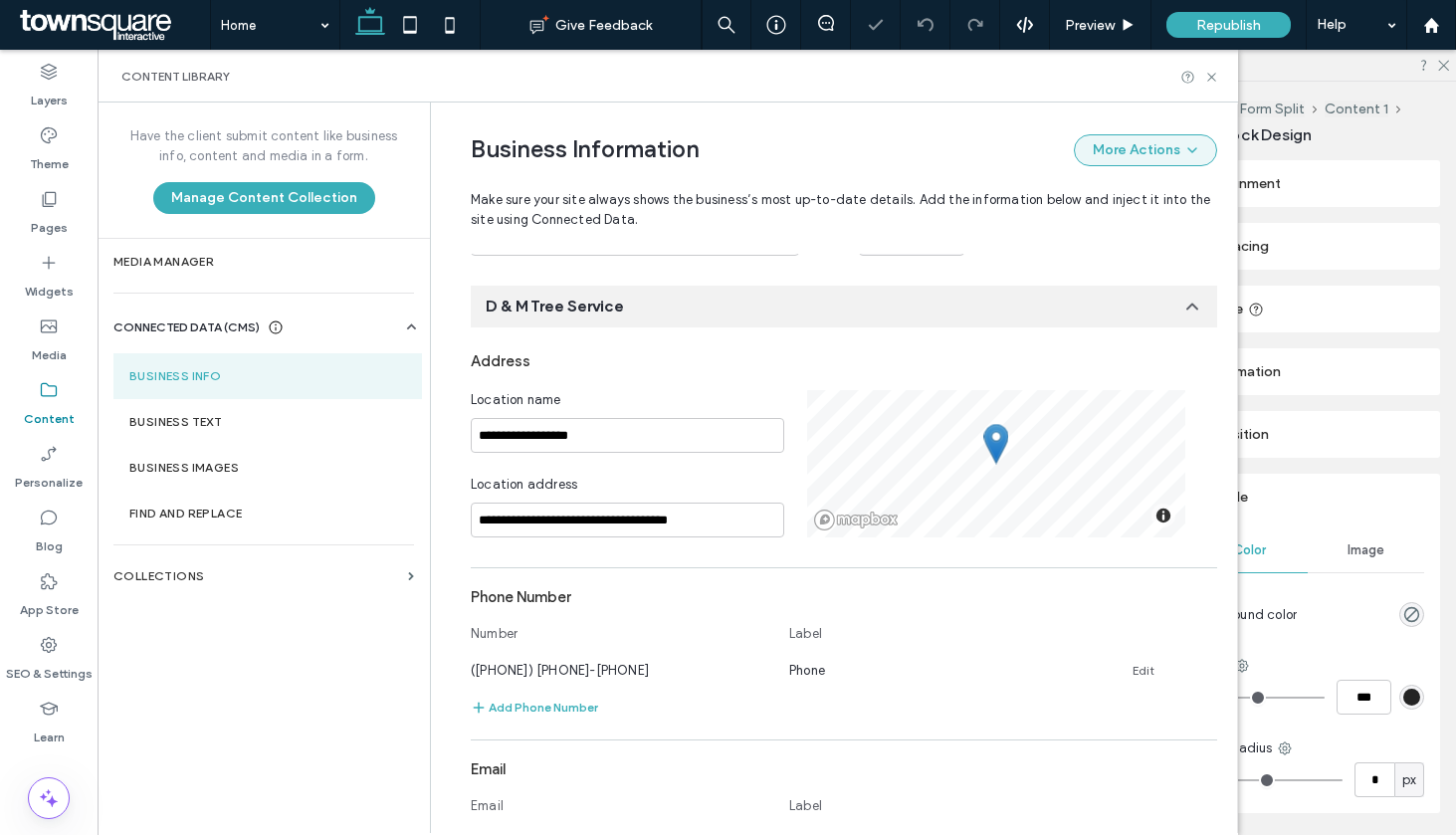 click on "More Actions" at bounding box center (1145, 150) 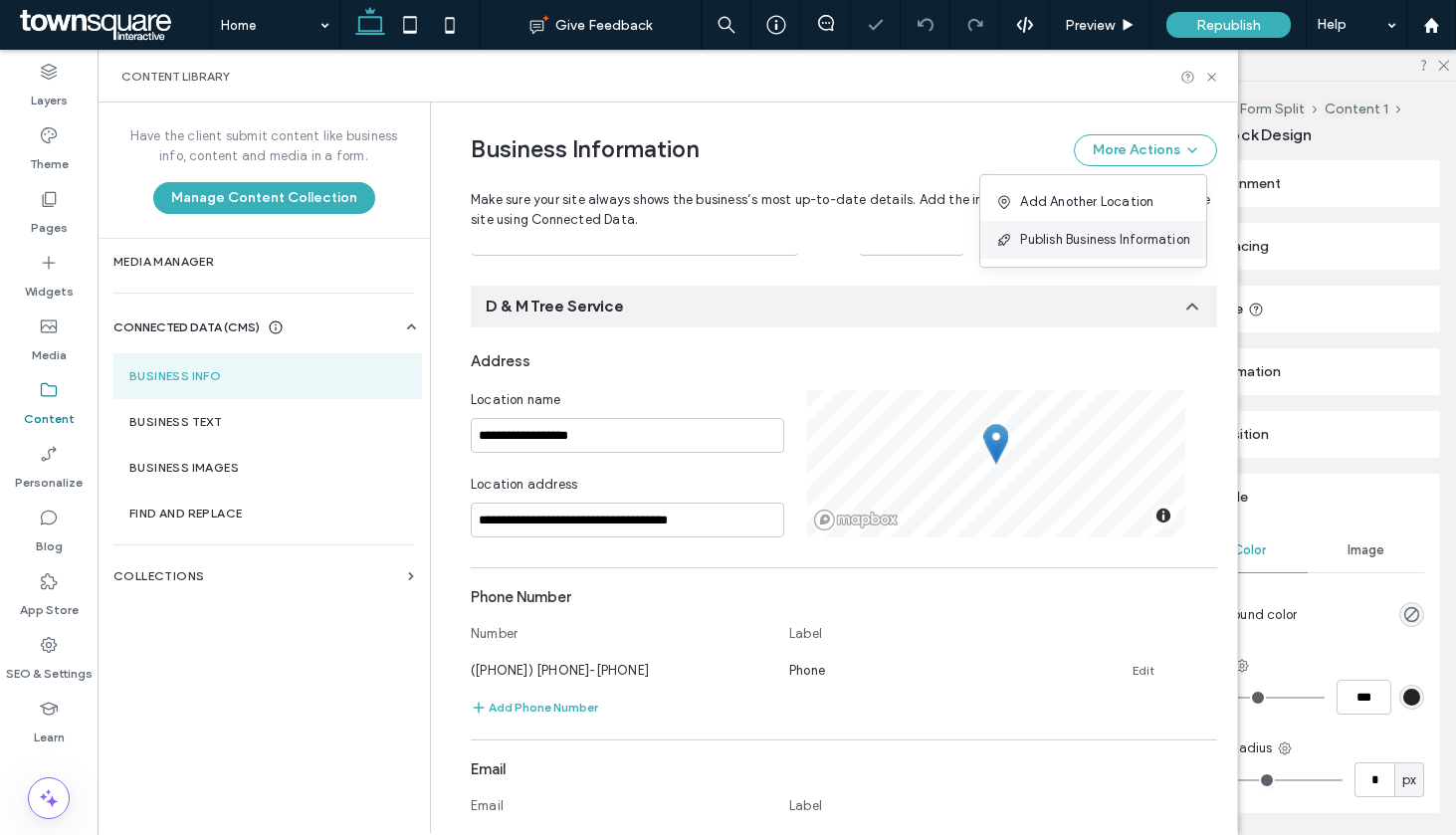 click on "Publish Business Information" at bounding box center (1093, 240) 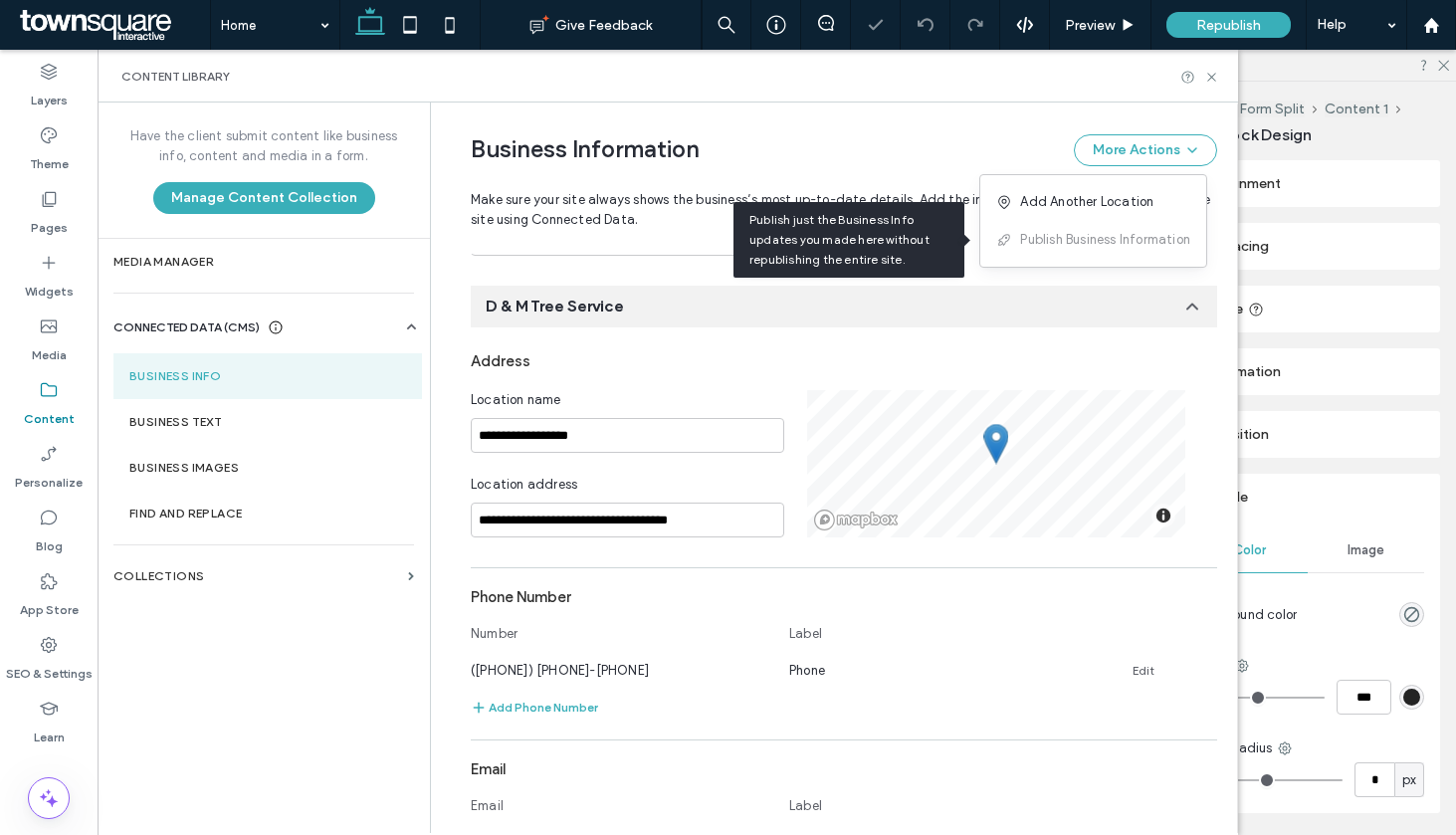 scroll, scrollTop: 958, scrollLeft: 0, axis: vertical 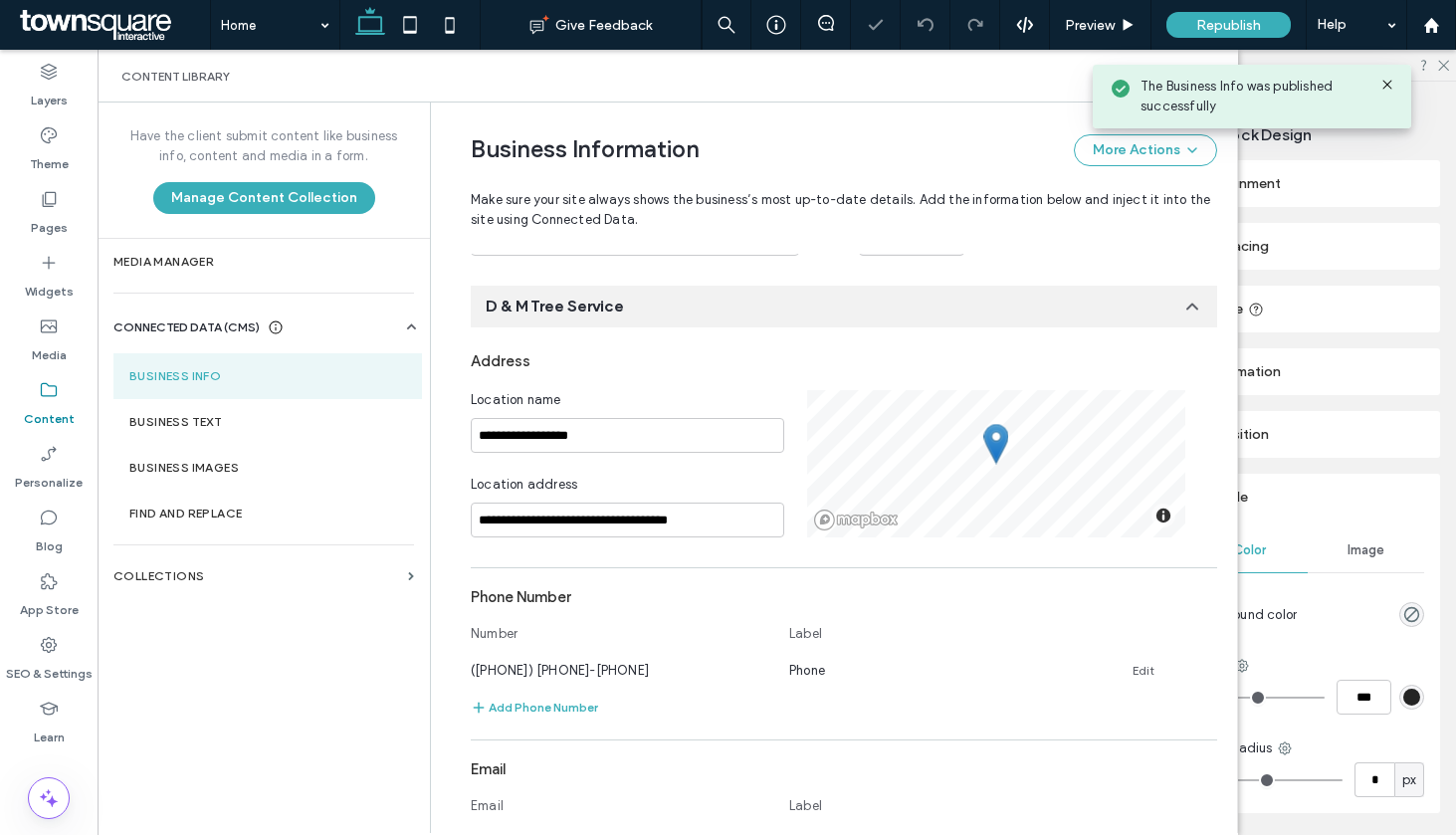 drag, startPoint x: 1383, startPoint y: 84, endPoint x: 1217, endPoint y: 87, distance: 166.02711 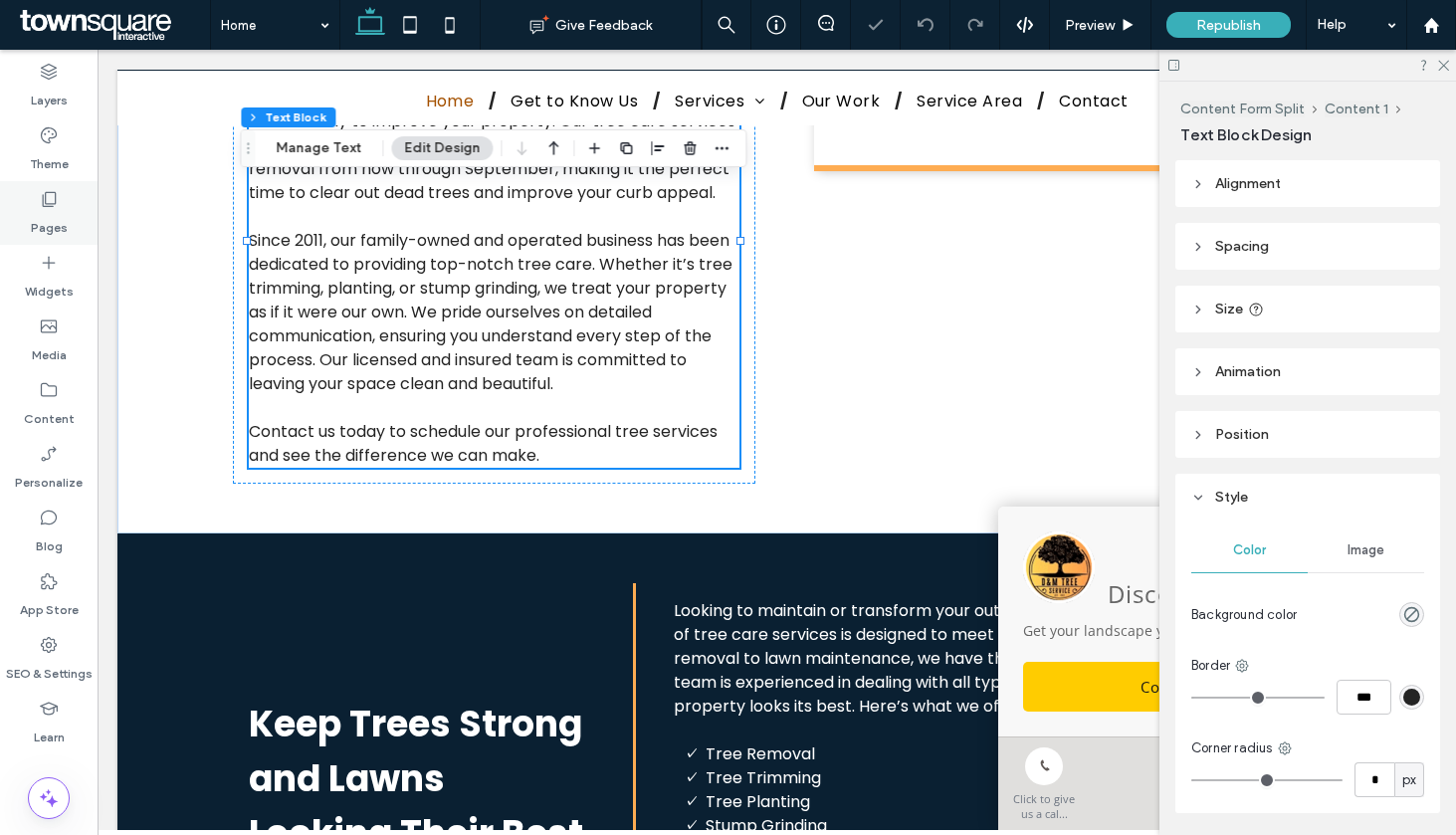 click on "Pages" at bounding box center [49, 223] 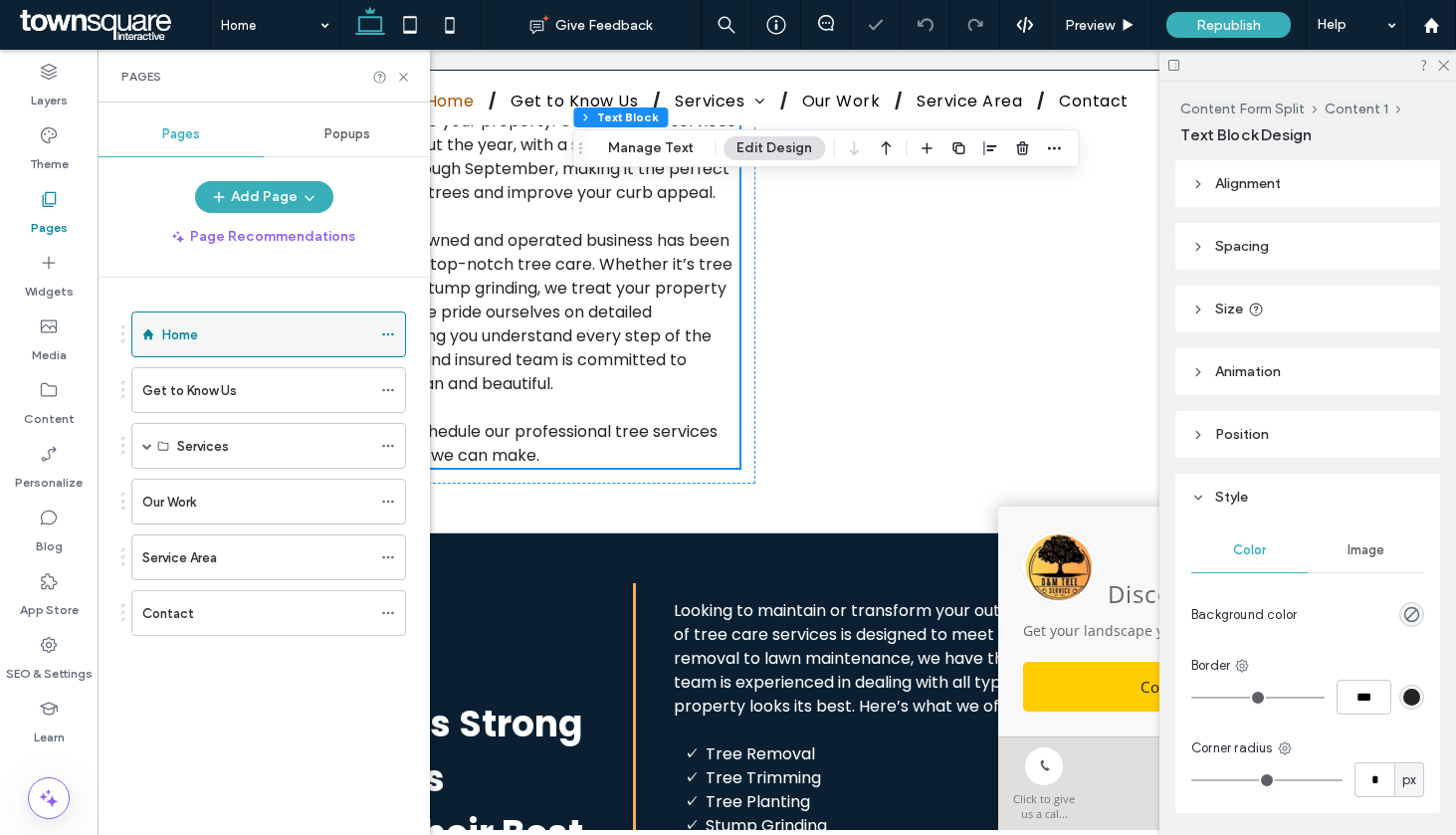 click 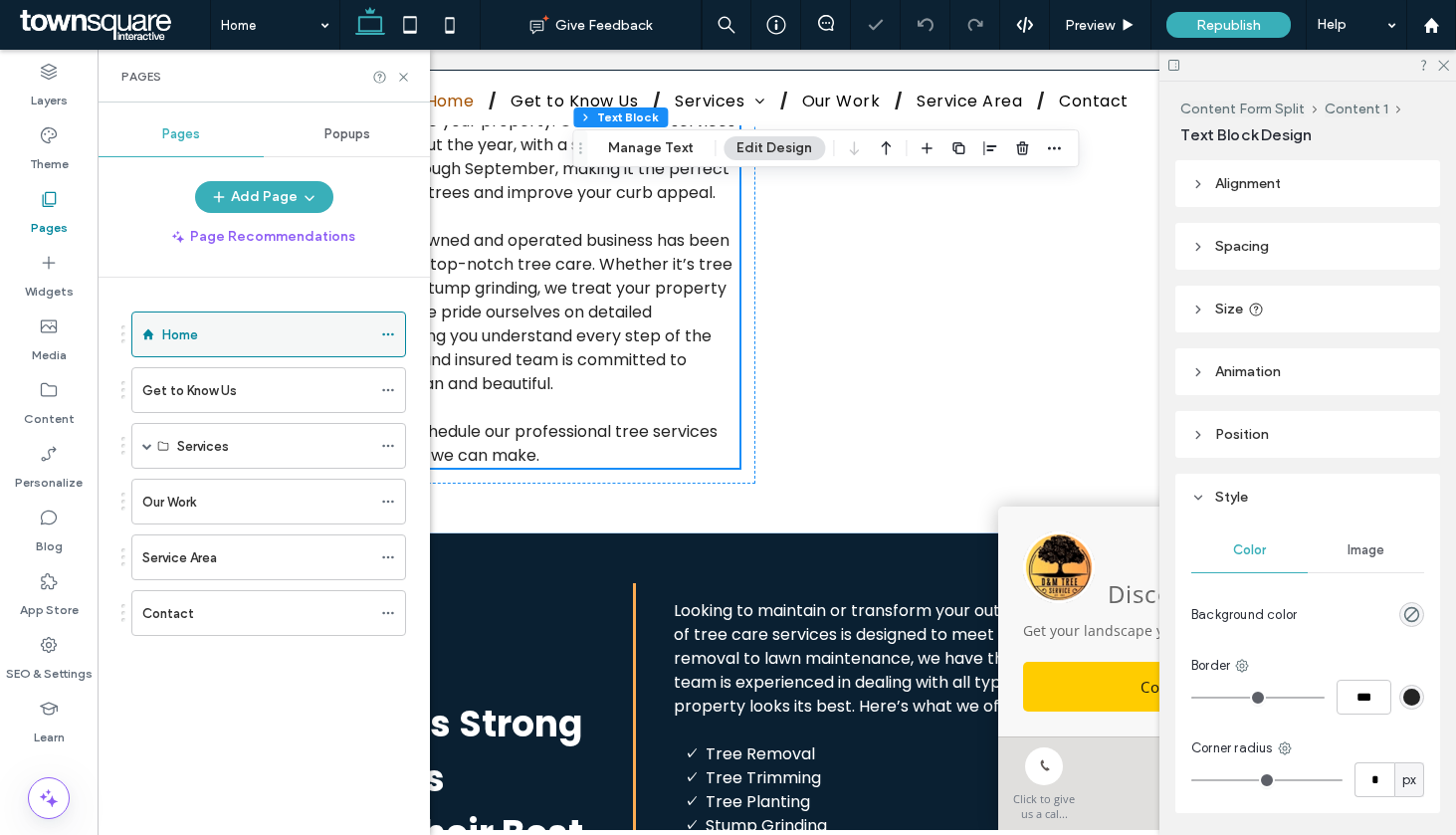 scroll, scrollTop: 958, scrollLeft: 0, axis: vertical 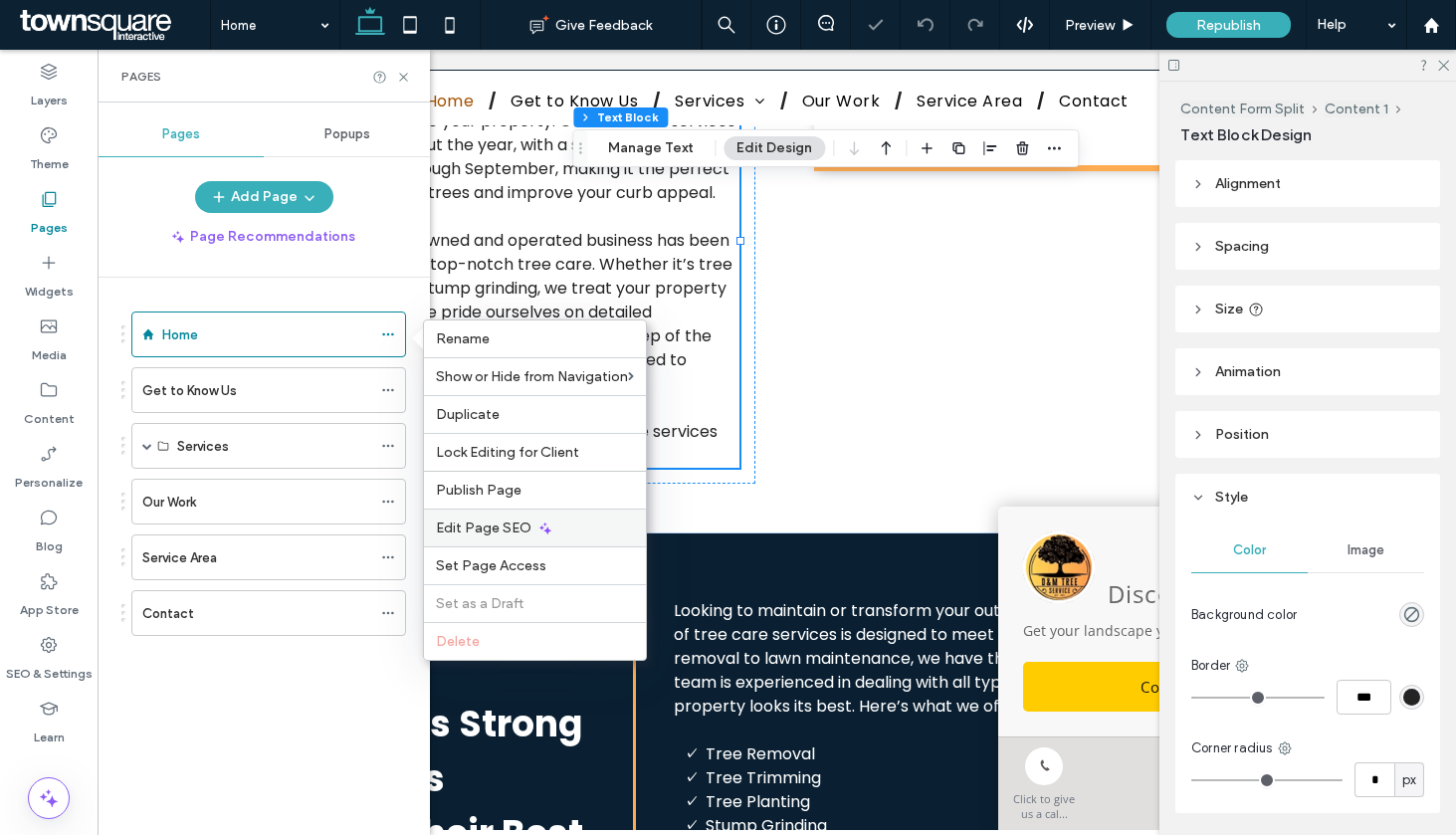 click on "Edit Page SEO" at bounding box center [534, 527] 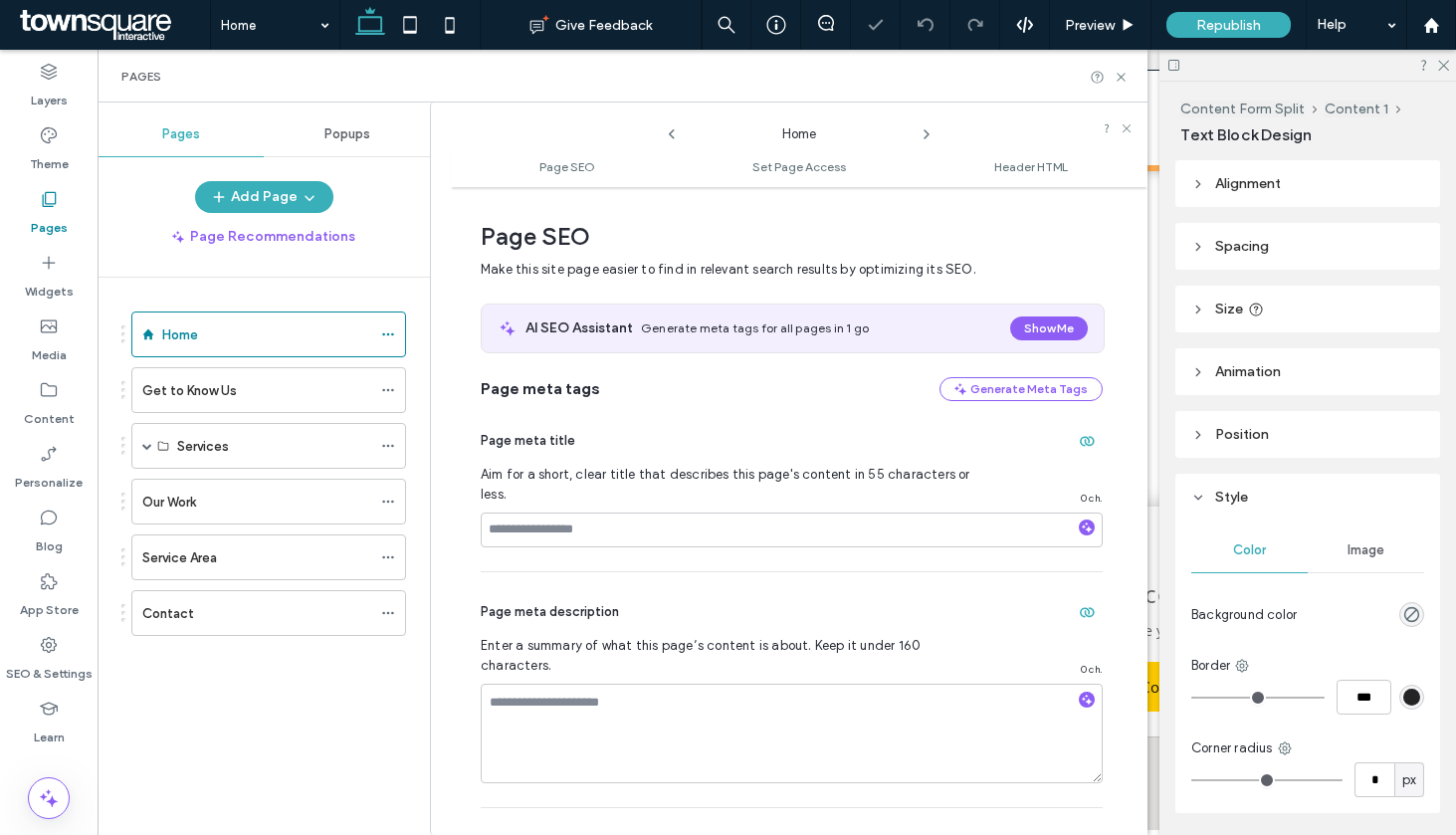 scroll, scrollTop: 10, scrollLeft: 0, axis: vertical 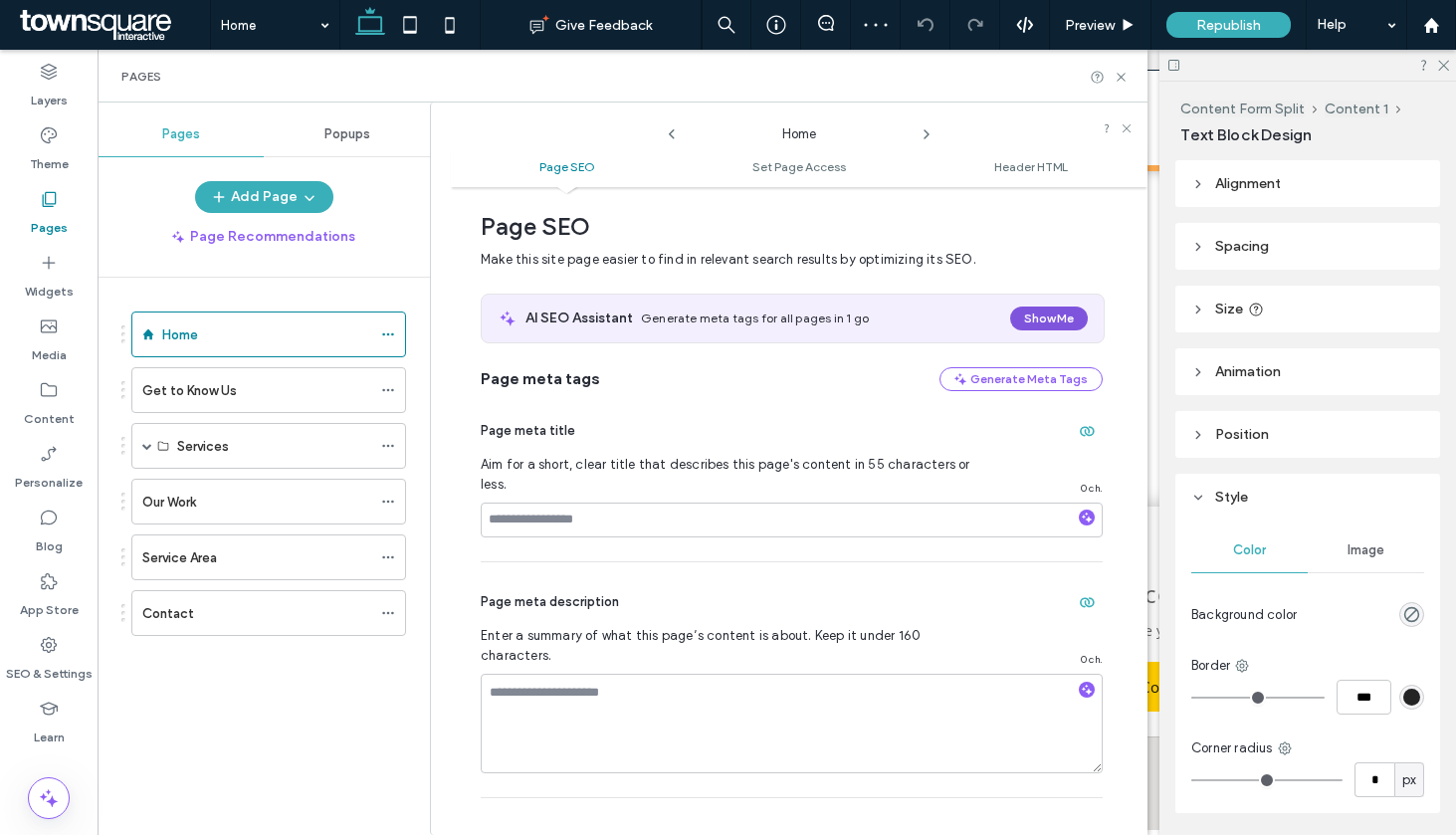 click on "Show Me" at bounding box center (1049, 318) 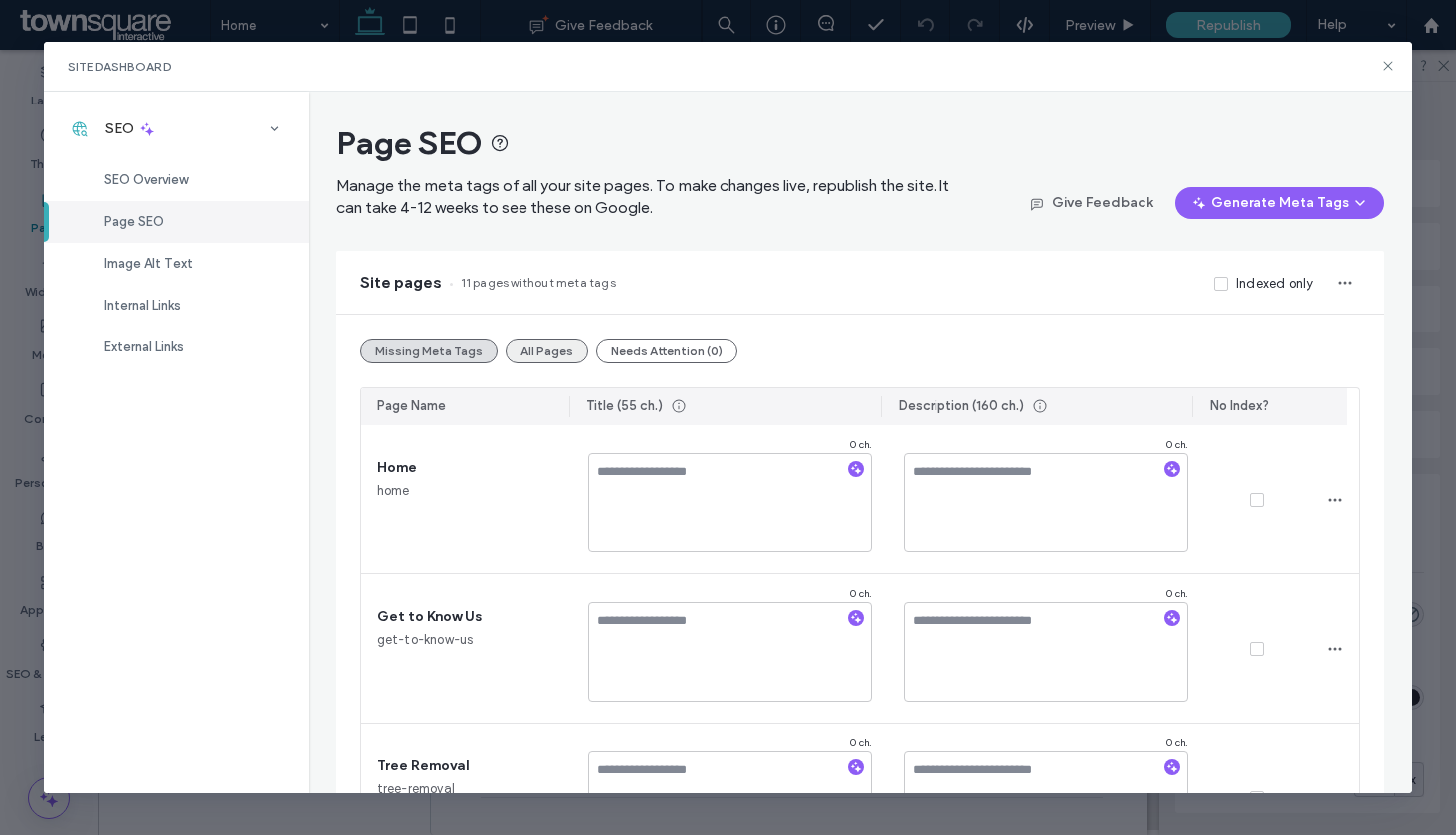 click on "All Pages" at bounding box center [546, 351] 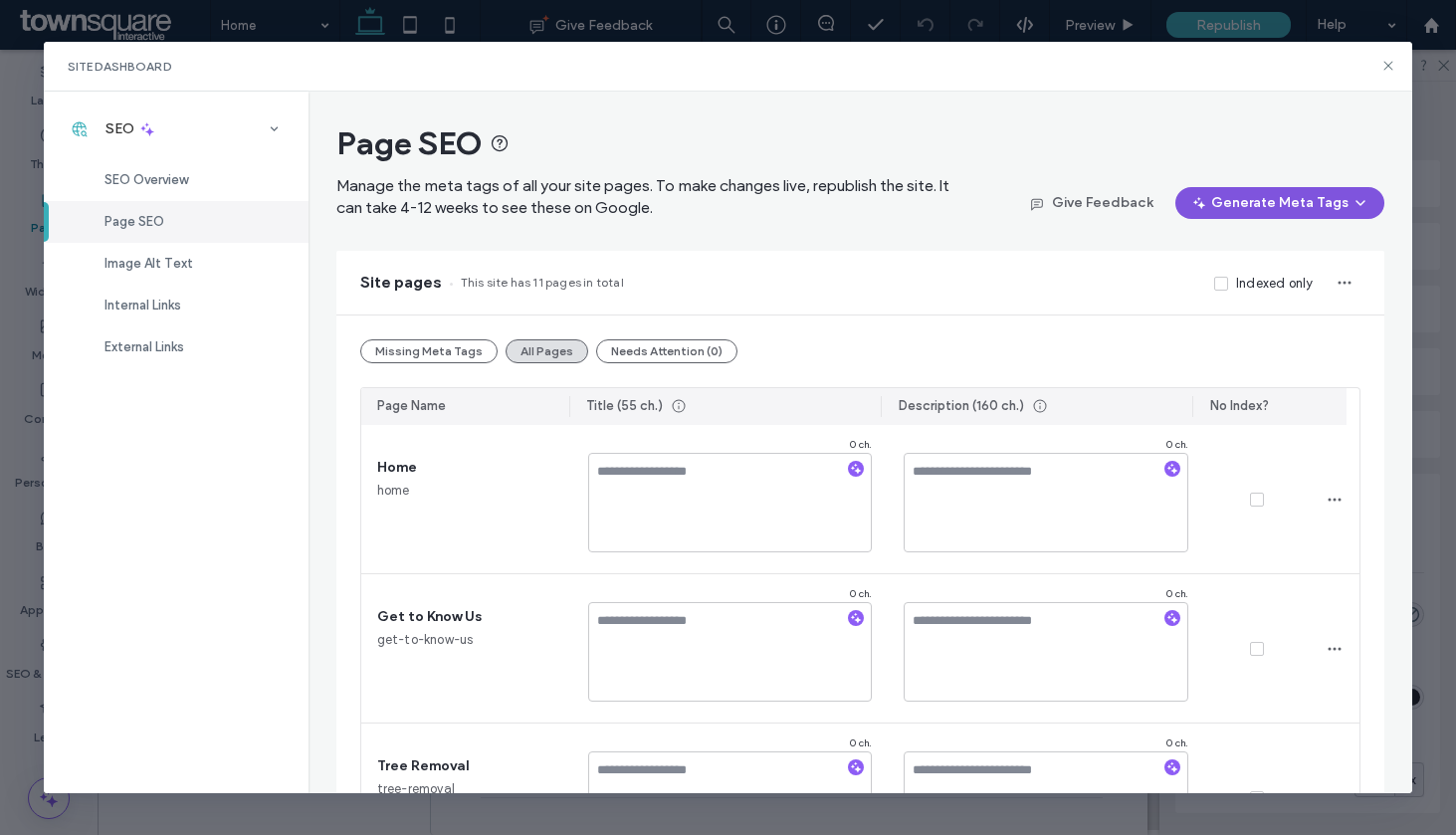 click on "Generate Meta Tags" at bounding box center [1280, 203] 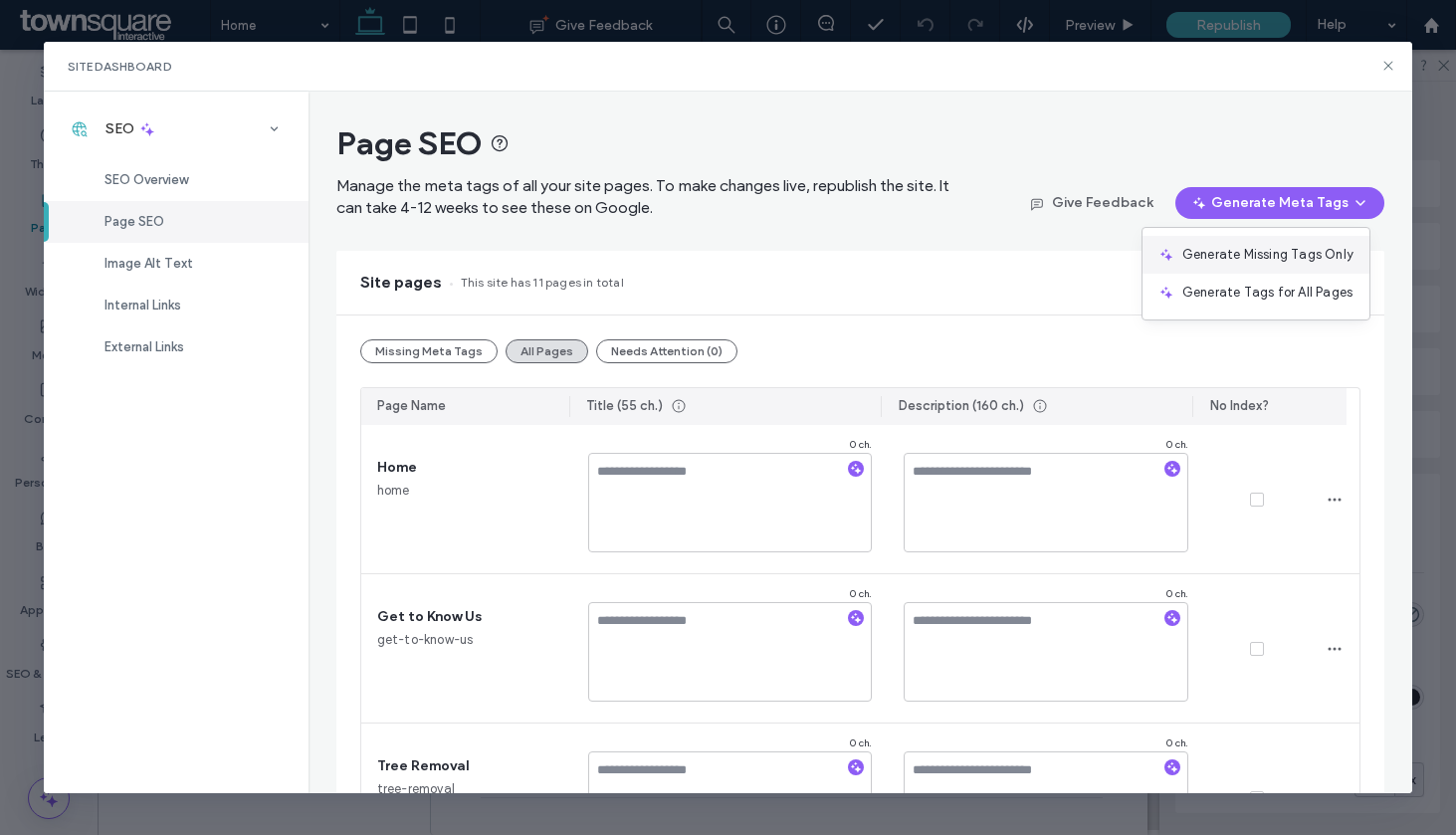 click on "Generate Missing Tags Only" at bounding box center (1268, 255) 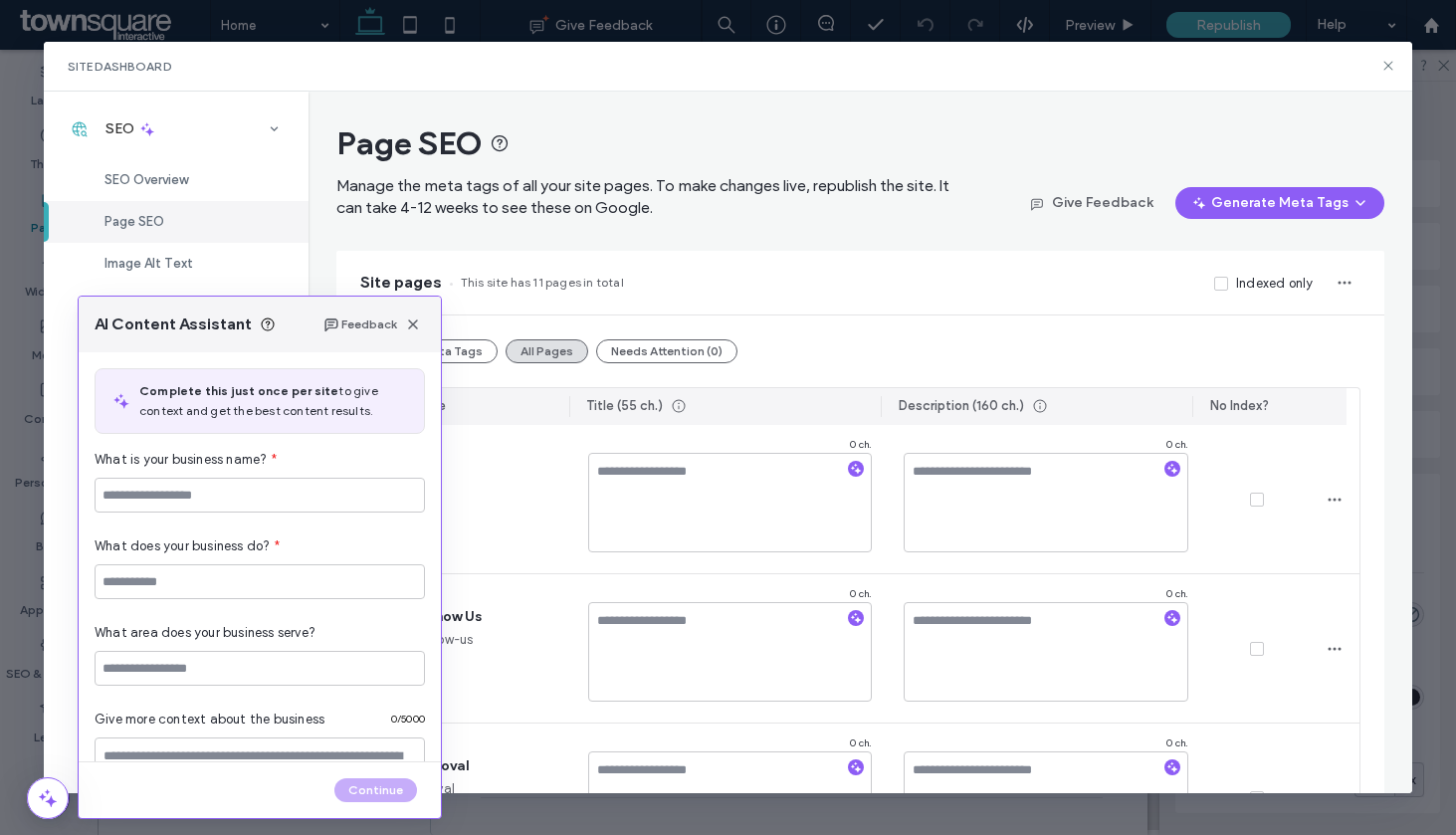 type on "**********" 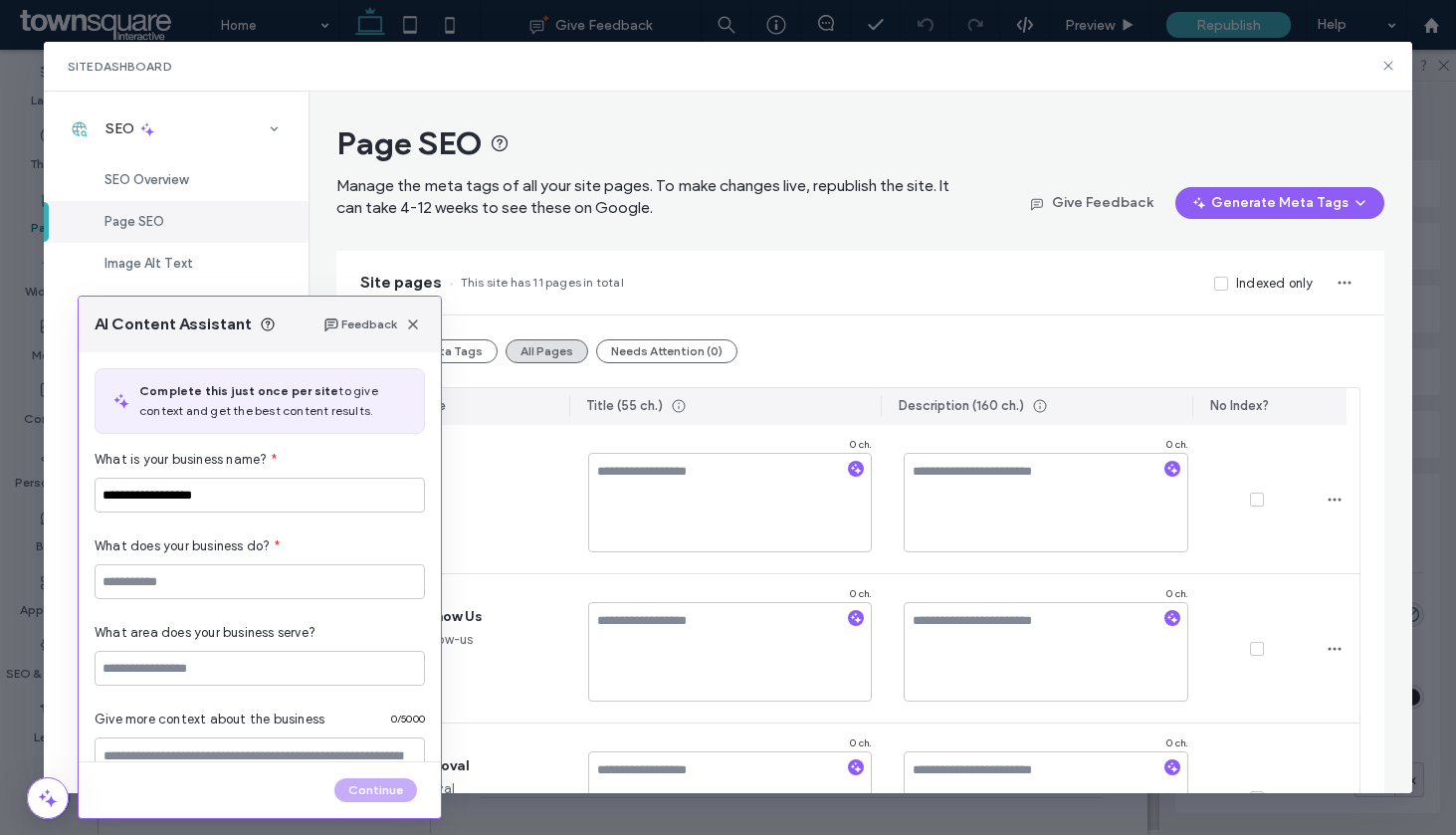 click on "What area does your business serve?" at bounding box center [260, 642] 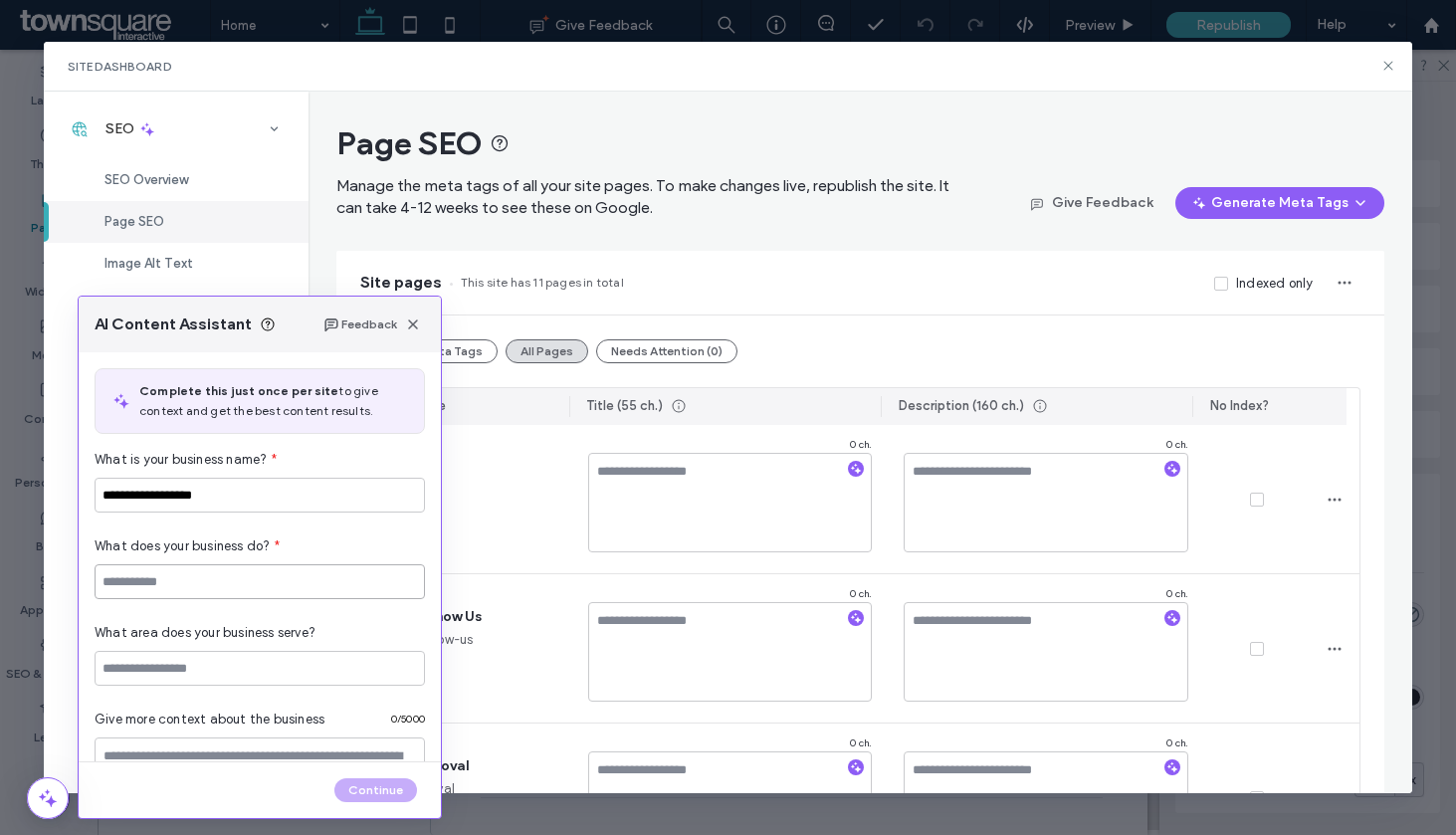 click at bounding box center (260, 581) 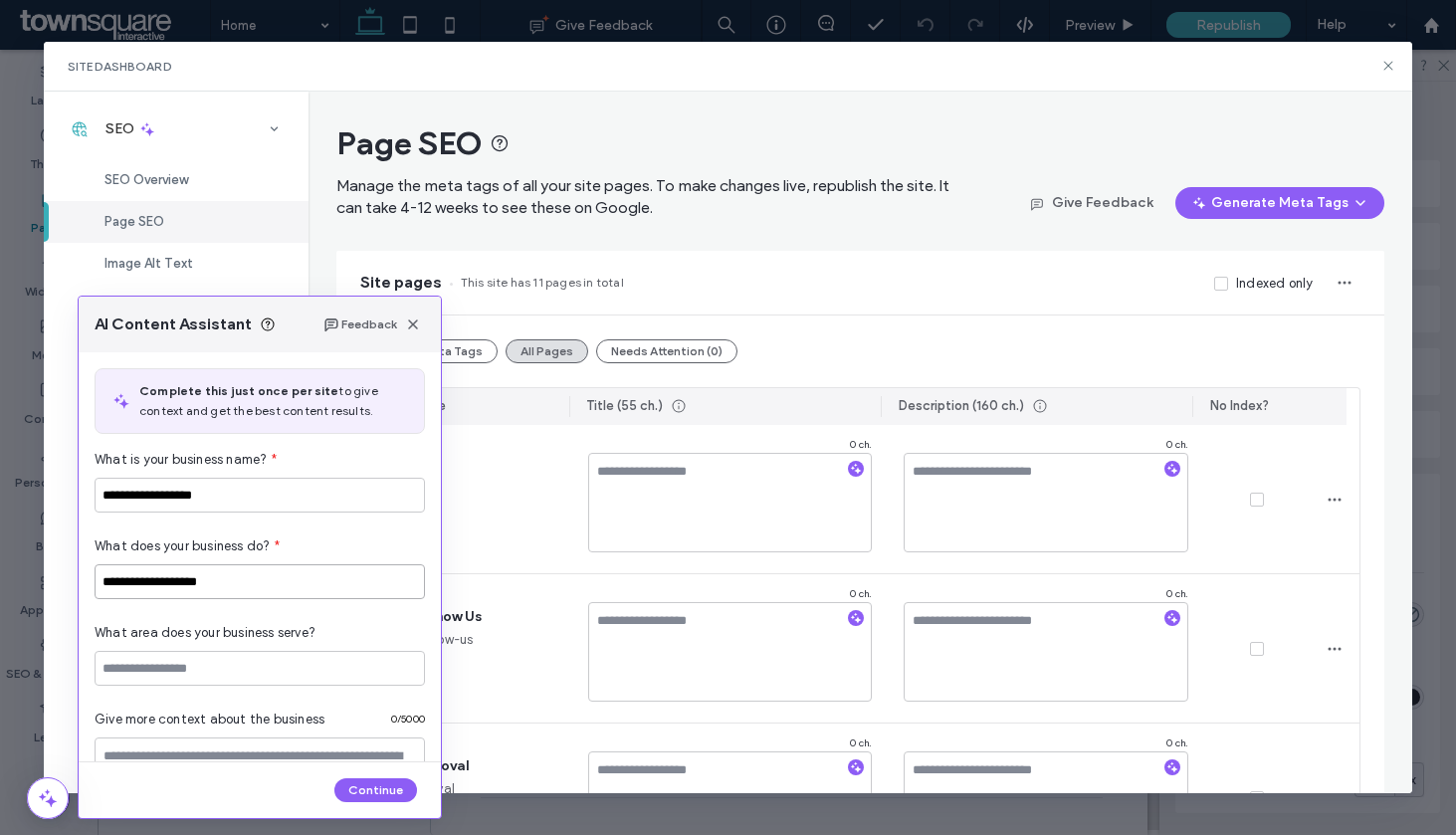 type on "**********" 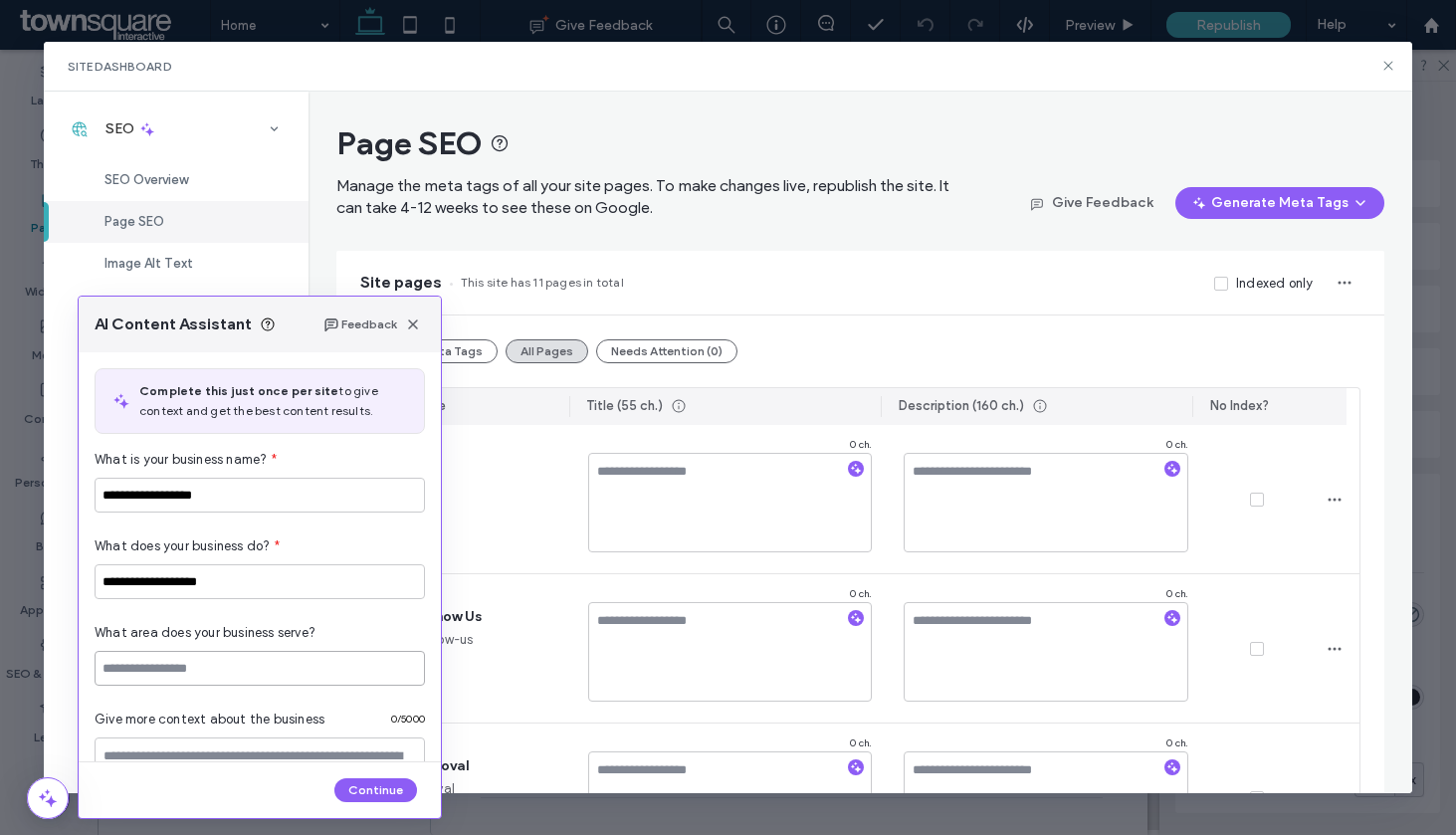 click at bounding box center [260, 668] 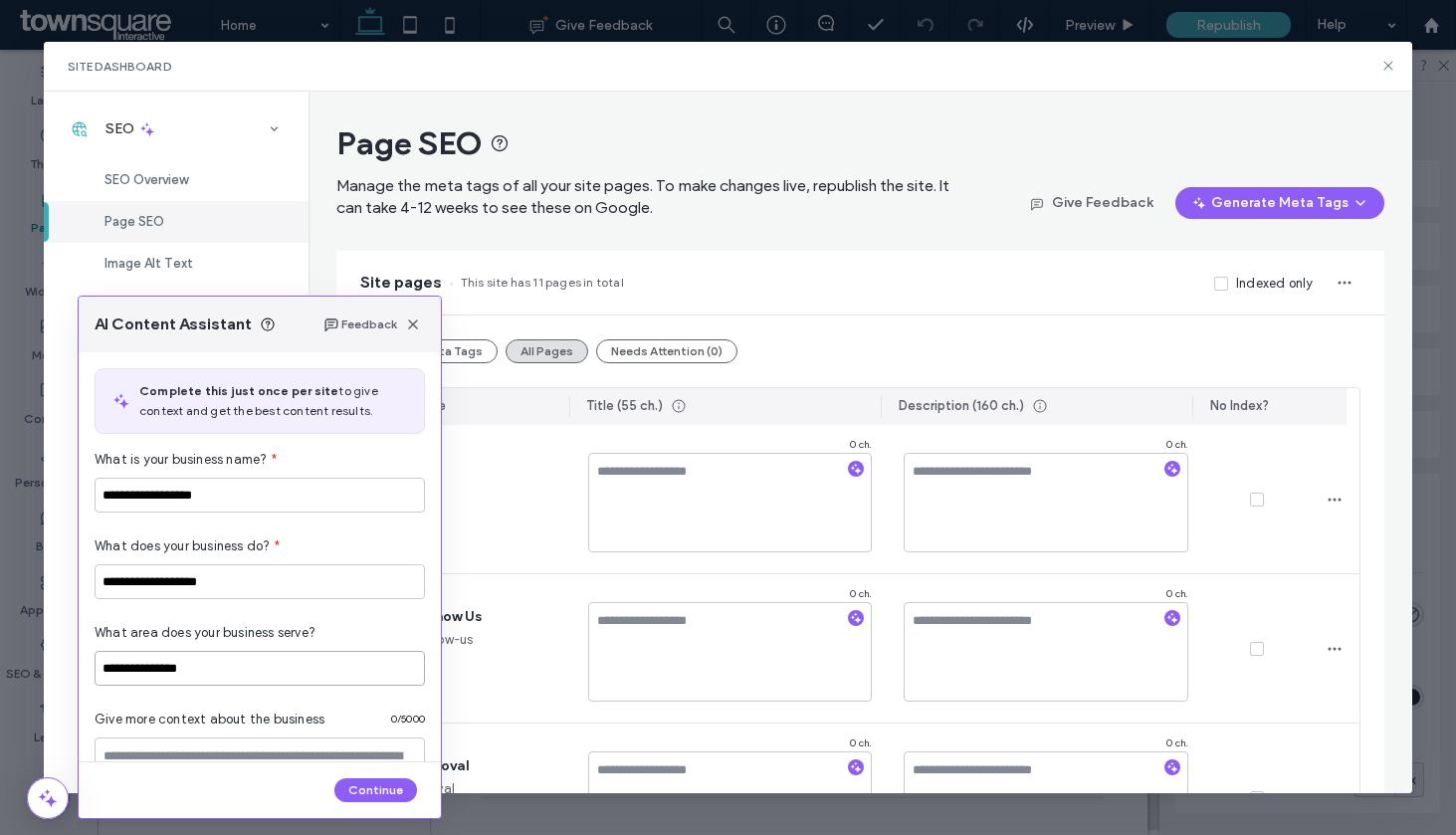 paste on "**********" 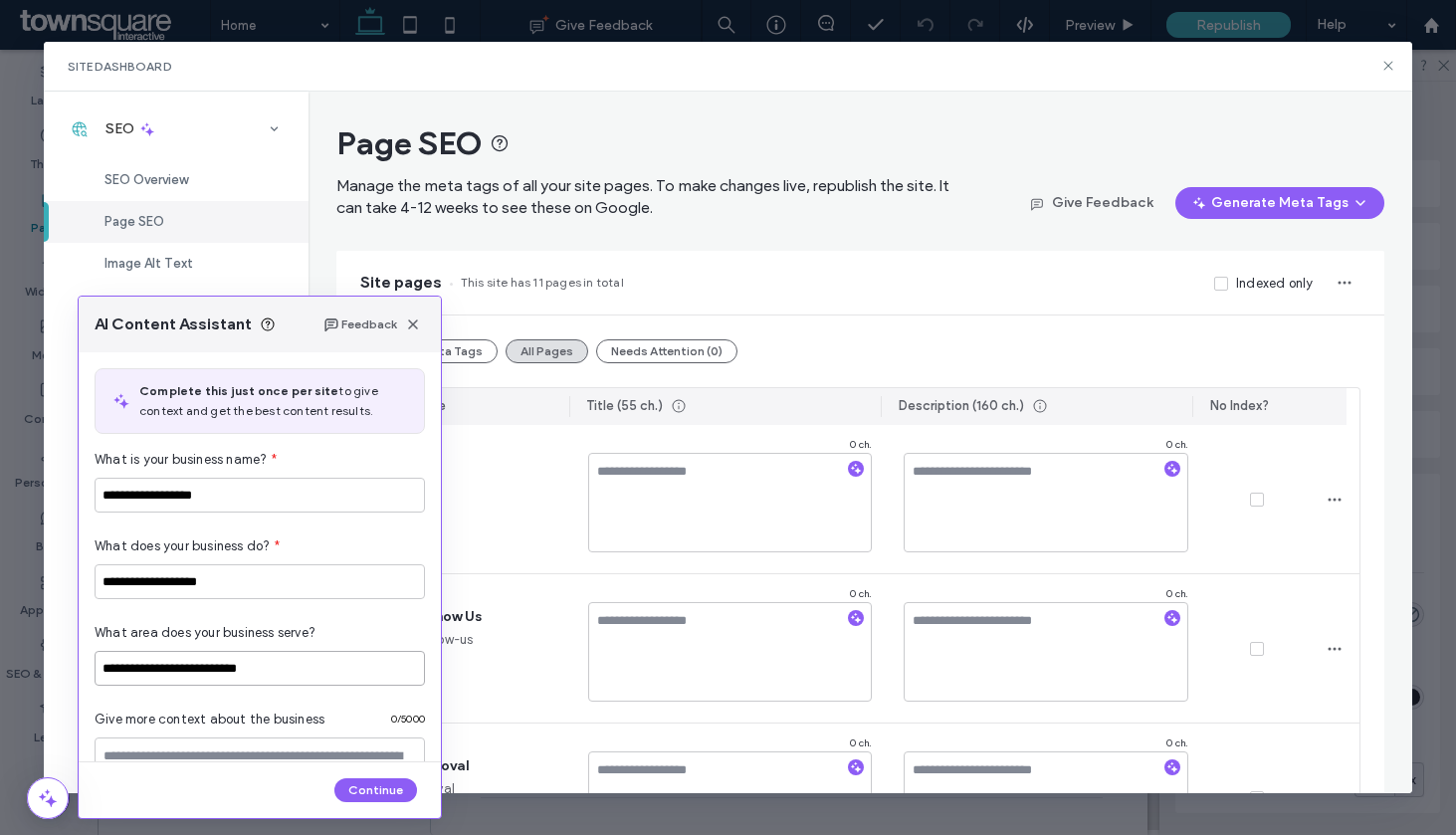 paste on "**********" 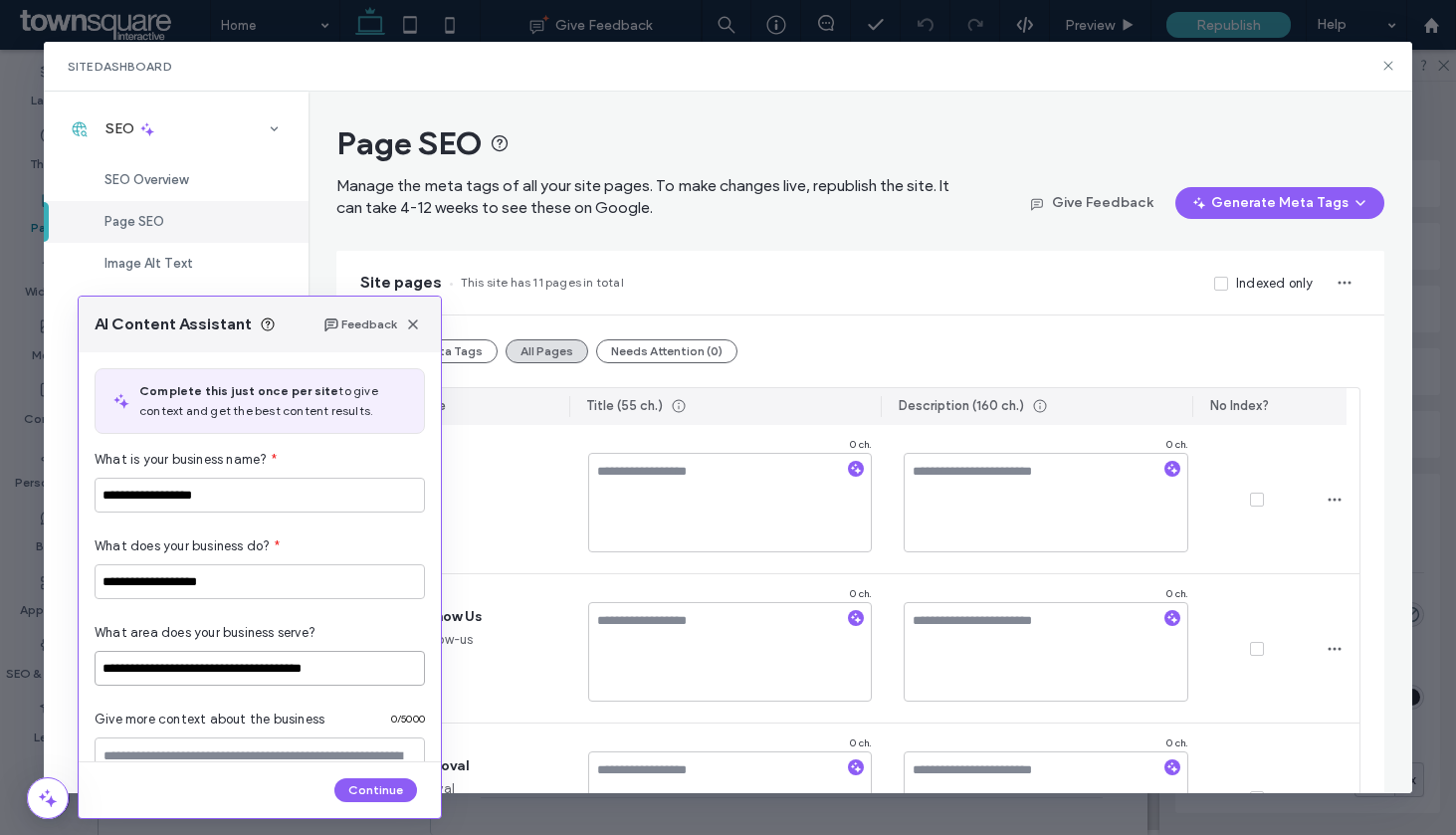 click on "**********" at bounding box center (260, 668) 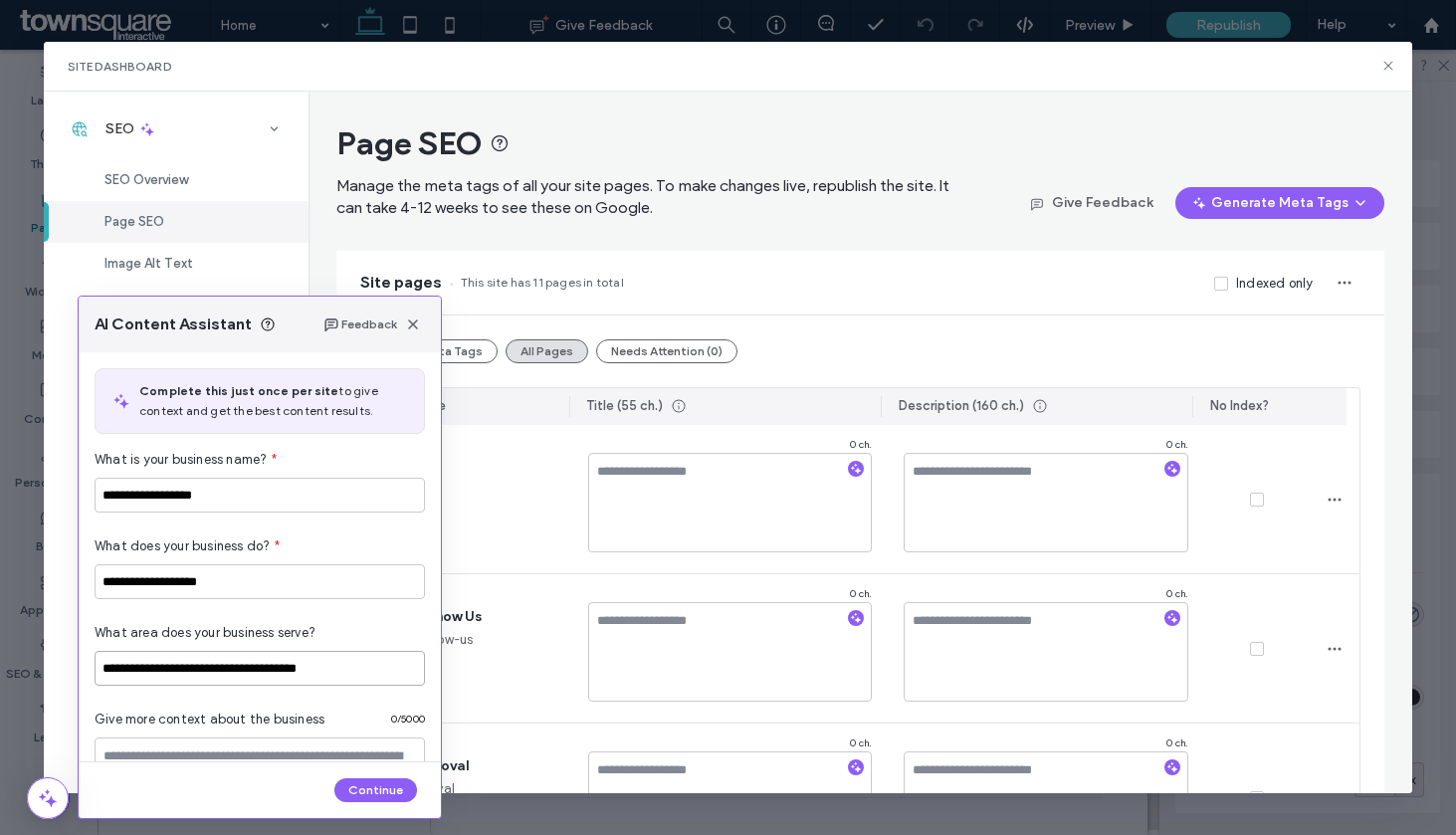 drag, startPoint x: 186, startPoint y: 670, endPoint x: 174, endPoint y: 669, distance: 12.0415946 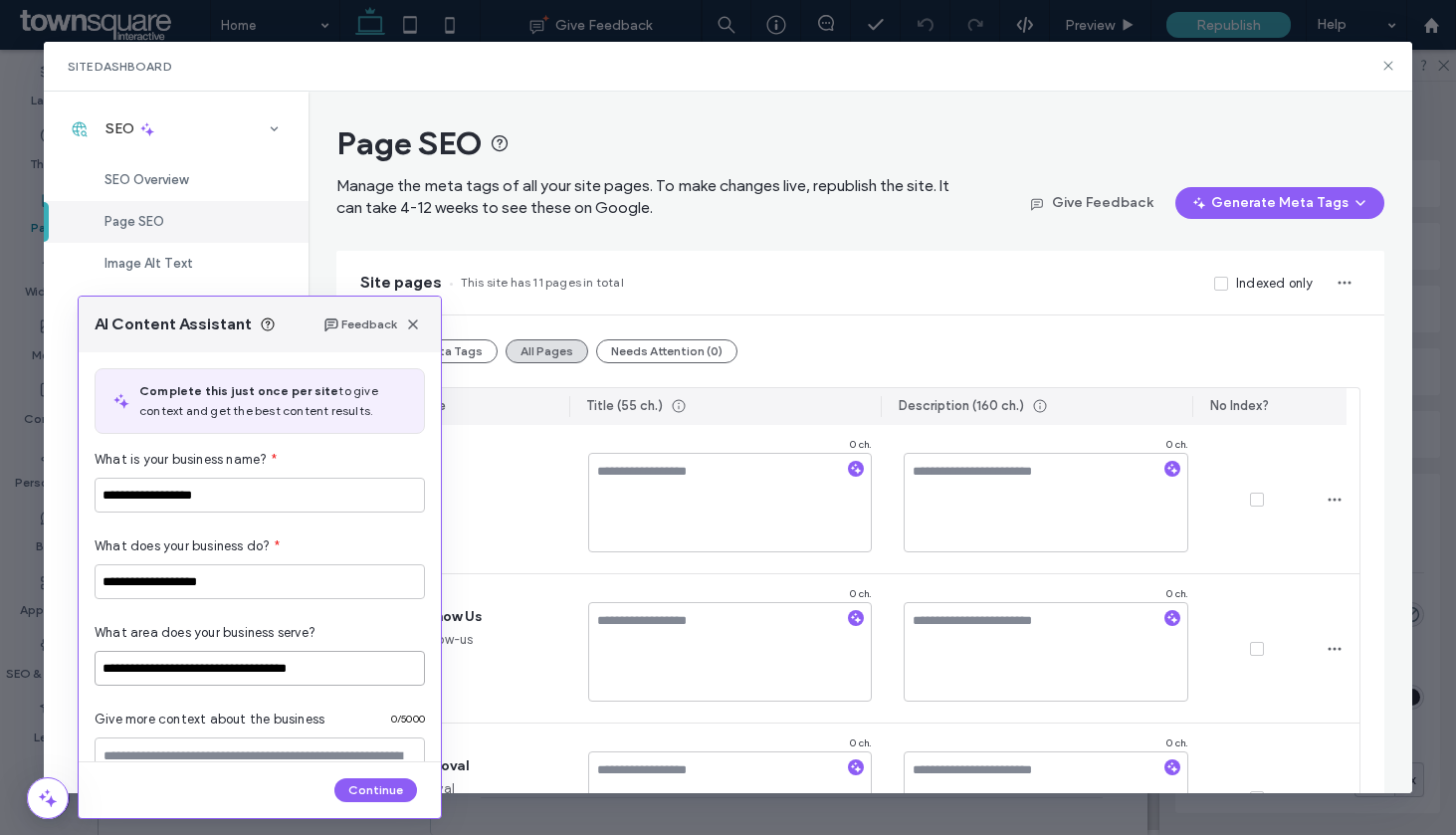 click on "**********" at bounding box center (260, 668) 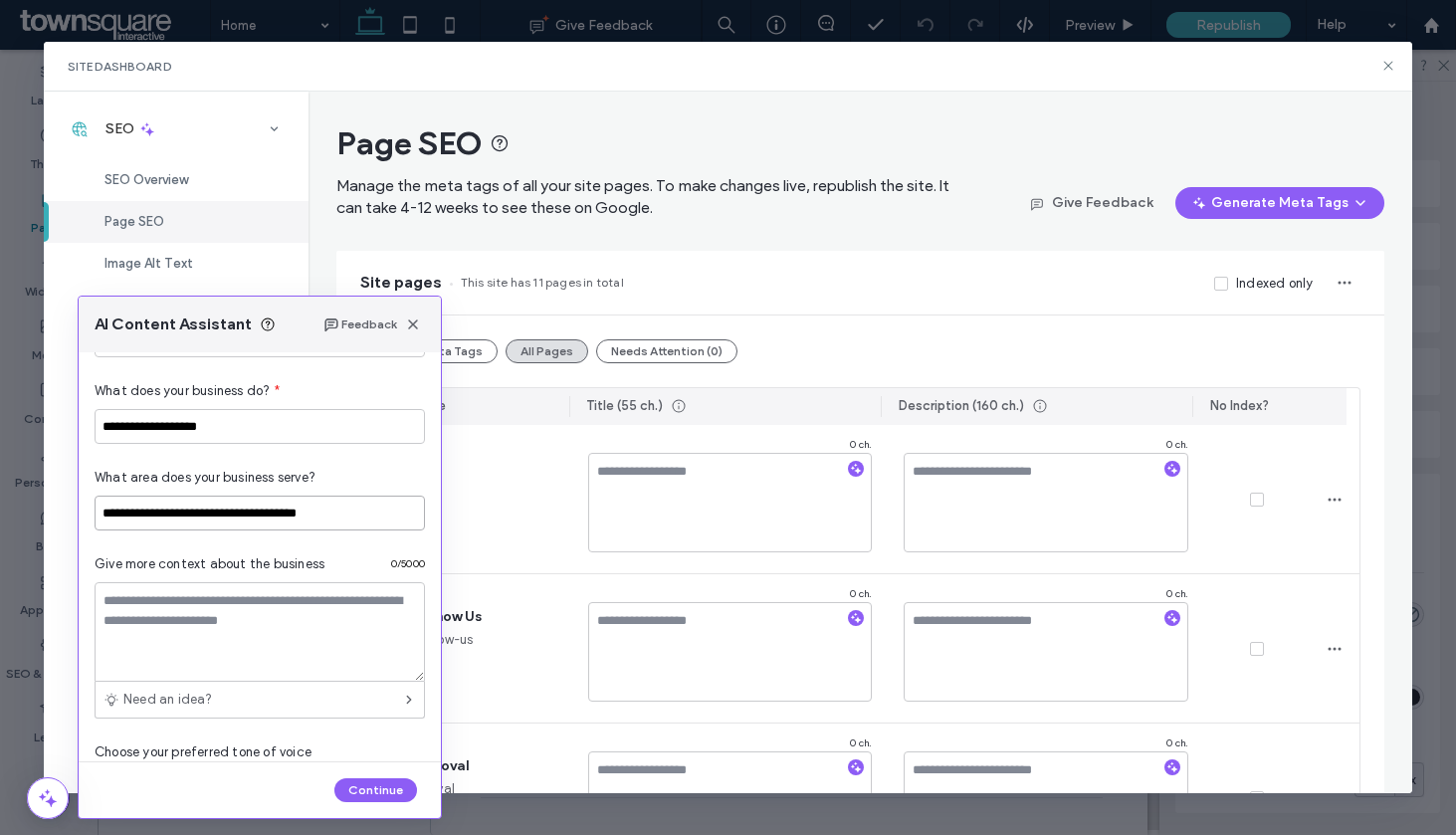 scroll, scrollTop: 156, scrollLeft: 0, axis: vertical 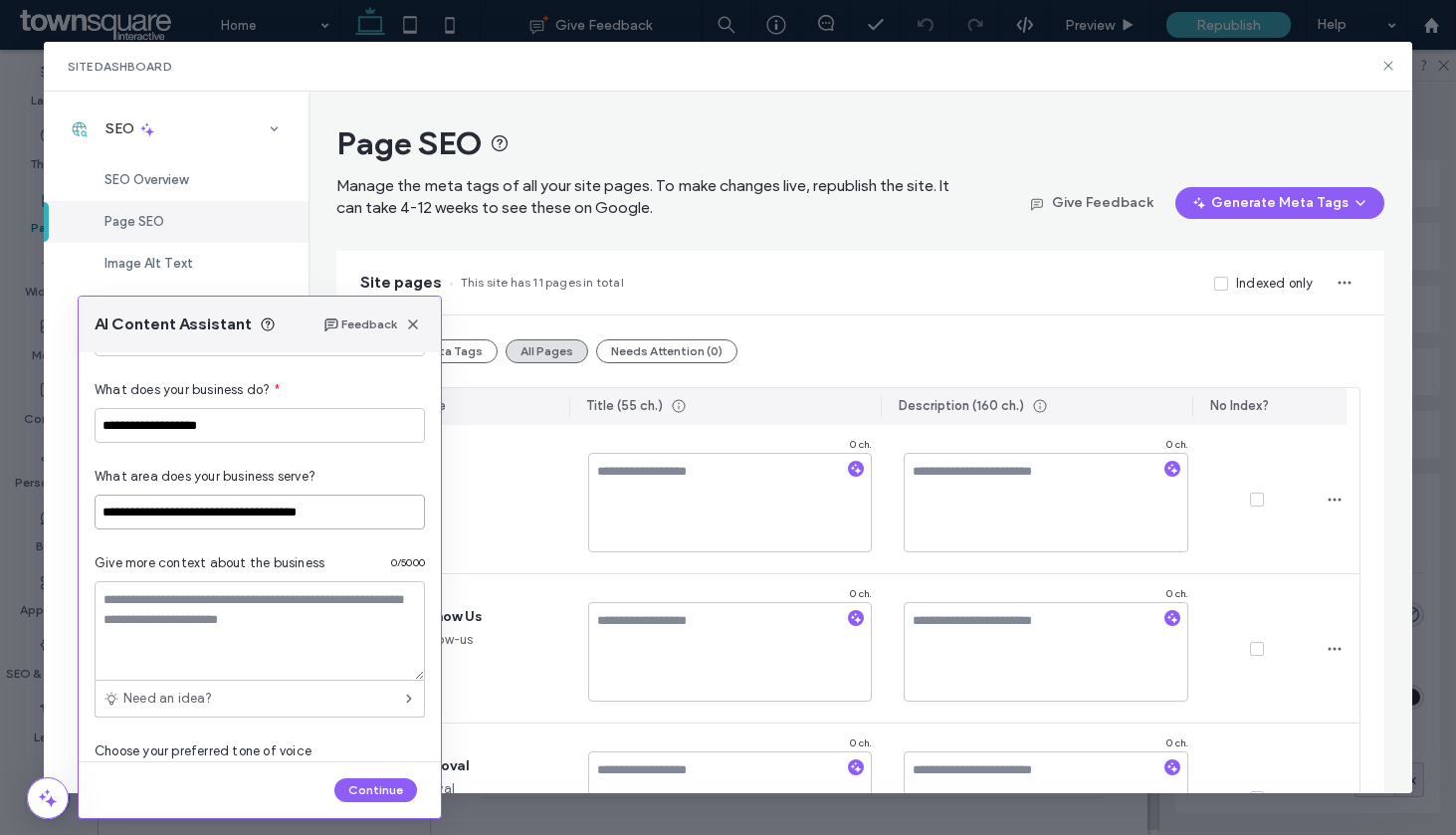 type on "**********" 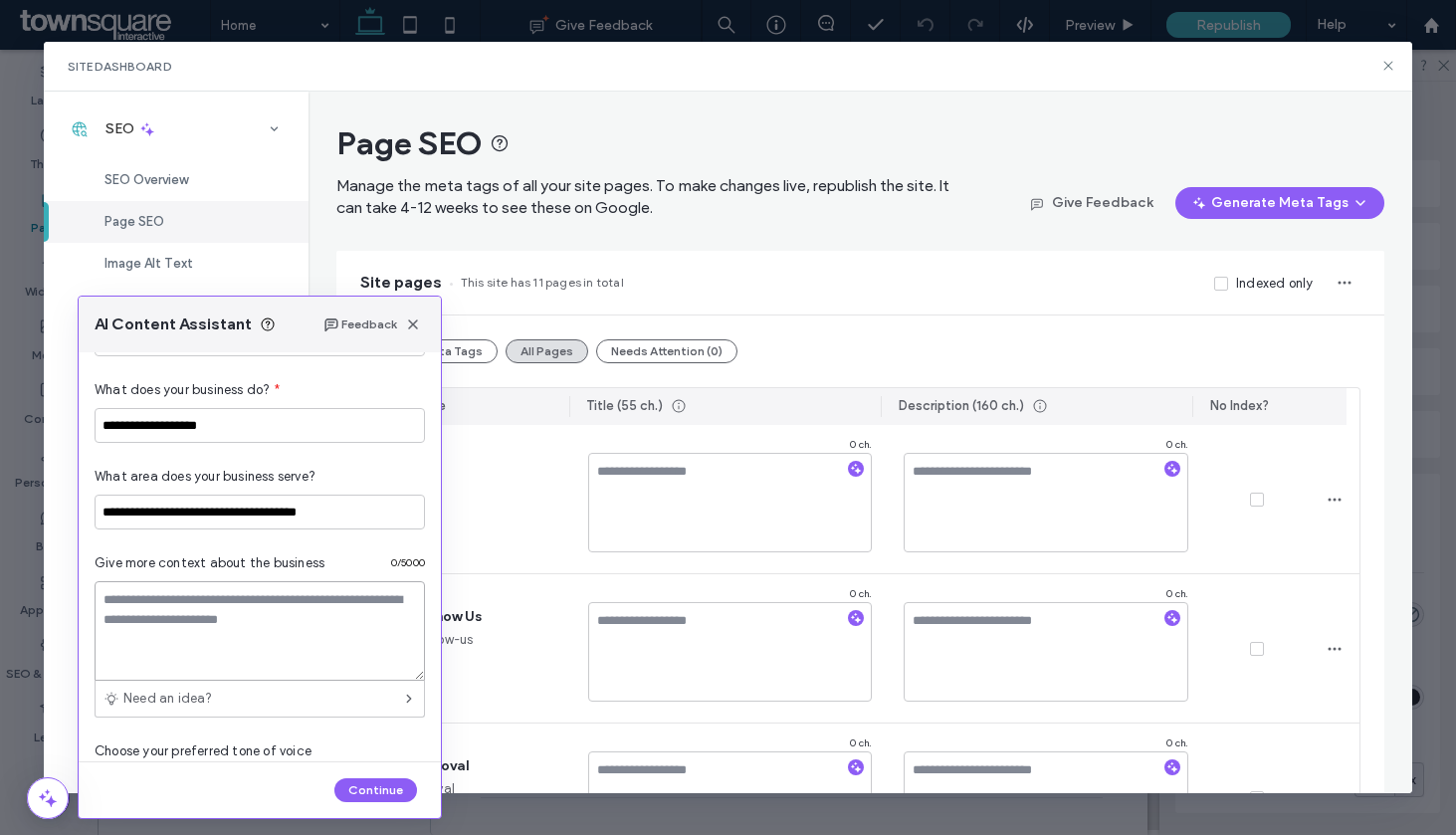 click at bounding box center (260, 631) 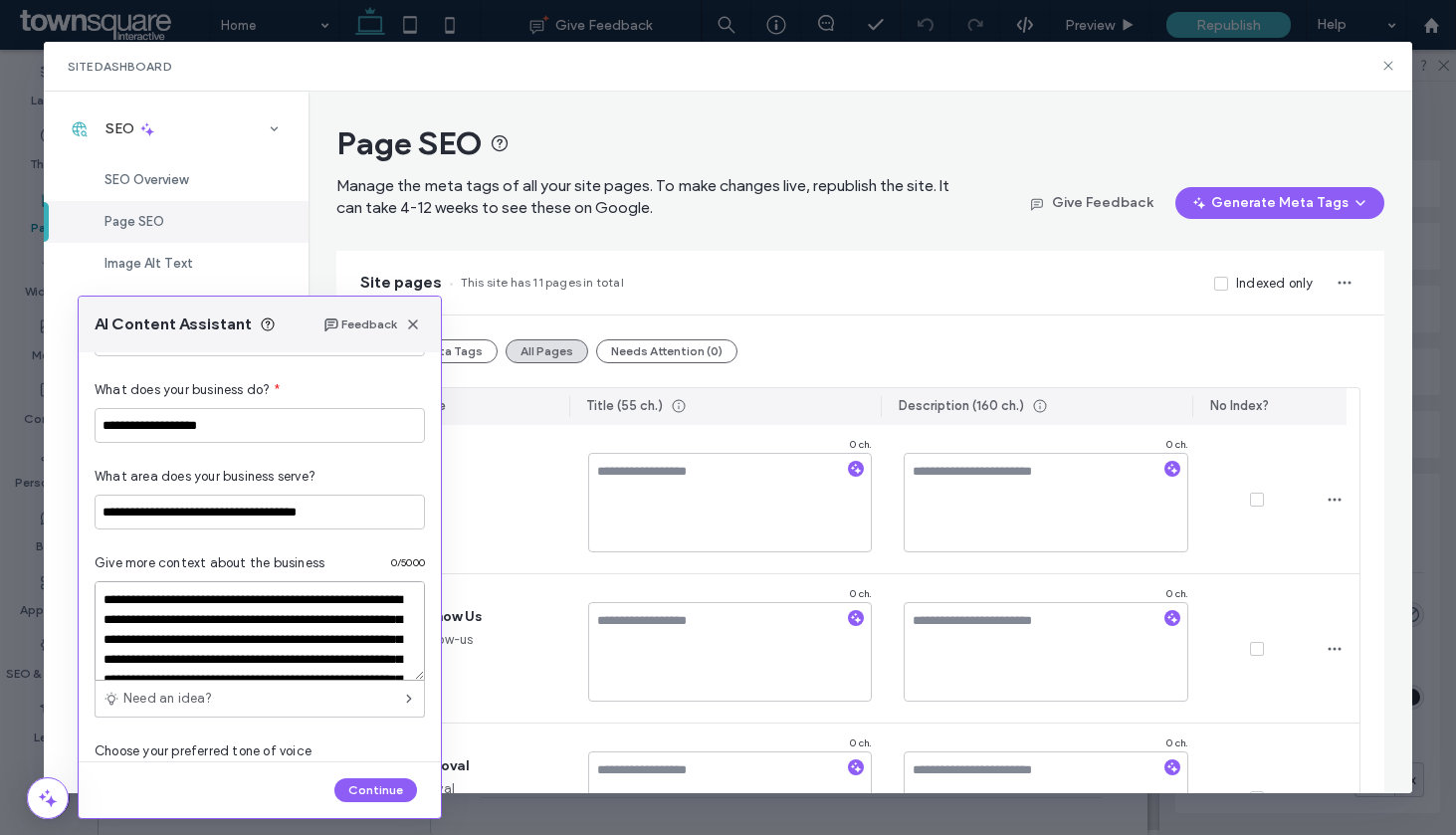 scroll, scrollTop: 166, scrollLeft: 0, axis: vertical 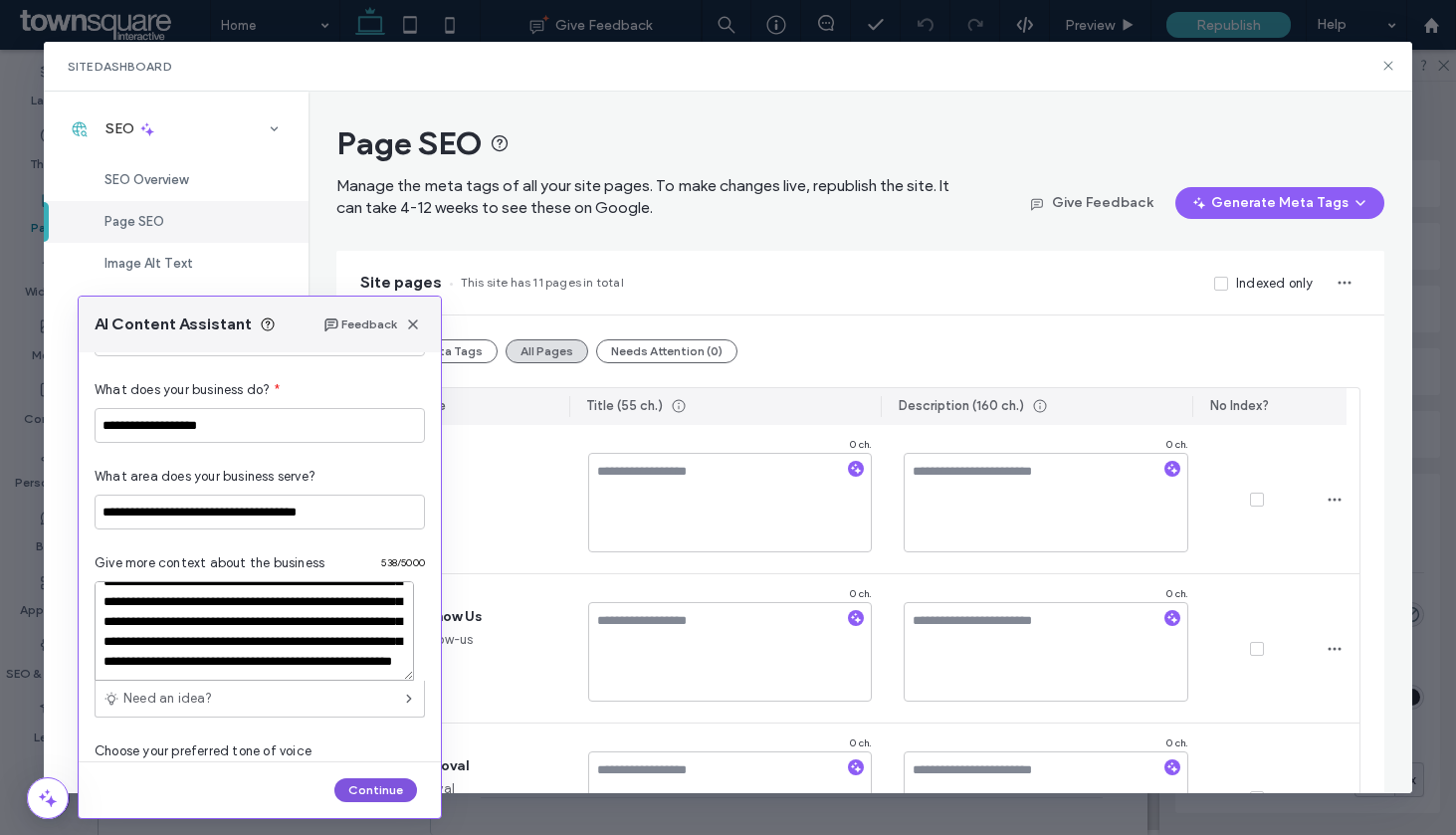 type on "**********" 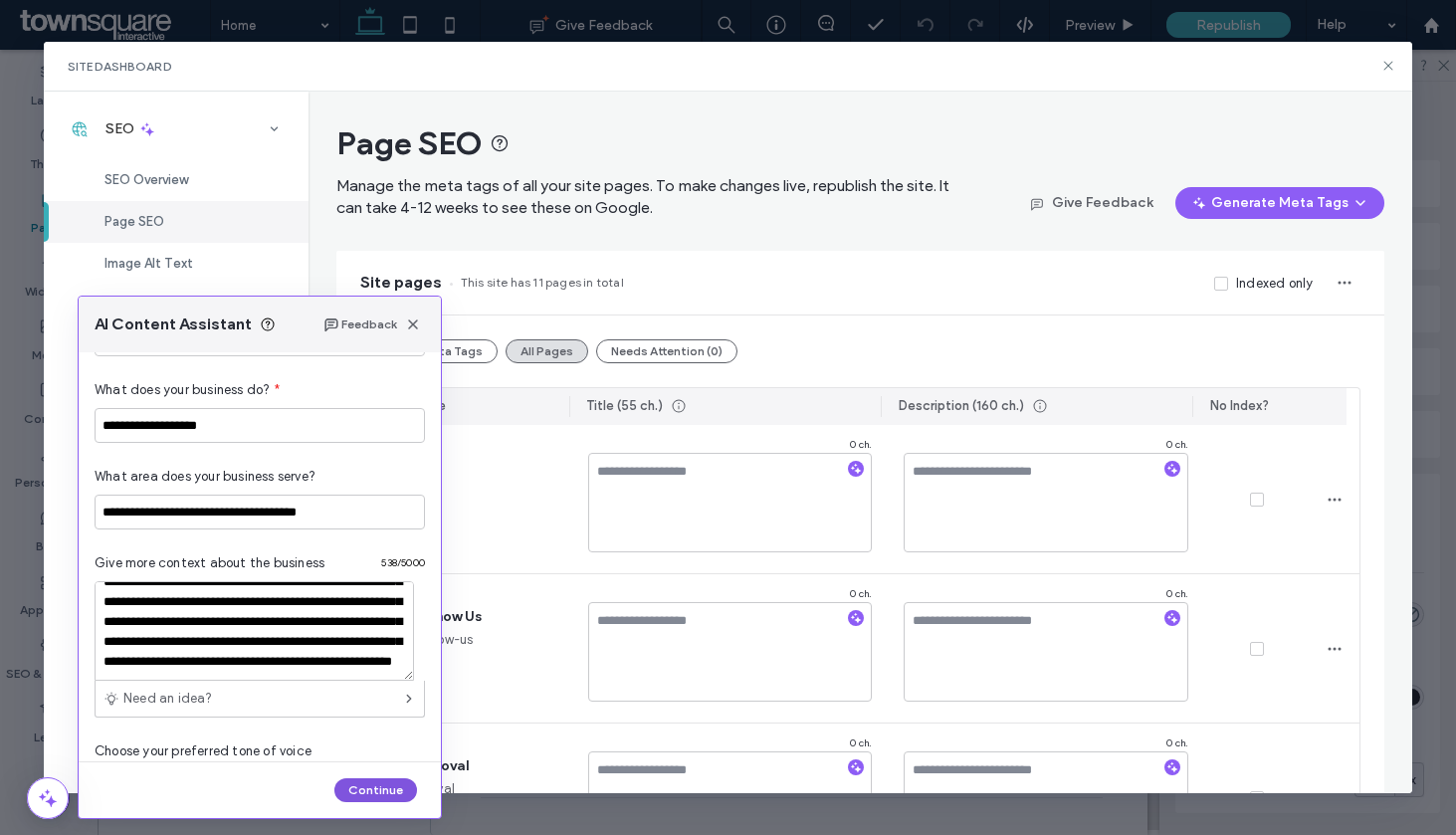 click on "Continue" at bounding box center (375, 790) 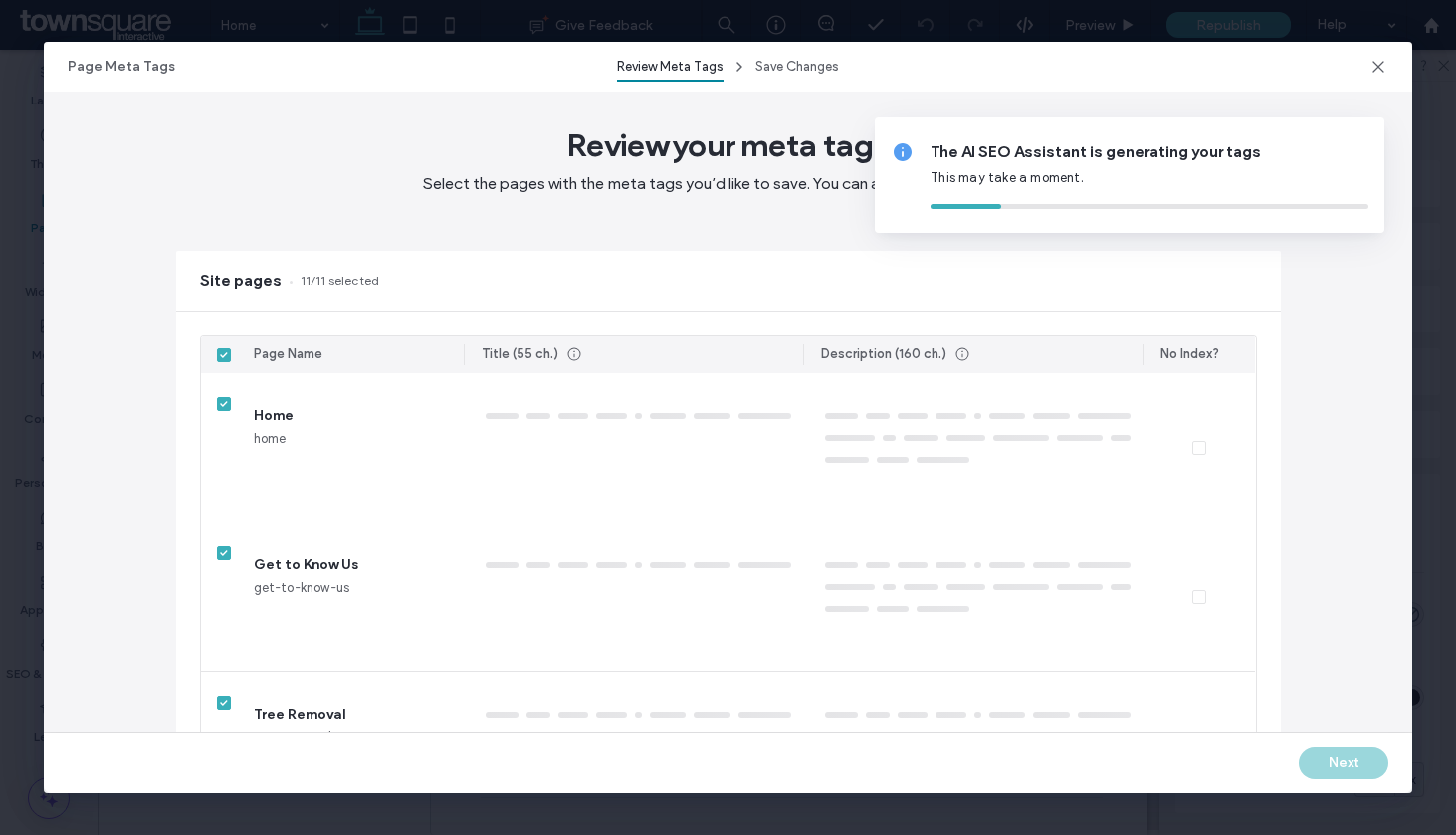 type on "*" 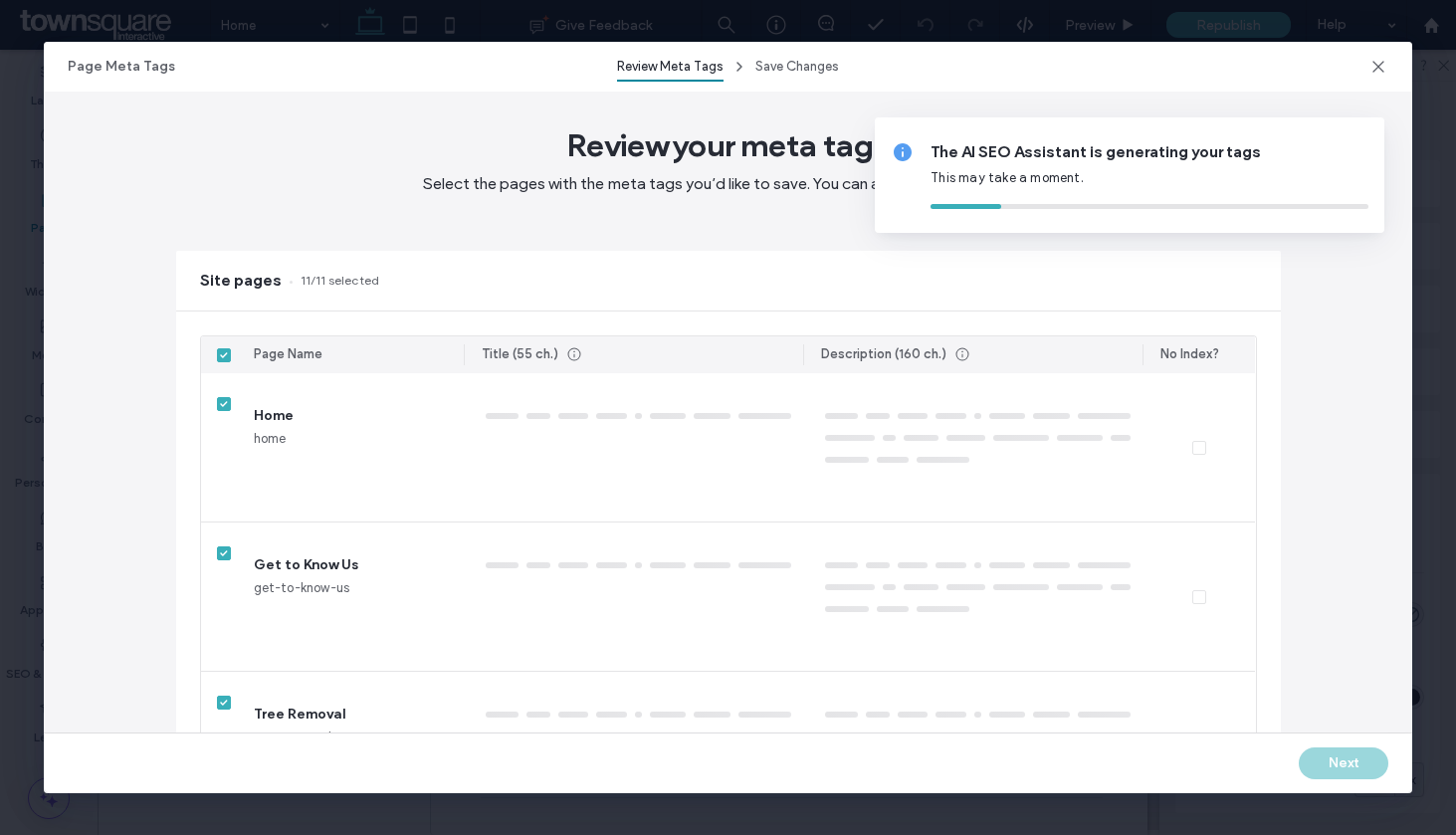 type on "*" 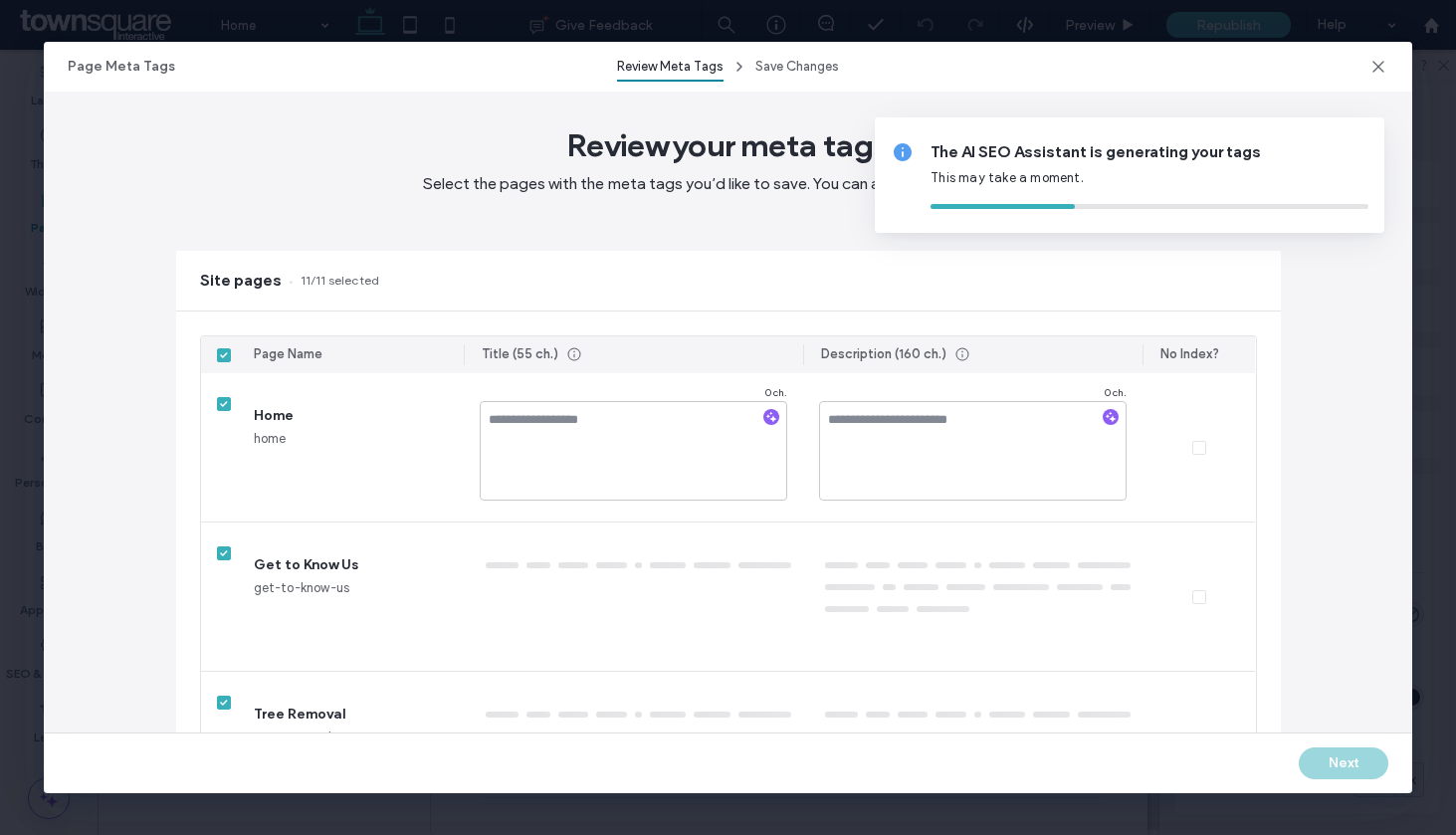 type on "**" 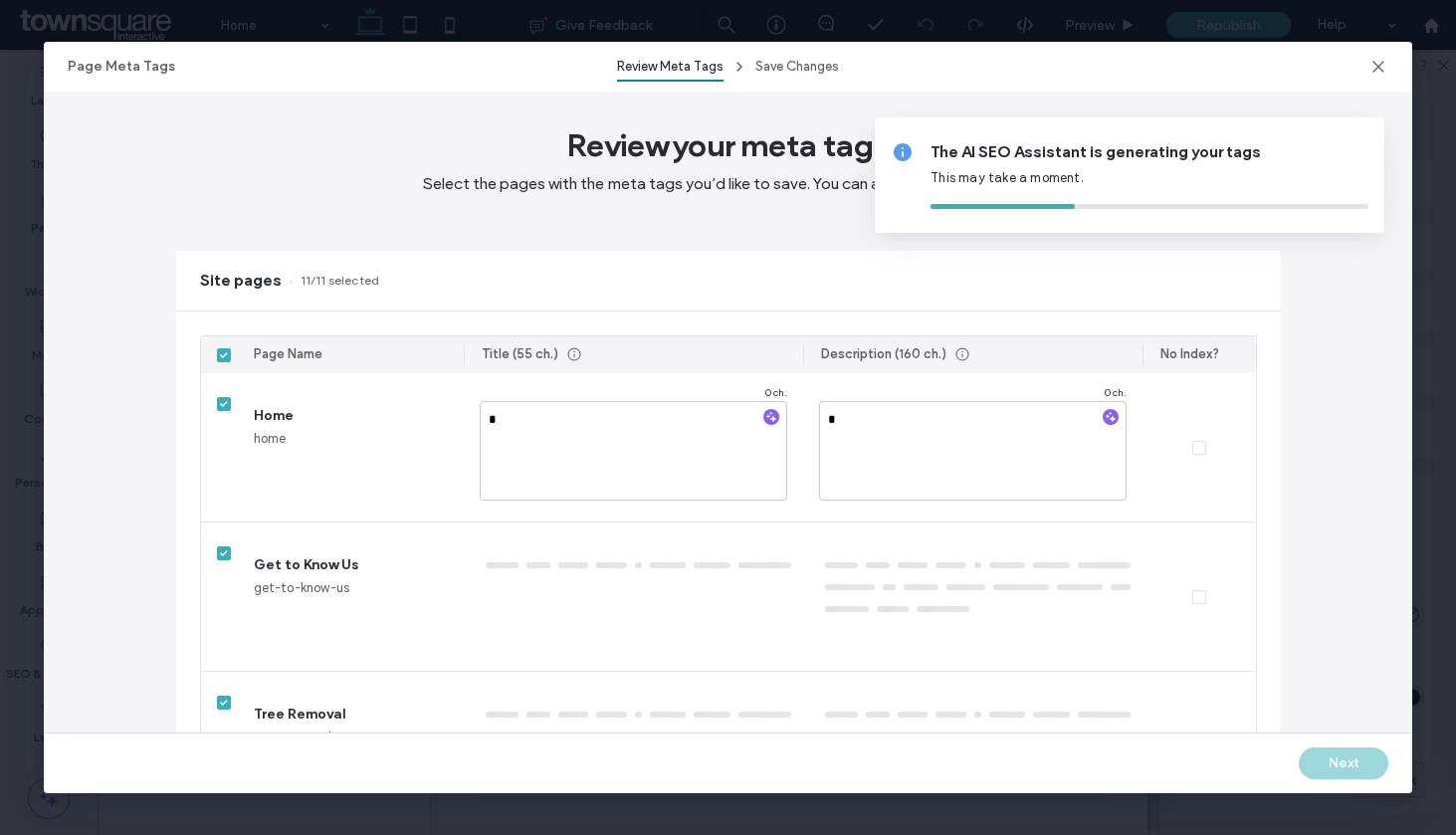 type on "***" 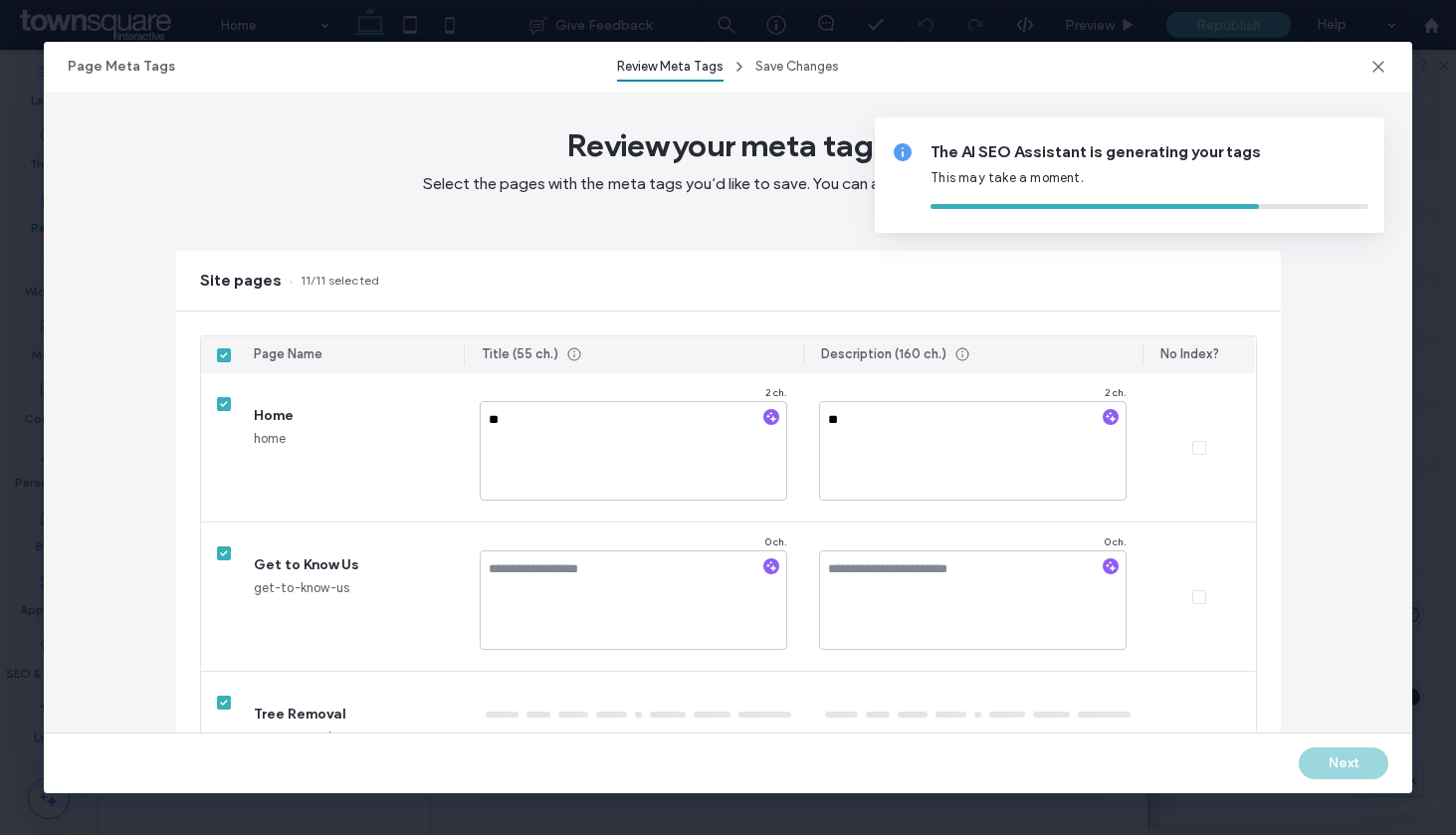 type on "**" 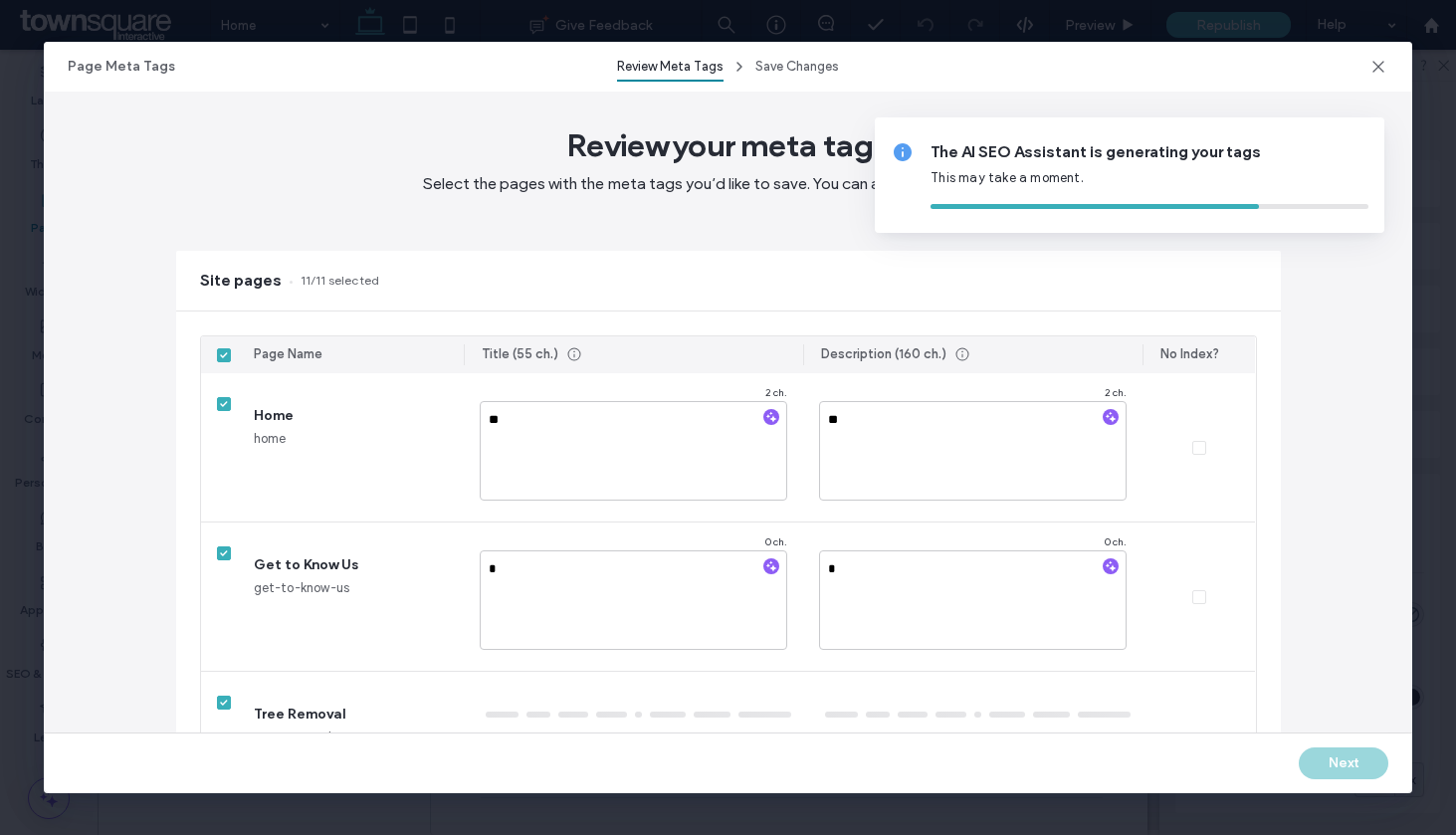 type on "****" 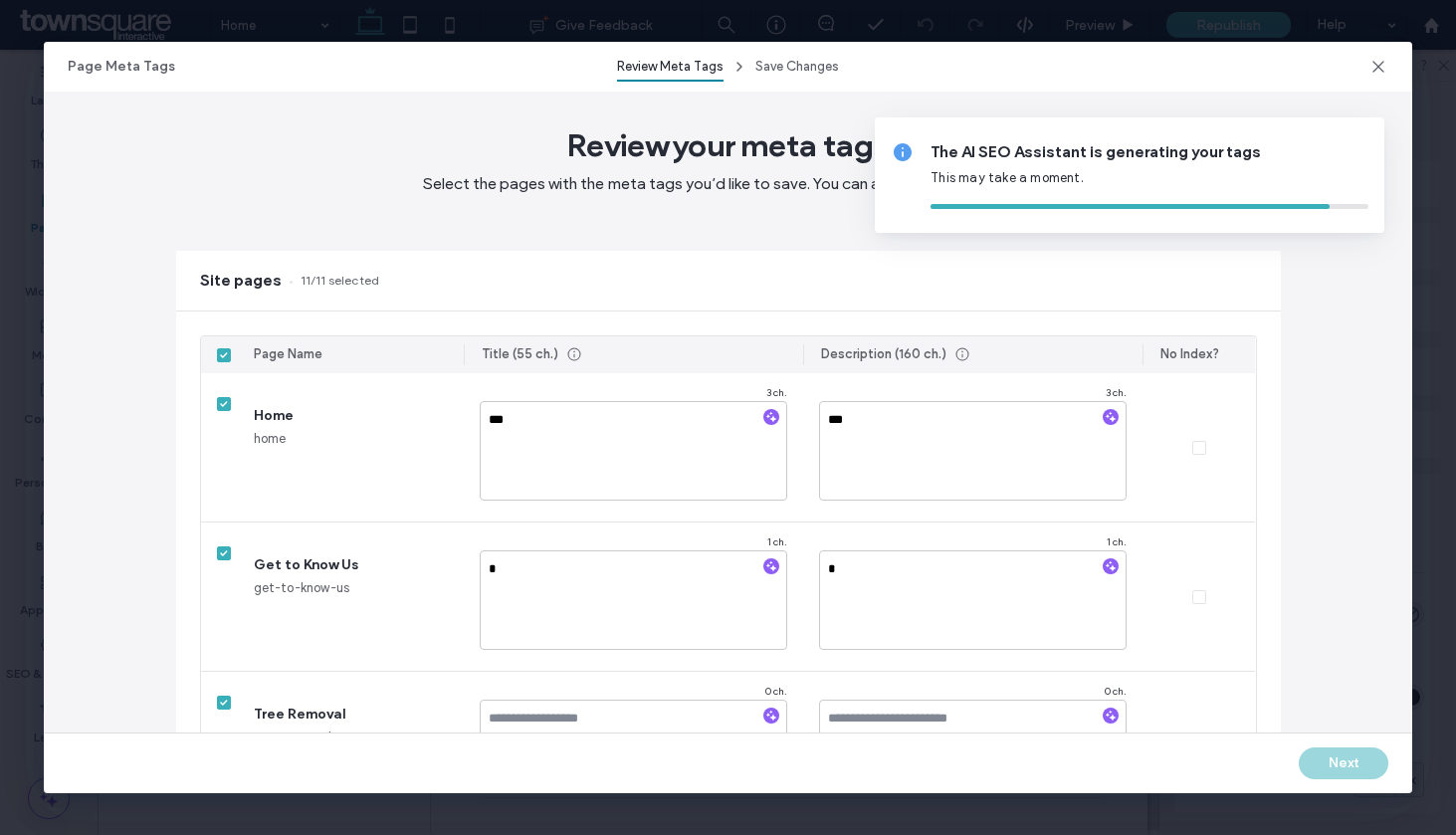 type on "***" 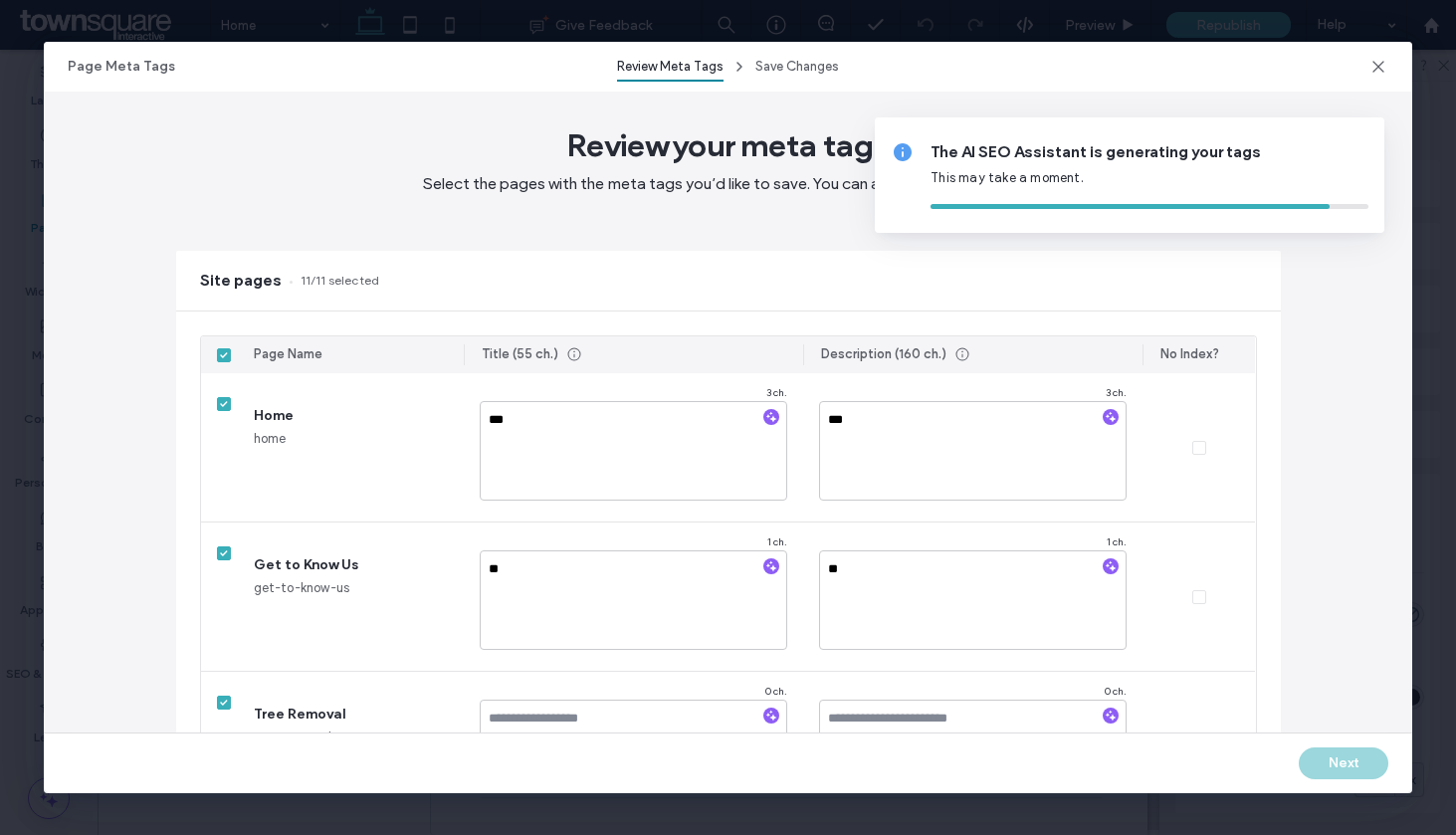 type on "*" 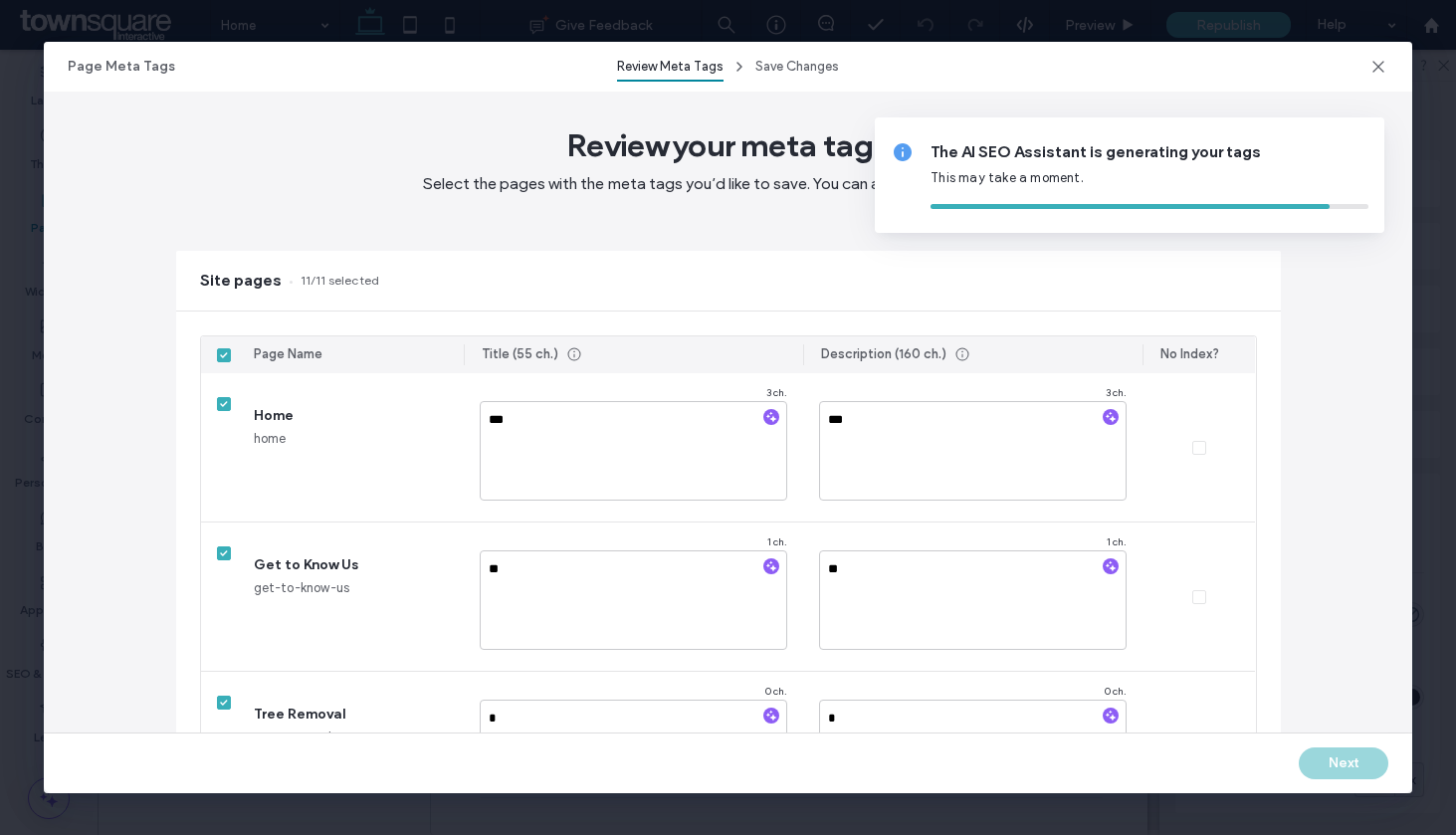 type on "****" 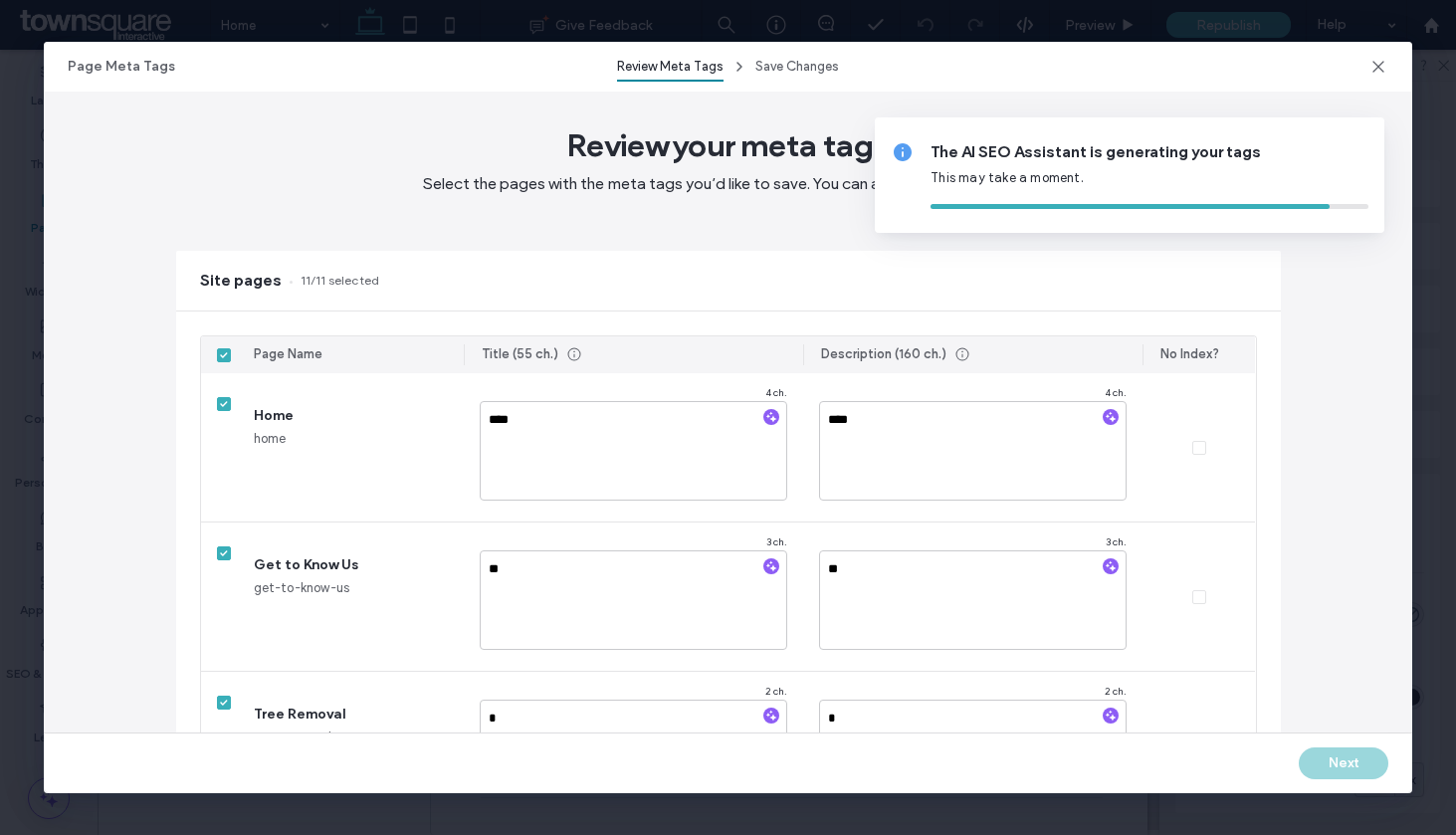 type on "****" 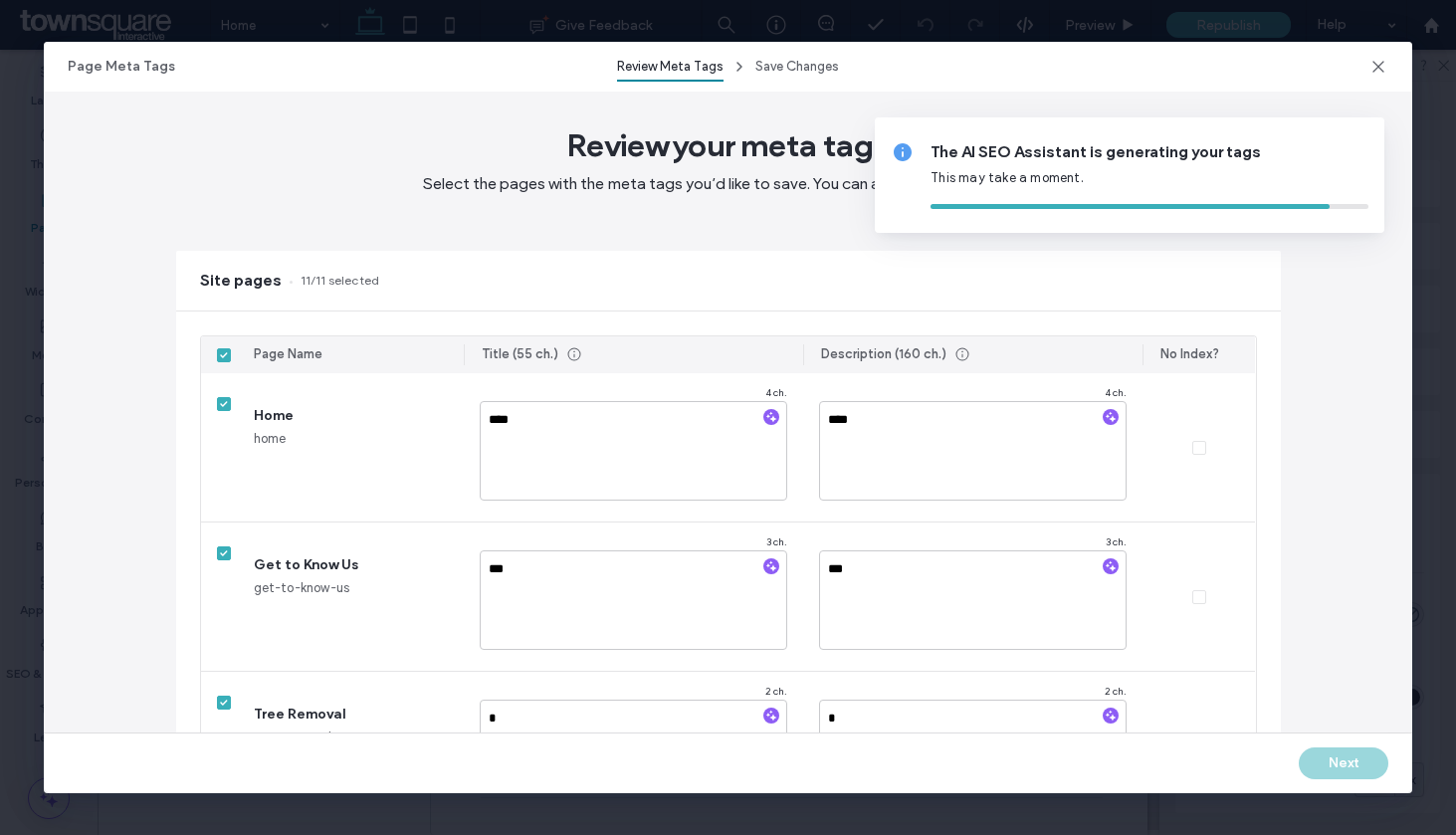 type on "***" 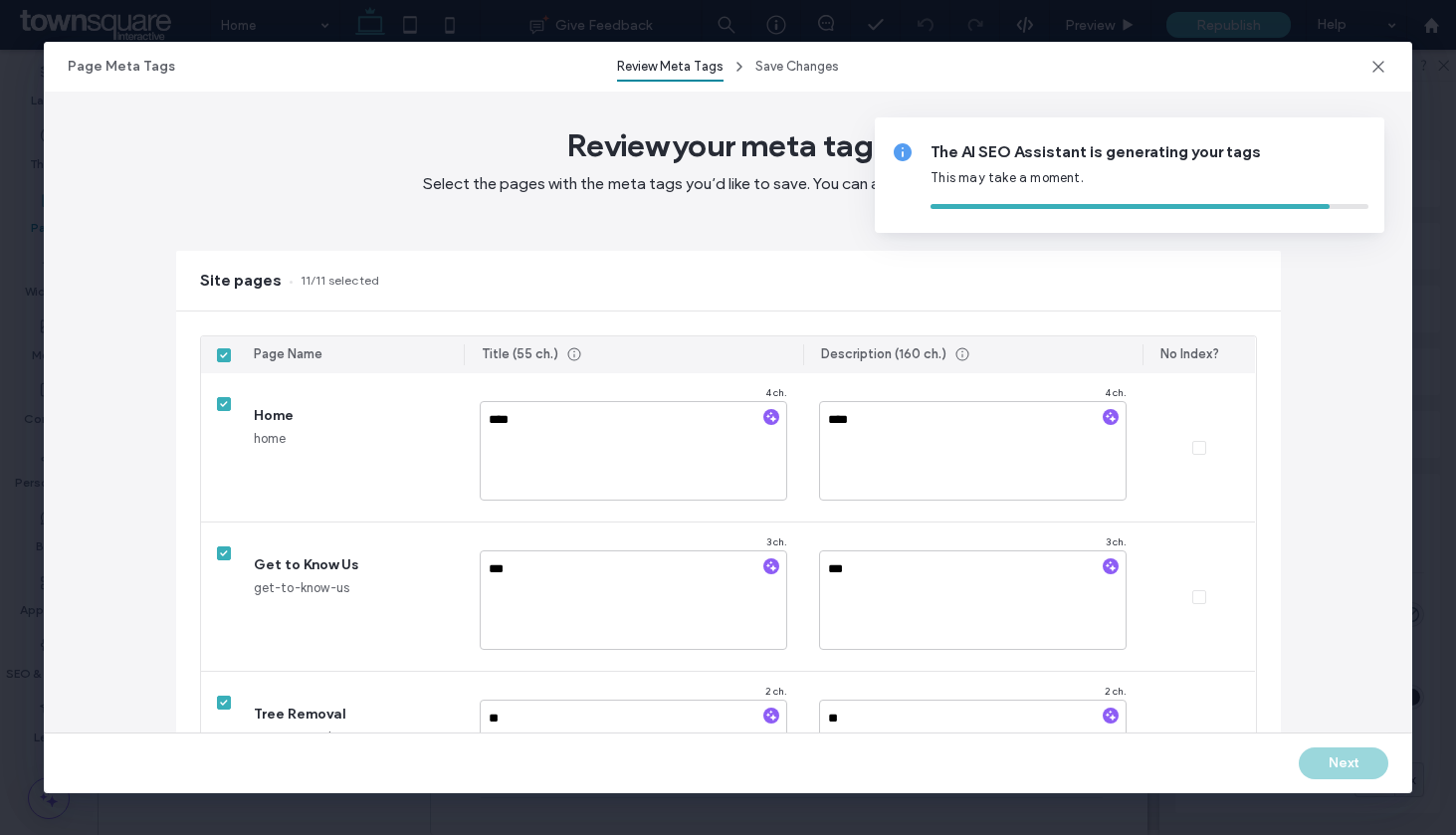 type on "******" 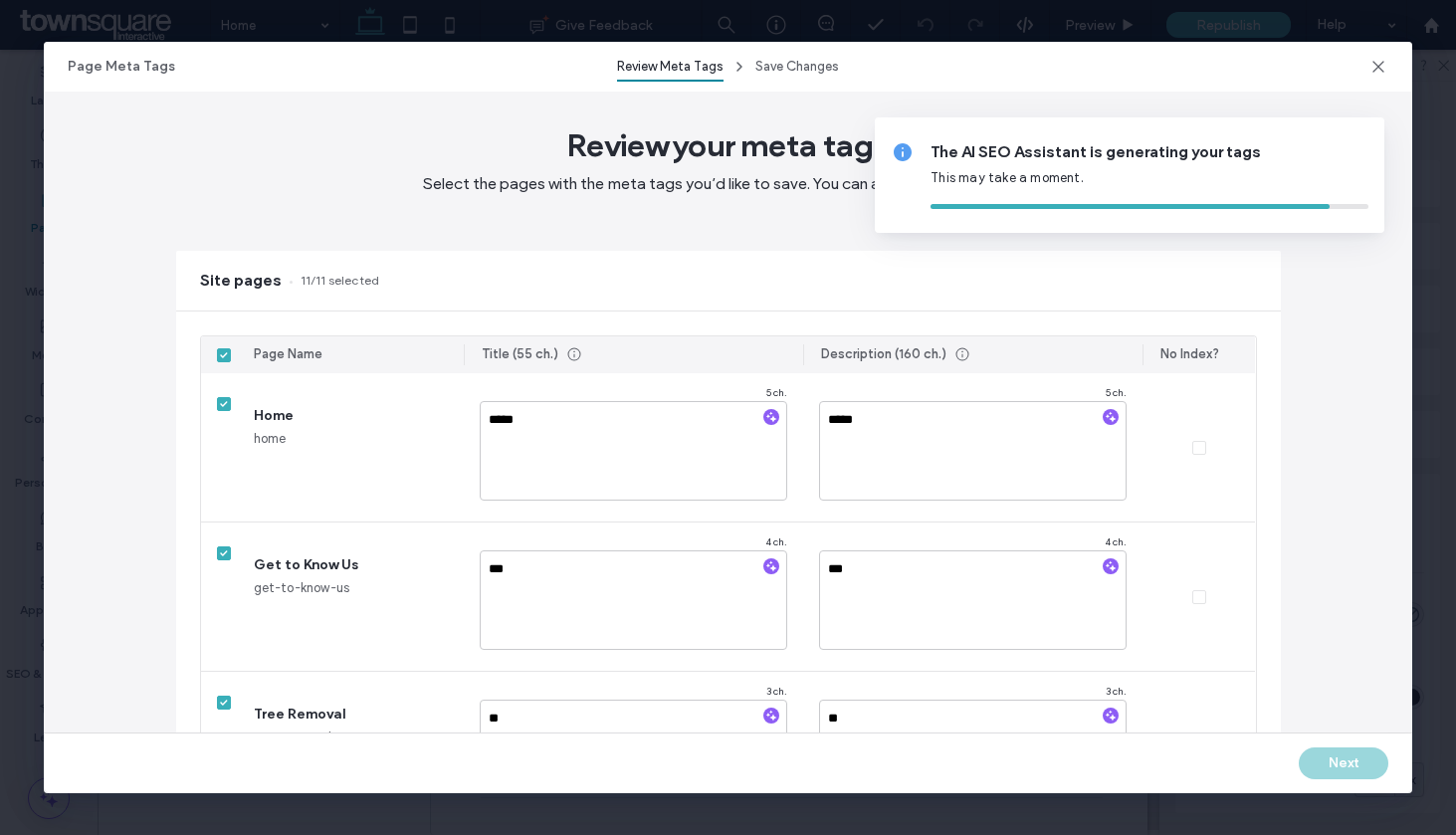 type on "*****" 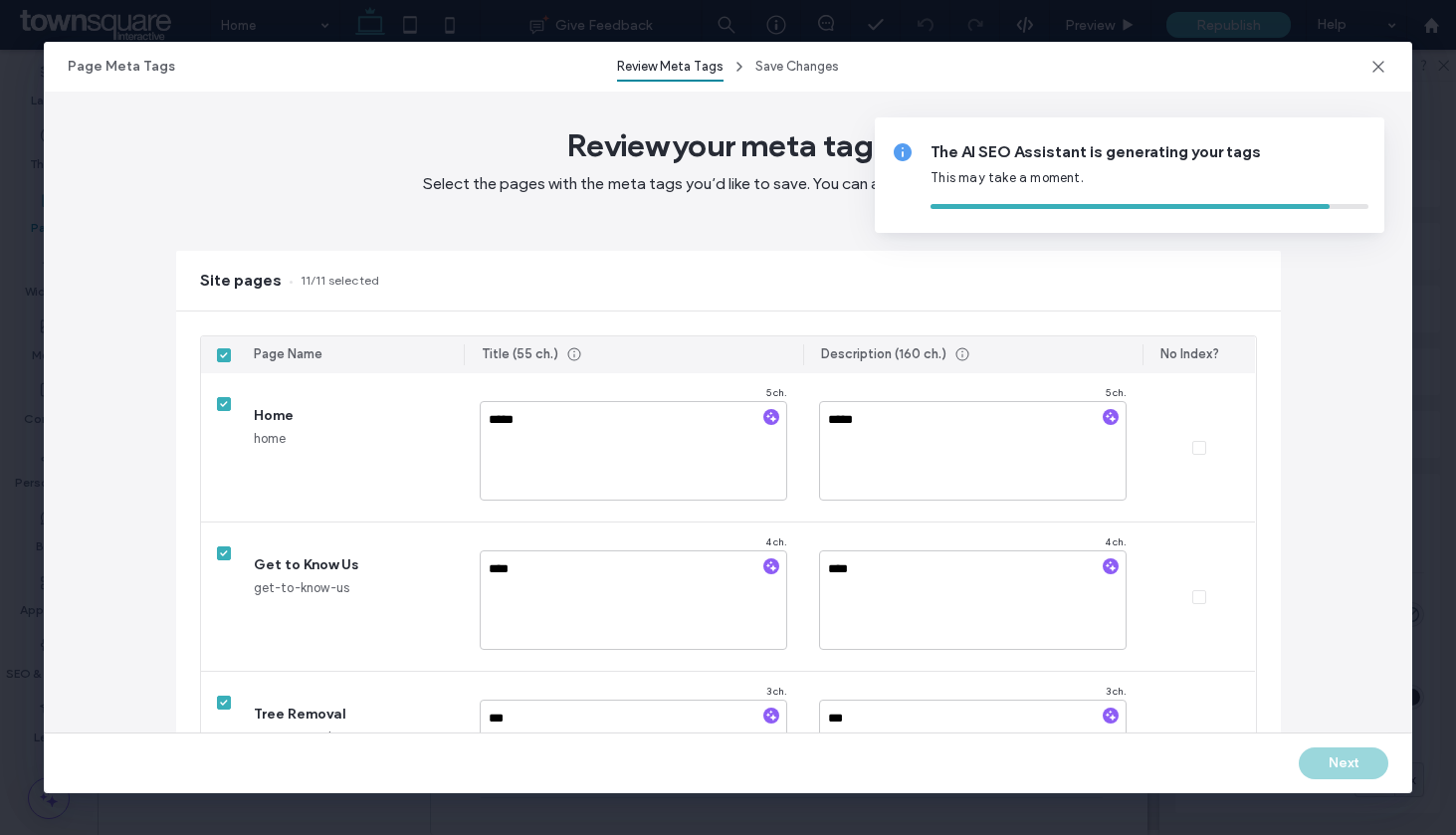 type on "*******" 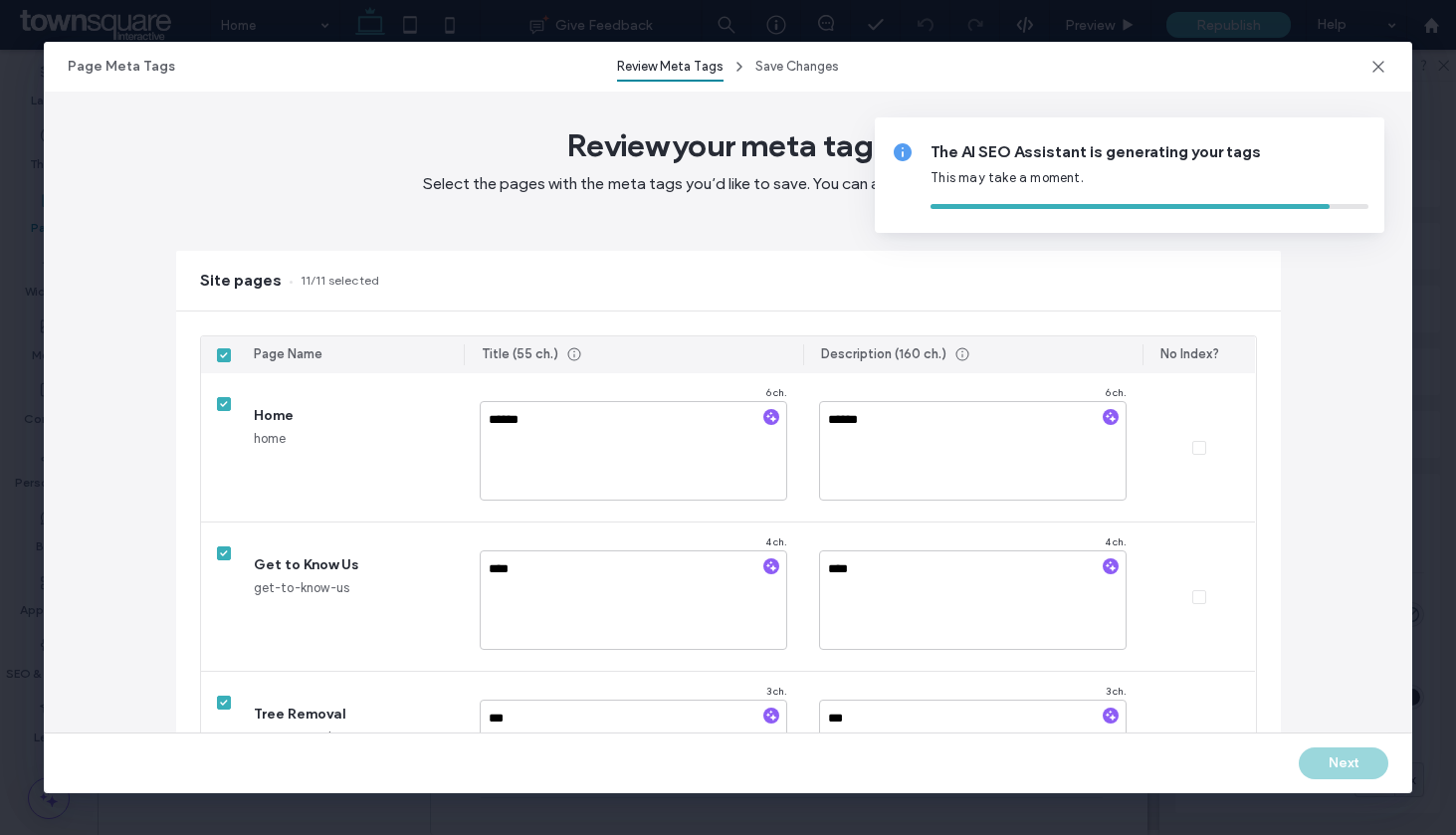 type on "*****" 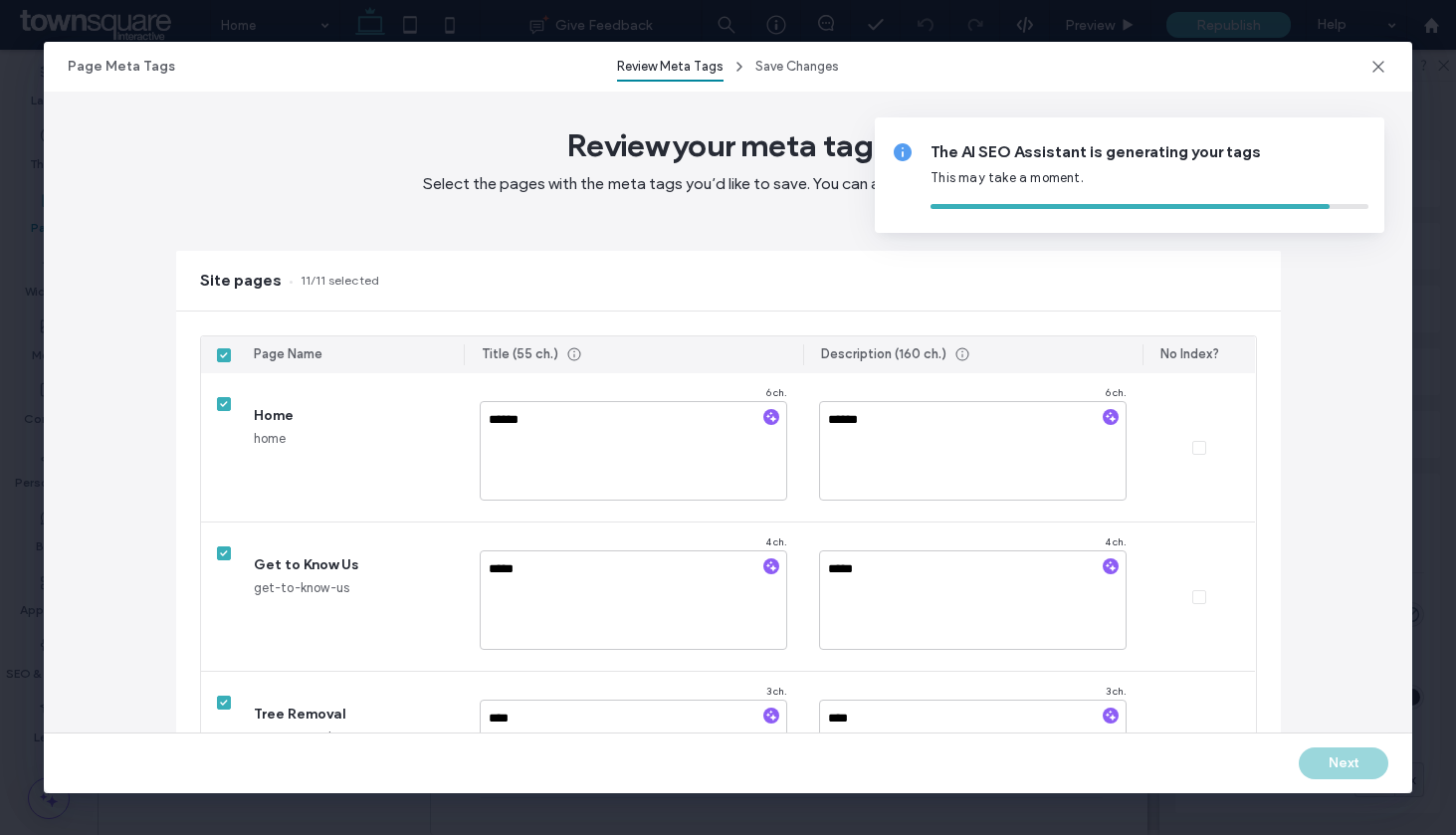 type on "********" 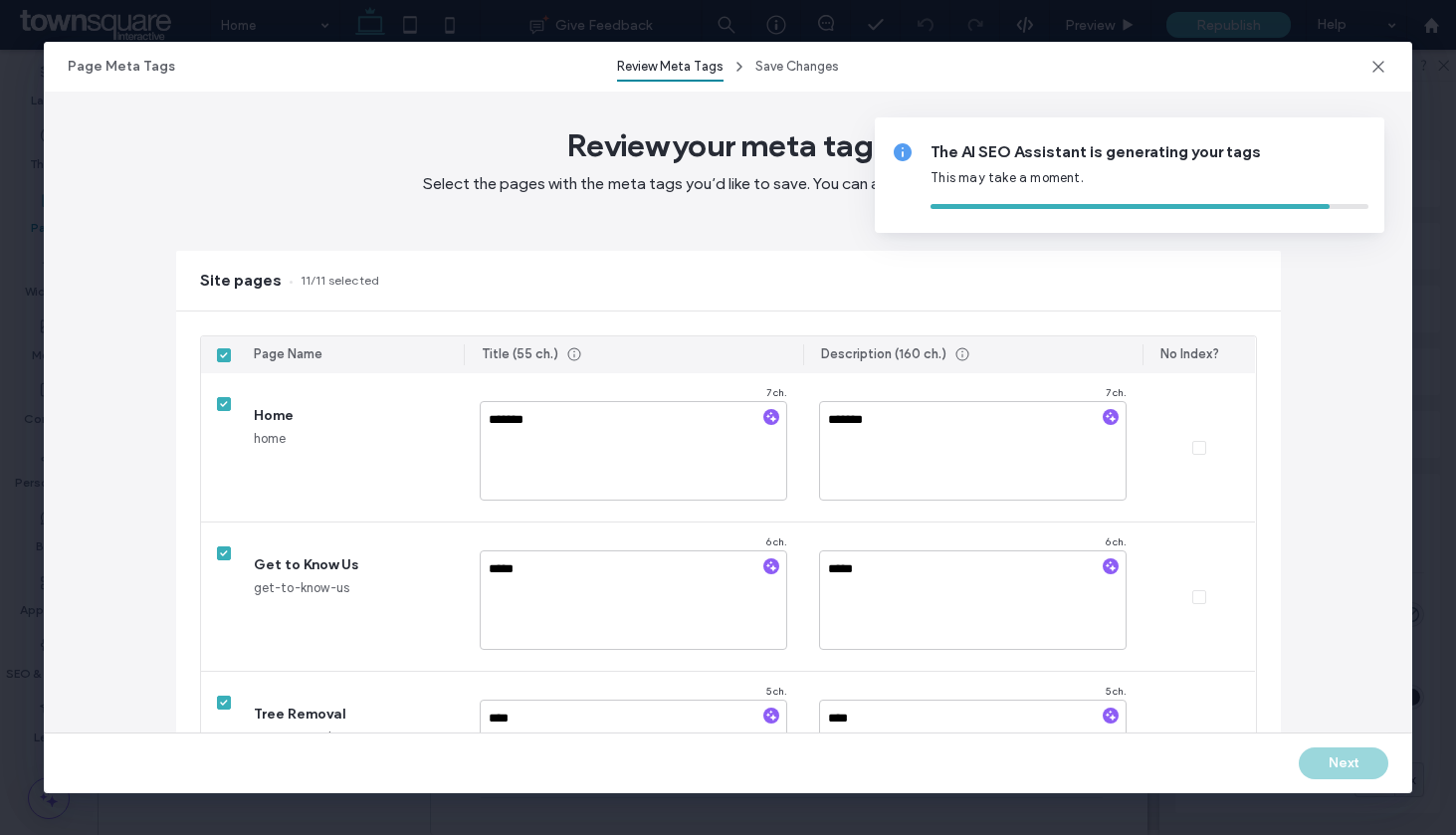 type on "*******" 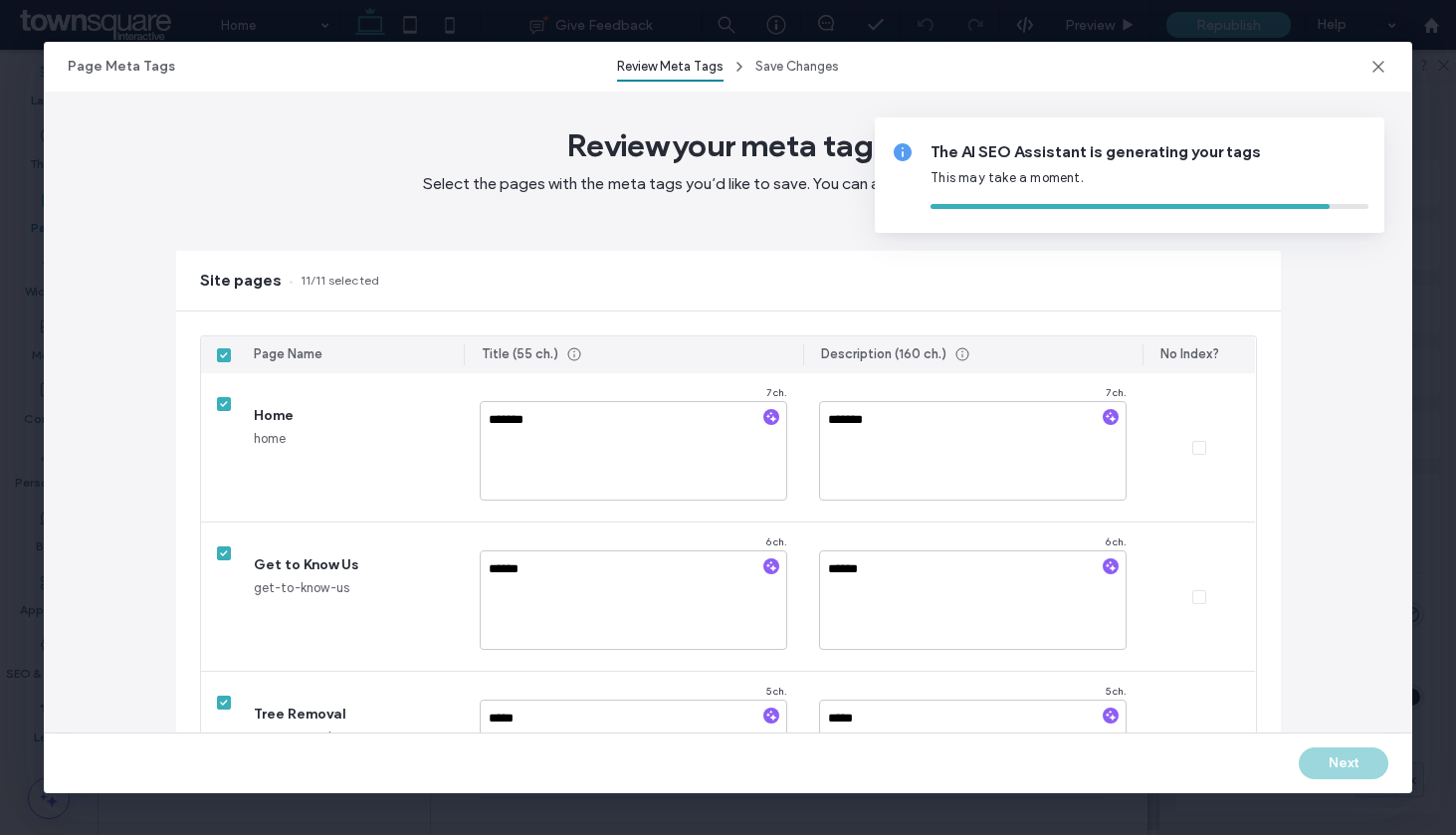 type on "*********" 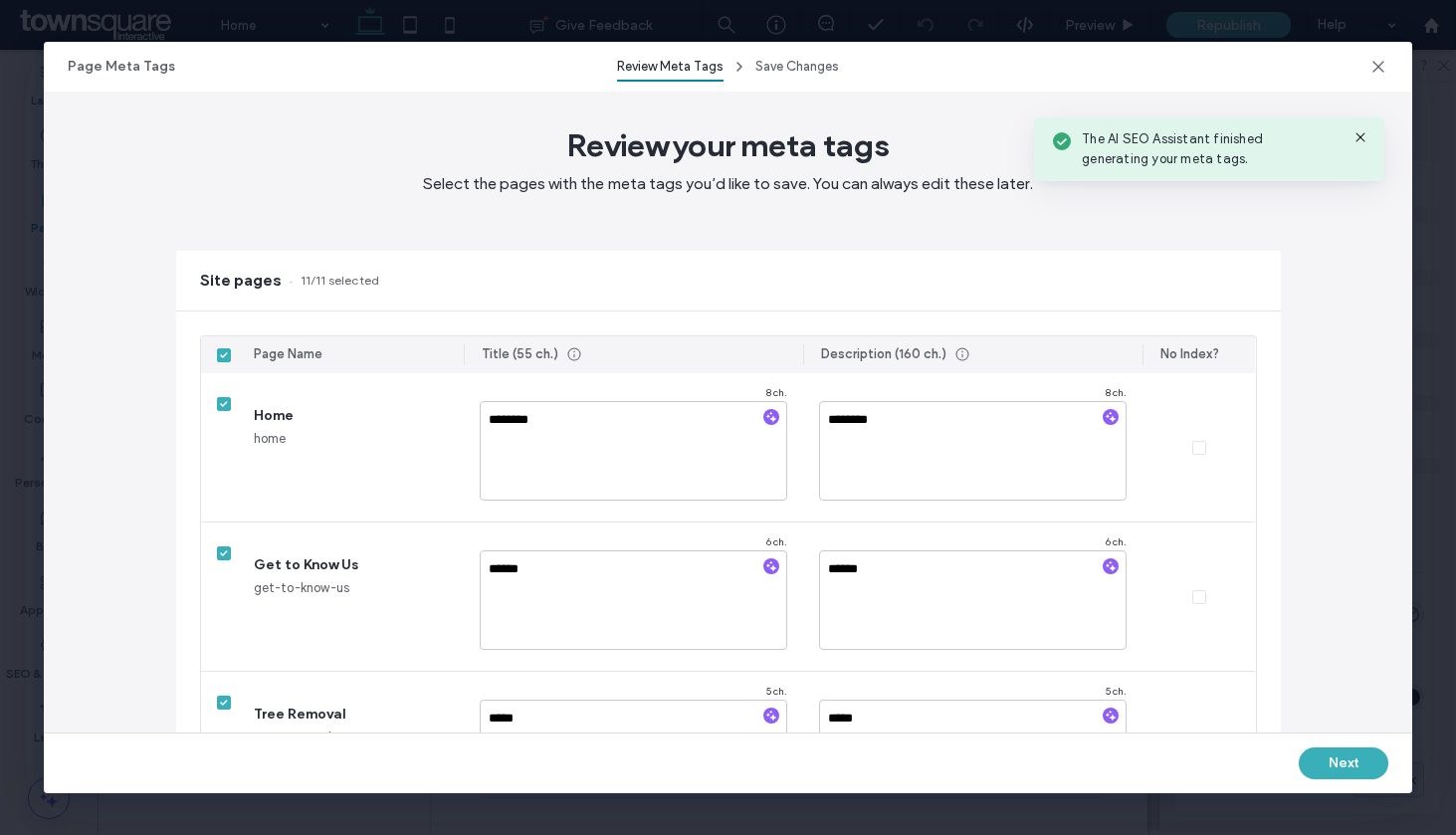 type on "********" 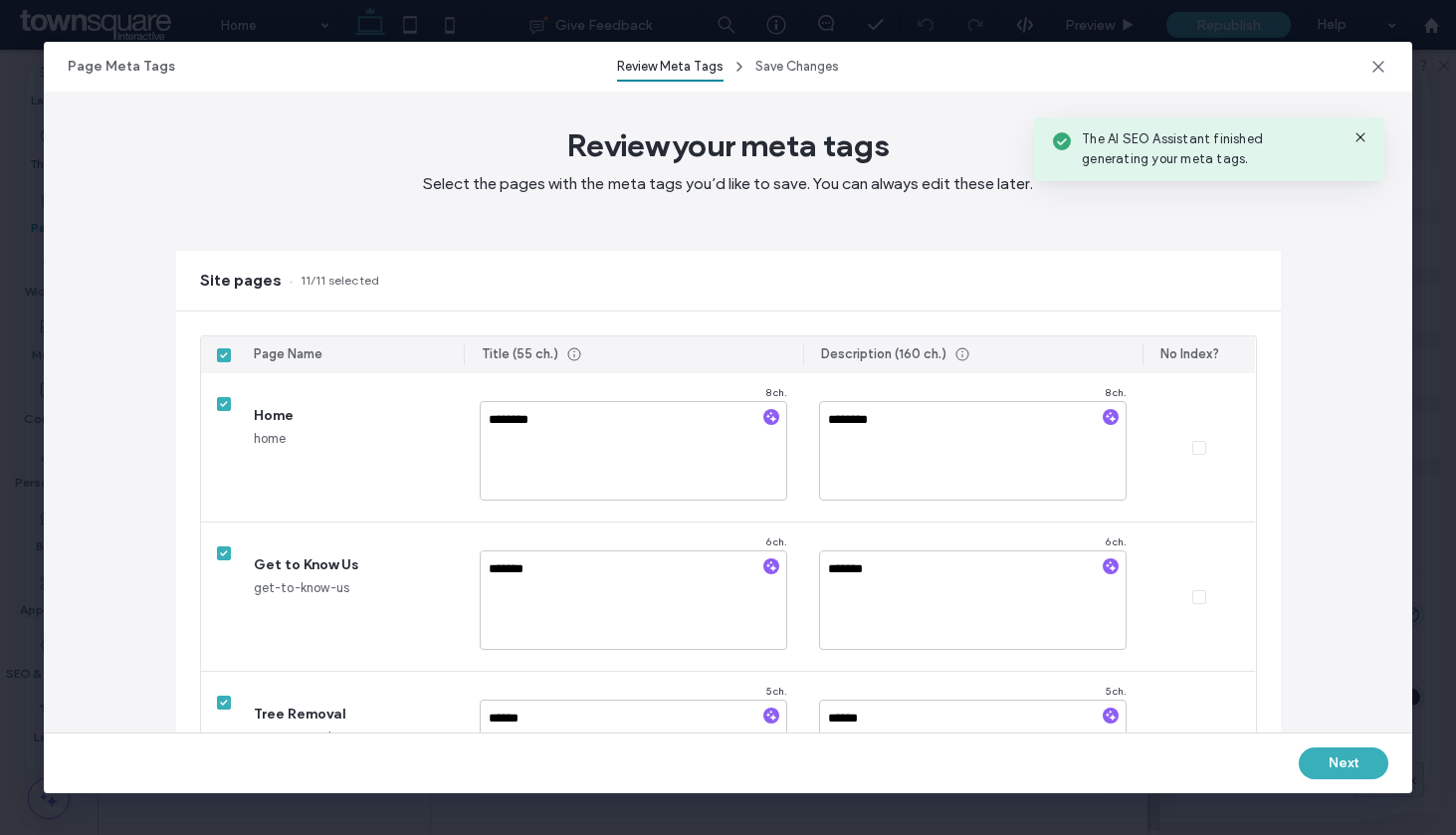 type on "*" 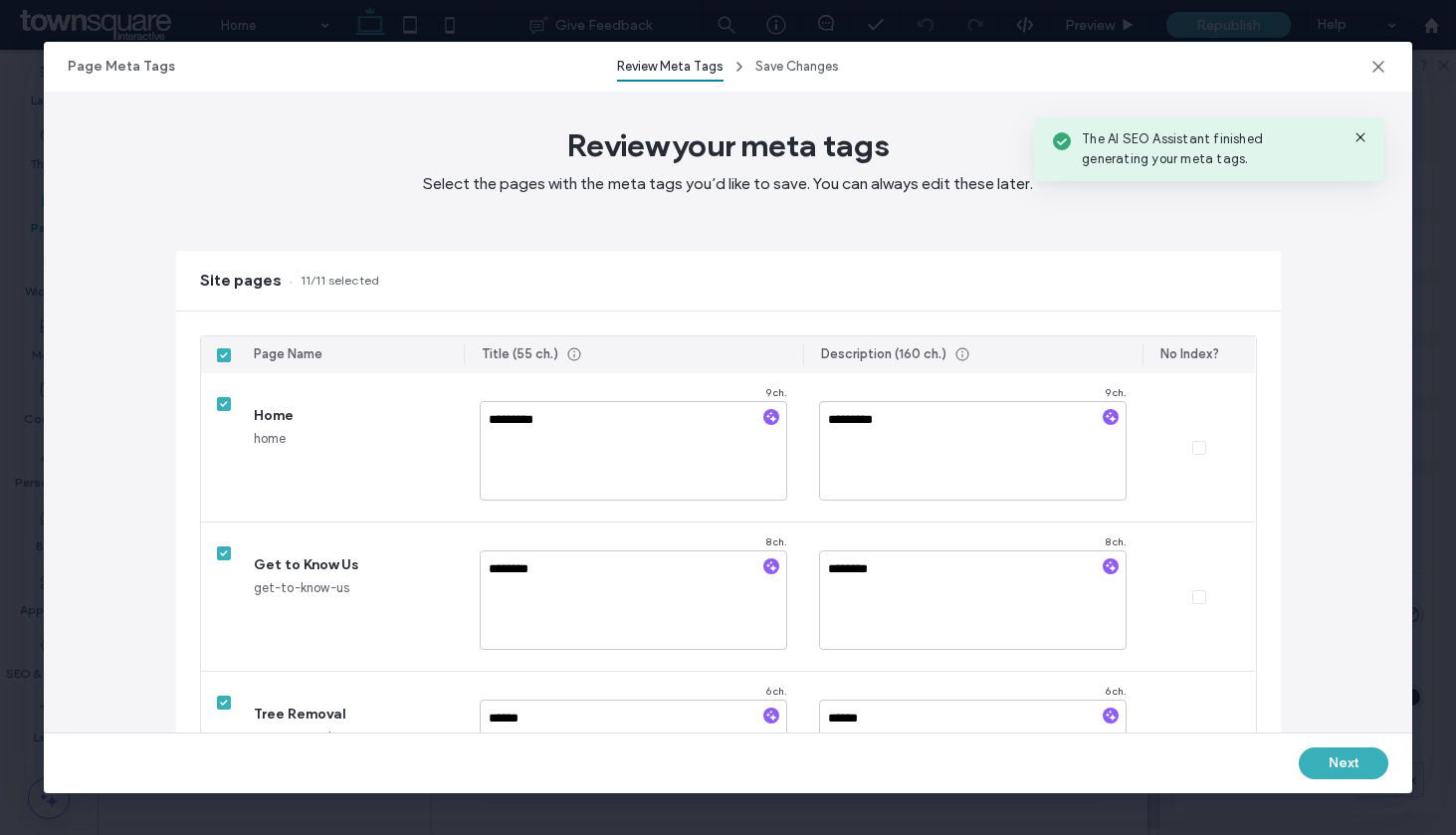 type on "*********" 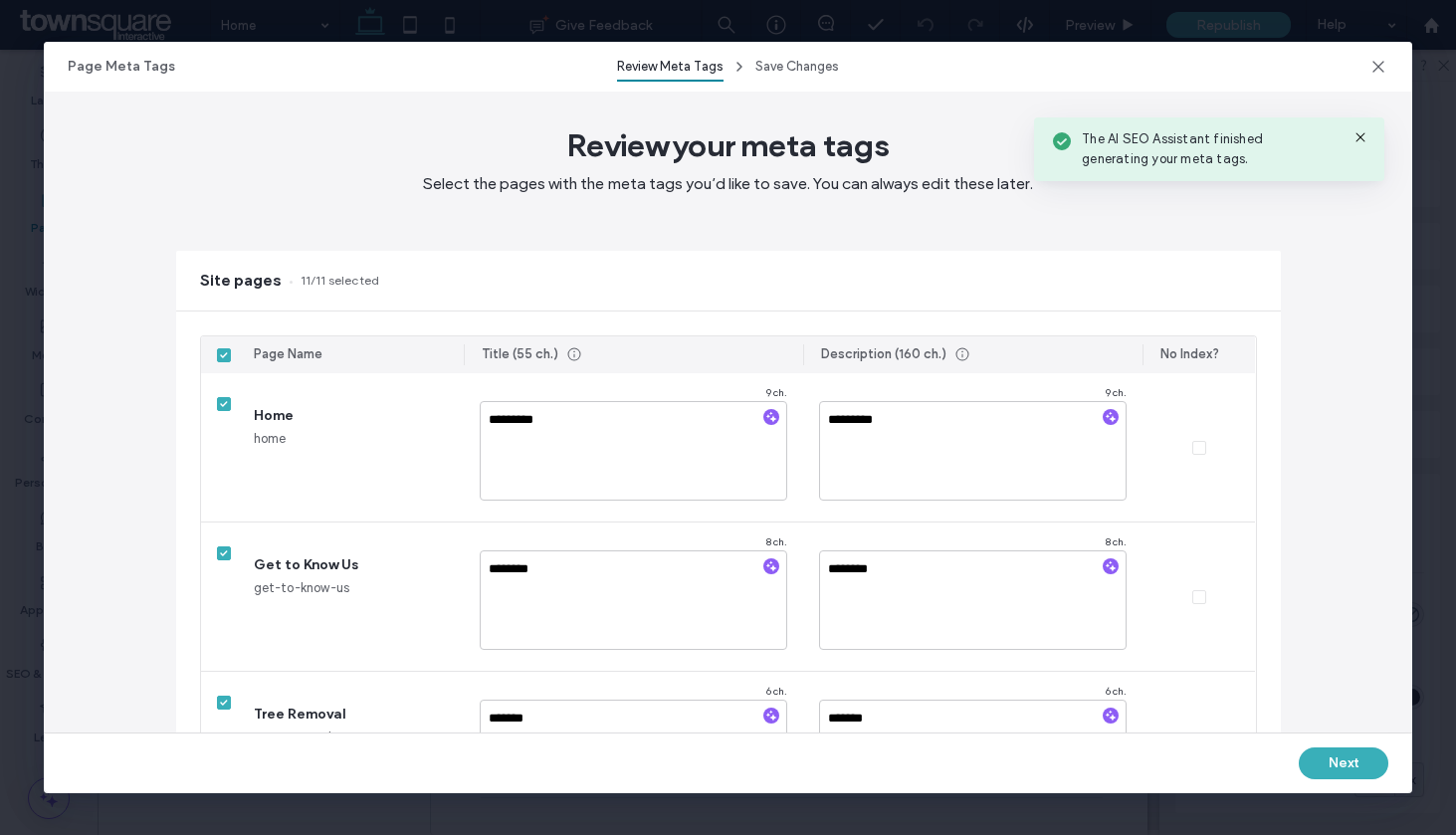 type on "**" 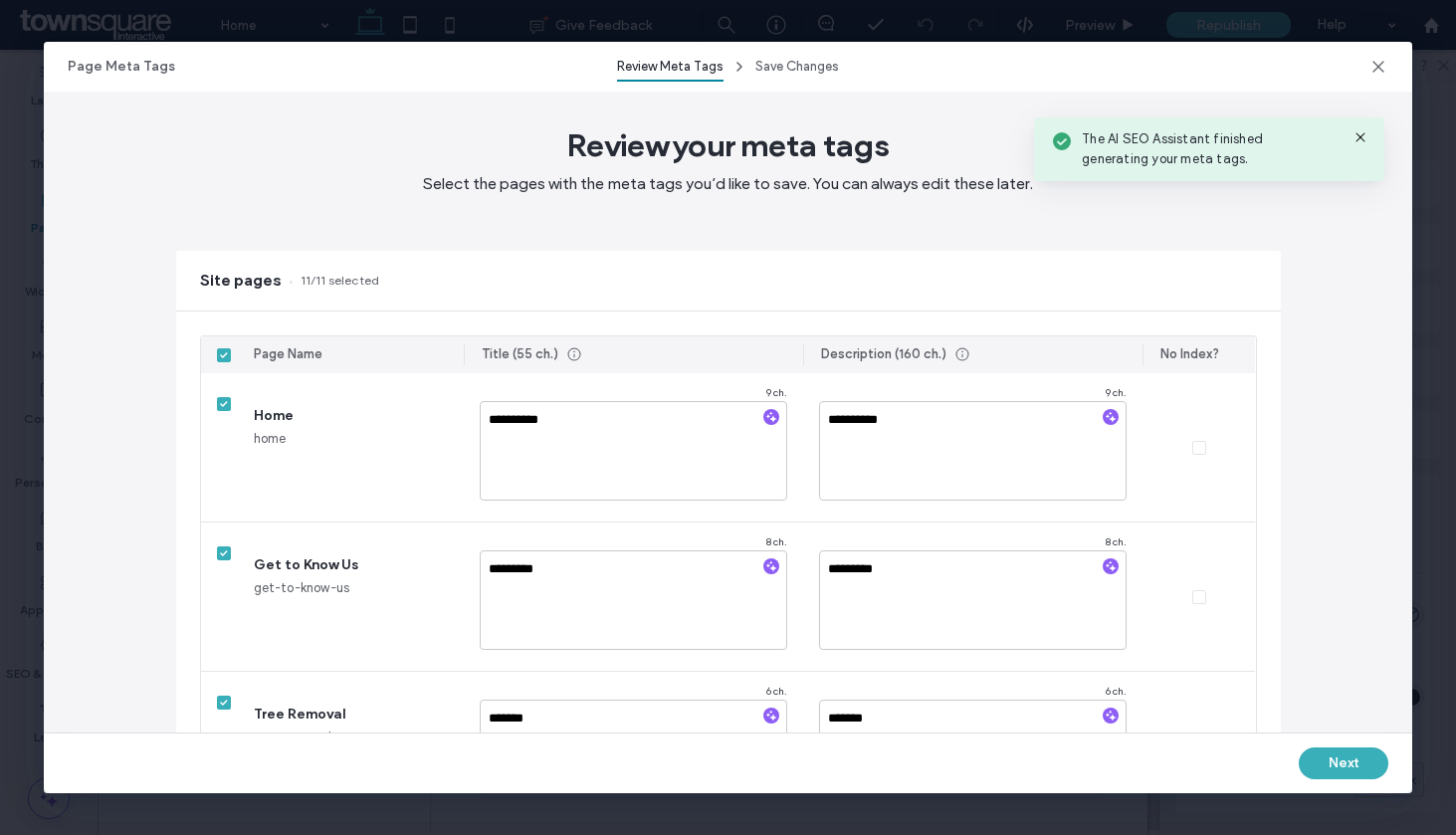 type on "**********" 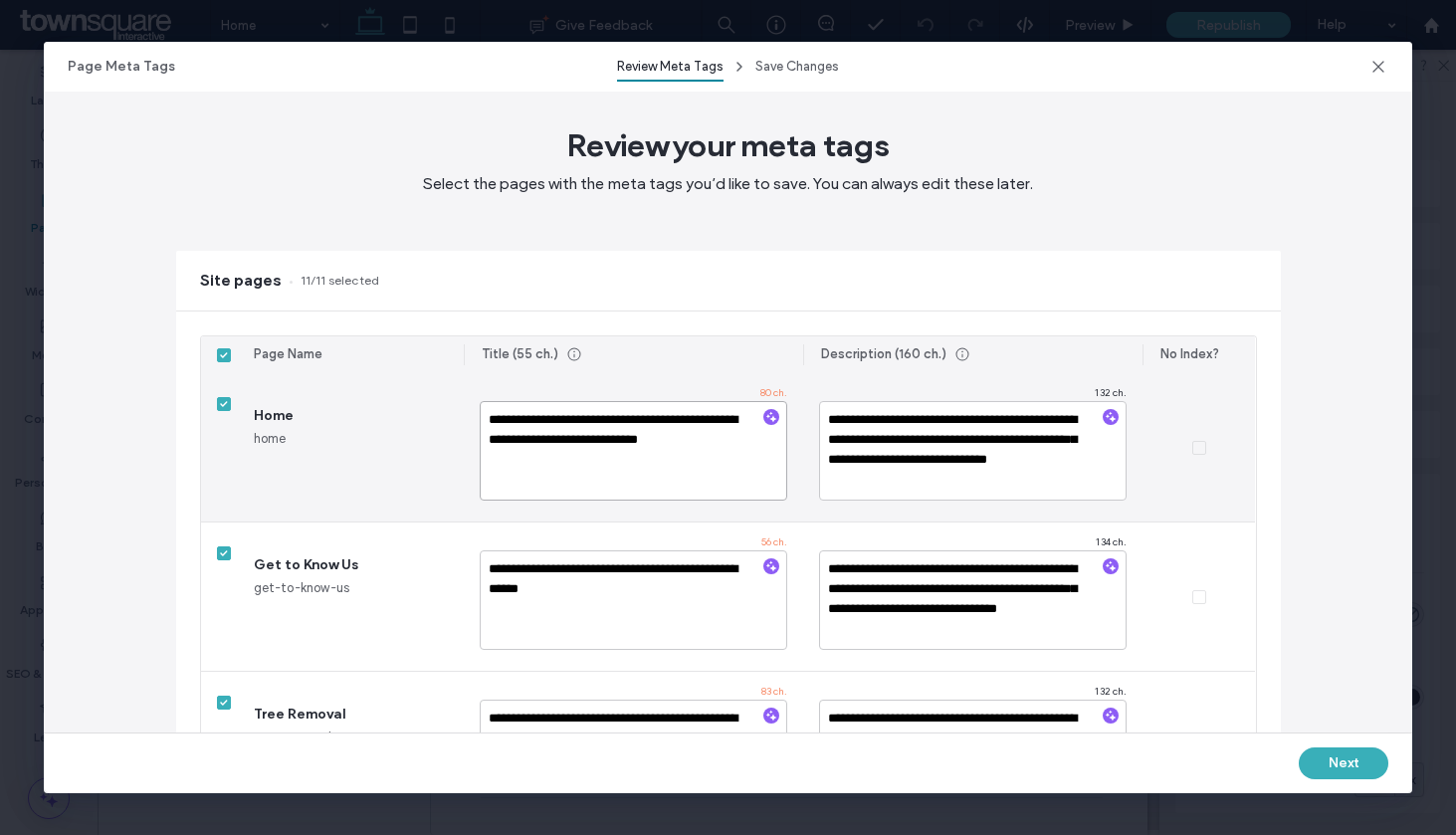 drag, startPoint x: 543, startPoint y: 420, endPoint x: 521, endPoint y: 424, distance: 22.36068 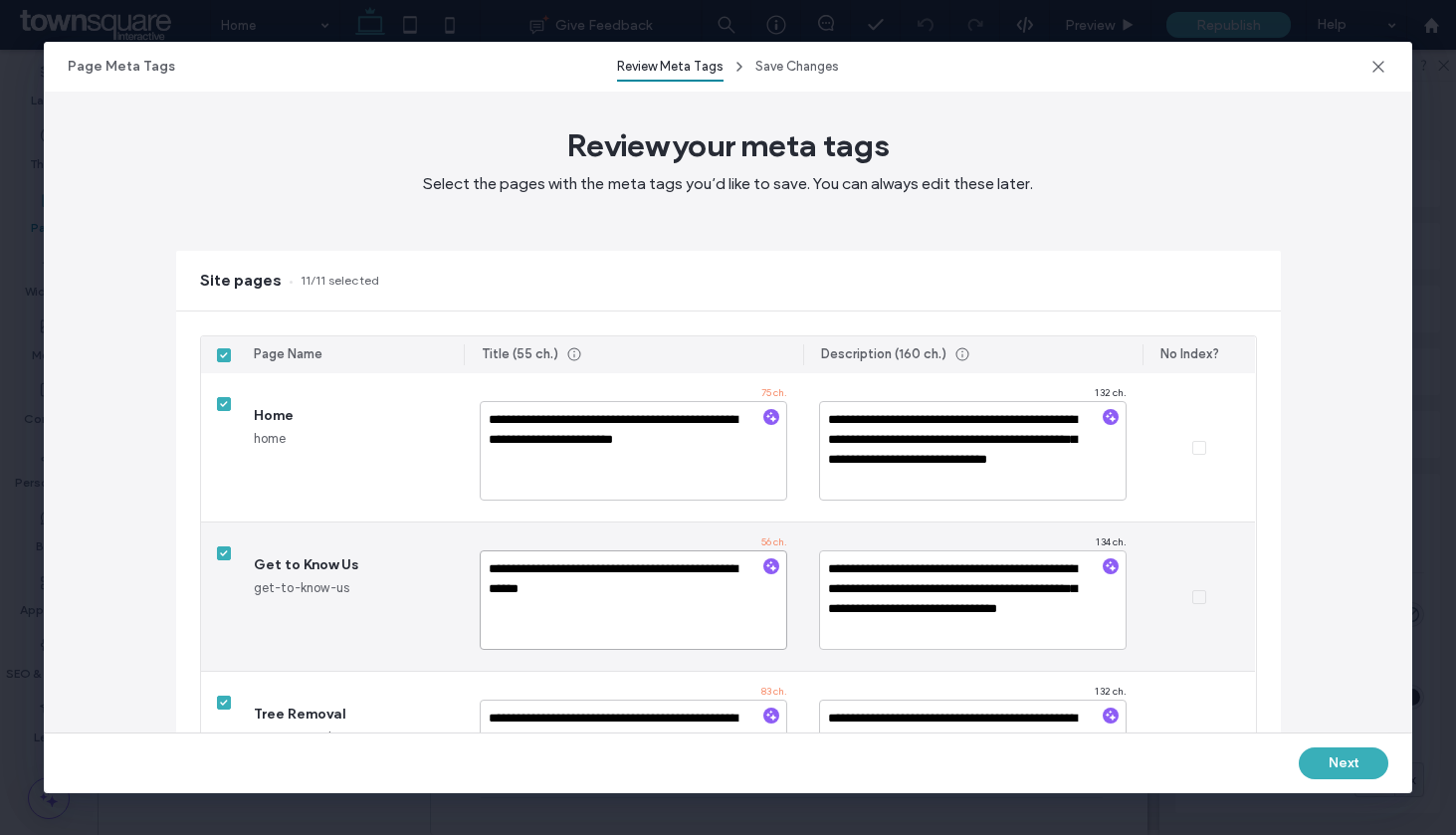 drag, startPoint x: 595, startPoint y: 567, endPoint x: 430, endPoint y: 581, distance: 165.59287 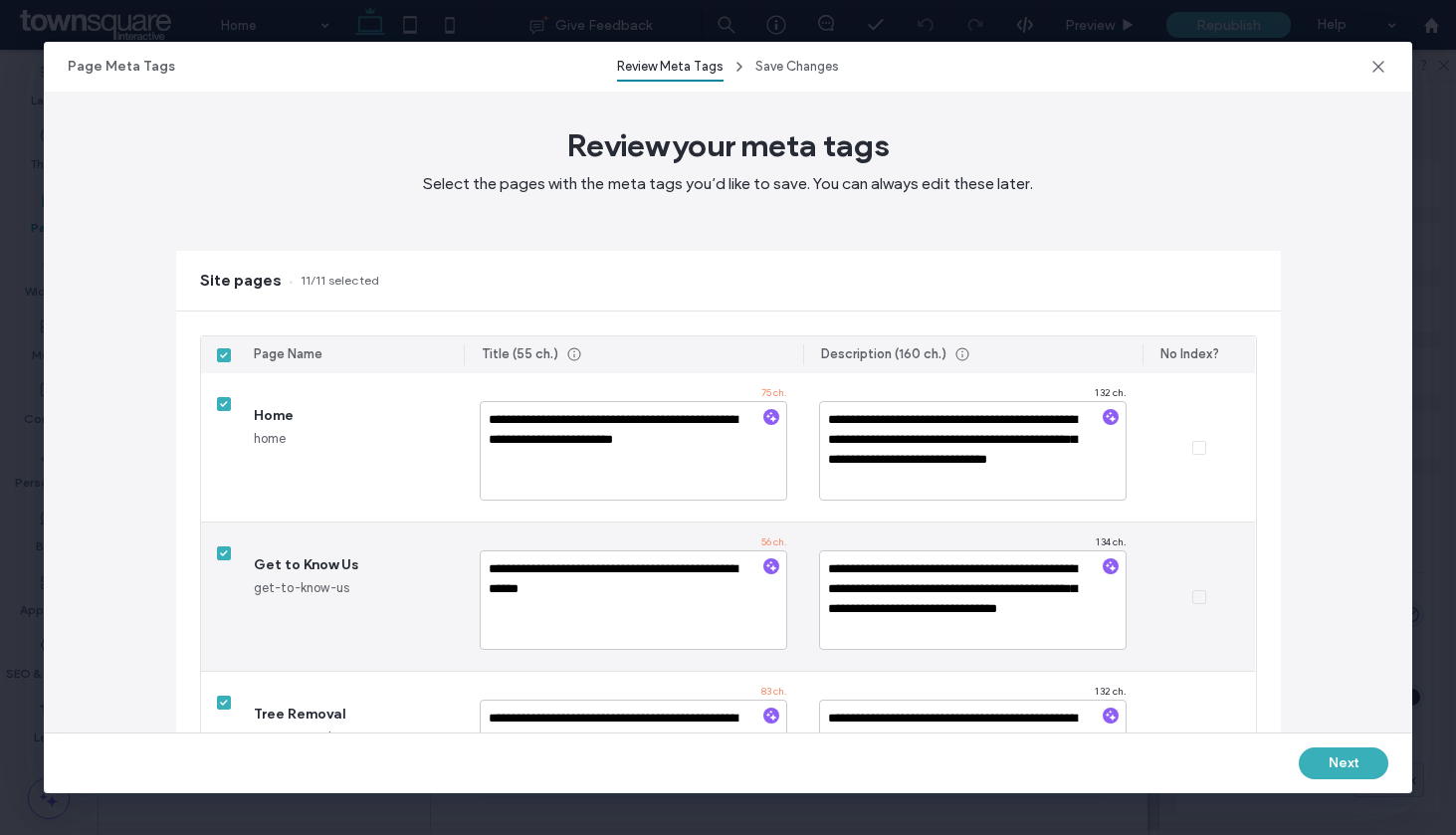 click on "Get to Know Us get-to-know-us" at bounding box center [350, 596] 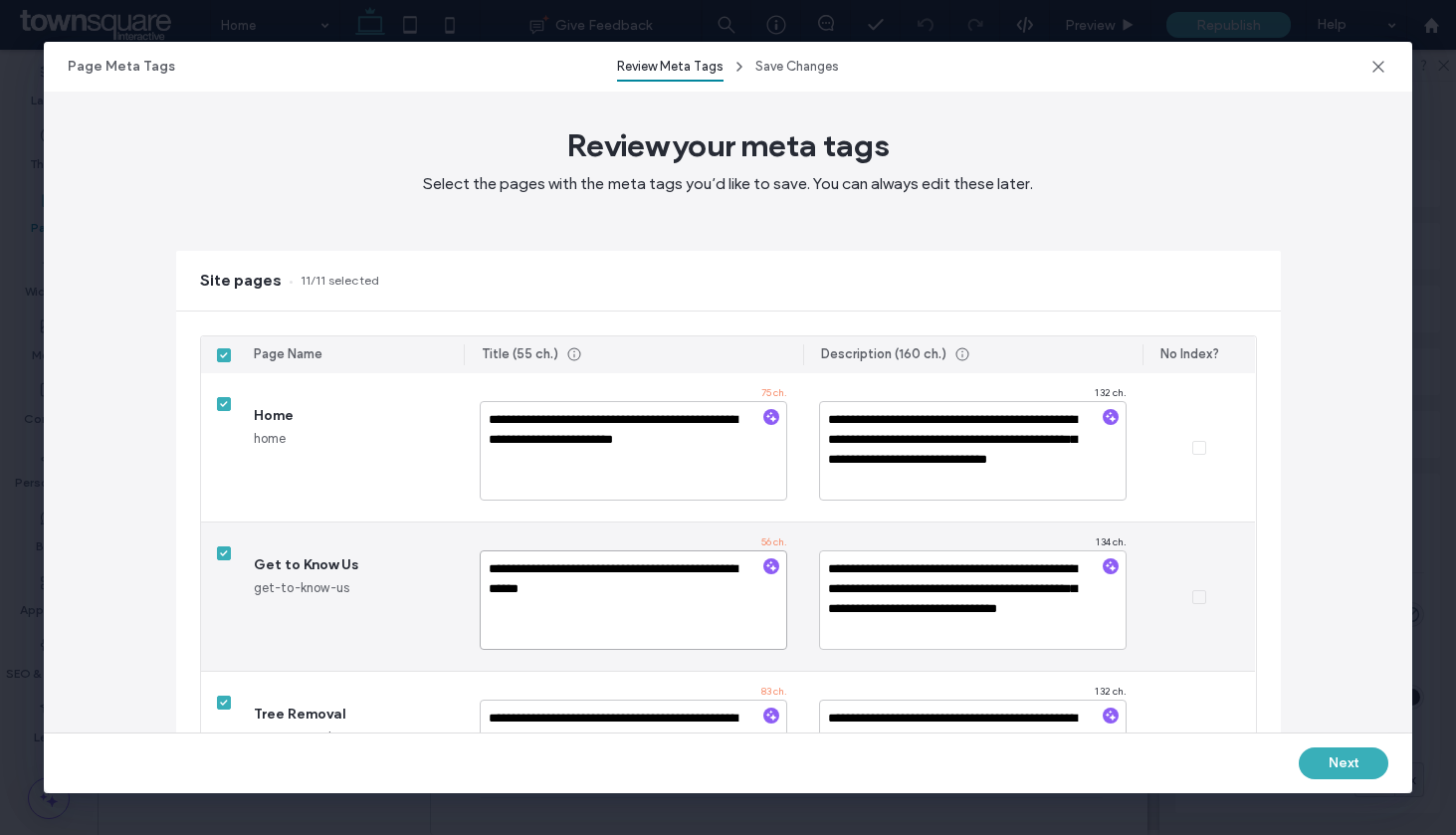 drag, startPoint x: 595, startPoint y: 569, endPoint x: 467, endPoint y: 561, distance: 128.24976 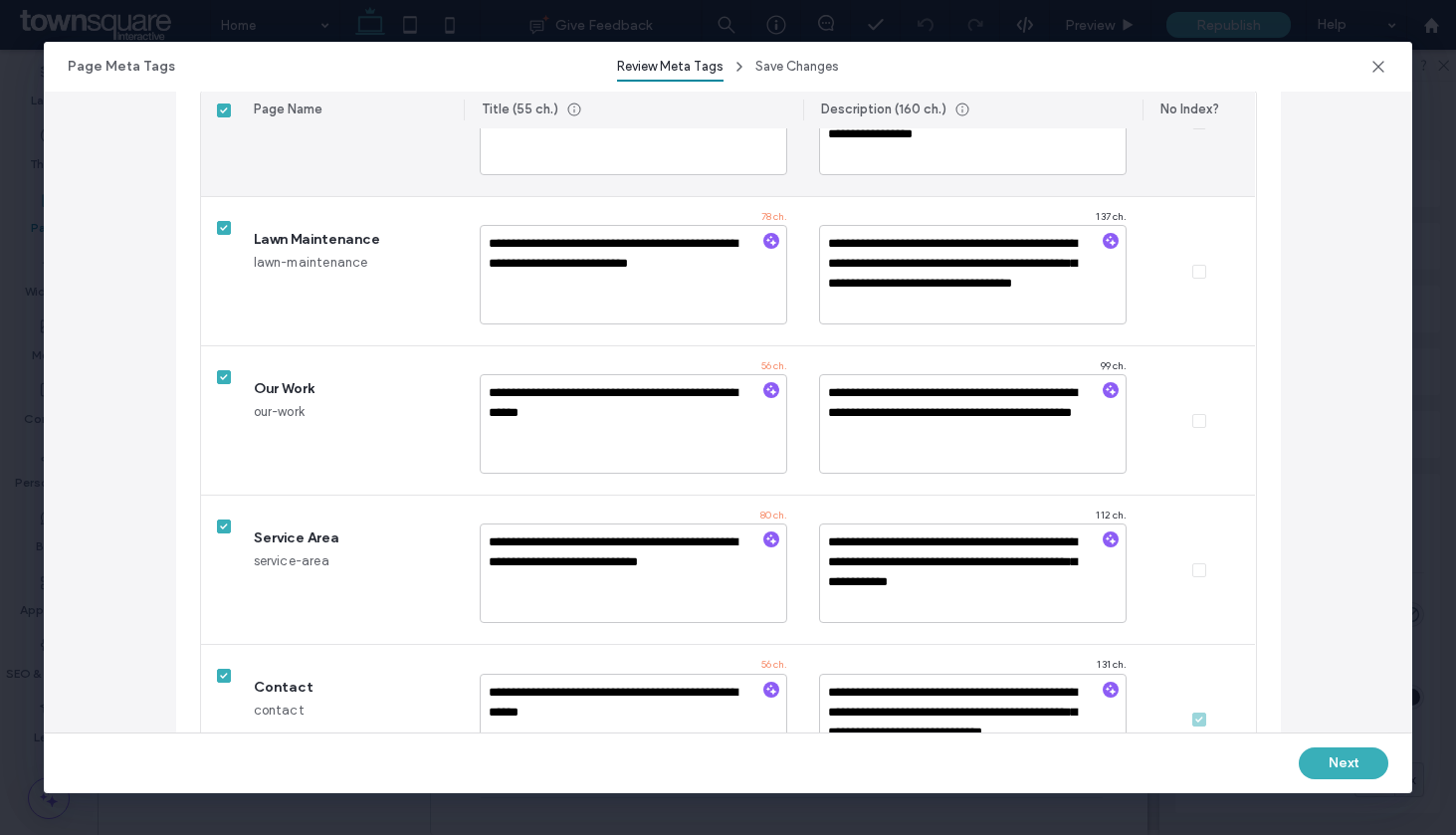 scroll, scrollTop: 1225, scrollLeft: 0, axis: vertical 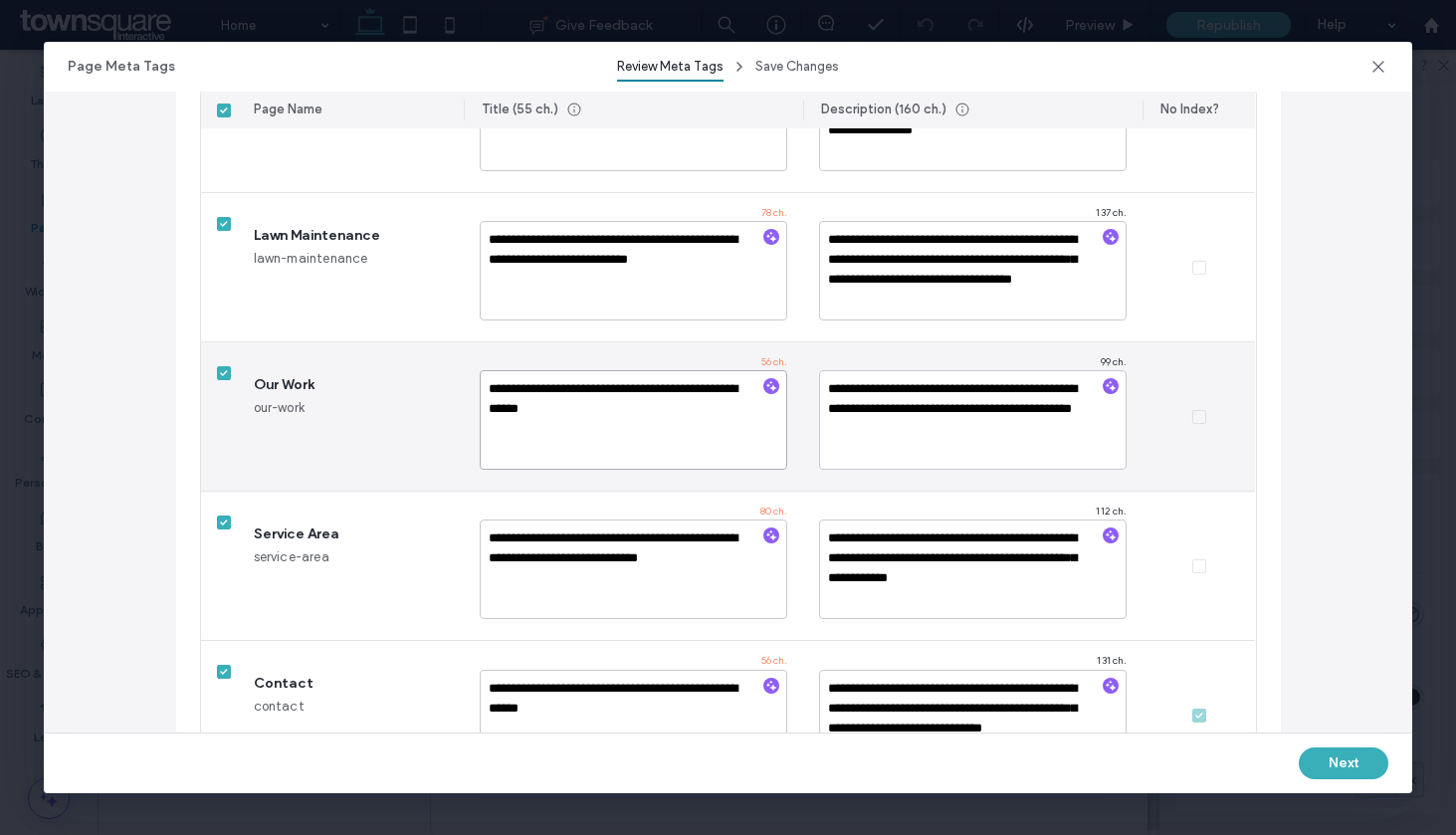 drag, startPoint x: 595, startPoint y: 388, endPoint x: 459, endPoint y: 389, distance: 136.00368 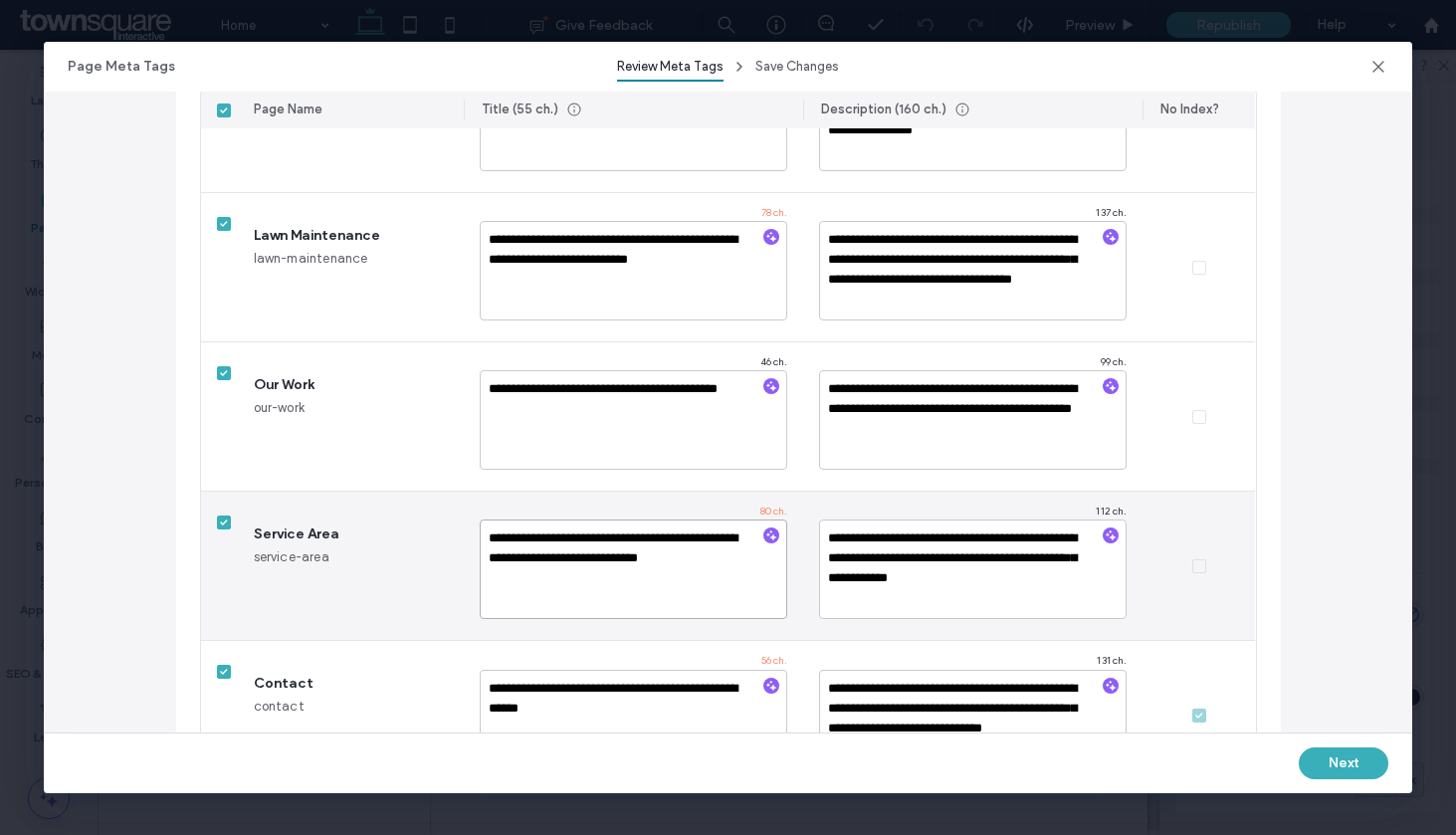click on "**********" at bounding box center [633, 569] 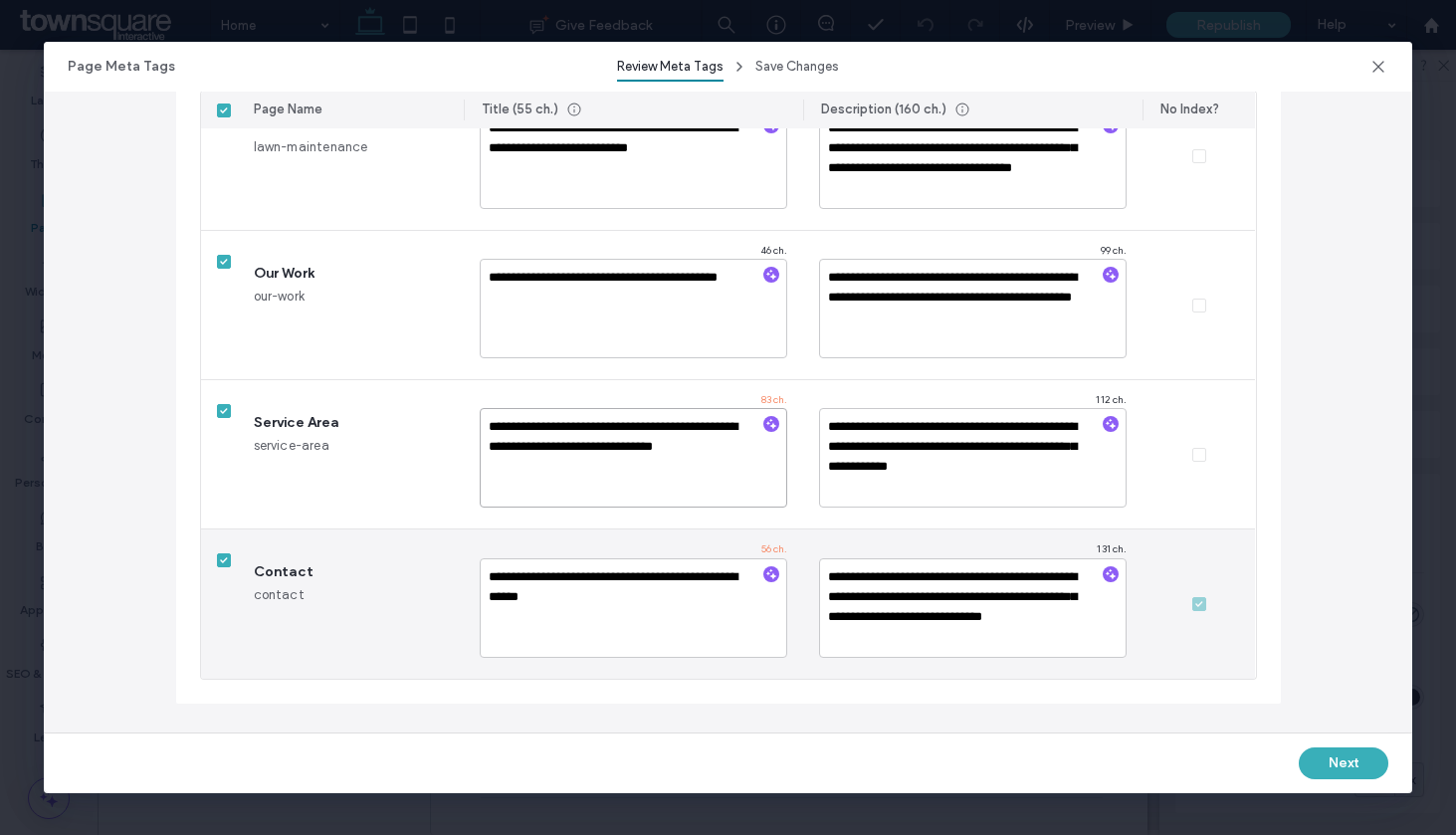 scroll, scrollTop: 1340, scrollLeft: 0, axis: vertical 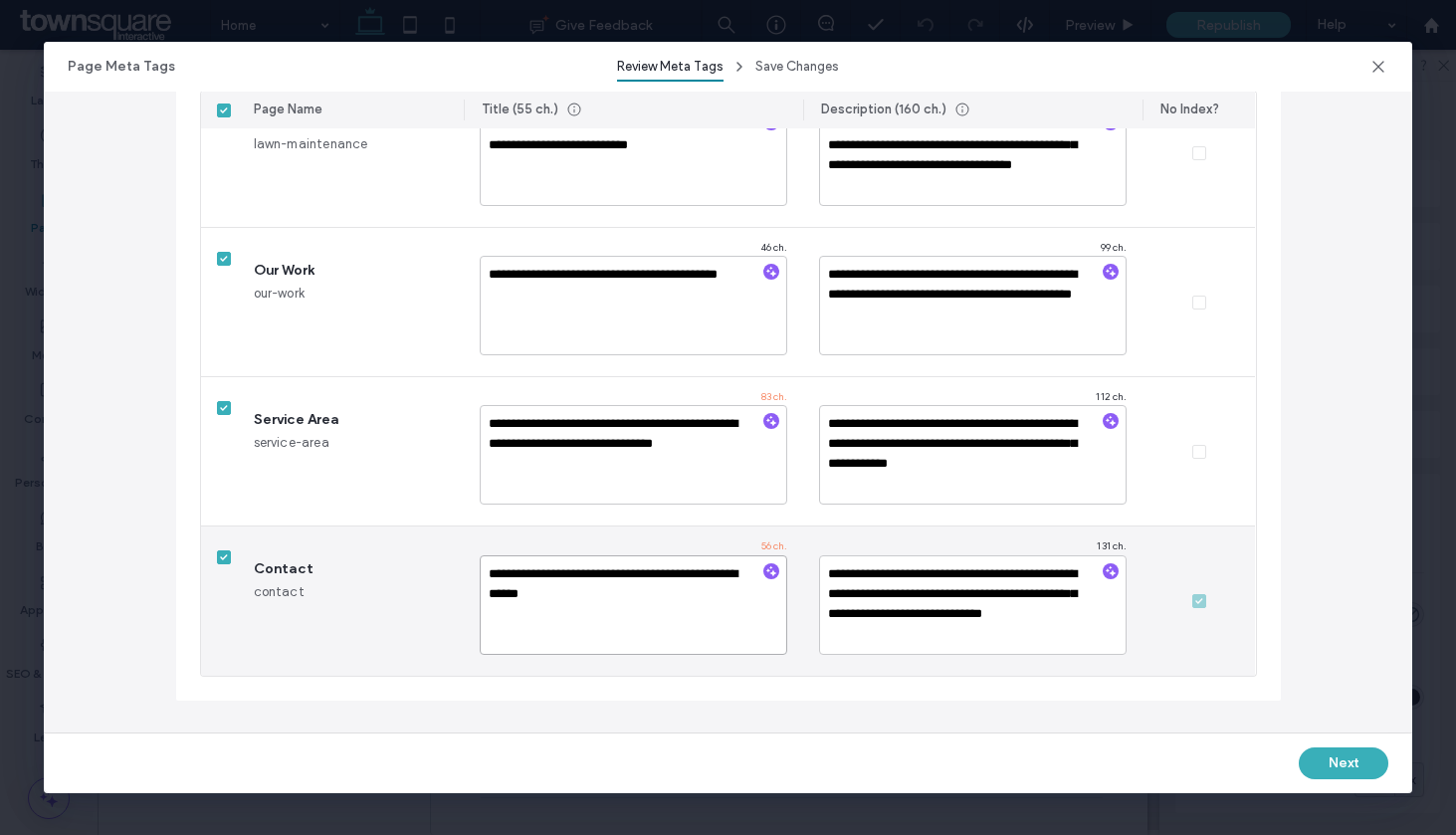 drag, startPoint x: 593, startPoint y: 574, endPoint x: 405, endPoint y: 559, distance: 188.5975 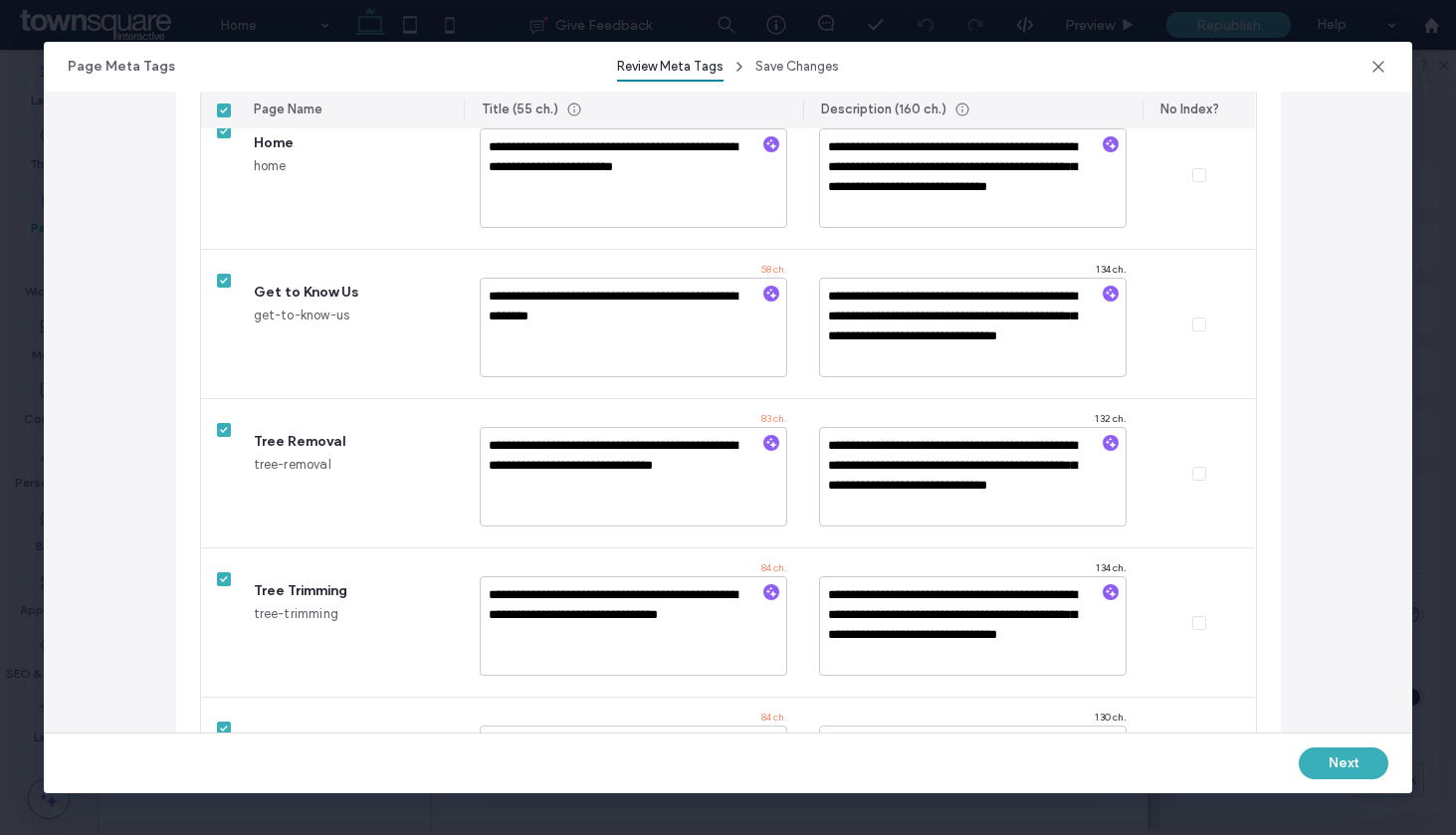 scroll, scrollTop: 29, scrollLeft: 0, axis: vertical 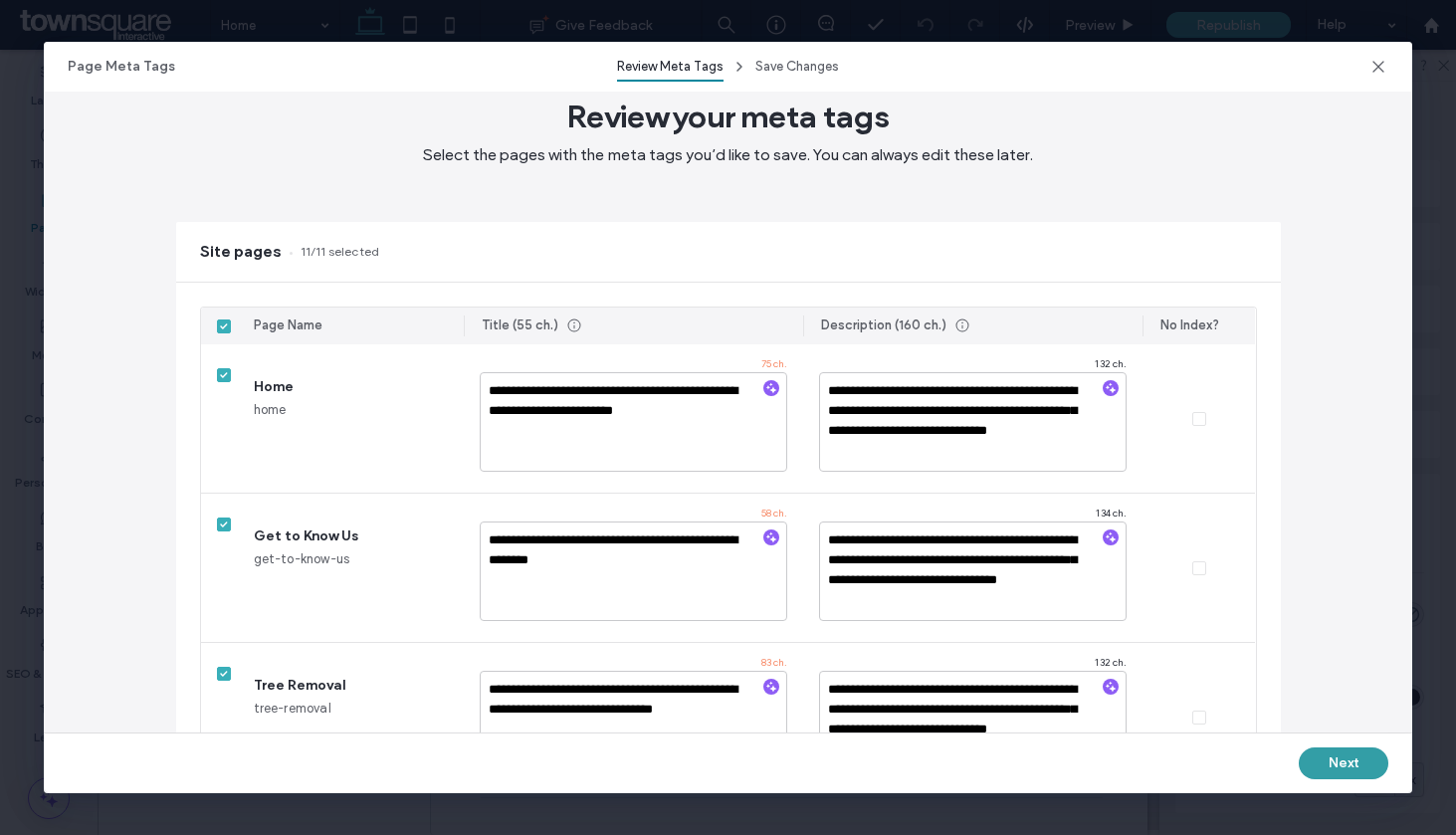 click on "Next" at bounding box center [1344, 763] 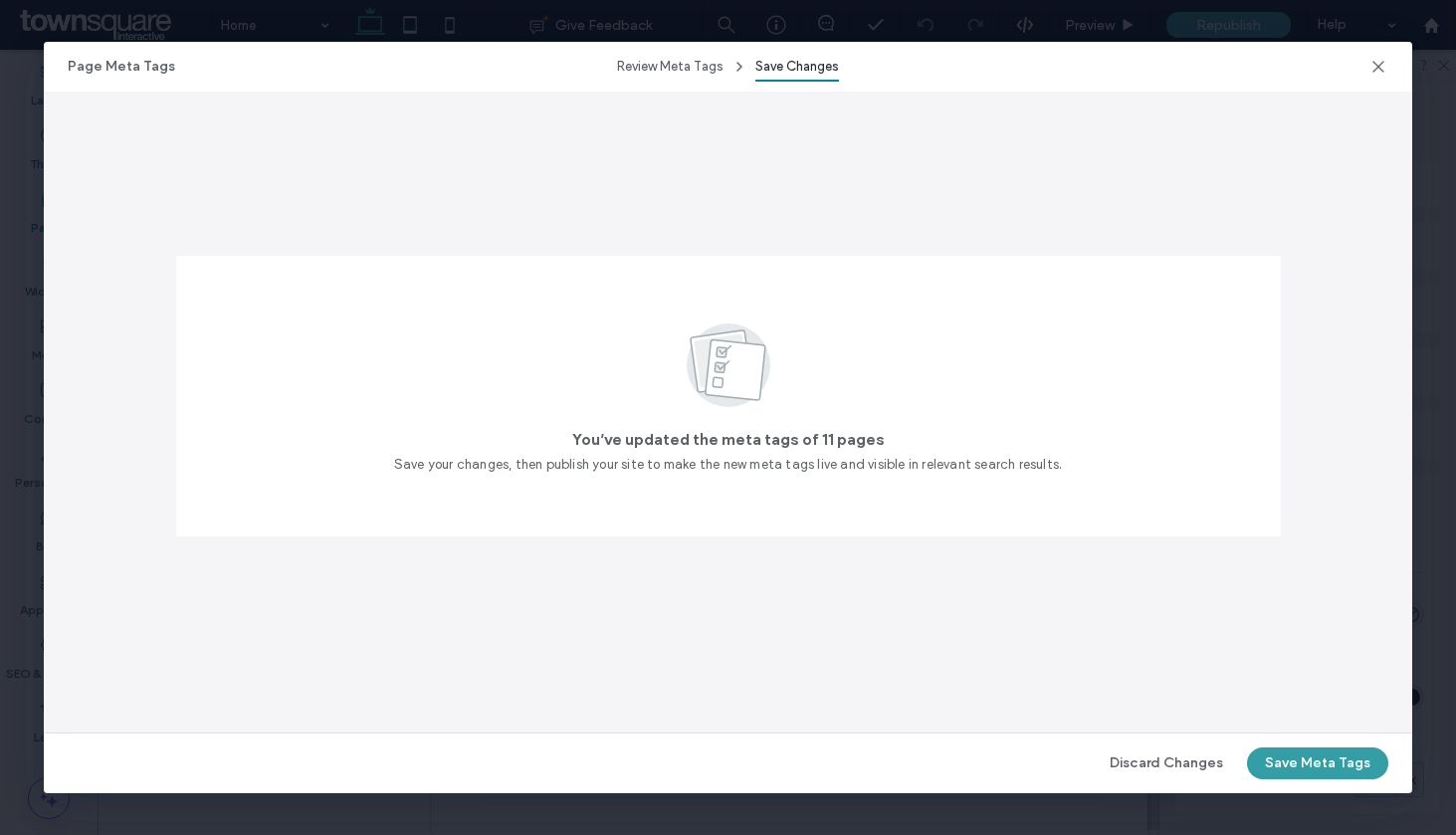 scroll, scrollTop: 0, scrollLeft: 0, axis: both 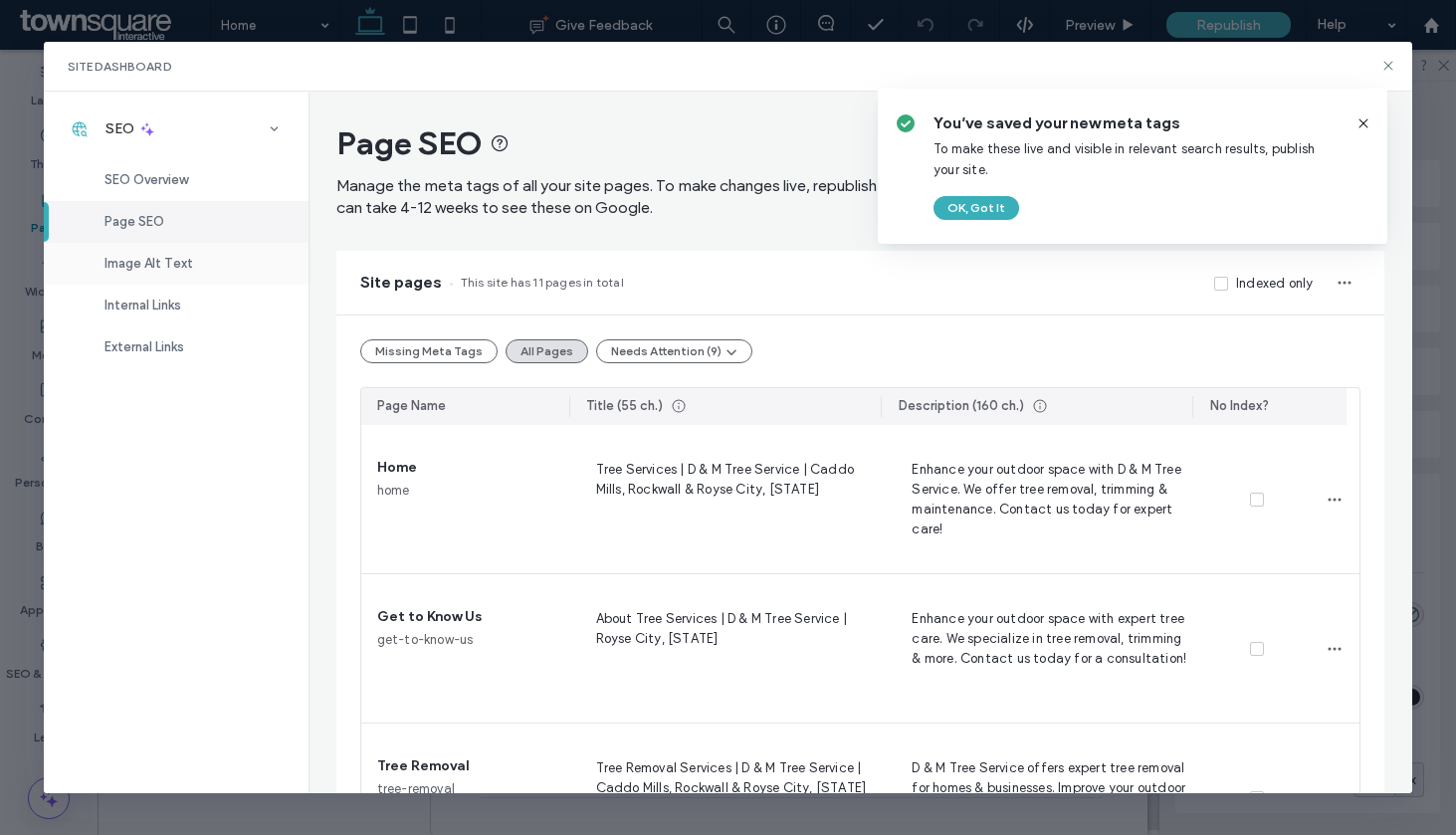 click on "Image Alt Text" at bounding box center (176, 264) 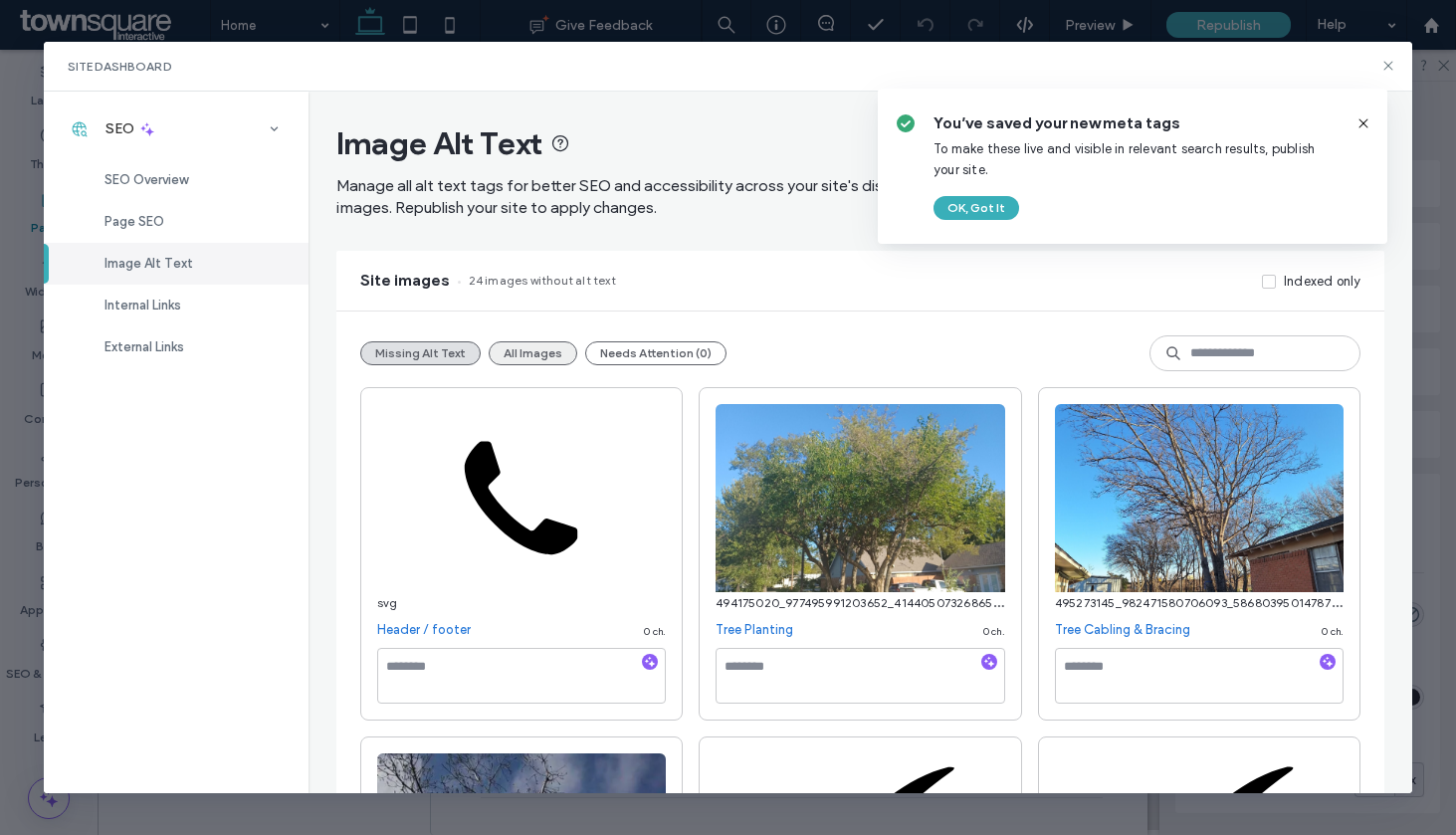 click on "All Images" at bounding box center [532, 353] 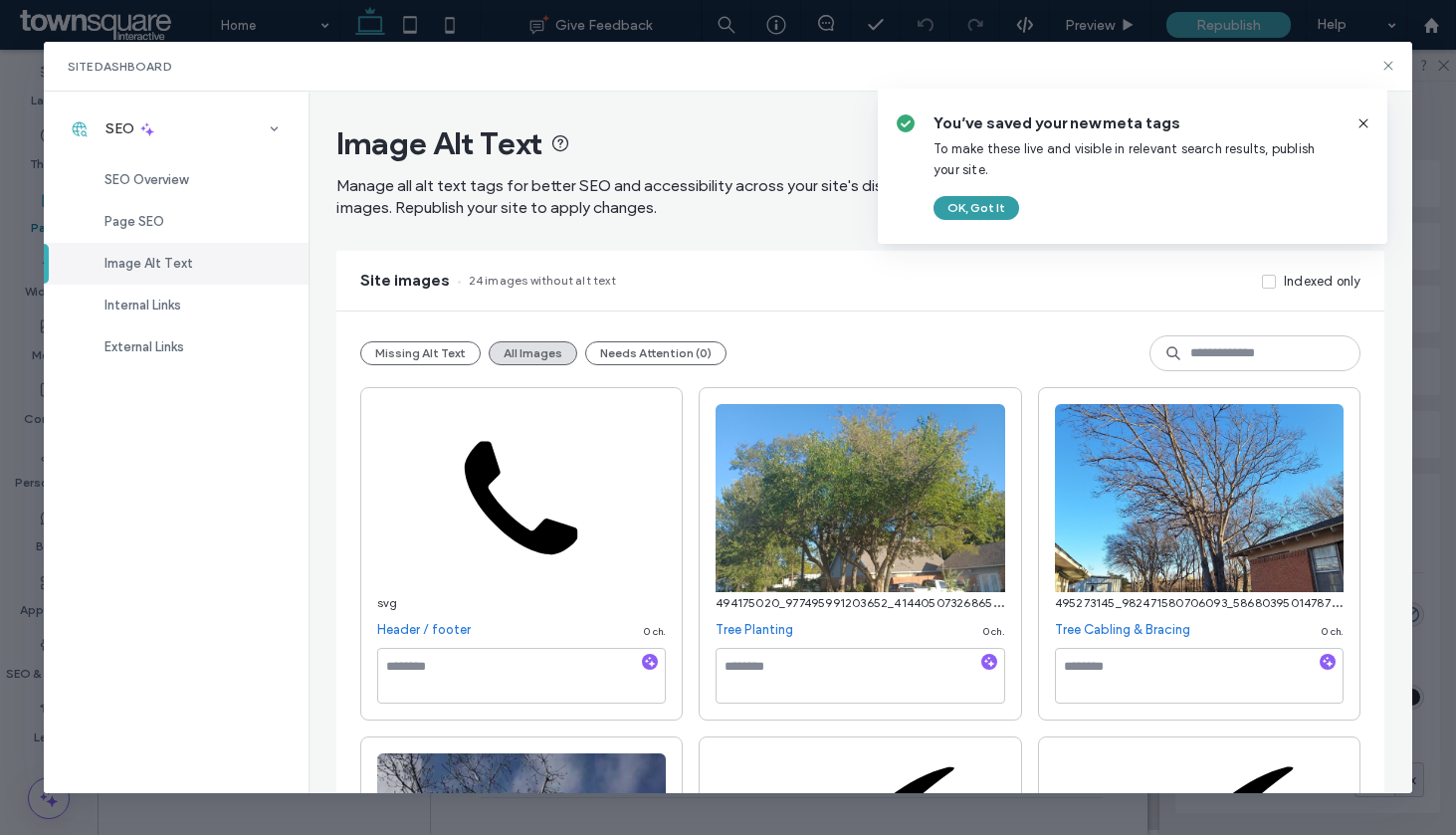 click on "OK, Got It" at bounding box center [976, 208] 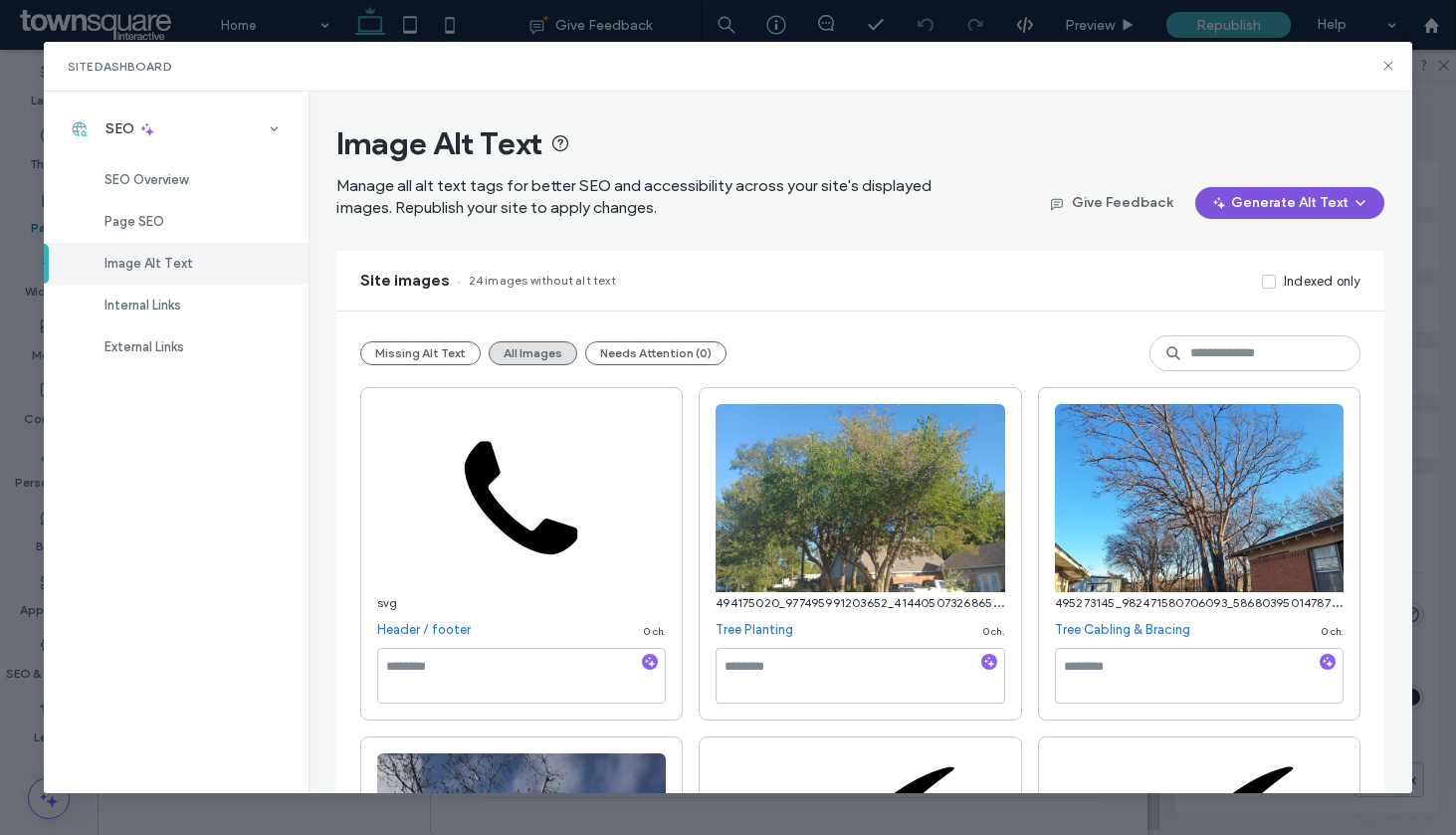 click on "Generate Alt Text" at bounding box center [1290, 203] 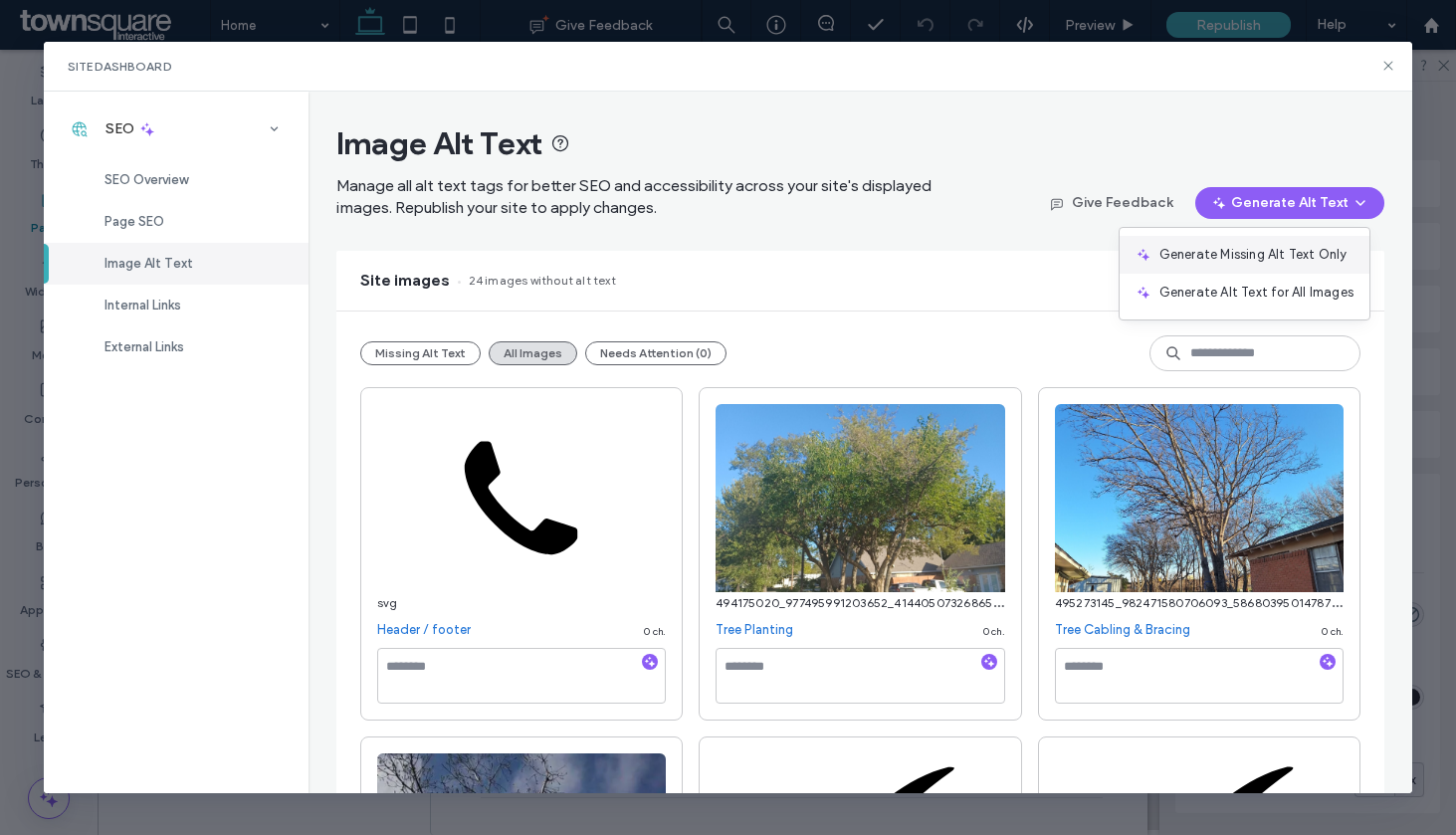 click on "Generate Missing Alt Text Only" at bounding box center (1244, 255) 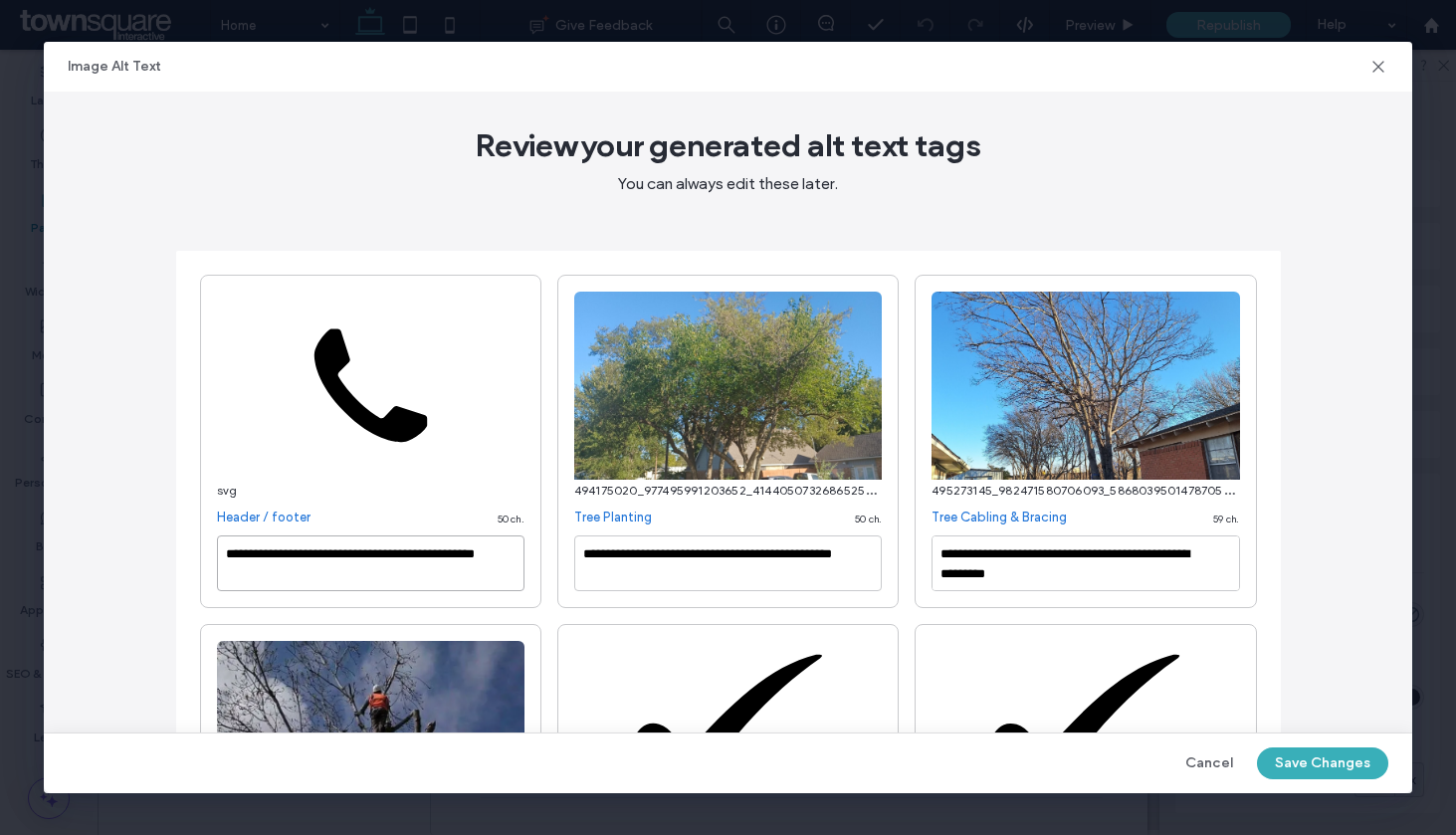 click on "**********" at bounding box center (728, 1664) 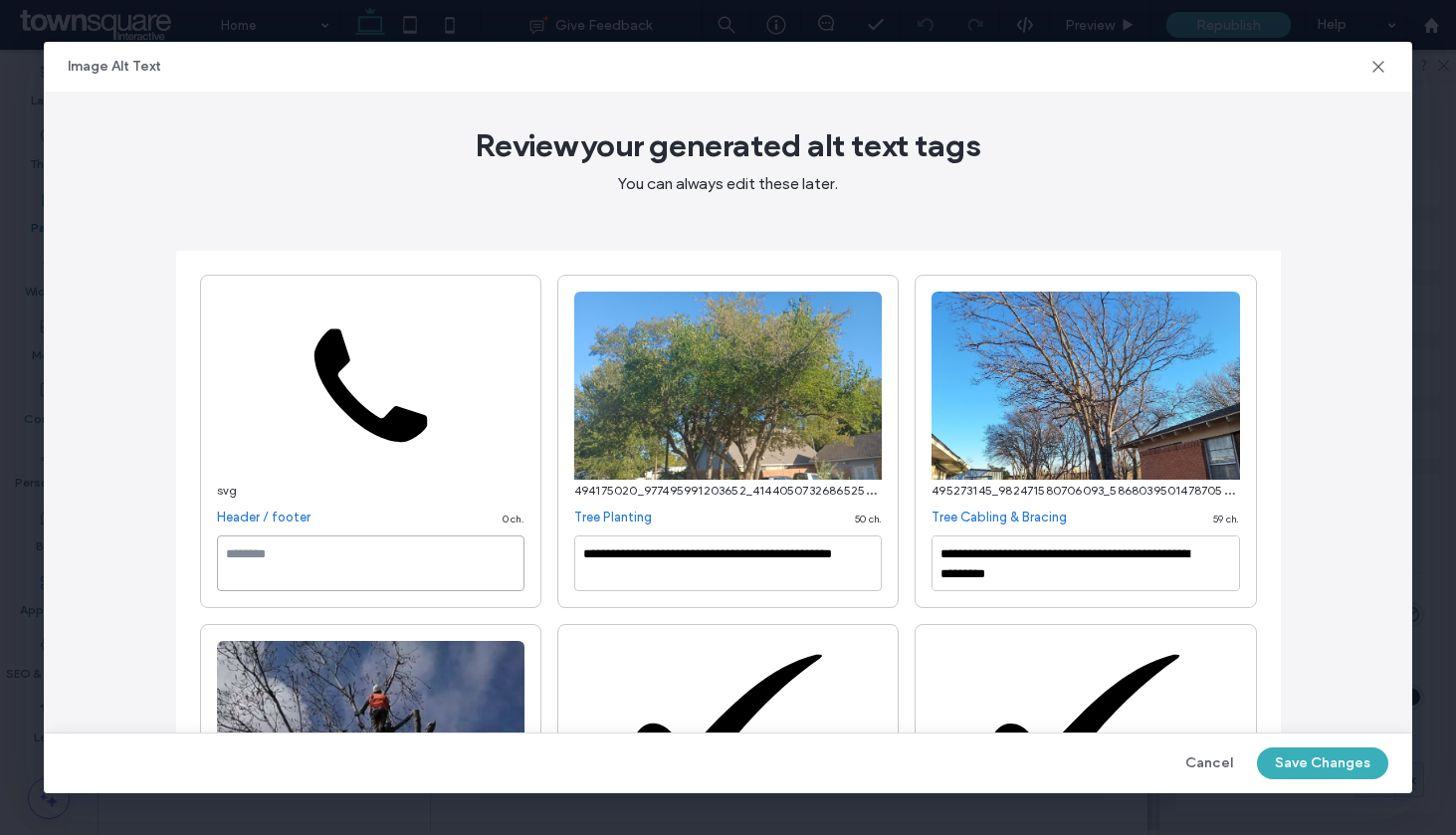 scroll, scrollTop: 2, scrollLeft: 0, axis: vertical 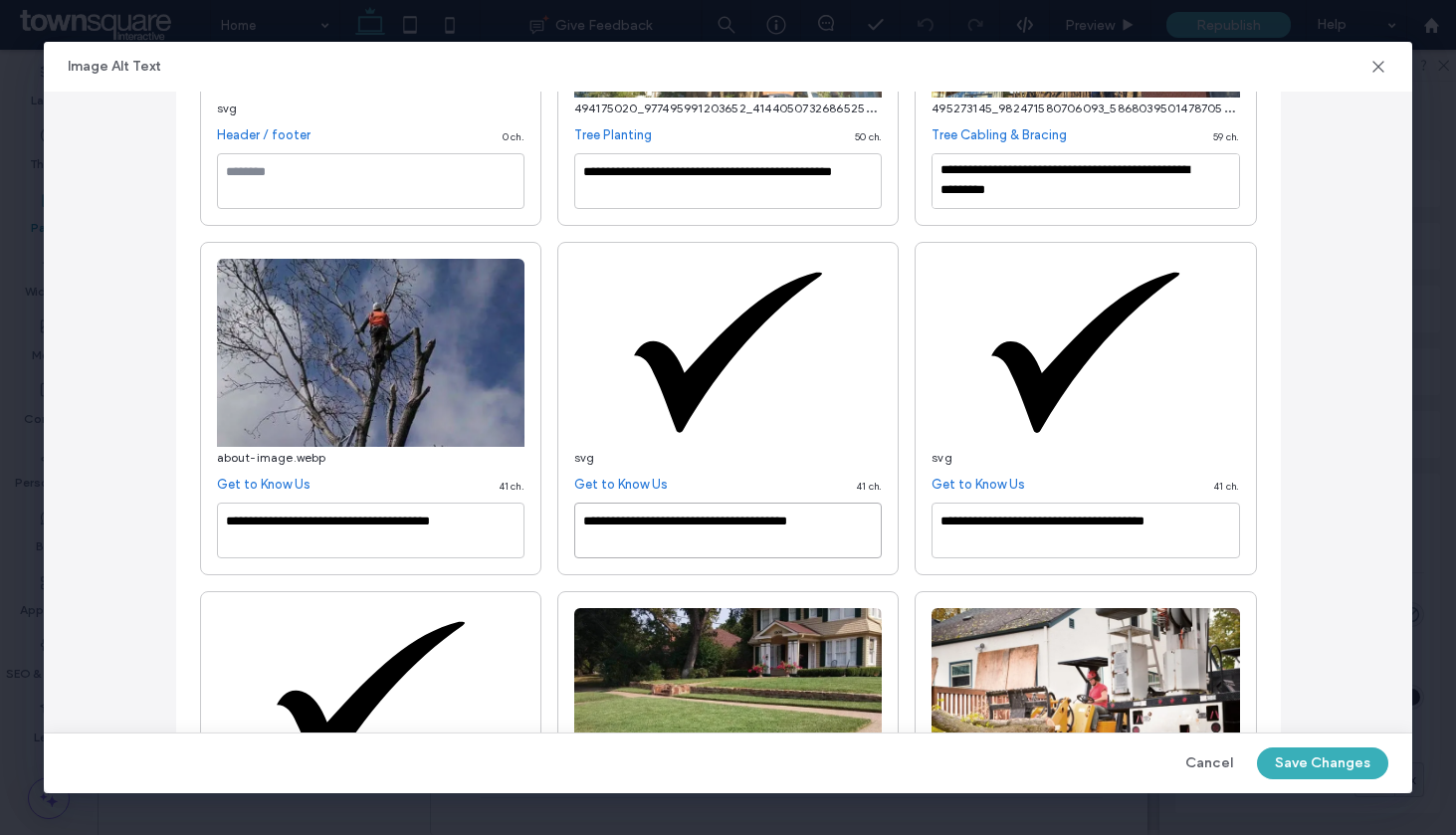 drag, startPoint x: 738, startPoint y: 554, endPoint x: 529, endPoint y: 492, distance: 218.00229 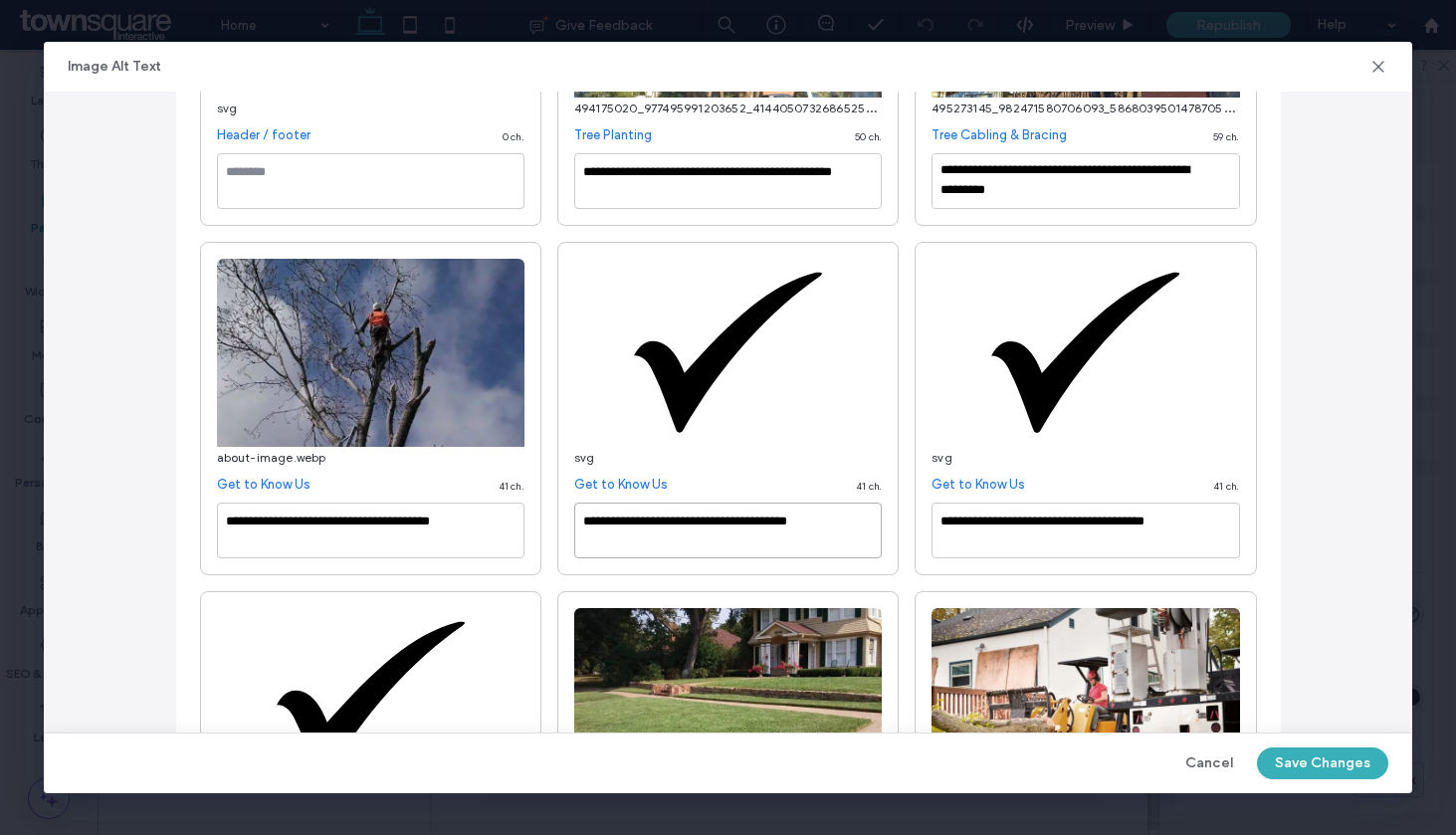 click on "**********" at bounding box center (728, 408) 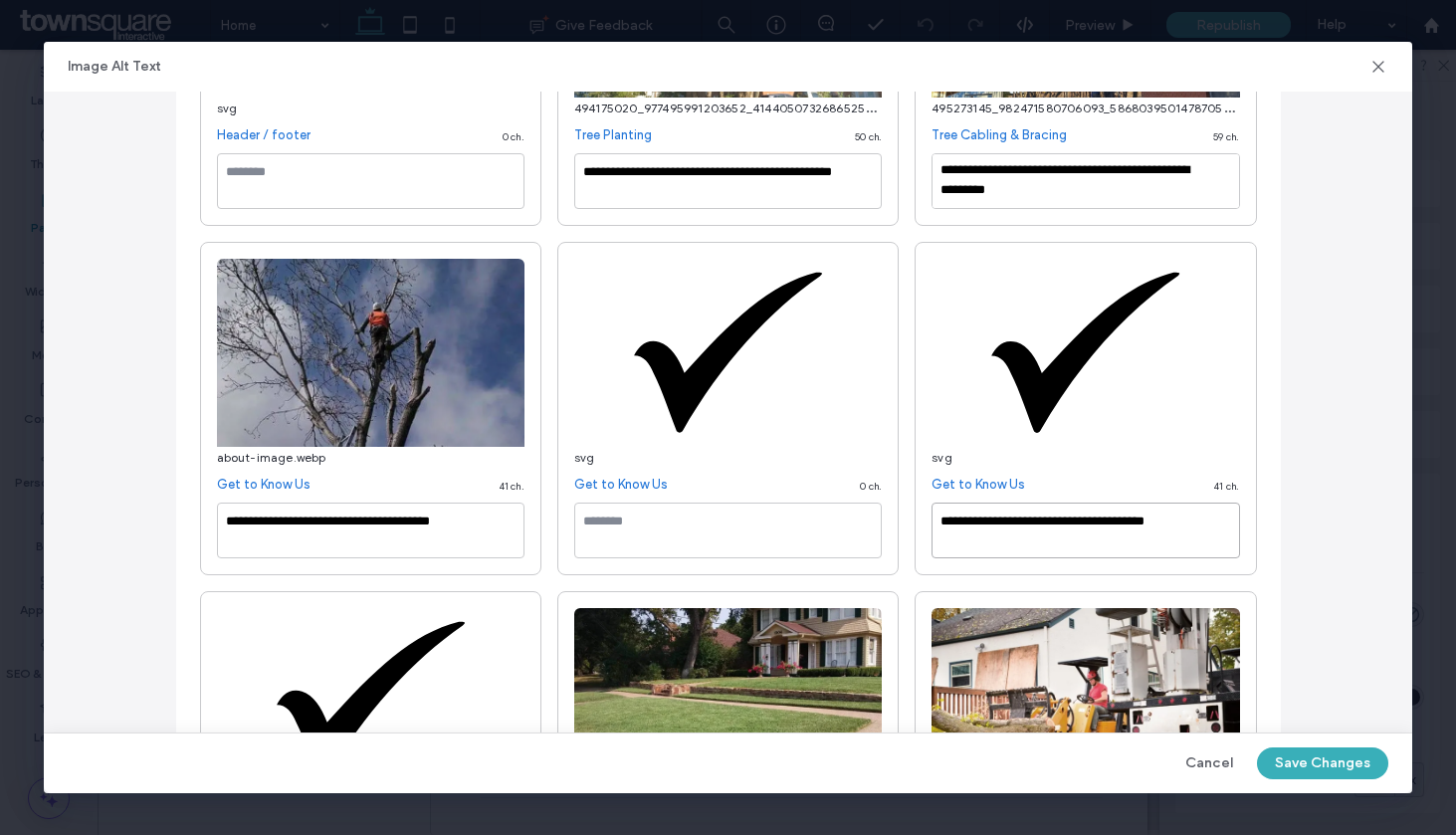 drag, startPoint x: 996, startPoint y: 539, endPoint x: 753, endPoint y: 424, distance: 268.83824 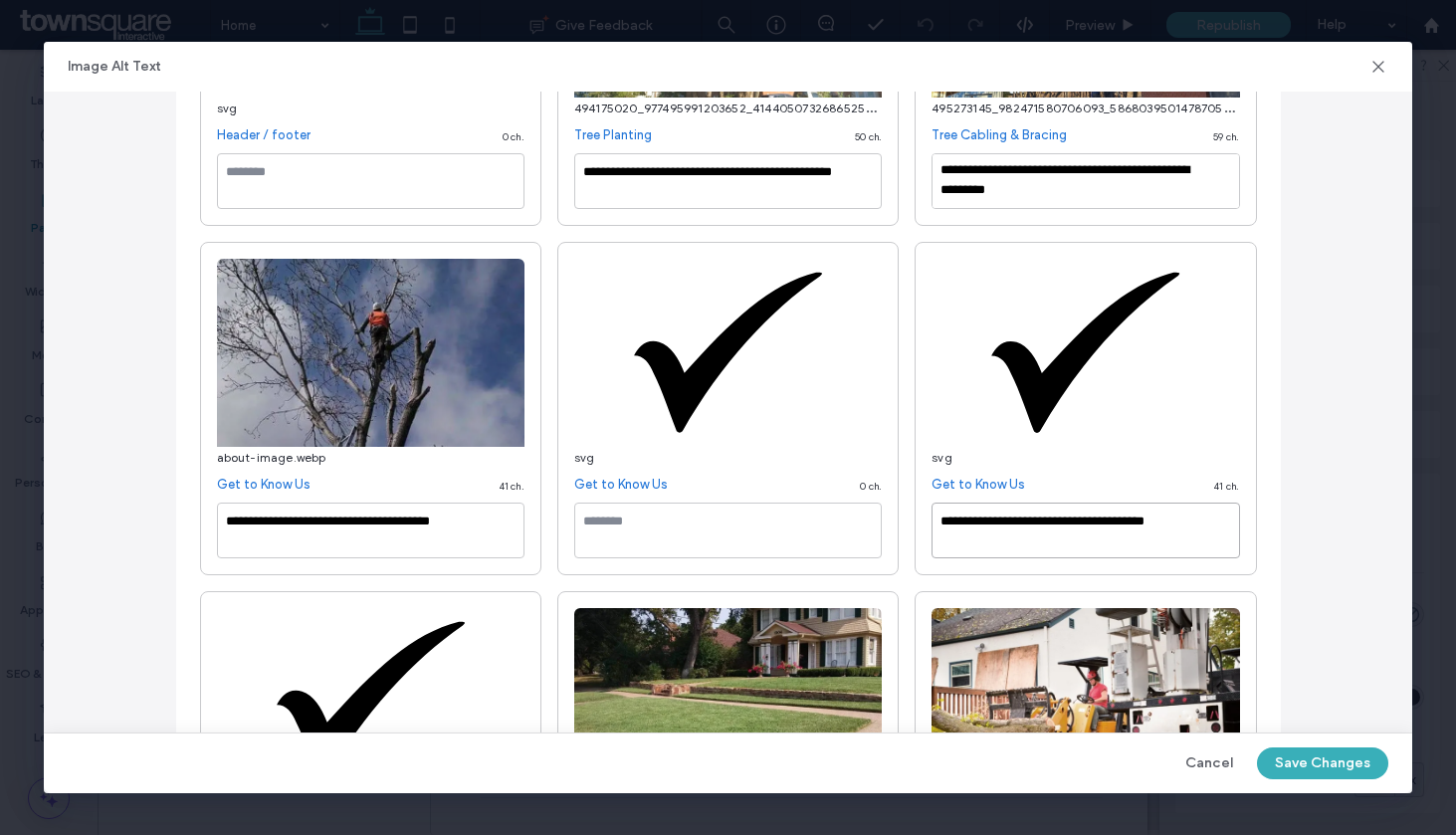 click on "**********" at bounding box center (728, 1282) 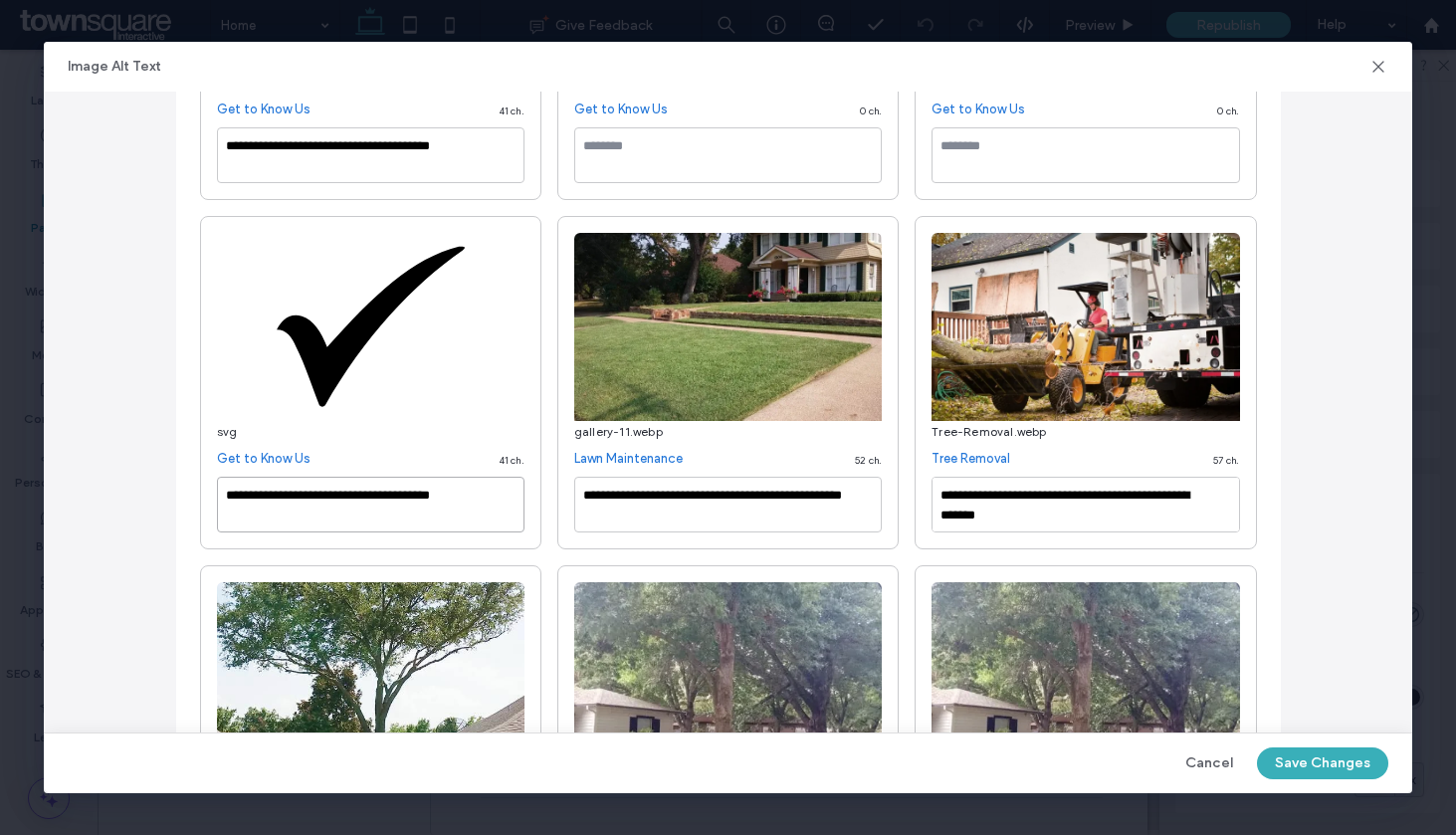 click on "**********" at bounding box center (728, 907) 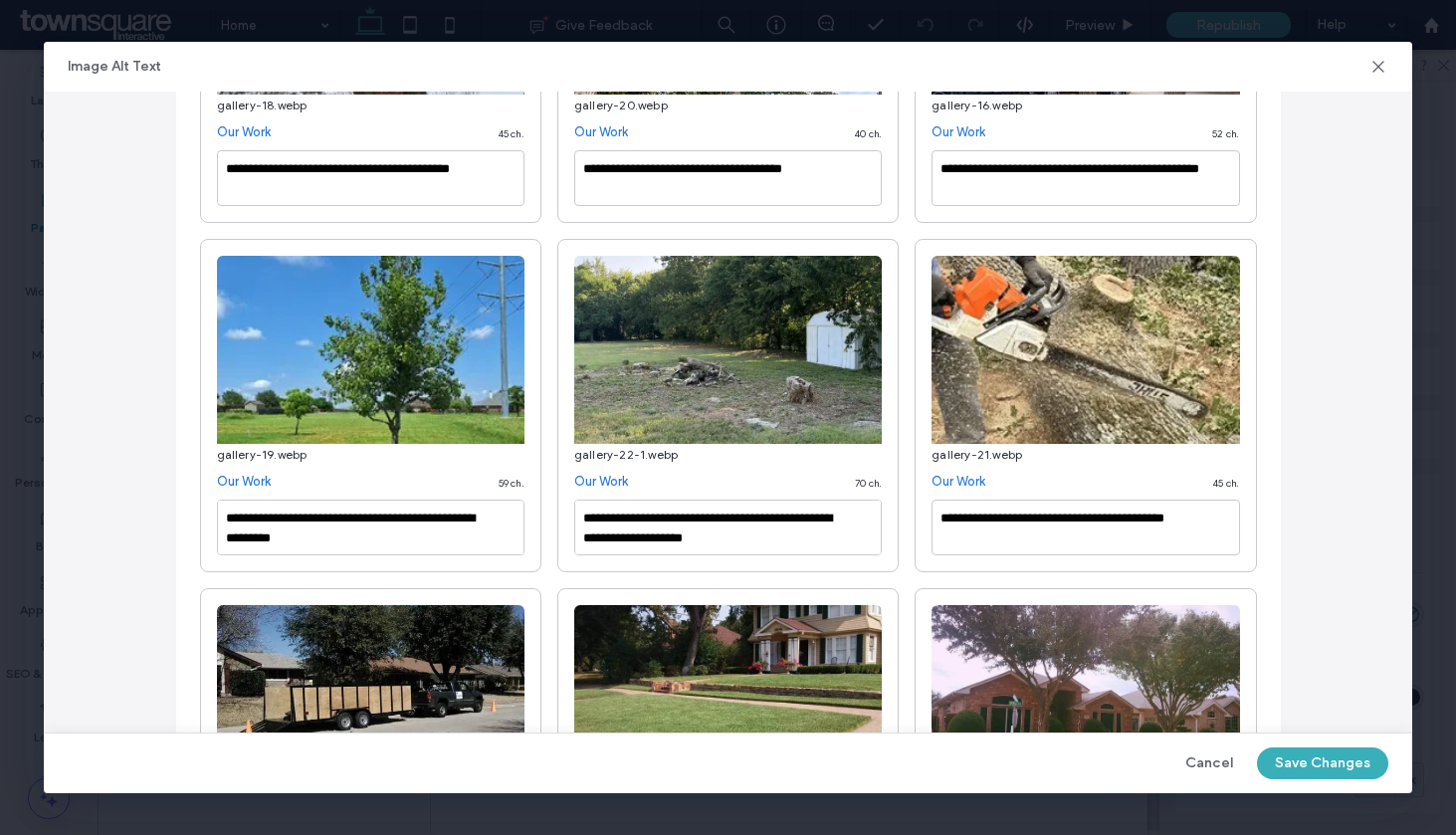 scroll, scrollTop: 2369, scrollLeft: 0, axis: vertical 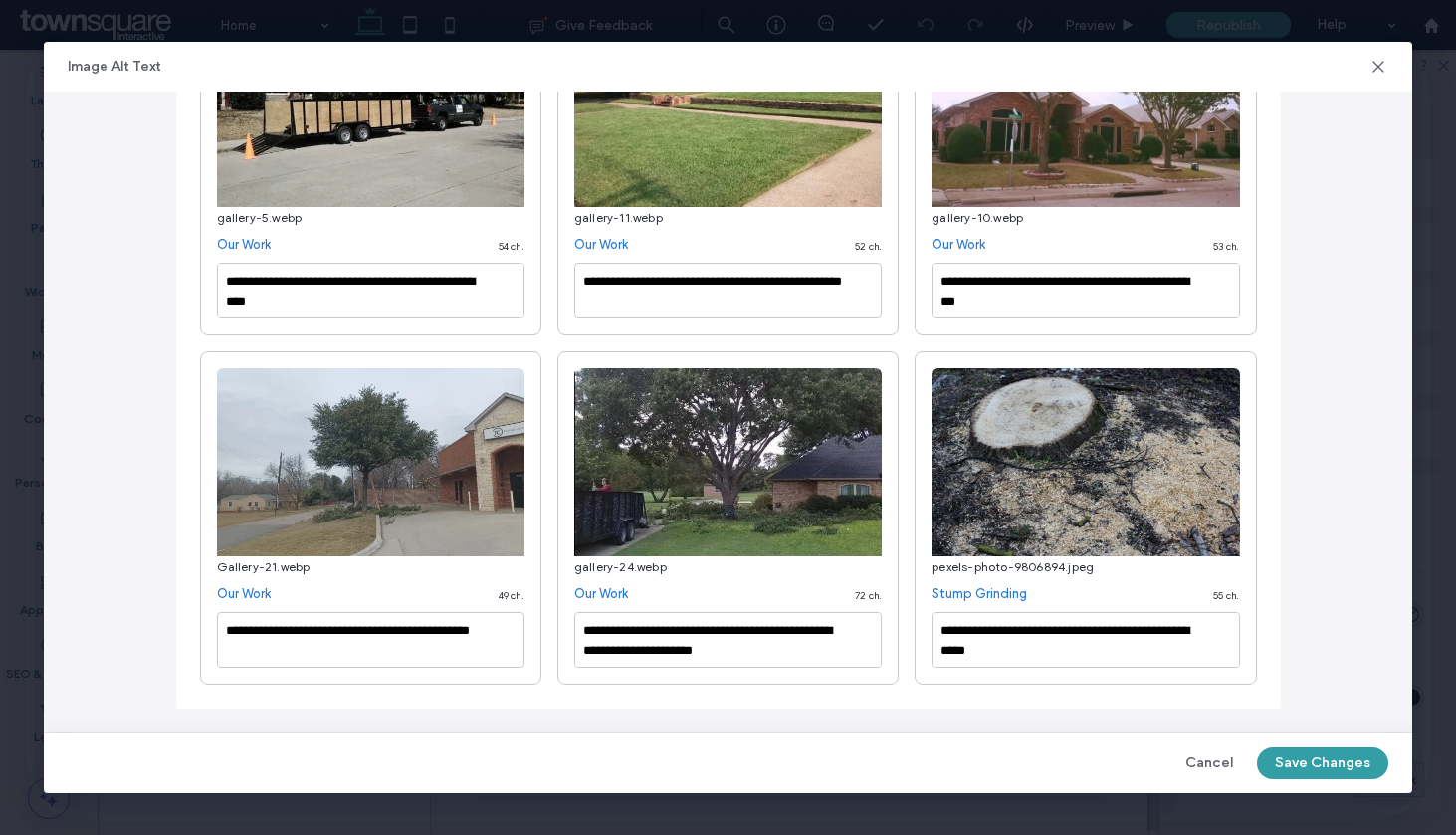 click on "Save Changes" at bounding box center [1323, 763] 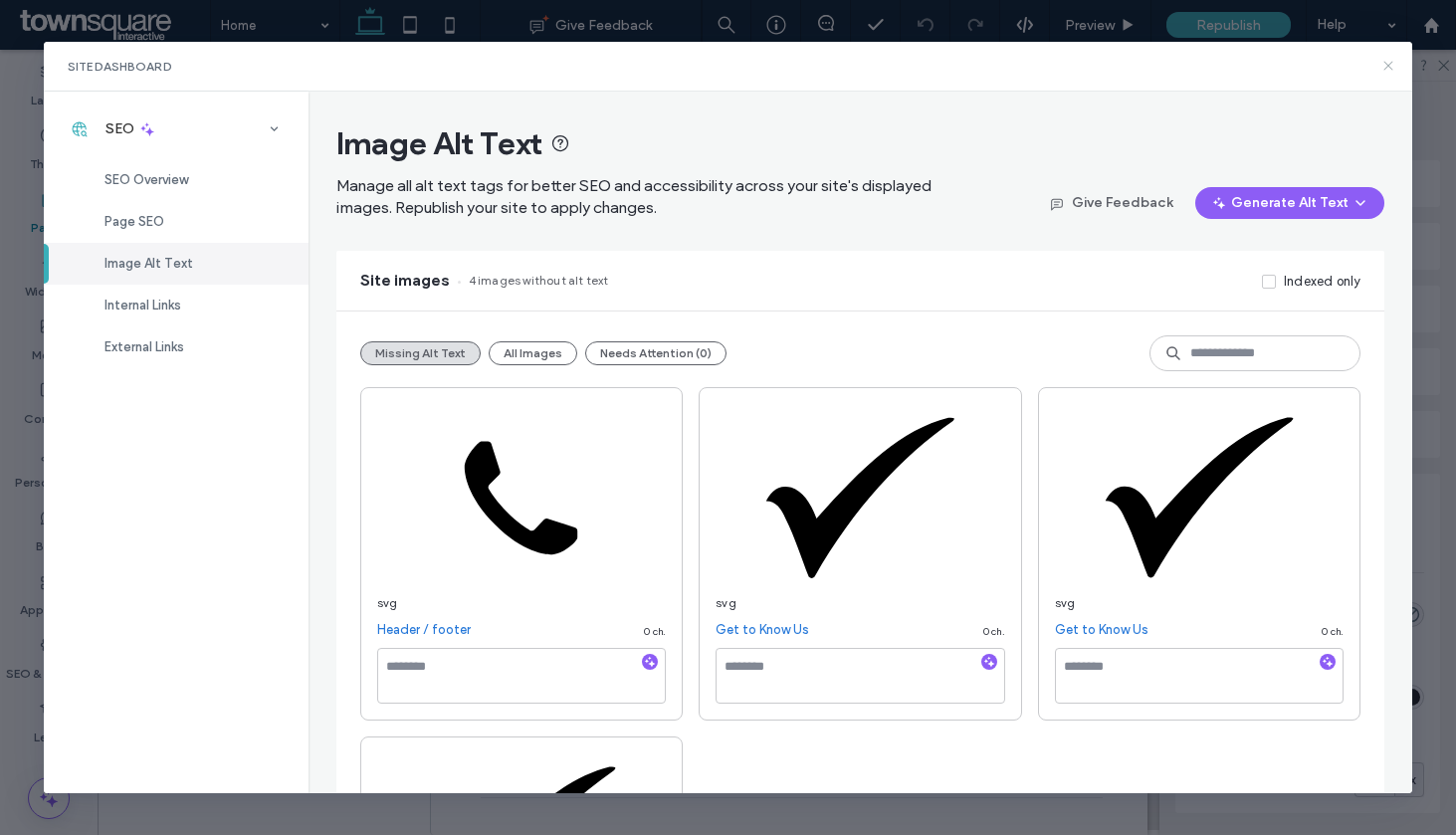 click 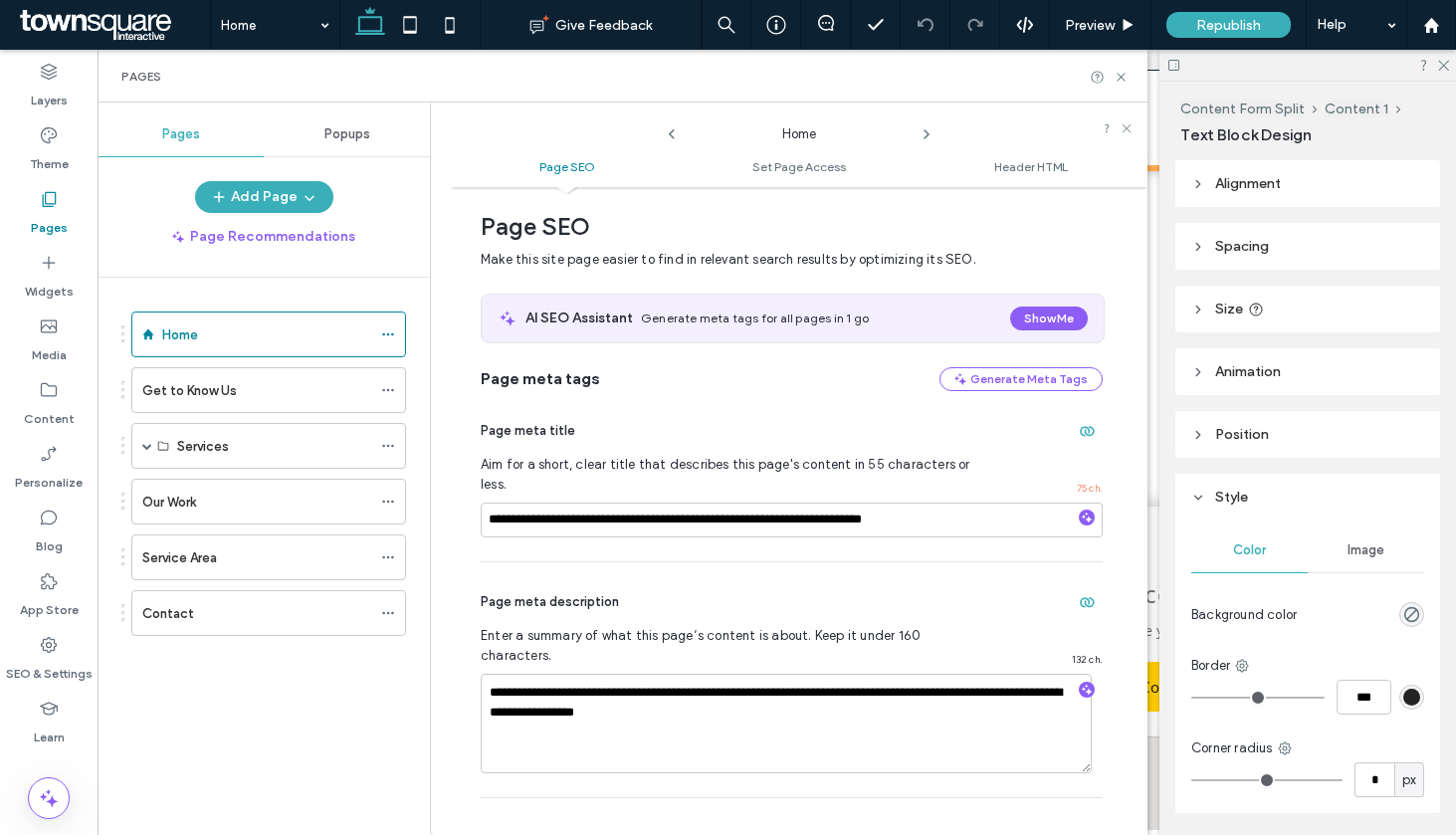 click on "Pages" at bounding box center [622, 76] 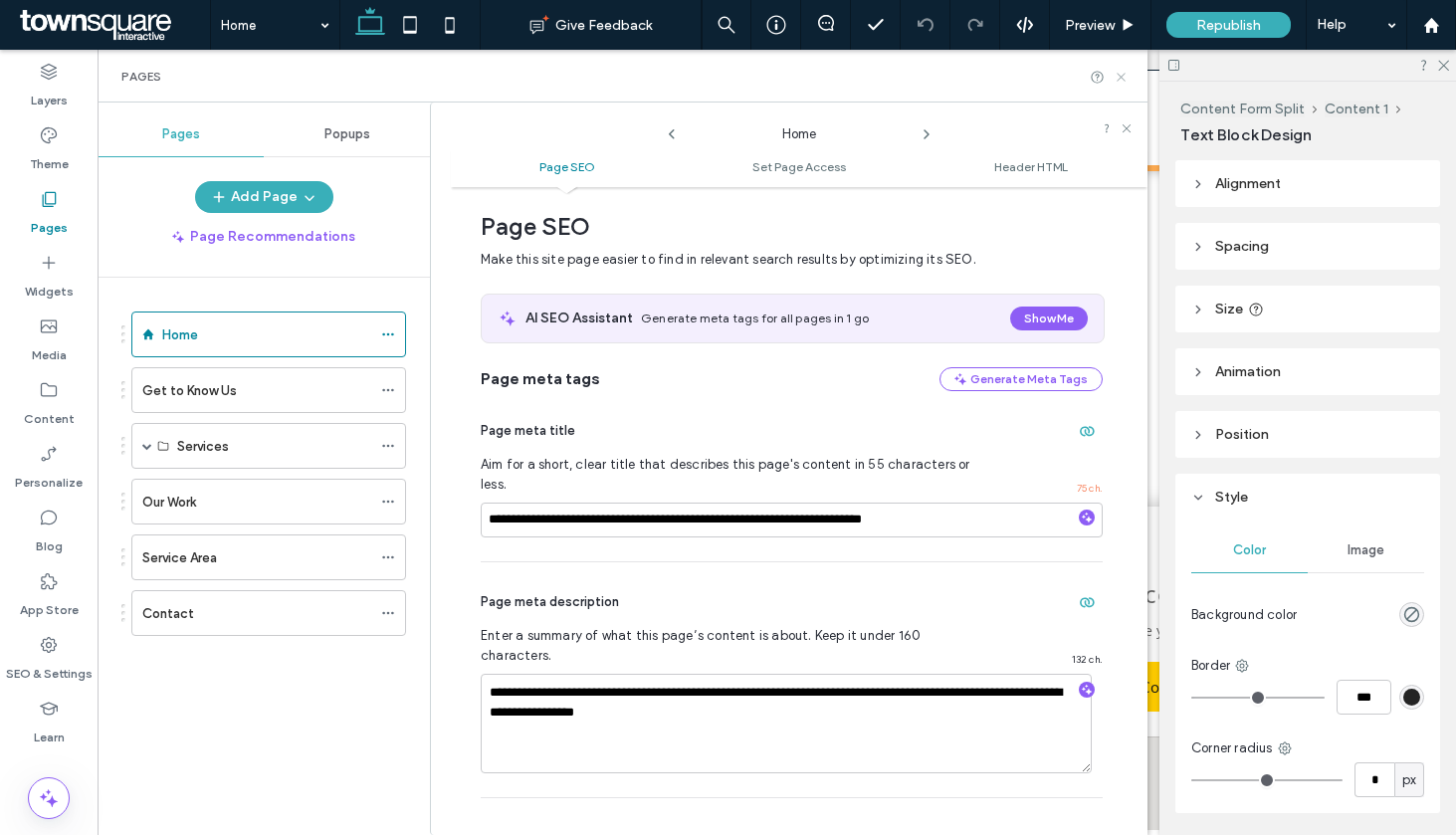 click 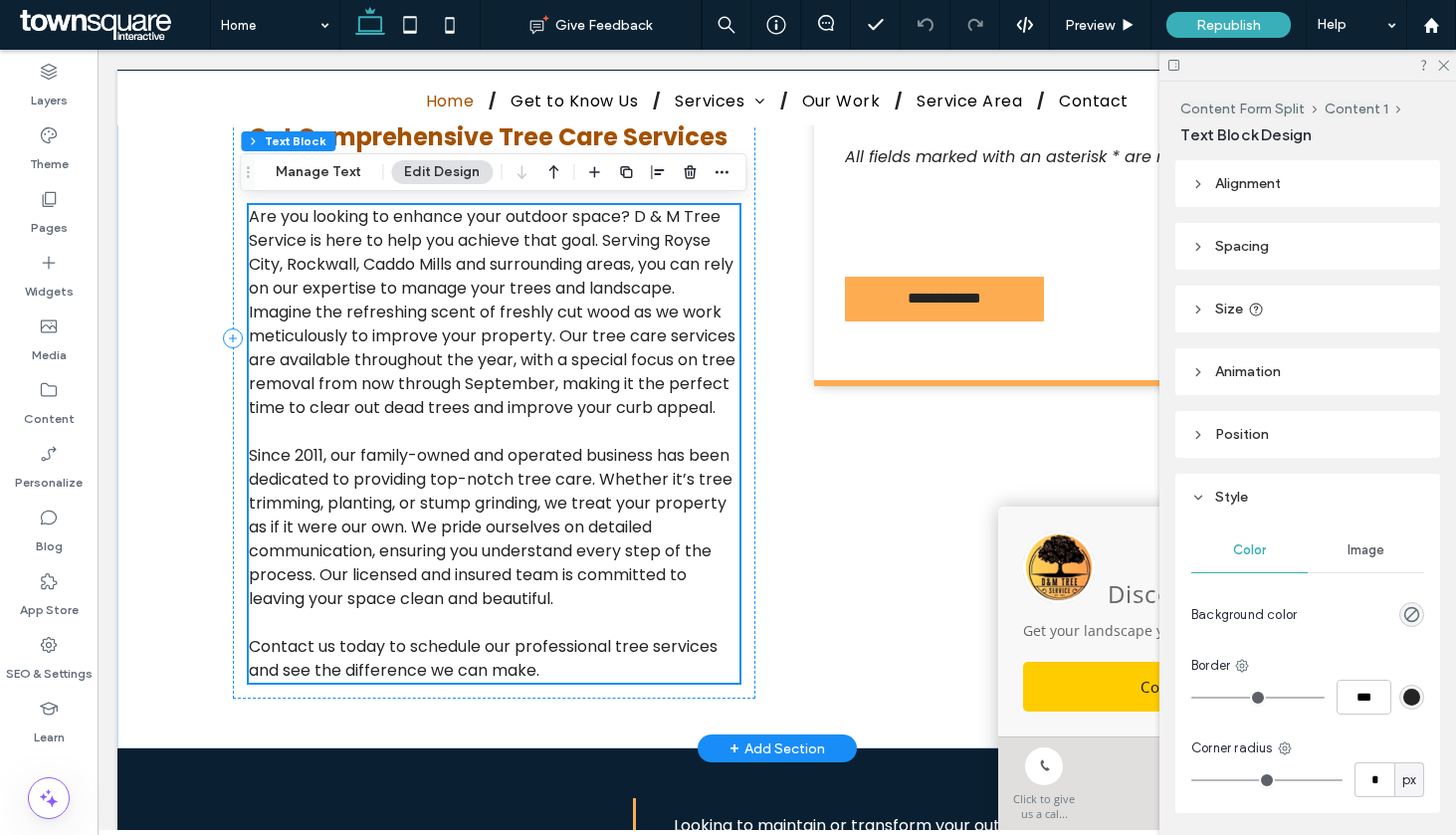 scroll, scrollTop: 747, scrollLeft: 0, axis: vertical 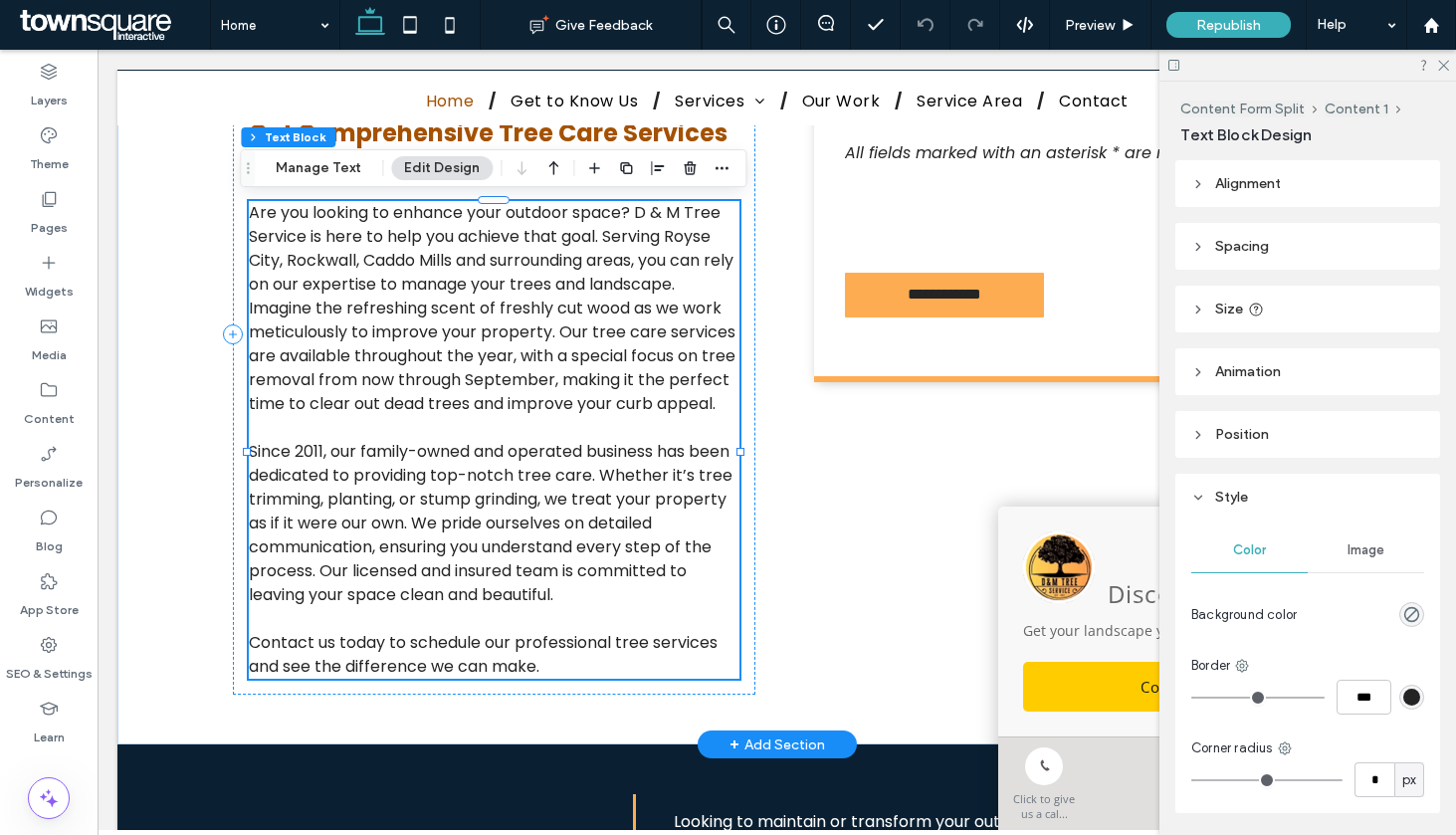 click on "Are you looking to enhance your outdoor space? D & M Tree Service is here to help you achieve that goal. Serving Royse City, Rockwall, Caddo Mills and surrounding areas, you can rely on our expertise to manage your trees and landscape. Imagine the refreshing scent of freshly cut wood as we work meticulously to improve your property. Our tree care services are available throughout the year, with a special focus on tree removal from now through September, making it the perfect time to clear out dead trees and improve your curb appeal." at bounding box center [492, 308] 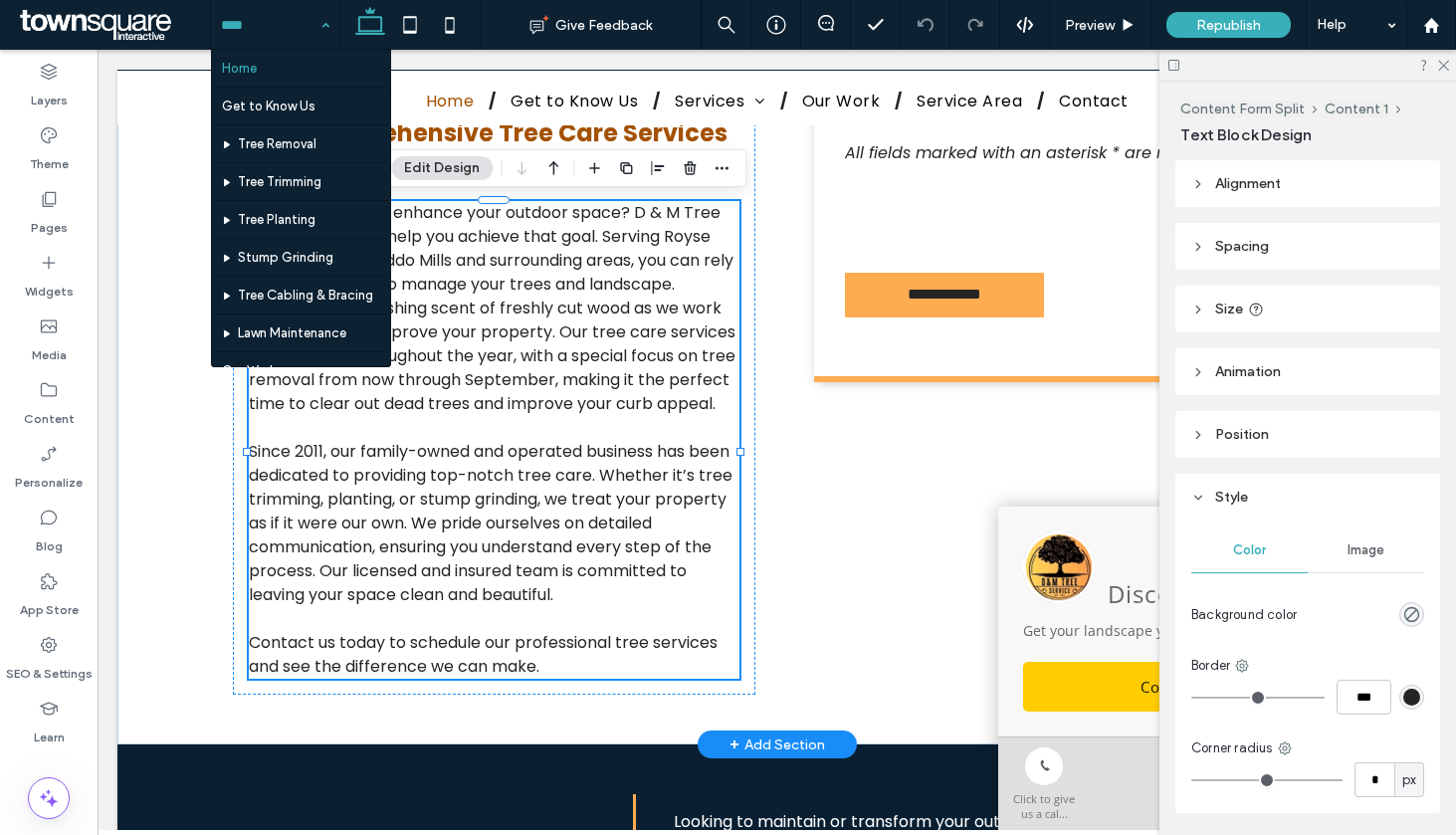 click at bounding box center [270, 25] 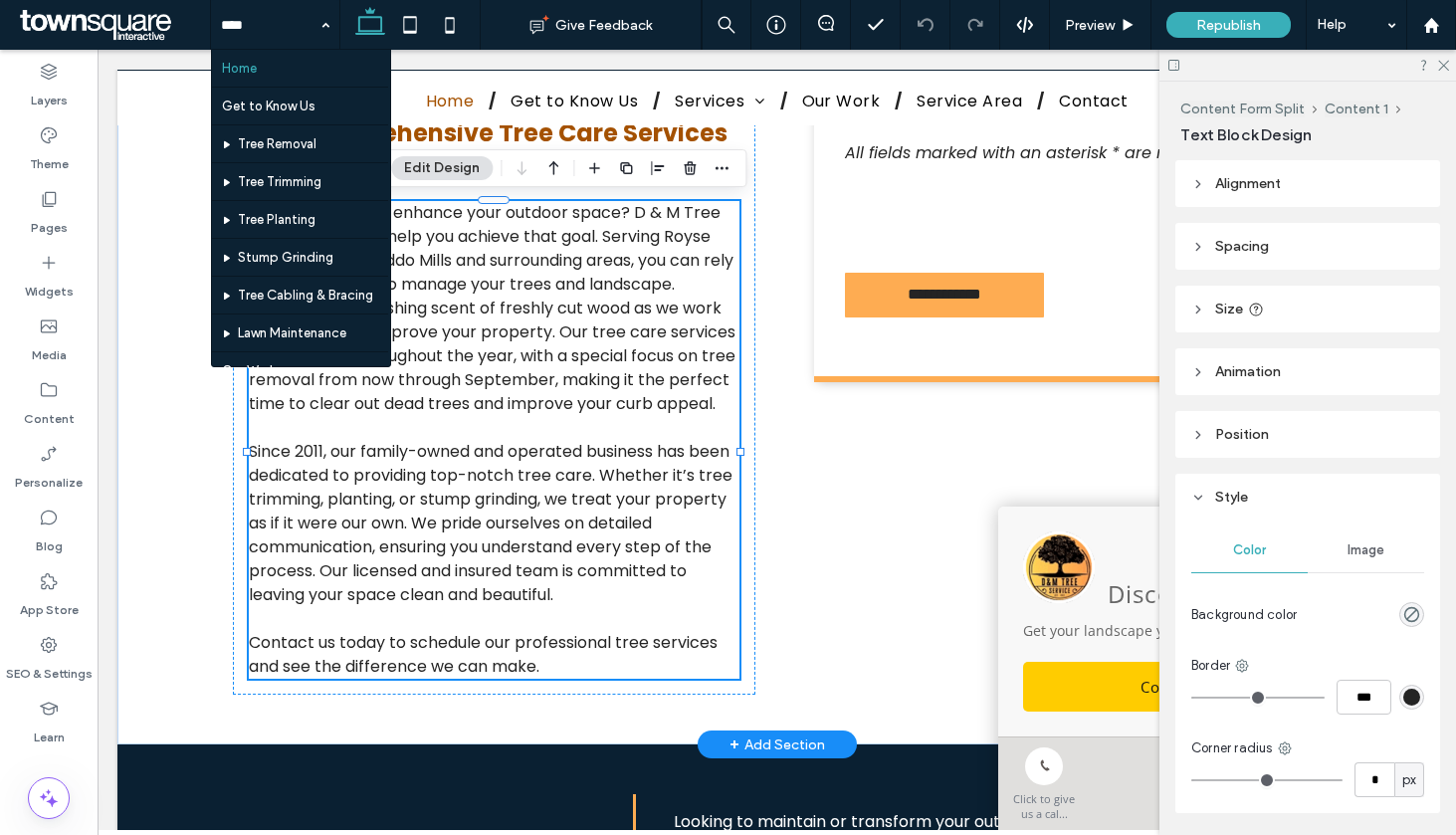 click on "Are you looking to enhance your outdoor space? D & M Tree Service is here to help you achieve that goal. Serving Royse City, Rockwall, Caddo Mills and surrounding areas, you can rely on our expertise to manage your trees and landscape. Imagine the refreshing scent of freshly cut wood as we work meticulously to improve your property. Our tree care services are available throughout the year, with a special focus on tree removal from now through September, making it the perfect time to clear out dead trees and improve your curb appeal." at bounding box center [492, 308] 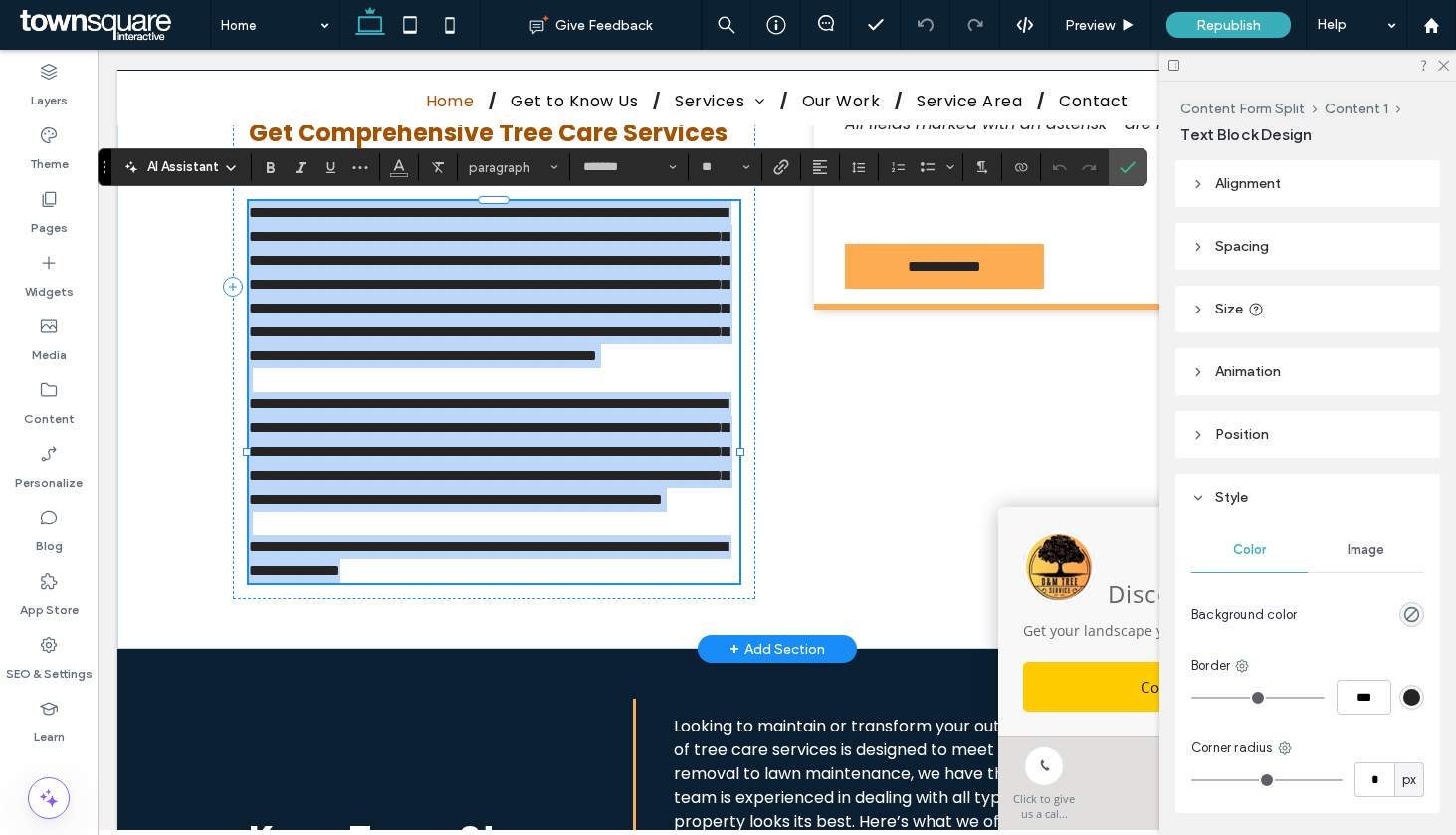 click on "**********" at bounding box center [489, 451] 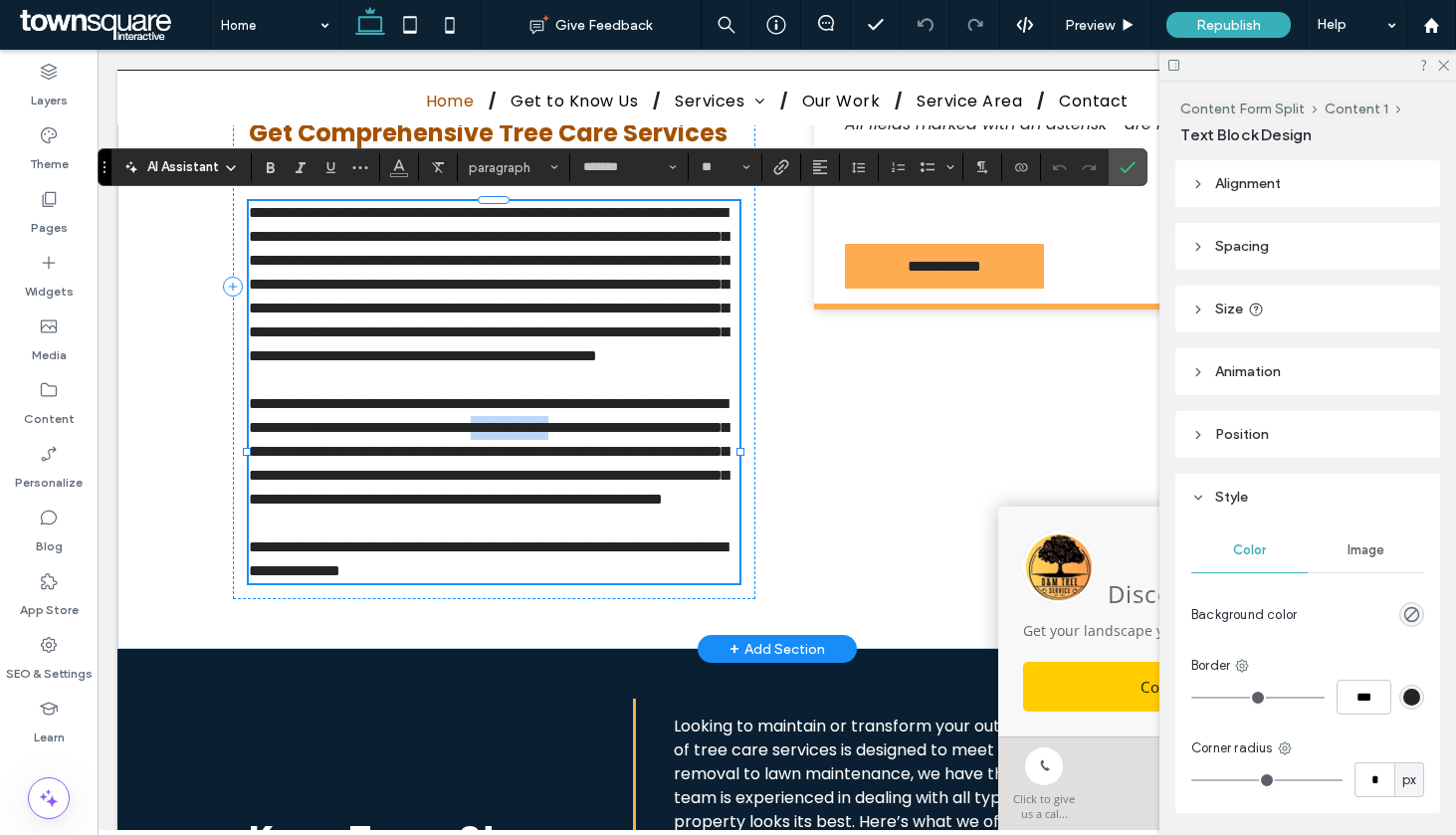 drag, startPoint x: 348, startPoint y: 524, endPoint x: 241, endPoint y: 524, distance: 107 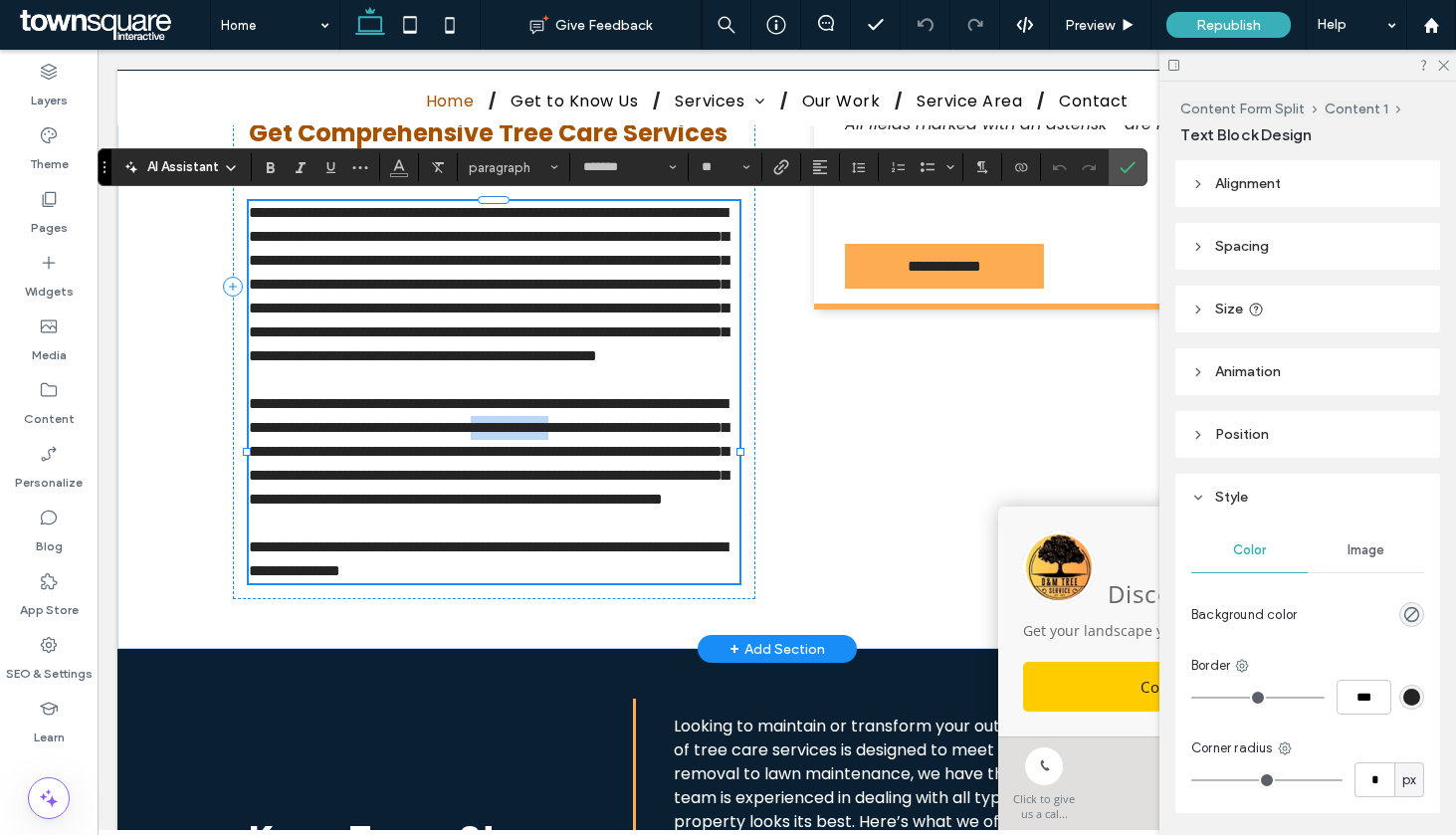 click on "**********" at bounding box center (489, 451) 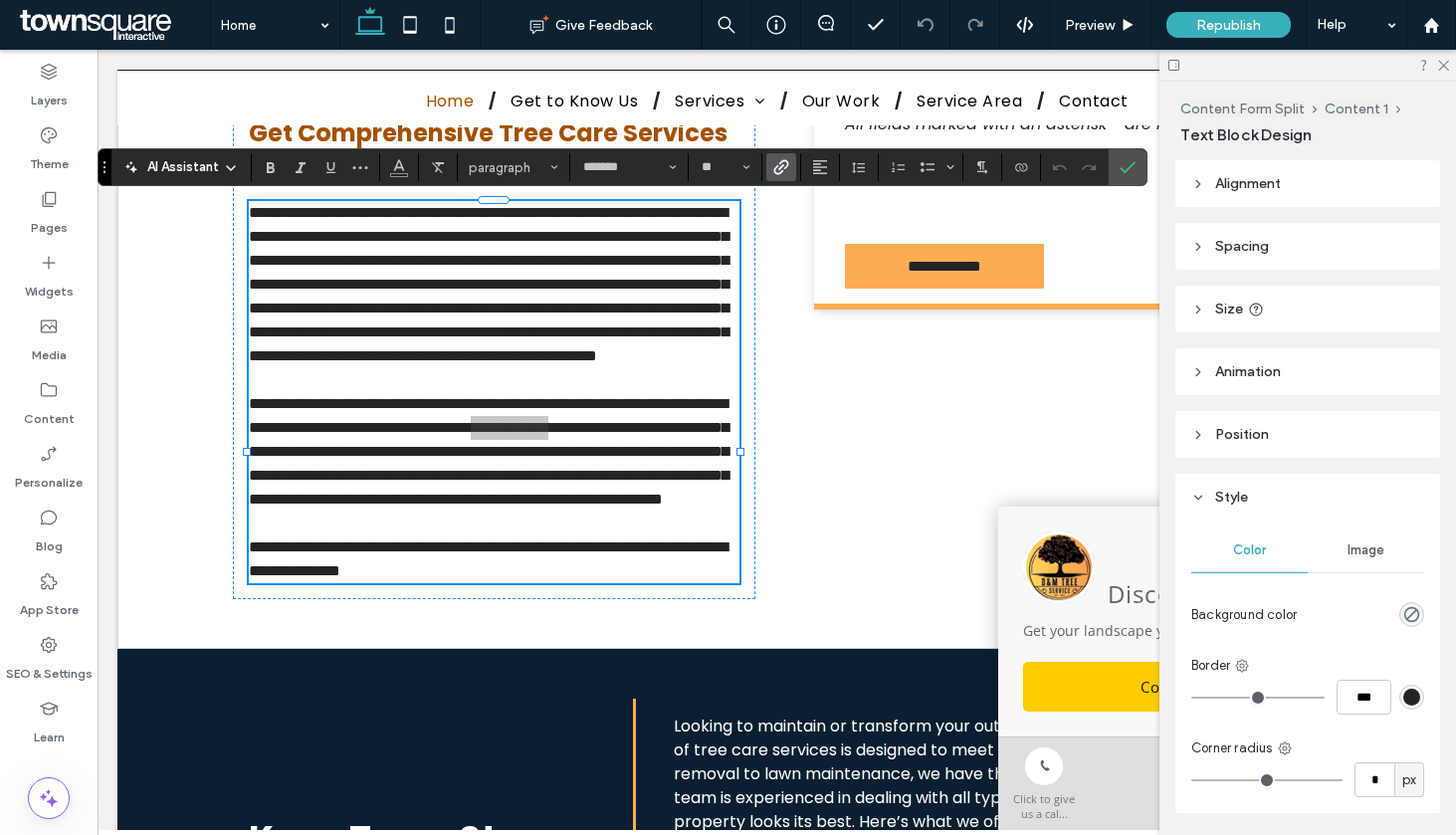 click 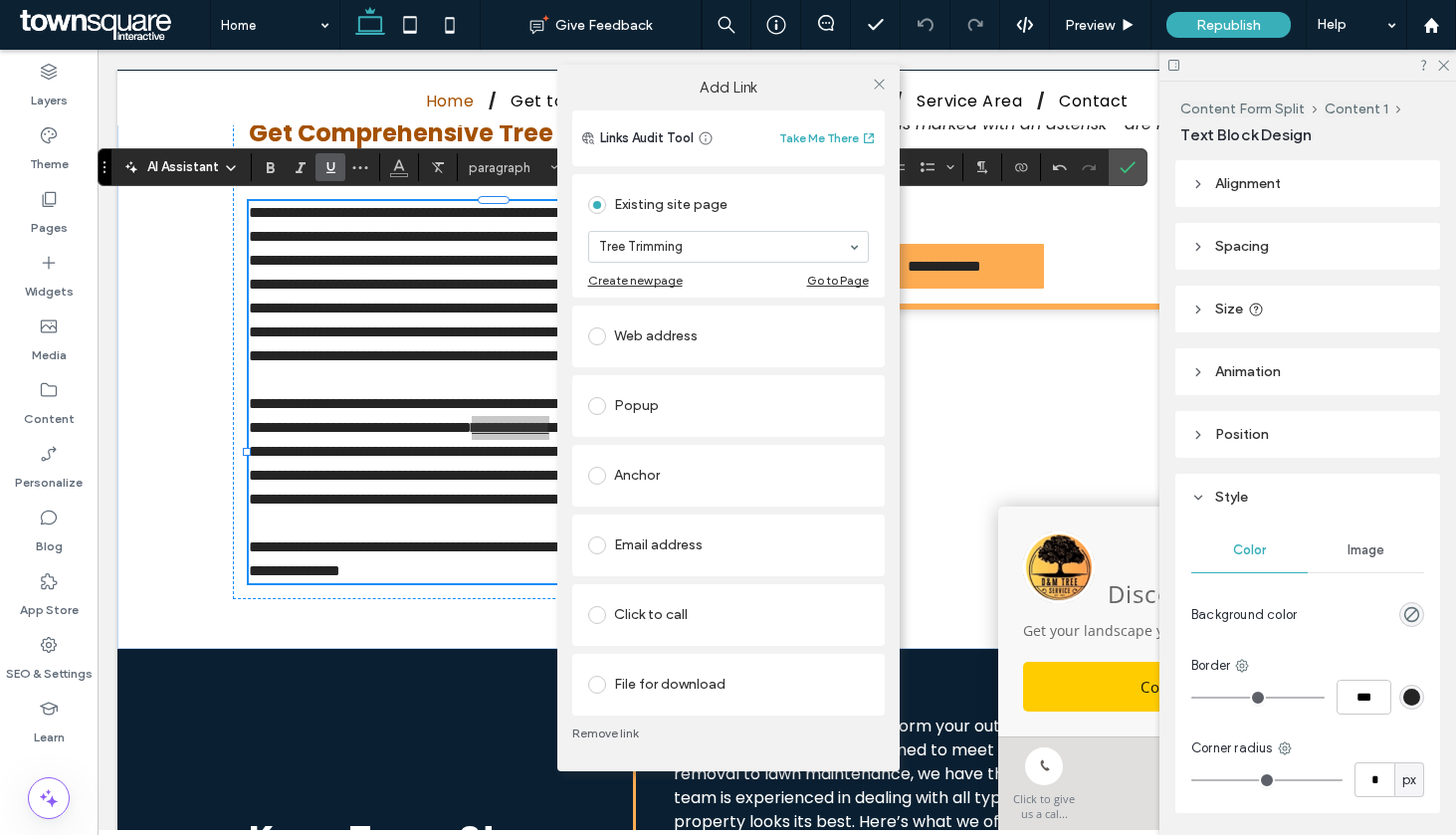 drag, startPoint x: 391, startPoint y: 427, endPoint x: 413, endPoint y: 540, distance: 115.1217 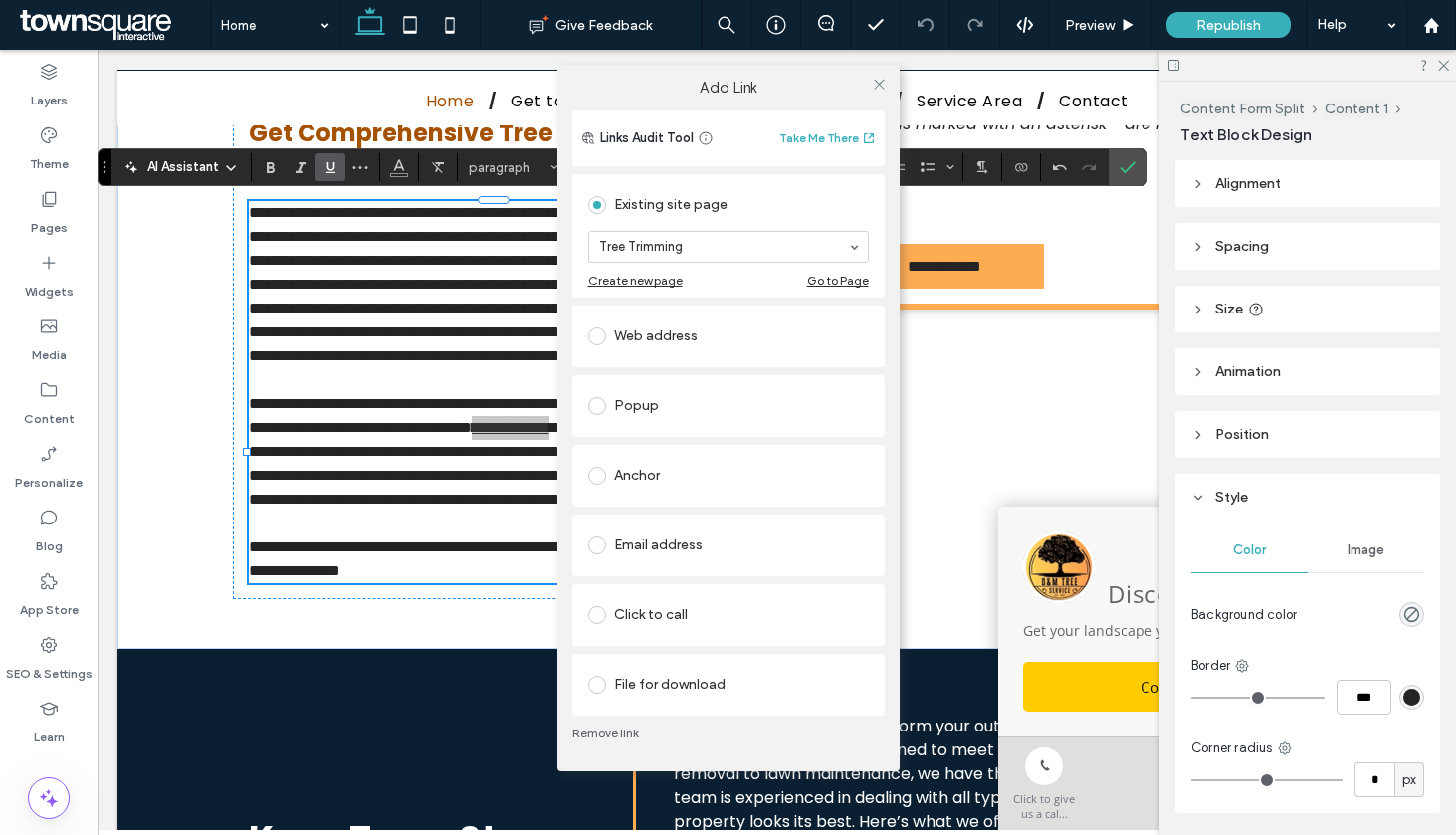 click on "Add Link Links Audit Tool Take Me There Existing site page Tree Trimming Create new page Go to Page Web address Popup Anchor Email address Click to call File for download Remove link" at bounding box center [728, 417] 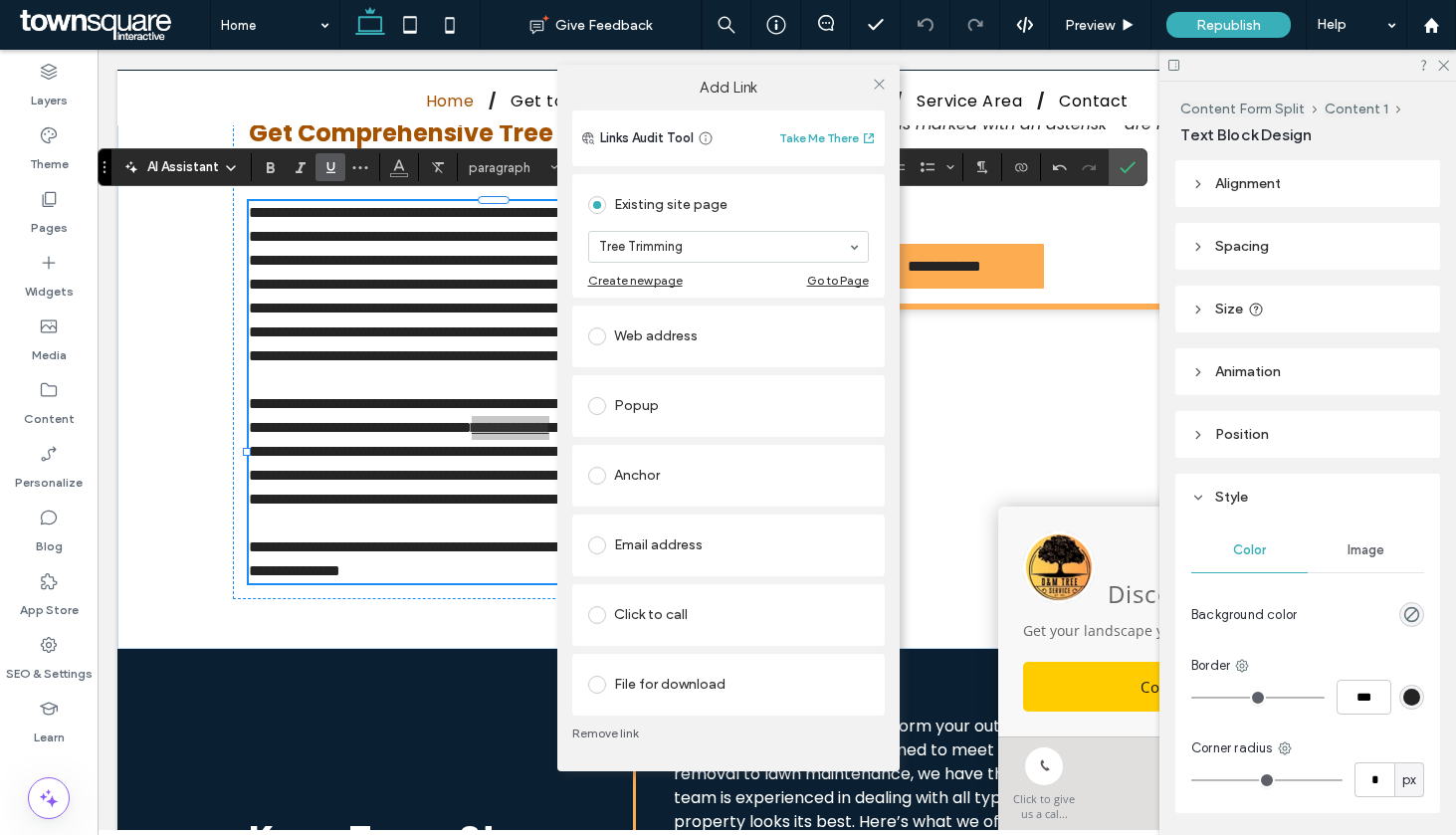 click 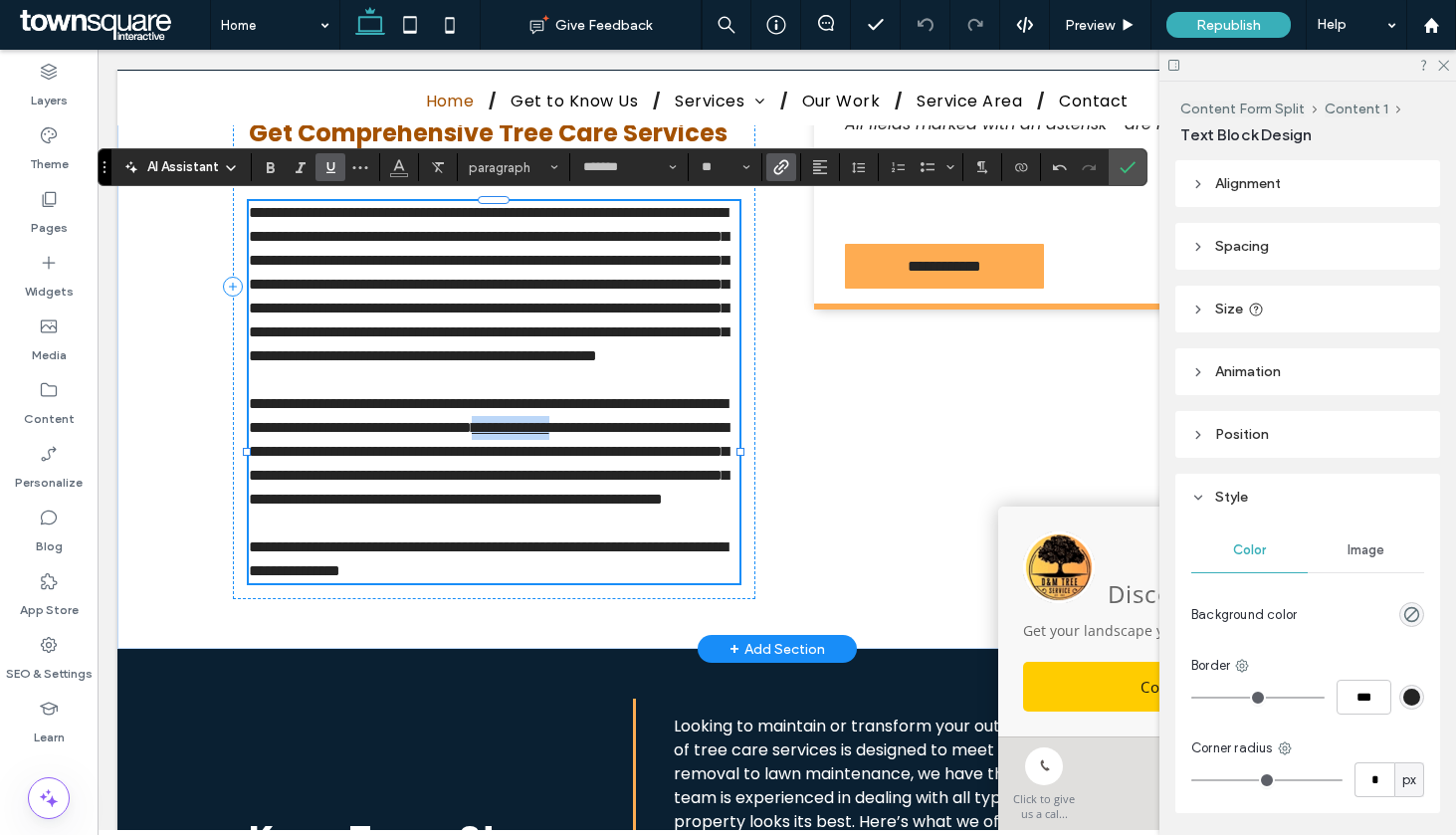 click on "**********" at bounding box center (489, 463) 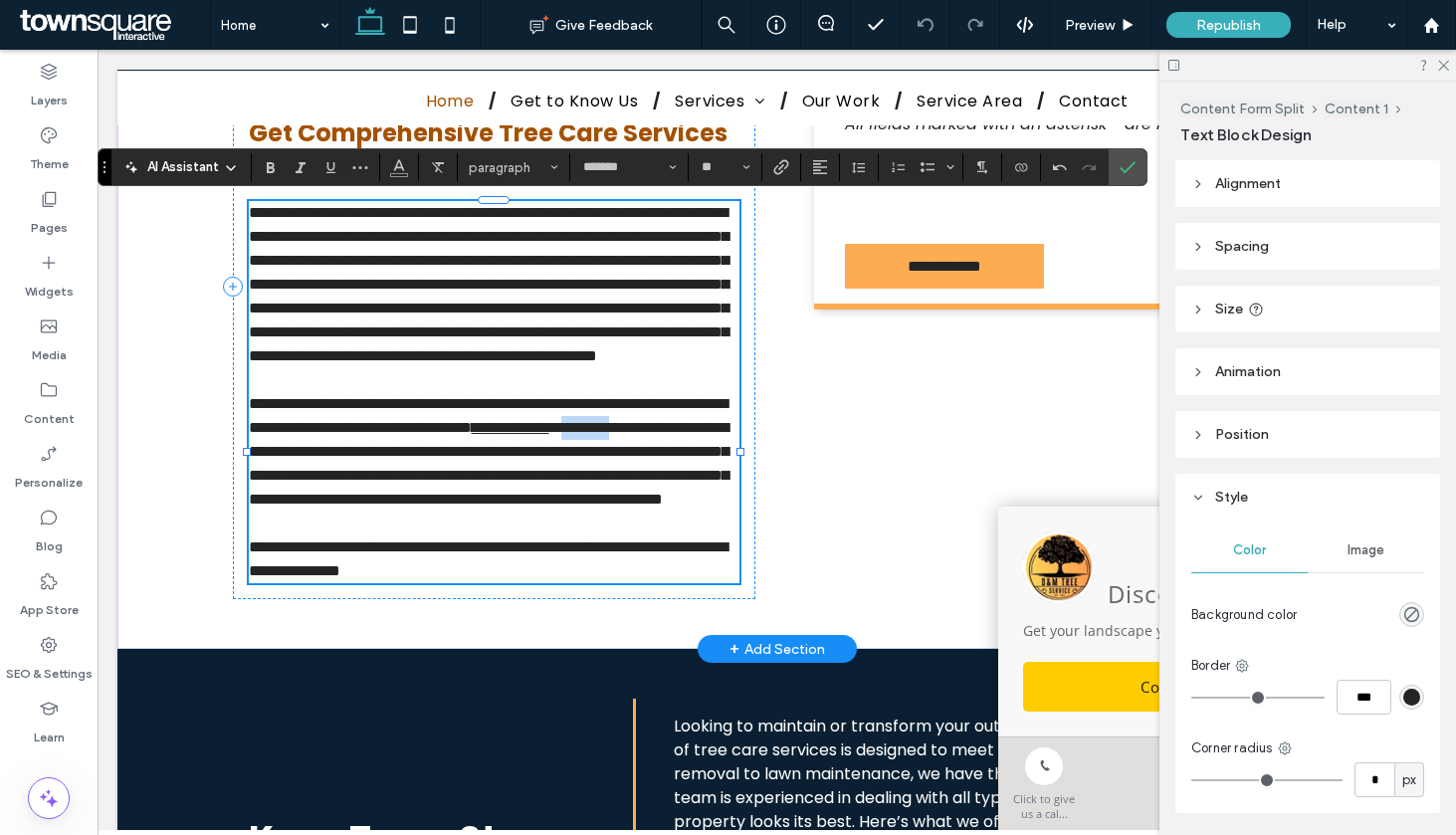 drag, startPoint x: 421, startPoint y: 522, endPoint x: 360, endPoint y: 528, distance: 61.294372 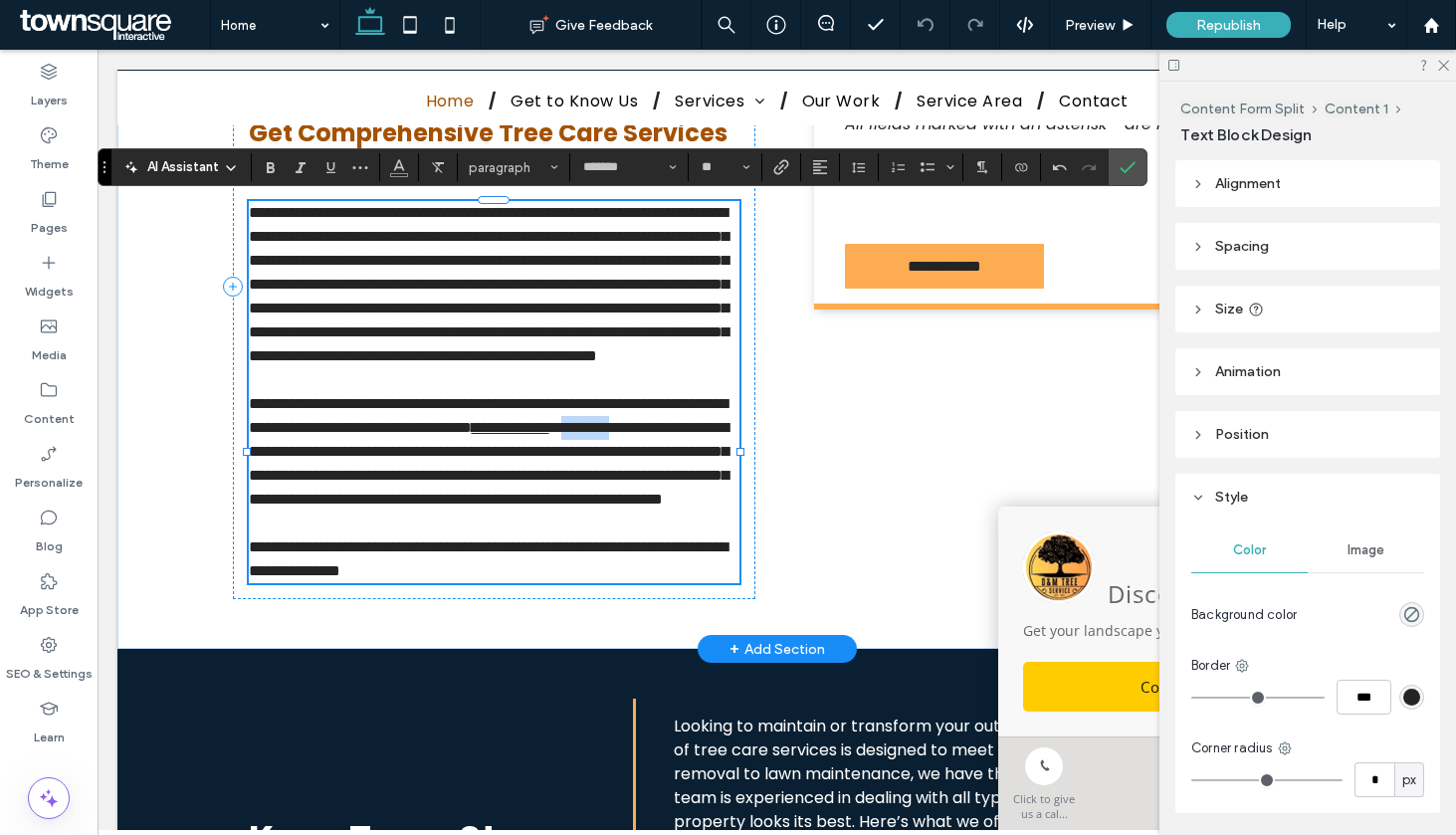 click on "**********" at bounding box center (489, 463) 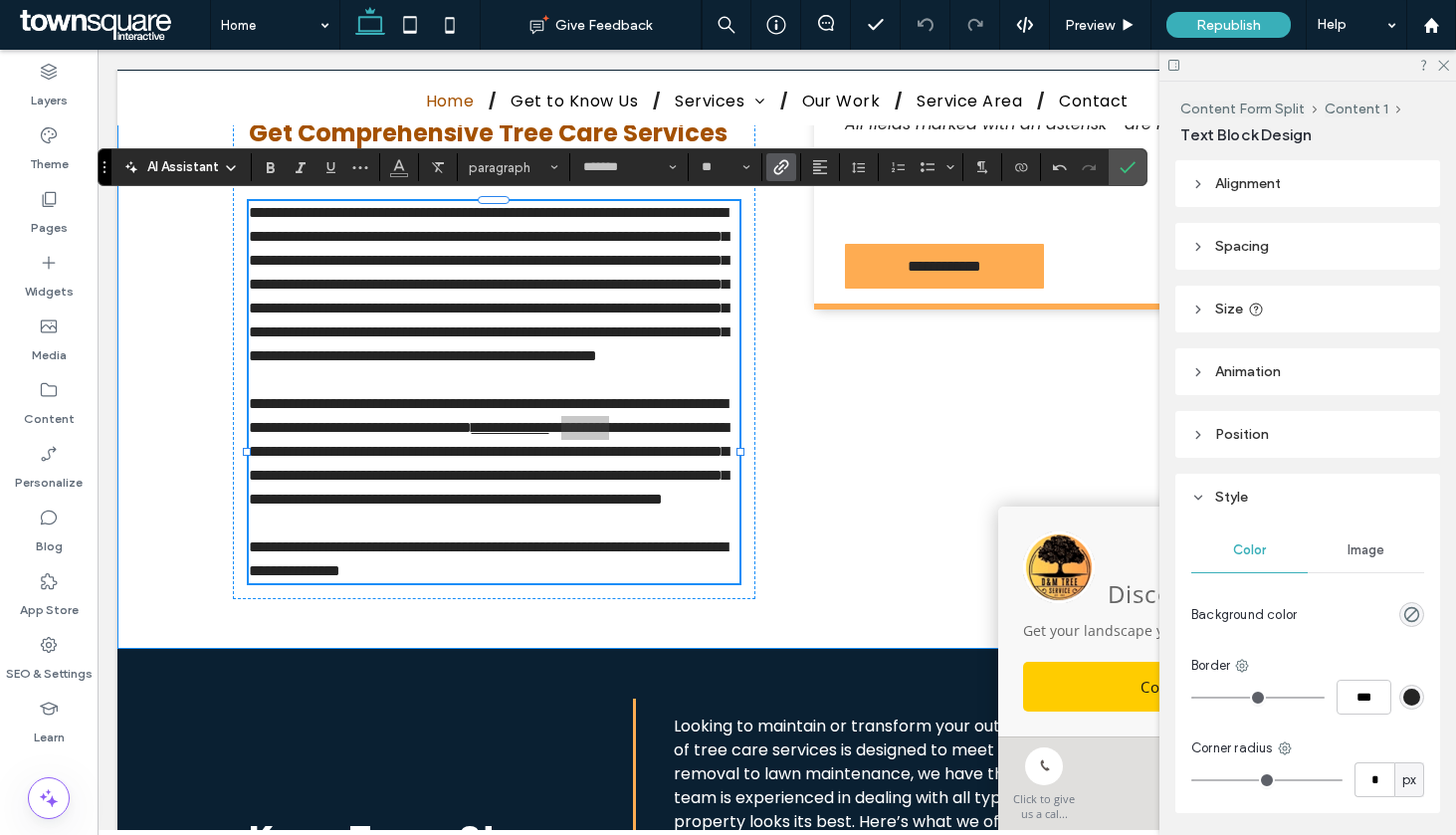 click 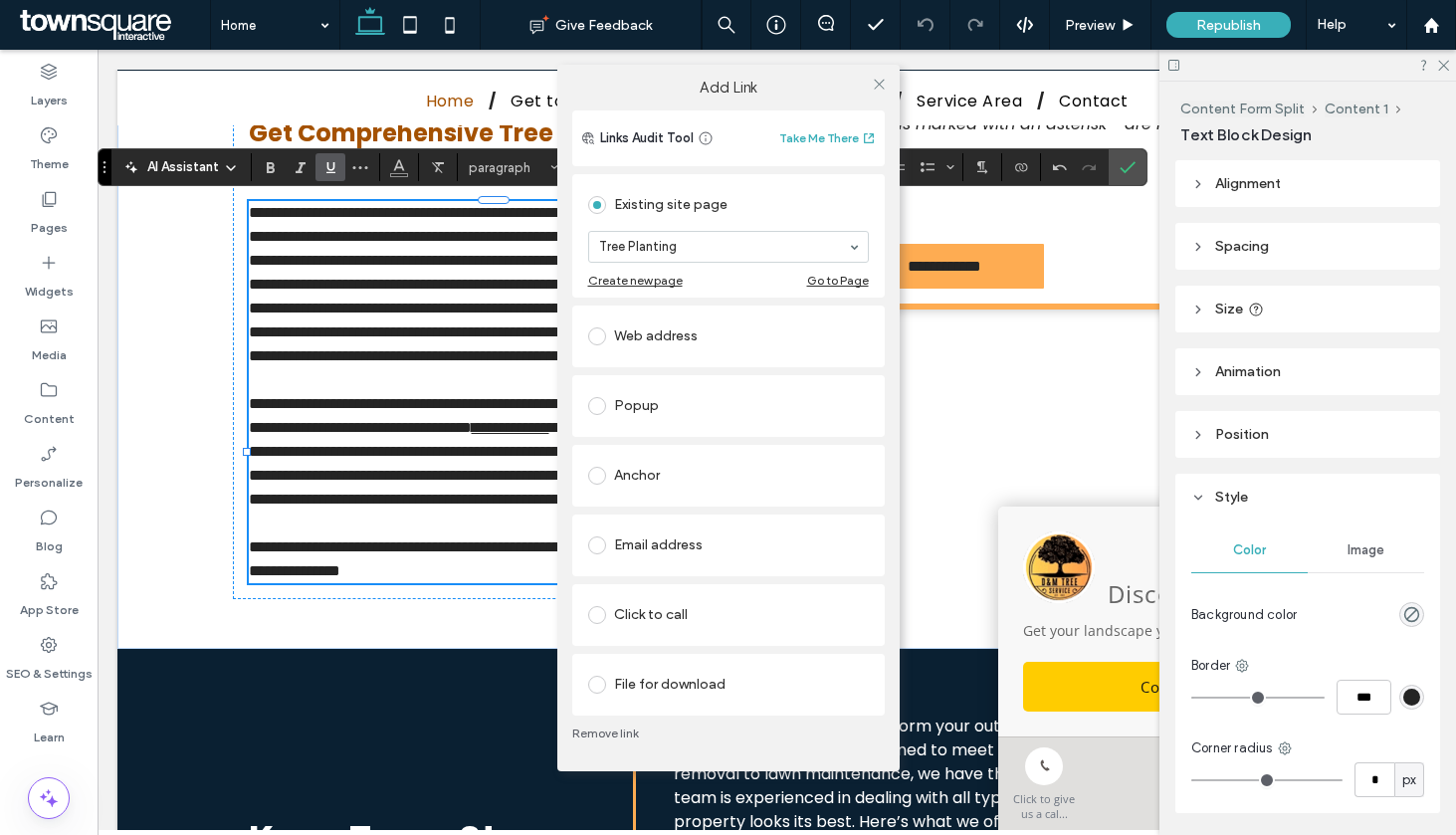 click on "Add Link Links Audit Tool Take Me There Existing site page Tree Planting Create new page Go to Page Web address Popup Anchor Email address Click to call File for download Remove link" at bounding box center (728, 417) 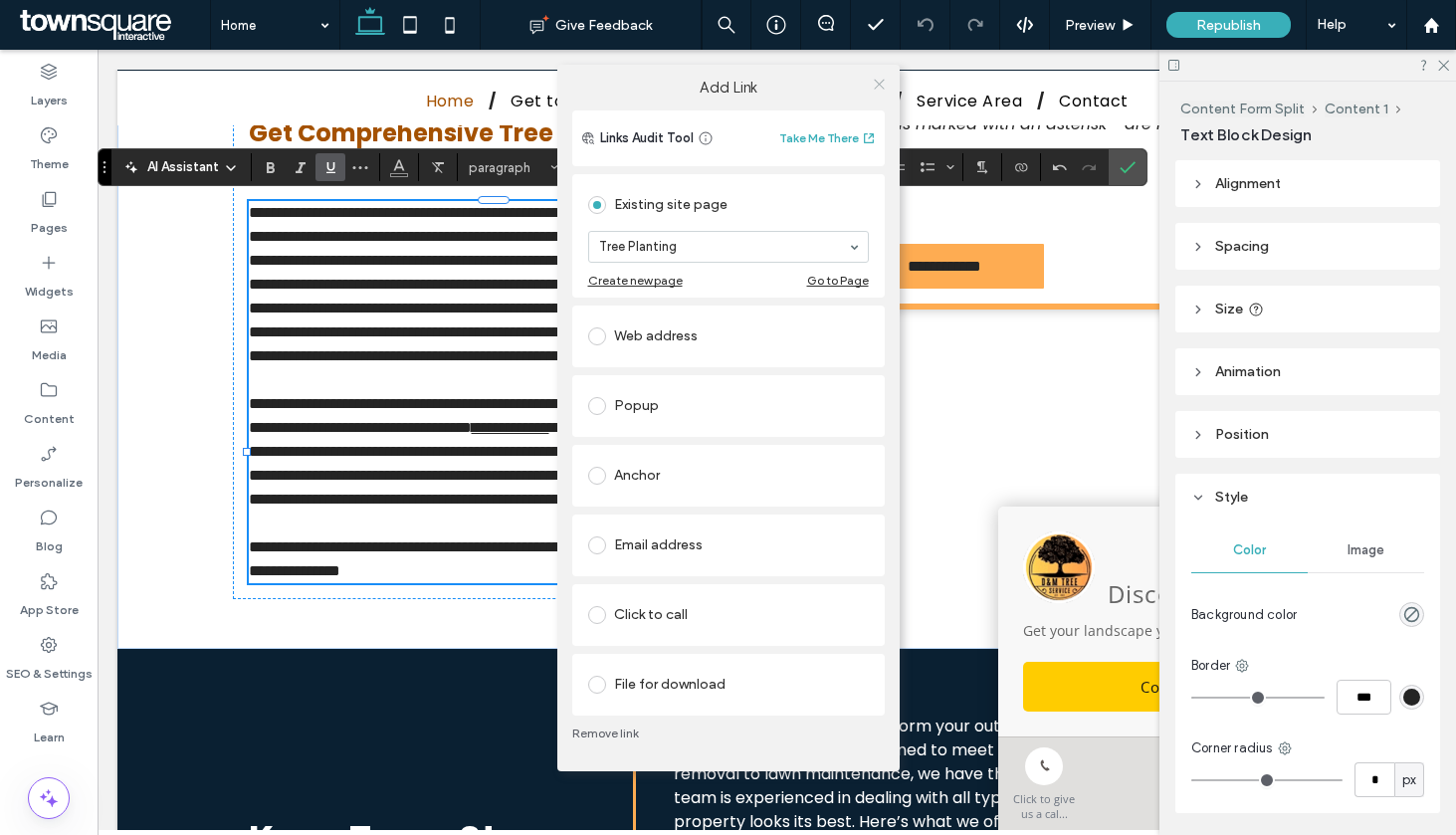 click 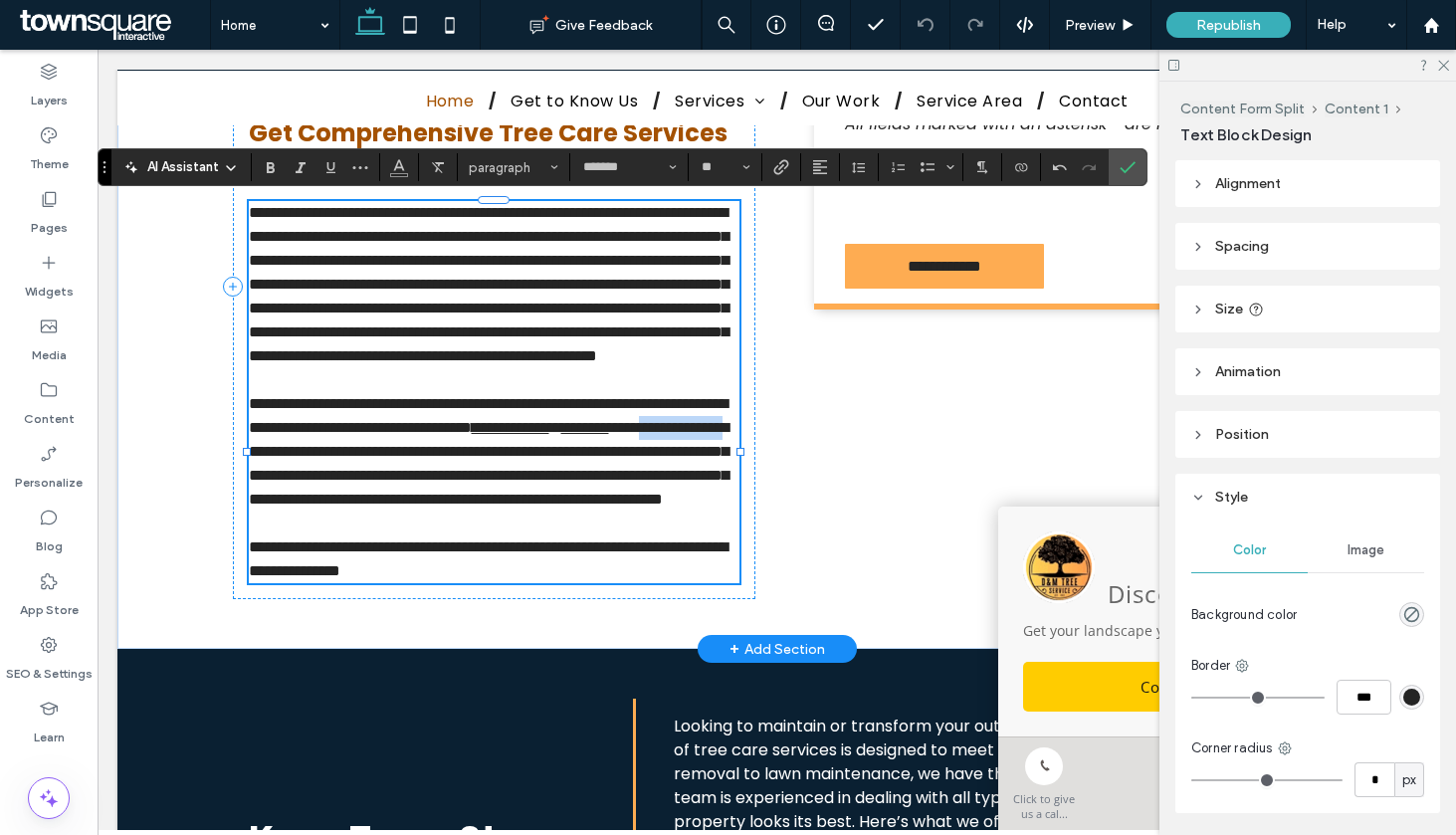 drag, startPoint x: 455, startPoint y: 525, endPoint x: 571, endPoint y: 523, distance: 116.01724 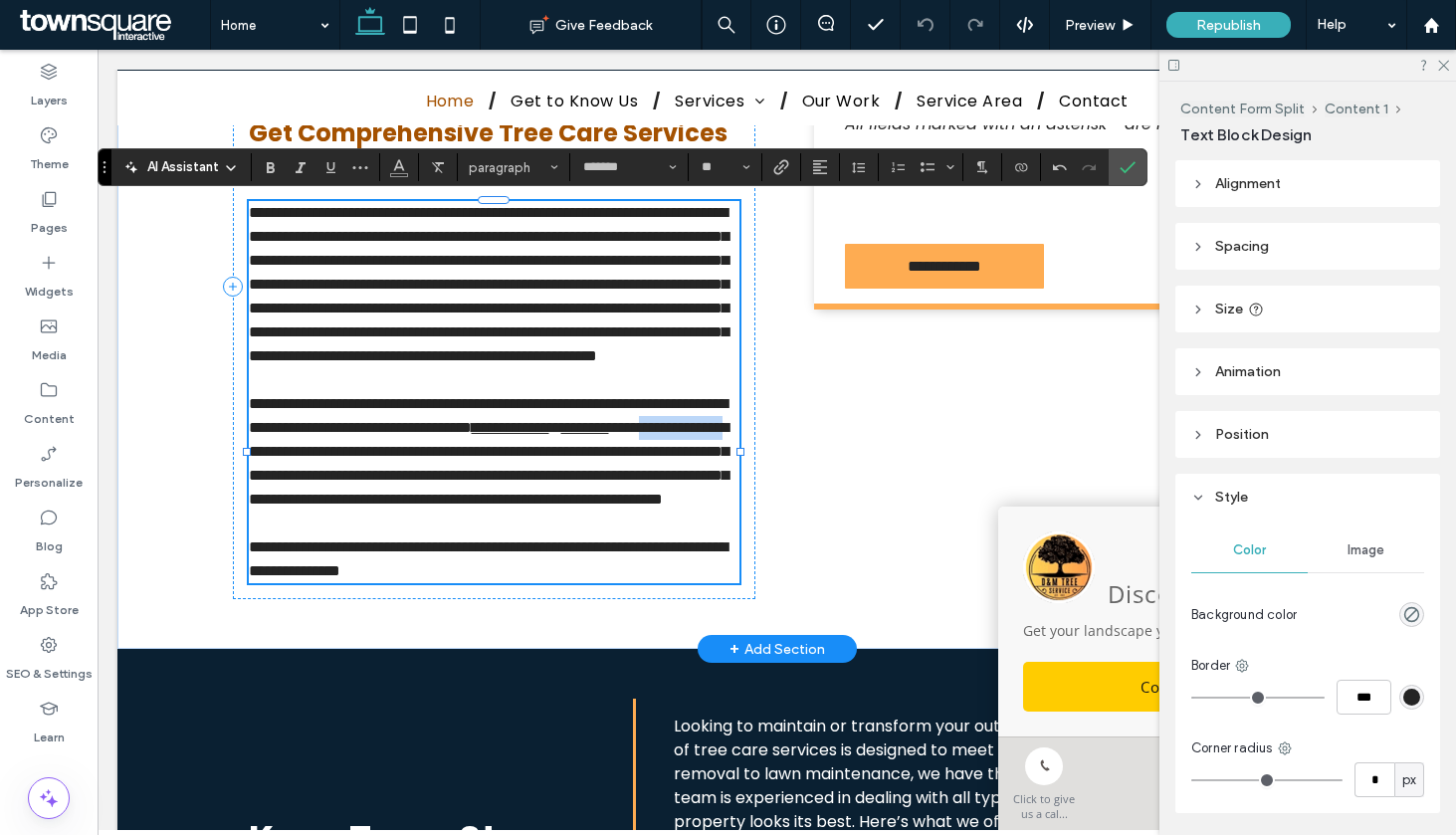 click on "**********" at bounding box center [489, 463] 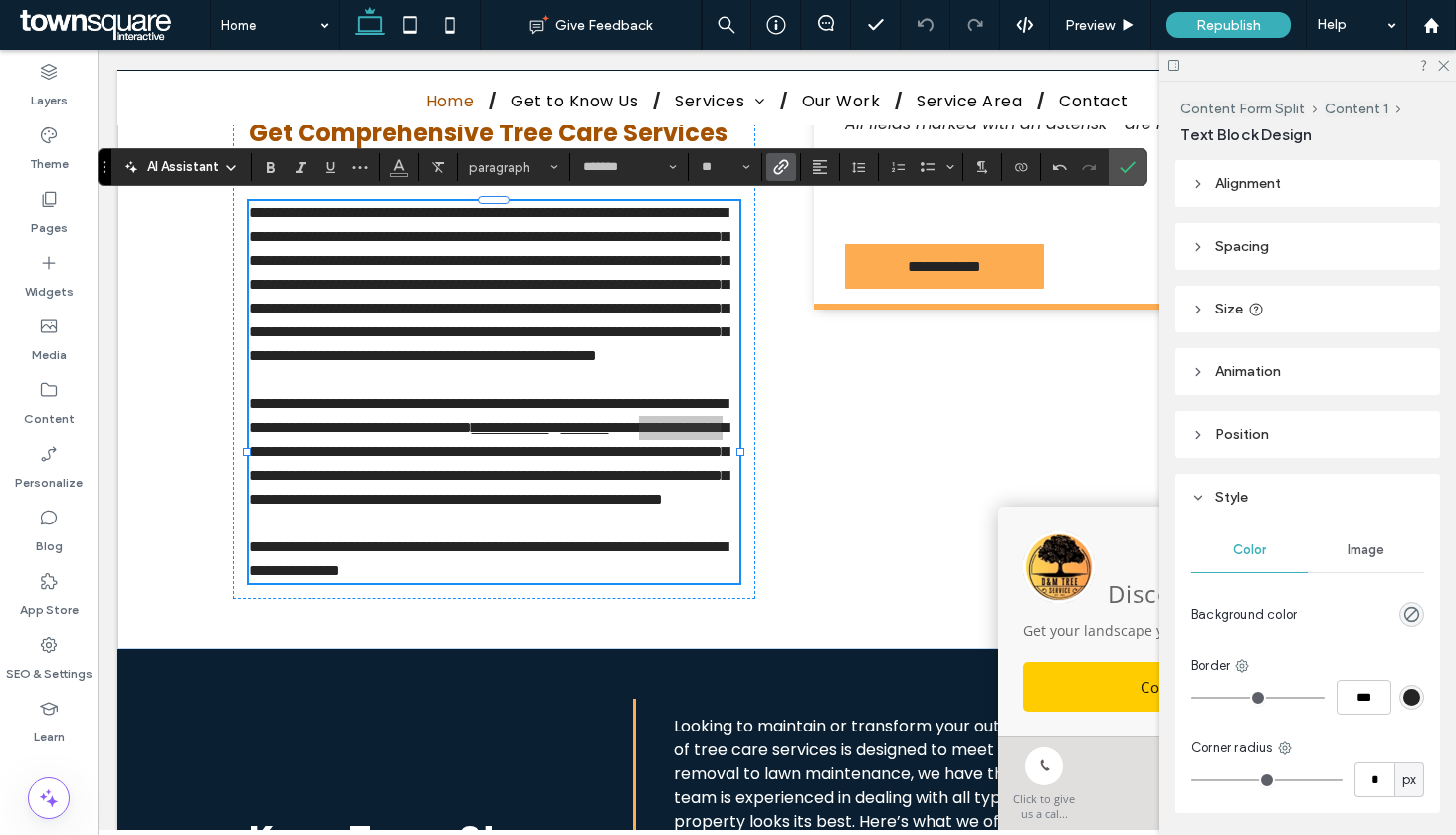 click 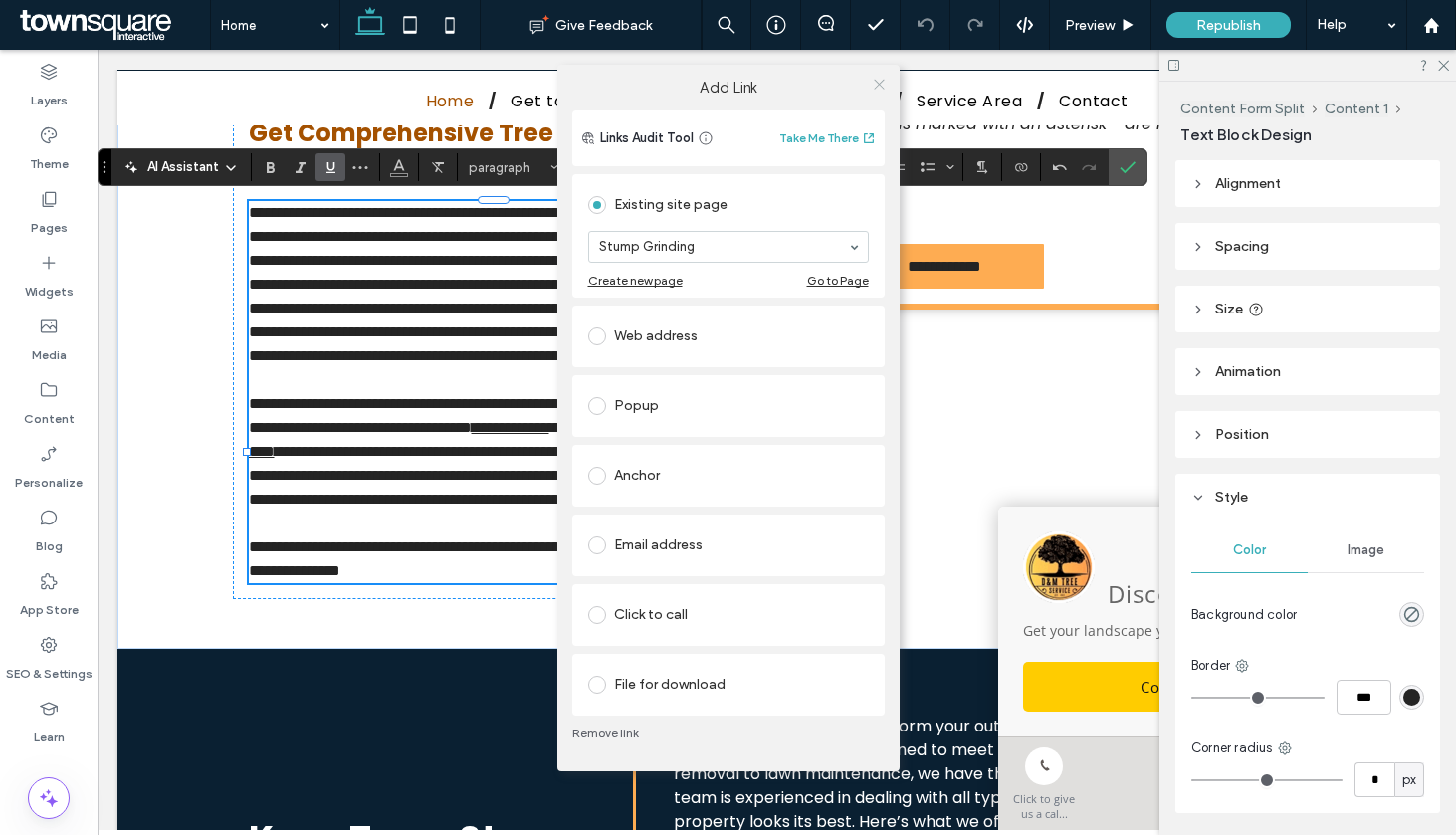 drag, startPoint x: 883, startPoint y: 82, endPoint x: 865, endPoint y: 110, distance: 33.286634 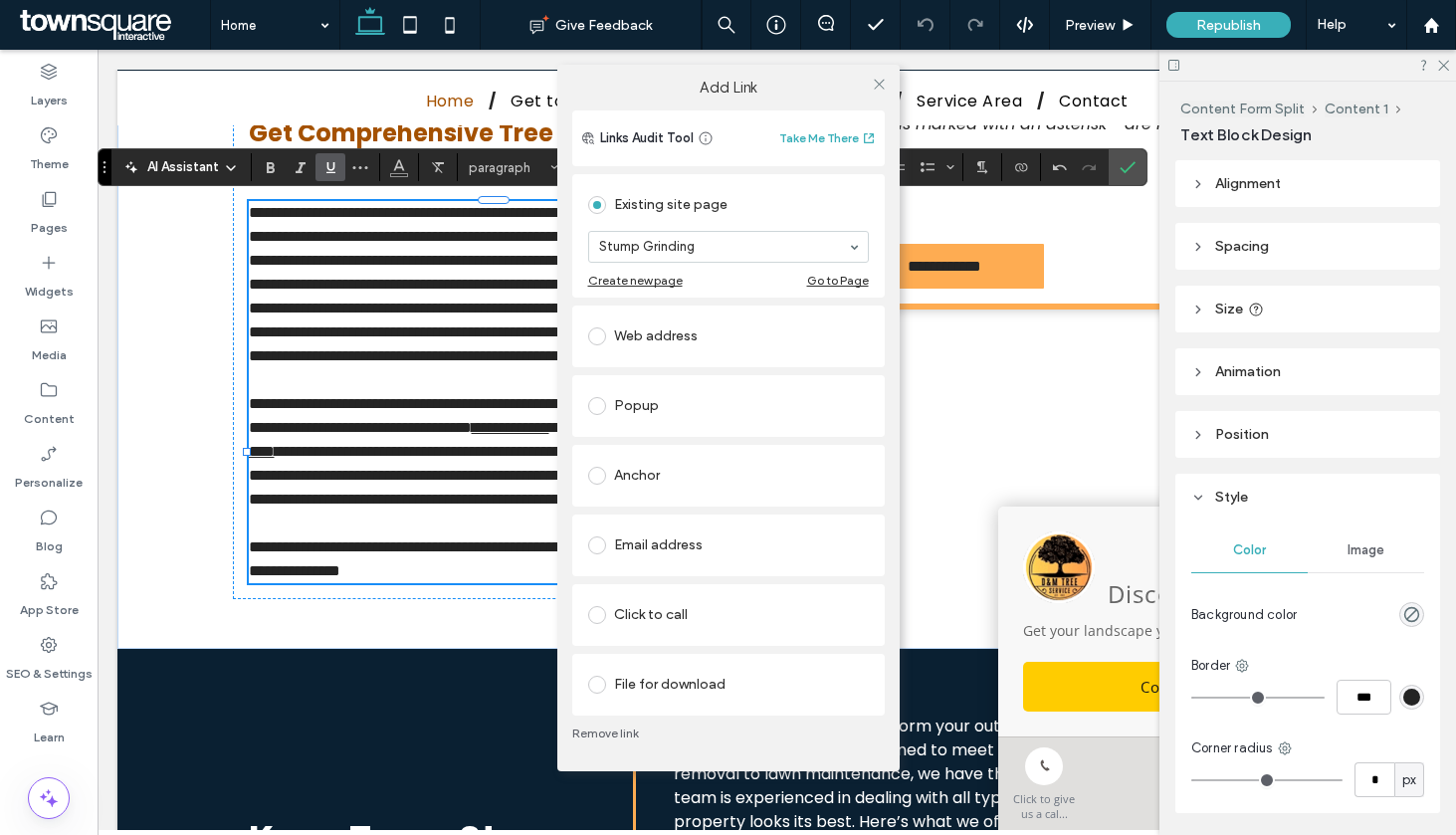 click 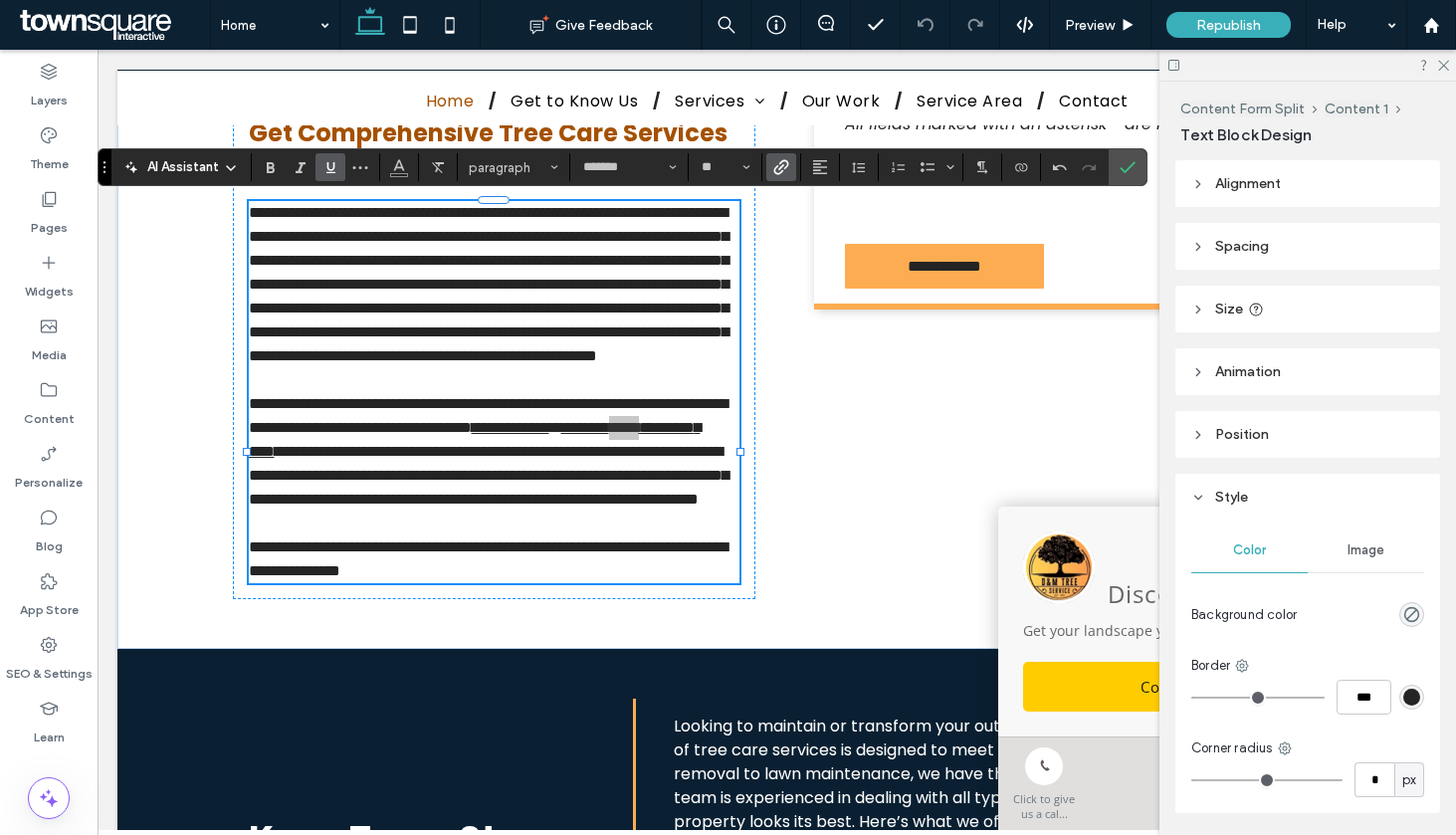 drag, startPoint x: 1134, startPoint y: 172, endPoint x: 1221, endPoint y: 84, distance: 123.7457 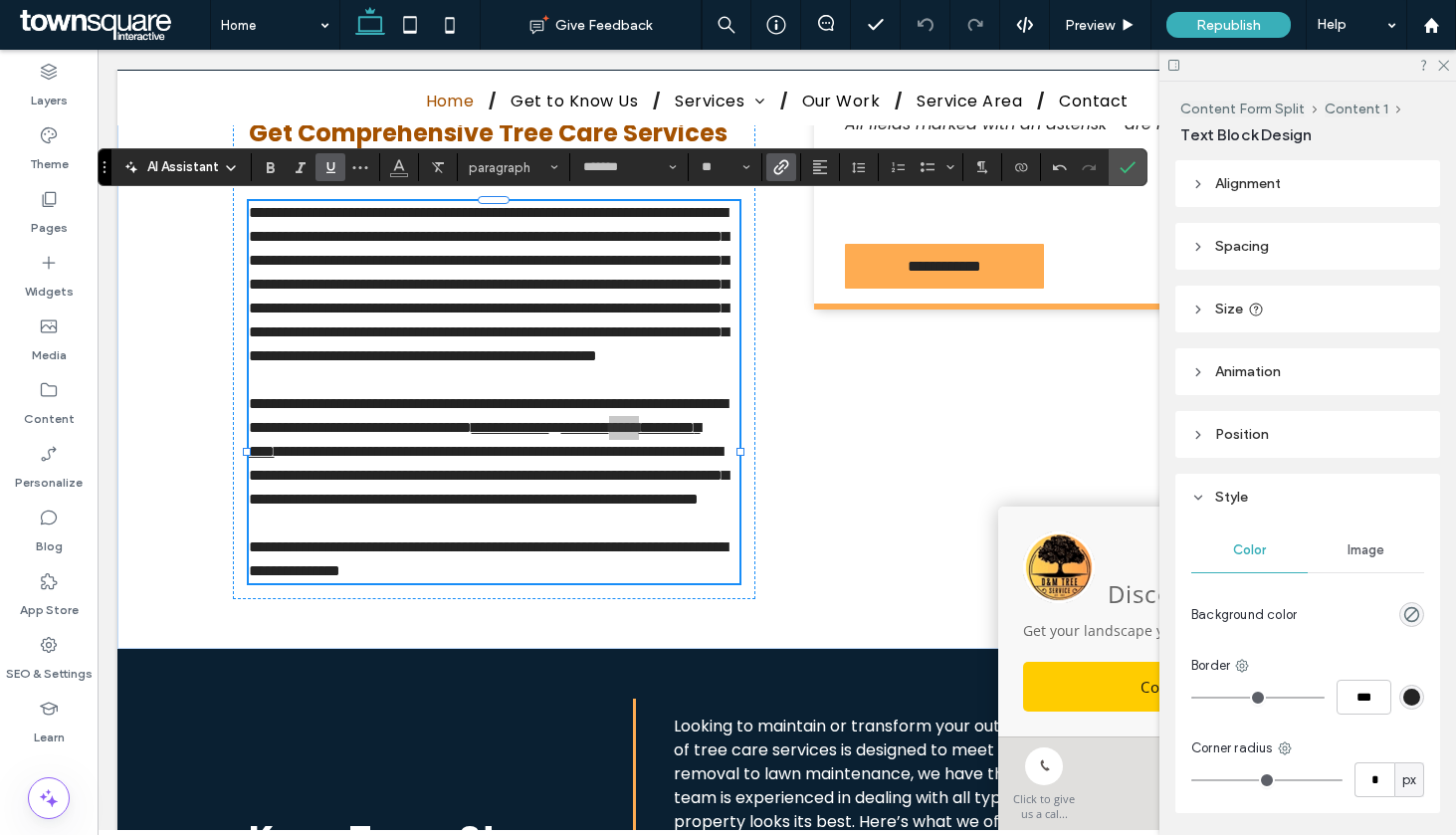 click 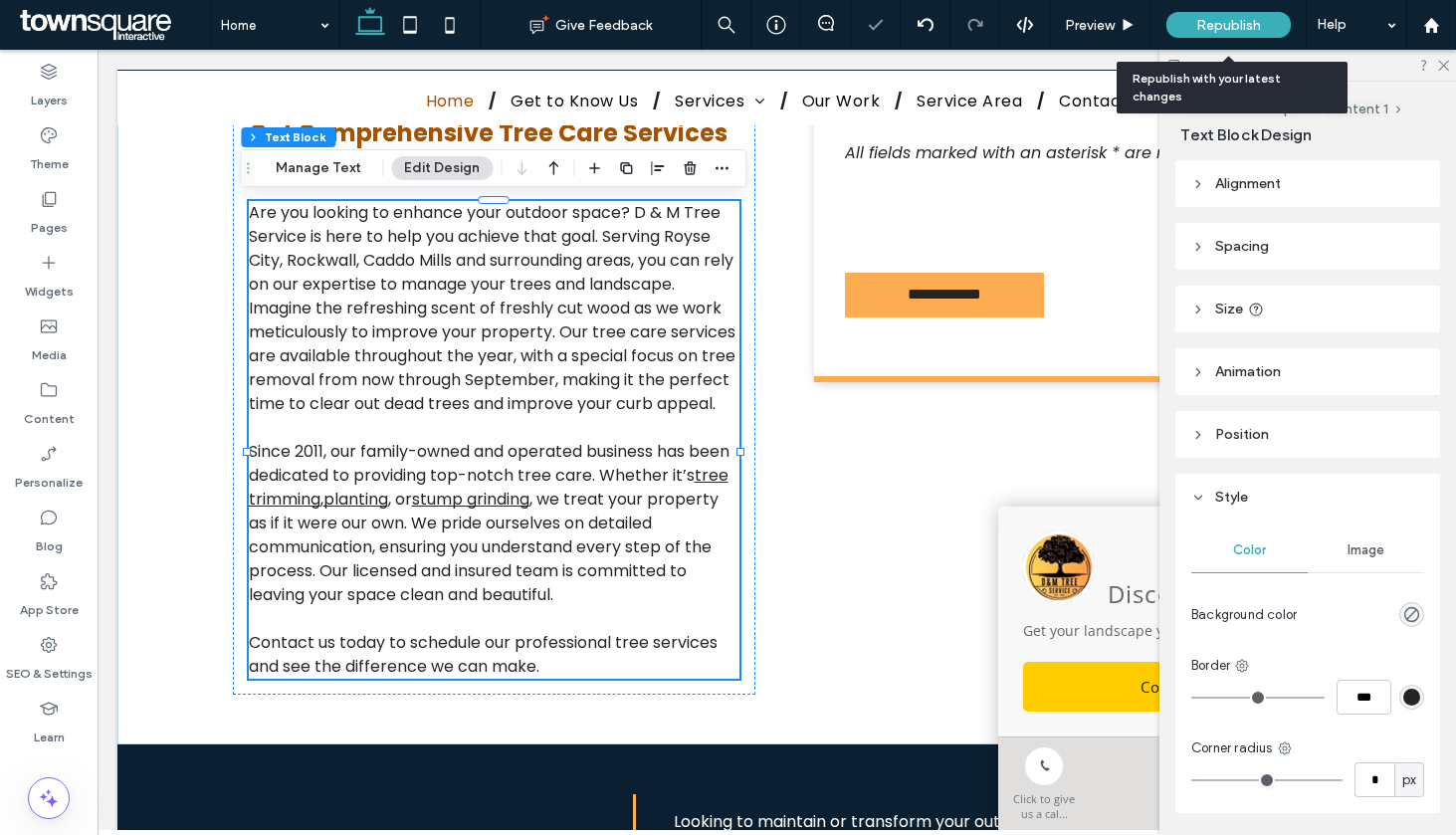 click on "Republish" at bounding box center [1228, 25] 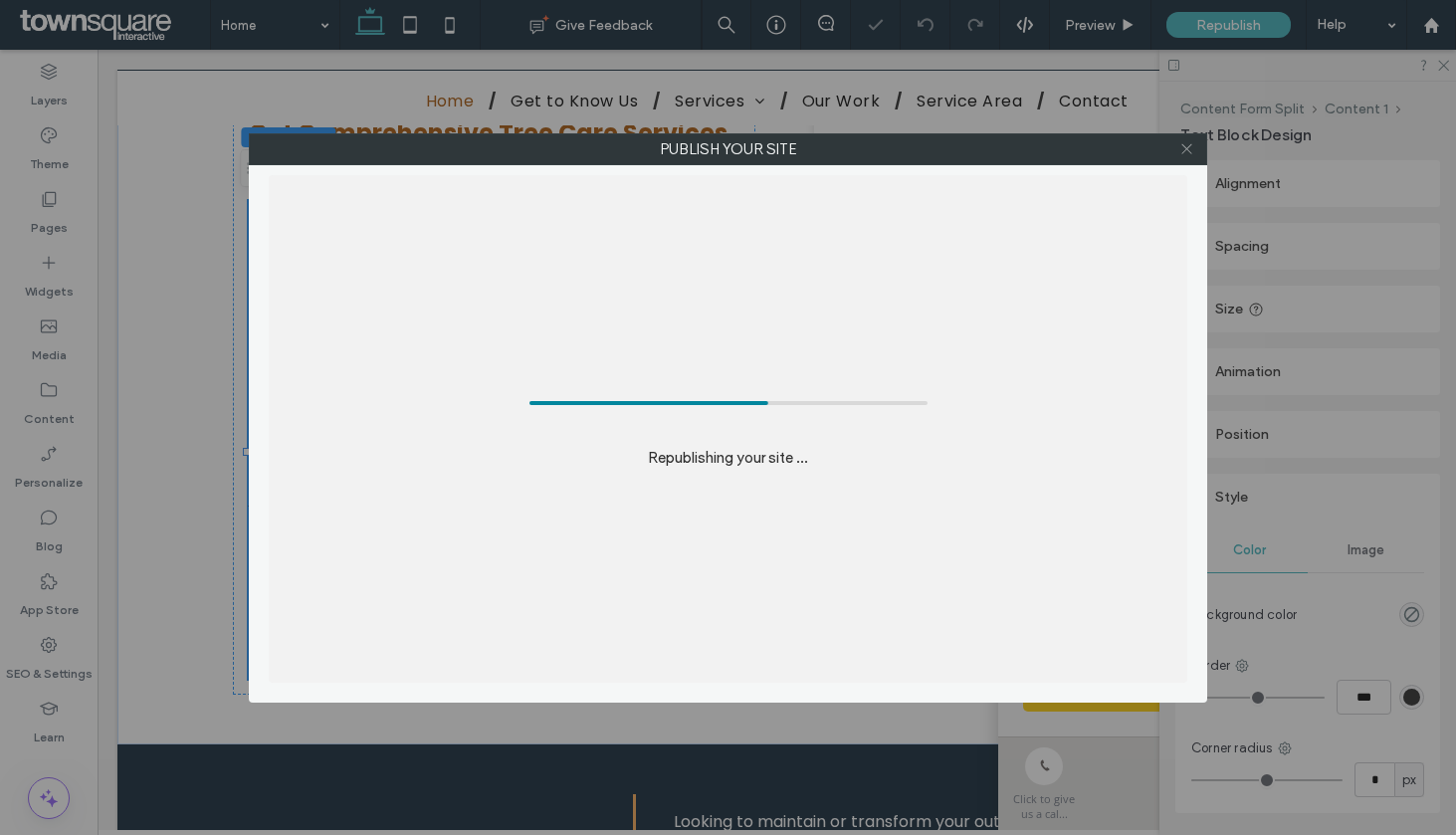 click 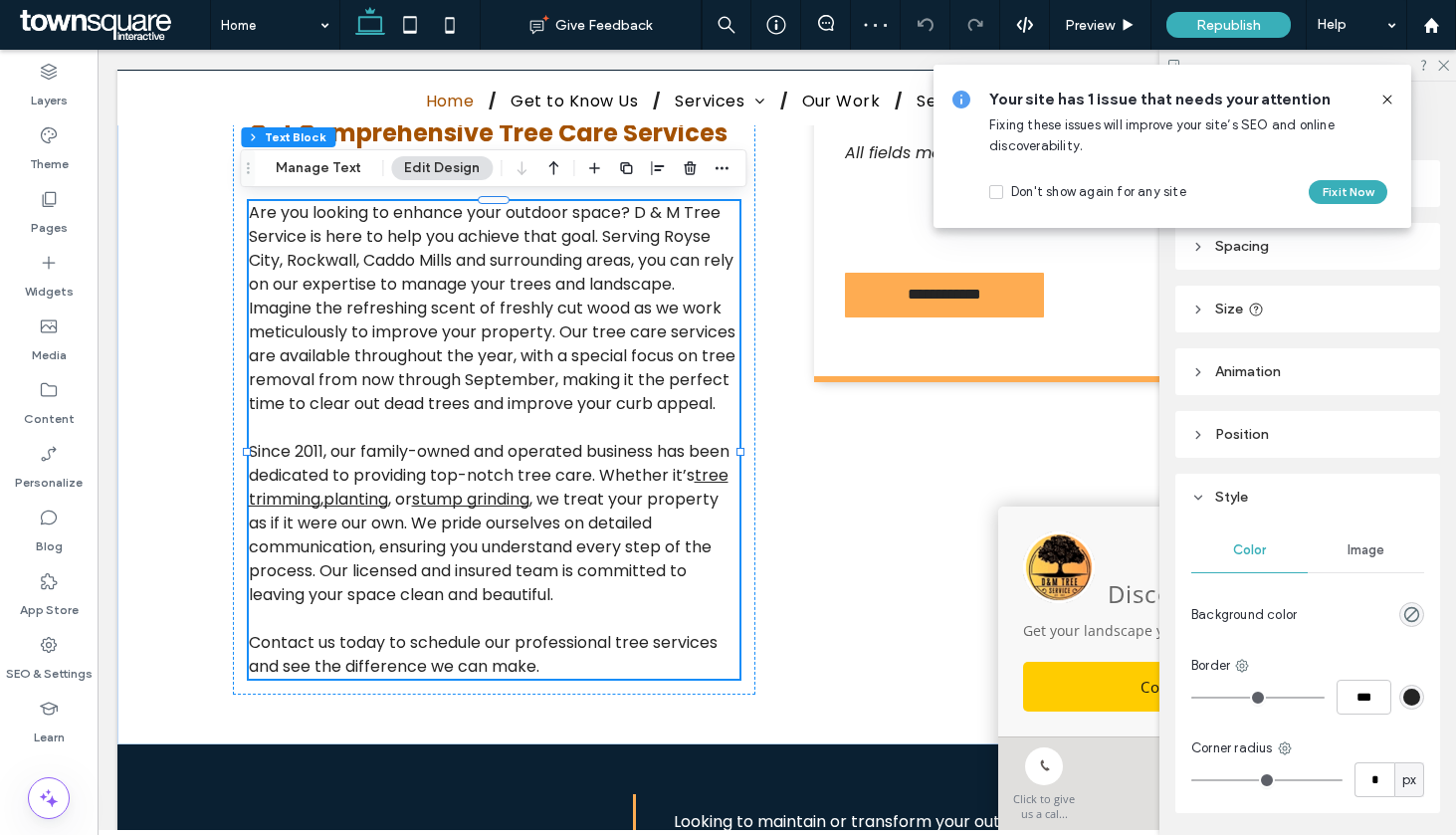 click 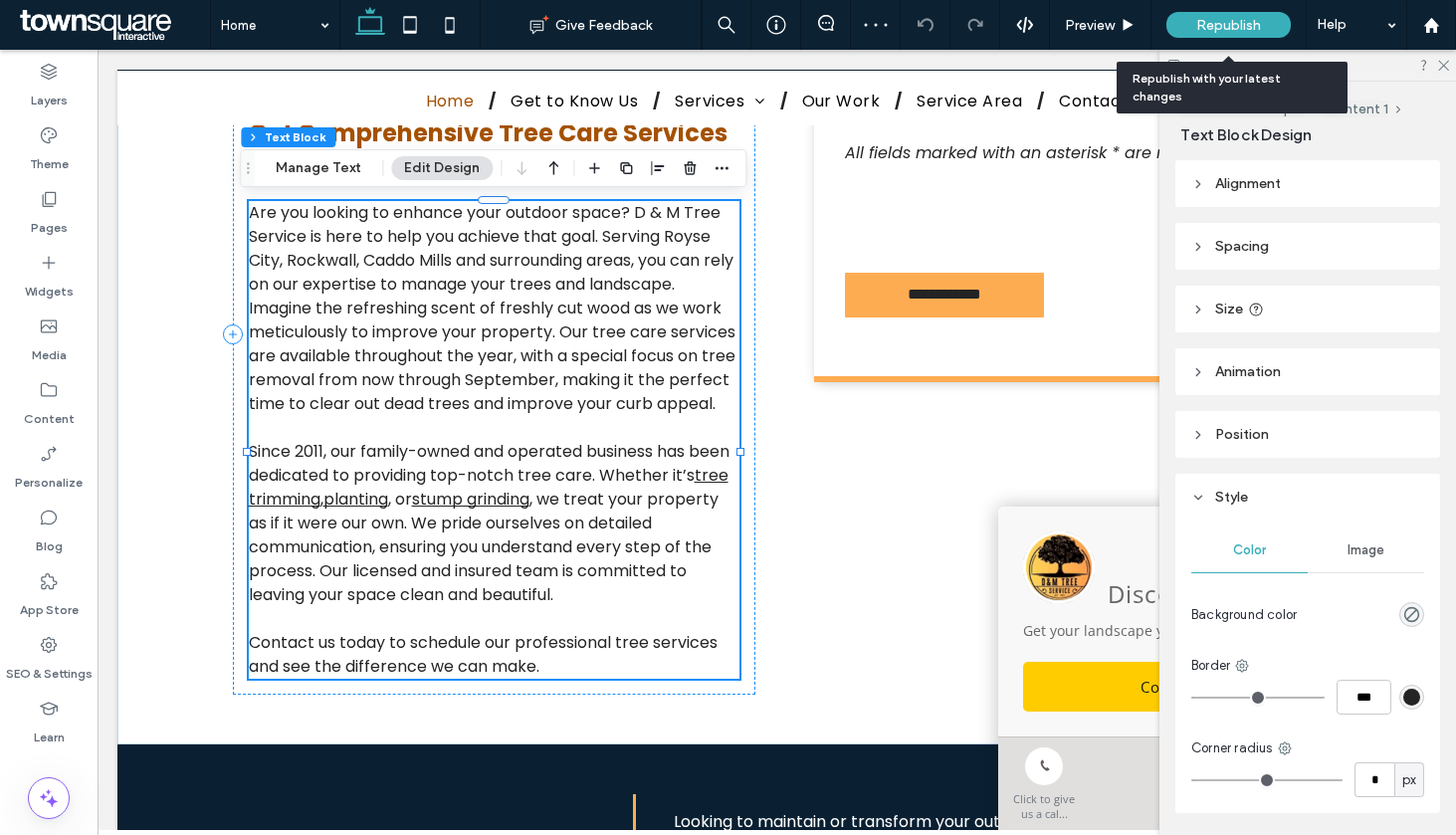 click on "Republish" at bounding box center [1228, 25] 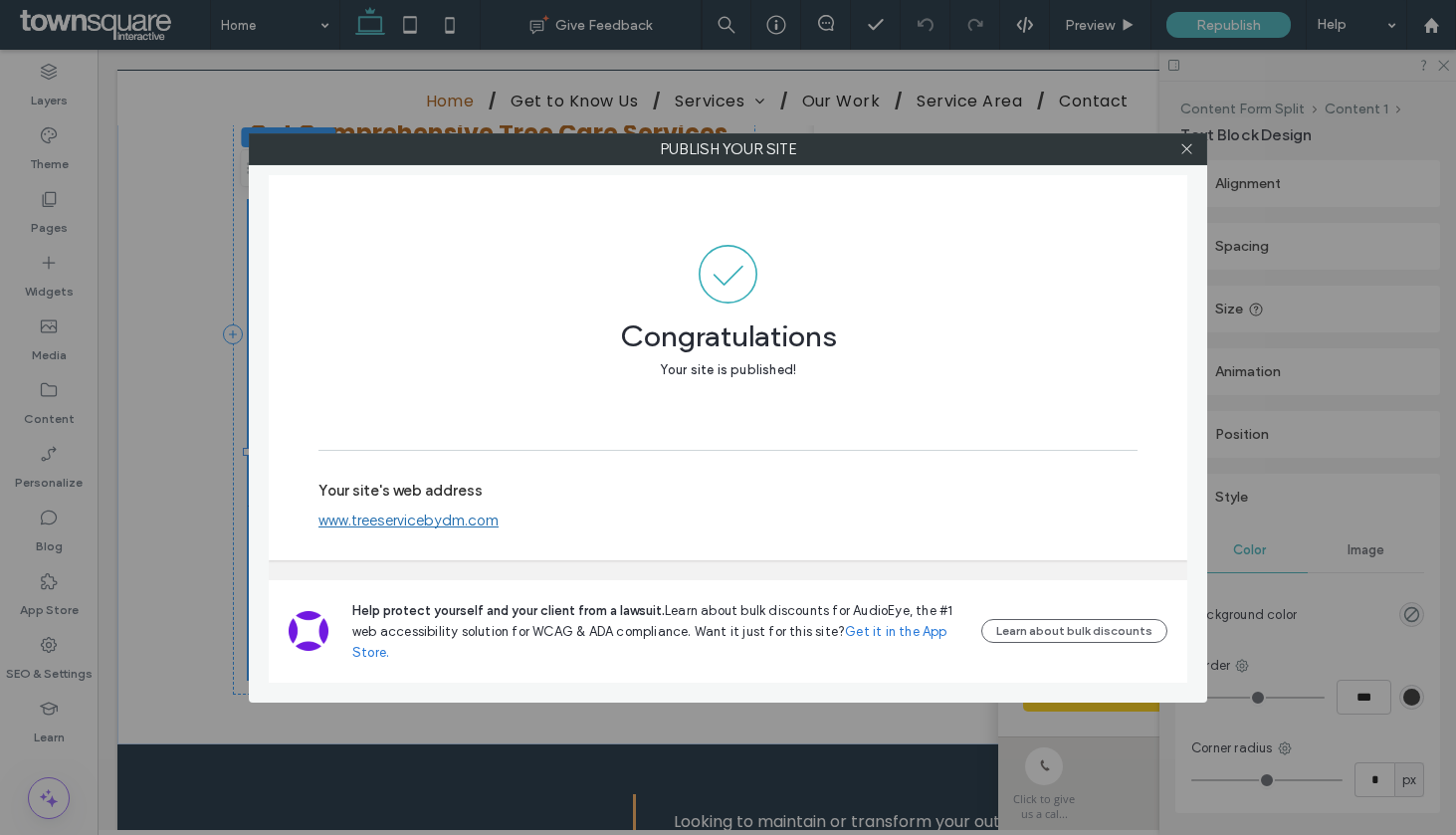 drag, startPoint x: 1185, startPoint y: 148, endPoint x: 771, endPoint y: 279, distance: 434.23151 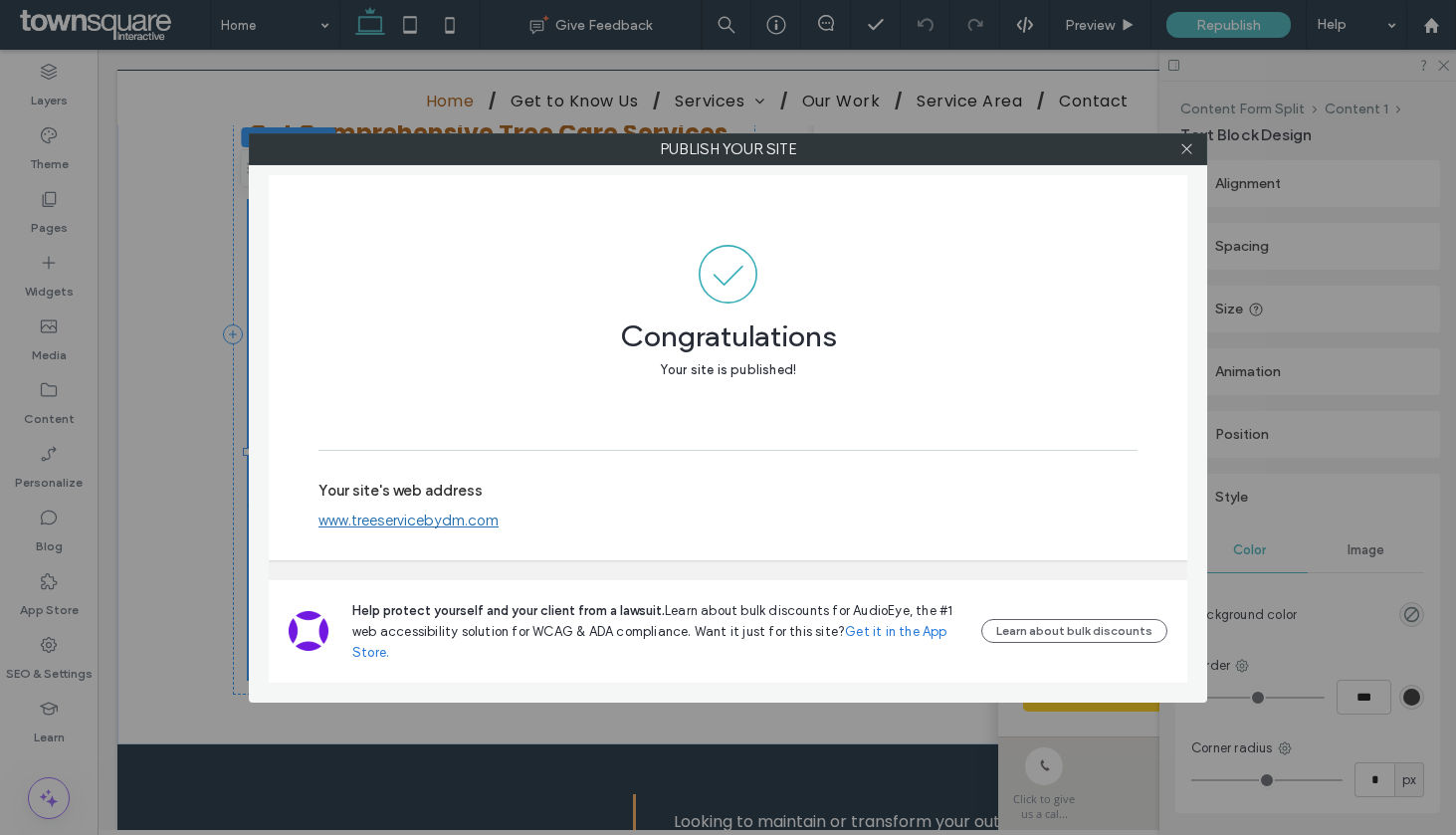 click 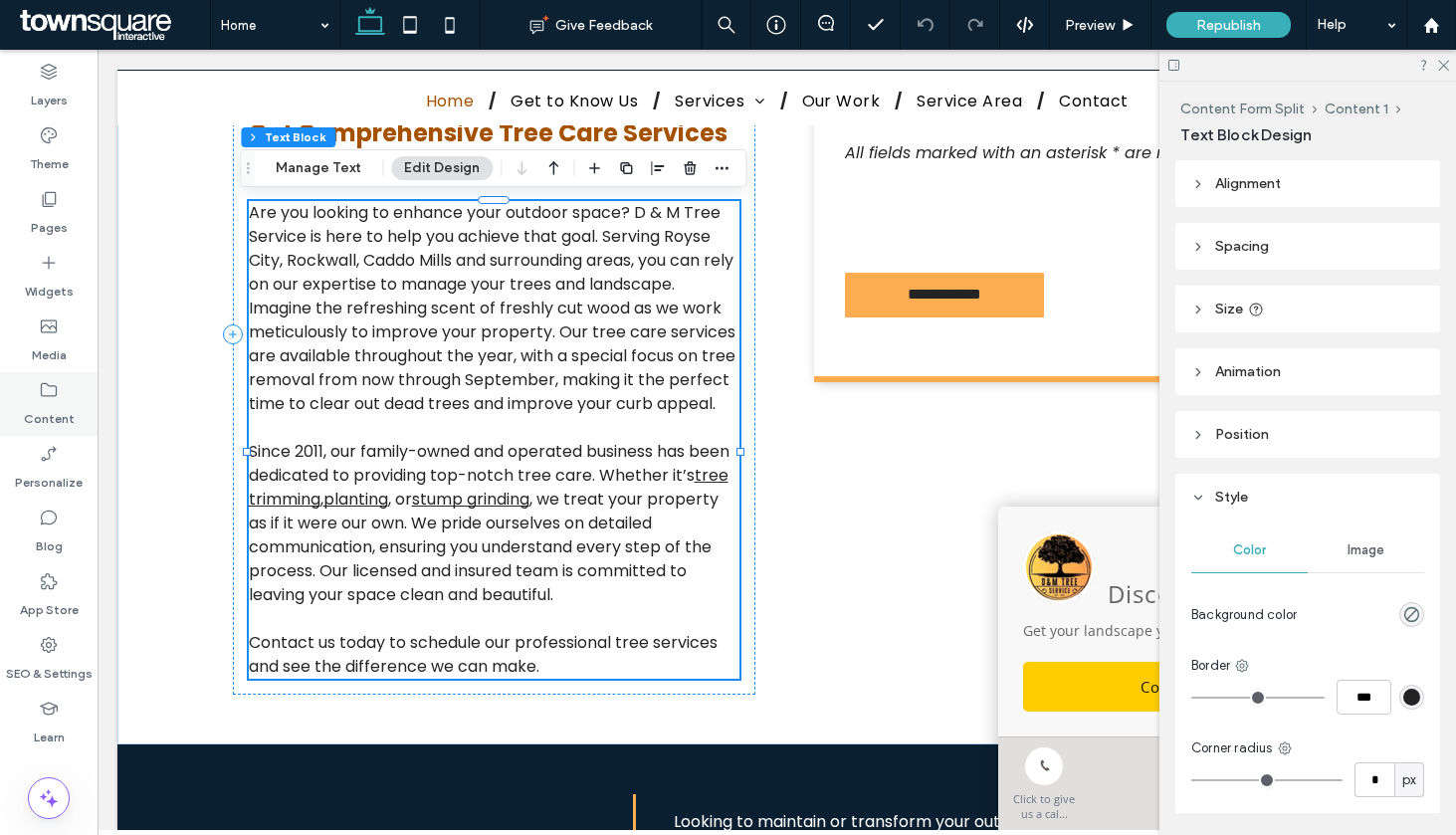 click on "Content" at bounding box center (49, 414) 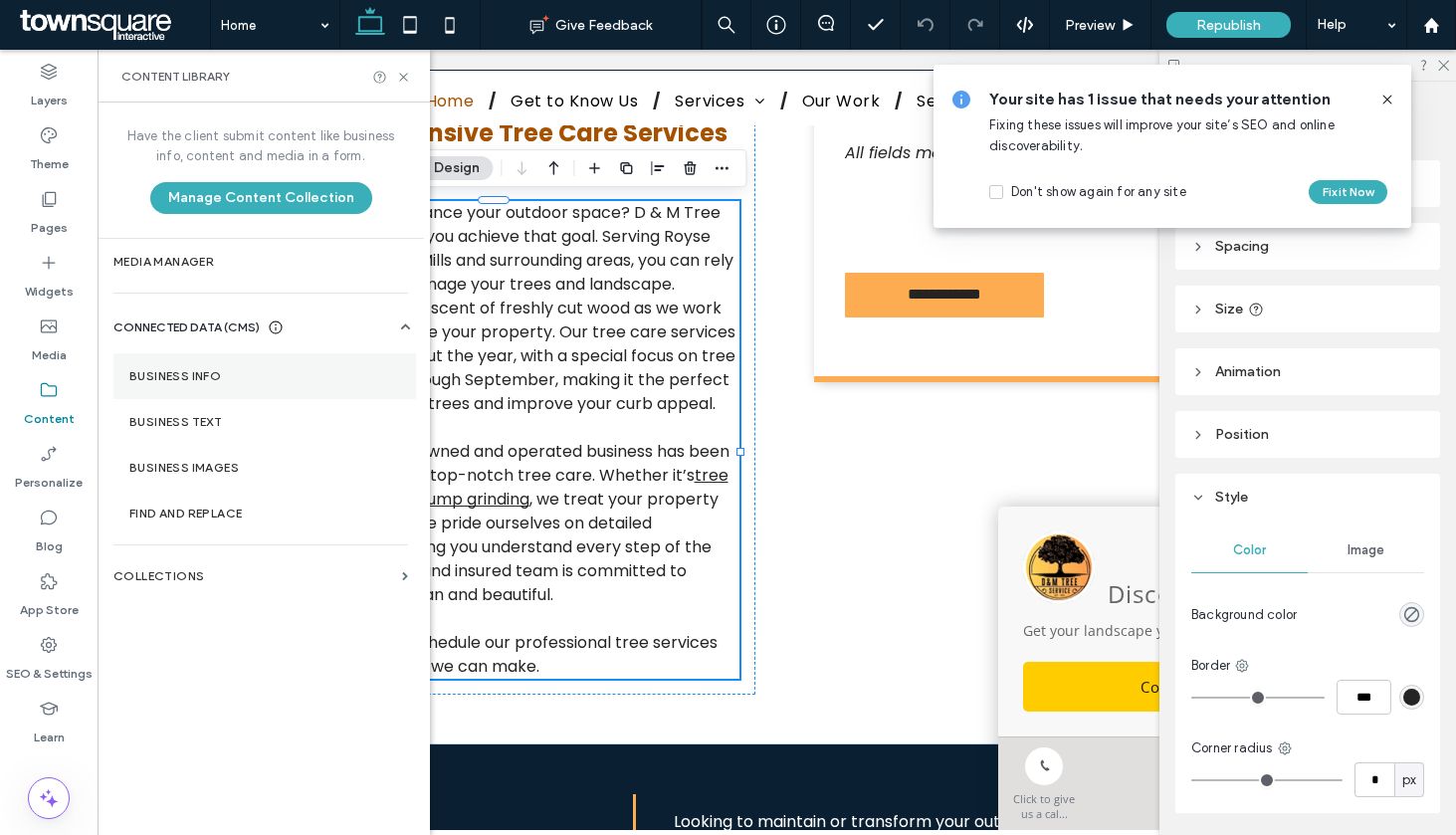 click on "Business Info" at bounding box center (265, 376) 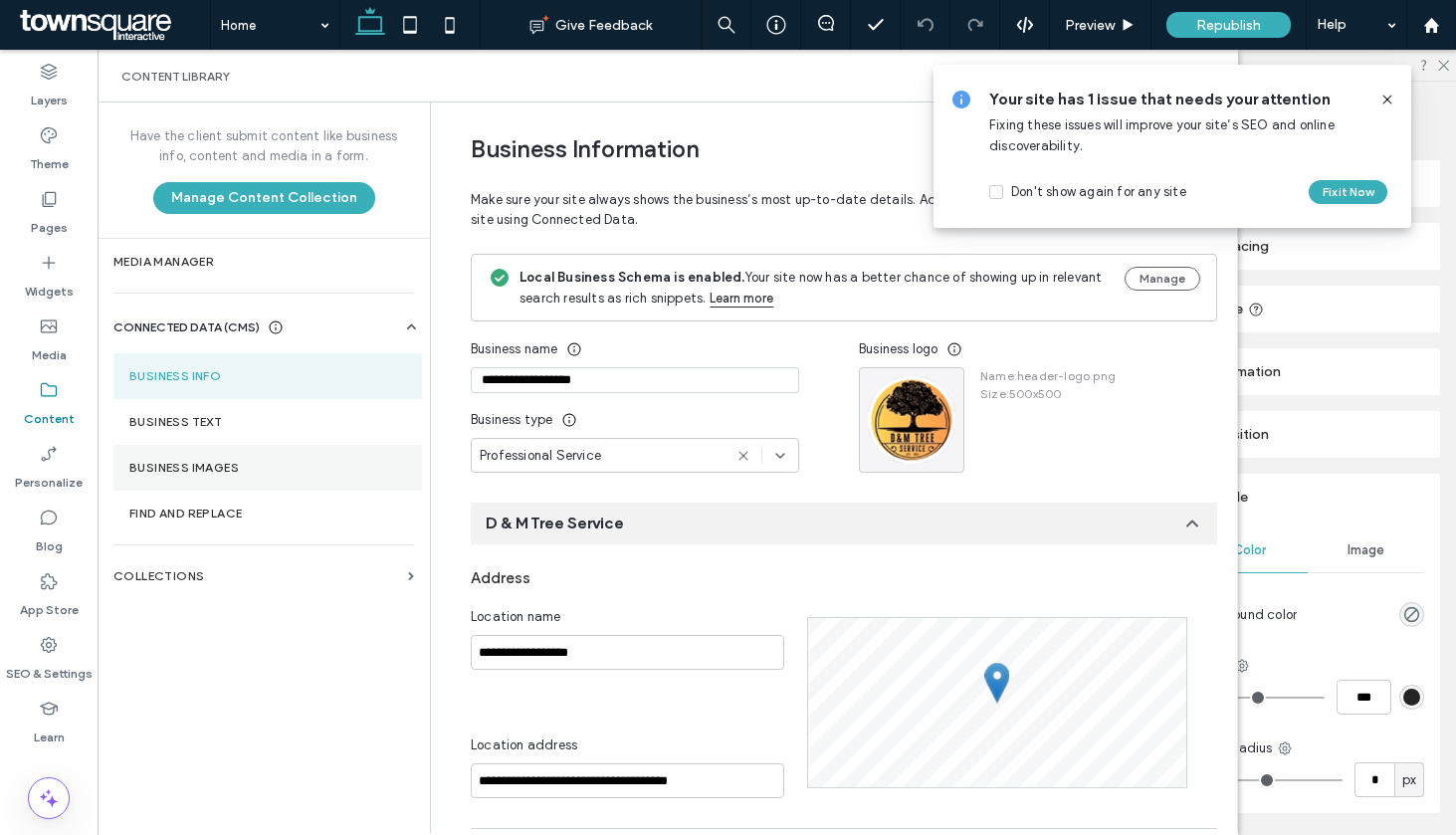 scroll, scrollTop: 100, scrollLeft: 0, axis: vertical 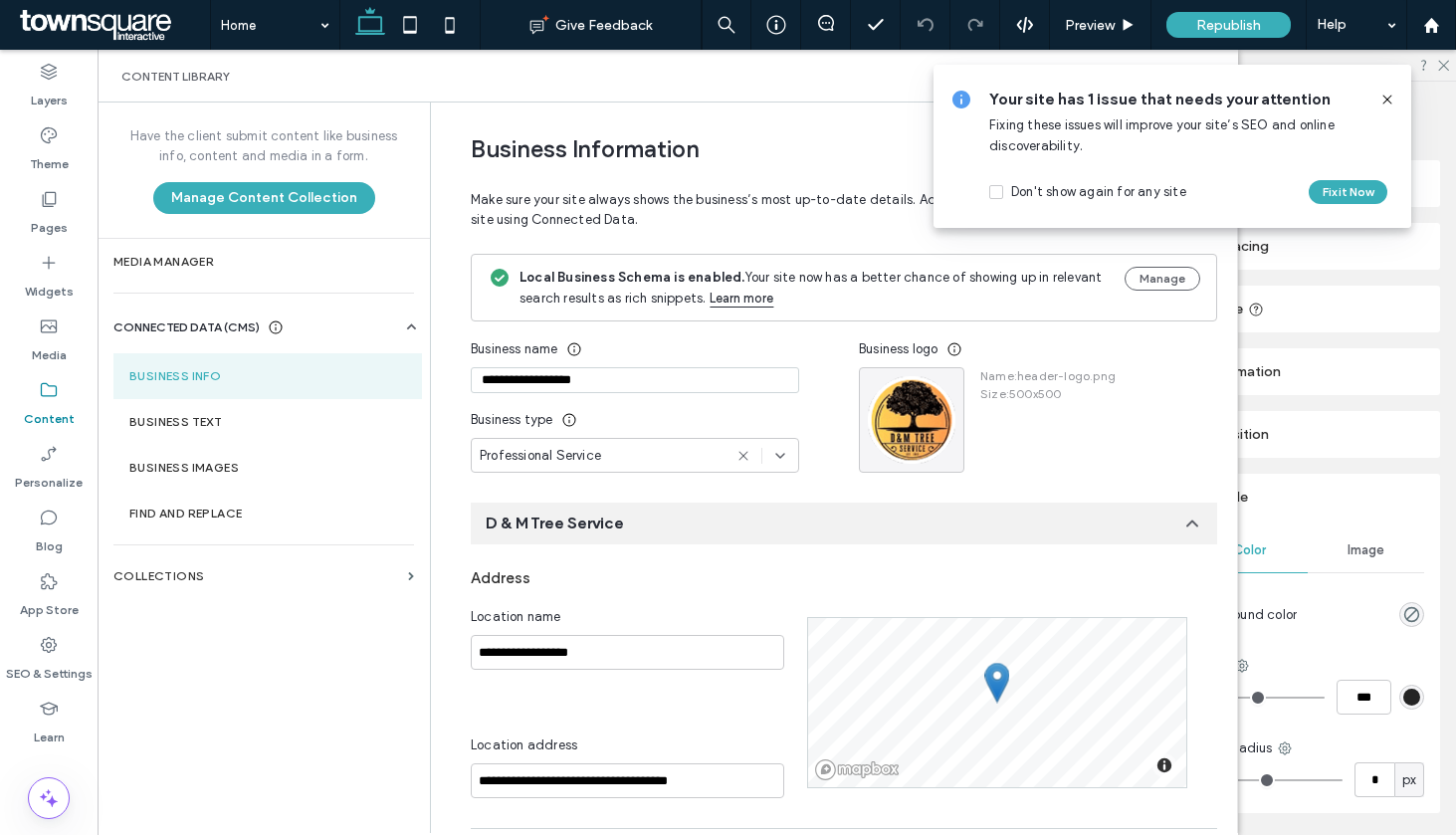 drag, startPoint x: 624, startPoint y: 382, endPoint x: 481, endPoint y: 283, distance: 173.92527 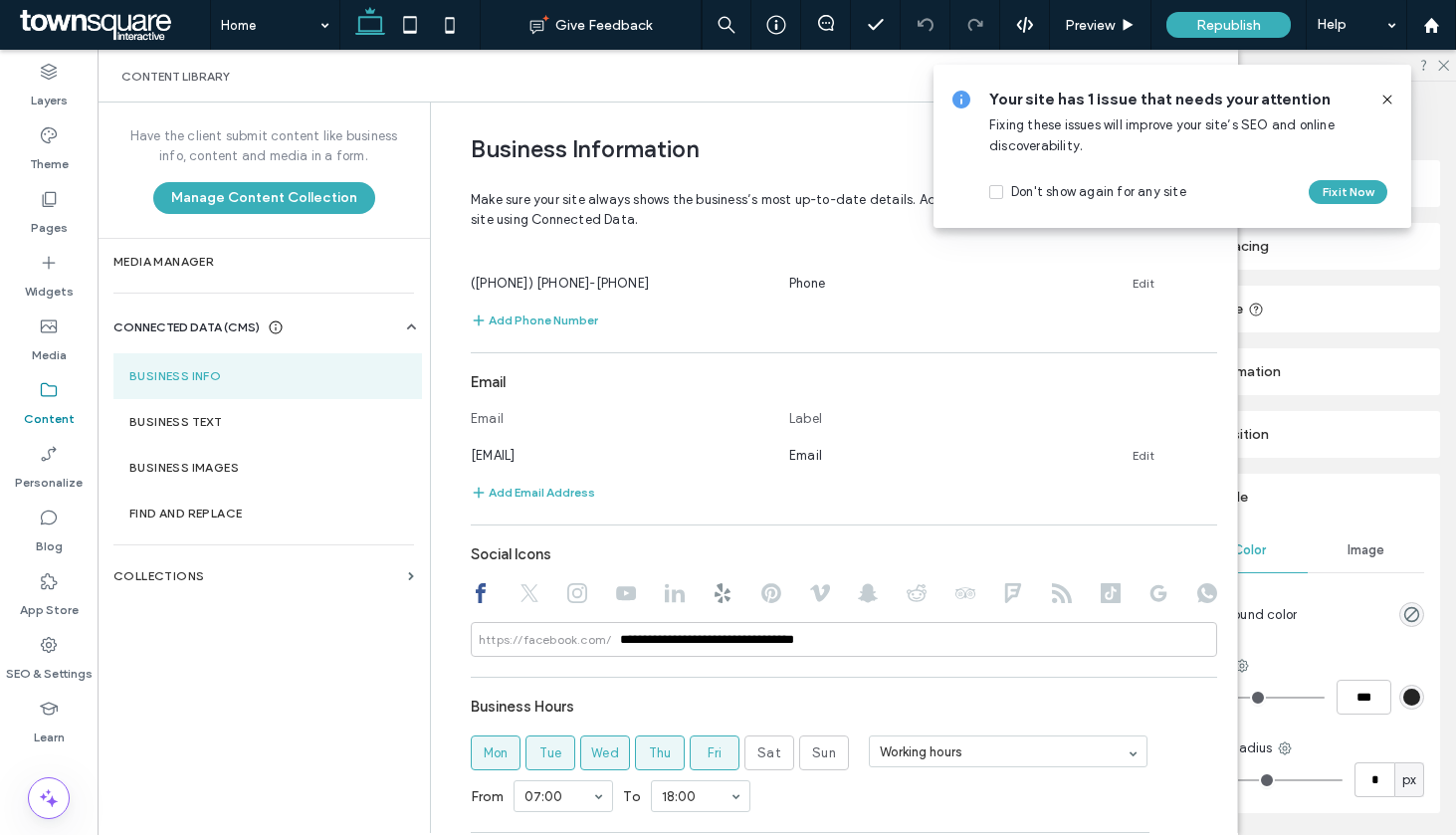 scroll, scrollTop: 329, scrollLeft: 0, axis: vertical 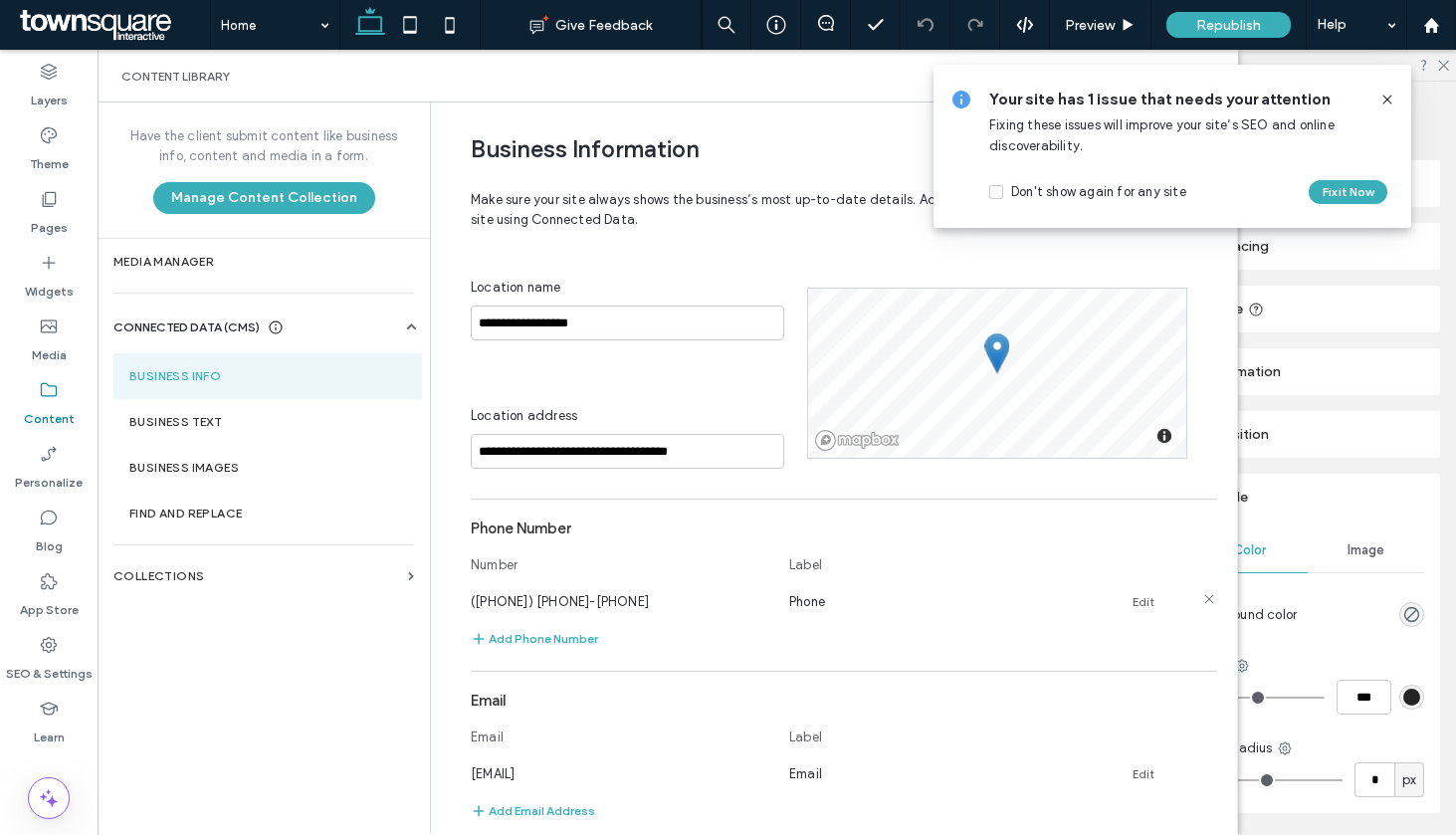 click on "Edit" at bounding box center (1144, 602) 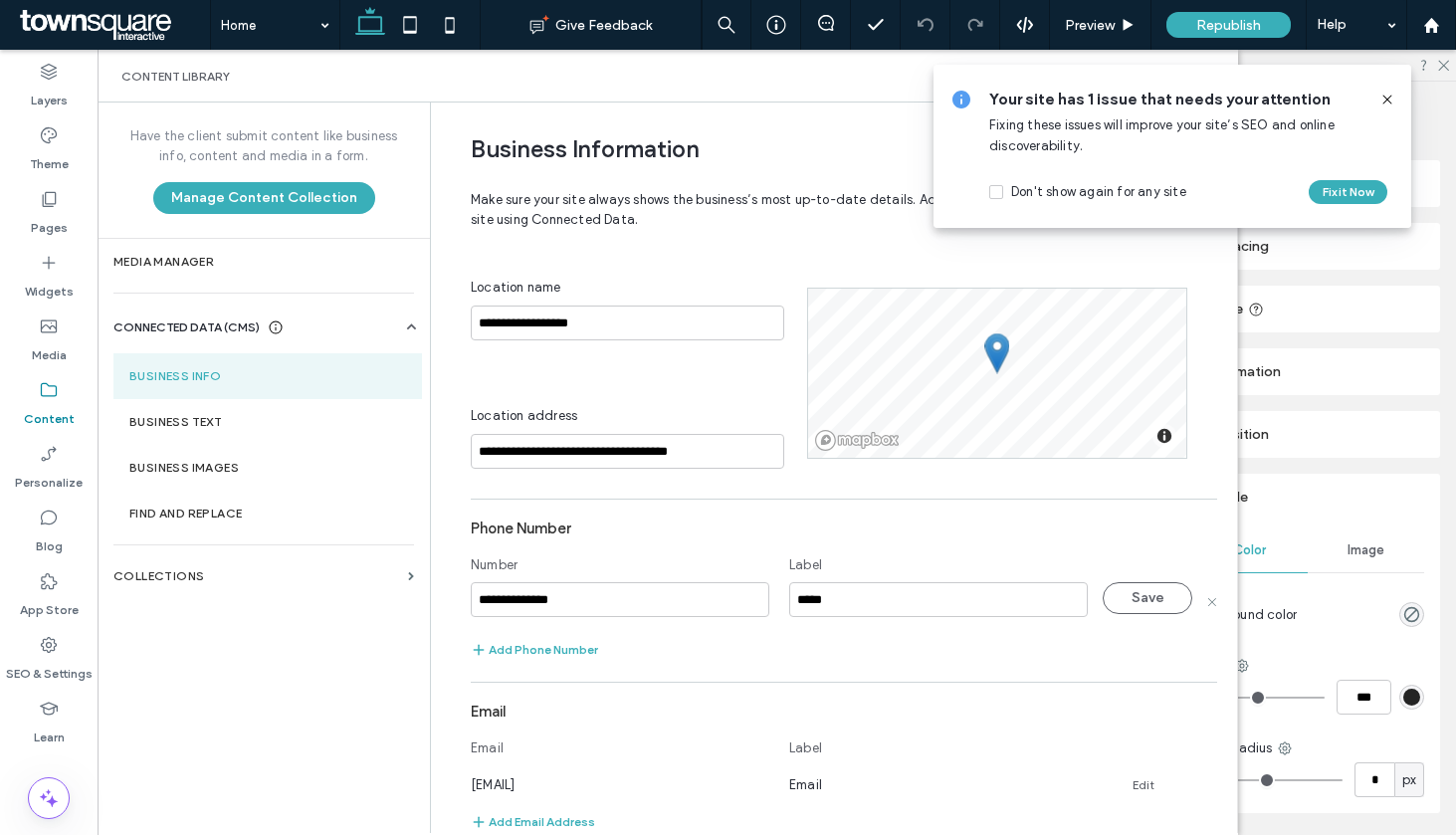 click on "Save" at bounding box center [1147, 598] 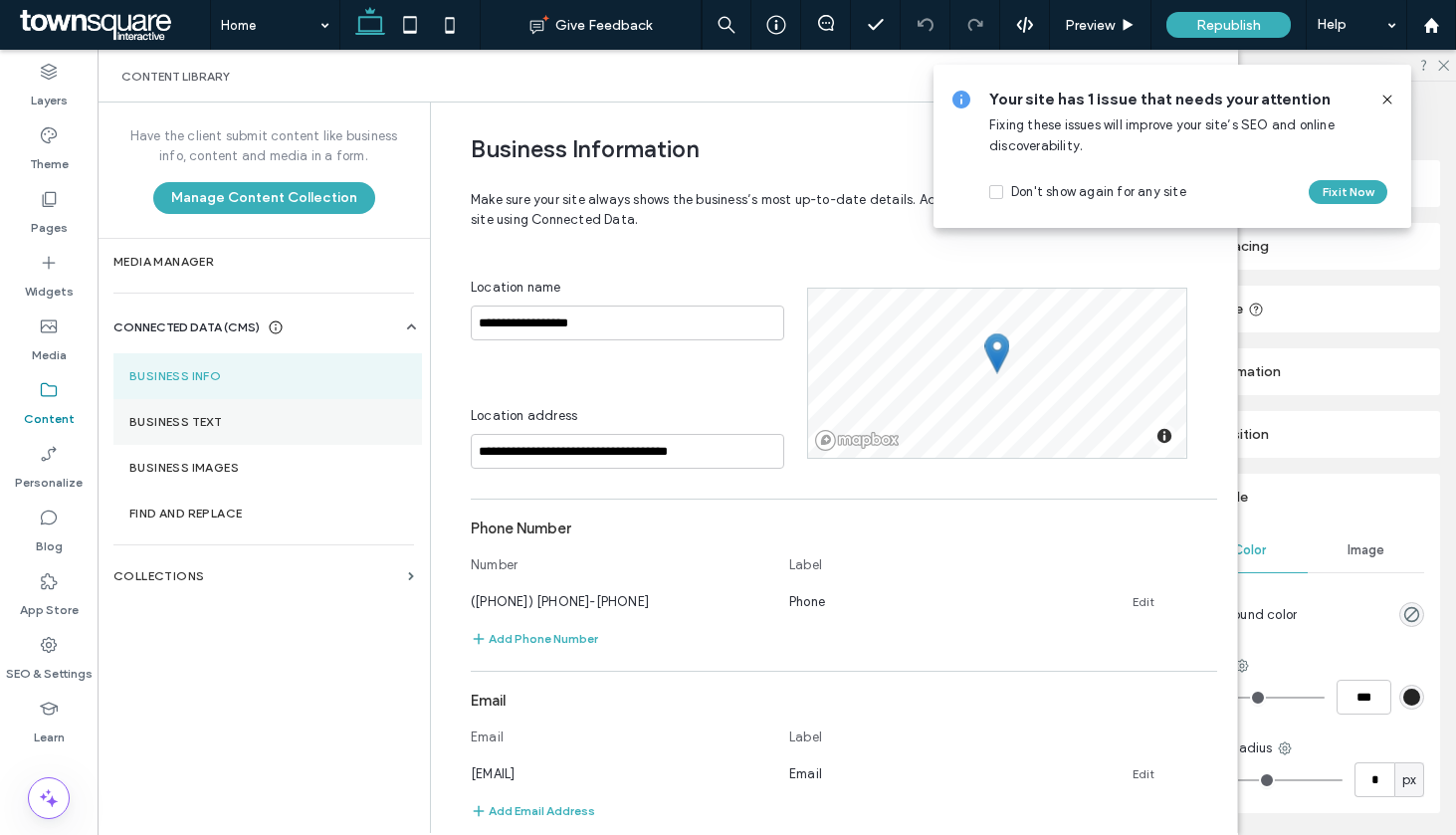click on "Business Text" at bounding box center (268, 422) 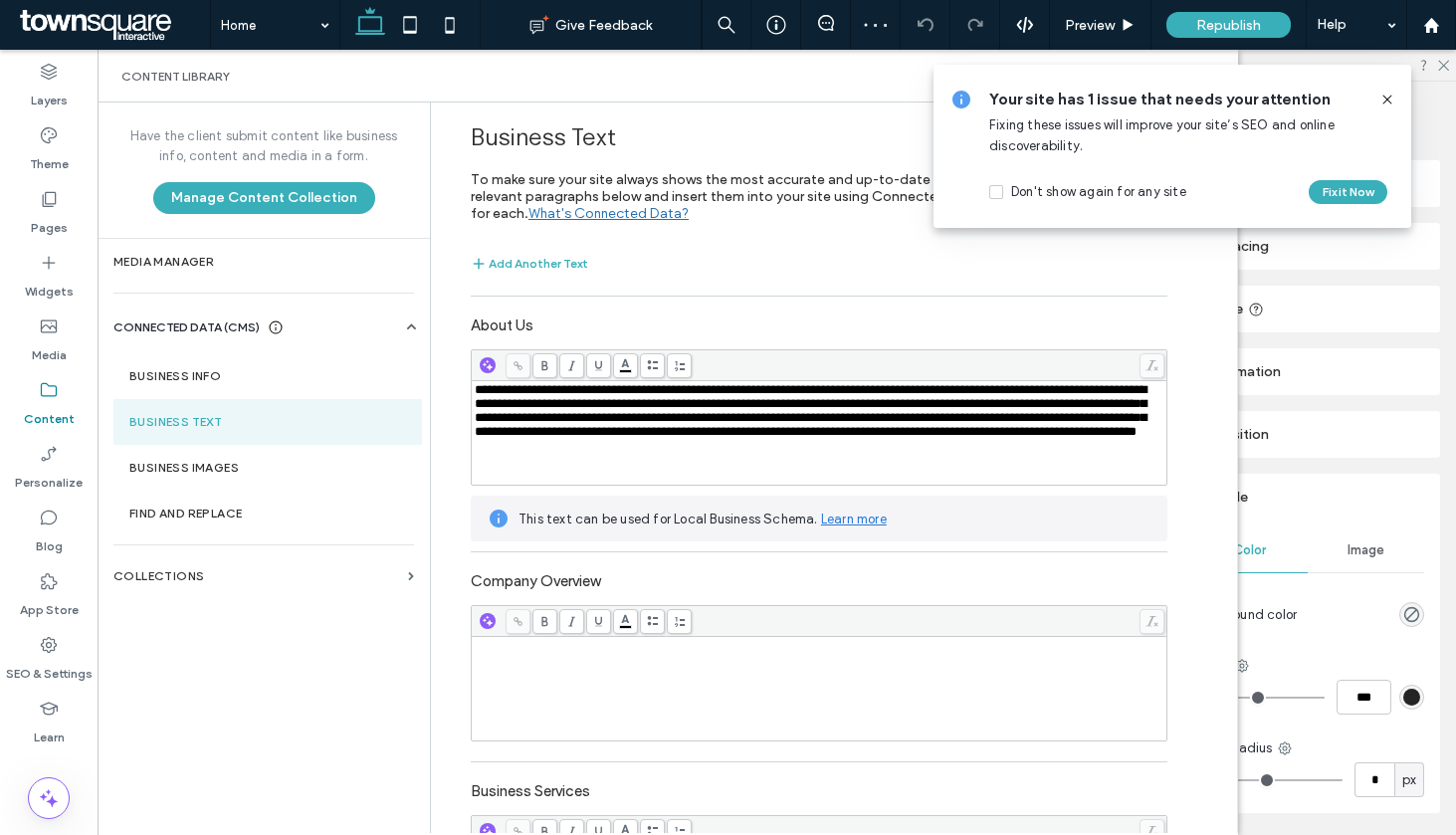 click 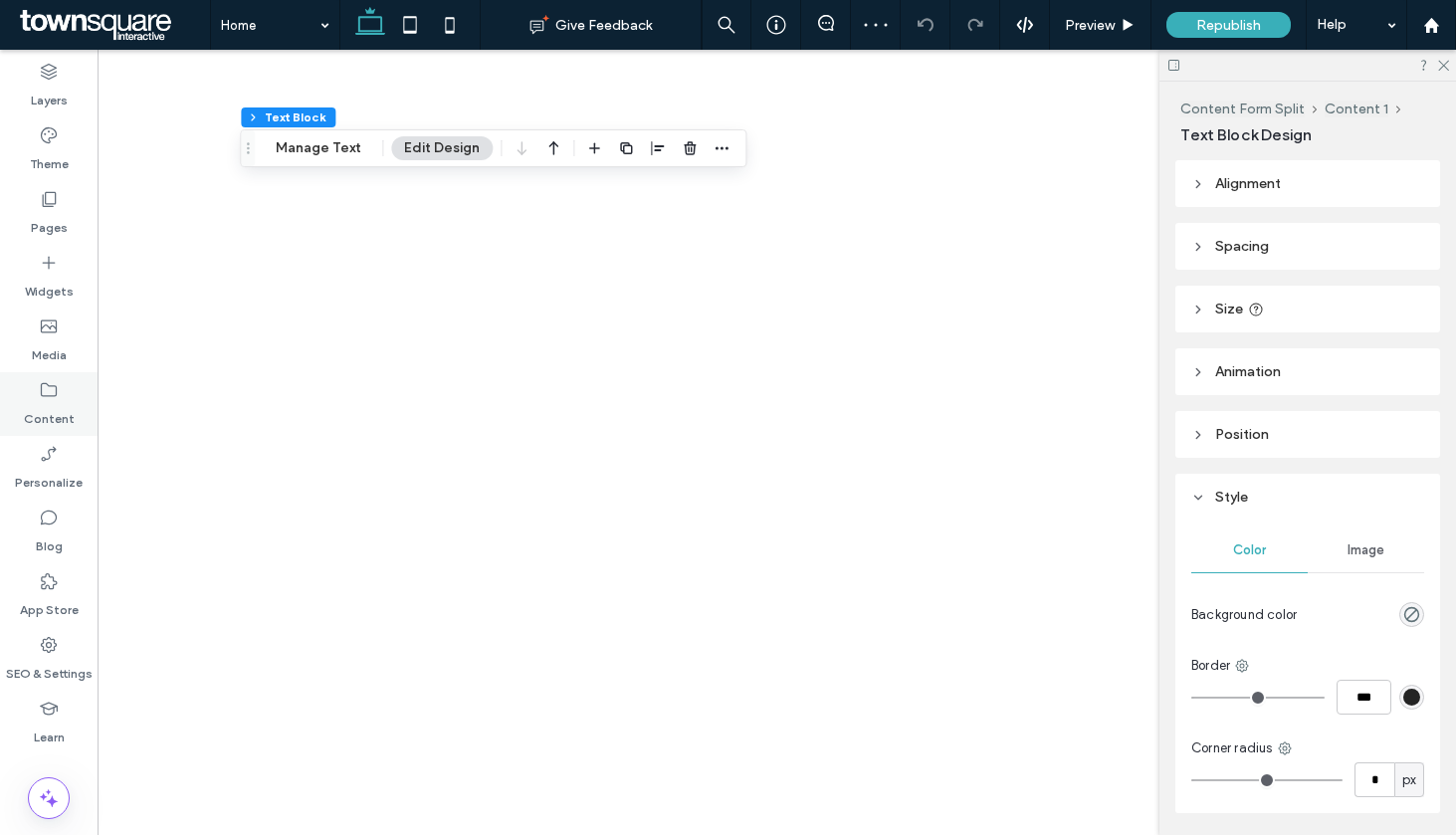 click on "Content" at bounding box center [49, 414] 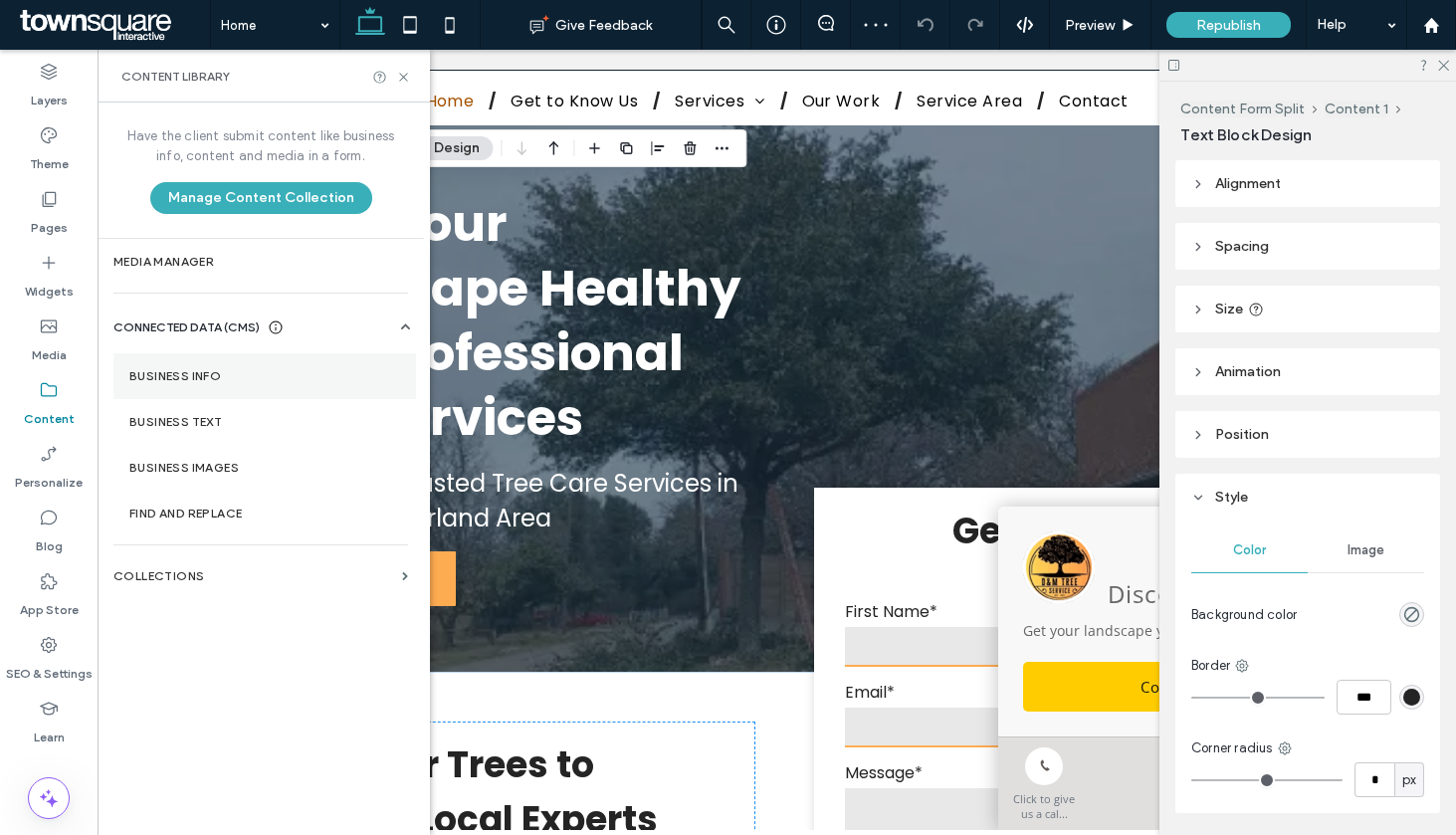scroll, scrollTop: 1536, scrollLeft: 0, axis: vertical 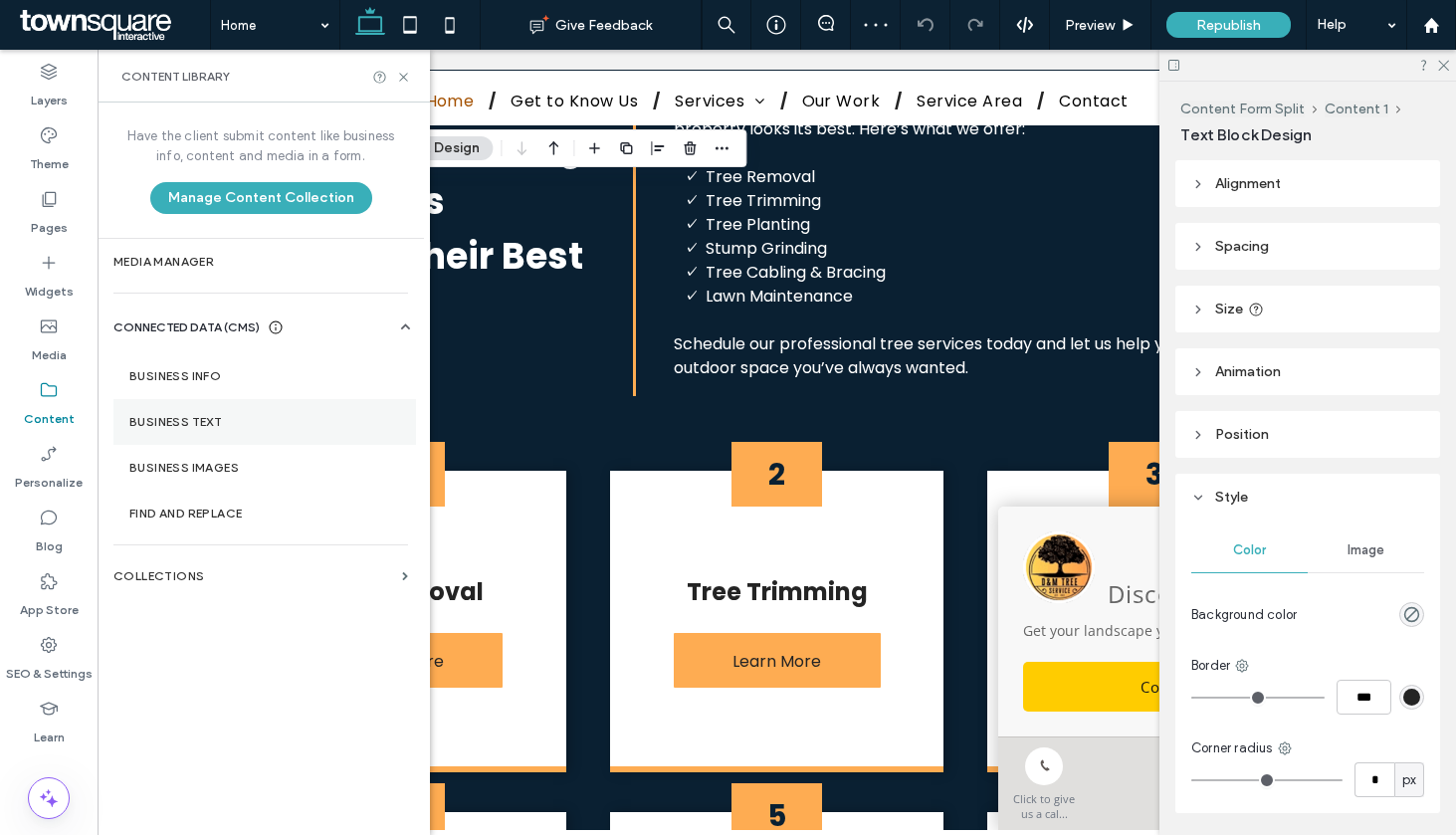 click on "Business Text" at bounding box center (265, 422) 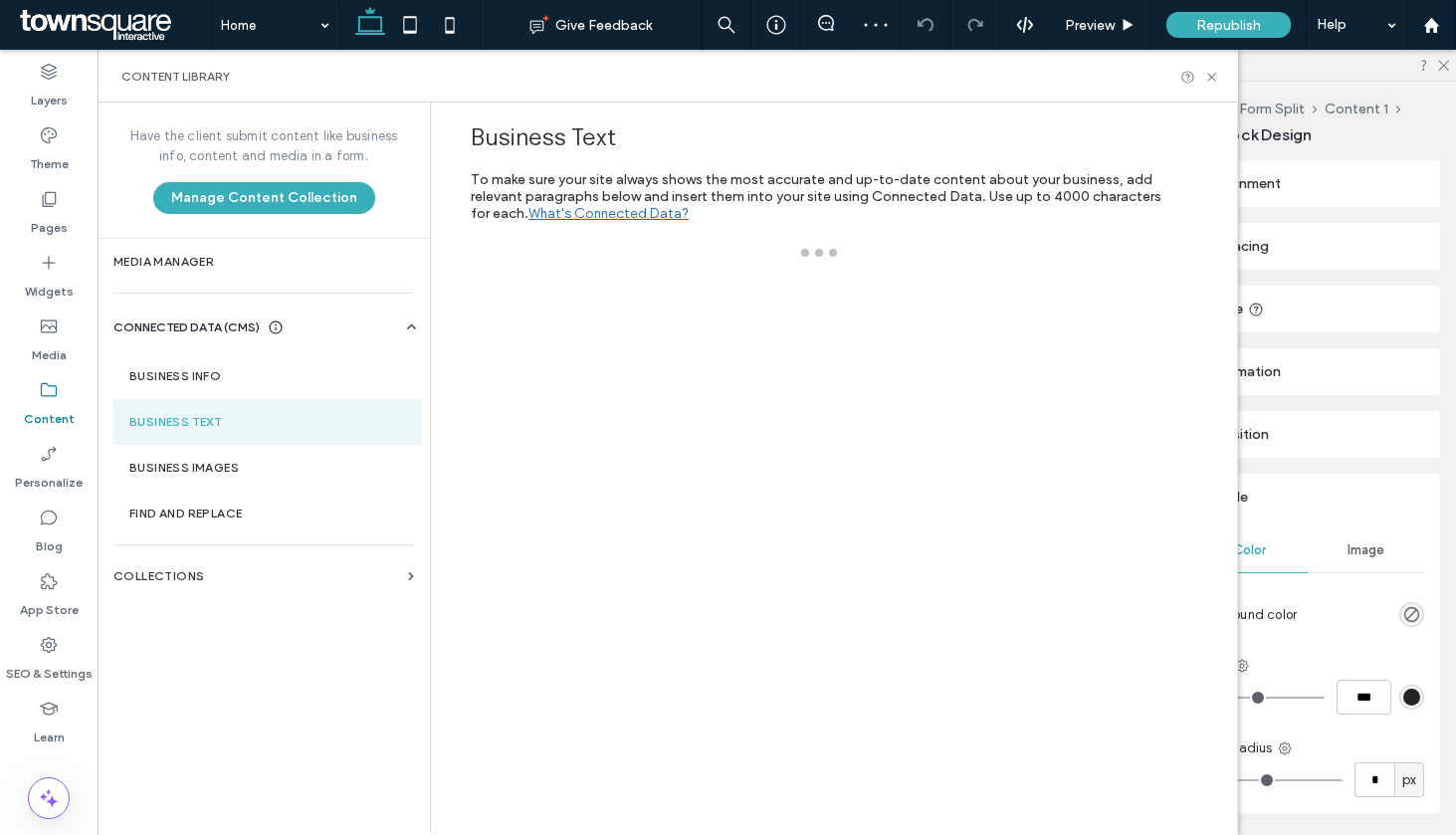 click on "Business Text" at bounding box center (268, 422) 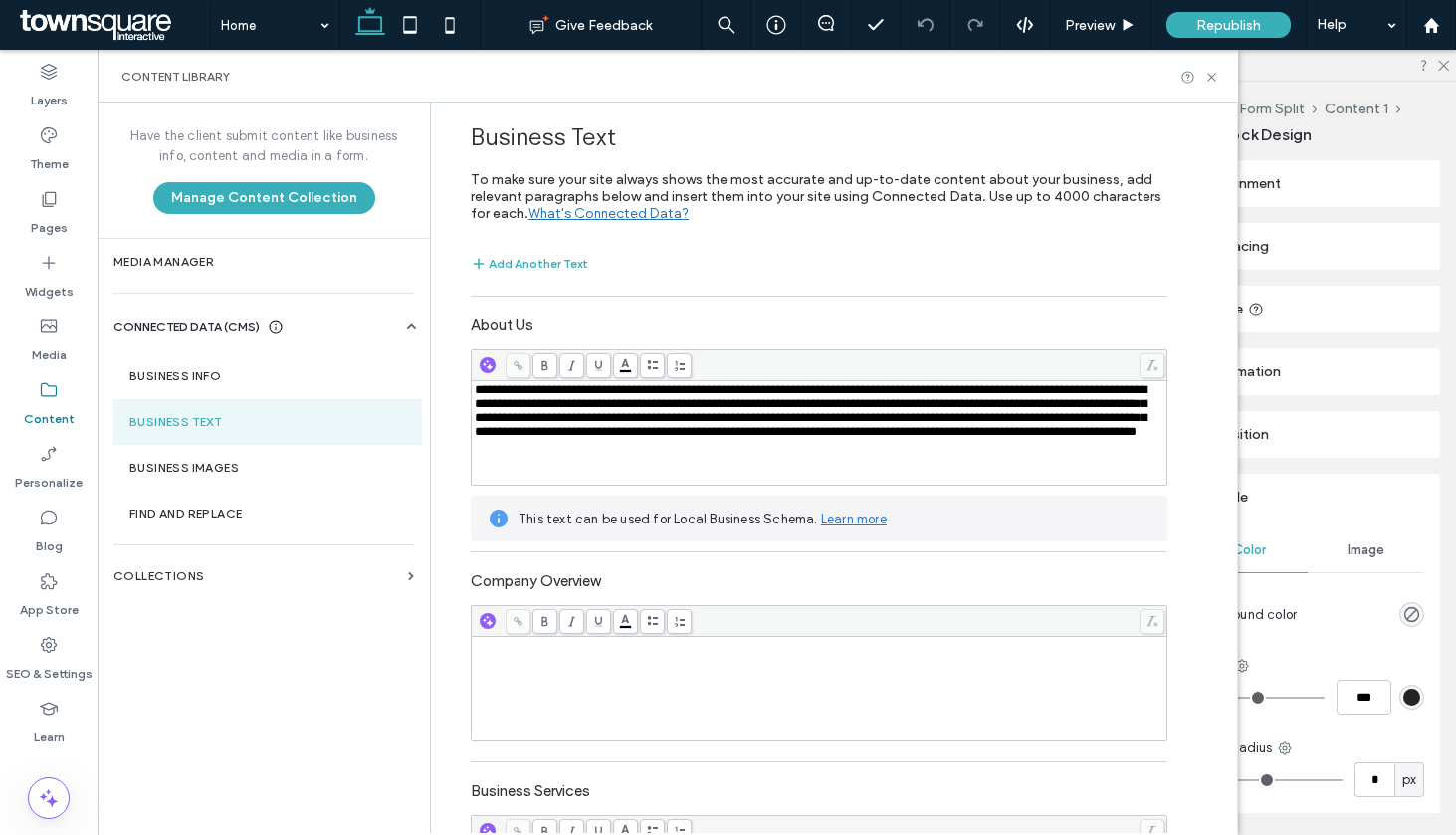 scroll, scrollTop: 2188, scrollLeft: 0, axis: vertical 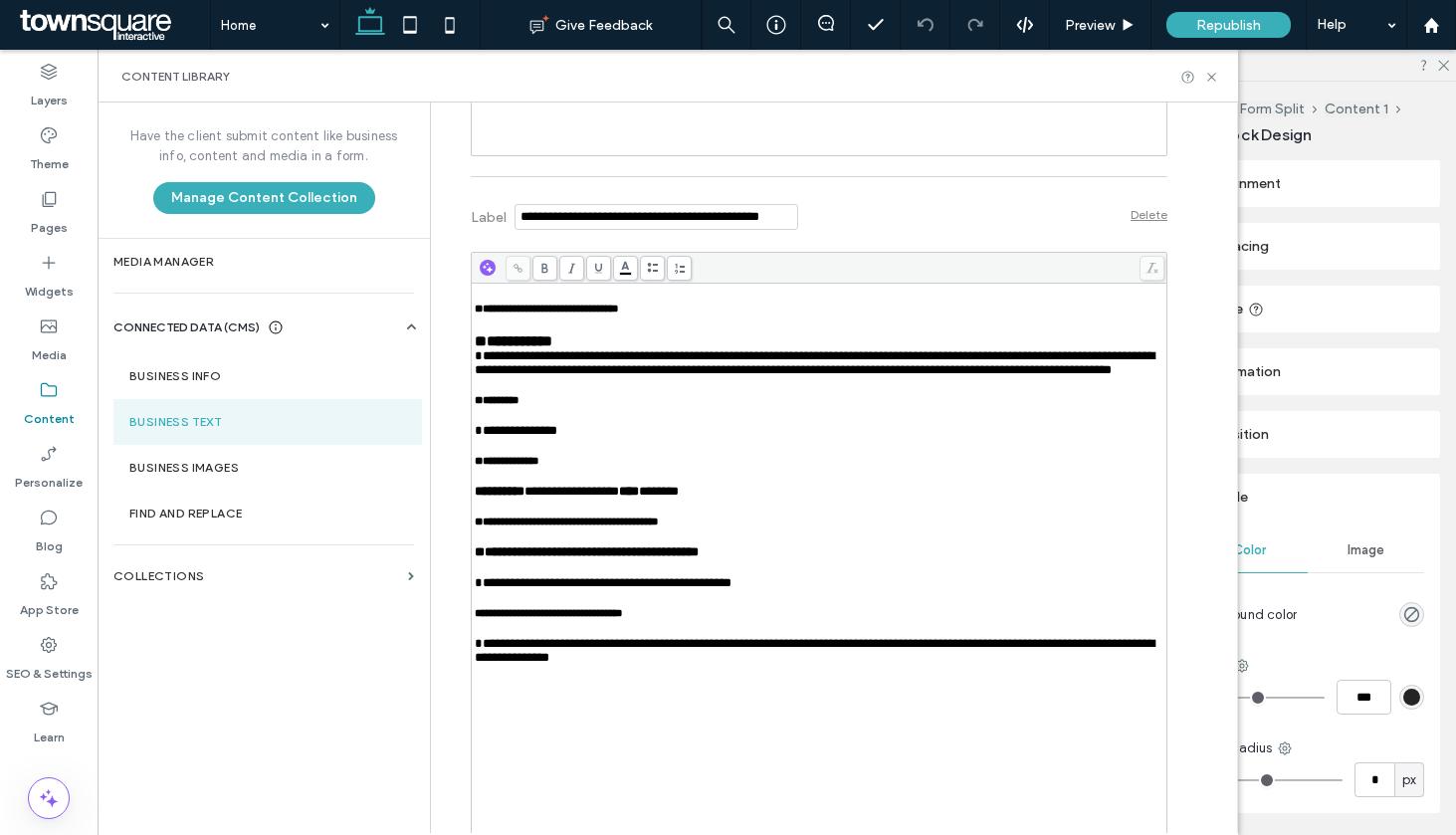 drag, startPoint x: 647, startPoint y: 426, endPoint x: 335, endPoint y: 334, distance: 325.28142 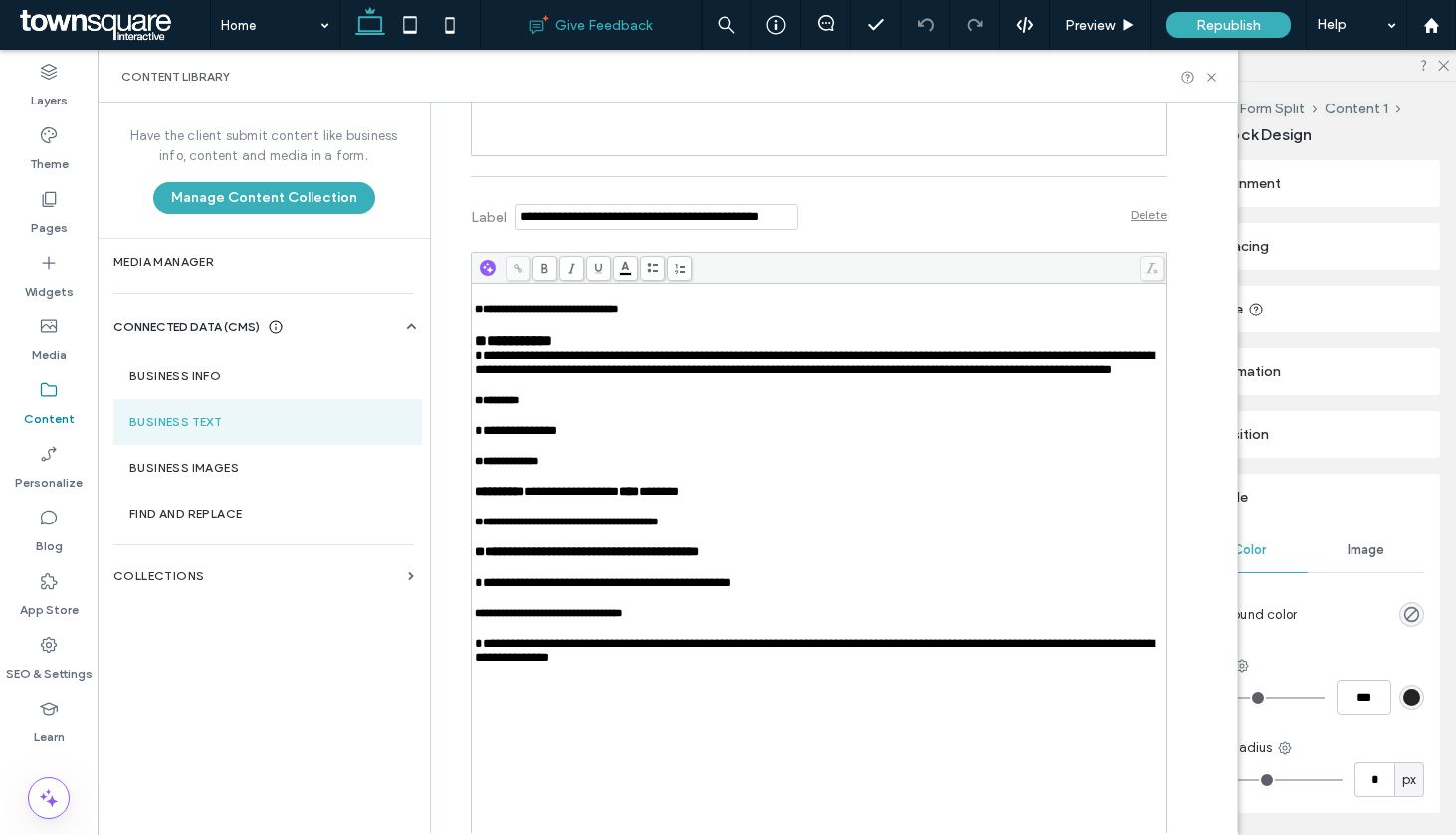 copy on "**********" 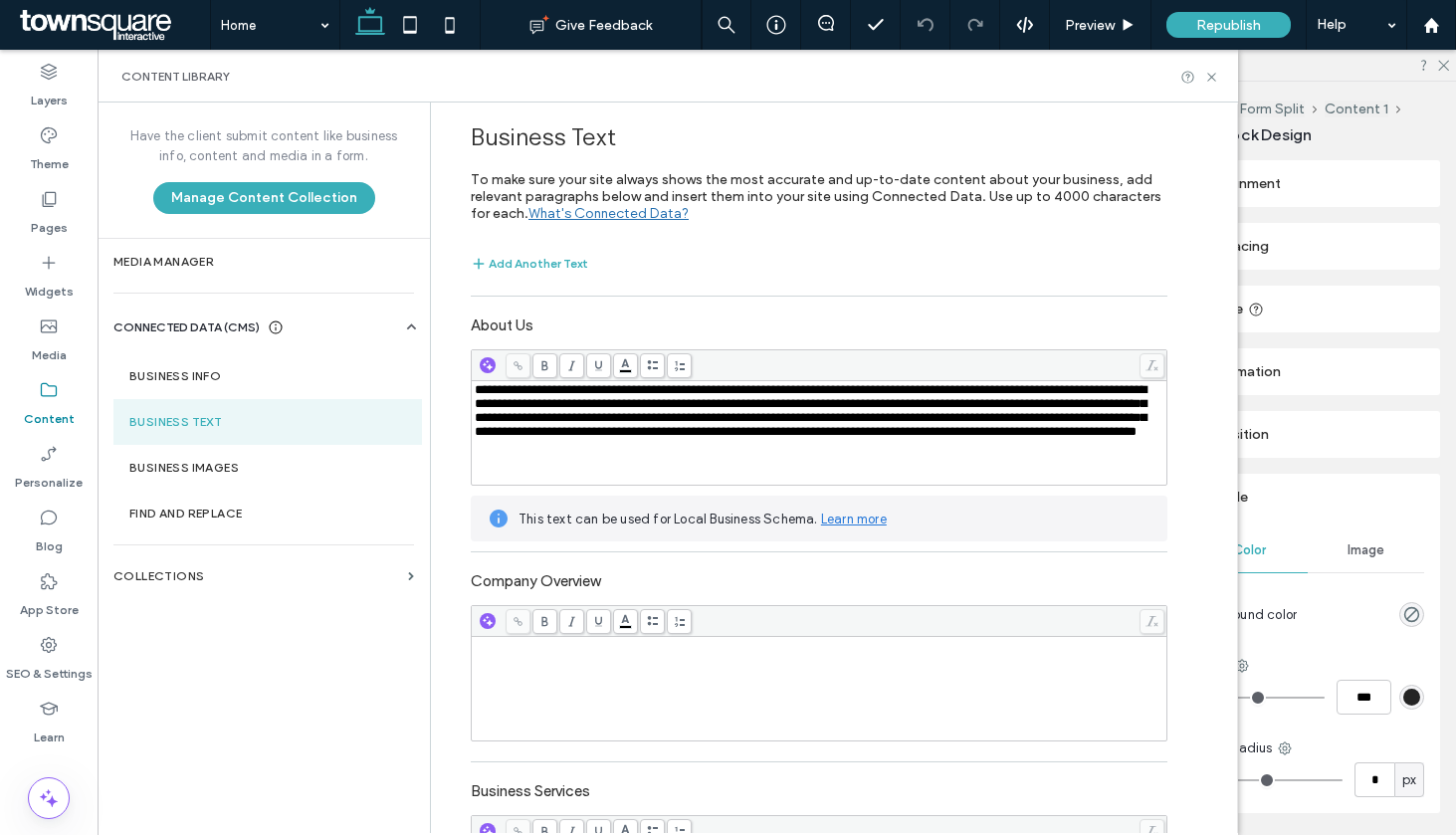scroll, scrollTop: 2188, scrollLeft: 0, axis: vertical 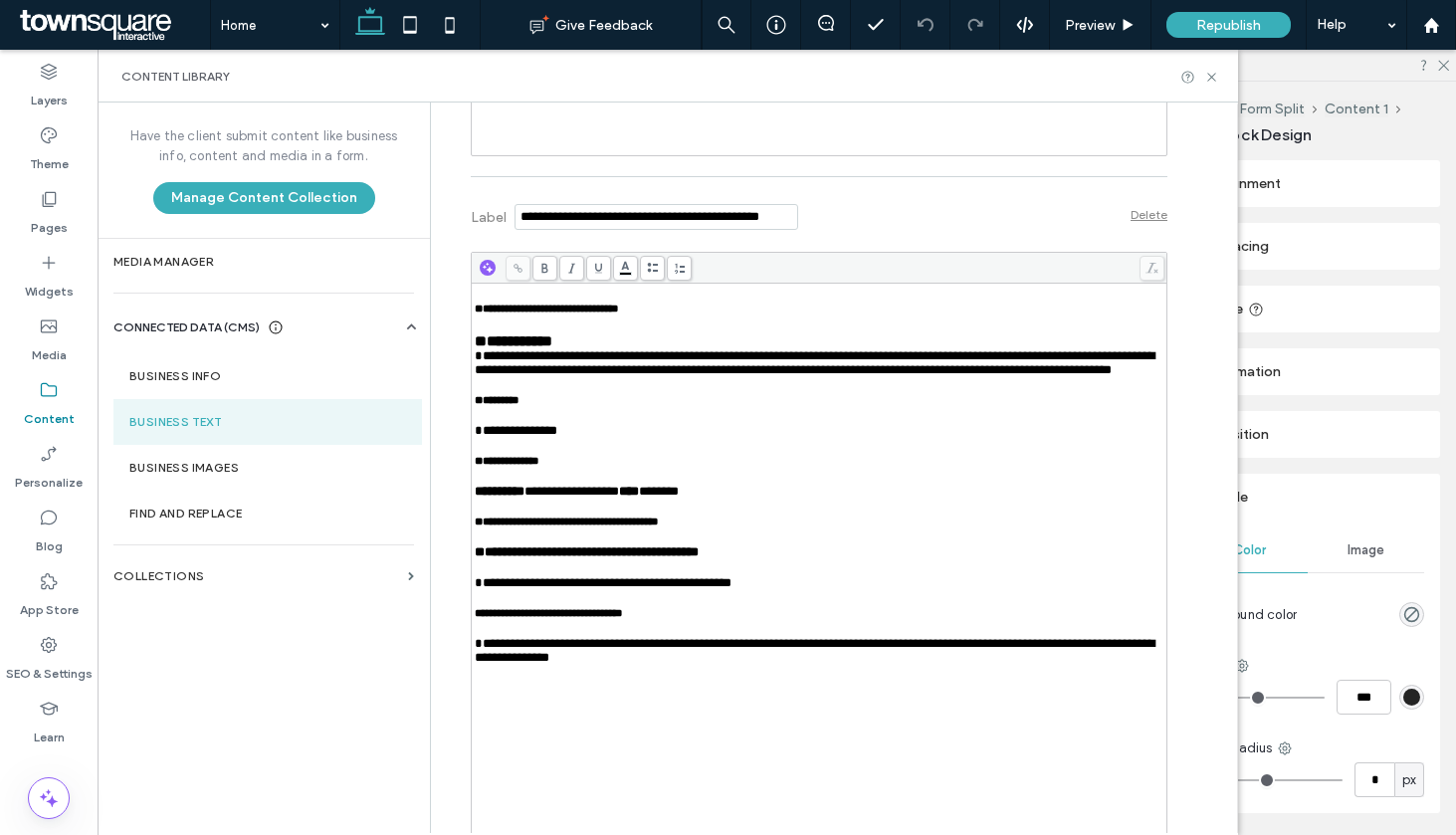 click on "Have the client submit content like business info, content and media in a form. Manage Content Collection Media Manager CONNECTED DATA (CMS) Business Info Business Text Business Images Find and Replace Collections" at bounding box center (264, 467) 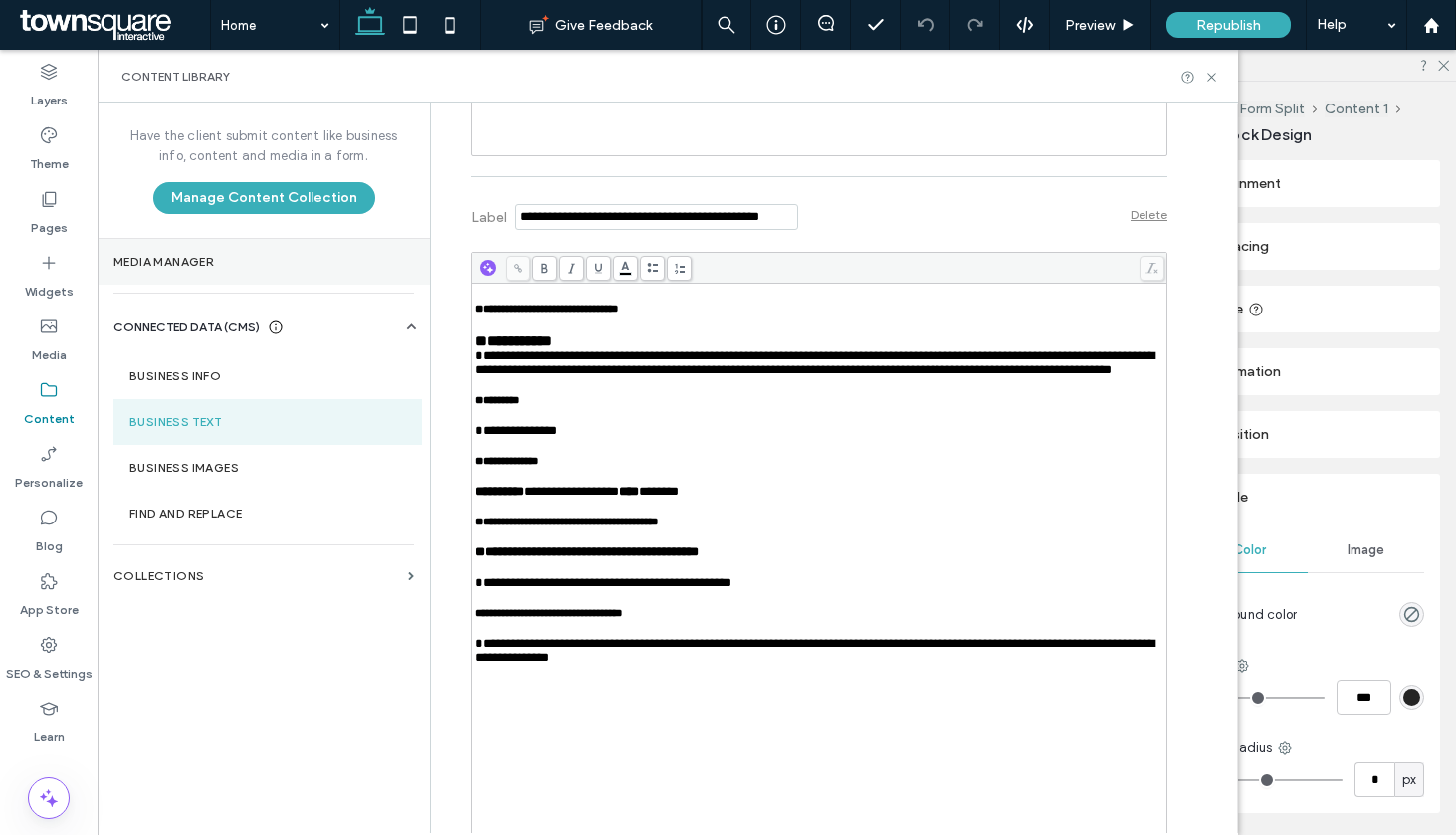 click on "Media Manager" at bounding box center [264, 262] 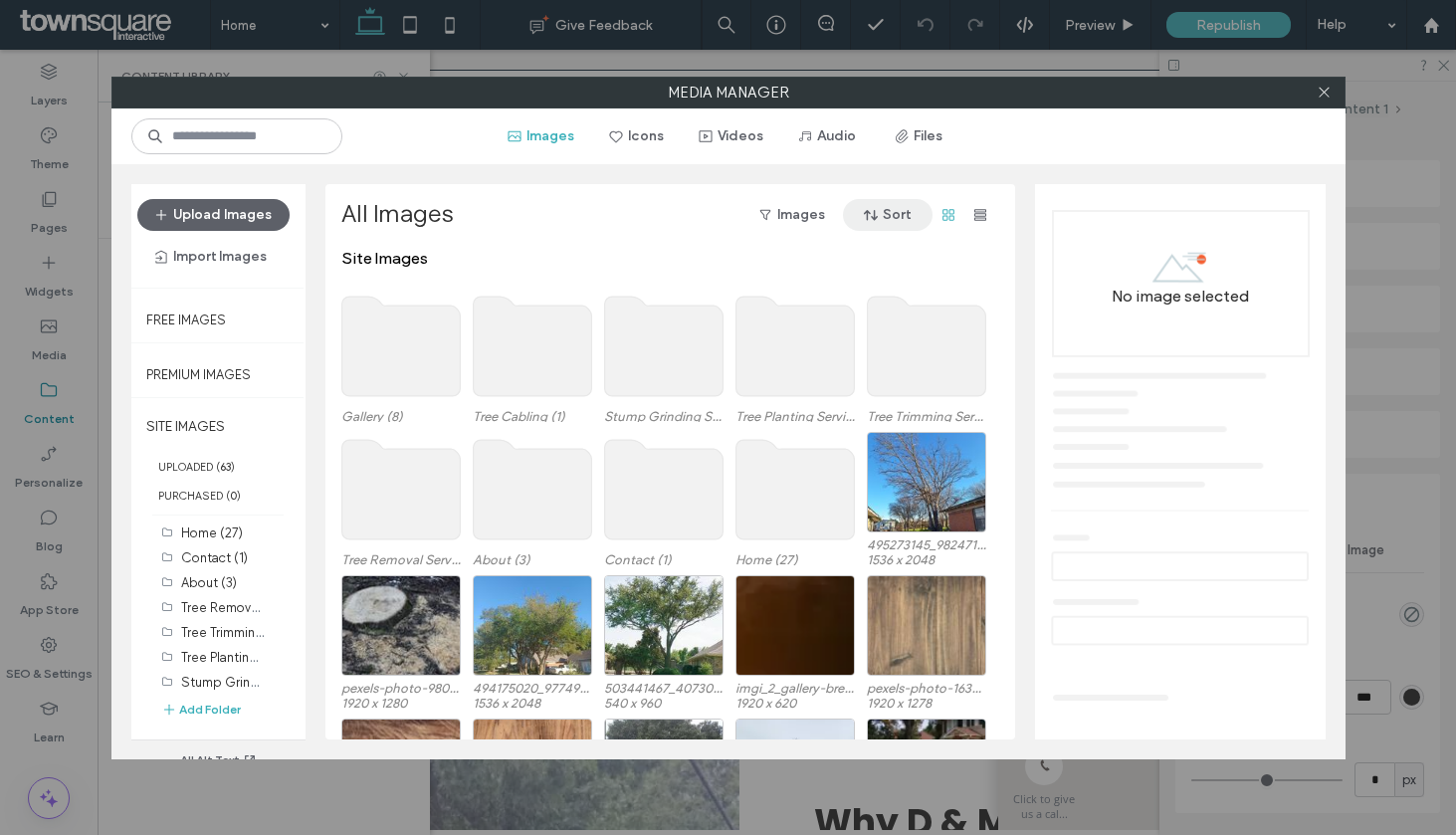 click at bounding box center (873, 215) 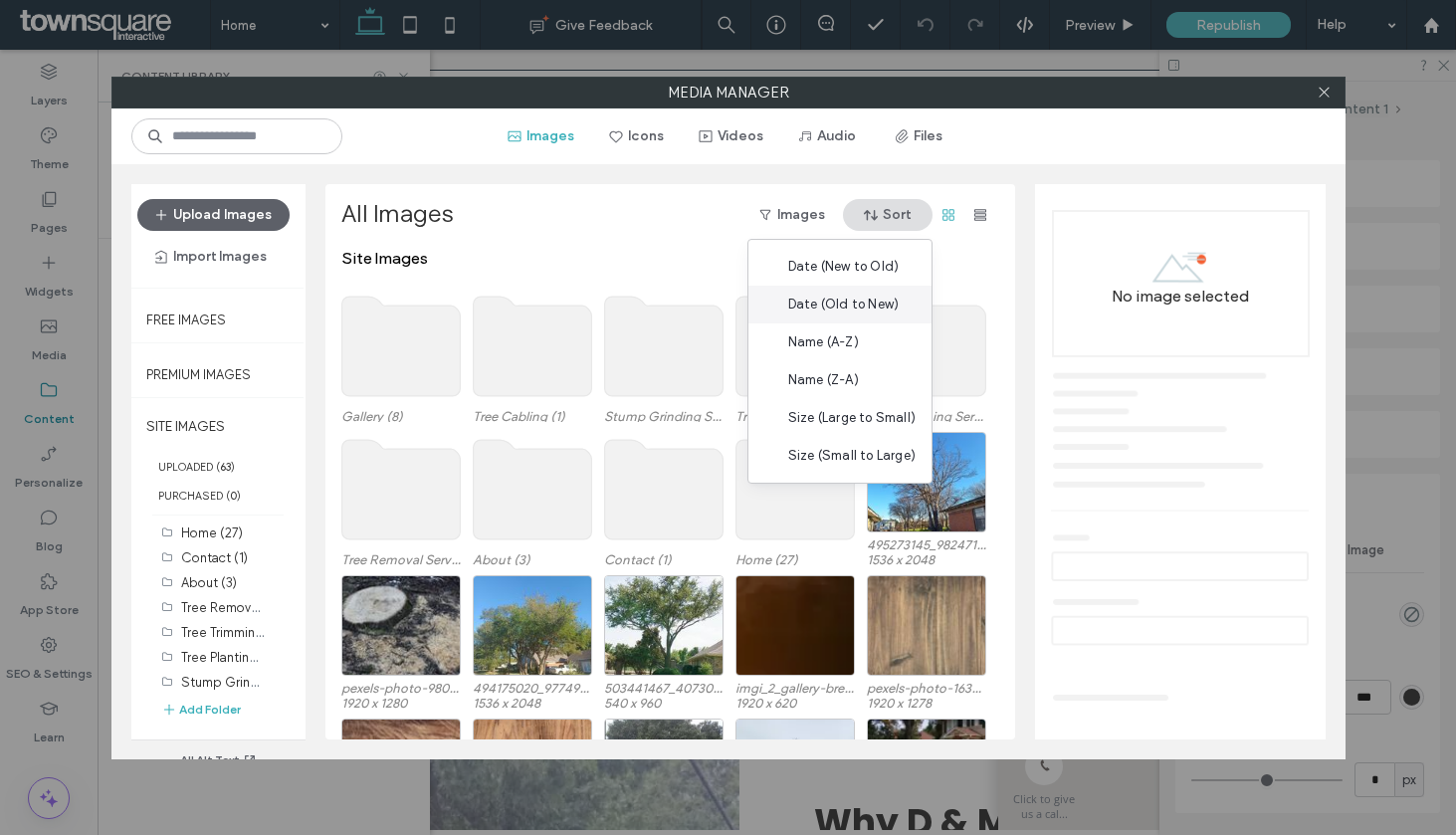 click on "Date  (Old to New)" at bounding box center (843, 305) 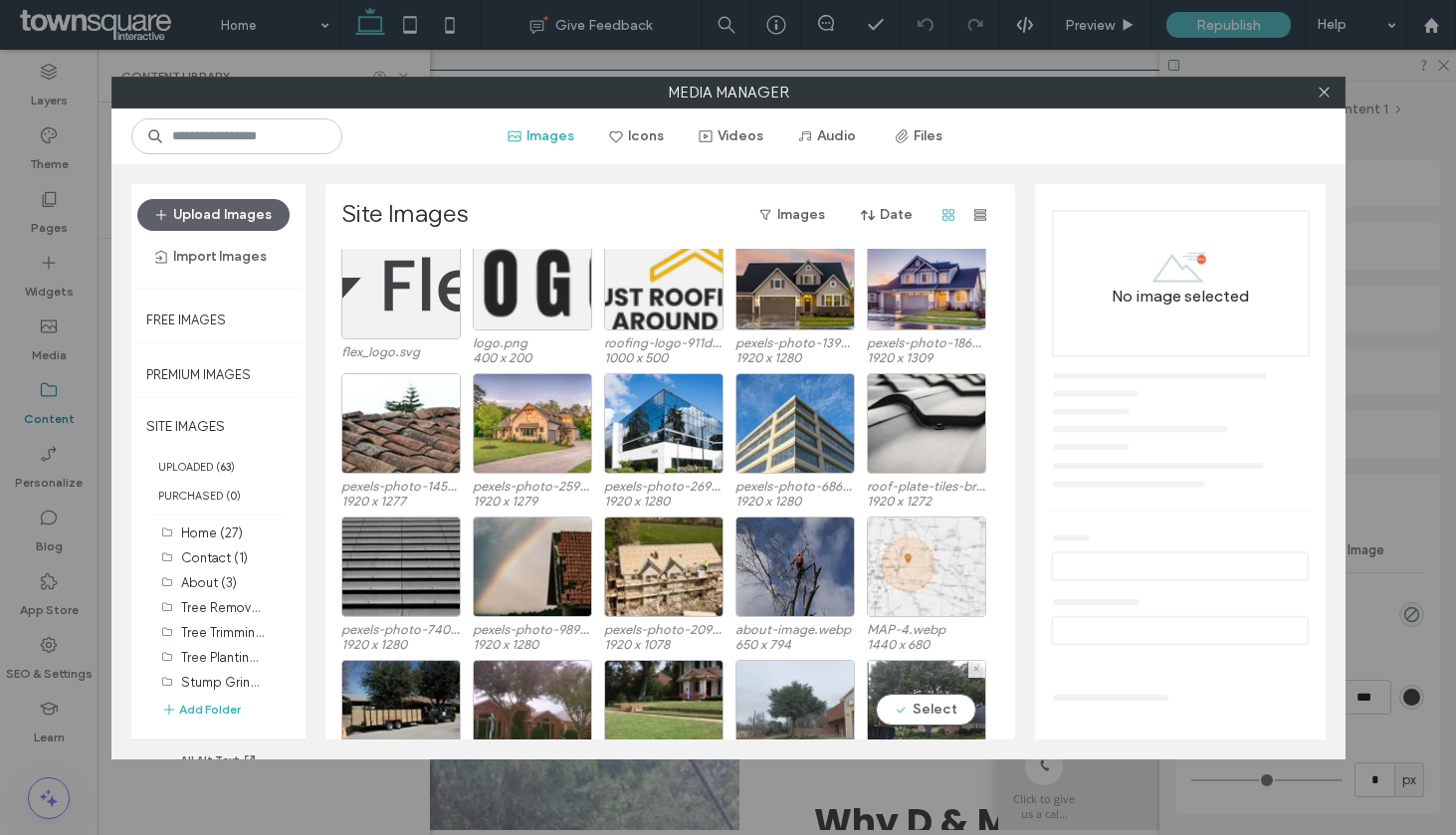 scroll, scrollTop: 0, scrollLeft: 0, axis: both 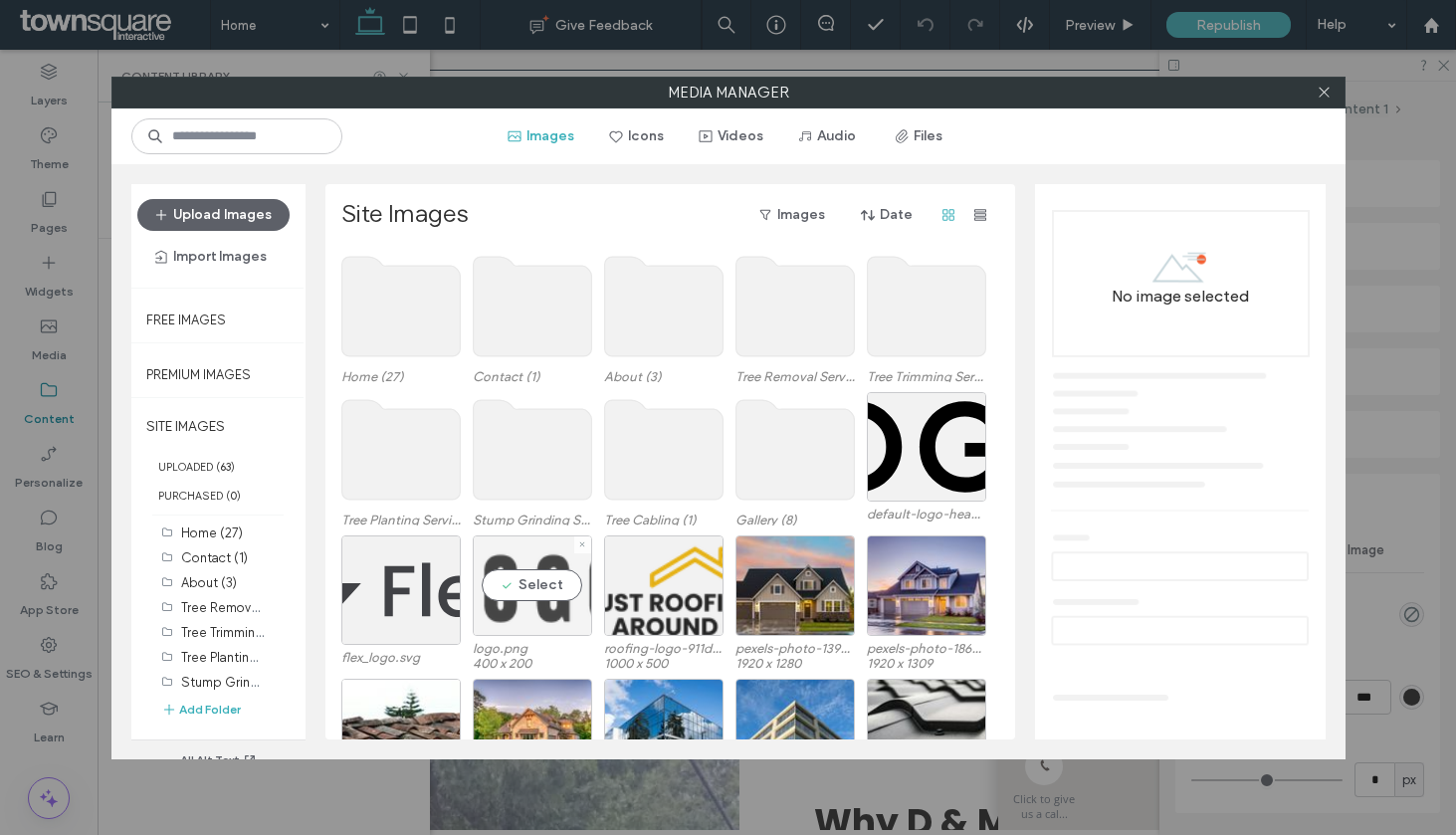 click on "Select" at bounding box center [532, 585] 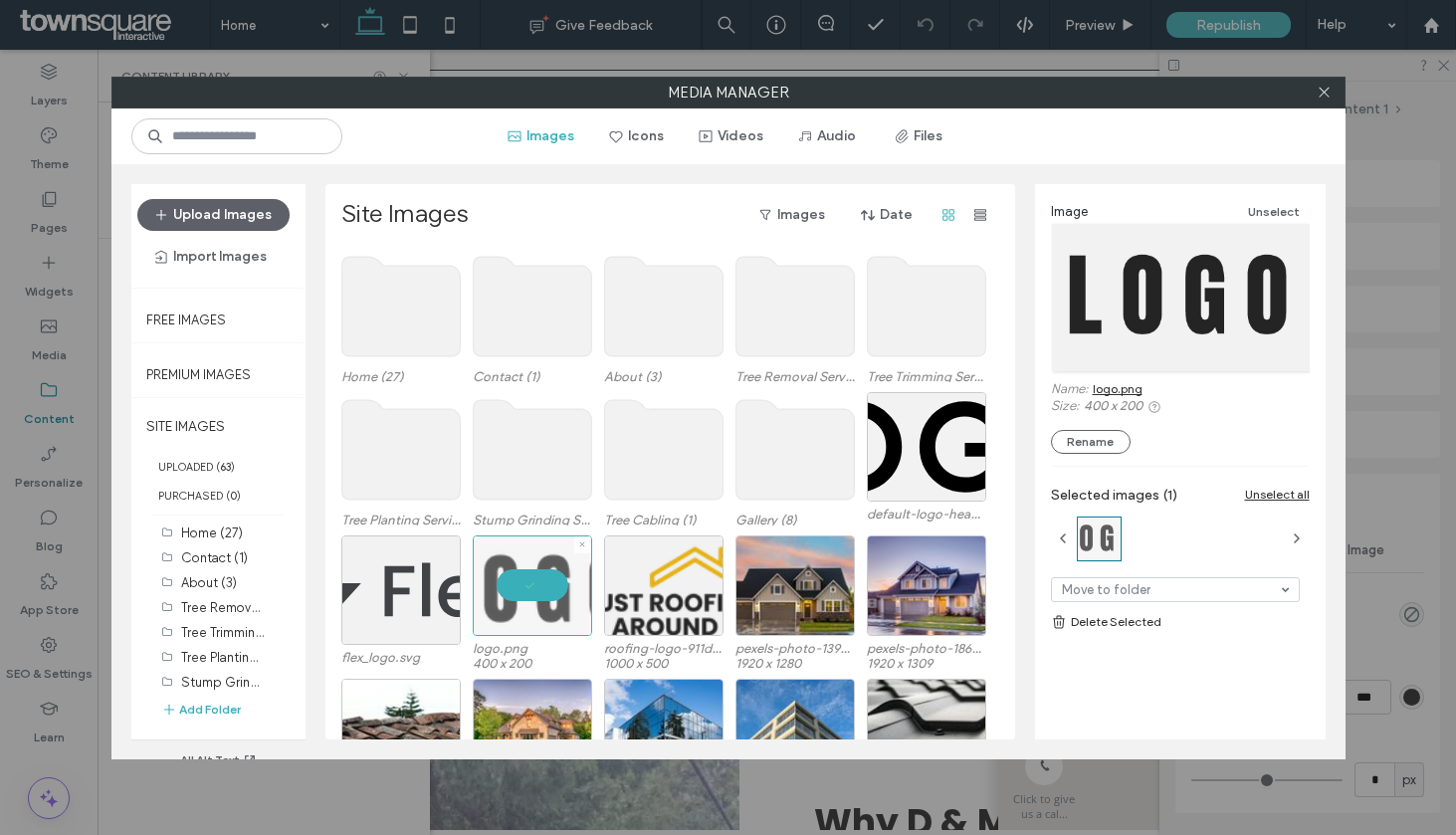 click at bounding box center (532, 585) 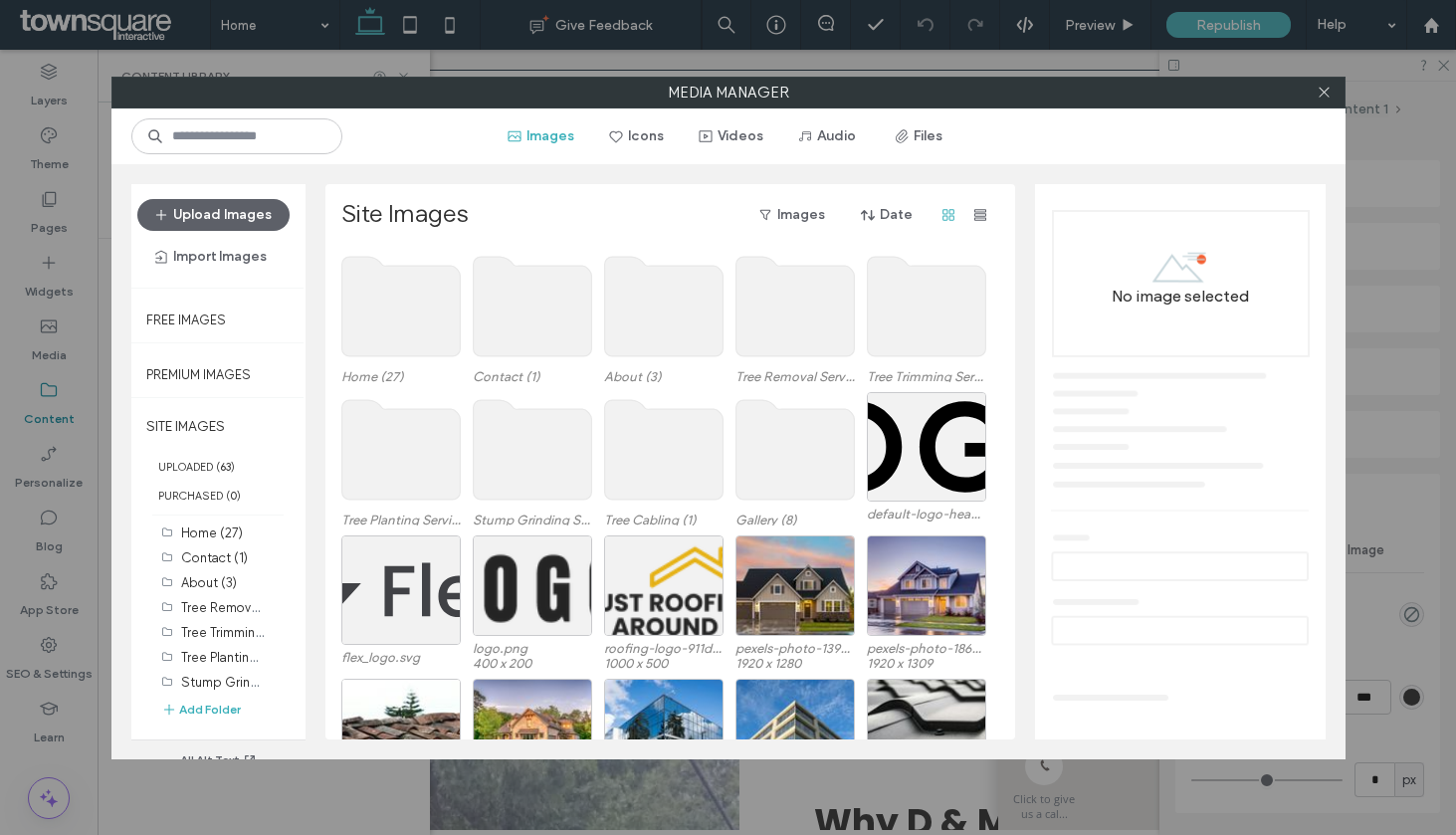 click 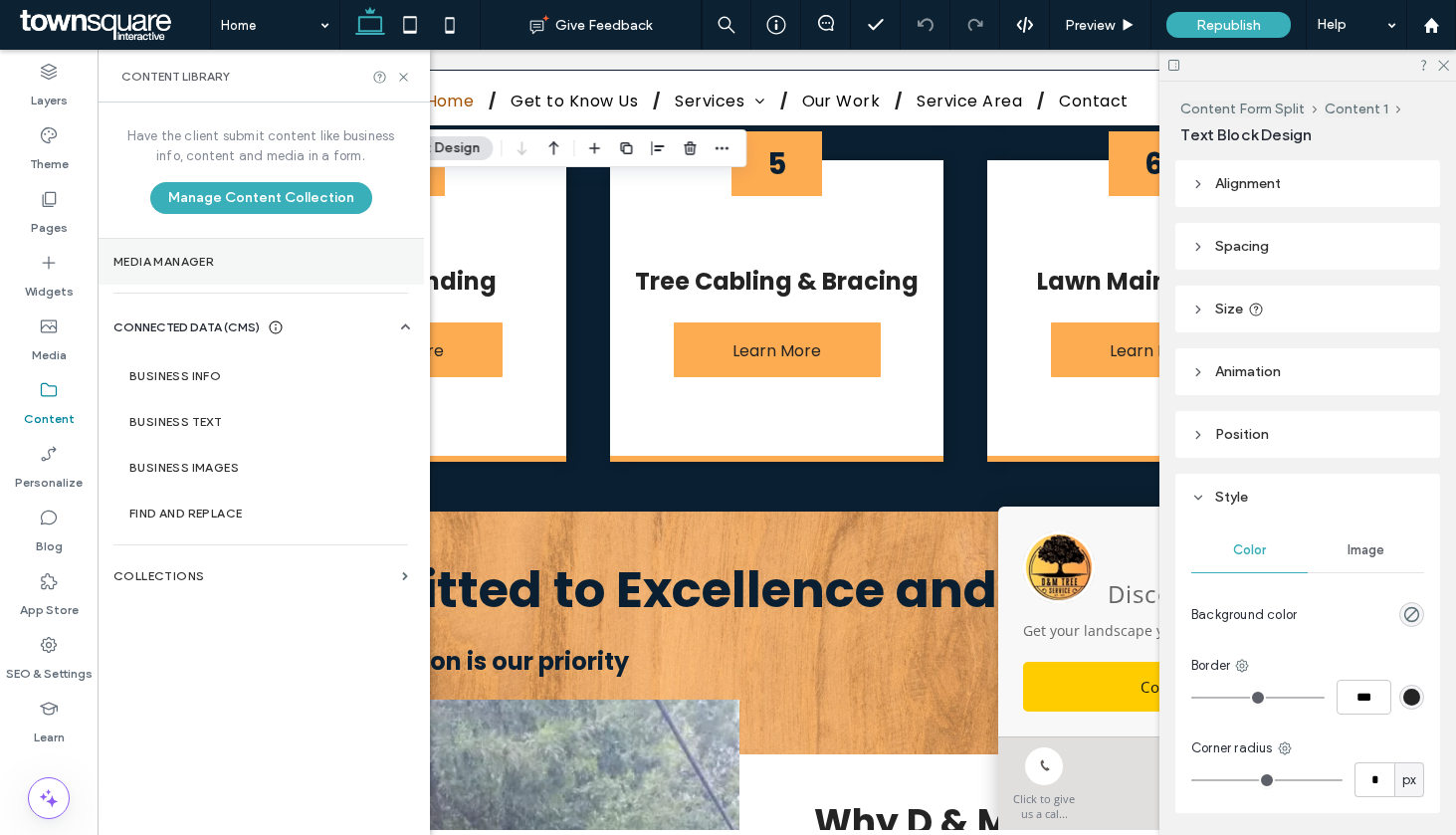 click on "Media Manager" at bounding box center [261, 262] 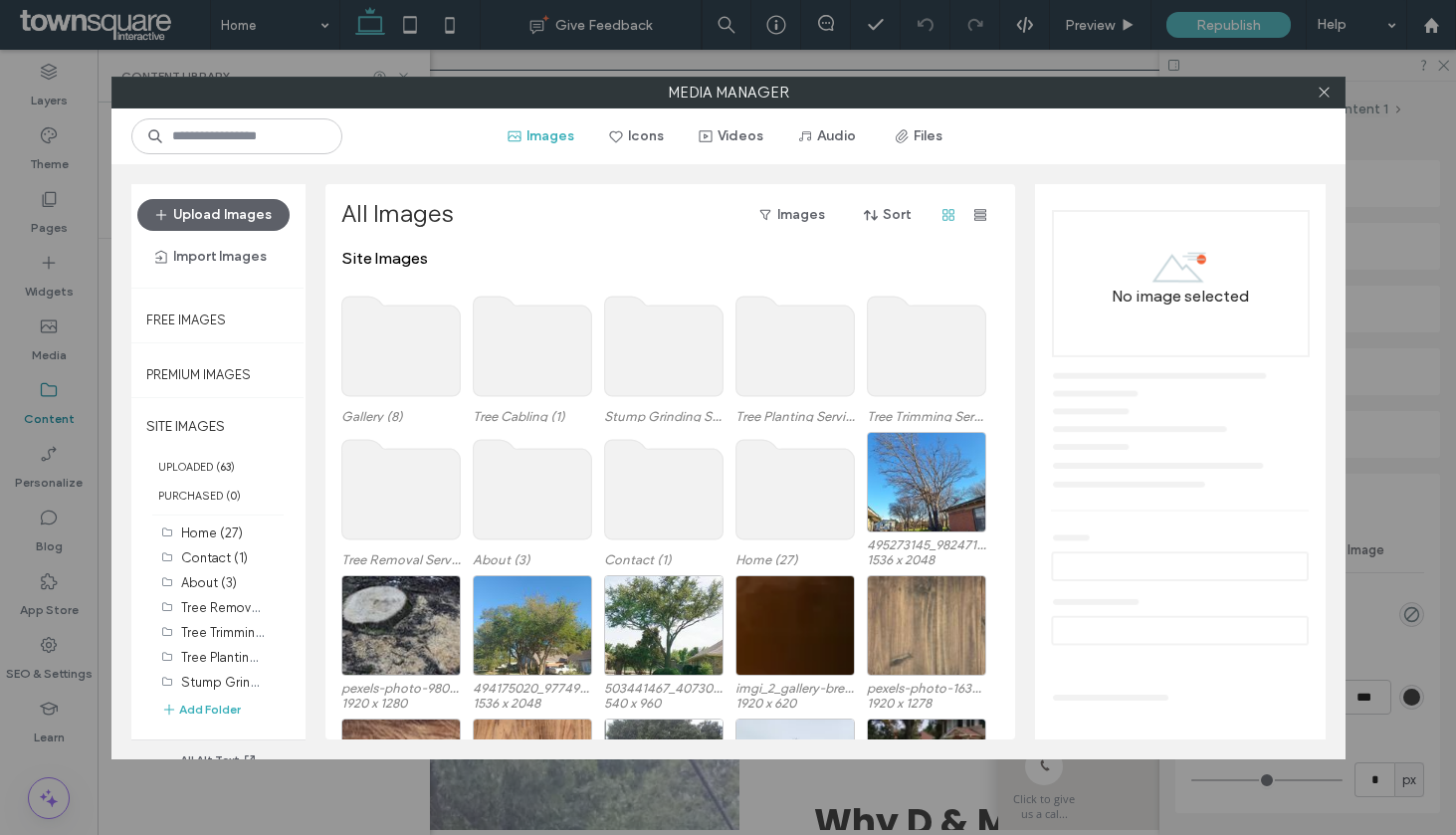click 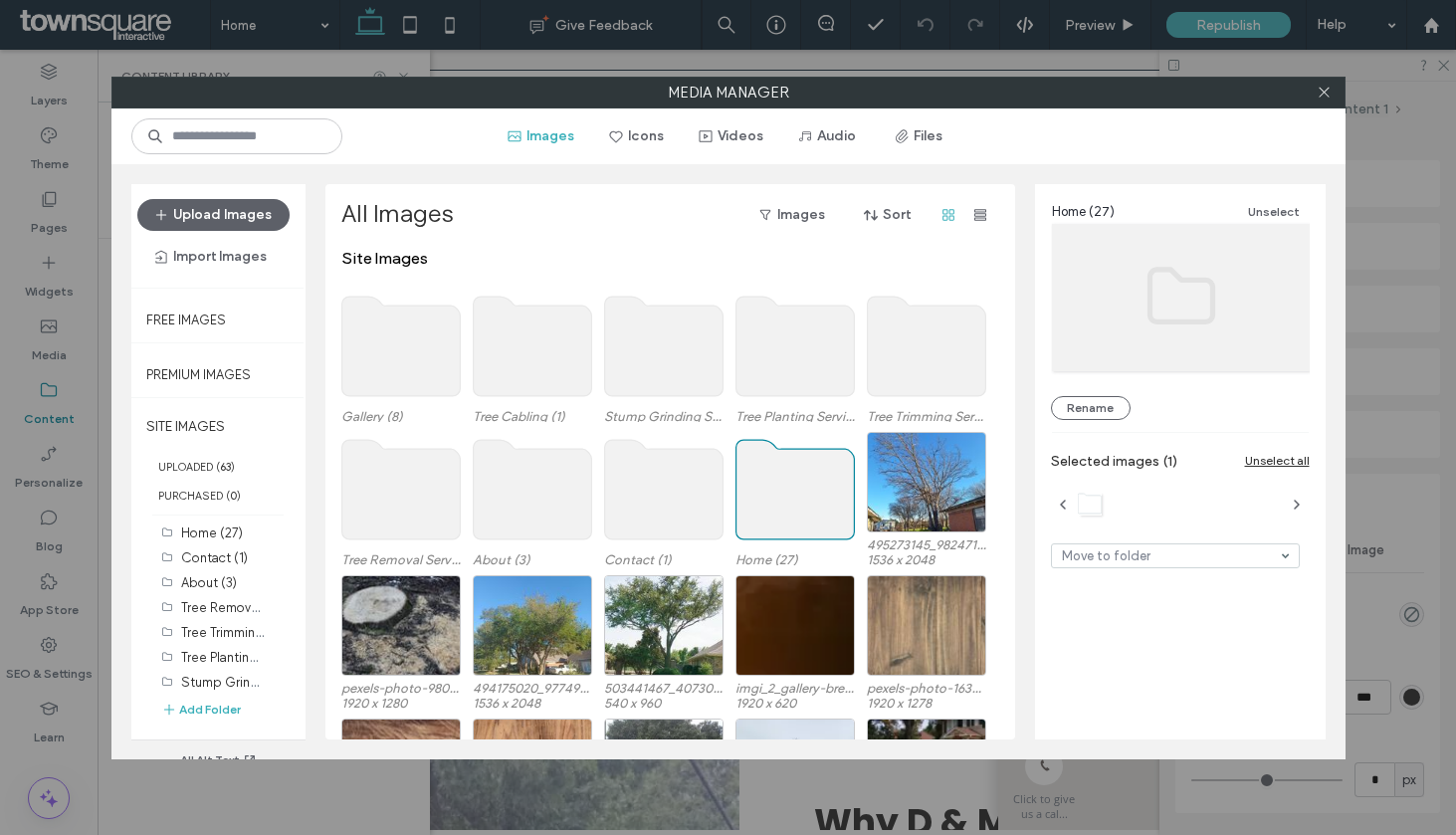 click 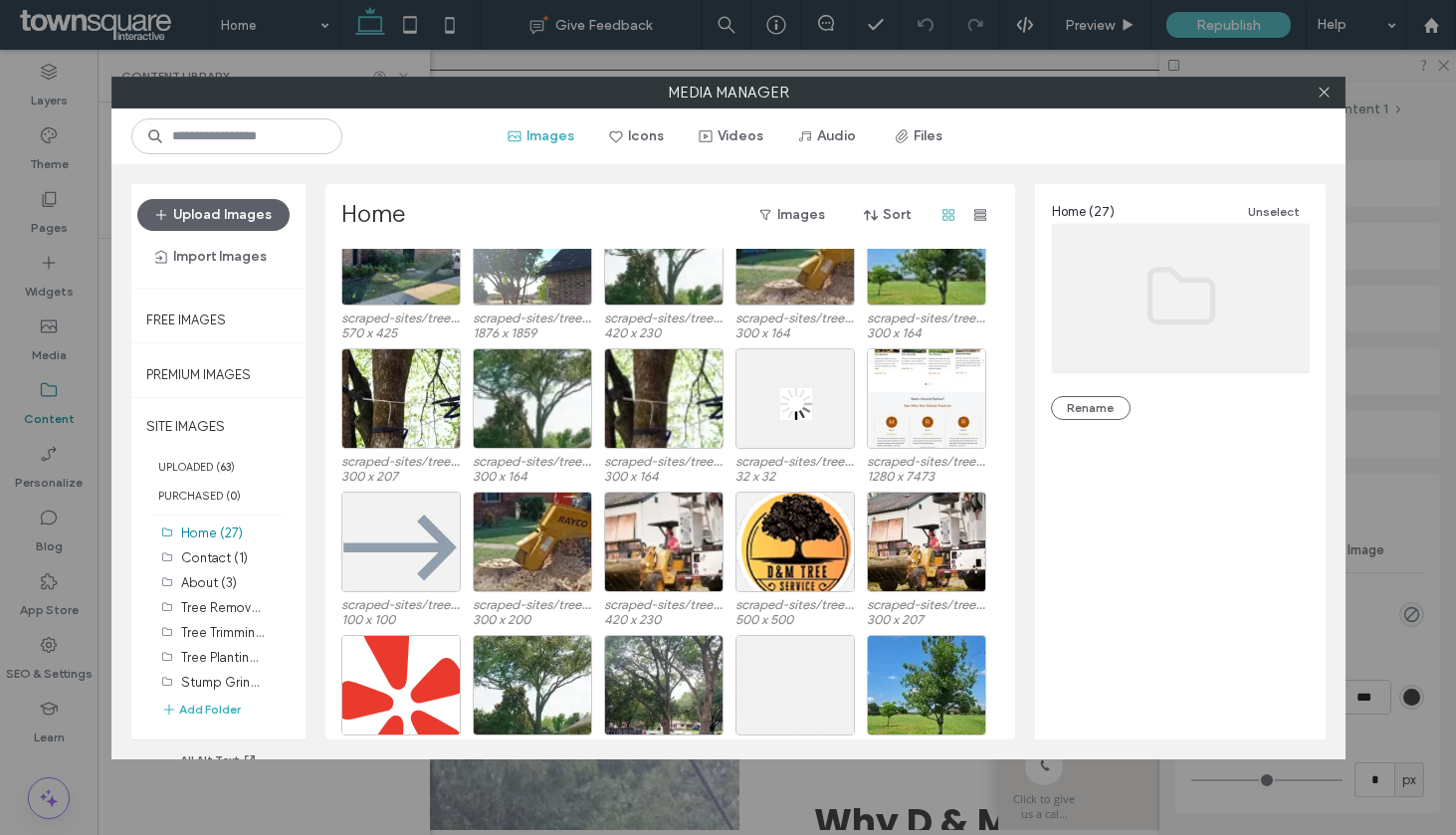 scroll, scrollTop: 369, scrollLeft: 0, axis: vertical 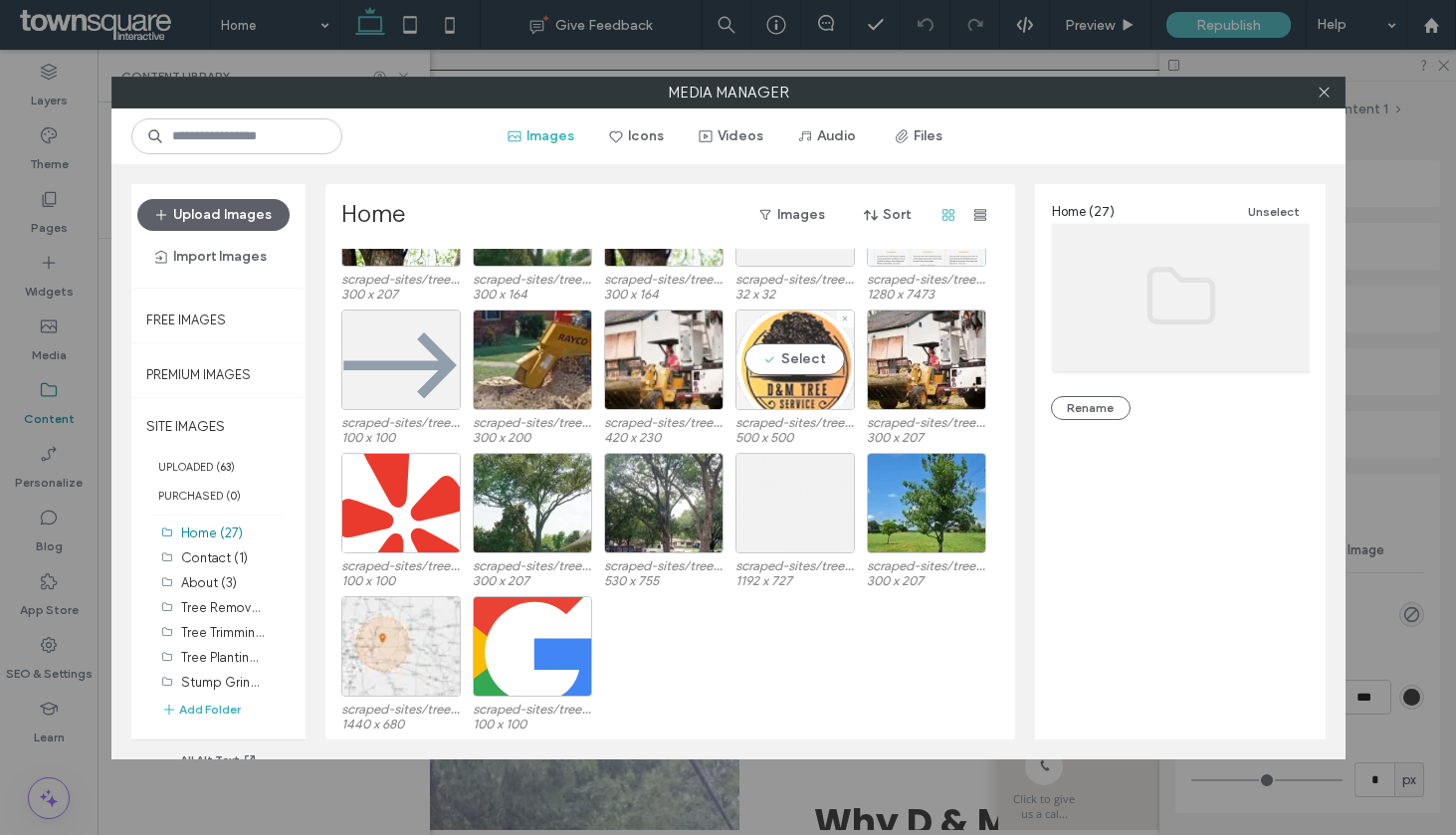 click on "Select" at bounding box center [795, 359] 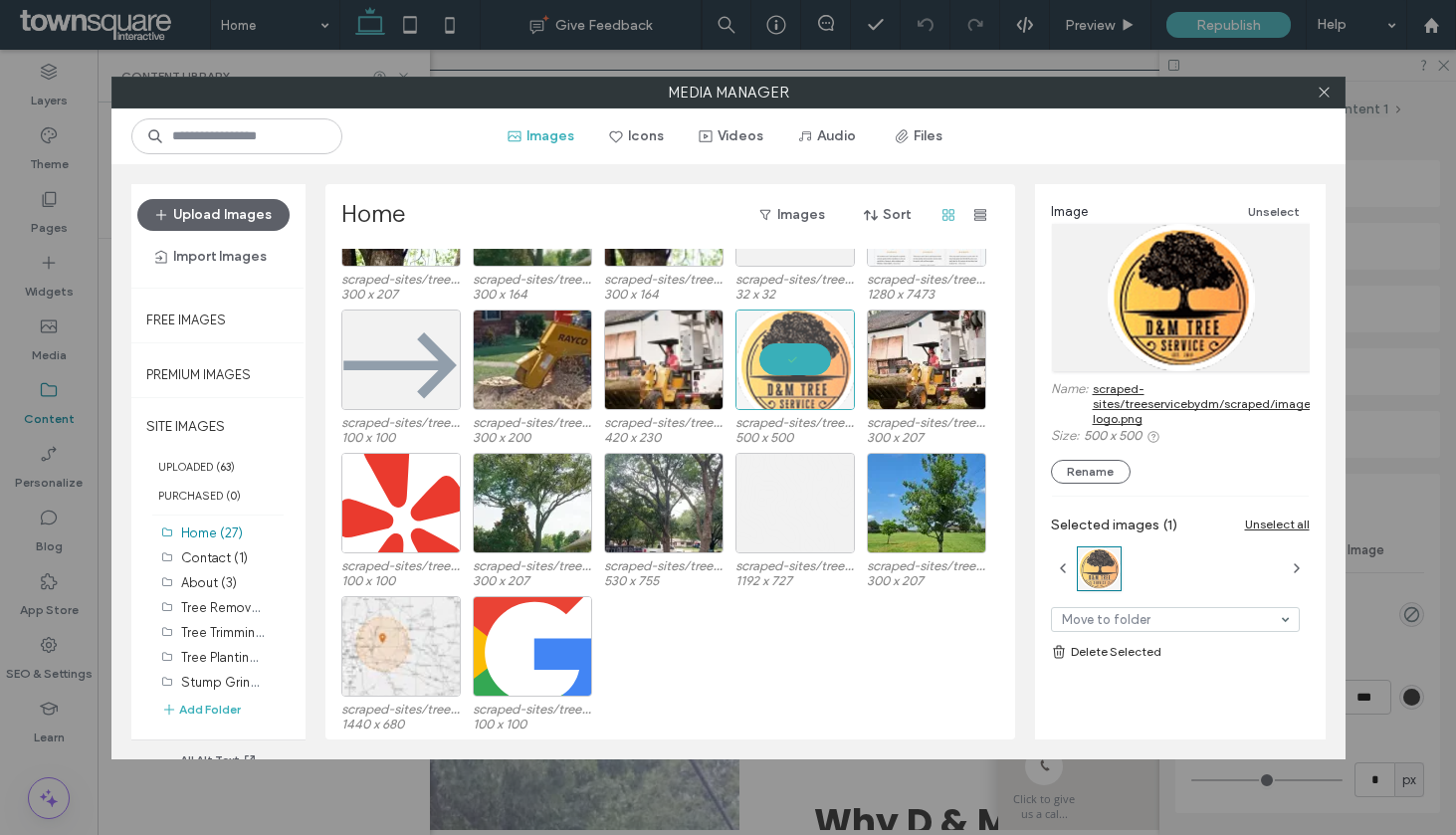click on "scraped-sites/treeservicebydm/scraped/images/logos/header-logo.png" at bounding box center (1247, 403) 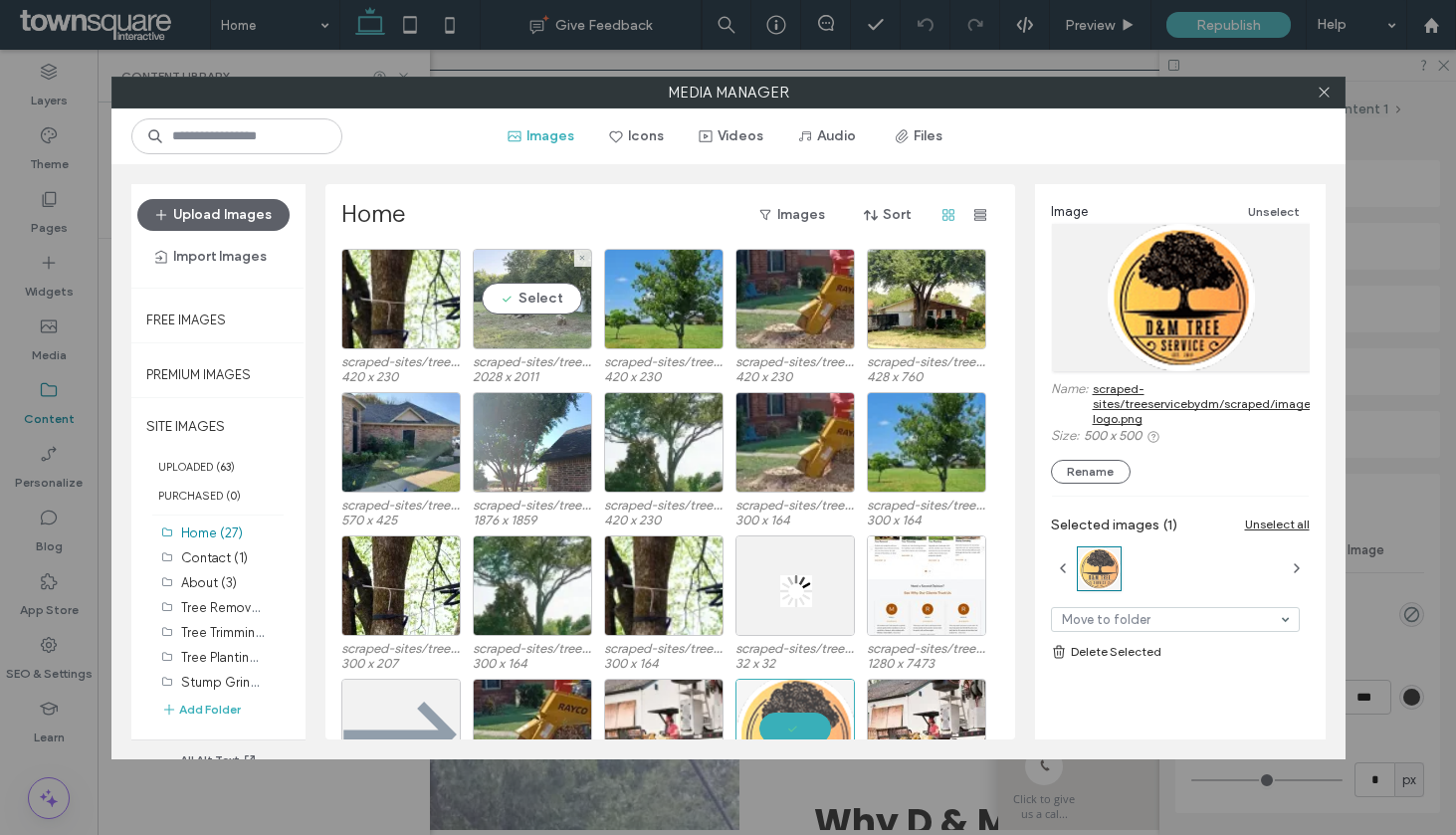 click on "Select" at bounding box center [532, 299] 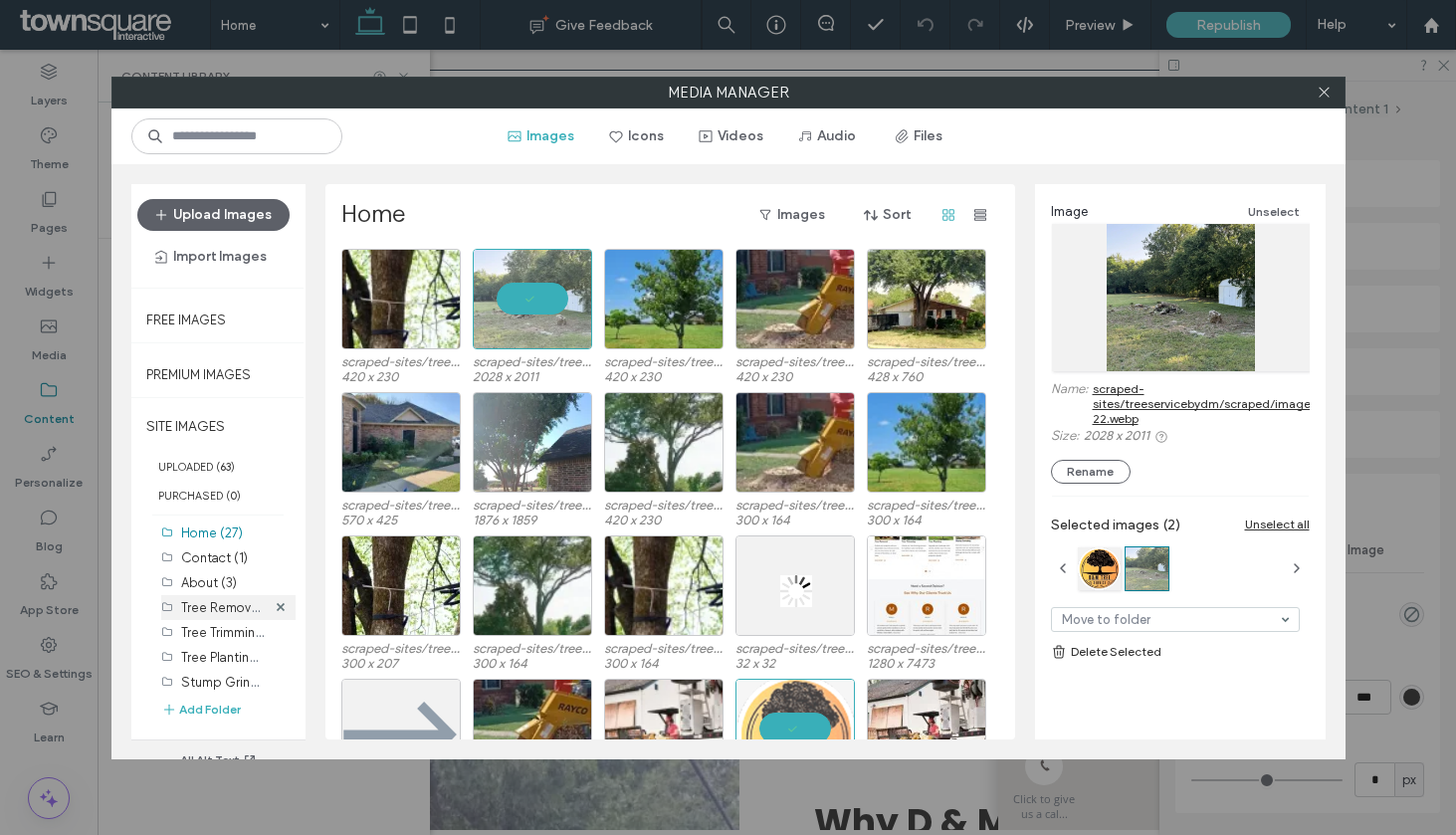 click on "Tree Removal Services (2)" at bounding box center (257, 606) 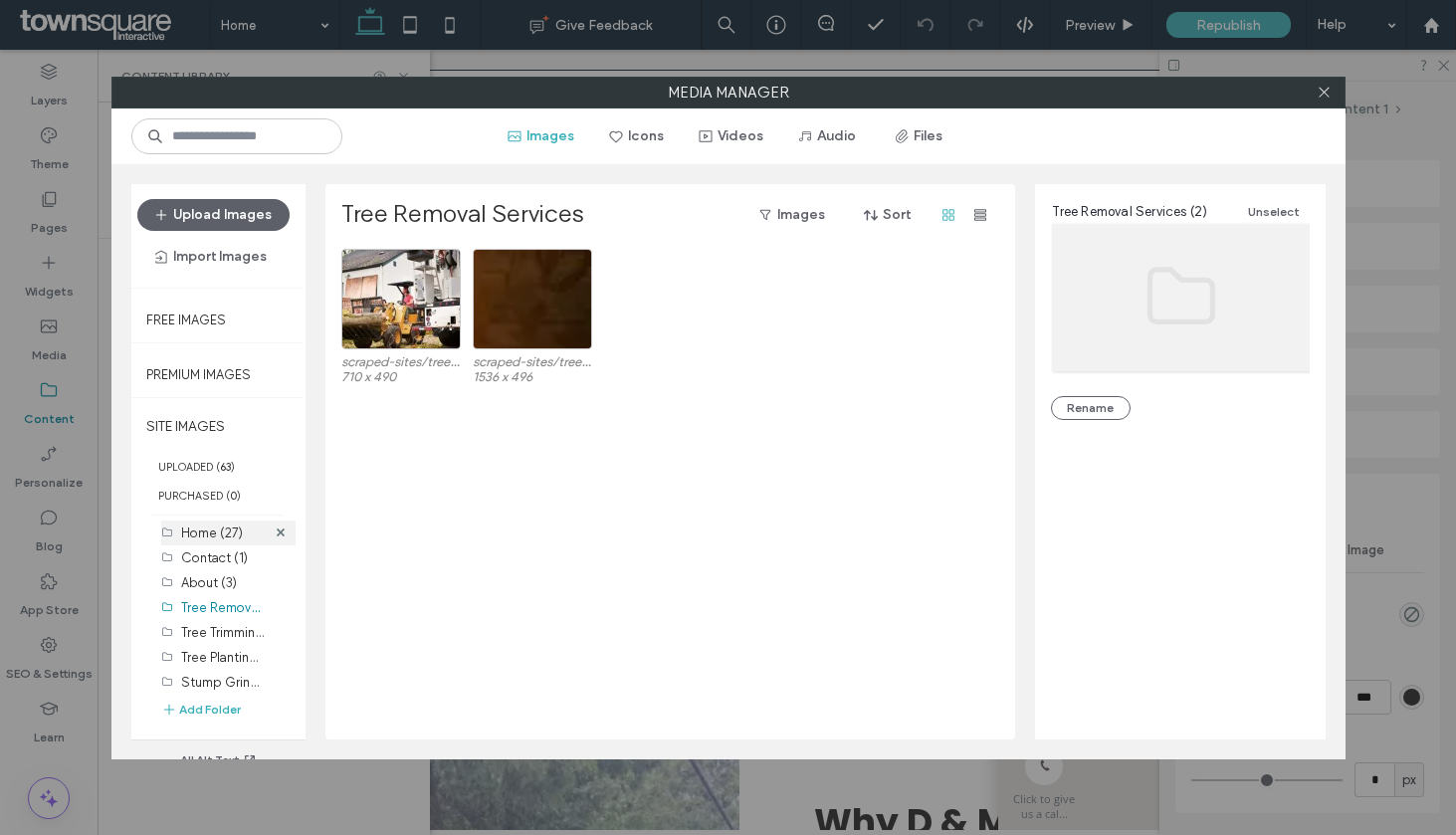 click on "Home (27)" at bounding box center (223, 532) 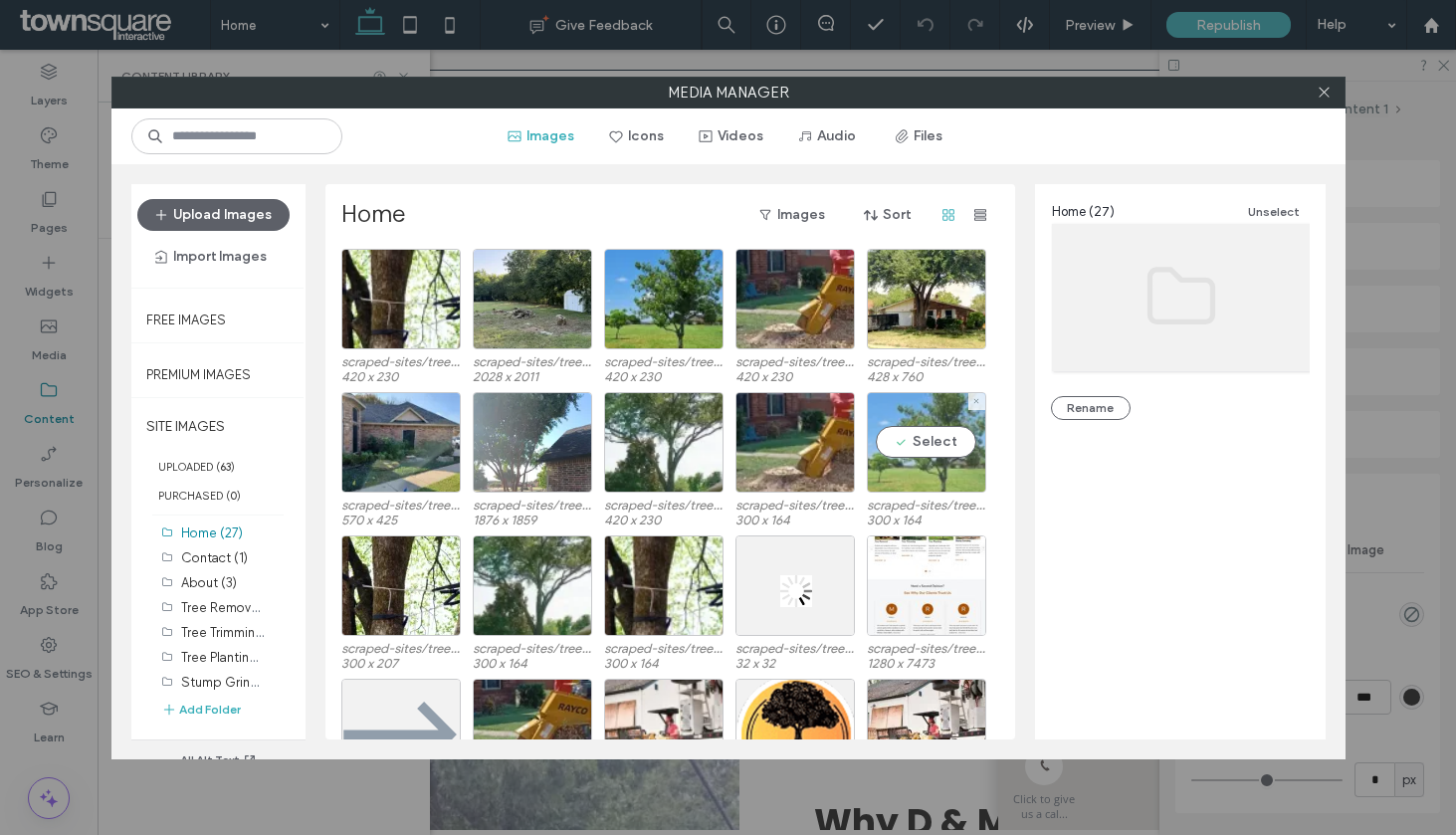 click on "Select" at bounding box center (927, 442) 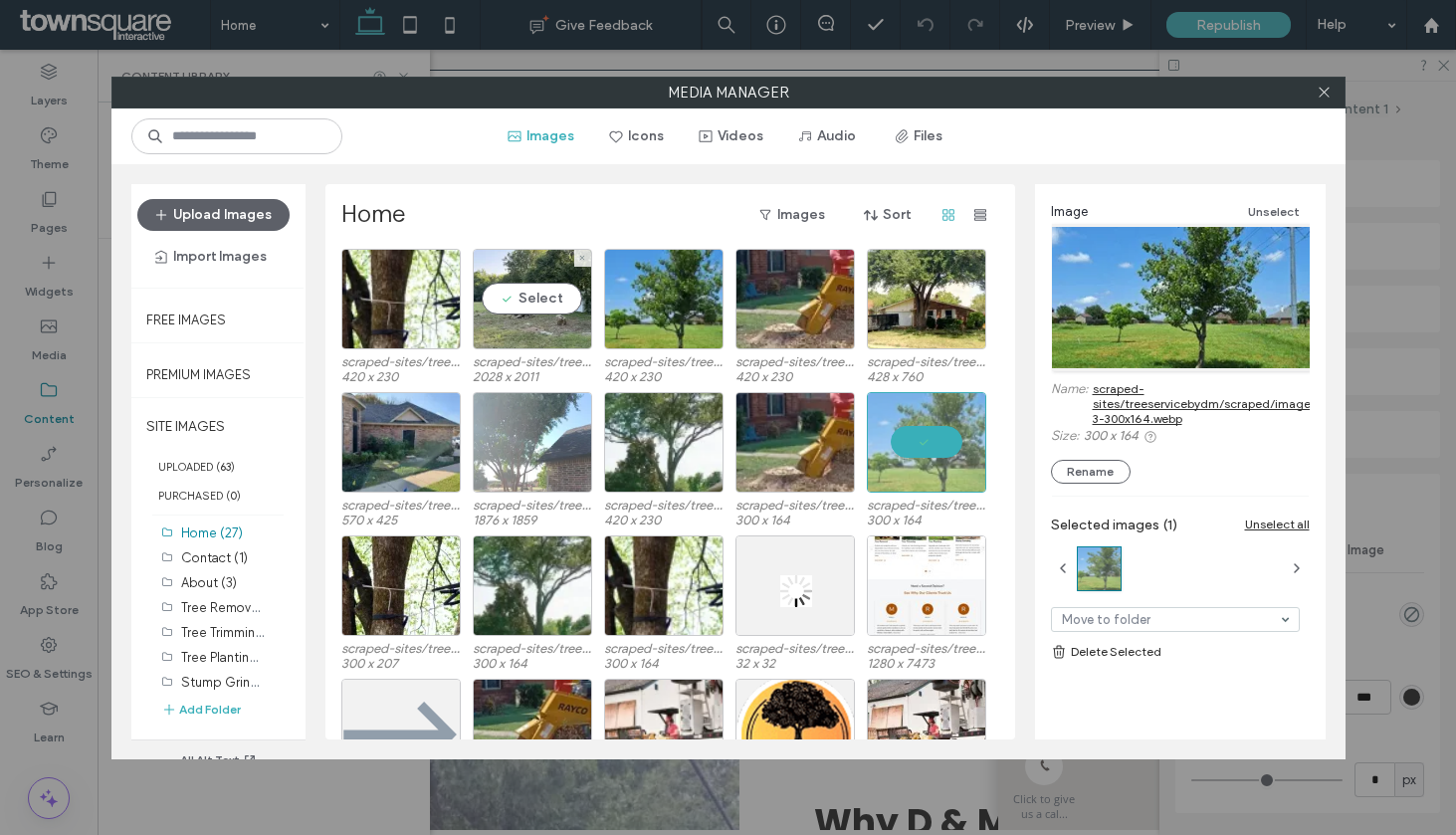 click at bounding box center (532, 442) 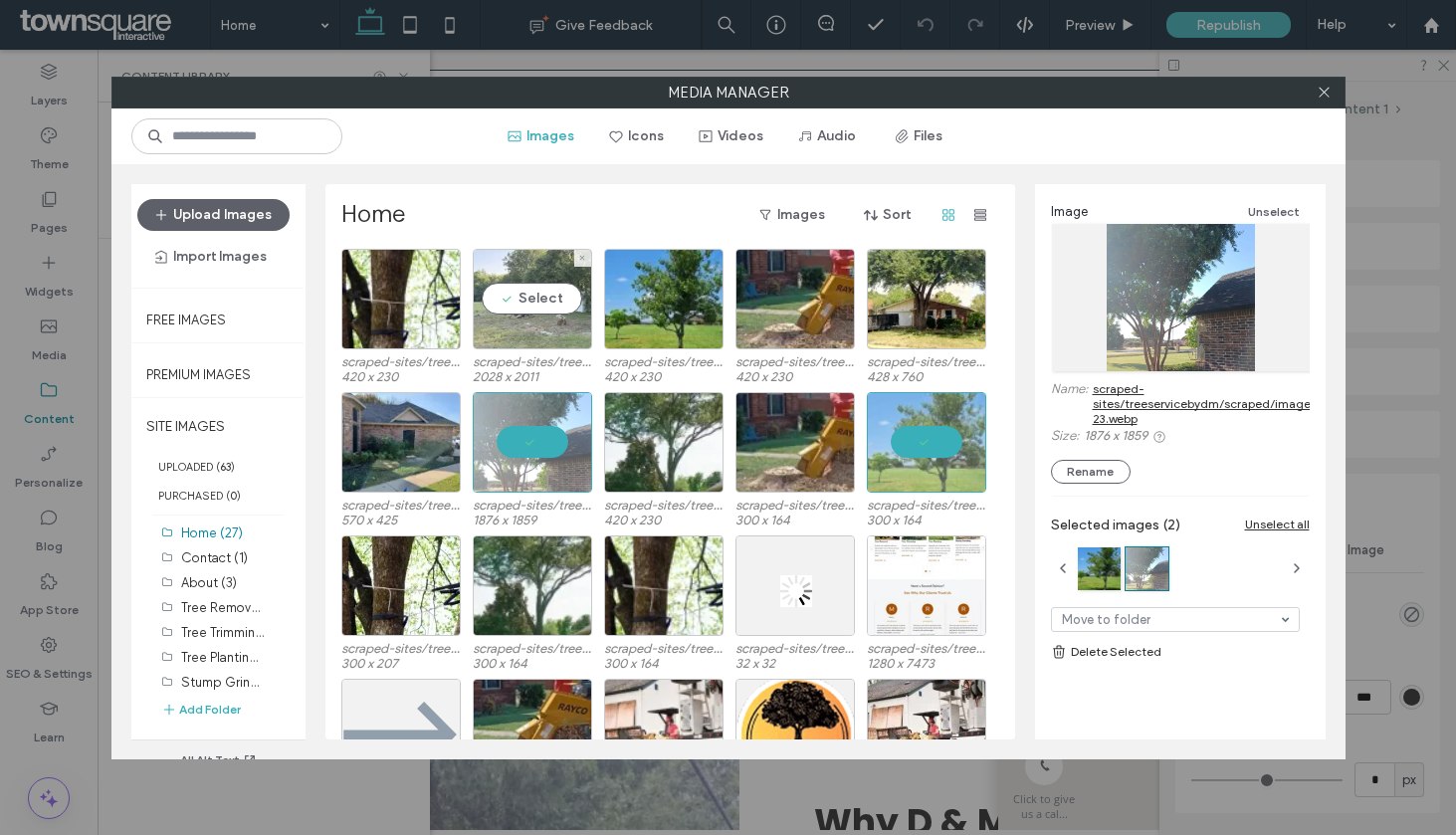 click on "Select" at bounding box center (532, 299) 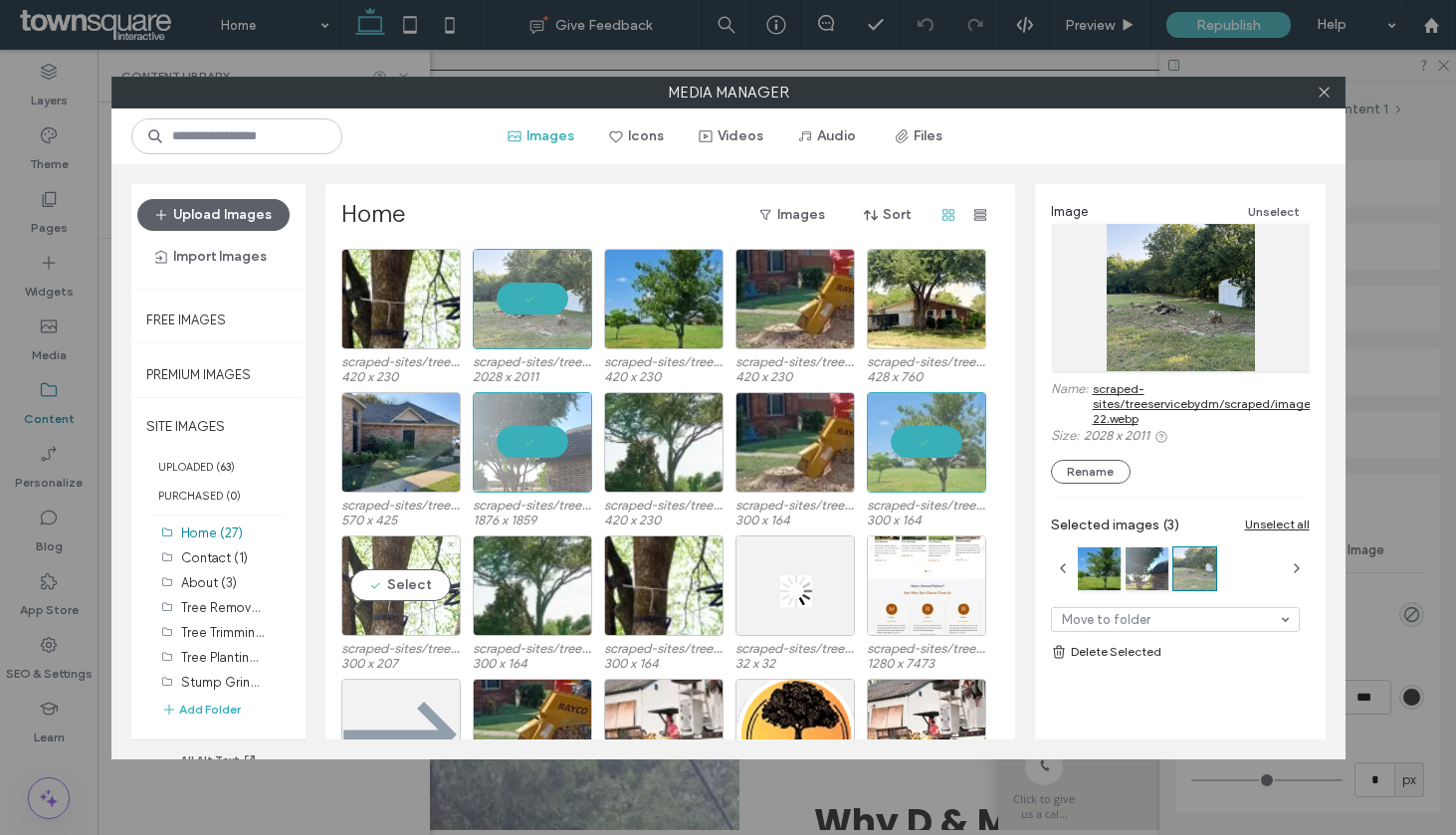click on "Select" at bounding box center [401, 585] 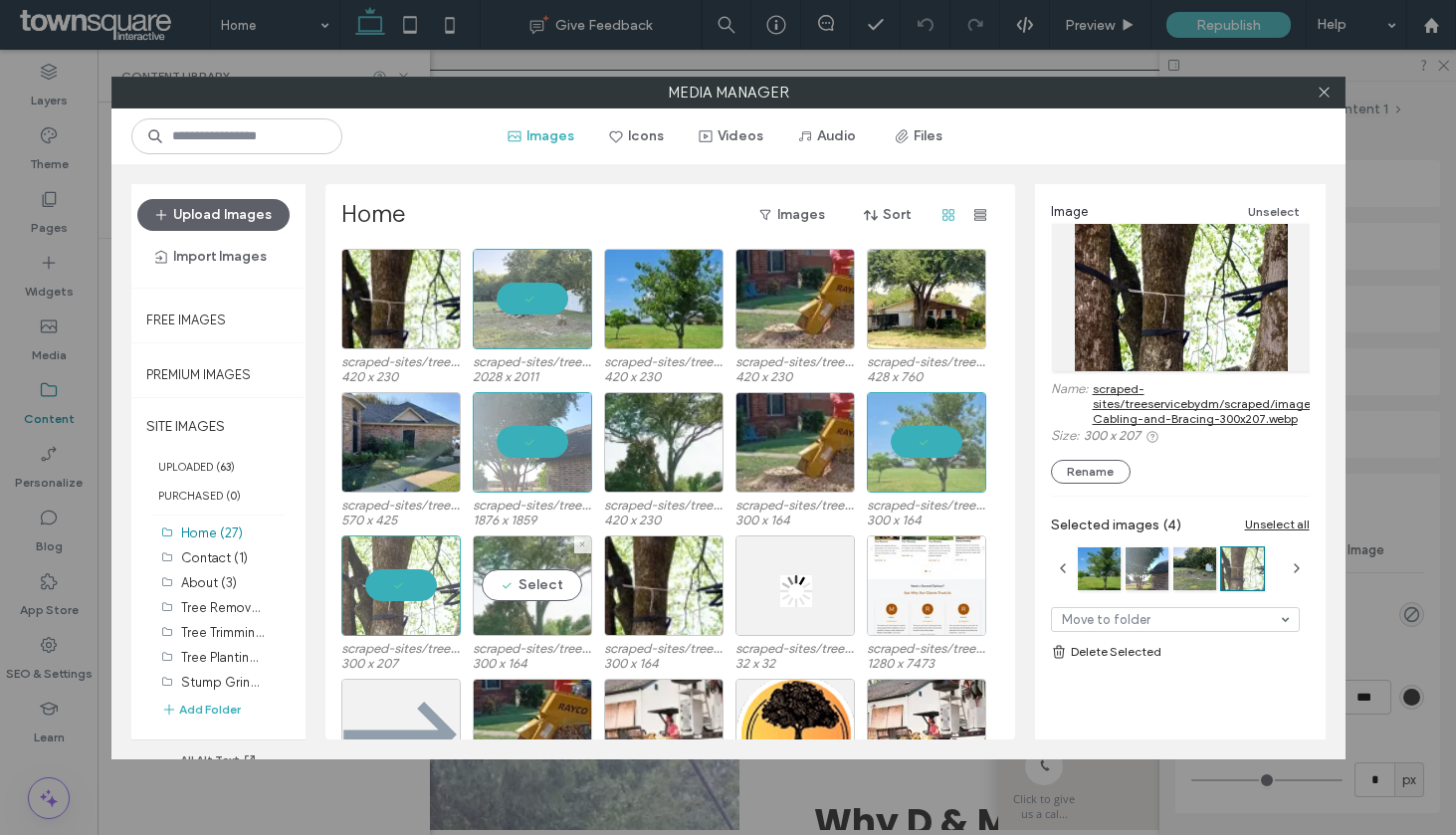click on "Select" at bounding box center (532, 585) 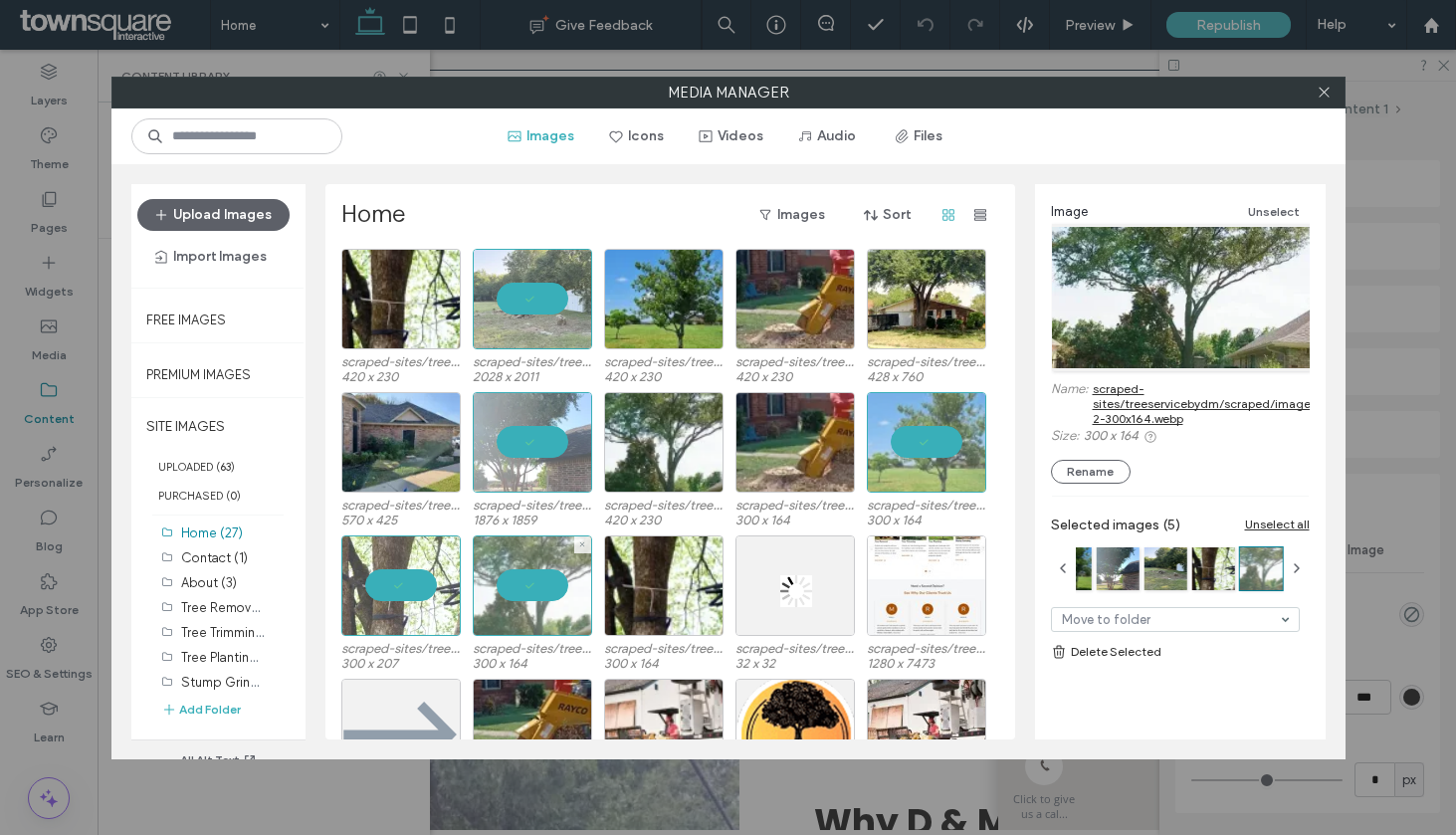 click at bounding box center [532, 585] 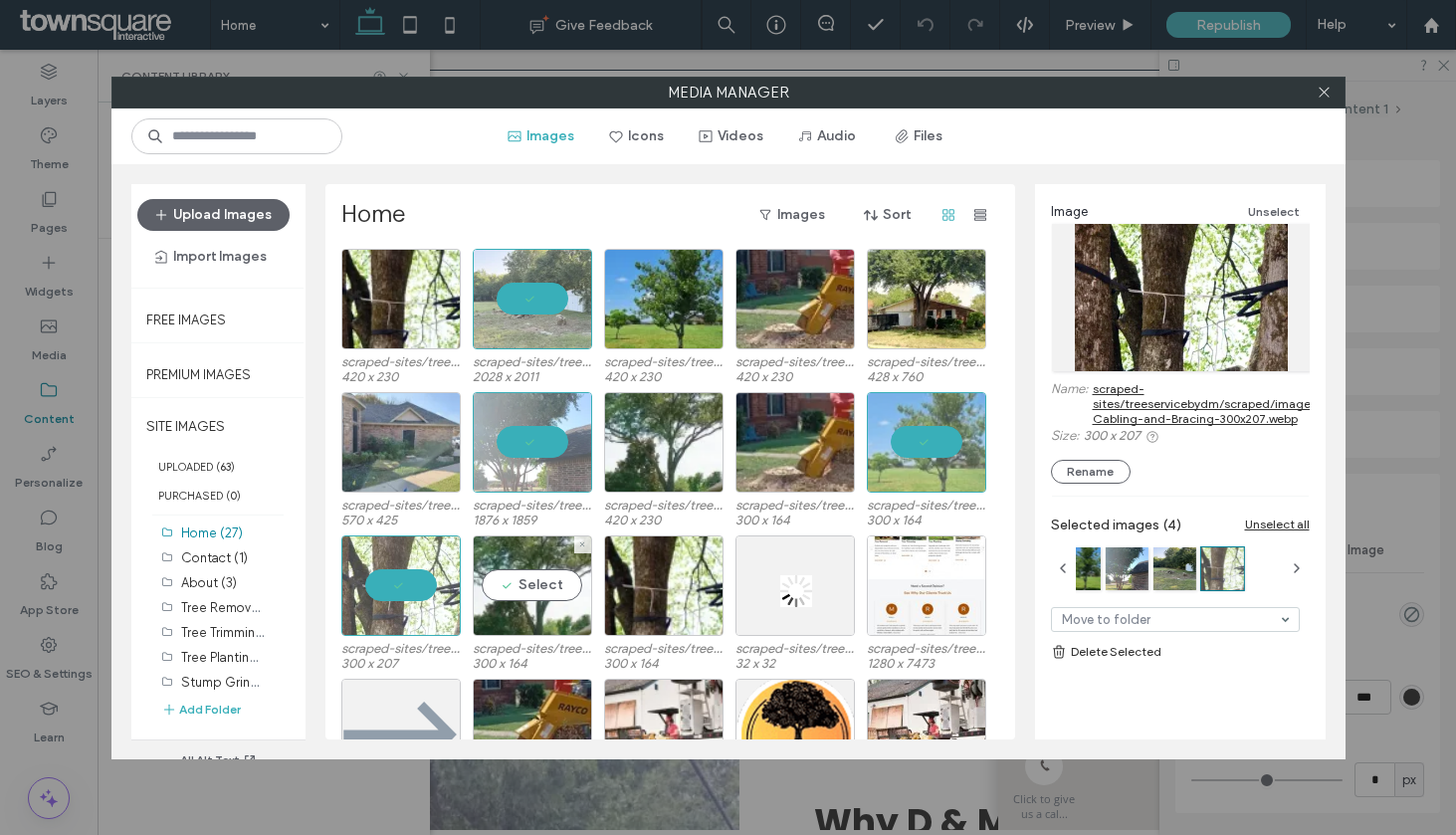 click at bounding box center [401, 442] 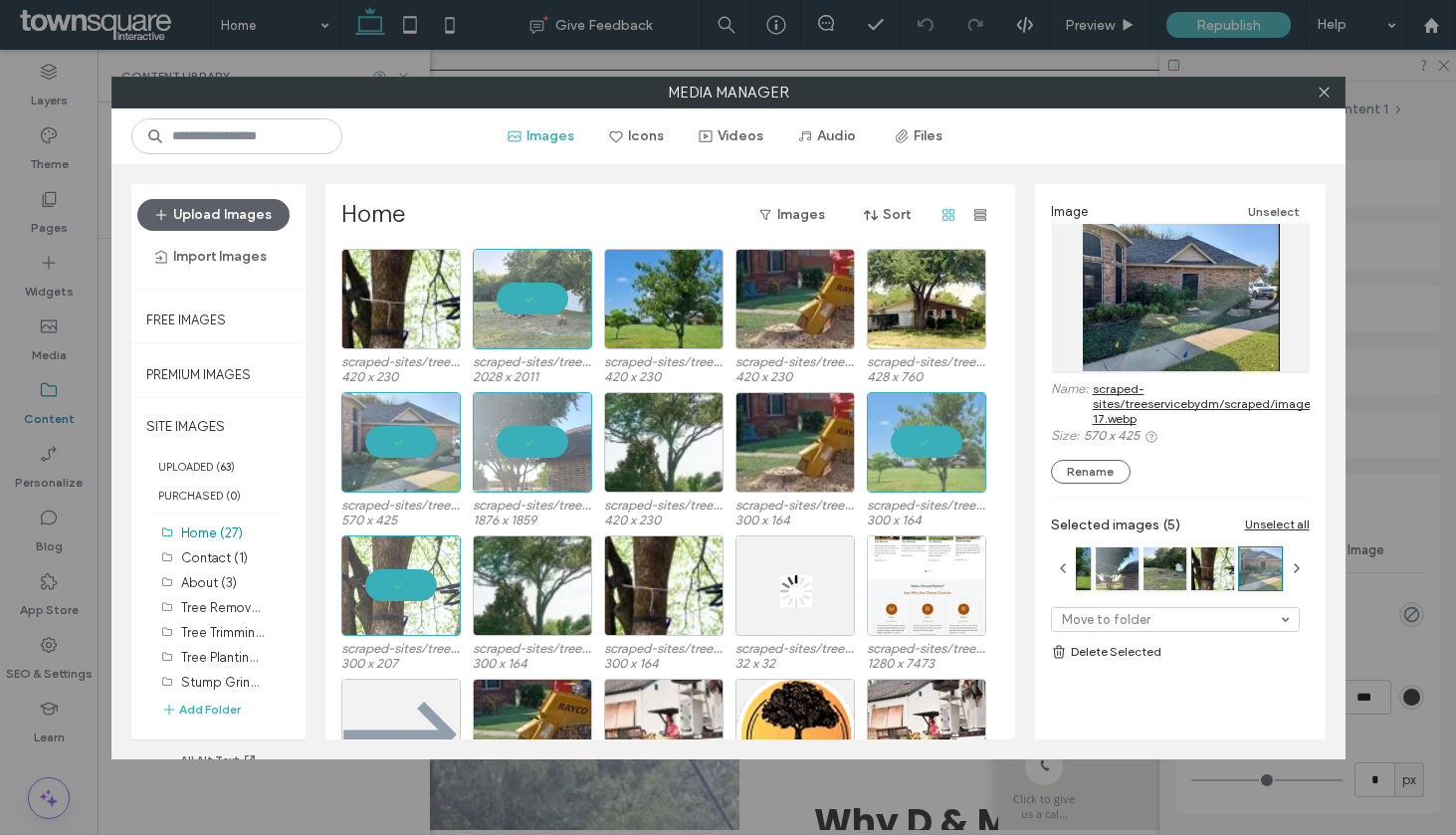 click on "scraped-sites/treeservicebydm/scraped/images/gallery-17.webp" at bounding box center [1229, 403] 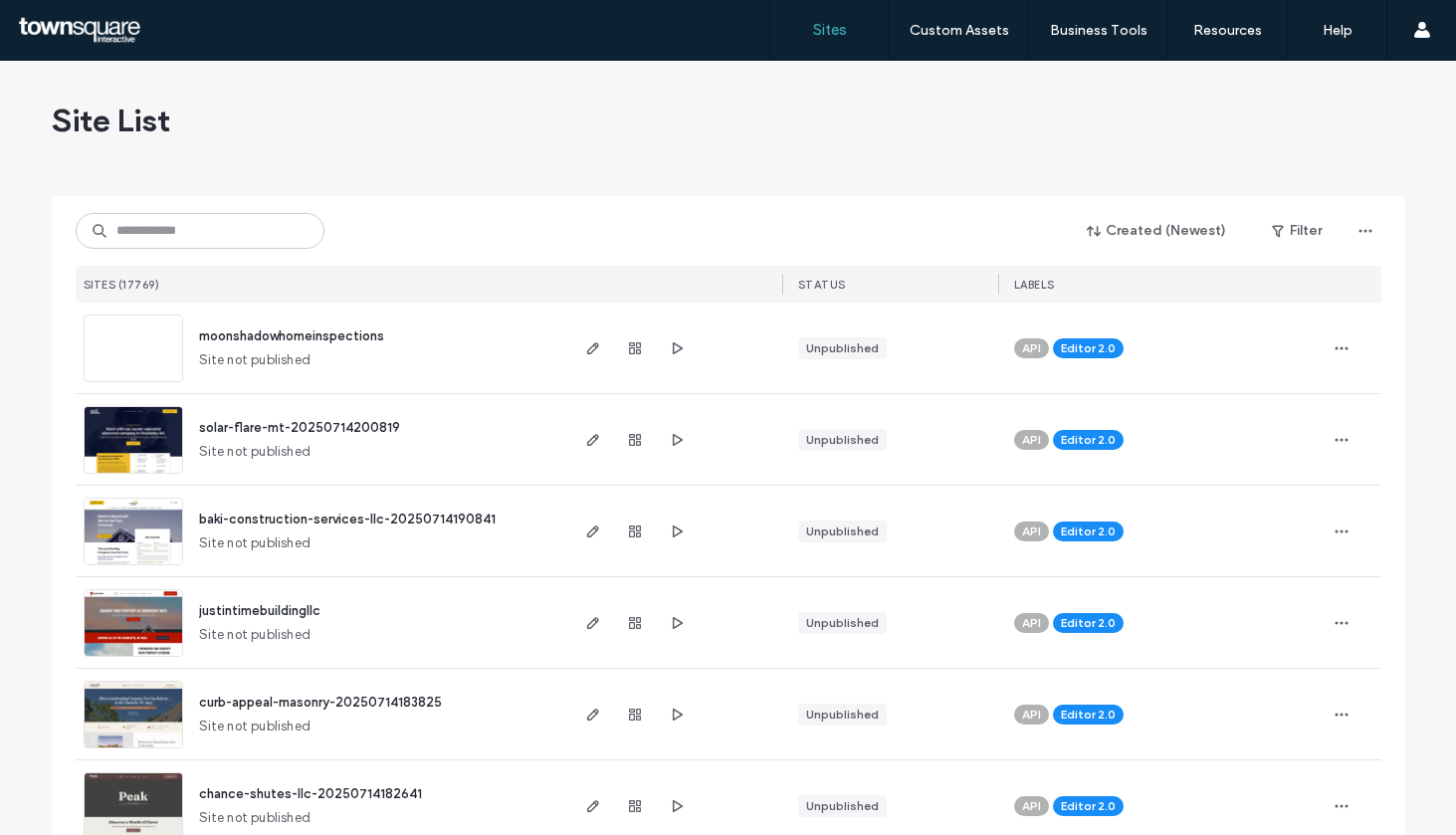 scroll, scrollTop: 0, scrollLeft: 0, axis: both 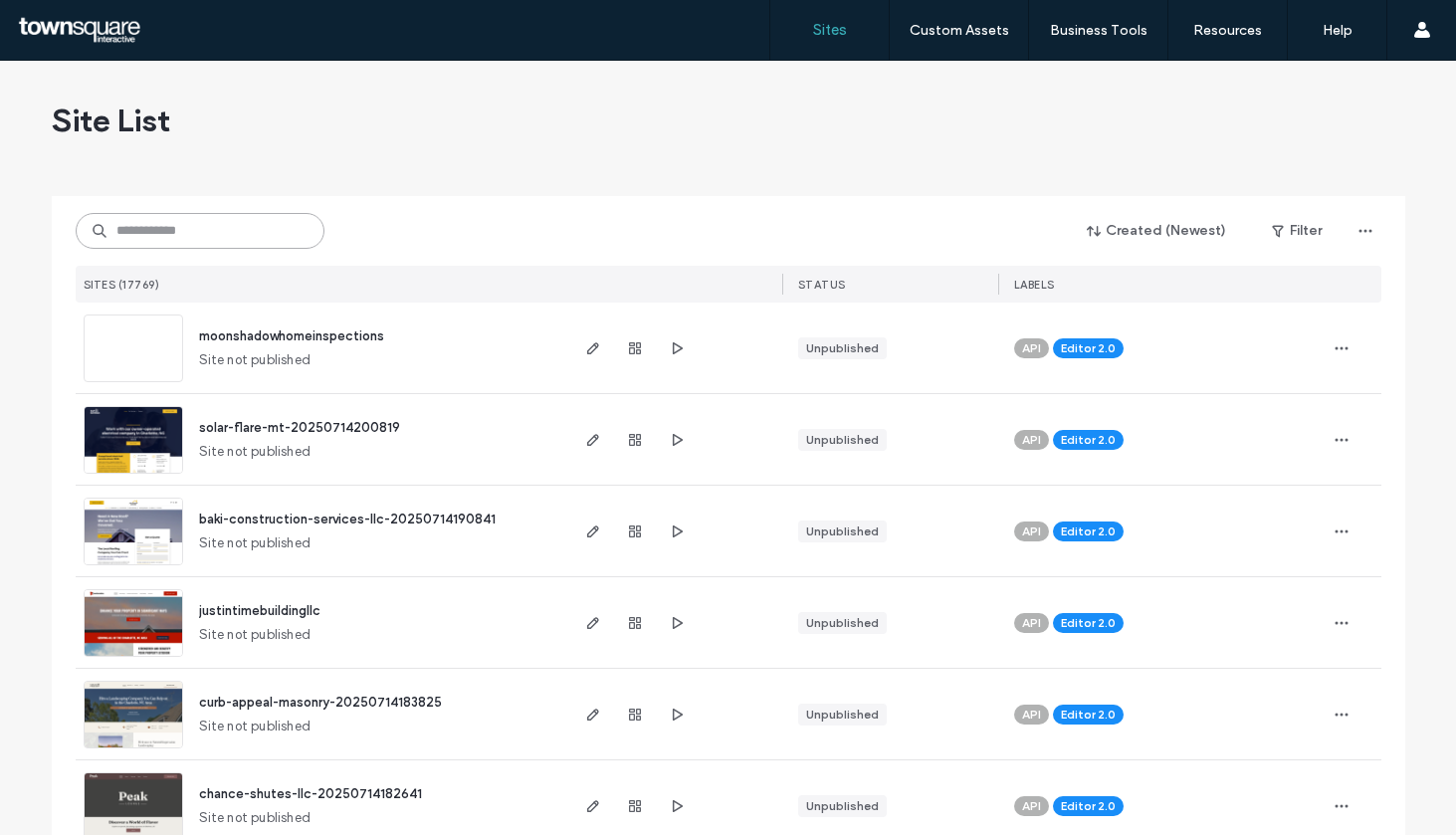 click at bounding box center (200, 231) 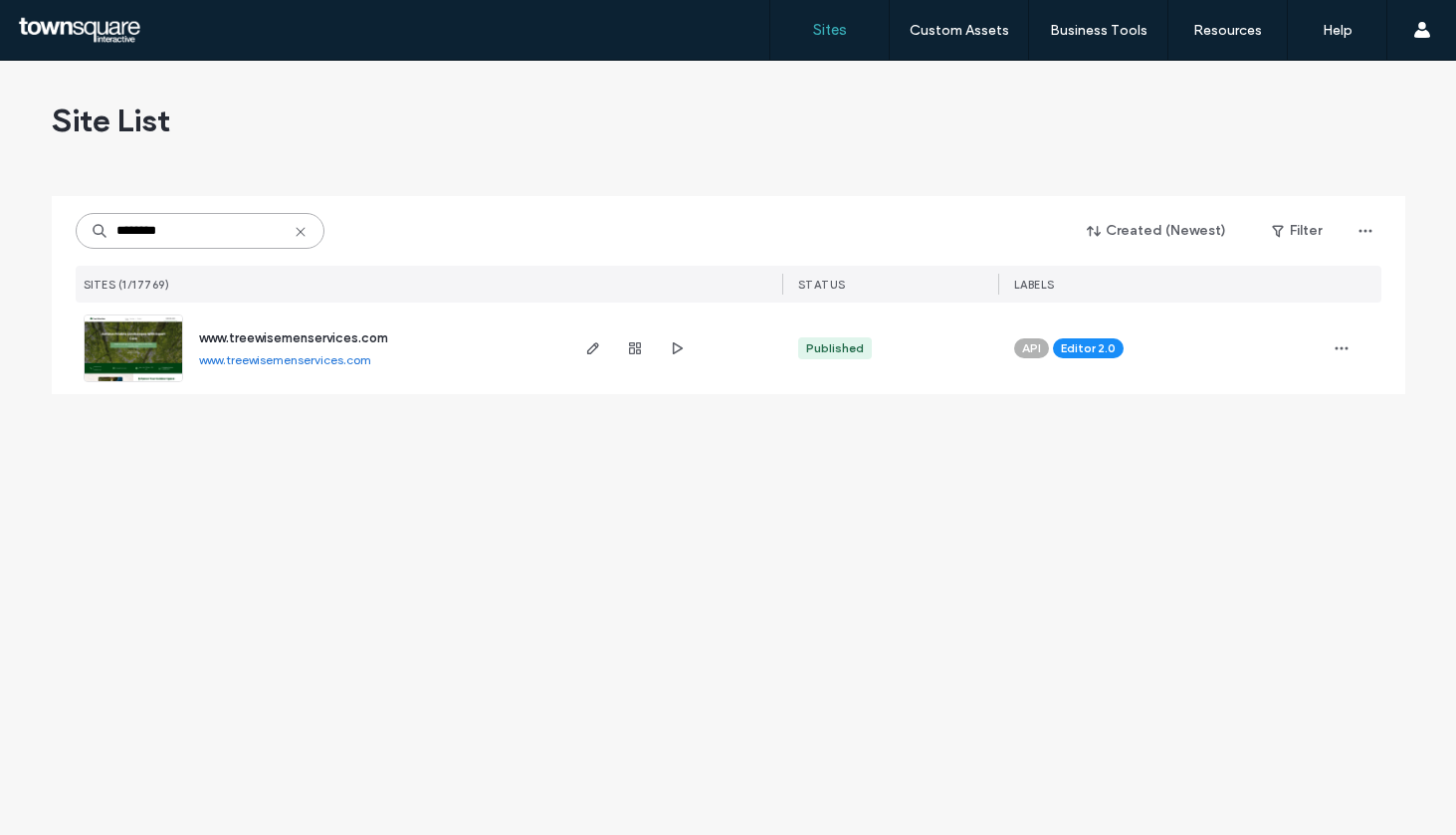 type on "********" 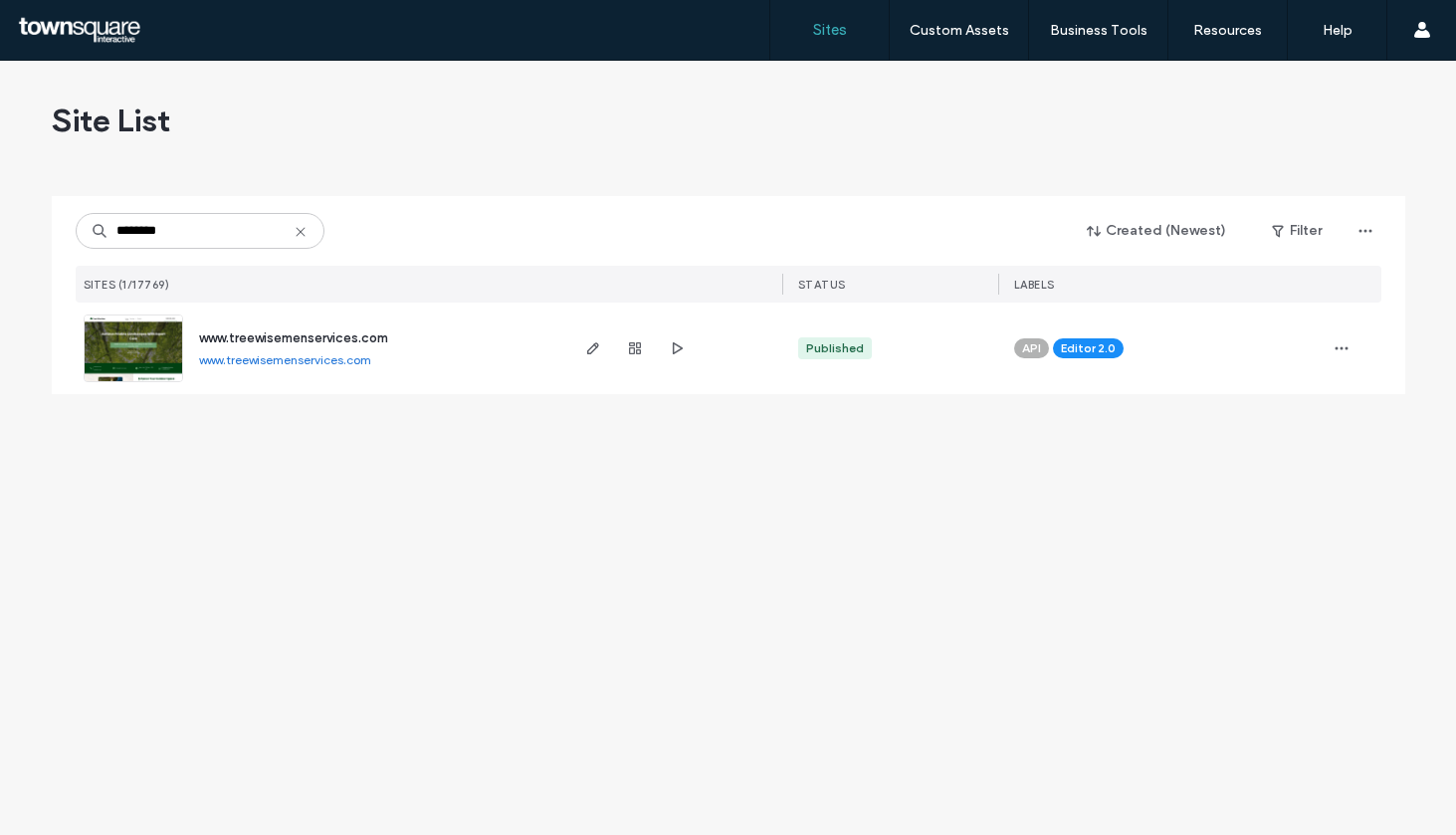 click at bounding box center (674, 348) 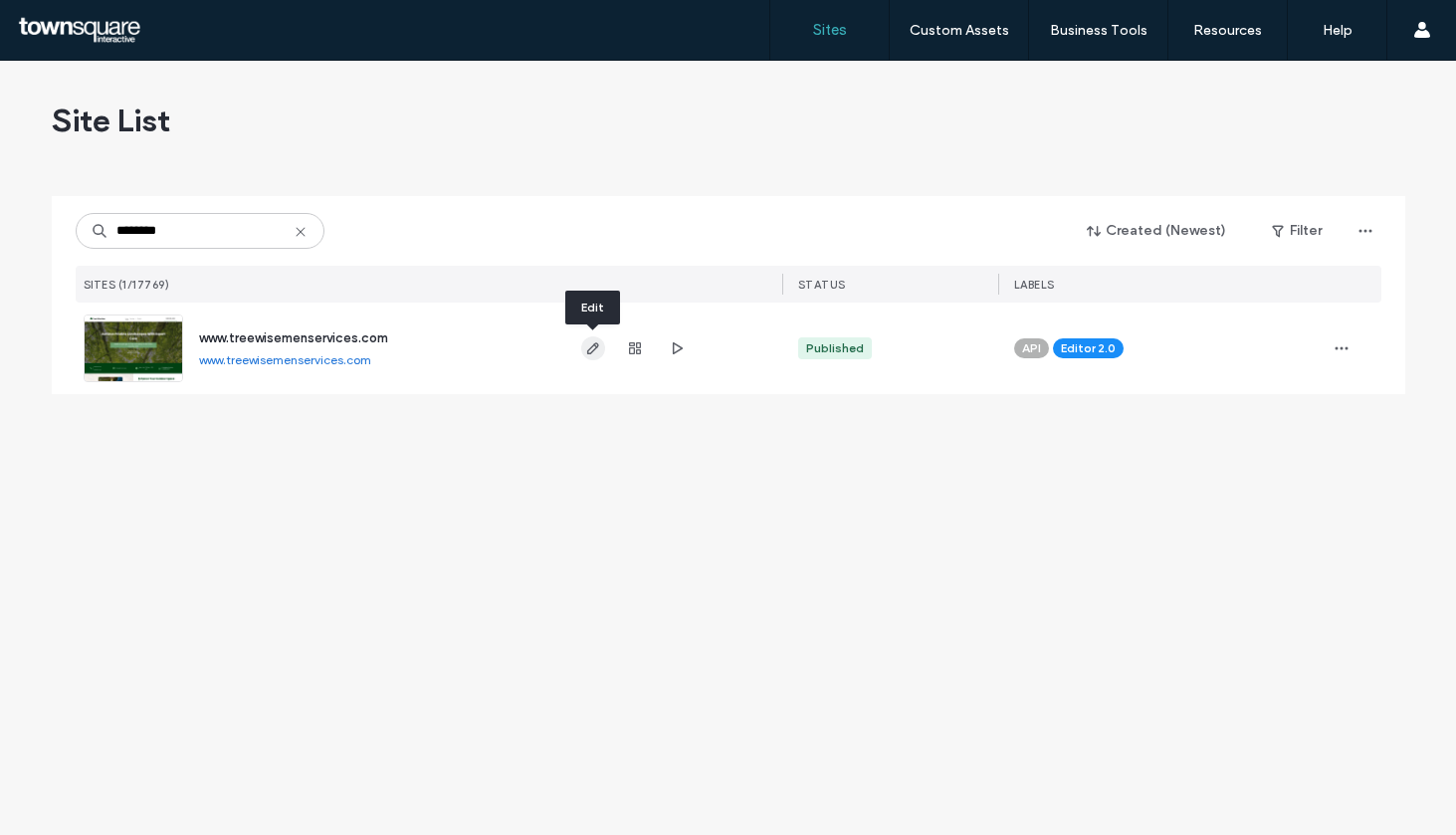 click 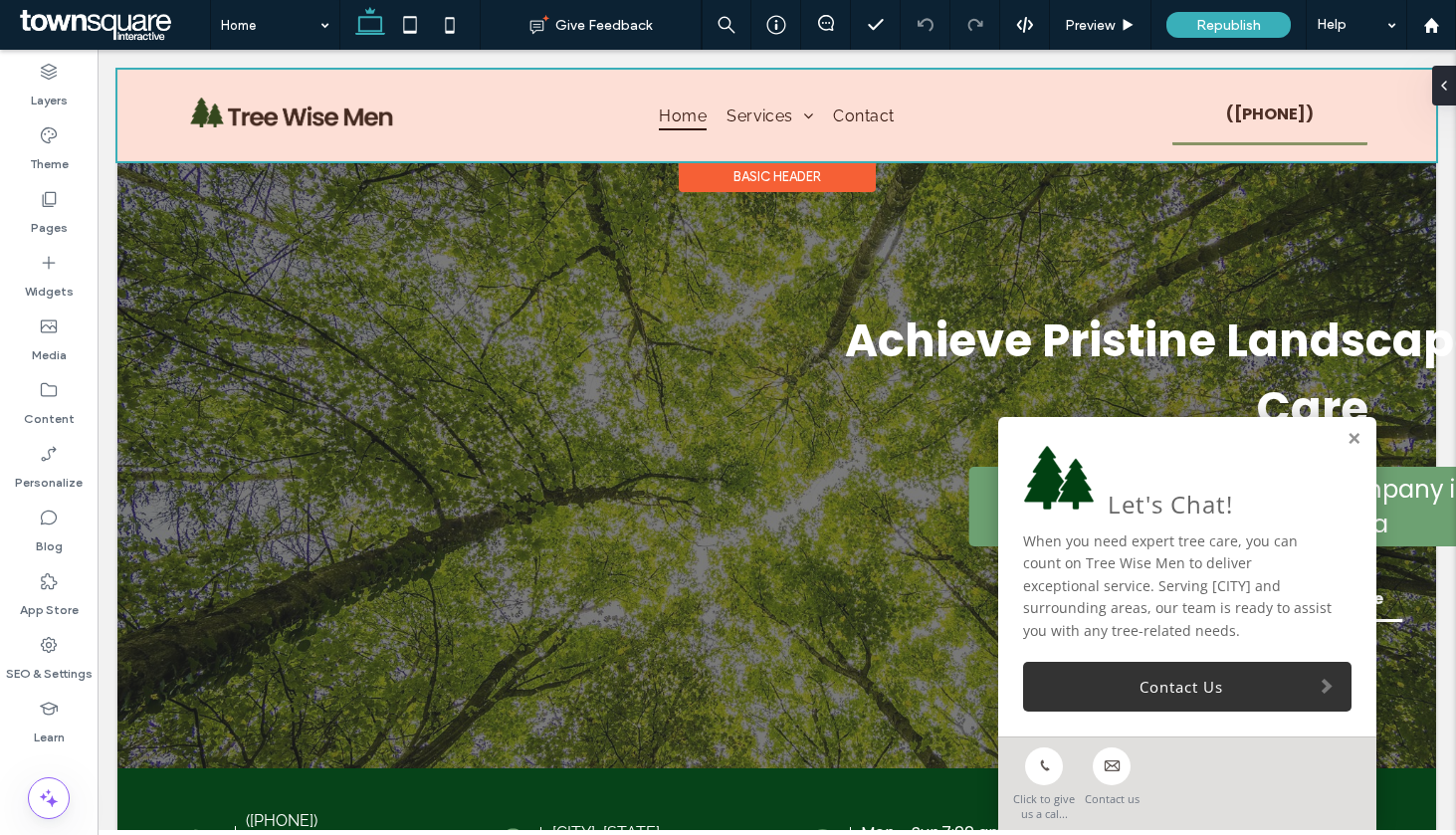 scroll, scrollTop: 0, scrollLeft: 0, axis: both 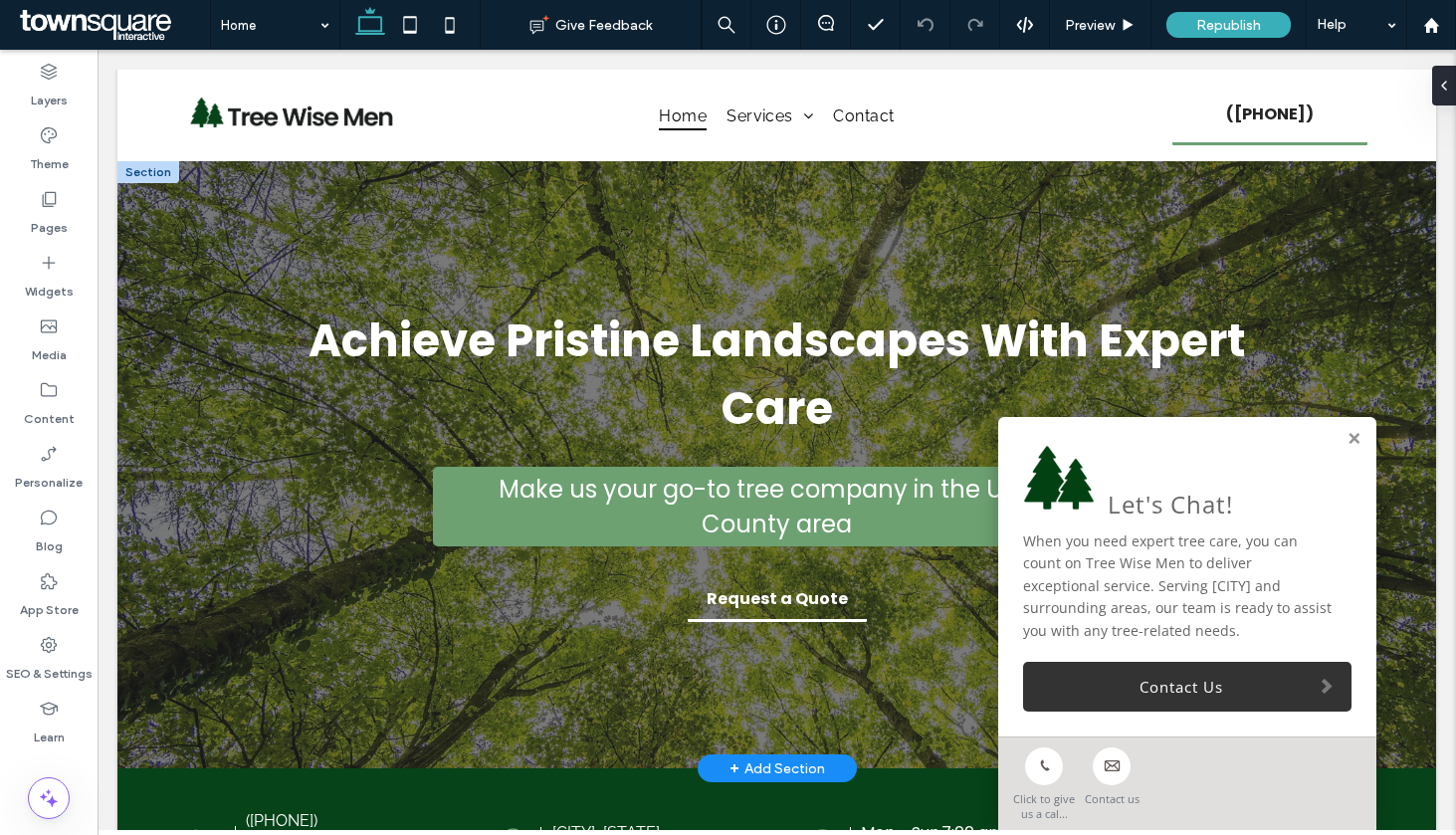 click at bounding box center (1353, 439) 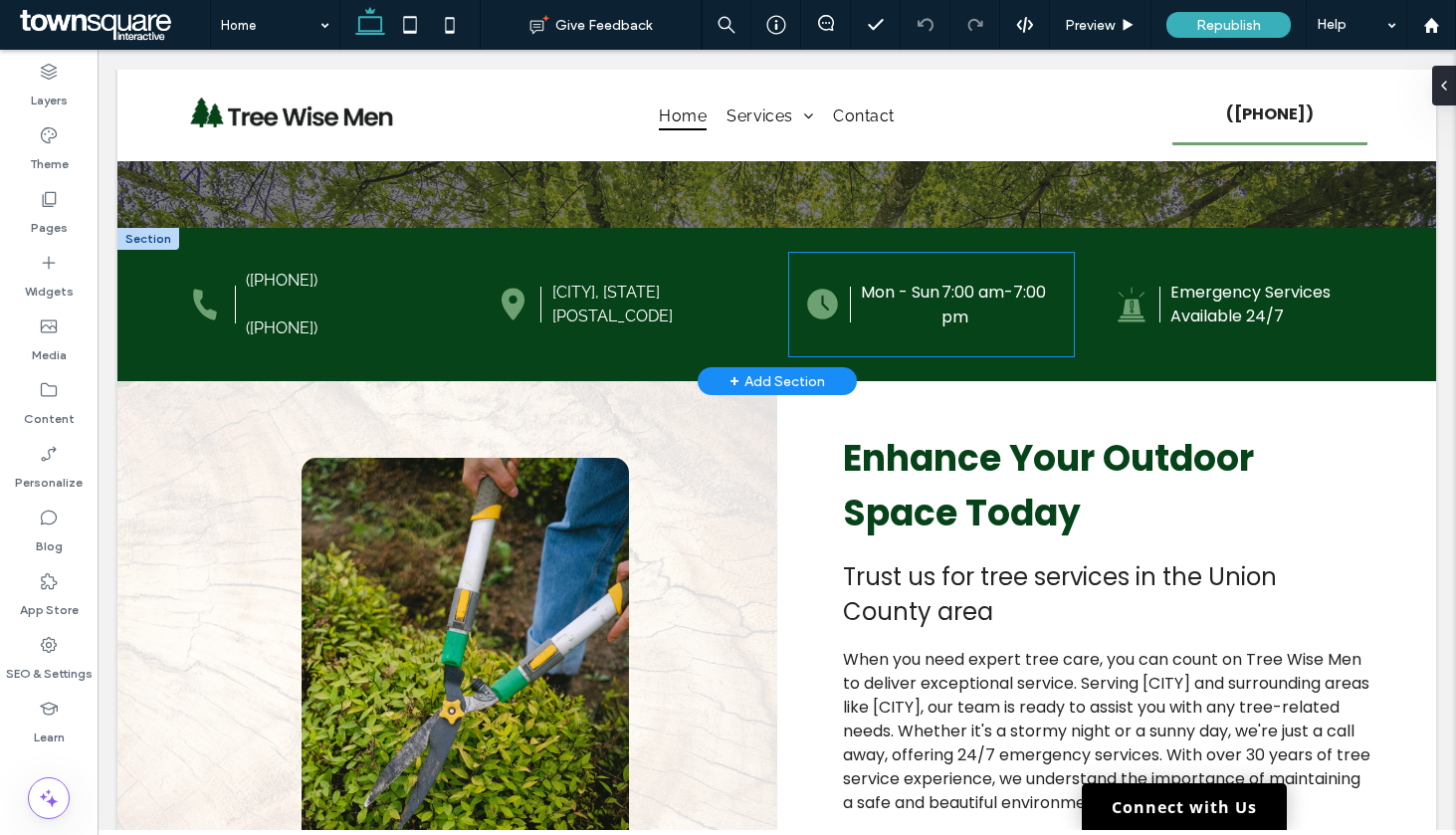 scroll, scrollTop: 115, scrollLeft: 0, axis: vertical 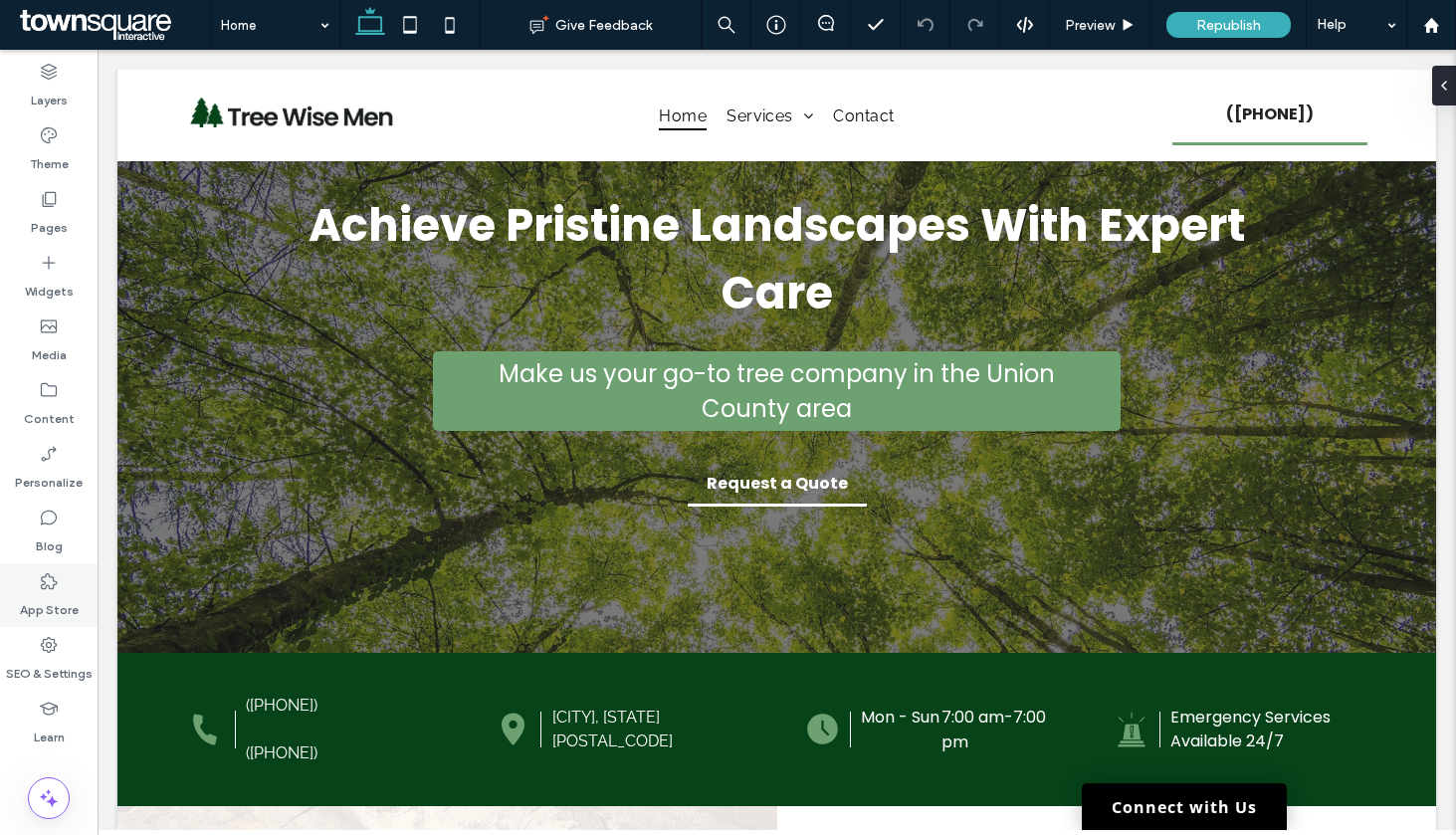 click 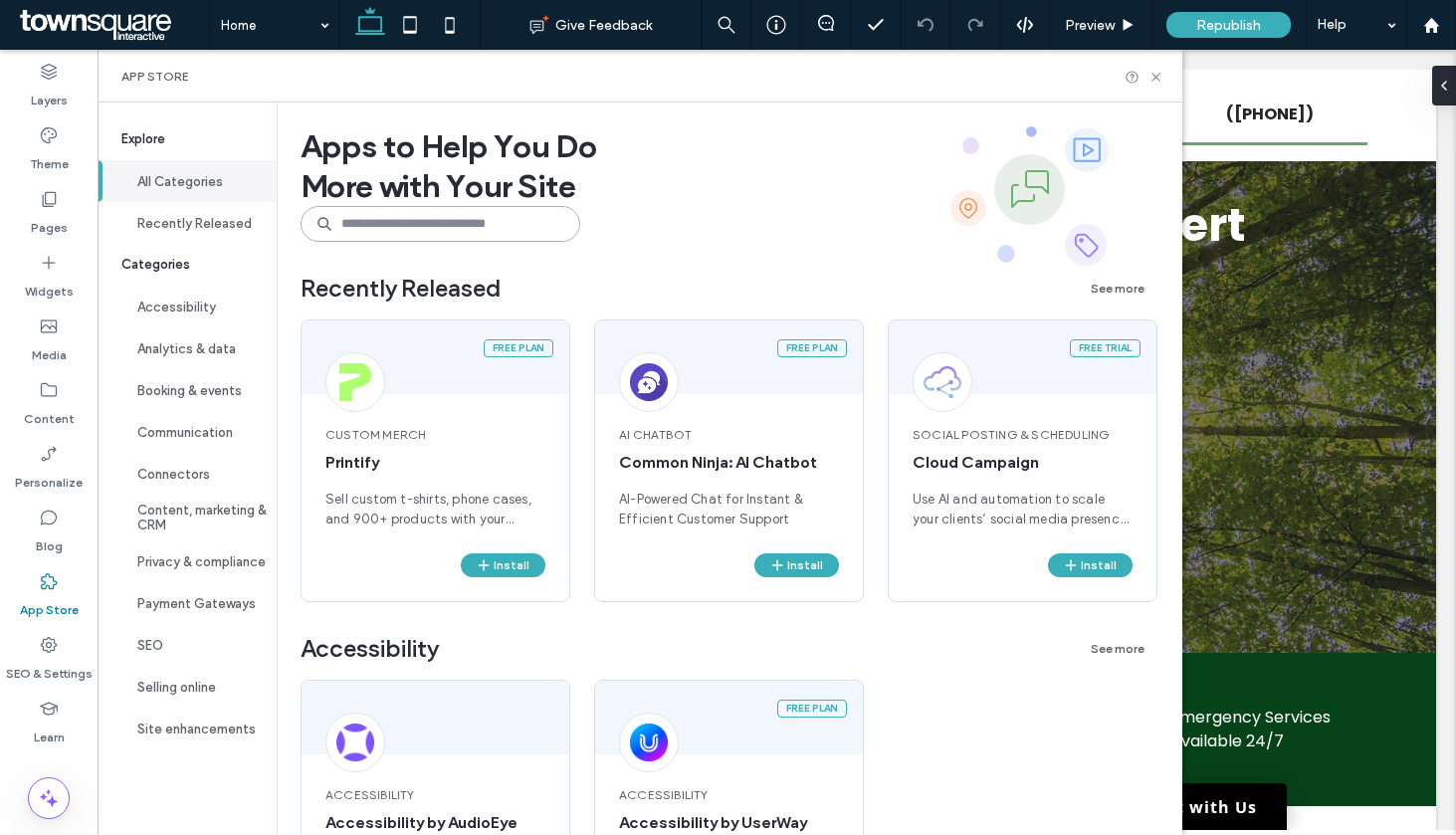 click at bounding box center [440, 224] 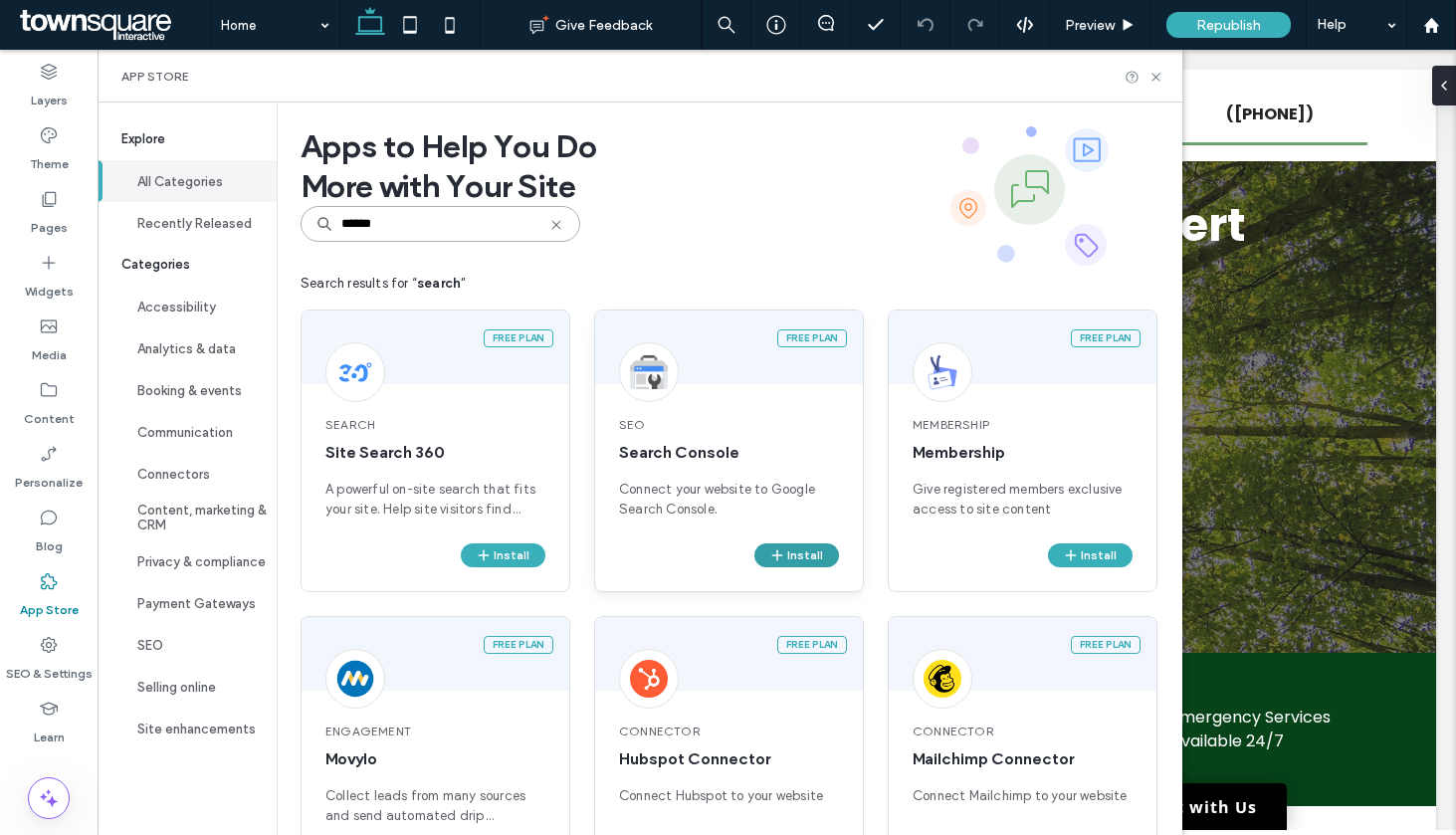 type on "******" 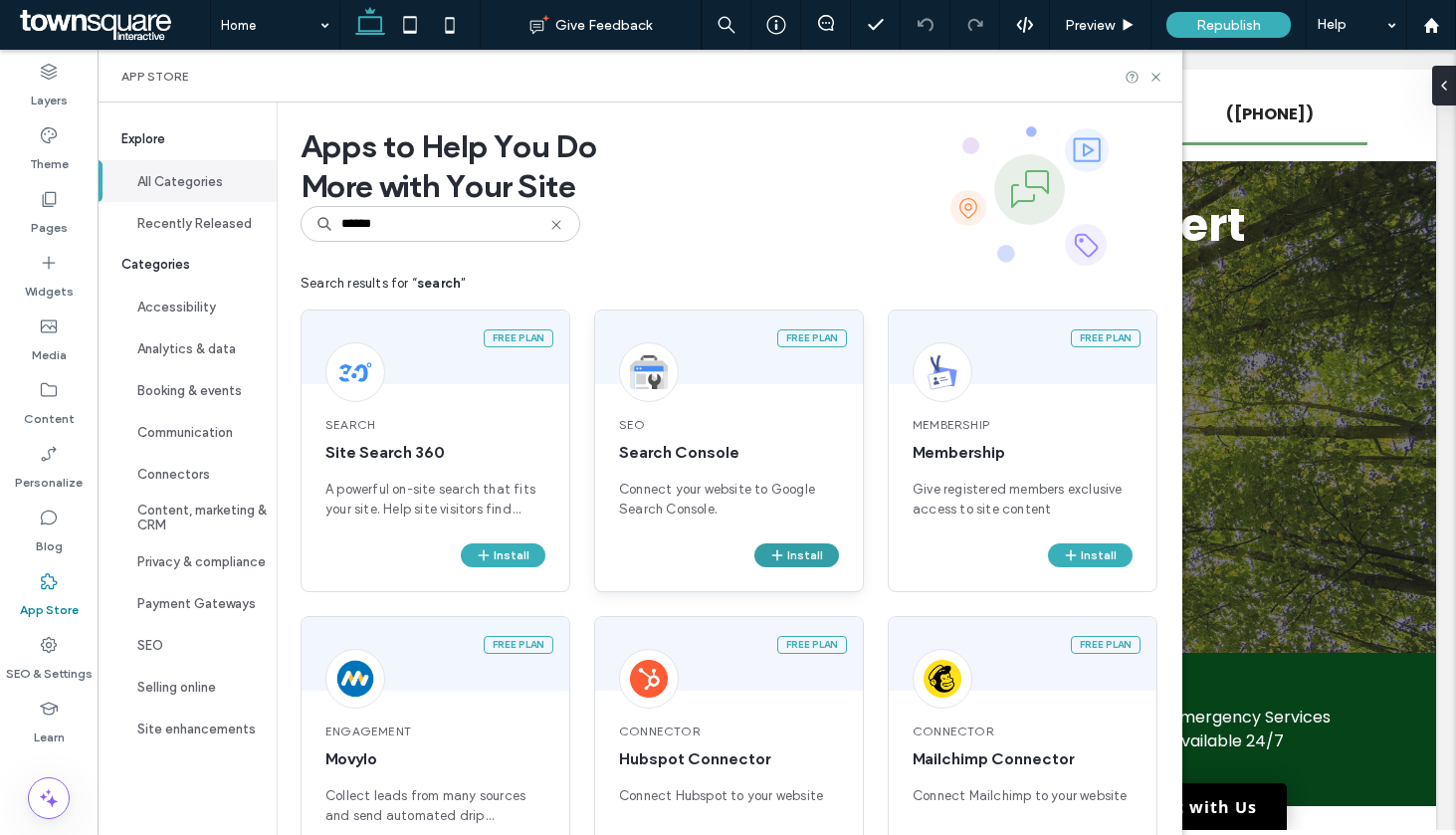 click on "Install" at bounding box center [796, 555] 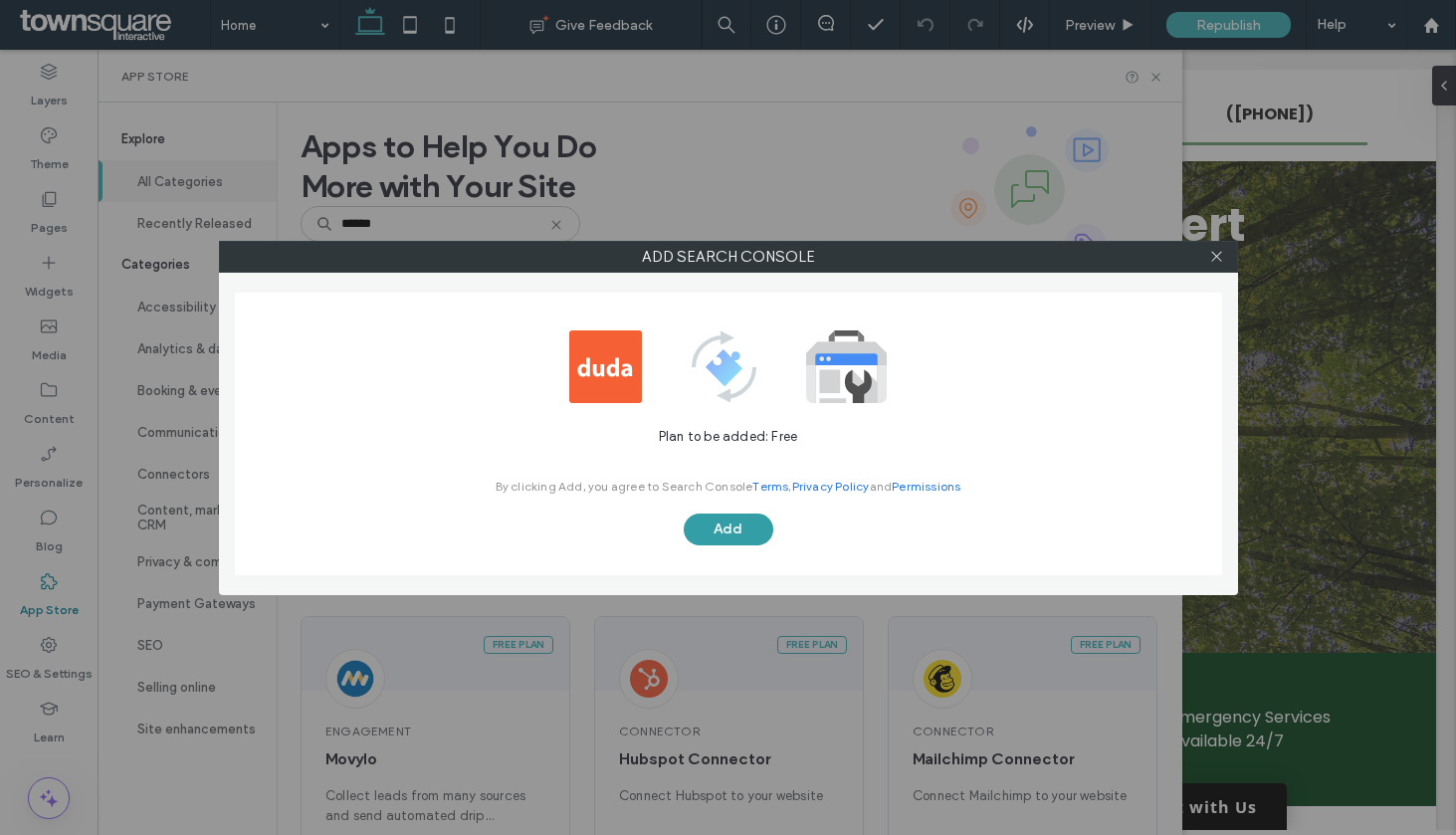click on "Add" at bounding box center [728, 529] 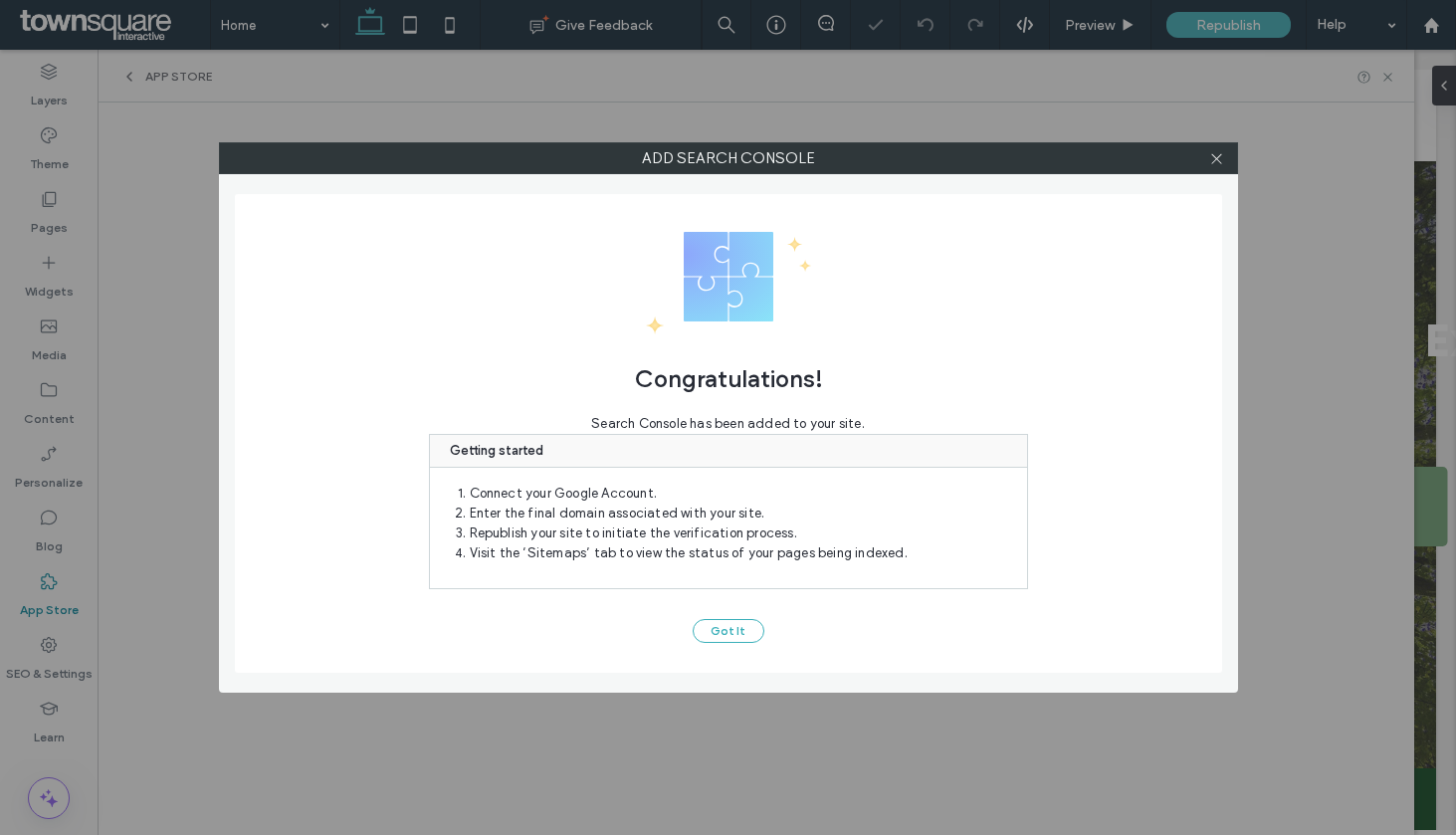 scroll, scrollTop: 0, scrollLeft: 0, axis: both 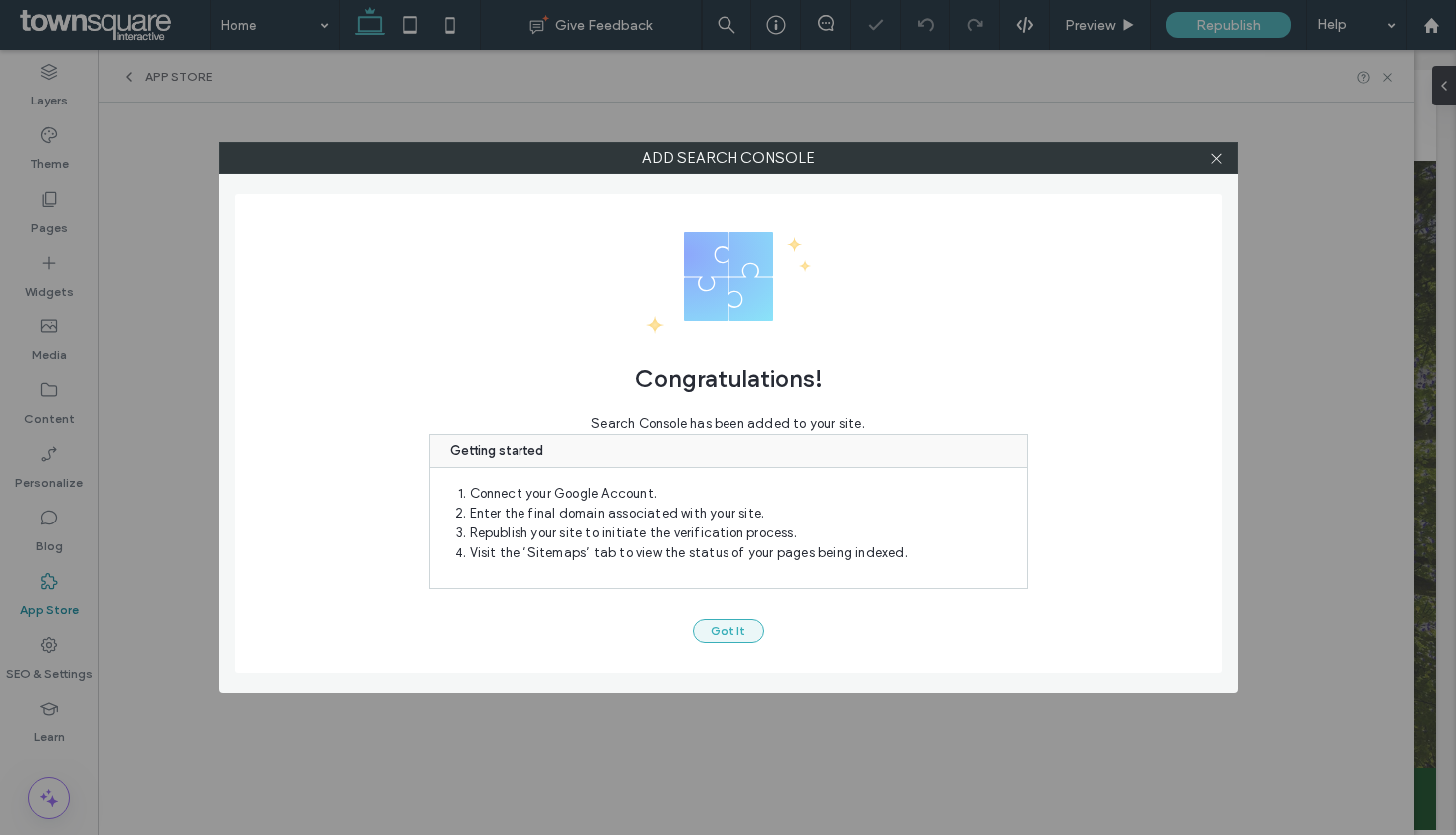 click on "Got It" at bounding box center (728, 631) 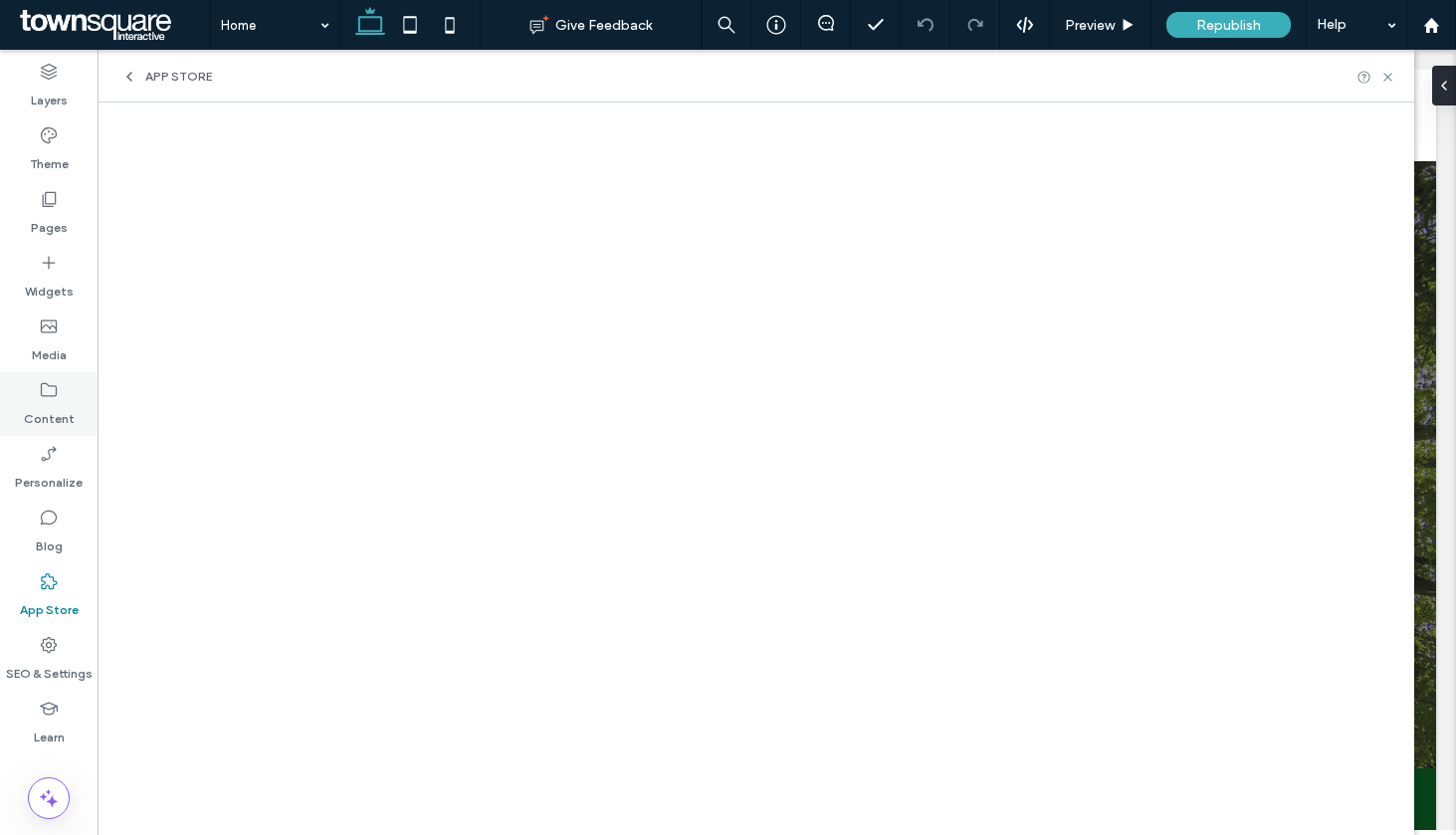 click on "Content" at bounding box center (49, 414) 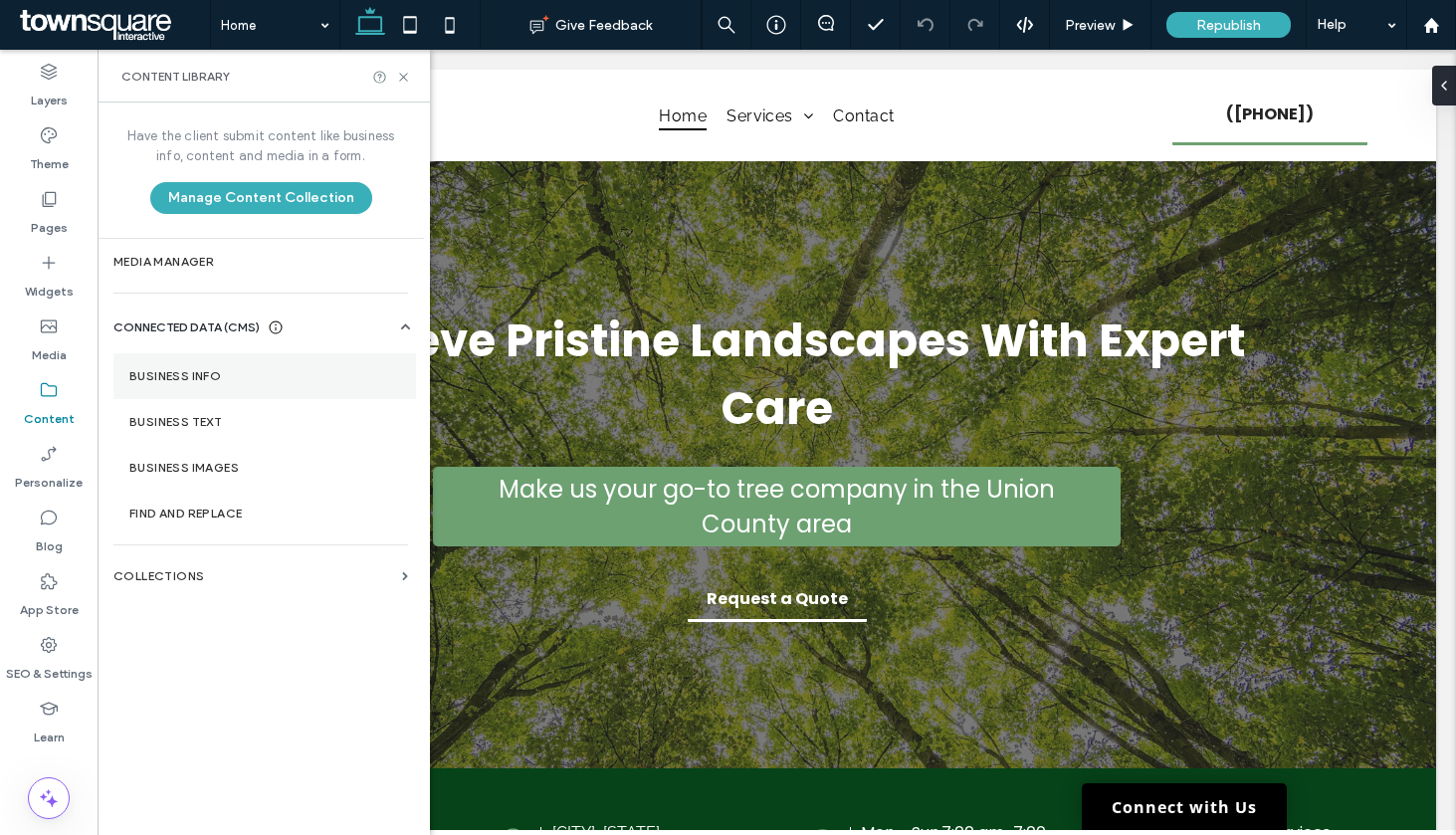 click on "Business Info" at bounding box center (265, 376) 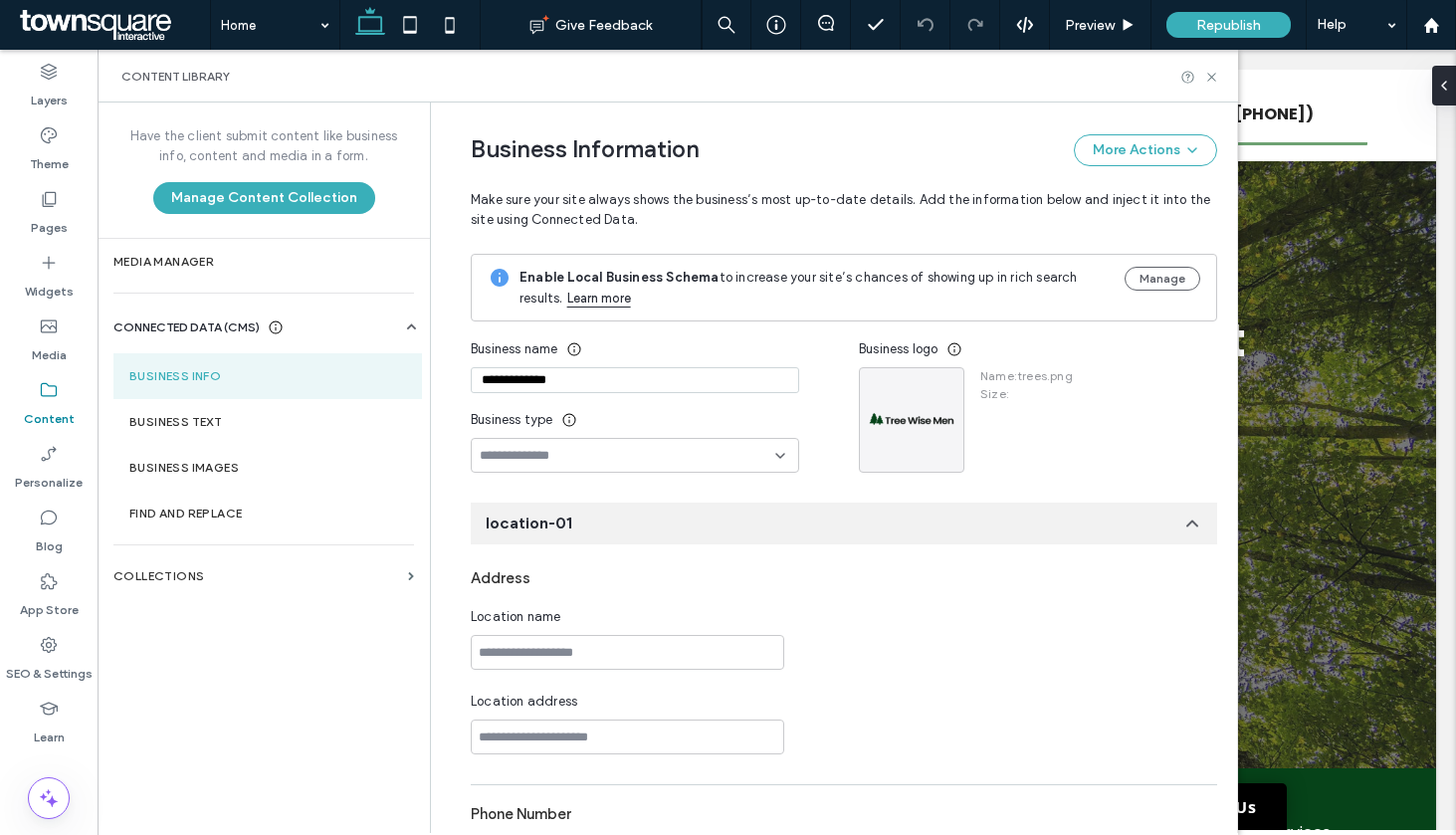 scroll, scrollTop: 170, scrollLeft: 0, axis: vertical 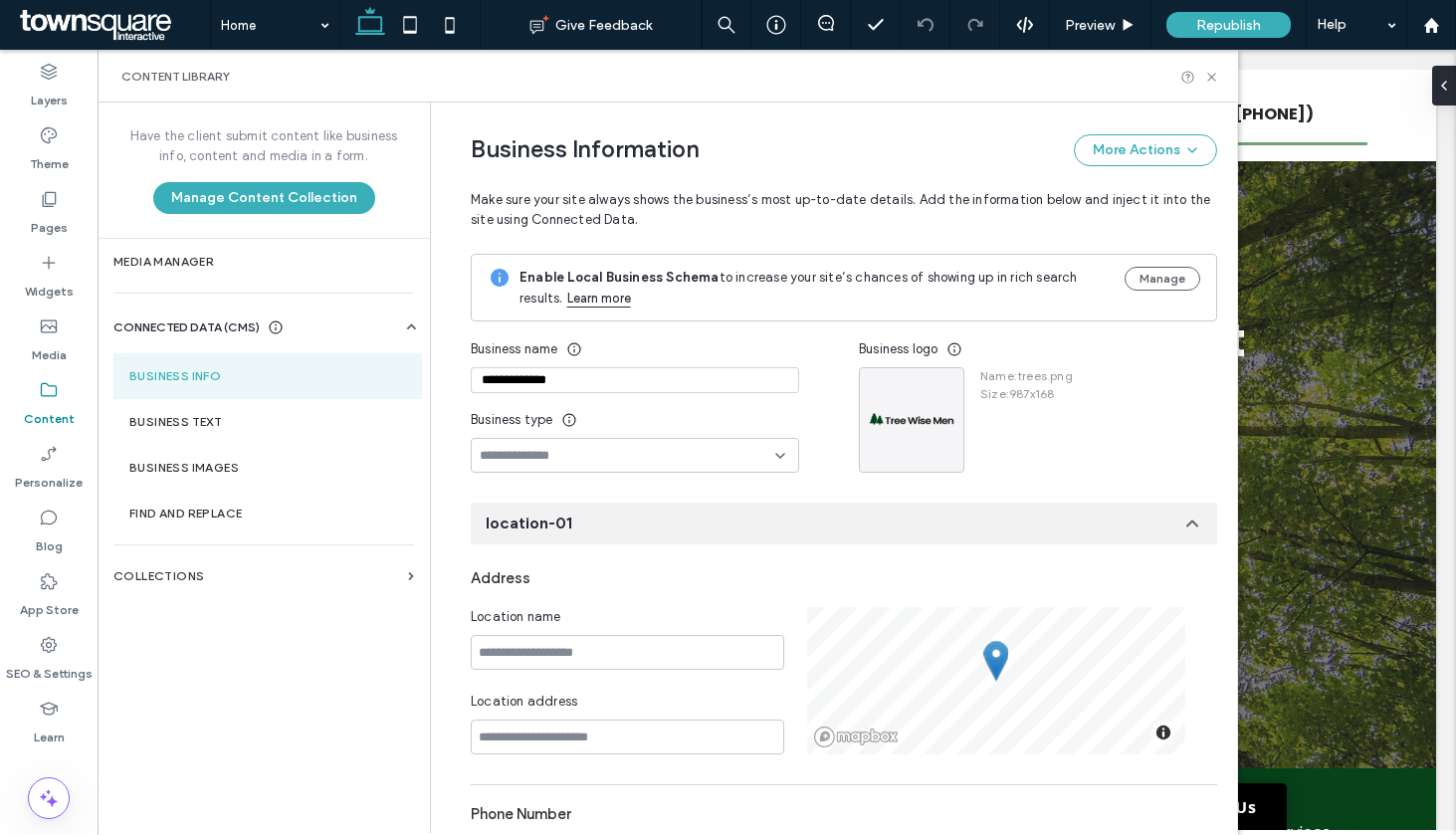 drag, startPoint x: 592, startPoint y: 382, endPoint x: 430, endPoint y: 373, distance: 162.24981 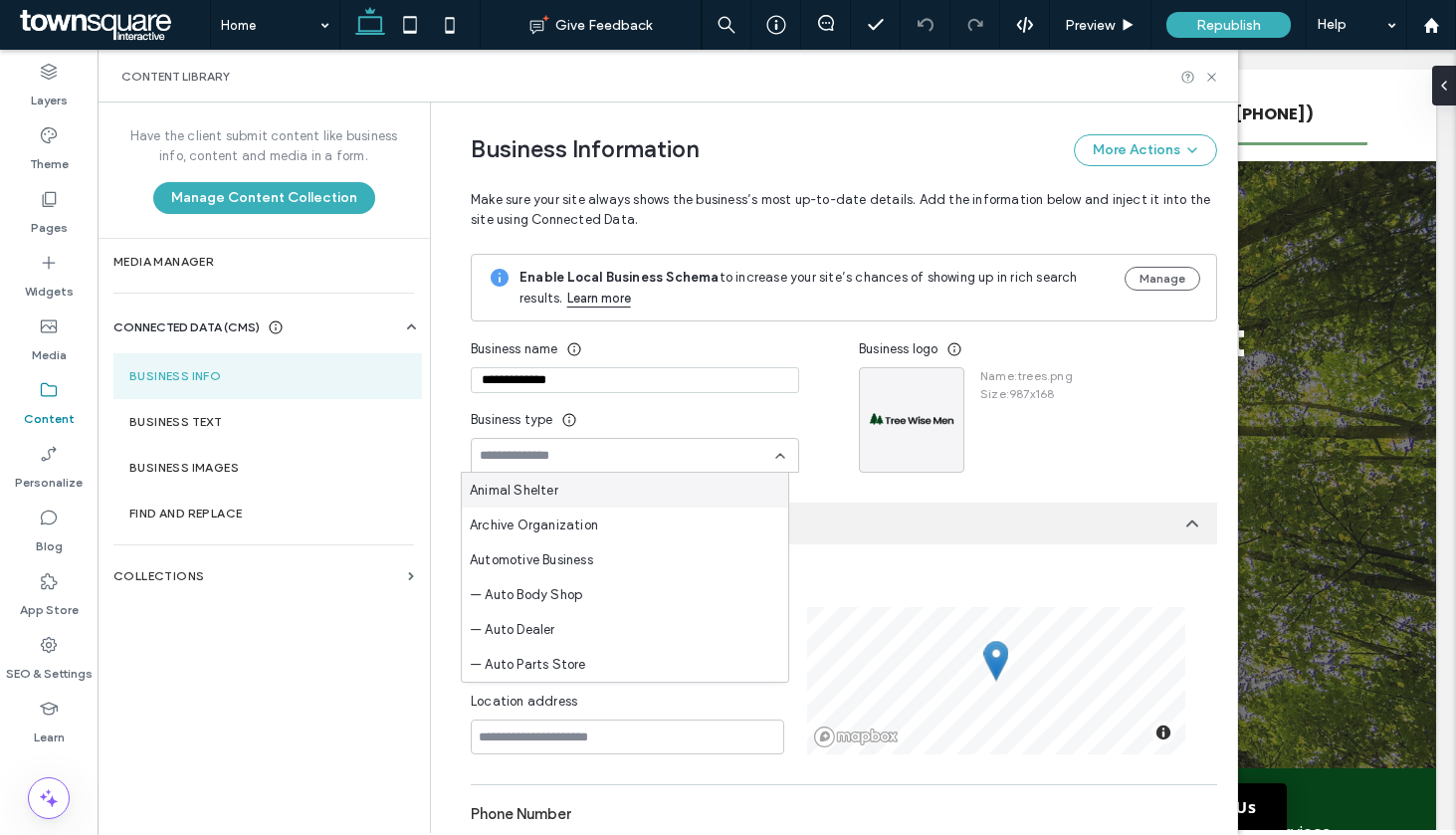 click at bounding box center [627, 456] 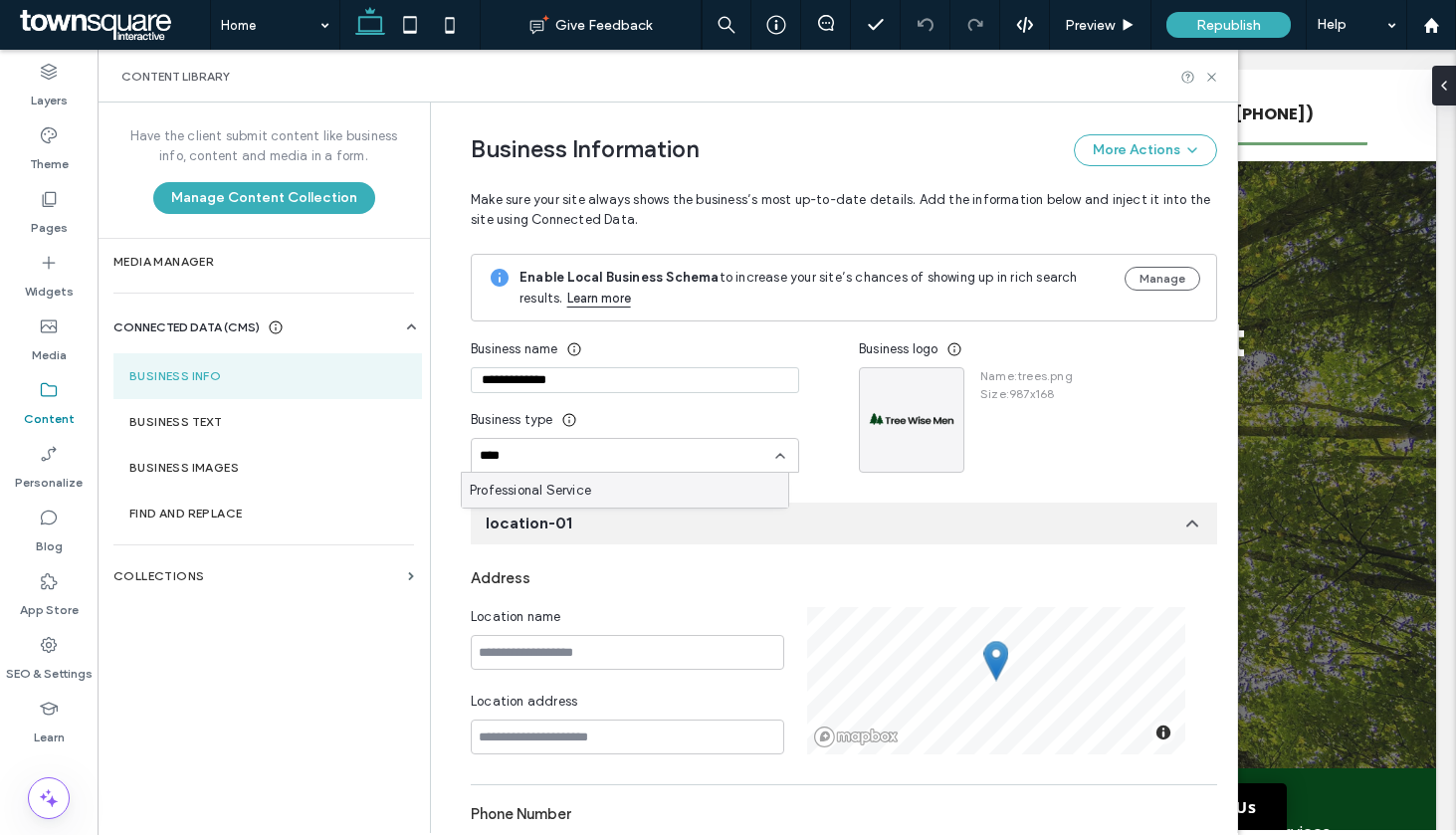 type on "****" 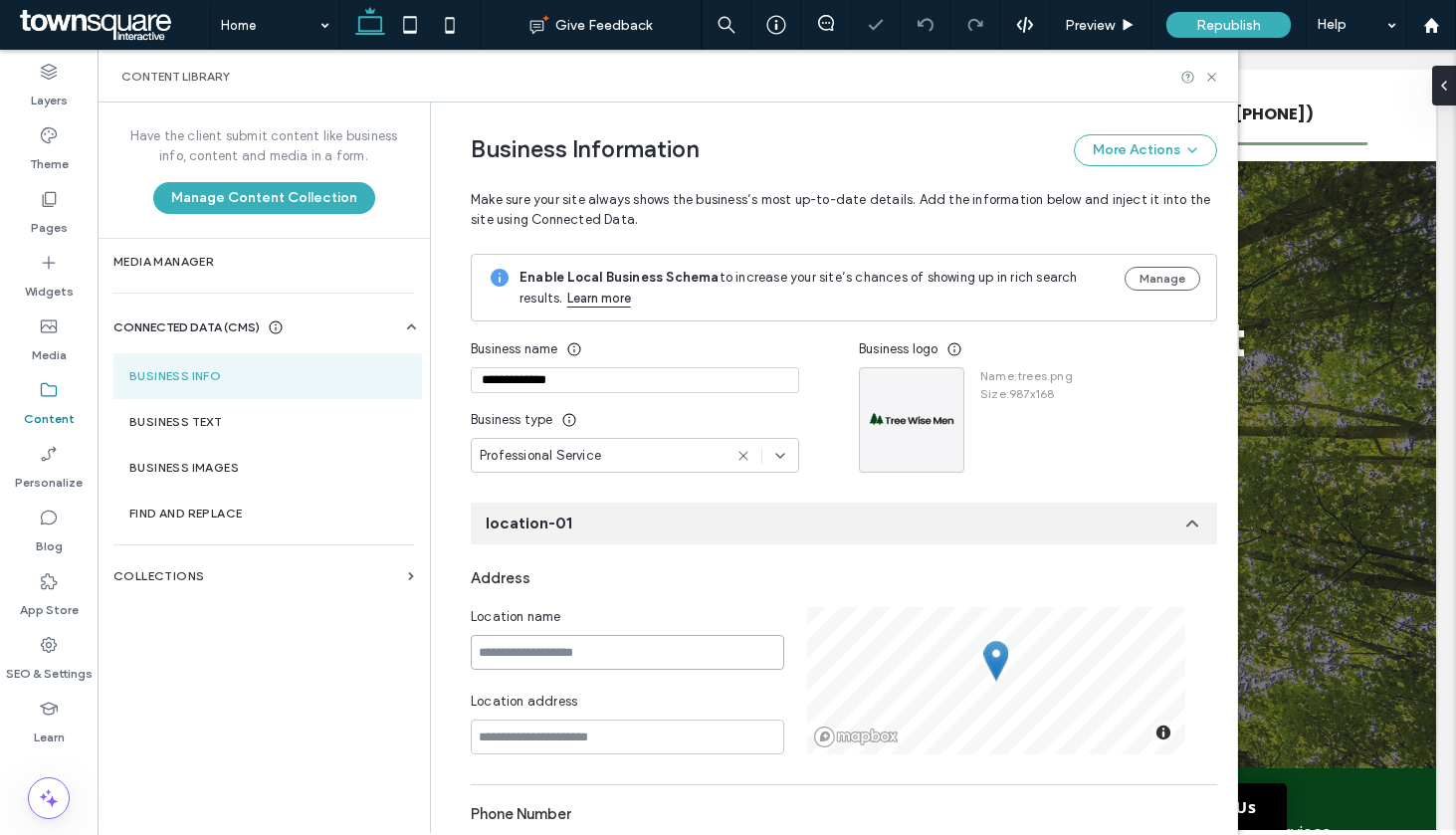 click at bounding box center [627, 652] 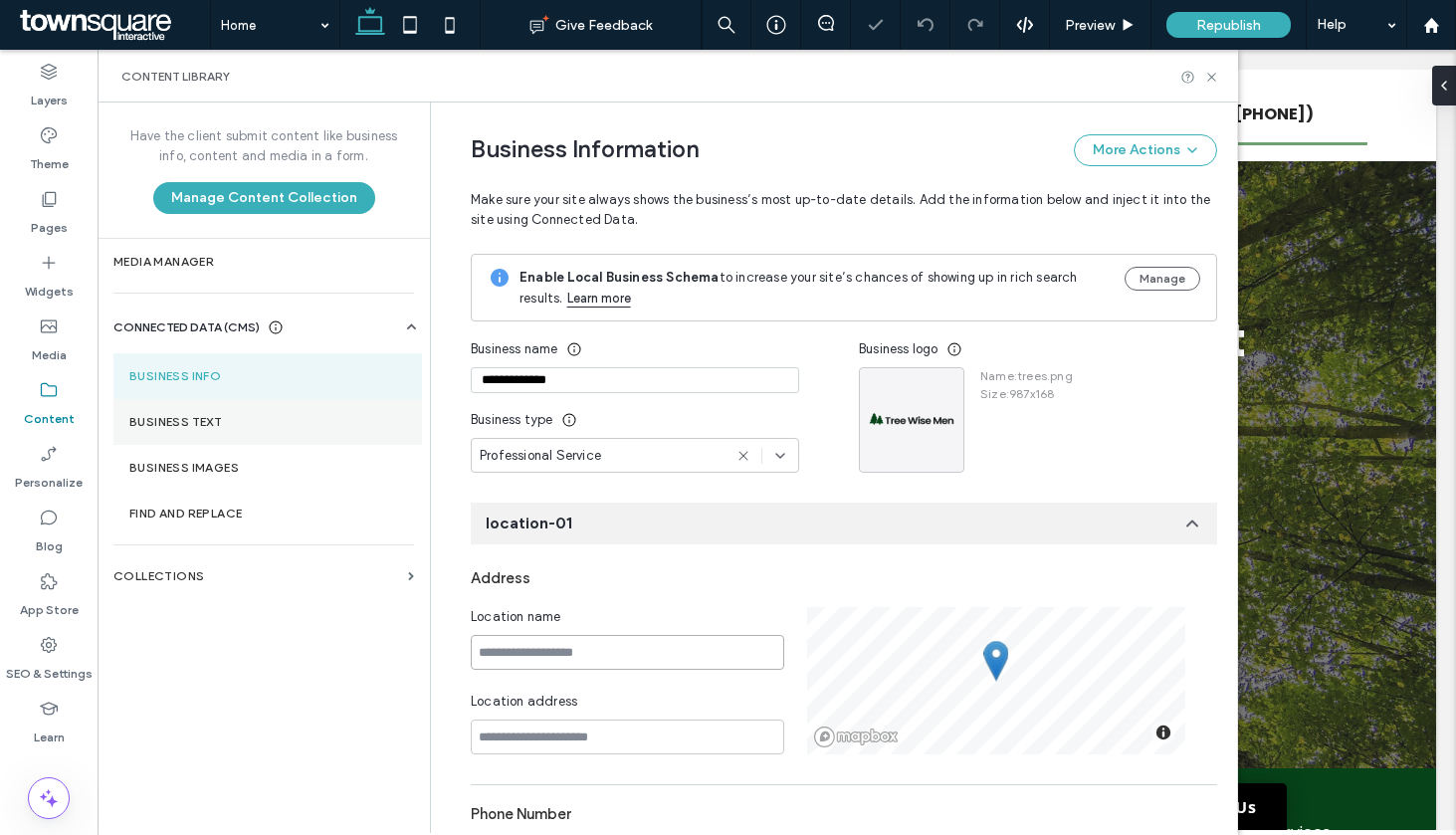 paste on "**********" 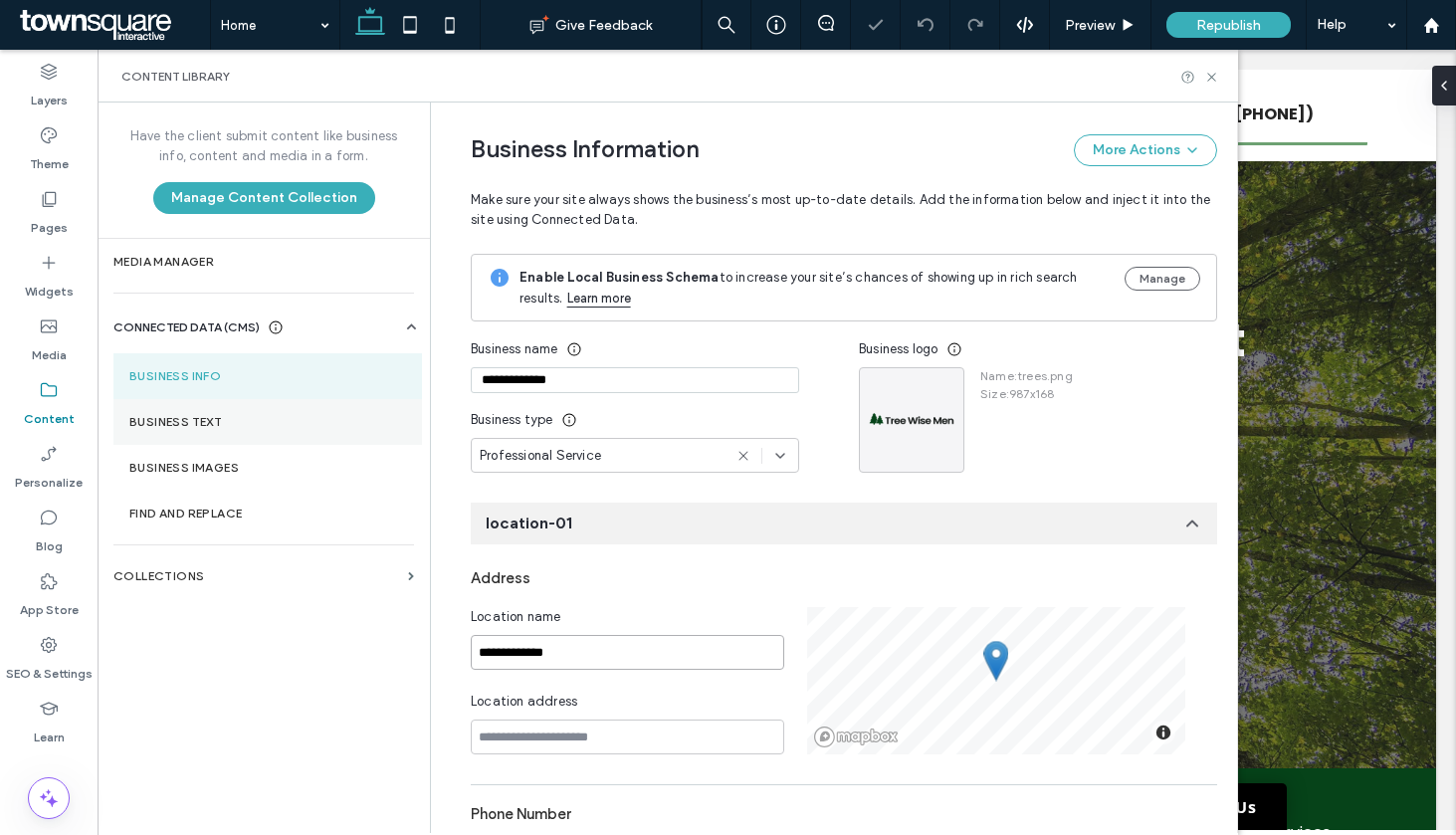 type on "**********" 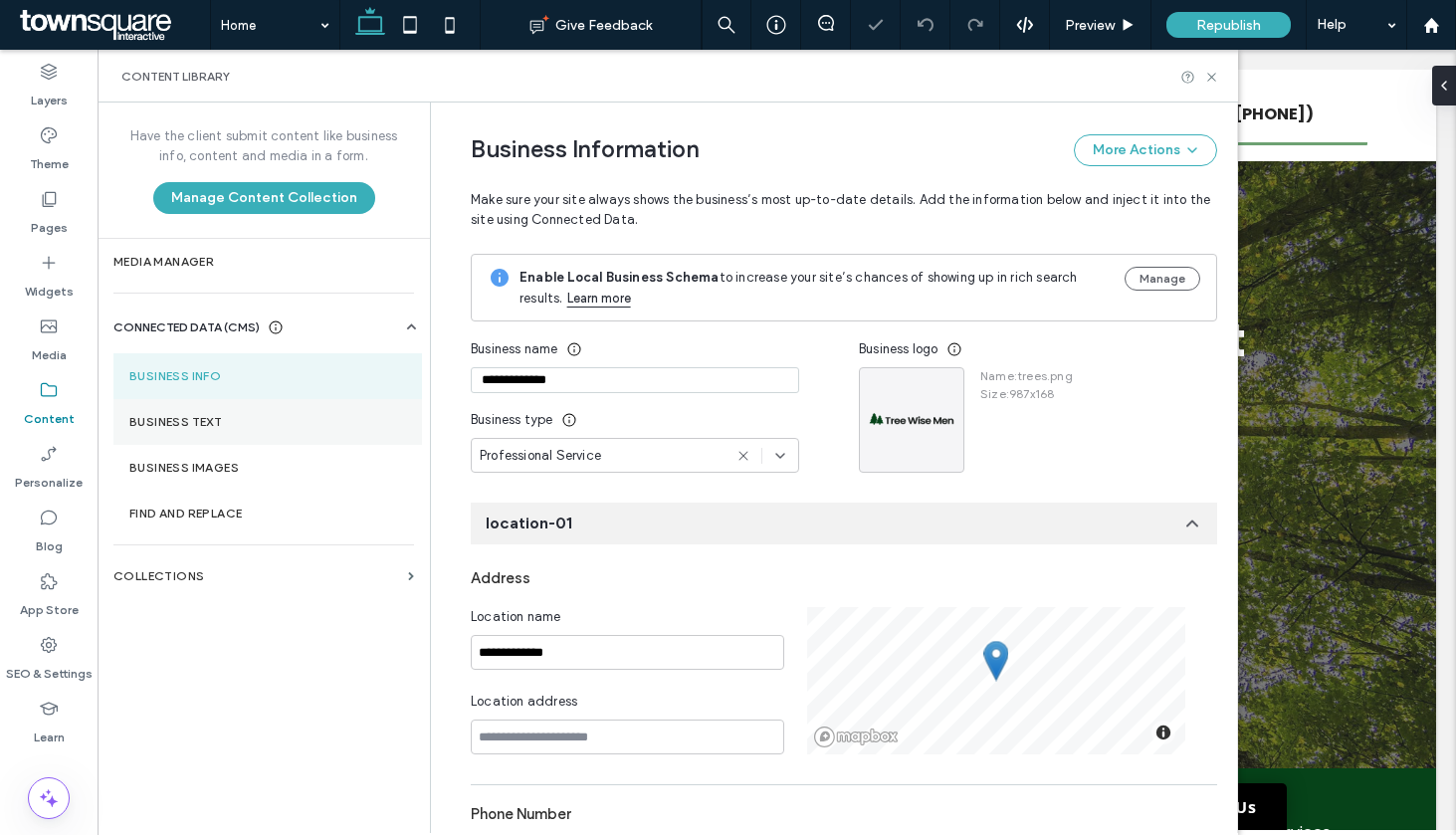 click on "Business Text" at bounding box center [268, 422] 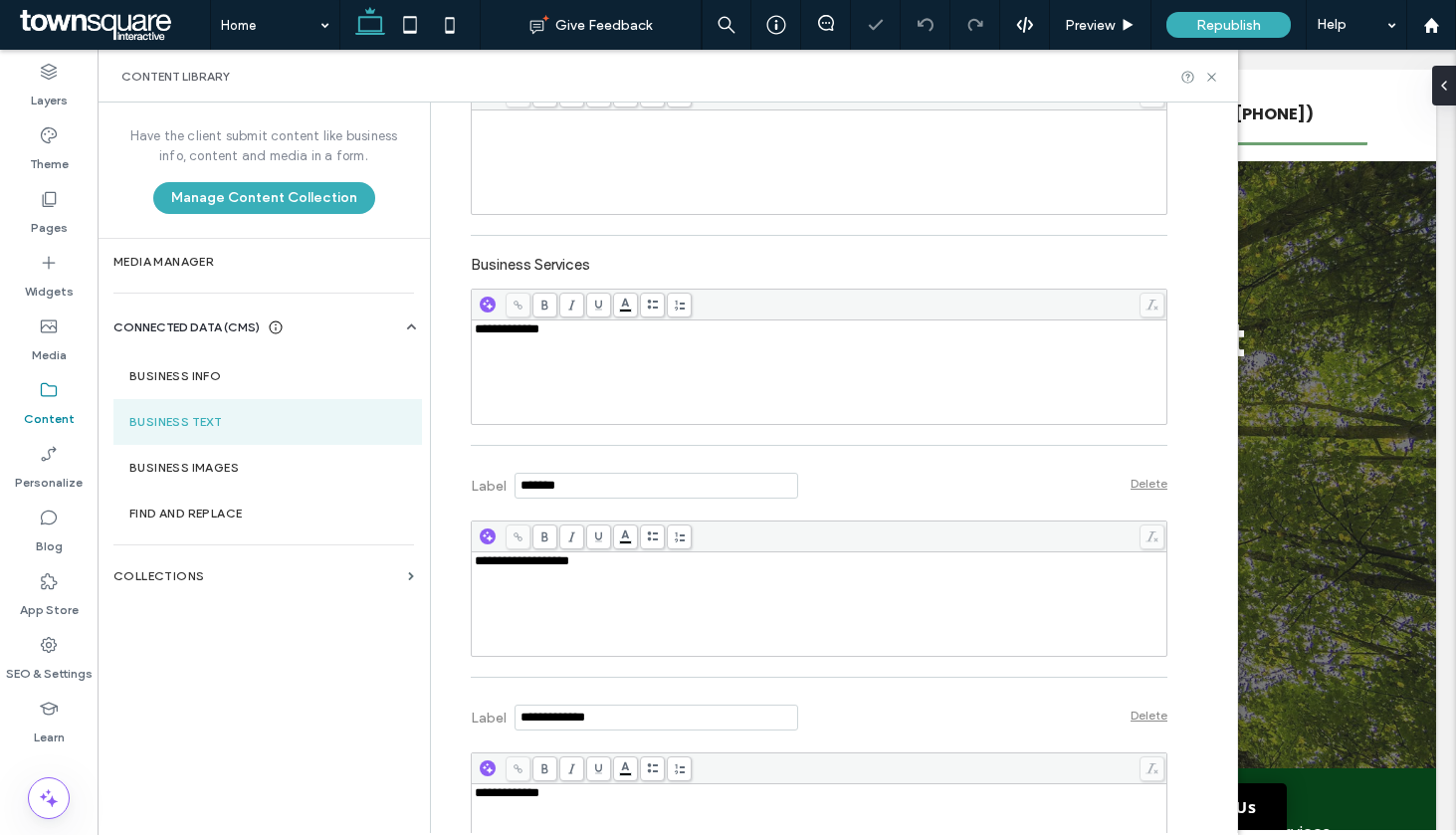 scroll, scrollTop: 665, scrollLeft: 0, axis: vertical 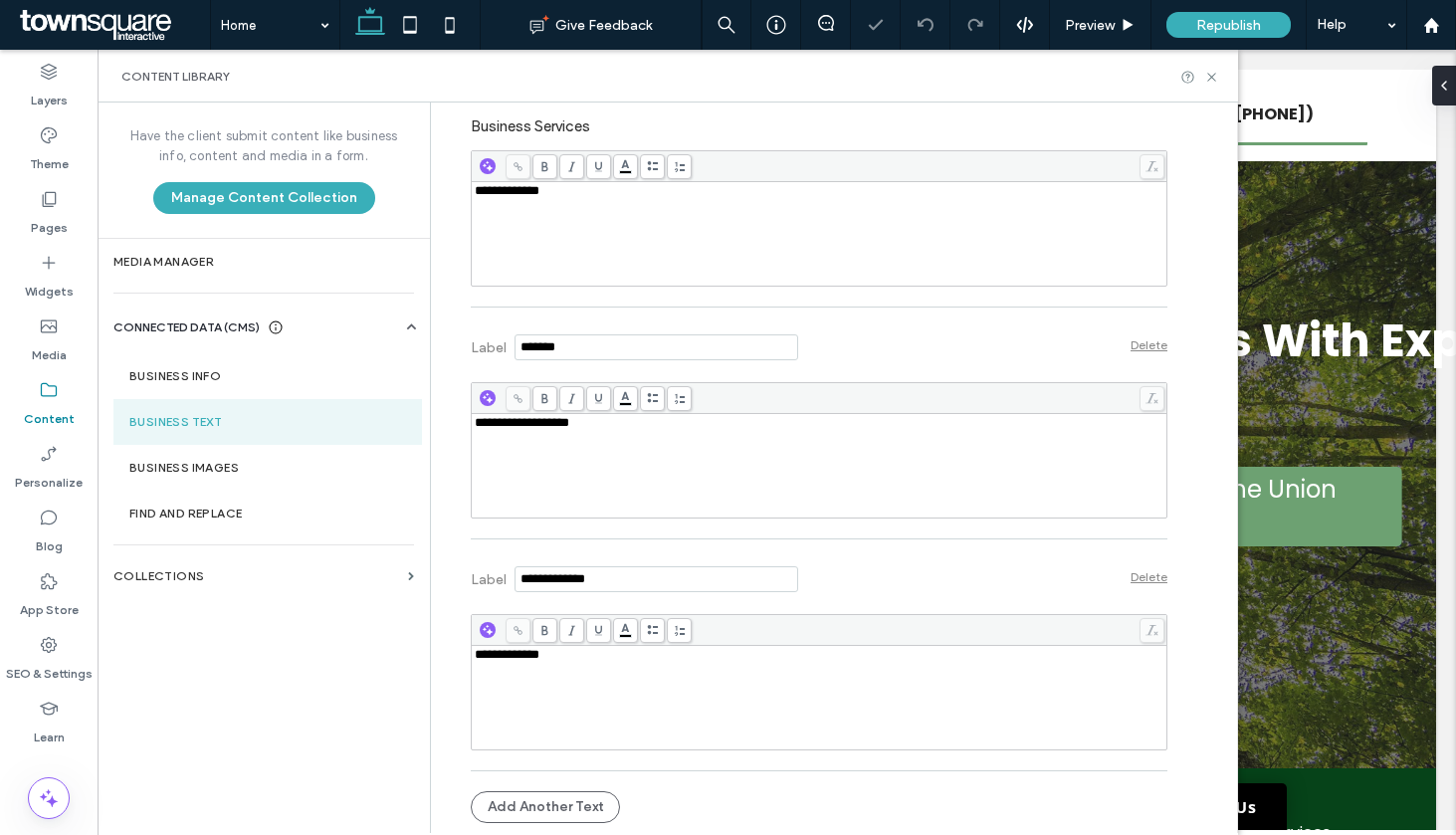 drag, startPoint x: 438, startPoint y: 415, endPoint x: 243, endPoint y: 310, distance: 221.47235 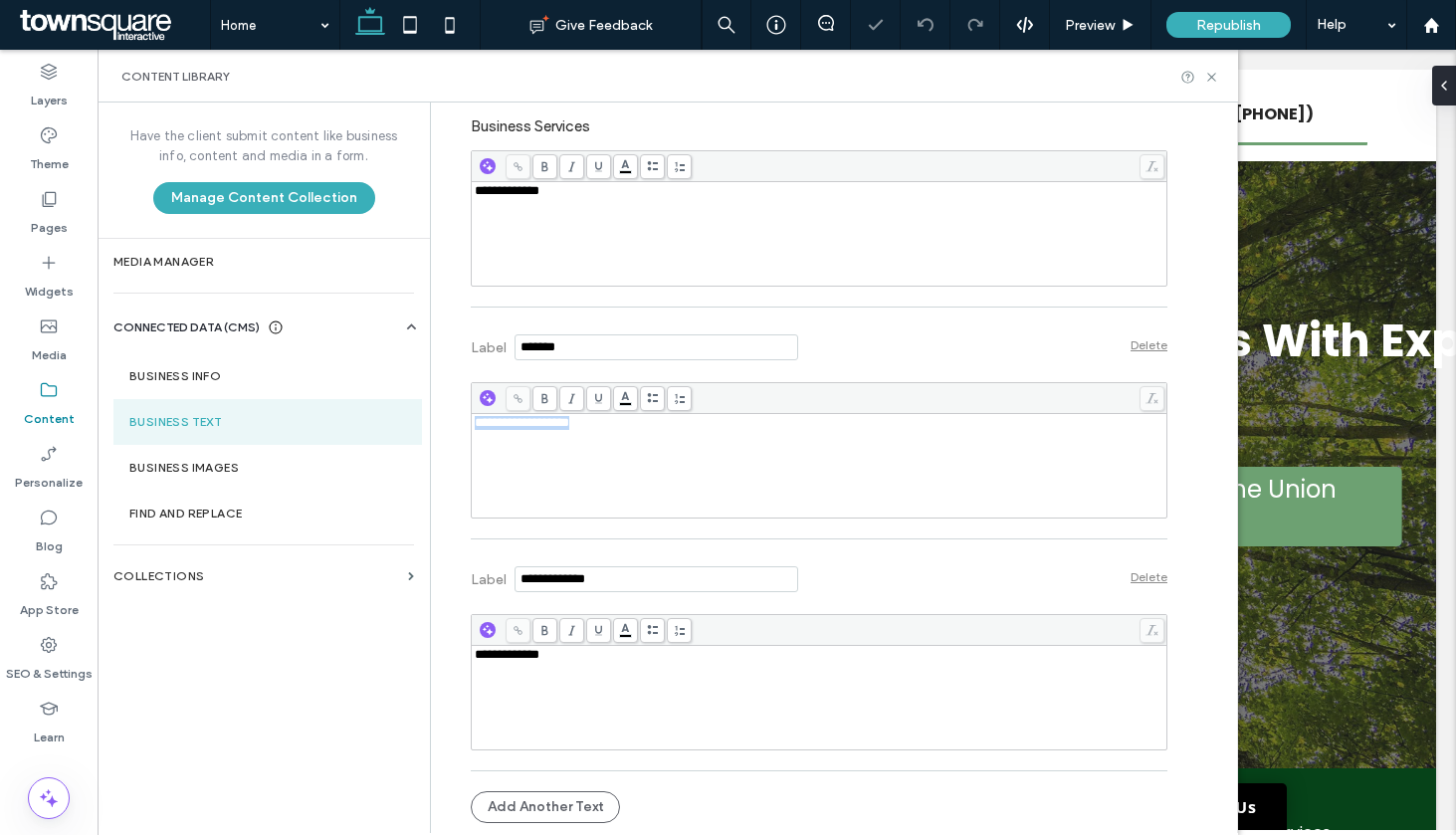 copy on "**********" 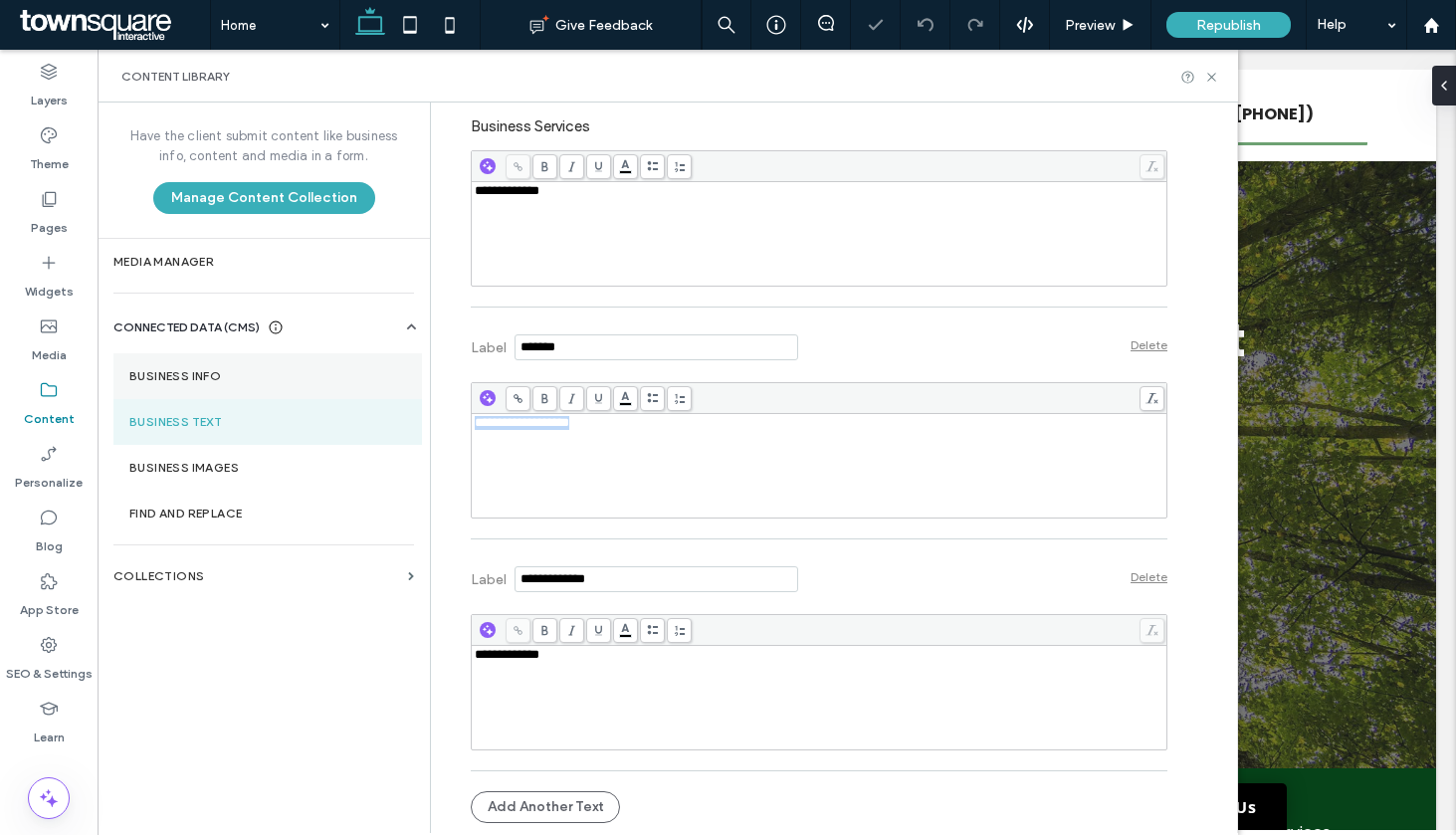 click on "Business Info" at bounding box center [268, 376] 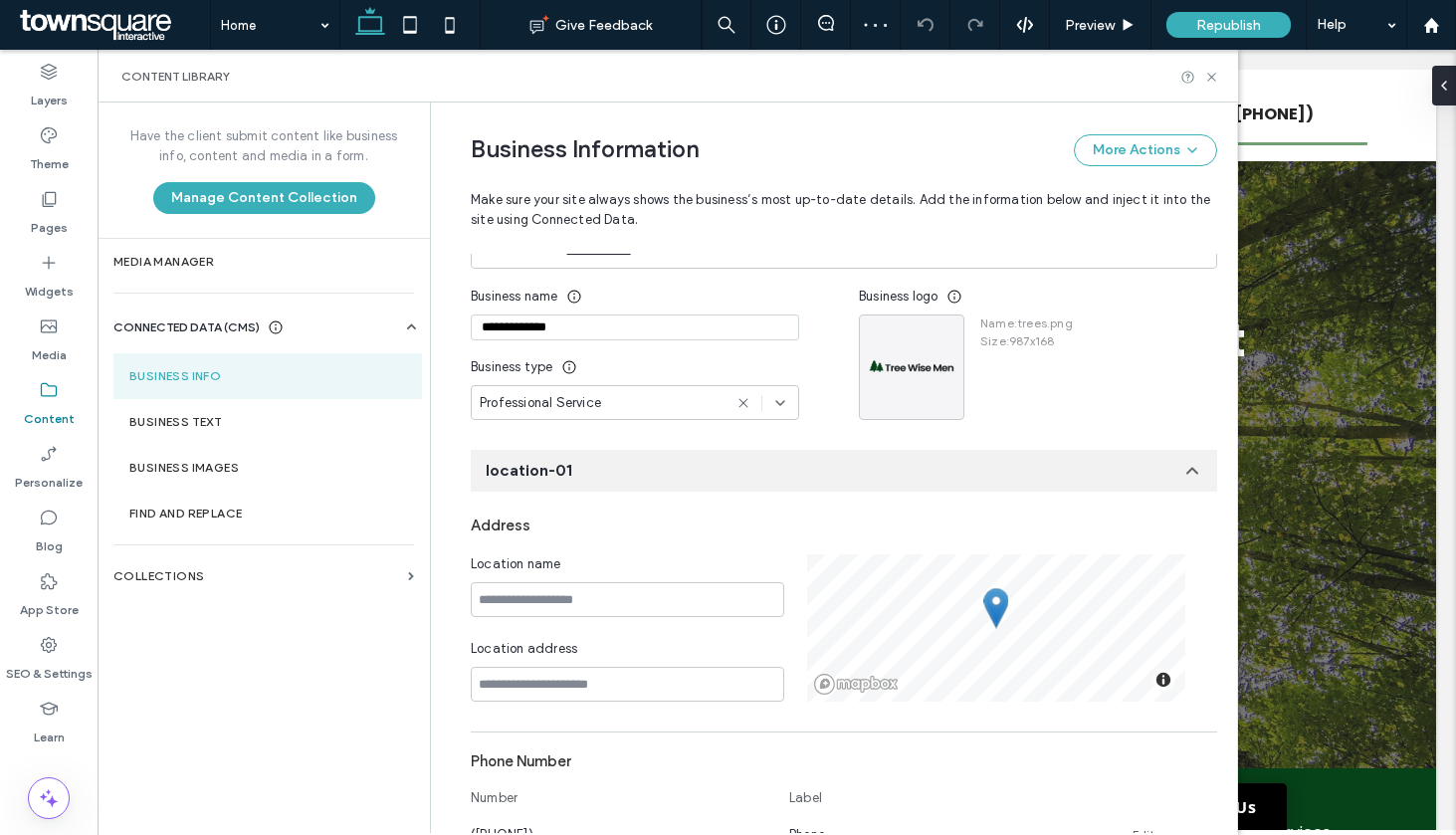 scroll, scrollTop: 51, scrollLeft: 0, axis: vertical 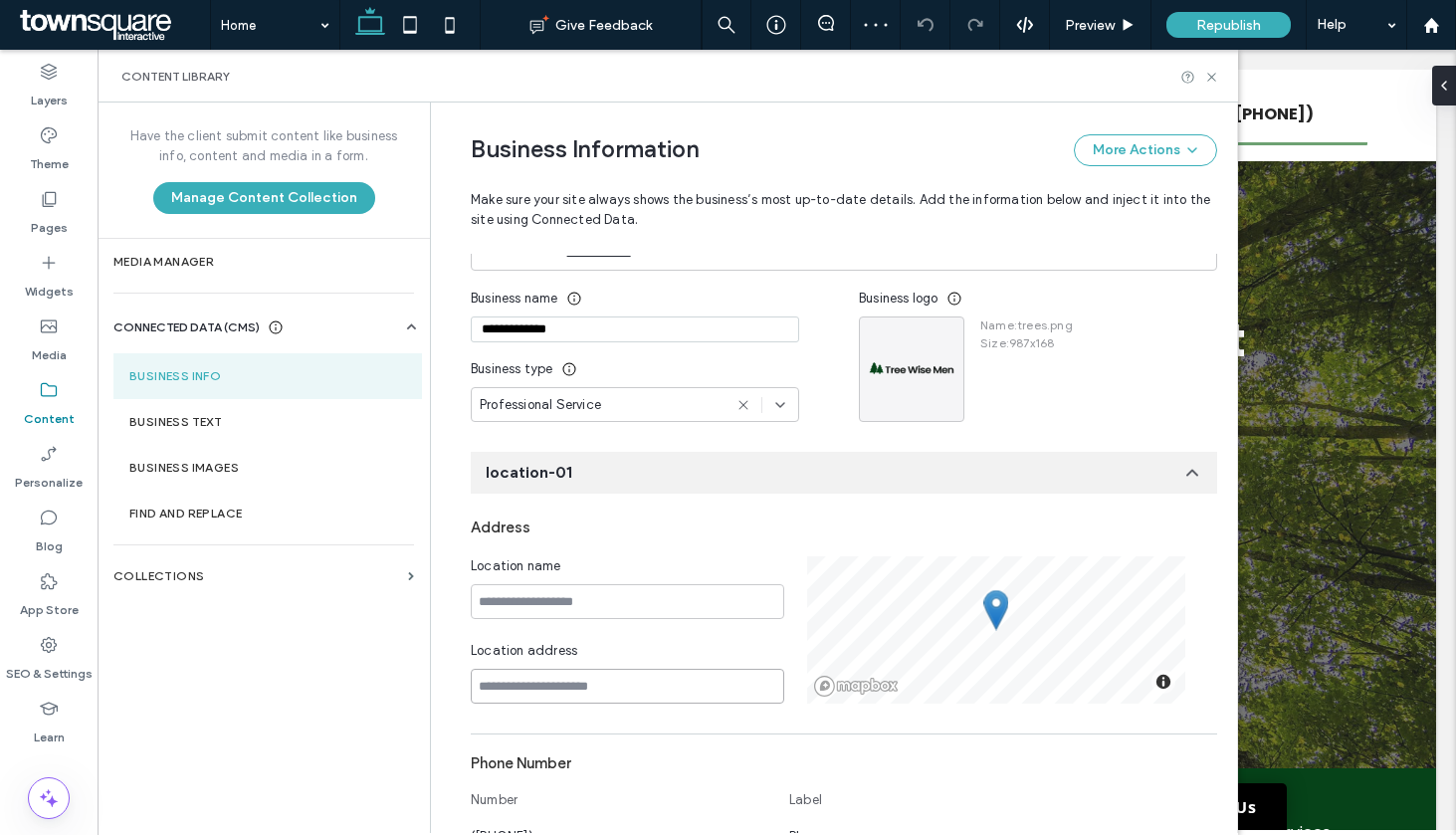 click at bounding box center [627, 686] 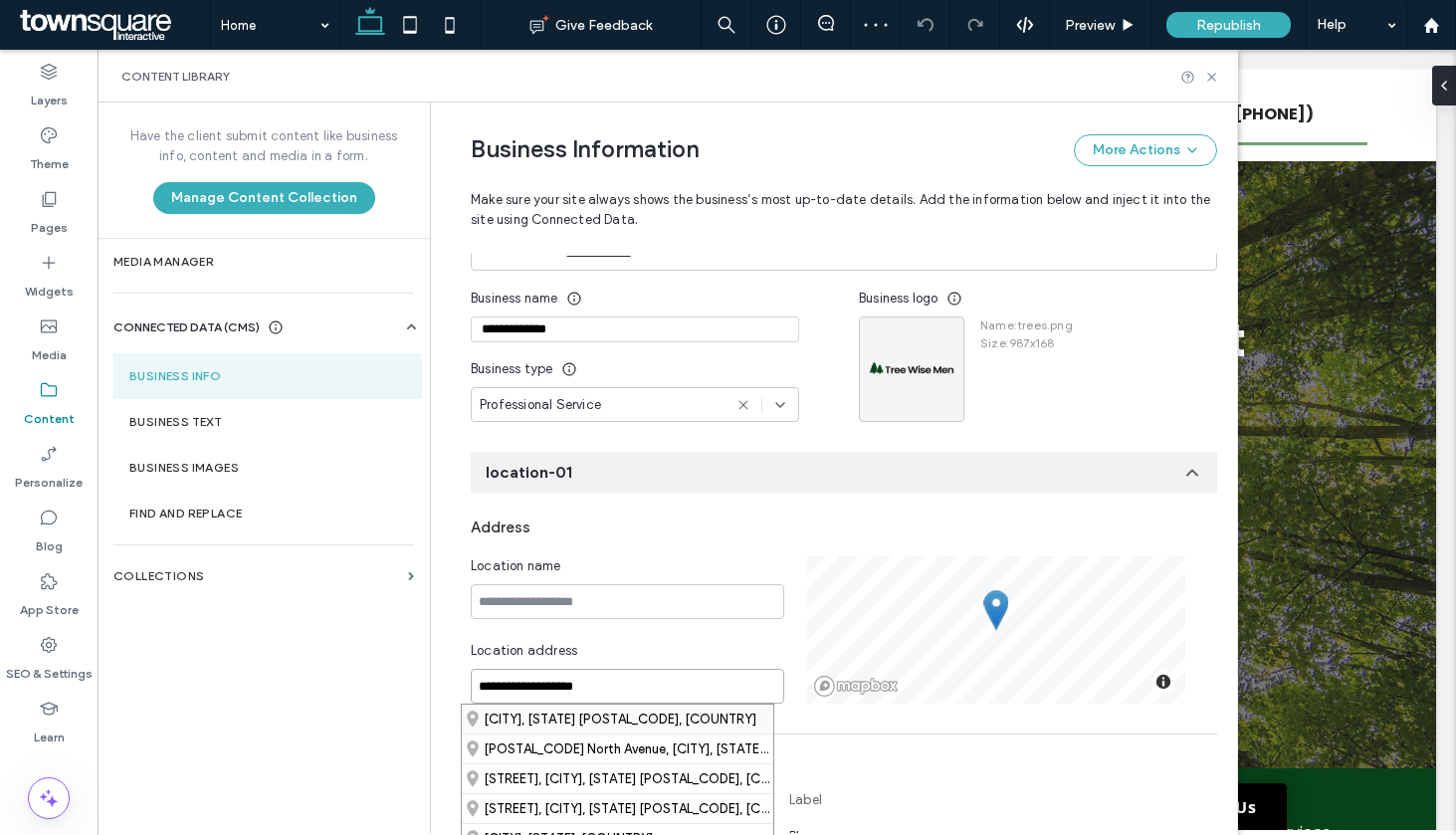 type on "**********" 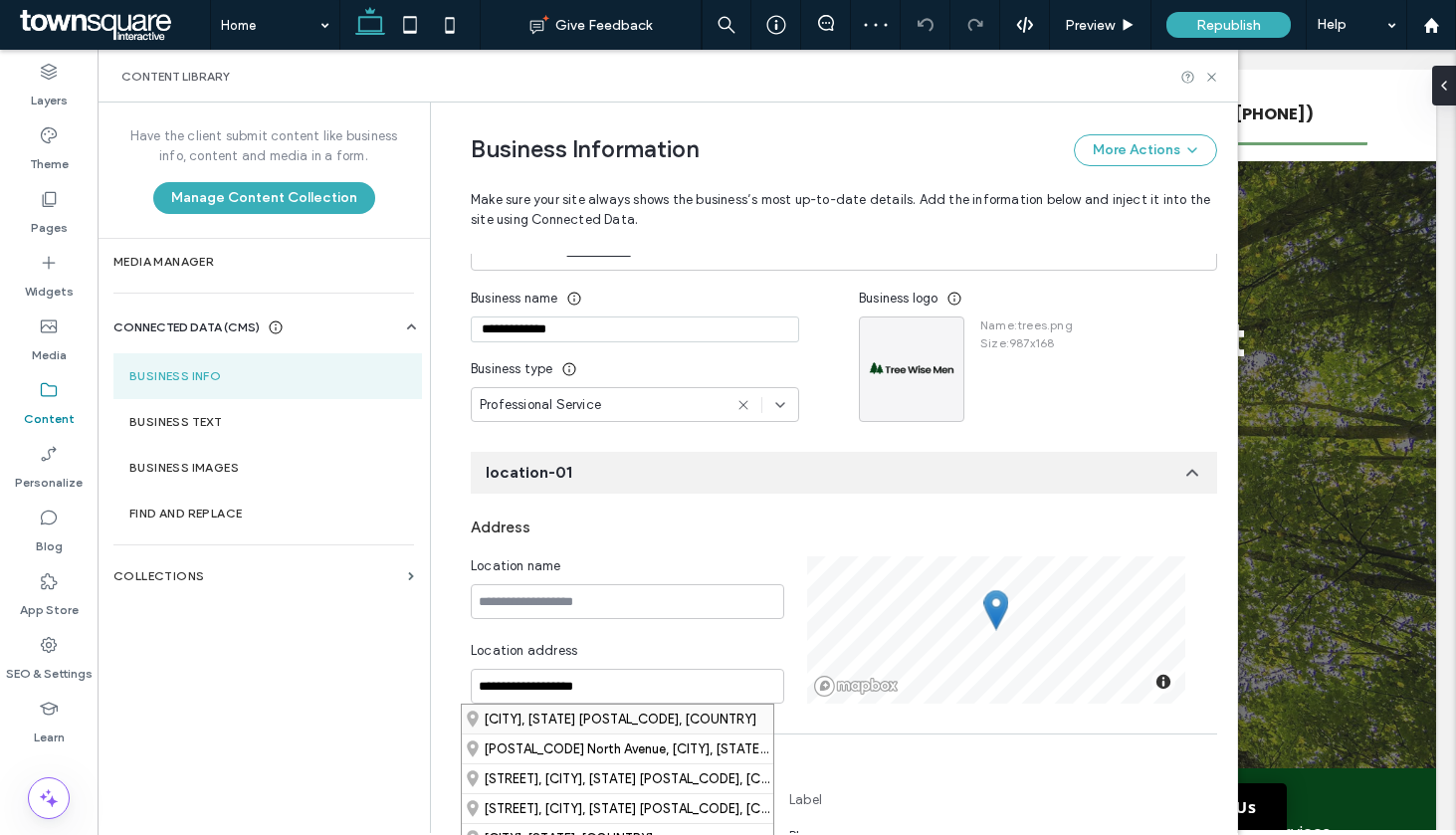 click on "[CITY], [STATE] [POSTAL_CODE], [COUNTRY]" at bounding box center (617, 719) 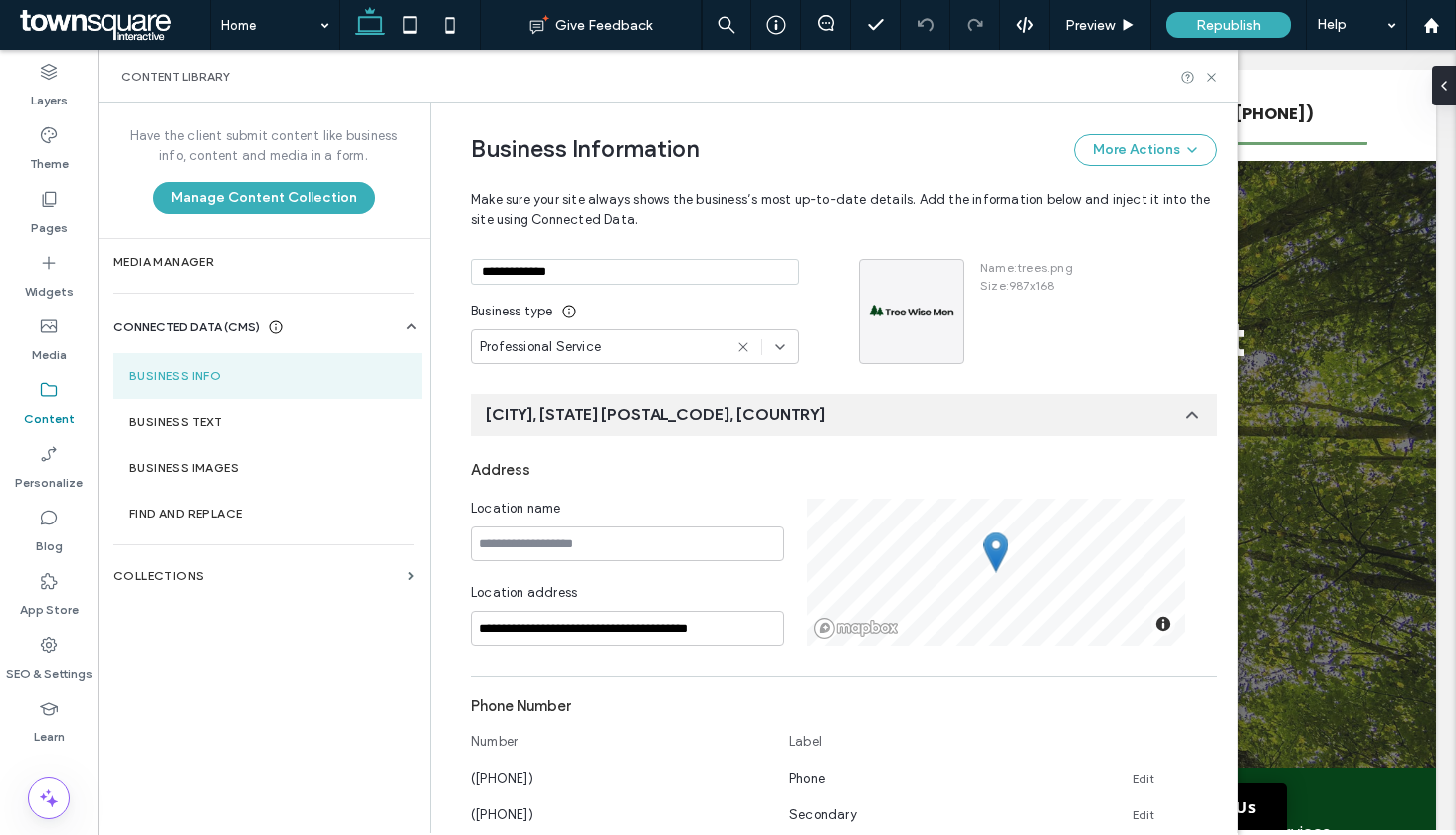 scroll, scrollTop: 0, scrollLeft: 0, axis: both 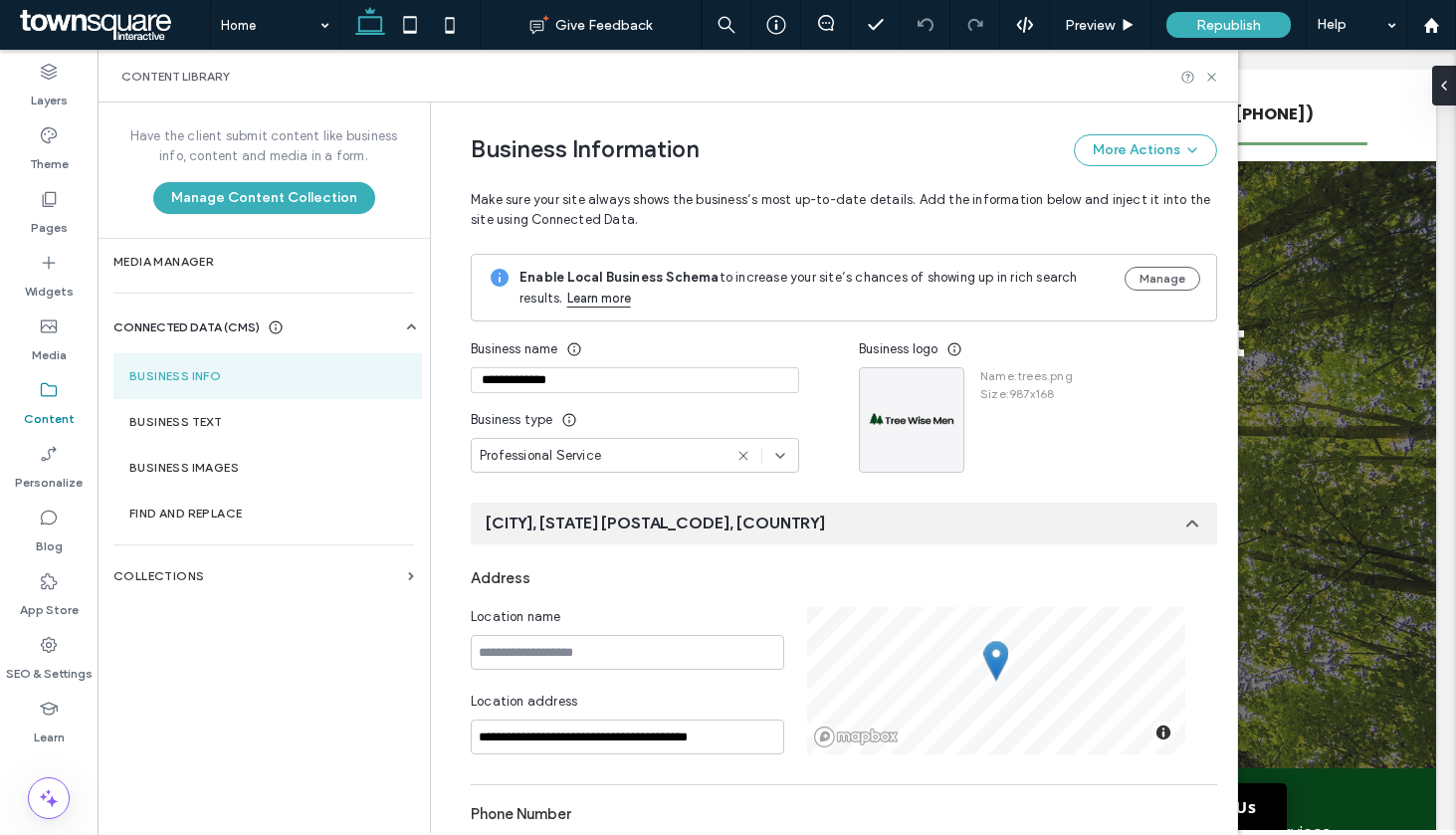 drag, startPoint x: 483, startPoint y: 352, endPoint x: 428, endPoint y: 344, distance: 55.578773 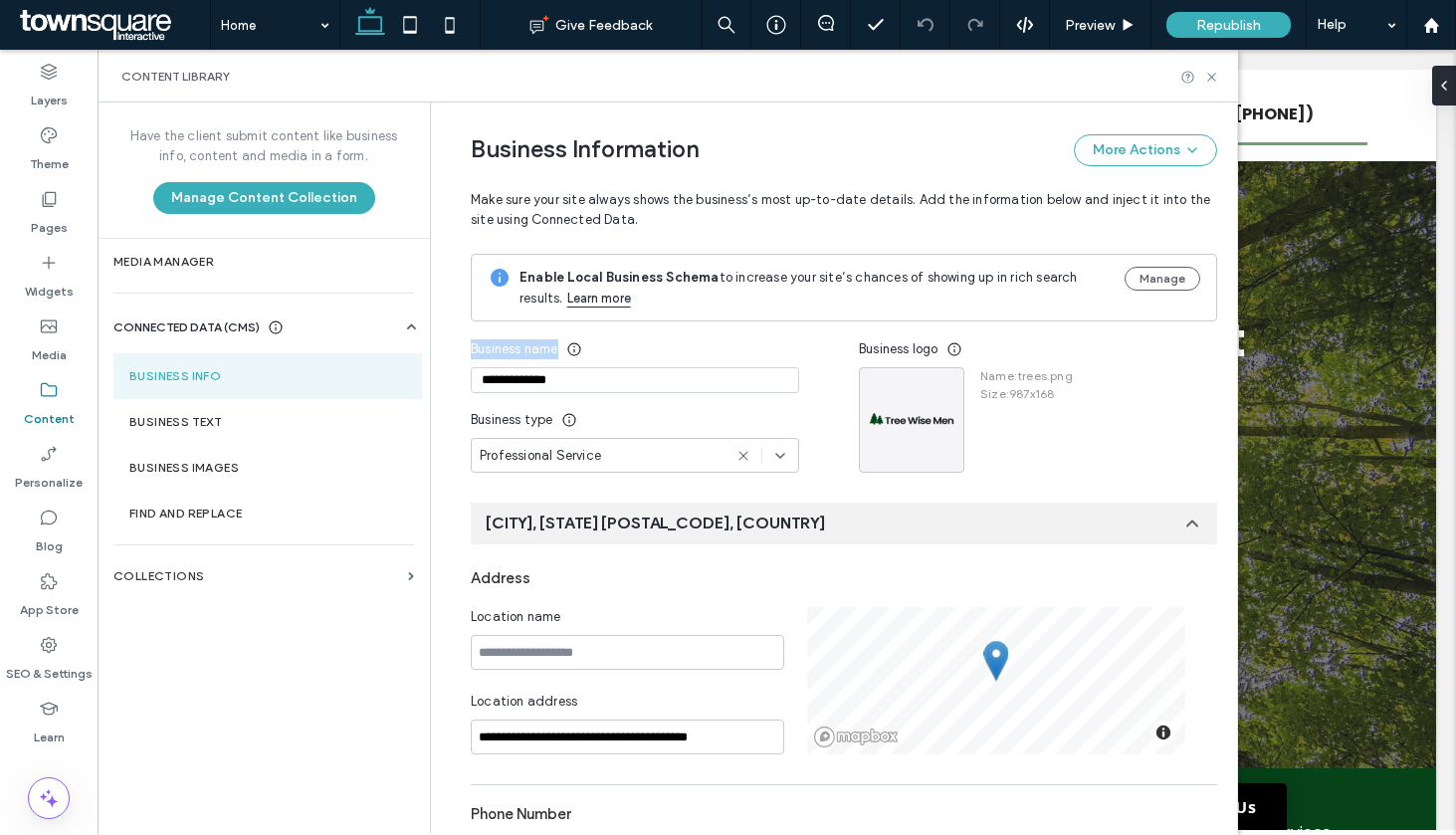 click on "**********" at bounding box center [635, 380] 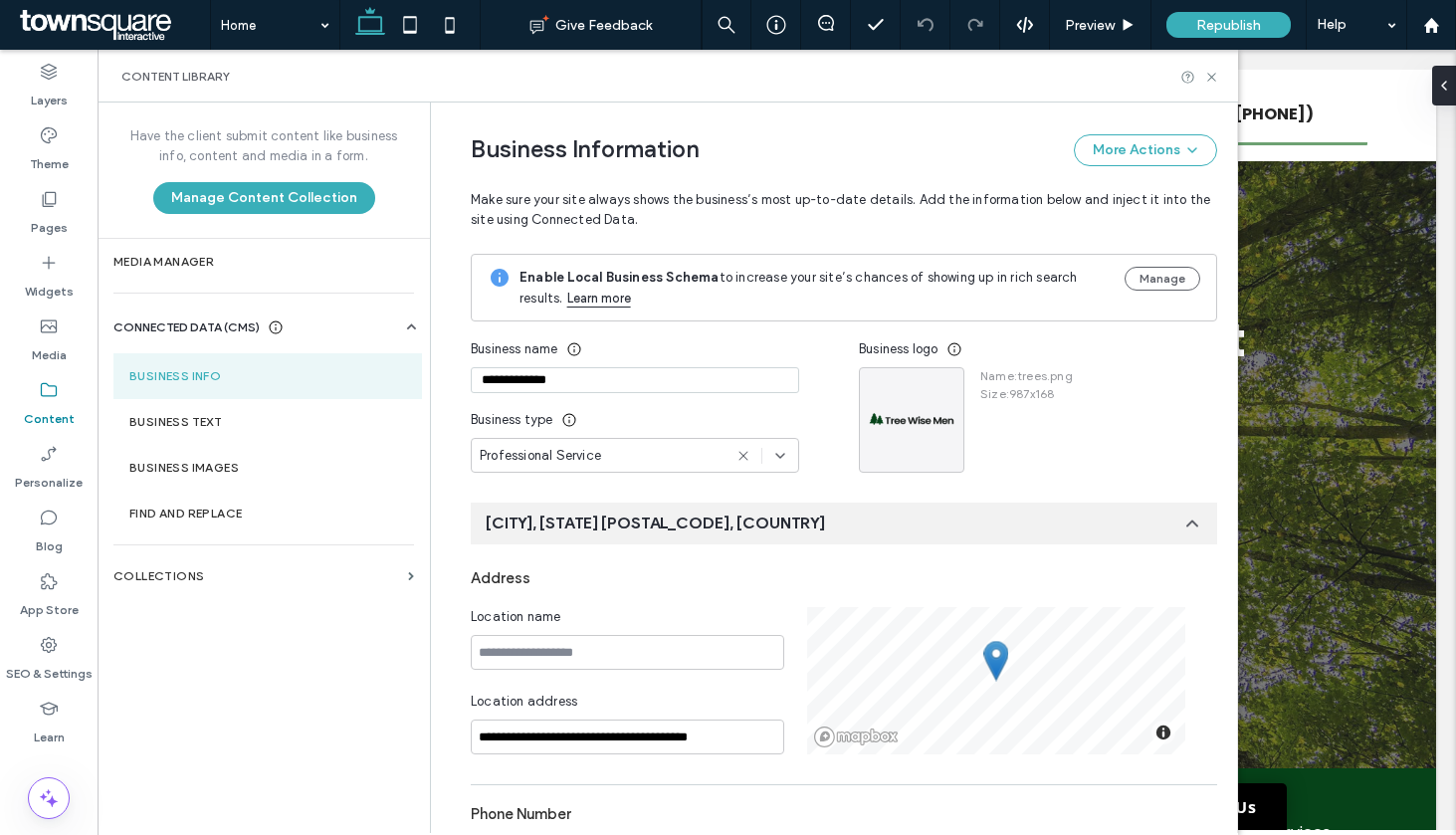 drag, startPoint x: 379, startPoint y: 370, endPoint x: 336, endPoint y: 363, distance: 43.56604 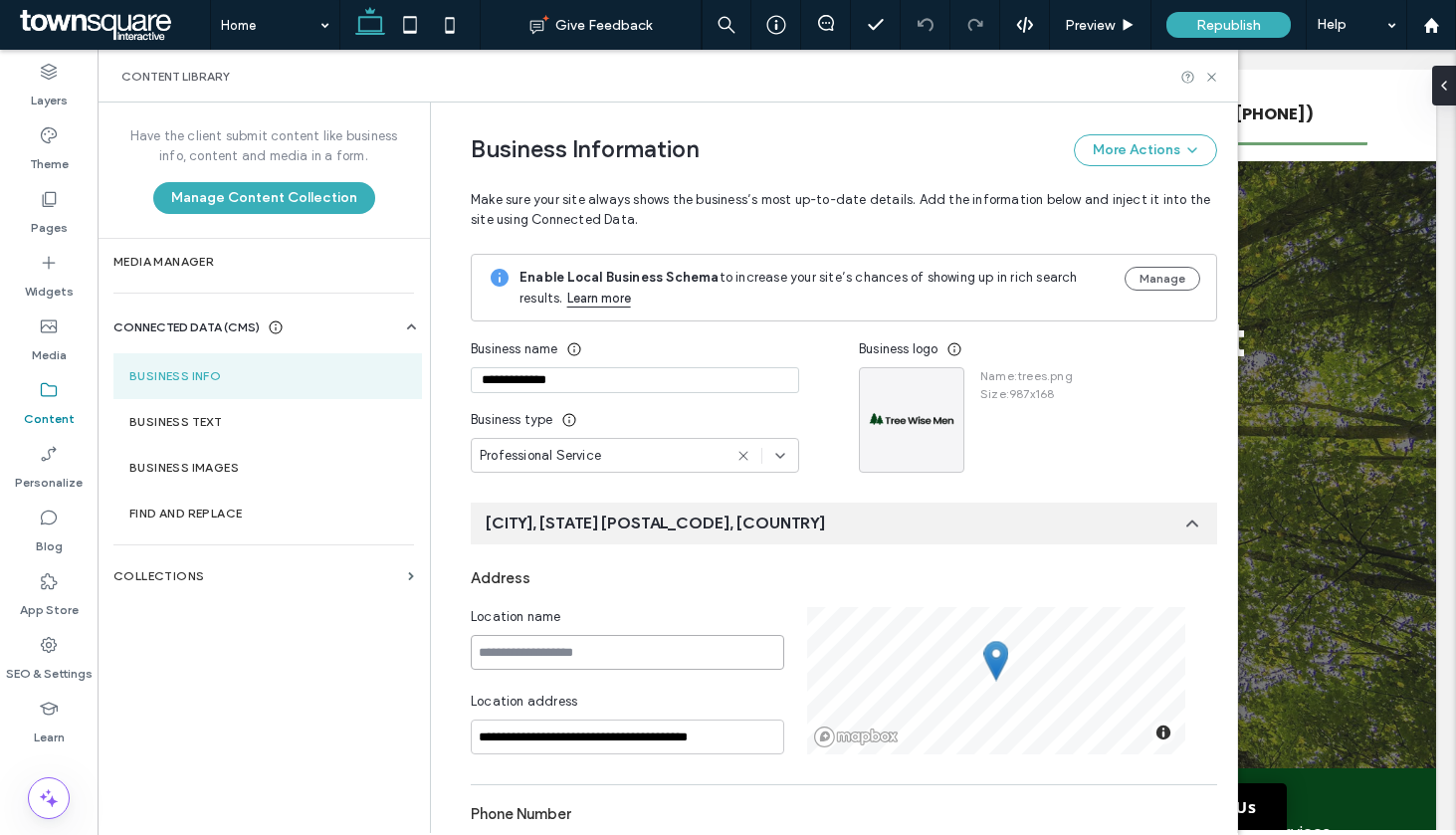 click at bounding box center [627, 652] 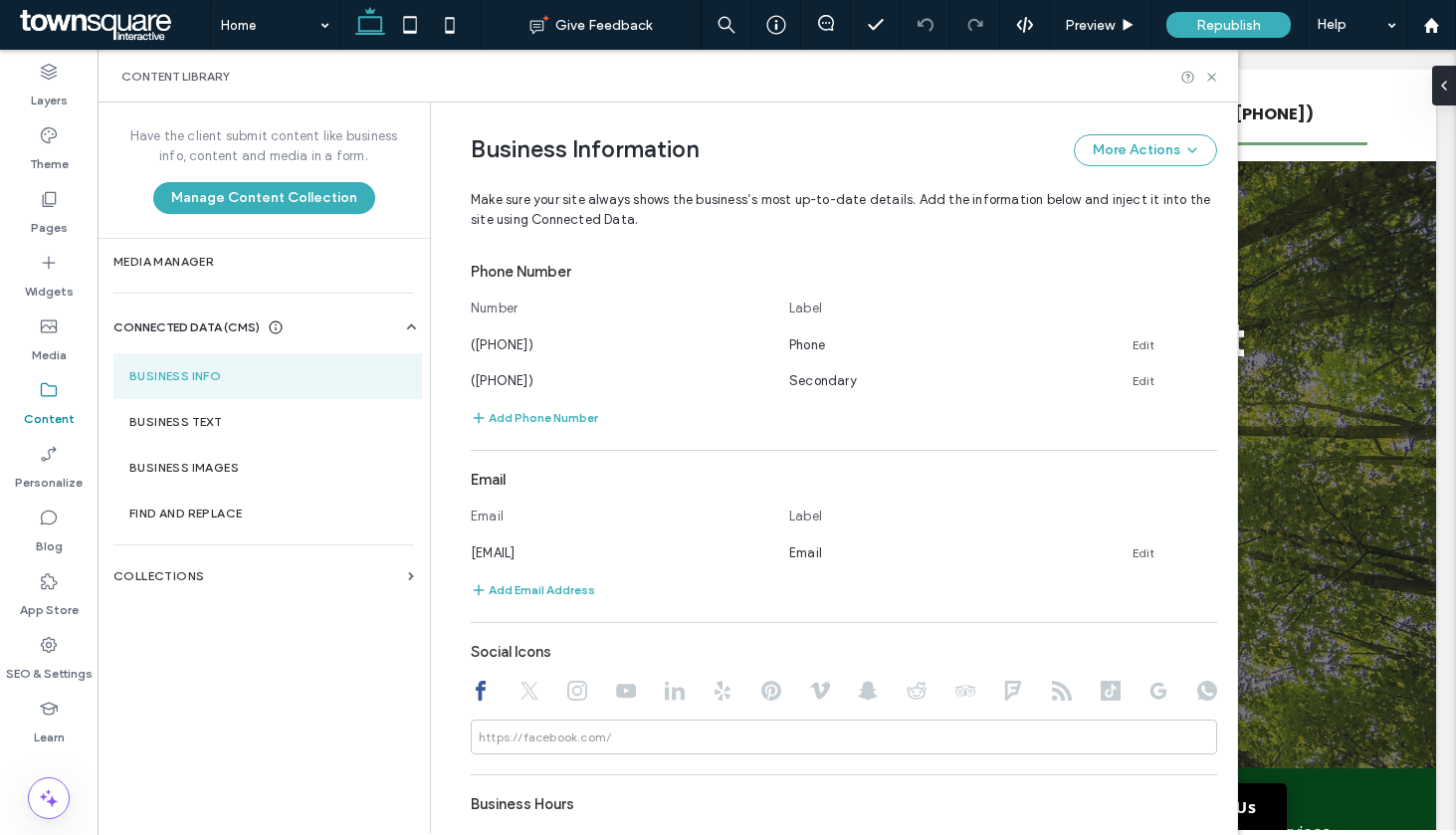 scroll, scrollTop: 0, scrollLeft: 0, axis: both 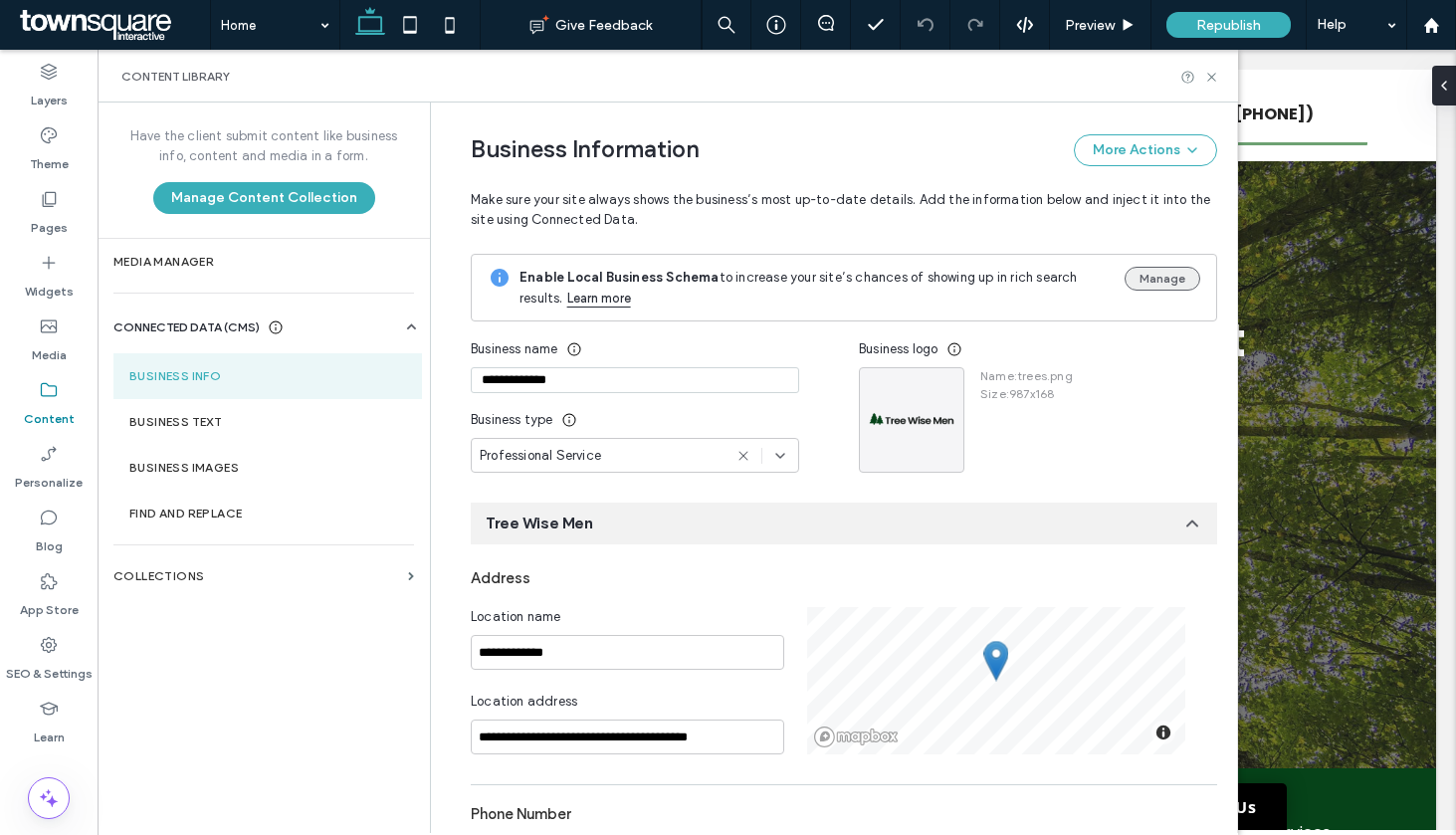 click on "Manage" at bounding box center [1162, 279] 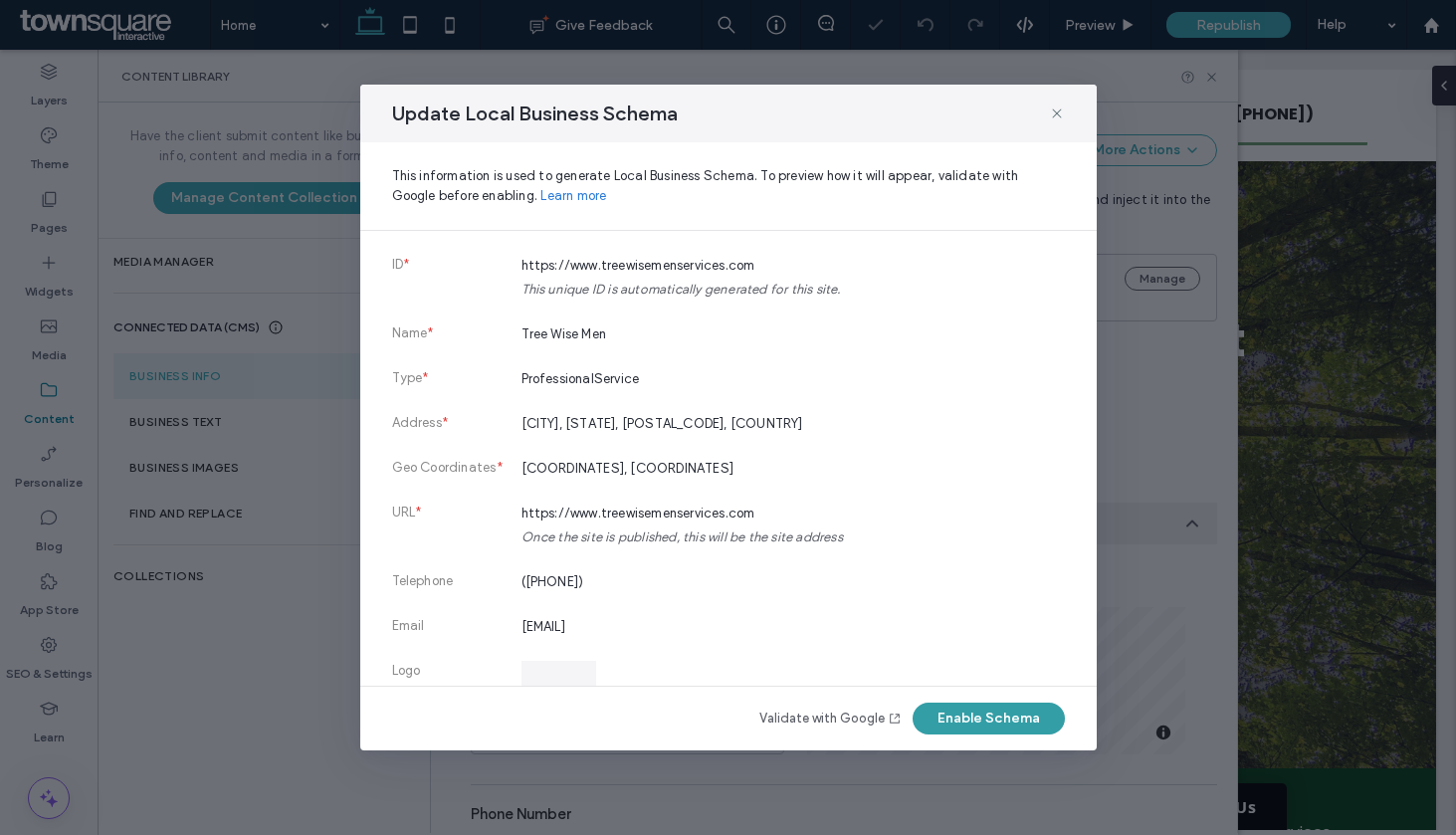 click on "Enable Schema" at bounding box center (988, 719) 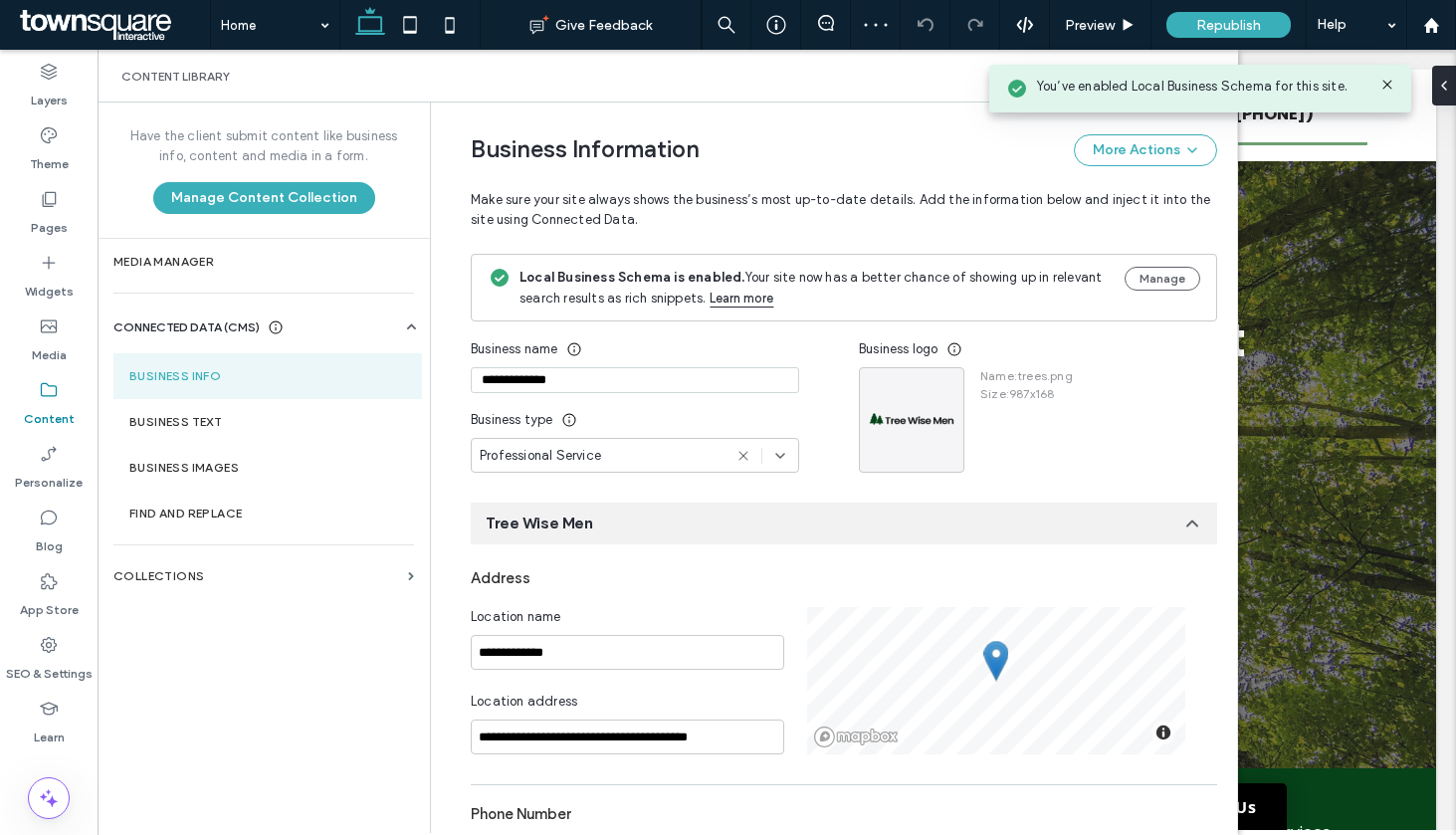 click 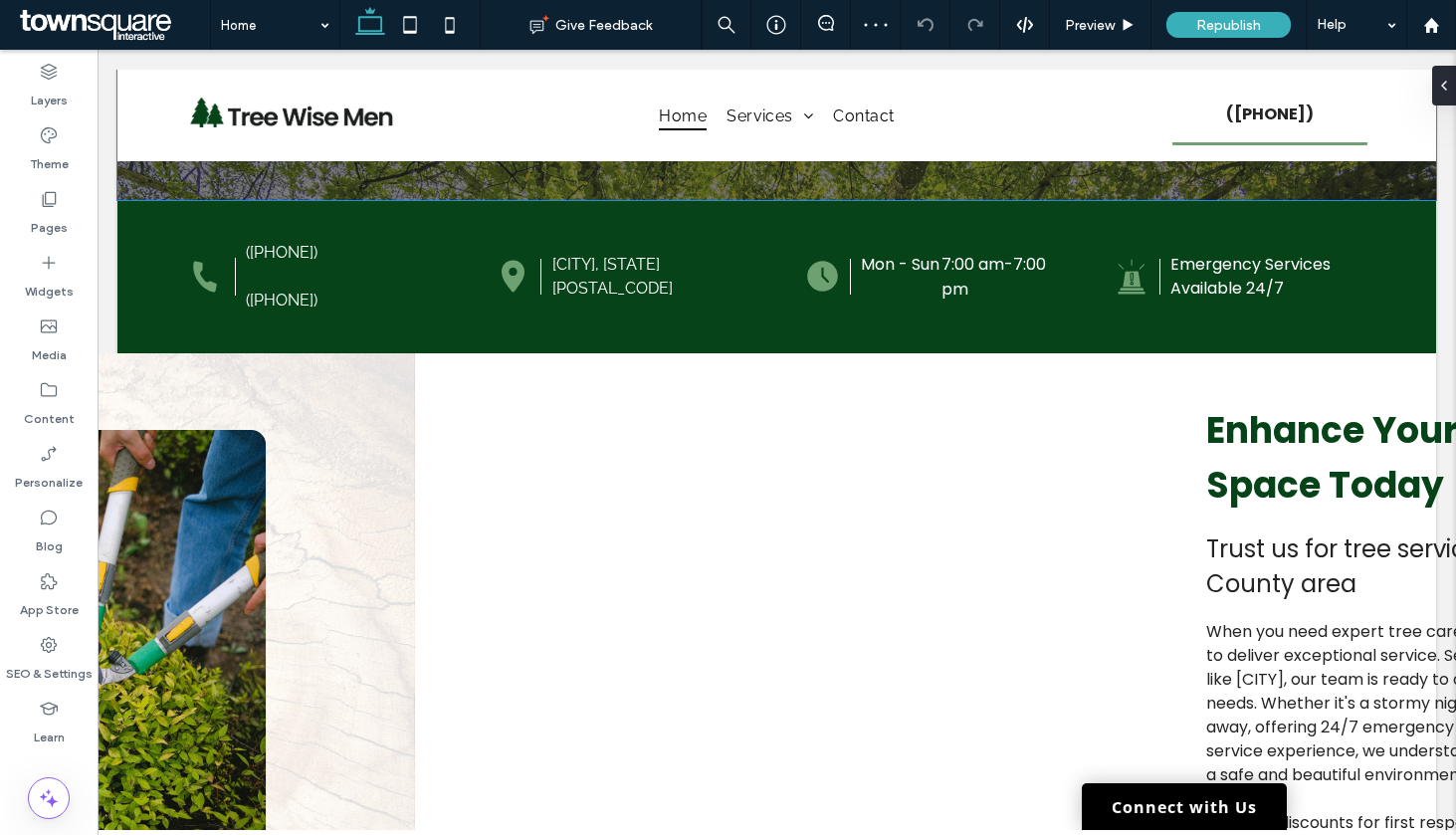 scroll, scrollTop: 804, scrollLeft: 0, axis: vertical 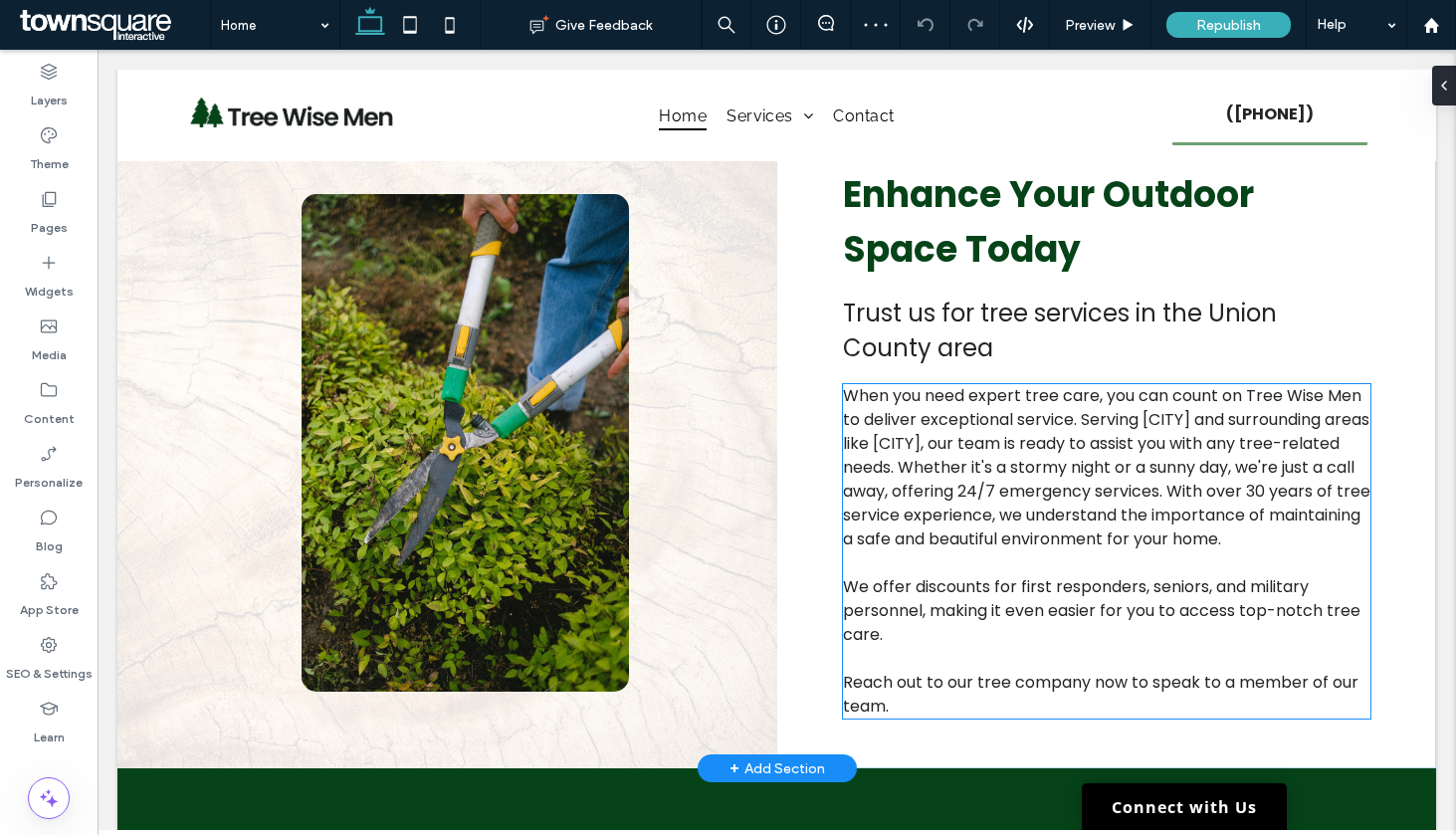 click on "When you need expert tree care, you can count on Tree Wise Men to deliver exceptional service. Serving [CITY] and surrounding areas like [CITY], our team is ready to assist you with any tree-related needs. Whether it's a stormy night or a sunny day, we're just a call away, offering 24/7 emergency services. With over 30 years of tree service experience, we understand the importance of maintaining a safe and beautiful environment for your home." at bounding box center (1107, 467) 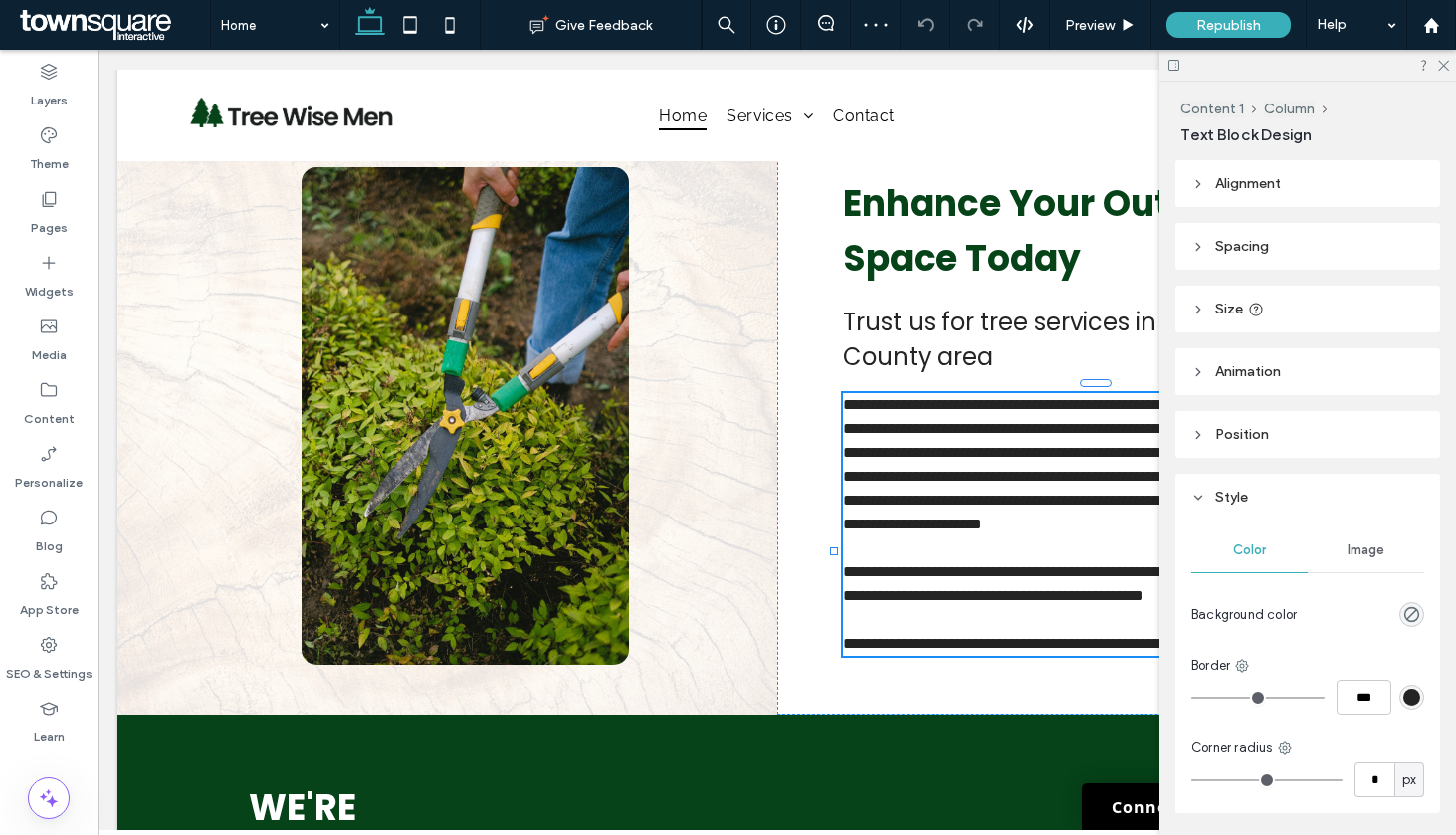 type on "*******" 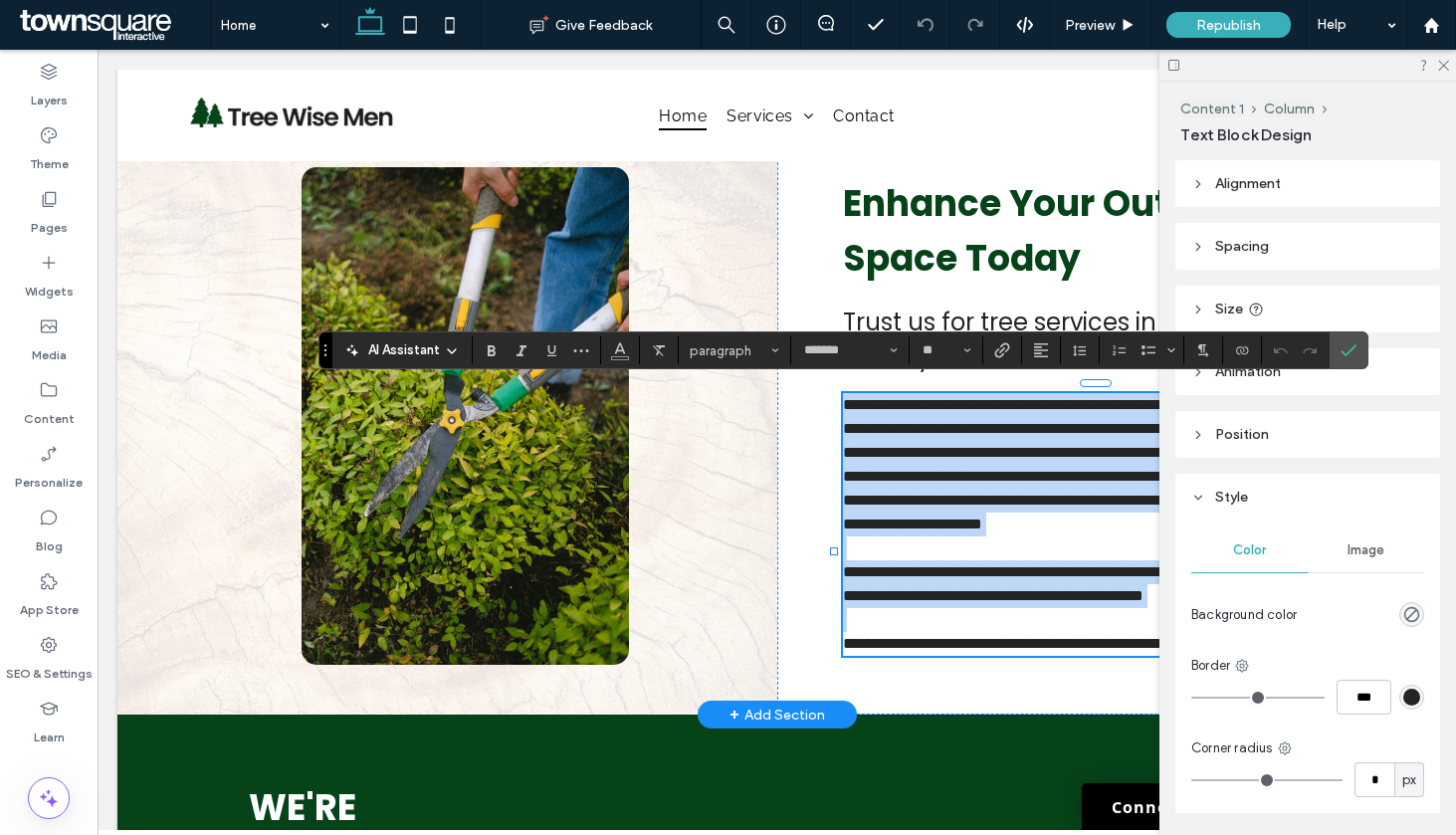 click at bounding box center (1107, 548) 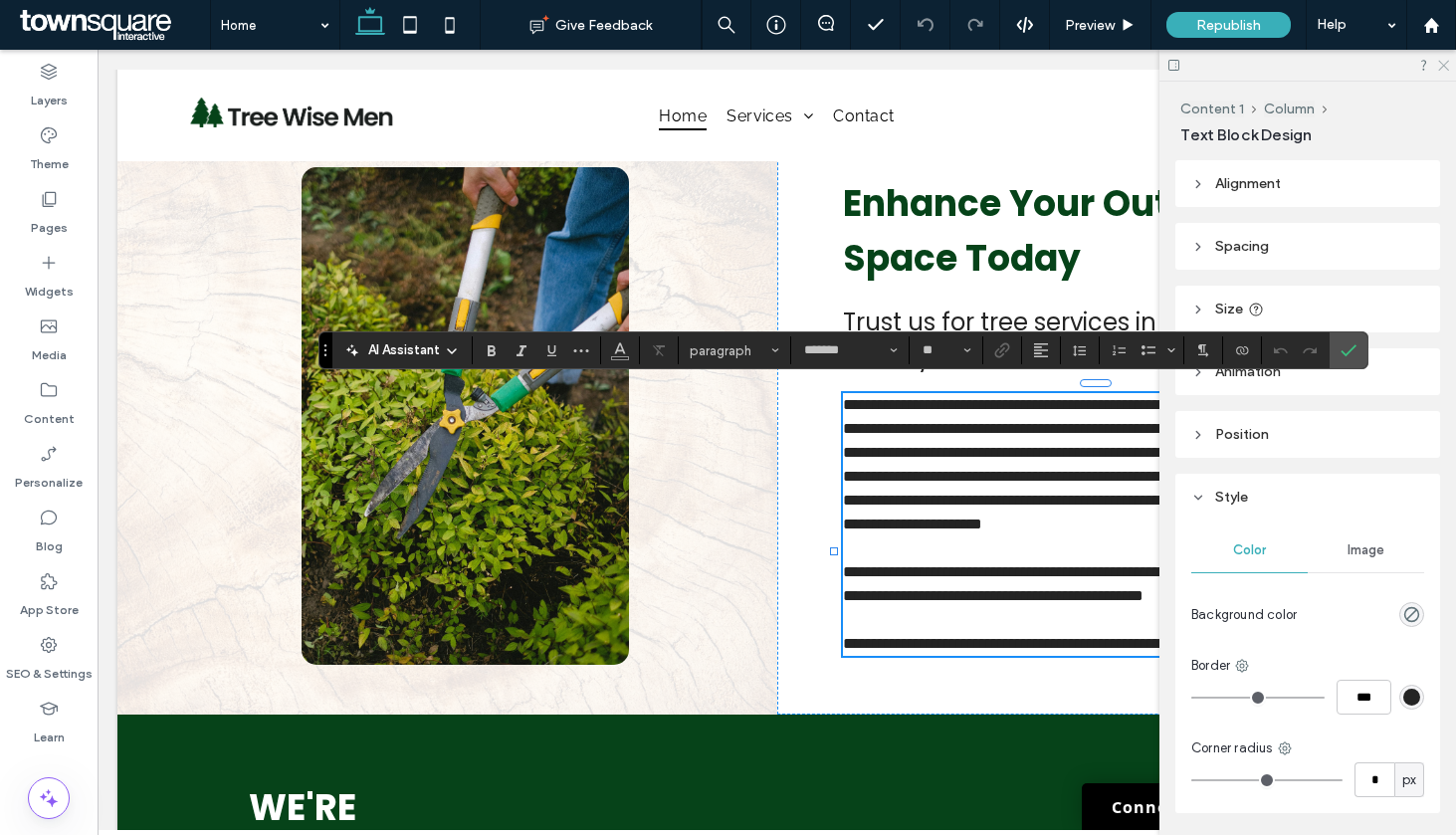 click 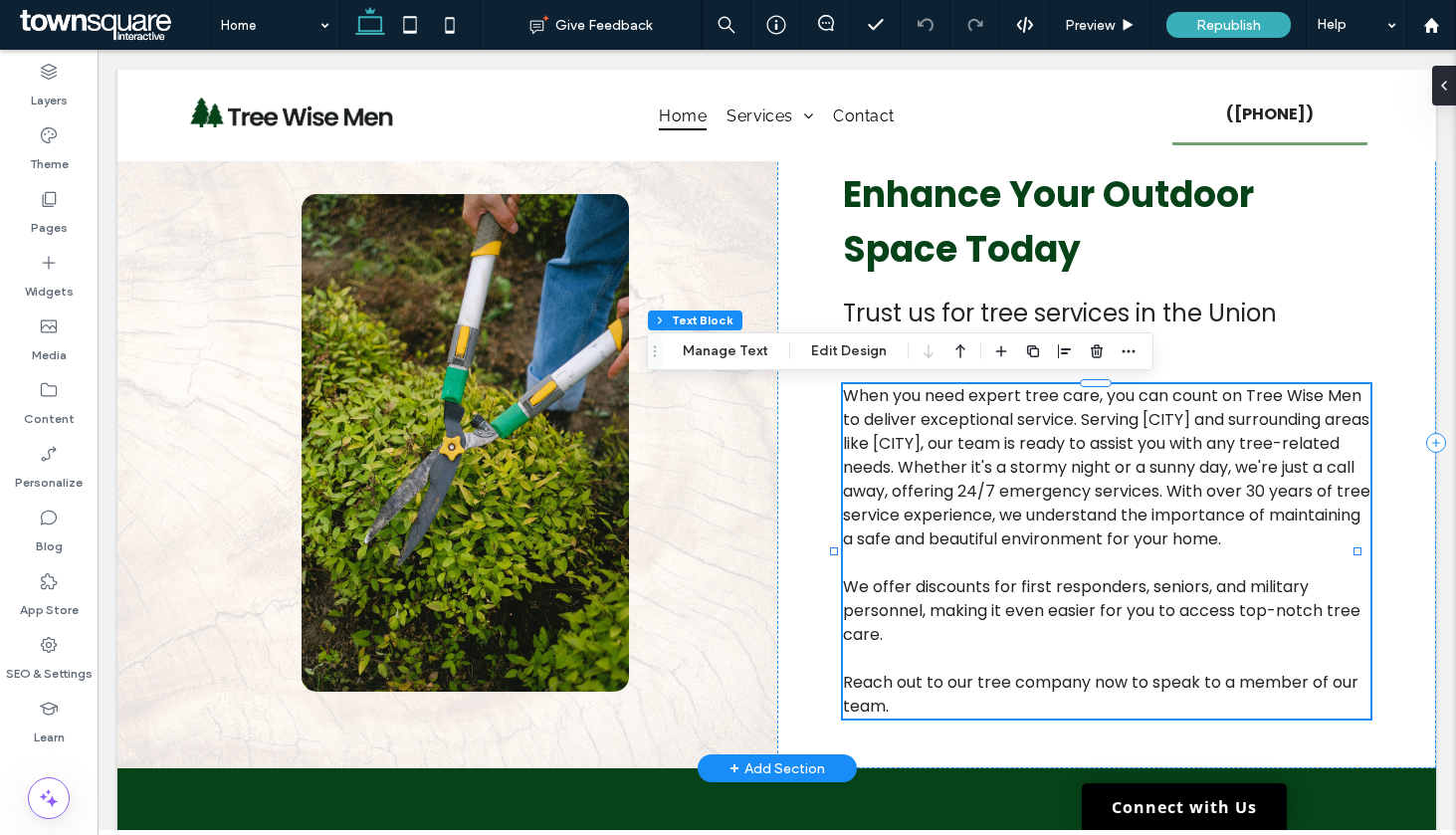 click on "When you need expert tree care, you can count on Tree Wise Men to deliver exceptional service. Serving [CITY] and surrounding areas like [CITY], our team is ready to assist you with any tree-related needs. Whether it's a stormy night or a sunny day, we're just a call away, offering 24/7 emergency services. With over 30 years of tree service experience, we understand the importance of maintaining a safe and beautiful environment for your home." at bounding box center (1107, 467) 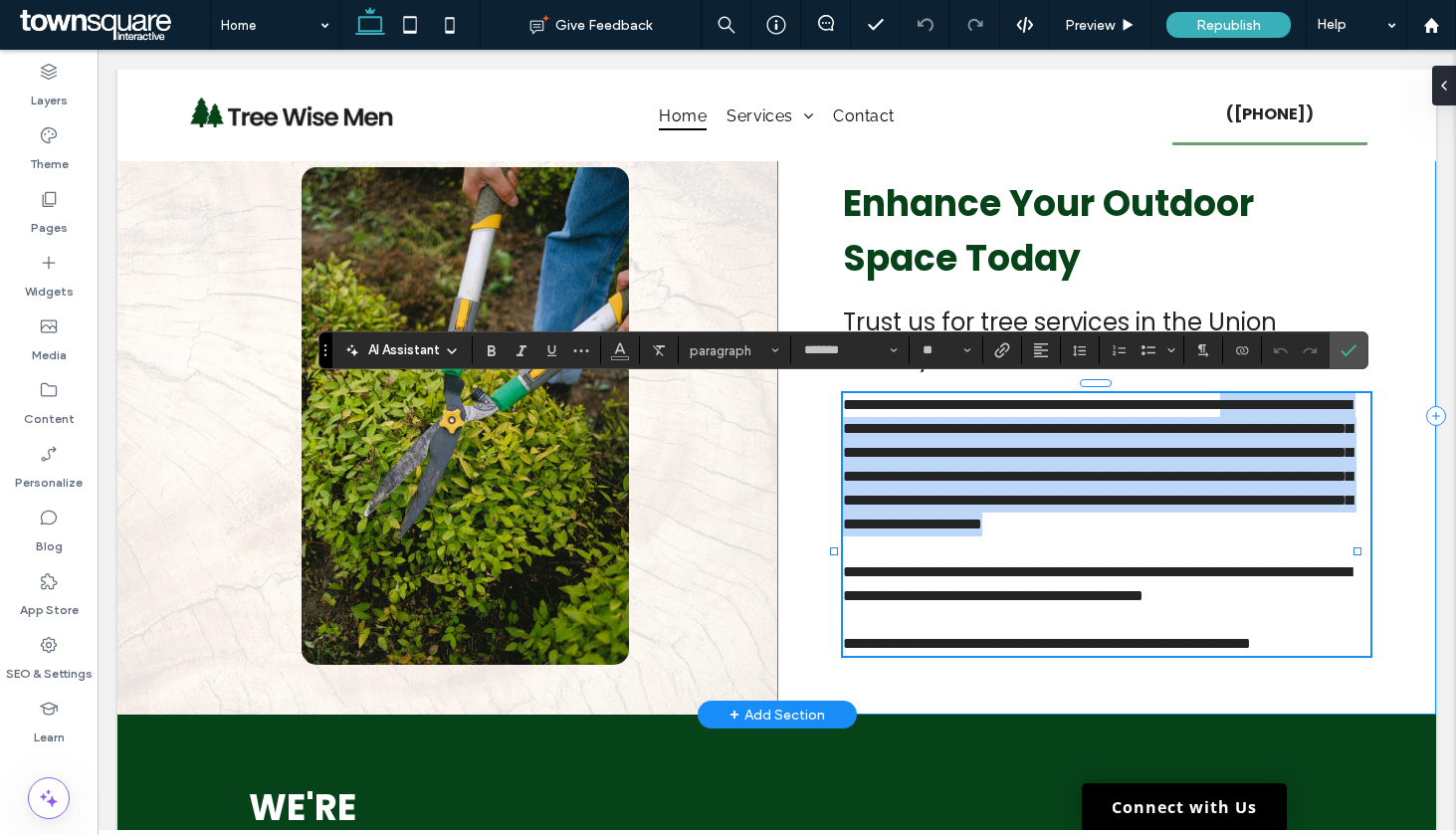 drag, startPoint x: 1346, startPoint y: 541, endPoint x: 821, endPoint y: 410, distance: 541.09703 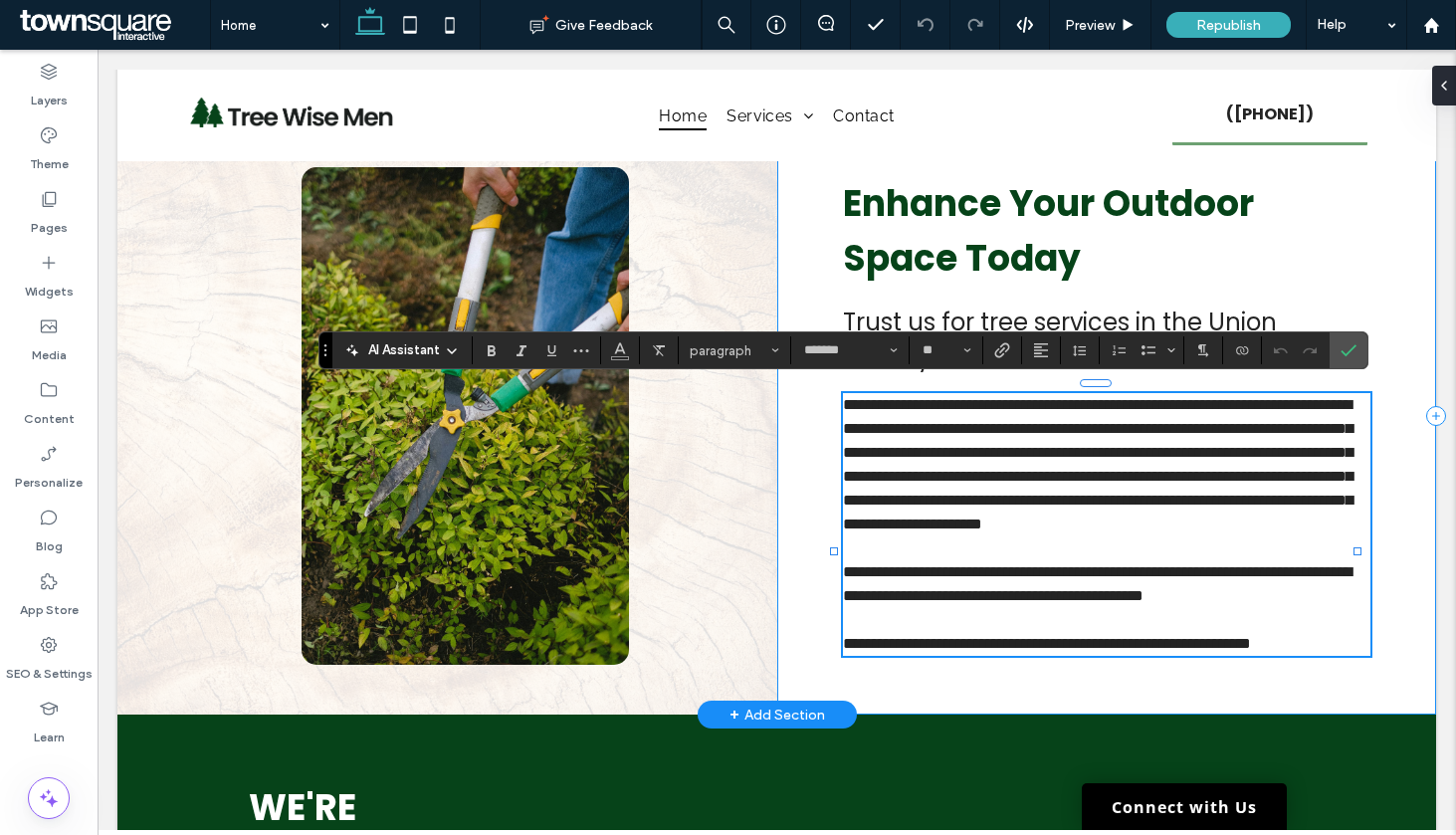 click on "**********" at bounding box center (1107, 416) 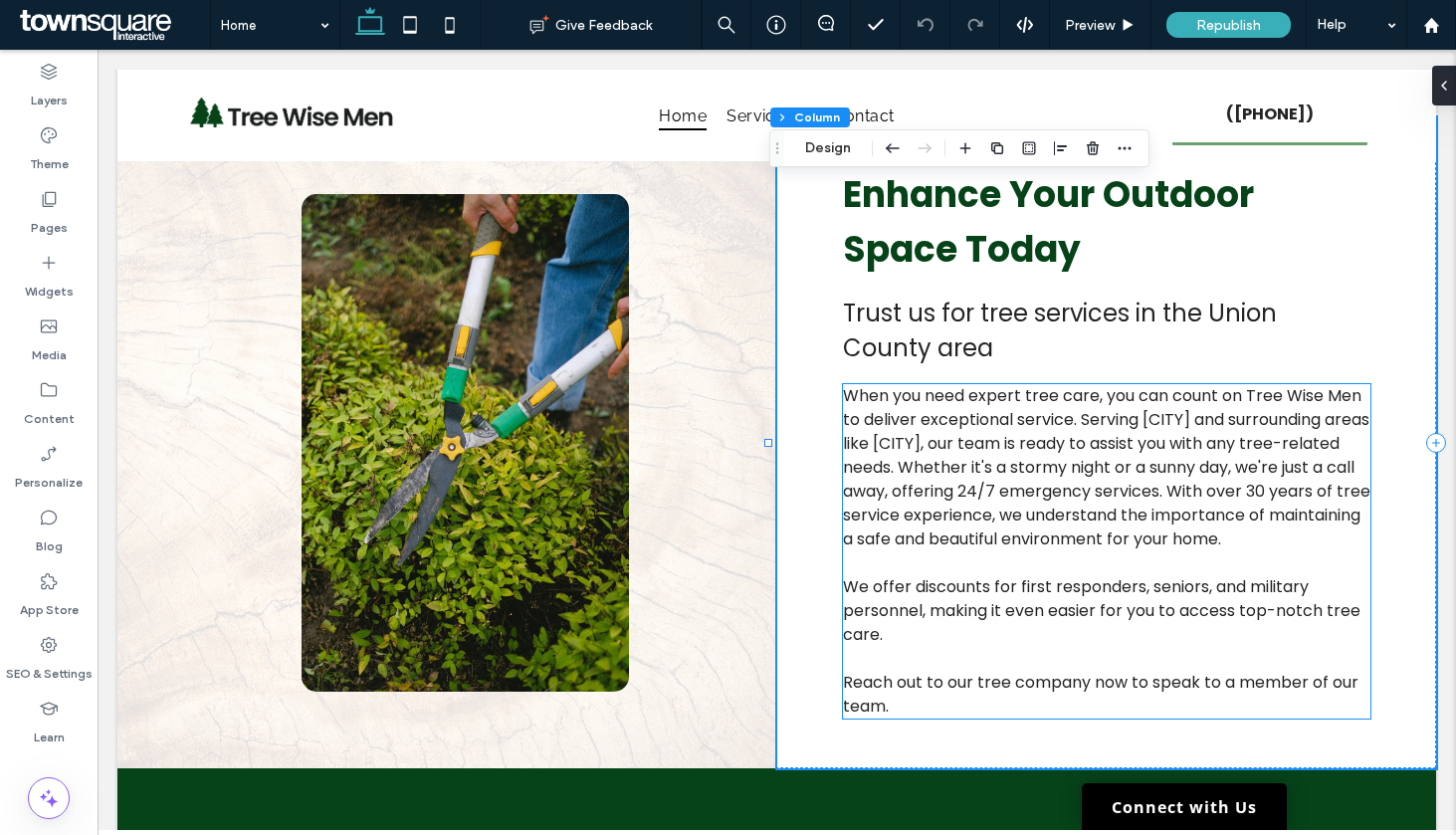 click on "When you need expert tree care, you can count on Tree Wise Men to deliver exceptional service. Serving [CITY] and surrounding areas like [CITY], our team is ready to assist you with any tree-related needs. Whether it's a stormy night or a sunny day, we're just a call away, offering 24/7 emergency services. With over 30 years of tree service experience, we understand the importance of maintaining a safe and beautiful environment for your home." at bounding box center [1107, 467] 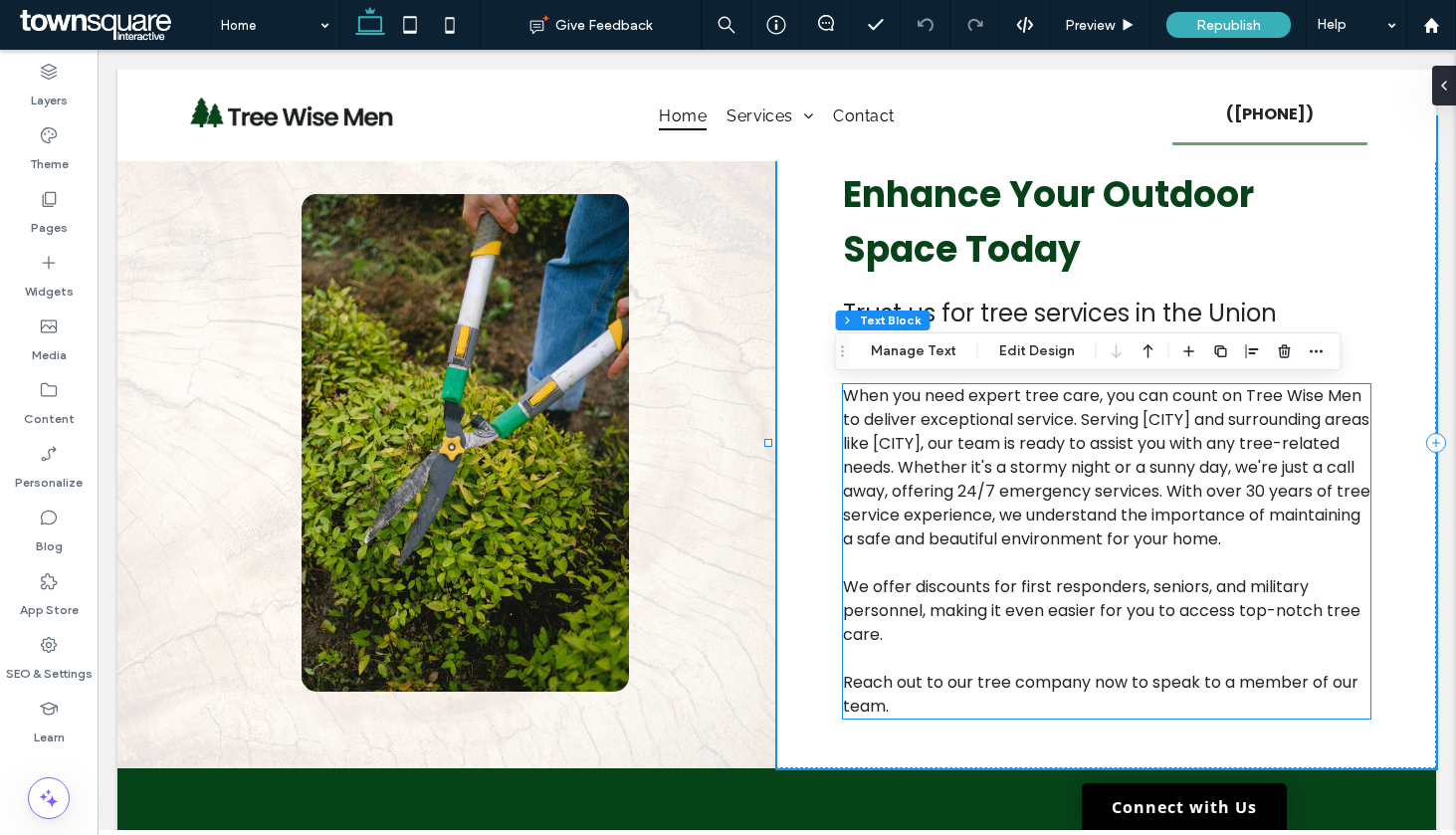 click on "When you need expert tree care, you can count on Tree Wise Men to deliver exceptional service. Serving [CITY] and surrounding areas like [CITY], our team is ready to assist you with any tree-related needs. Whether it's a stormy night or a sunny day, we're just a call away, offering 24/7 emergency services. With over 30 years of tree service experience, we understand the importance of maintaining a safe and beautiful environment for your home." at bounding box center [1107, 467] 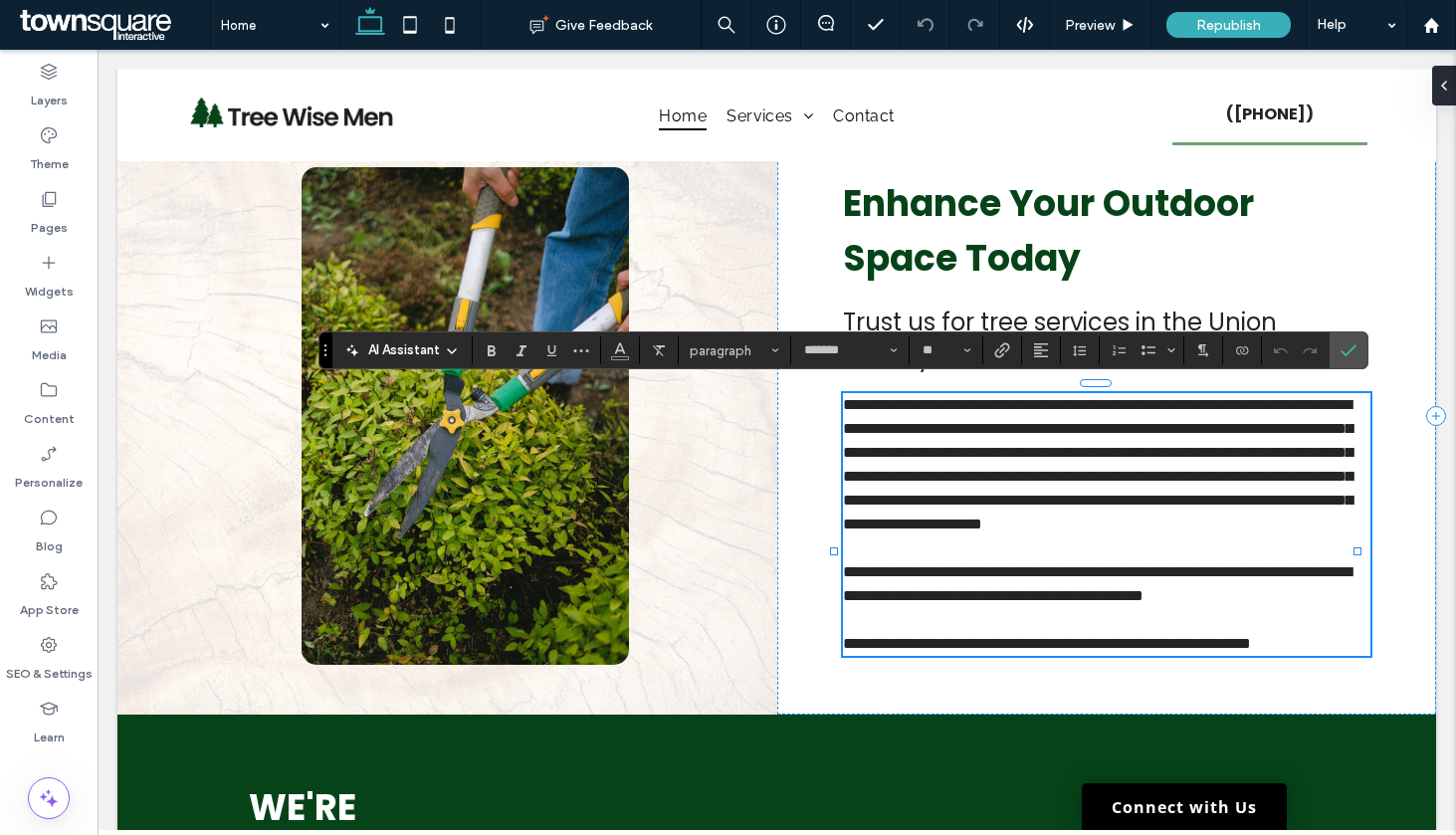 click on "**********" at bounding box center (1107, 465) 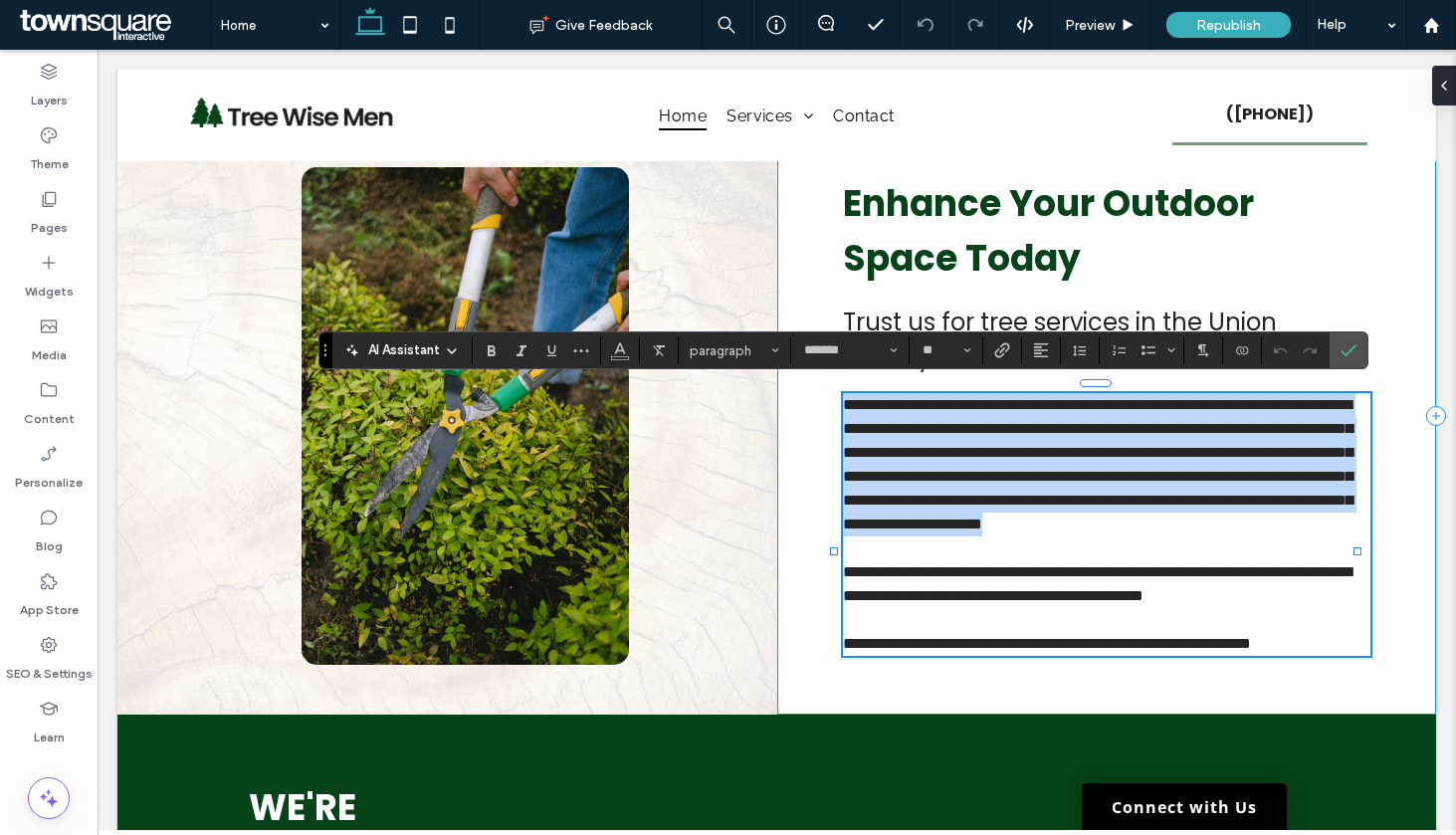 drag, startPoint x: 1345, startPoint y: 545, endPoint x: 816, endPoint y: 363, distance: 559.43275 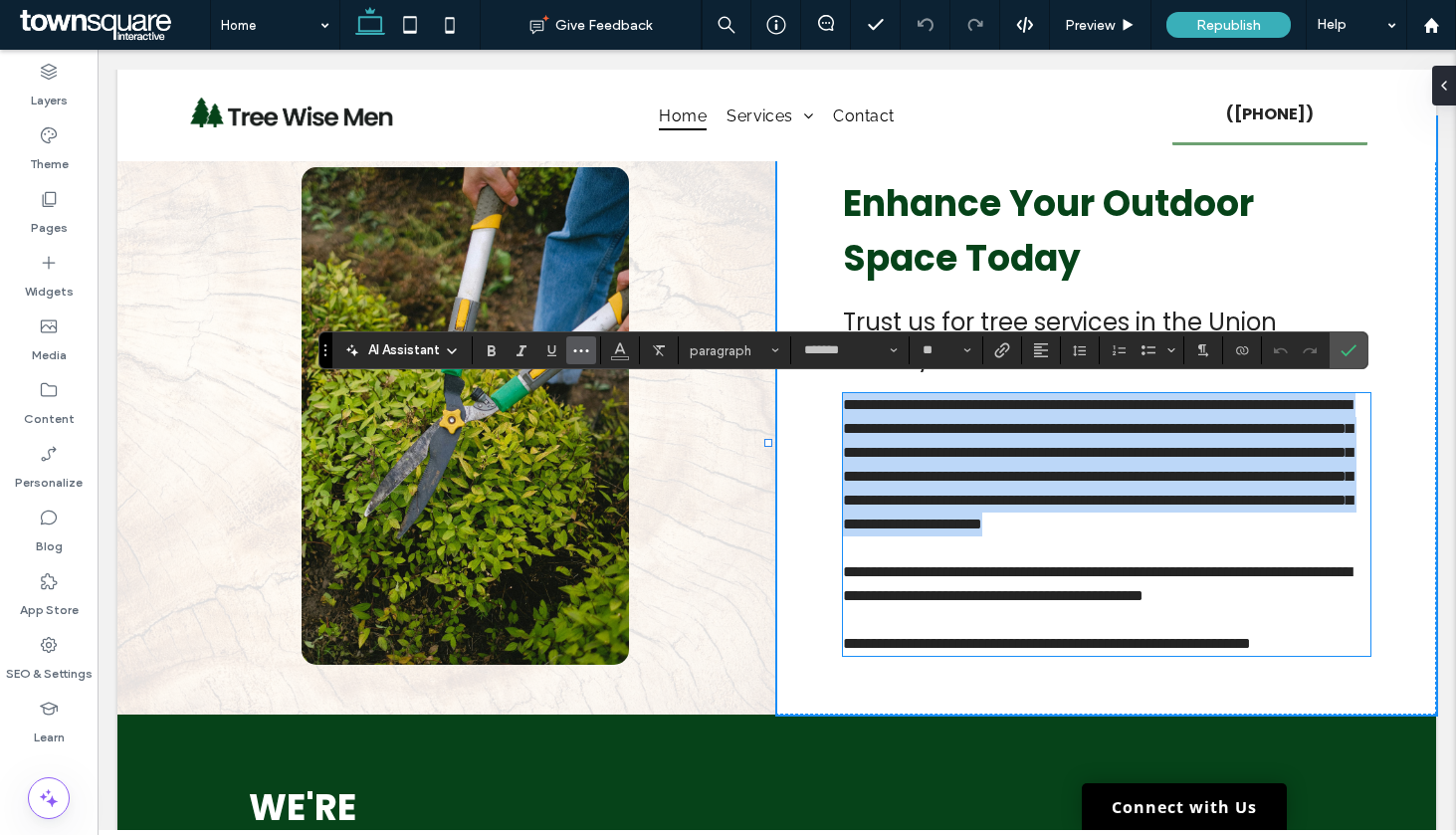 copy on "**********" 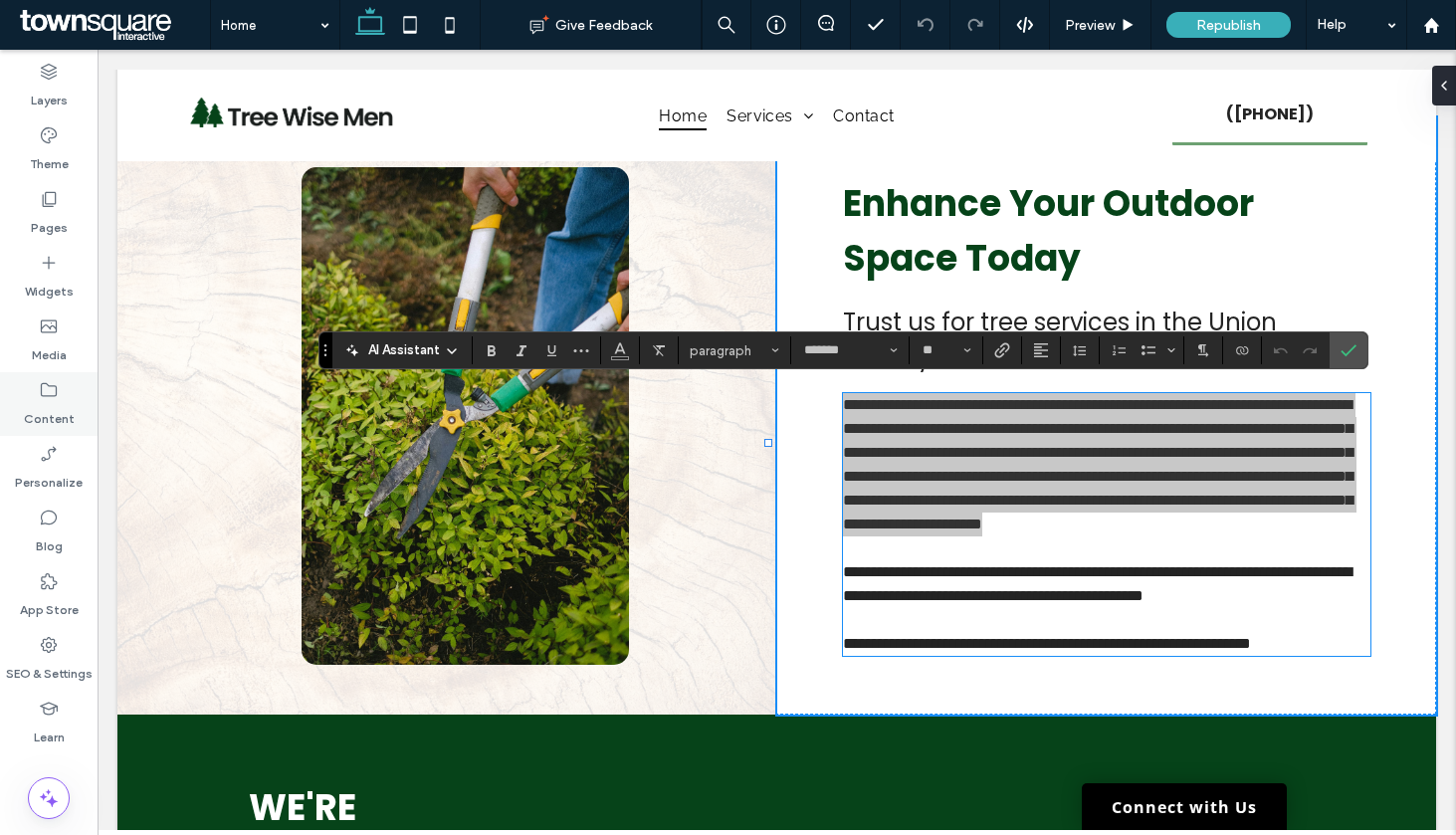 click on "Content" at bounding box center [49, 414] 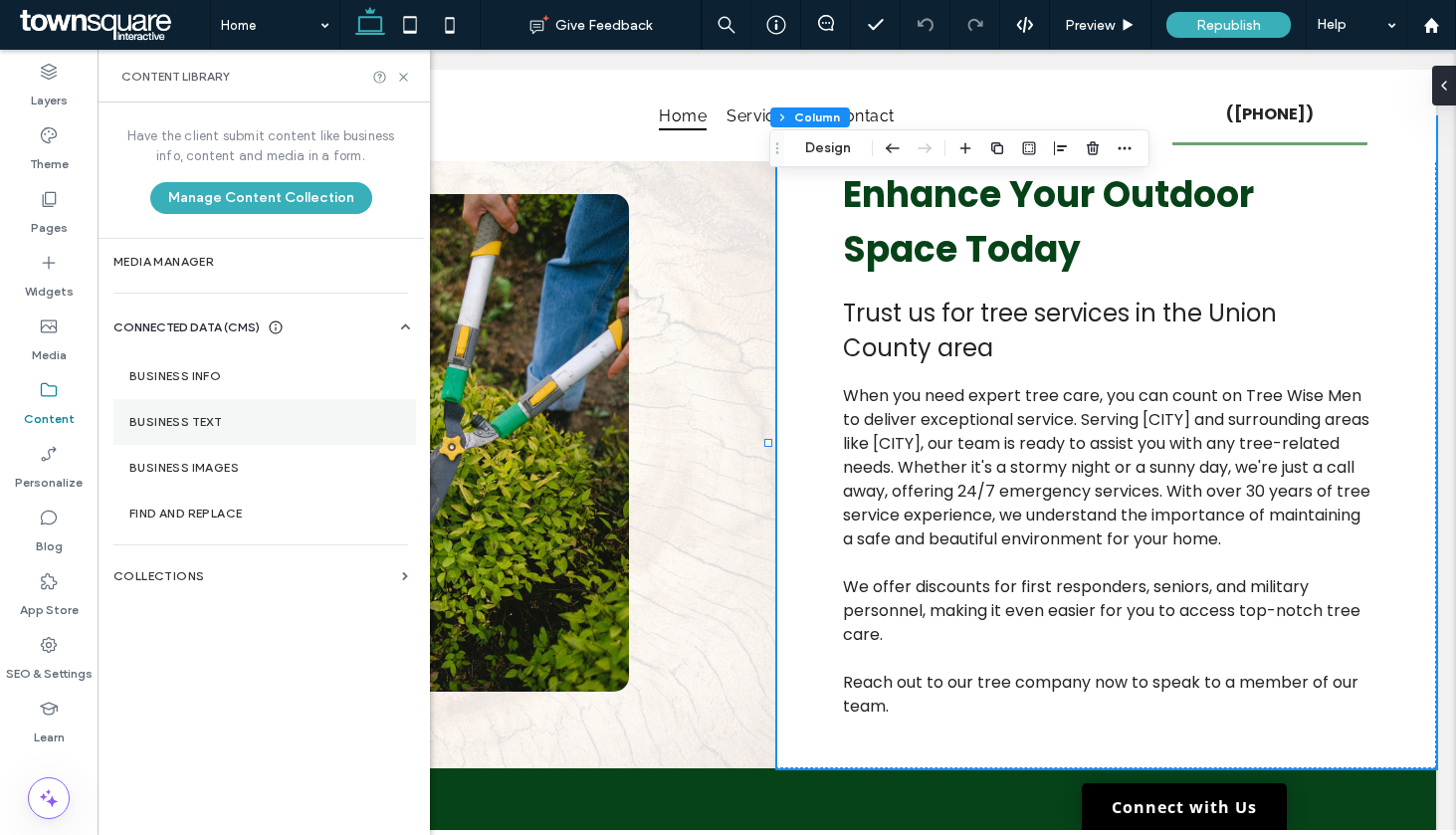 drag, startPoint x: 235, startPoint y: 435, endPoint x: 386, endPoint y: 425, distance: 151.3308 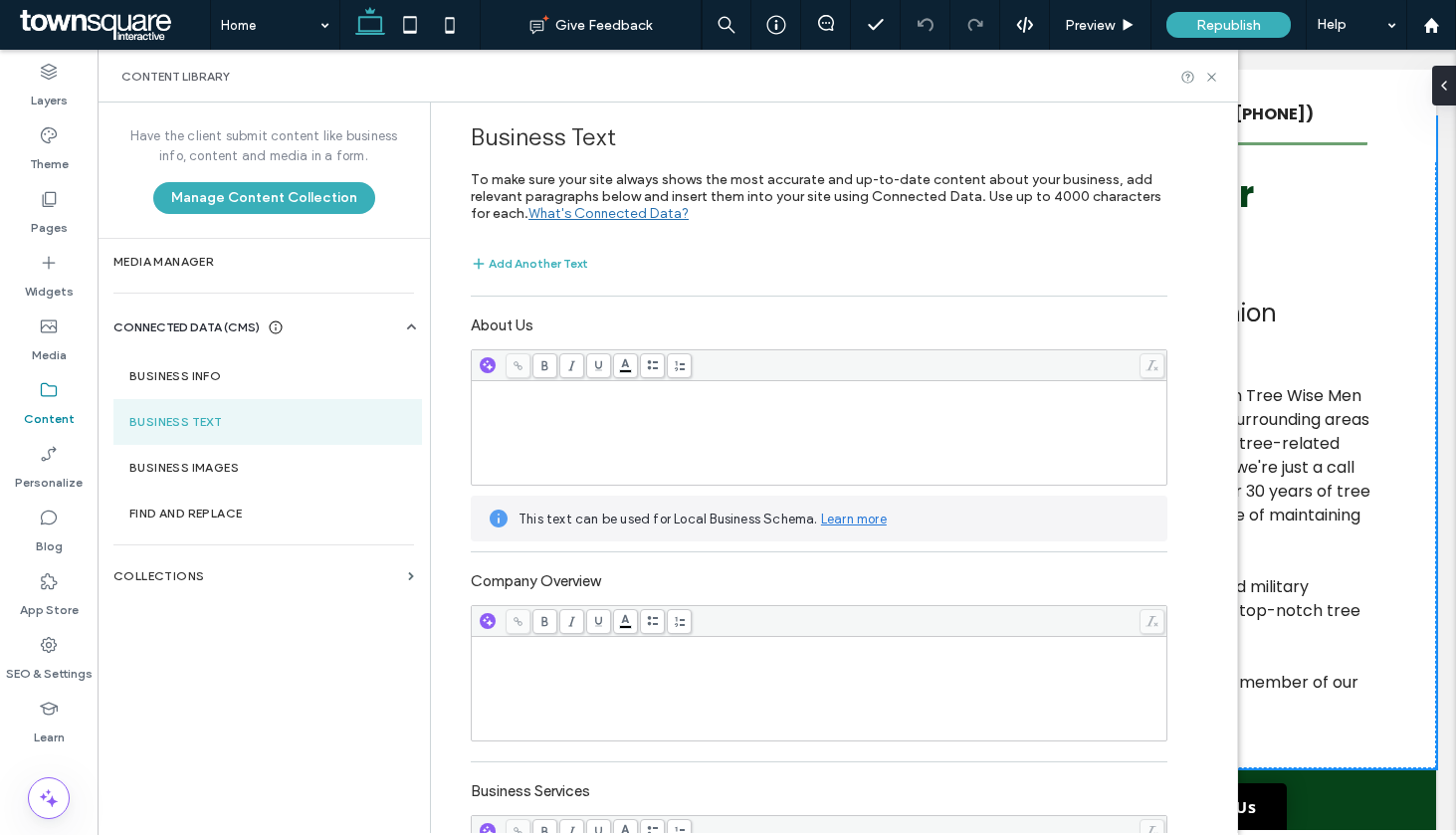 click at bounding box center [819, 433] 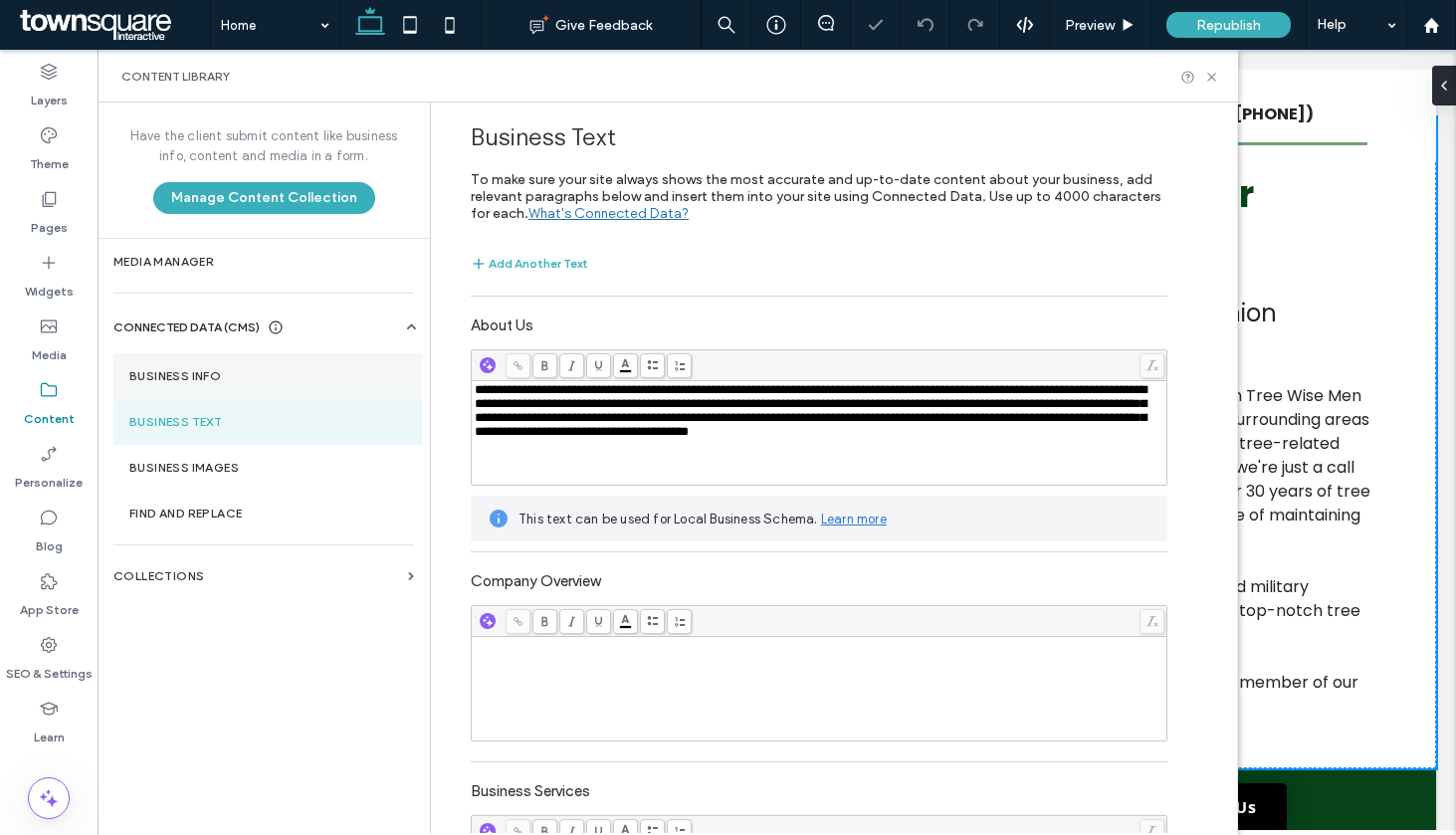click on "Business Info" at bounding box center [268, 376] 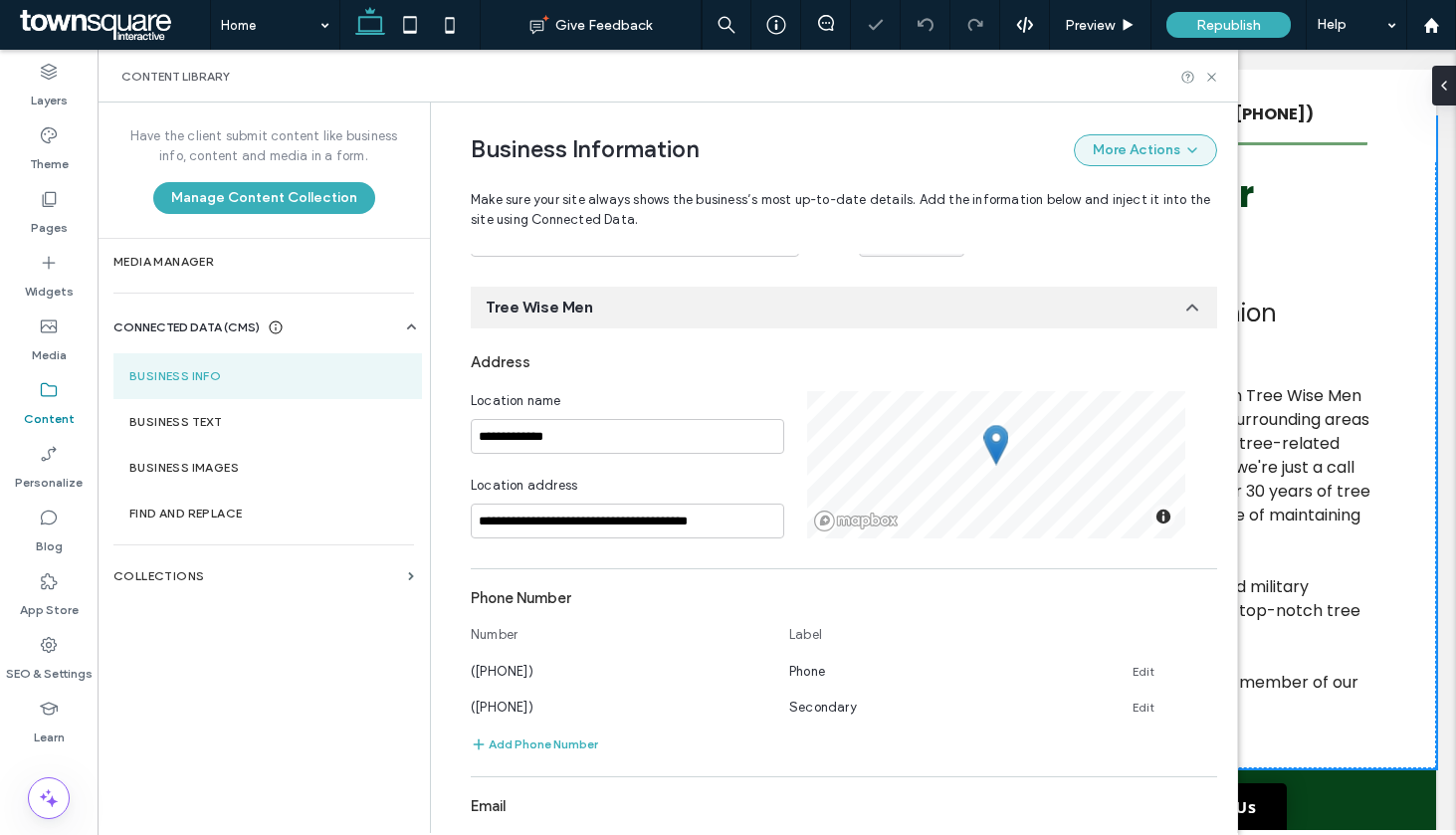 scroll, scrollTop: 217, scrollLeft: 0, axis: vertical 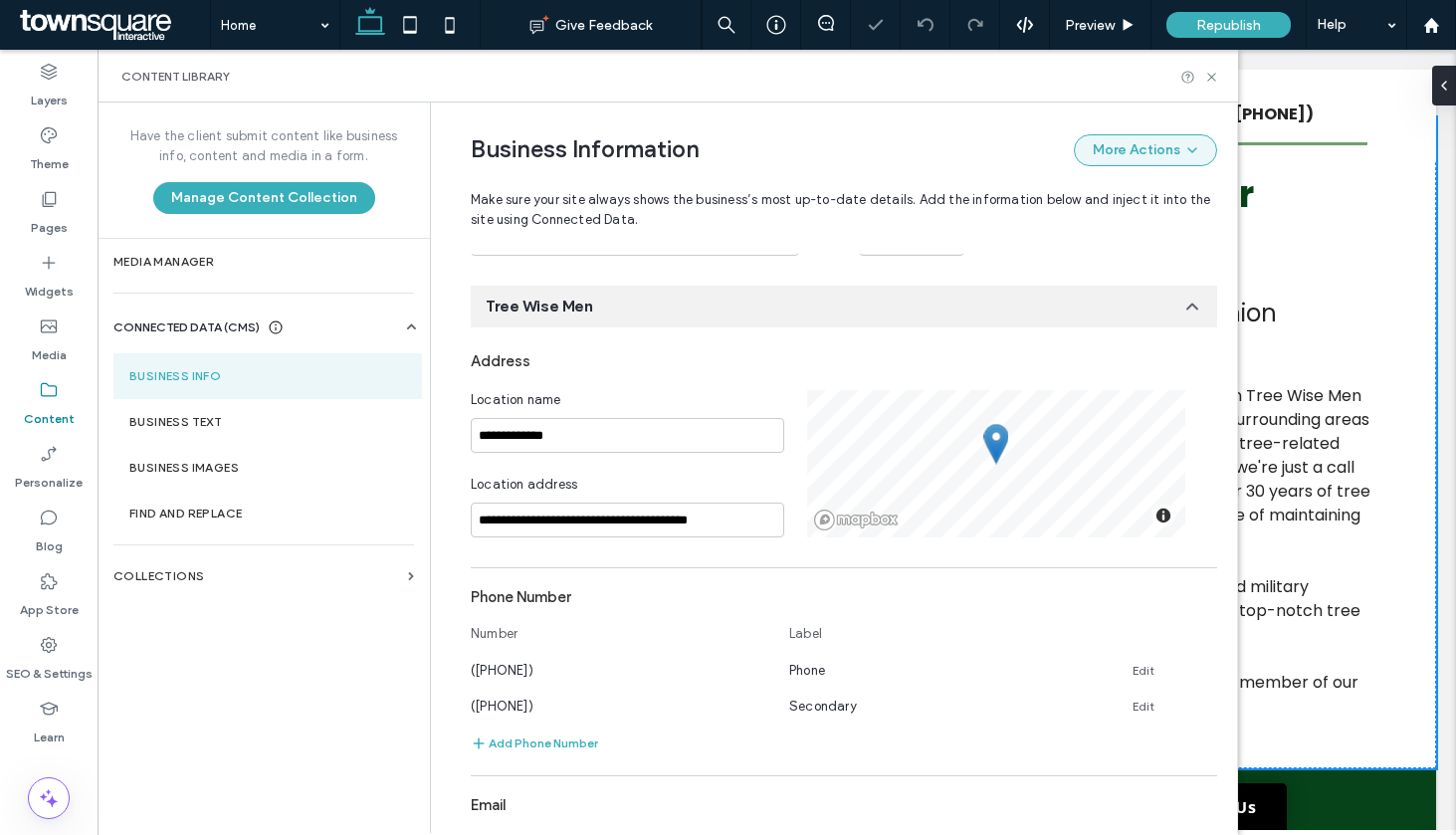 click on "More Actions" at bounding box center (1145, 150) 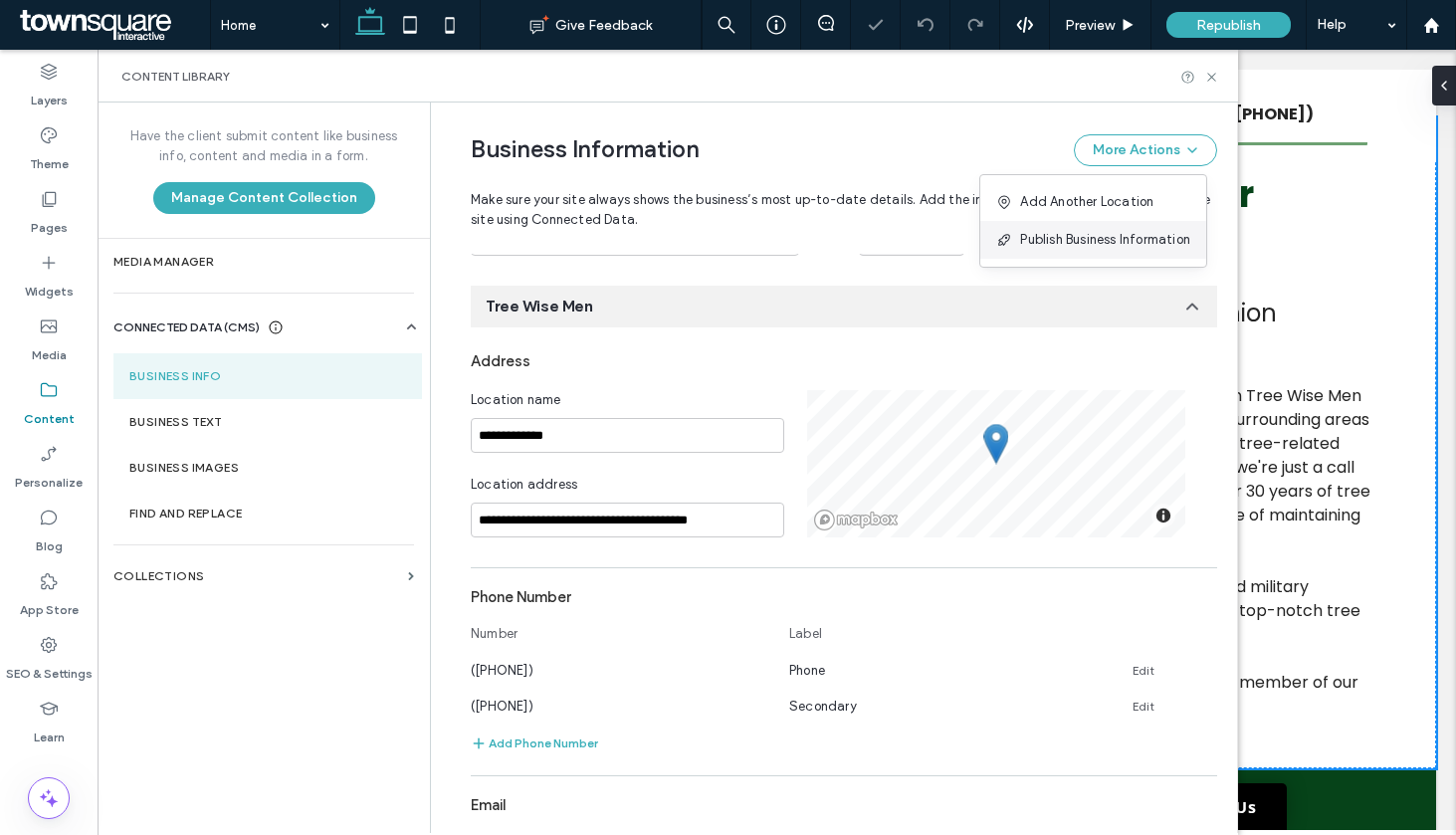 click on "Publish Business Information" at bounding box center [1105, 240] 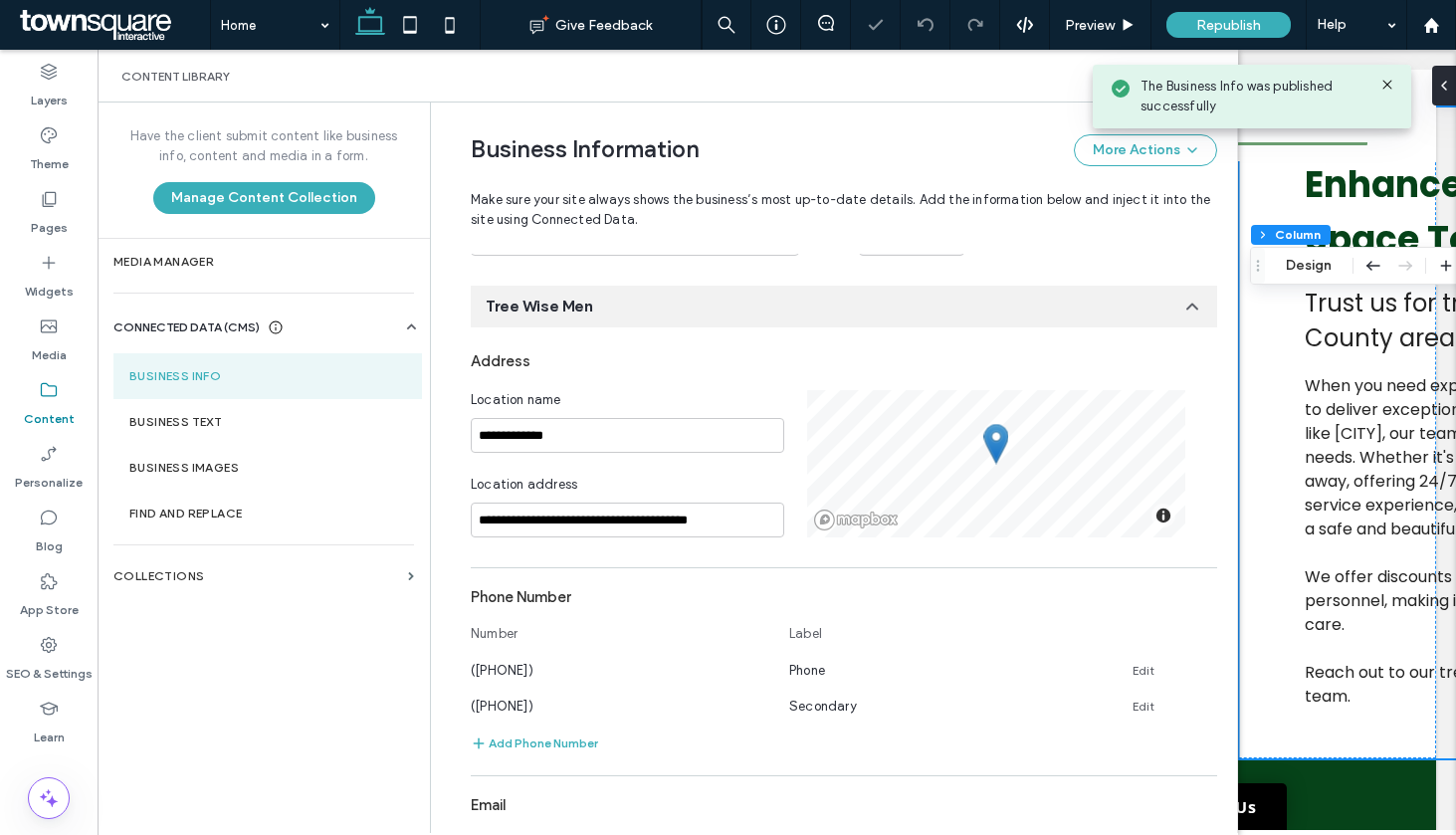 scroll, scrollTop: 815, scrollLeft: 0, axis: vertical 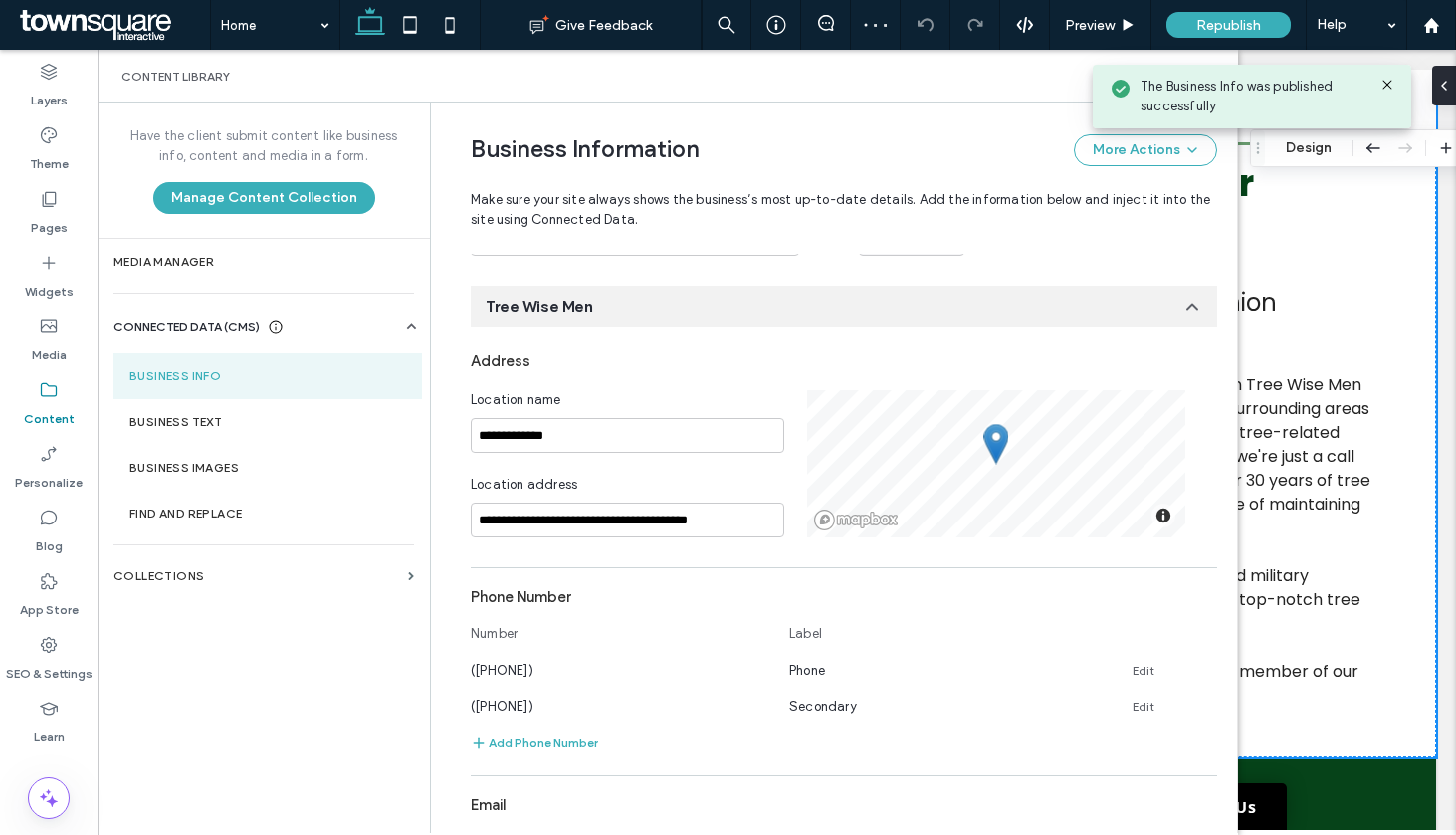 click 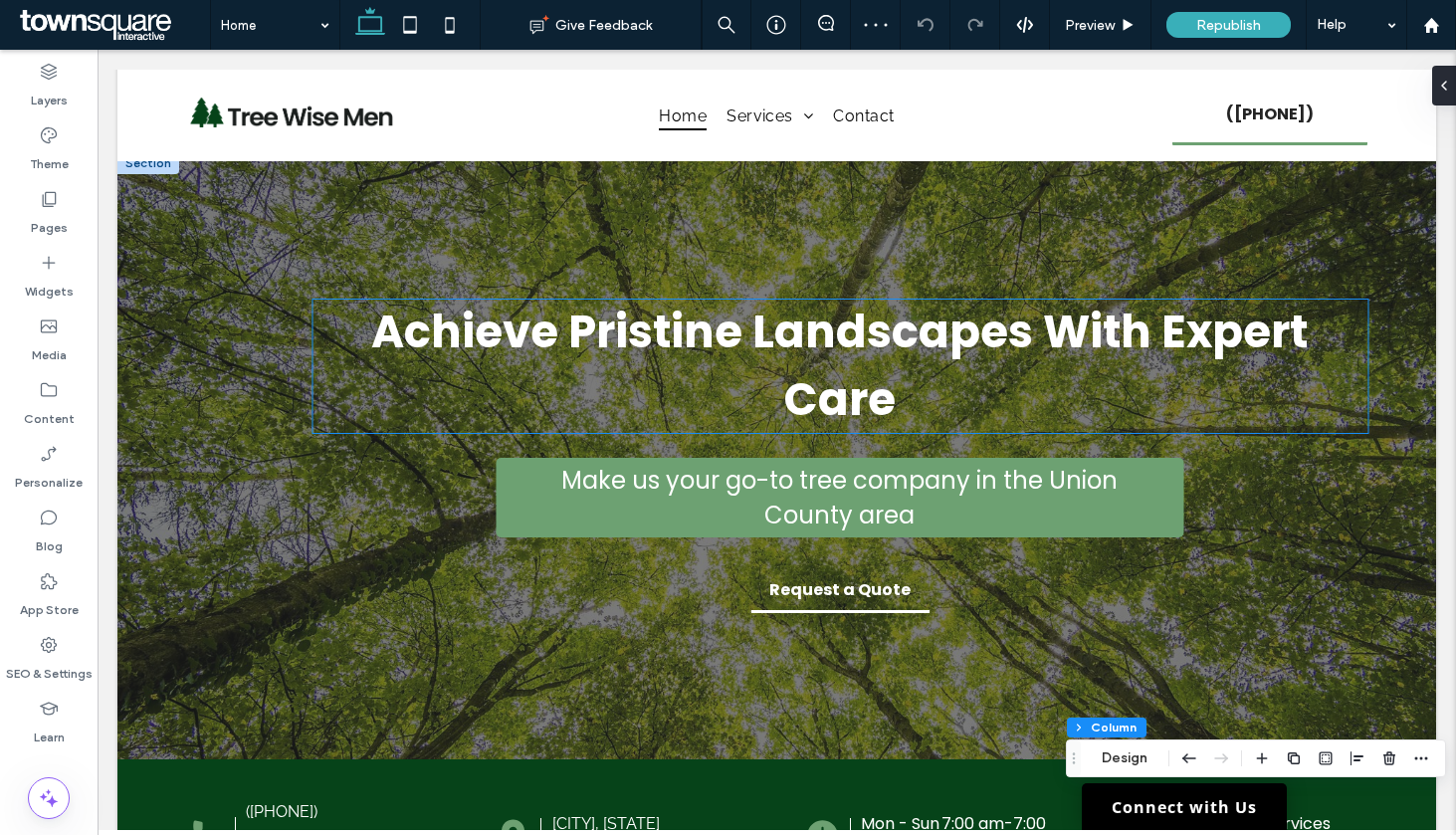 scroll, scrollTop: 0, scrollLeft: 0, axis: both 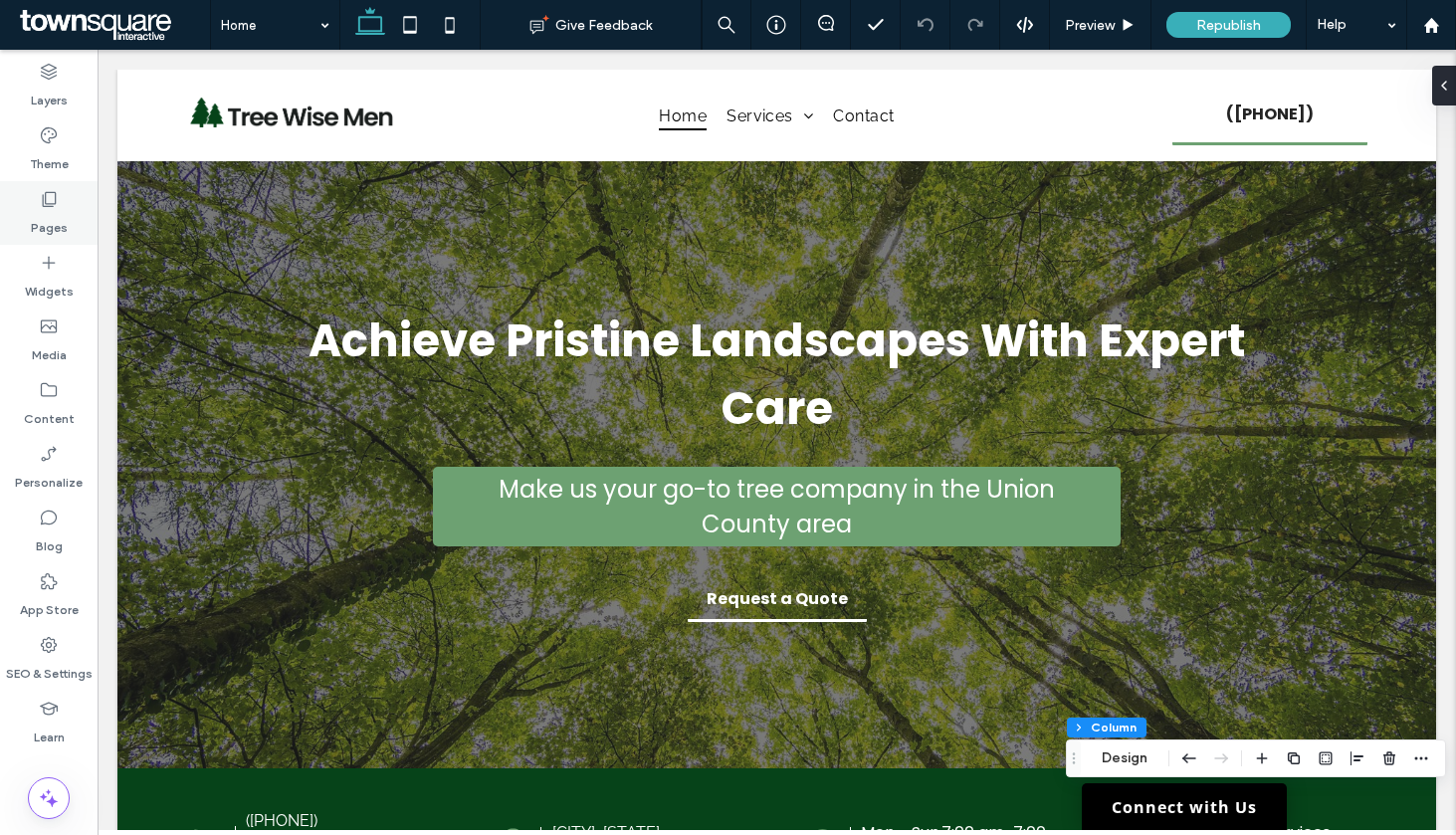 click 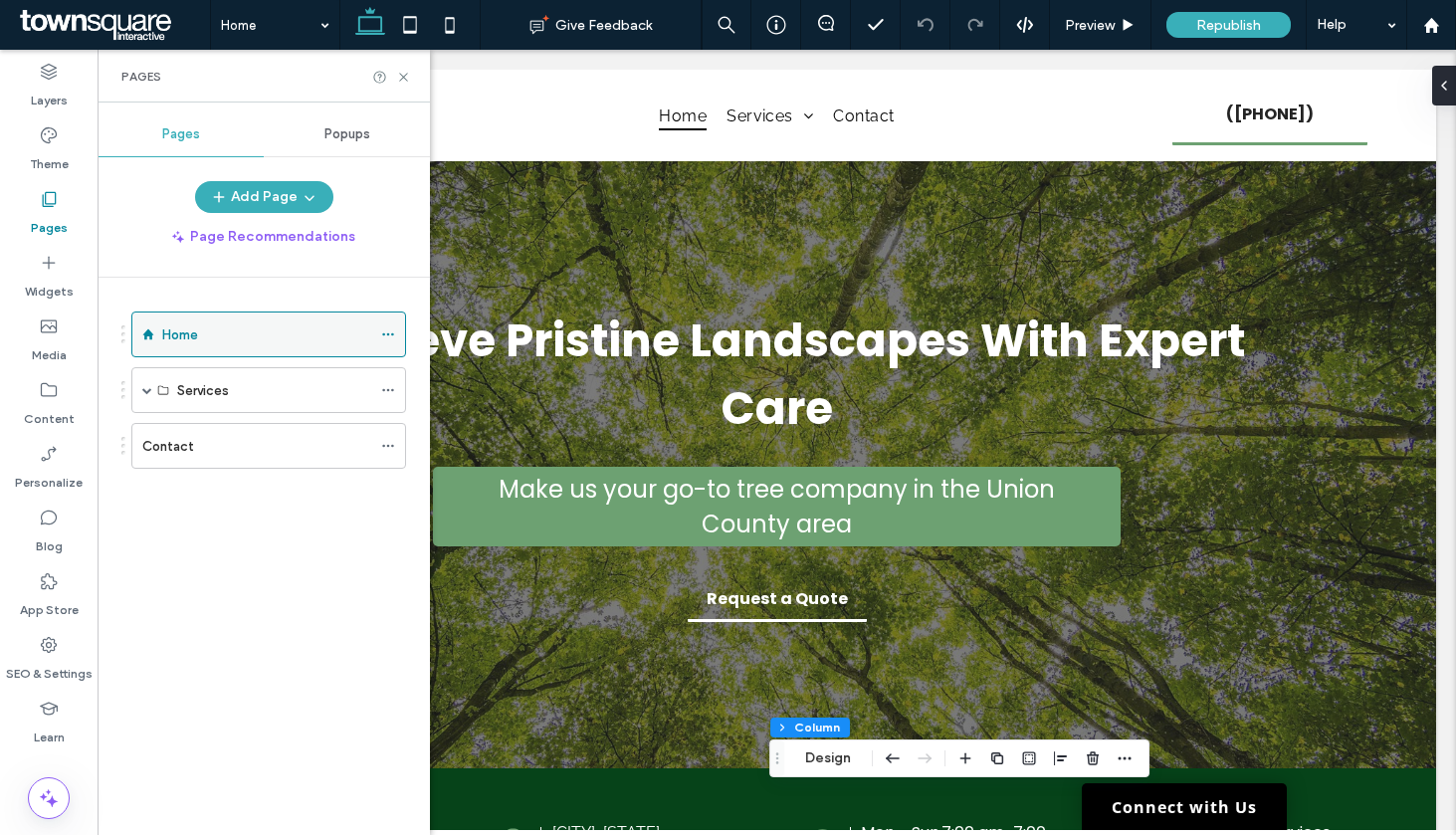 click 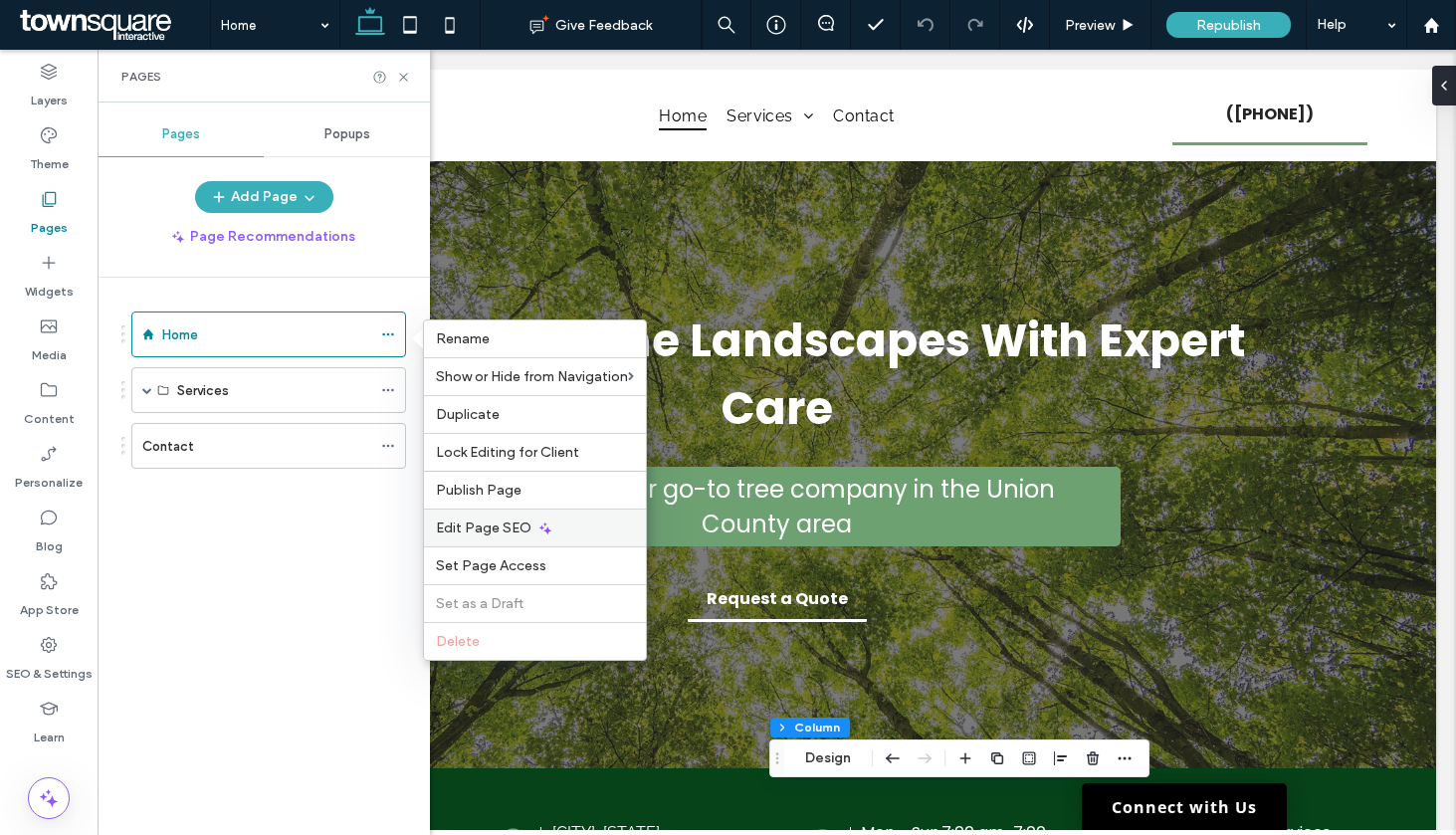 click on "Edit Page SEO" at bounding box center (534, 527) 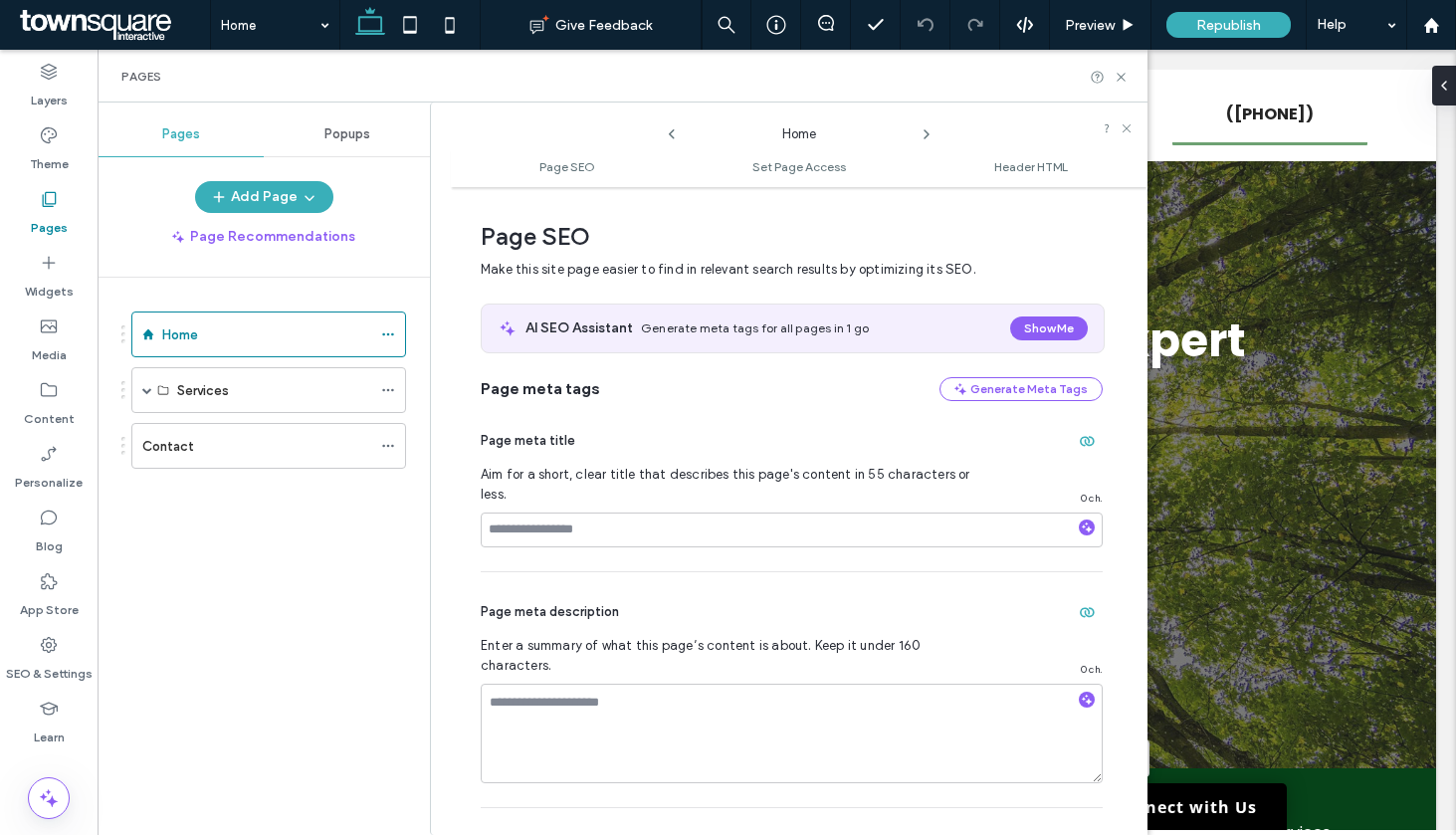 scroll, scrollTop: 10, scrollLeft: 0, axis: vertical 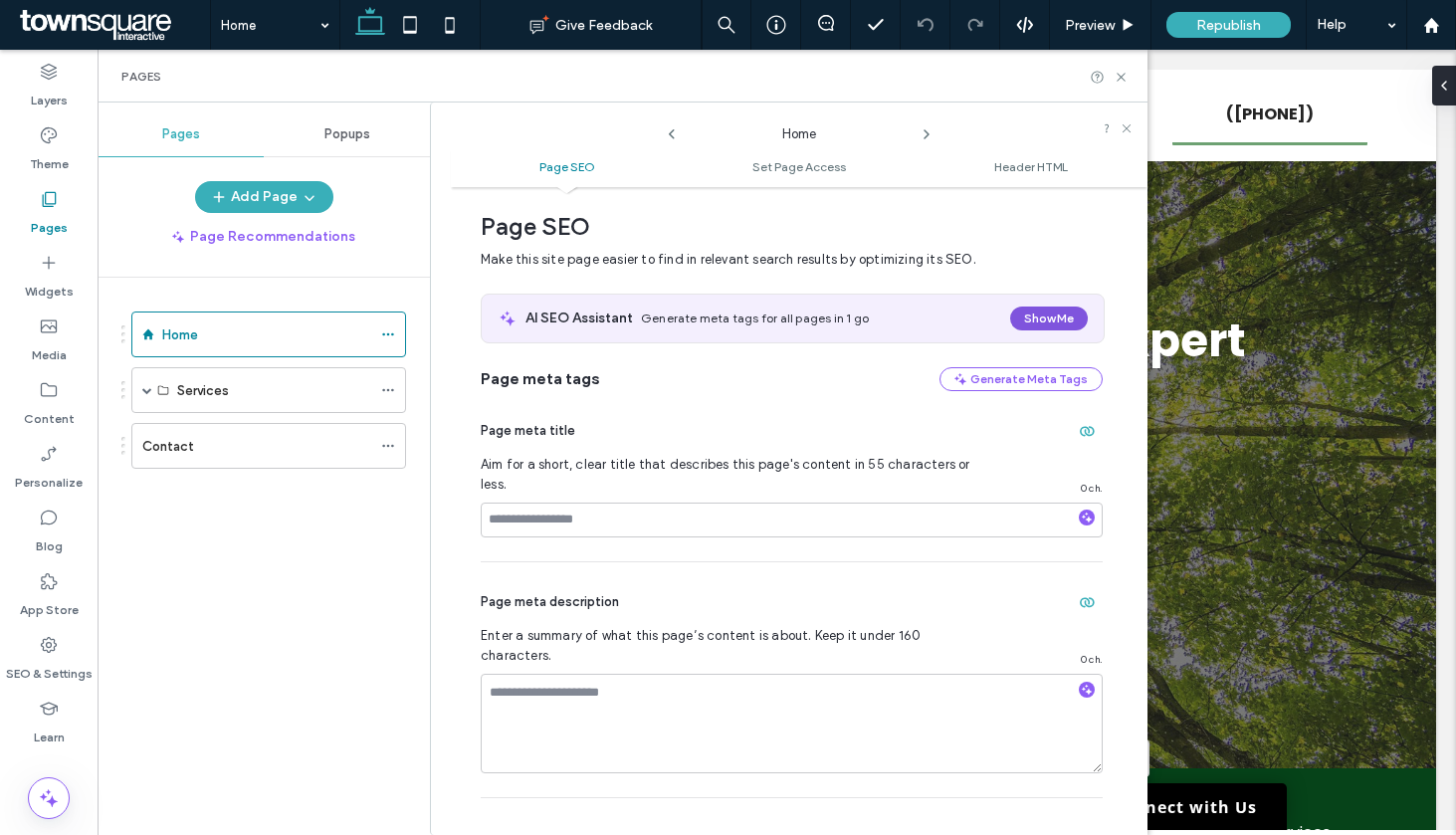 click on "Show Me" at bounding box center [1049, 318] 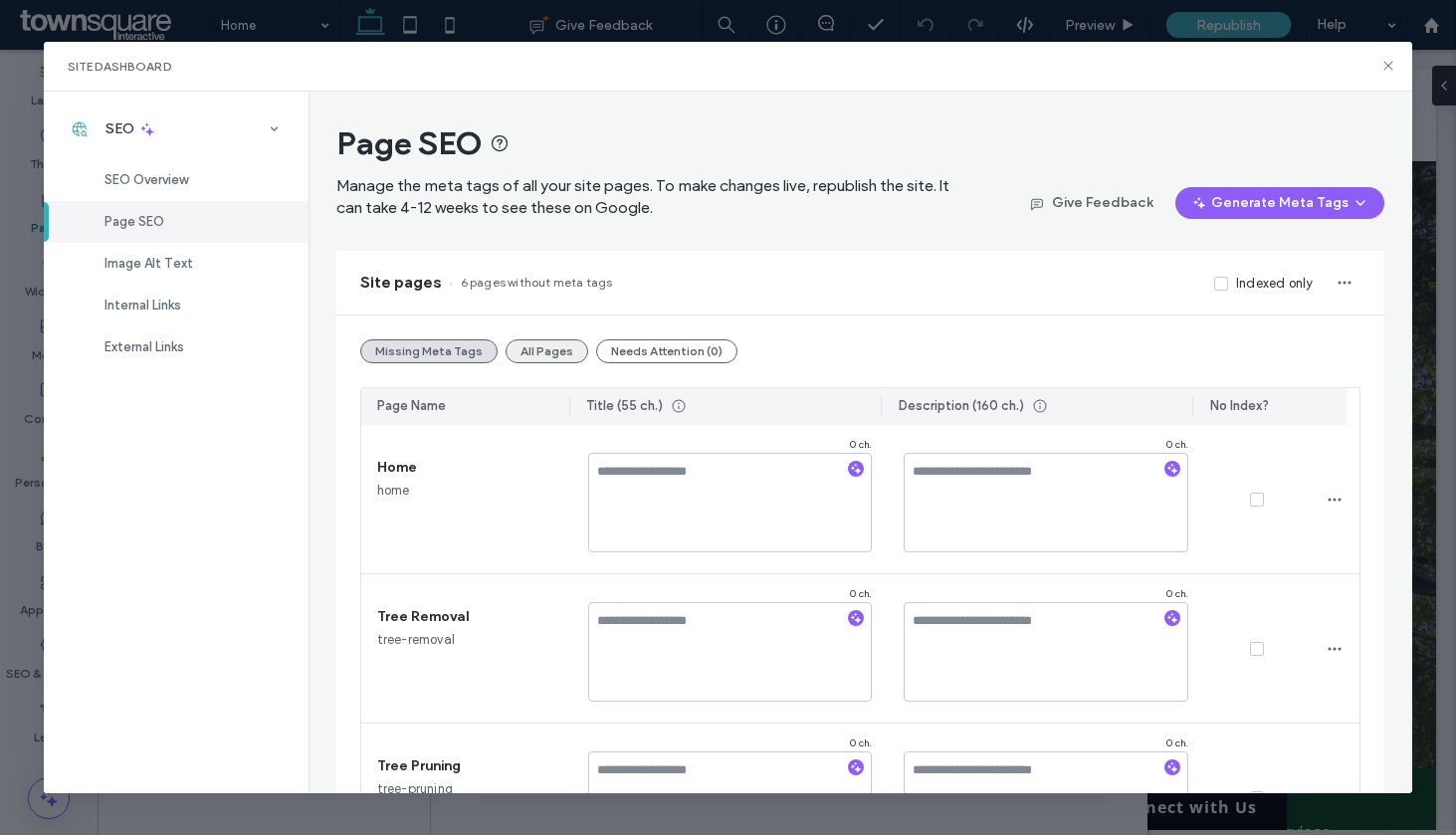 click on "All Pages" at bounding box center (546, 351) 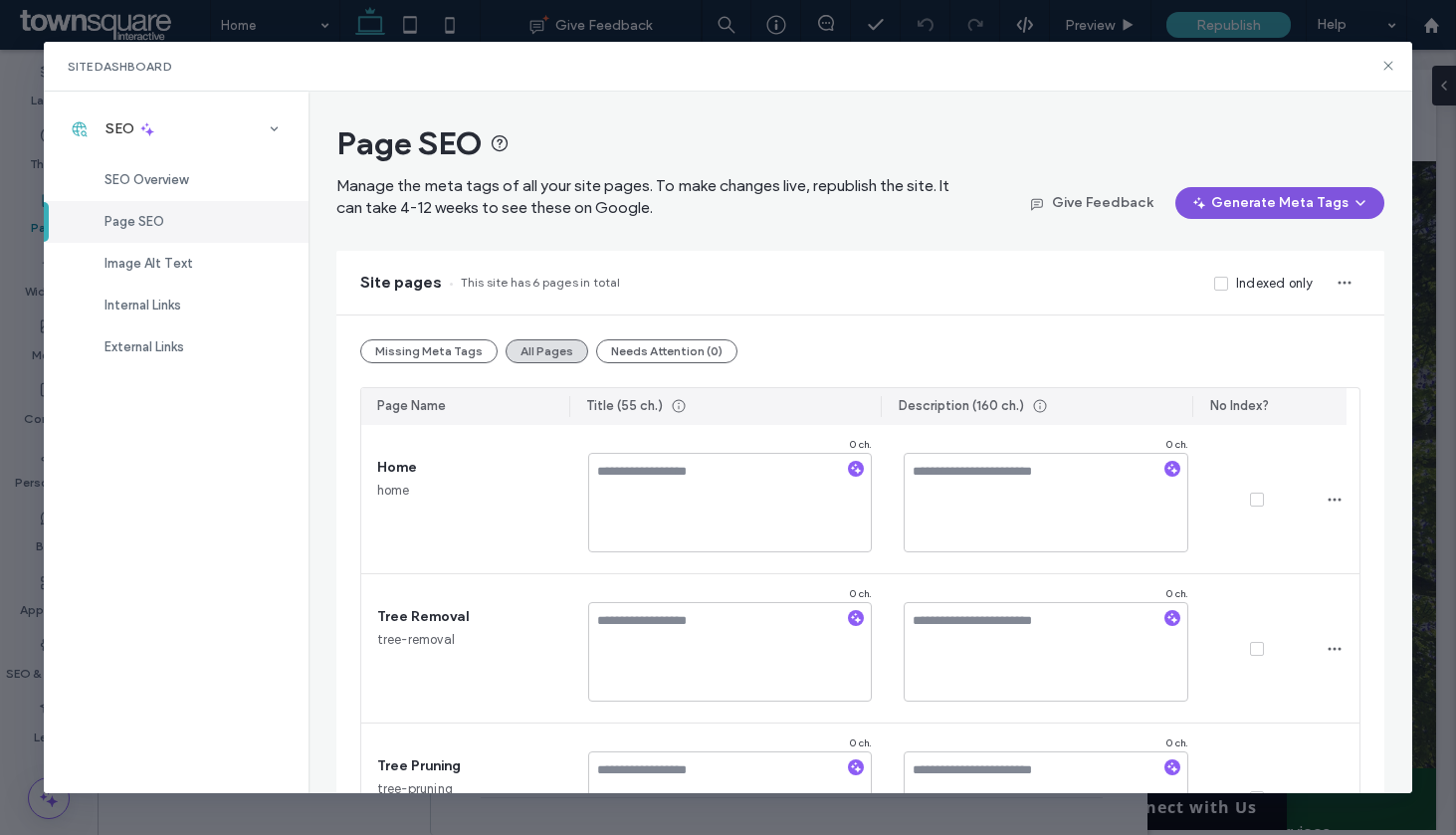 click on "Generate Meta Tags" at bounding box center (1280, 203) 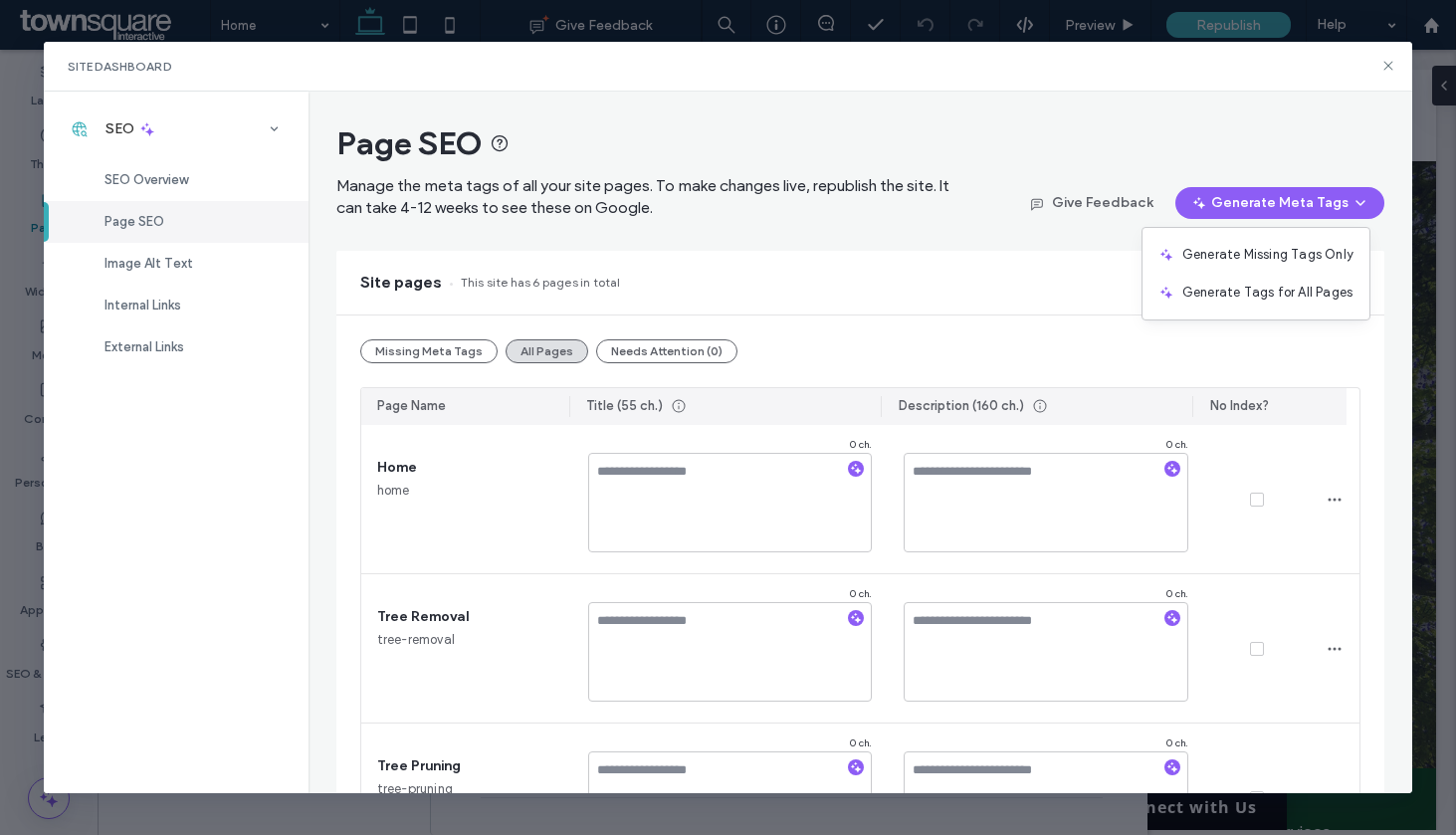 click on "Generate Missing Tags Only" at bounding box center (1268, 255) 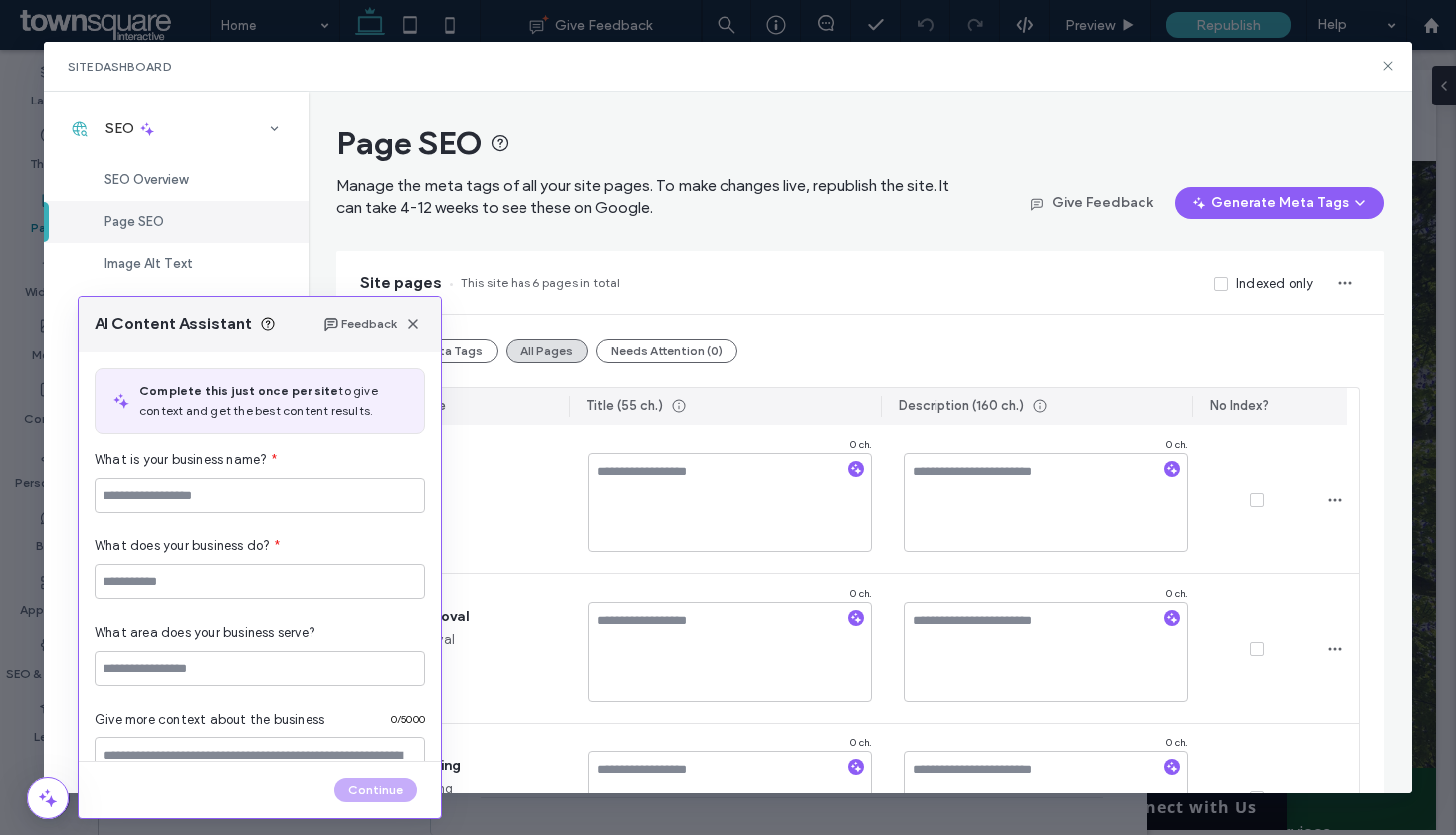 type on "**********" 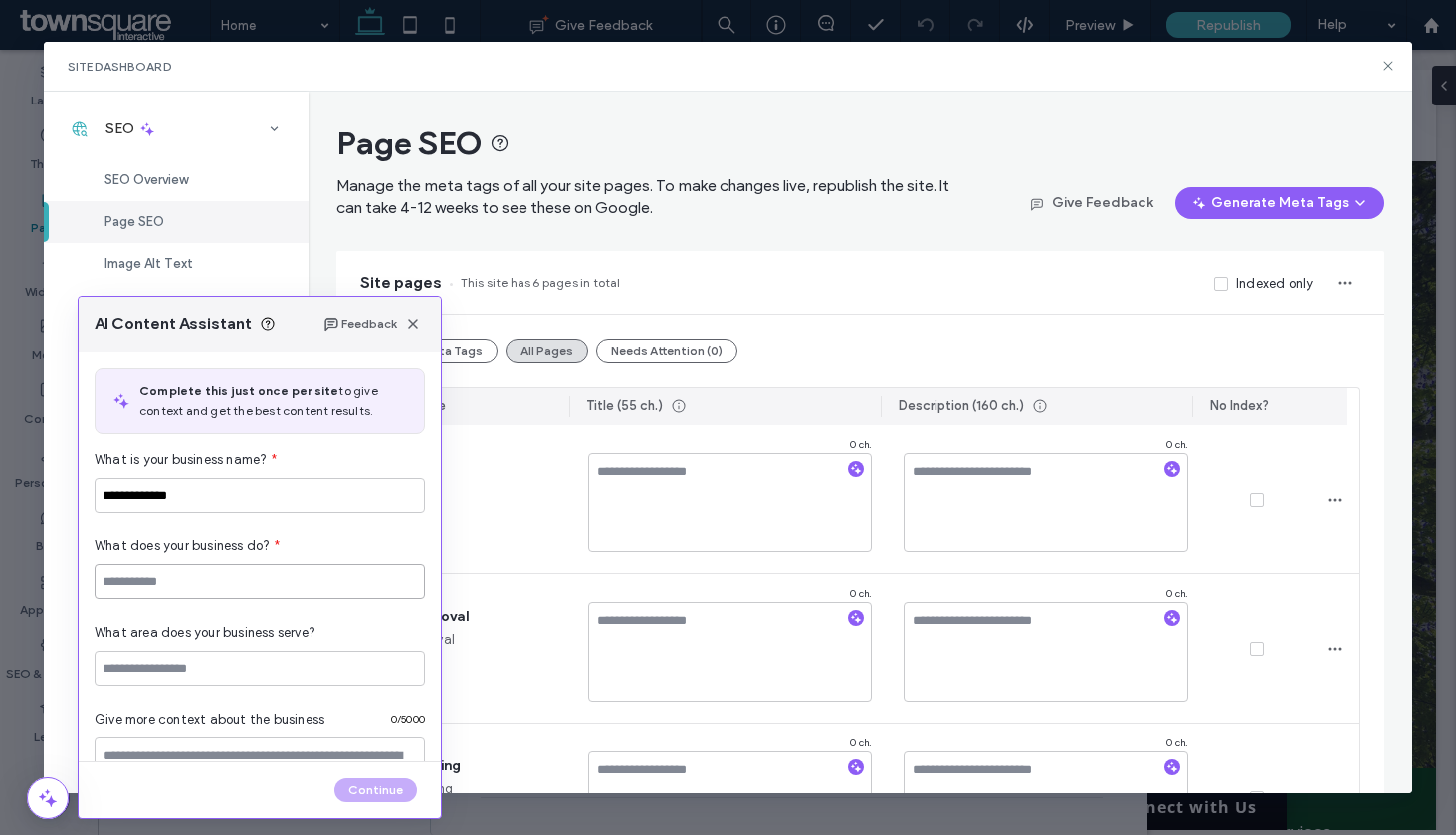 click at bounding box center (260, 581) 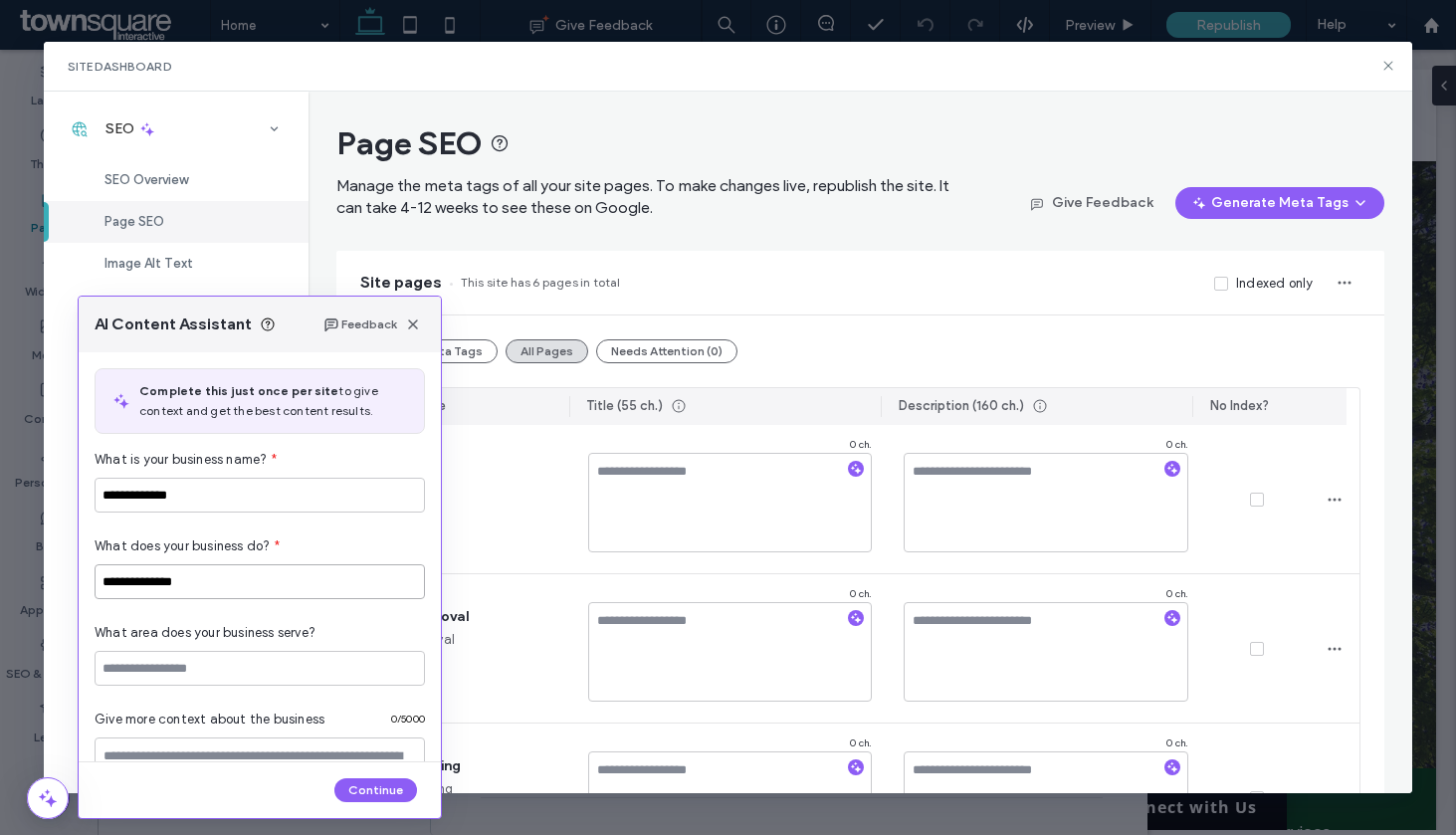 type on "**********" 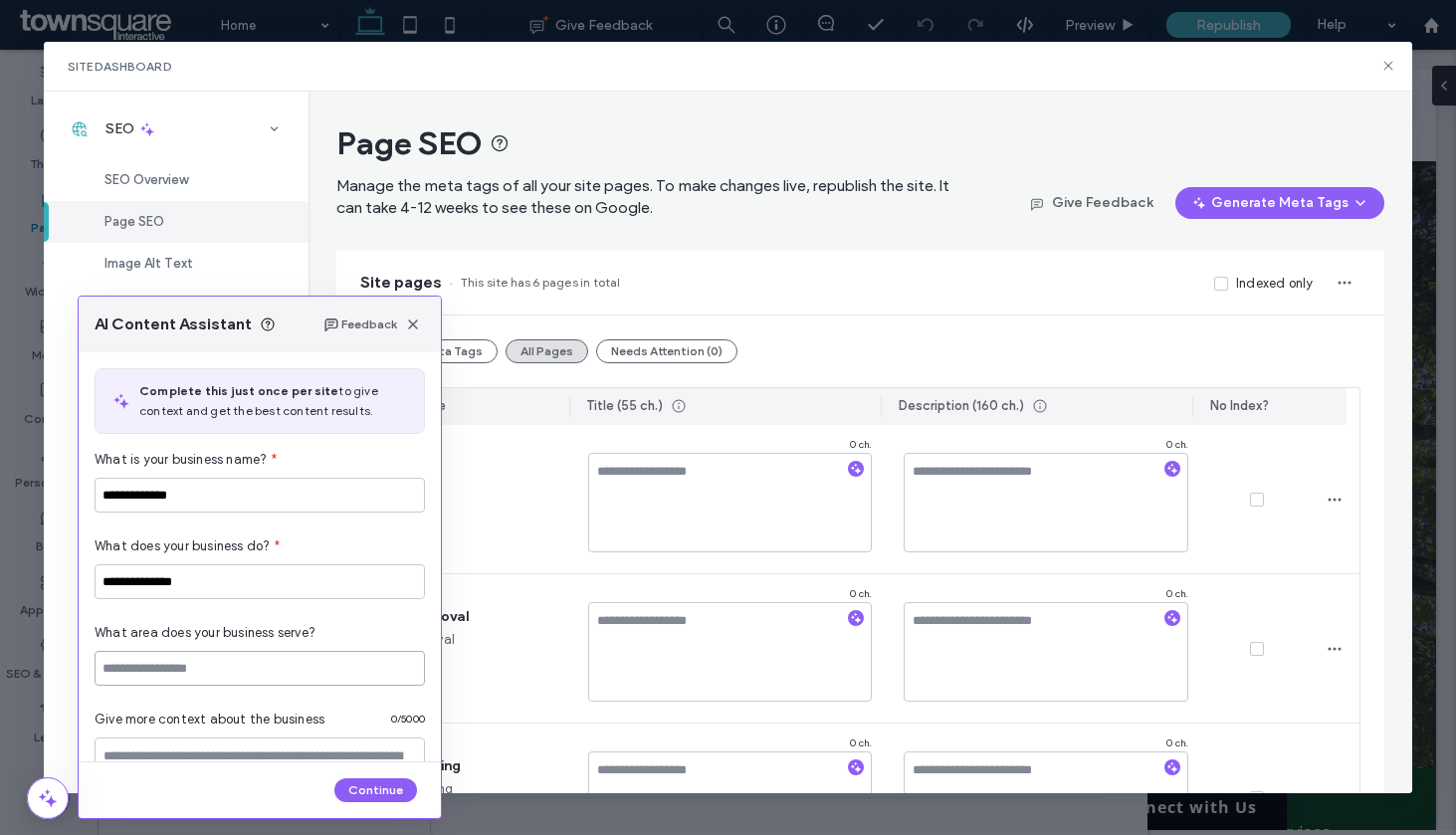 click at bounding box center (260, 668) 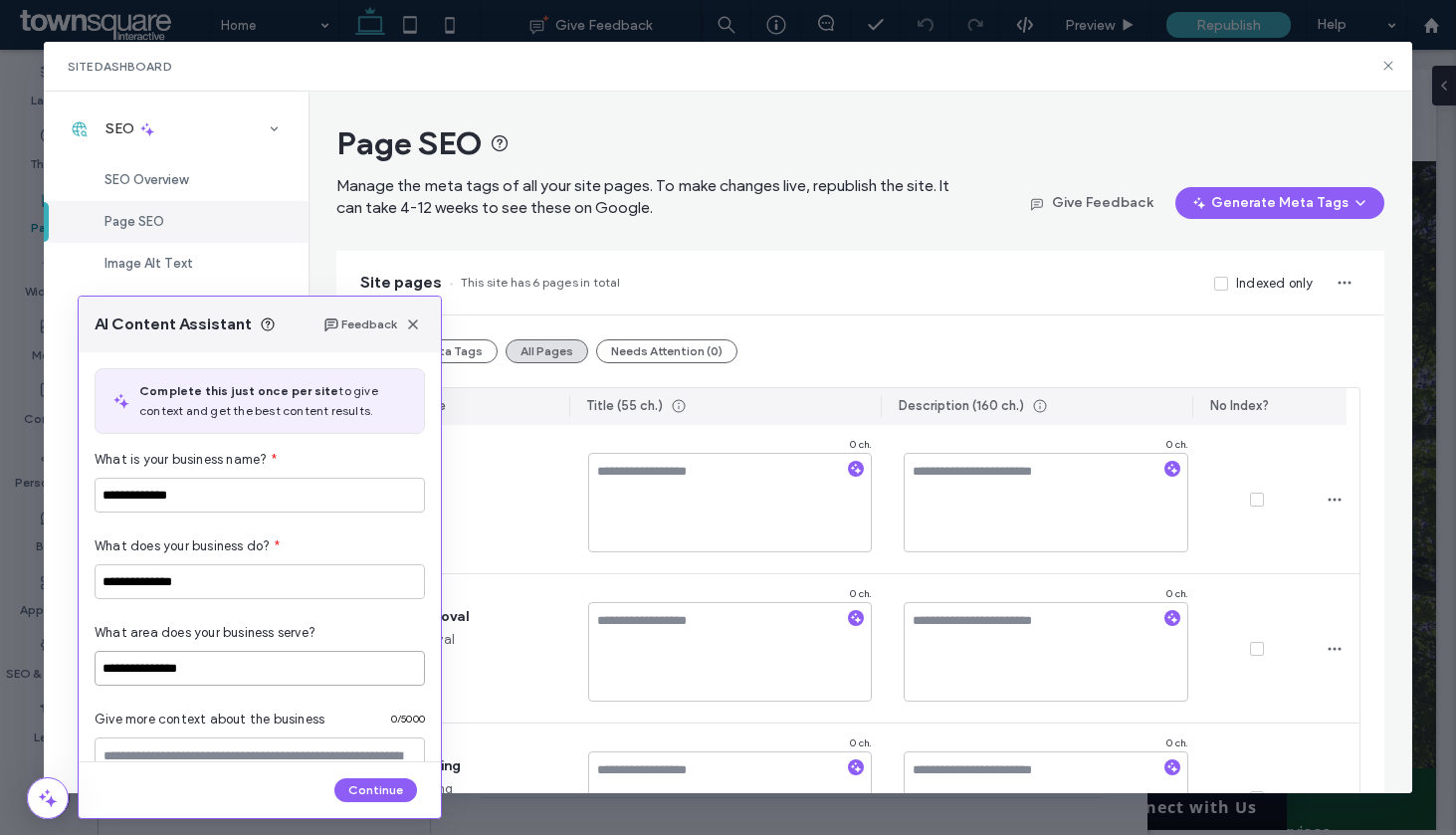 paste on "*********" 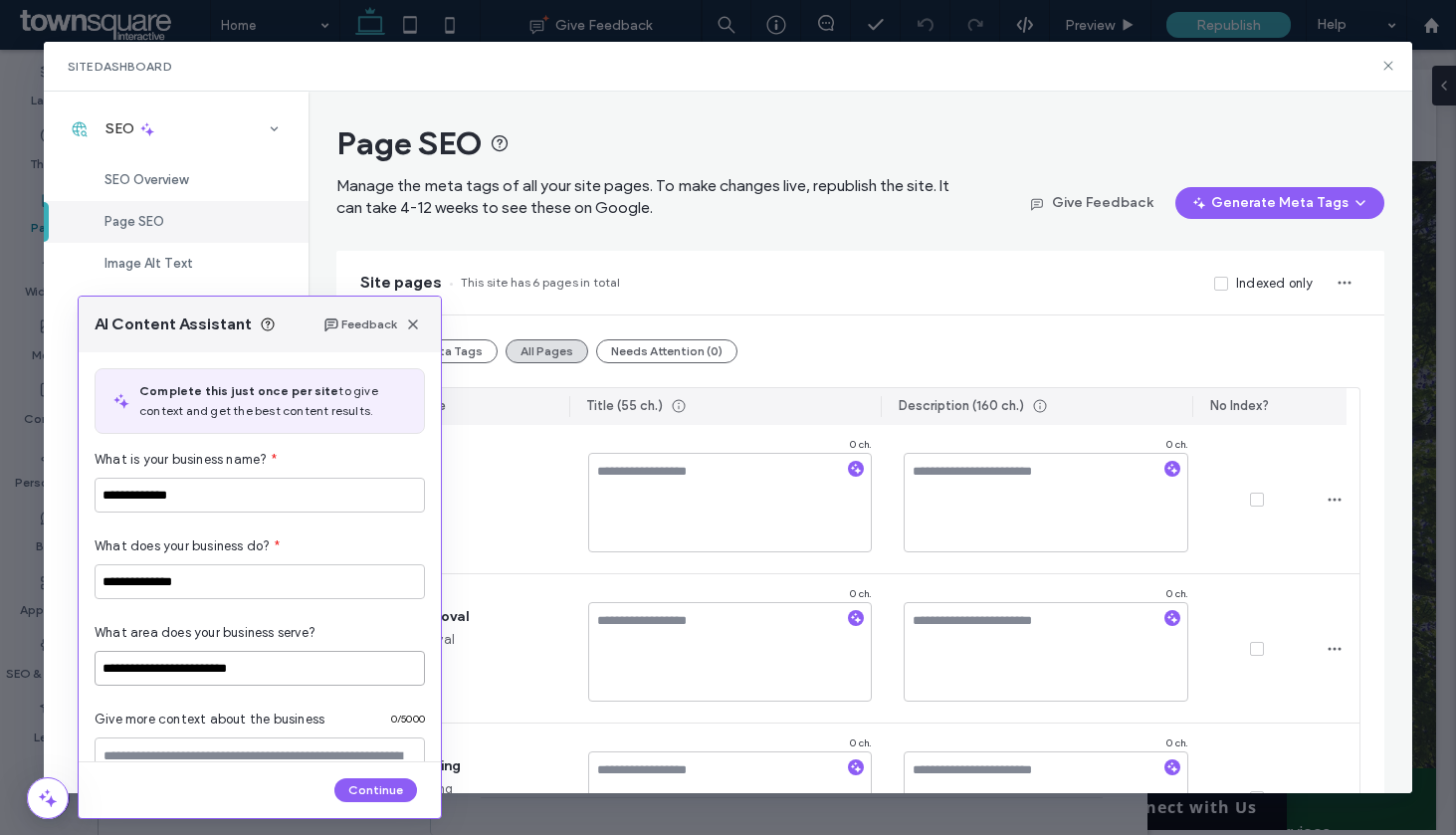 click on "**********" at bounding box center [260, 668] 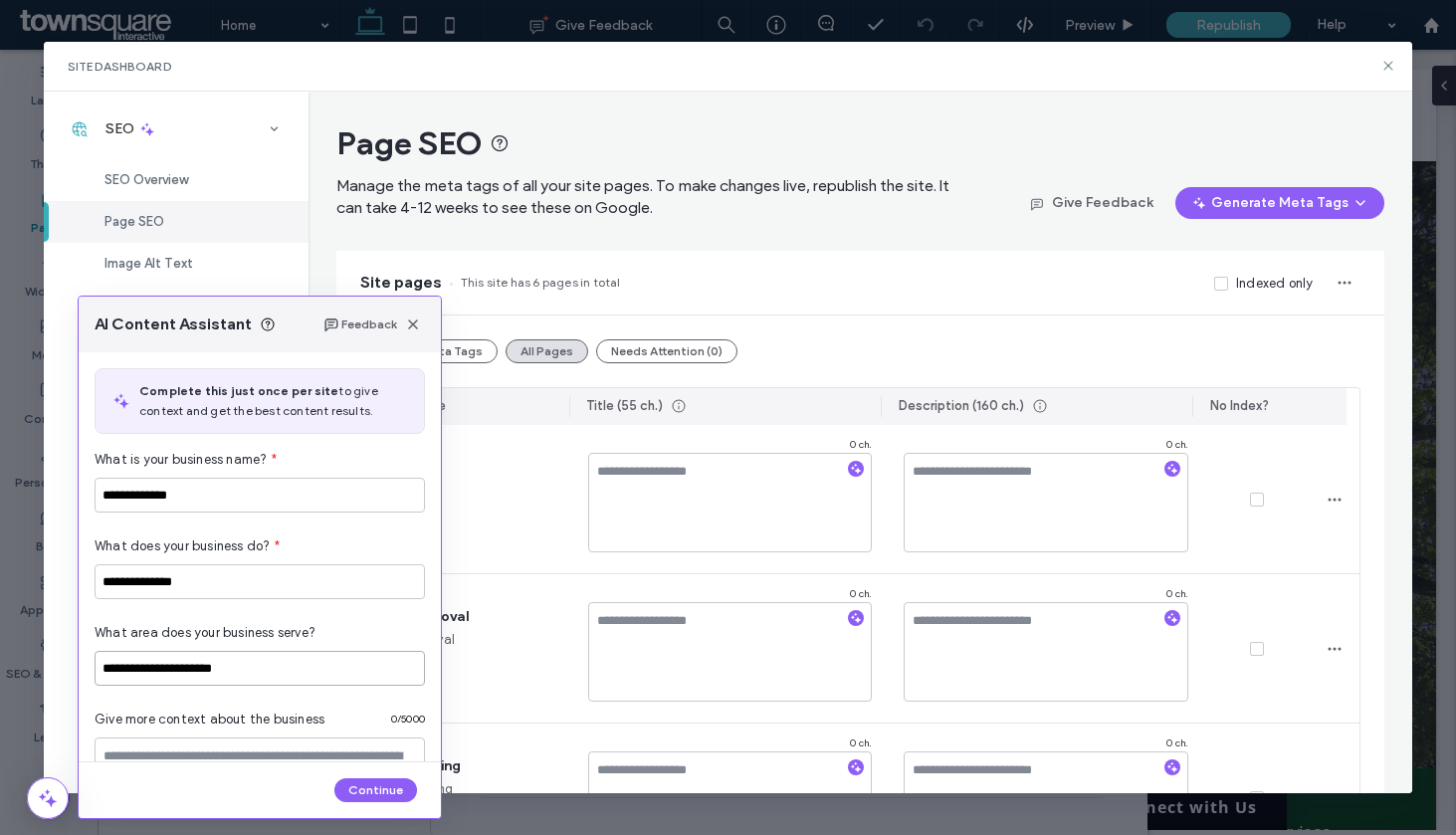 click on "**********" at bounding box center [260, 668] 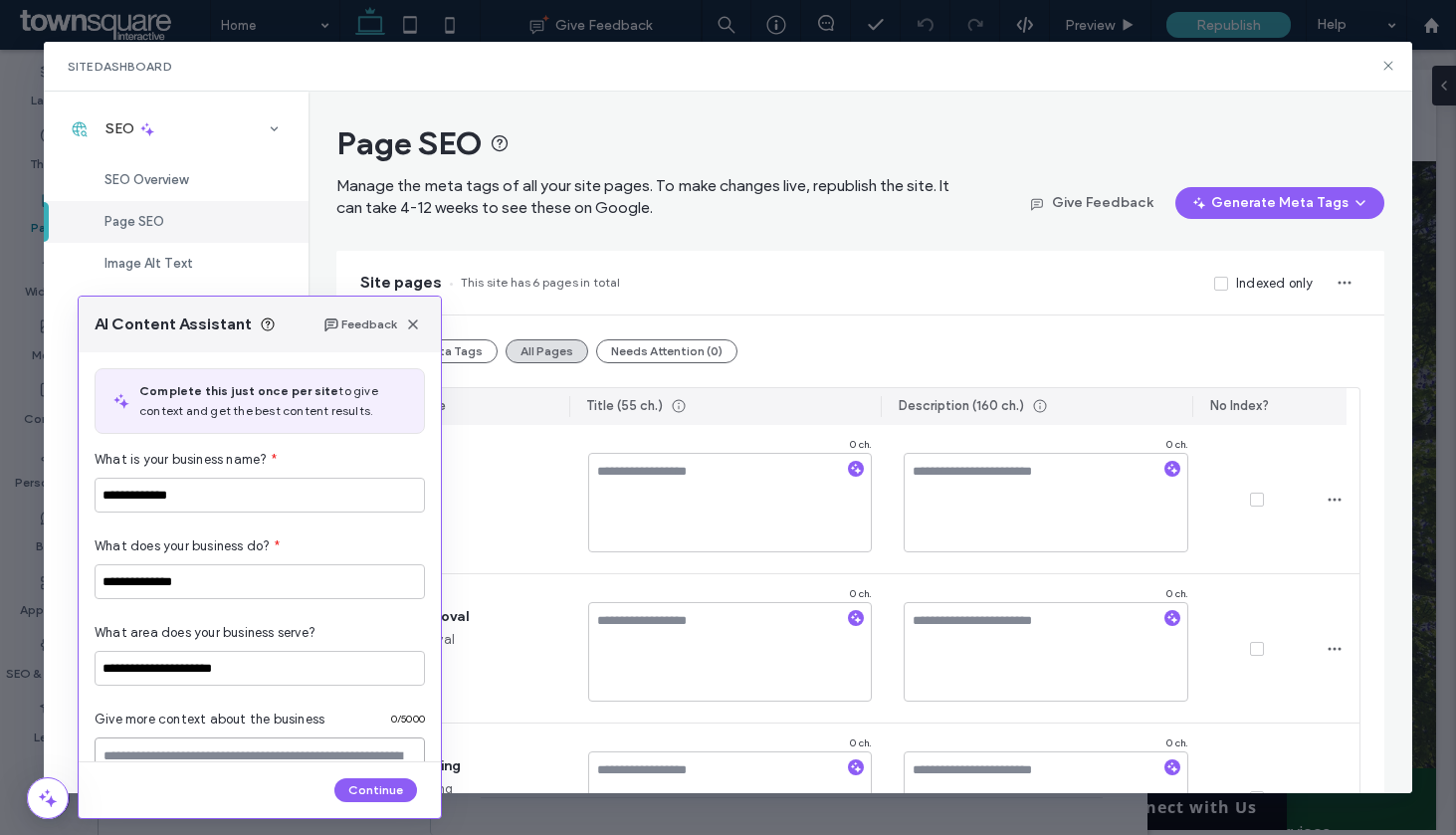 click at bounding box center (260, 787) 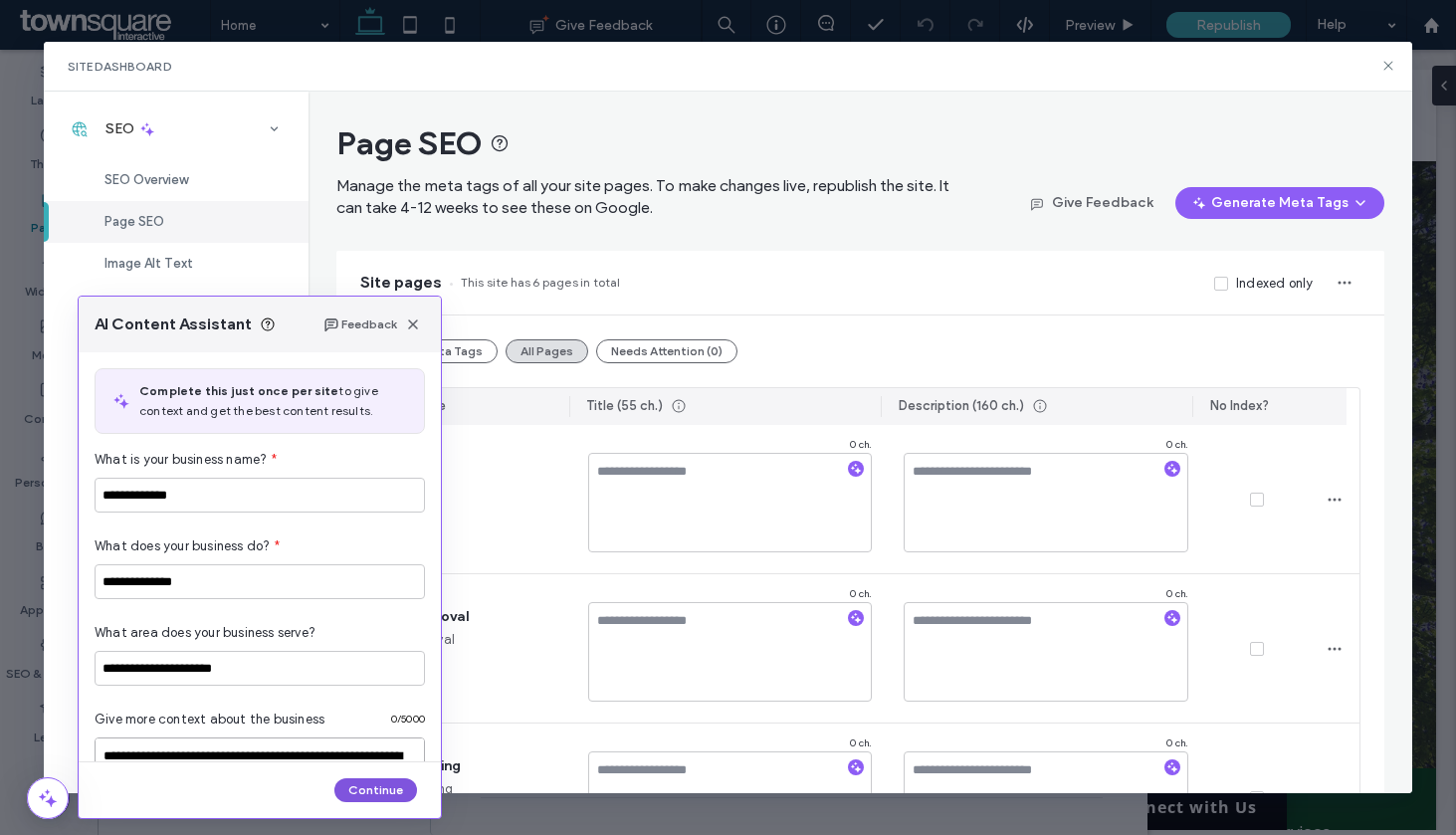 scroll, scrollTop: 106, scrollLeft: 0, axis: vertical 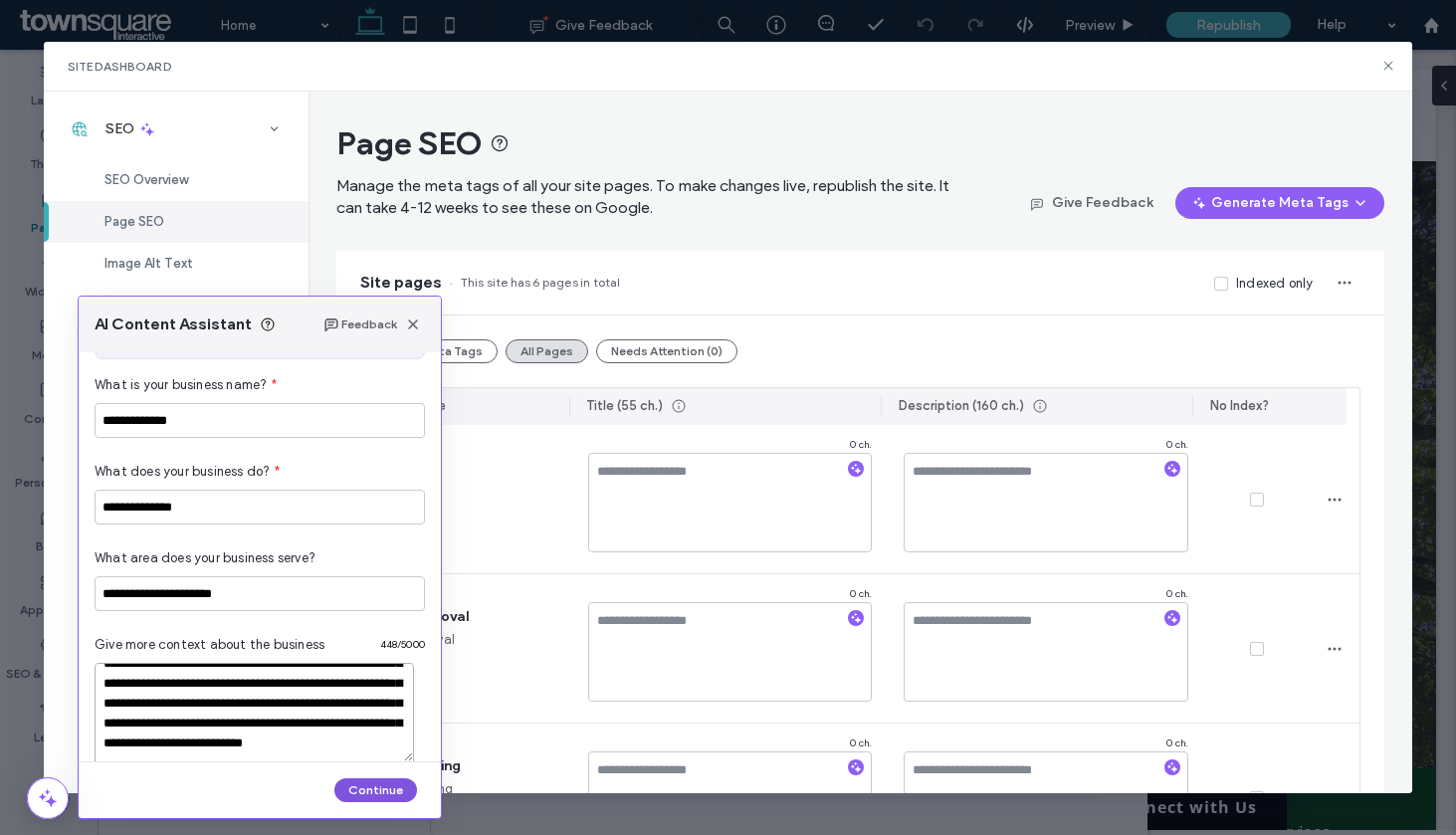 type on "**********" 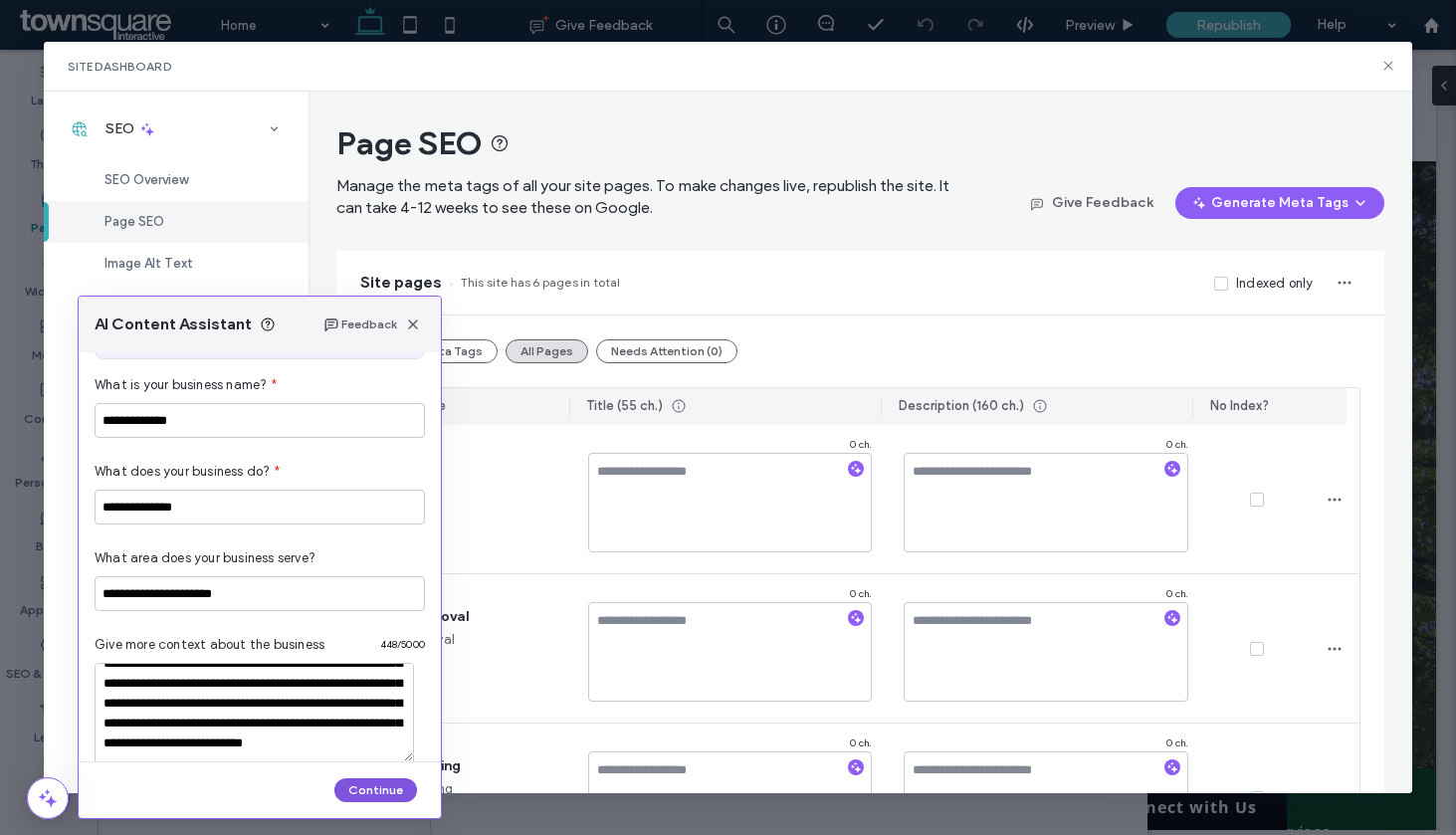 click on "Continue" at bounding box center [375, 790] 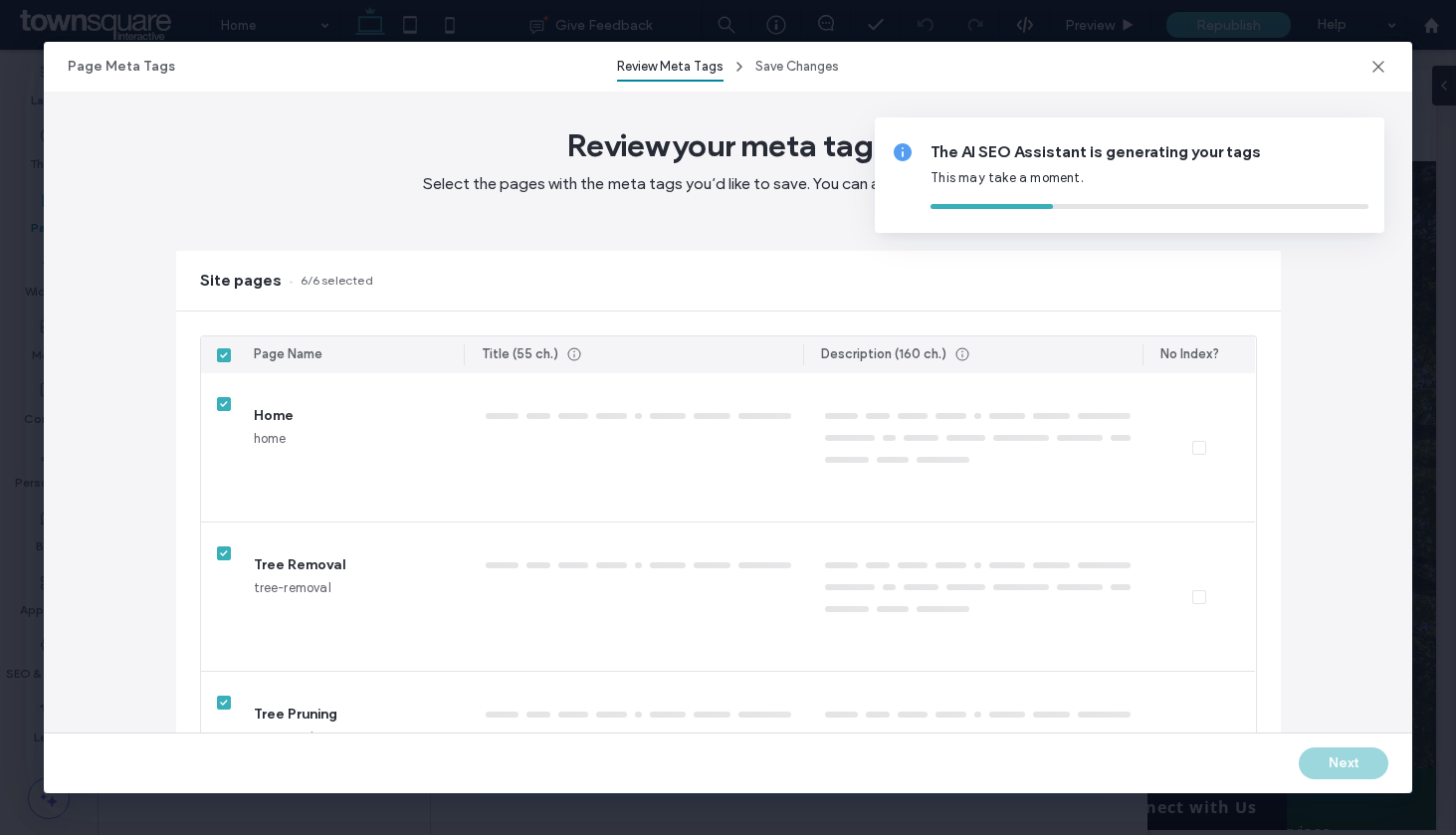 type on "*******" 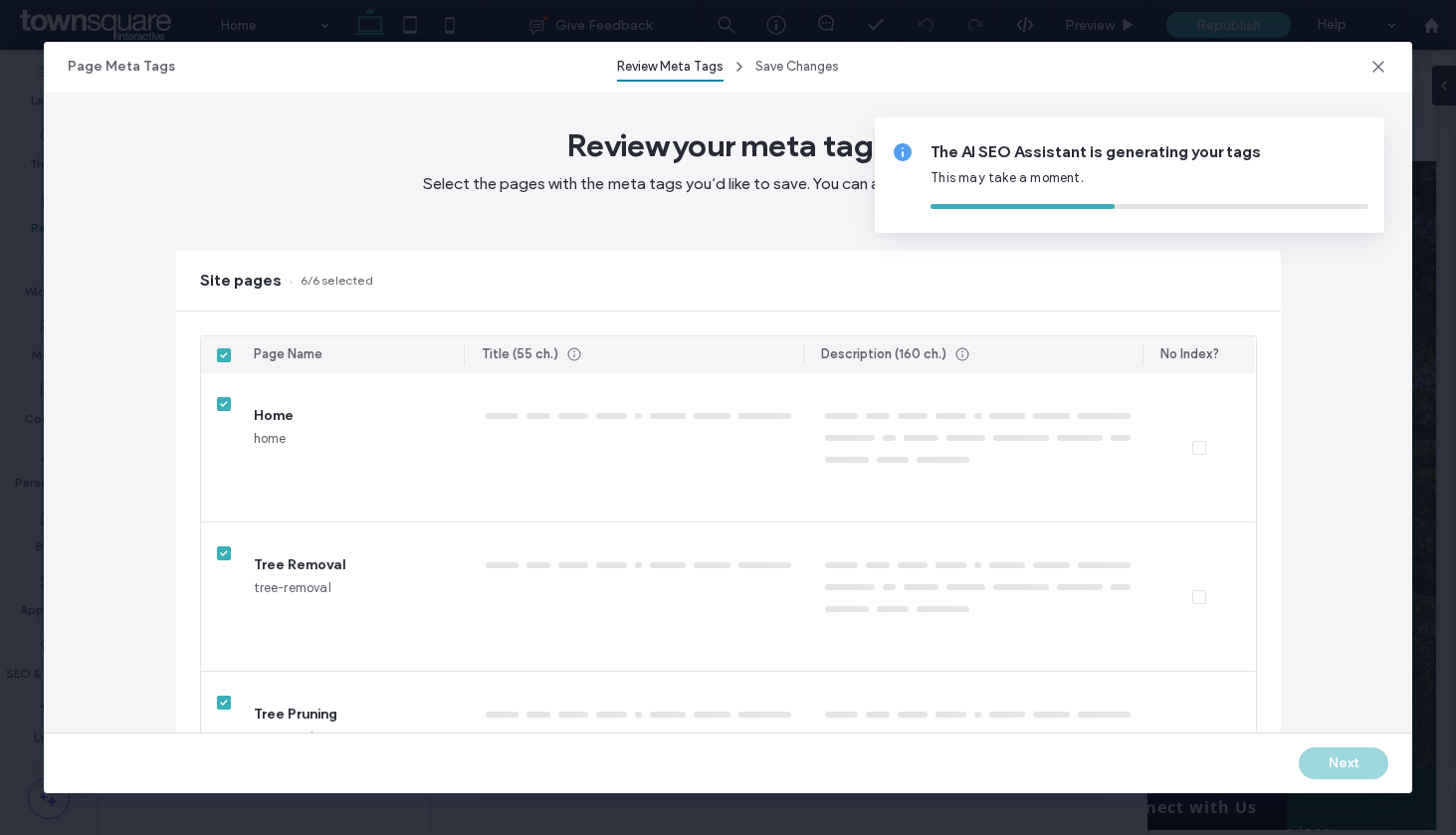 type on "****" 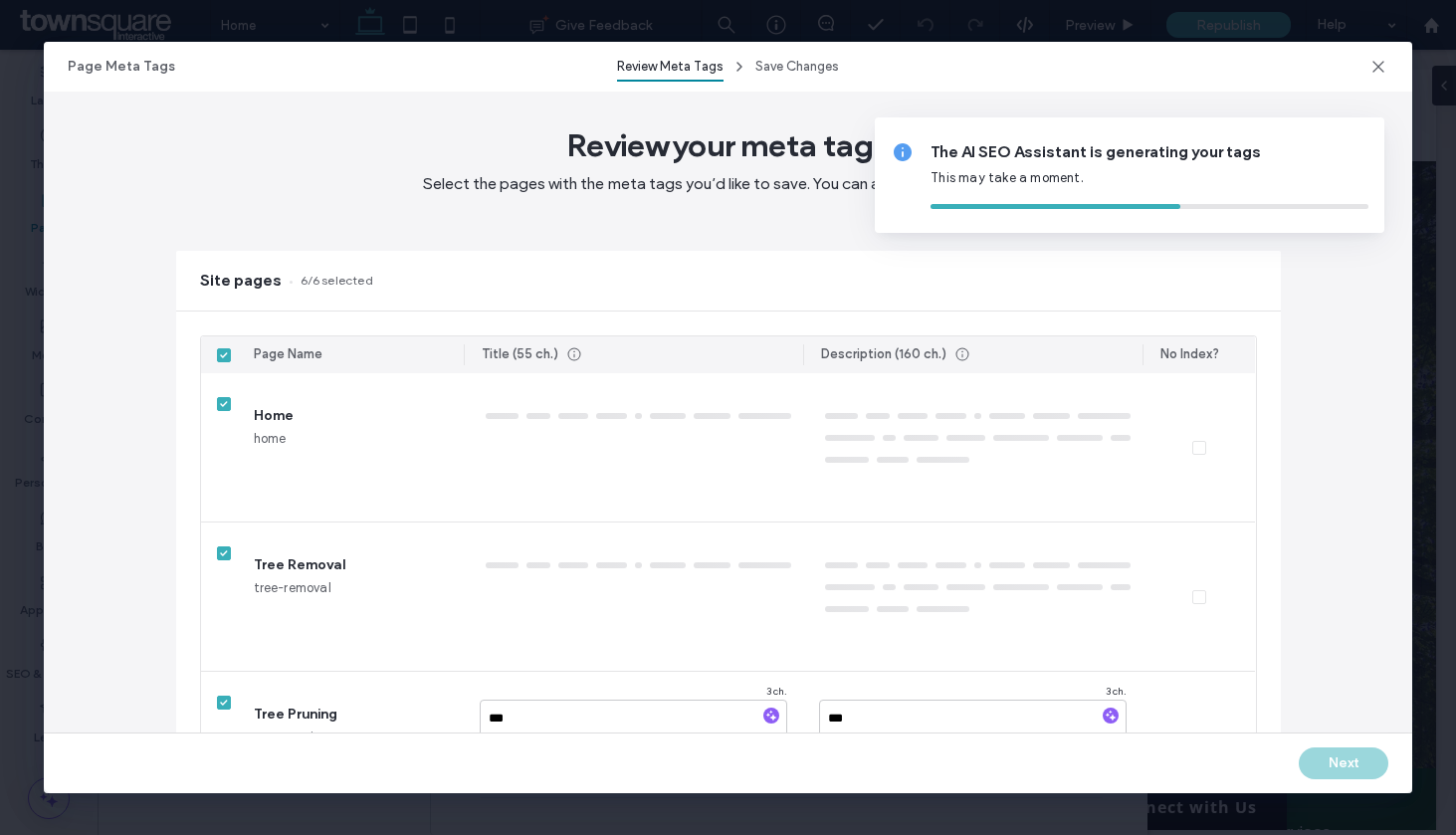 type on "**********" 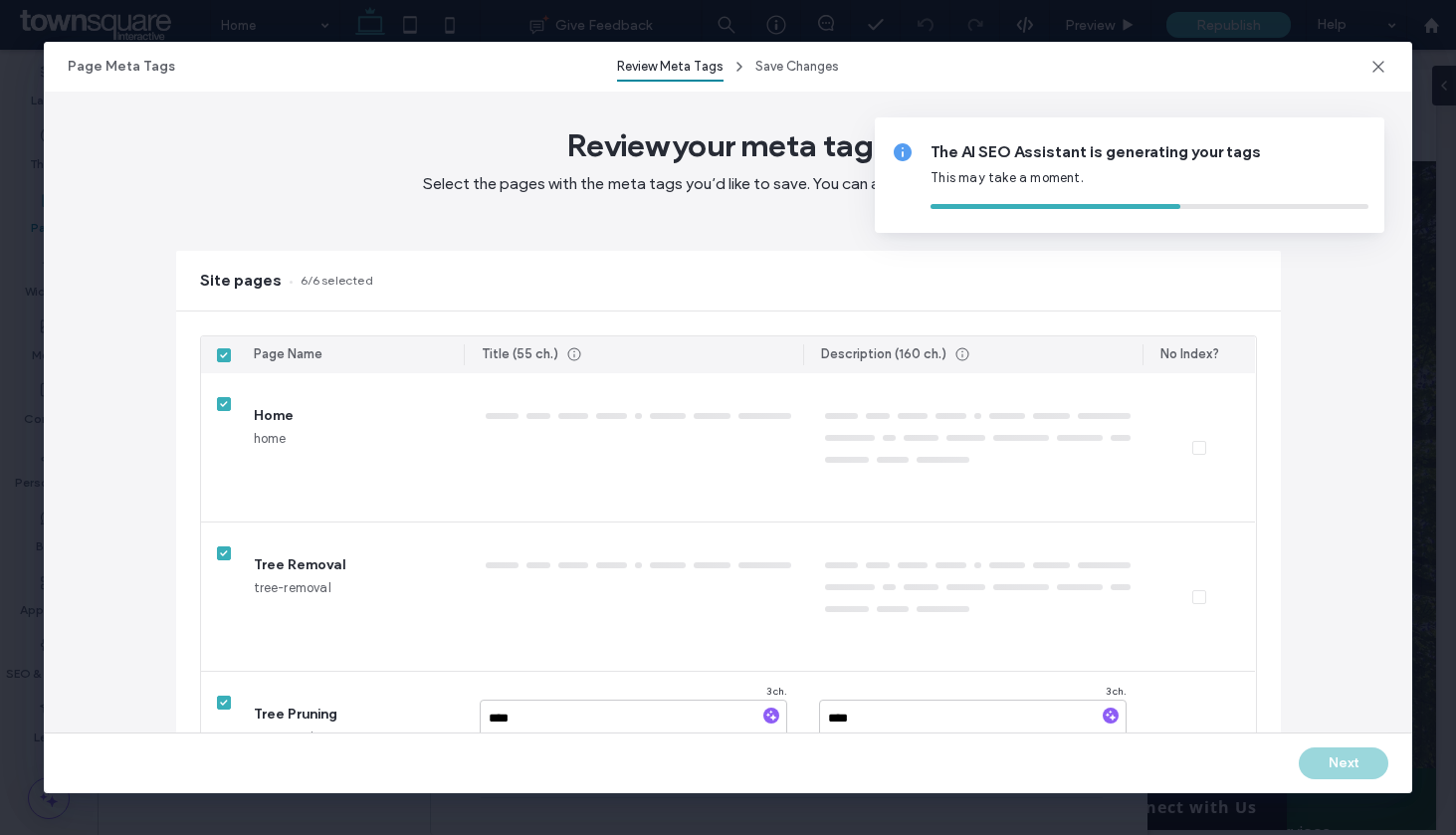 type on "**********" 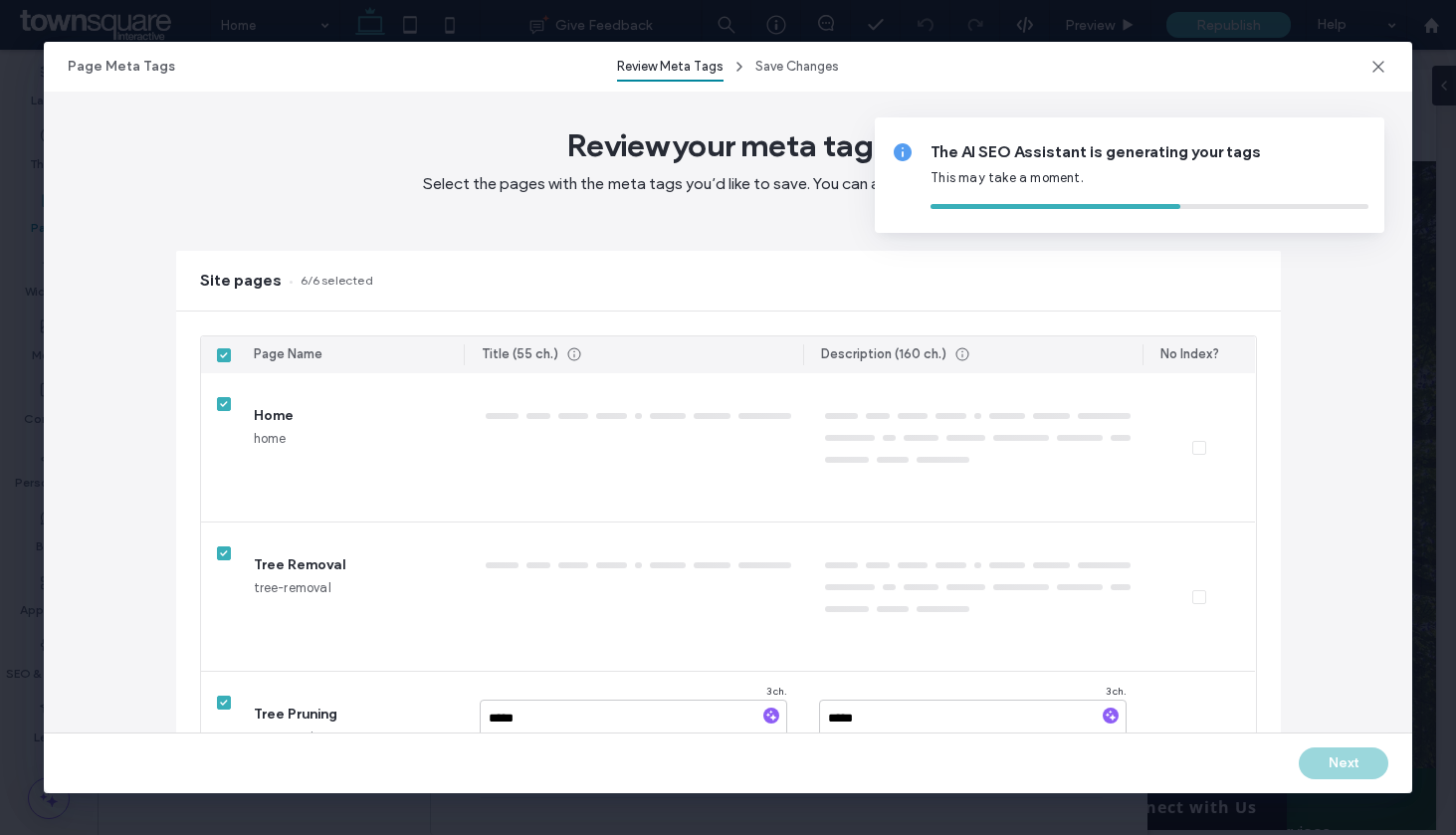 type on "**********" 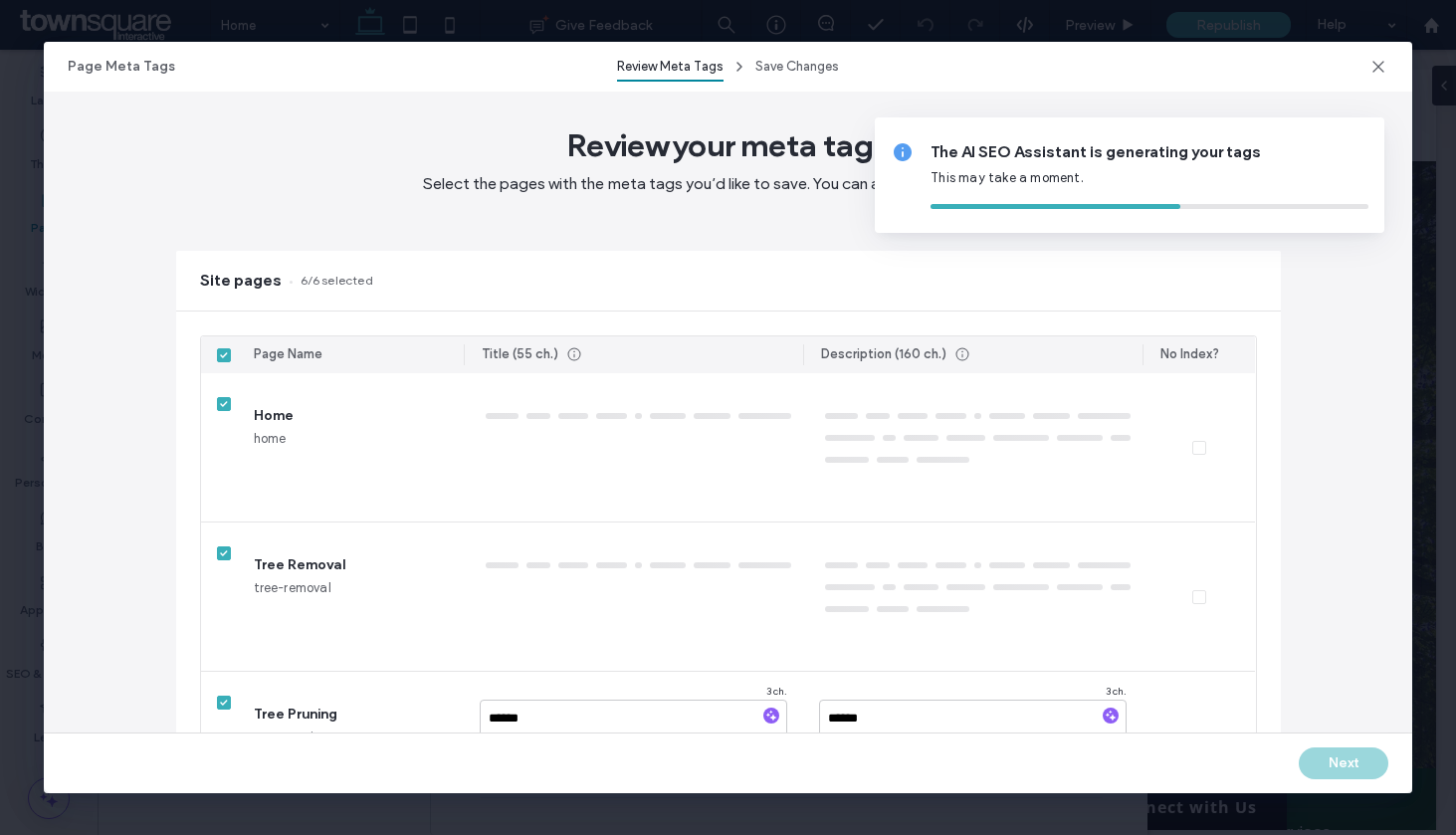 type on "**********" 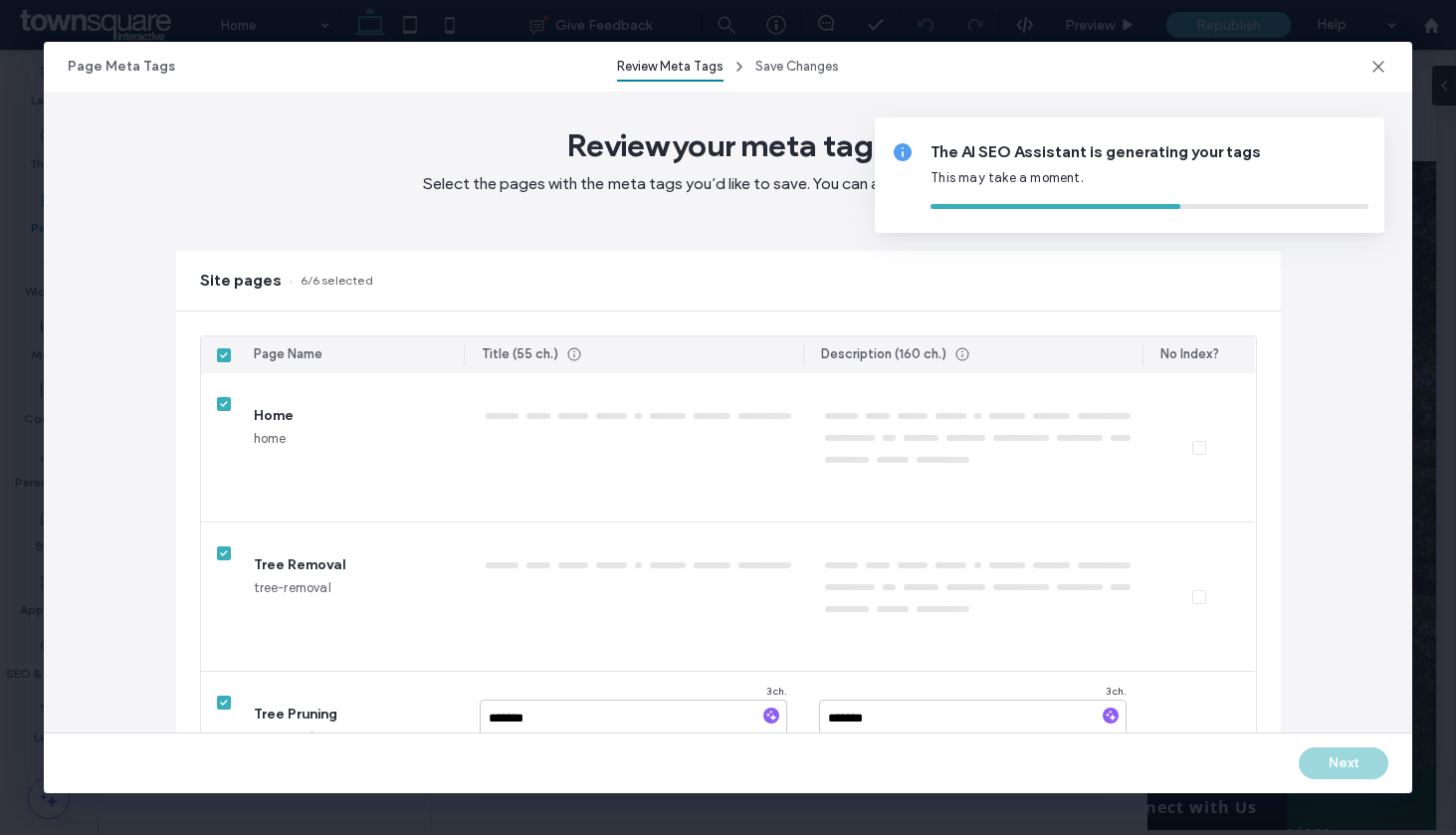 type 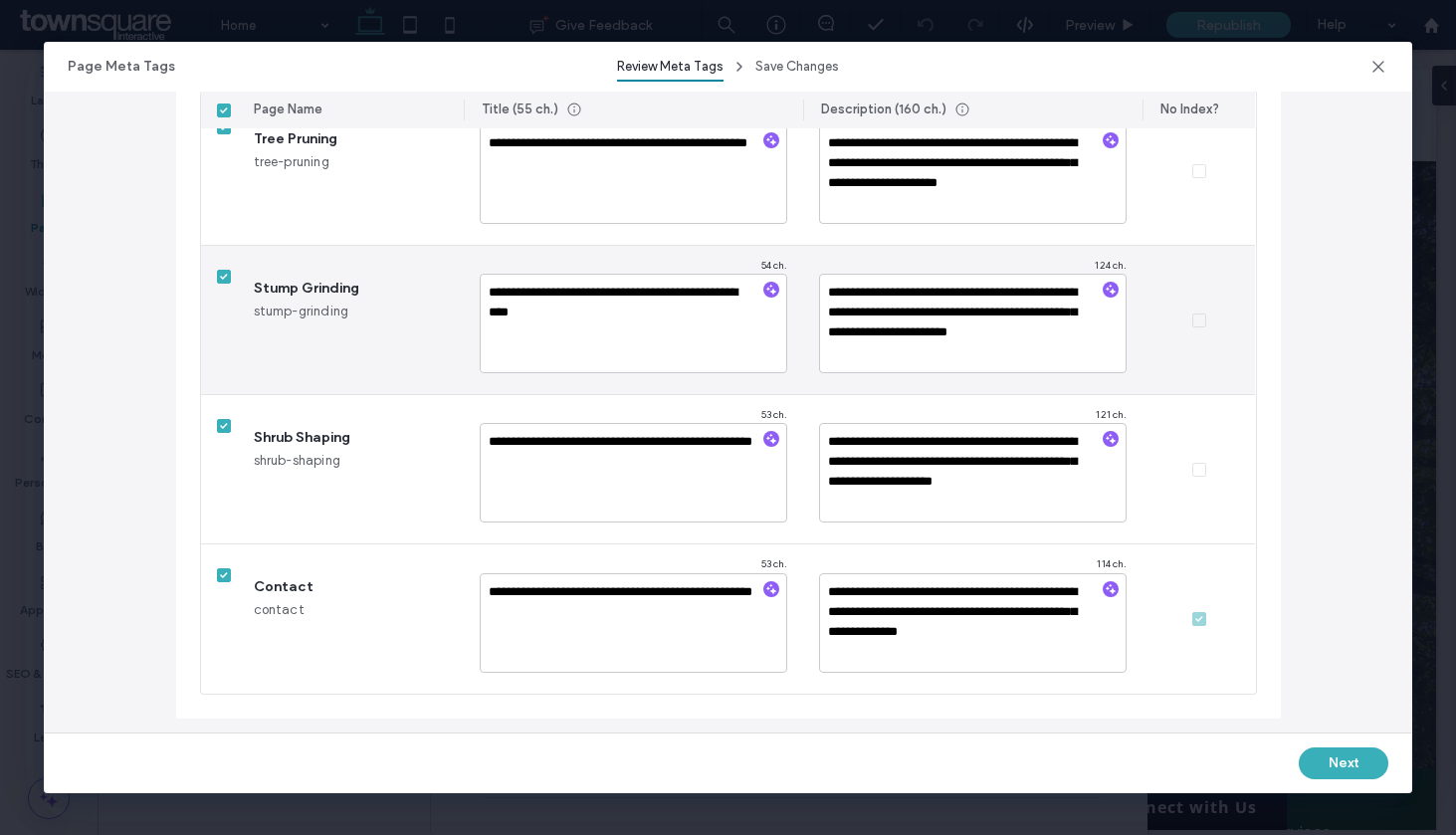 scroll, scrollTop: 593, scrollLeft: 0, axis: vertical 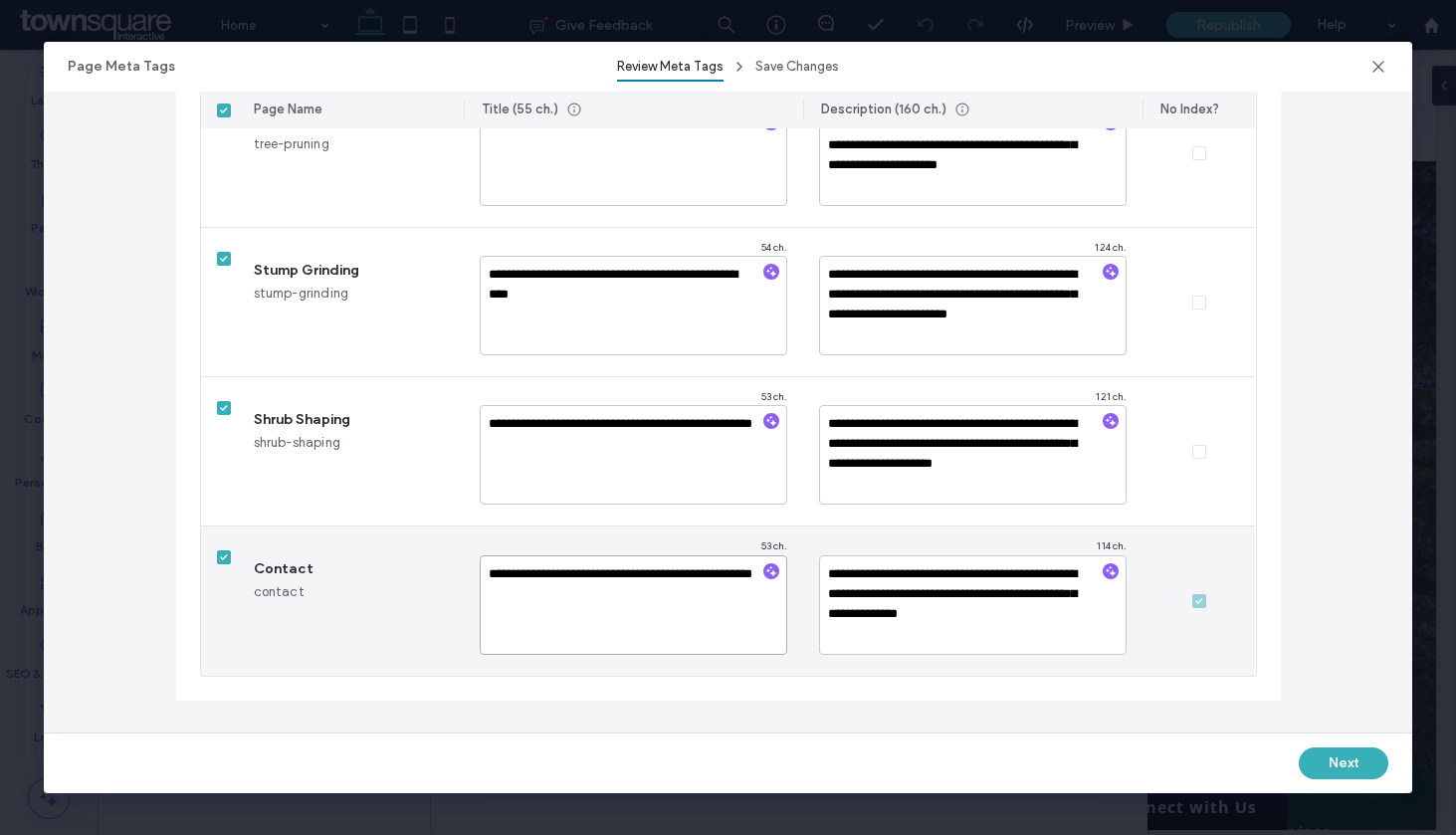 drag, startPoint x: 557, startPoint y: 573, endPoint x: 399, endPoint y: 547, distance: 160.12495 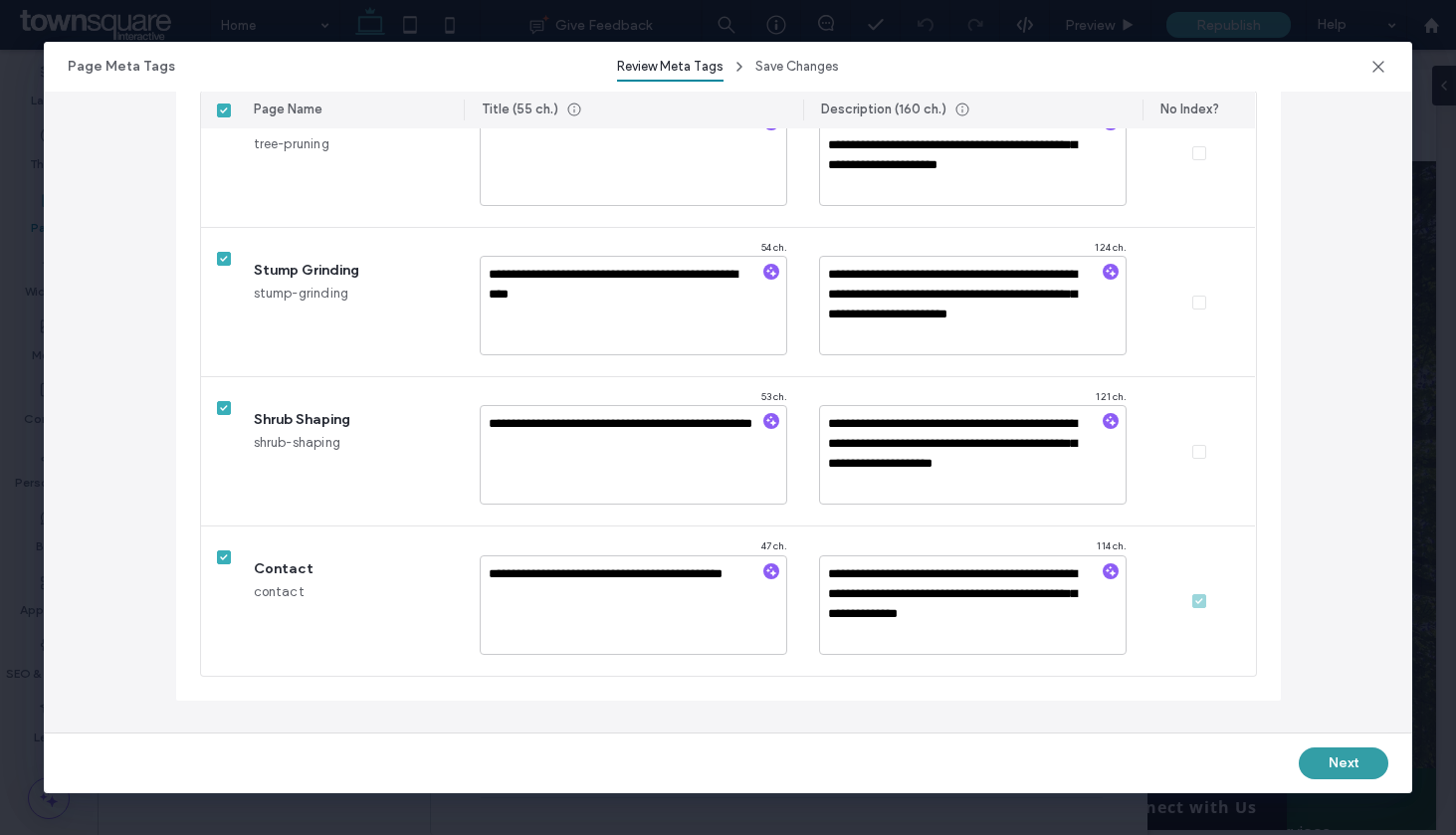 click on "Next" at bounding box center (1344, 763) 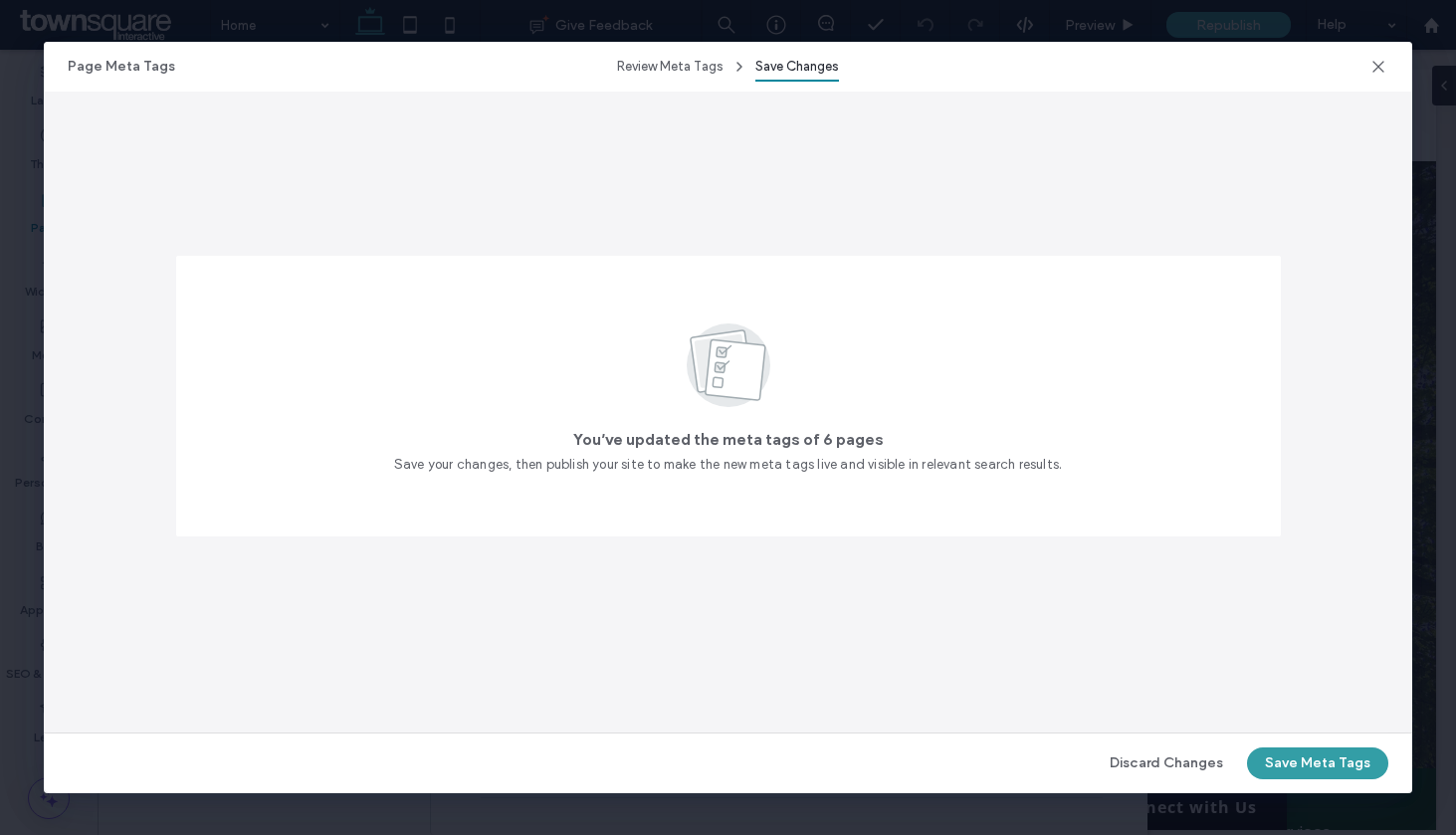 click on "Save Meta Tags" at bounding box center (1318, 763) 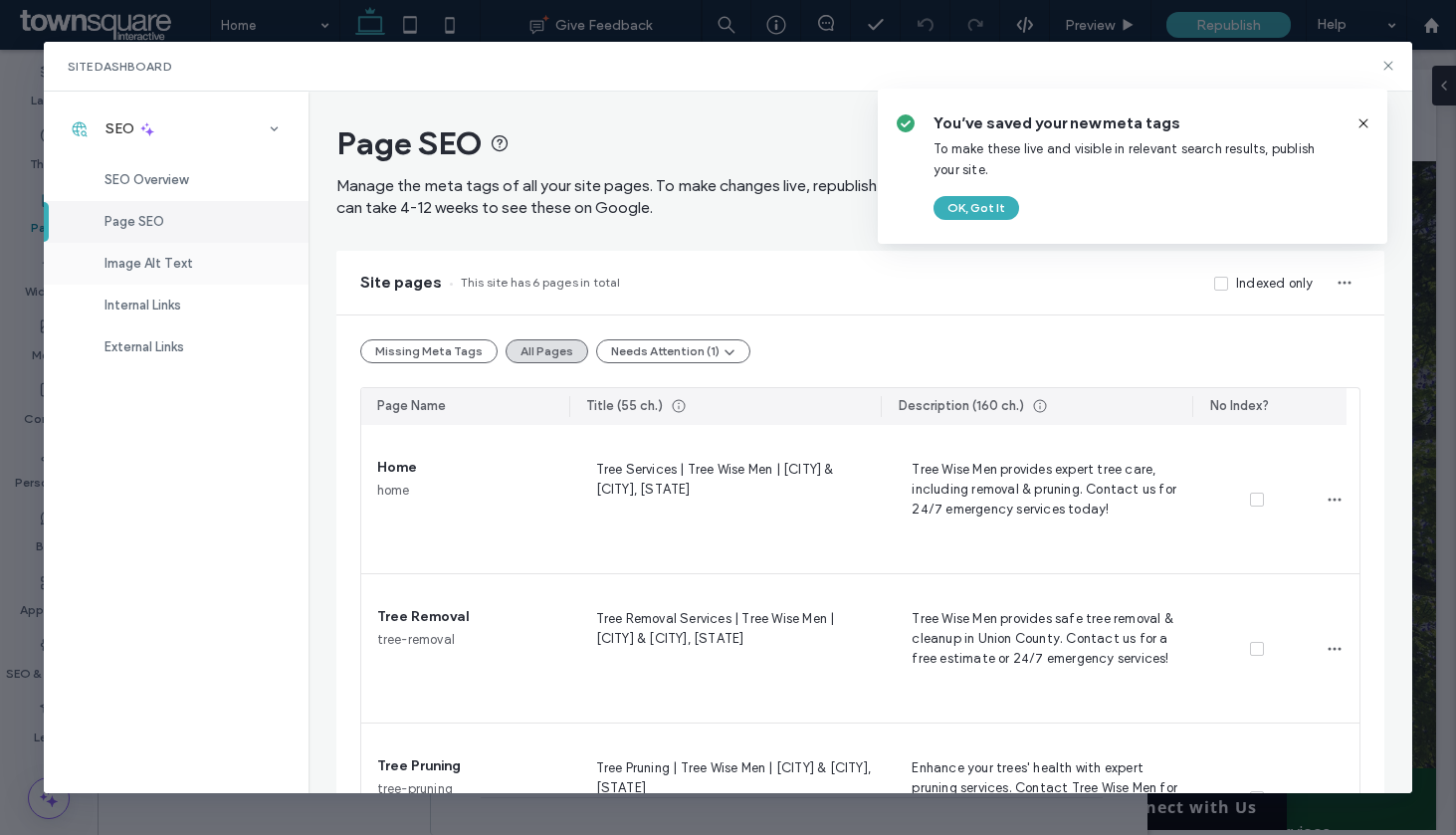 click on "Image Alt Text" at bounding box center [148, 263] 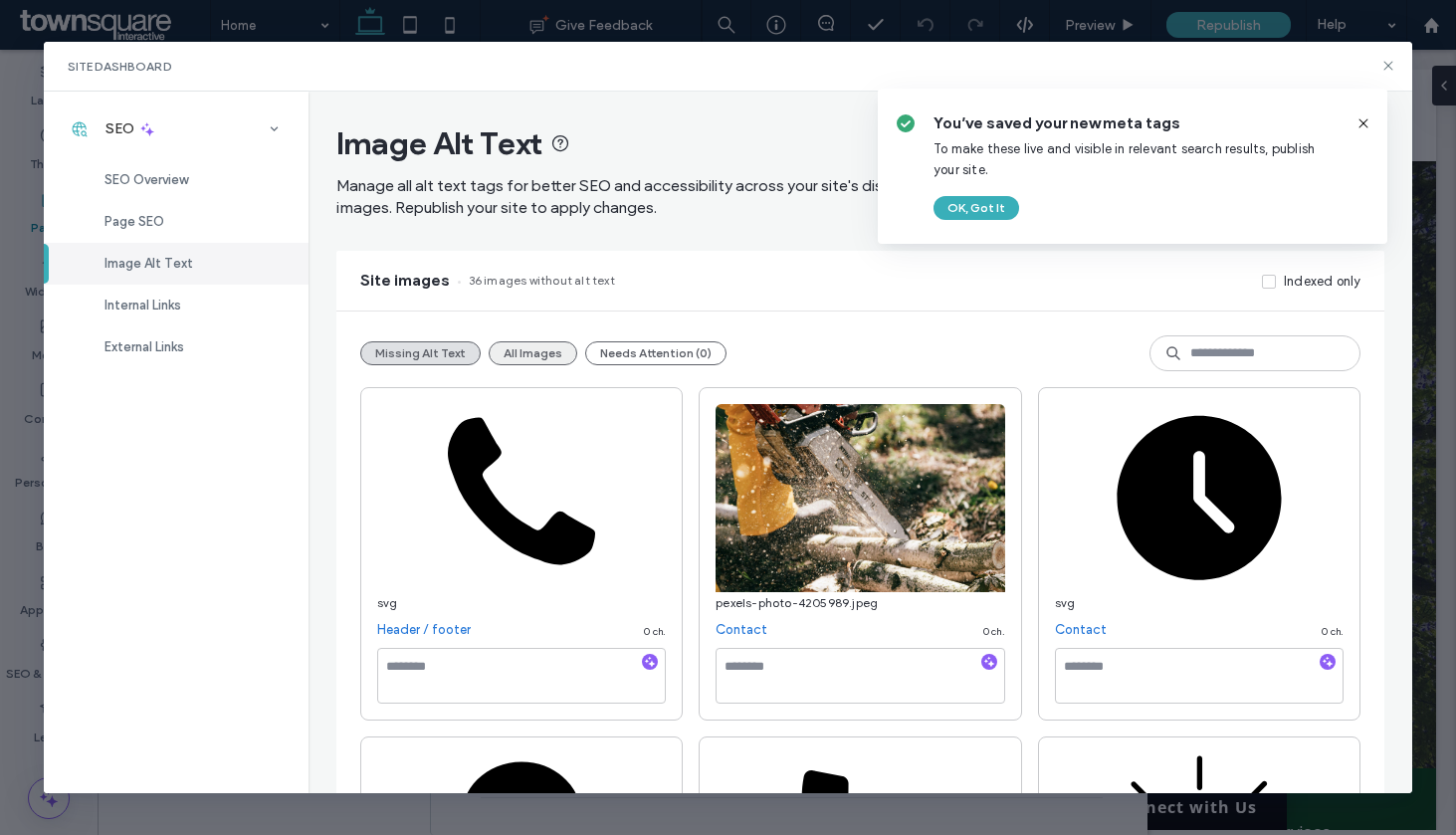 click on "All Images" at bounding box center (532, 353) 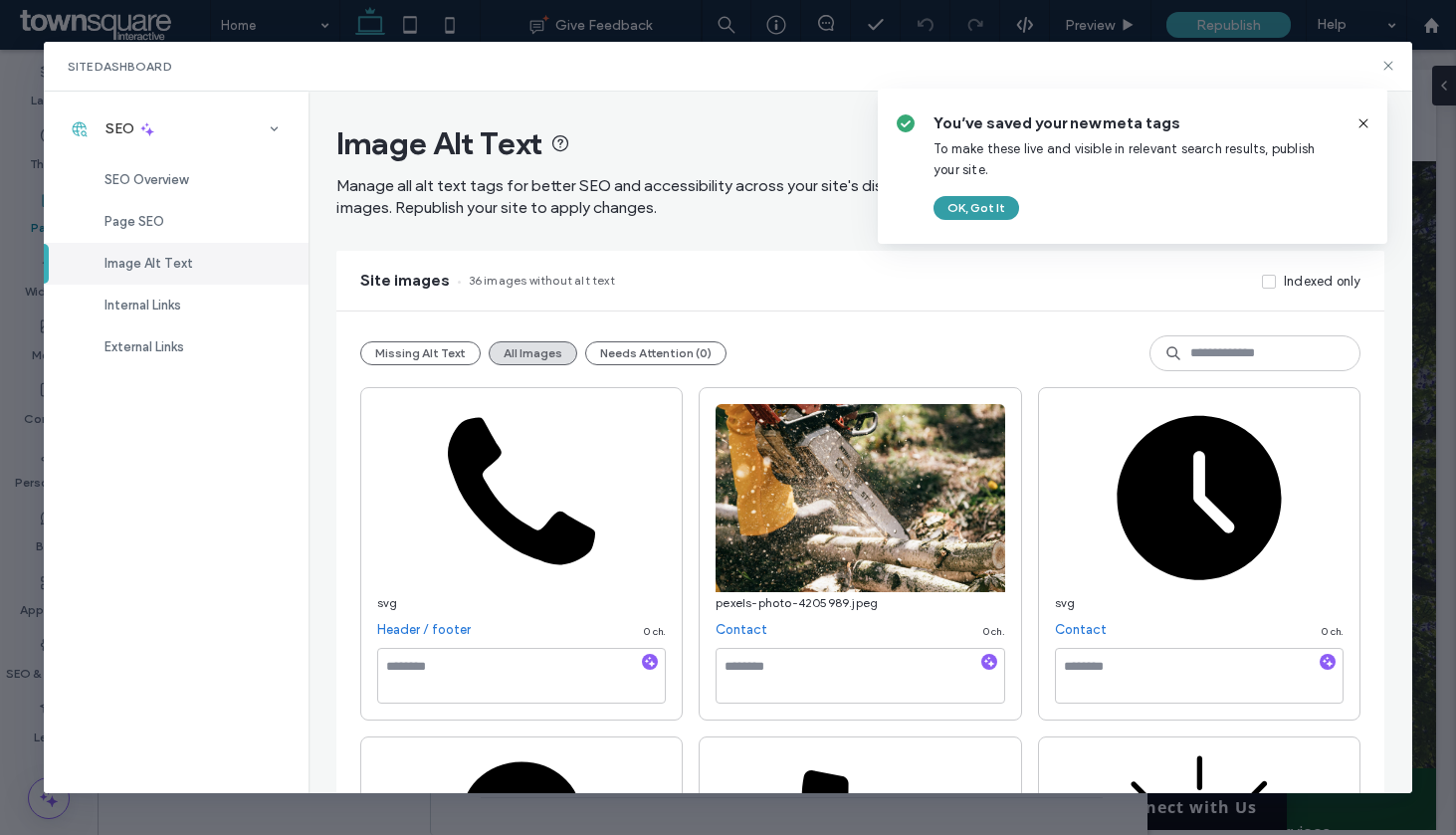 click on "OK, Got It" at bounding box center [976, 208] 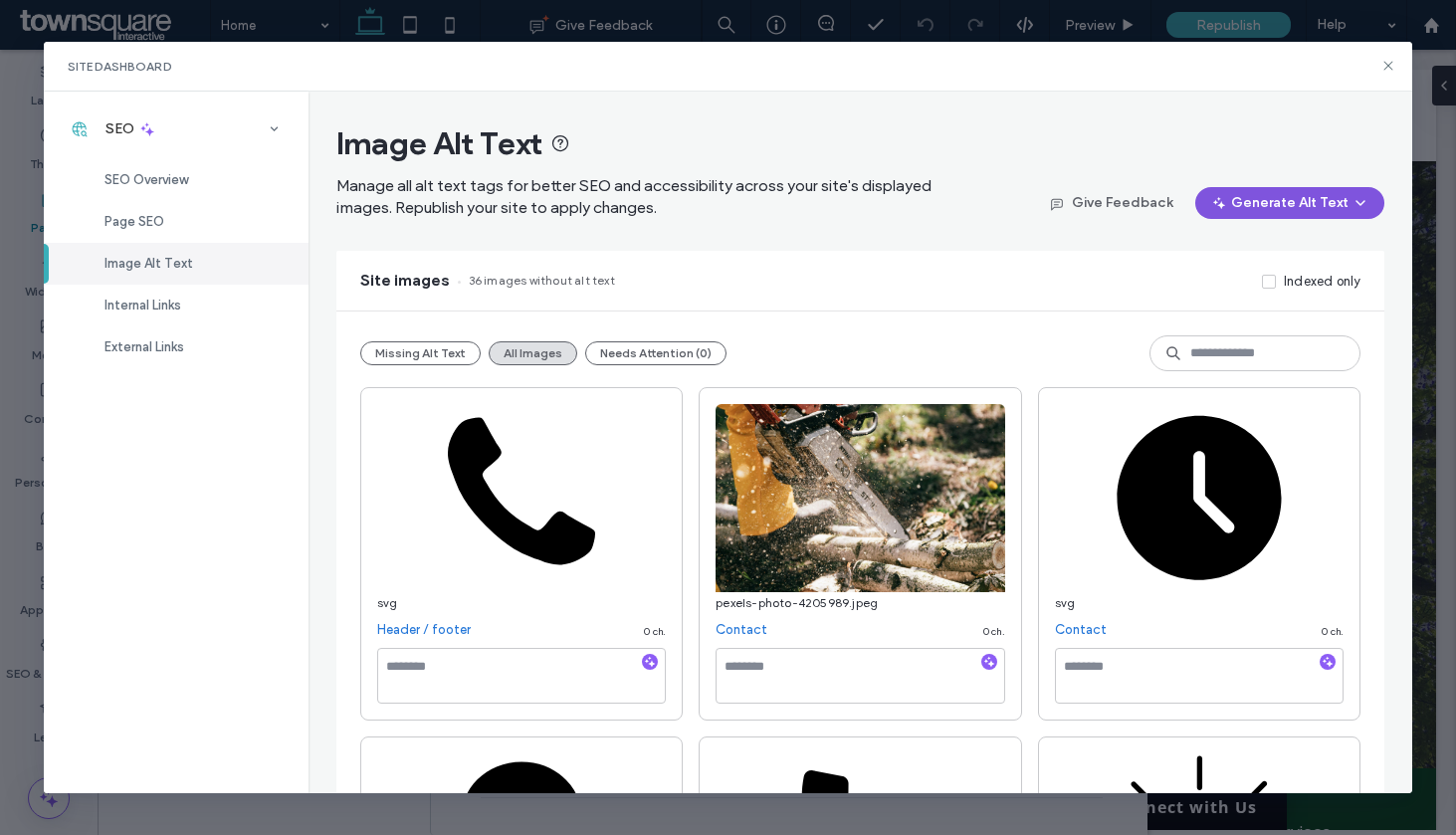 click on "Generate Alt Text" at bounding box center (1290, 203) 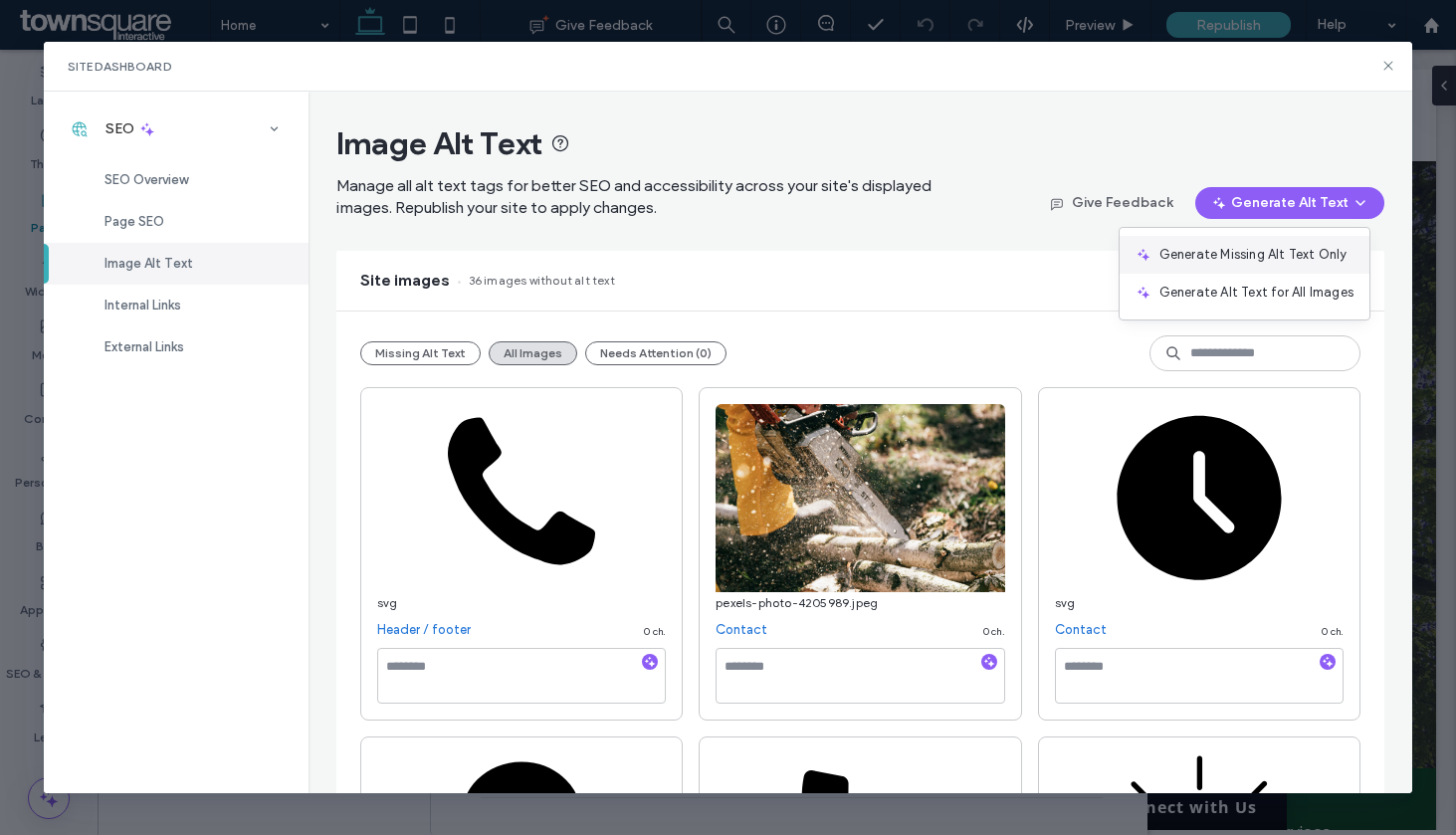 click on "Generate Missing Alt Text Only" at bounding box center [1253, 255] 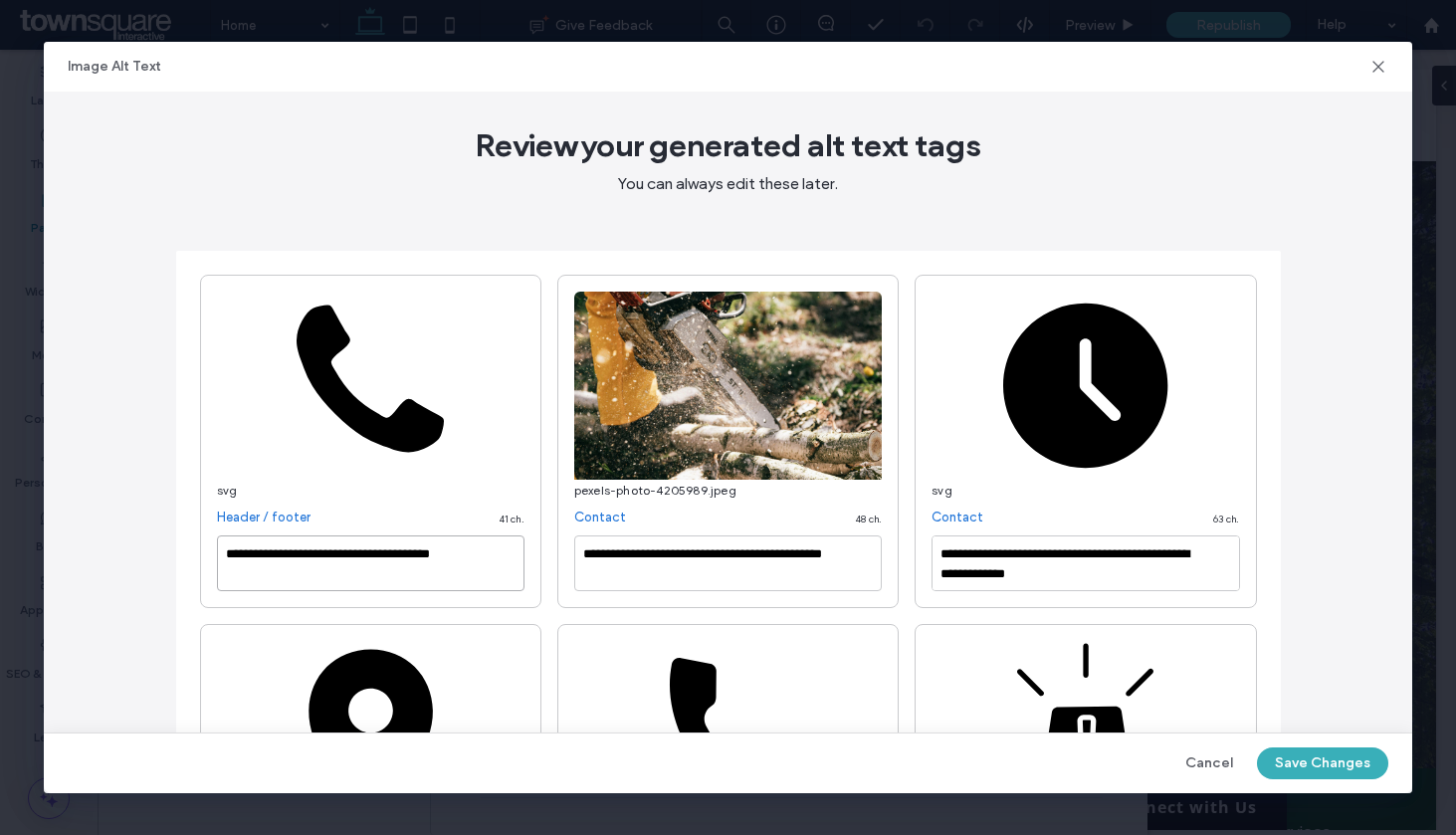 drag, startPoint x: 492, startPoint y: 561, endPoint x: 891, endPoint y: 468, distance: 409.69501 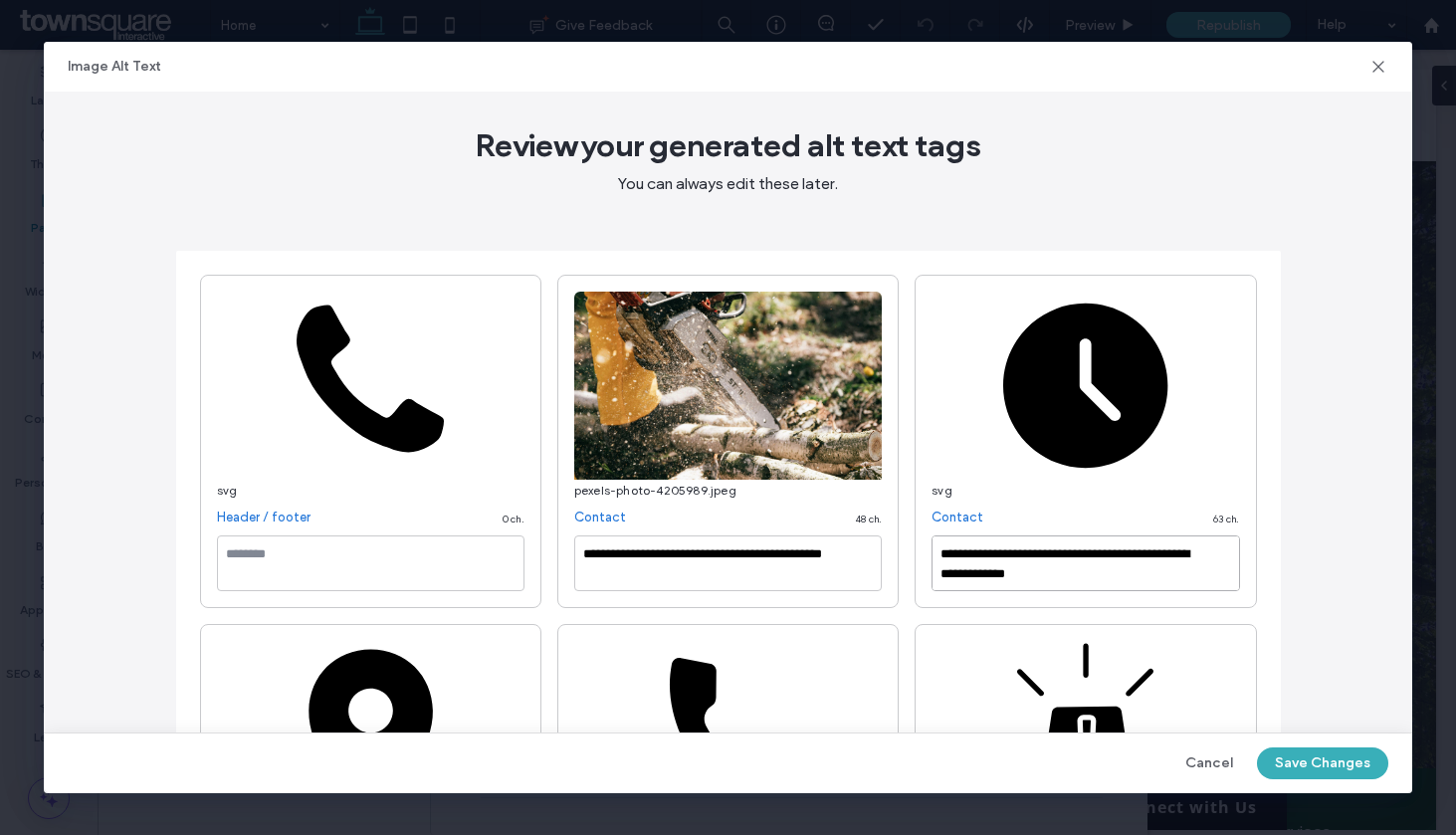 drag, startPoint x: 953, startPoint y: 558, endPoint x: 804, endPoint y: 514, distance: 155.3609 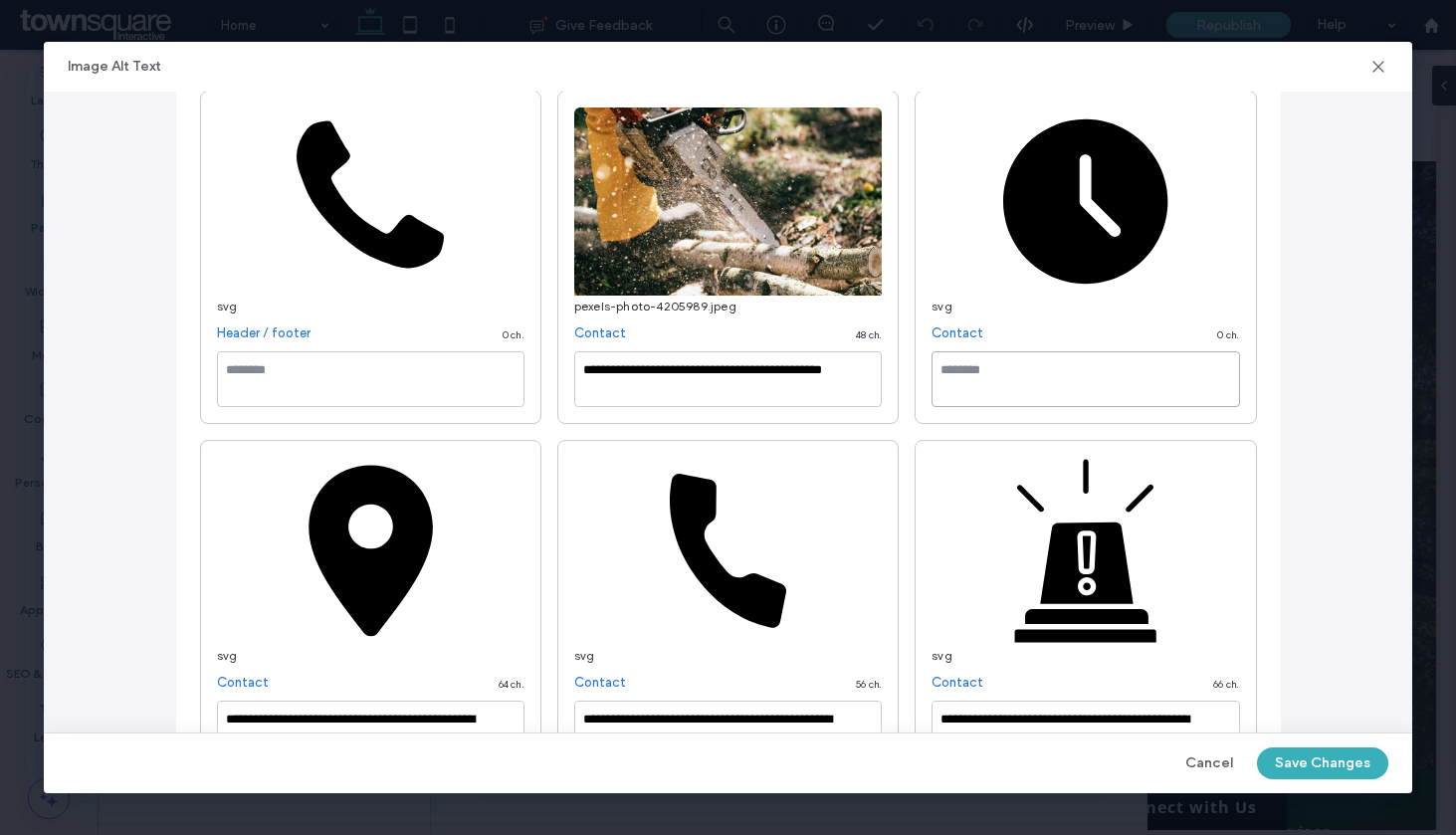 scroll, scrollTop: 411, scrollLeft: 0, axis: vertical 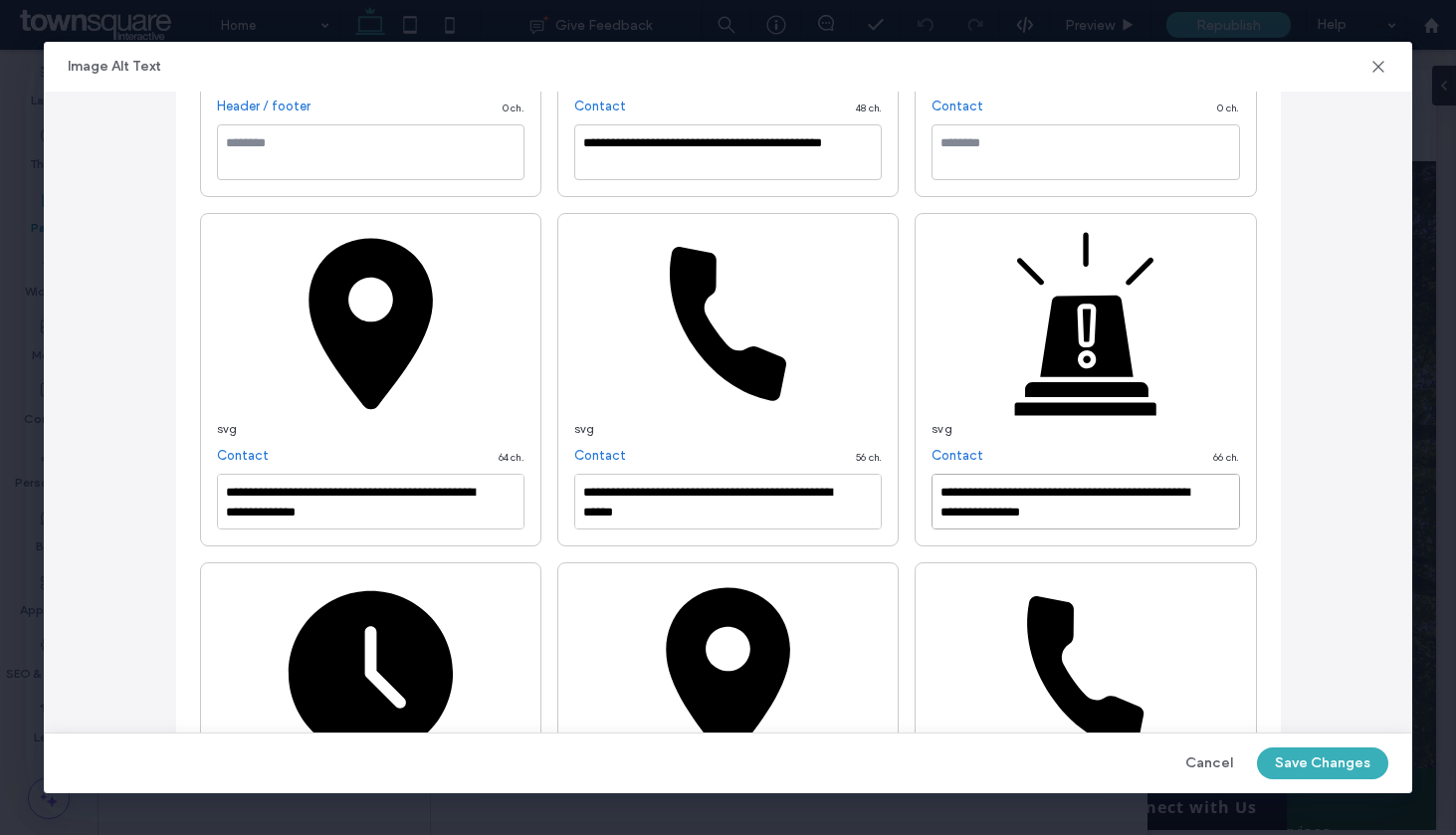 drag, startPoint x: 934, startPoint y: 485, endPoint x: 655, endPoint y: 412, distance: 288.39209 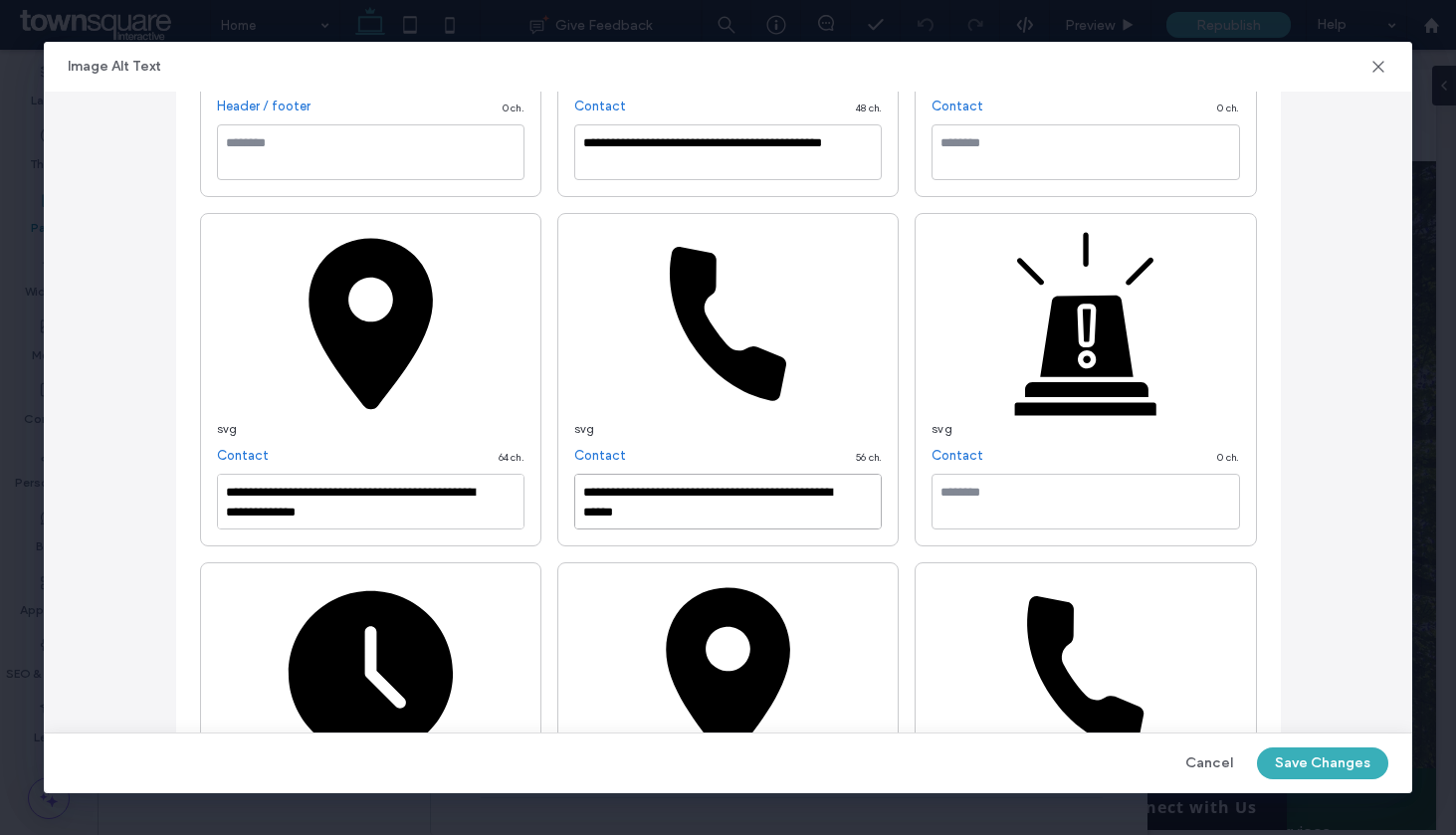 drag, startPoint x: 731, startPoint y: 515, endPoint x: 352, endPoint y: 453, distance: 384.03776 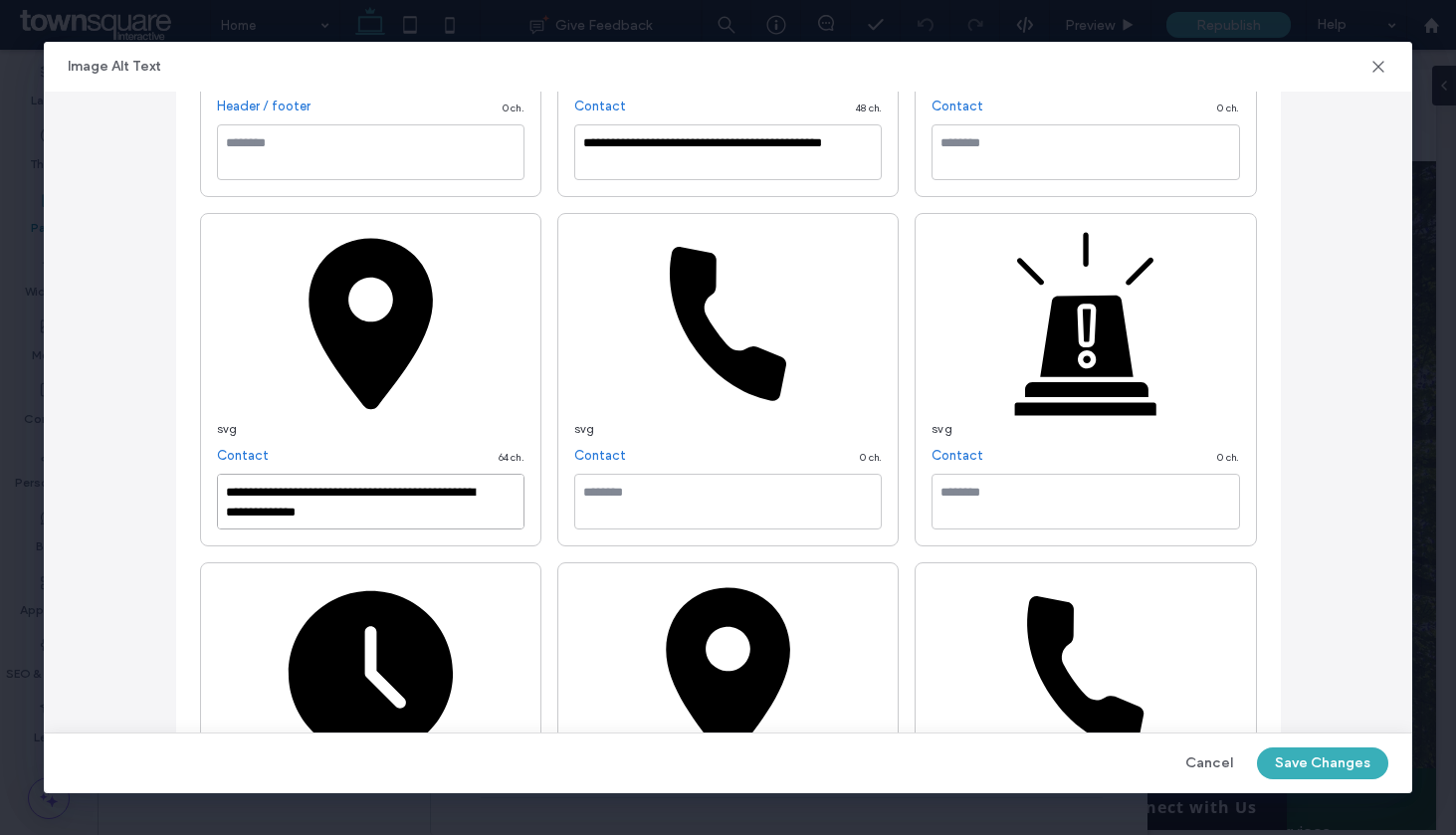 drag, startPoint x: 362, startPoint y: 510, endPoint x: 112, endPoint y: 412, distance: 268.52188 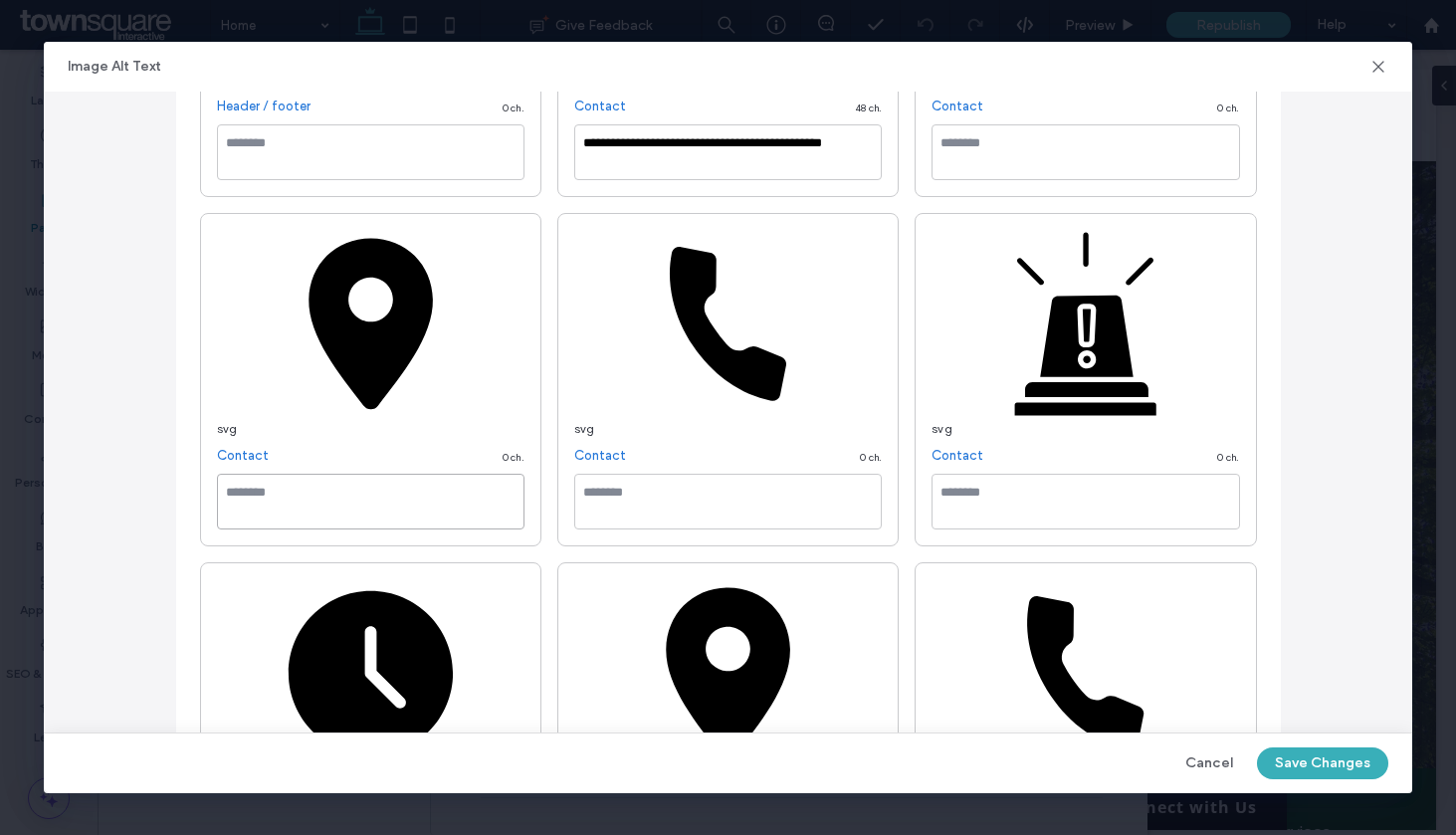 scroll, scrollTop: 580, scrollLeft: 0, axis: vertical 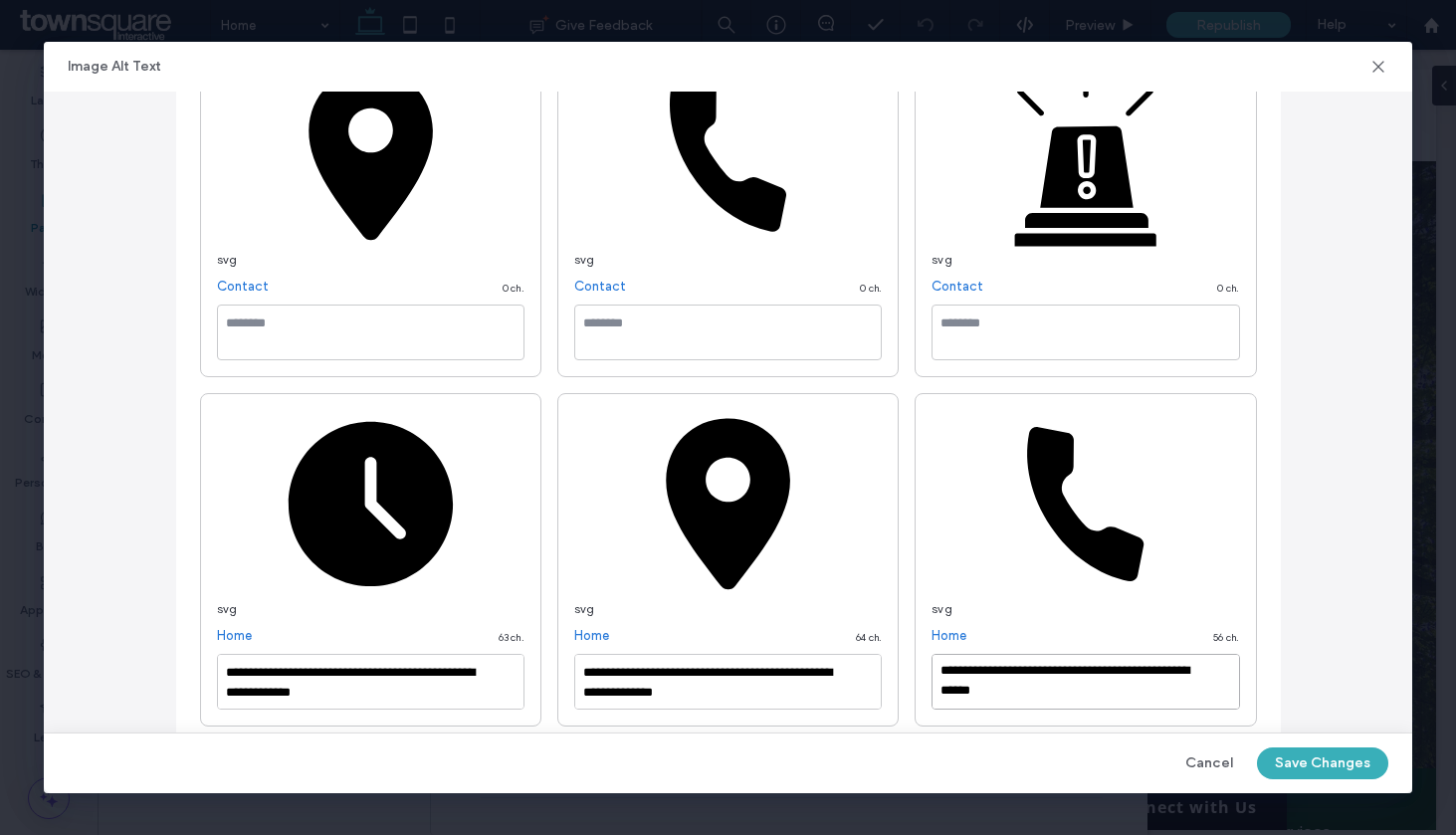 drag, startPoint x: 872, startPoint y: 678, endPoint x: 820, endPoint y: 675, distance: 52.086467 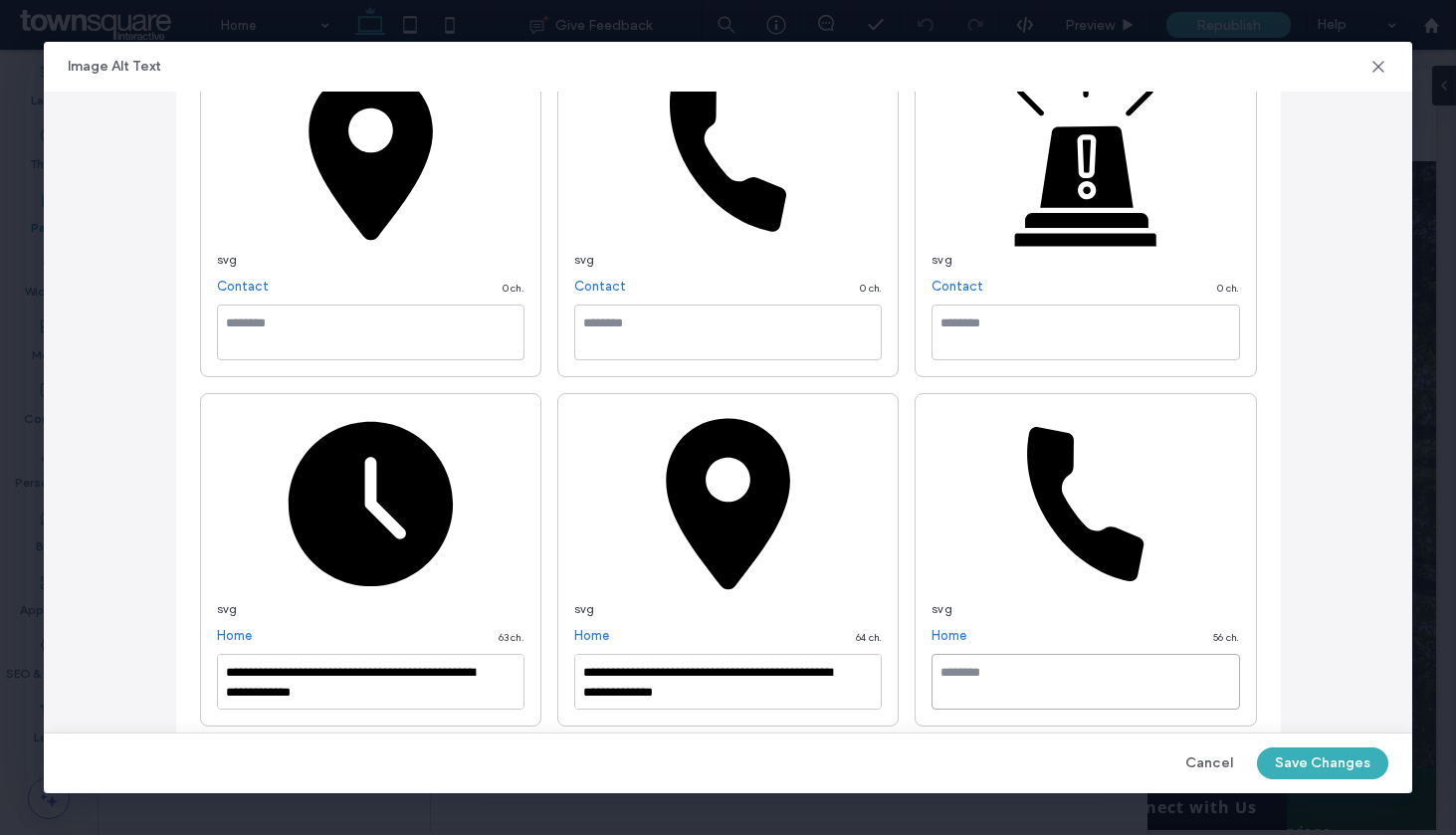 scroll, scrollTop: 0, scrollLeft: 0, axis: both 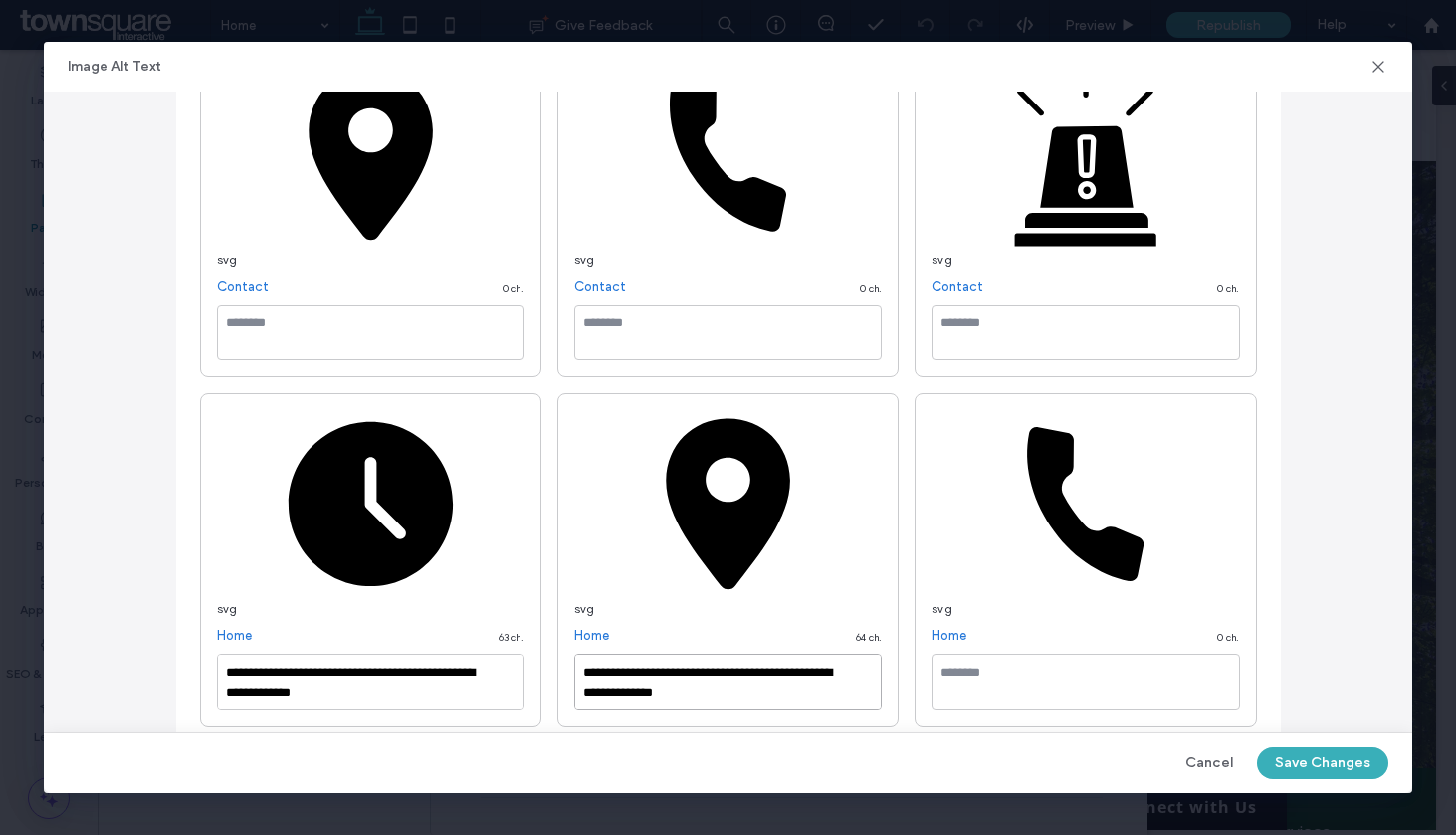 drag, startPoint x: 757, startPoint y: 703, endPoint x: 378, endPoint y: 628, distance: 386.34958 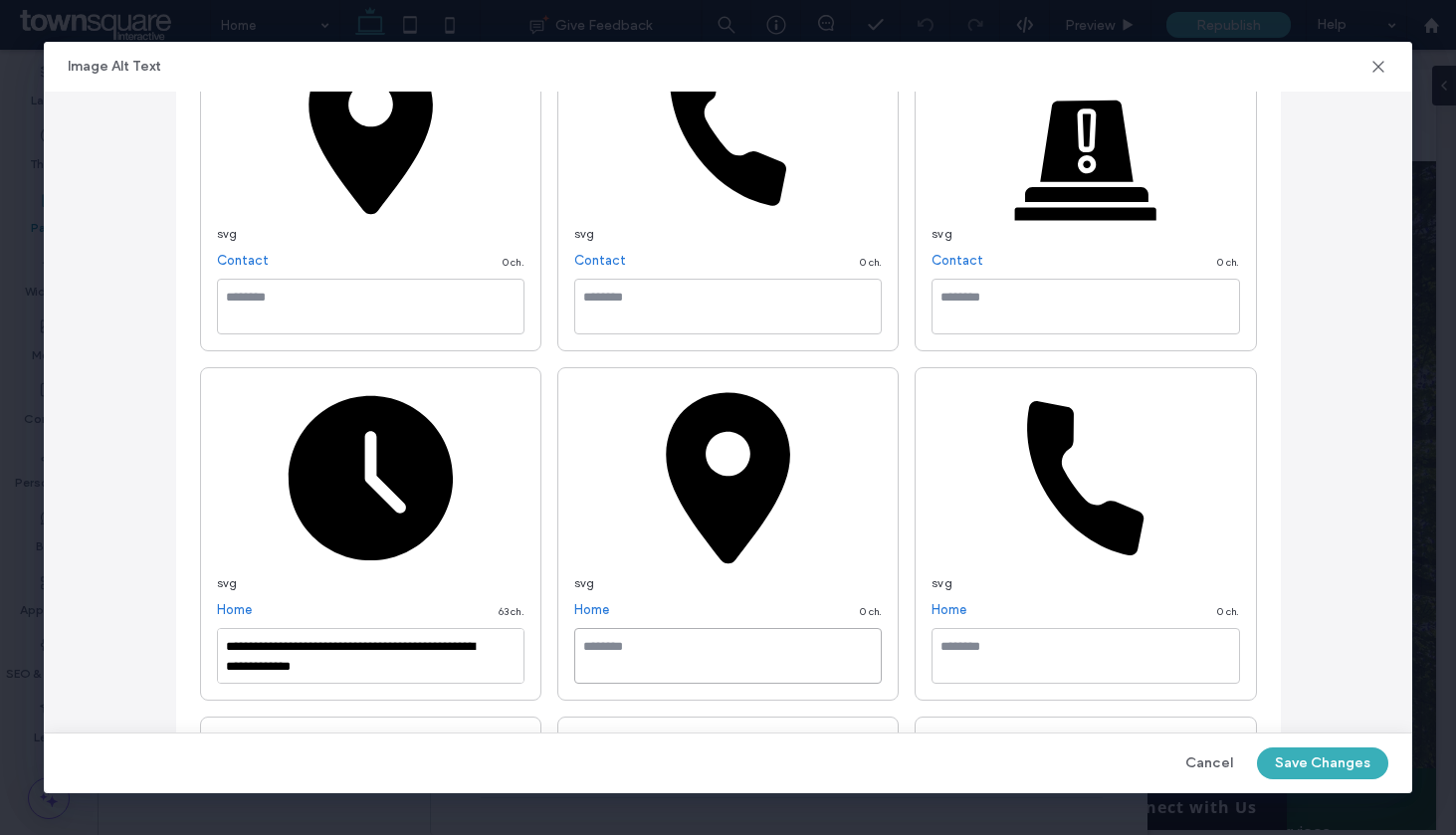 scroll, scrollTop: 608, scrollLeft: 0, axis: vertical 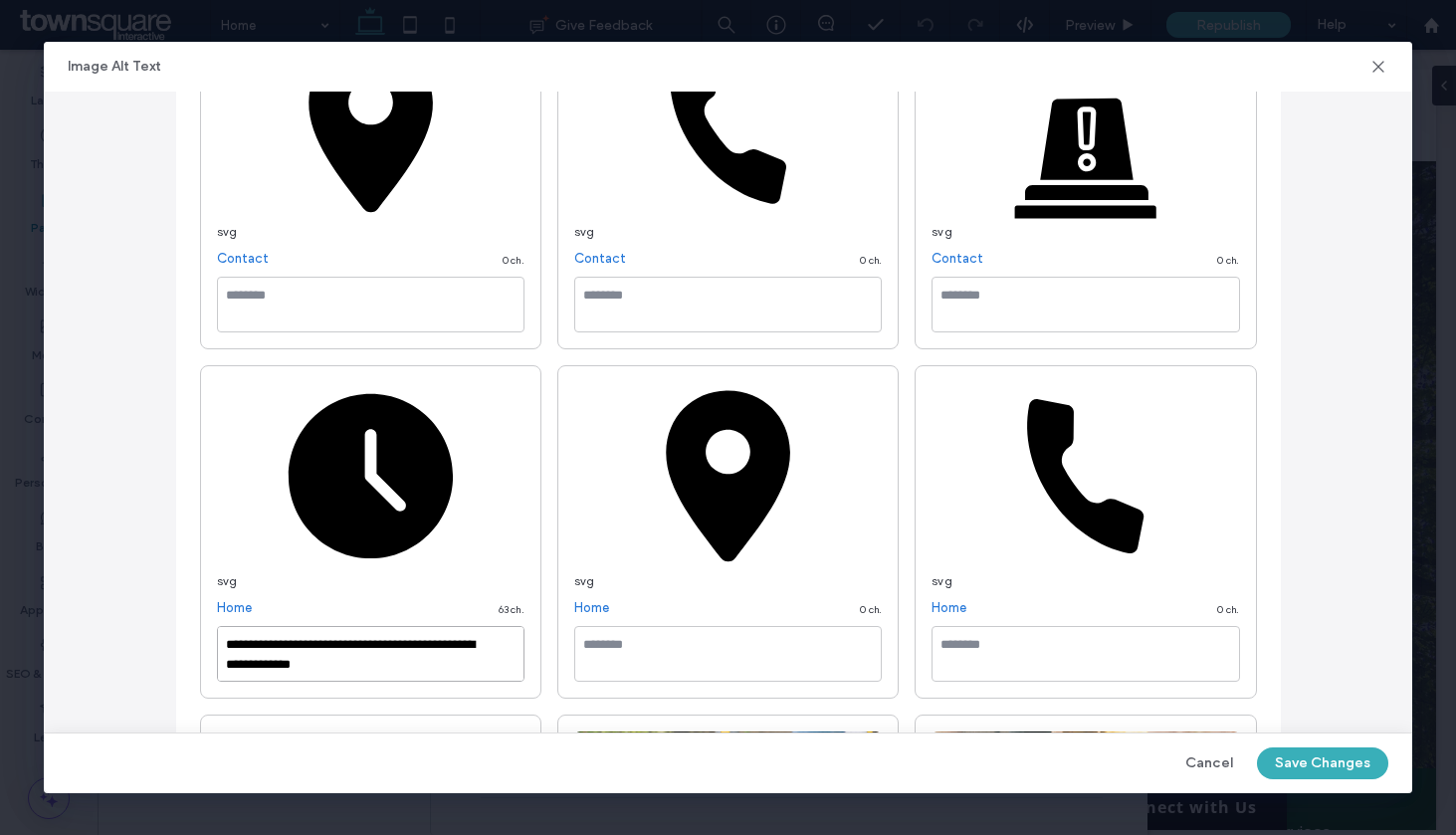 drag, startPoint x: 364, startPoint y: 671, endPoint x: 104, endPoint y: 610, distance: 267.05992 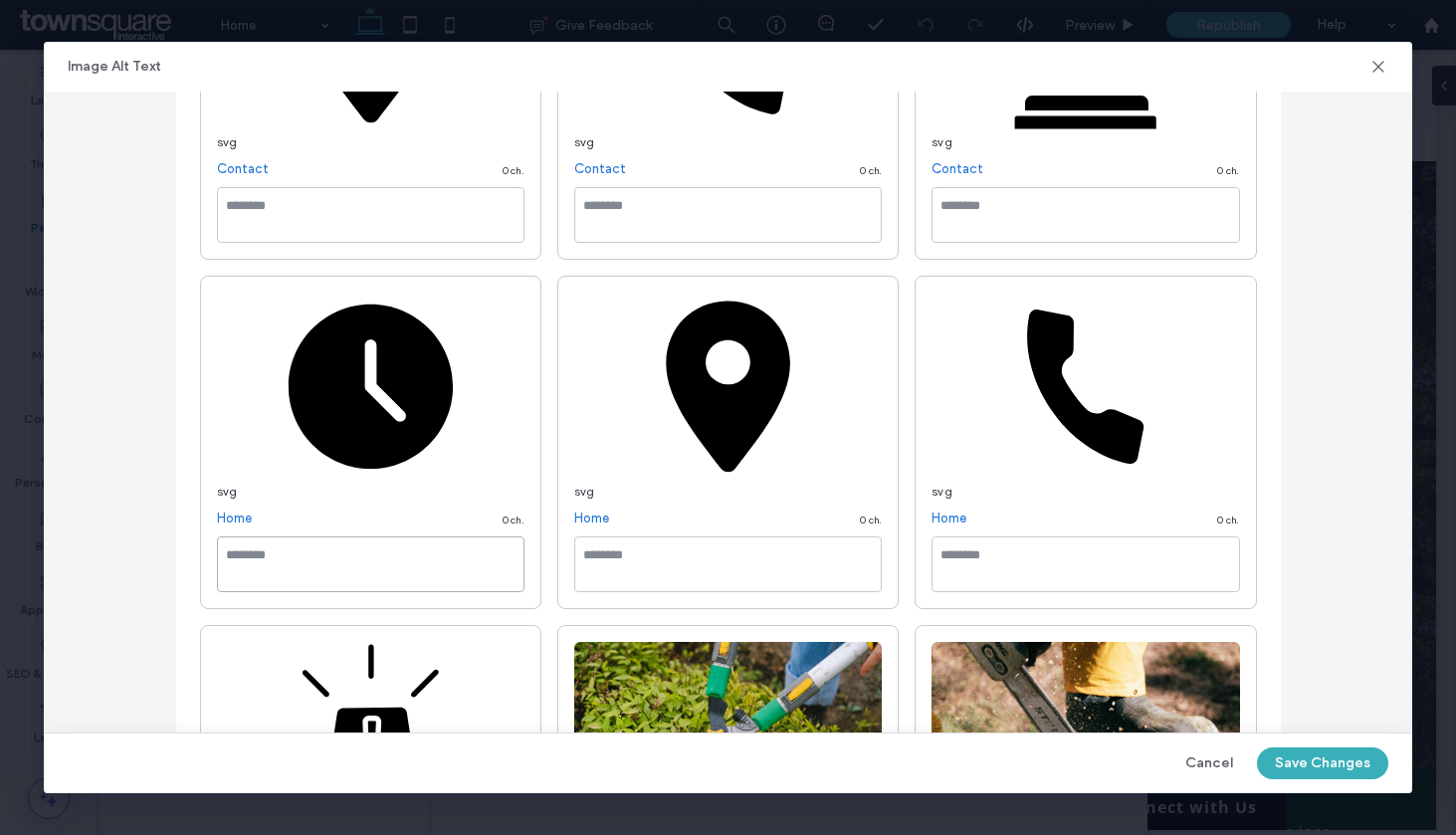 scroll, scrollTop: 1230, scrollLeft: 0, axis: vertical 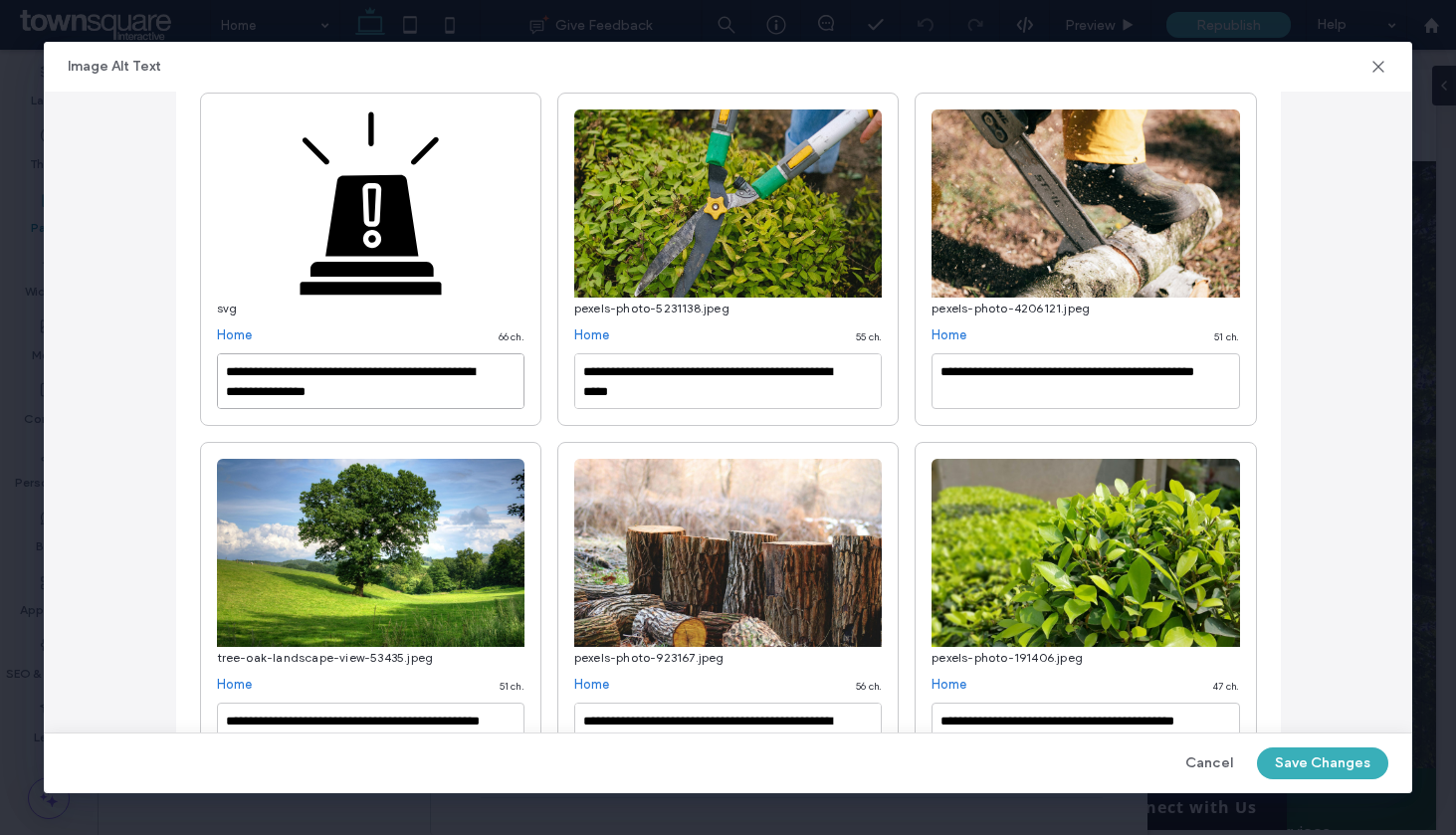 drag, startPoint x: 376, startPoint y: 397, endPoint x: 13, endPoint y: 260, distance: 387.9923 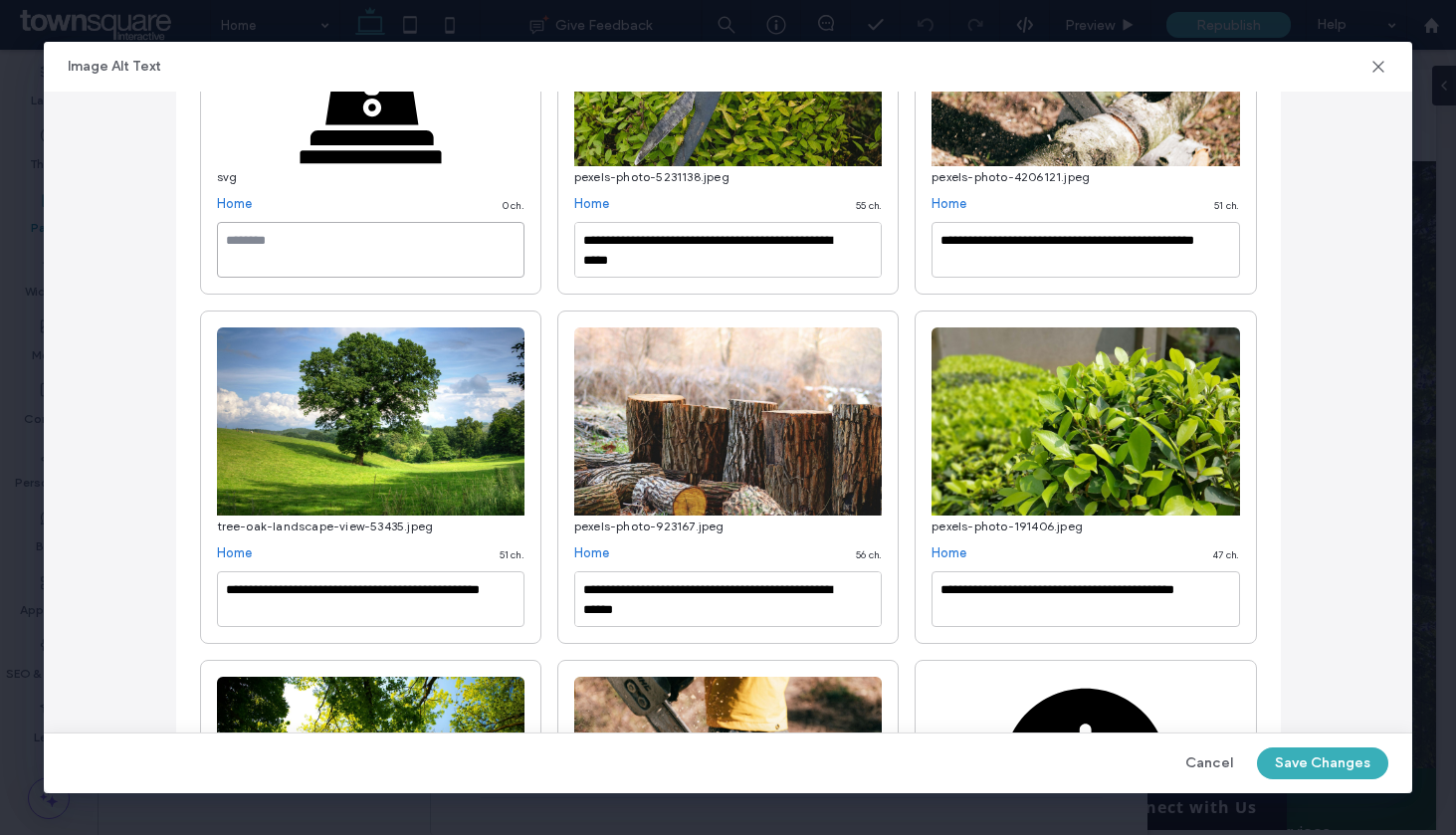 scroll, scrollTop: 1623, scrollLeft: 0, axis: vertical 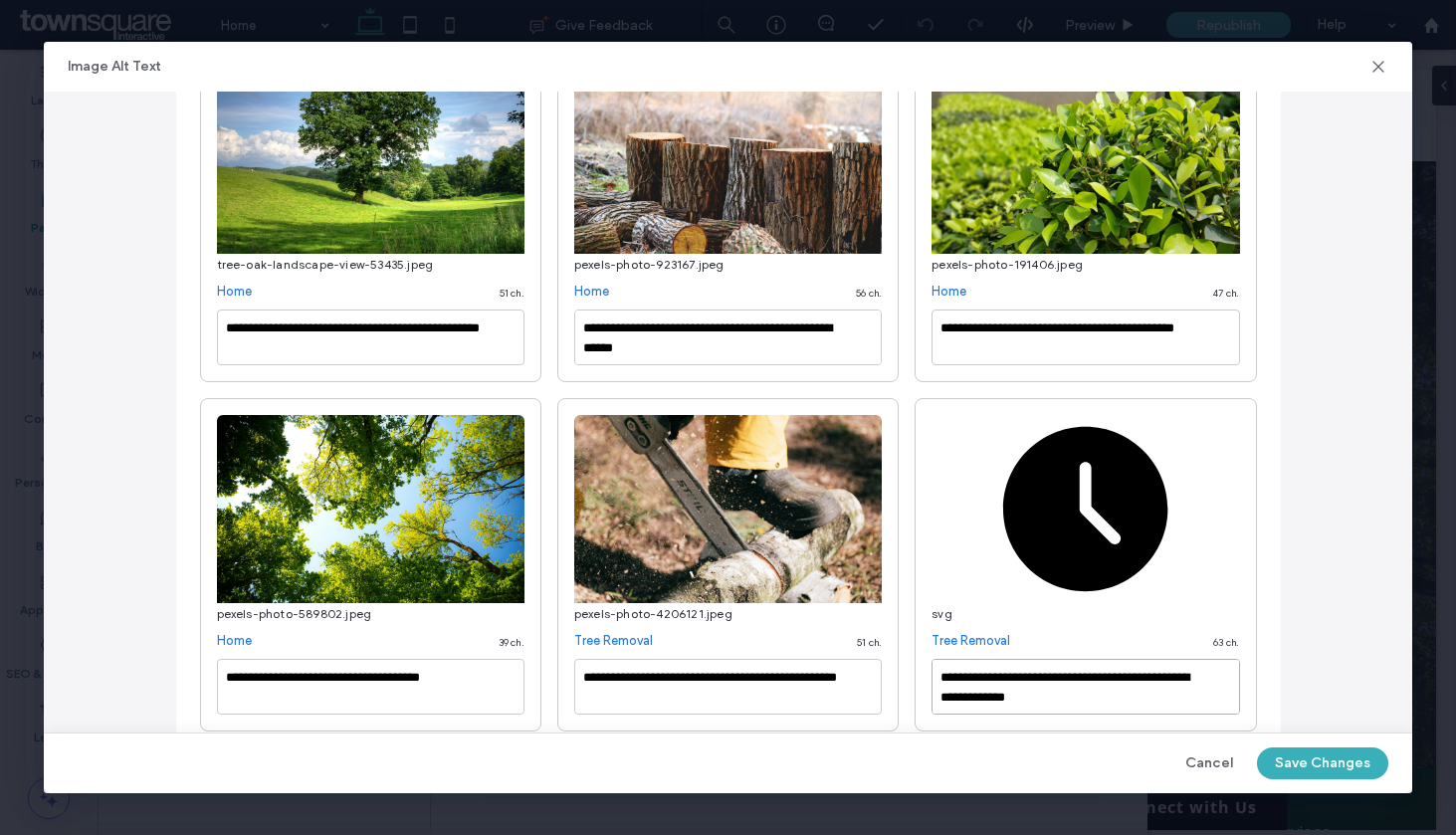 drag, startPoint x: 1090, startPoint y: 695, endPoint x: 844, endPoint y: 593, distance: 266.30809 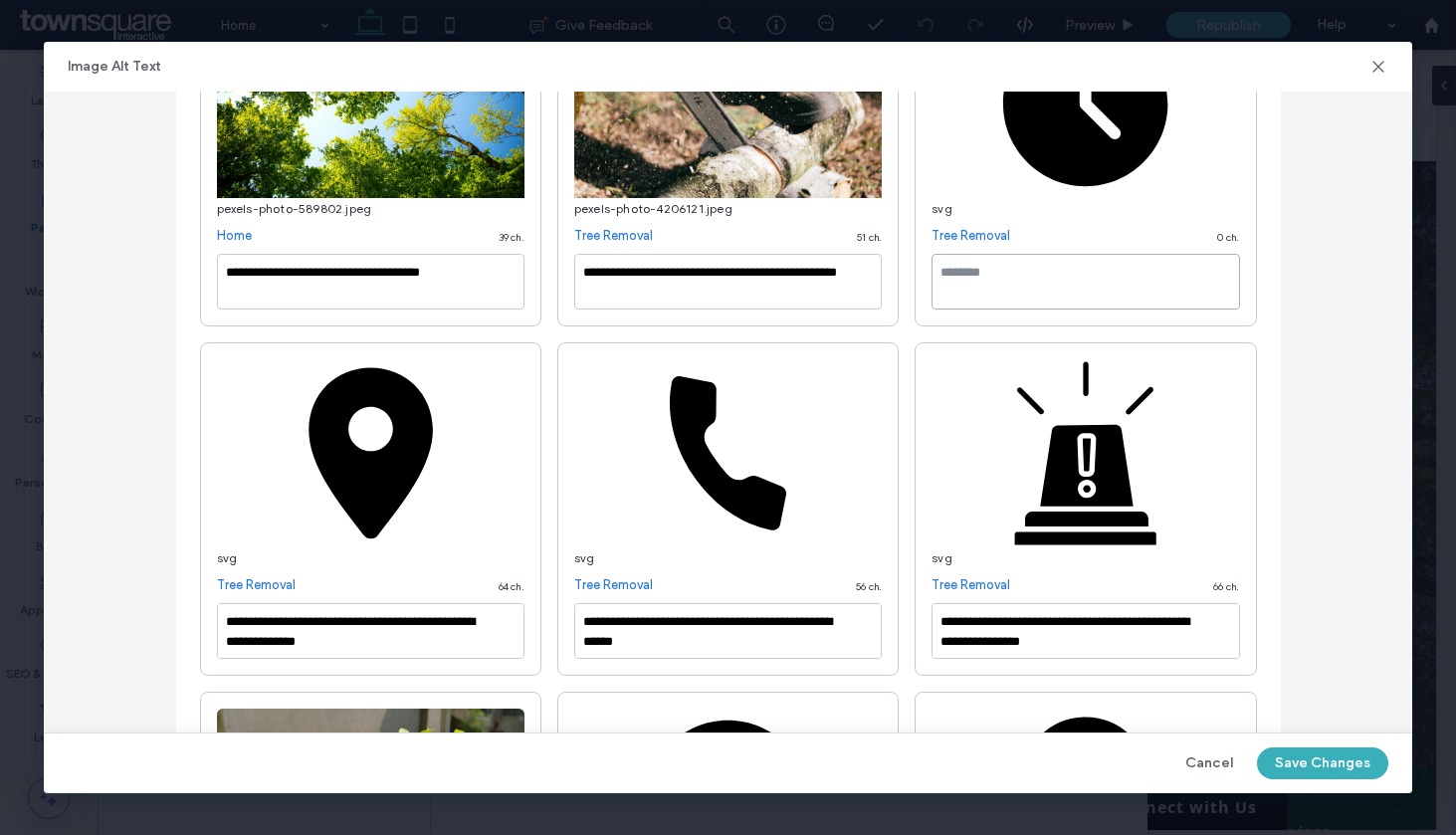 scroll, scrollTop: 2292, scrollLeft: 0, axis: vertical 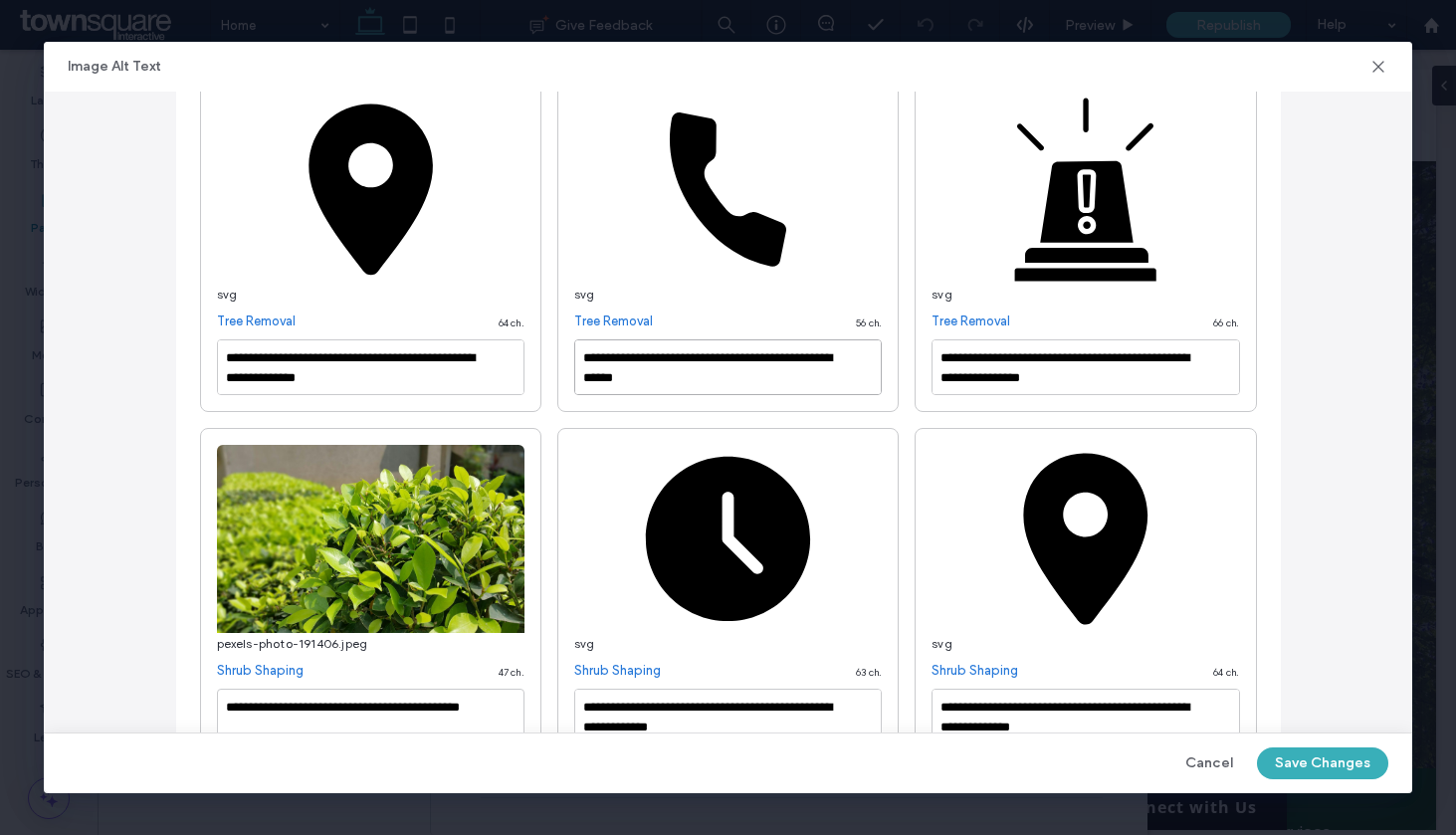 drag, startPoint x: 740, startPoint y: 384, endPoint x: 357, endPoint y: 319, distance: 388.47651 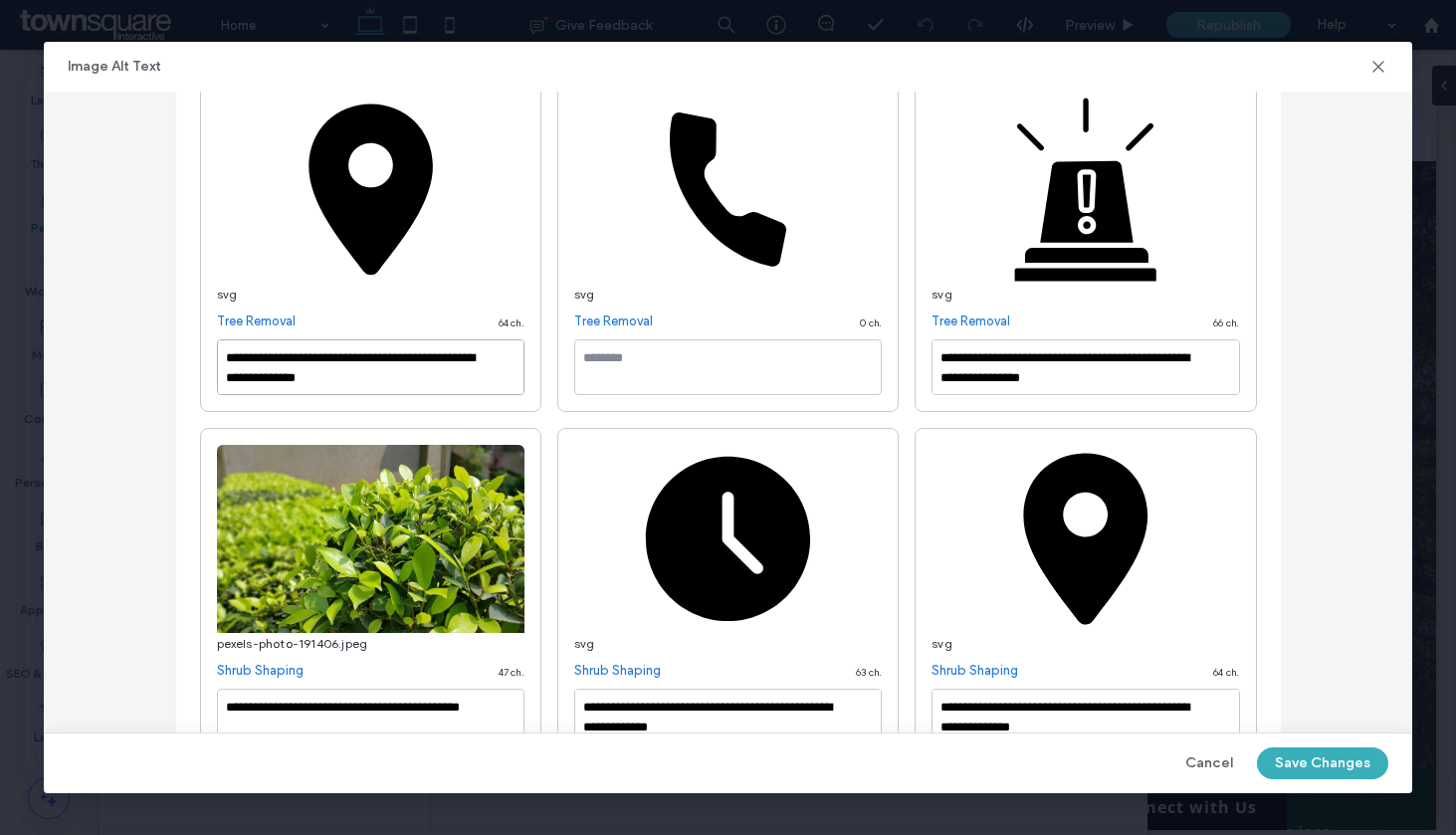 drag, startPoint x: 394, startPoint y: 374, endPoint x: 108, endPoint y: 284, distance: 299.8266 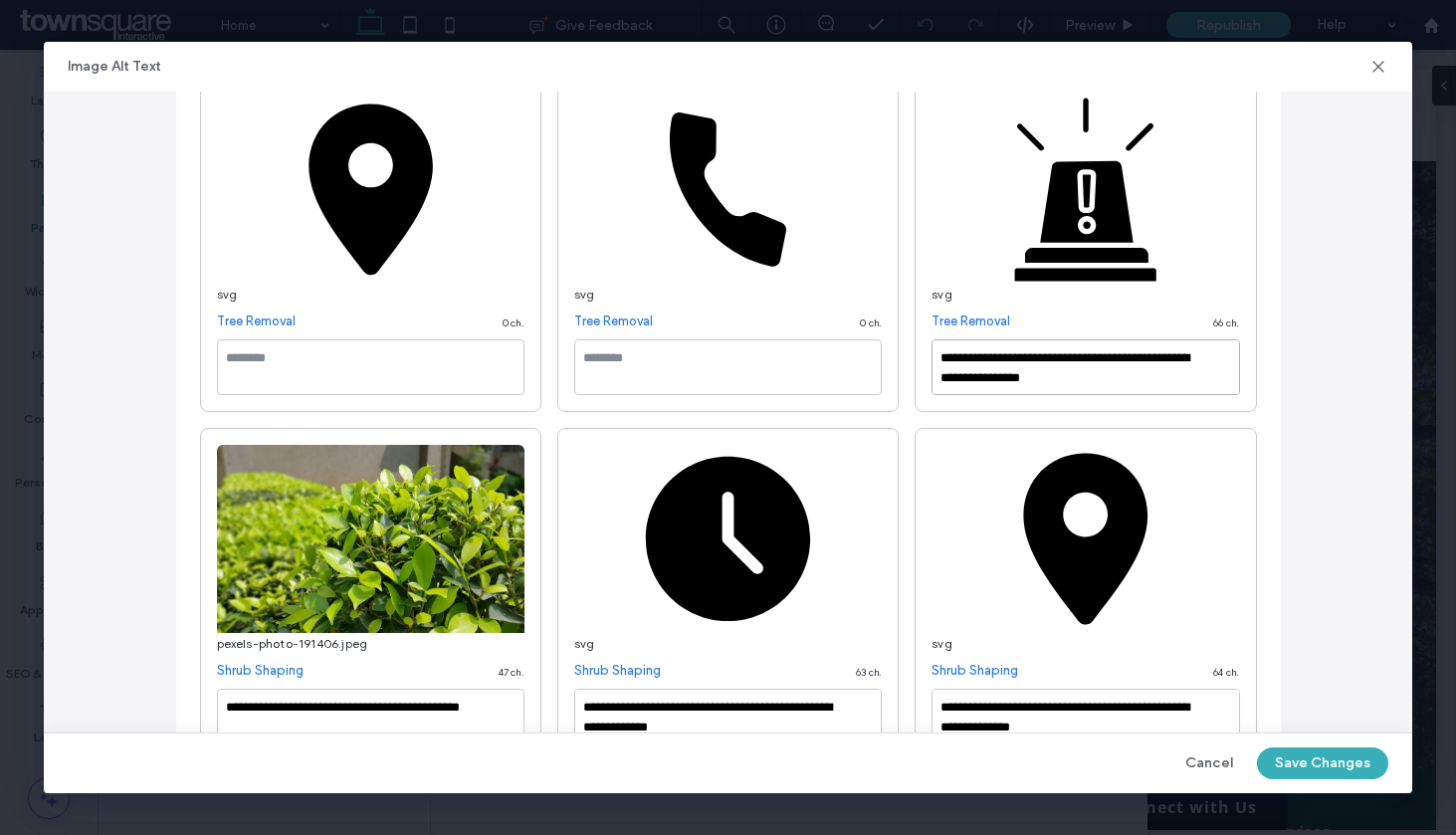 drag, startPoint x: 975, startPoint y: 346, endPoint x: 845, endPoint y: 292, distance: 140.76931 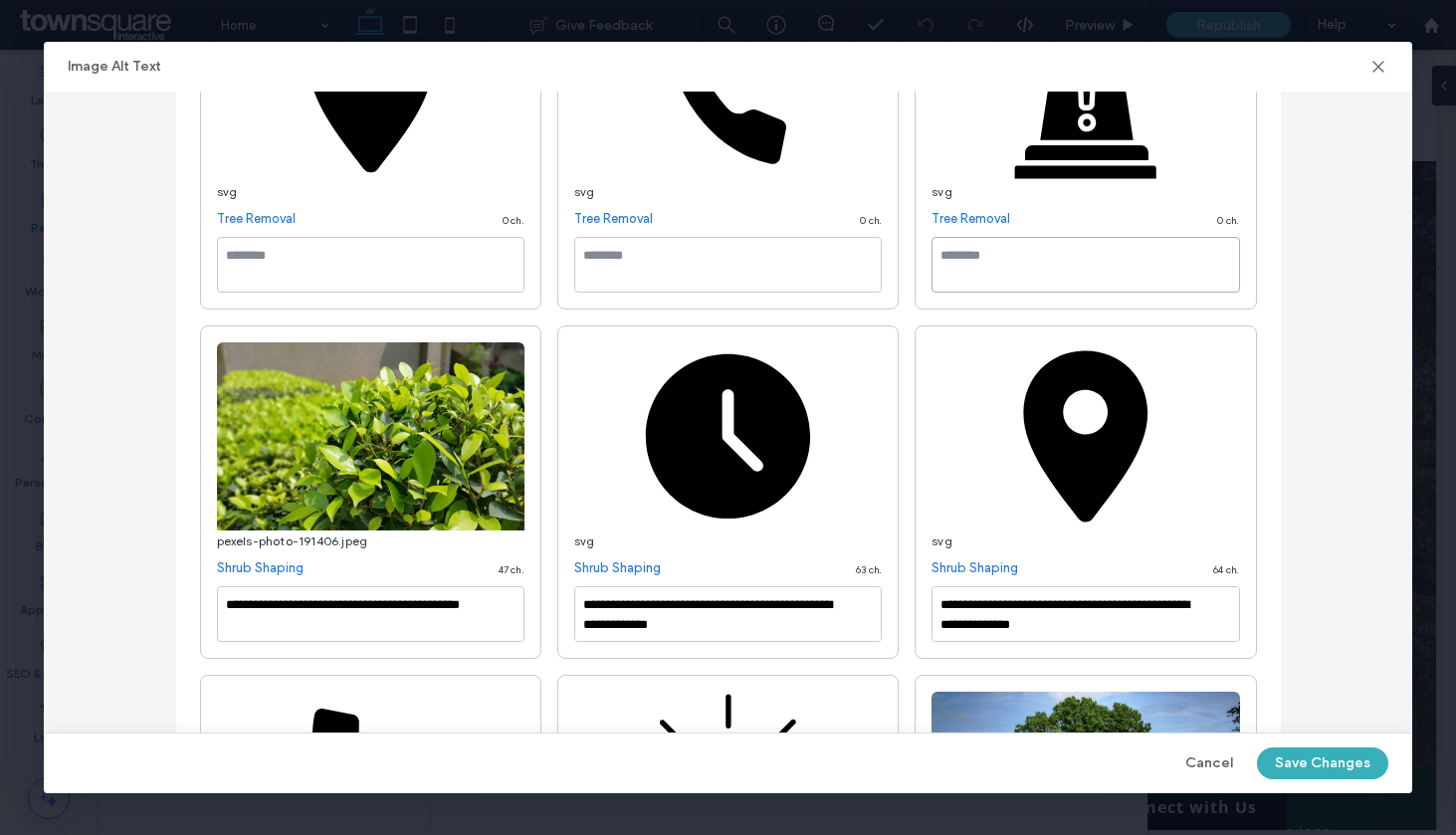 scroll, scrollTop: 2478, scrollLeft: 0, axis: vertical 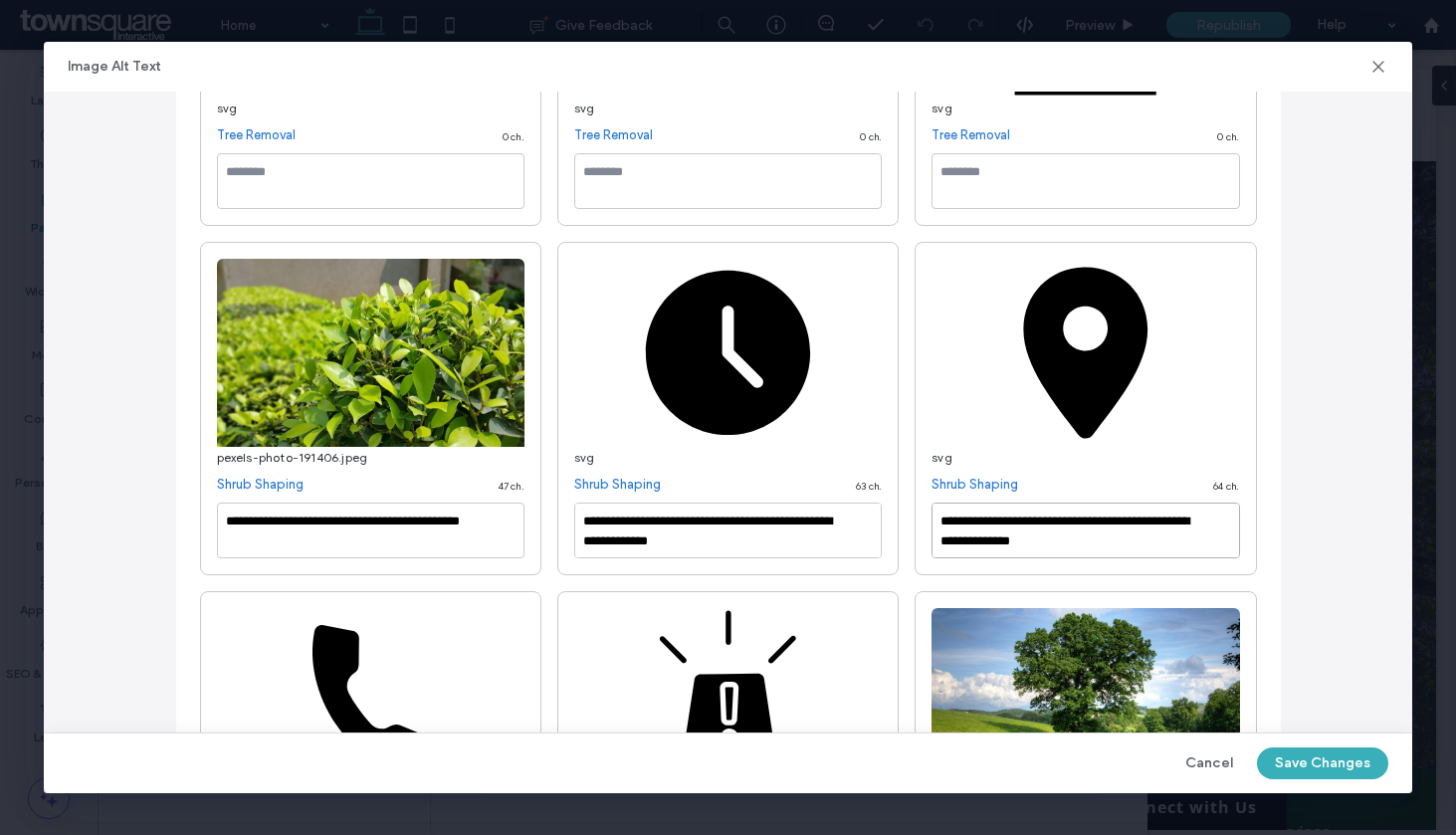 drag, startPoint x: 1100, startPoint y: 542, endPoint x: 761, endPoint y: 457, distance: 349.49392 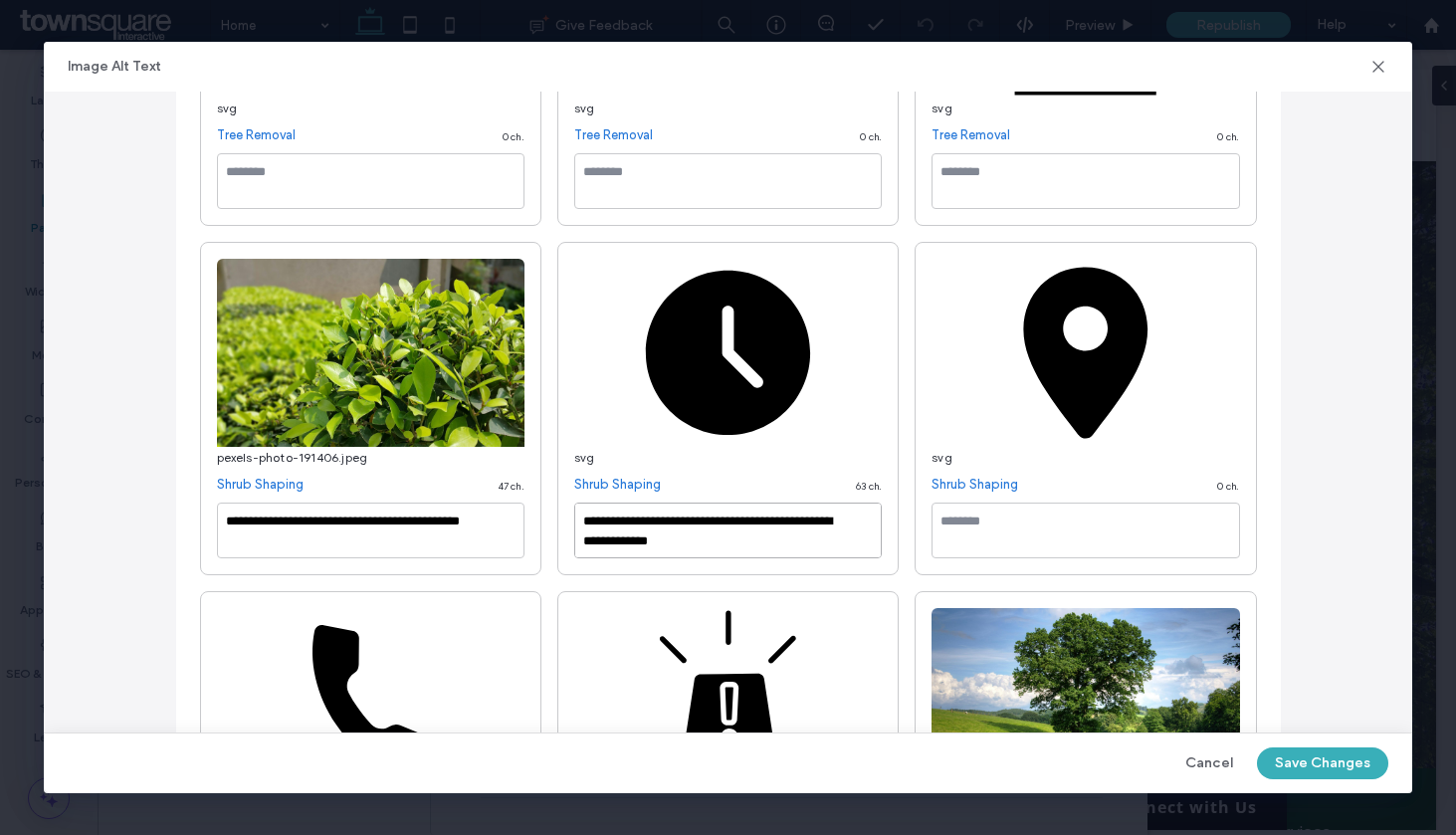 drag, startPoint x: 733, startPoint y: 540, endPoint x: 508, endPoint y: 476, distance: 233.9252 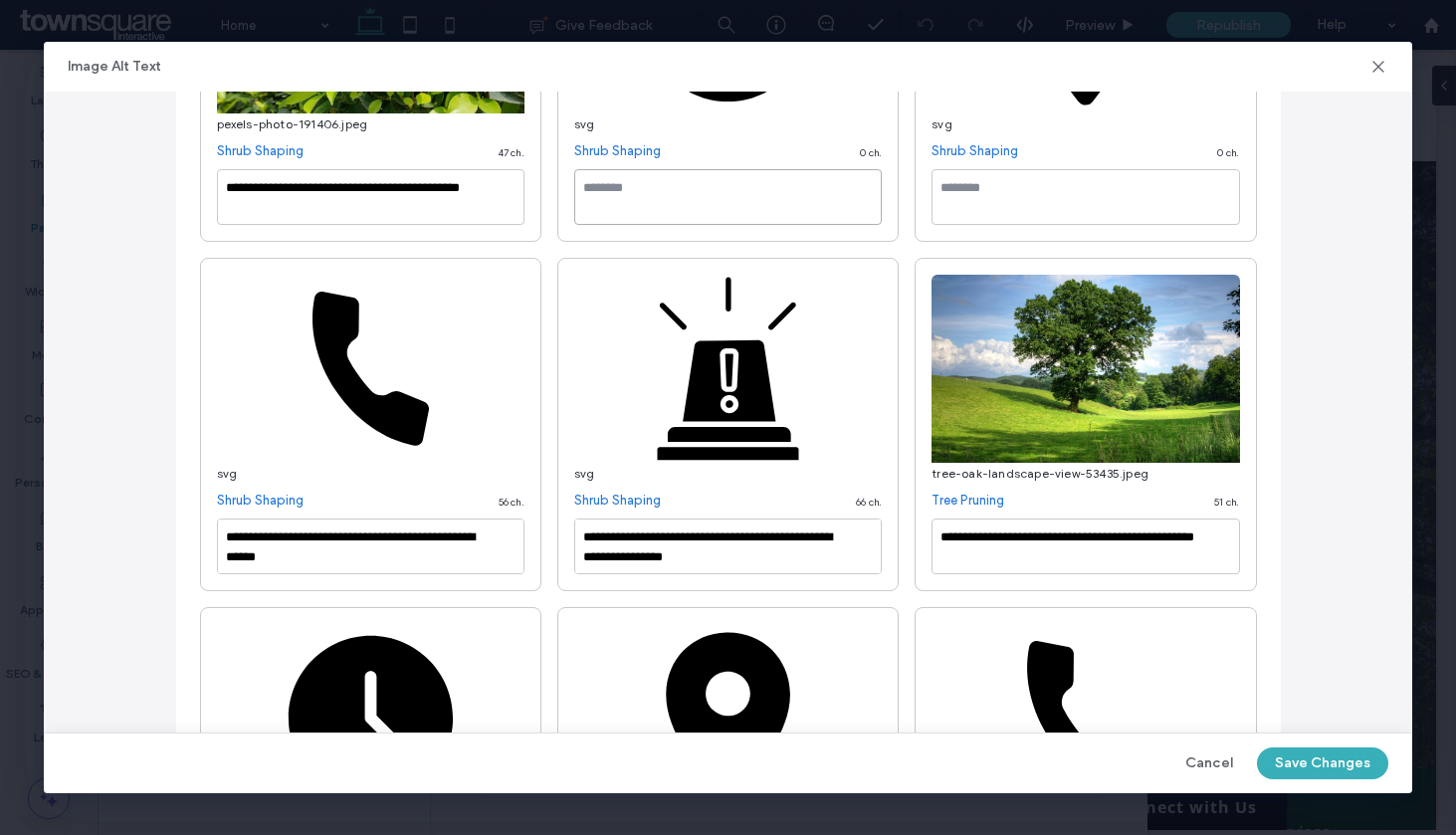 scroll, scrollTop: 3038, scrollLeft: 0, axis: vertical 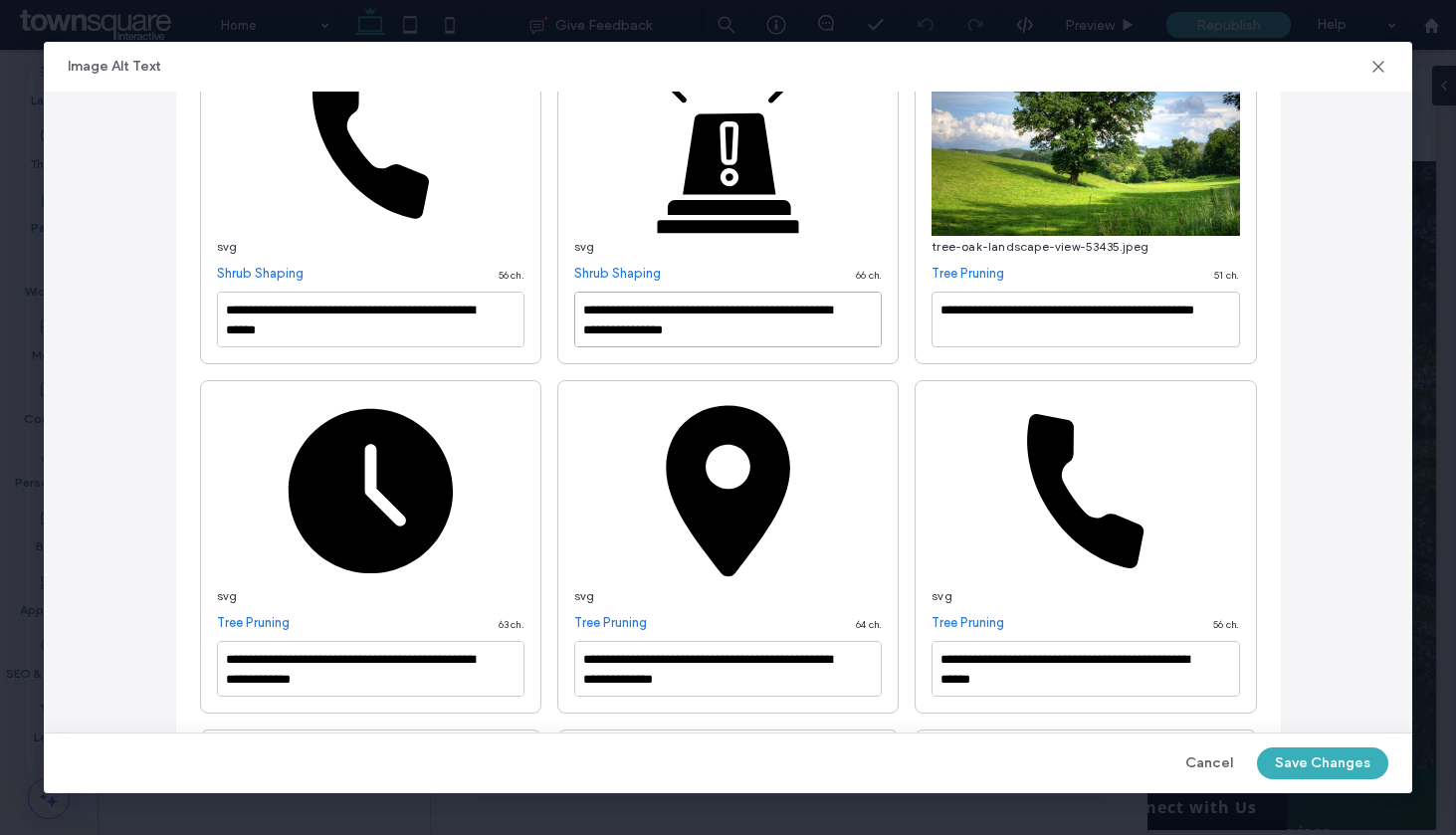 drag, startPoint x: 736, startPoint y: 327, endPoint x: 517, endPoint y: 271, distance: 226.04646 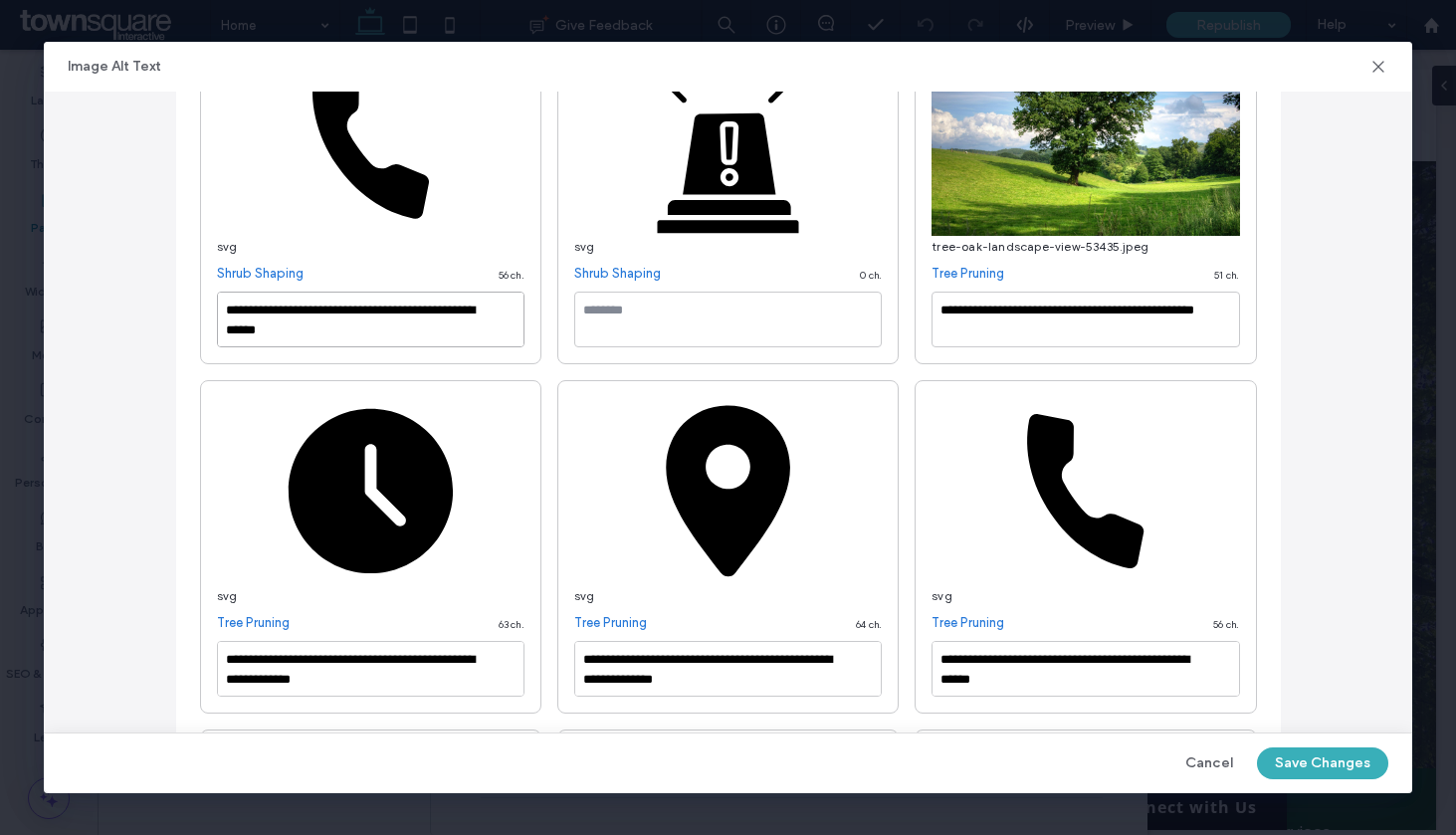 drag, startPoint x: 95, startPoint y: 242, endPoint x: 36, endPoint y: 212, distance: 66.189123 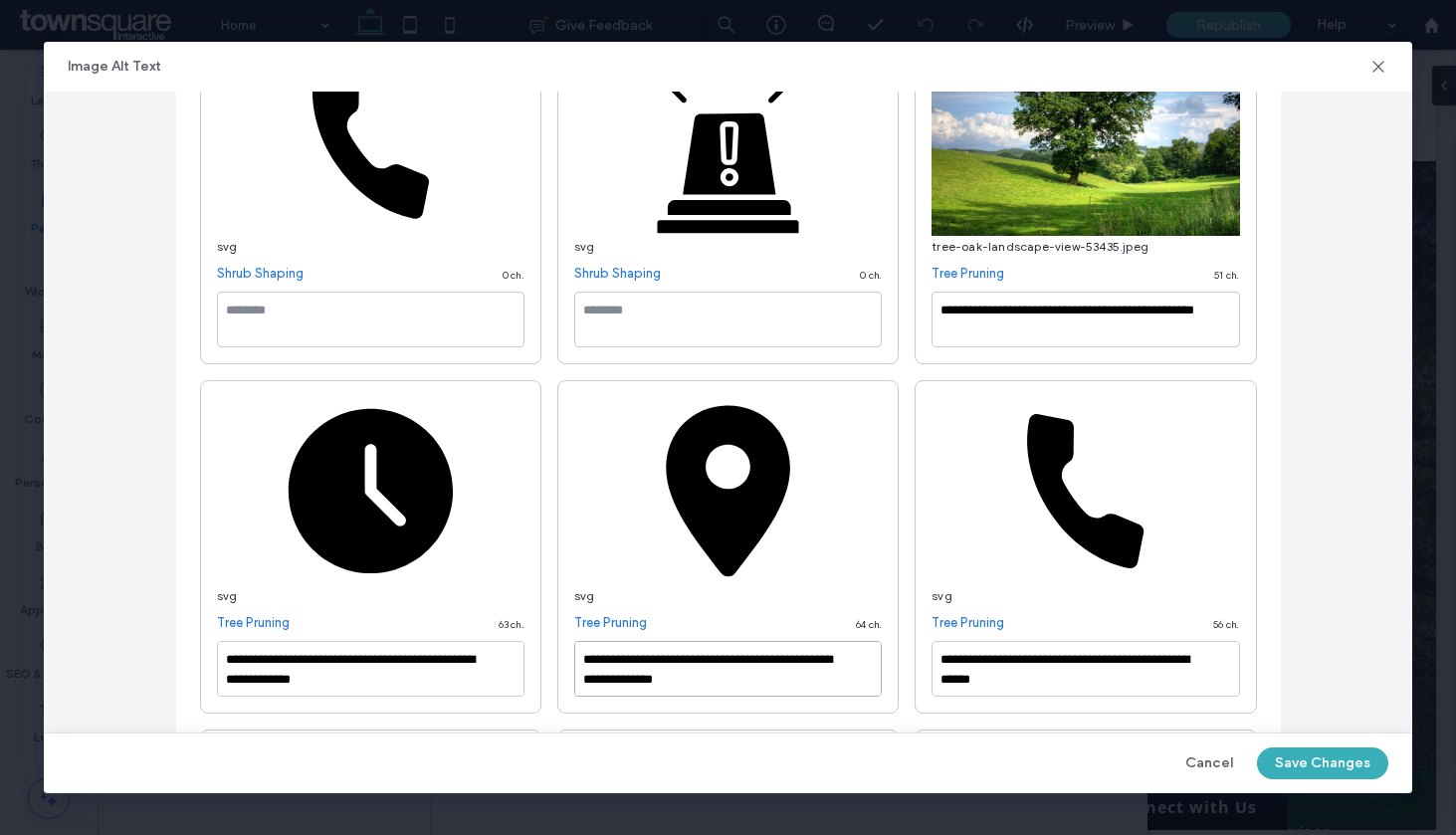 drag, startPoint x: 746, startPoint y: 674, endPoint x: 506, endPoint y: 603, distance: 250.28184 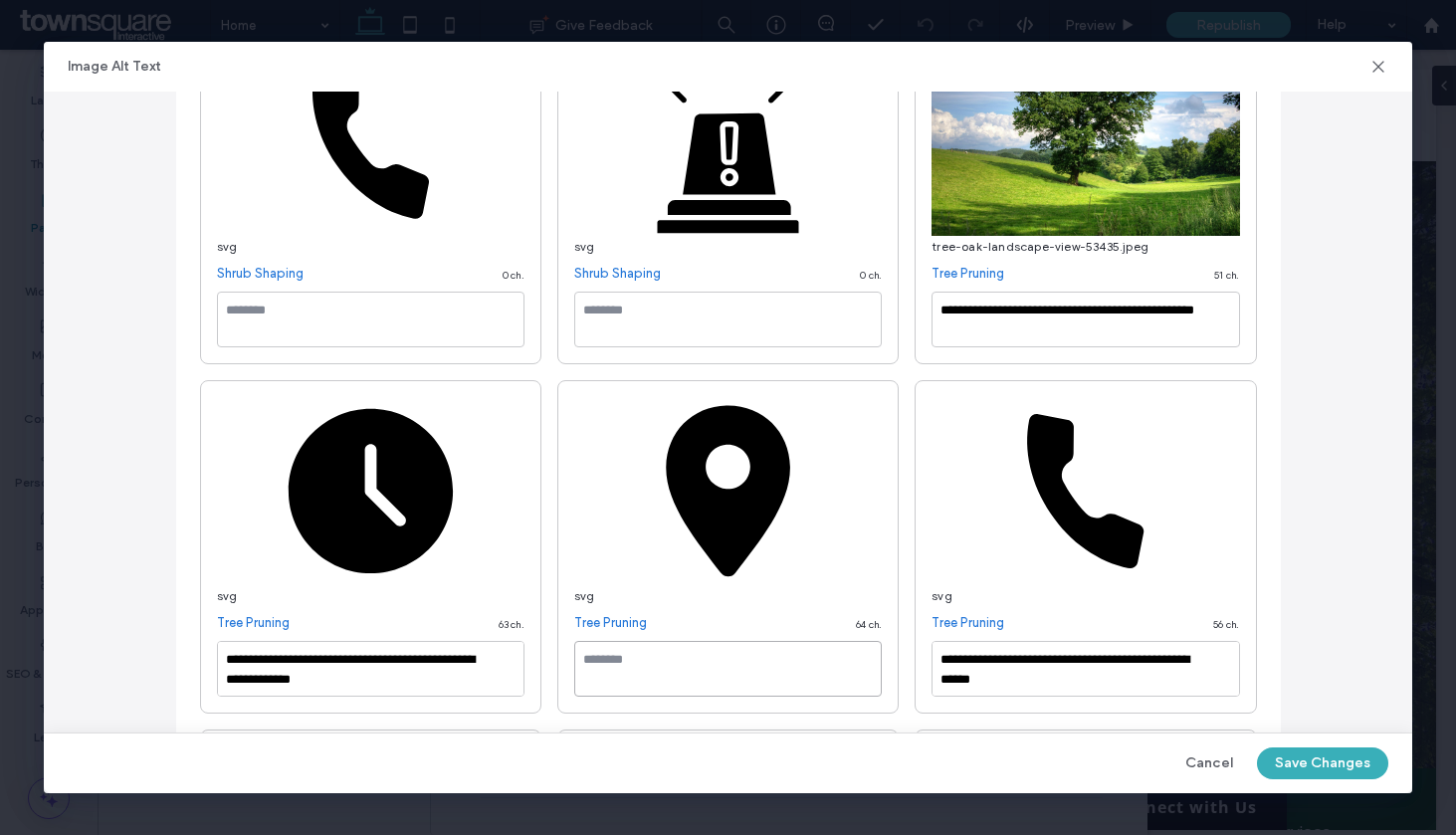 scroll, scrollTop: 0, scrollLeft: 0, axis: both 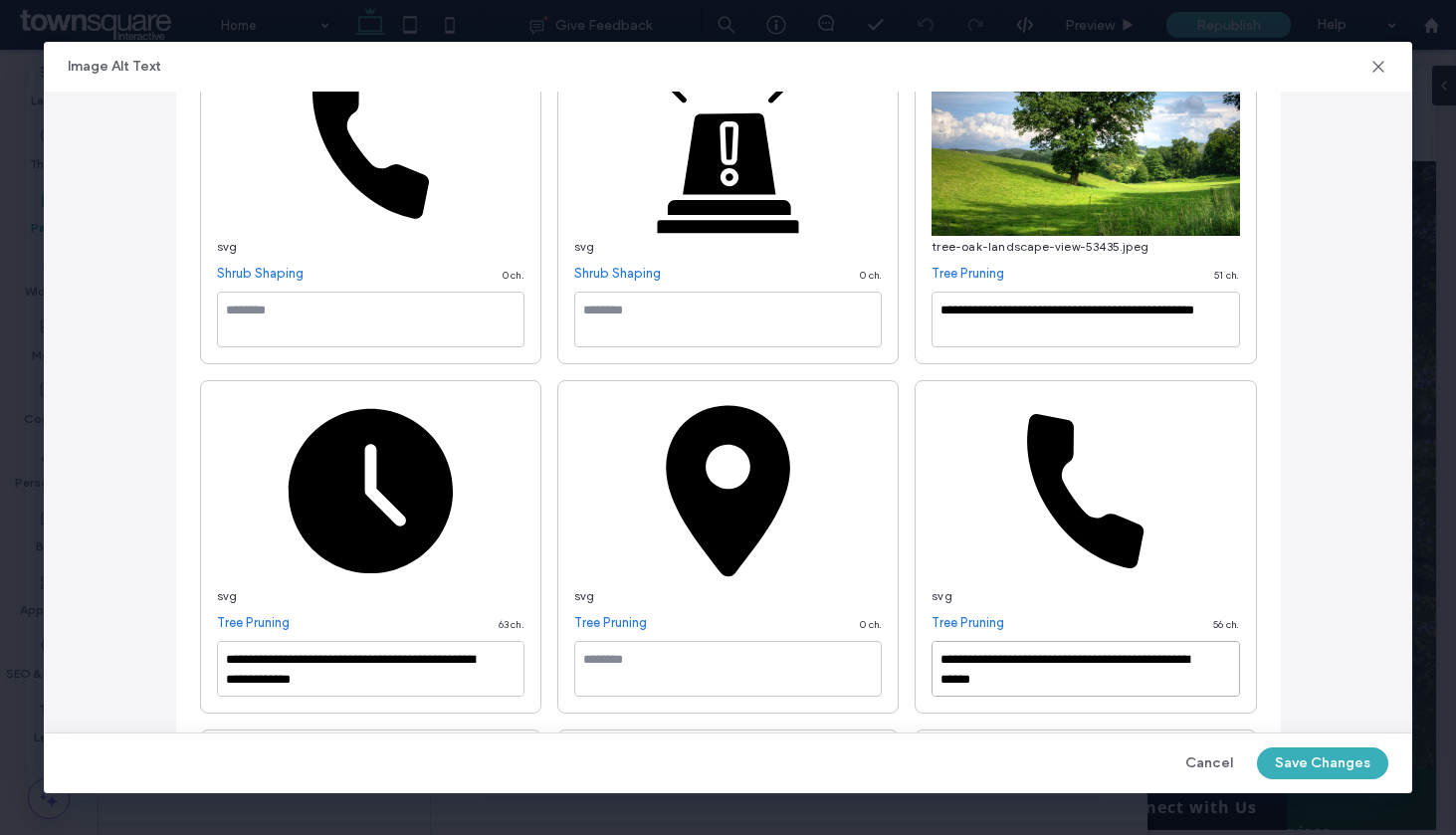 drag, startPoint x: 911, startPoint y: 675, endPoint x: 787, endPoint y: 596, distance: 147.0272 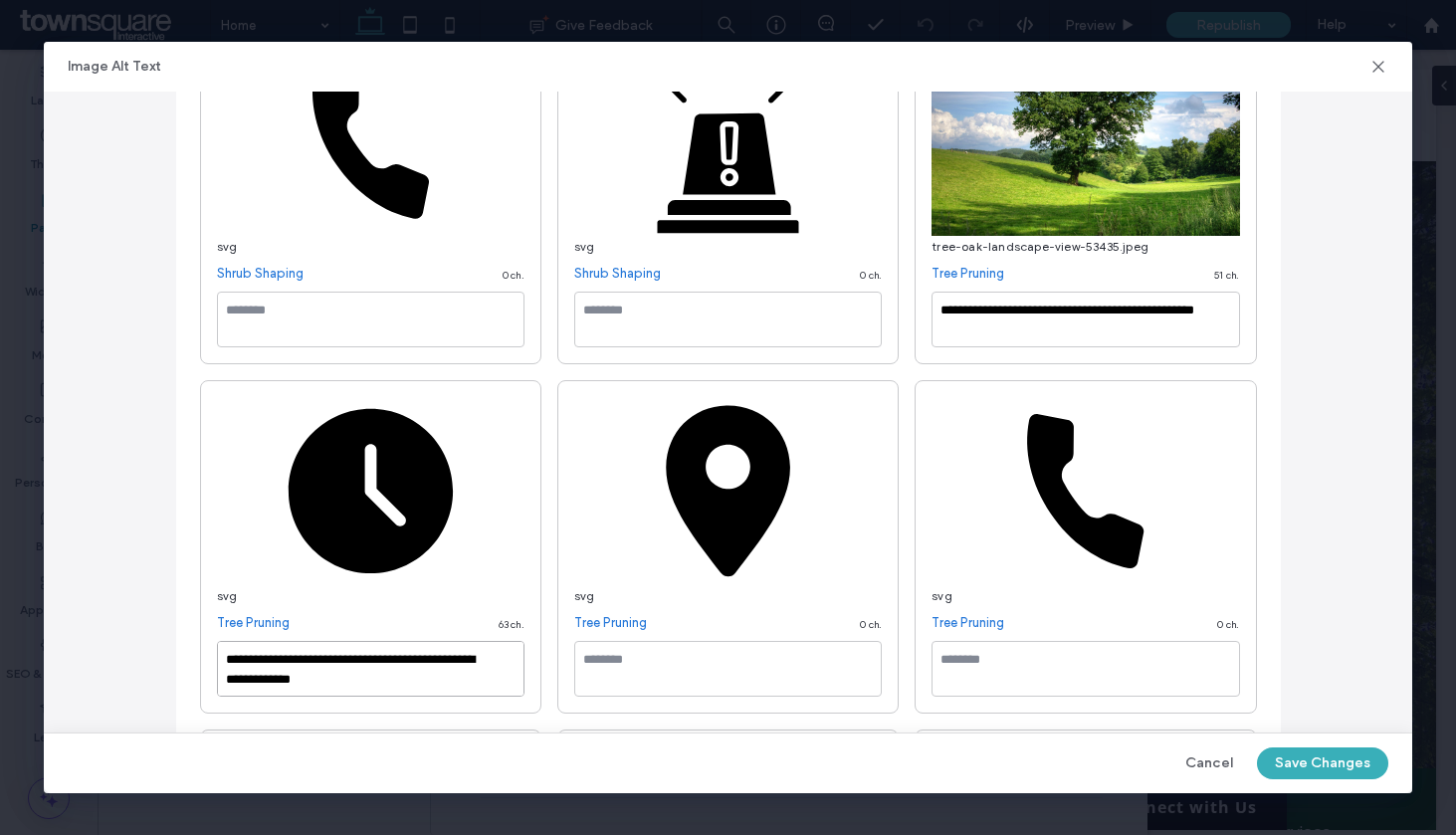 click on "**********" at bounding box center [370, 669] 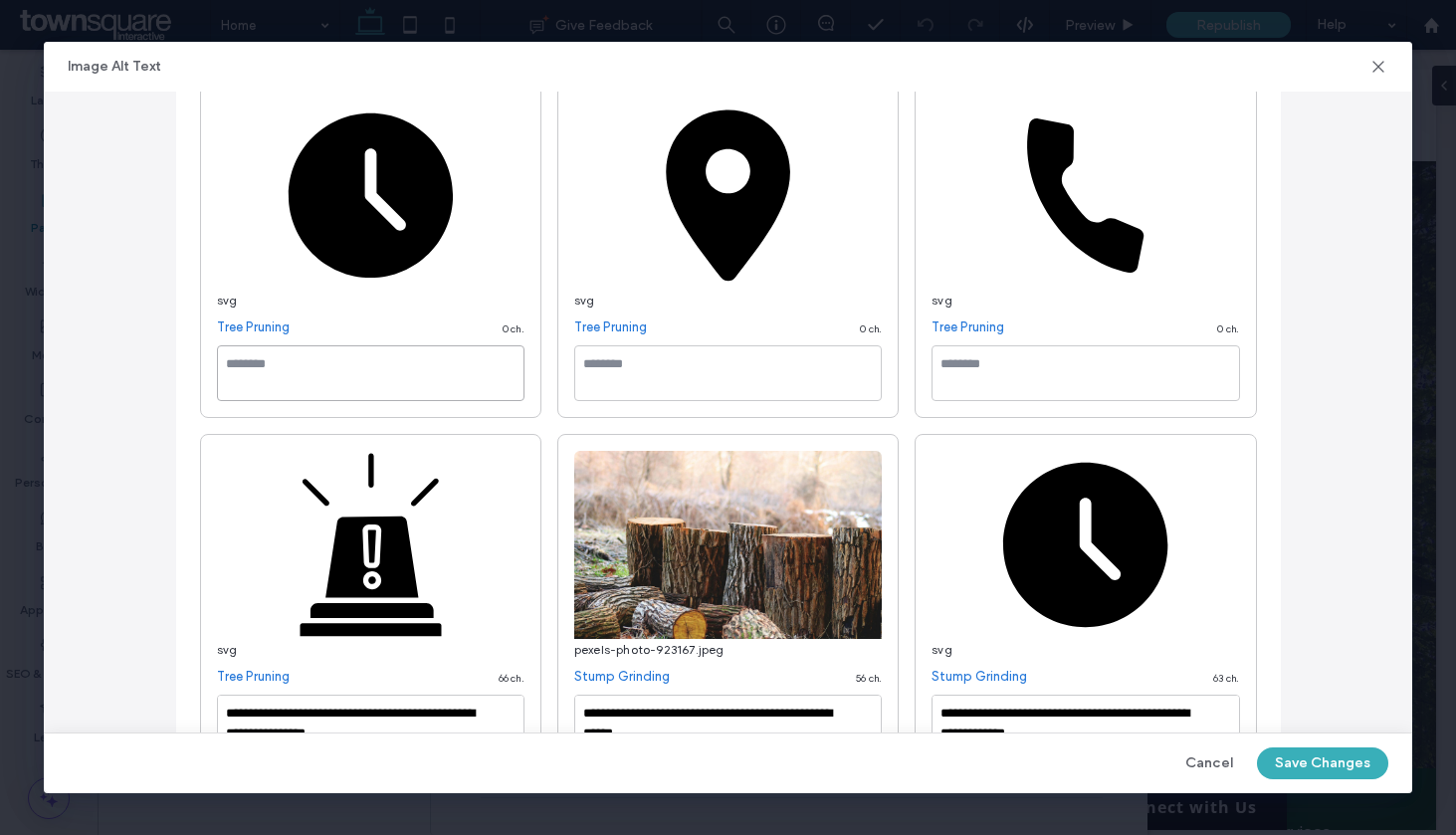 scroll, scrollTop: 3442, scrollLeft: 0, axis: vertical 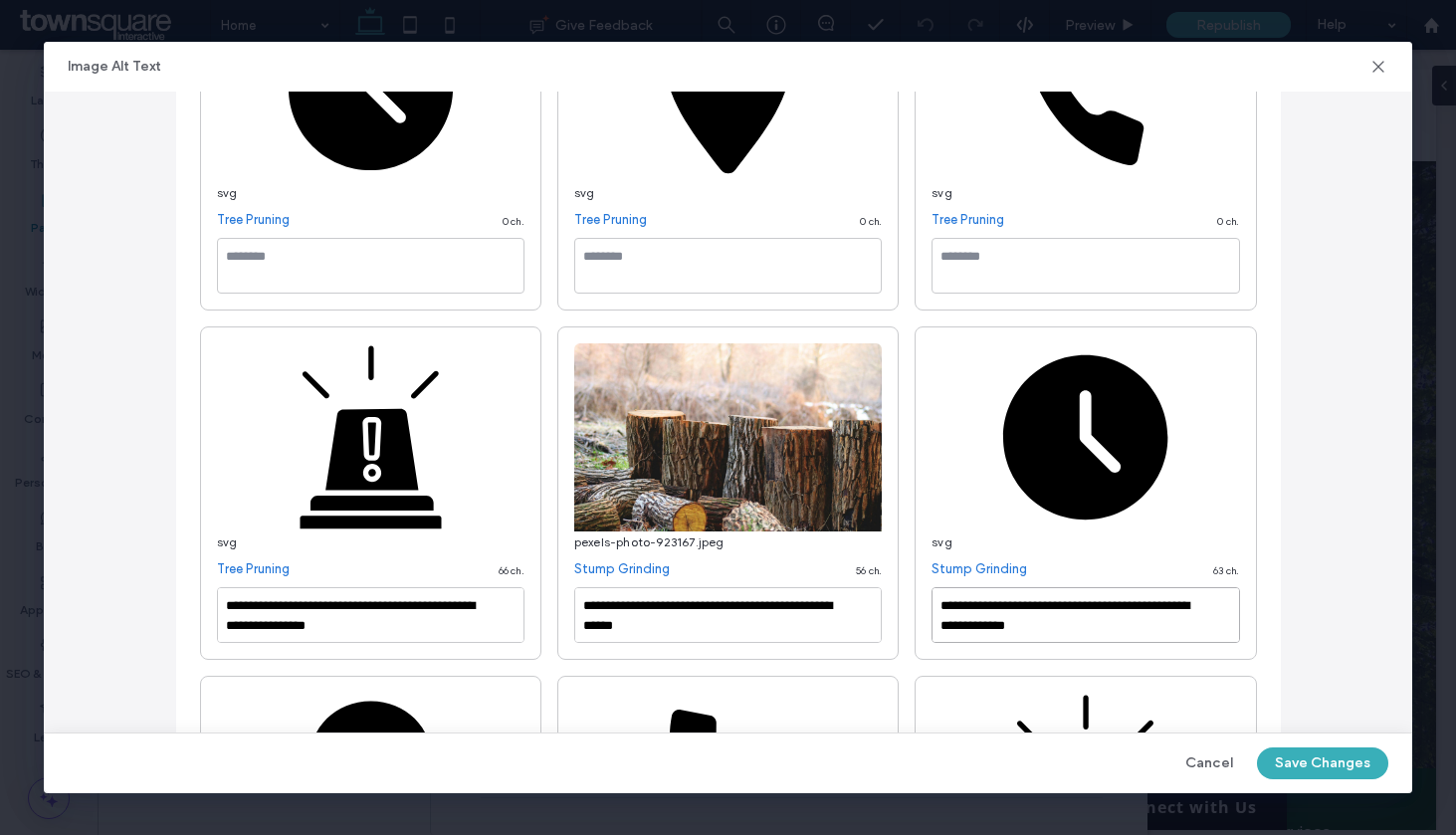 drag, startPoint x: 1102, startPoint y: 628, endPoint x: 660, endPoint y: 524, distance: 454.07048 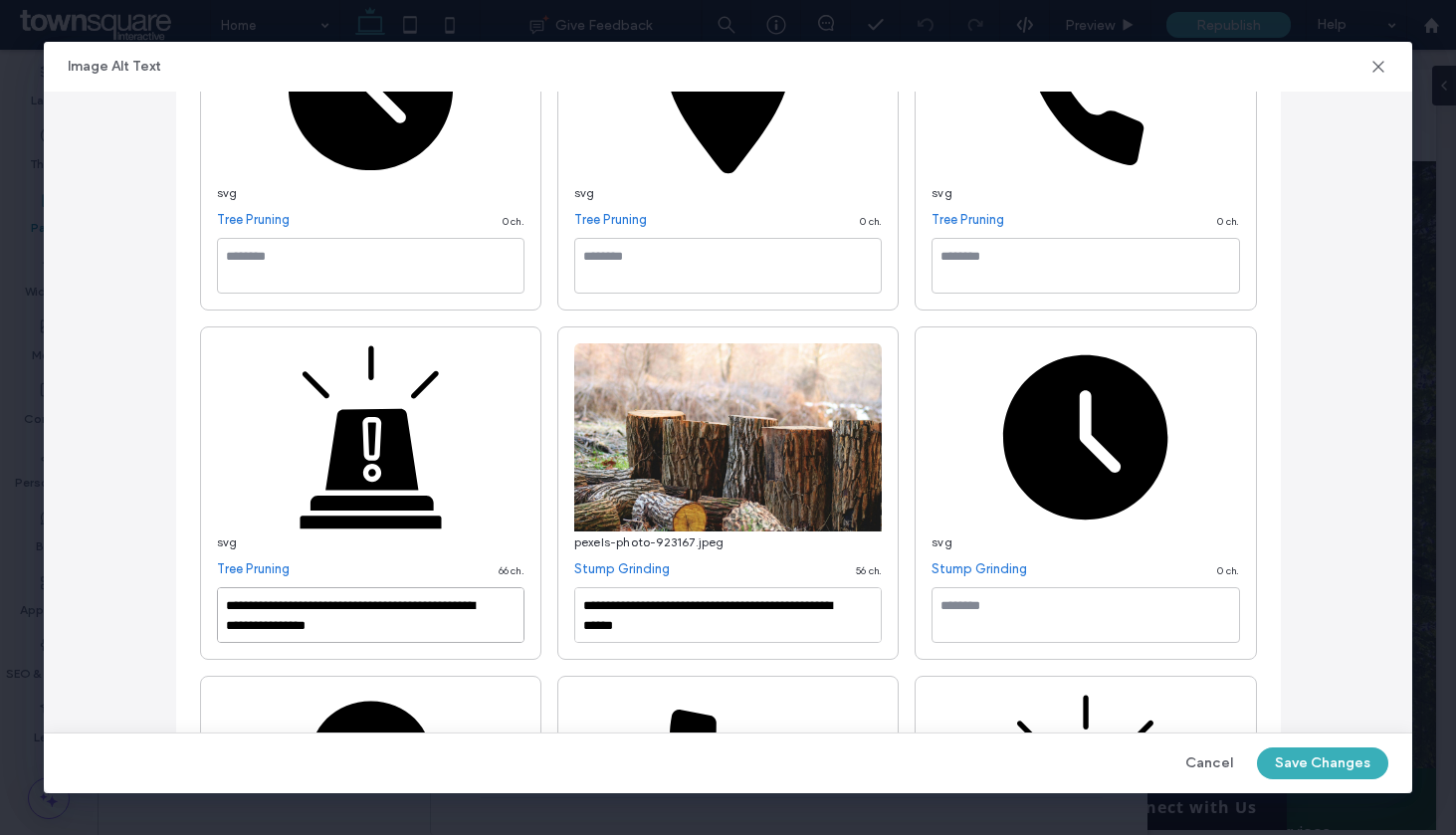 drag, startPoint x: 426, startPoint y: 623, endPoint x: 118, endPoint y: 349, distance: 412.2378 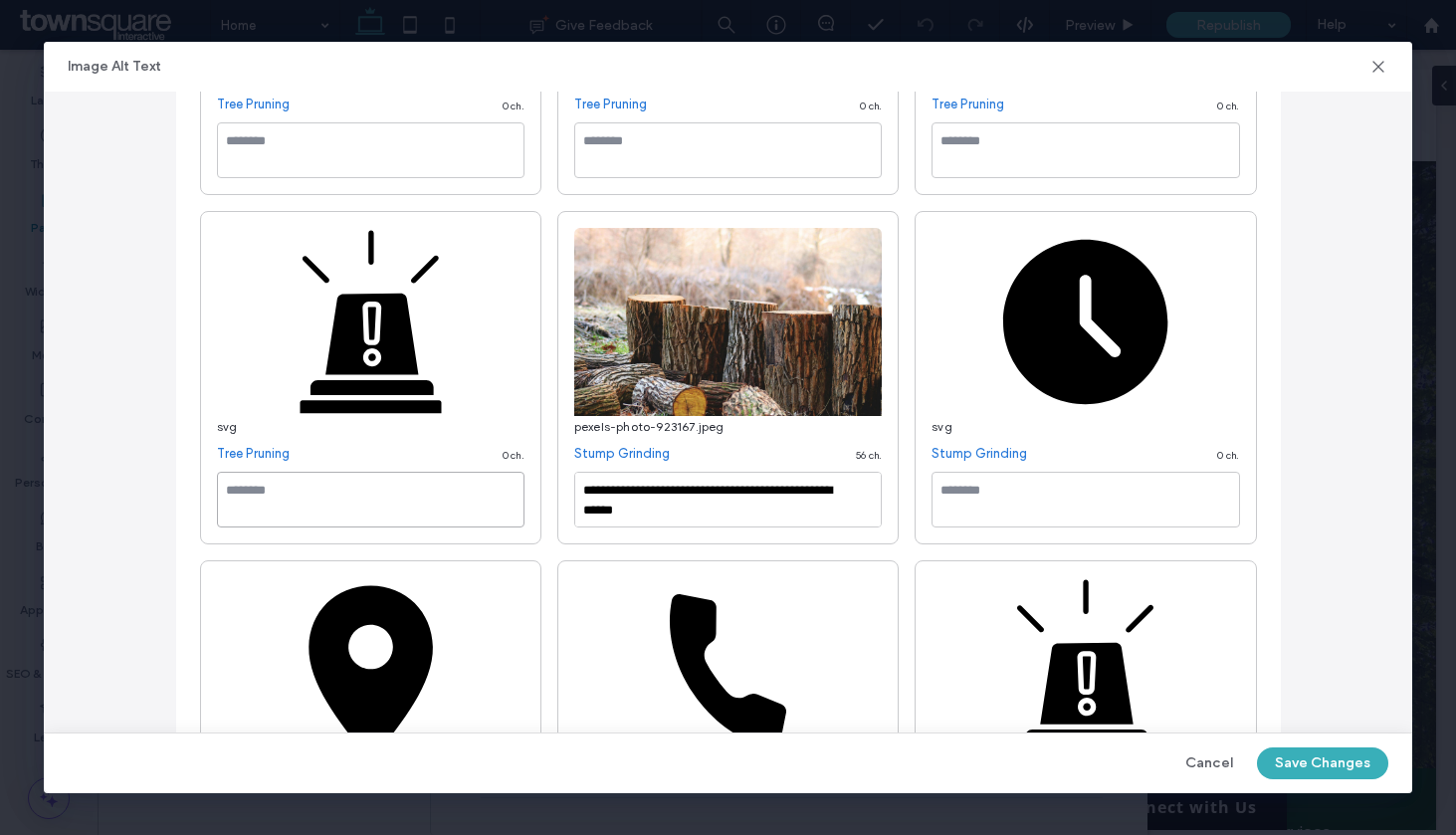 scroll, scrollTop: 3766, scrollLeft: 0, axis: vertical 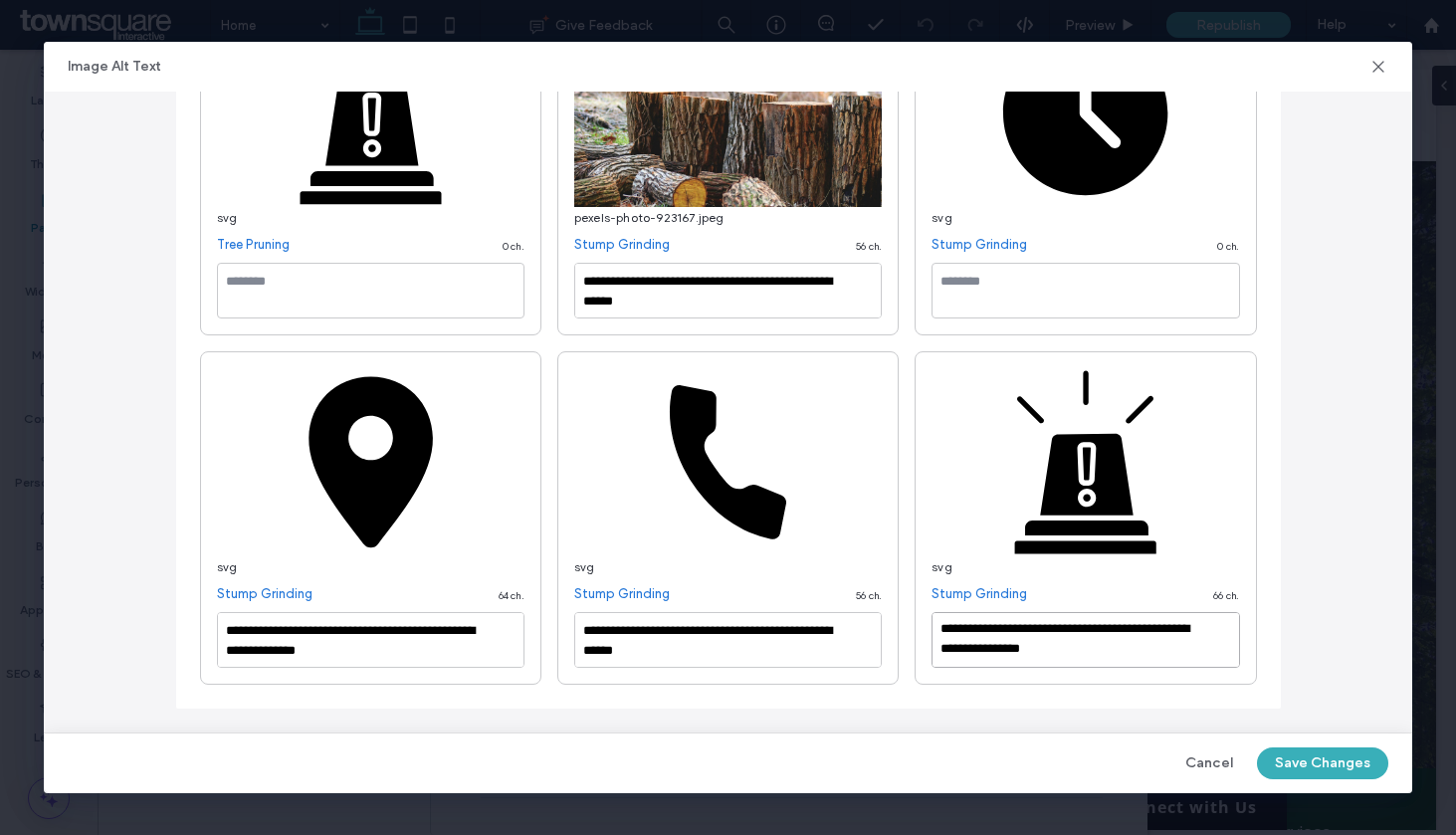 drag, startPoint x: 1096, startPoint y: 661, endPoint x: 862, endPoint y: 626, distance: 236.60304 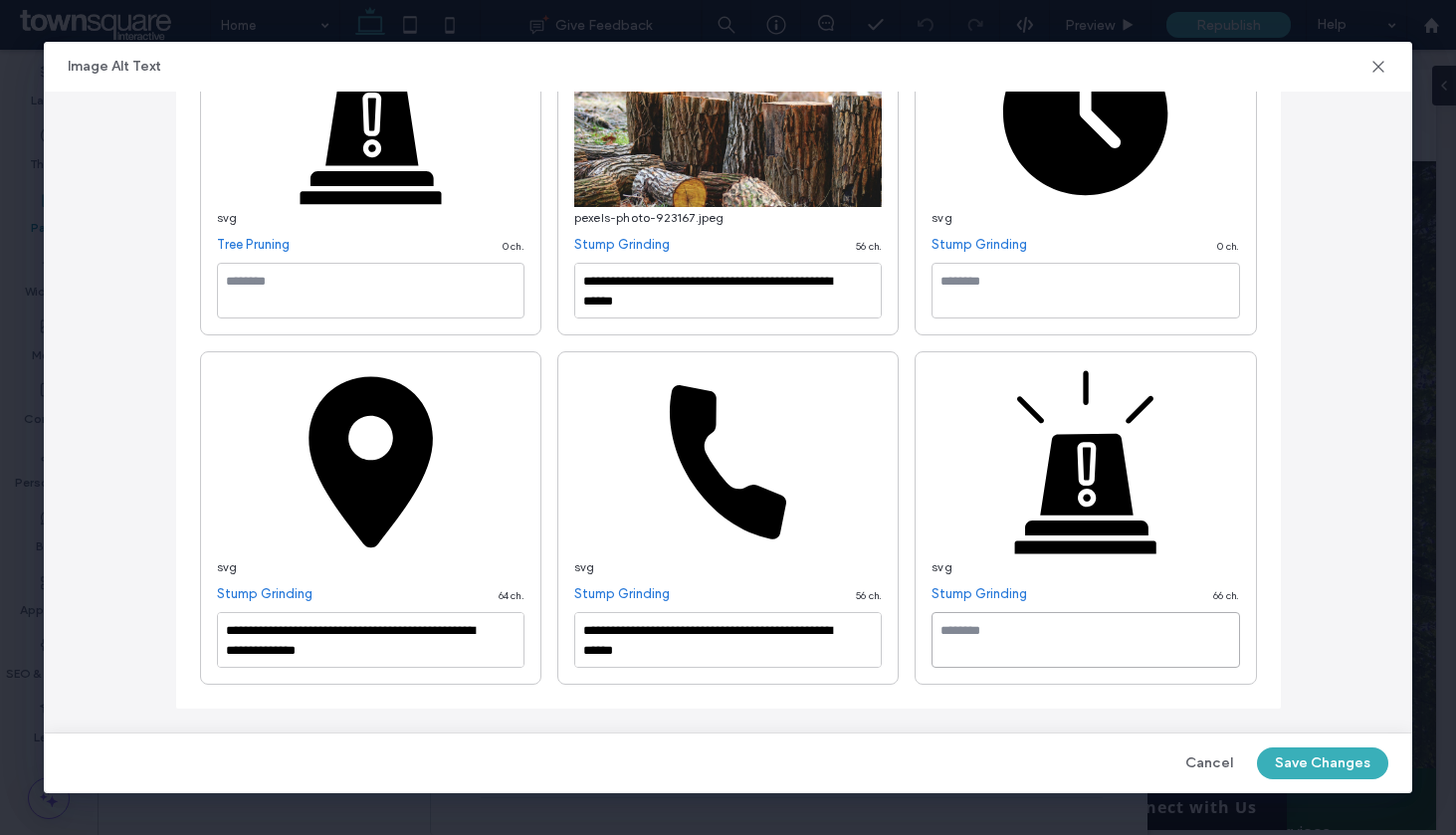 scroll, scrollTop: 0, scrollLeft: 0, axis: both 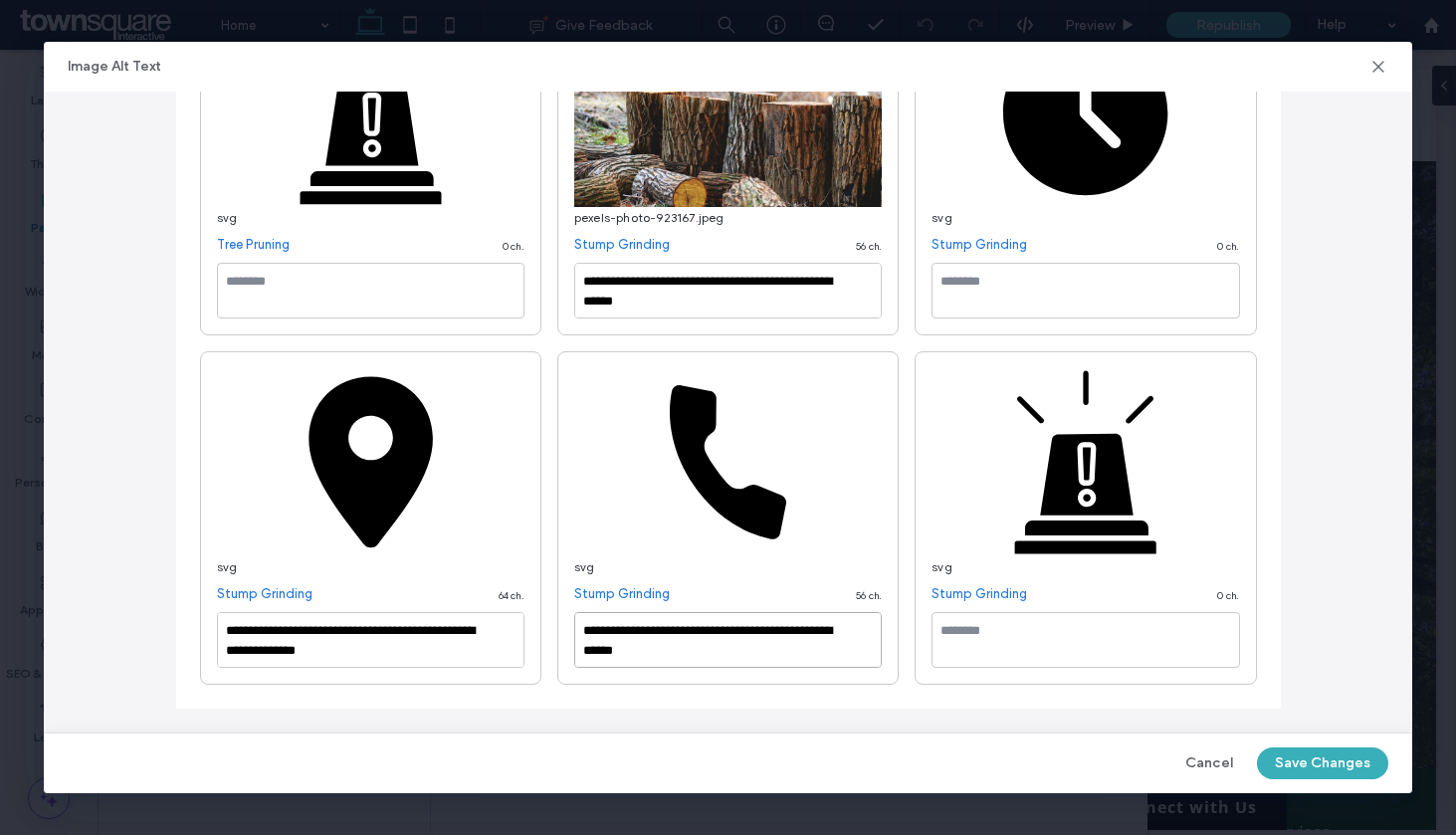 drag, startPoint x: 644, startPoint y: 658, endPoint x: 361, endPoint y: 631, distance: 284.28507 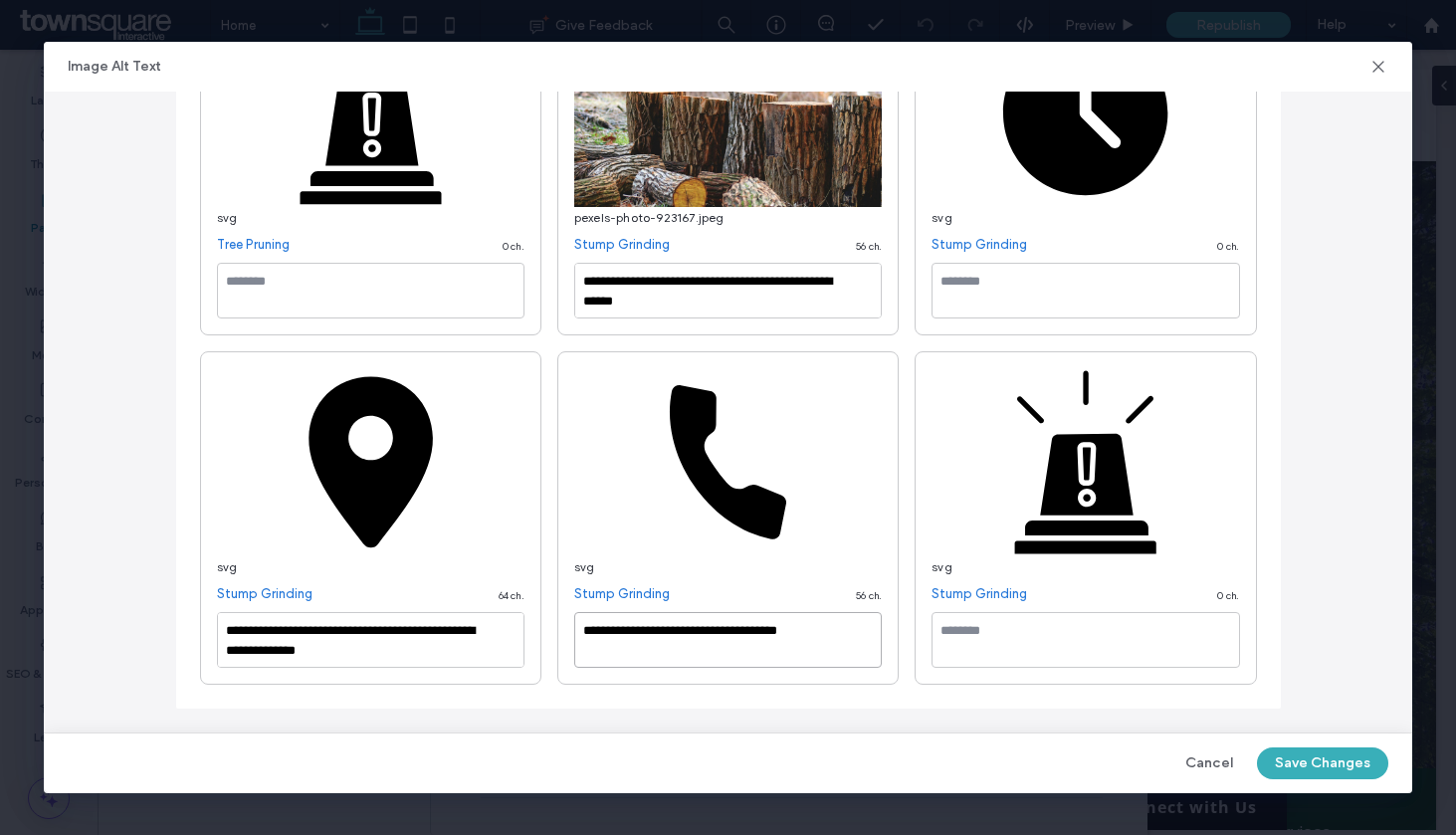 scroll, scrollTop: 0, scrollLeft: 0, axis: both 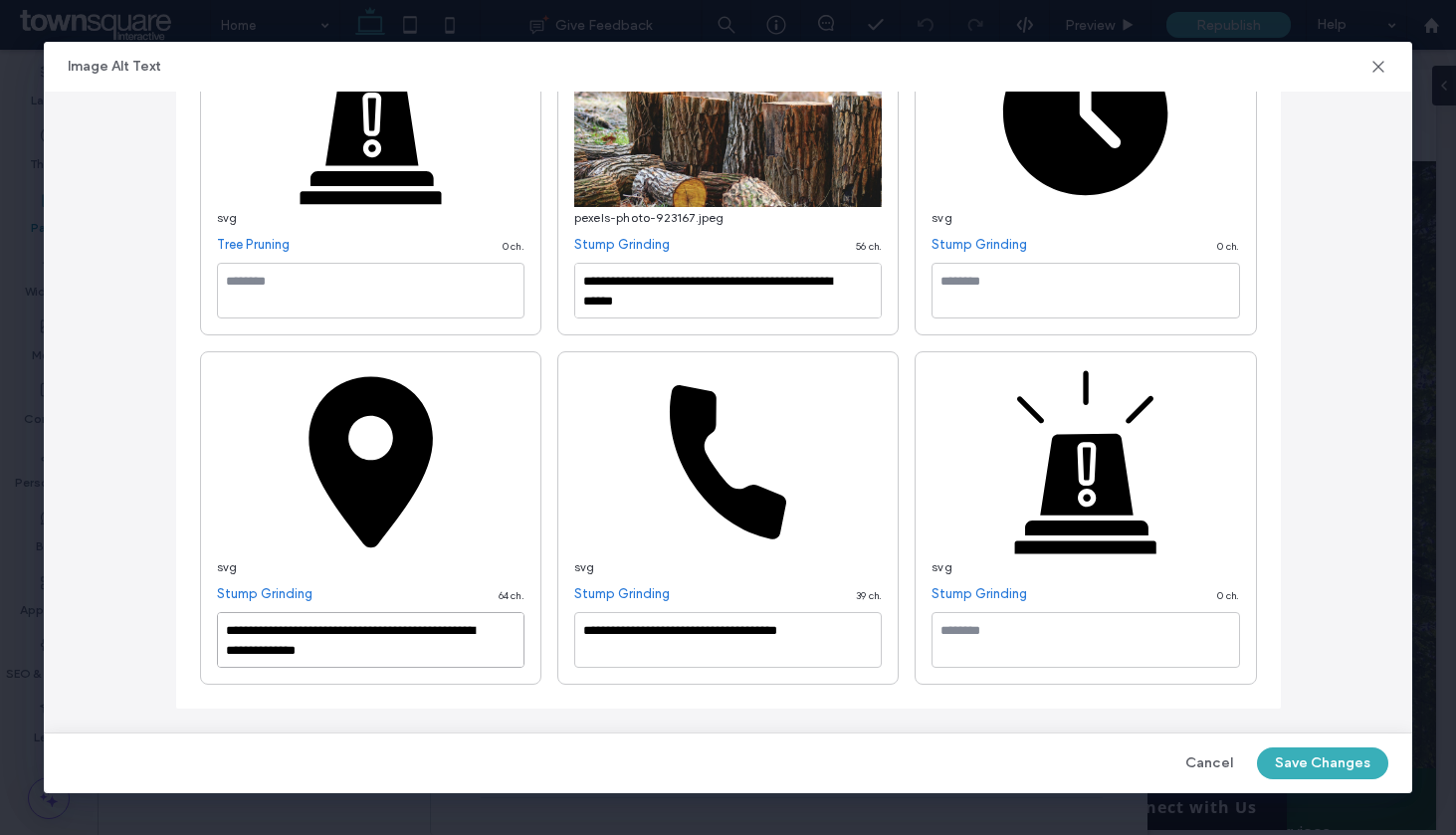 drag, startPoint x: 369, startPoint y: 653, endPoint x: 155, endPoint y: 539, distance: 242.47062 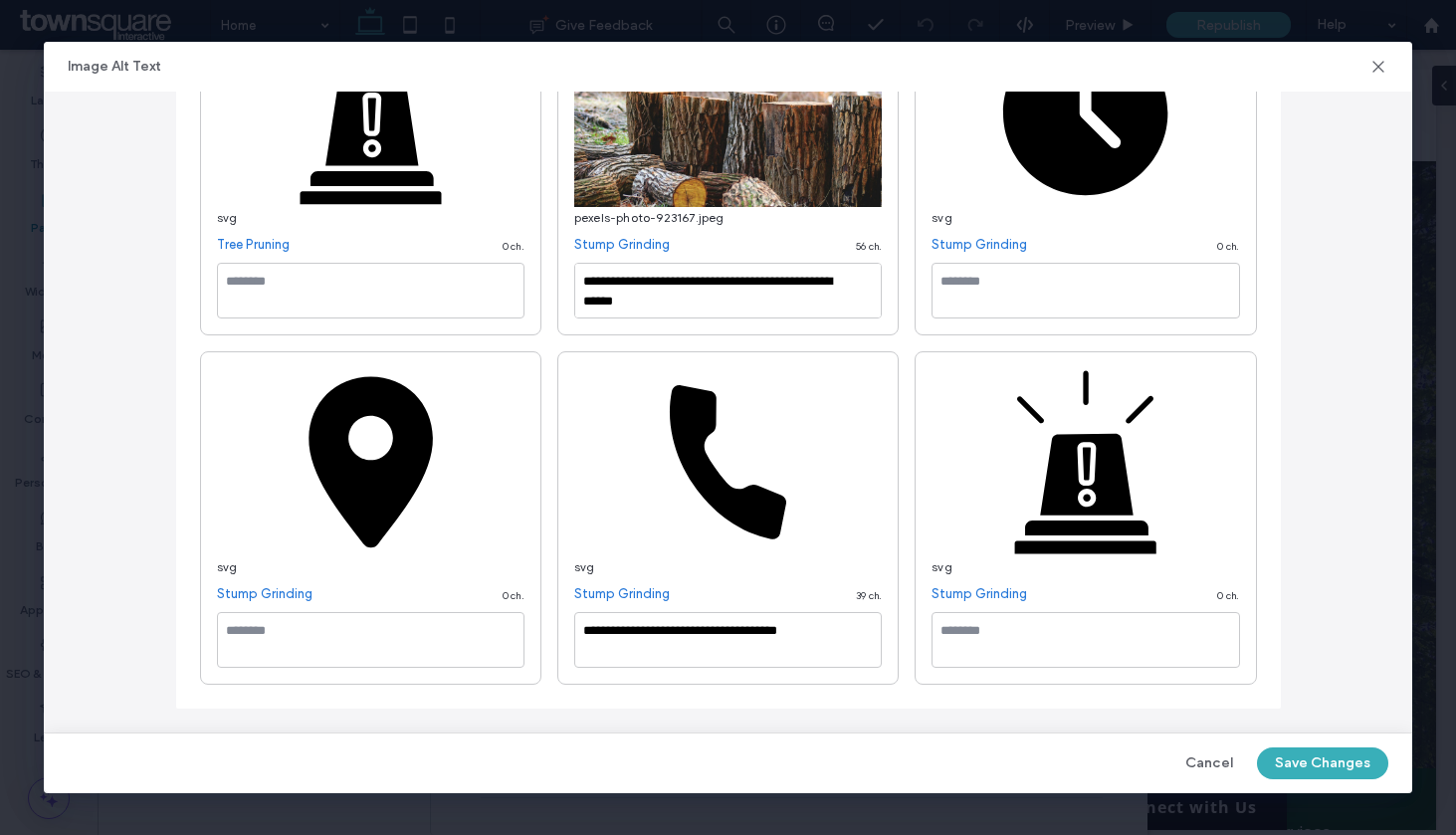 drag, startPoint x: 749, startPoint y: 640, endPoint x: 621, endPoint y: 636, distance: 128.062 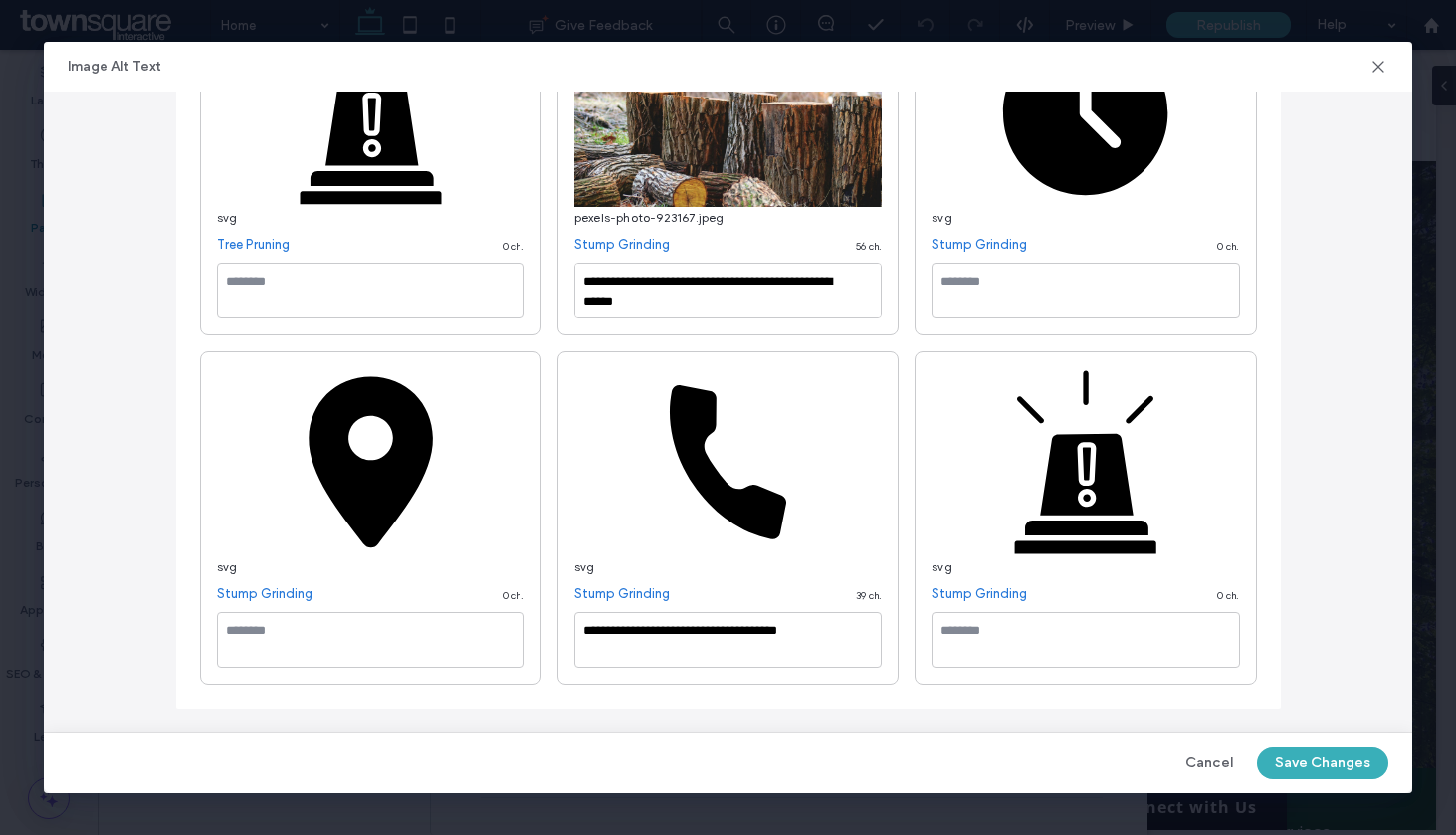 click on "**********" at bounding box center [728, 518] 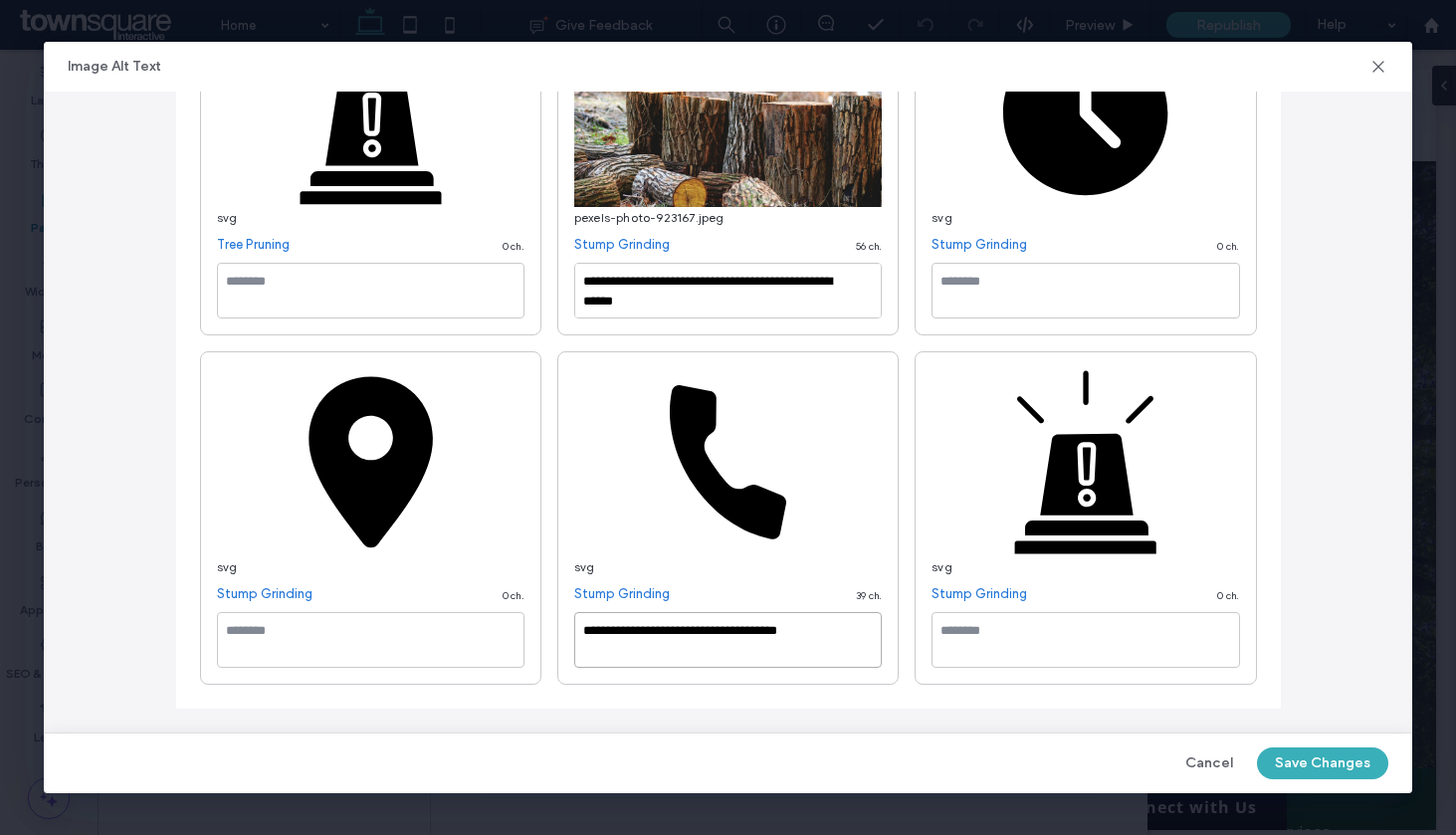 drag, startPoint x: 816, startPoint y: 644, endPoint x: 559, endPoint y: 352, distance: 388.98972 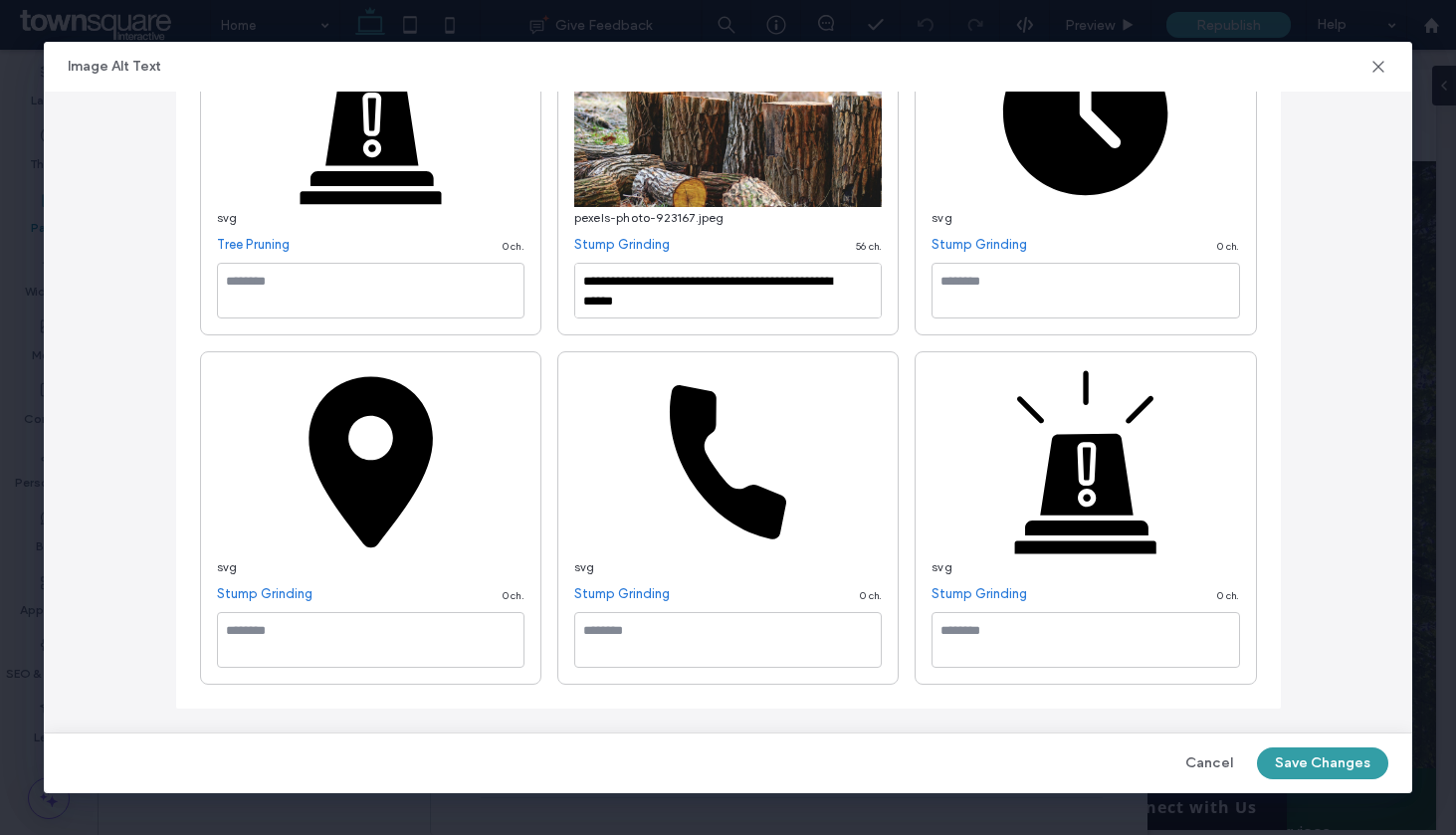 click on "Save Changes" at bounding box center [1323, 763] 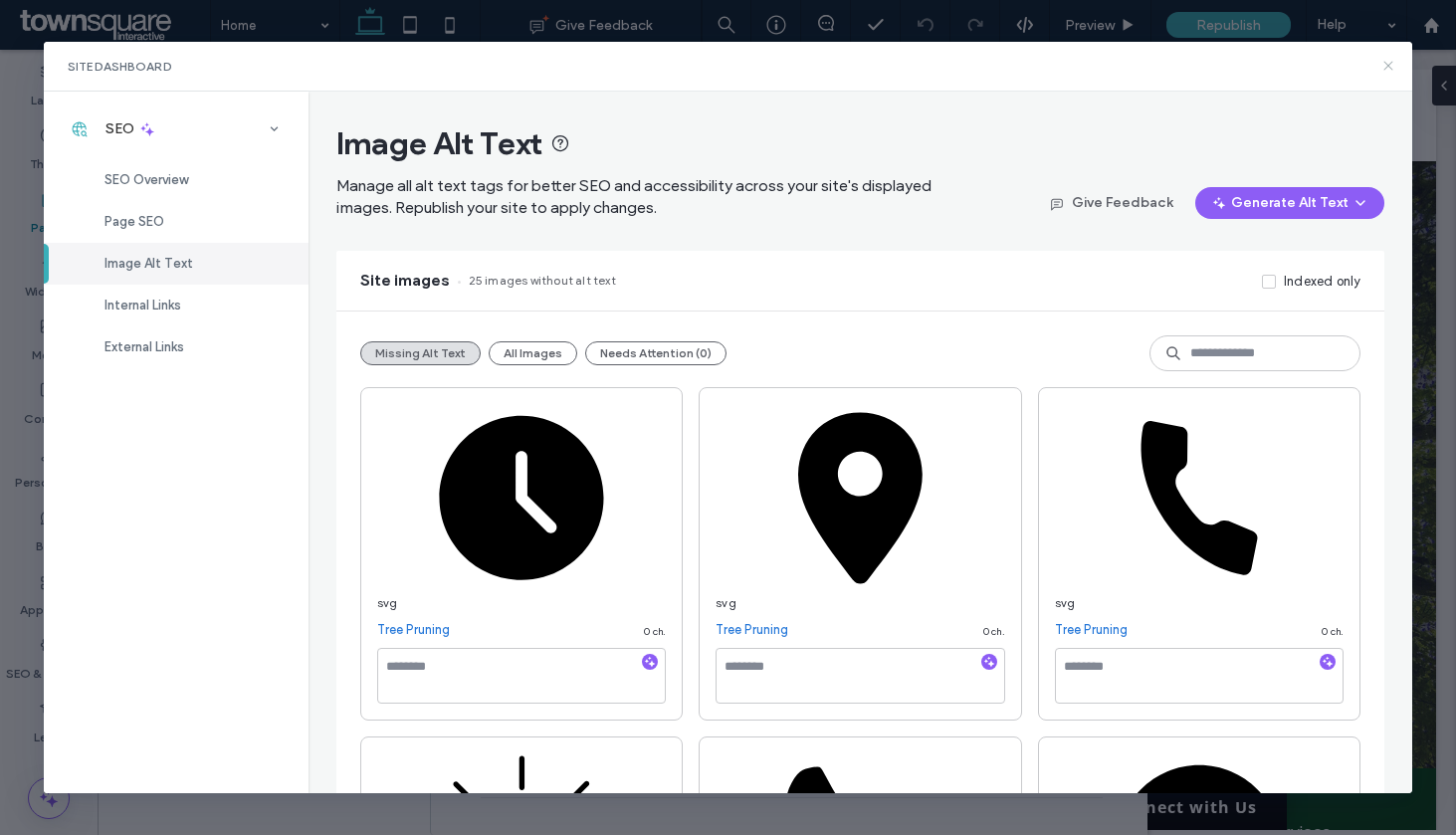 click 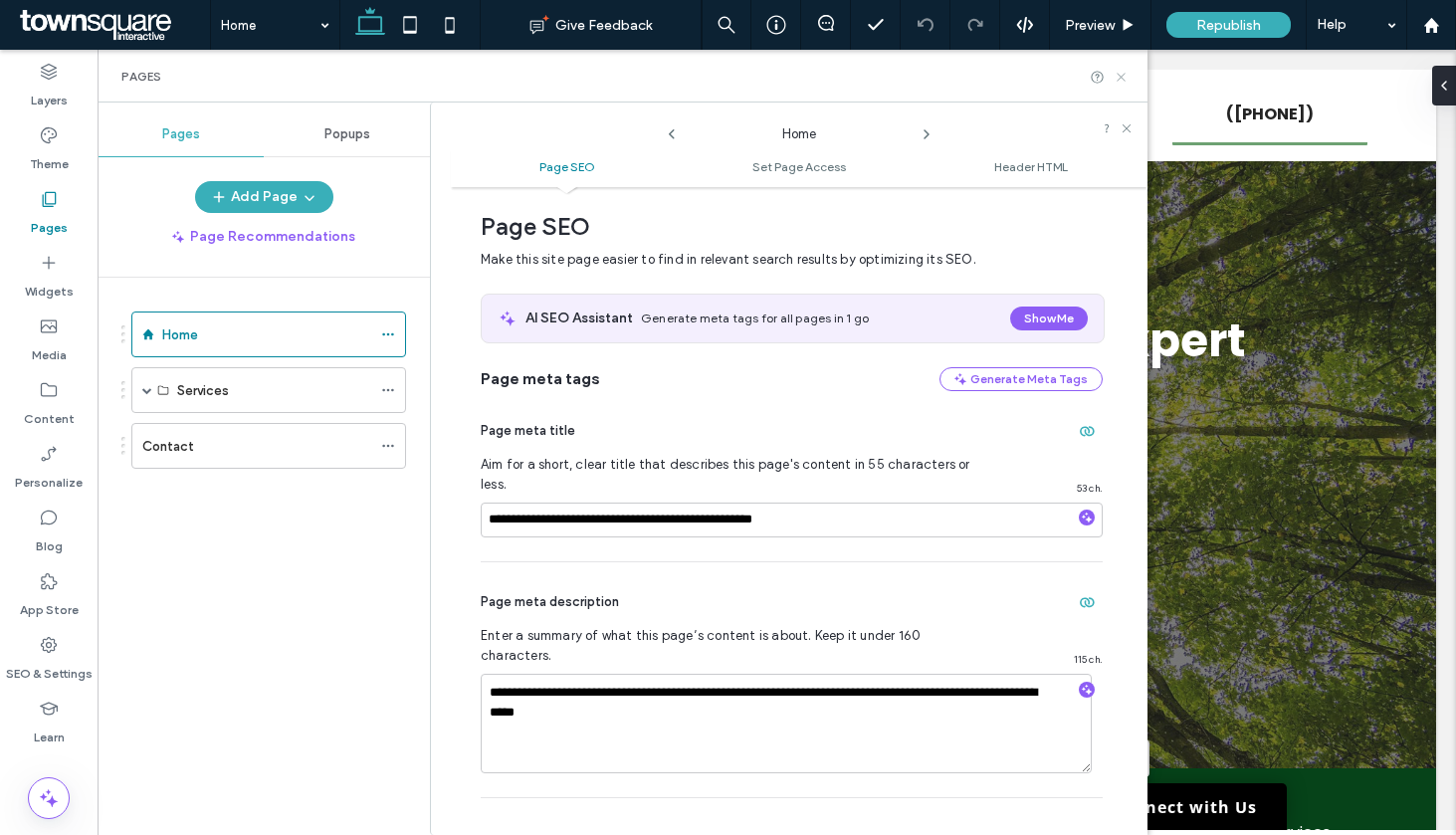 click 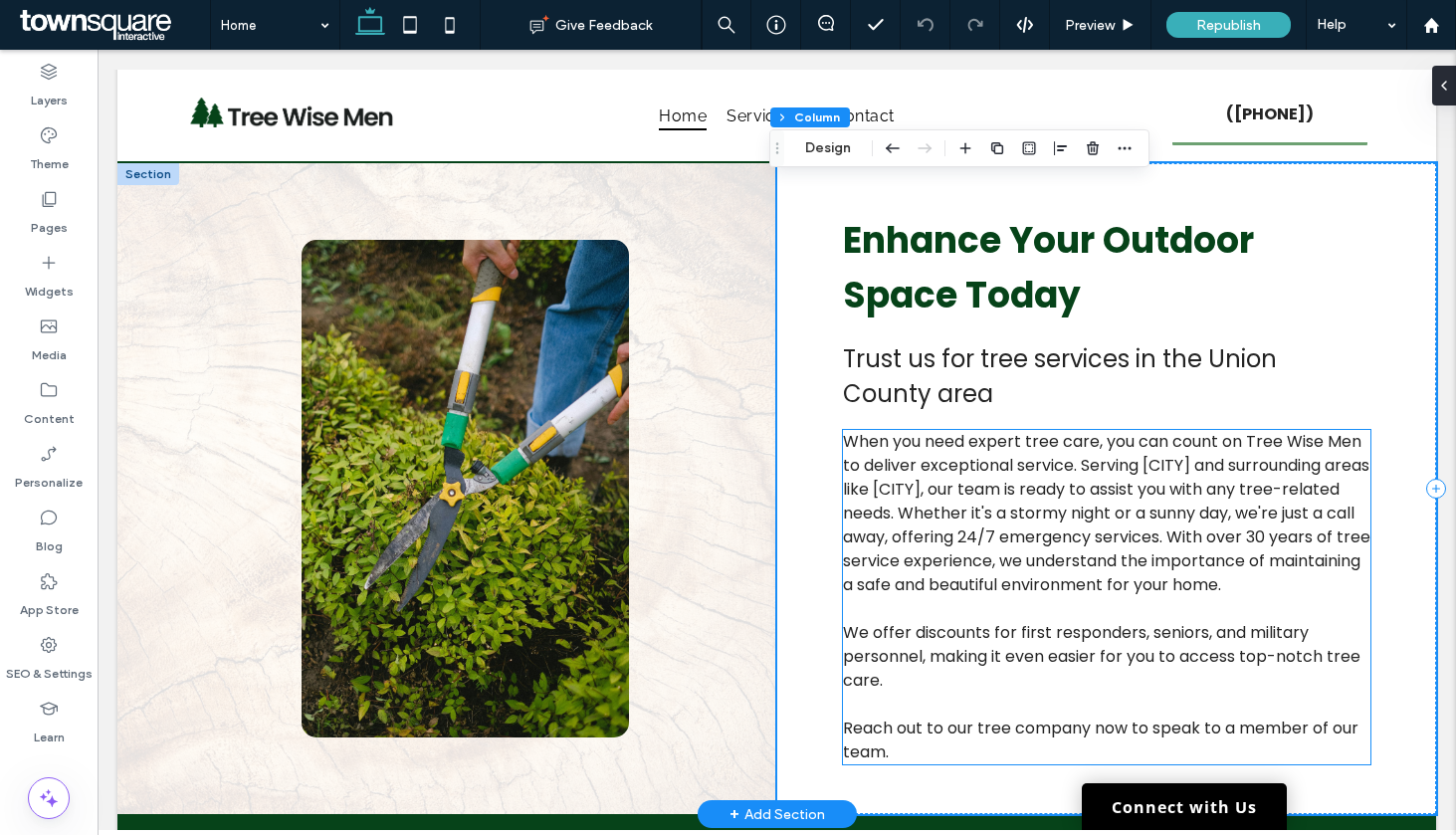 scroll, scrollTop: 771, scrollLeft: 0, axis: vertical 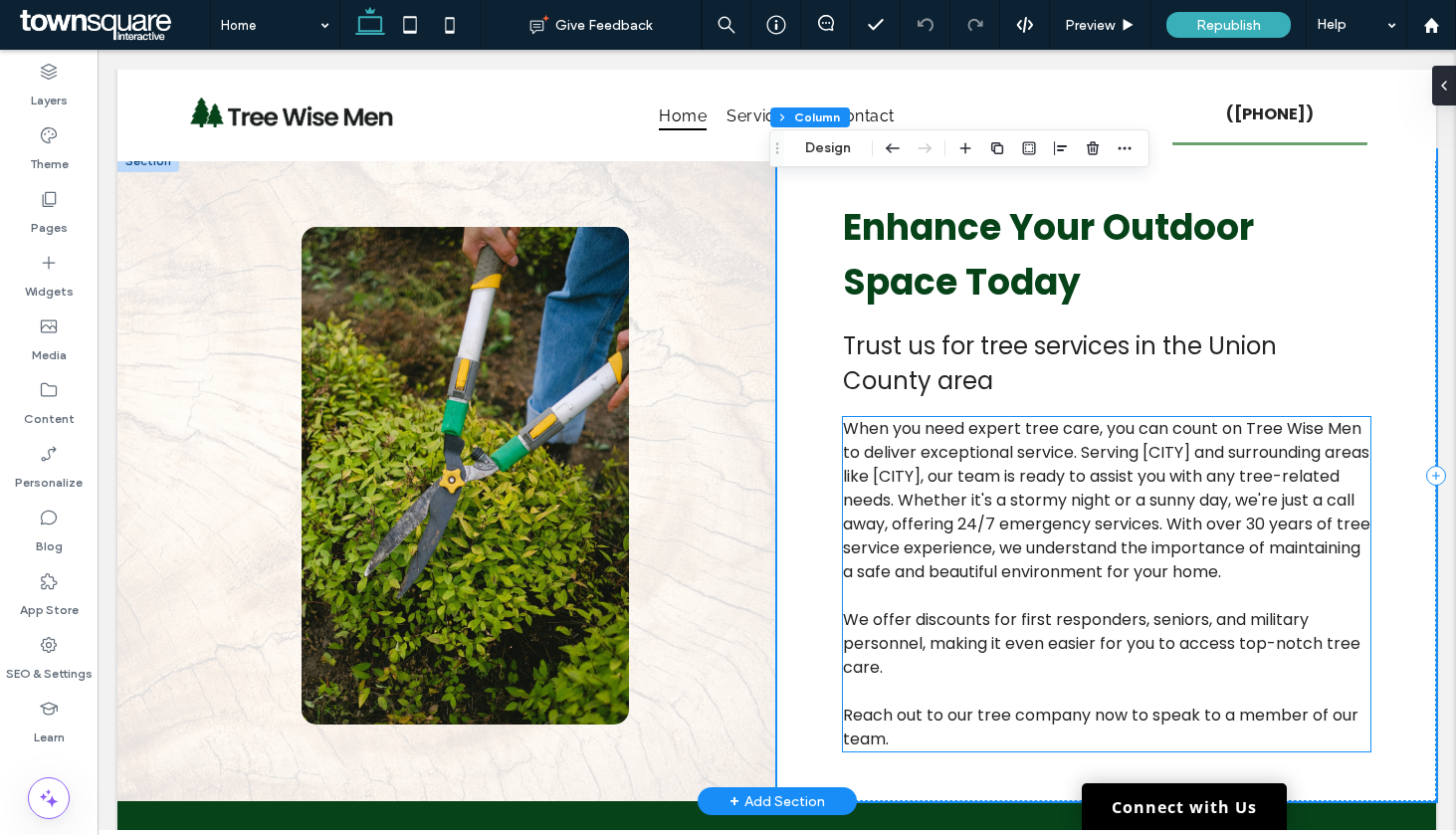 click on "When you need expert tree care, you can count on Tree Wise Men to deliver exceptional service. Serving Elizabeth and surrounding areas like Clark, our team is ready to assist you with any tree-related needs. Whether it's a stormy night or a sunny day, we're just a call away, offering 24/7 emergency services. With over 30 years of tree service experience, we understand the importance of maintaining a safe and beautiful environment for your home." at bounding box center (1107, 500) 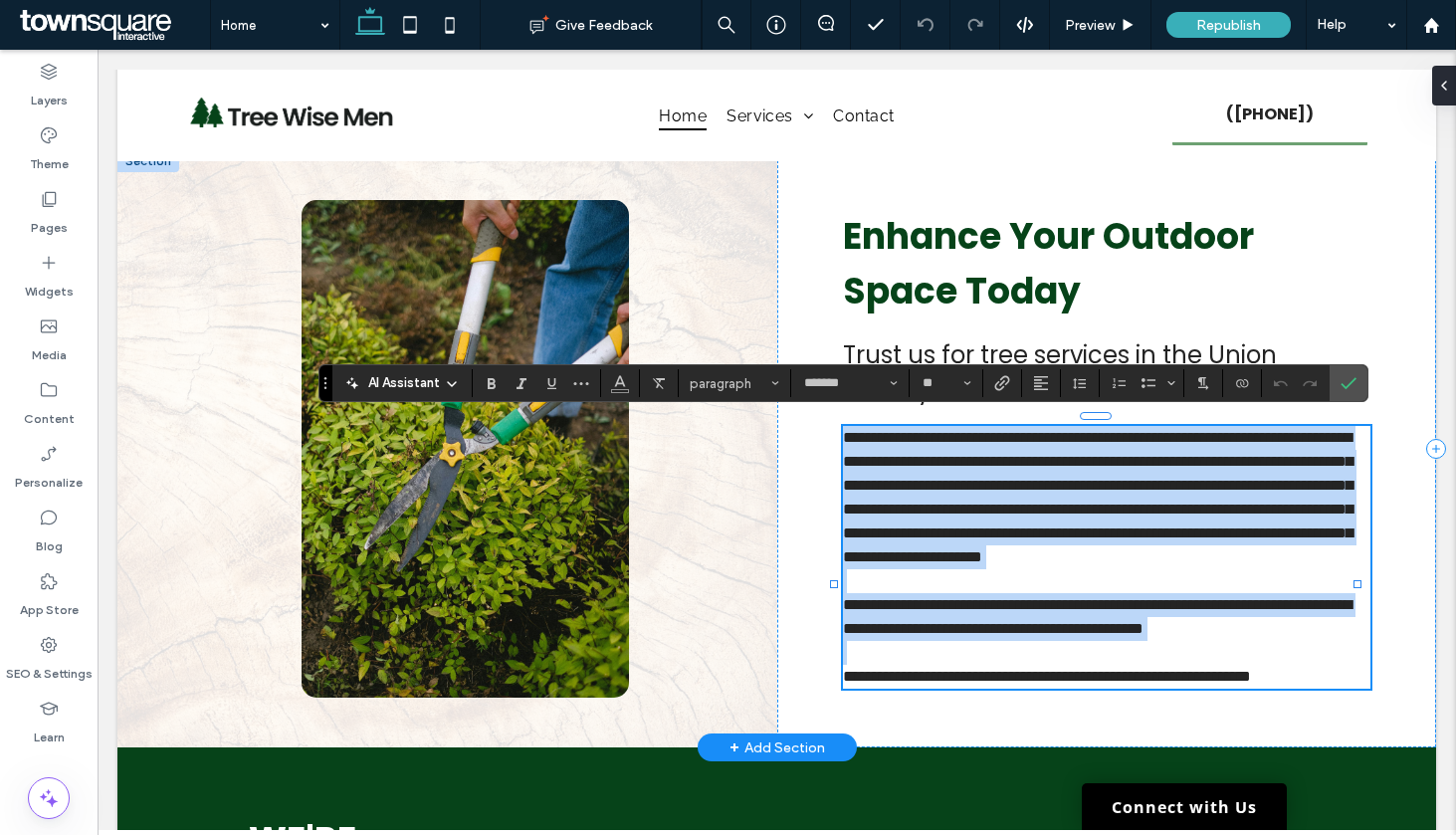 click on "**********" at bounding box center (1098, 497) 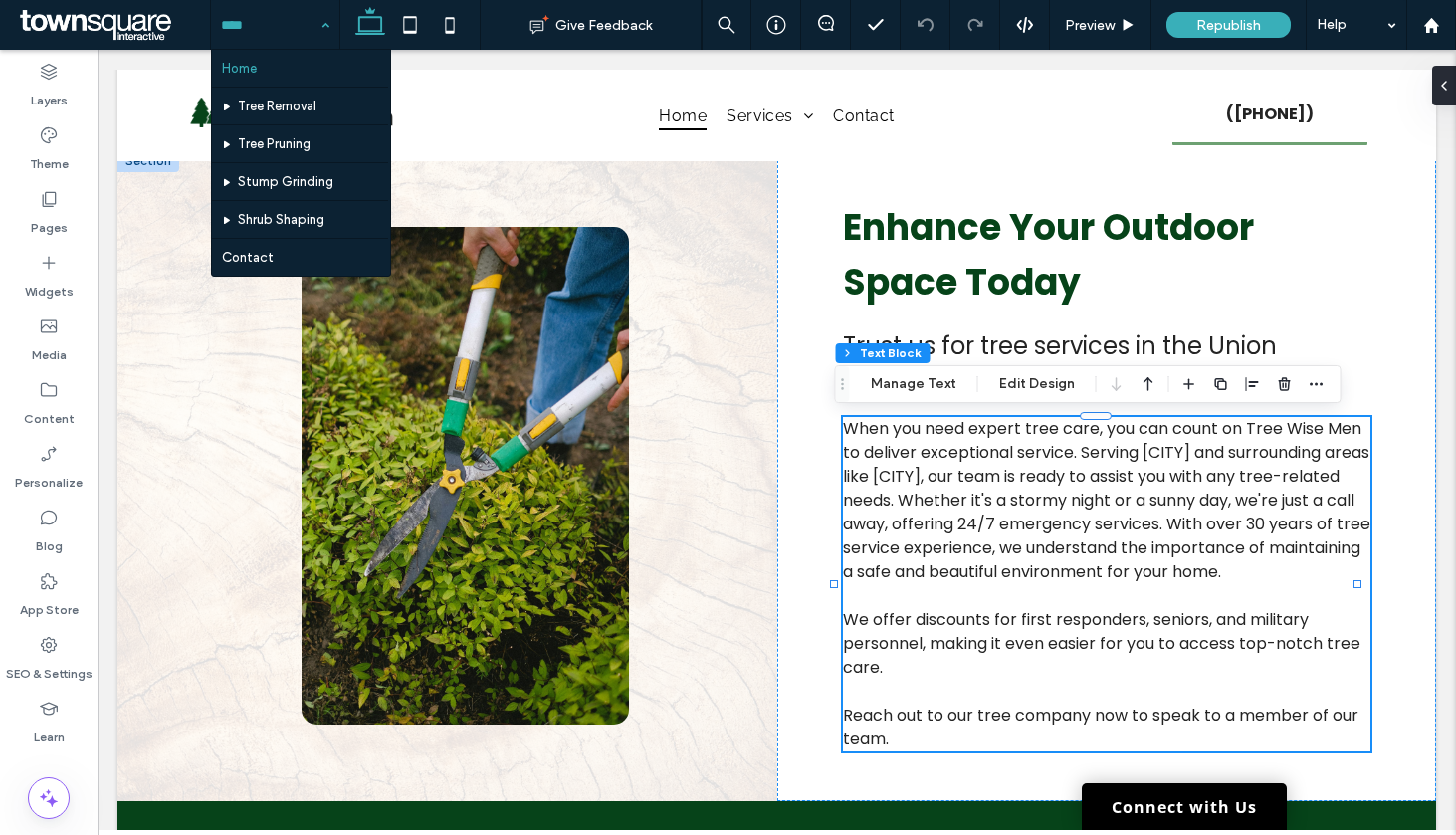 drag, startPoint x: 268, startPoint y: 31, endPoint x: 342, endPoint y: 53, distance: 77.201036 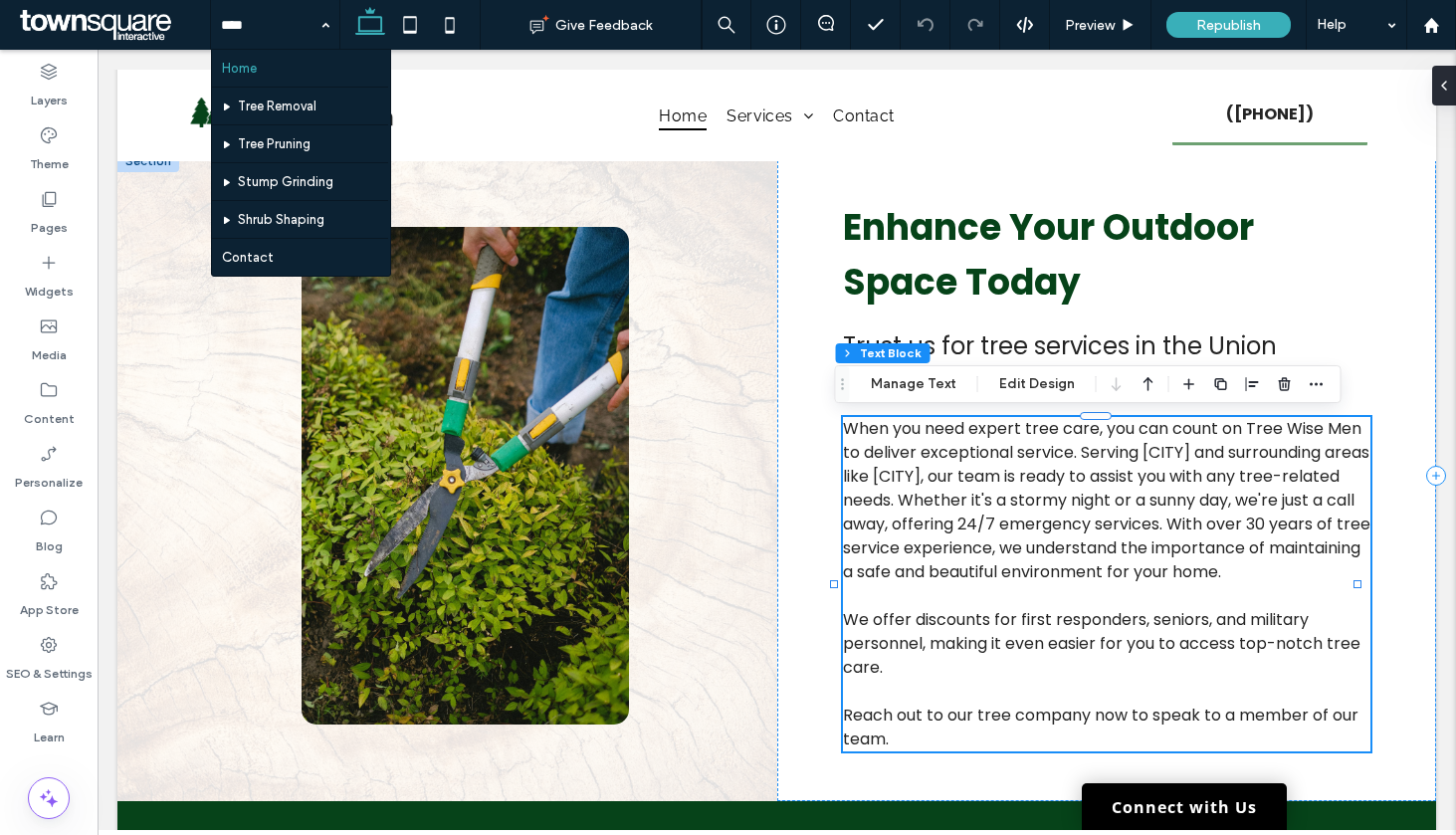 click on "When you need expert tree care, you can count on Tree Wise Men to deliver exceptional service. Serving Elizabeth and surrounding areas like Clark, our team is ready to assist you with any tree-related needs. Whether it's a stormy night or a sunny day, we're just a call away, offering 24/7 emergency services. With over 30 years of tree service experience, we understand the importance of maintaining a safe and beautiful environment for your home." at bounding box center [1107, 500] 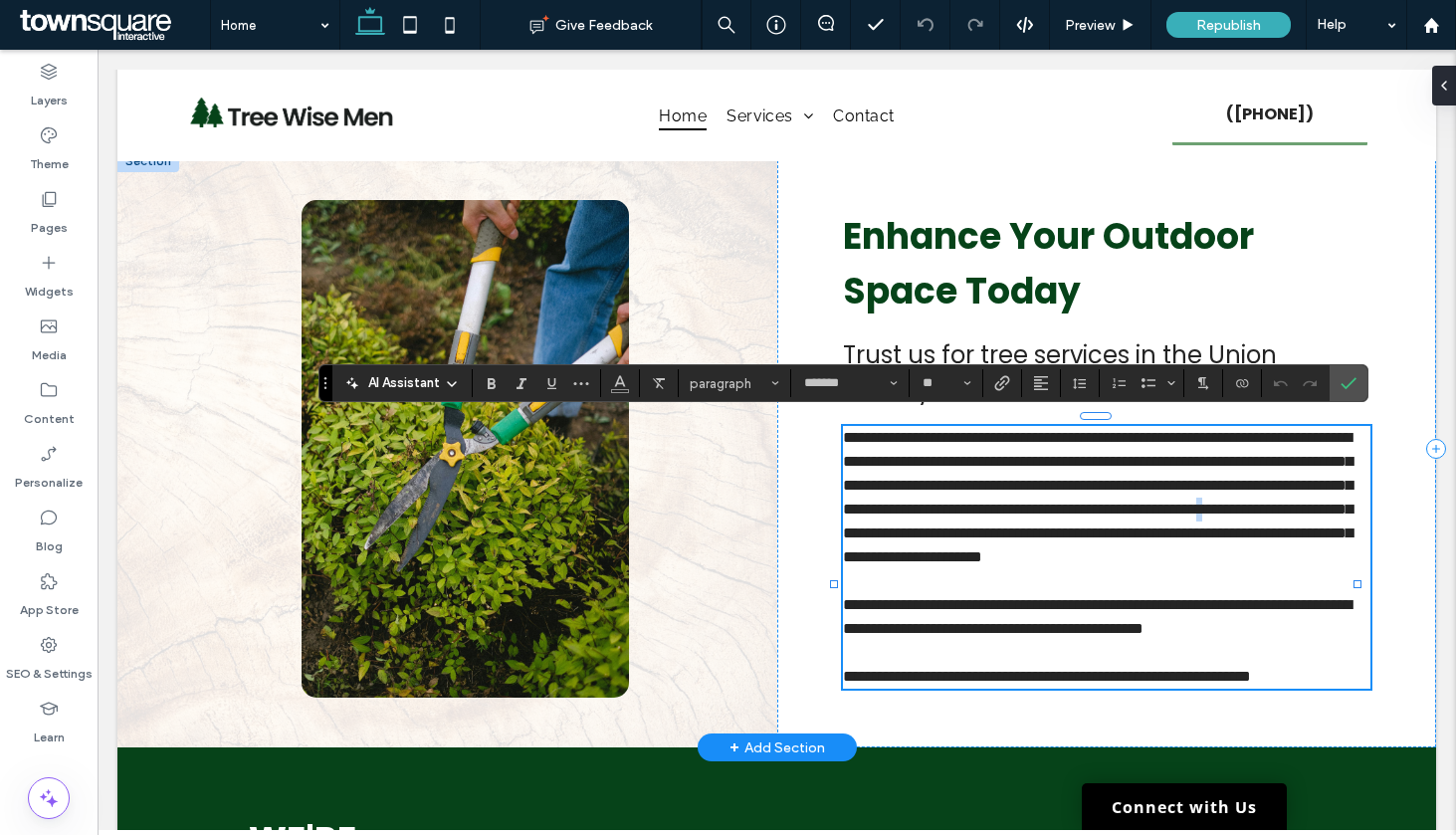 click on "**********" at bounding box center [1098, 497] 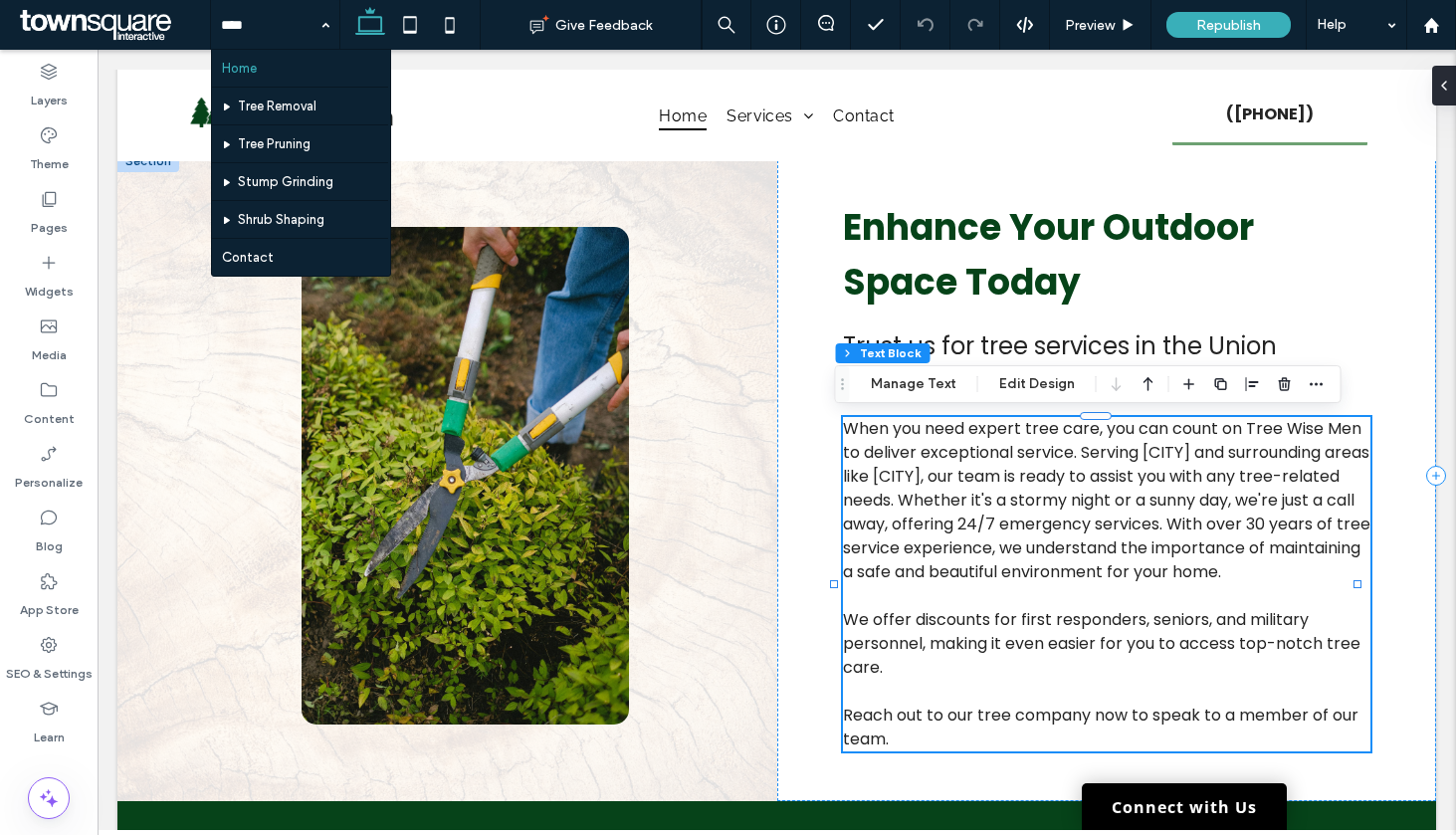 click at bounding box center [270, 25] 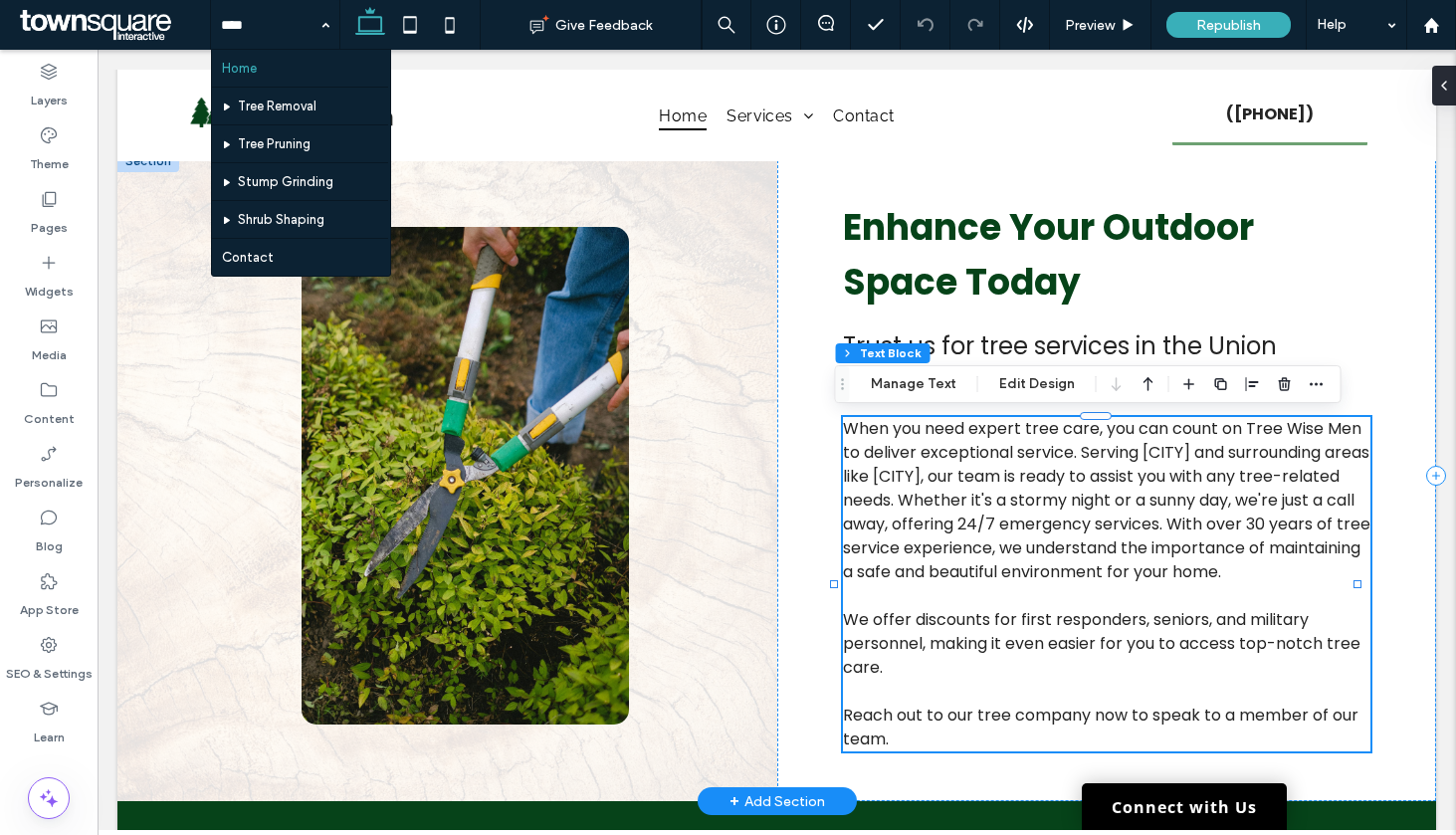 click on "When you need expert tree care, you can count on Tree Wise Men to deliver exceptional service. Serving Elizabeth and surrounding areas like Clark, our team is ready to assist you with any tree-related needs. Whether it's a stormy night or a sunny day, we're just a call away, offering 24/7 emergency services. With over 30 years of tree service experience, we understand the importance of maintaining a safe and beautiful environment for your home." at bounding box center (1107, 500) 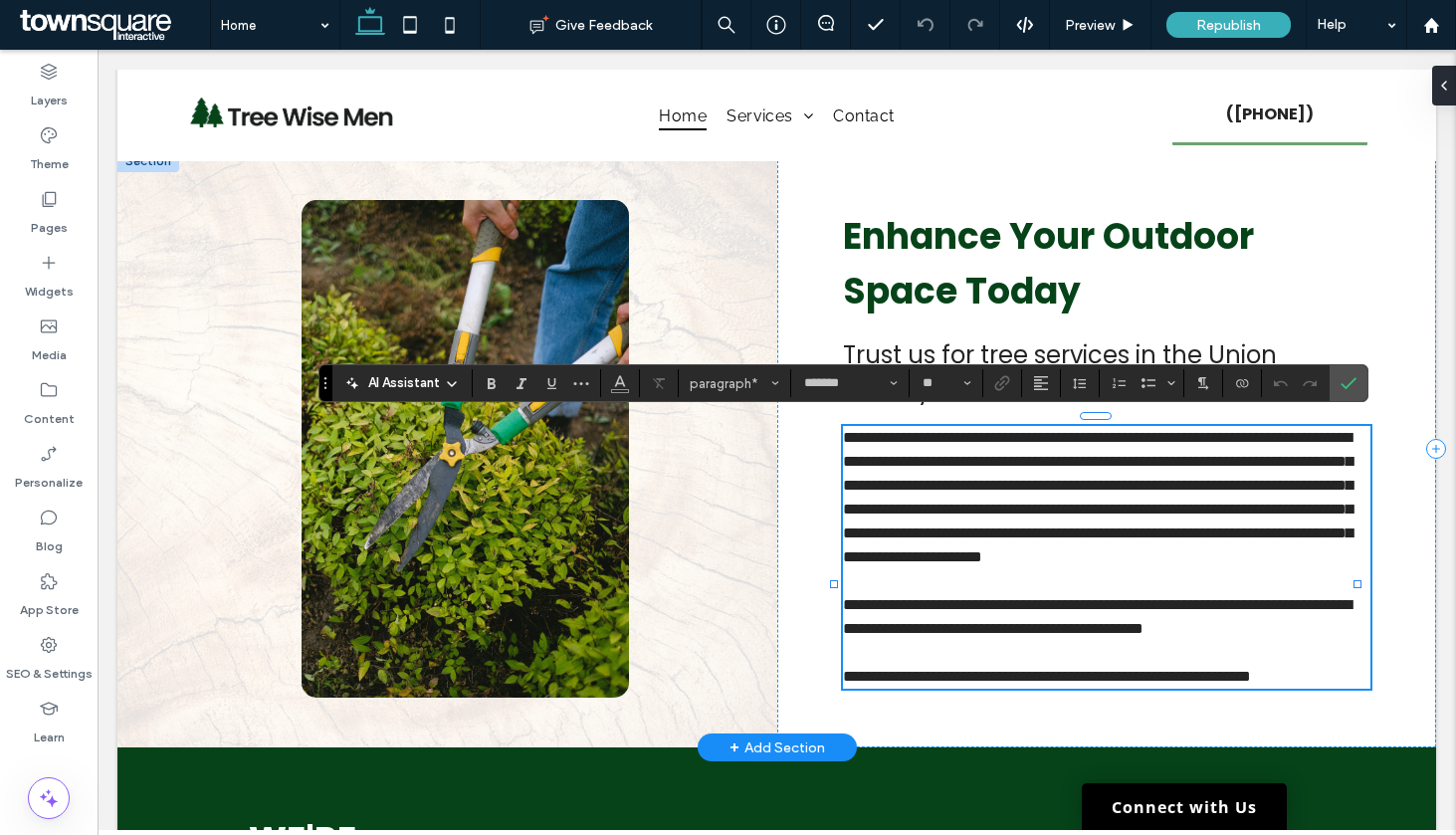 click on "**********" at bounding box center (1098, 497) 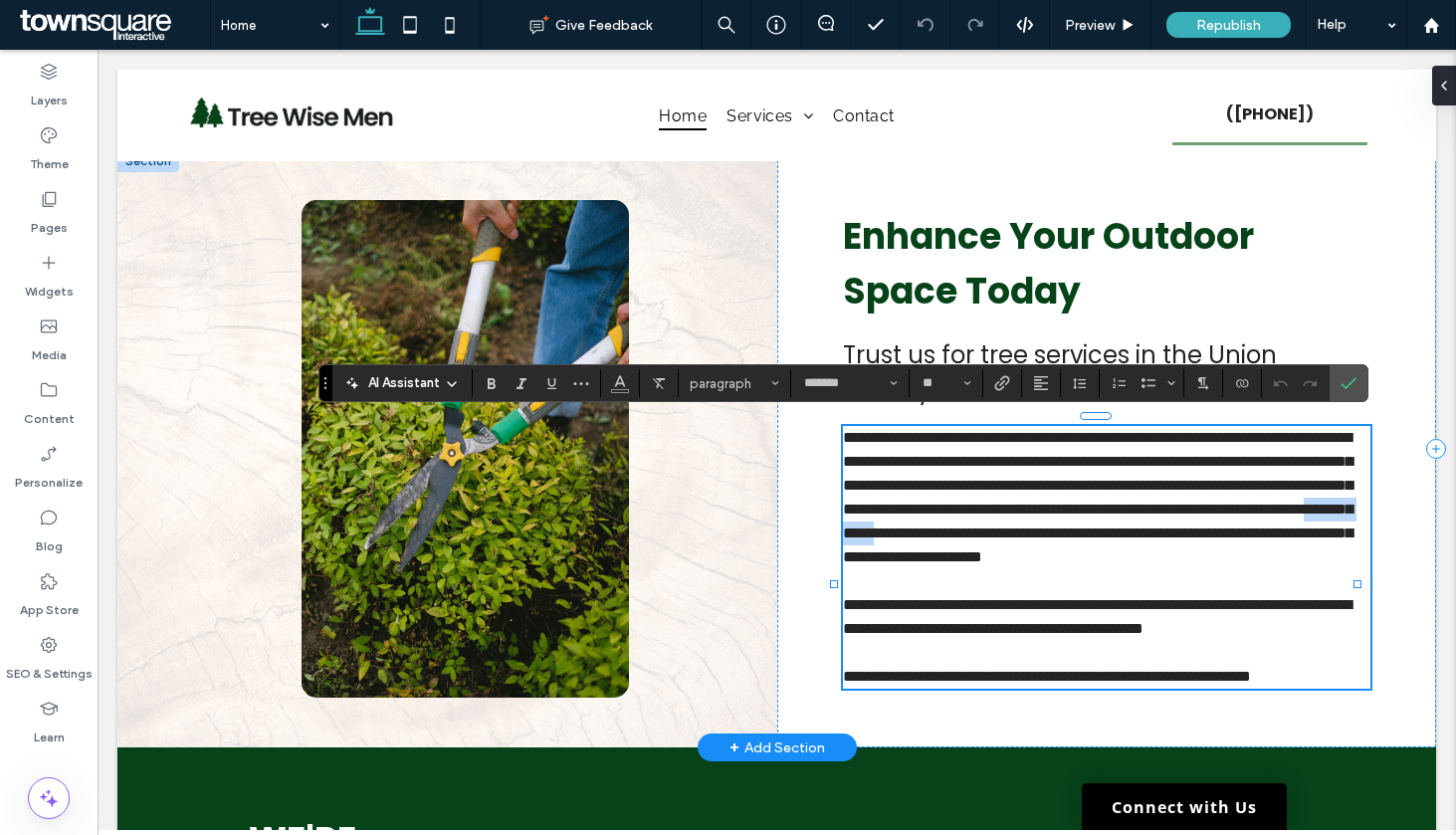 drag, startPoint x: 993, startPoint y: 548, endPoint x: 901, endPoint y: 546, distance: 92.0217 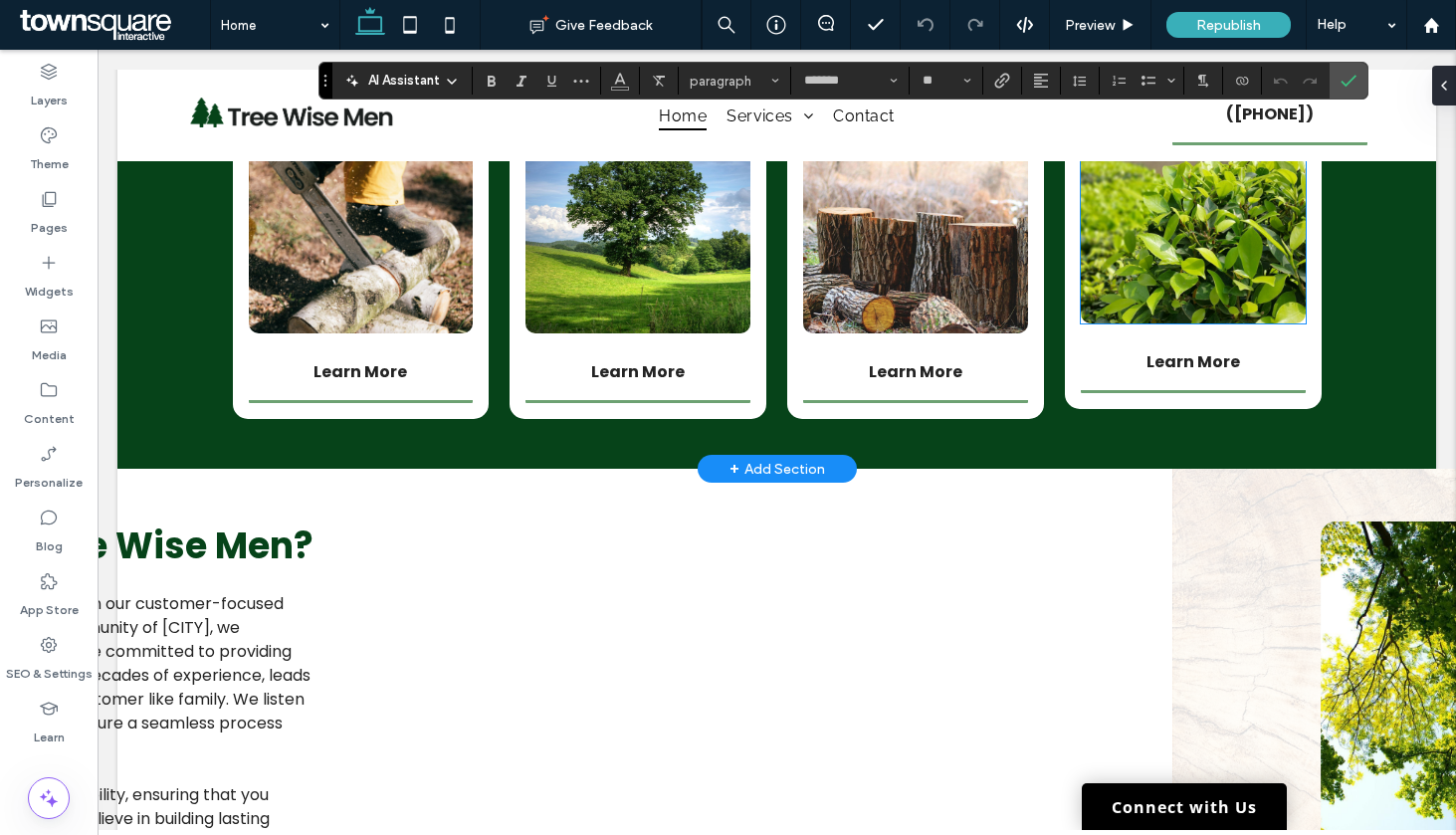 scroll, scrollTop: 2234, scrollLeft: 0, axis: vertical 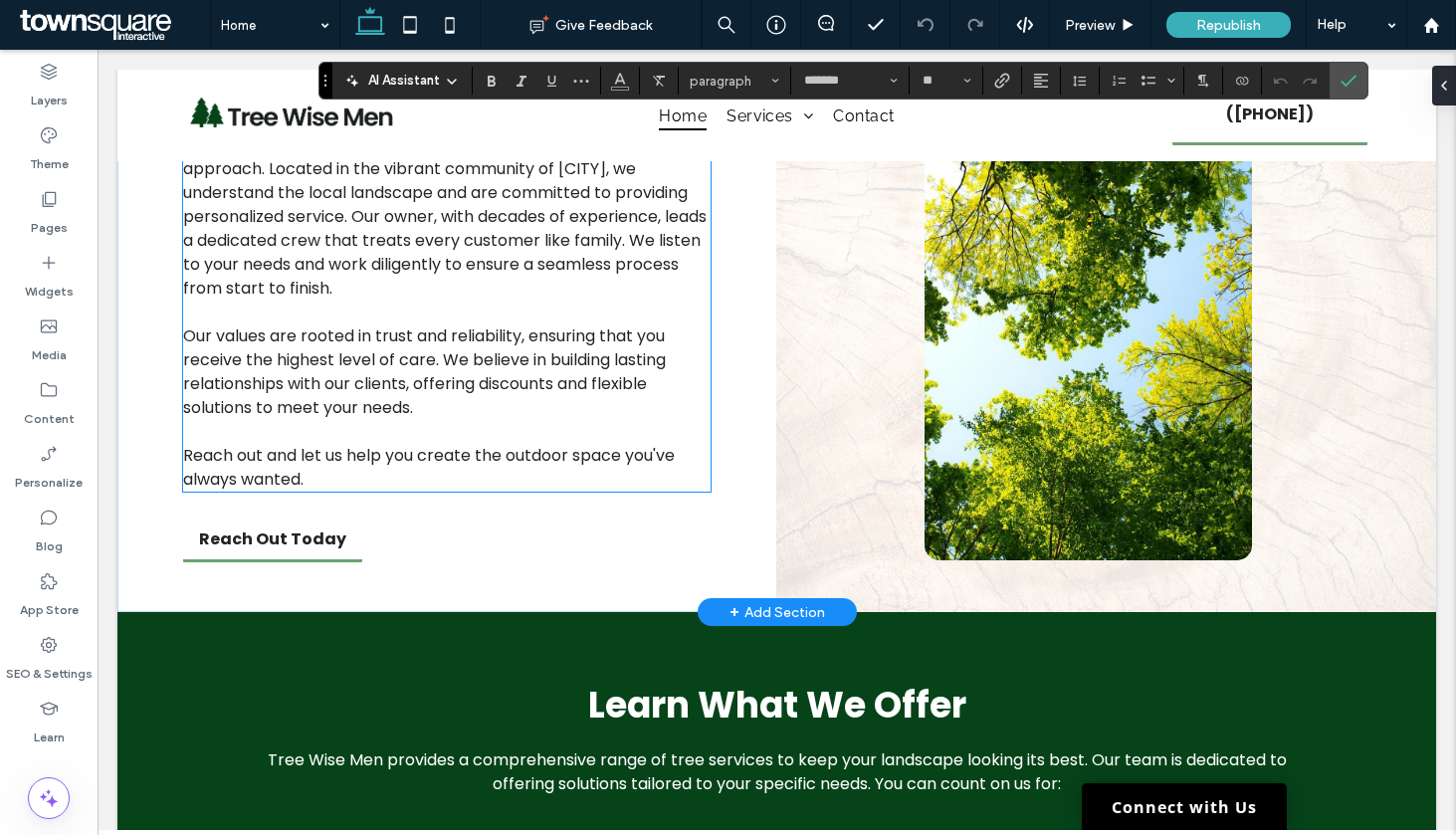 click on "At Tree Wise Men, we pride ourselves on our customer-focused approach. Located in the vibrant community of Elizabeth, we understand the local landscape and are committed to providing personalized service. Our owner, with decades of experience, leads a dedicated crew that treats every customer like family. We listen to your needs and work diligently to ensure a seamless process from start to finish. Our values are rooted in trust and reliability, ensuring that you receive the highest level of care. We believe in building lasting relationships with our clients, offering discounts and flexible solutions to meet your needs.
Reach out and let us help you create the outdoor space you've always wanted." at bounding box center [447, 313] 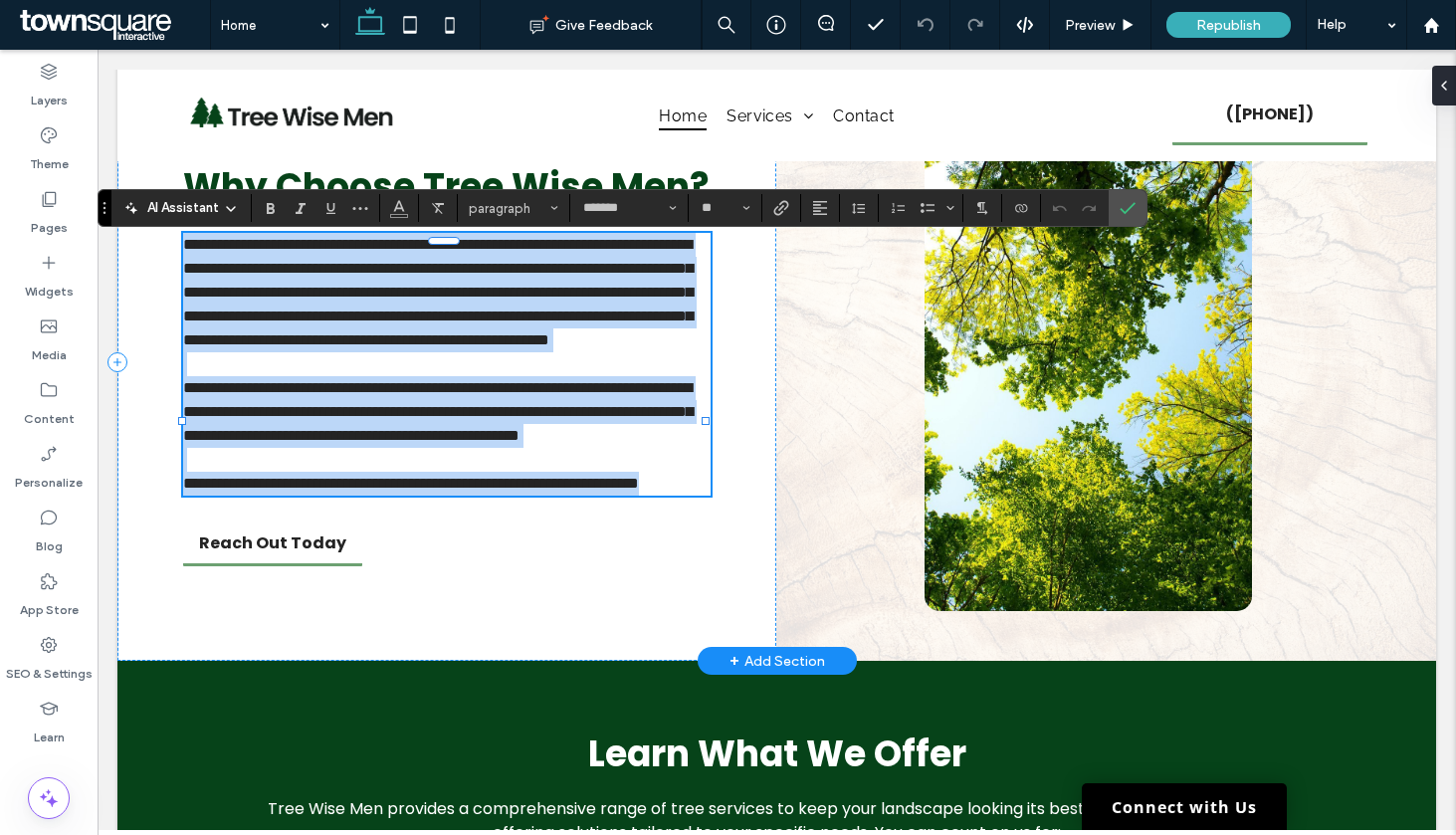 click on "**********" at bounding box center [438, 411] 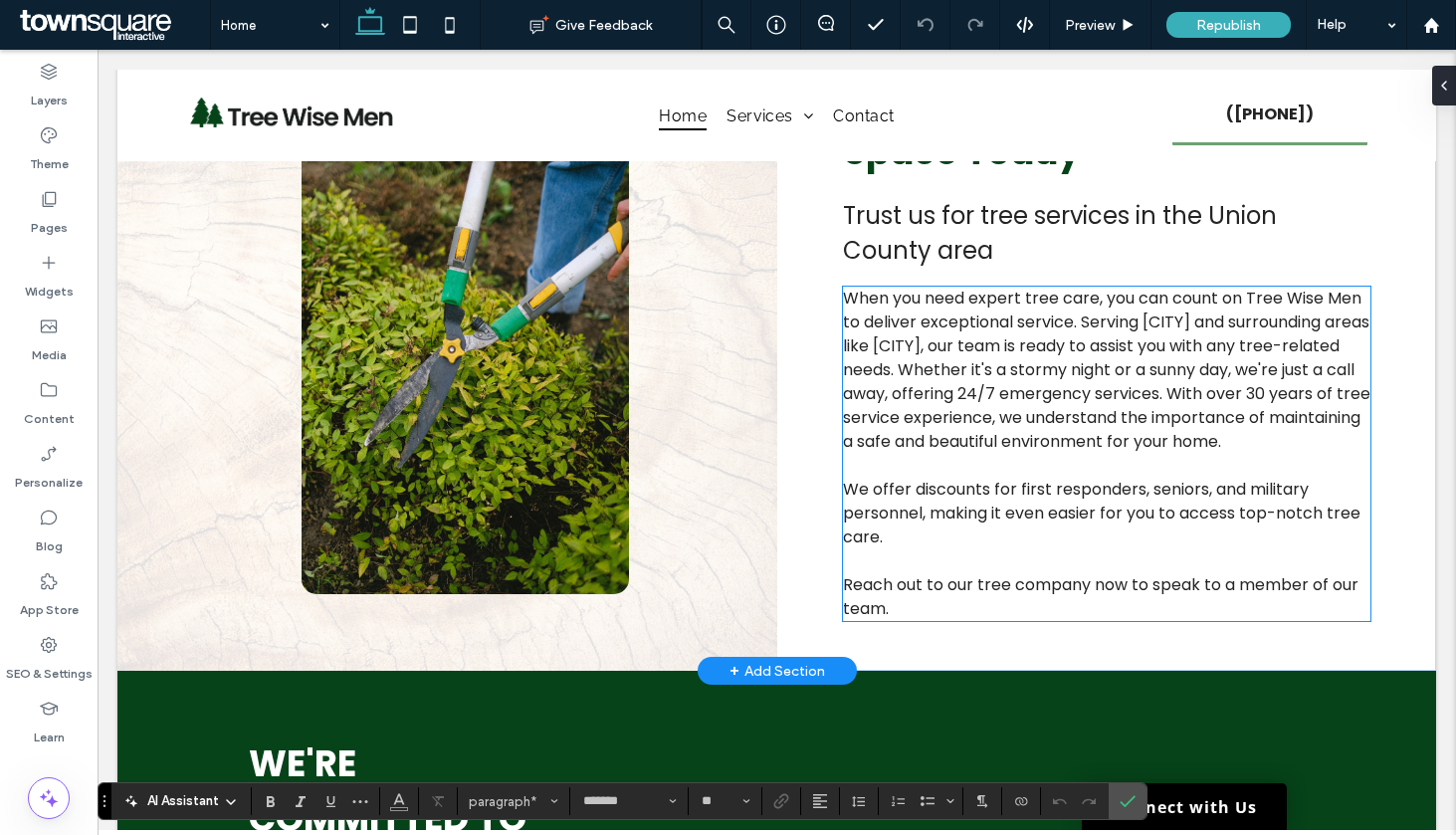 scroll, scrollTop: 900, scrollLeft: 0, axis: vertical 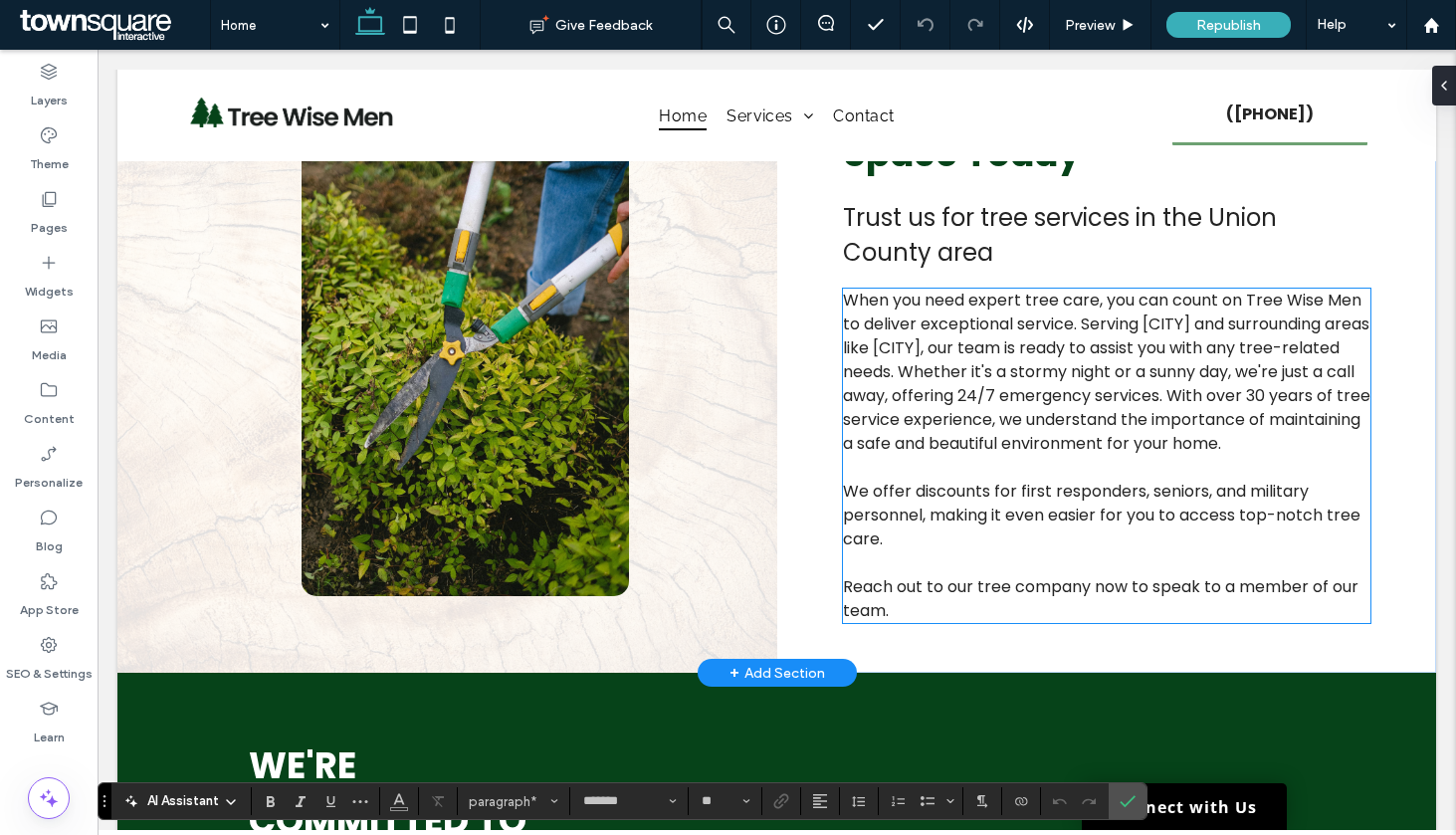 click on "When you need expert tree care, you can count on Tree Wise Men to deliver exceptional service. Serving Elizabeth and surrounding areas like Clark, our team is ready to assist you with any tree-related needs. Whether it's a stormy night or a sunny day, we're just a call away, offering 24/7 emergency services. With over 30 years of tree service experience, we understand the importance of maintaining a safe and beautiful environment for your home." at bounding box center (1107, 371) 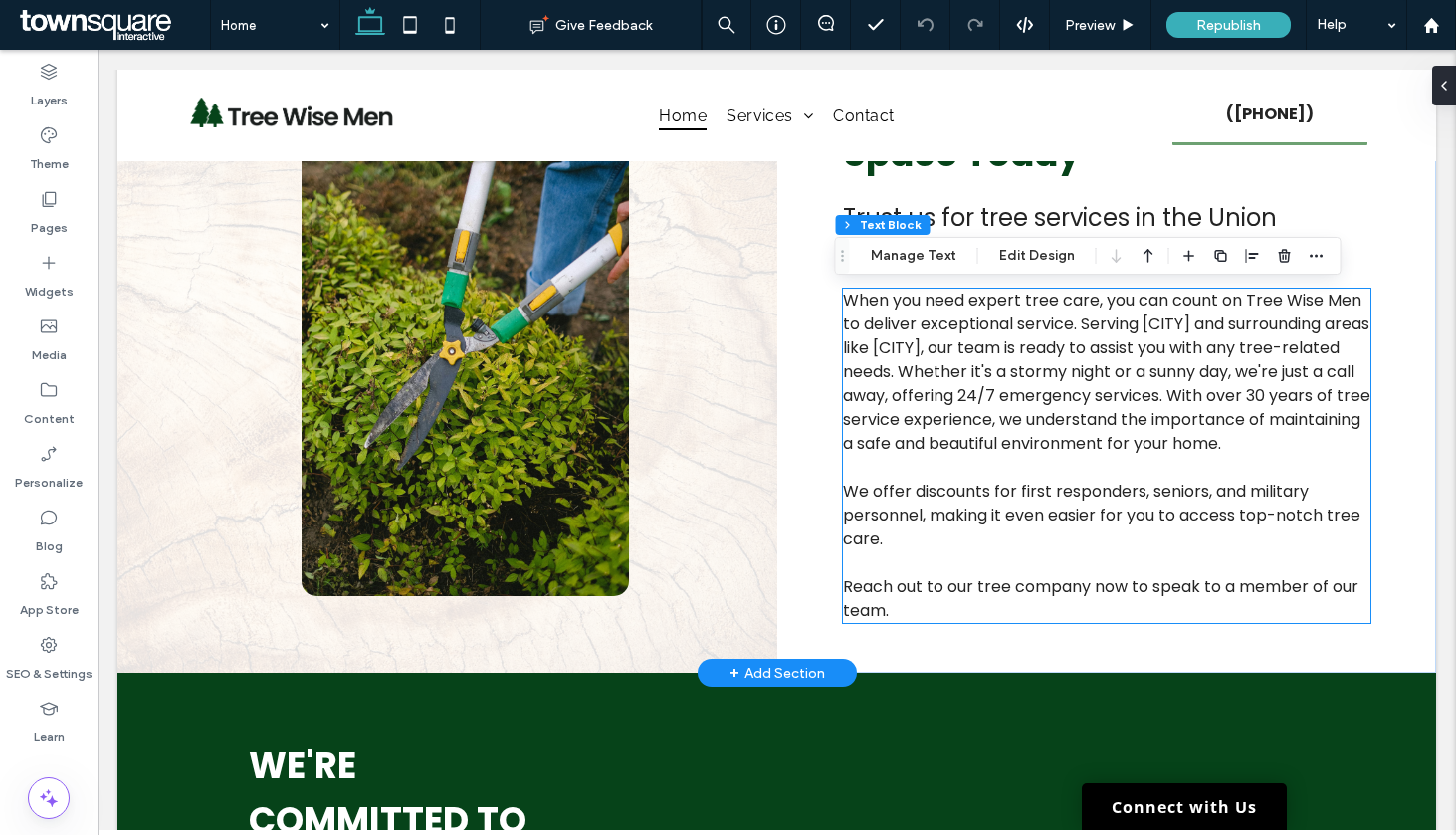 click on "When you need expert tree care, you can count on Tree Wise Men to deliver exceptional service. Serving Elizabeth and surrounding areas like Clark, our team is ready to assist you with any tree-related needs. Whether it's a stormy night or a sunny day, we're just a call away, offering 24/7 emergency services. With over 30 years of tree service experience, we understand the importance of maintaining a safe and beautiful environment for your home. We offer discounts for first responders, seniors, and military personnel, making it even easier for you to access top-notch tree care.  Reach out to our tree company now to speak to a member of our team." at bounding box center [1107, 456] 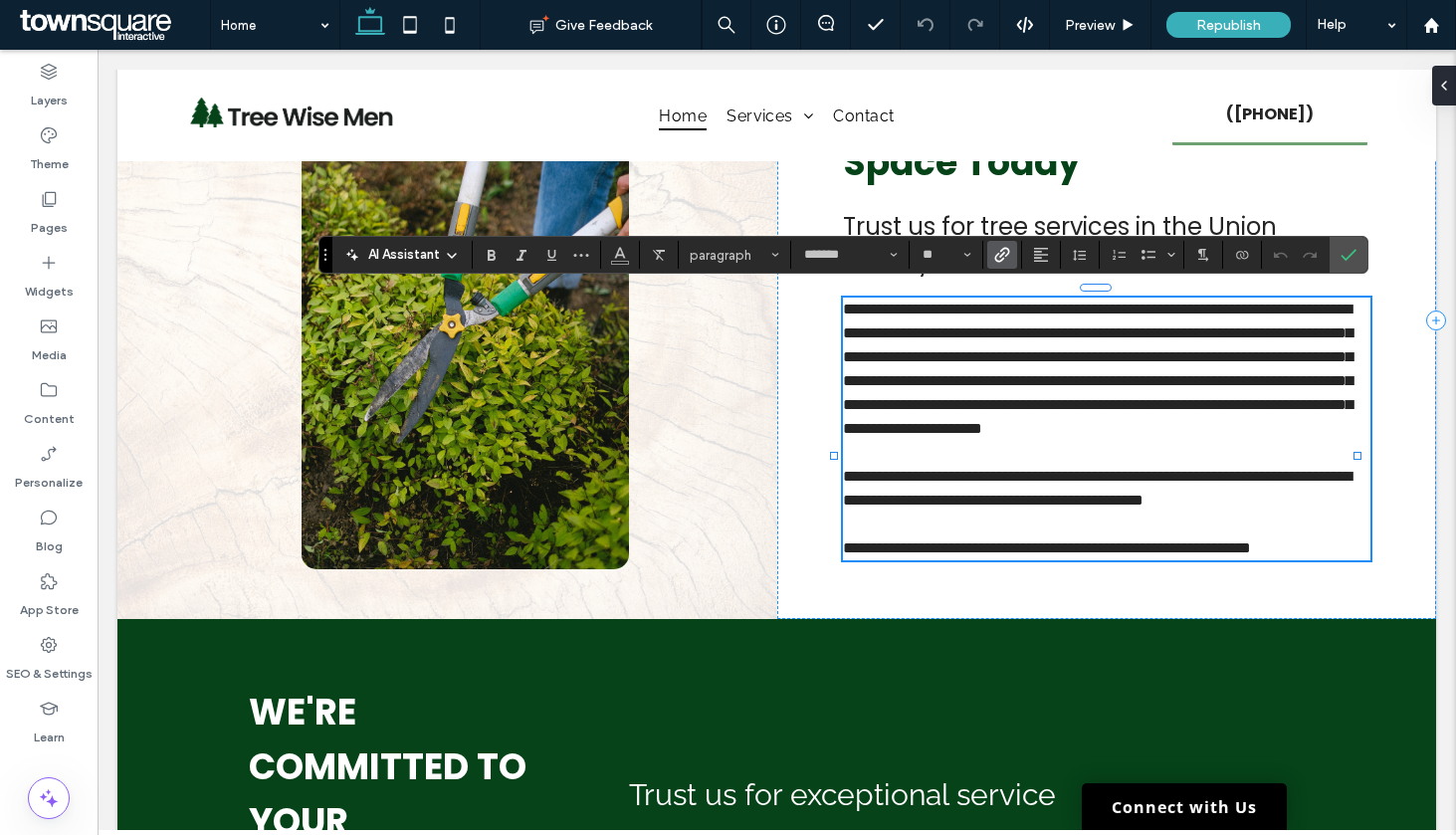 click at bounding box center [1002, 255] 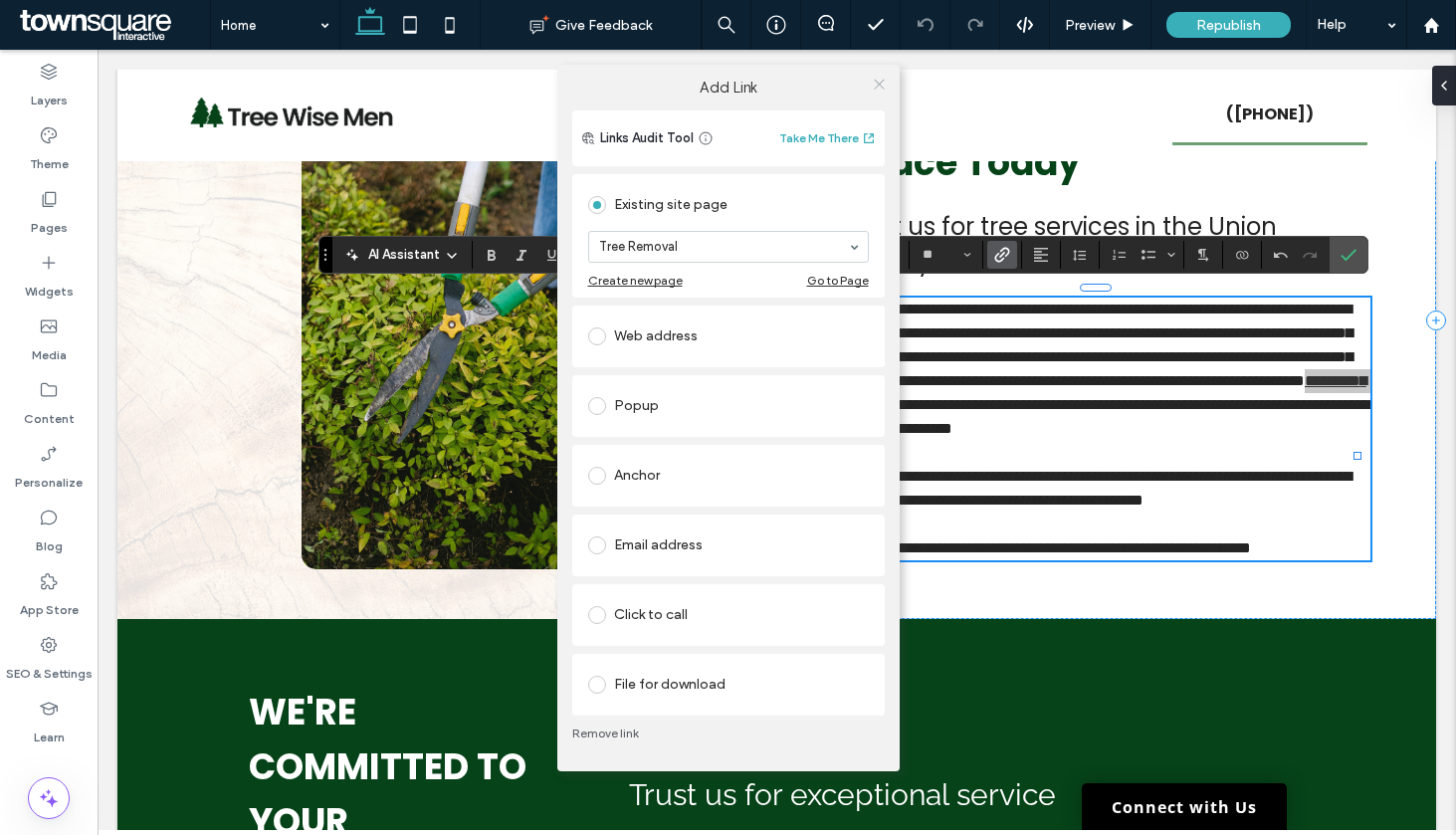 click at bounding box center (879, 85) 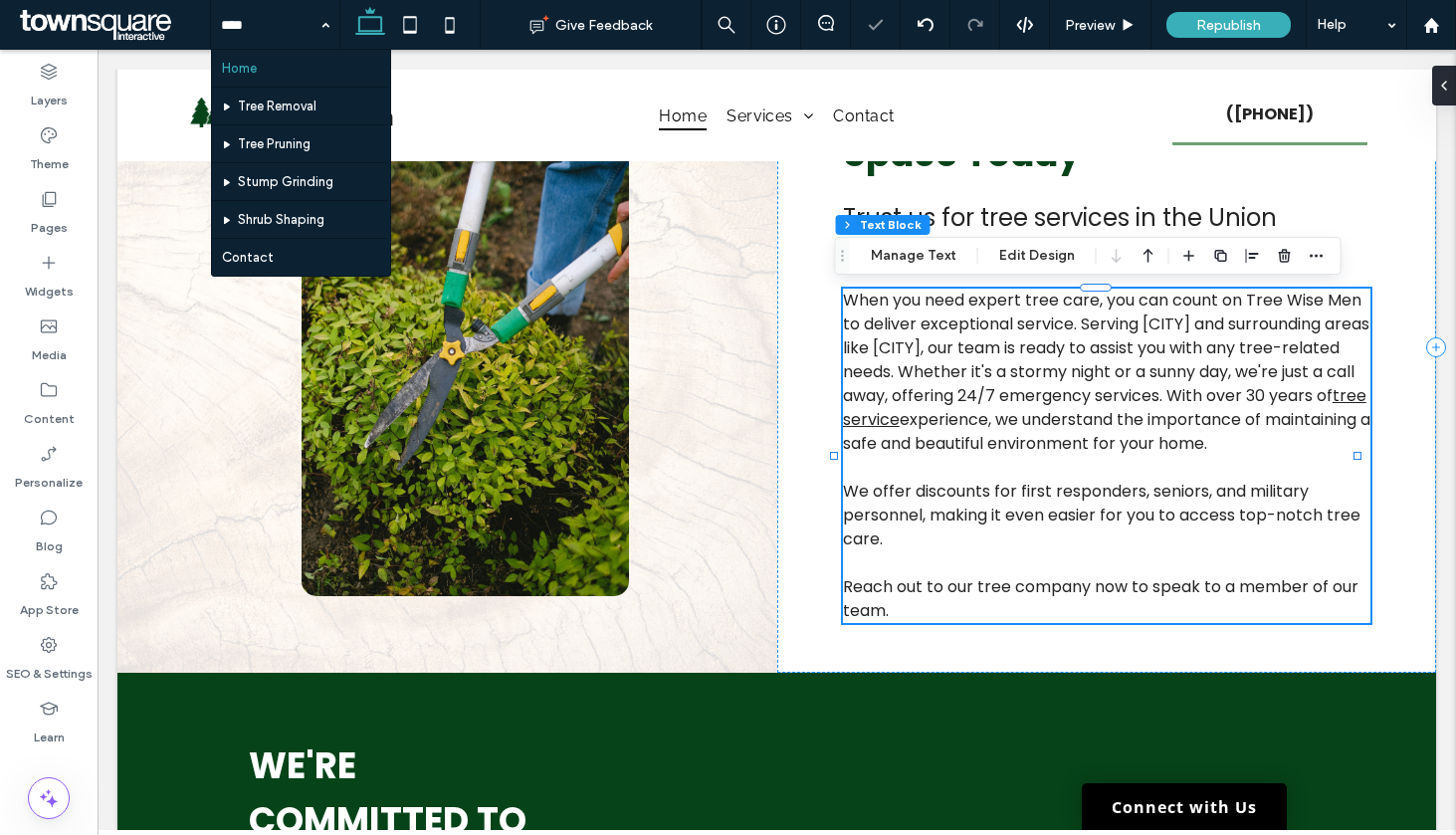 click at bounding box center [270, 25] 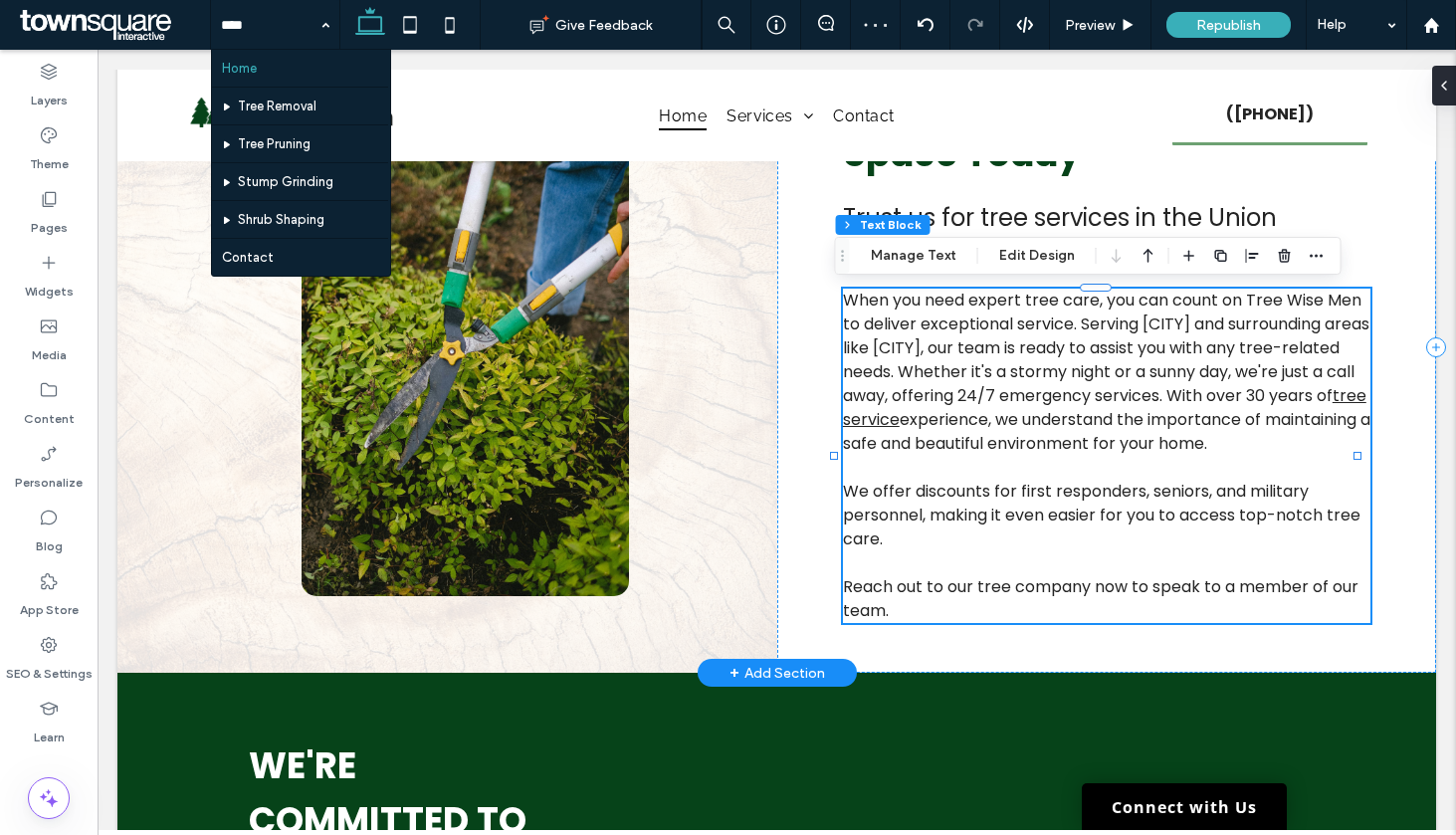 click on "experience, we understand the importance of maintaining a safe and beautiful environment for your home." at bounding box center [1107, 431] 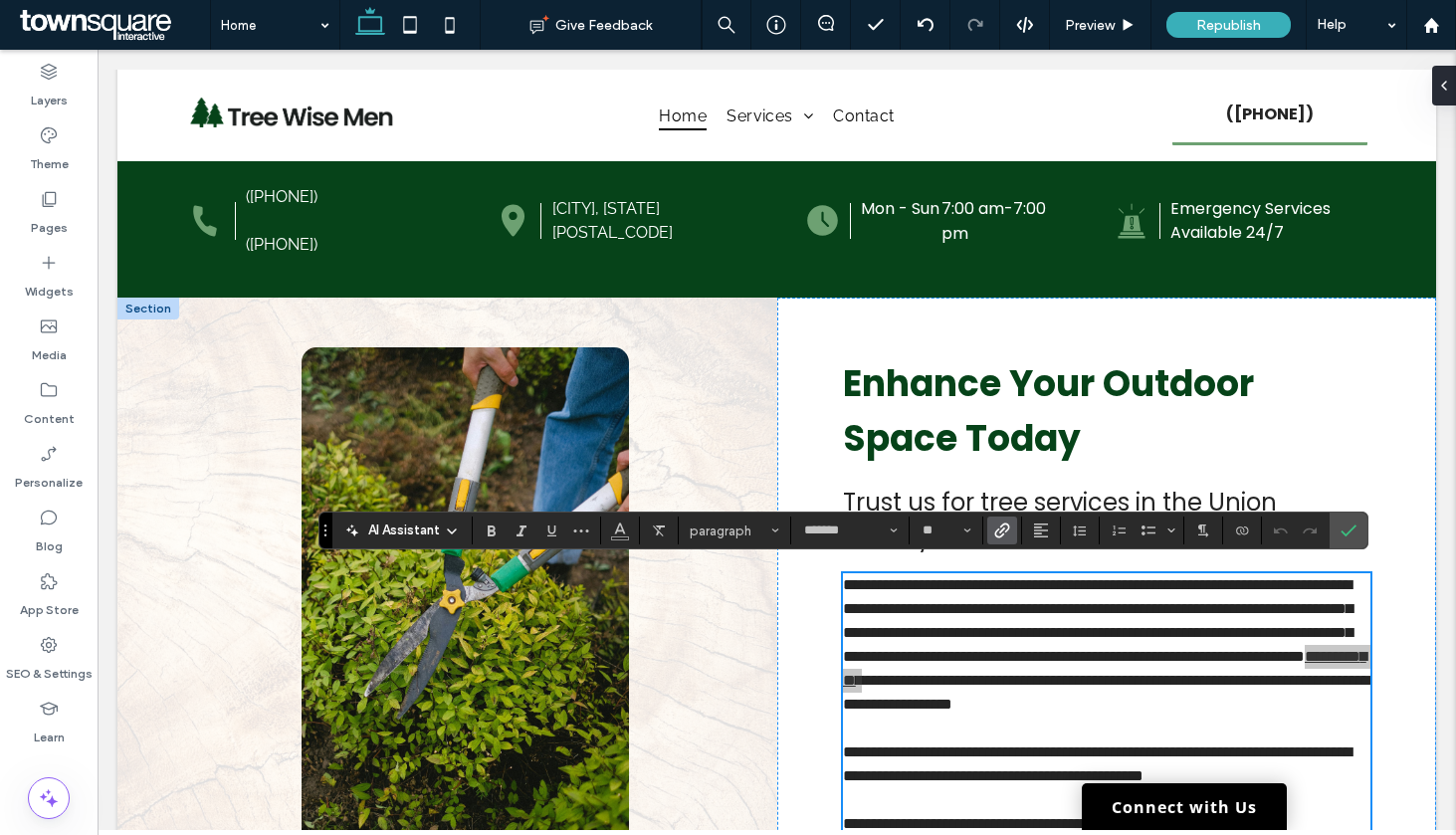 scroll, scrollTop: 908, scrollLeft: 0, axis: vertical 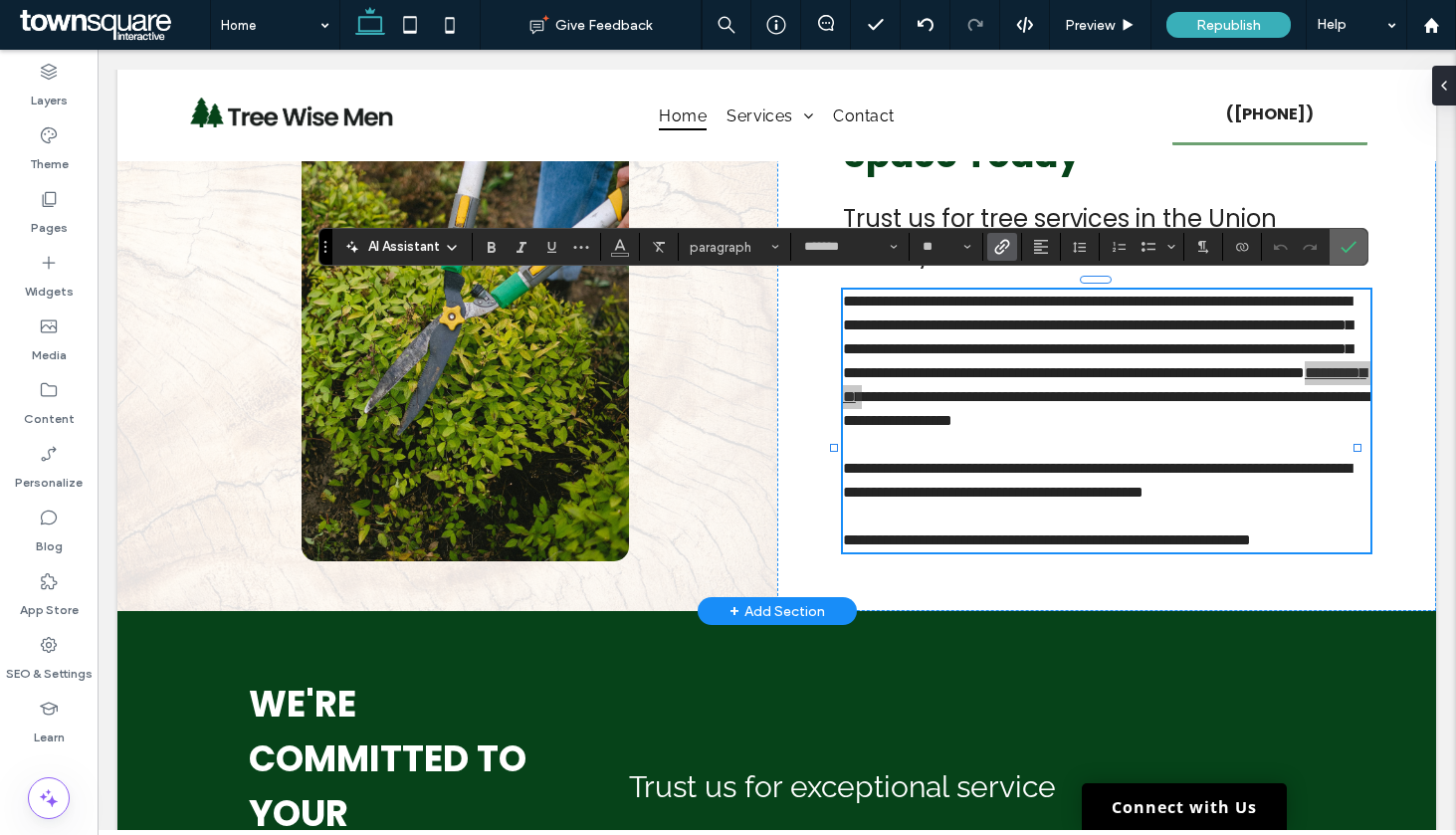 click 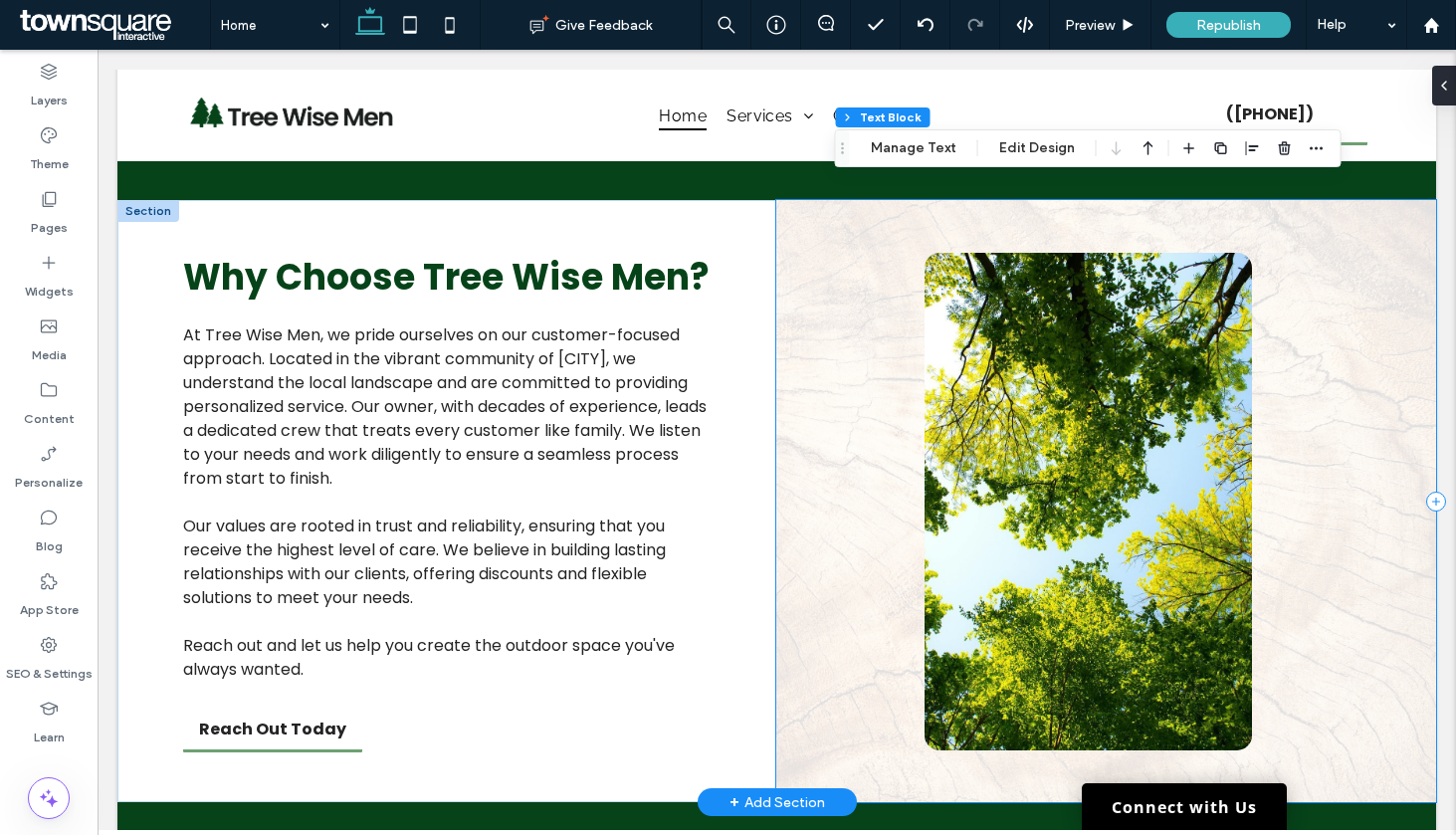 scroll, scrollTop: 2106, scrollLeft: 0, axis: vertical 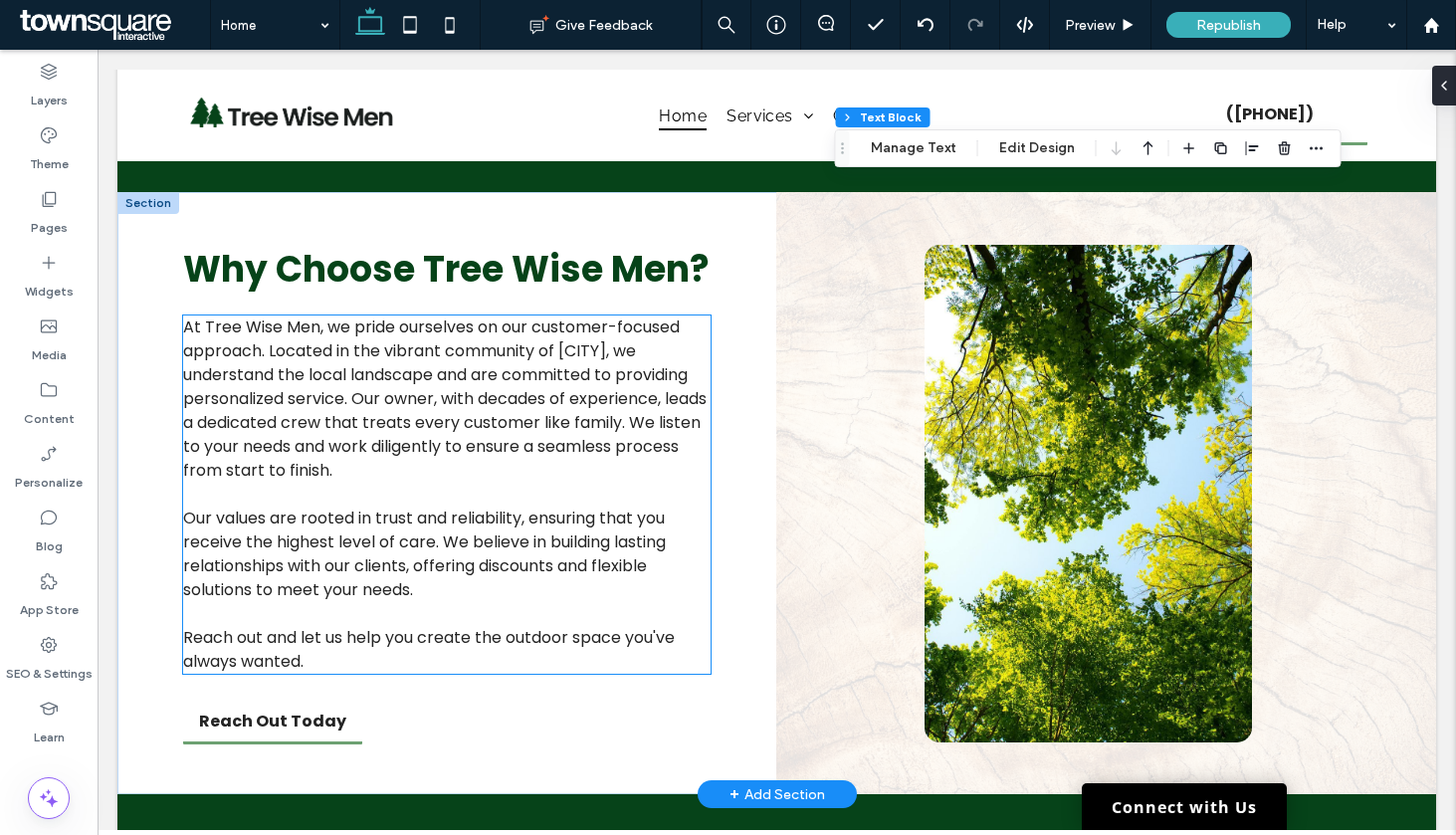 click on "At Tree Wise Men, we pride ourselves on our customer-focused approach. Located in the vibrant community of Elizabeth, we understand the local landscape and are committed to providing personalized service. Our owner, with decades of experience, leads a dedicated crew that treats every customer like family. We listen to your needs and work diligently to ensure a seamless process from start to finish." at bounding box center [445, 398] 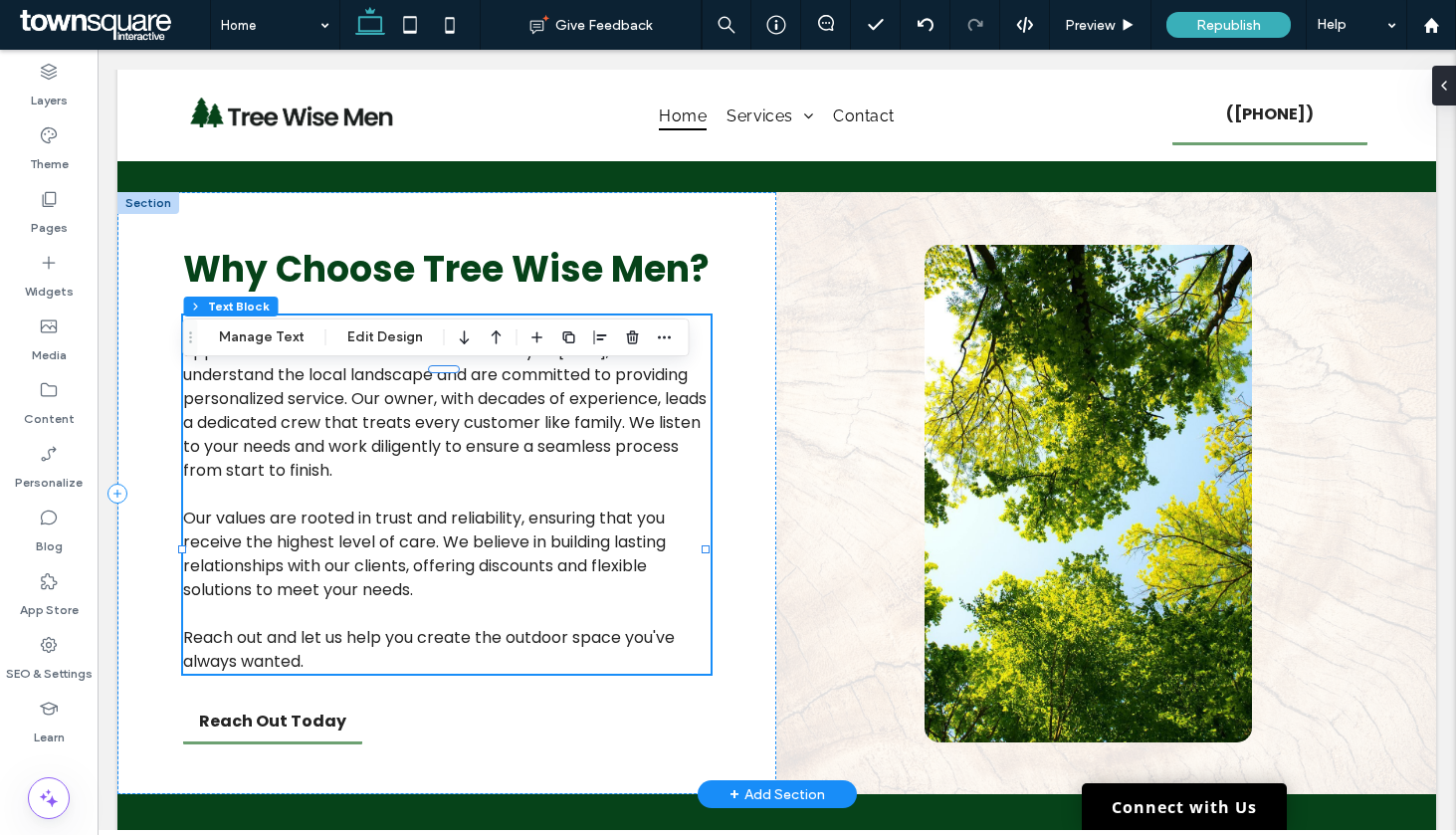 click on "At Tree Wise Men, we pride ourselves on our customer-focused approach. Located in the vibrant community of Elizabeth, we understand the local landscape and are committed to providing personalized service. Our owner, with decades of experience, leads a dedicated crew that treats every customer like family. We listen to your needs and work diligently to ensure a seamless process from start to finish." at bounding box center (445, 398) 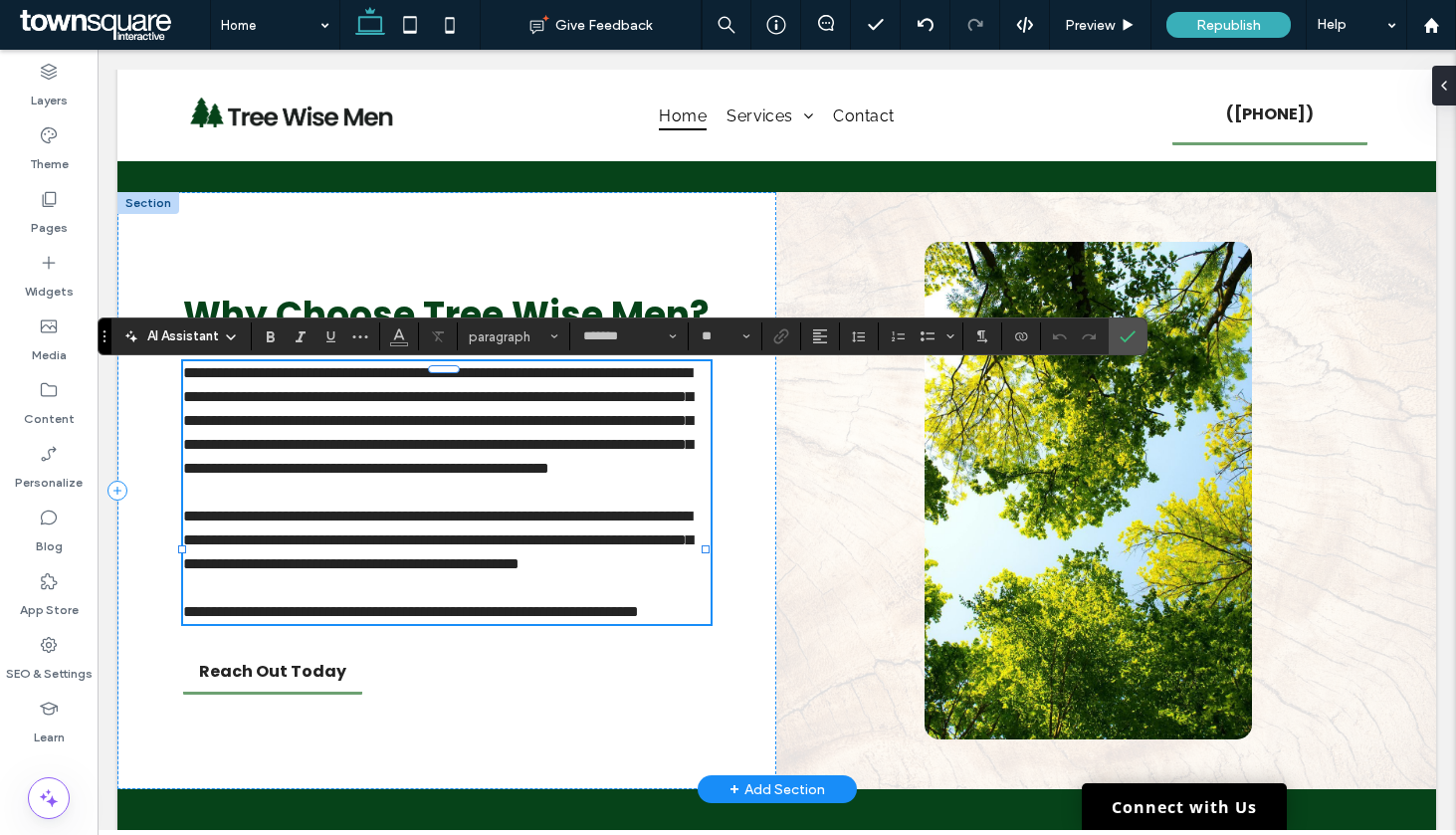 click on "**********" at bounding box center [447, 421] 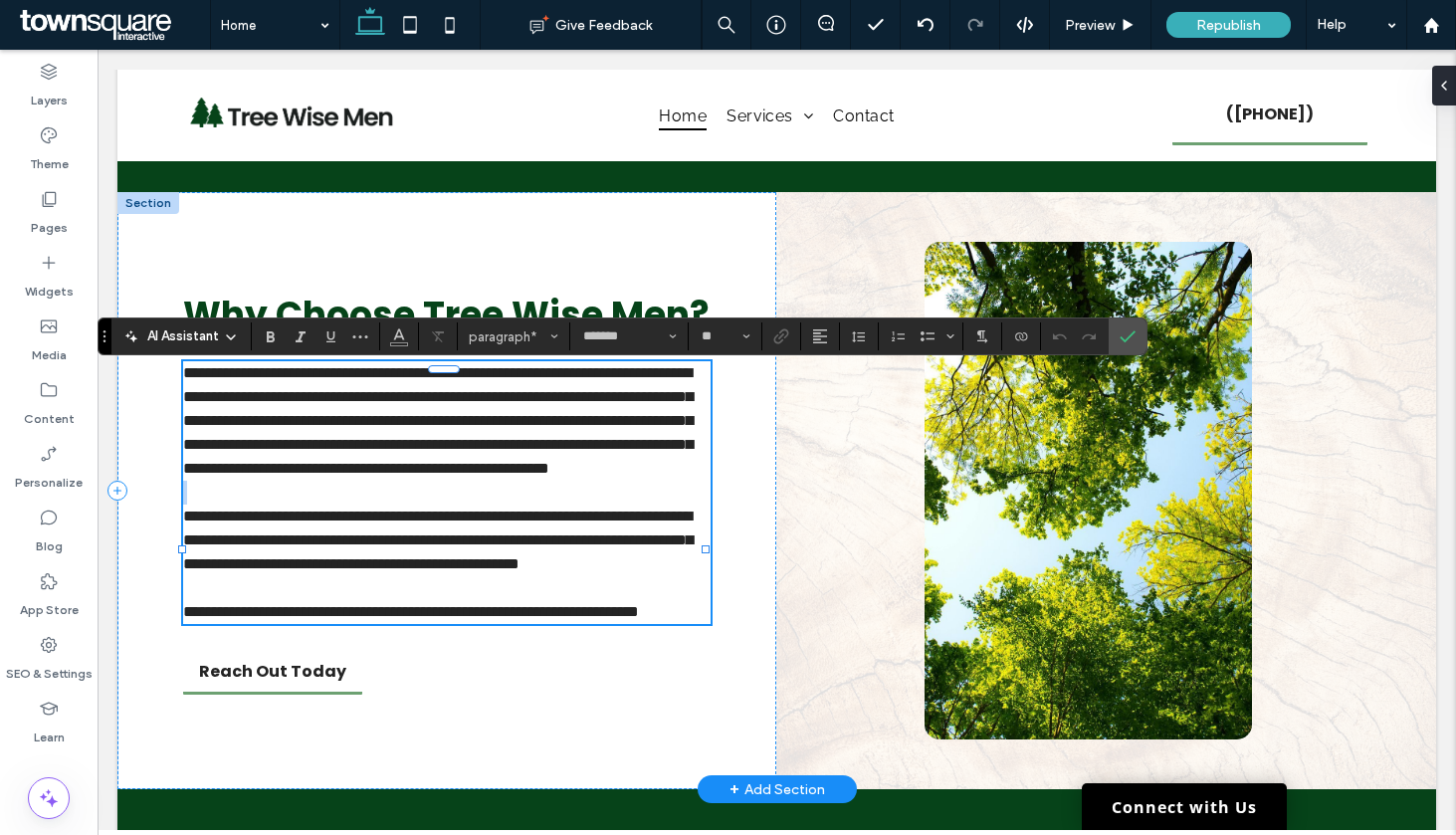 click on "**********" at bounding box center [447, 421] 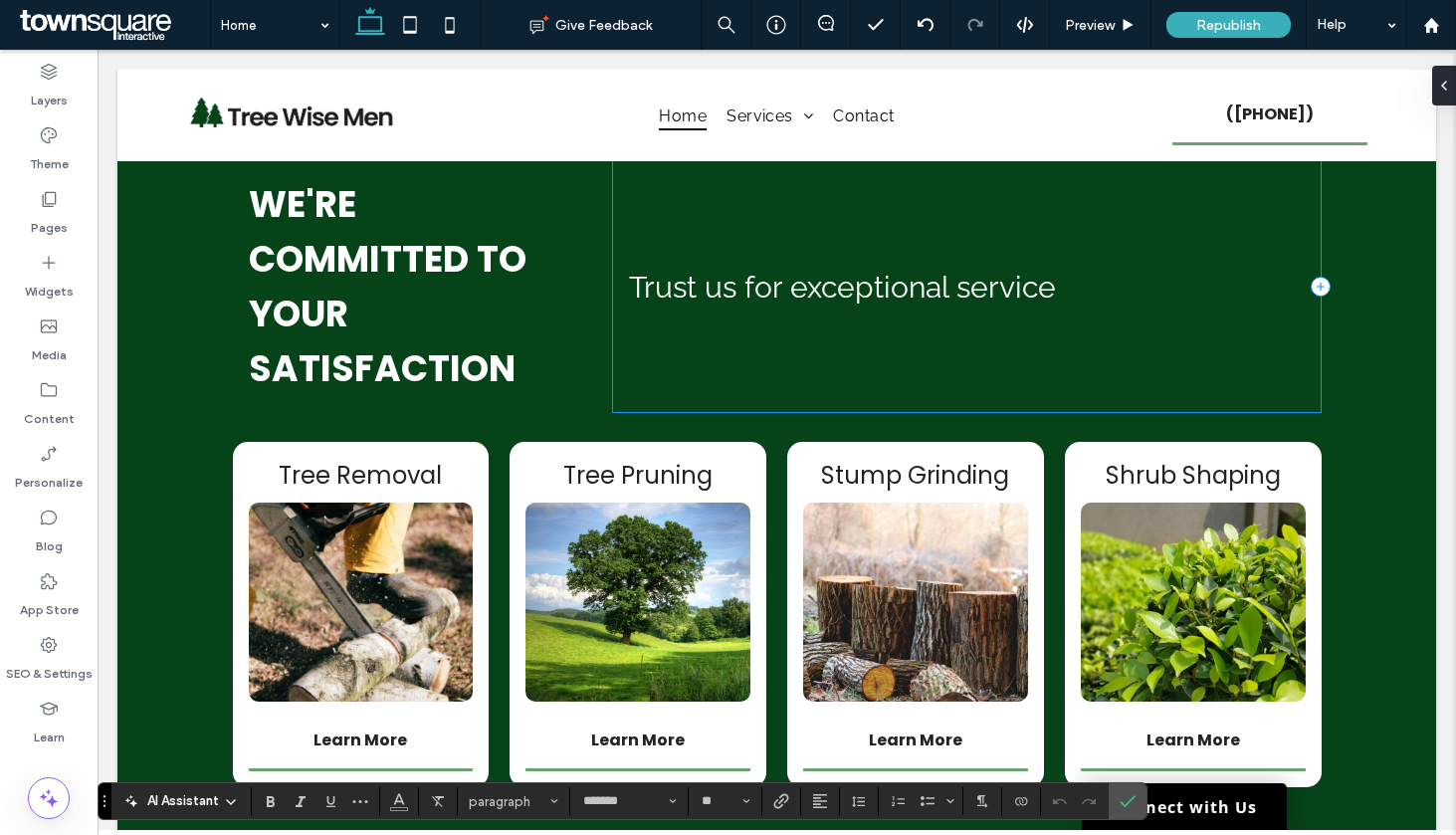 scroll, scrollTop: 855, scrollLeft: 0, axis: vertical 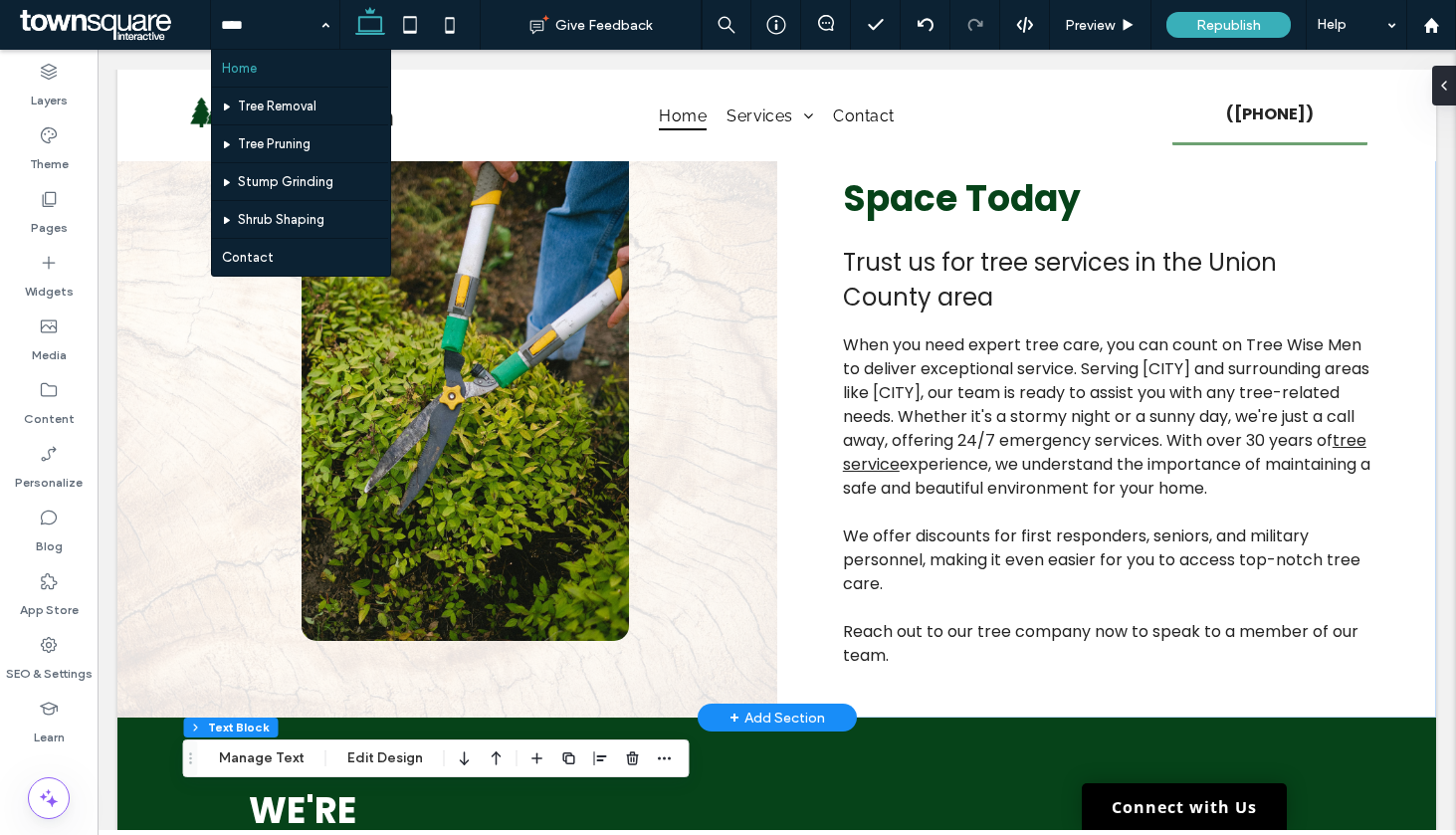 drag, startPoint x: 303, startPoint y: 37, endPoint x: 682, endPoint y: 66, distance: 380.10788 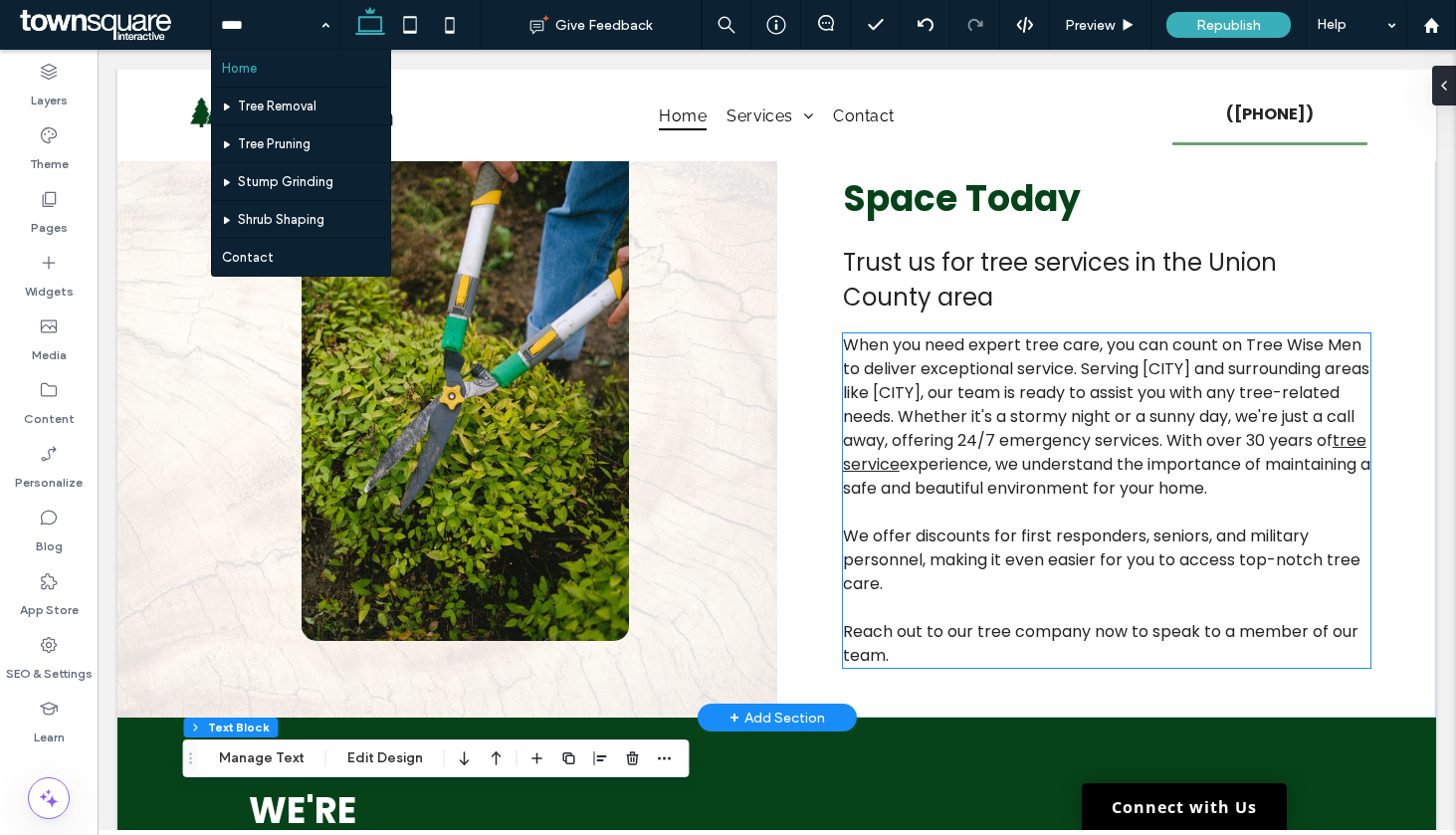 click on "We offer discounts for first responders, seniors, and military personnel, making it even easier for you to access top-notch tree care." at bounding box center [1102, 559] 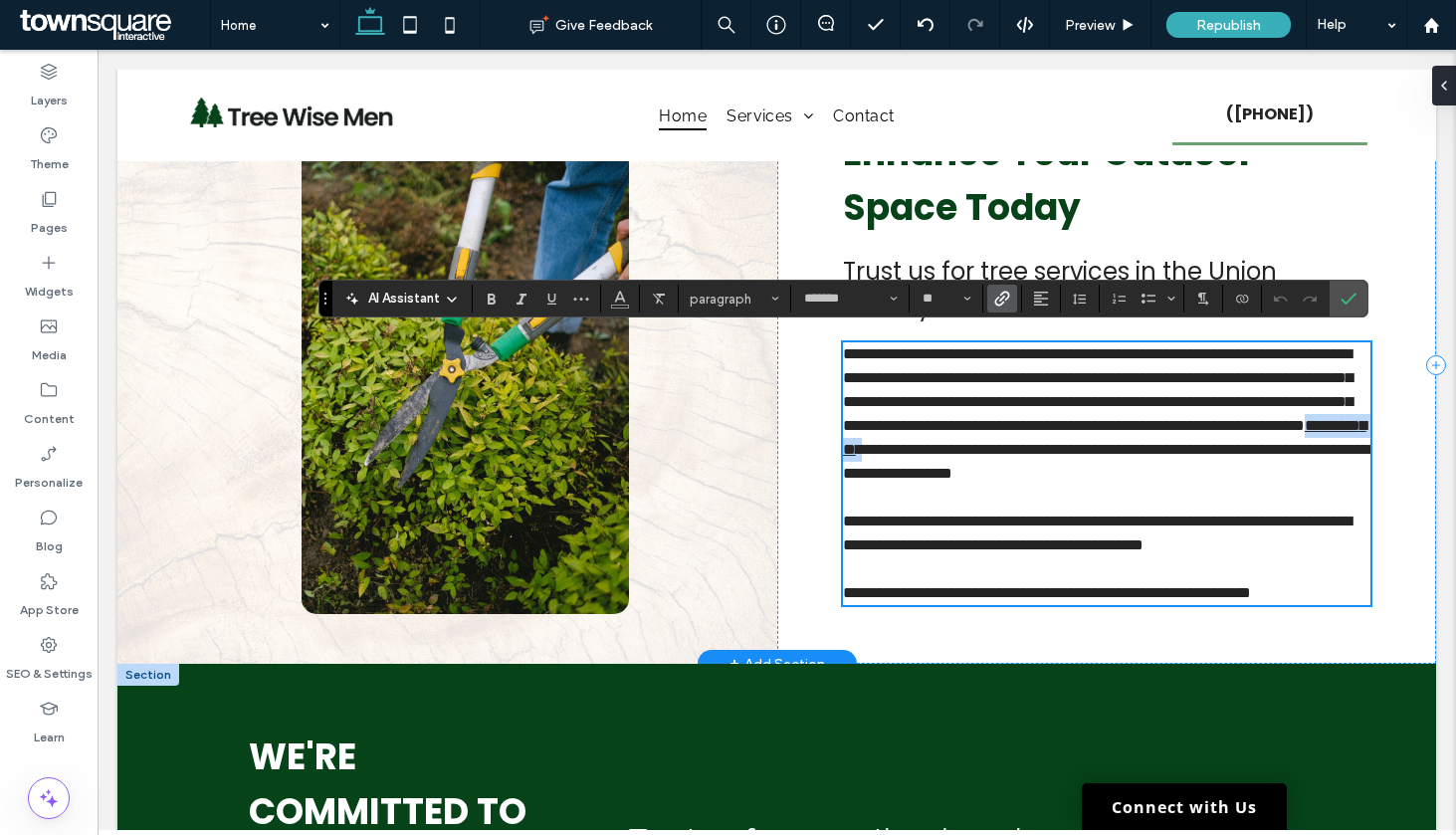 scroll, scrollTop: 1257, scrollLeft: 0, axis: vertical 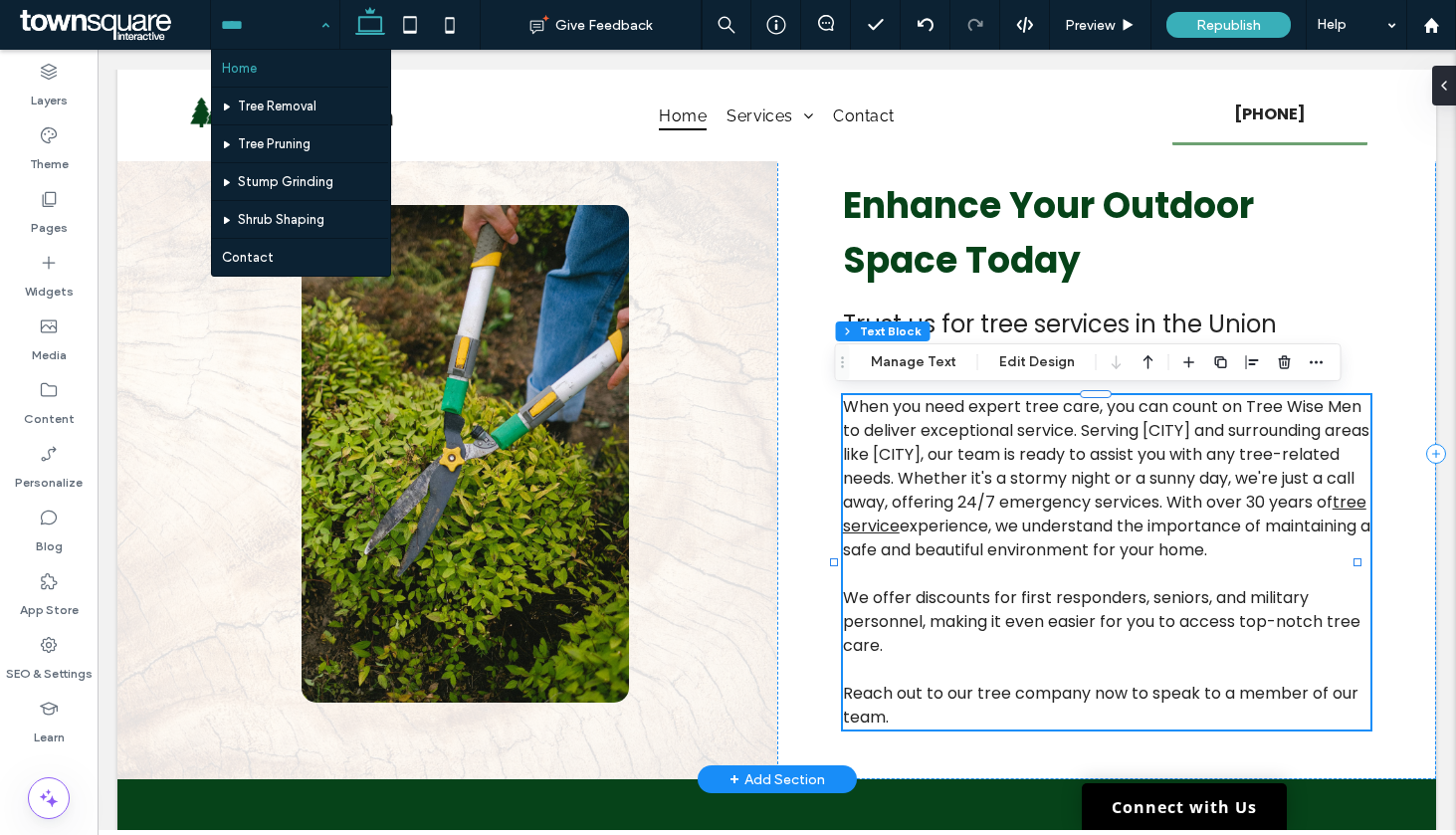 click on "experience, we understand the importance of maintaining a safe and beautiful environment for your home." at bounding box center (1107, 537) 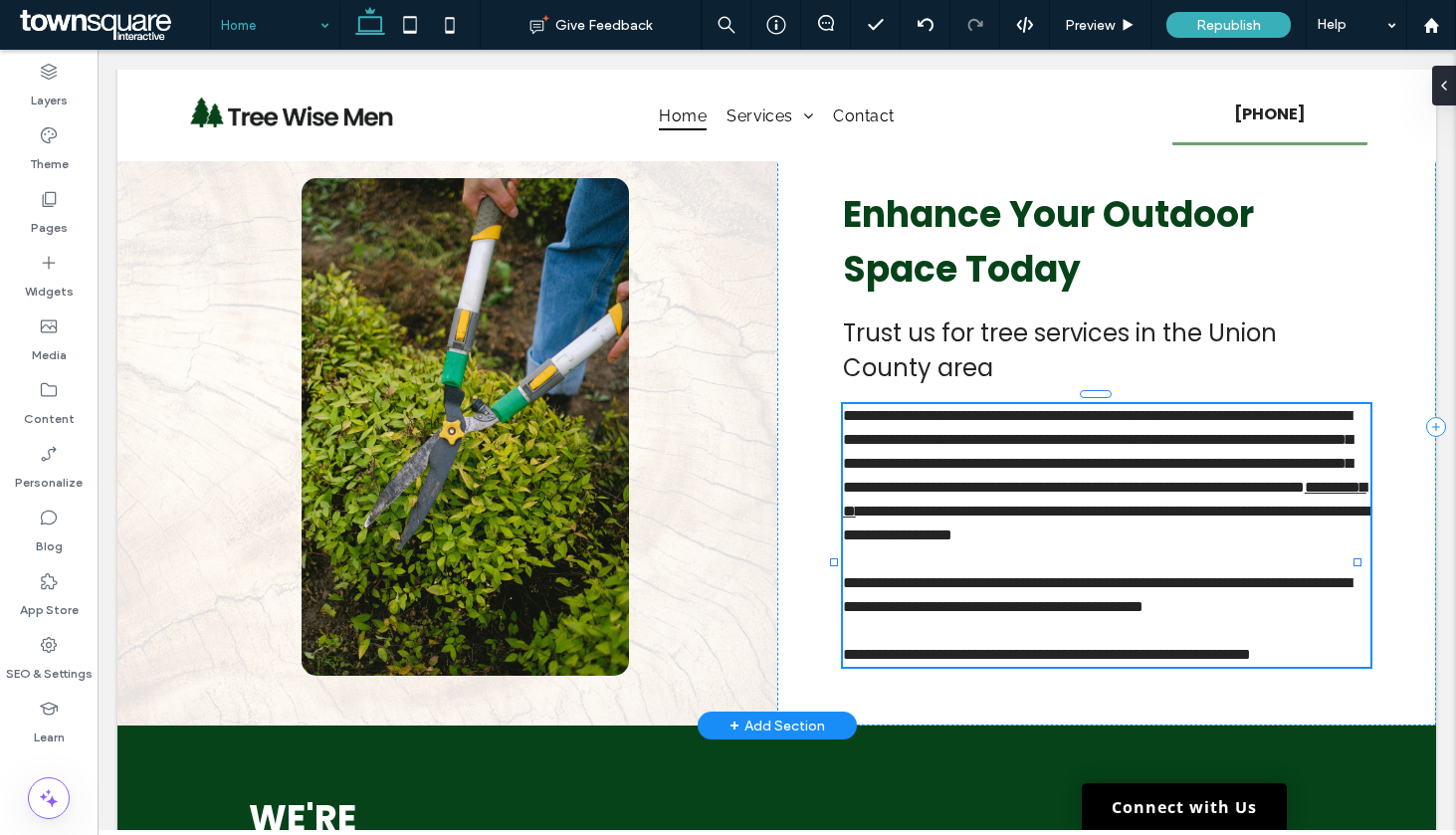 type on "*******" 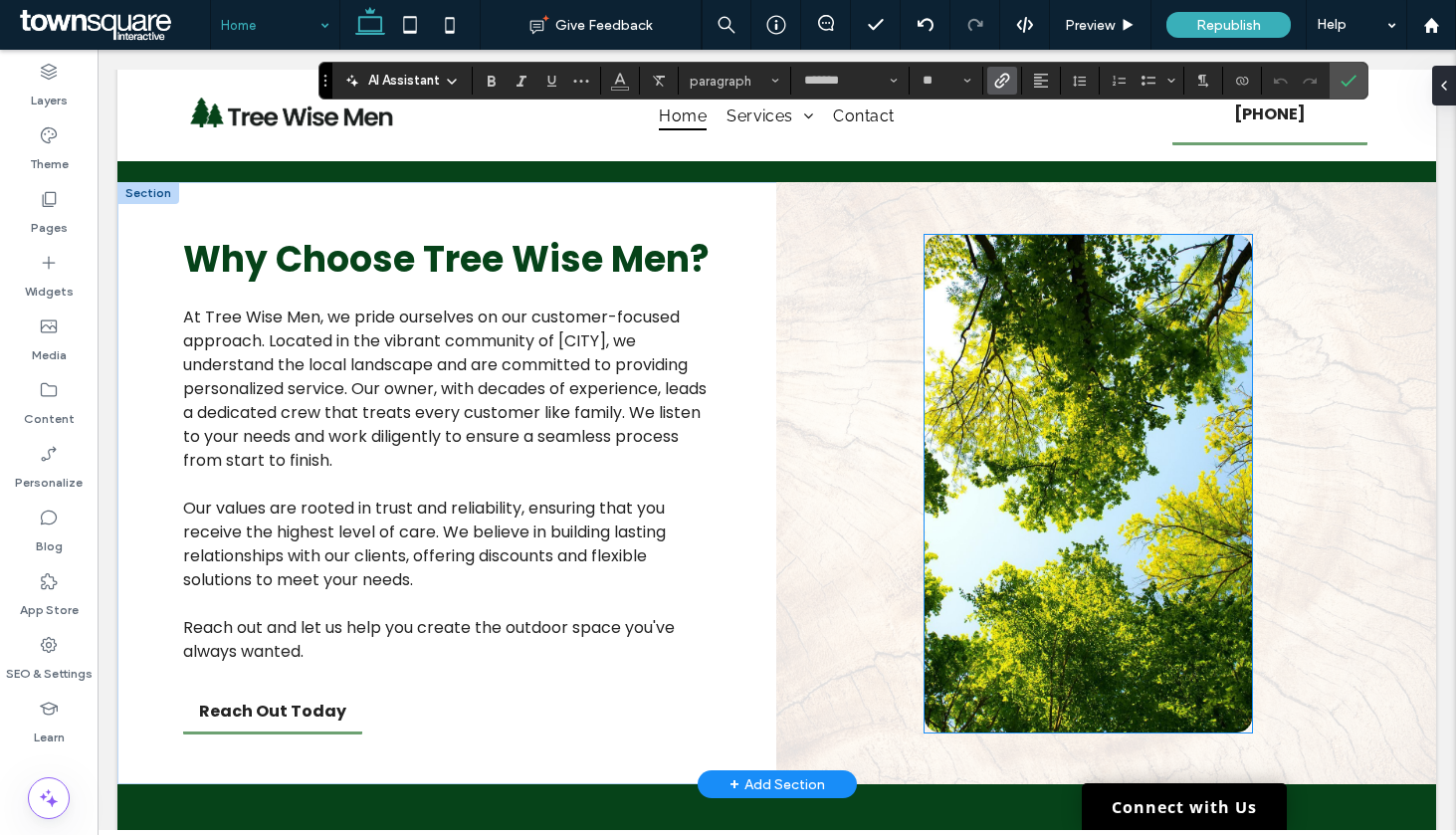 scroll, scrollTop: 2152, scrollLeft: 0, axis: vertical 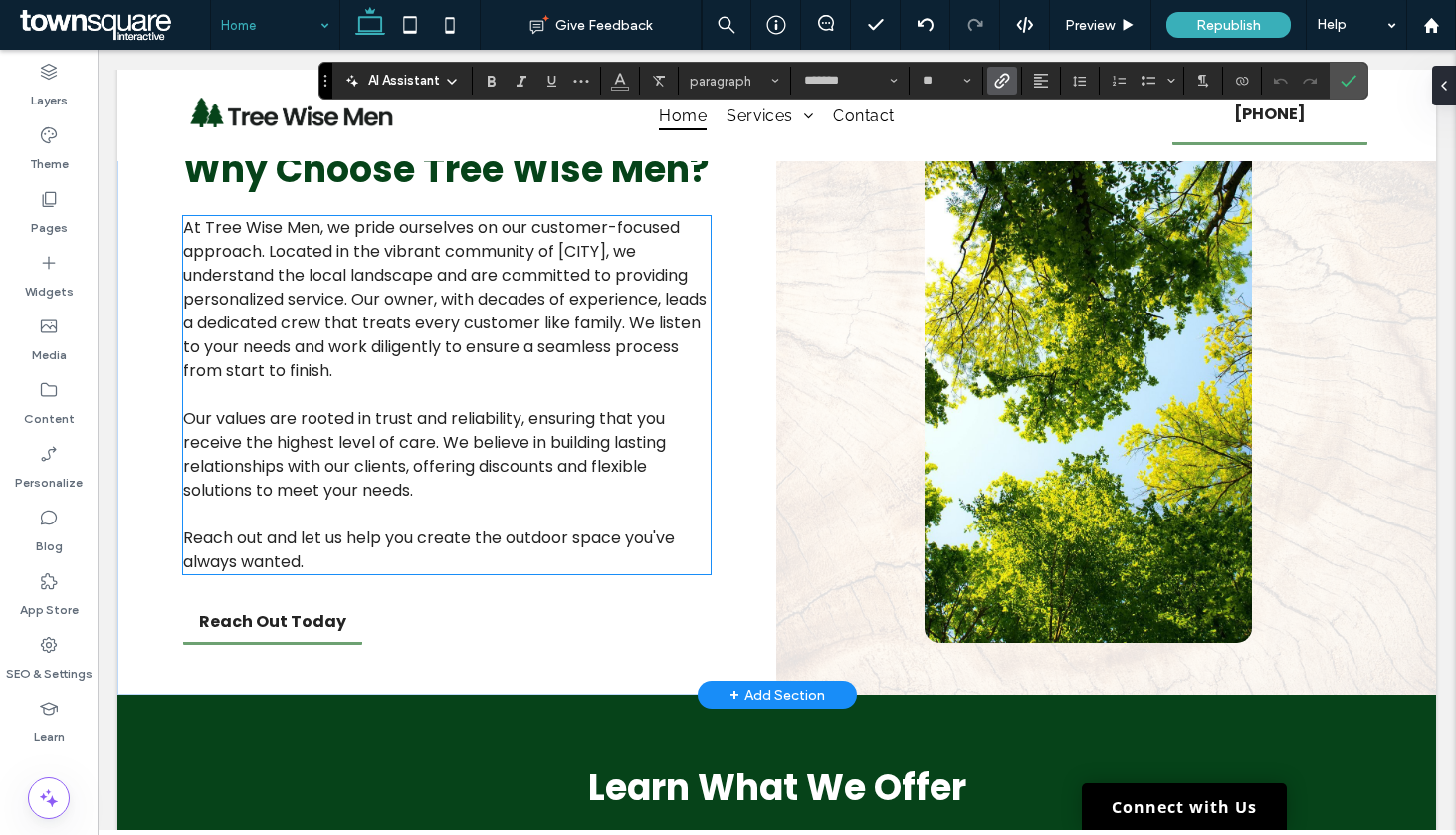 click at bounding box center (447, 395) 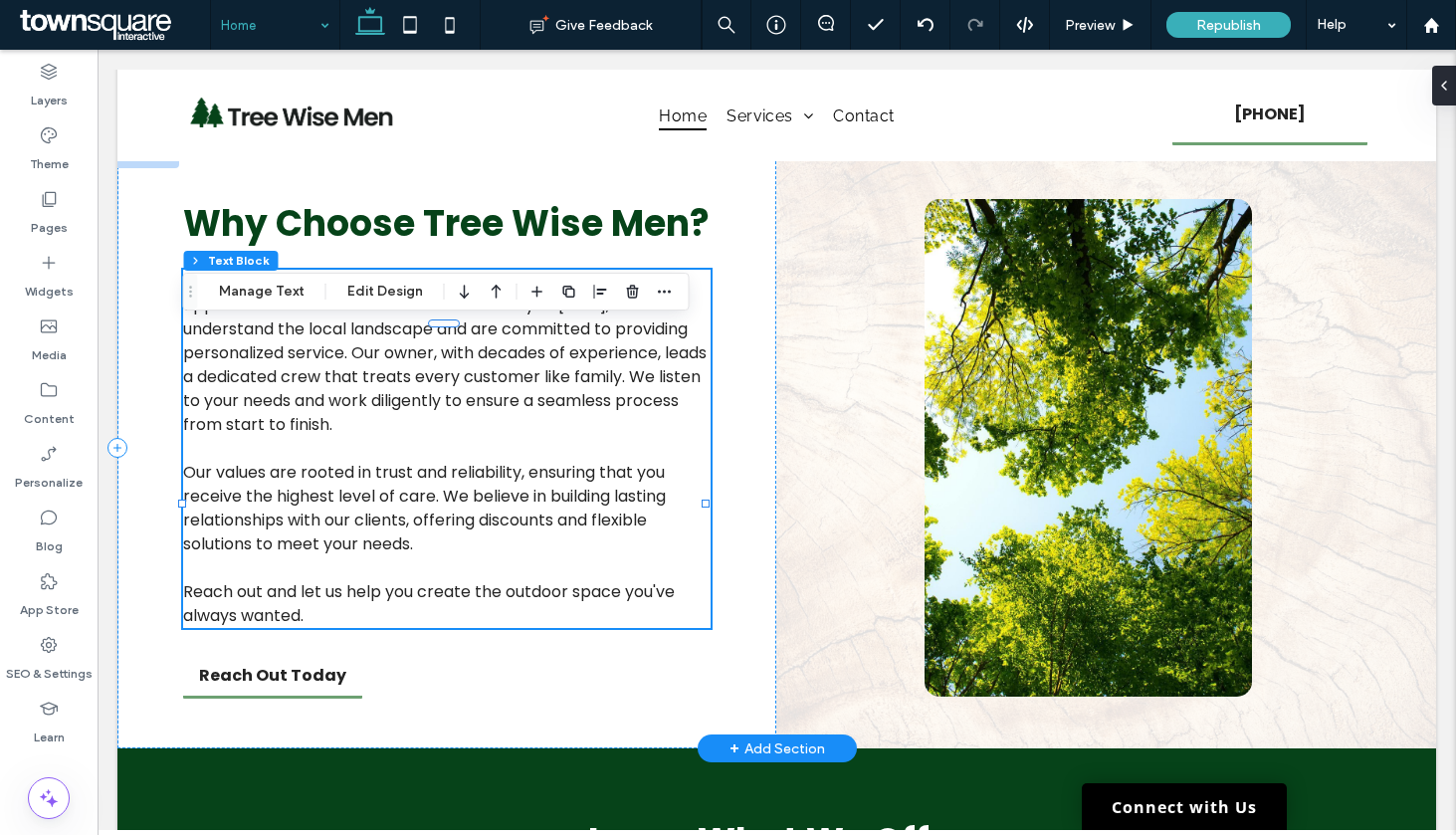 click at bounding box center [447, 449] 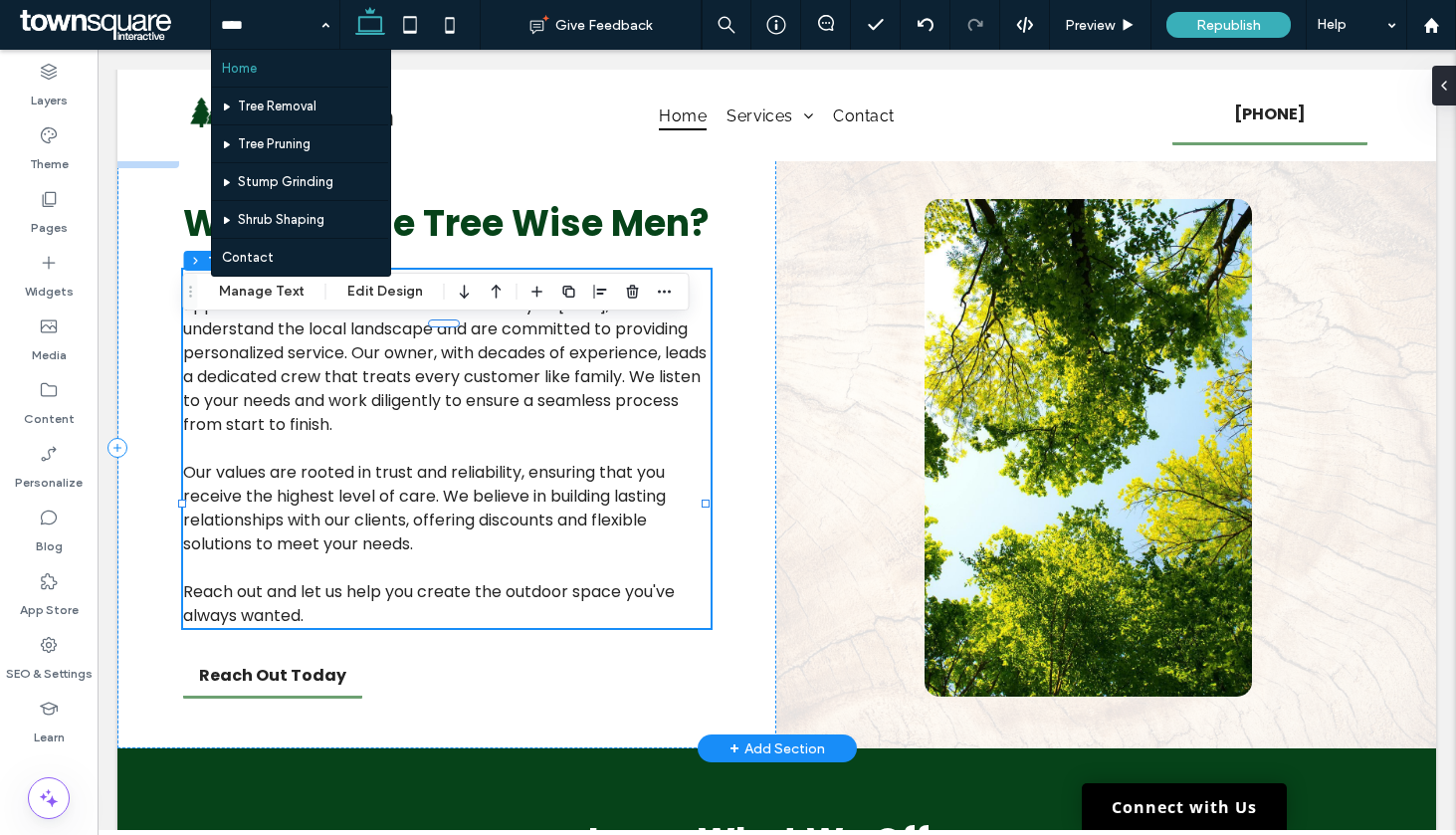 click on "Our values are rooted in trust and reliability, ensuring that you receive the highest level of care. We believe in building lasting relationships with our clients, offering discounts and flexible solutions to meet your needs." at bounding box center (447, 509) 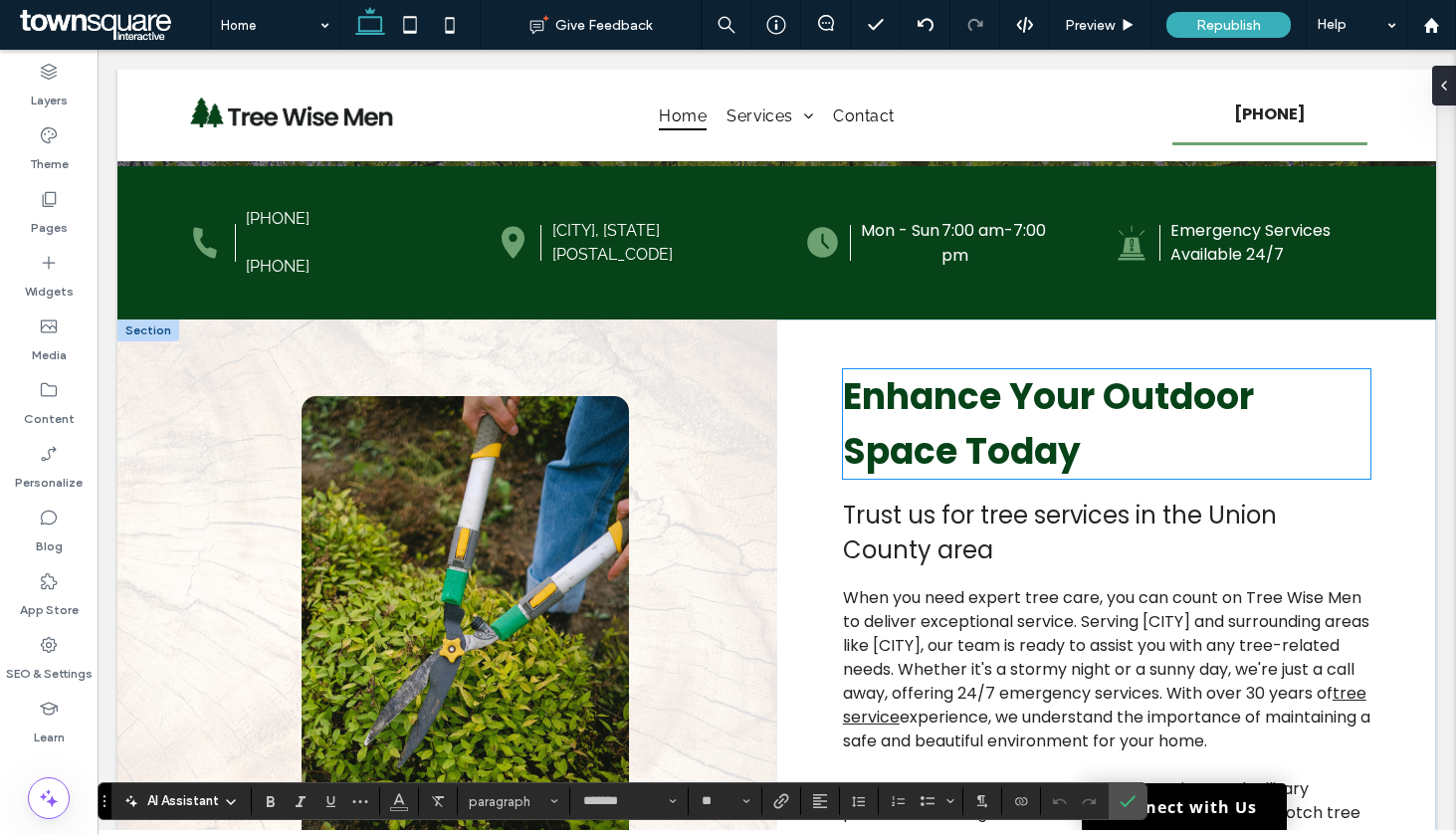 scroll, scrollTop: 1015, scrollLeft: 0, axis: vertical 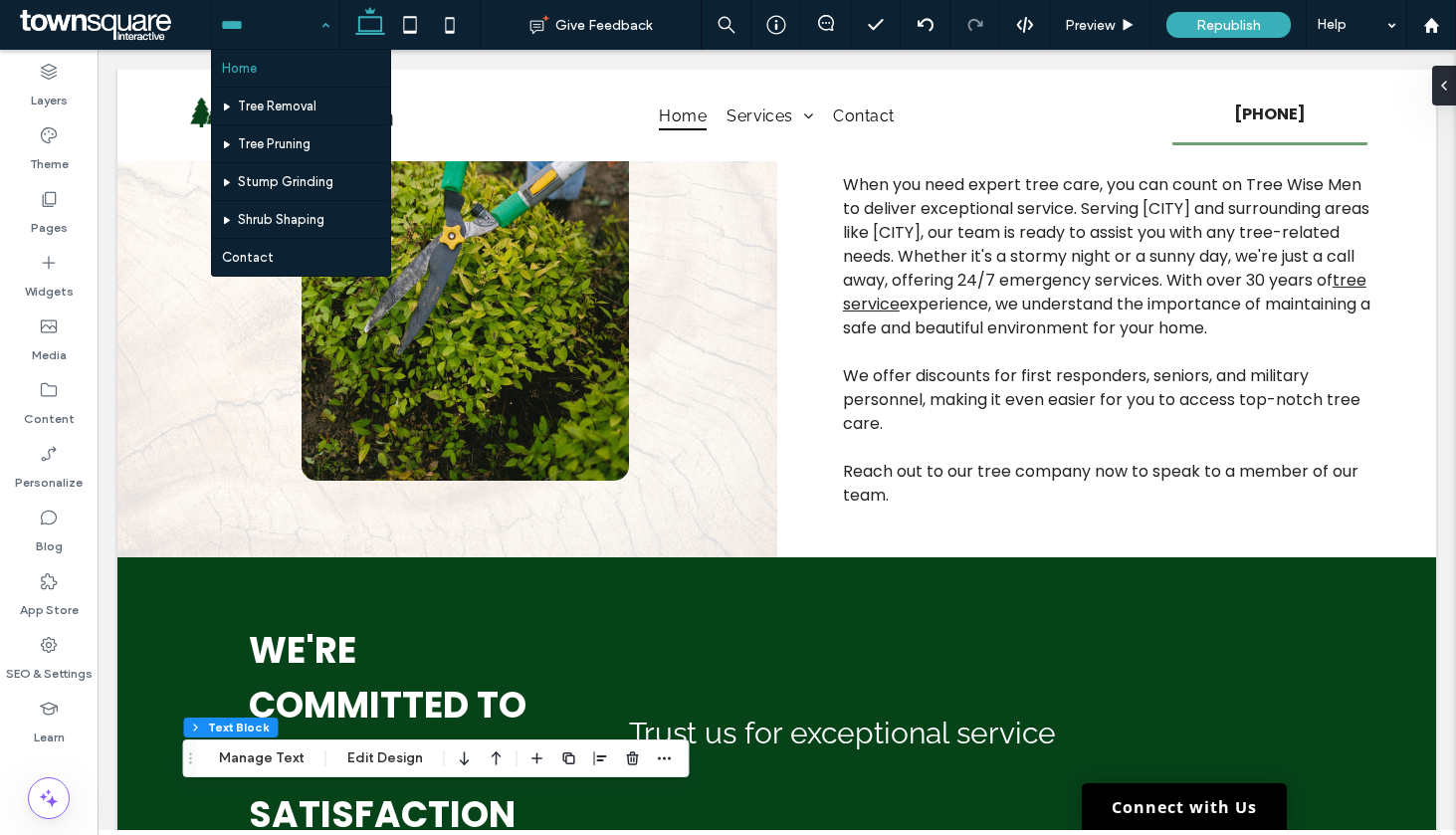 click at bounding box center (270, 25) 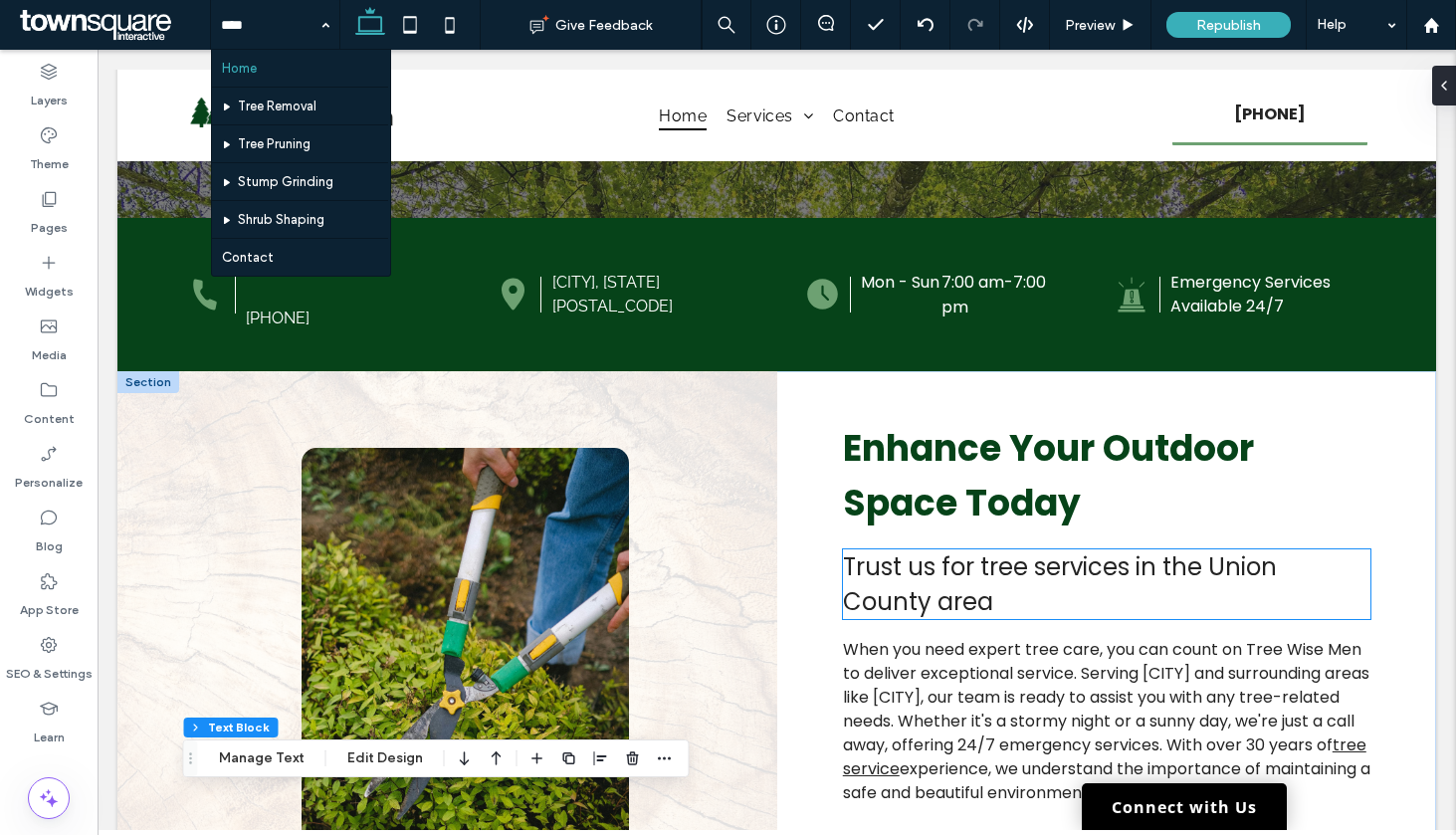 scroll, scrollTop: 760, scrollLeft: 0, axis: vertical 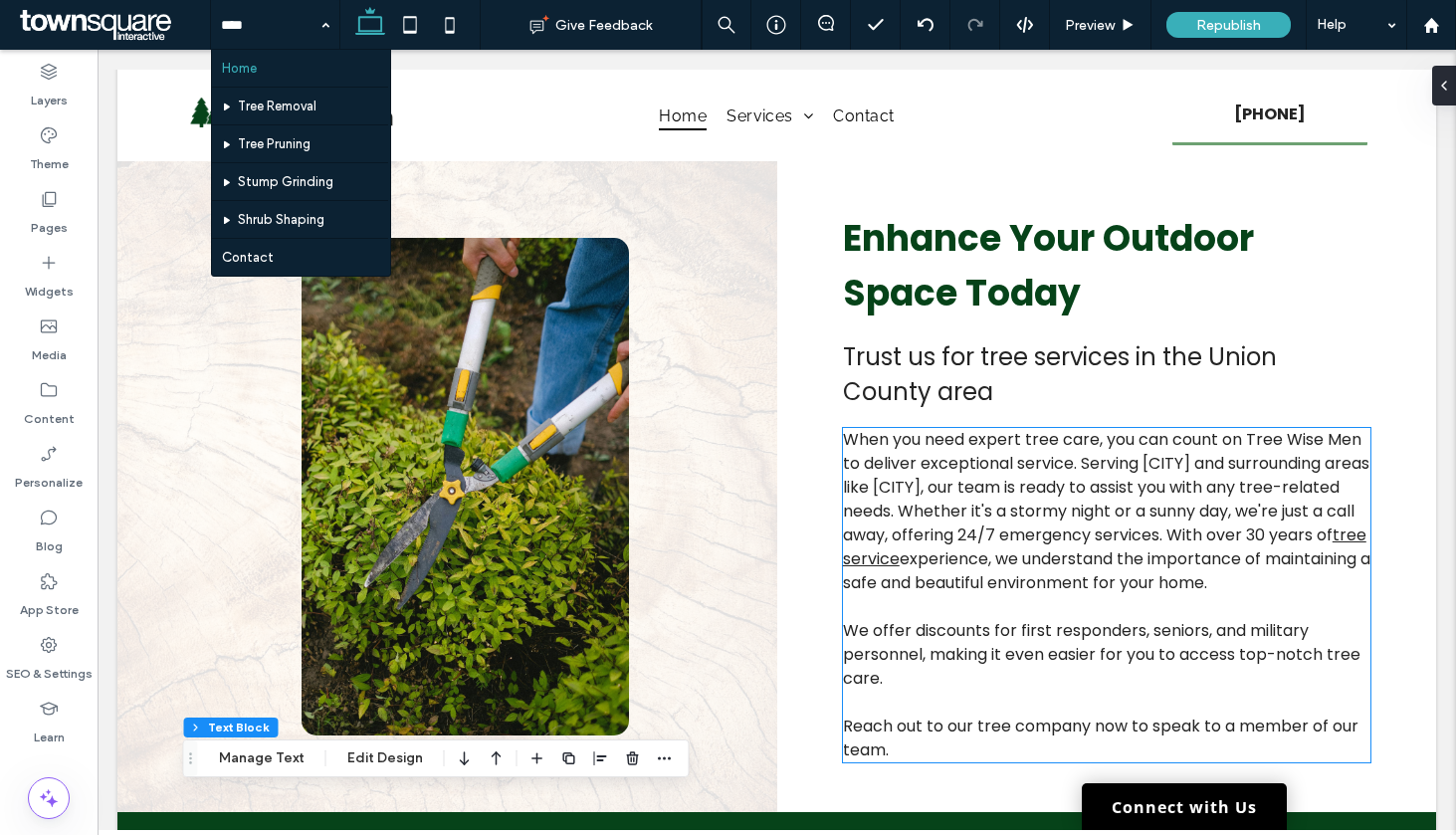 click on "We offer discounts for first responders, seniors, and military personnel, making it even easier for you to access top-notch tree care." at bounding box center [1107, 655] 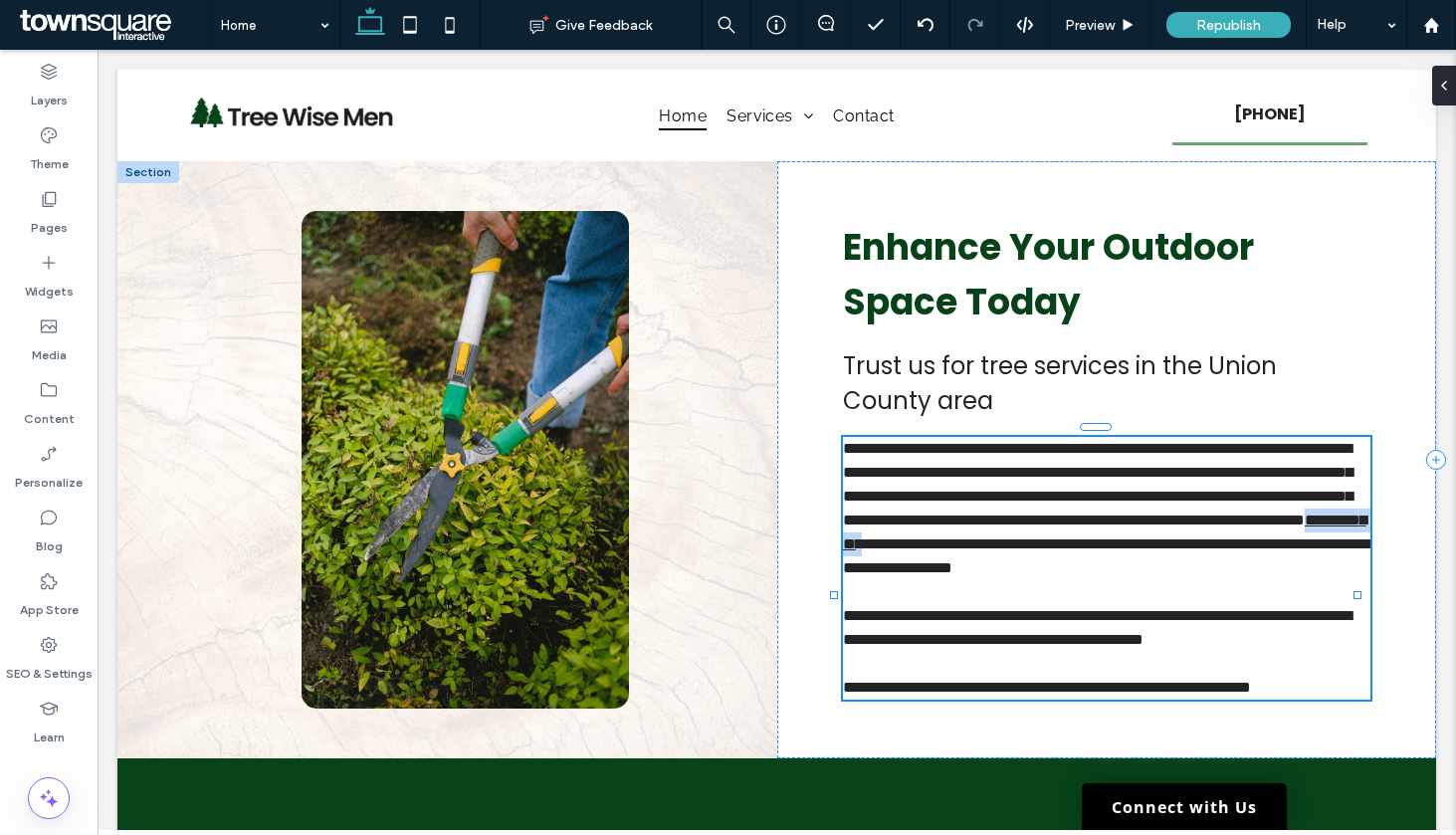 type on "*******" 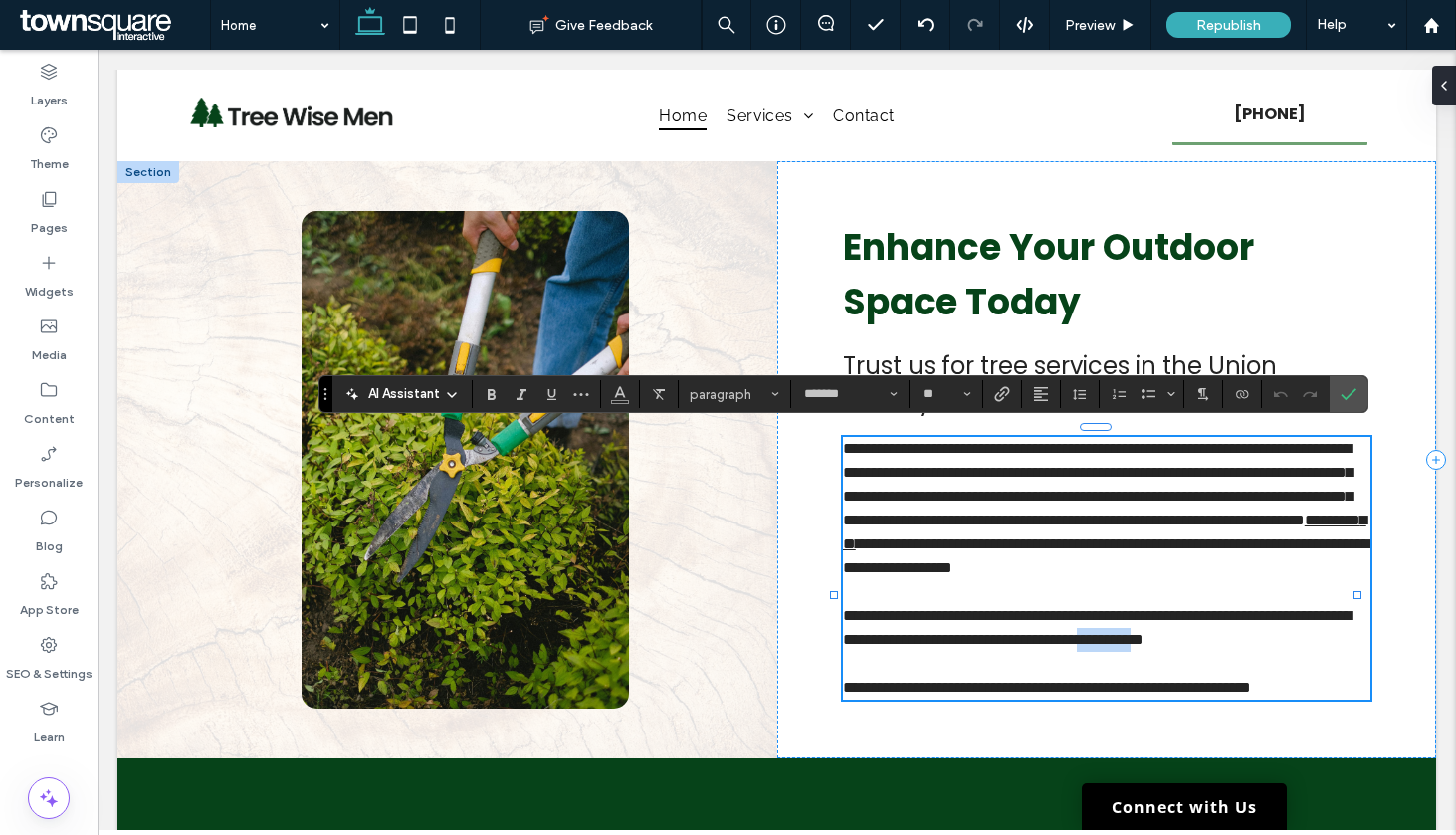 drag, startPoint x: 1321, startPoint y: 656, endPoint x: 863, endPoint y: 675, distance: 458.3939 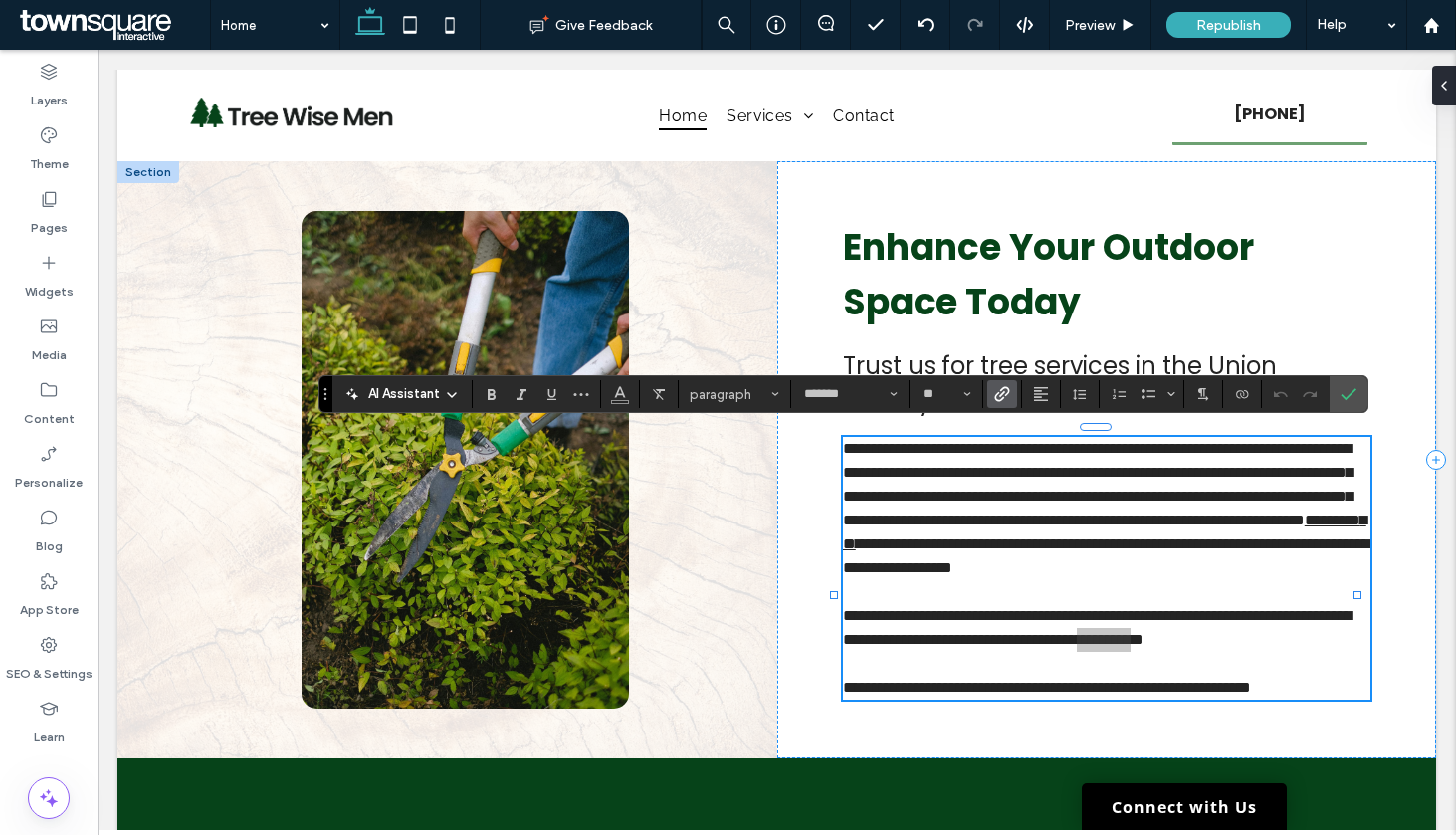 click 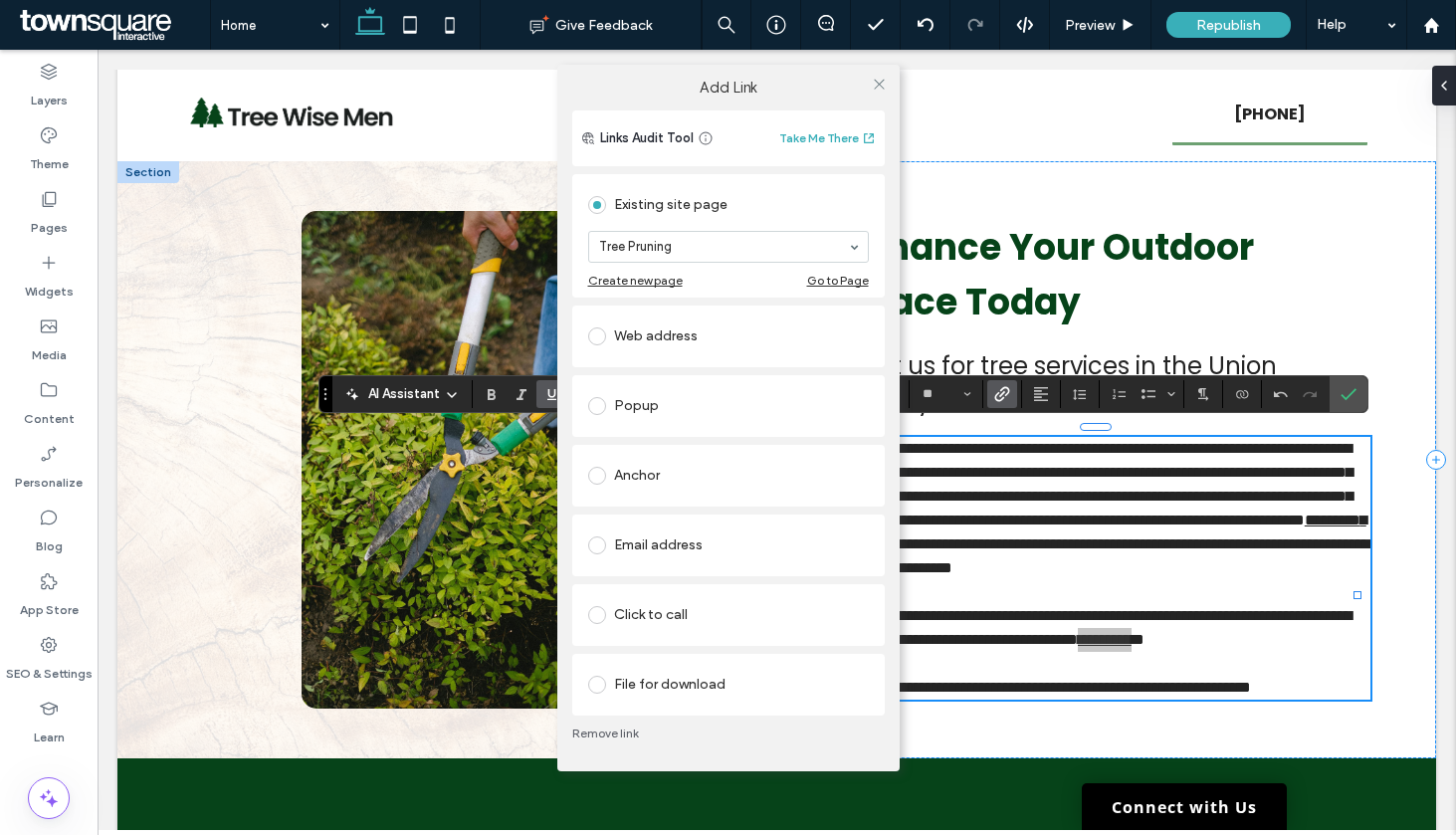 click on "Add Link Links Audit Tool Take Me There Existing site page Tree Pruning Create new page Go to Page Web address Popup Anchor Email address Click to call File for download Remove link" at bounding box center [728, 417] 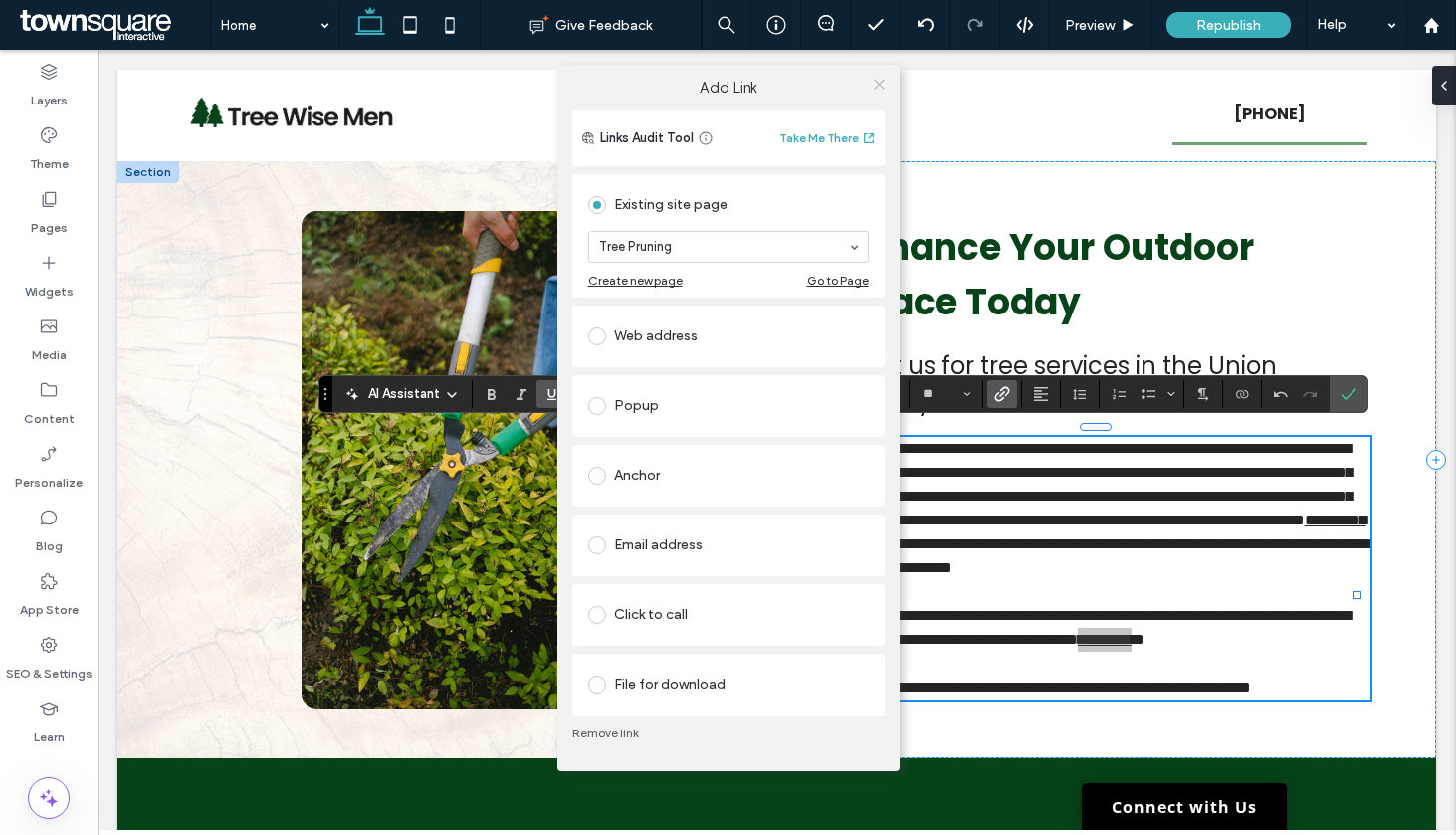 click 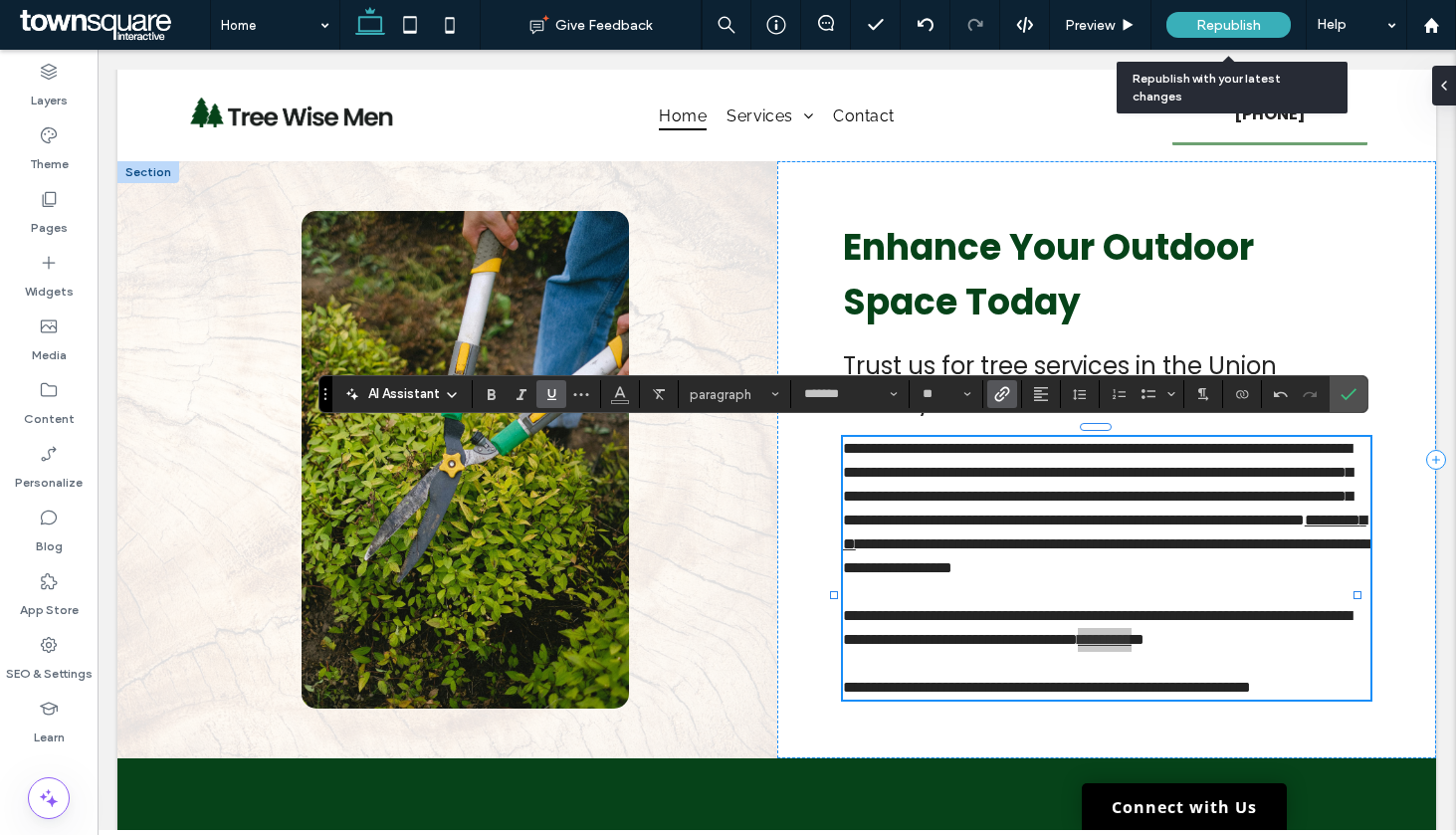 drag, startPoint x: 1206, startPoint y: 27, endPoint x: 1205, endPoint y: 39, distance: 12.0415946 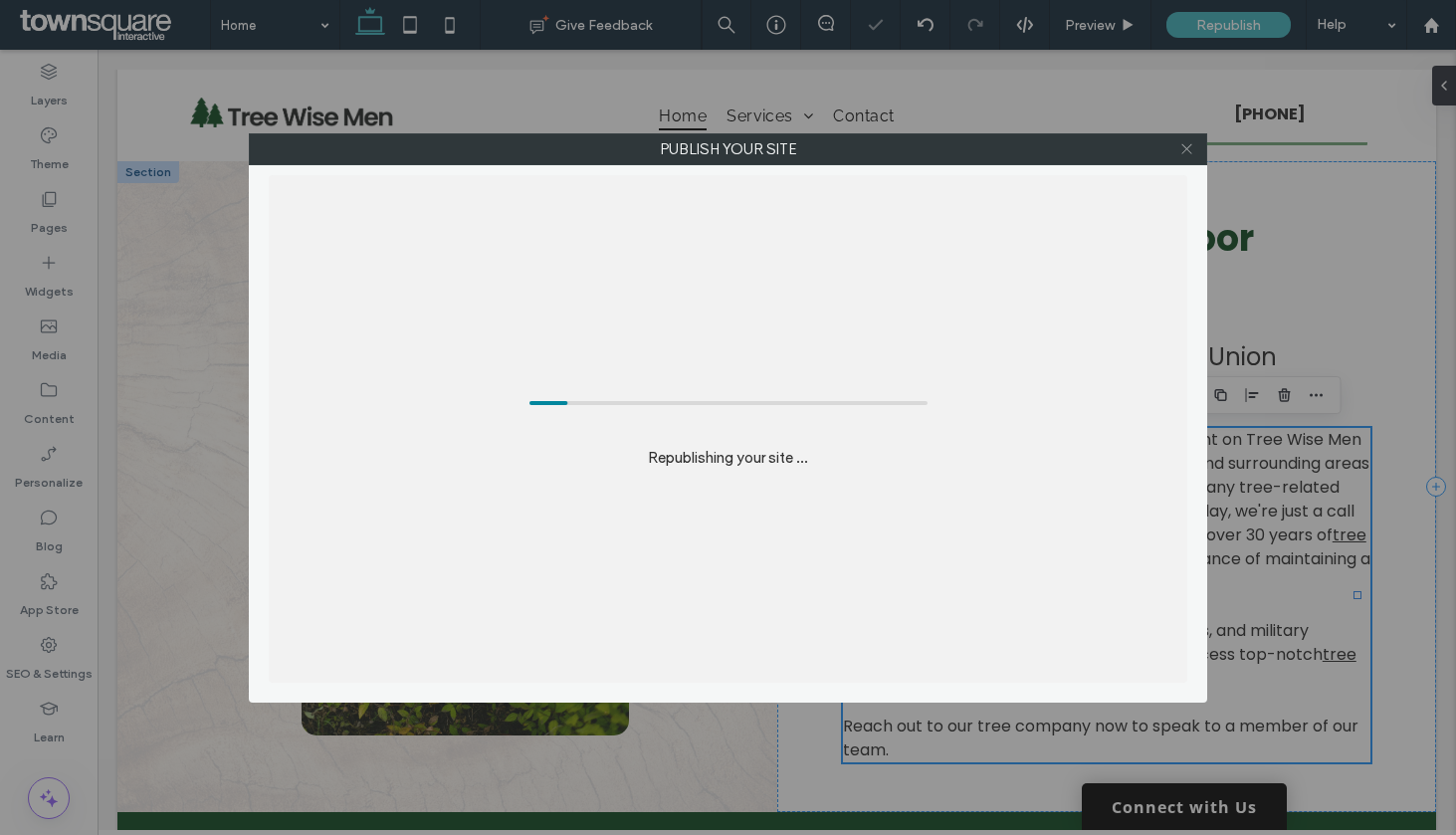 click 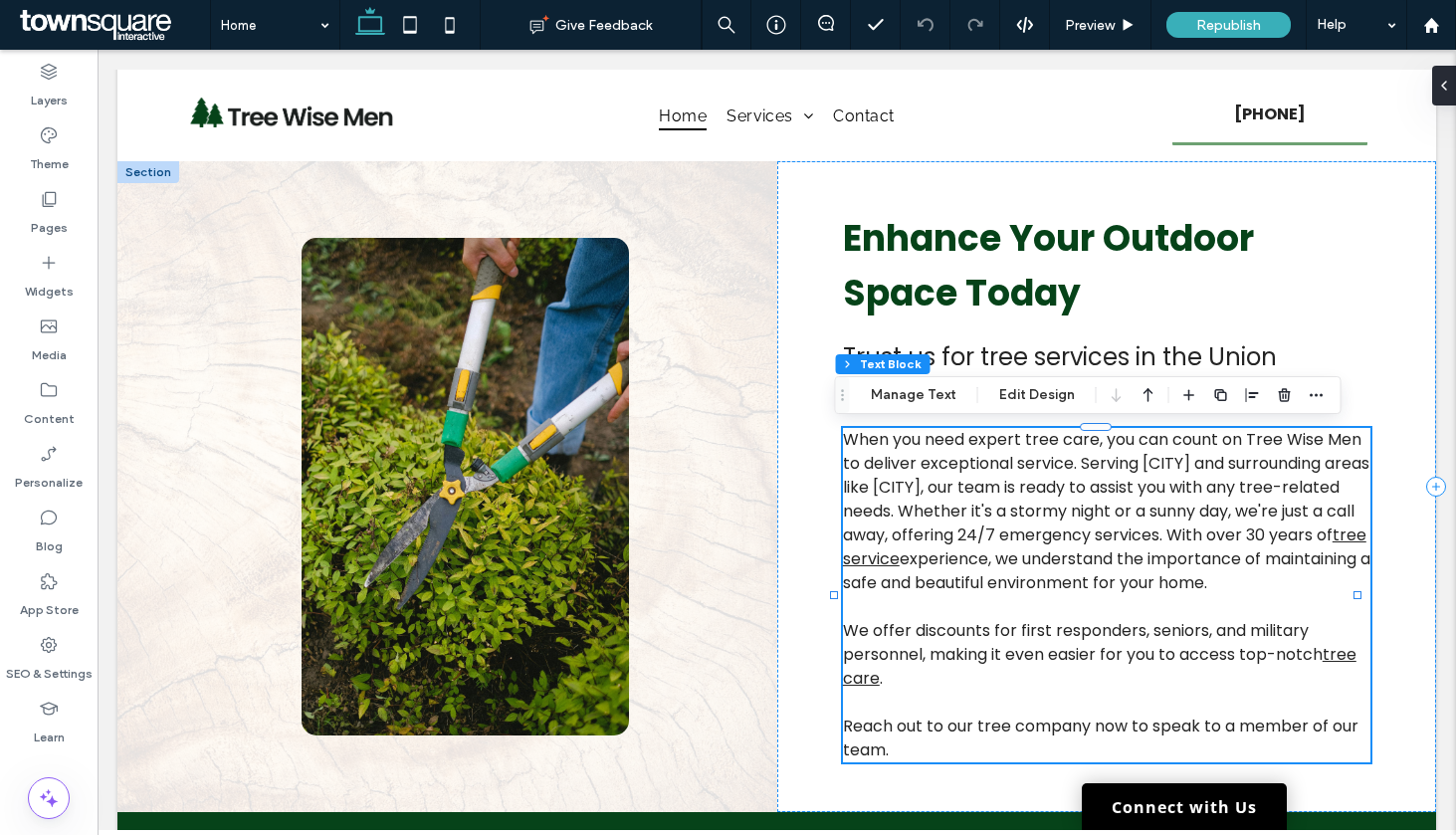 click on "Republish" at bounding box center [1228, 25] 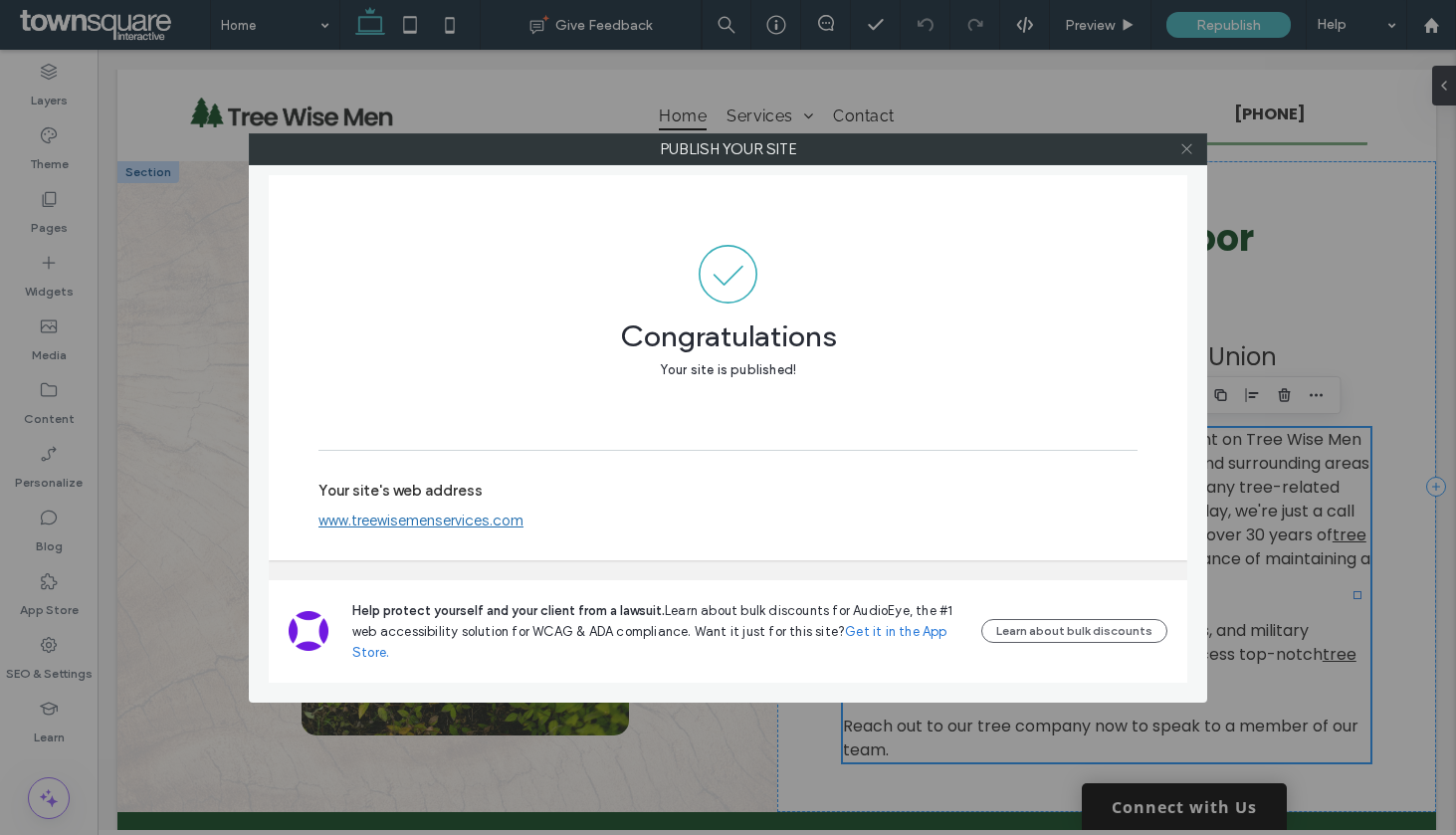 click 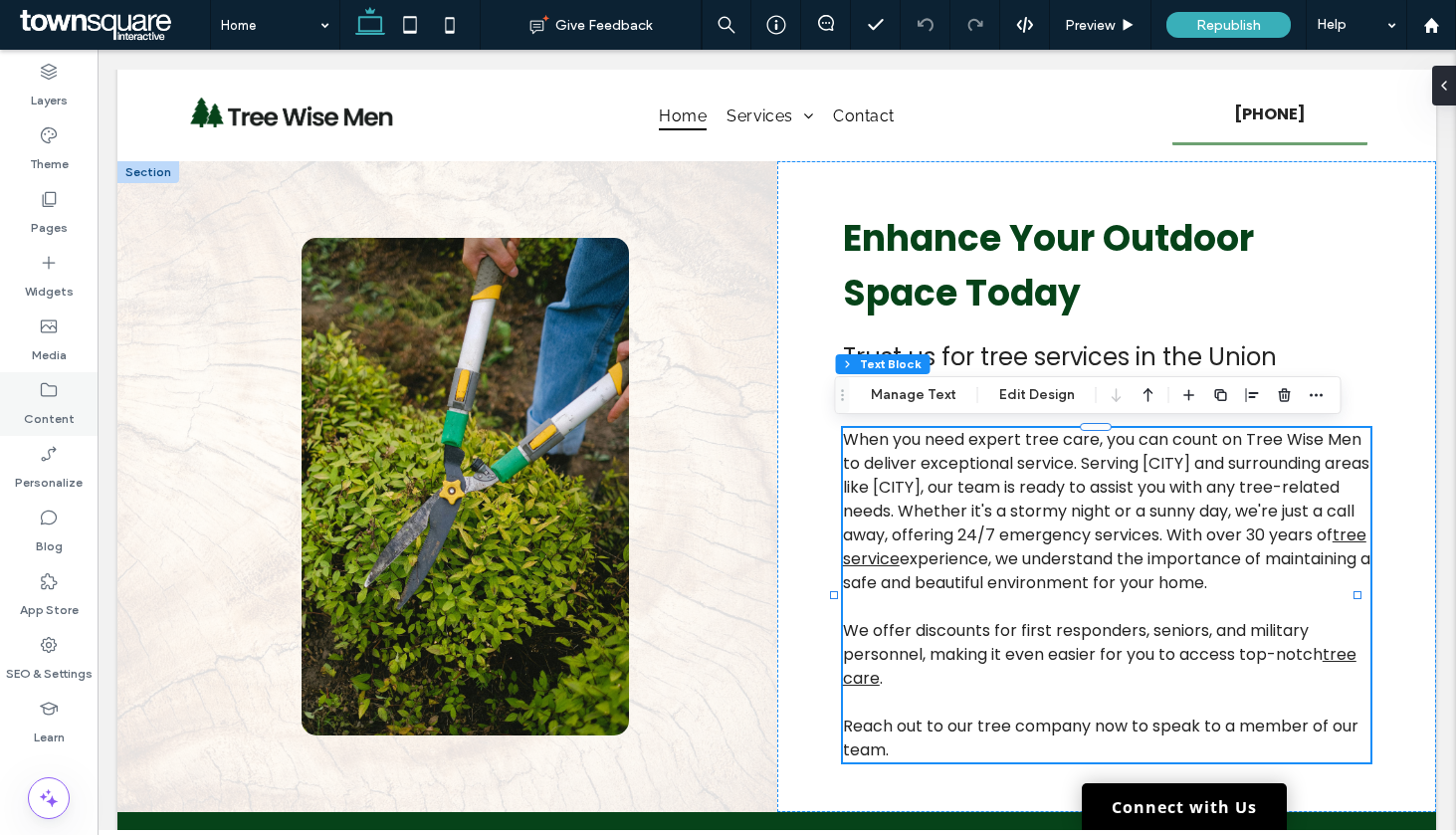 click on "Content" at bounding box center [49, 404] 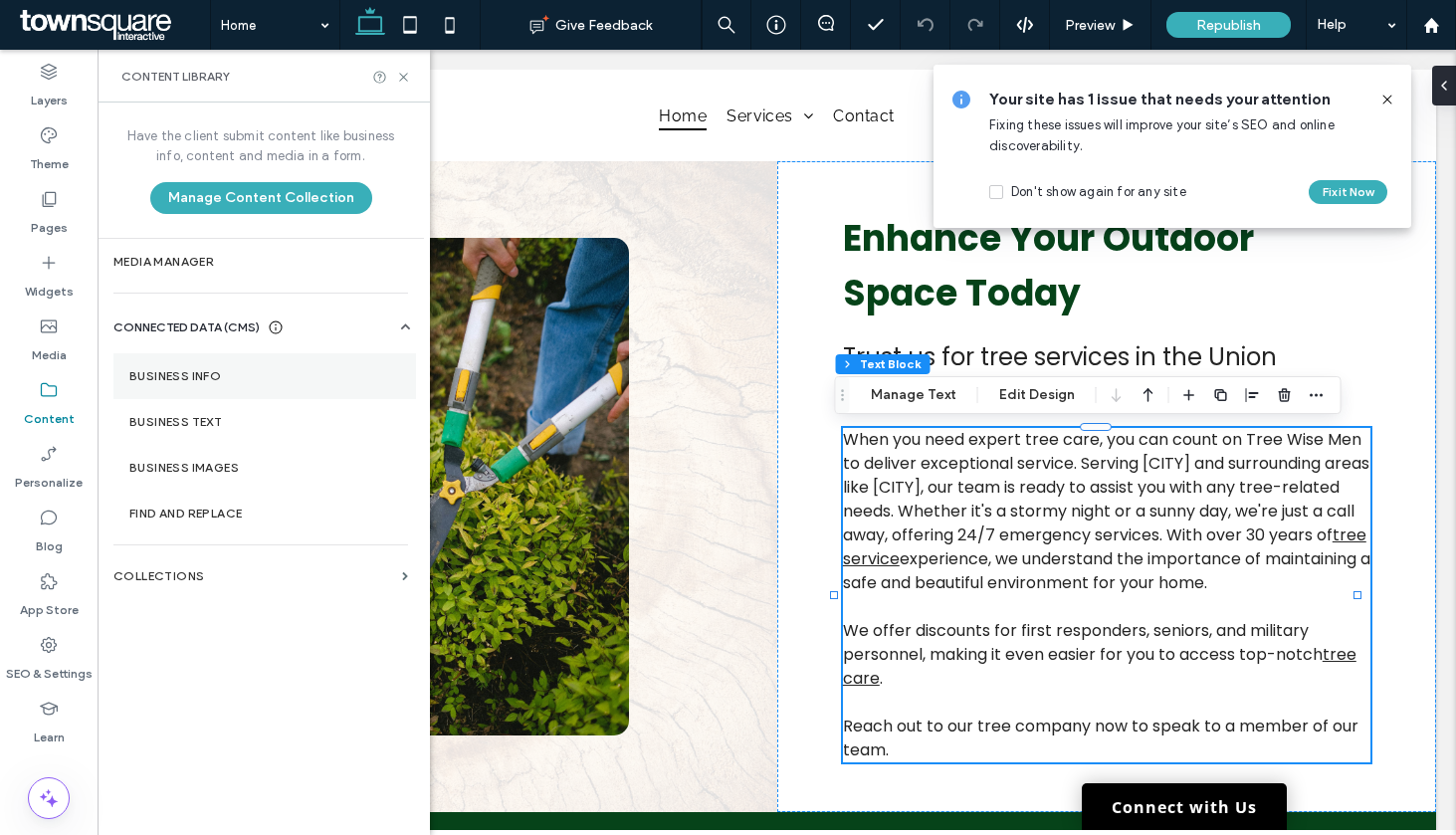 click on "Business Info" at bounding box center (265, 376) 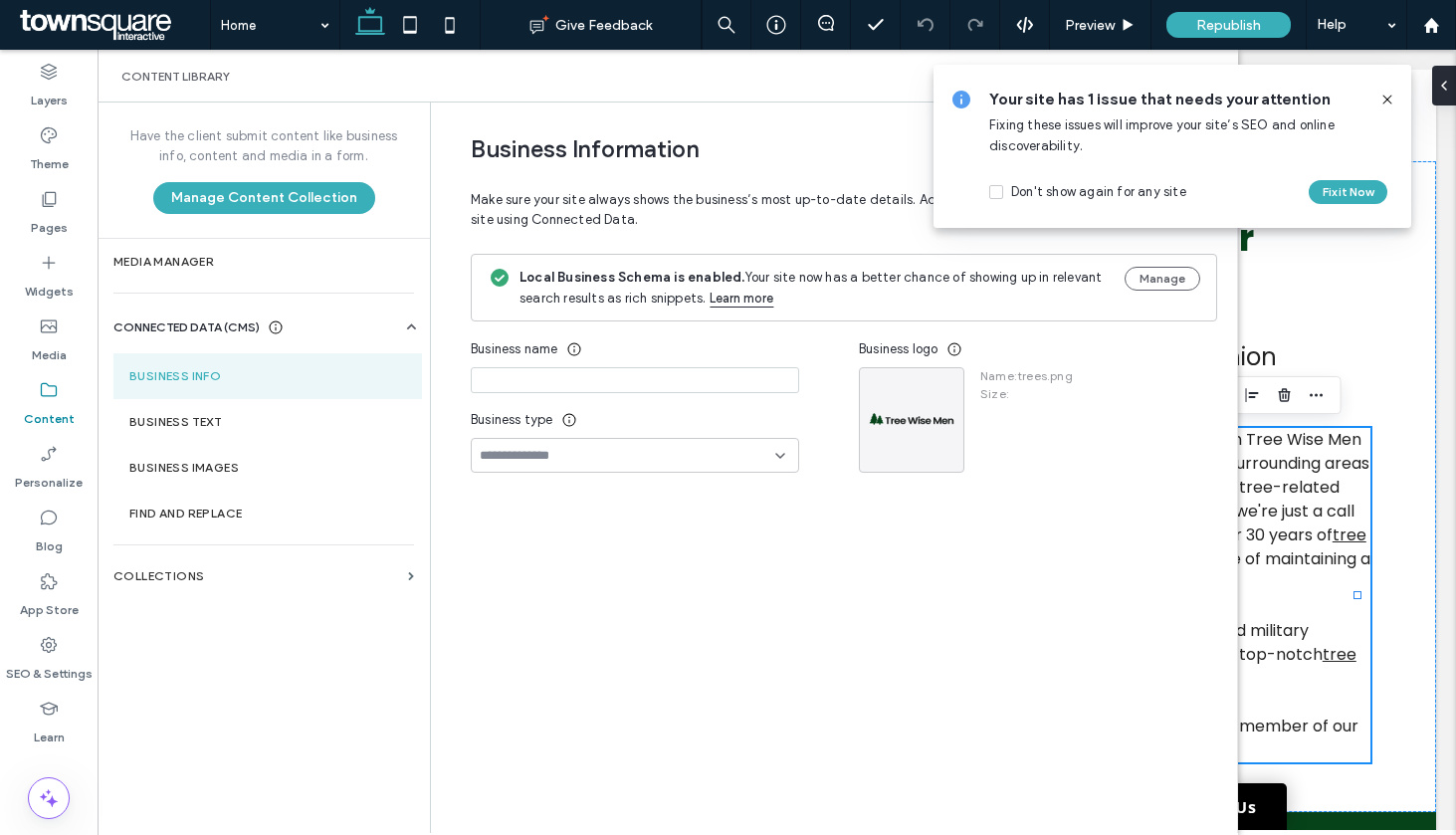 type on "**********" 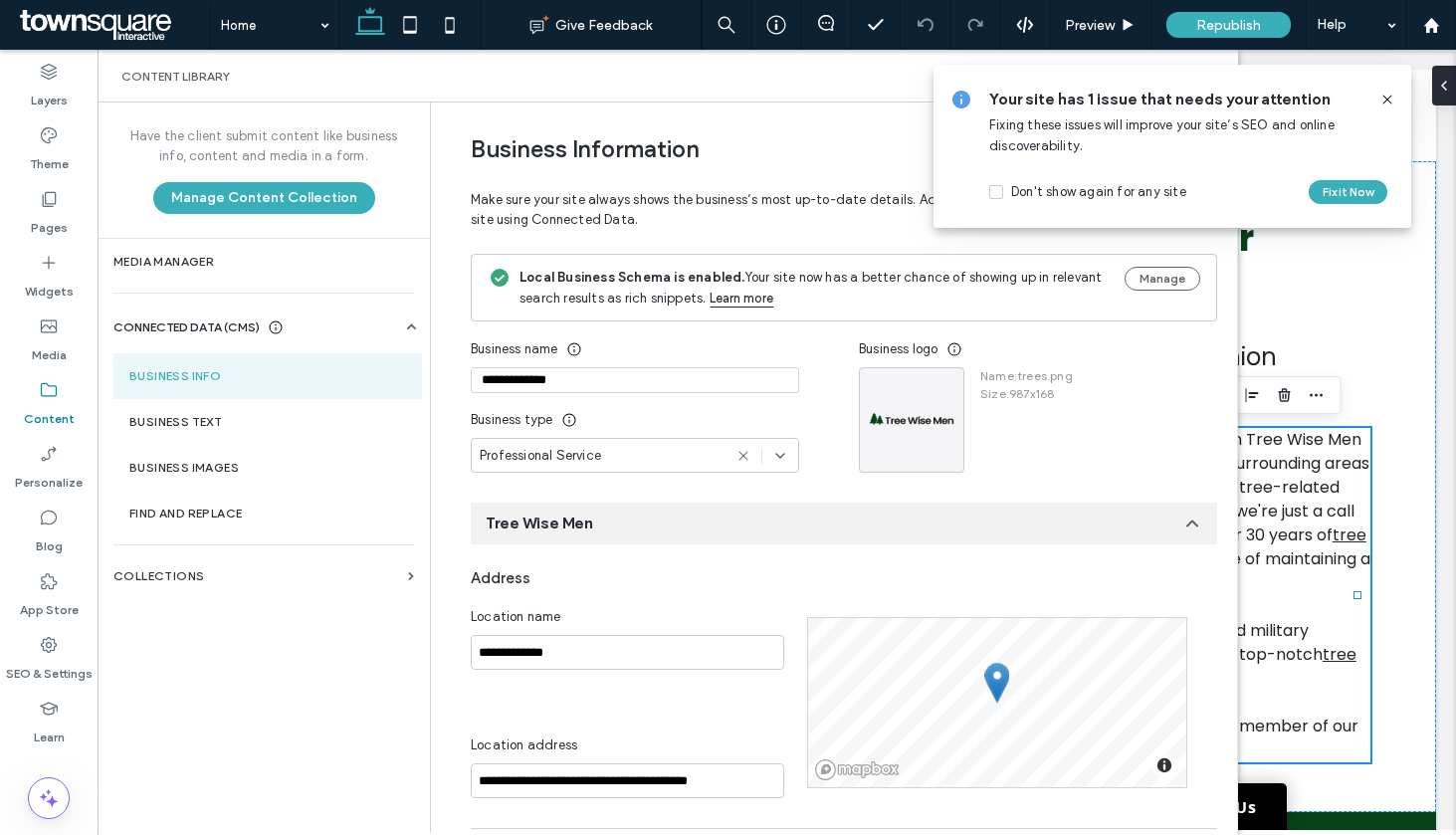 scroll, scrollTop: 239, scrollLeft: 0, axis: vertical 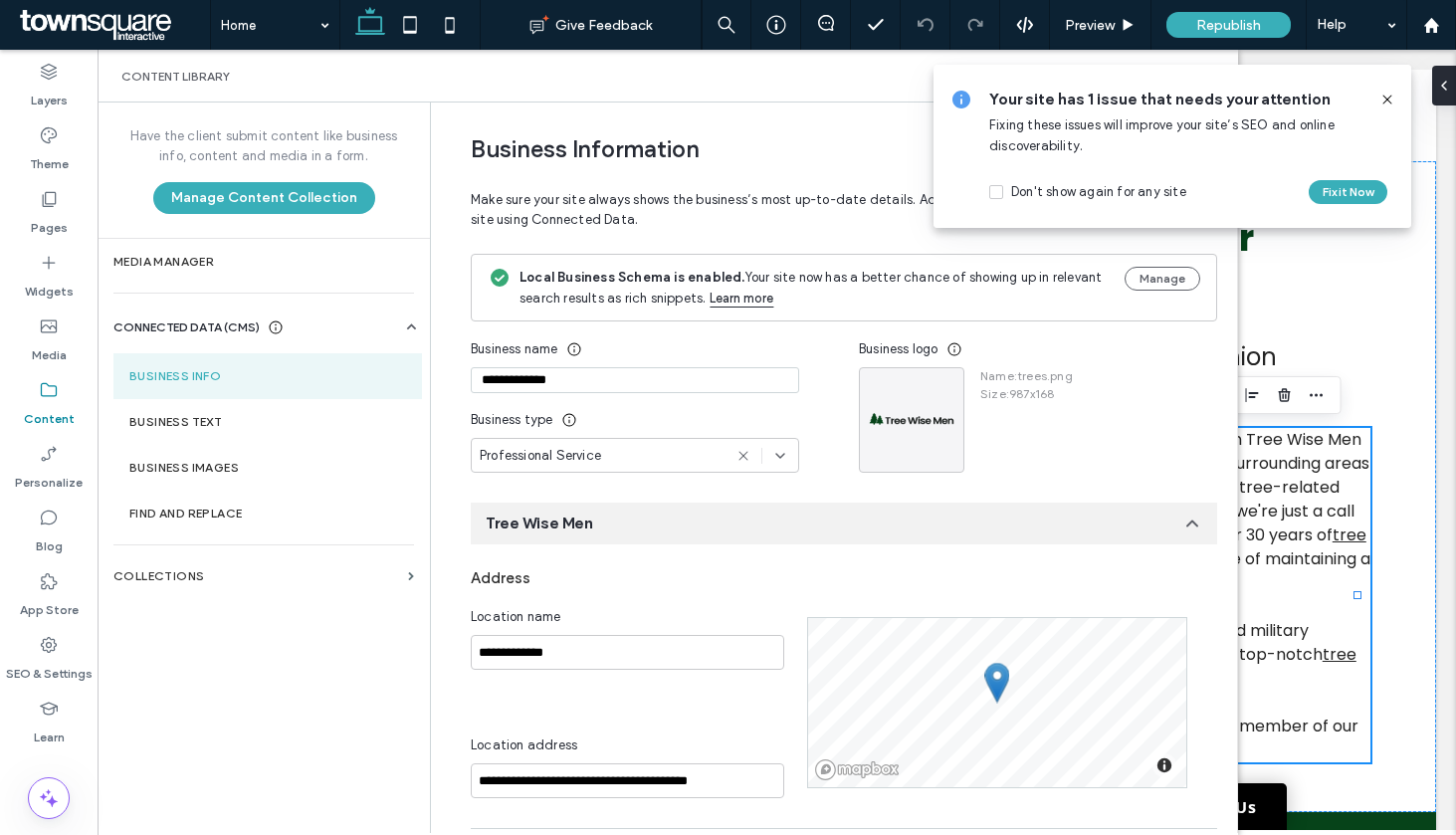 drag, startPoint x: 513, startPoint y: 374, endPoint x: 430, endPoint y: 353, distance: 85.61542 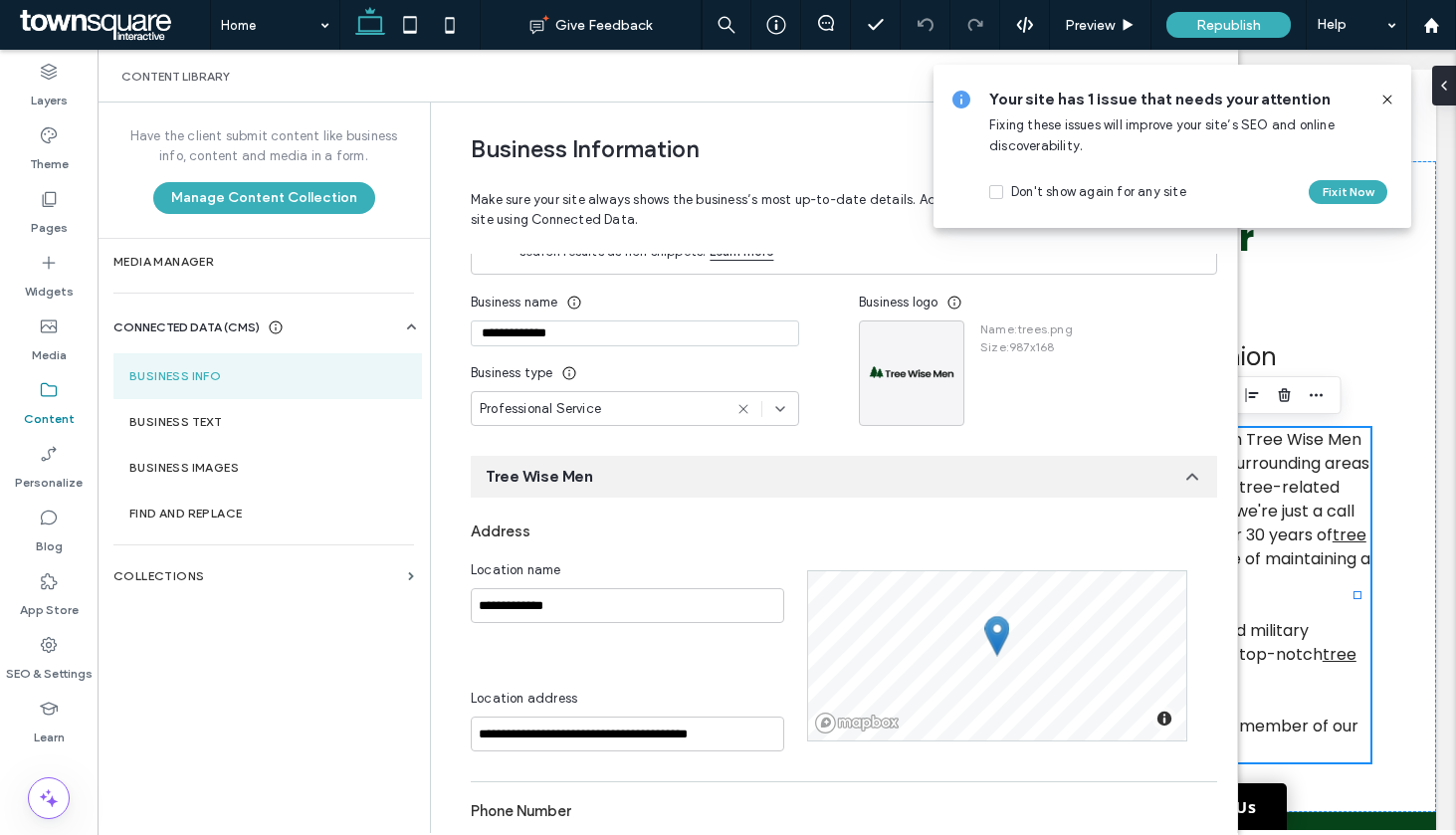 scroll, scrollTop: 367, scrollLeft: 0, axis: vertical 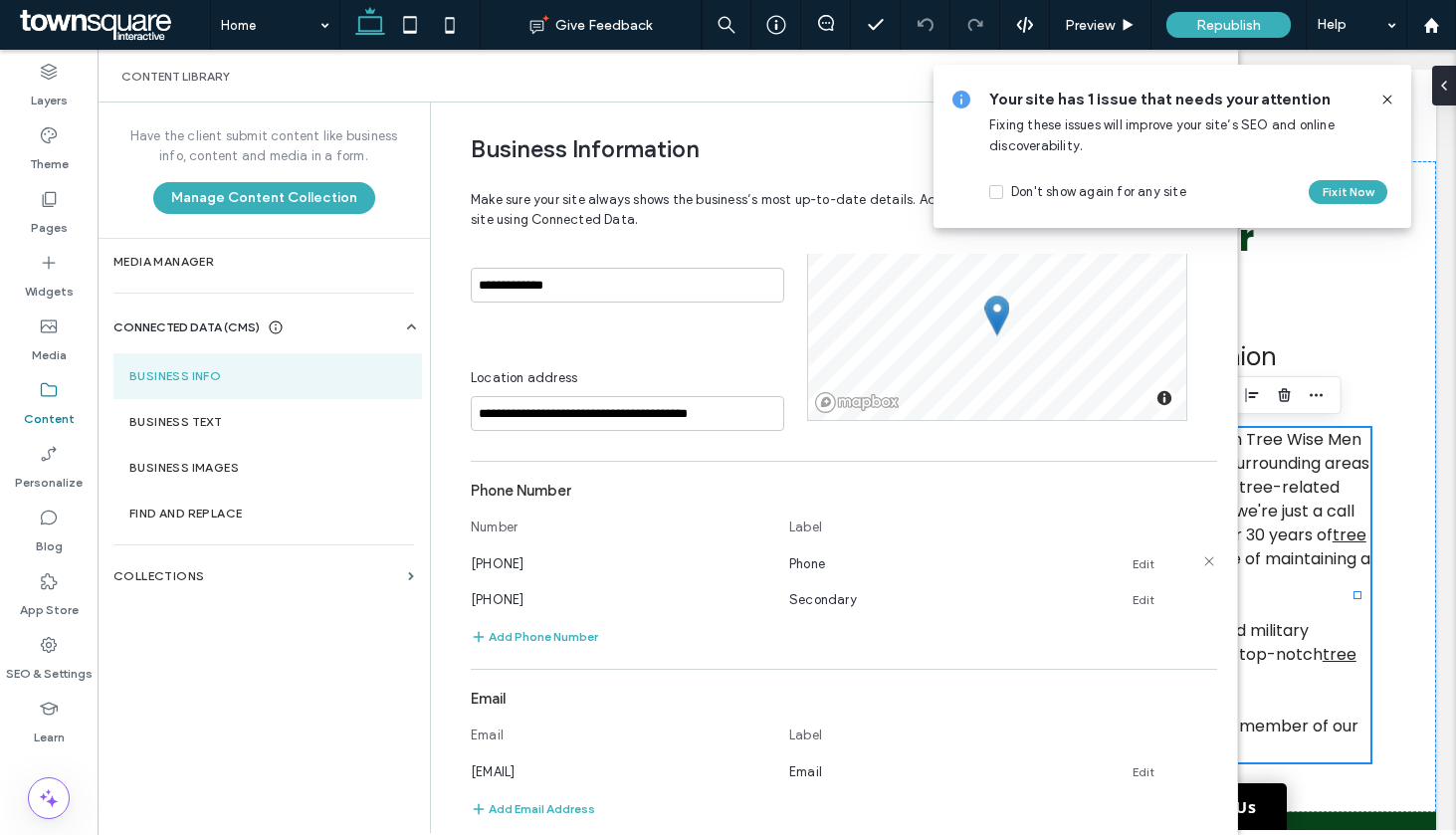 drag, startPoint x: 597, startPoint y: 564, endPoint x: 463, endPoint y: 564, distance: 134 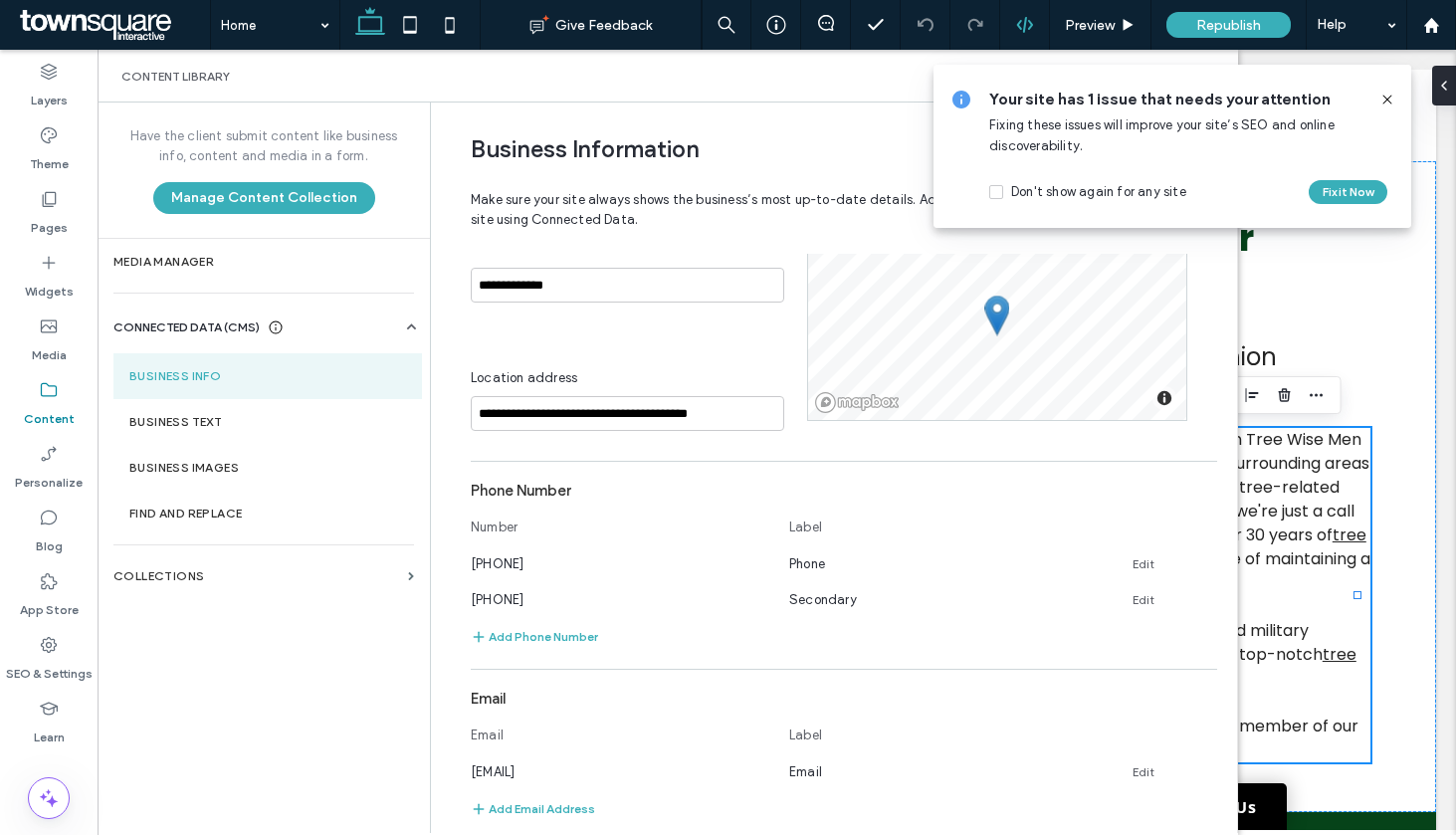 copy on "[PHONE]" 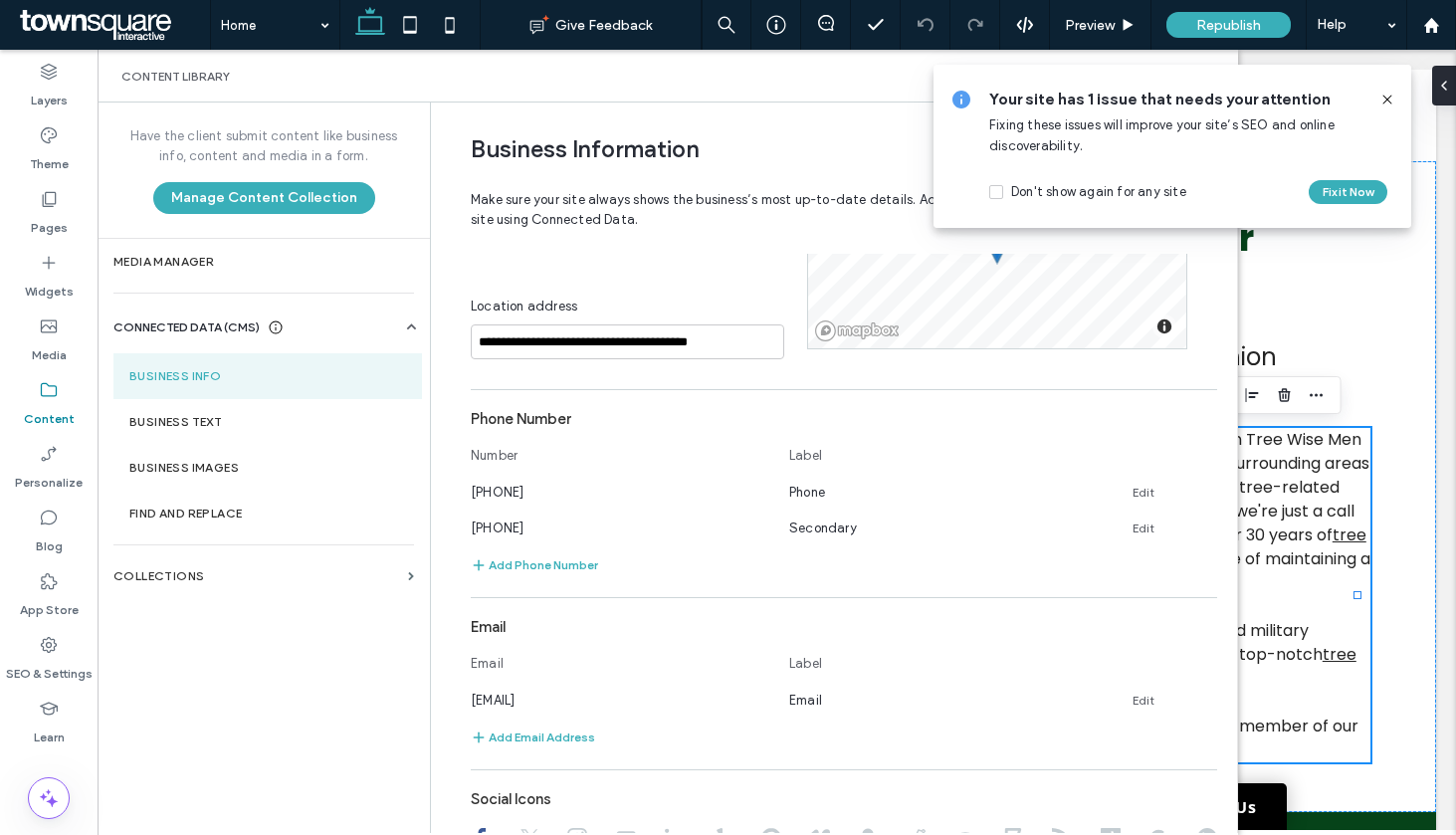 scroll, scrollTop: 440, scrollLeft: 0, axis: vertical 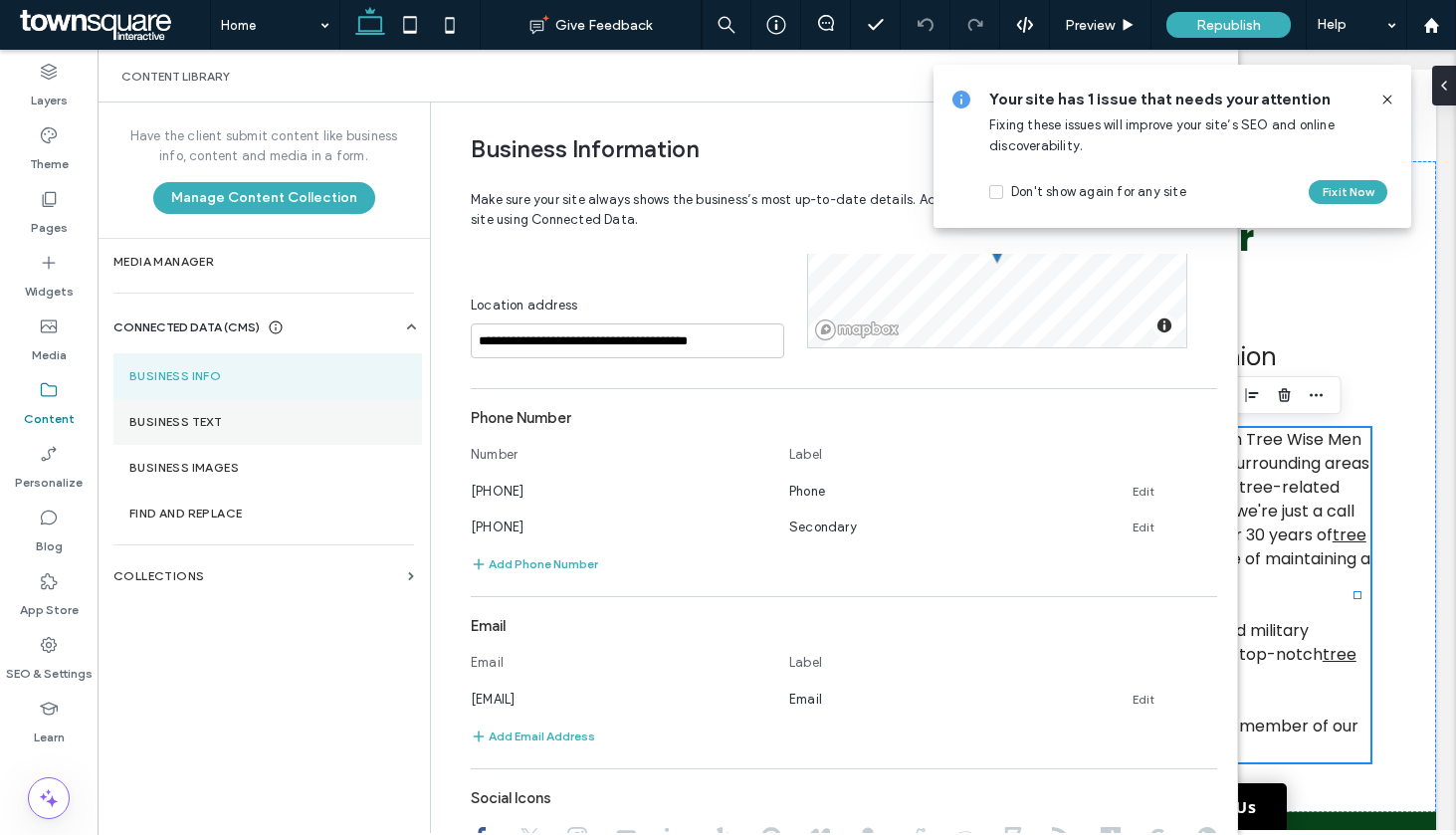 click on "Business Text" at bounding box center (268, 422) 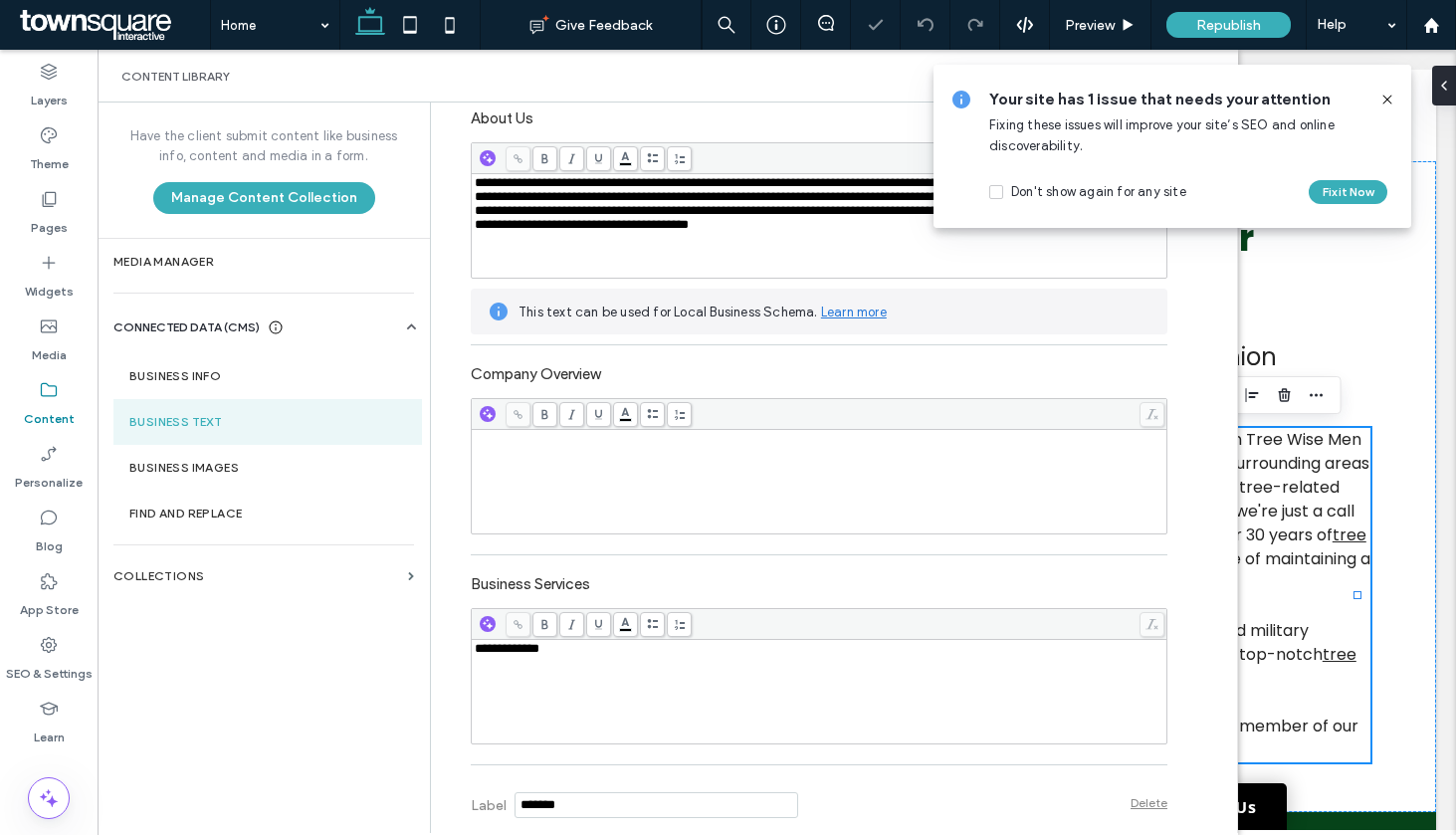 scroll, scrollTop: 665, scrollLeft: 0, axis: vertical 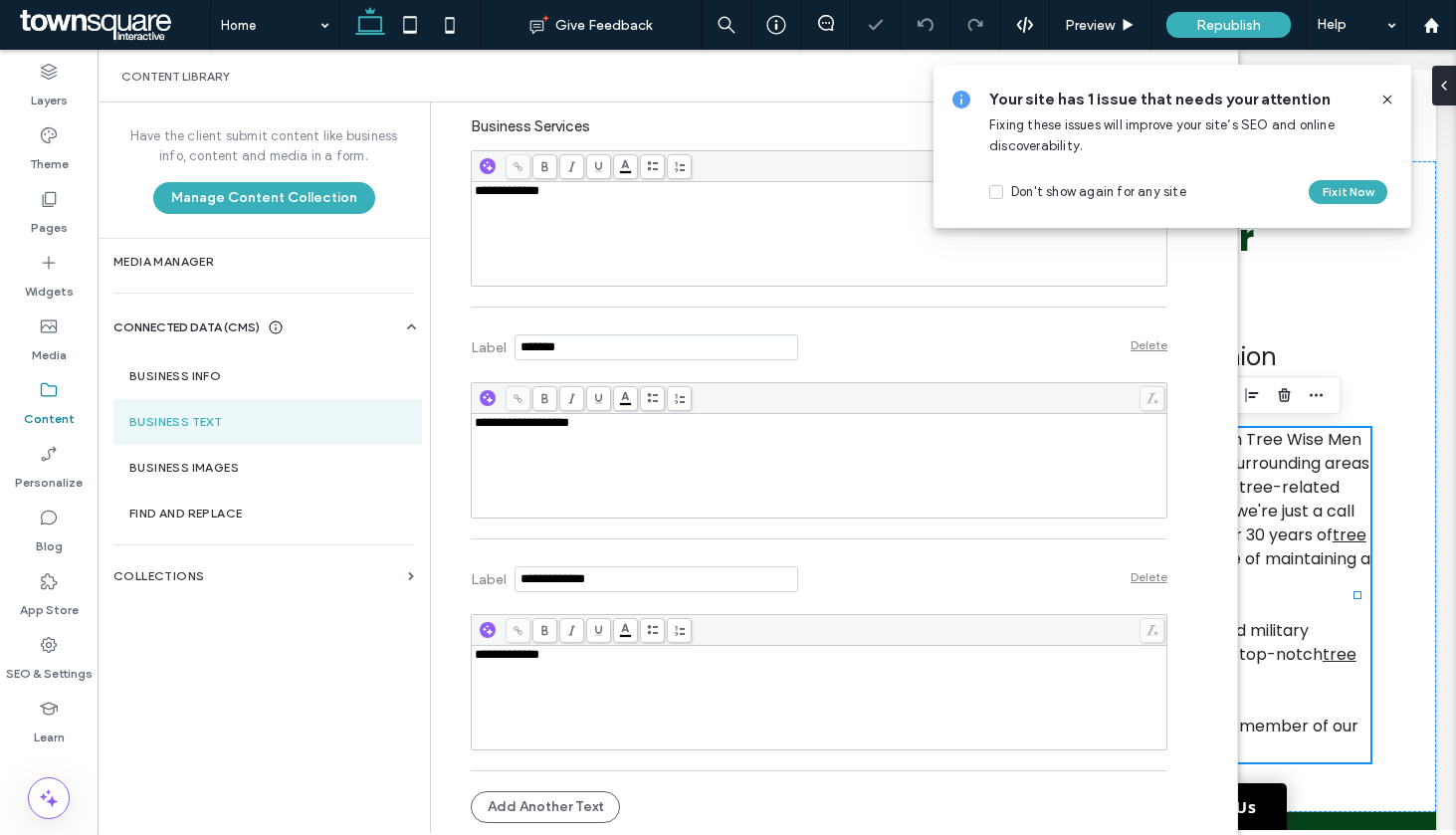 drag, startPoint x: 772, startPoint y: 462, endPoint x: 263, endPoint y: 144, distance: 600.17081 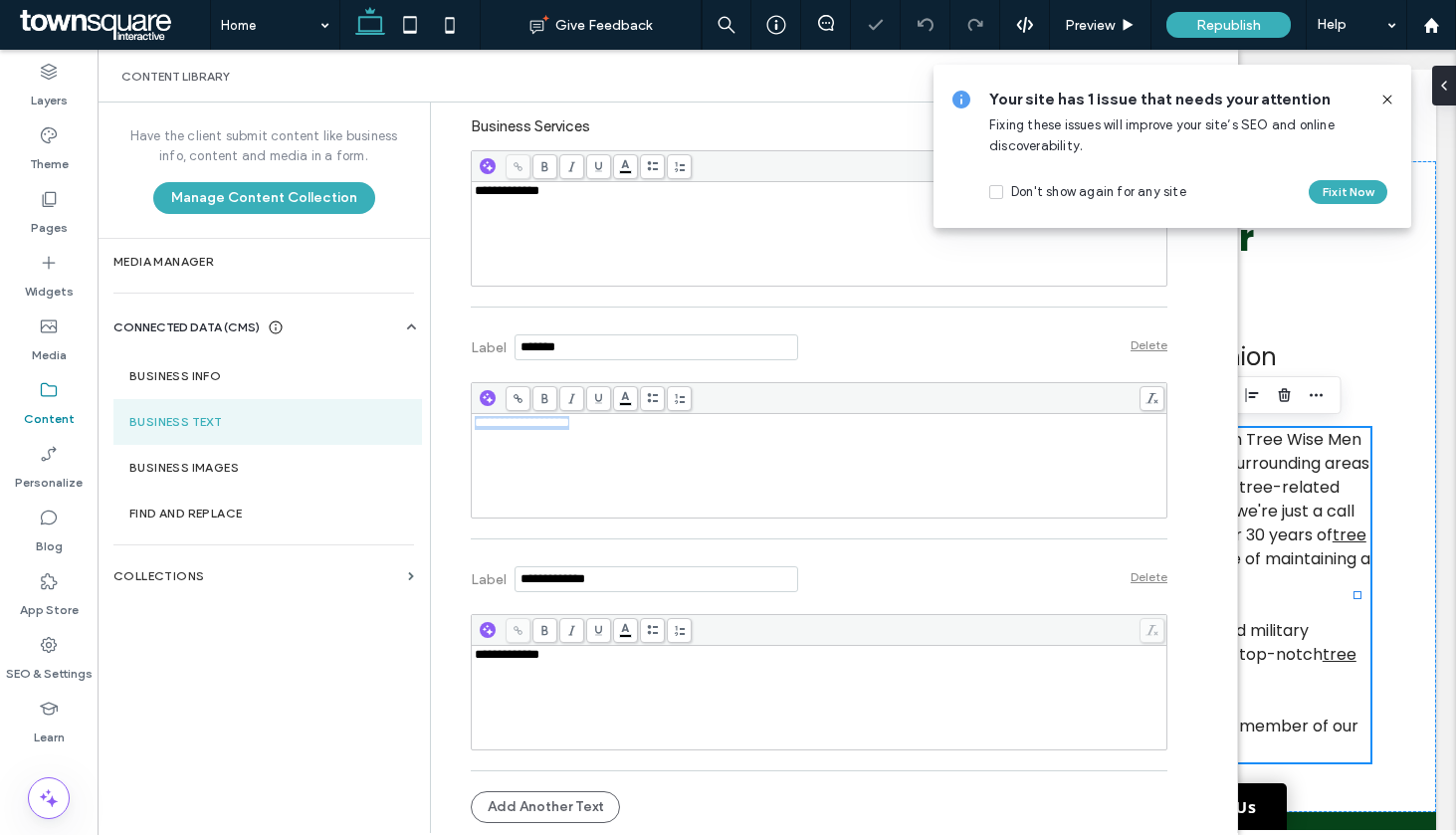 copy on "**********" 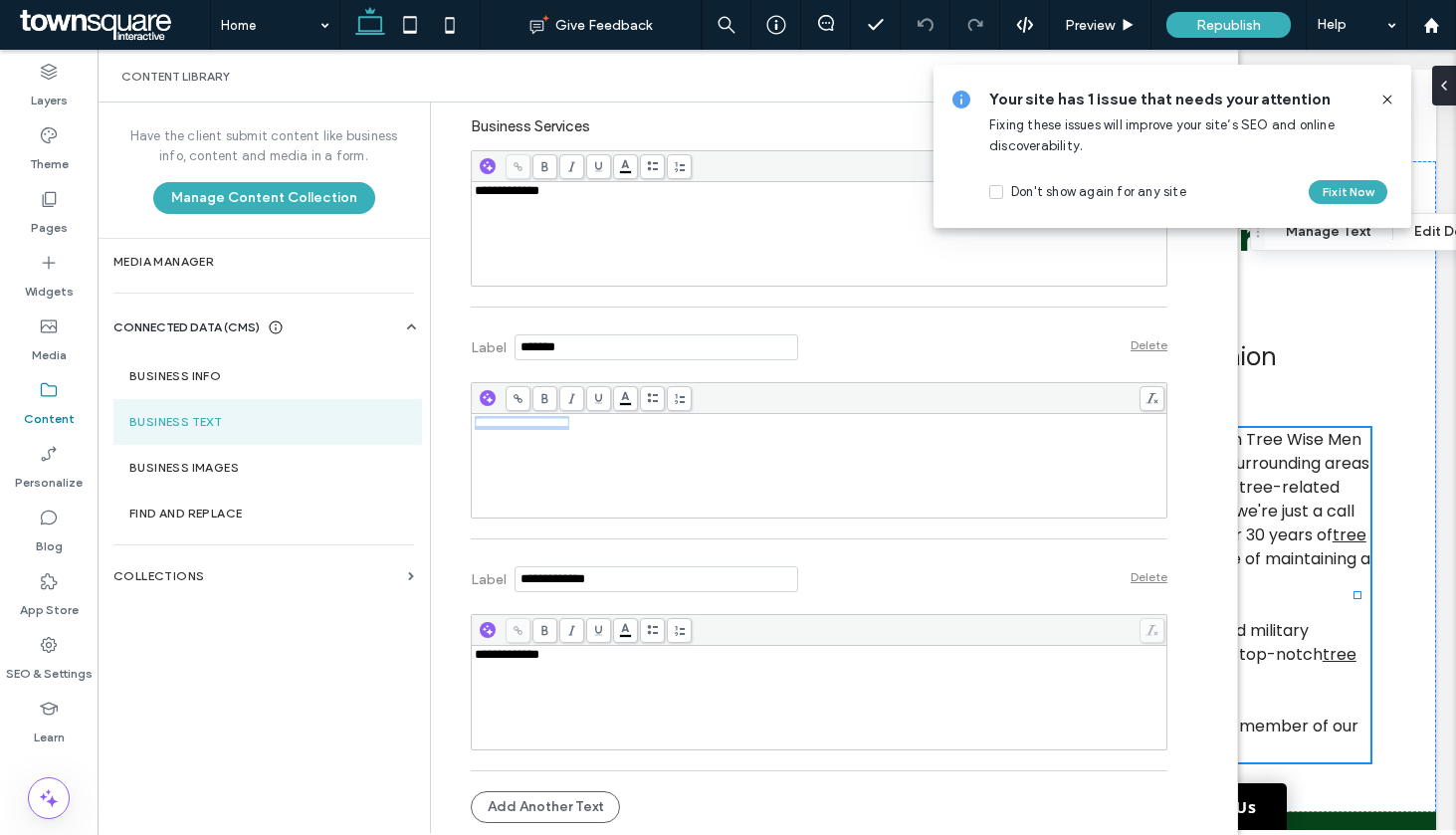 click 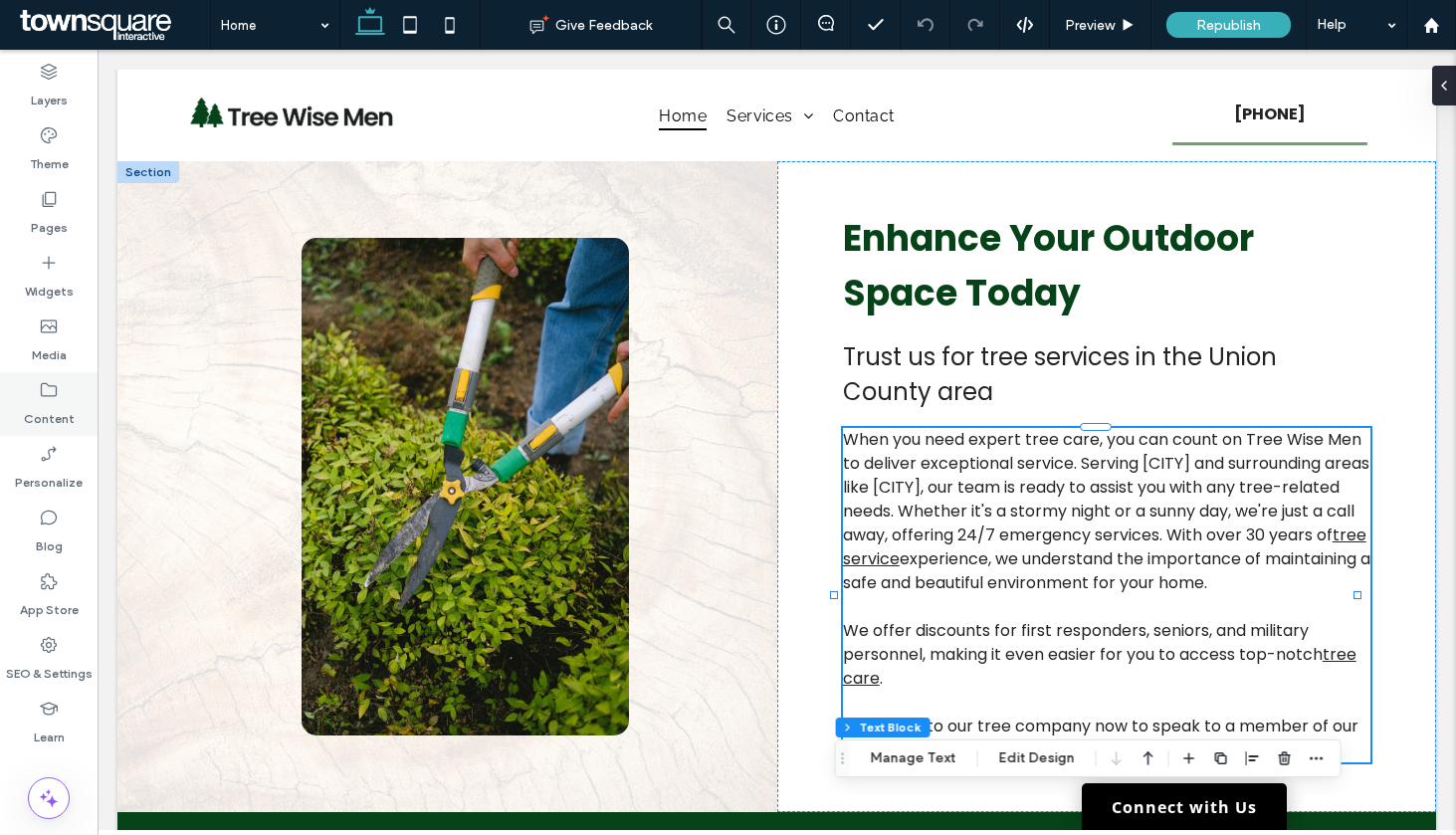 click on "Content" at bounding box center [49, 414] 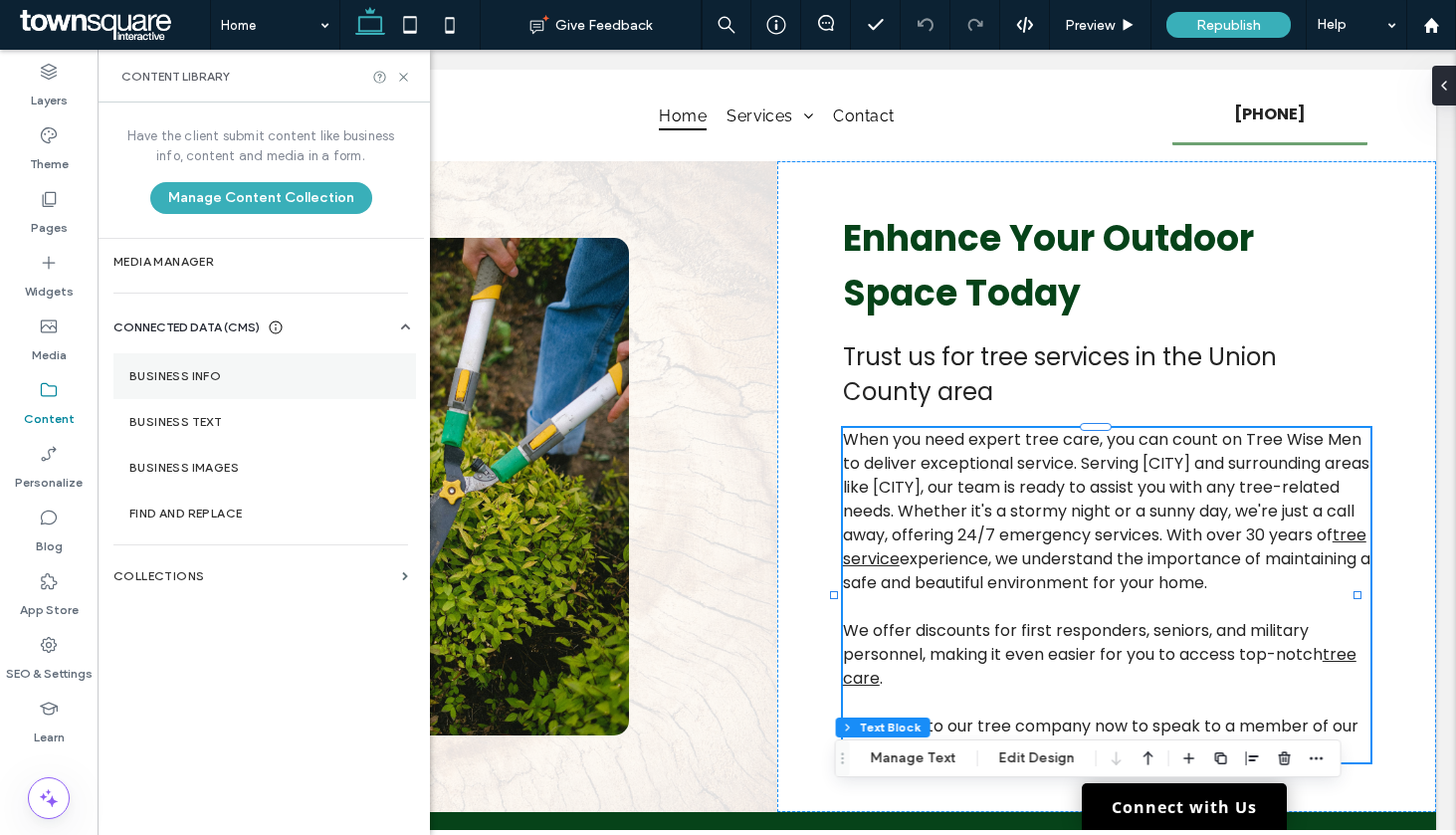 click on "Business Info" at bounding box center (265, 376) 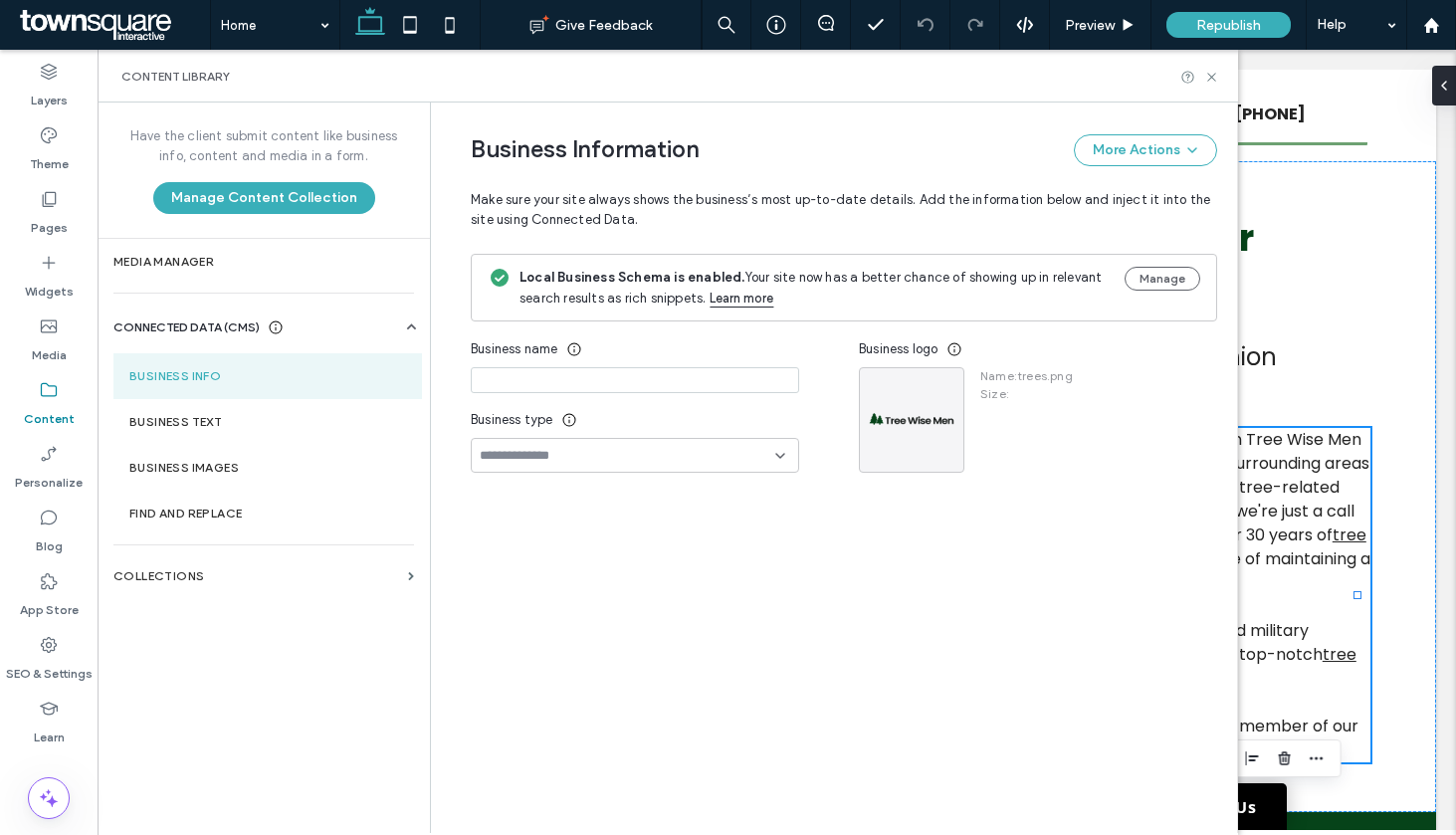 type on "**********" 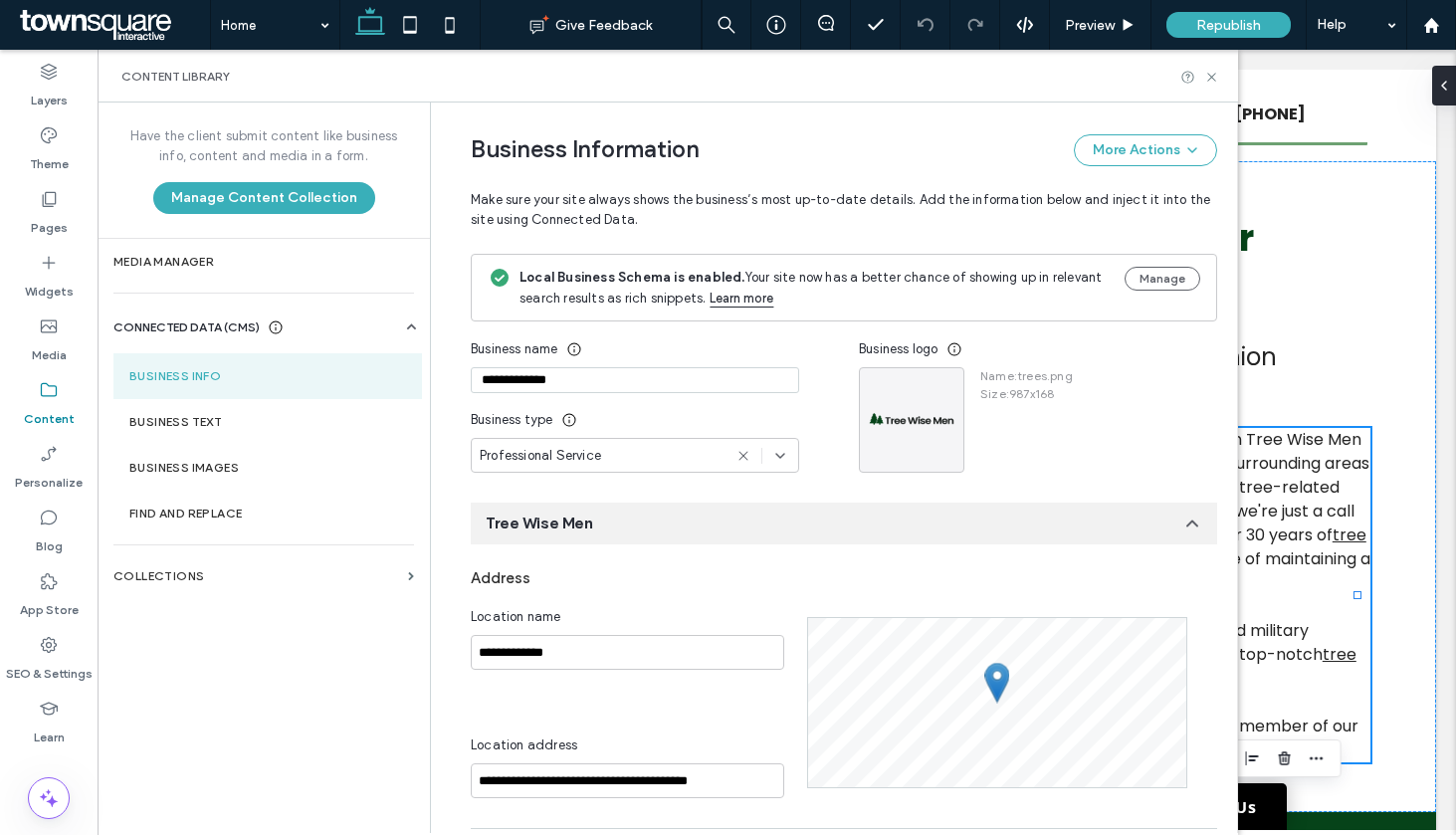 scroll, scrollTop: 235, scrollLeft: 0, axis: vertical 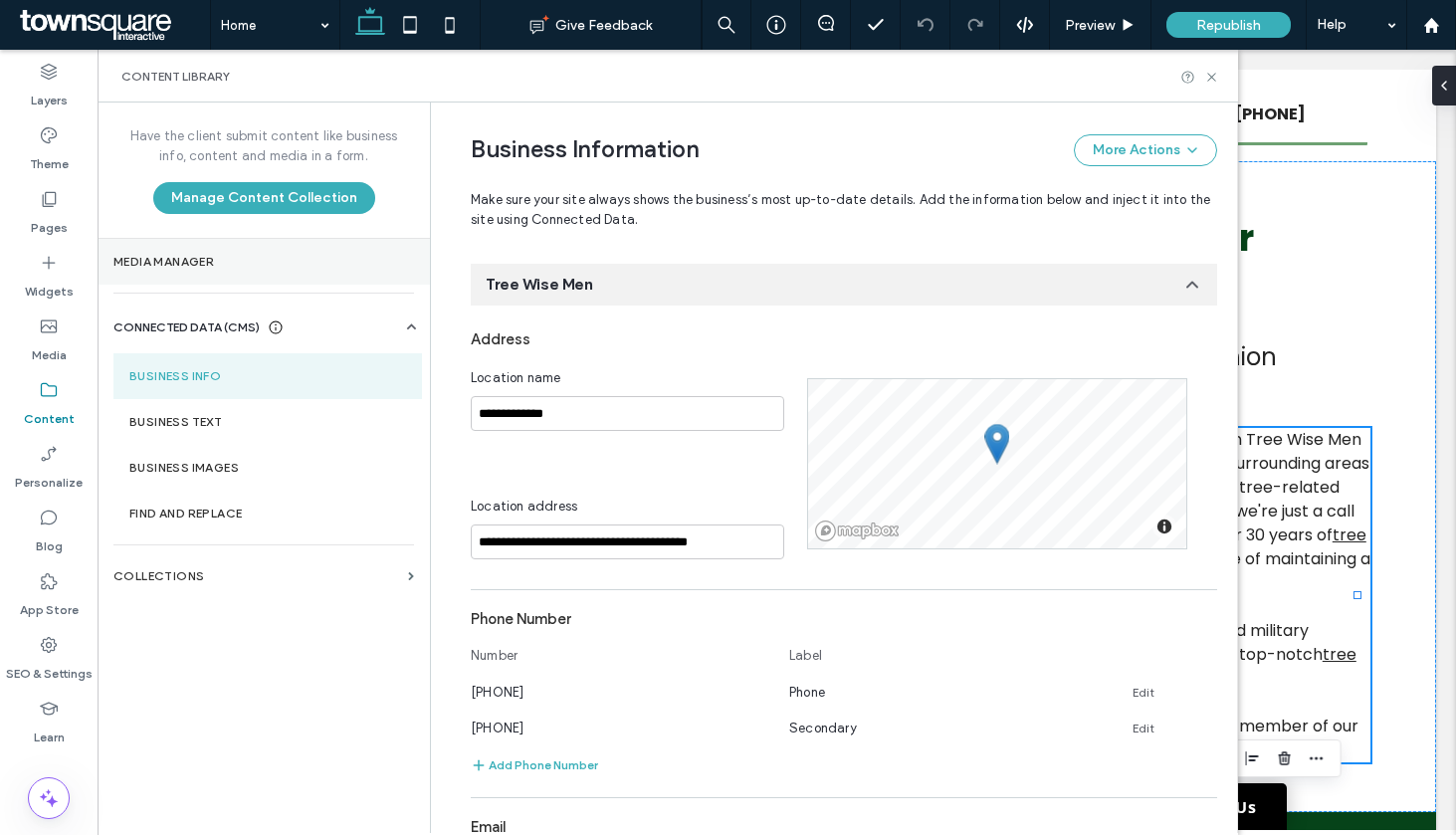 click on "Media Manager" at bounding box center [264, 262] 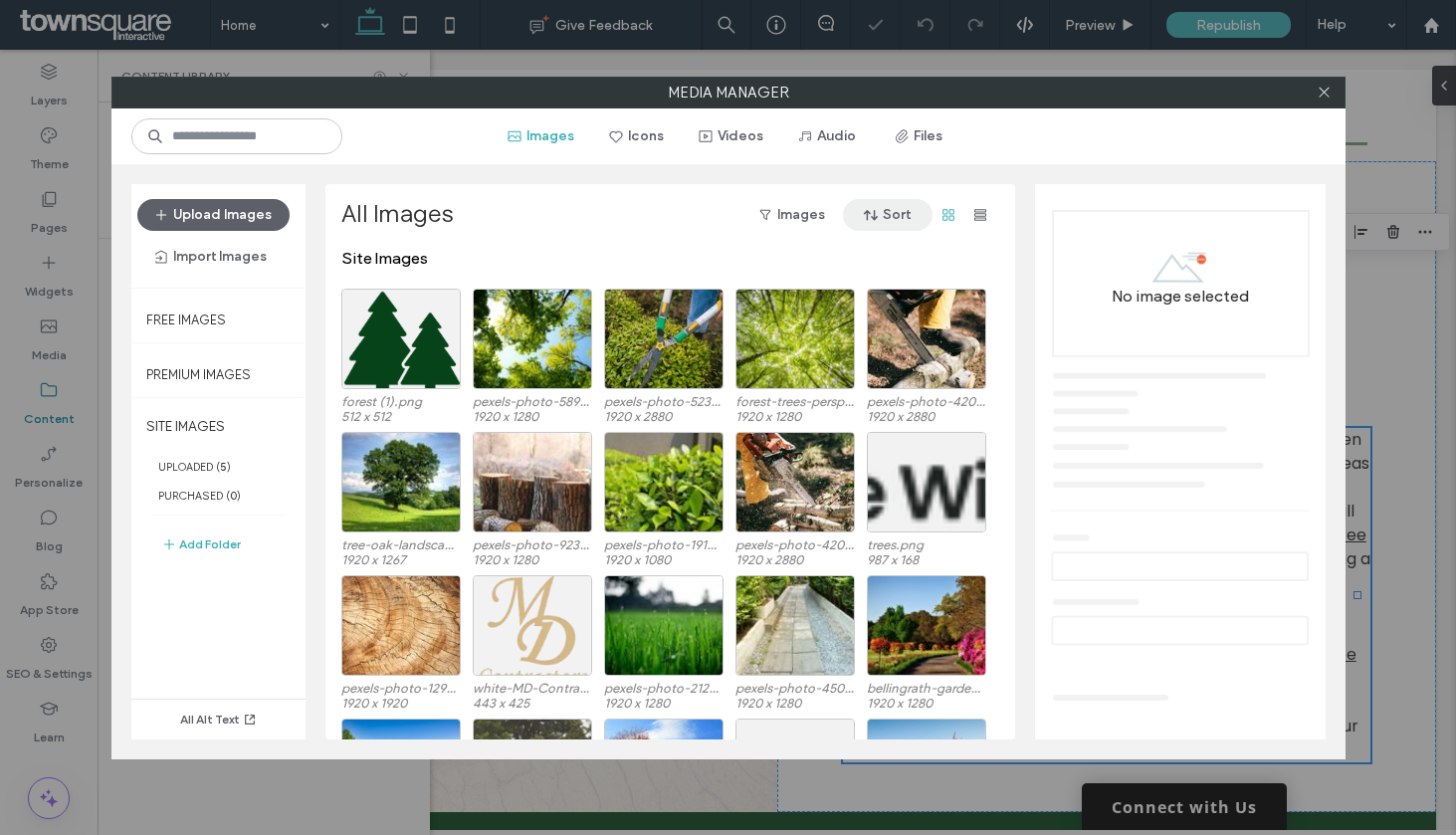 click on "Sort" at bounding box center [888, 215] 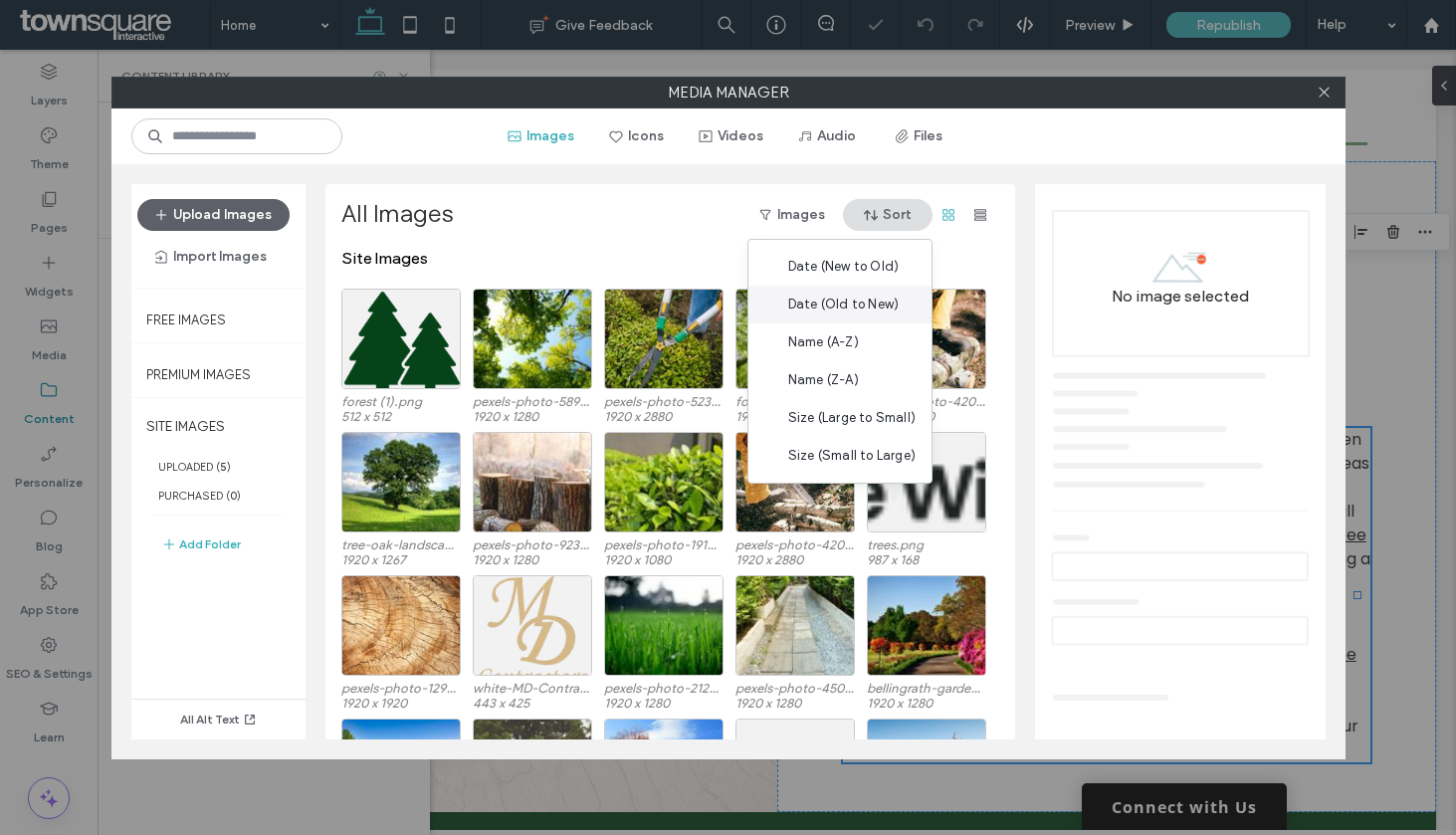 click on "Date  (Old to New)" at bounding box center [843, 305] 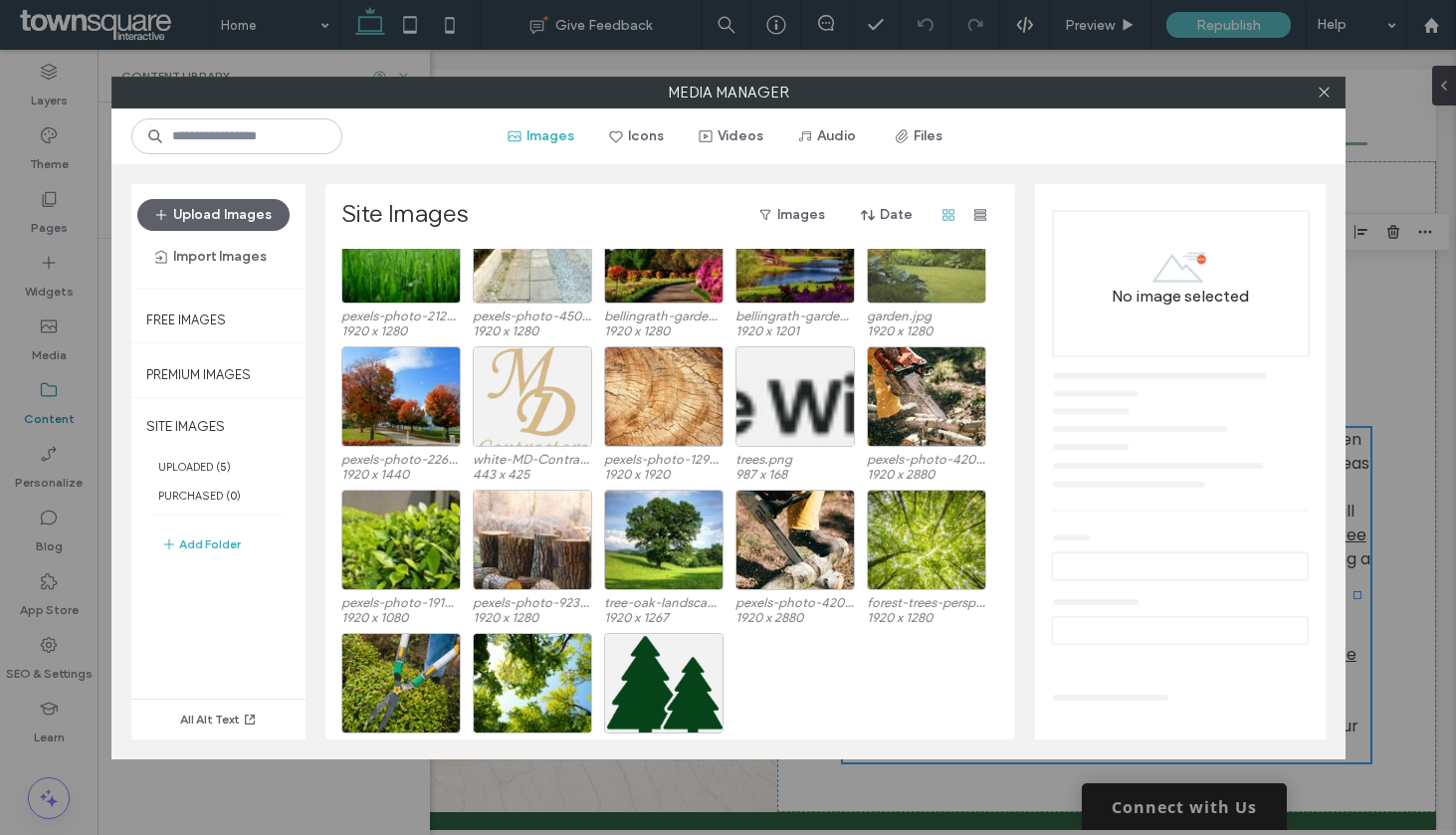 scroll, scrollTop: 369, scrollLeft: 0, axis: vertical 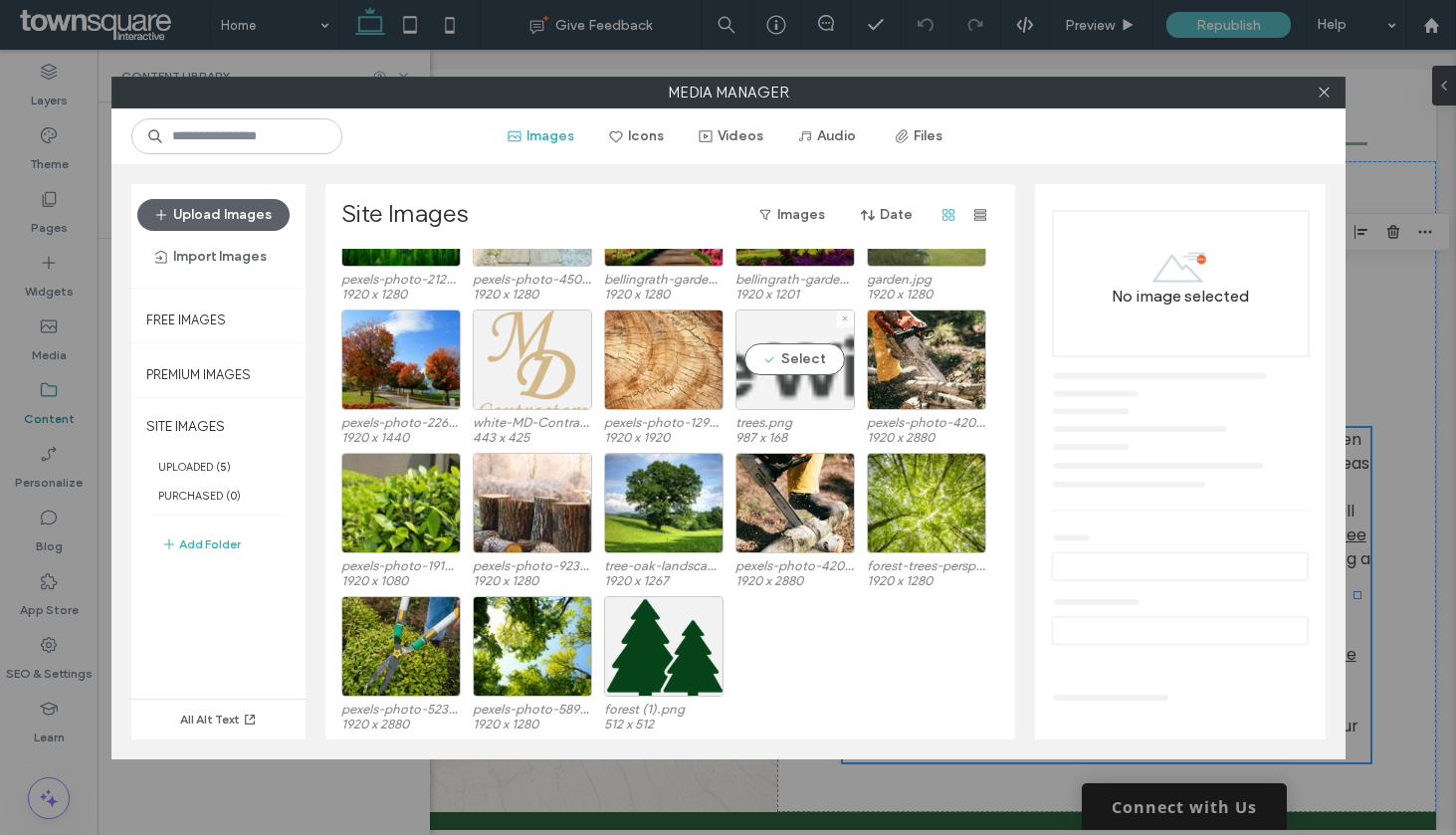 click on "Select" at bounding box center [795, 359] 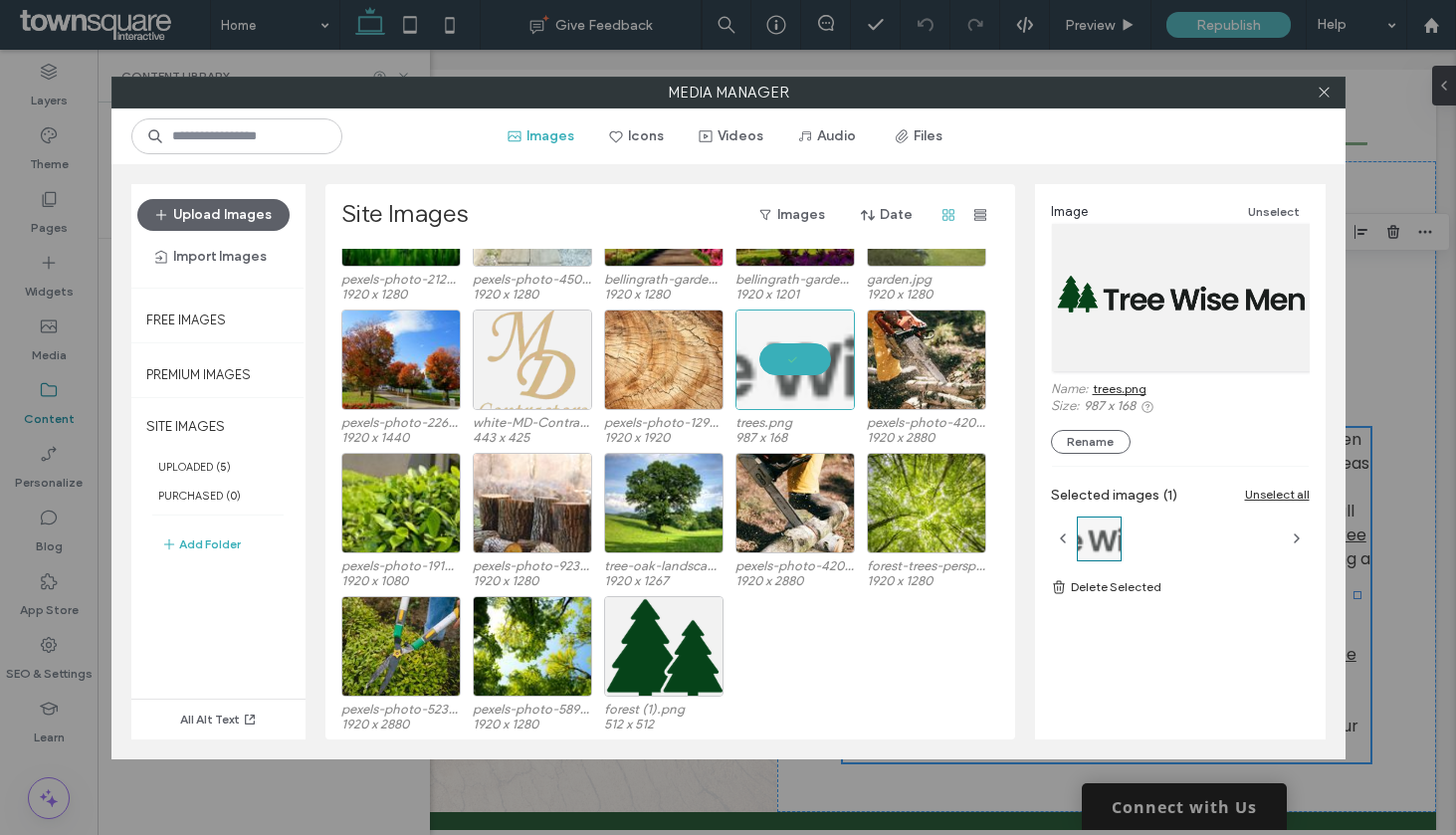 click on "trees.png" at bounding box center (1120, 388) 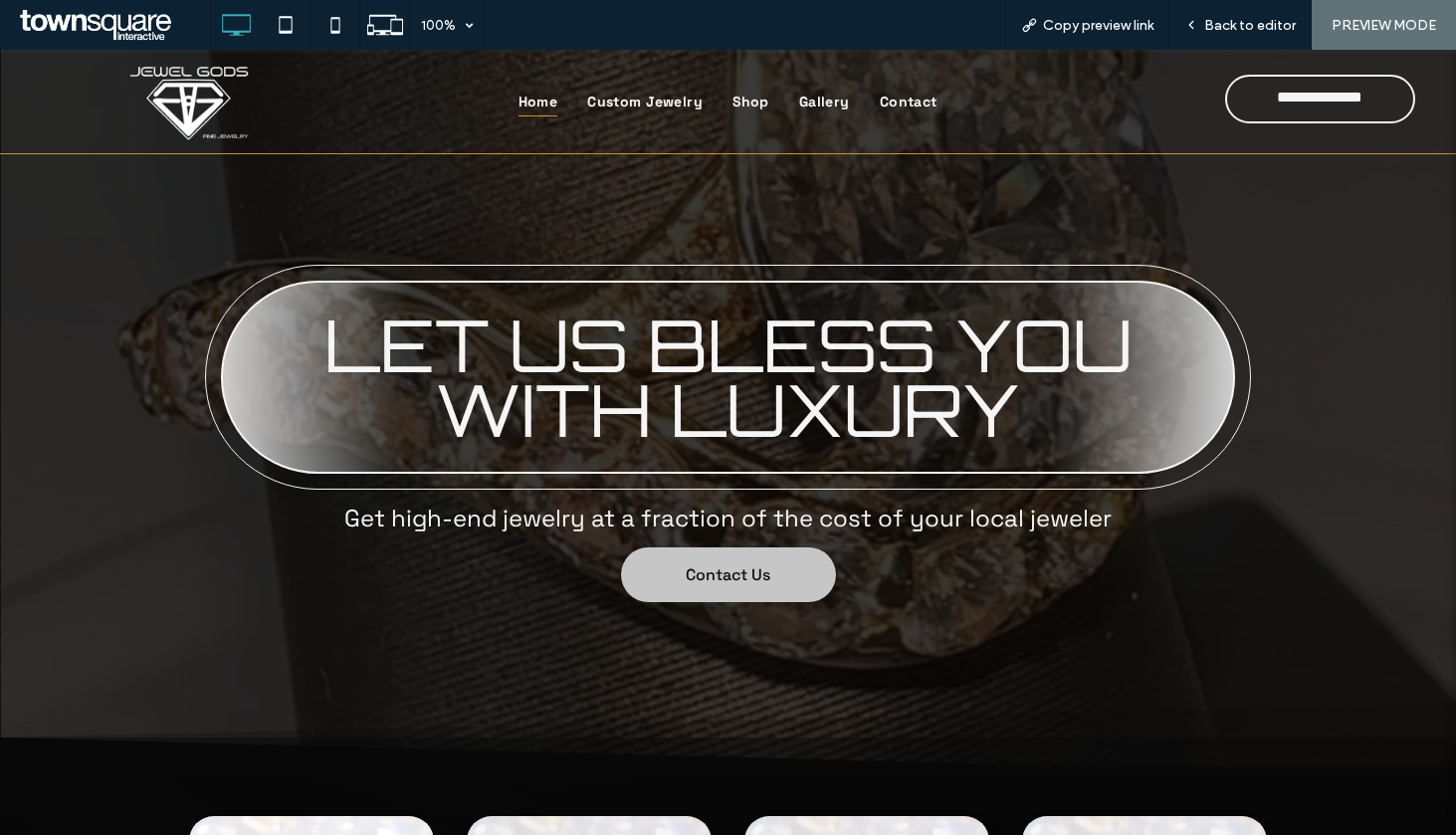 scroll, scrollTop: 0, scrollLeft: 0, axis: both 